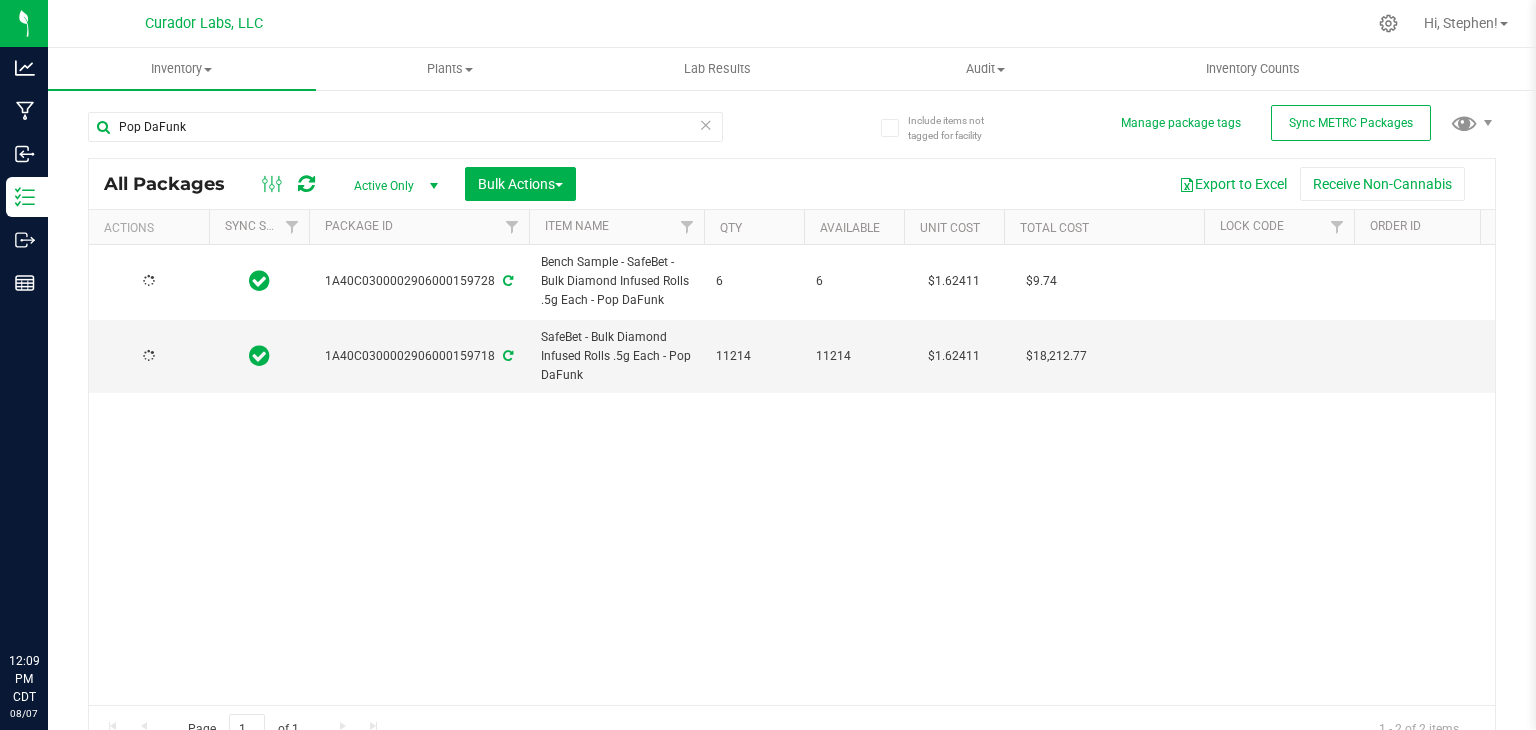 scroll, scrollTop: 0, scrollLeft: 0, axis: both 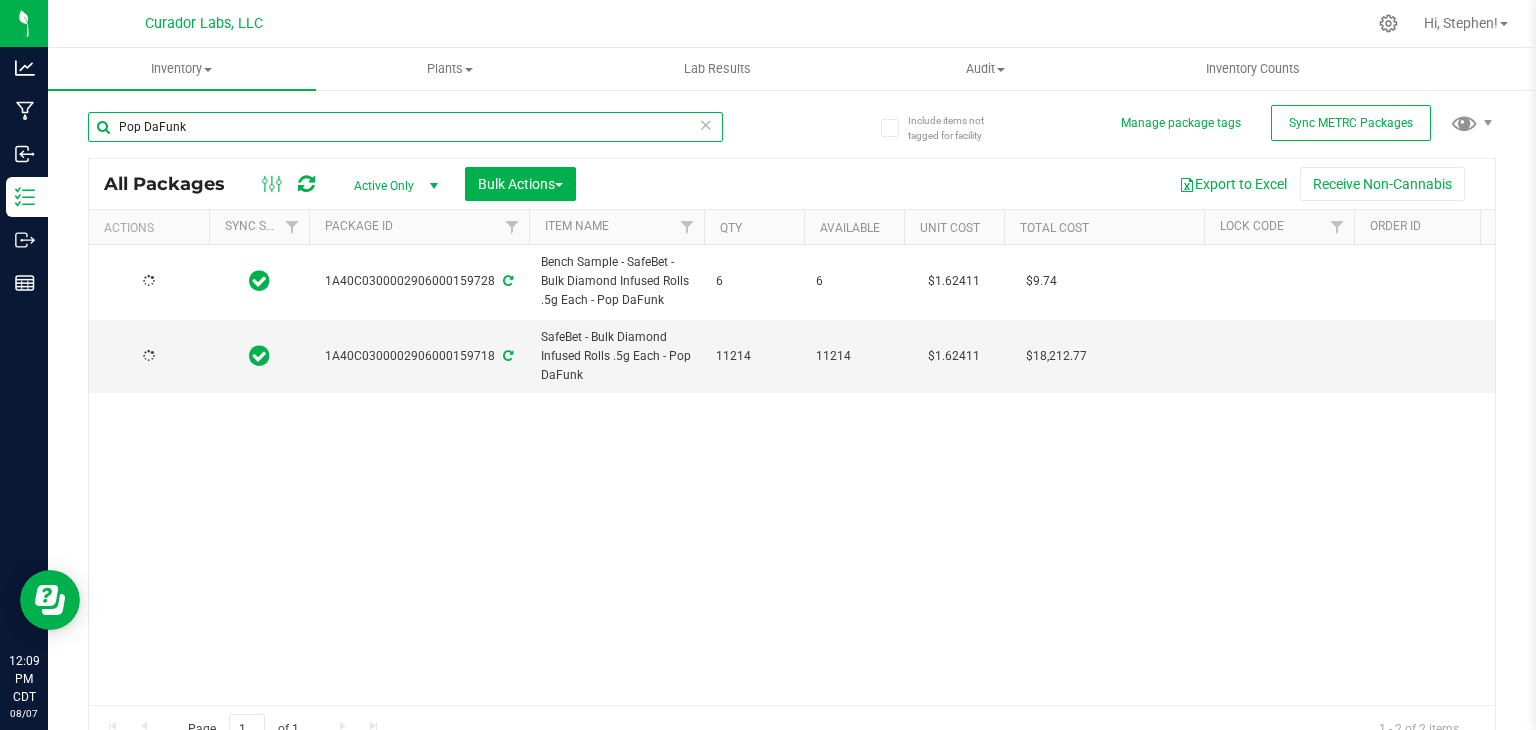 click on "Pop DaFunk" at bounding box center [405, 127] 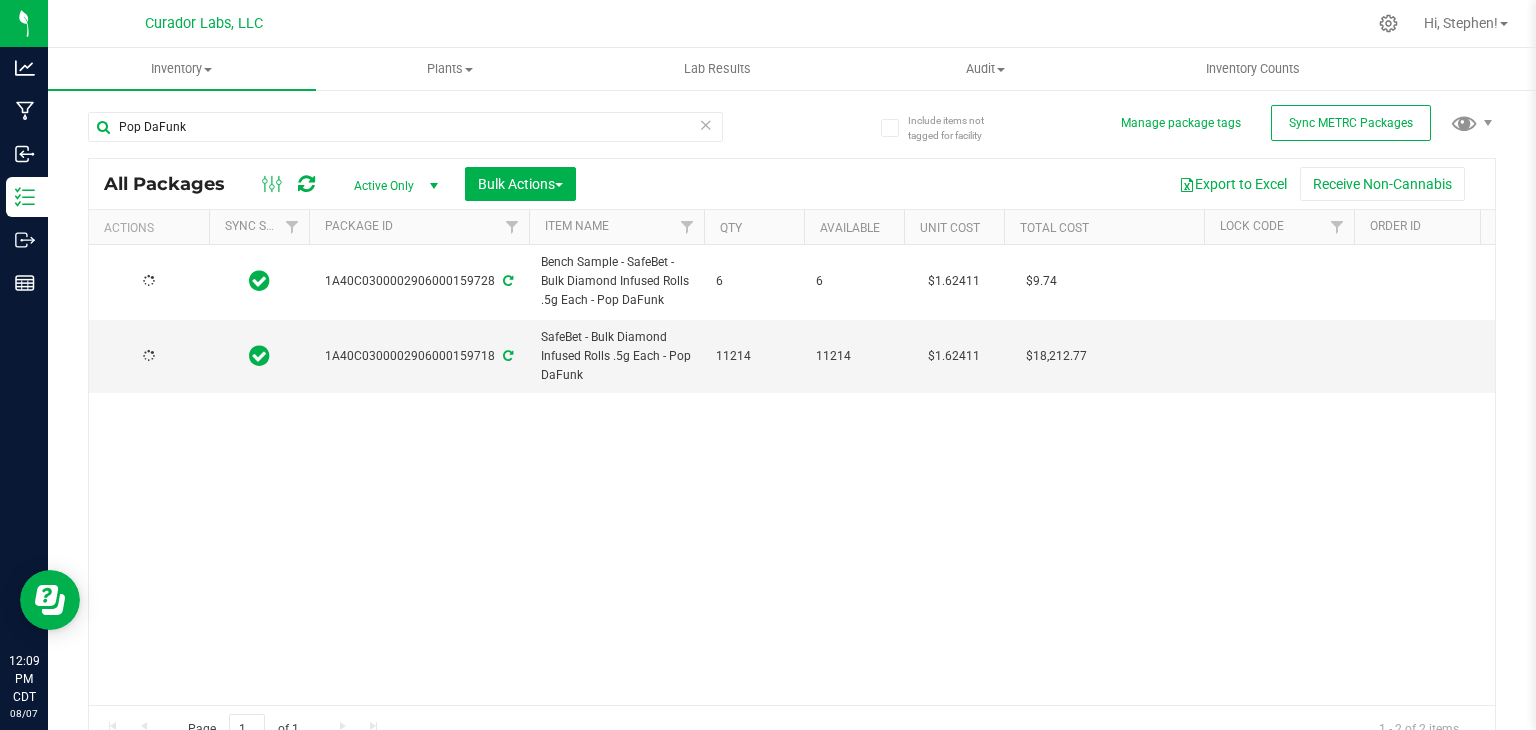 click at bounding box center [306, 184] 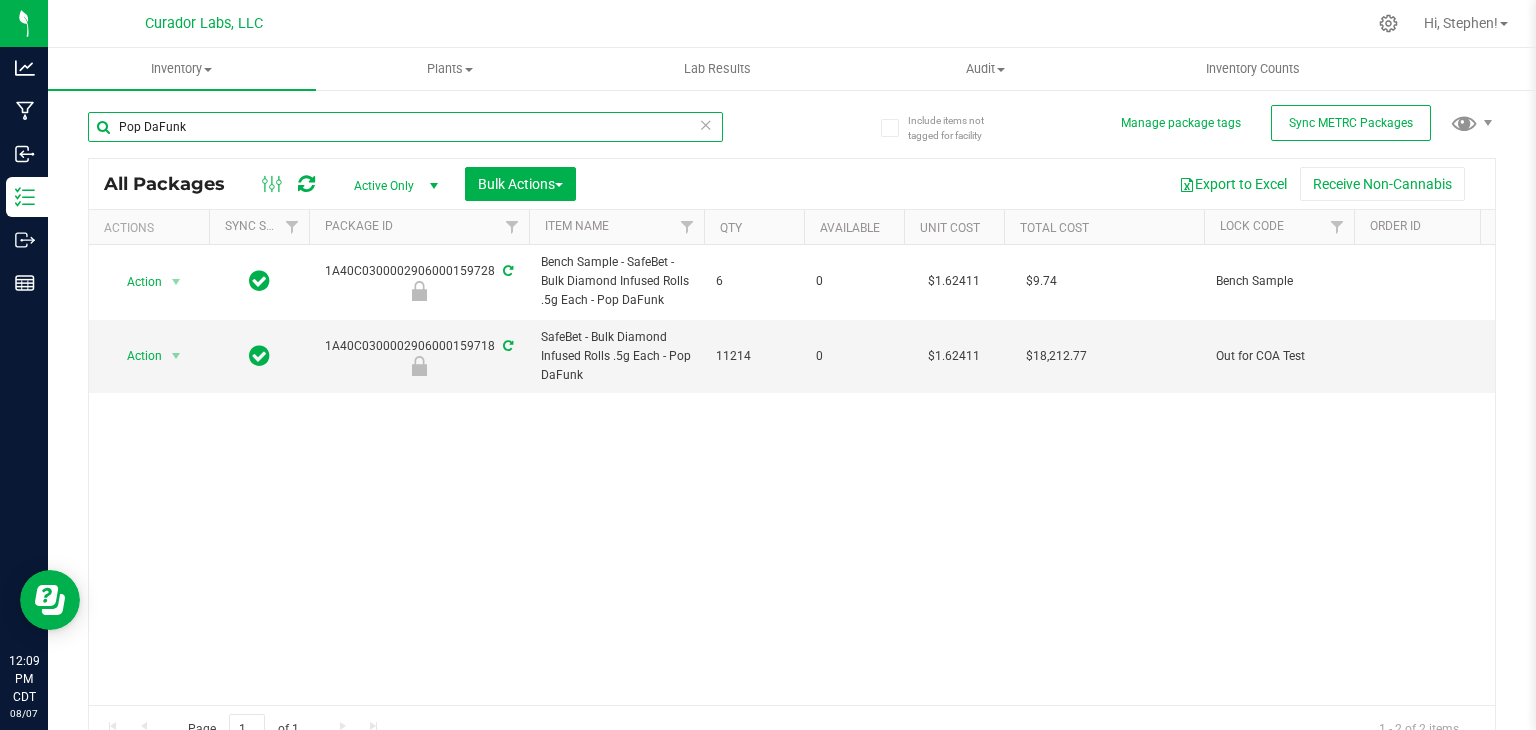 click on "Pop DaFunk" at bounding box center (405, 127) 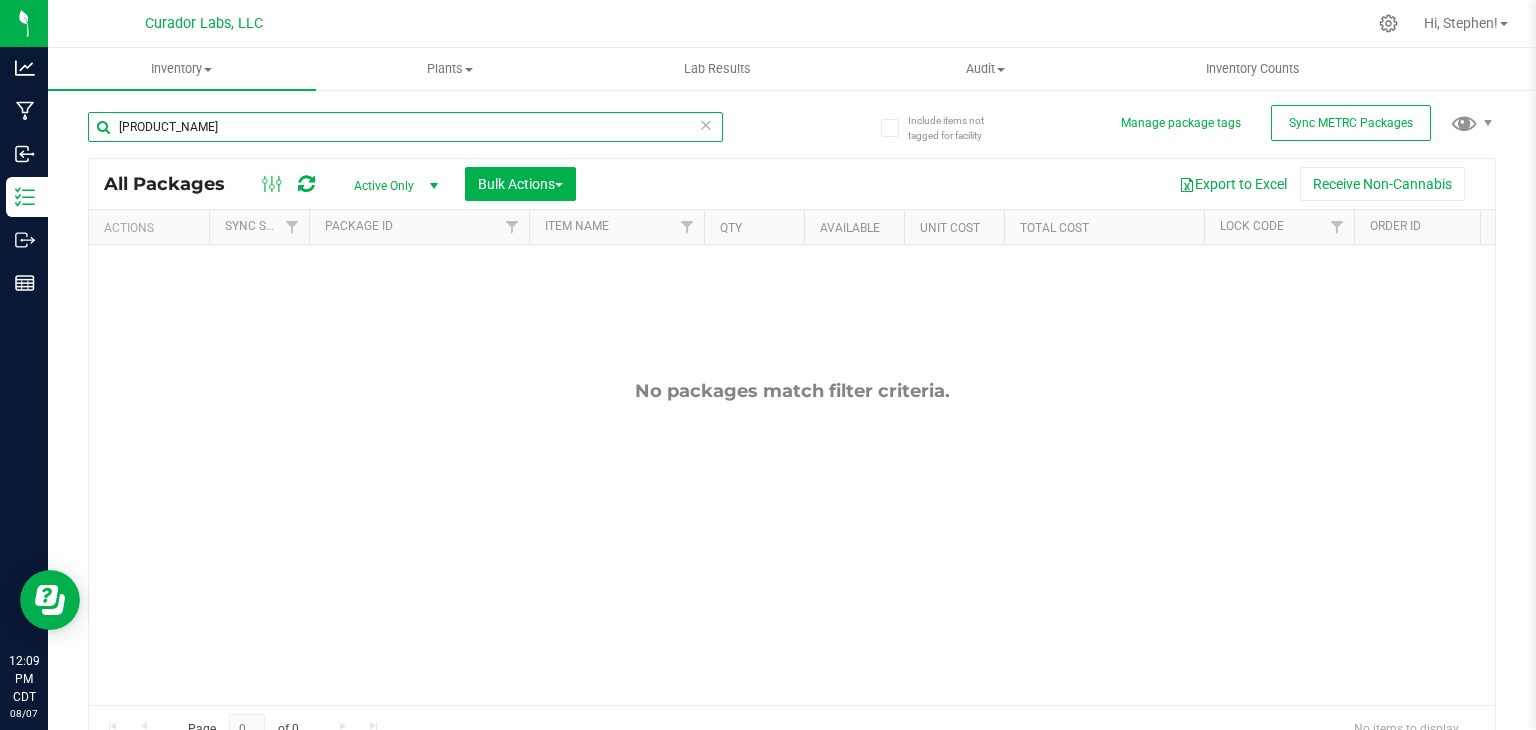 paste on "Fresh Produce #28" 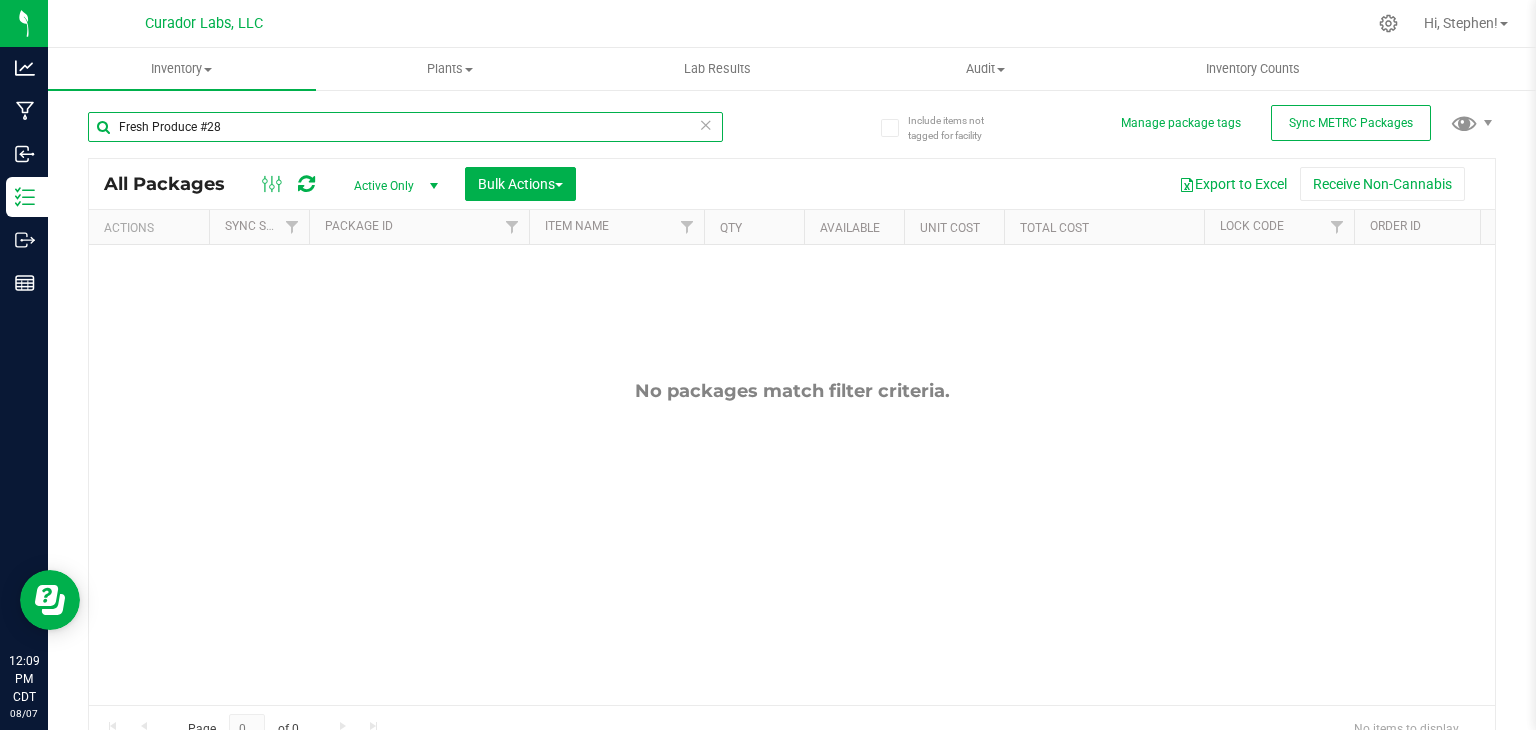 paste on "[BRAND_NAME]" 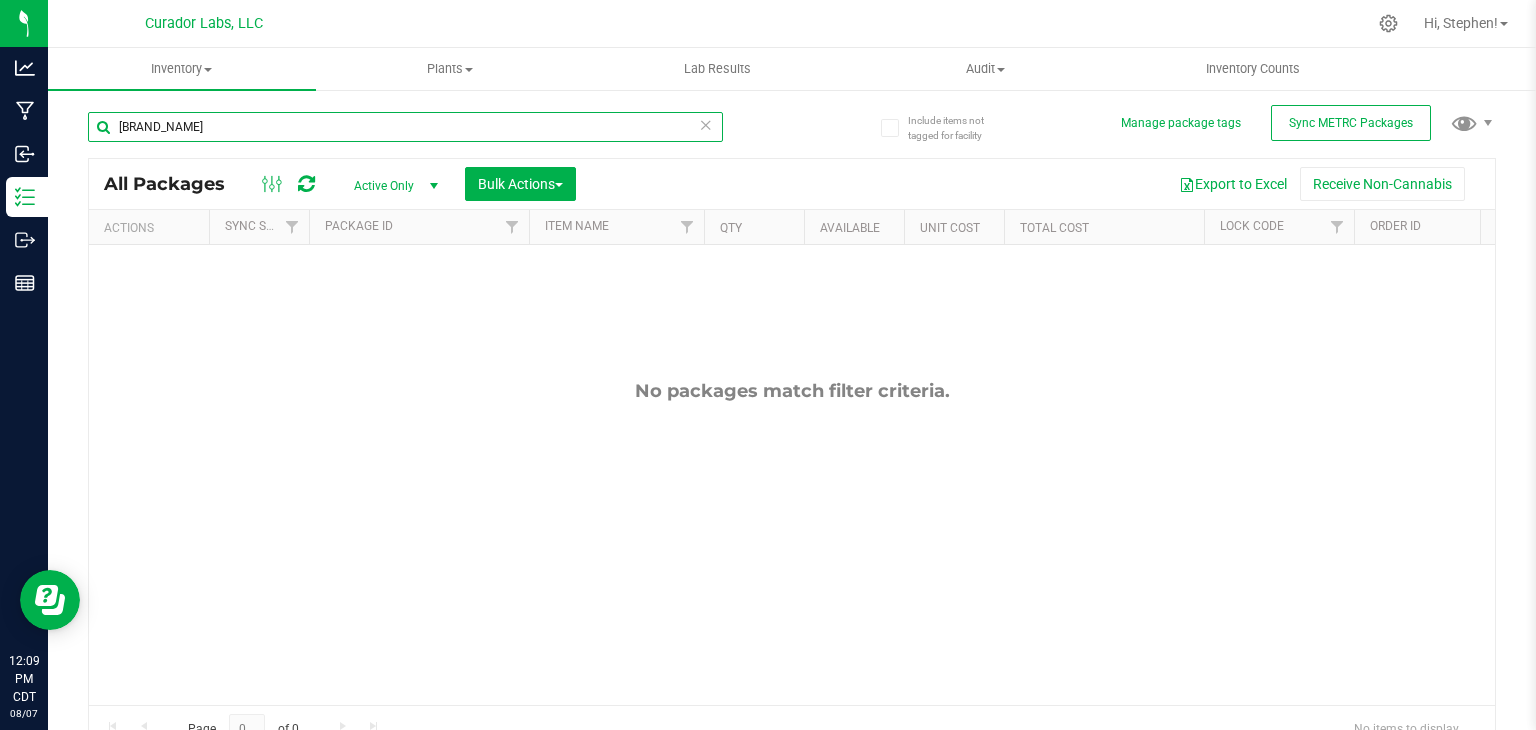 paste on "[PRODUCT_NAME]" 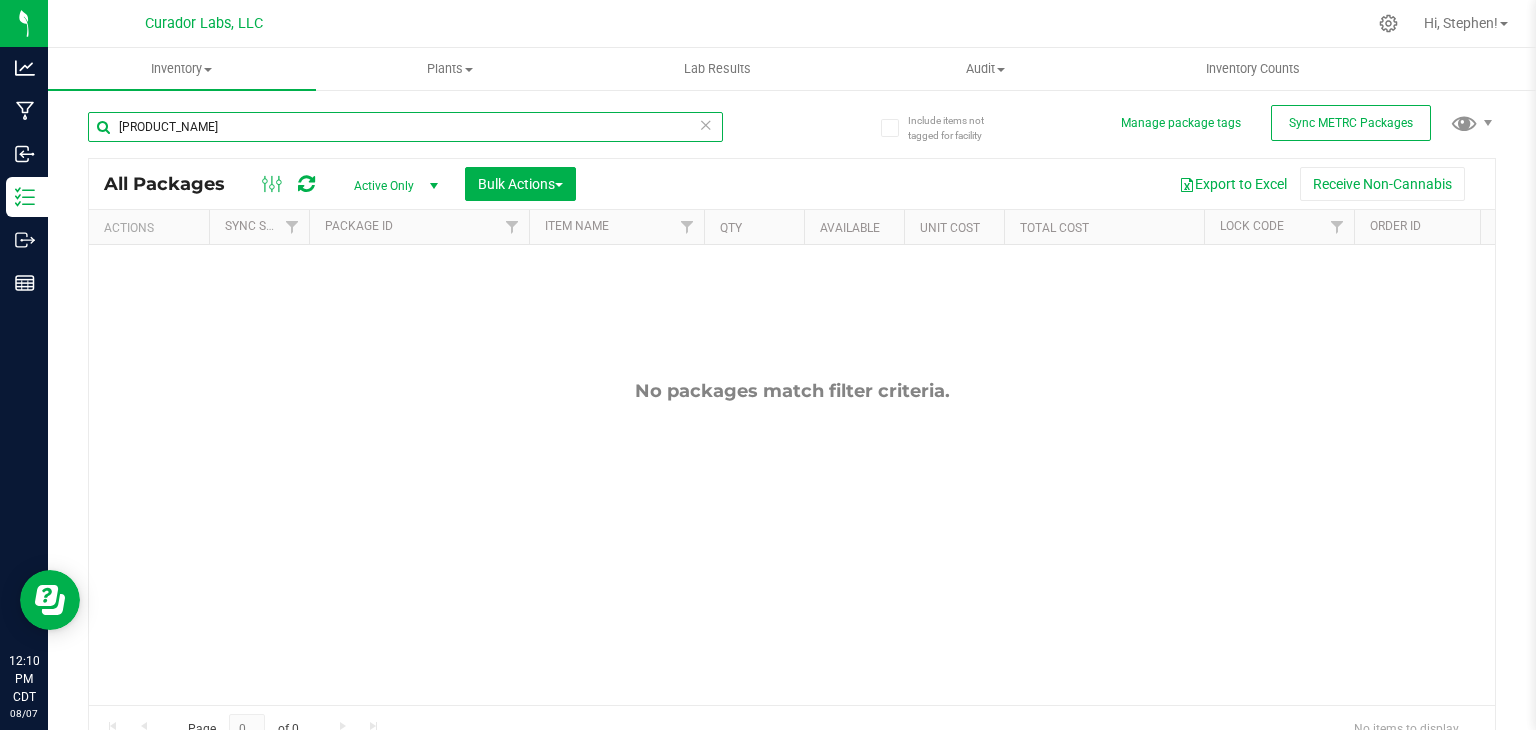 paste on "Spun Sauce" 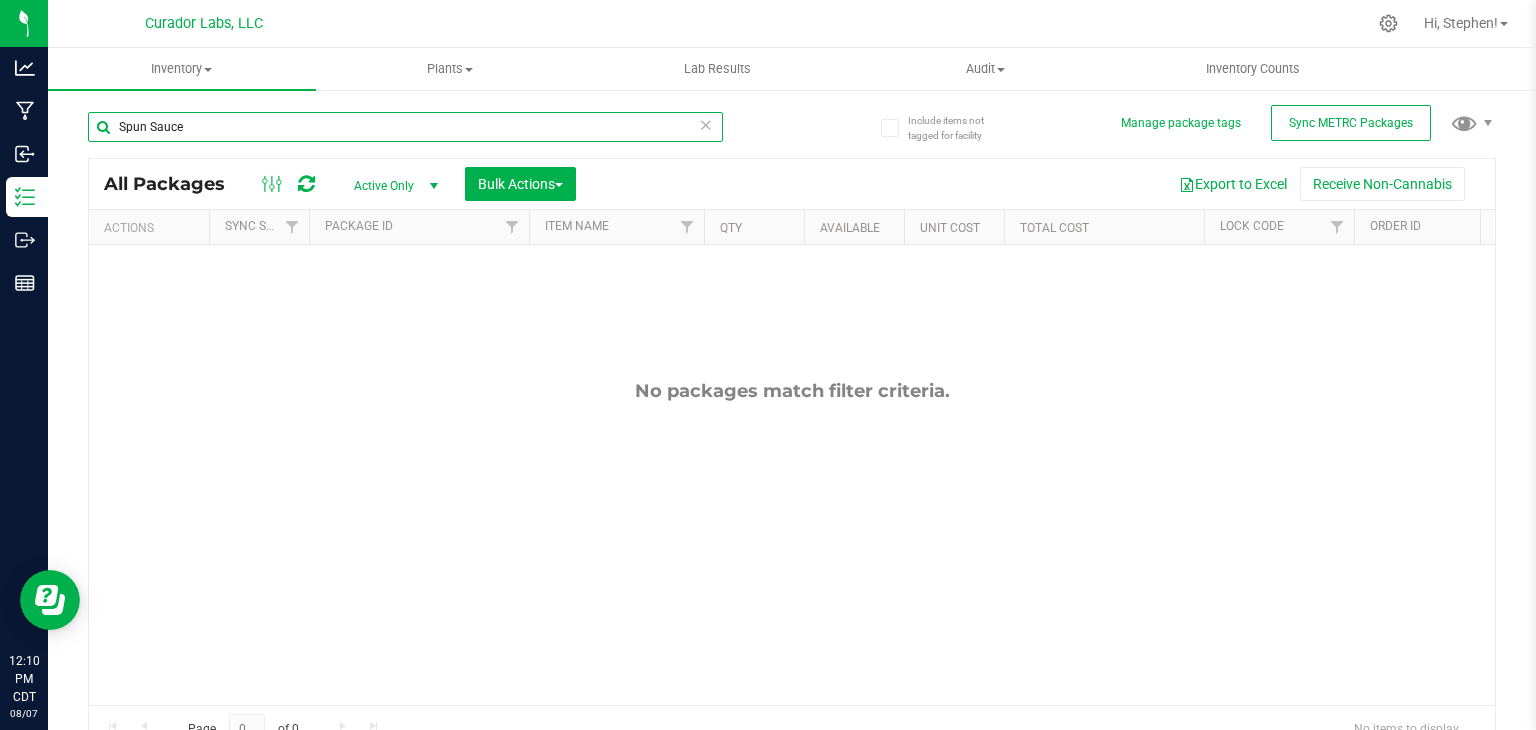 paste on "[PRODUCT_NAME]" 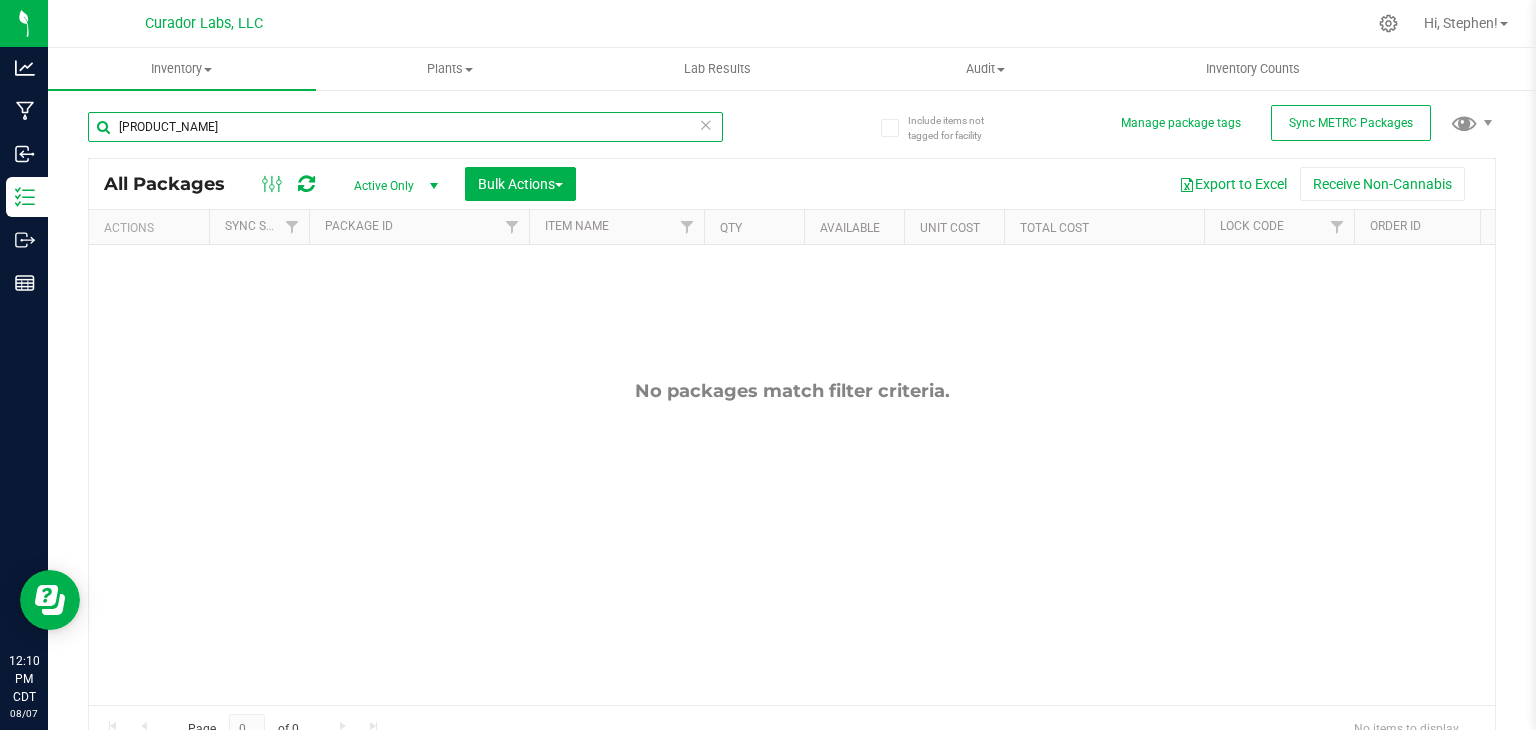 paste on "[PRODUCT_NAME]" 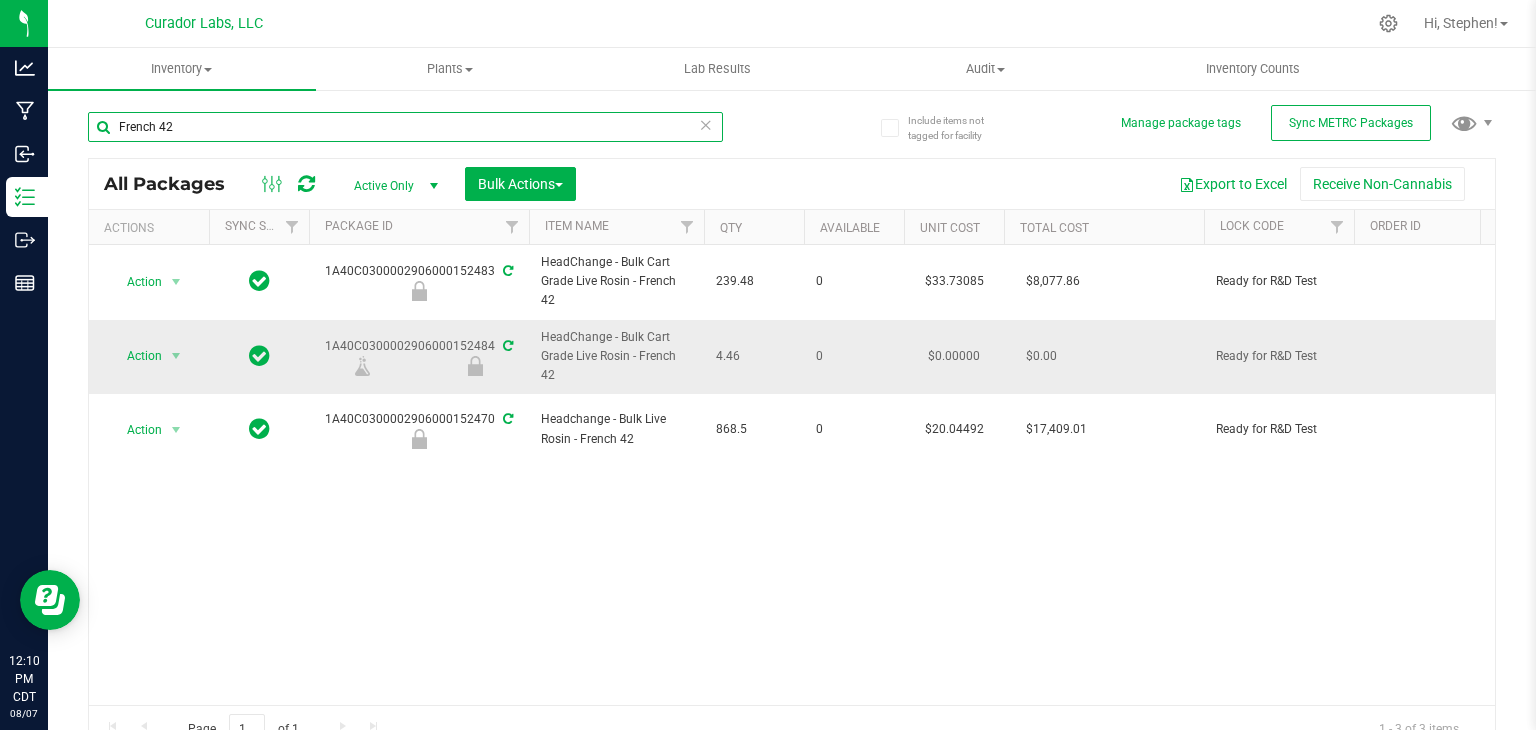 paste on "[BRAND_NAME]" 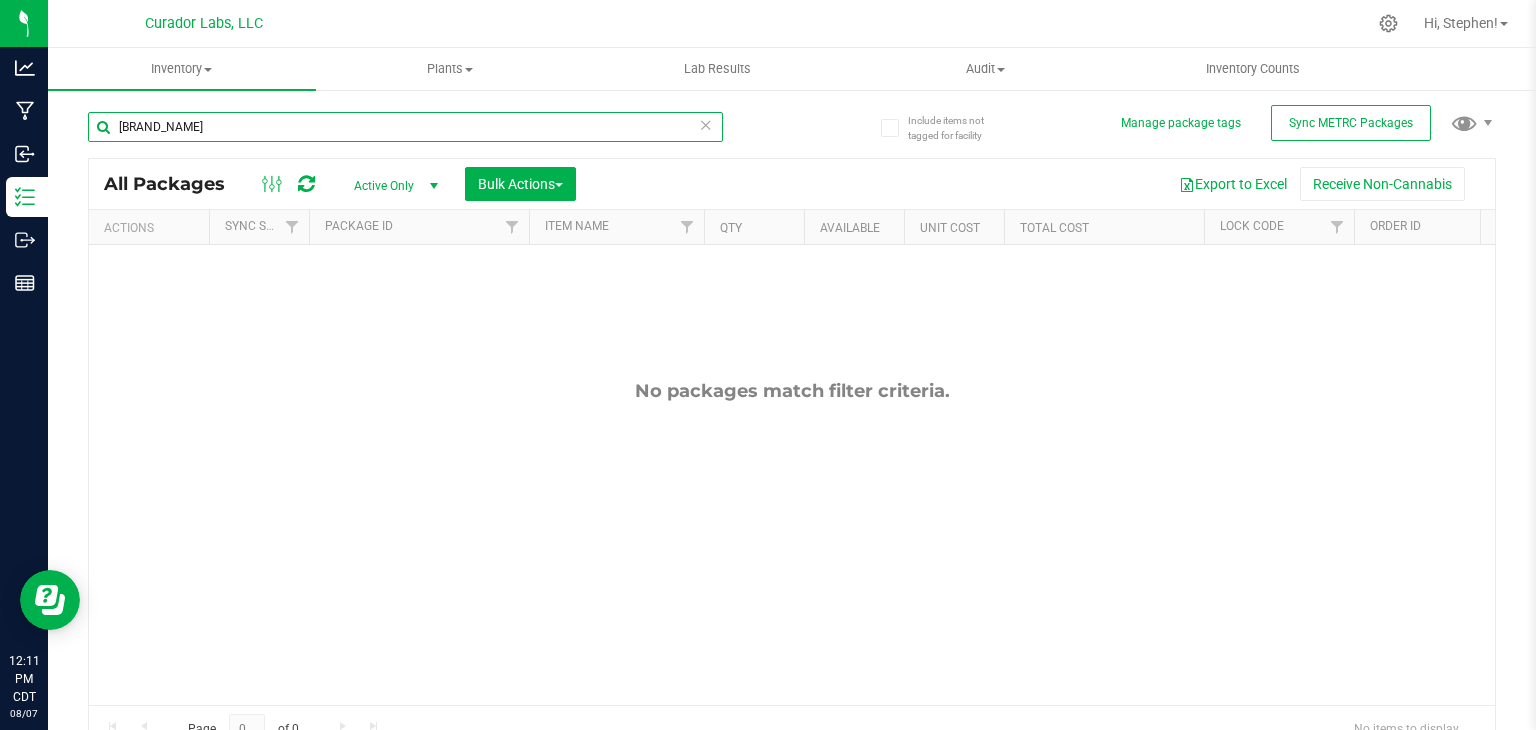 paste on "[PRODUCT_NAME]" 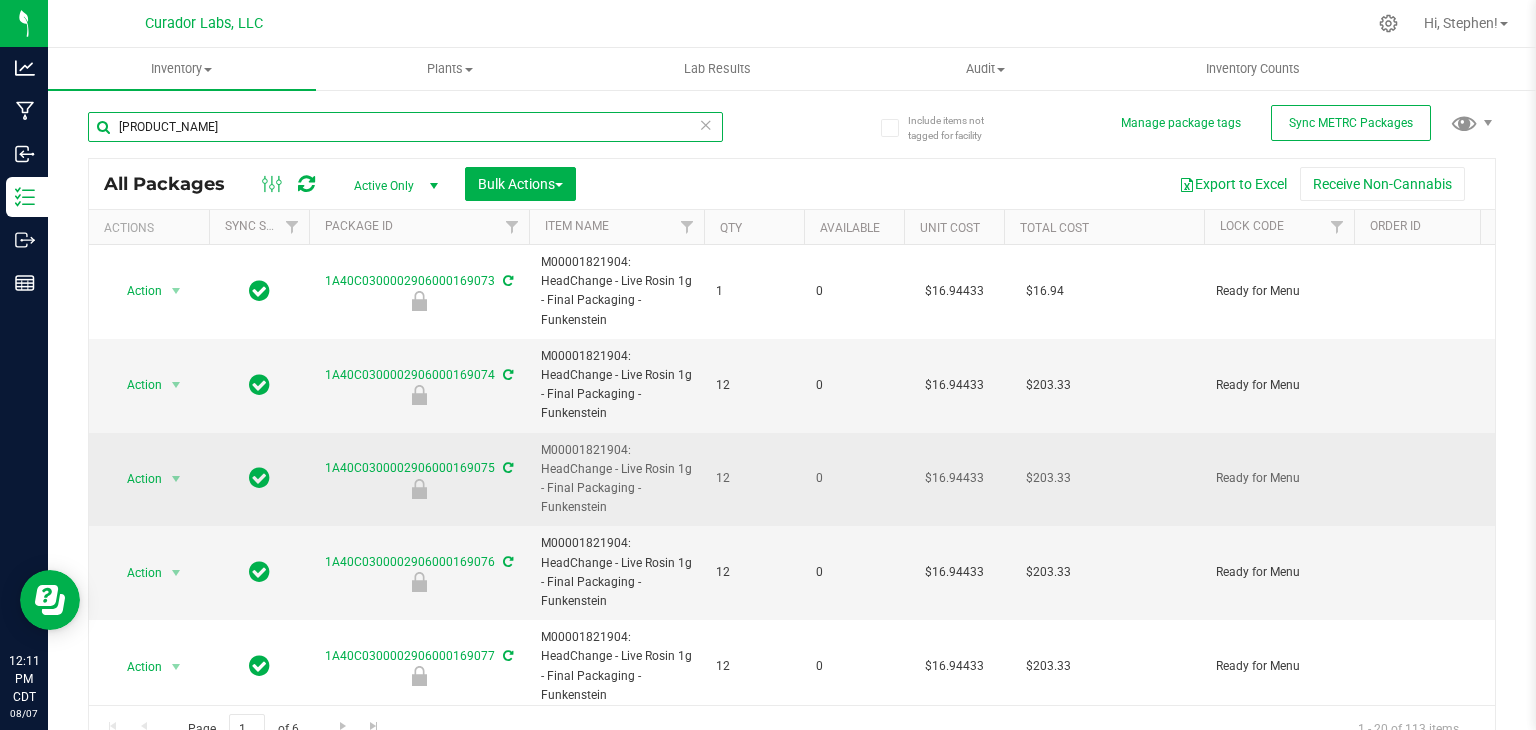 paste on "Orange Kush Theory" 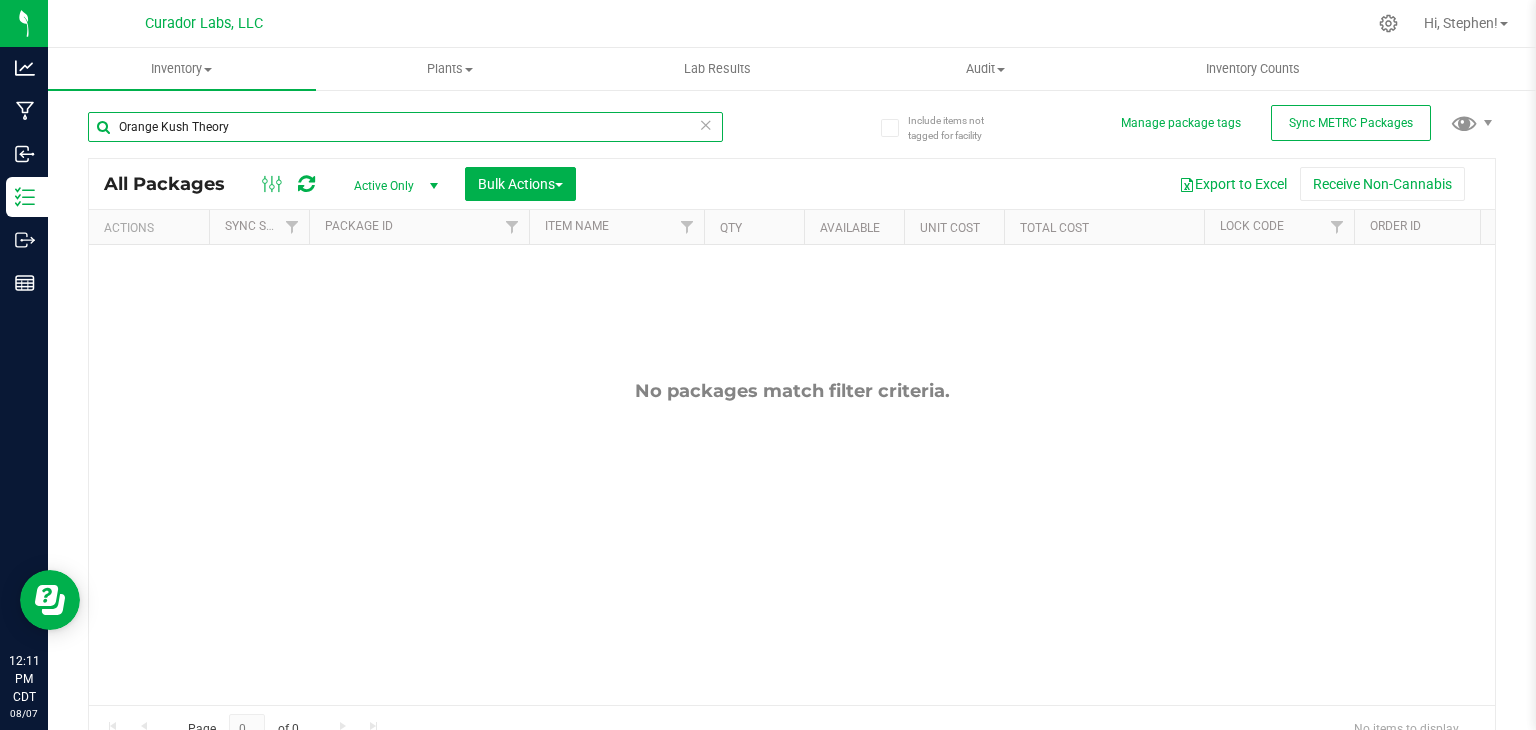 paste on "Funky Pajamas" 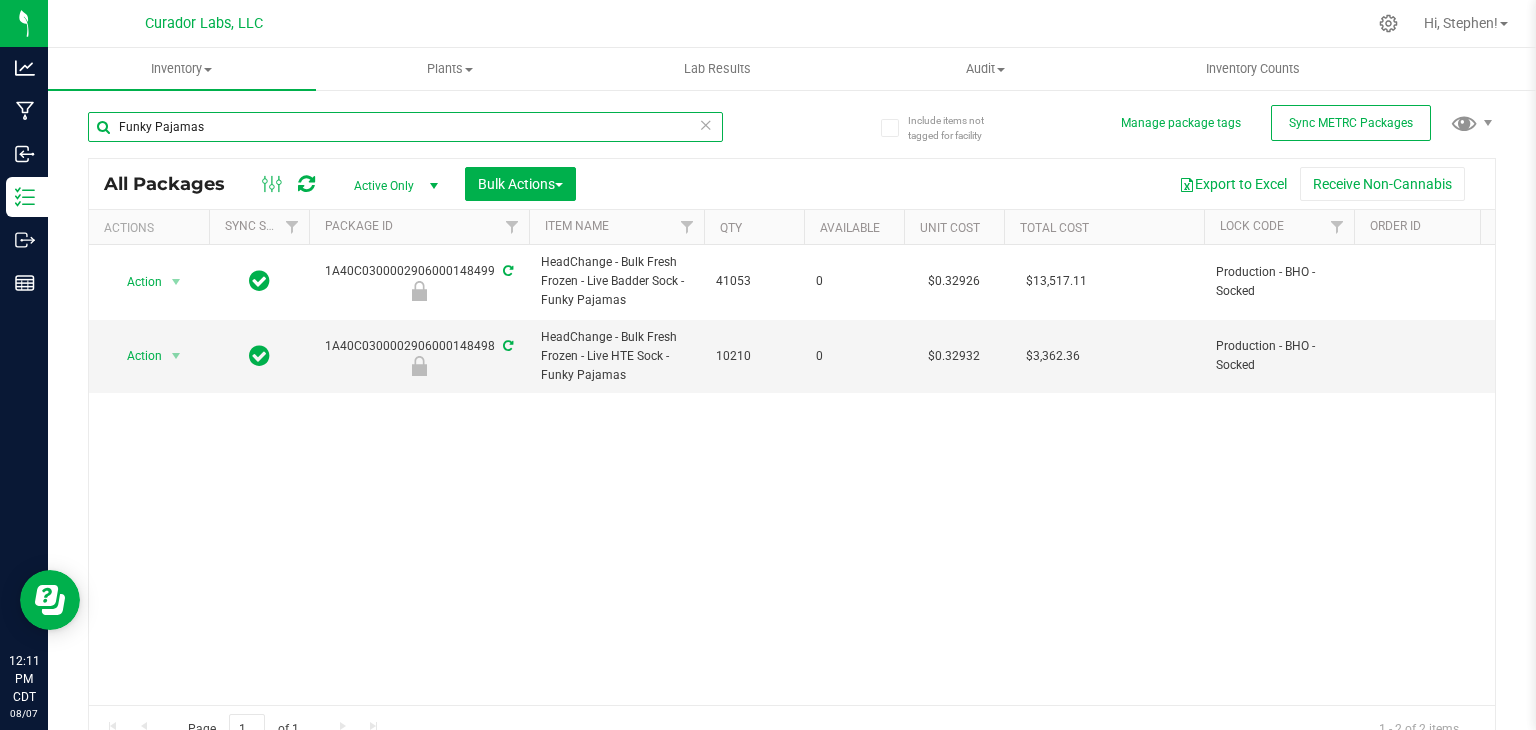 paste on "Red Vestido" 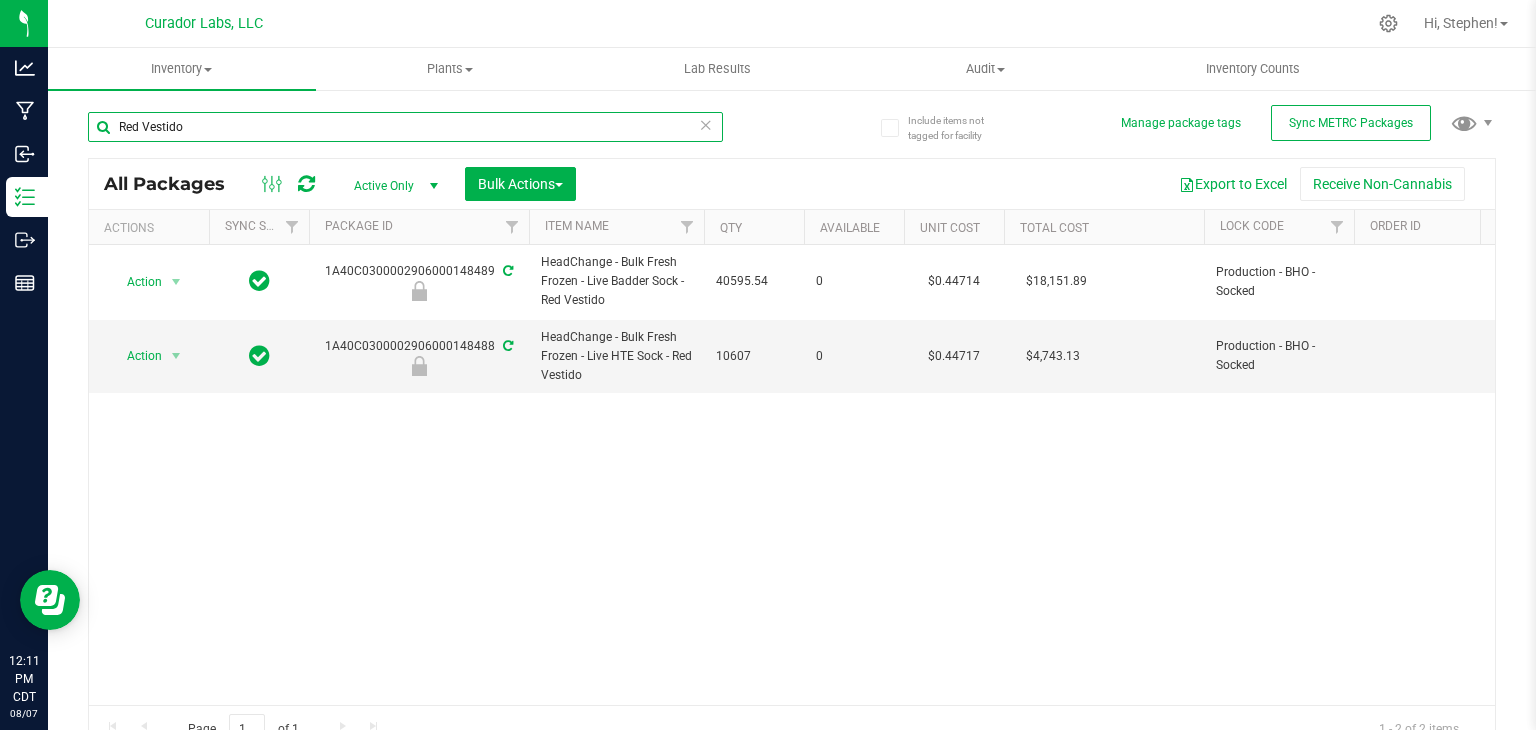 paste on "Diesel Weasel" 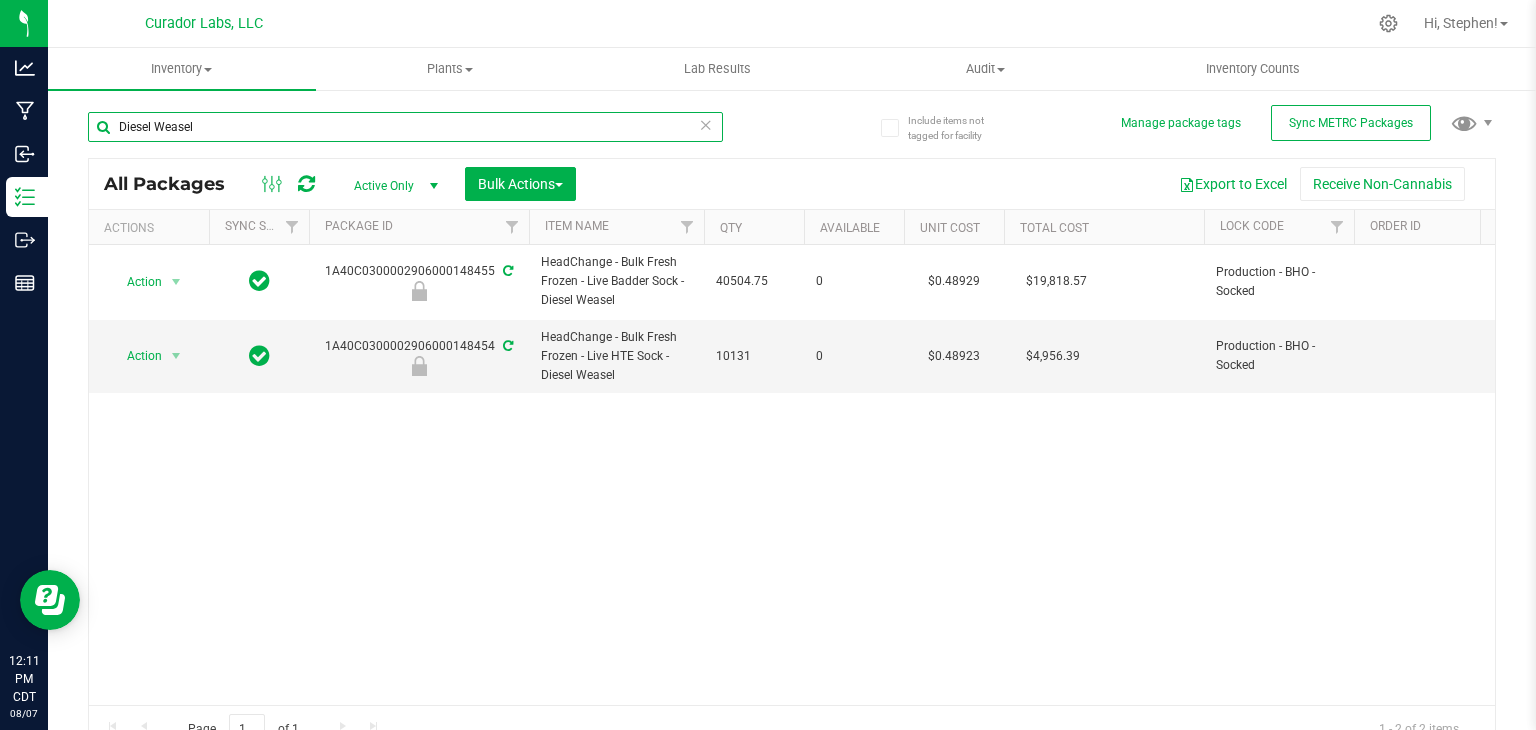 paste on "Traffic Jam" 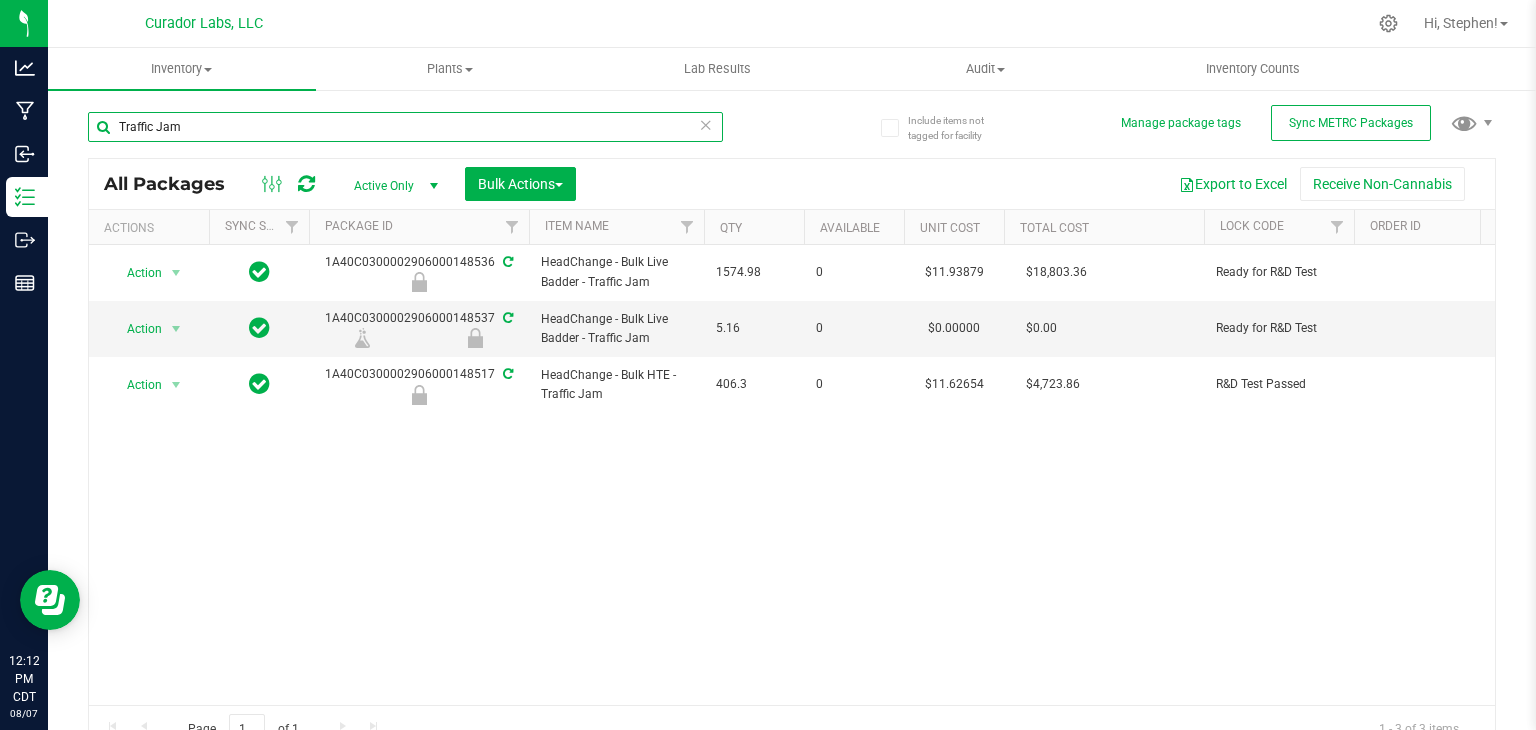 paste on "Kool Aid Terp Test" 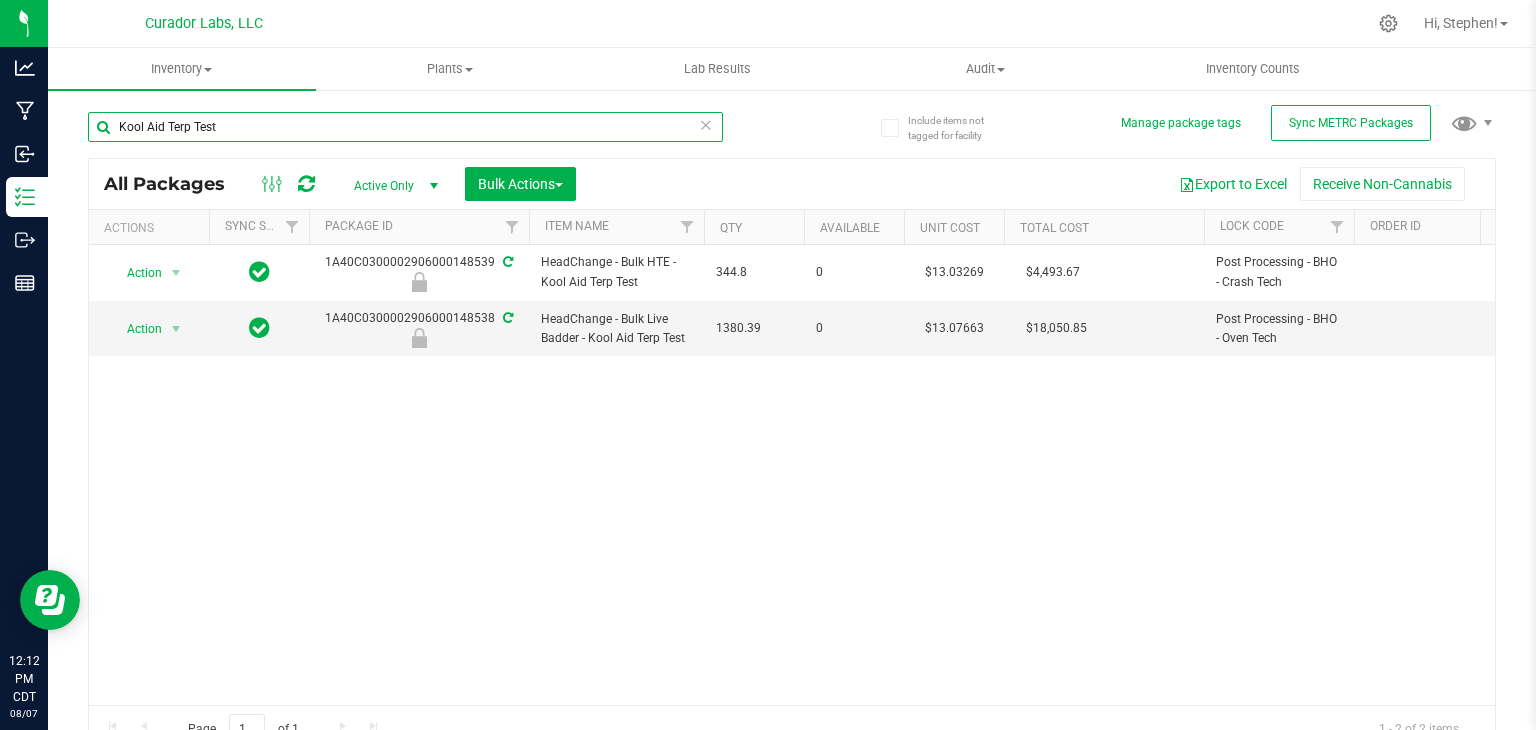 paste on "Bubbas Graveyard" 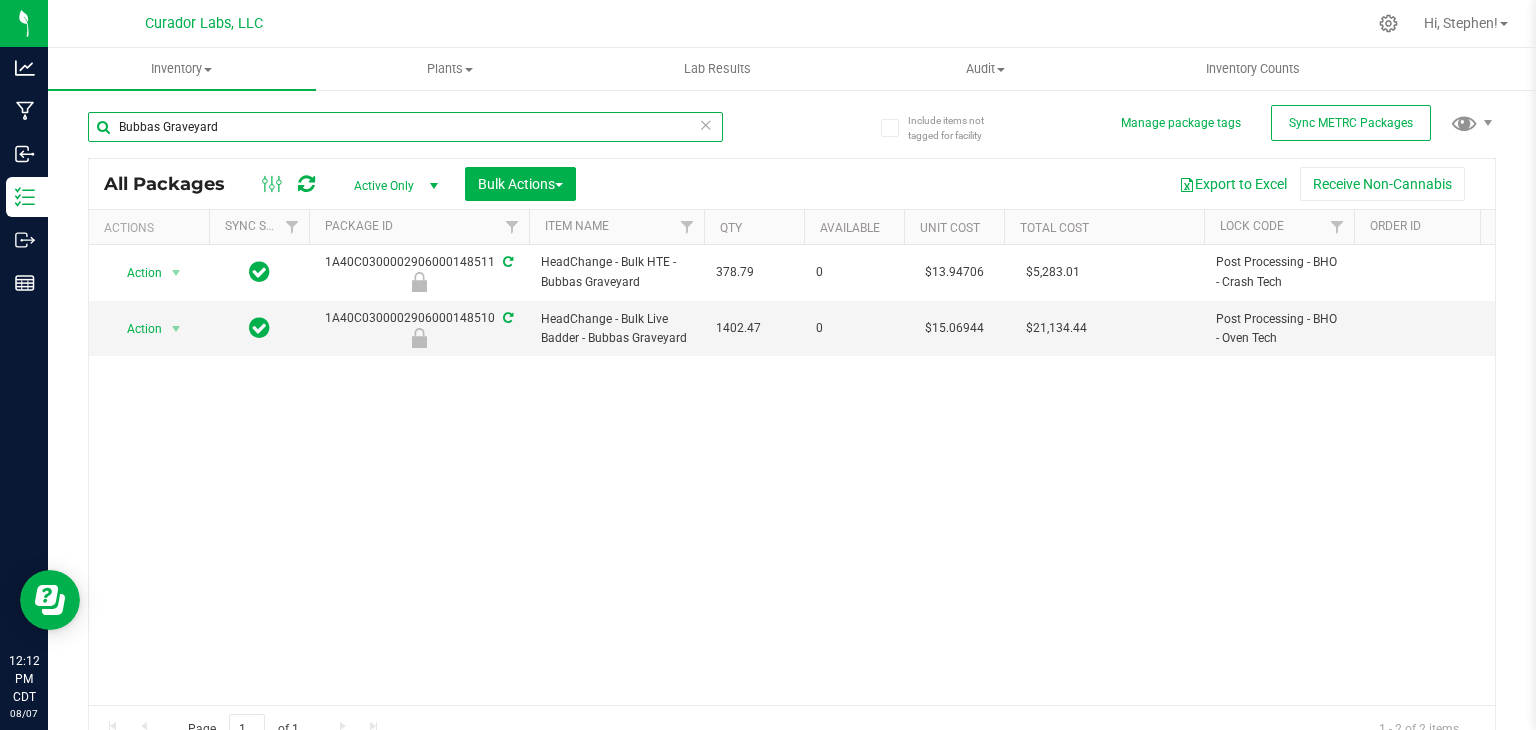 paste on "Zkatalites" 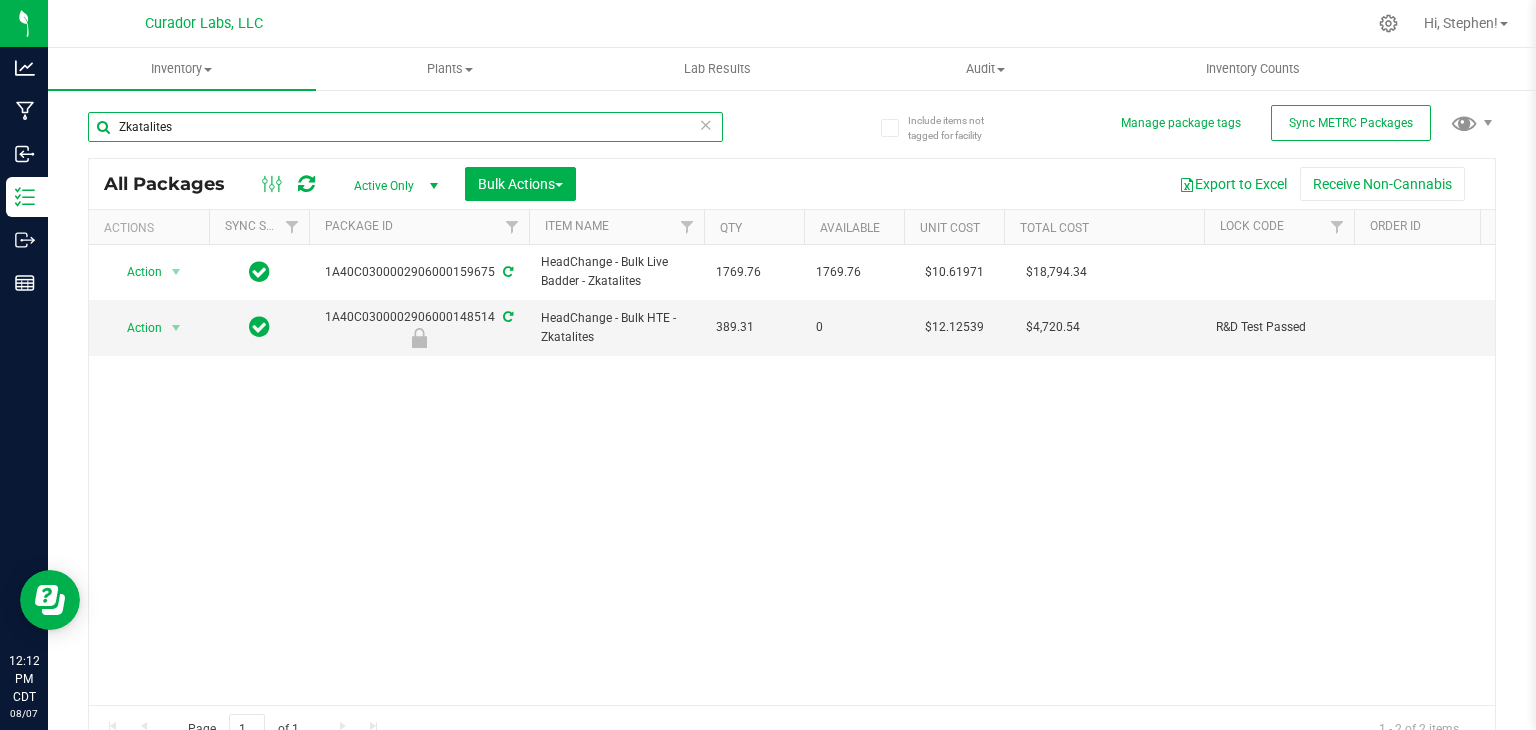 paste on "Dawn's Cherry Limeade #44" 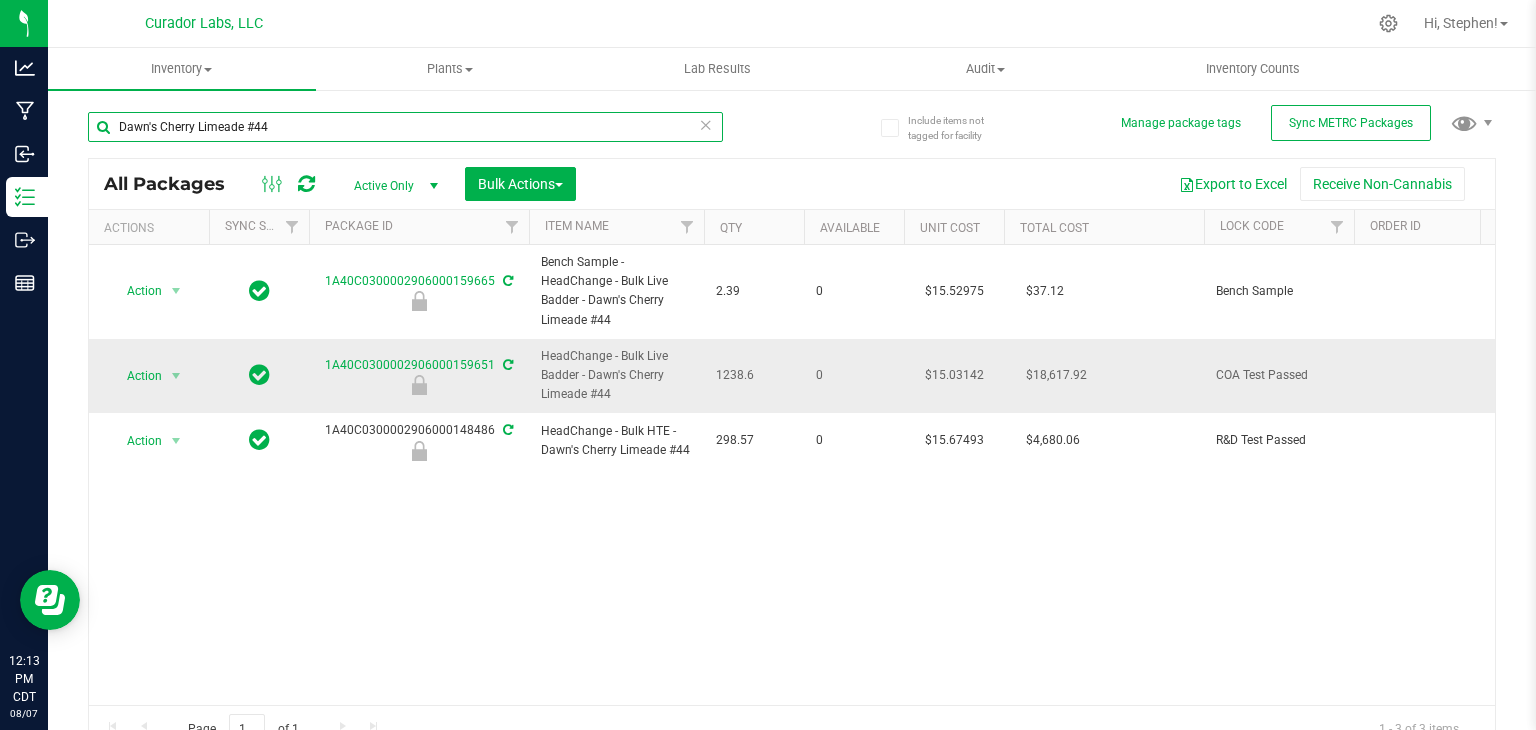 paste on "Mezcaline" 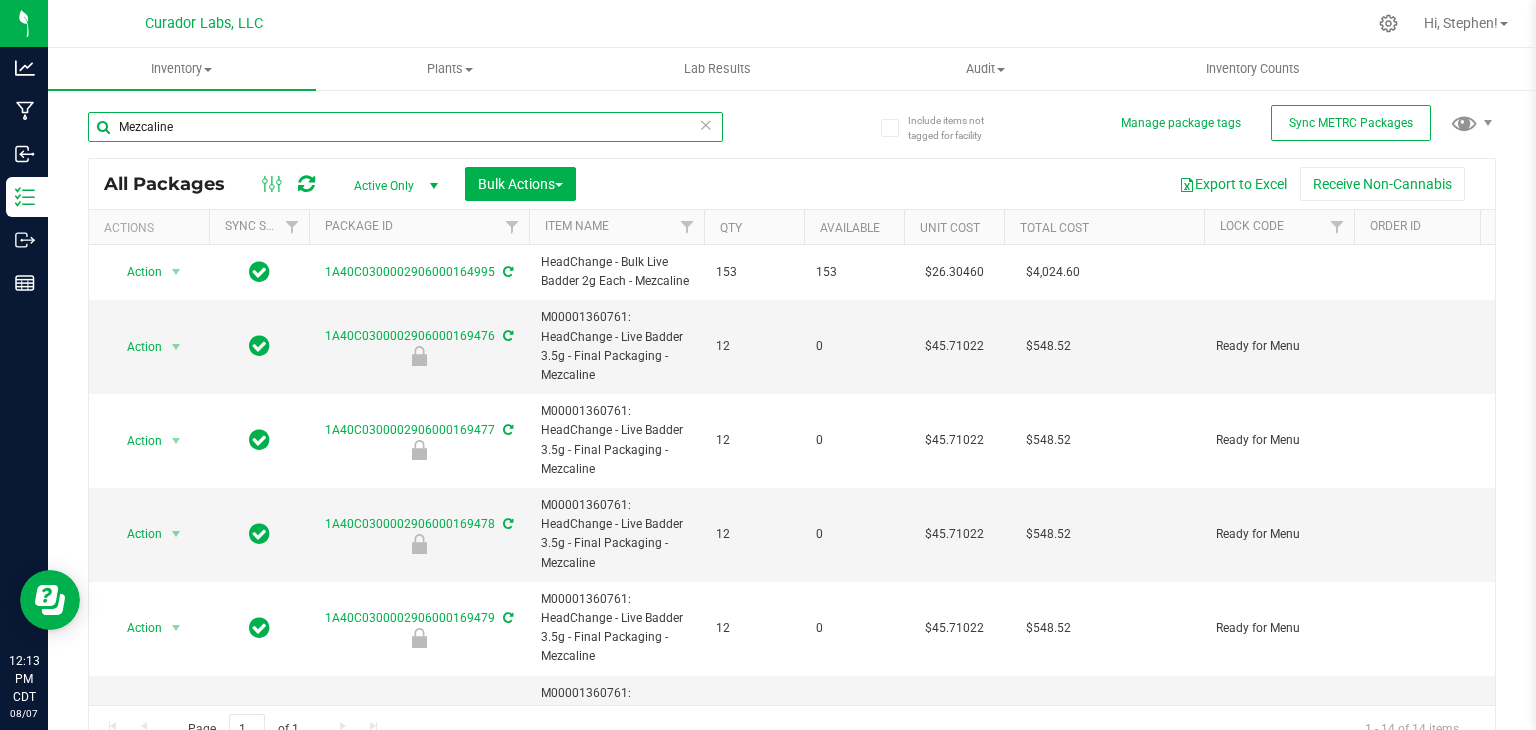 type on "Mezcaline" 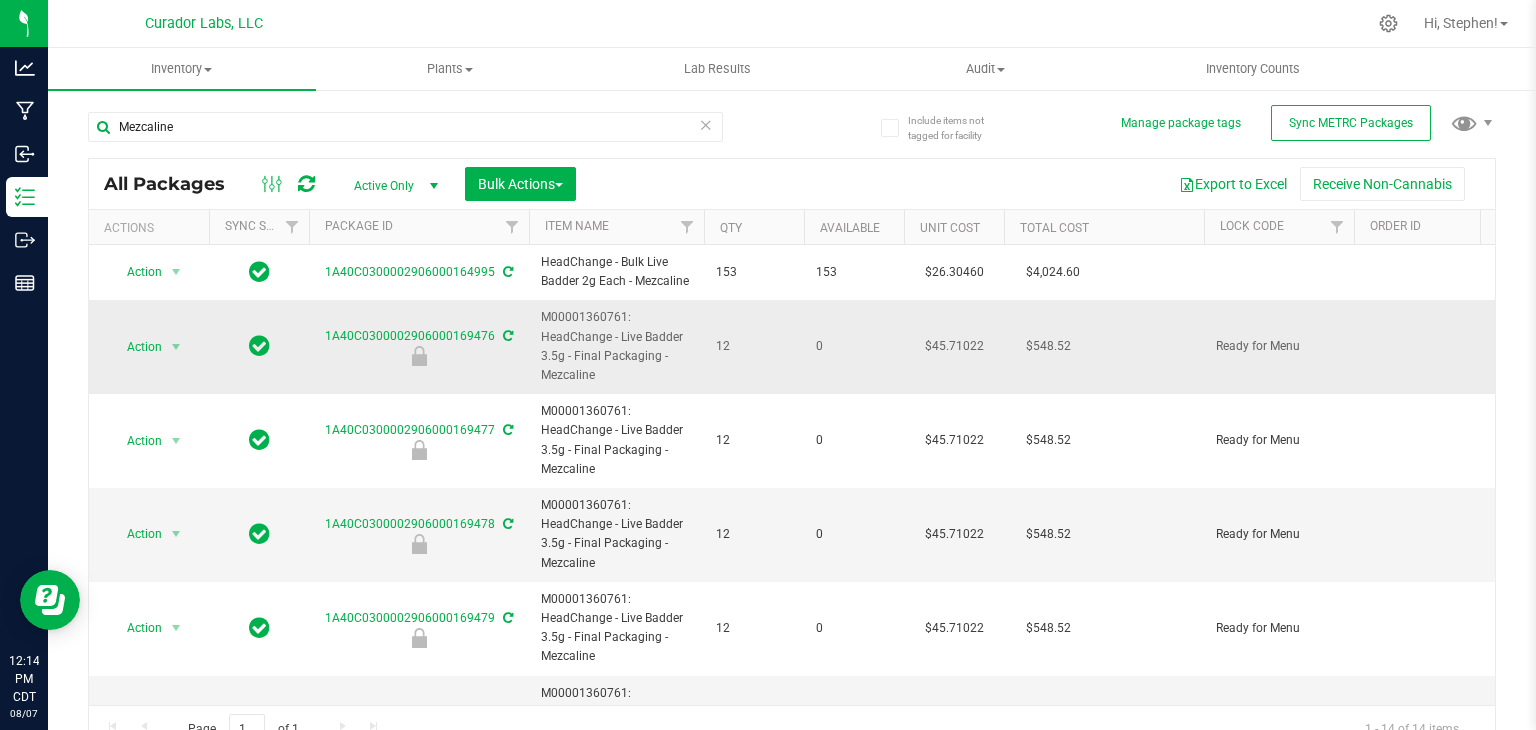 click on "12" at bounding box center (754, 347) 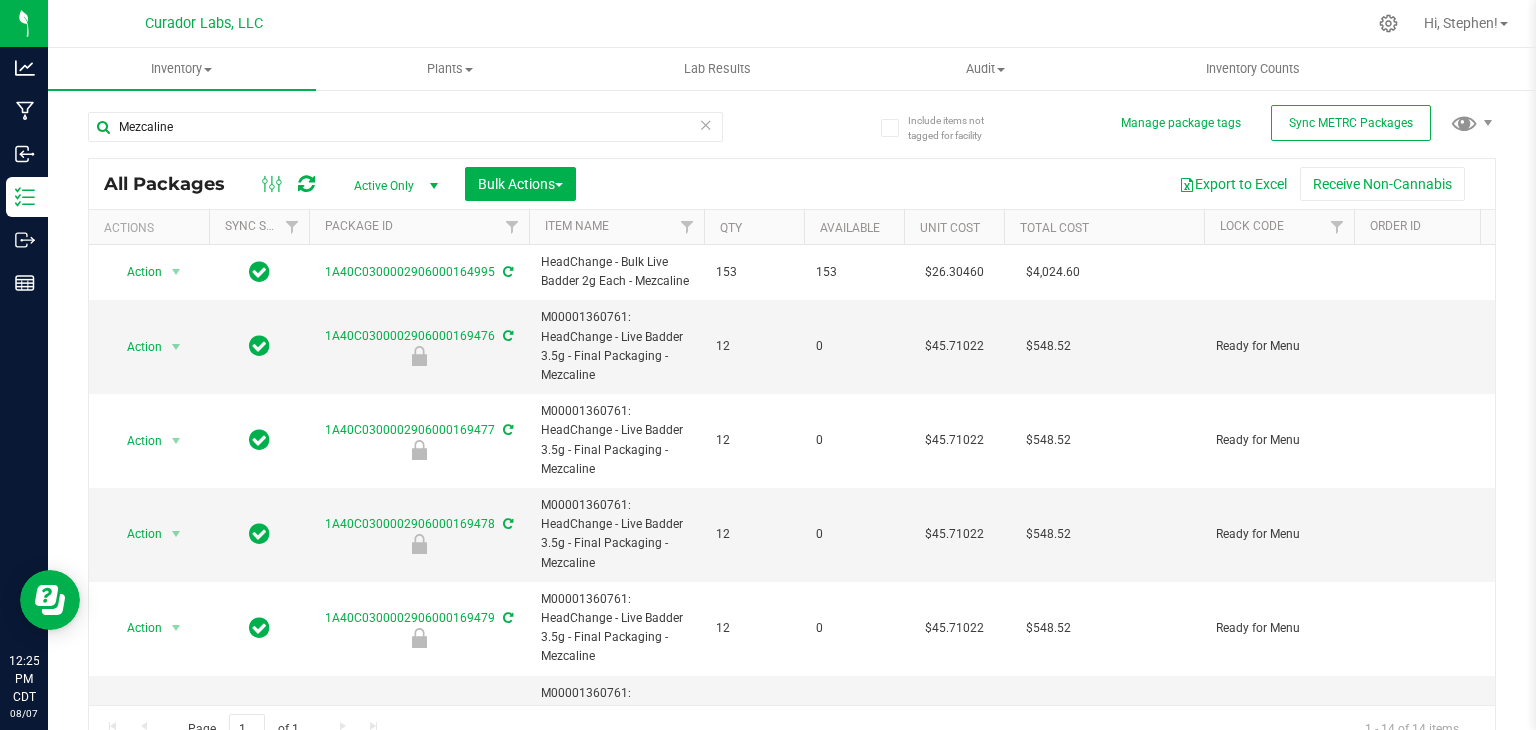 click on "Export to Excel
Receive Non-Cannabis" at bounding box center (1035, 184) 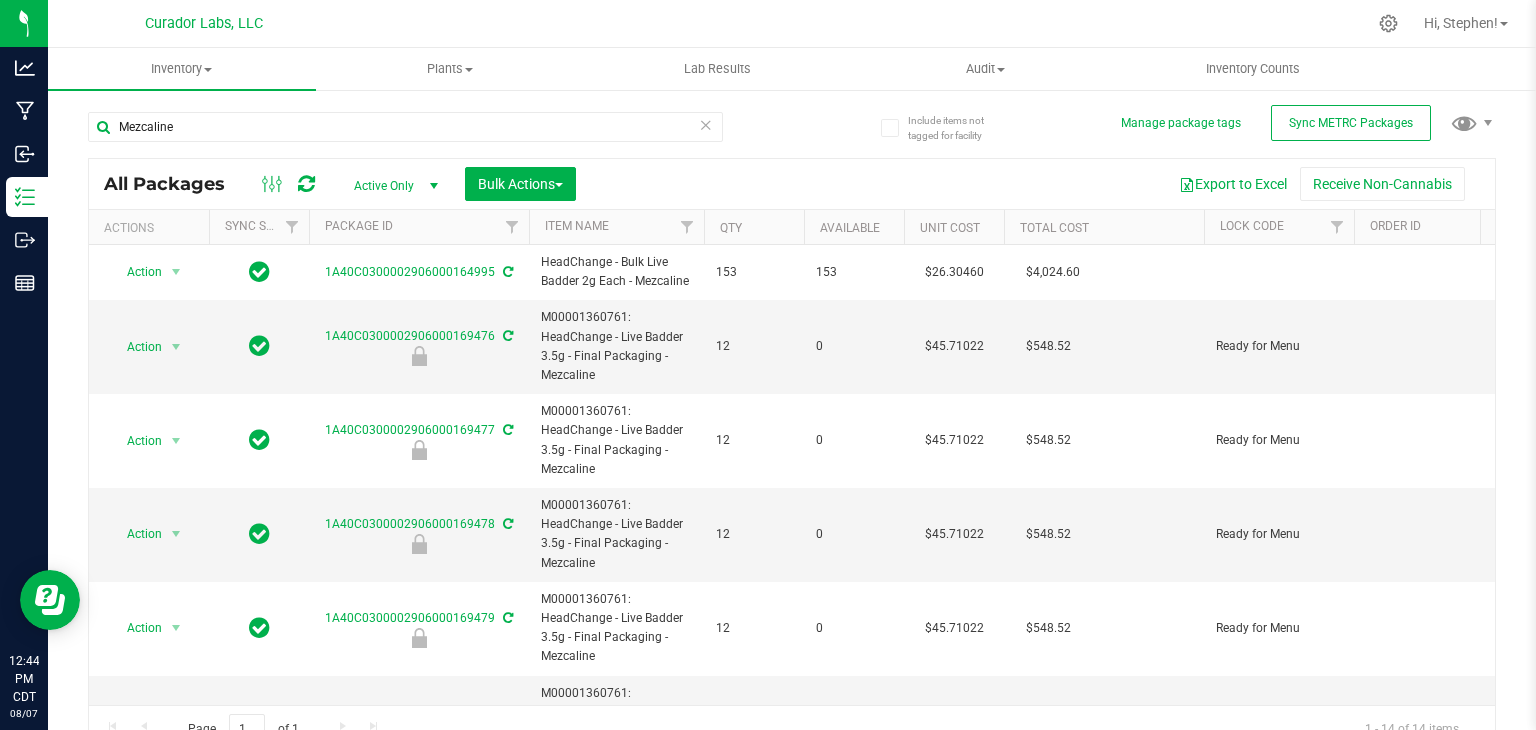 click at bounding box center [706, 124] 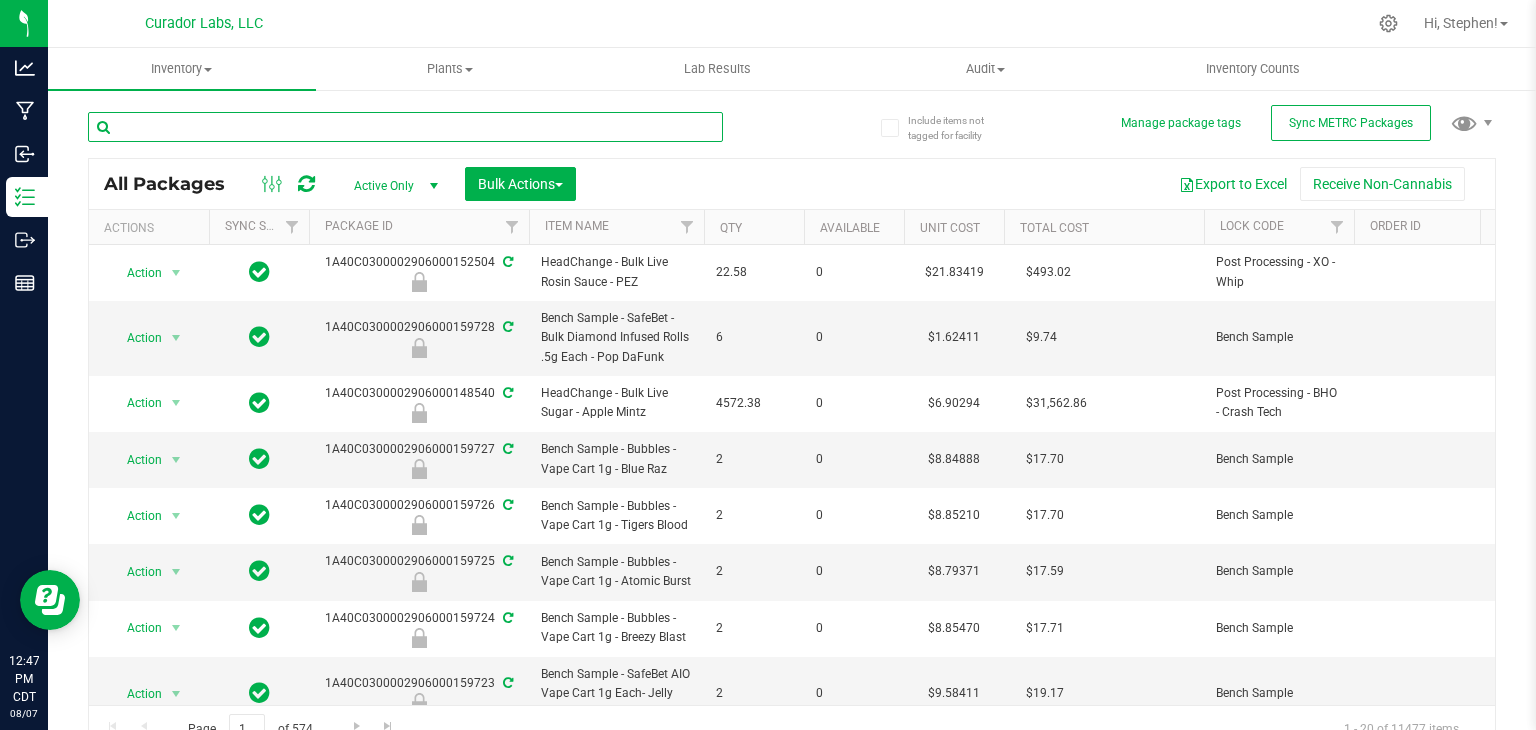 click at bounding box center (405, 127) 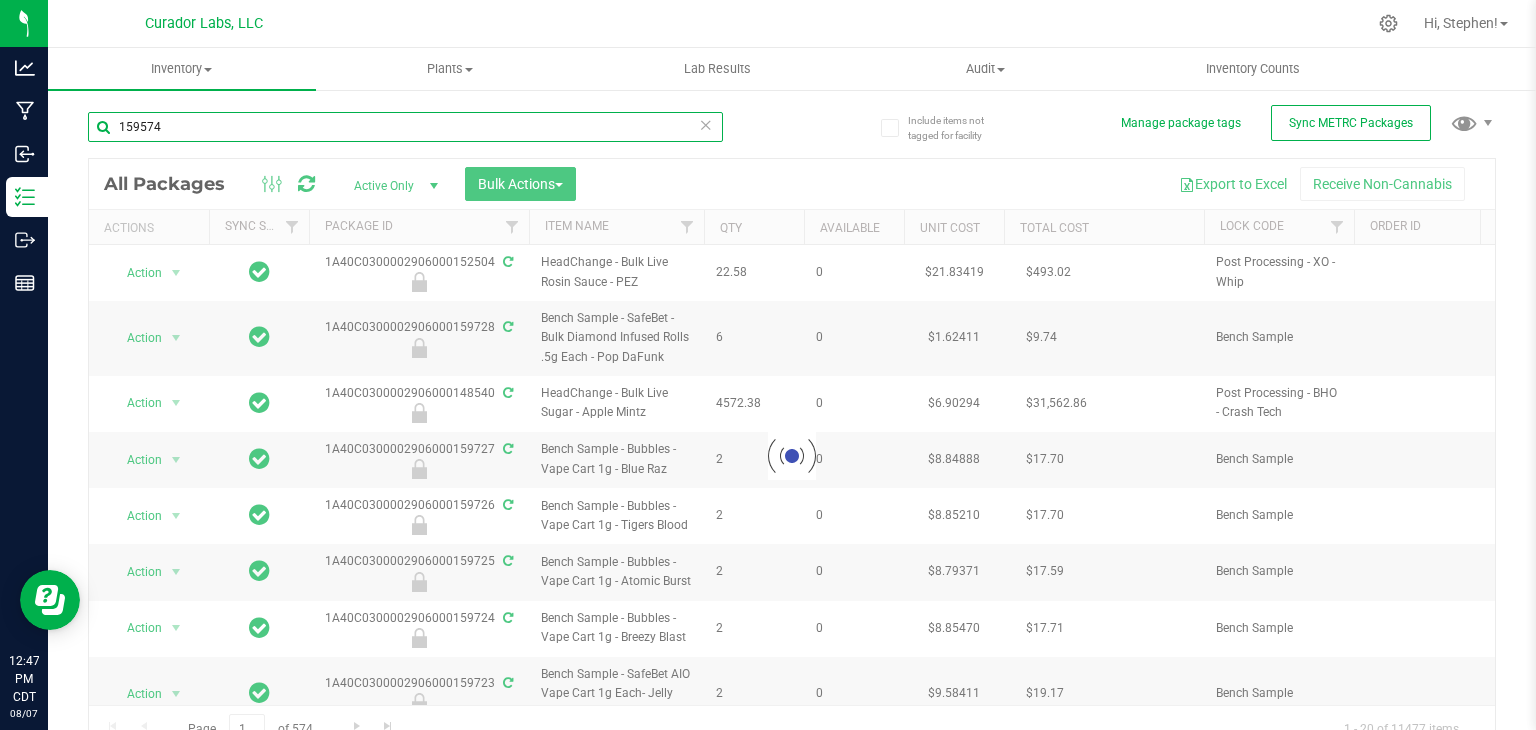 type on "159574" 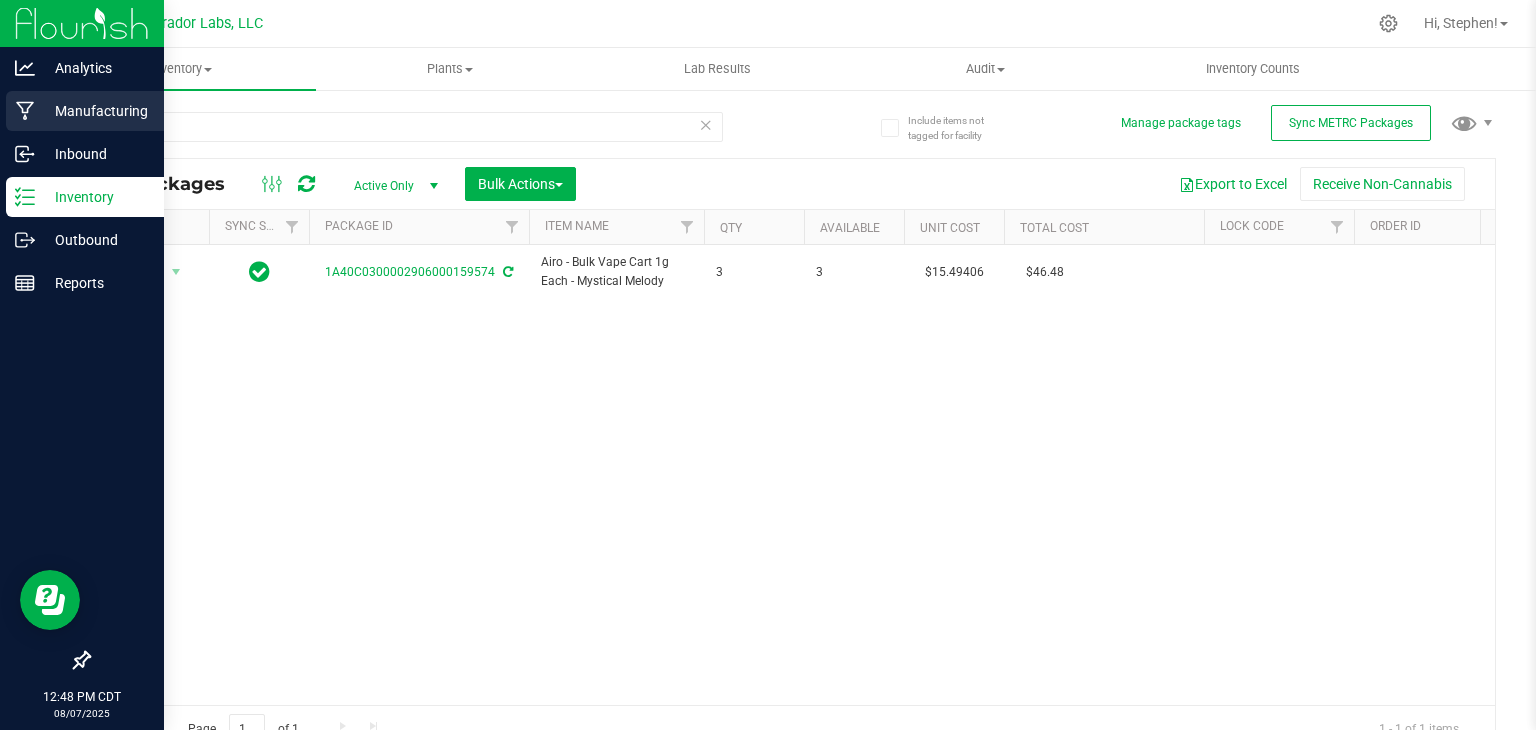 click on "Manufacturing" at bounding box center (85, 111) 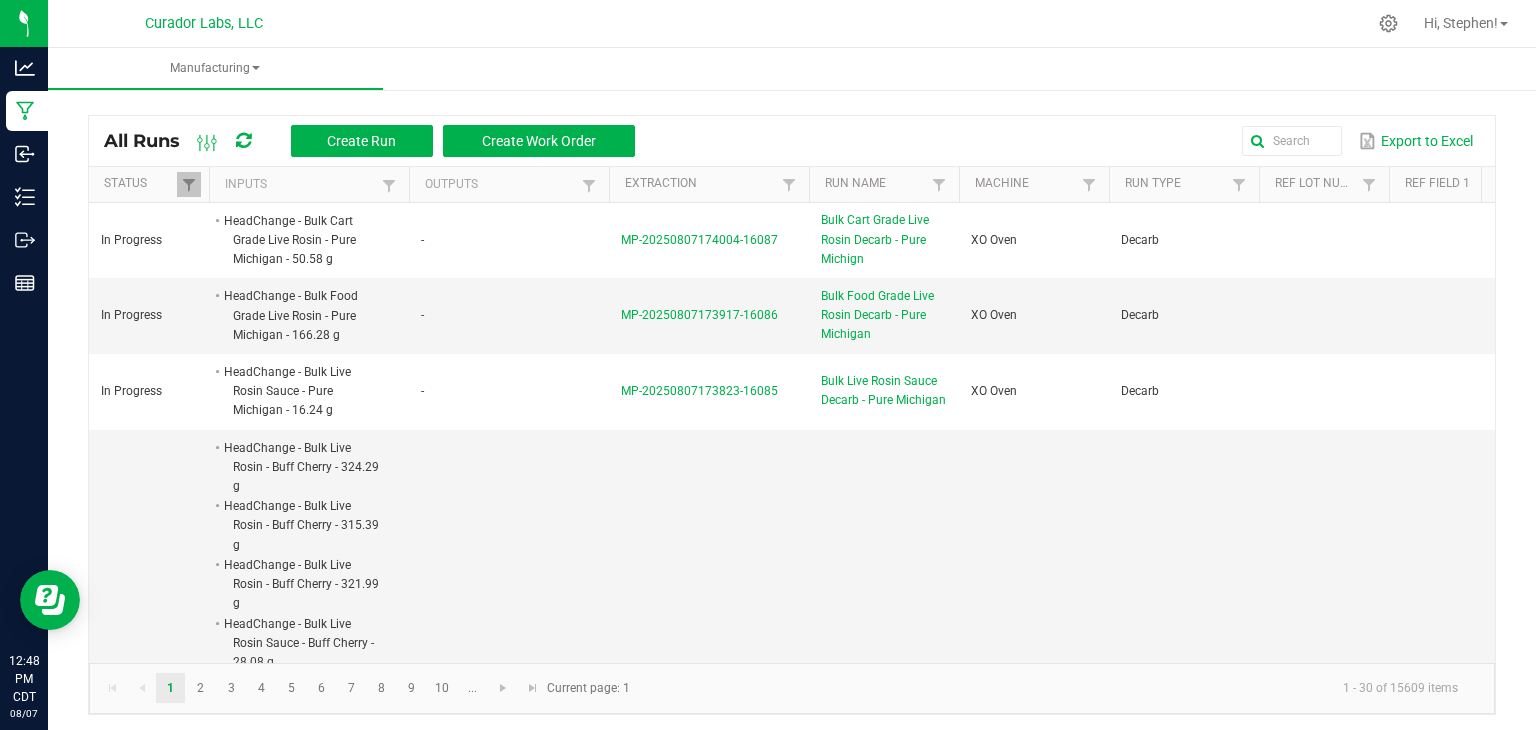 click on "Status" at bounding box center (149, 185) 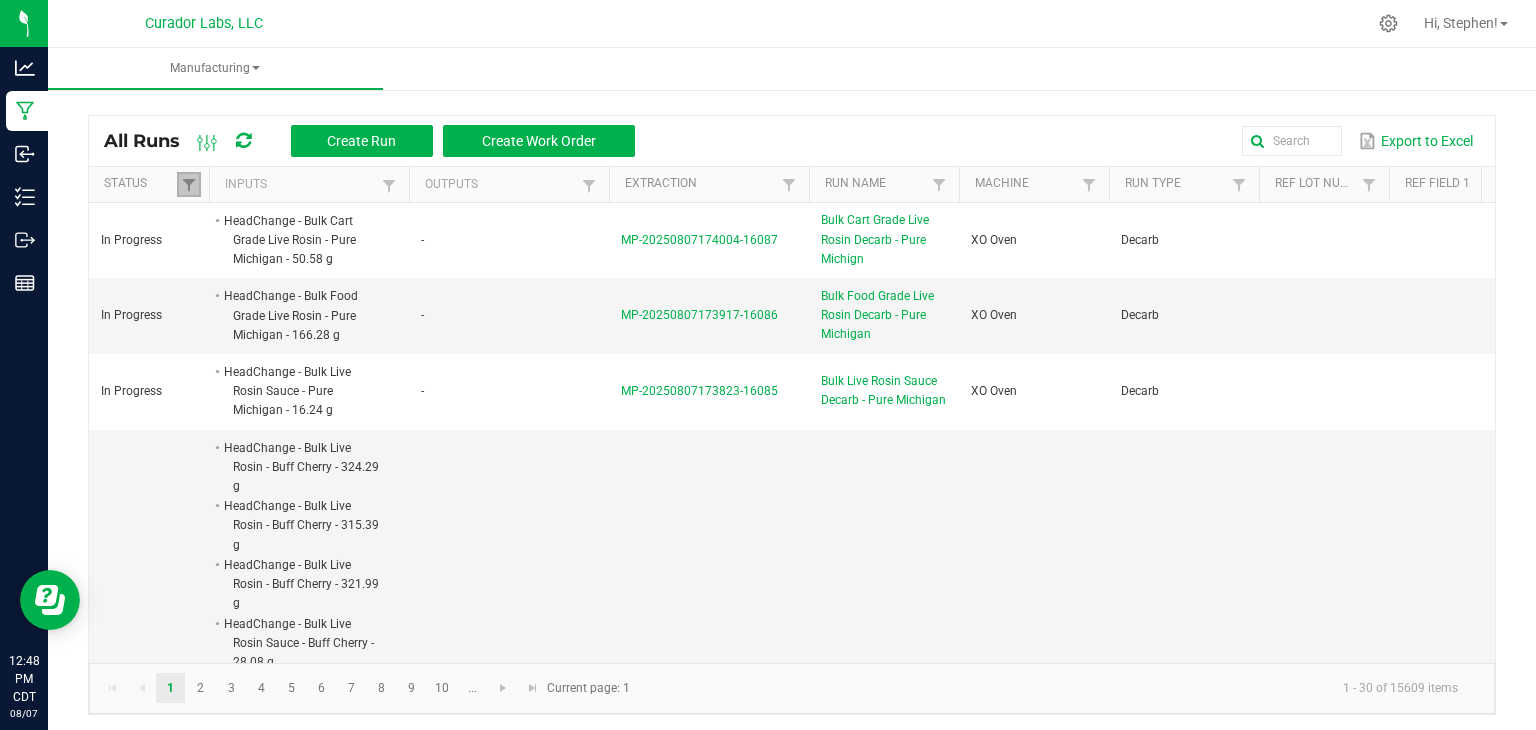click at bounding box center (189, 184) 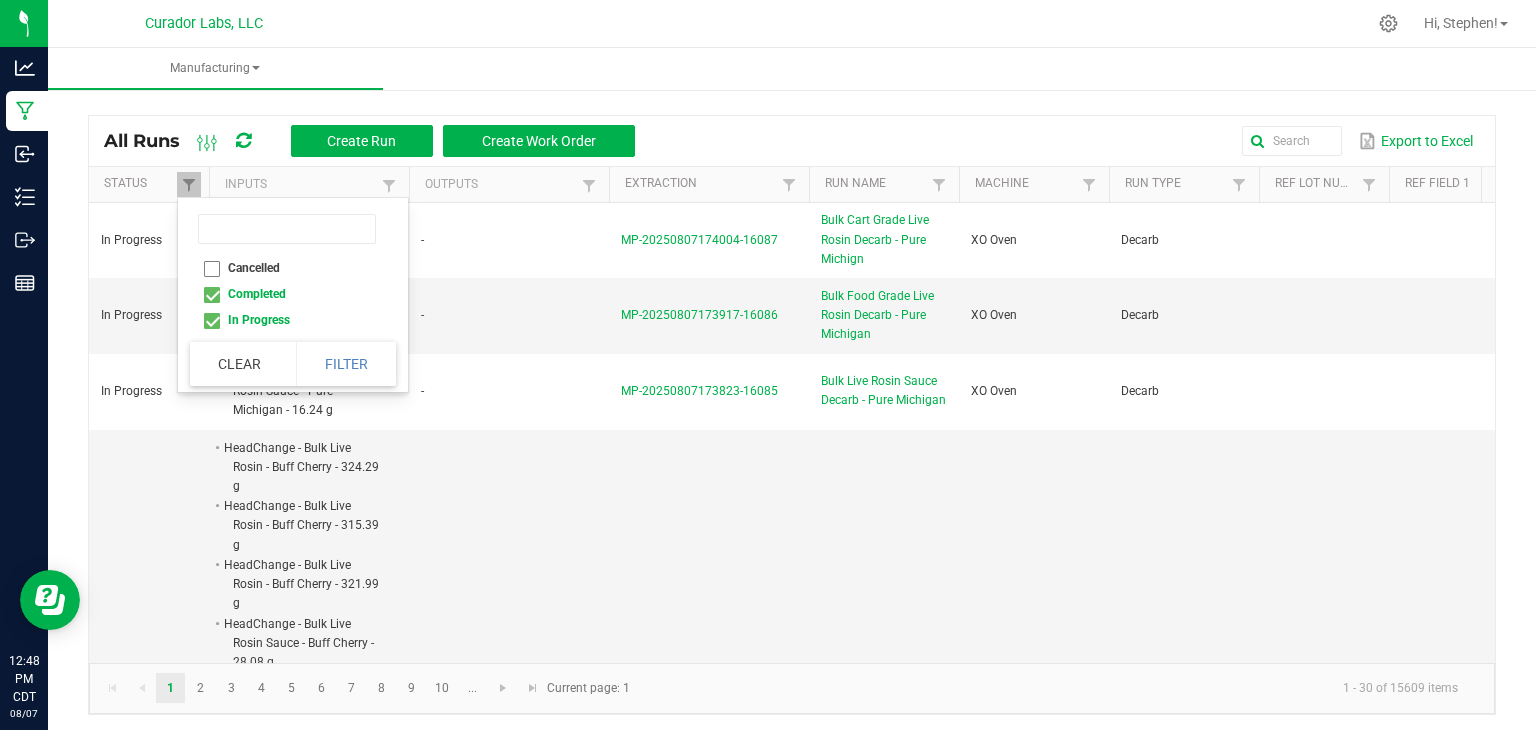 click on "Completed" at bounding box center (287, 294) 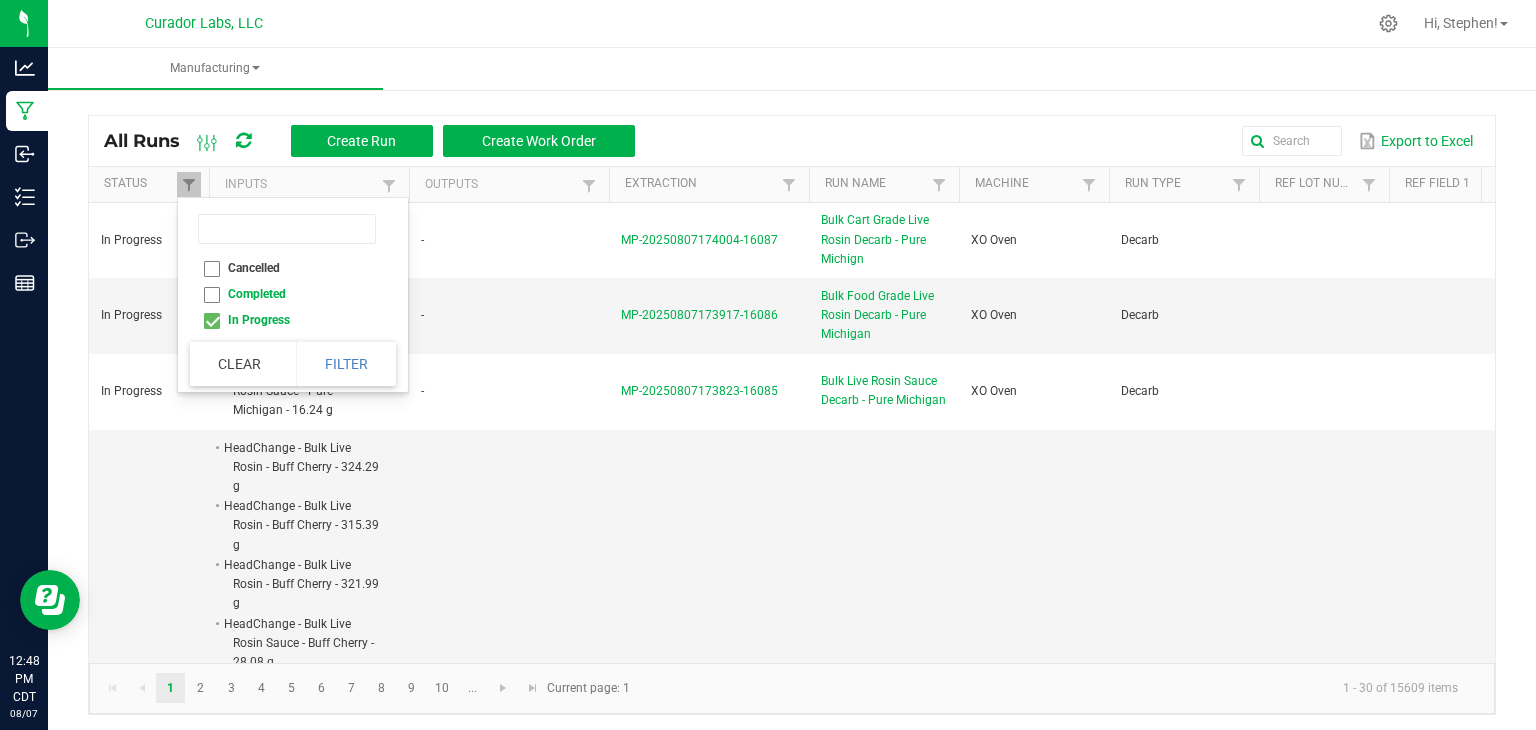 checkbox on "false" 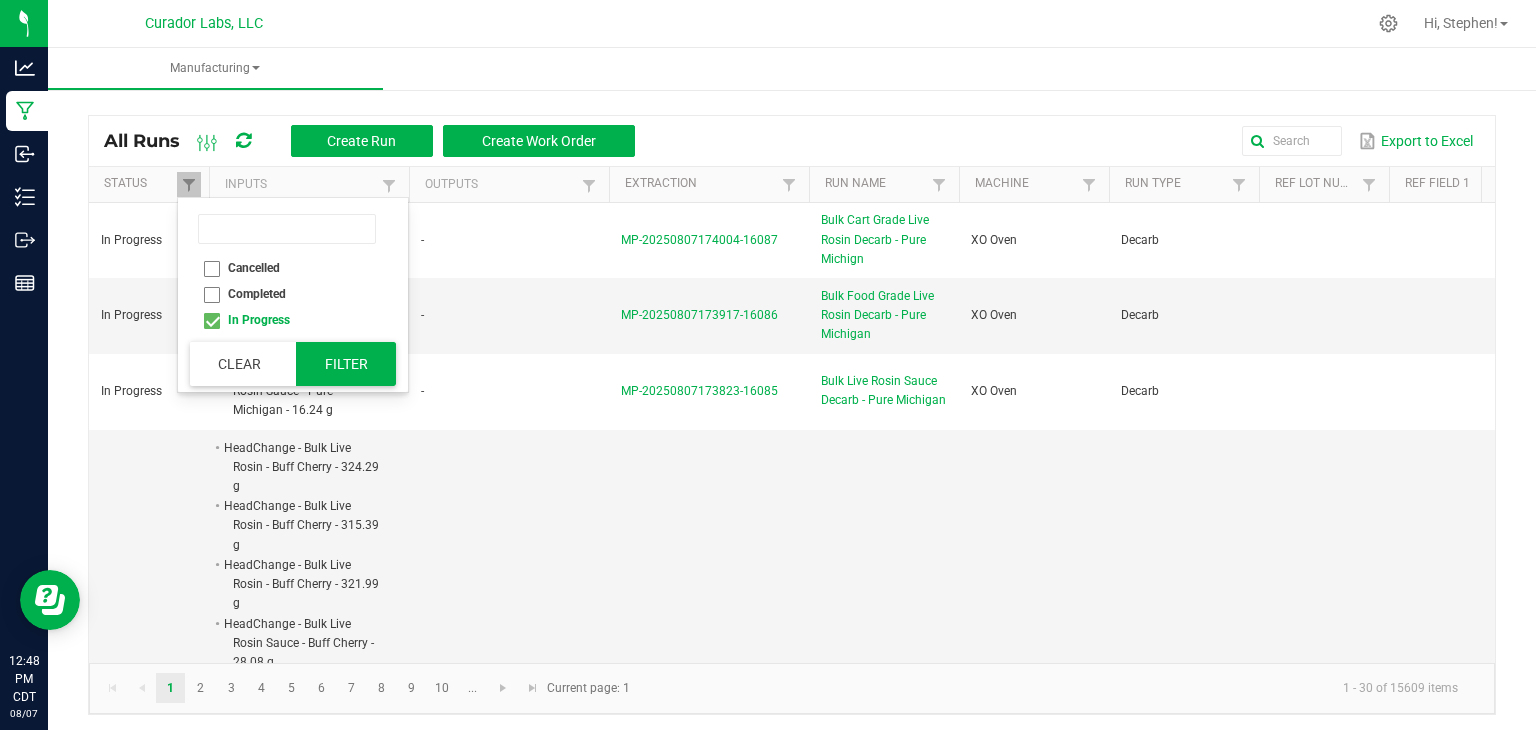 click on "Filter" at bounding box center [346, 364] 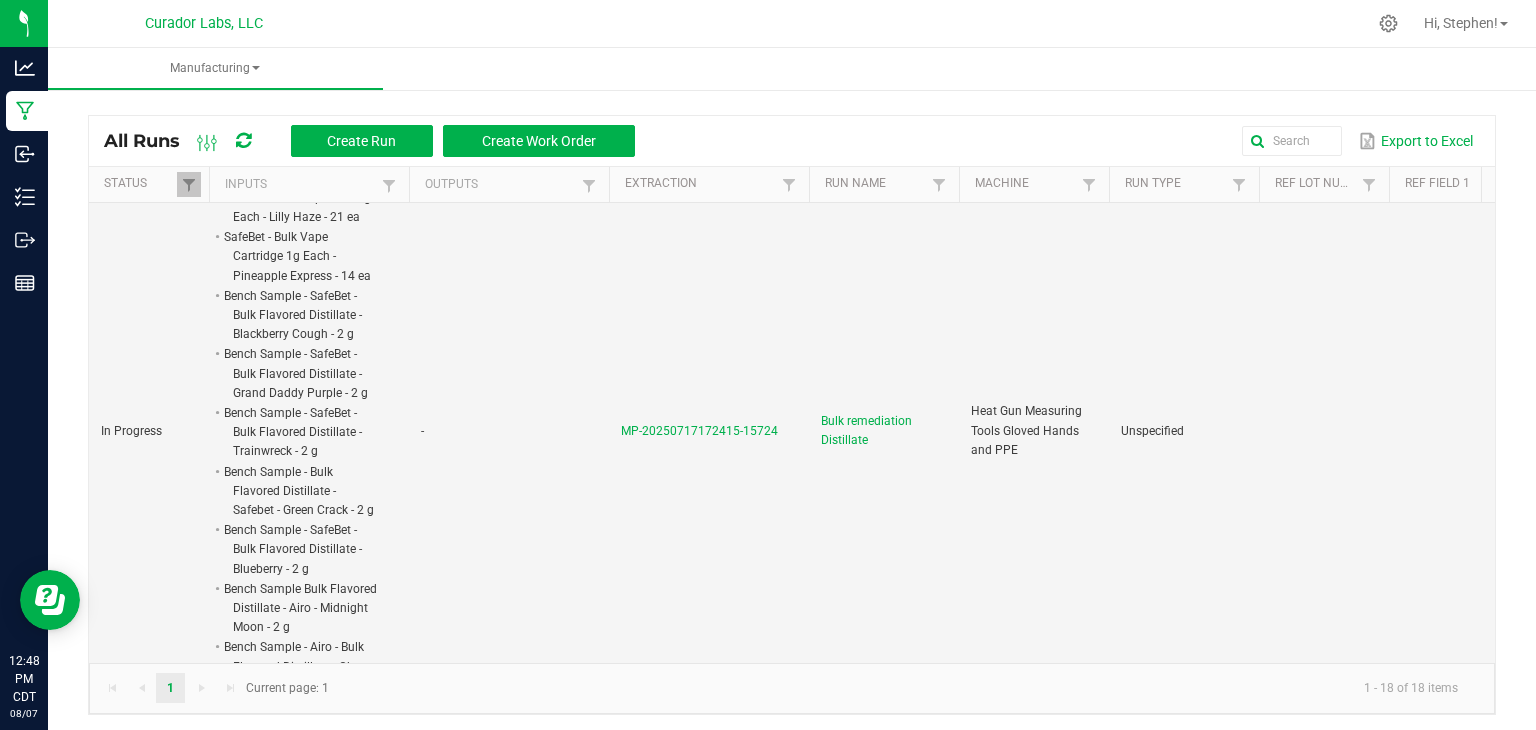 scroll, scrollTop: 4580, scrollLeft: 0, axis: vertical 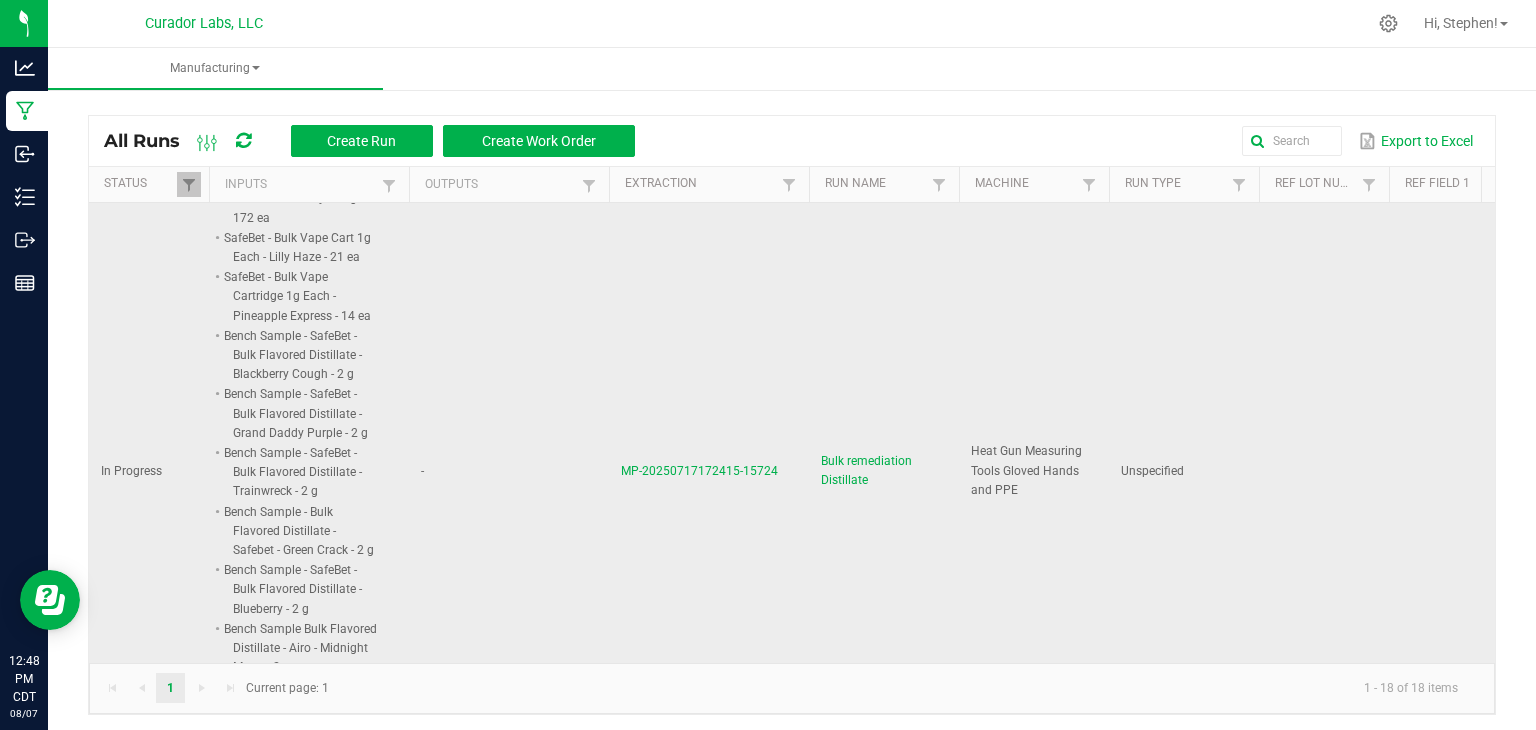 click on "MP-20250717172415-15724" at bounding box center (699, 471) 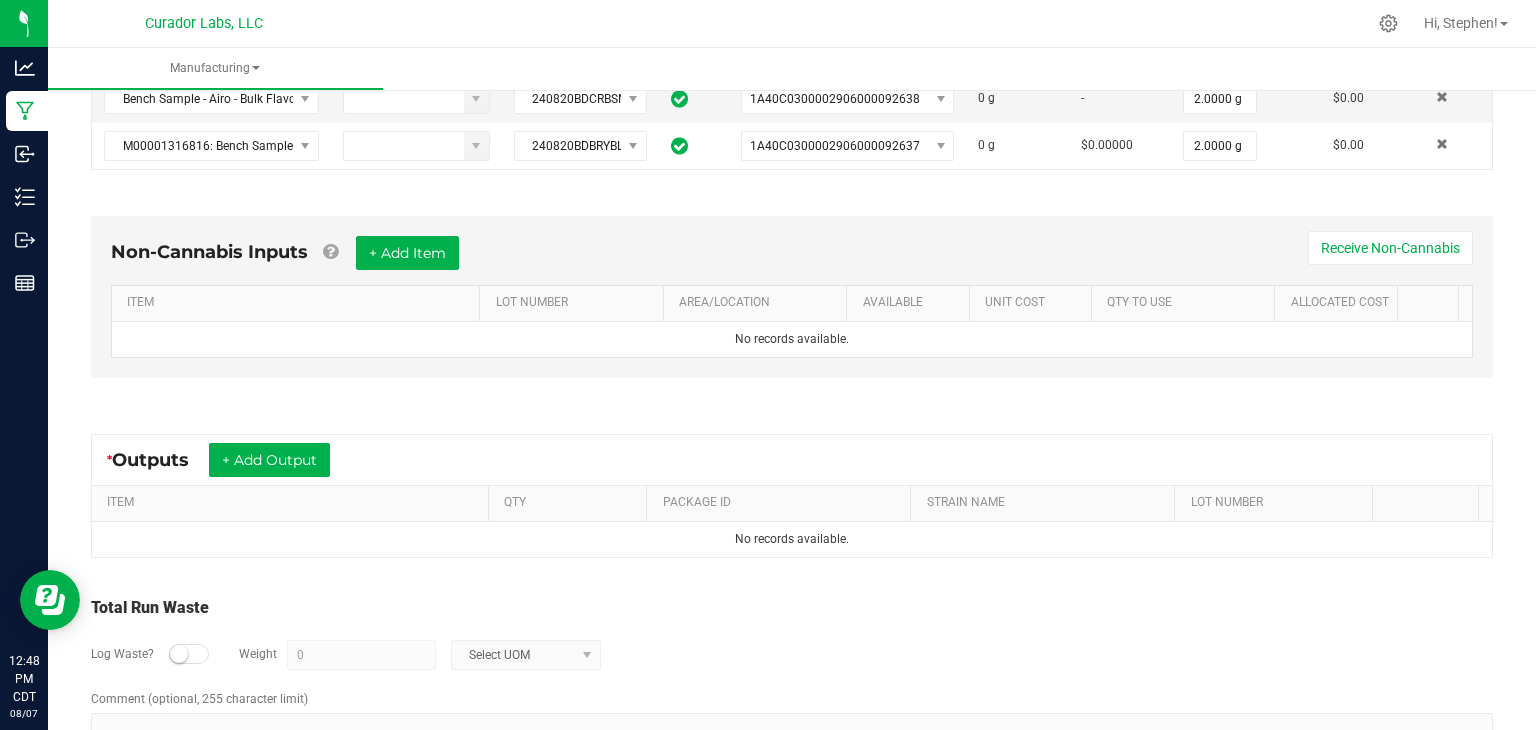 scroll, scrollTop: 1968, scrollLeft: 0, axis: vertical 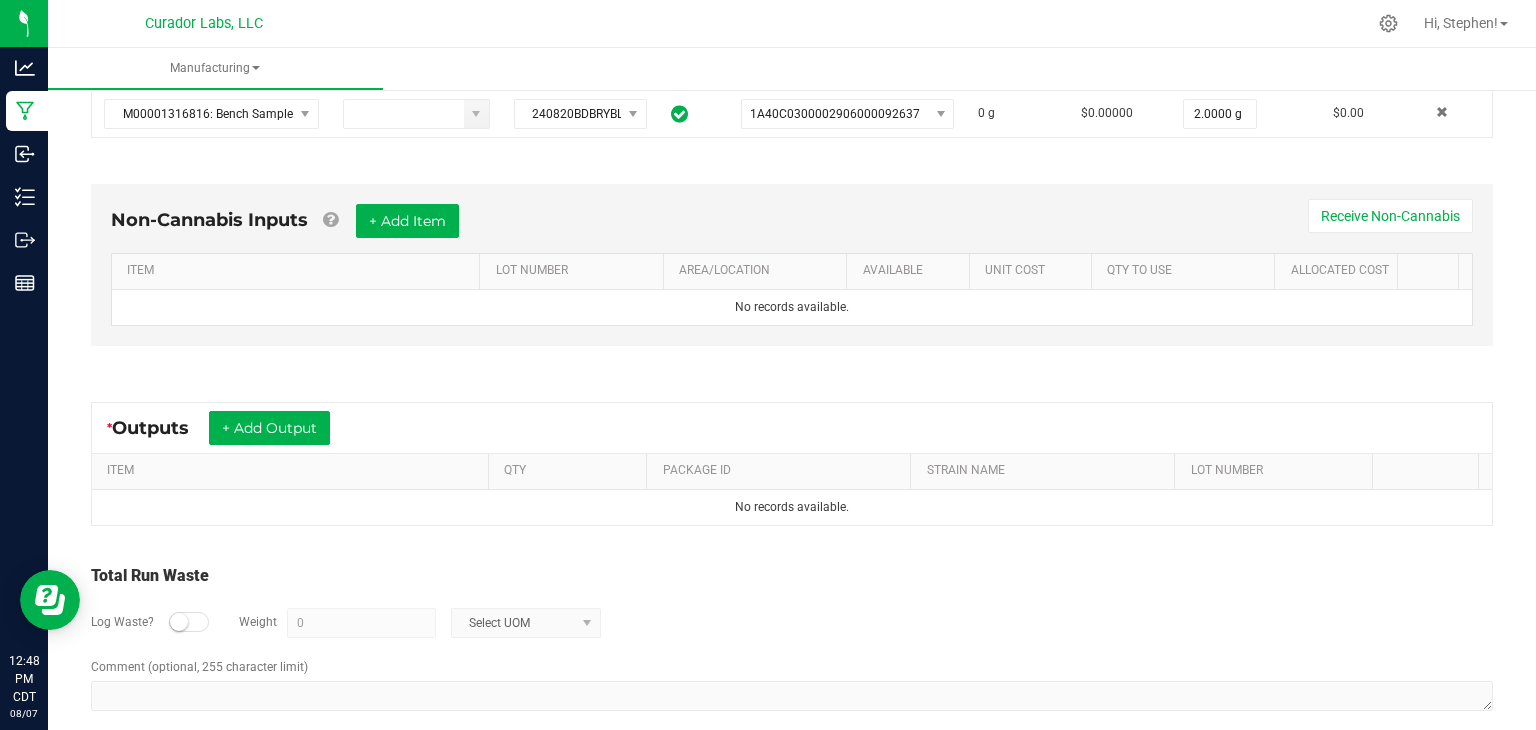 click on "*    Outputs    + Add Output  ITEM QTY PACKAGE ID STRAIN NAME LOT NUMBER  No records available." at bounding box center (792, 464) 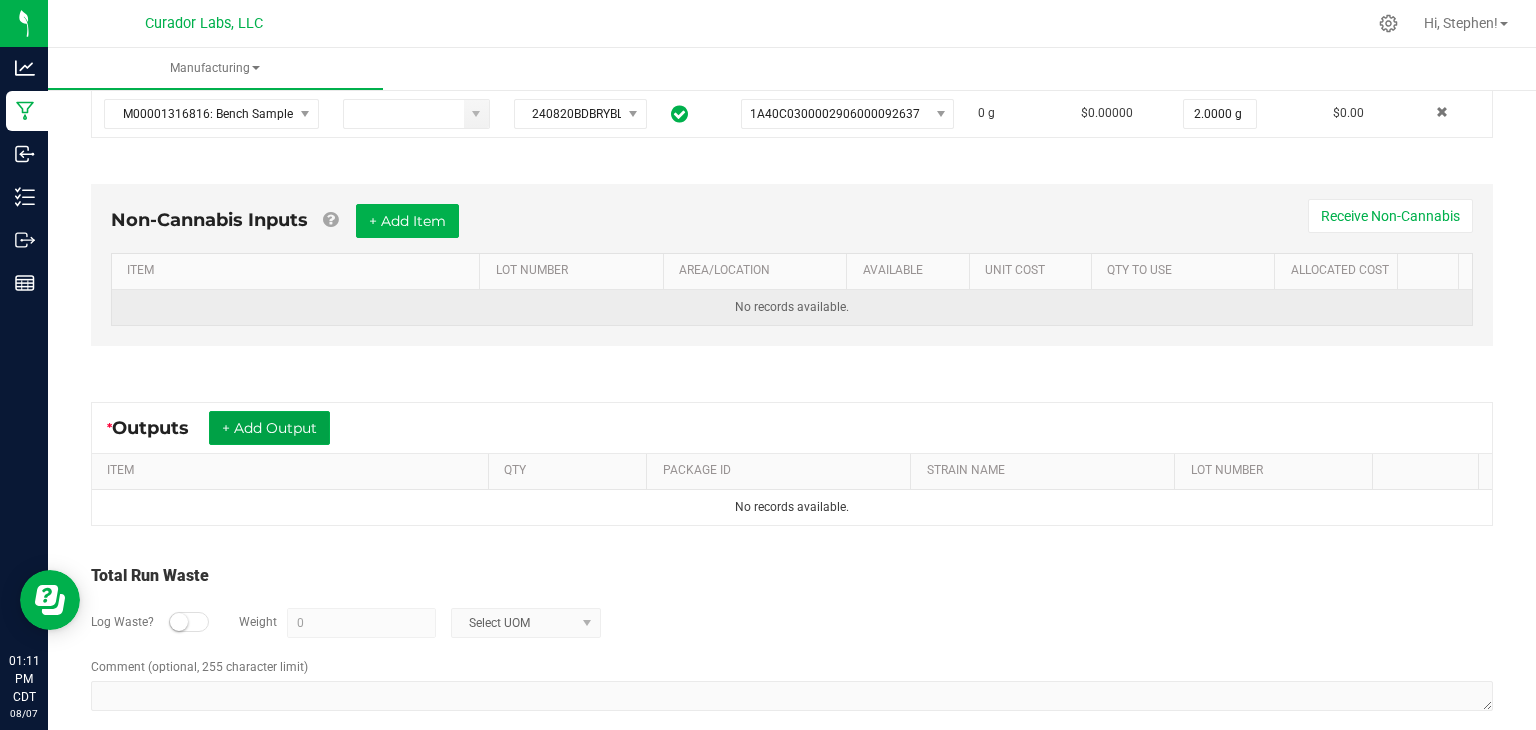 type 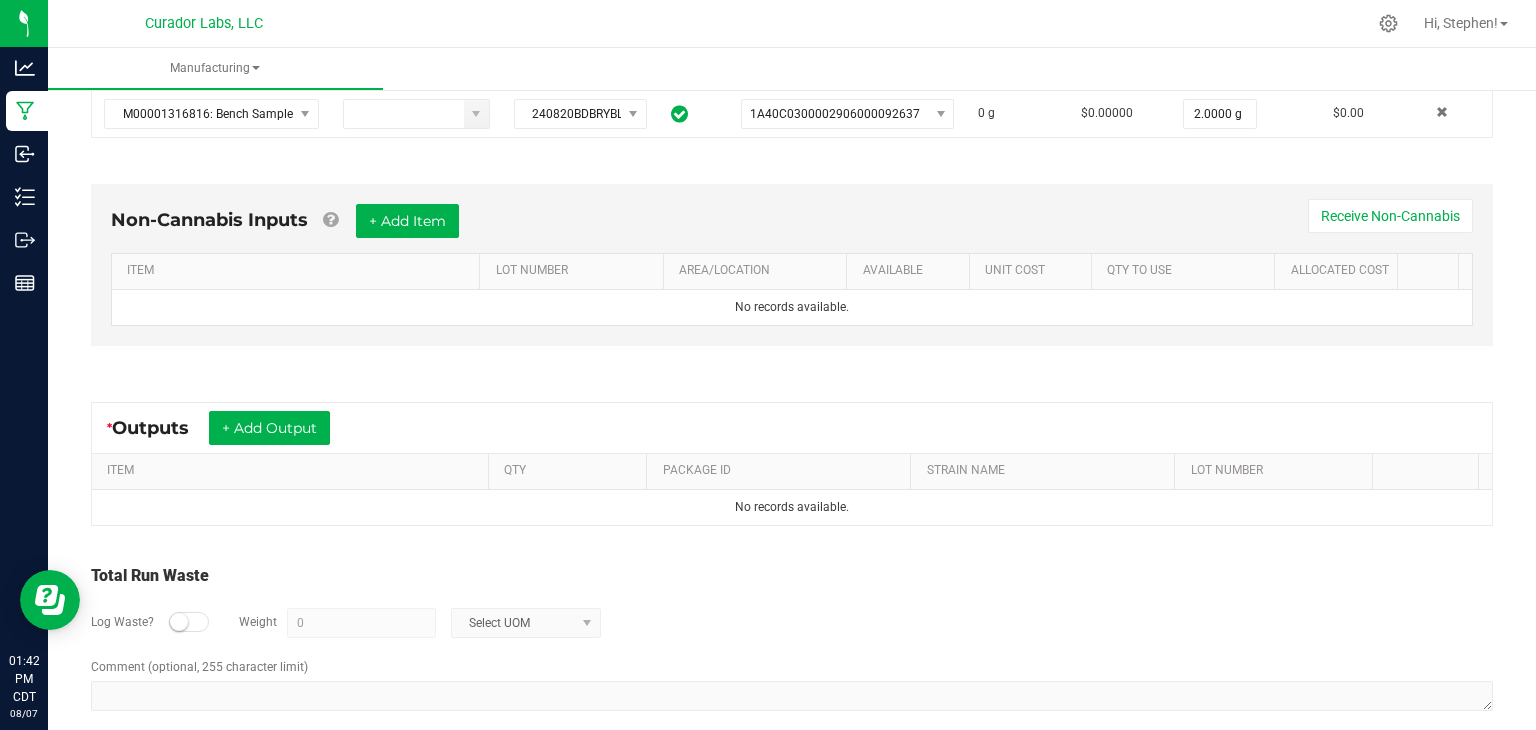click on "Non-Cannabis Inputs   + Add Item   Receive Non-Cannabis  ITEM LOT NUMBER AREA/LOCATION AVAILABLE Unit Cost QTY TO USE Allocated Cost  No records available." at bounding box center [792, 270] 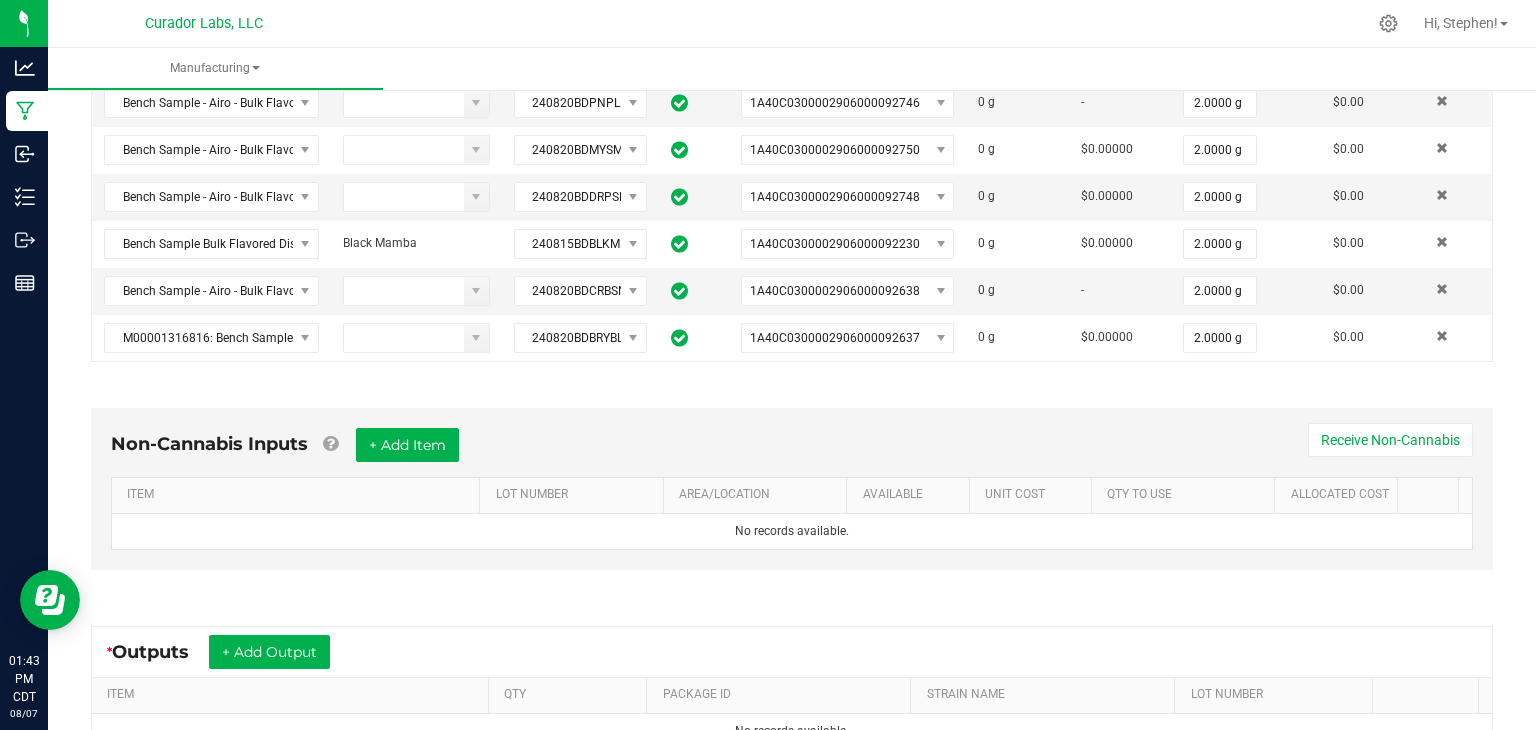 scroll, scrollTop: 1793, scrollLeft: 0, axis: vertical 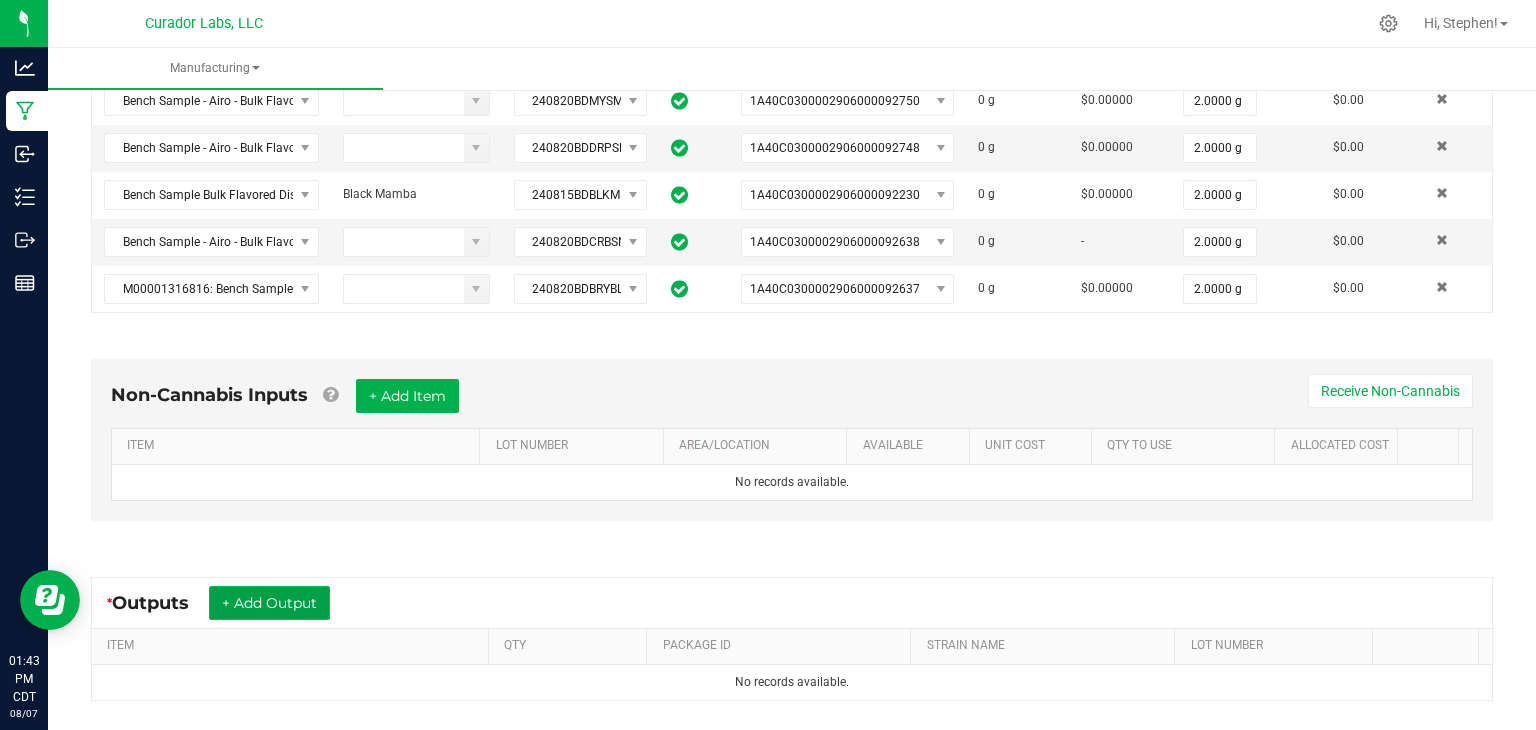 click on "+ Add Output" at bounding box center (269, 603) 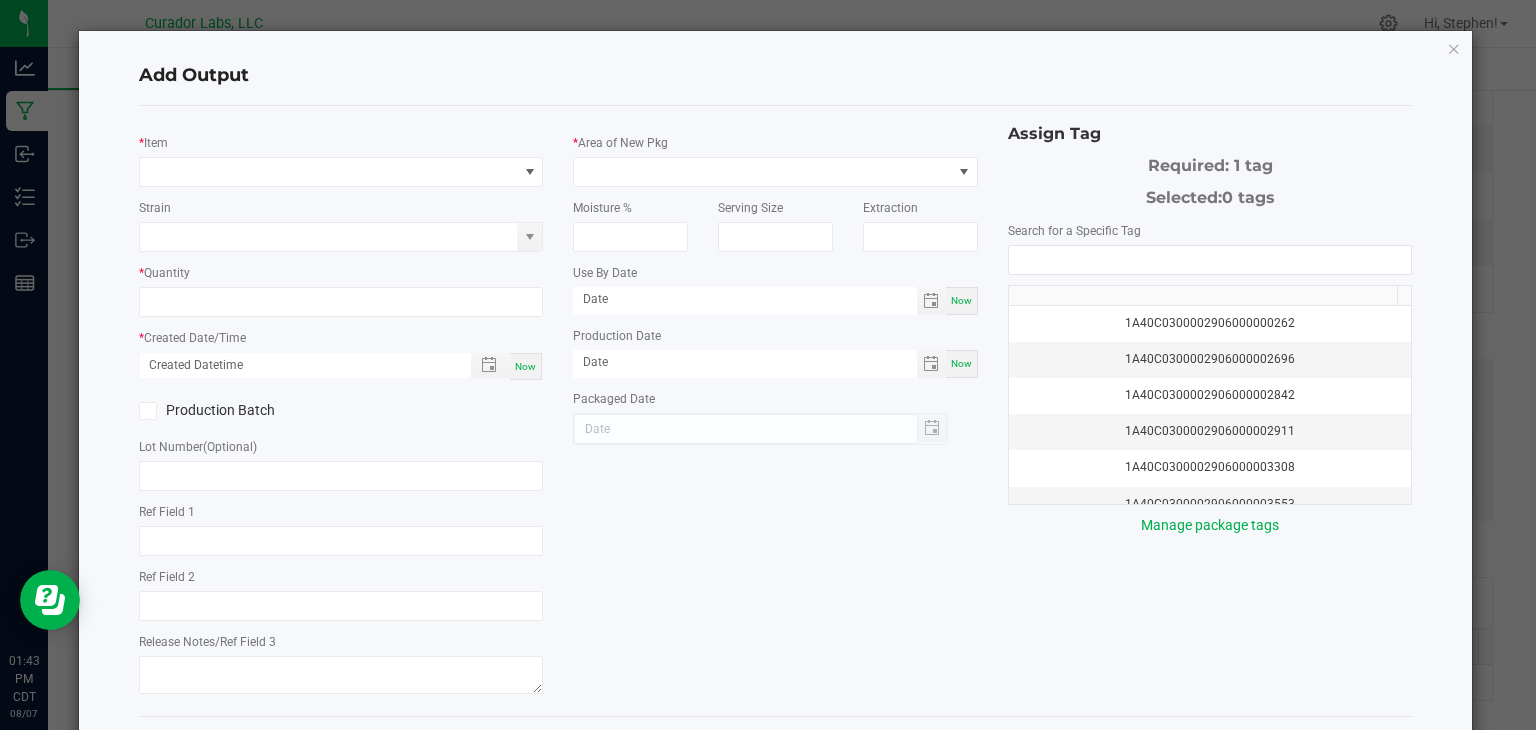 type on "Formulated Still" 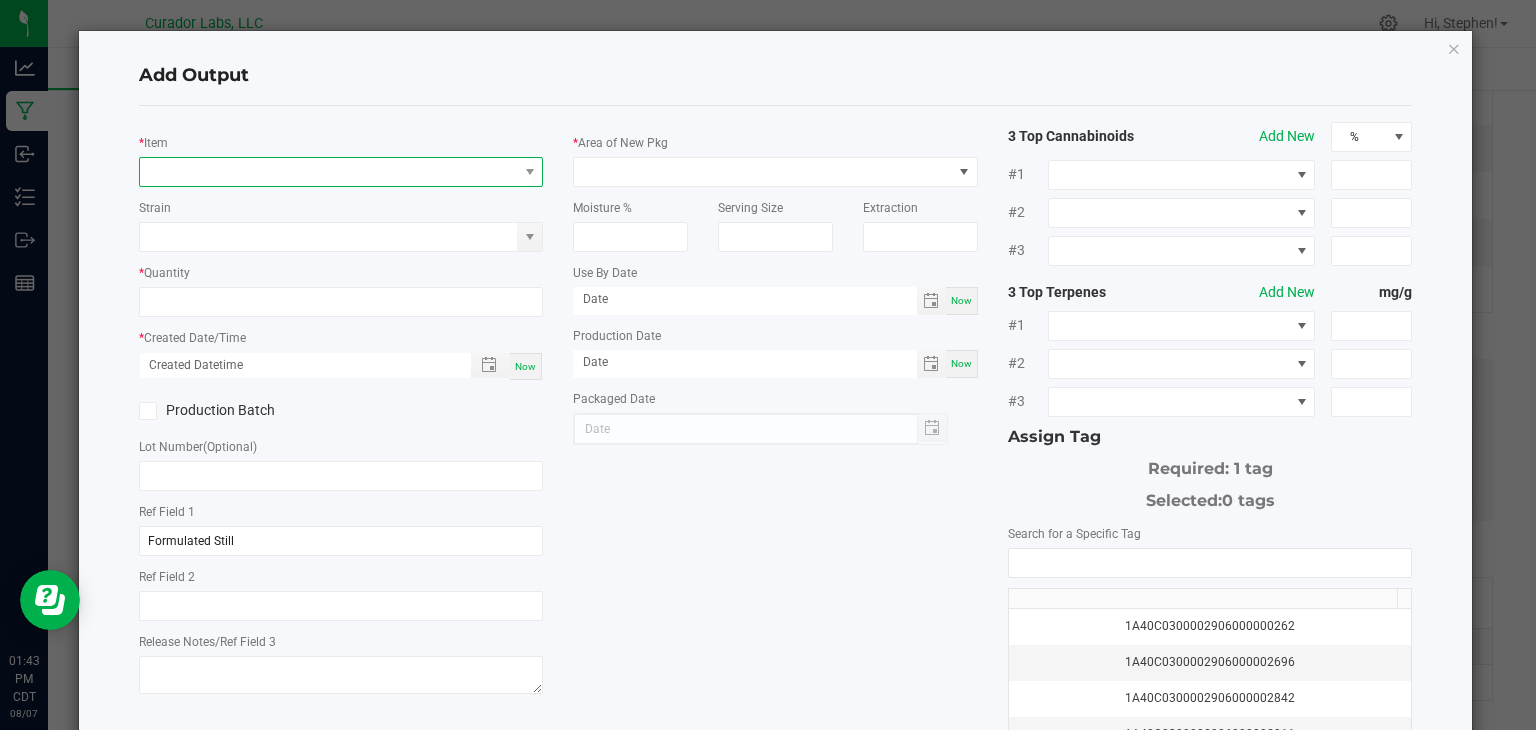click at bounding box center [329, 172] 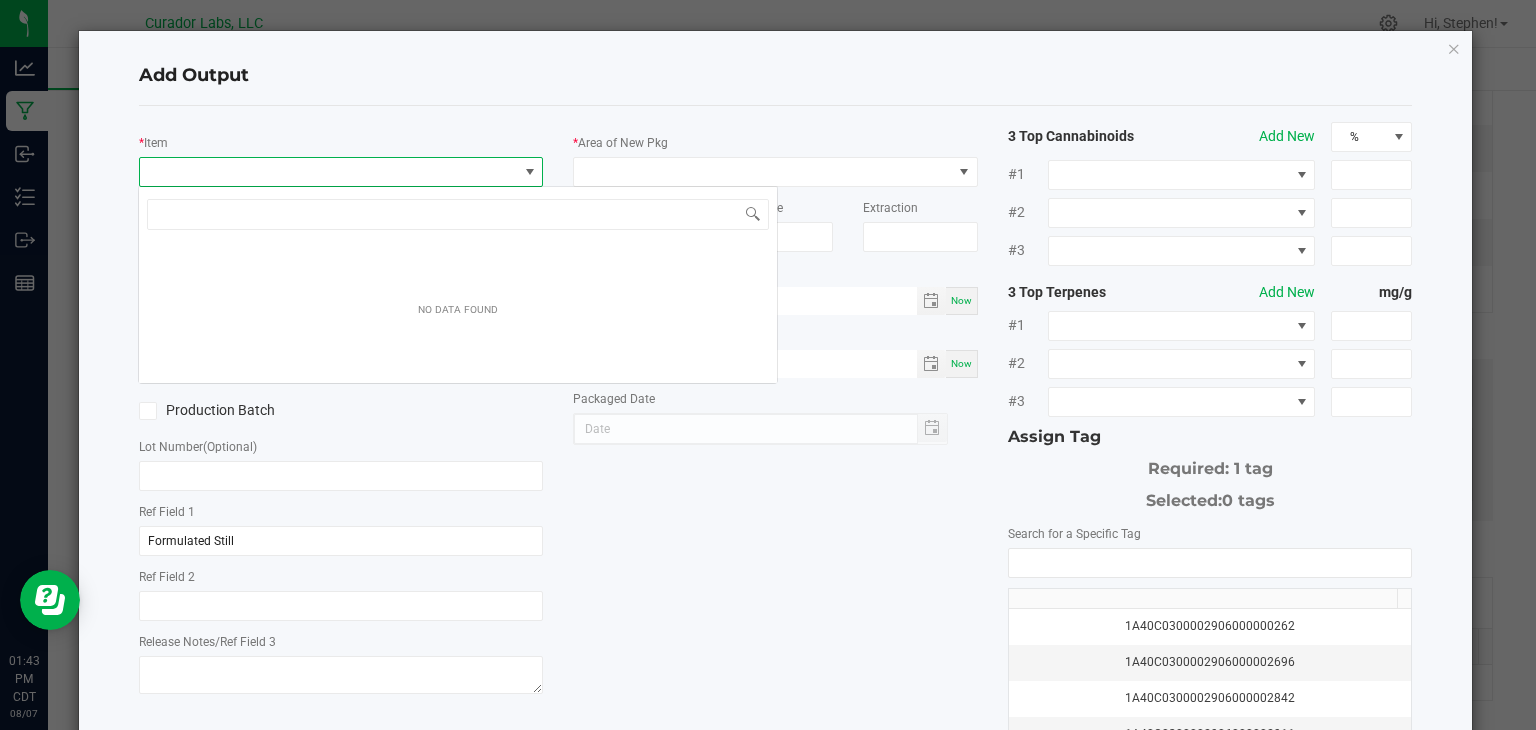 scroll, scrollTop: 99970, scrollLeft: 99600, axis: both 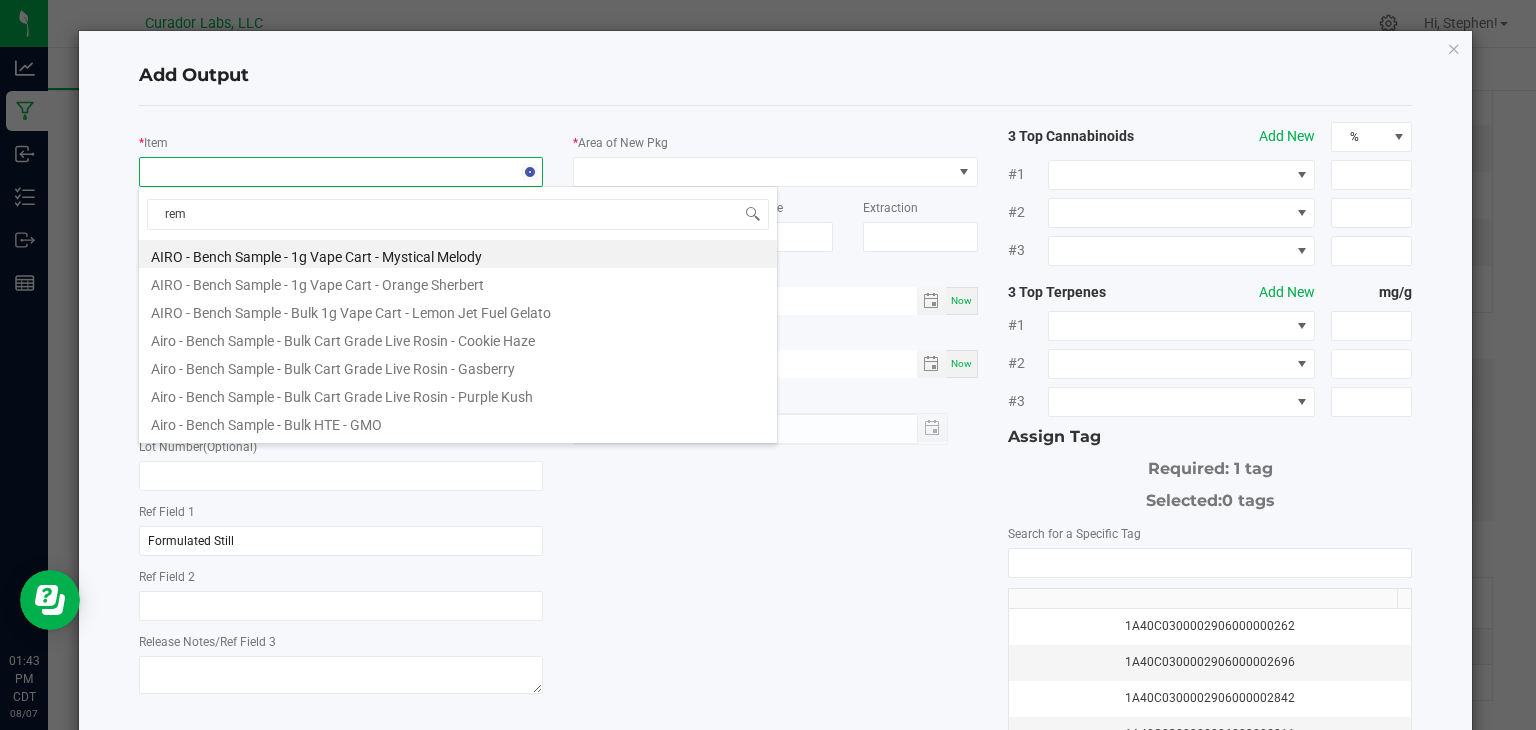 type on "reme" 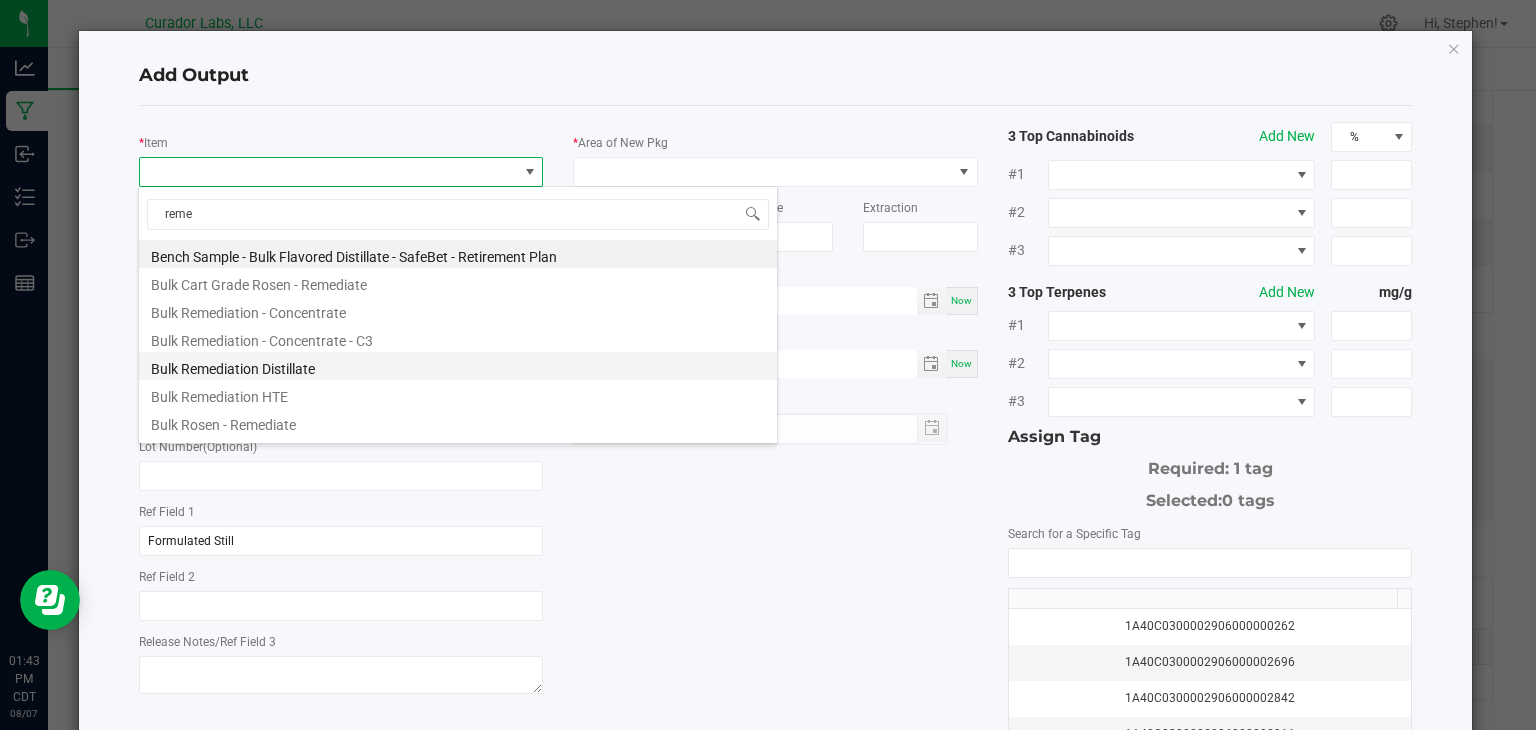 click on "Bulk Remediation Distillate" at bounding box center [458, 366] 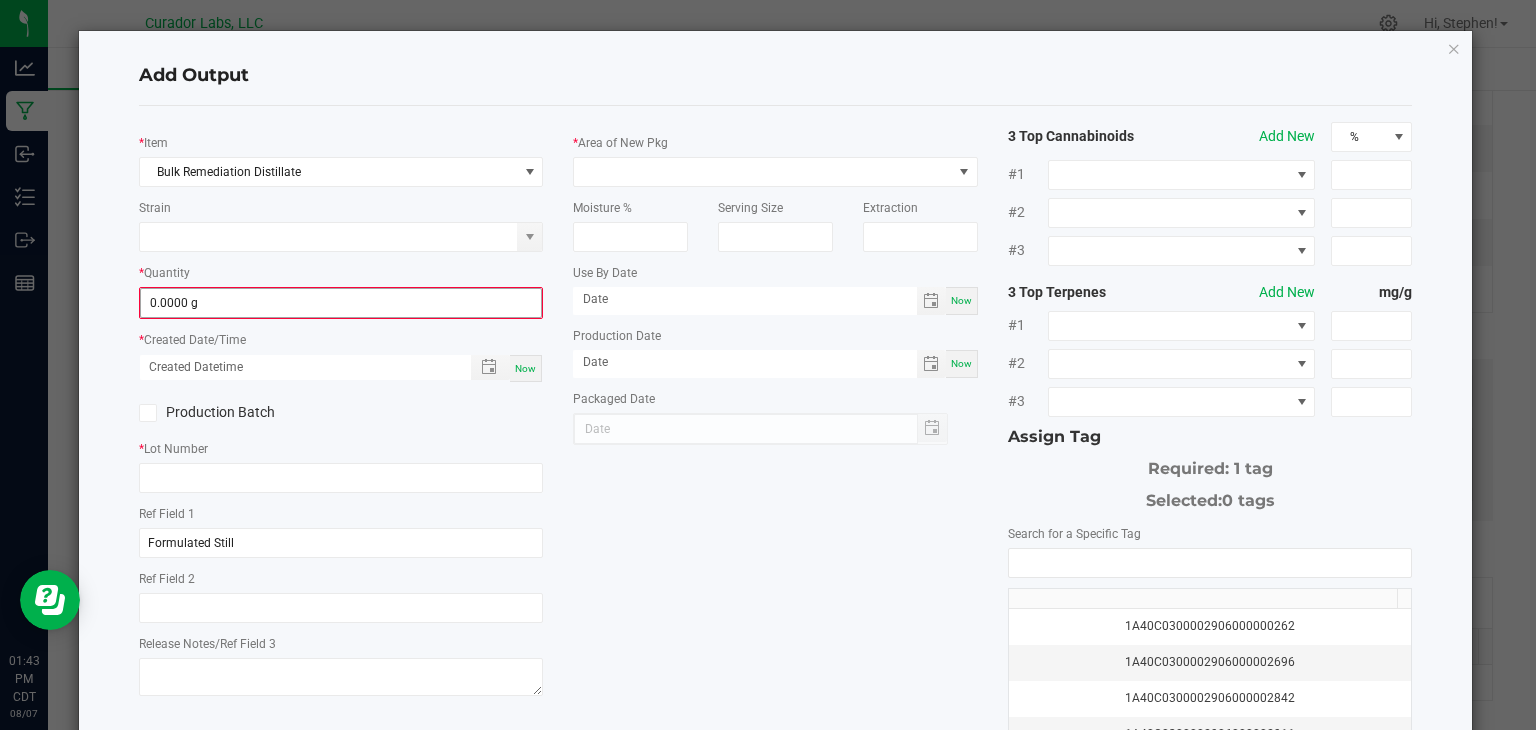 click on "0.0000 g" 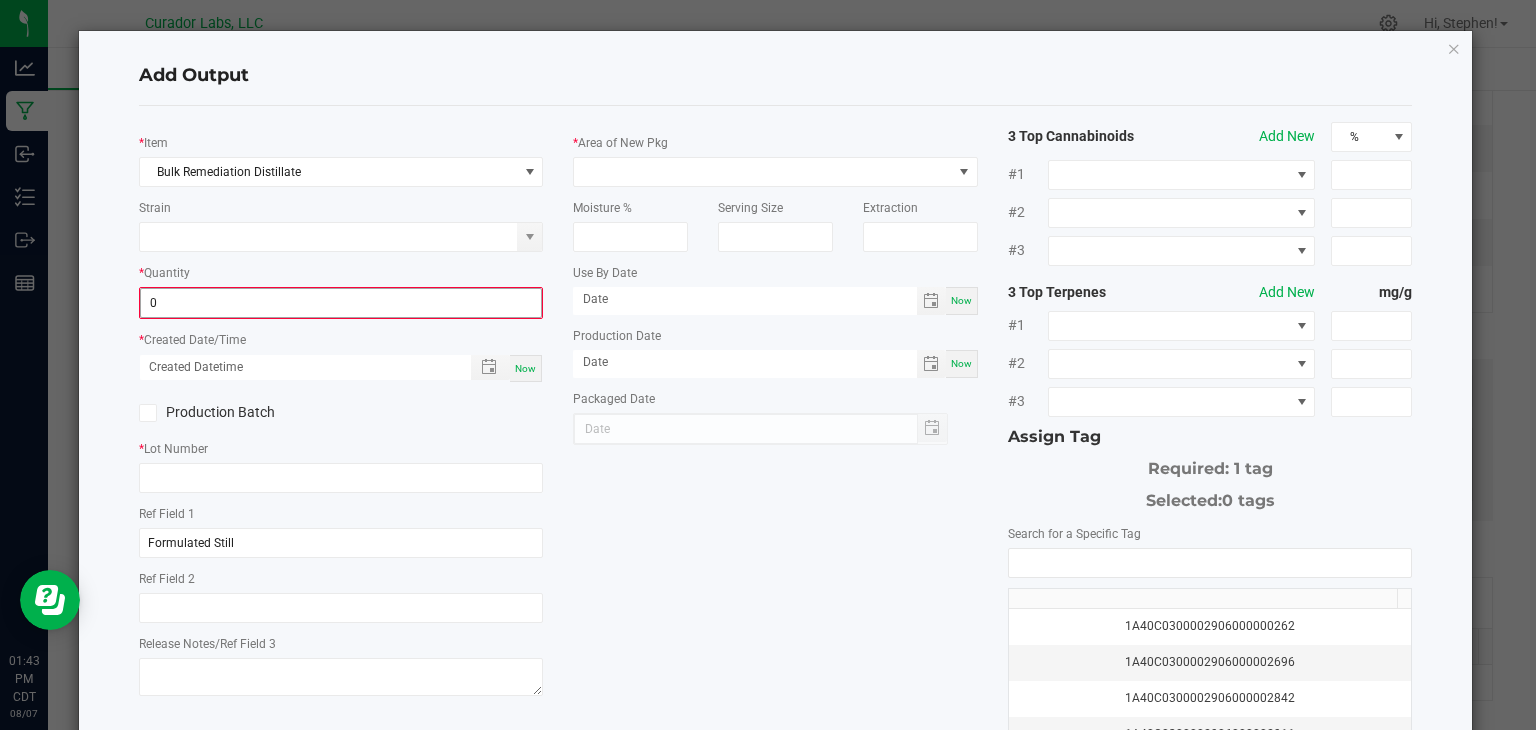click on "0" at bounding box center [341, 303] 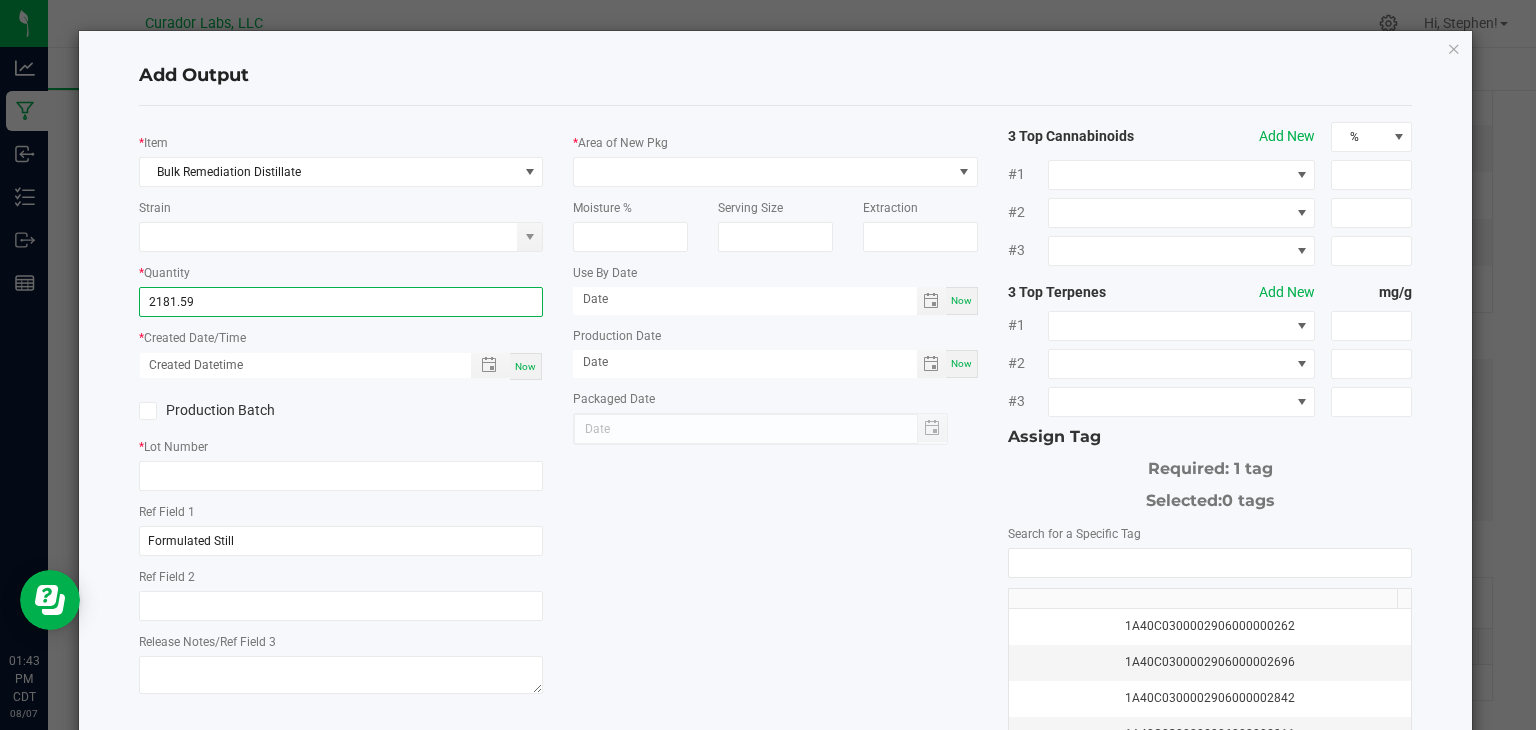 type on "2181.5900 g" 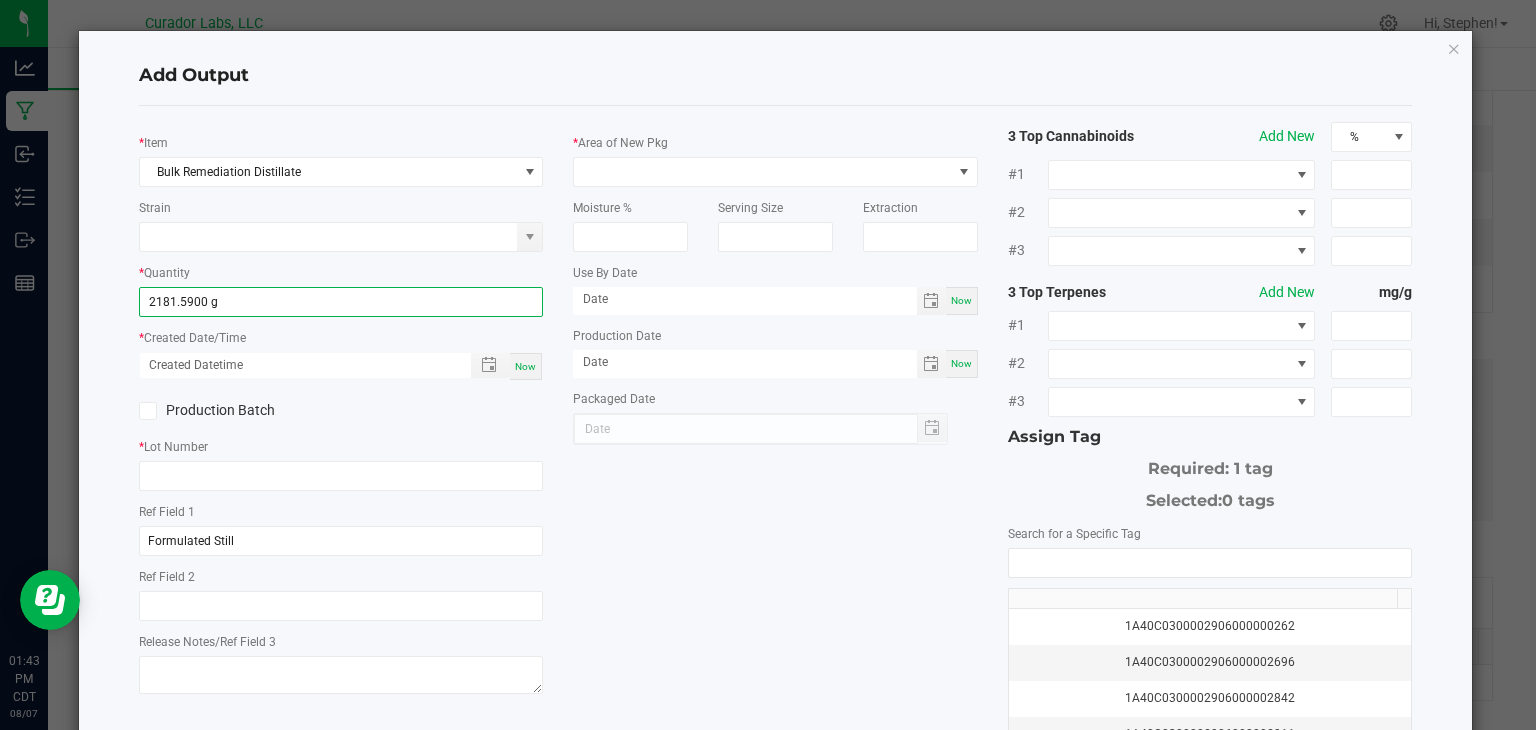 click on "Now" 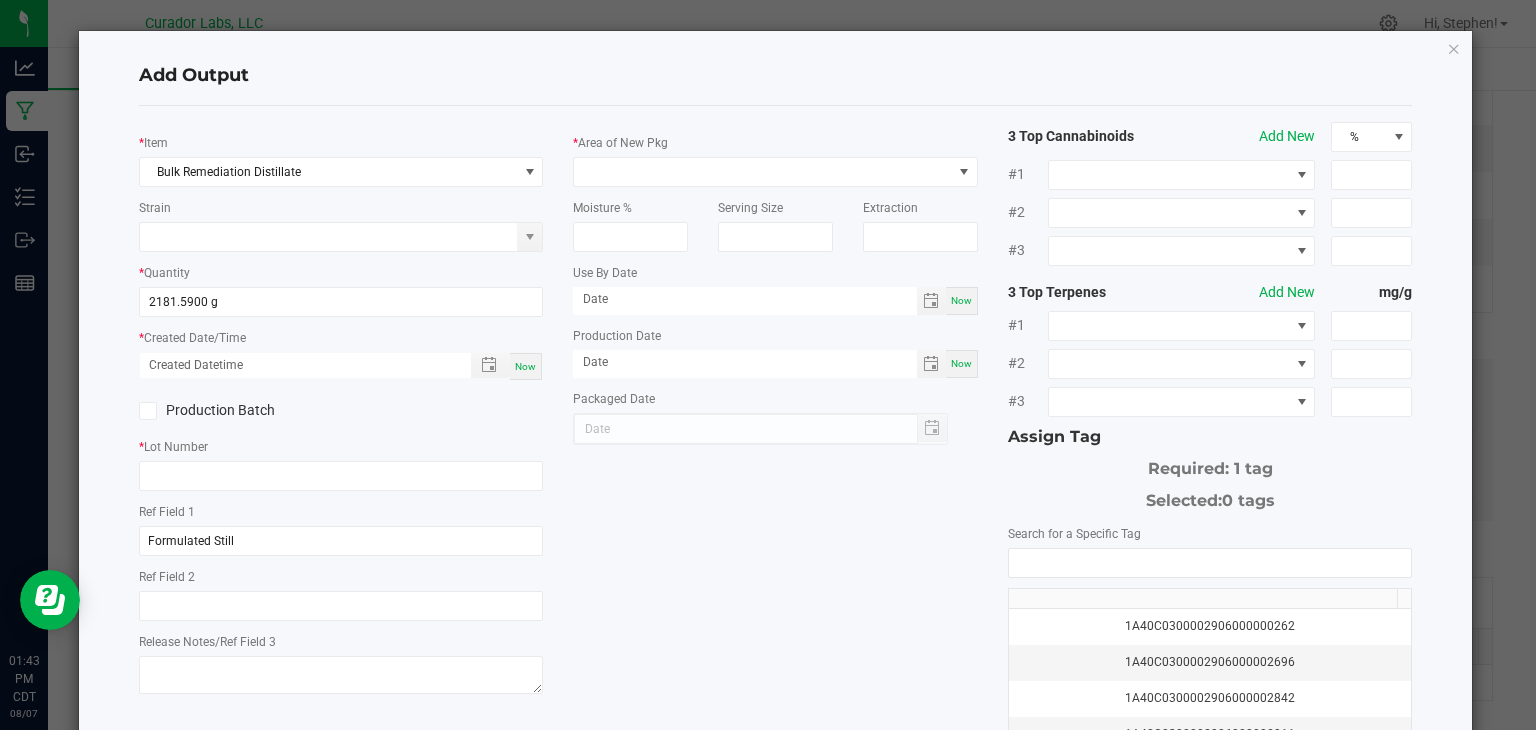 click on "Now" at bounding box center [525, 366] 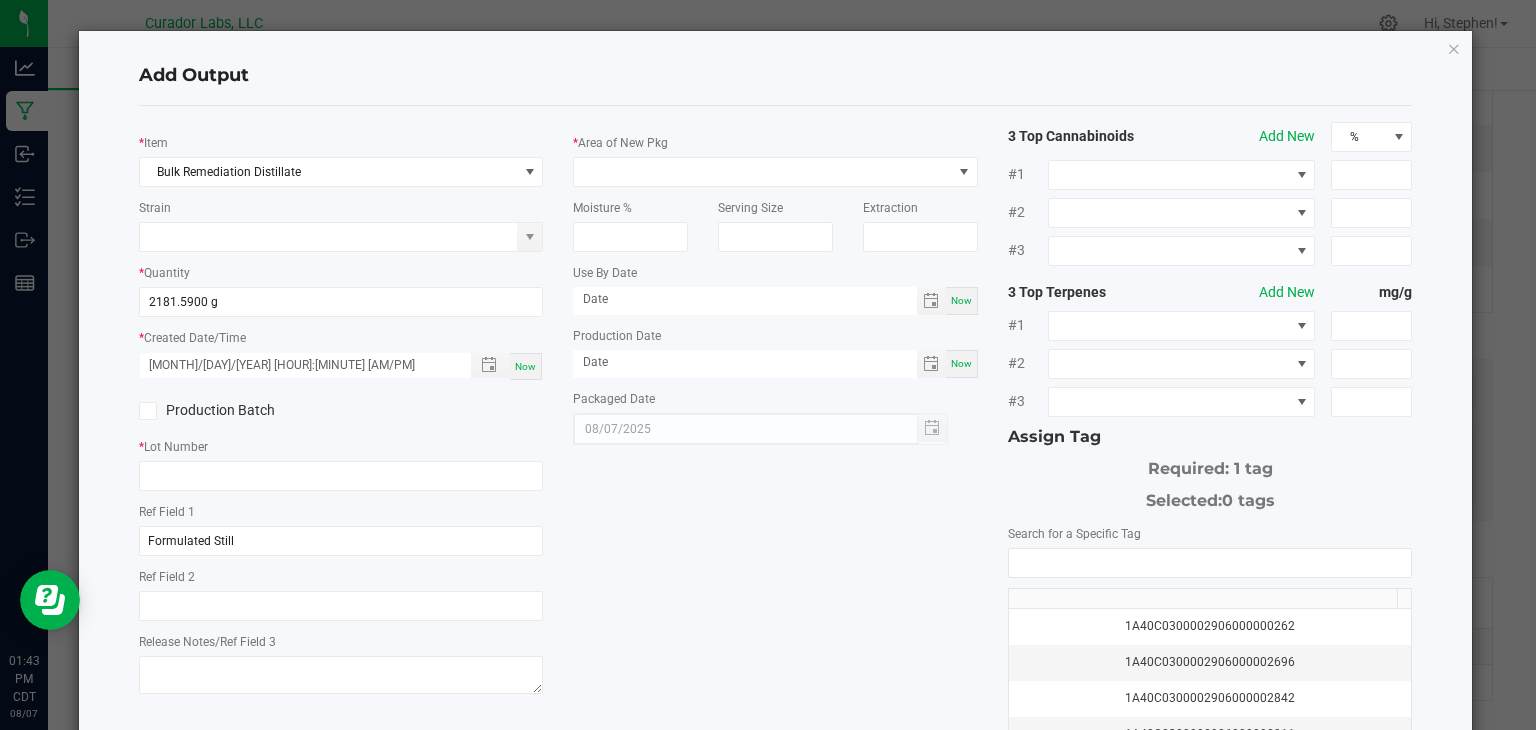 click on "Production Batch" 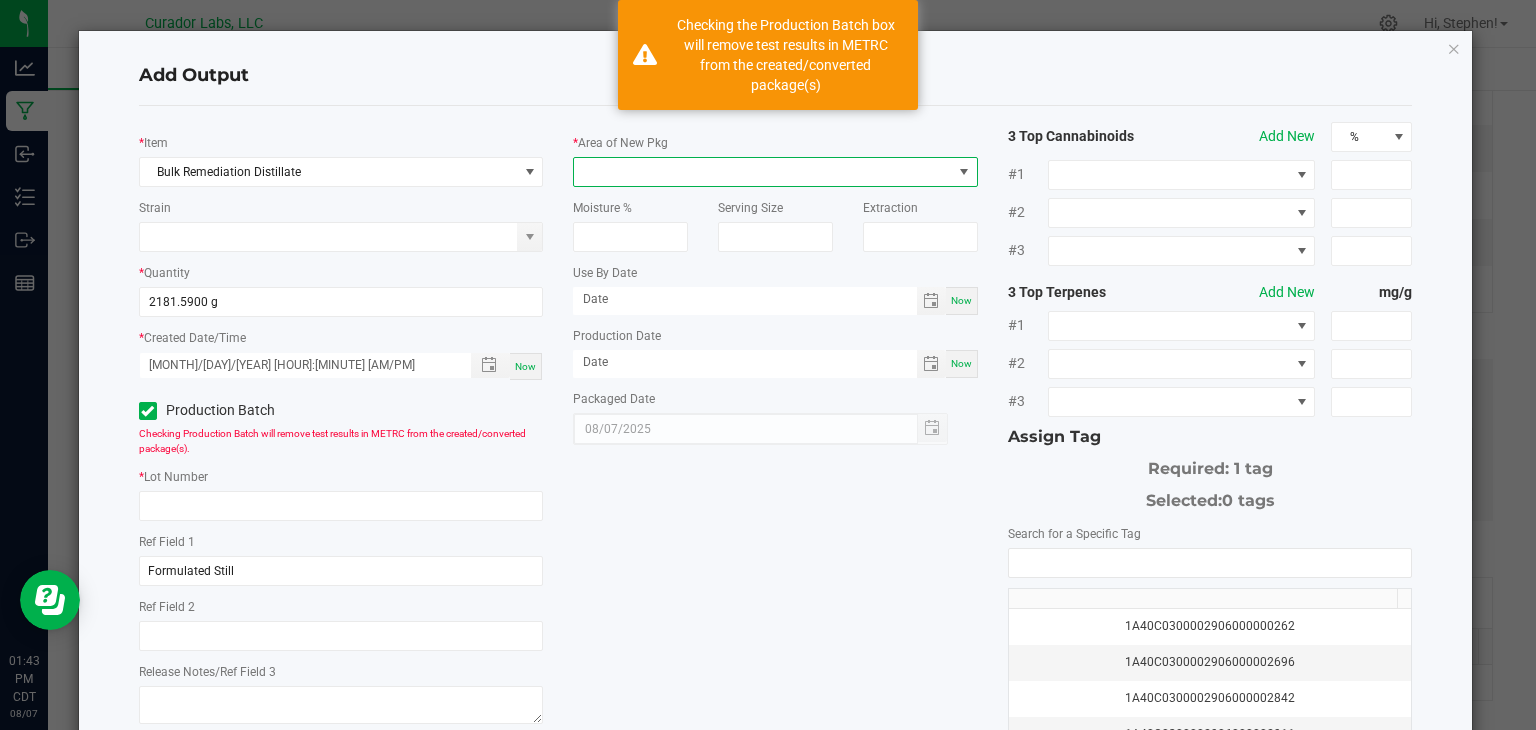 click at bounding box center [763, 172] 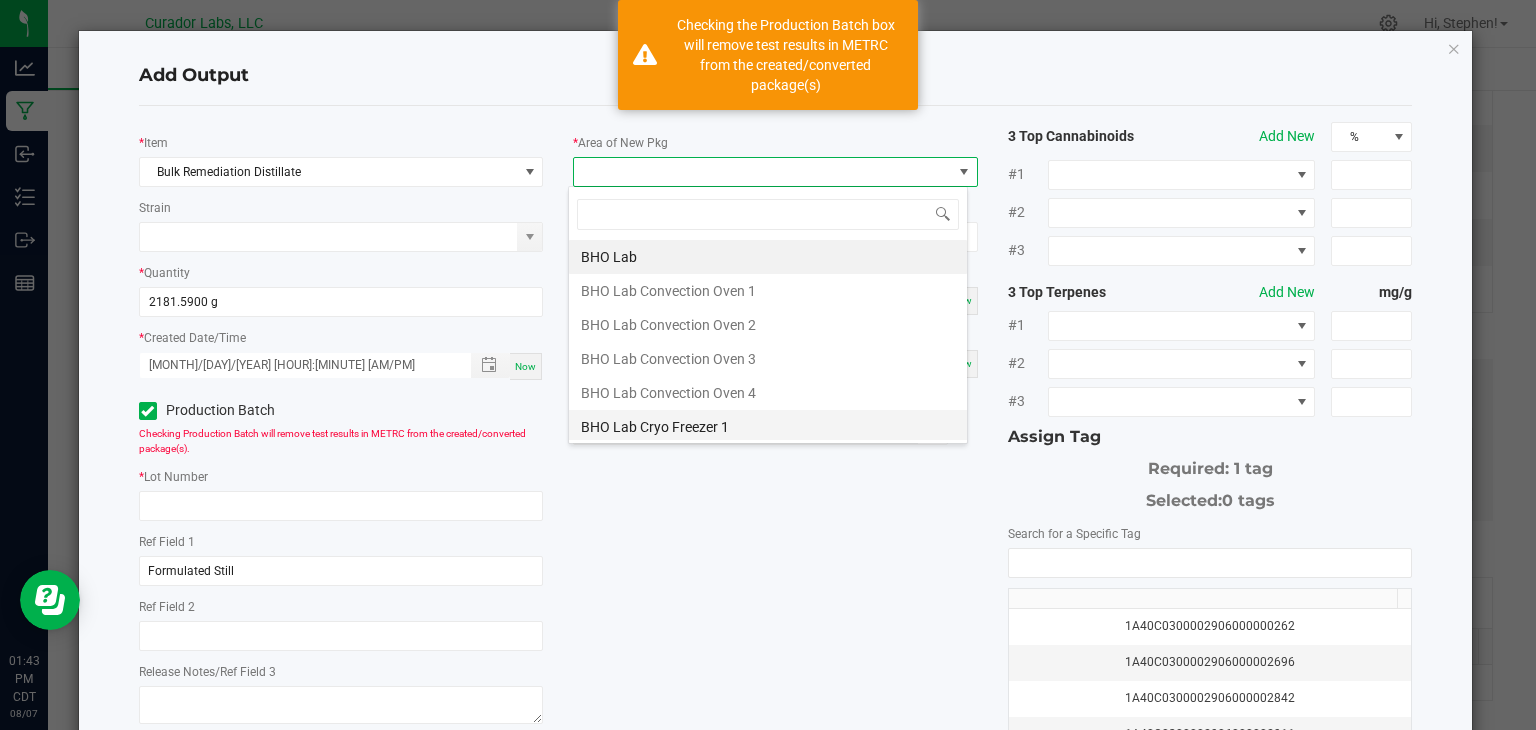 scroll, scrollTop: 99970, scrollLeft: 99600, axis: both 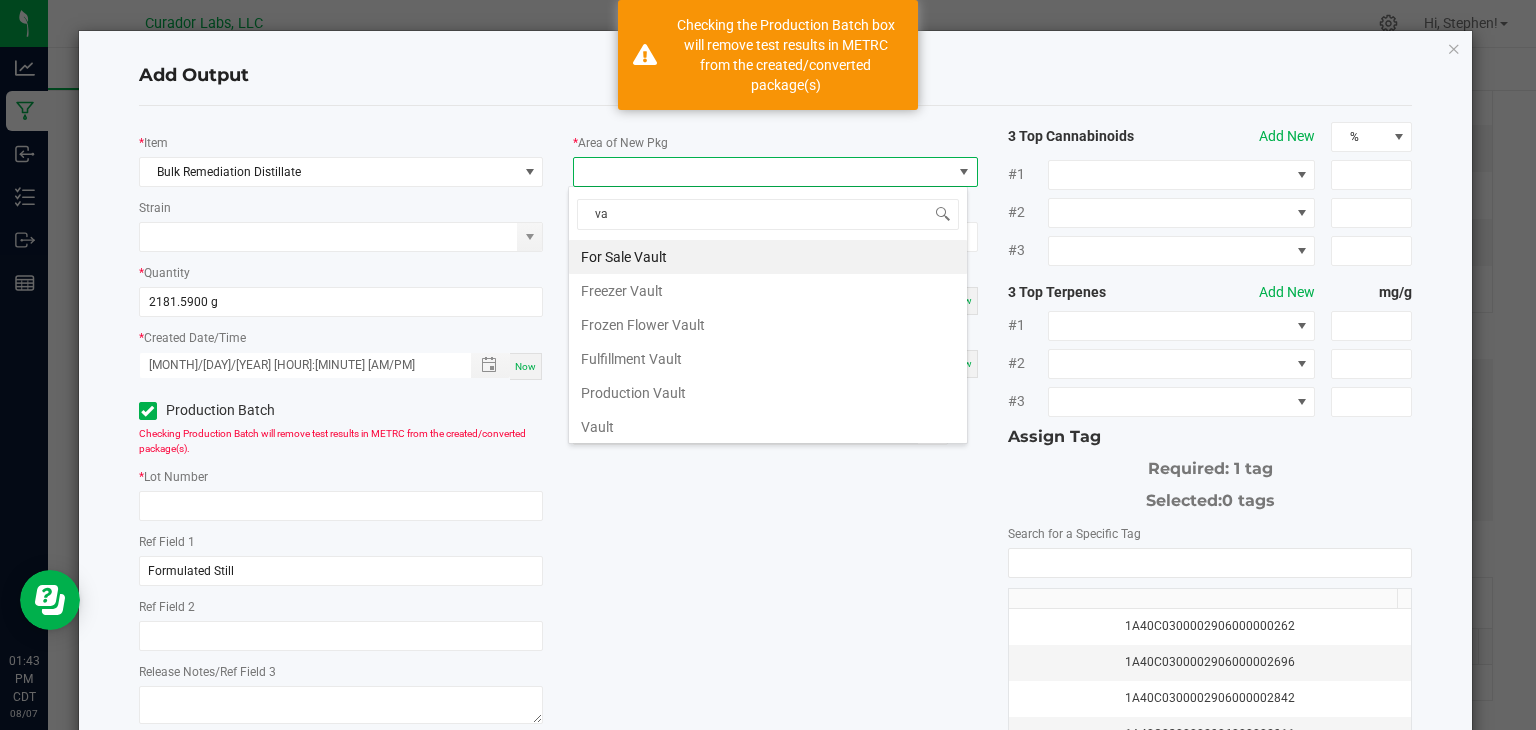 type on "vau" 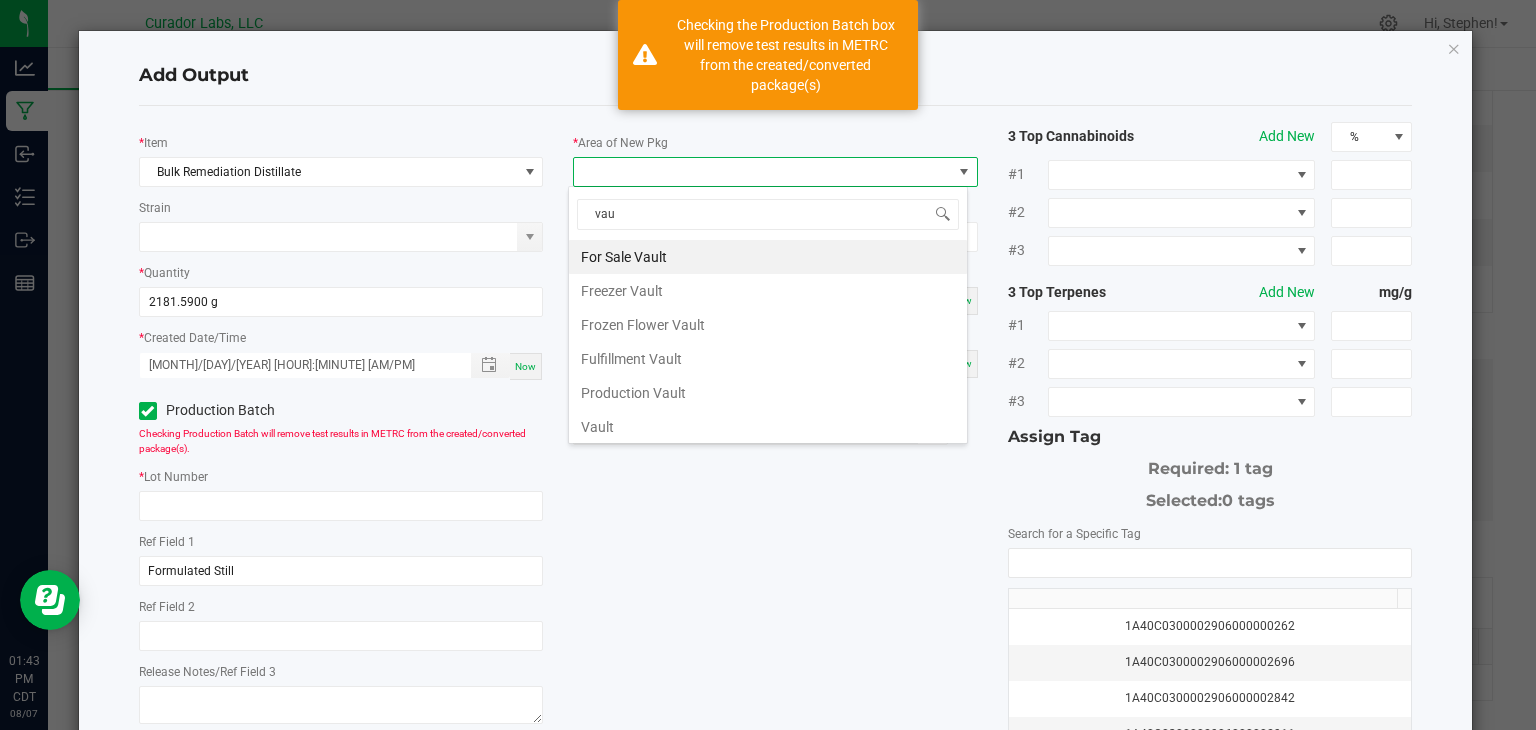 click on "Vault" at bounding box center [768, 427] 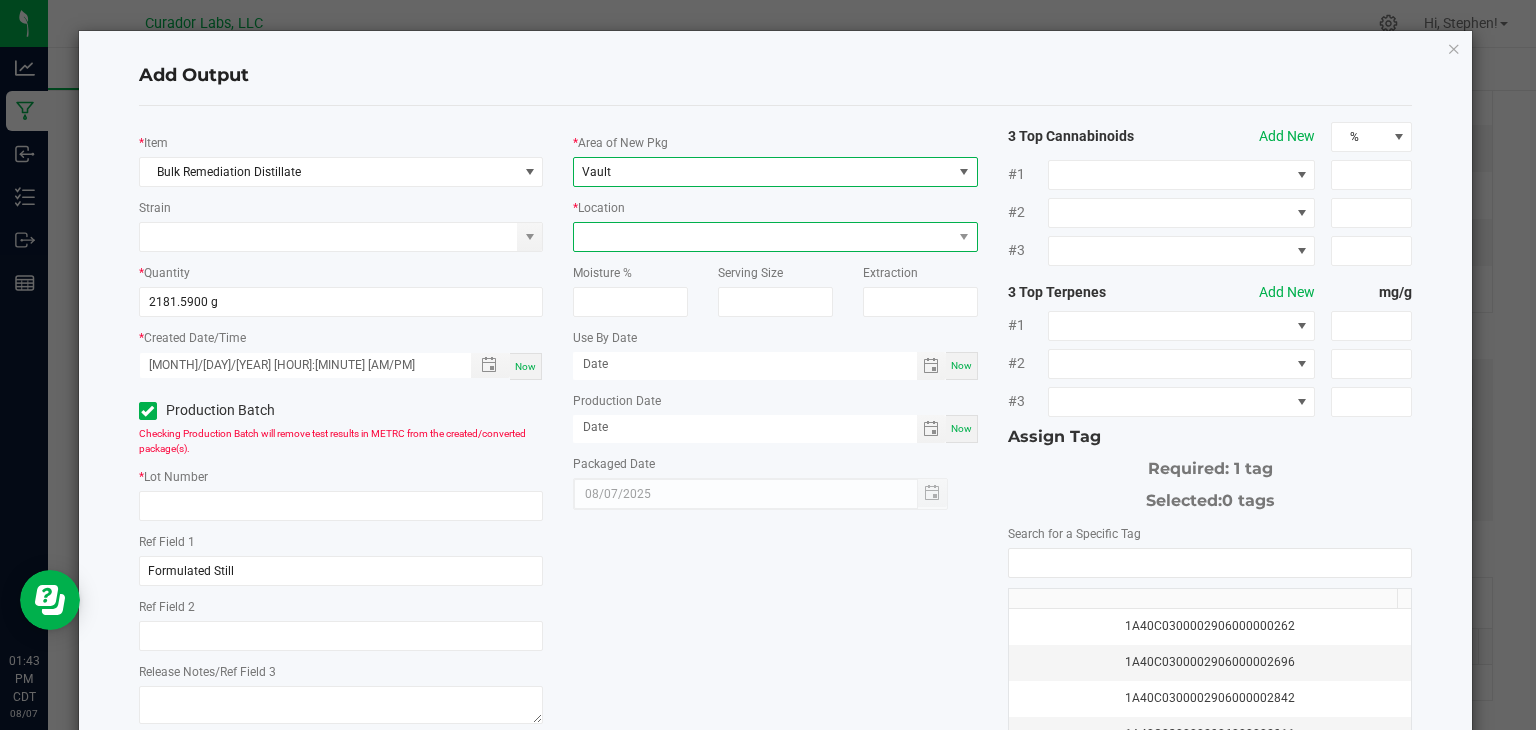 click at bounding box center (763, 237) 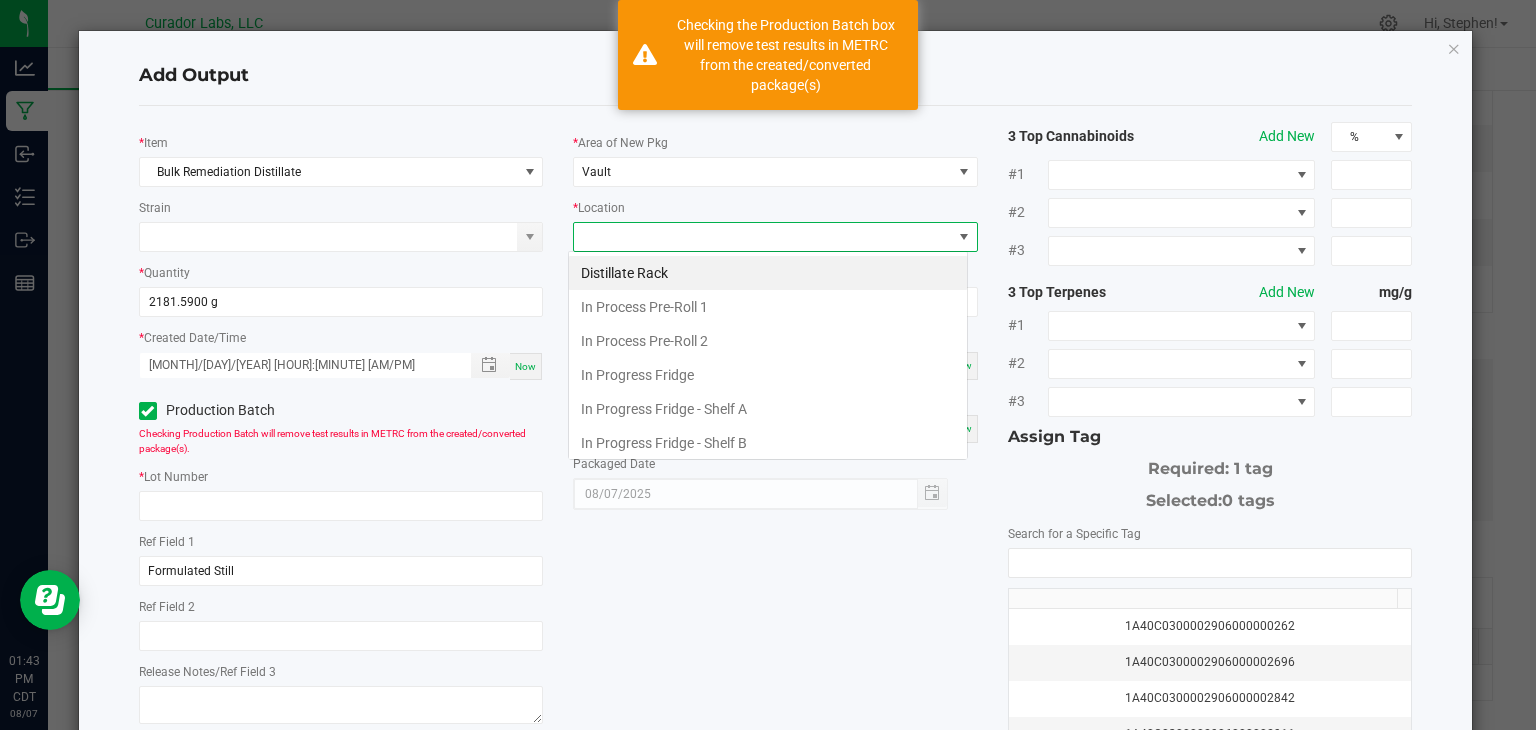 scroll, scrollTop: 99970, scrollLeft: 99600, axis: both 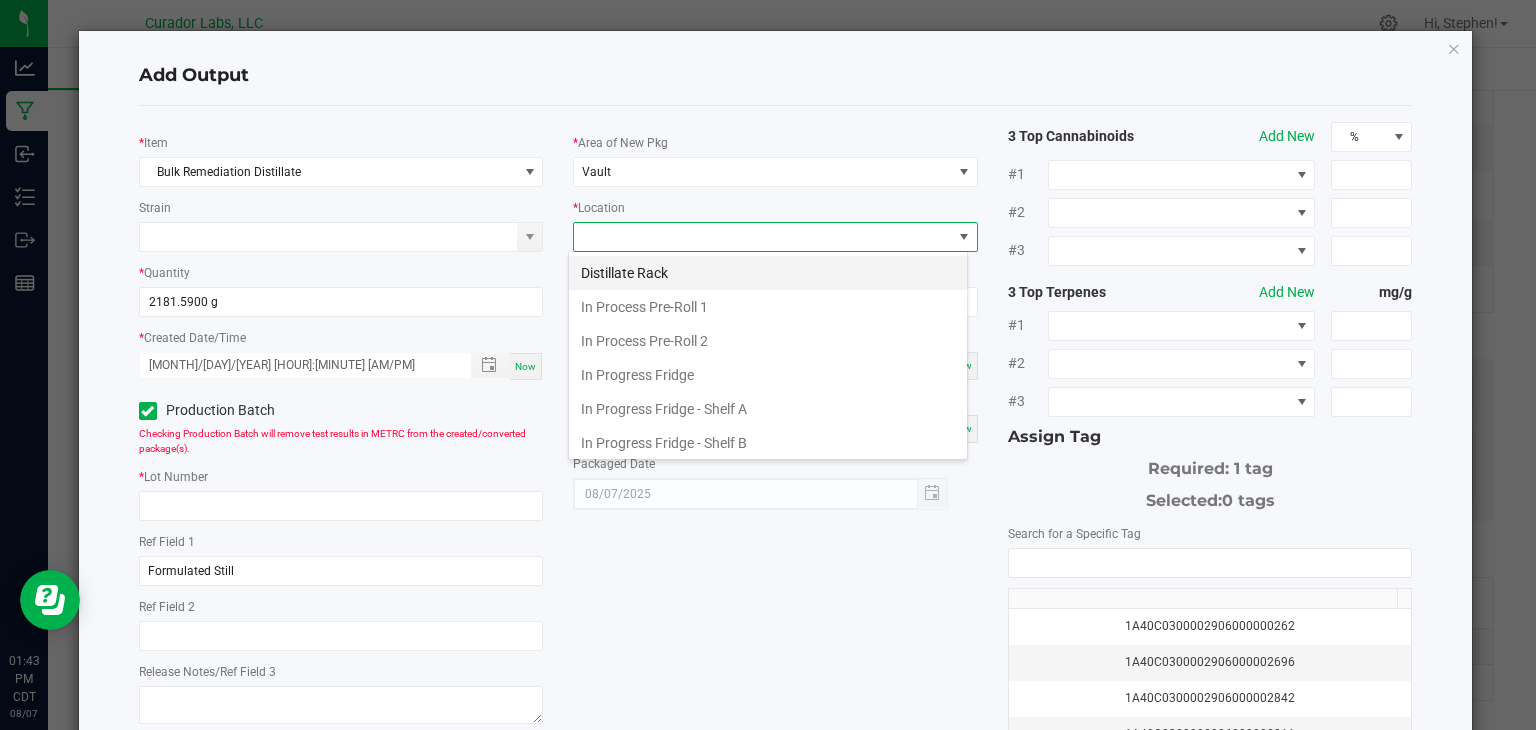 click on "Distillate Rack" at bounding box center (768, 273) 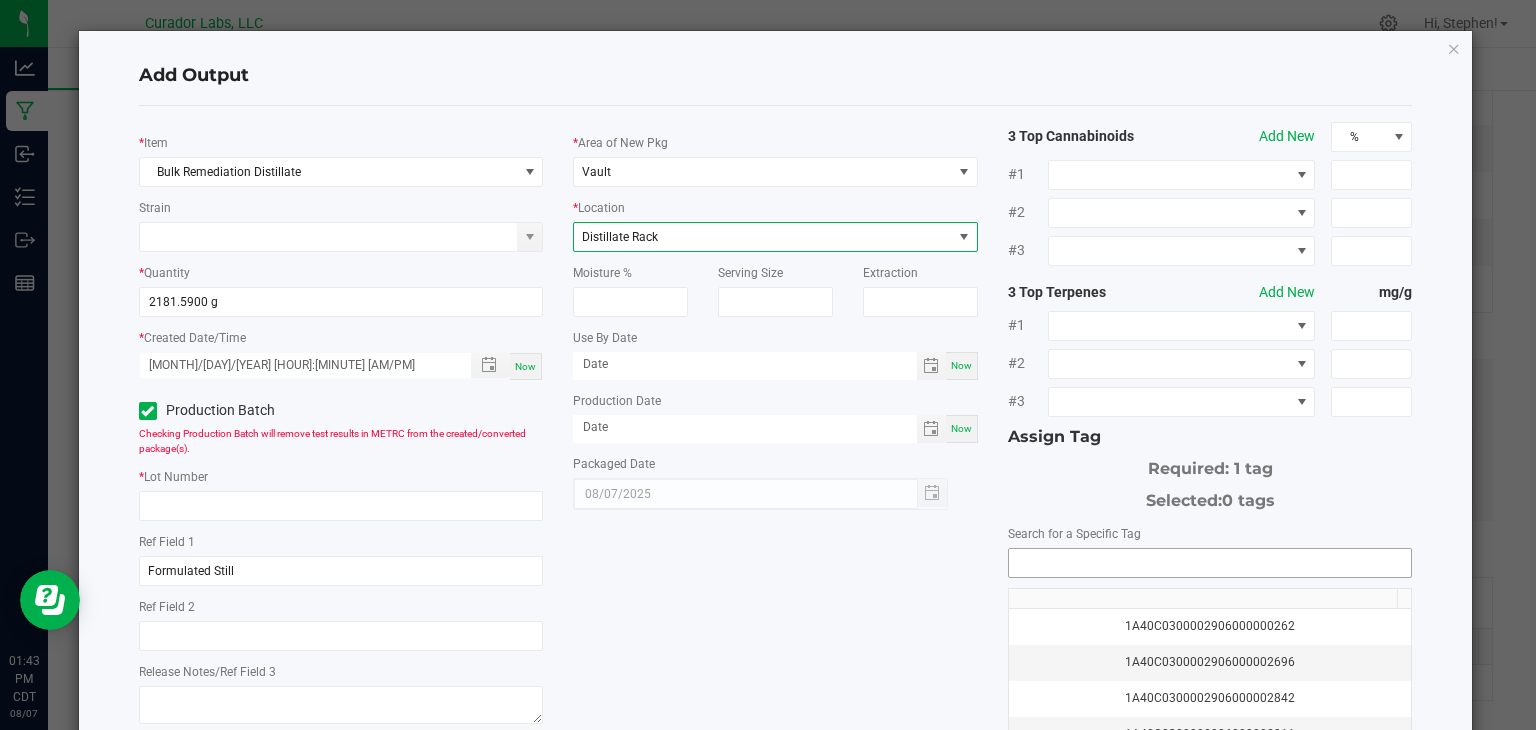 click at bounding box center (1210, 563) 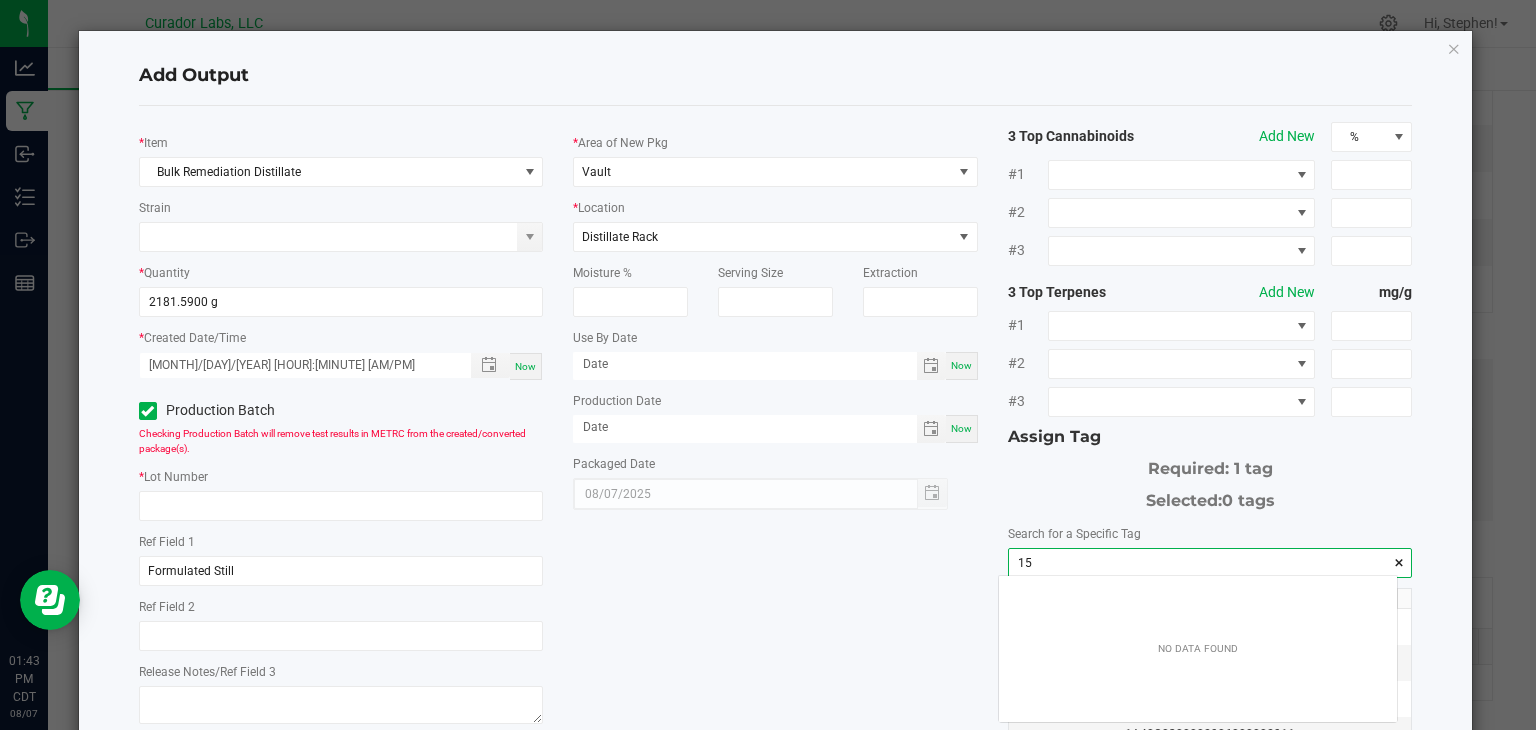 scroll, scrollTop: 99972, scrollLeft: 99601, axis: both 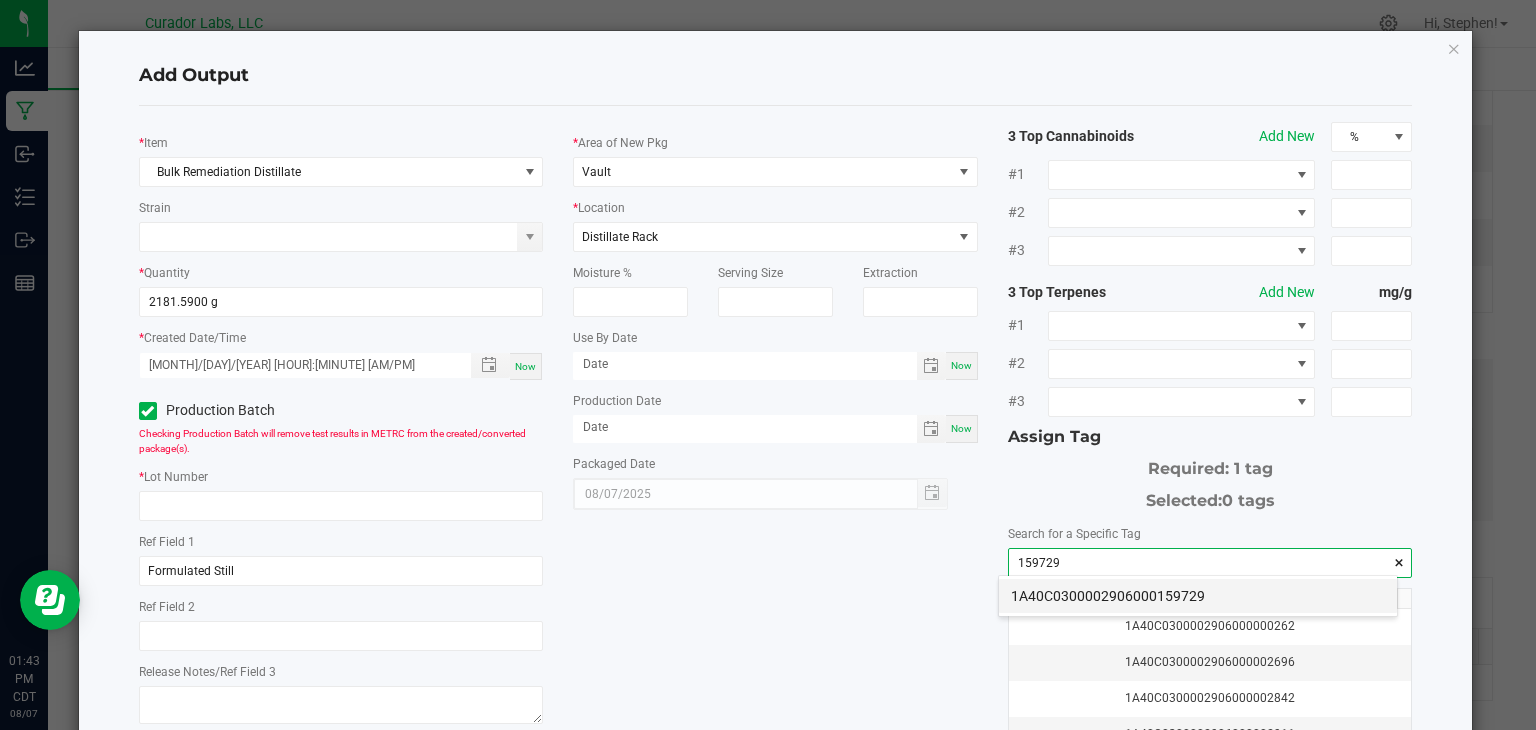click on "1A40C0300002906000159729" at bounding box center [1198, 596] 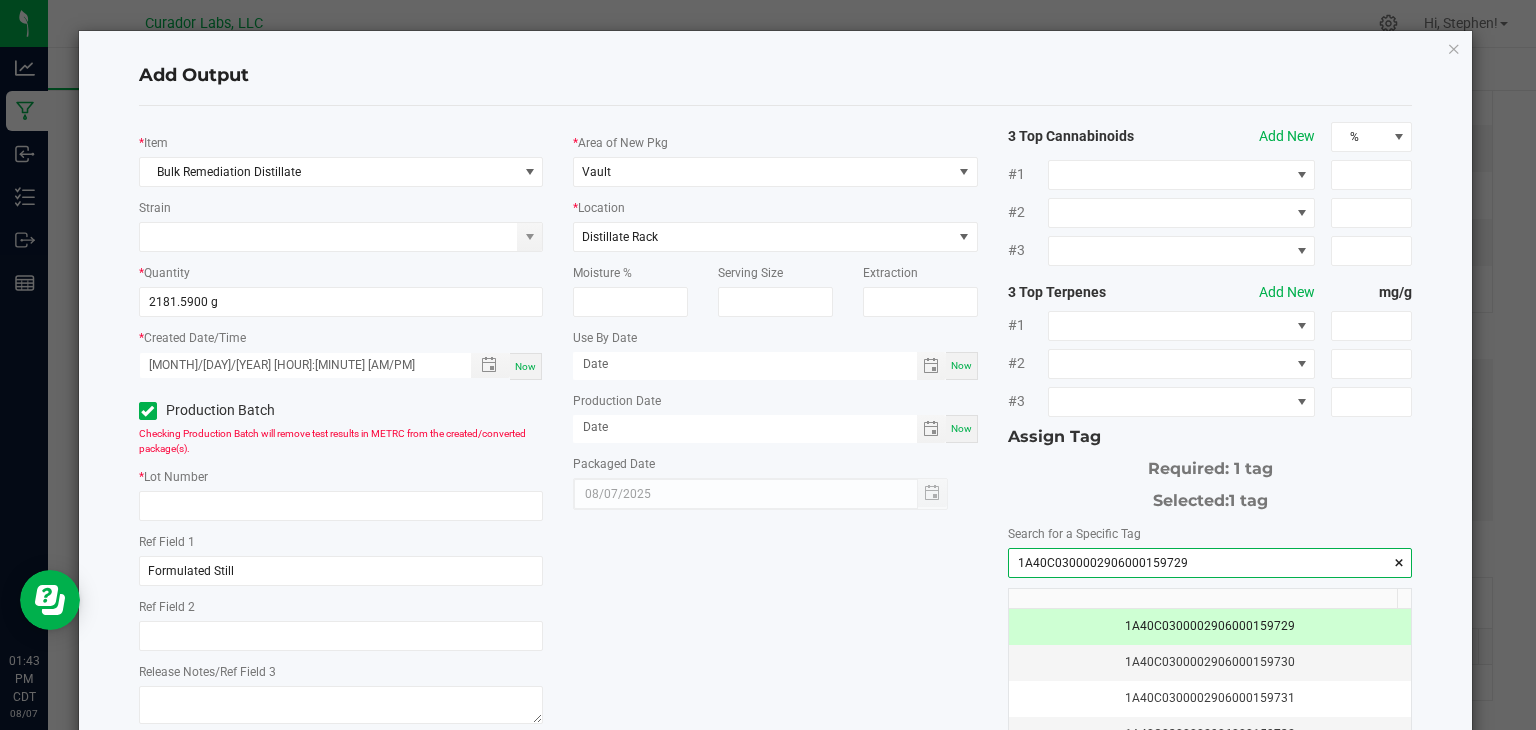 type on "1A40C0300002906000159729" 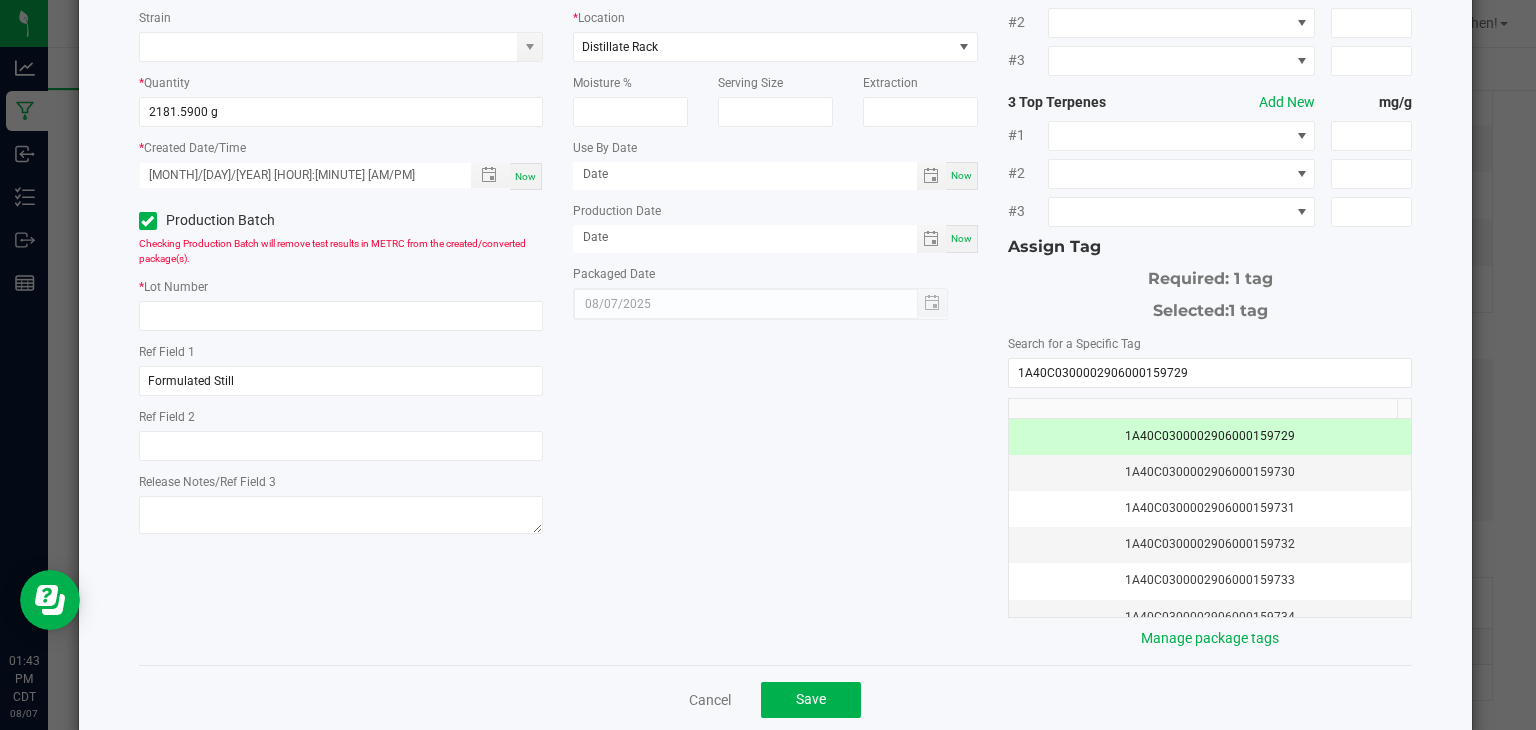 scroll, scrollTop: 191, scrollLeft: 0, axis: vertical 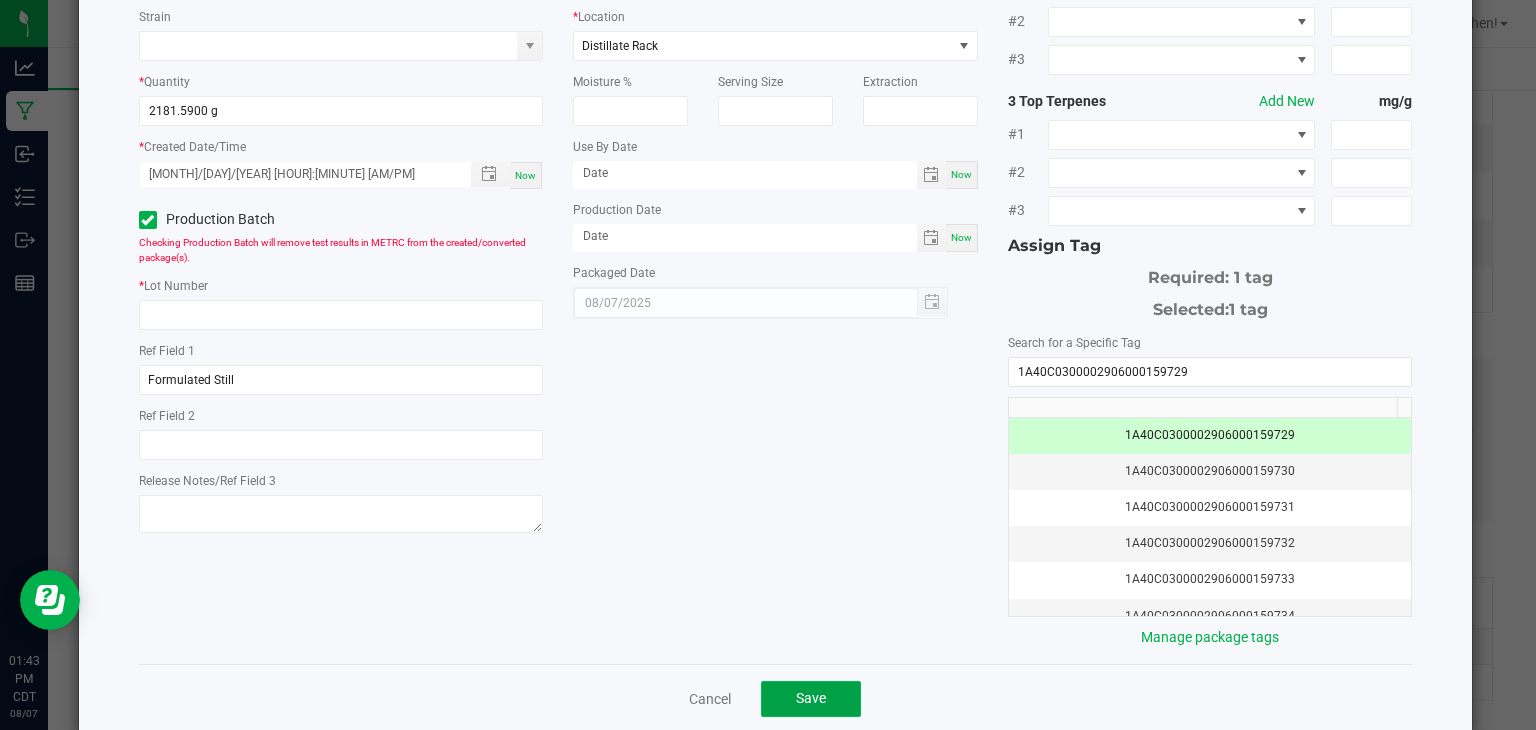 click on "Save" 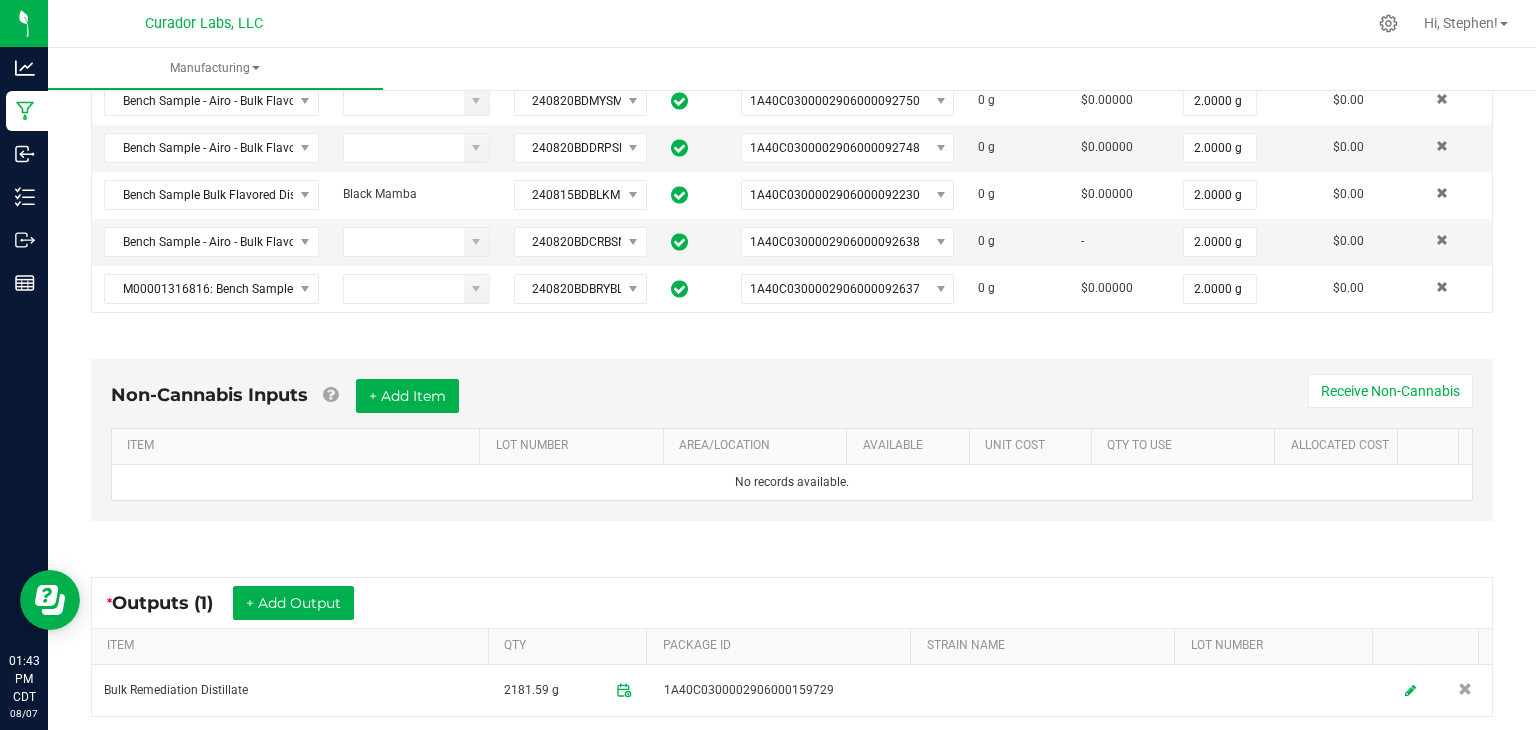click on "Non-Cannabis Inputs   + Add Item   Receive Non-Cannabis  ITEM LOT NUMBER AREA/LOCATION AVAILABLE Unit Cost QTY TO USE Allocated Cost  No records available." at bounding box center (792, 445) 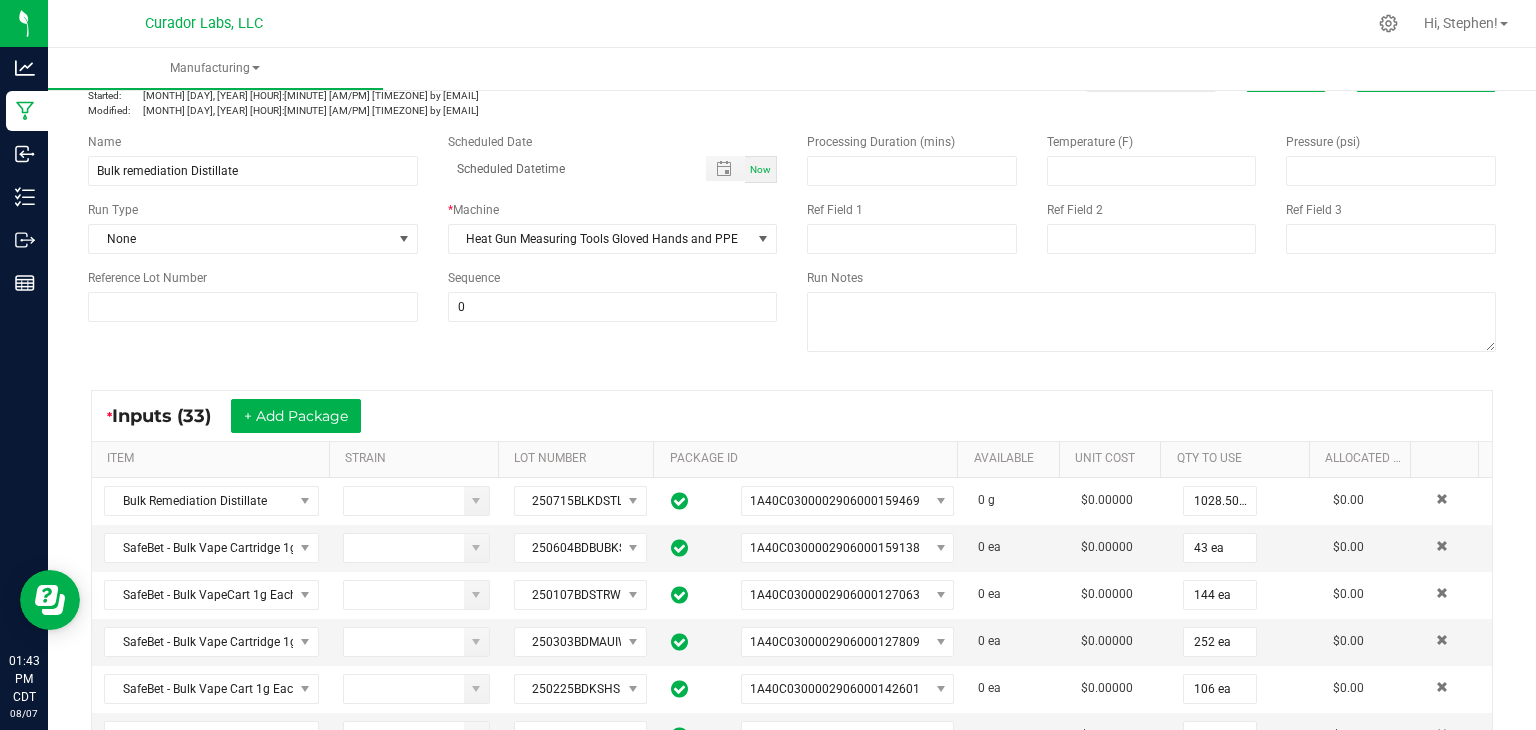 scroll, scrollTop: 0, scrollLeft: 0, axis: both 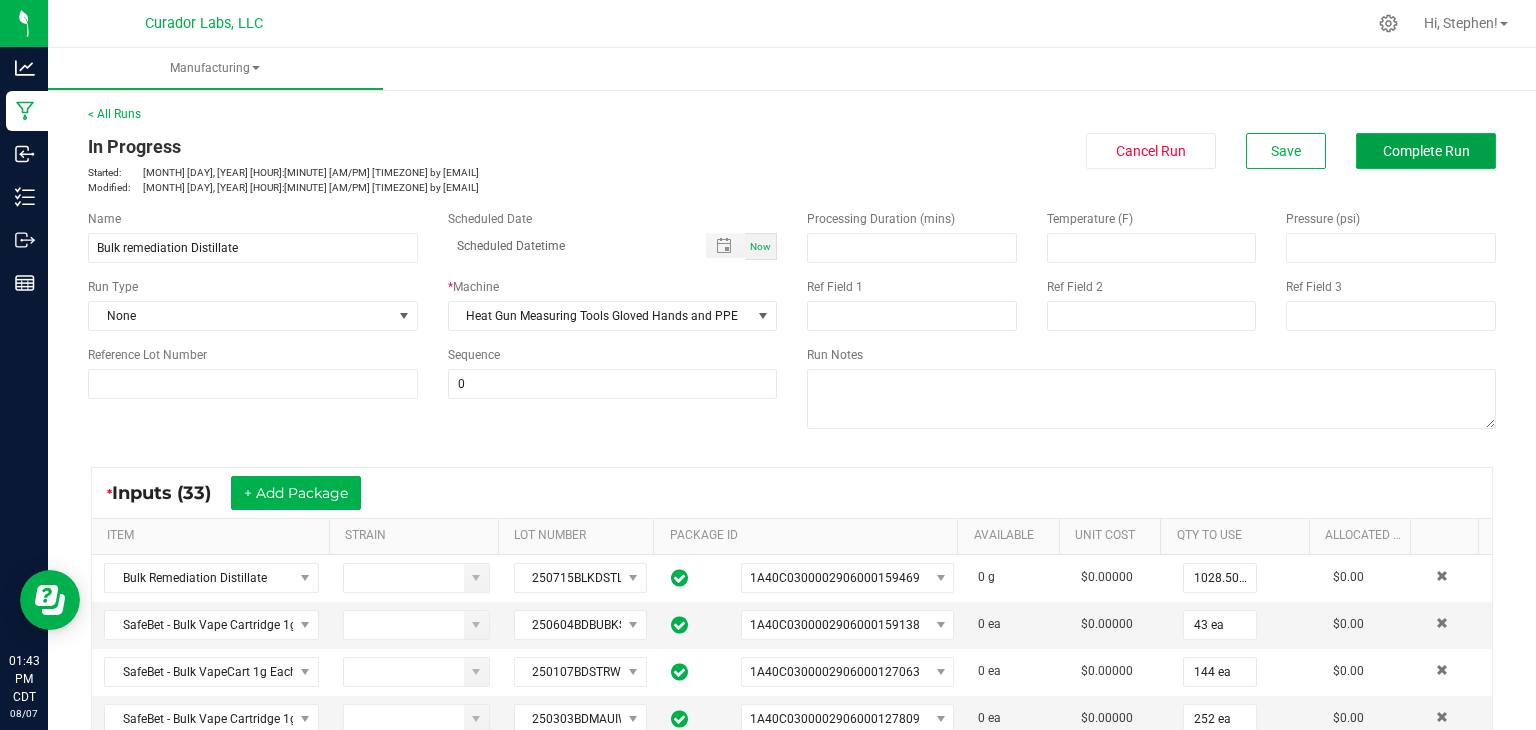 click on "Complete Run" at bounding box center [1426, 151] 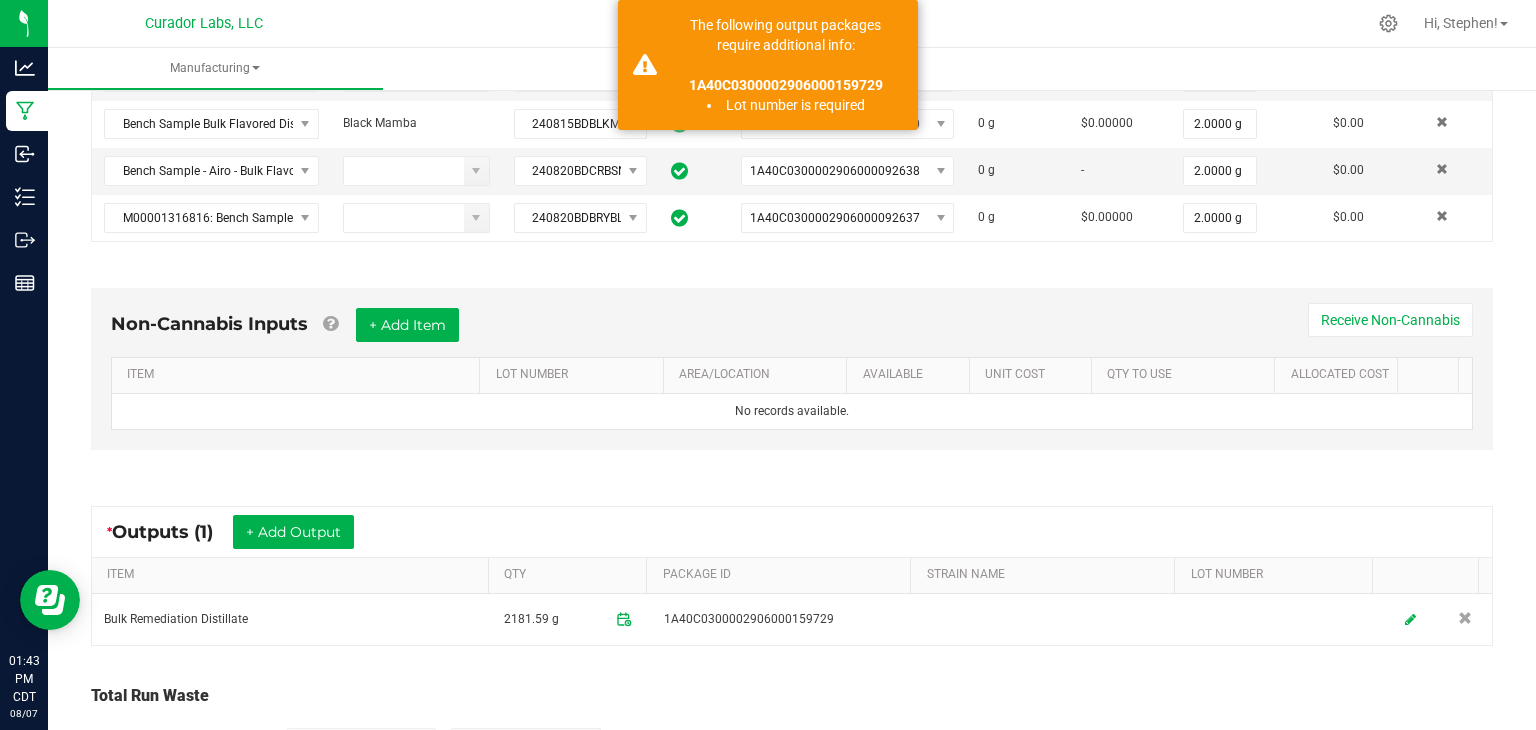 scroll, scrollTop: 1984, scrollLeft: 0, axis: vertical 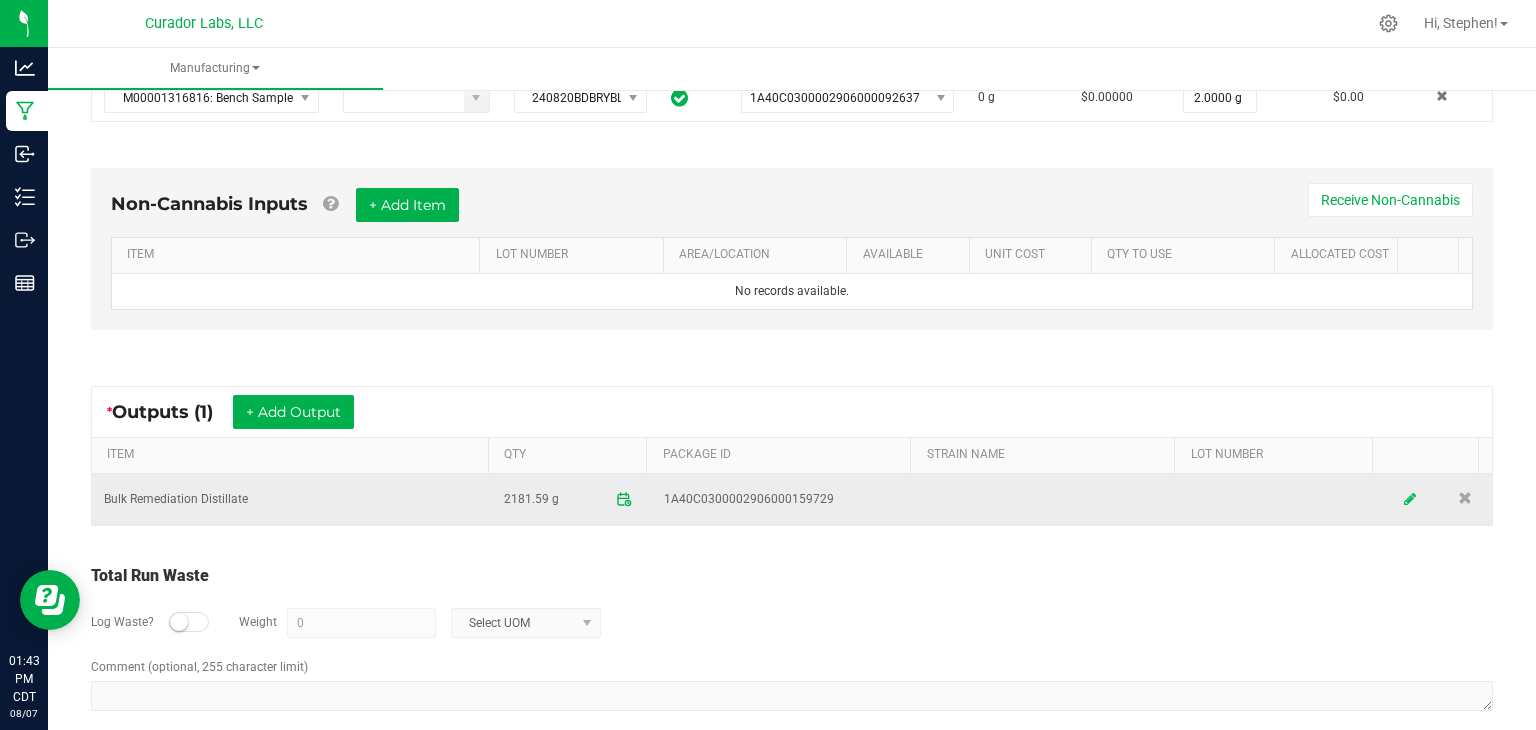 click at bounding box center (1411, 499) 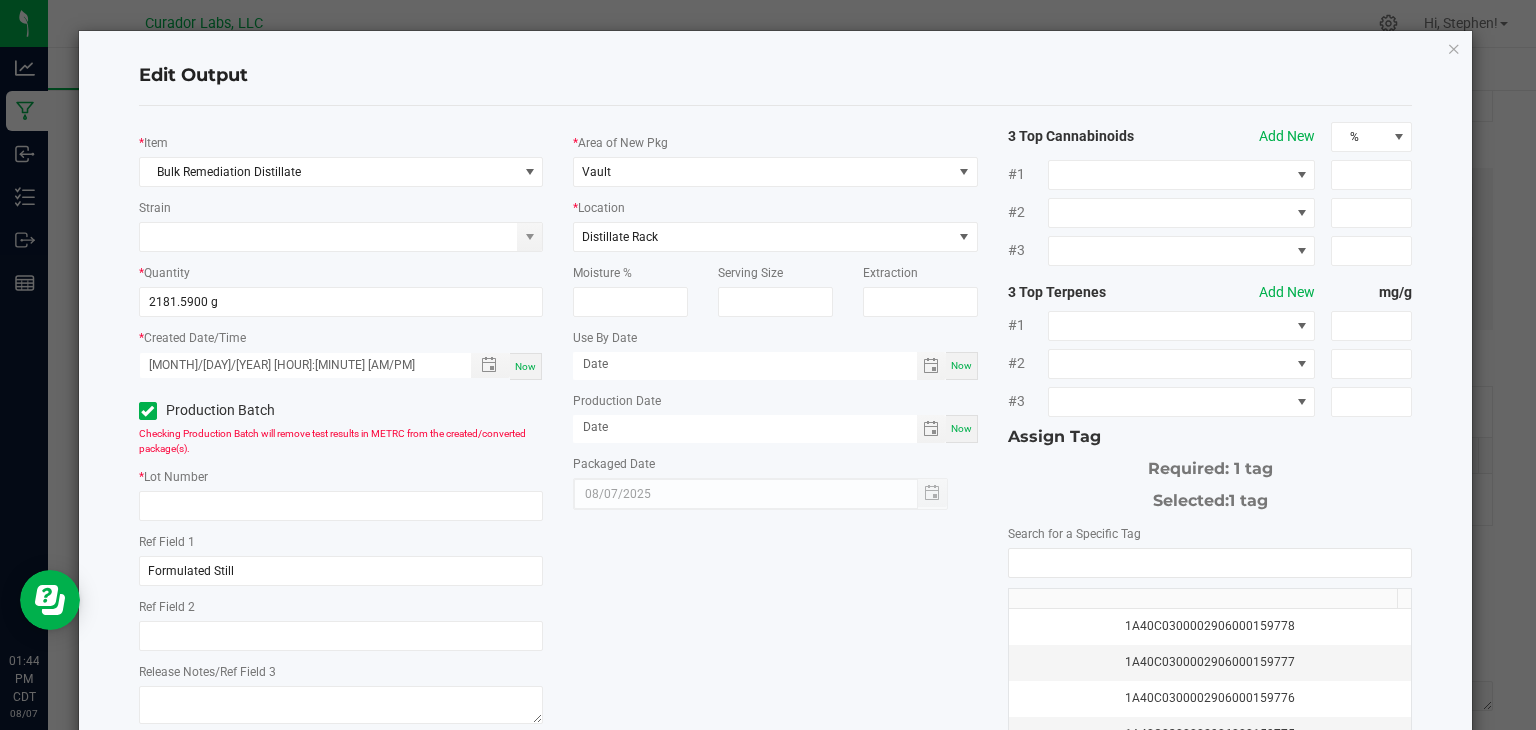 scroll, scrollTop: 176, scrollLeft: 0, axis: vertical 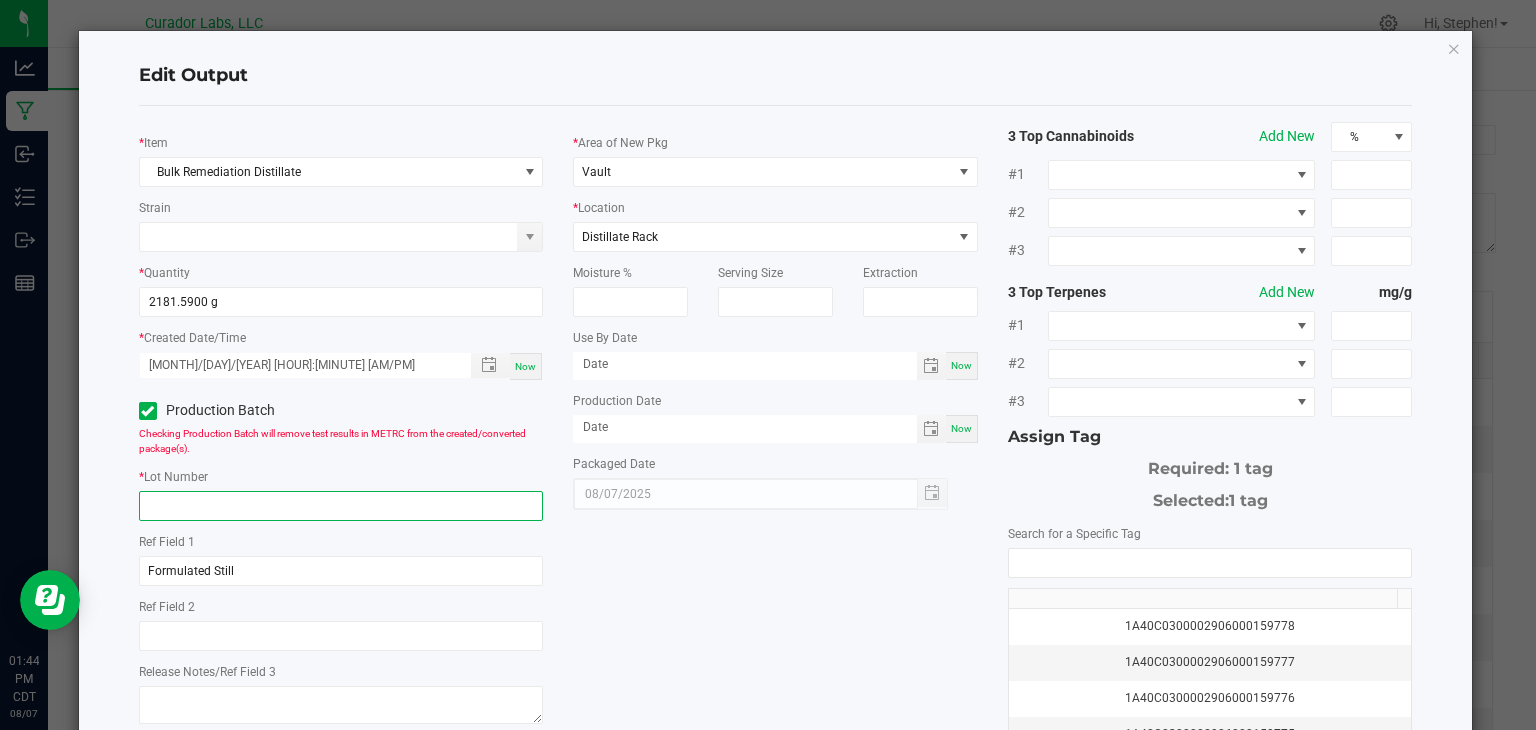 click 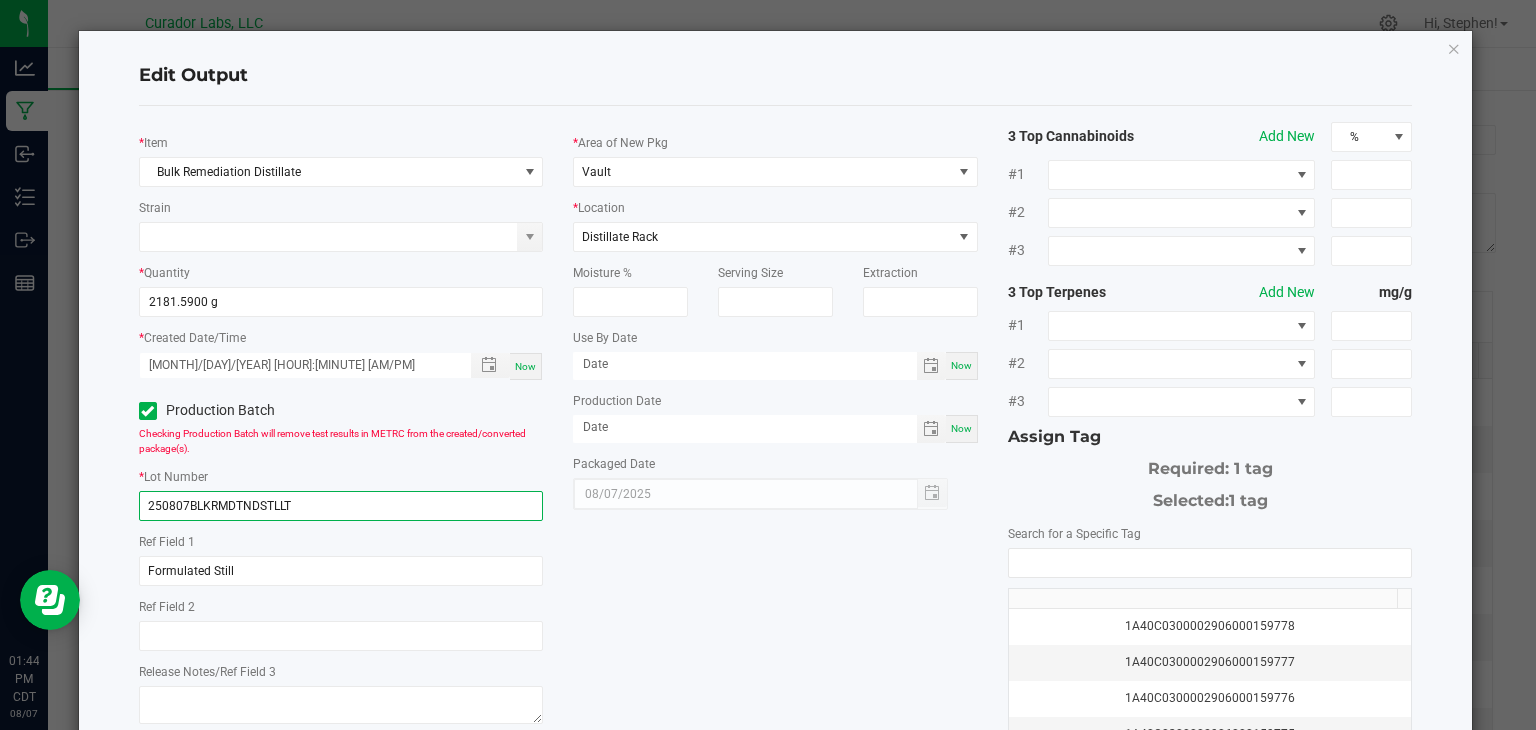 type on "250807BLKRMDTNDSTLLT" 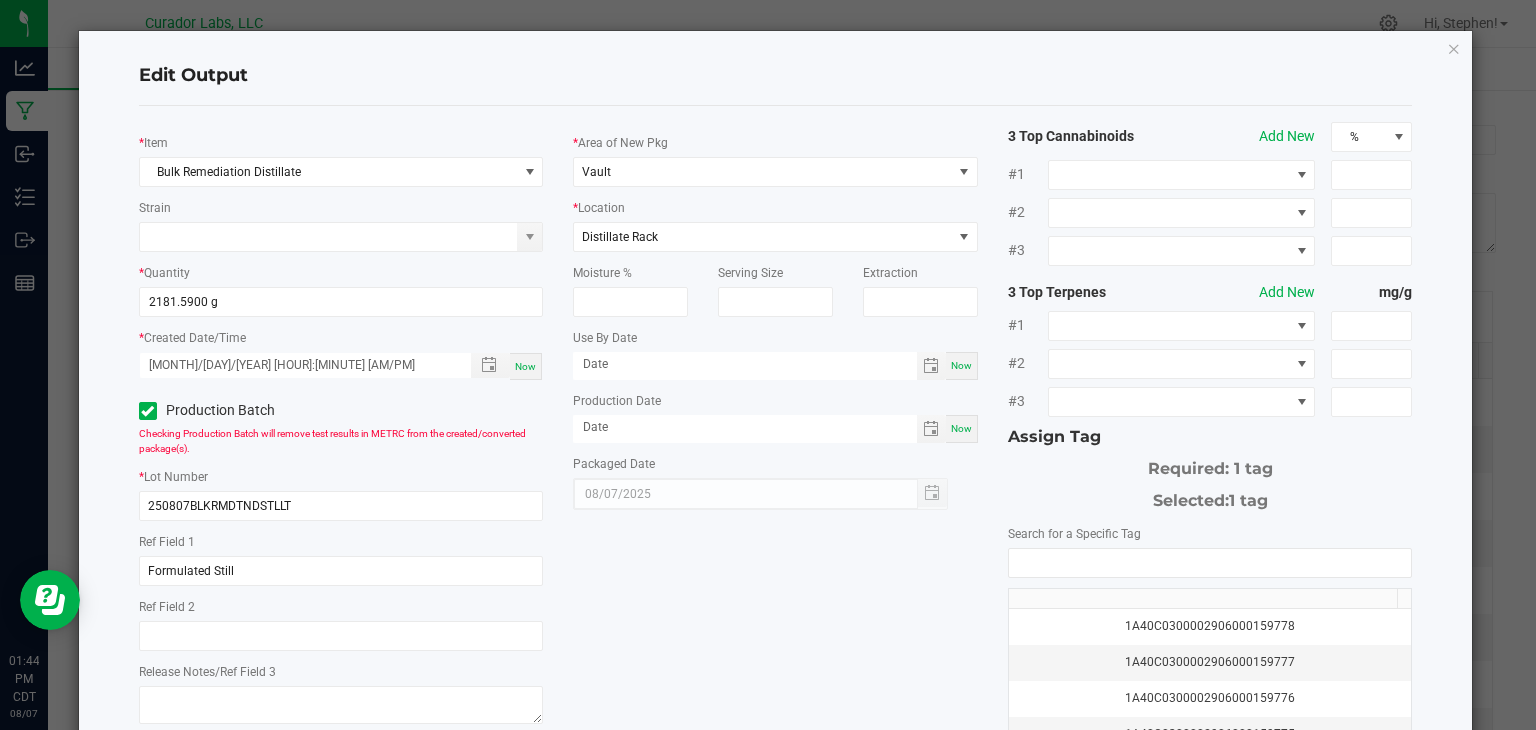 click on "*   Item  Bulk Remediation Distillate  Strain   *   Quantity  2181.5900 g  *   Created Date/Time  08/07/2025 1:43 PM Now  Production Batch   Checking Production Batch will remove test results in METRC from the created/converted package(s).   *   Lot Number  250807BLKRMDTNDSTLLT     Ref Field 1  Formulated Still  Ref Field 2   Release Notes/Ref Field 3   *   Area of New Pkg  Vault  *   Location  Distillate Rack  Moisture %   Serving Size   Extraction   Use By Date  Now  Production Date  Now  Packaged Date  08/07/2025 3 Top Cannabinoids  Add New  % #1 #2 #3 3 Top Terpenes  Add New  mg/g #1 #2 #3 Assign Tag  Required: 1 tag   Selected:   1 tag   Search for a Specific Tag   1A40C0300002906000159778   1A40C0300002906000159777   1A40C0300002906000159776   1A40C0300002906000159775   1A40C0300002906000159774   1A40C0300002906000159773   1A40C0300002906000159772   1A40C0300002906000159771   1A40C0300002906000159770   1A40C0300002906000159769   1A40C0300002906000159768   1A40C0300002906000159767   Manage package tags" 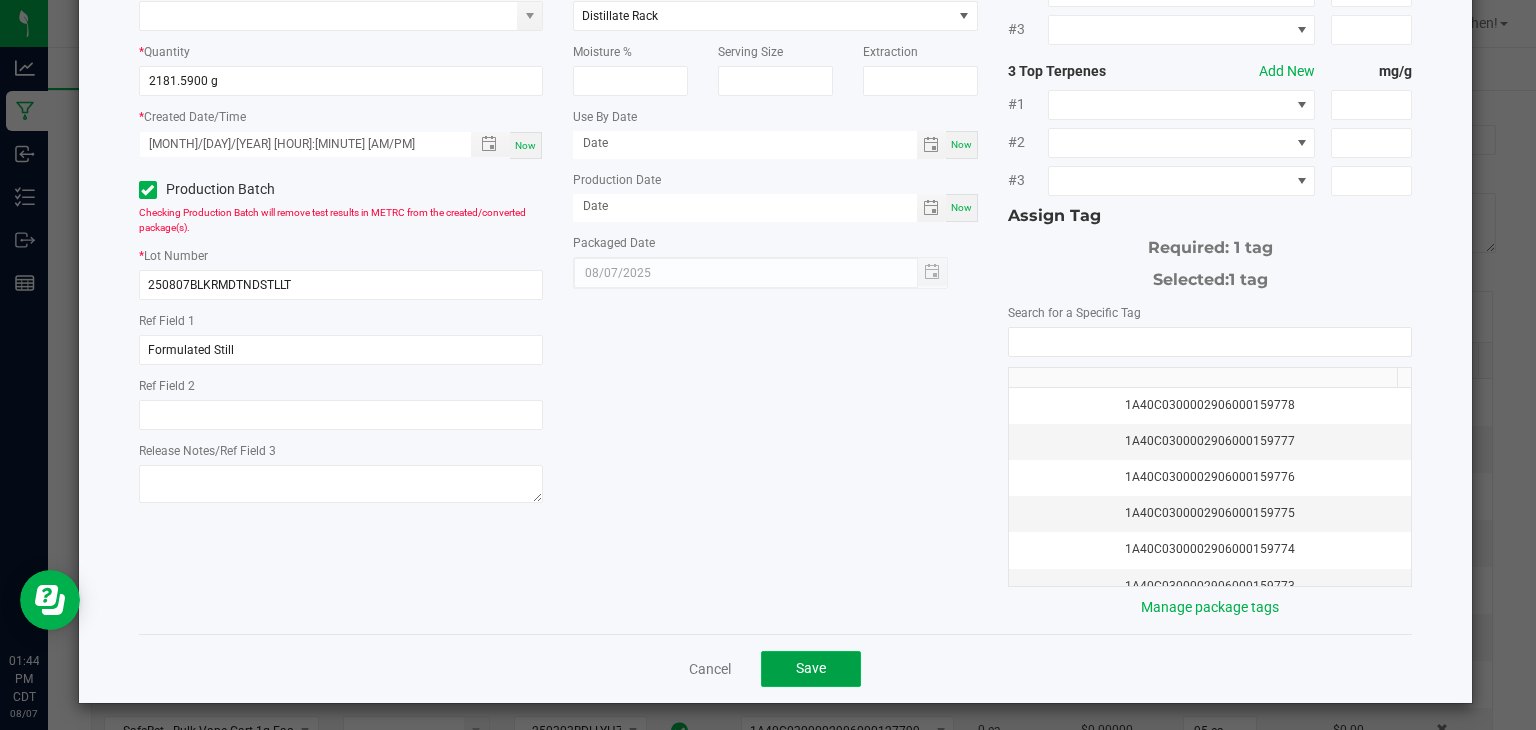 click on "Save" 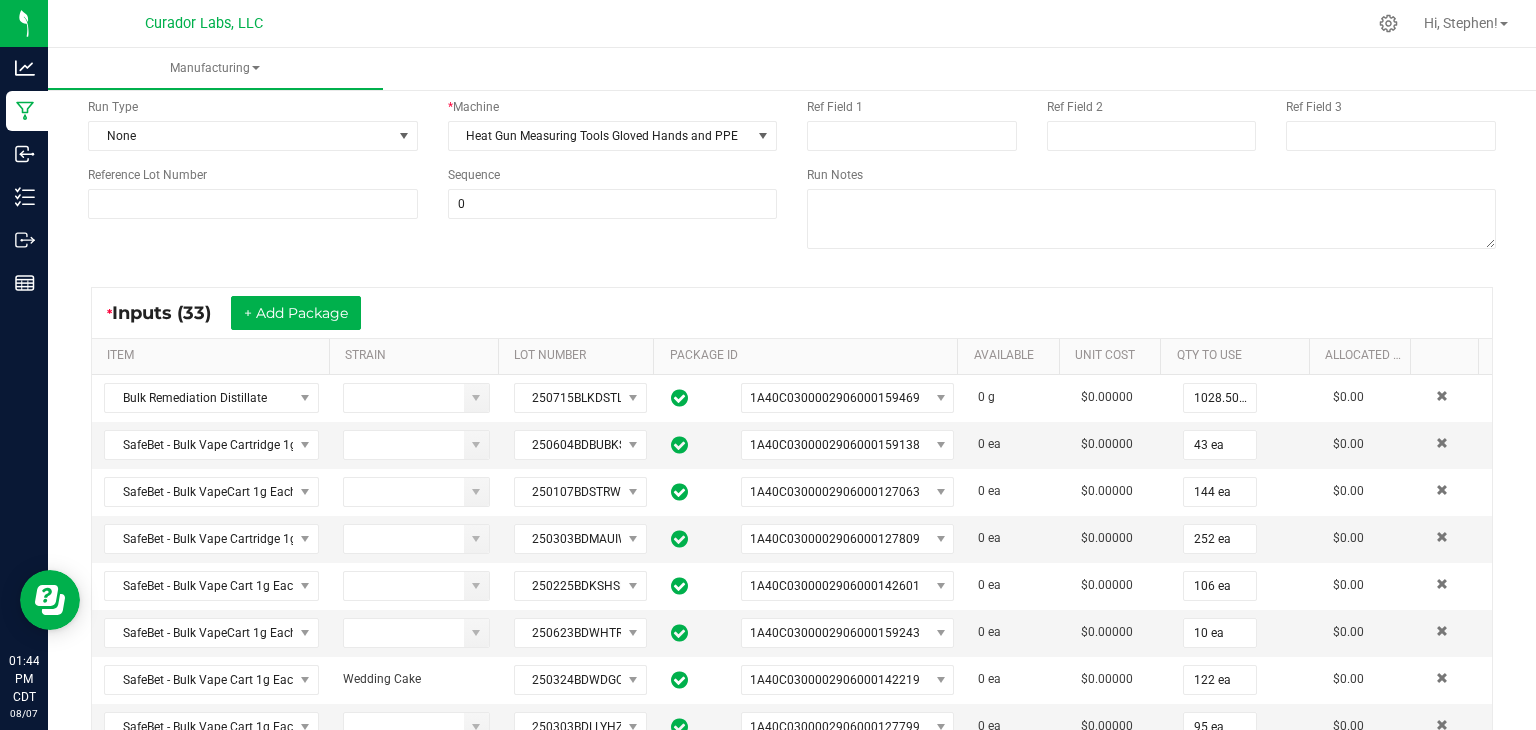 scroll, scrollTop: 0, scrollLeft: 0, axis: both 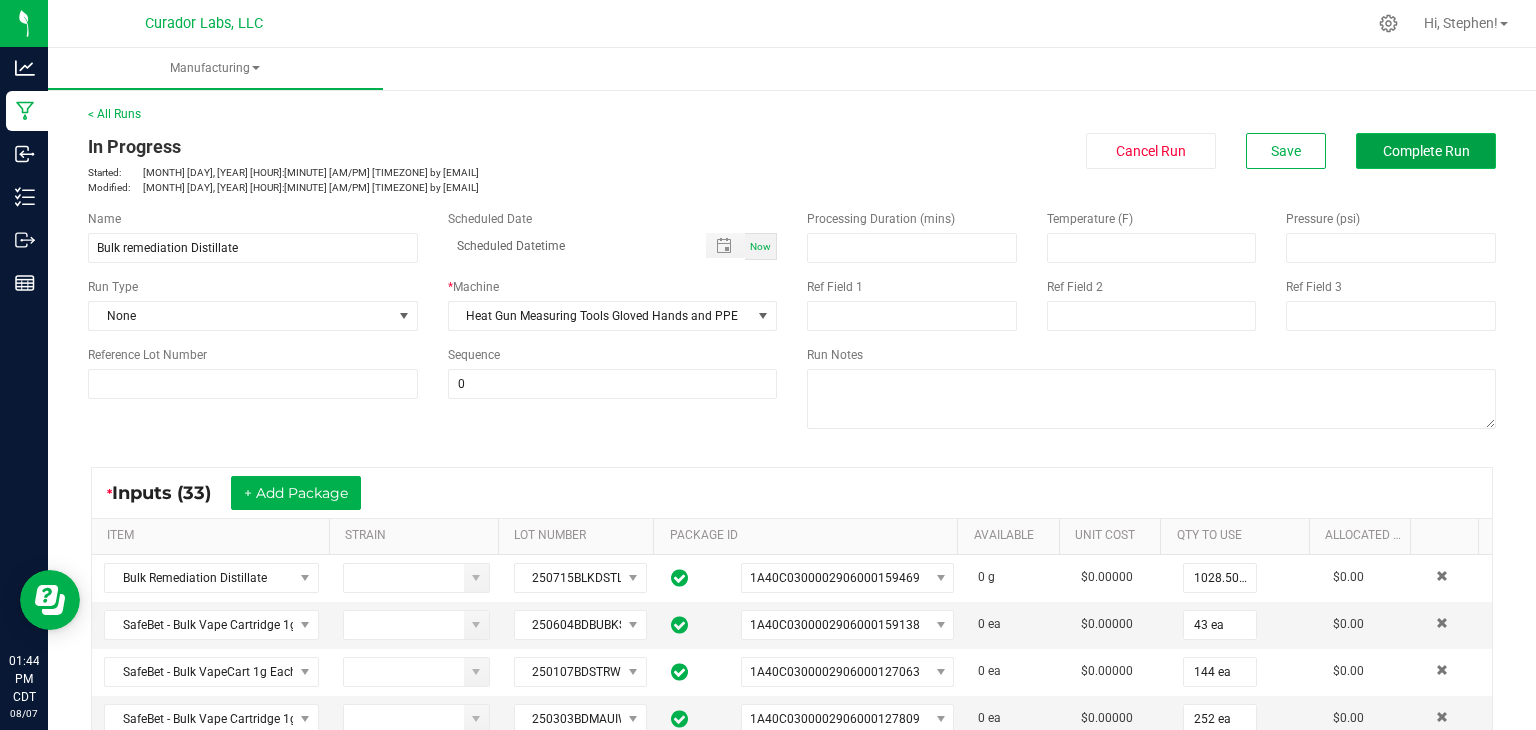 click on "Complete Run" at bounding box center [1426, 151] 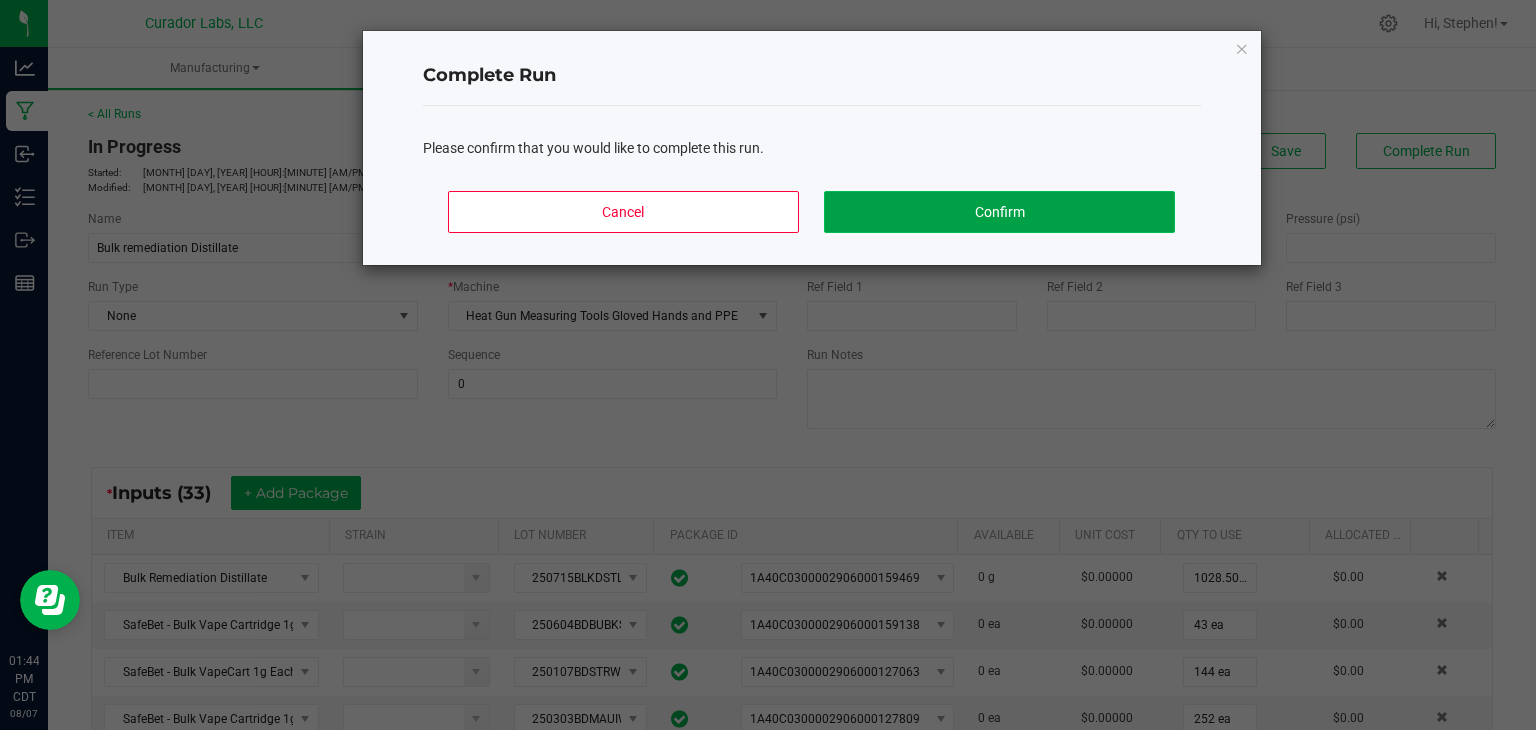 click on "Confirm" 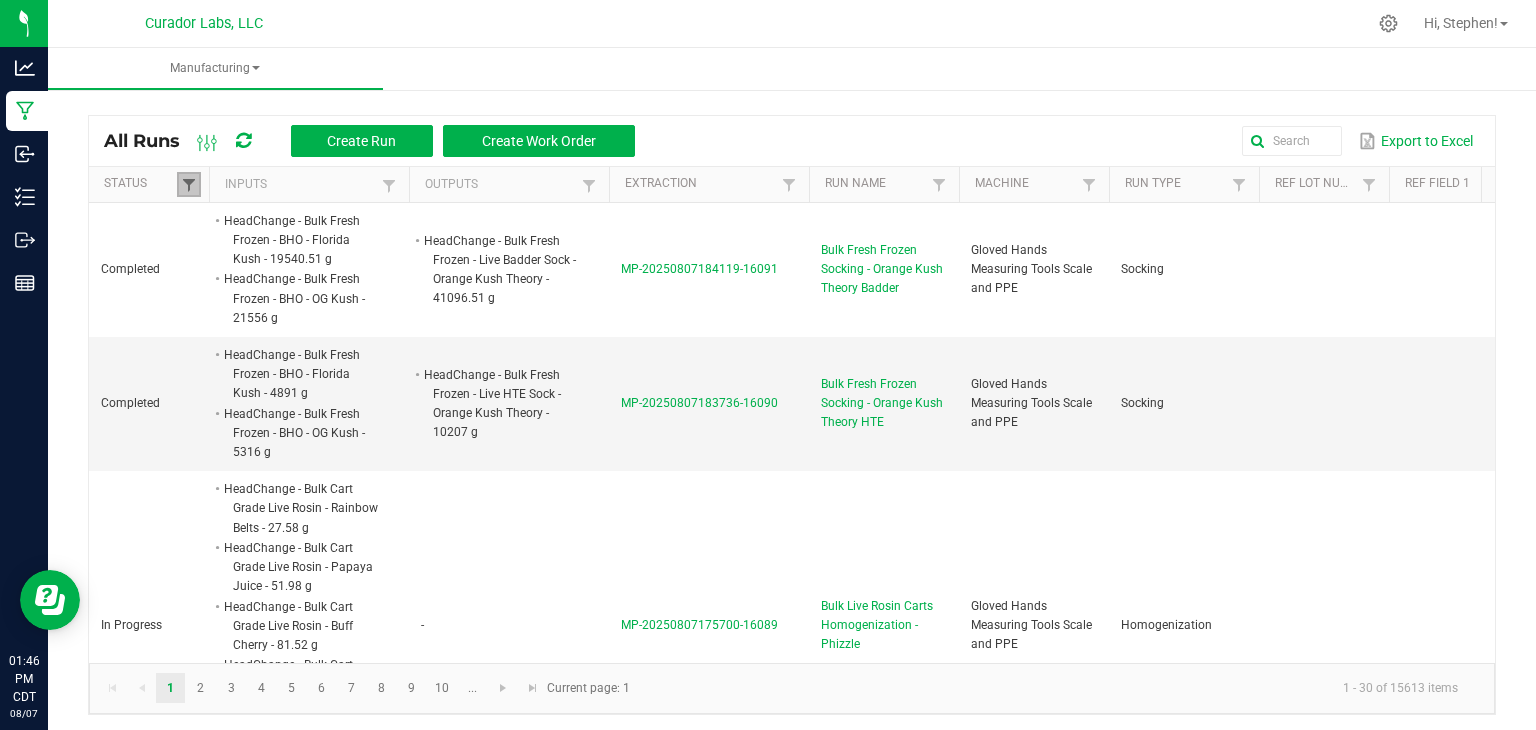 click at bounding box center [189, 185] 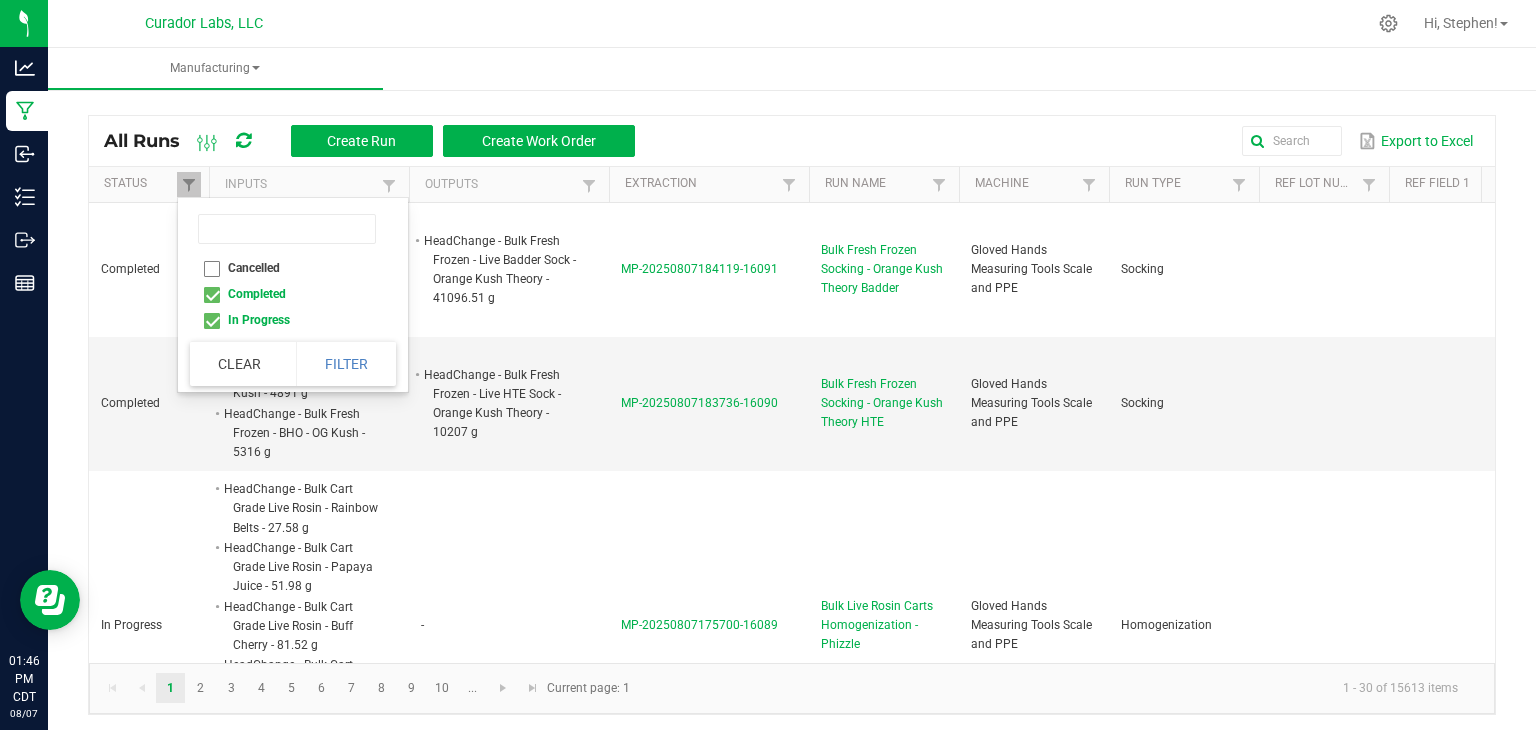 click on "Completed" at bounding box center (287, 294) 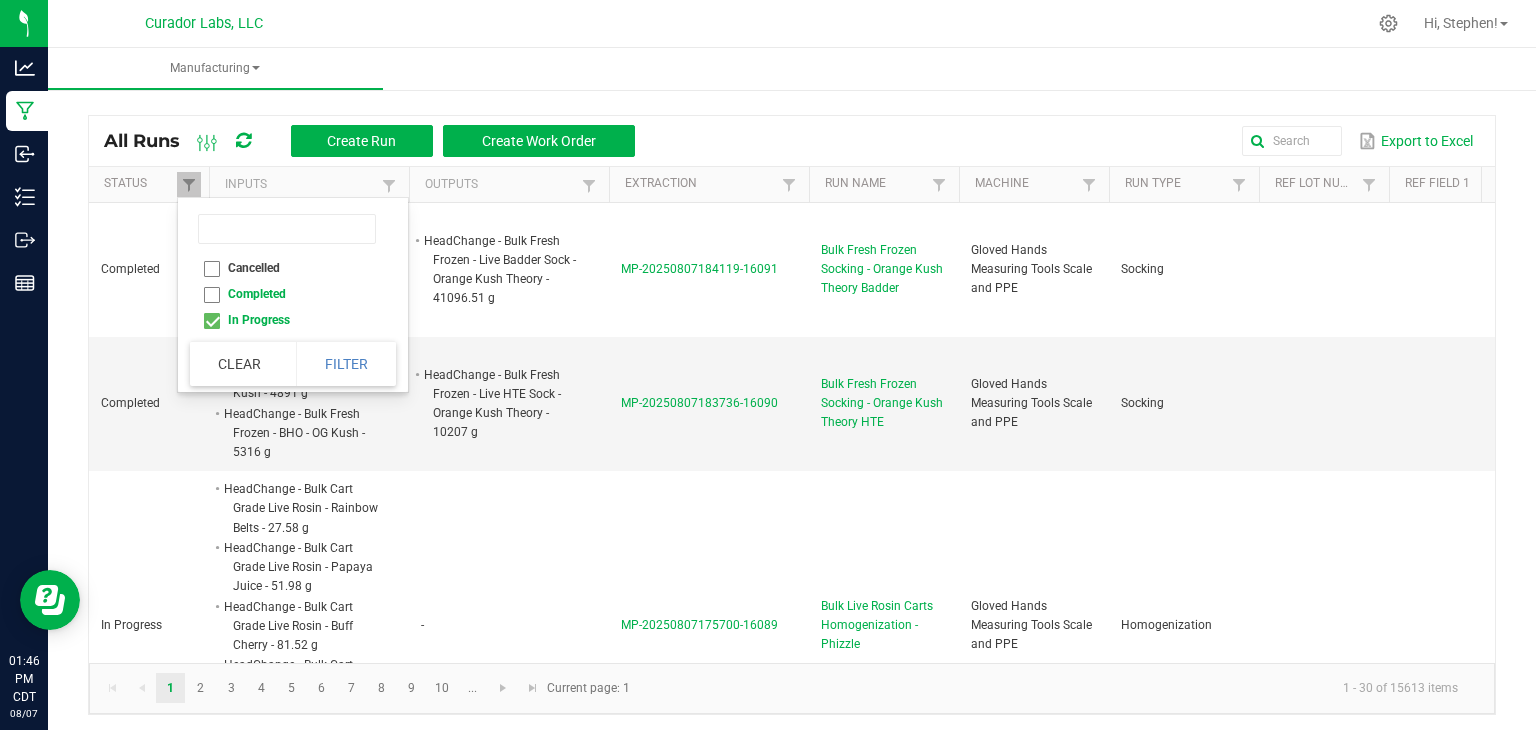 checkbox on "false" 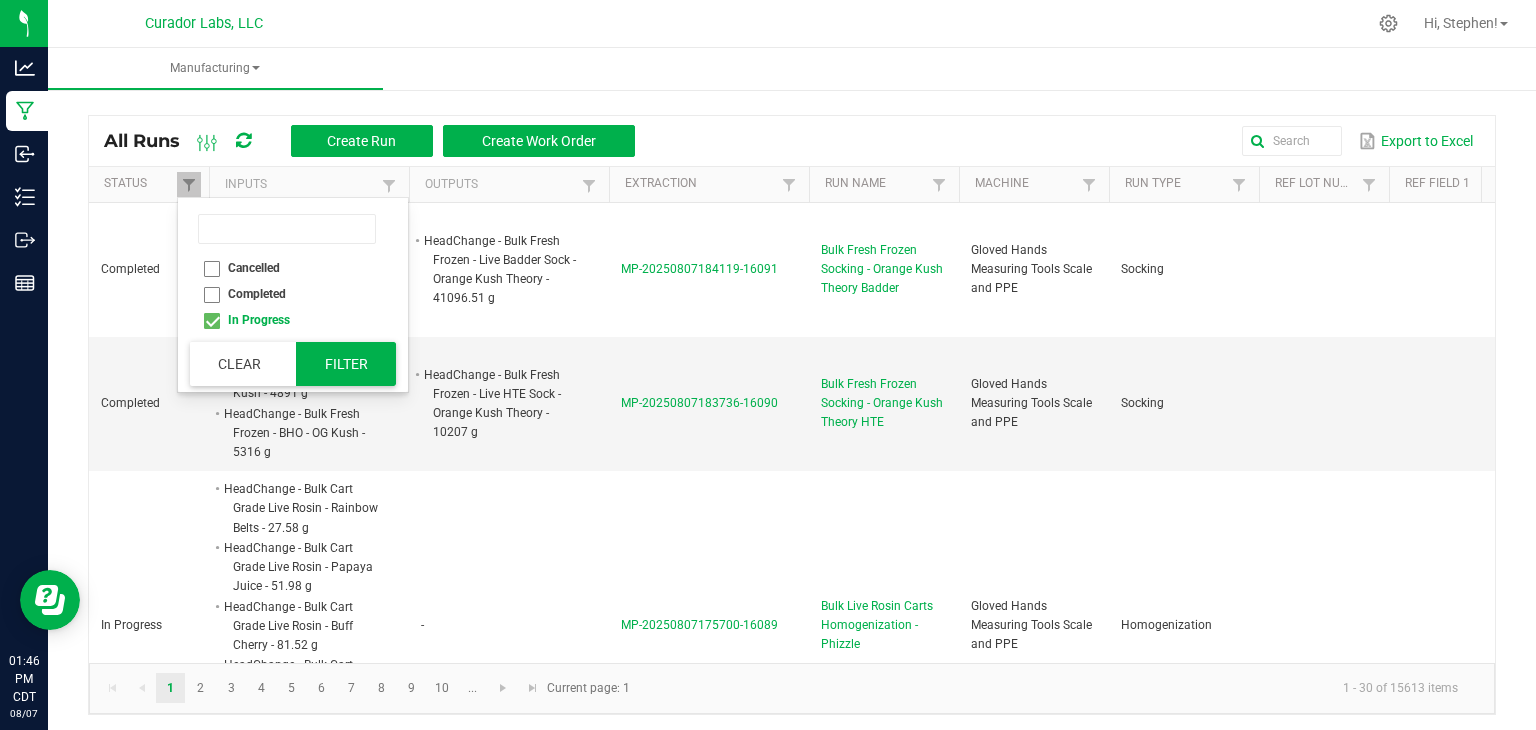click on "Filter" at bounding box center (346, 364) 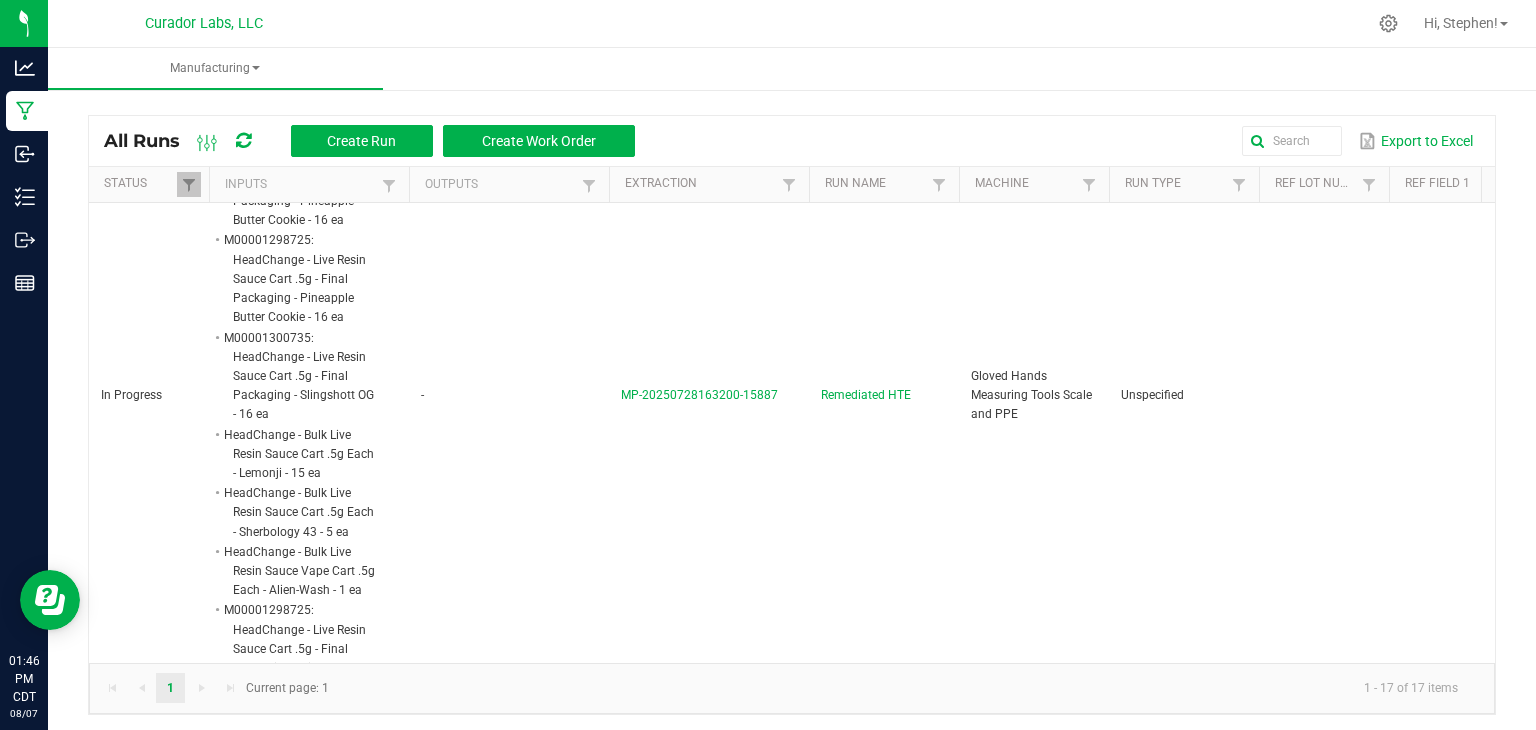 scroll, scrollTop: 3003, scrollLeft: 0, axis: vertical 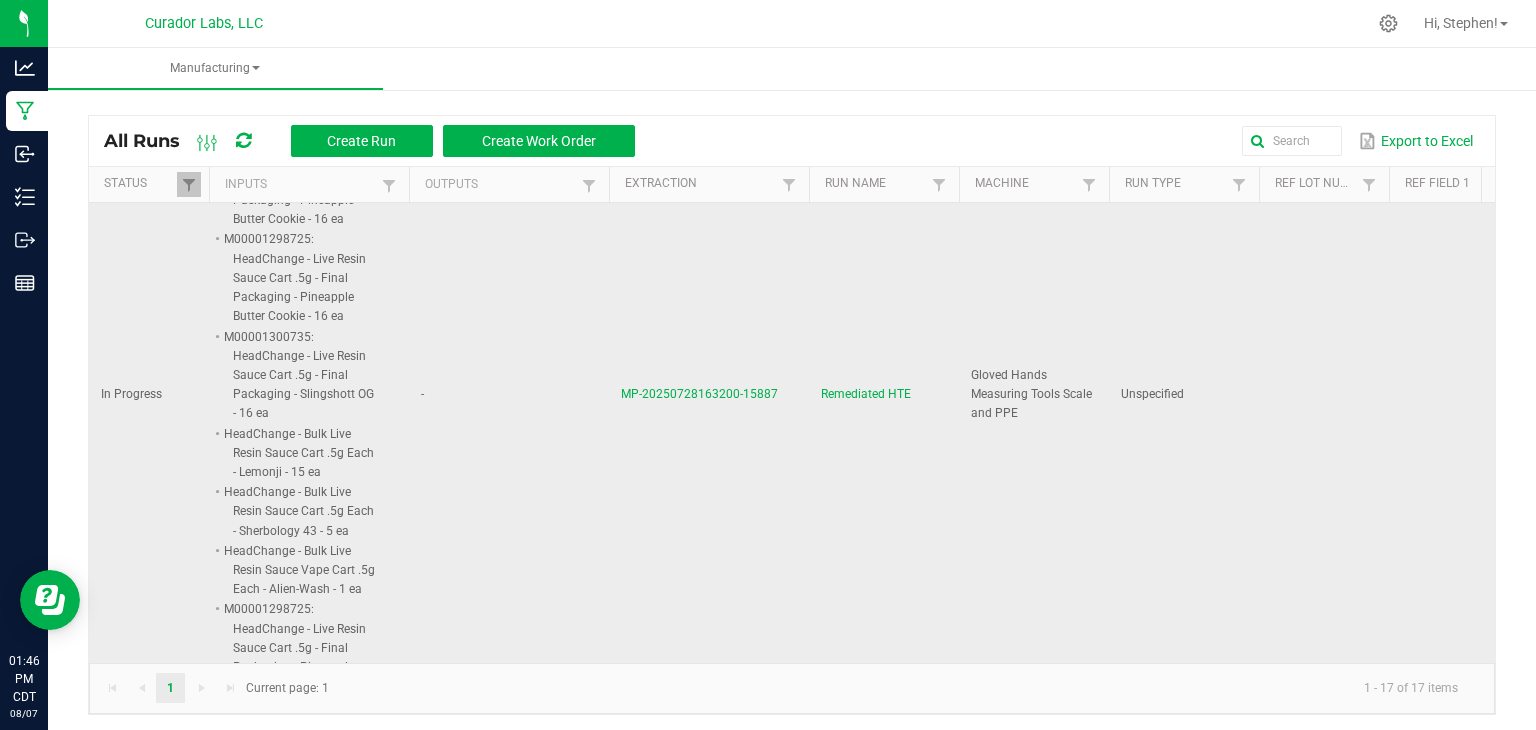 click on "MP-20250728163200-15887" at bounding box center (699, 394) 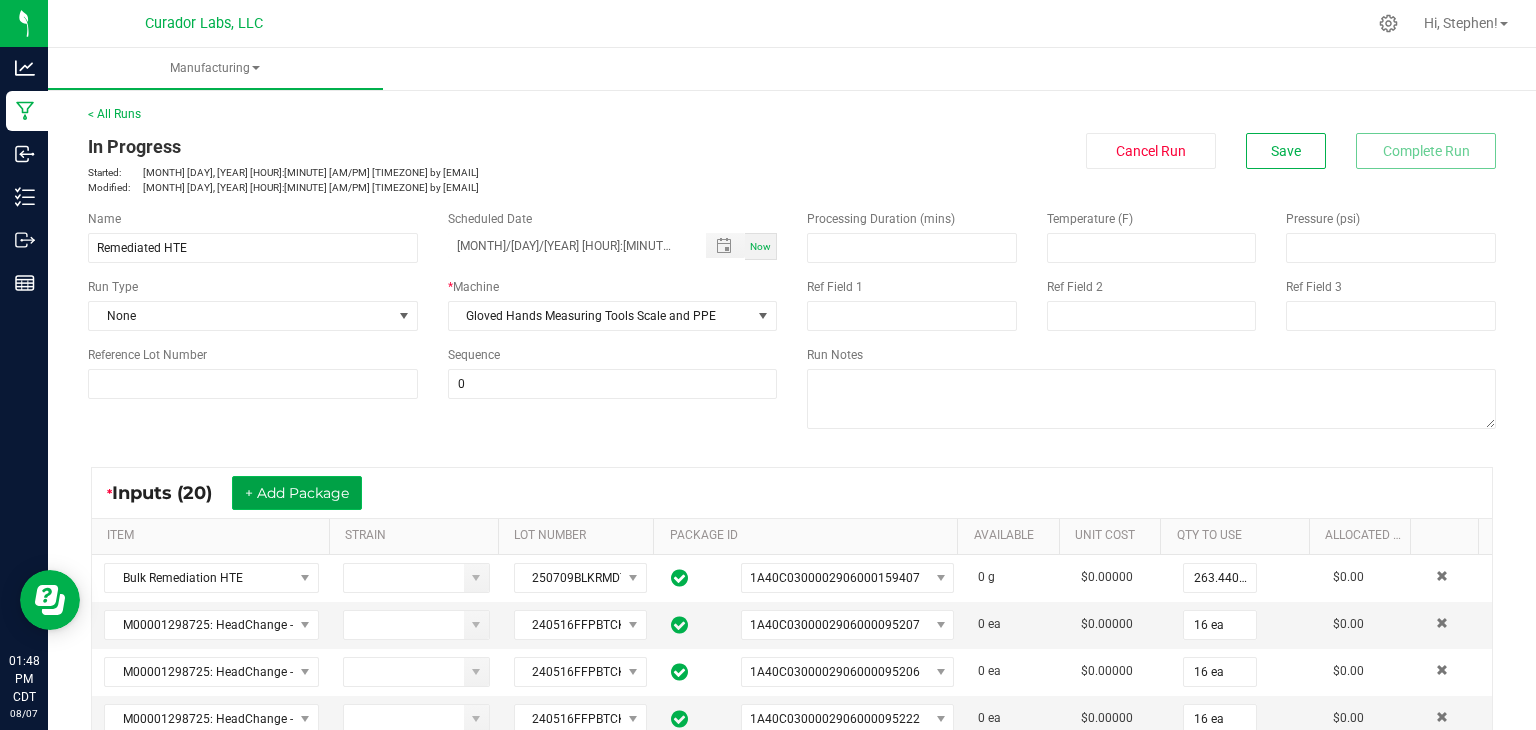 click on "+ Add Package" at bounding box center (297, 493) 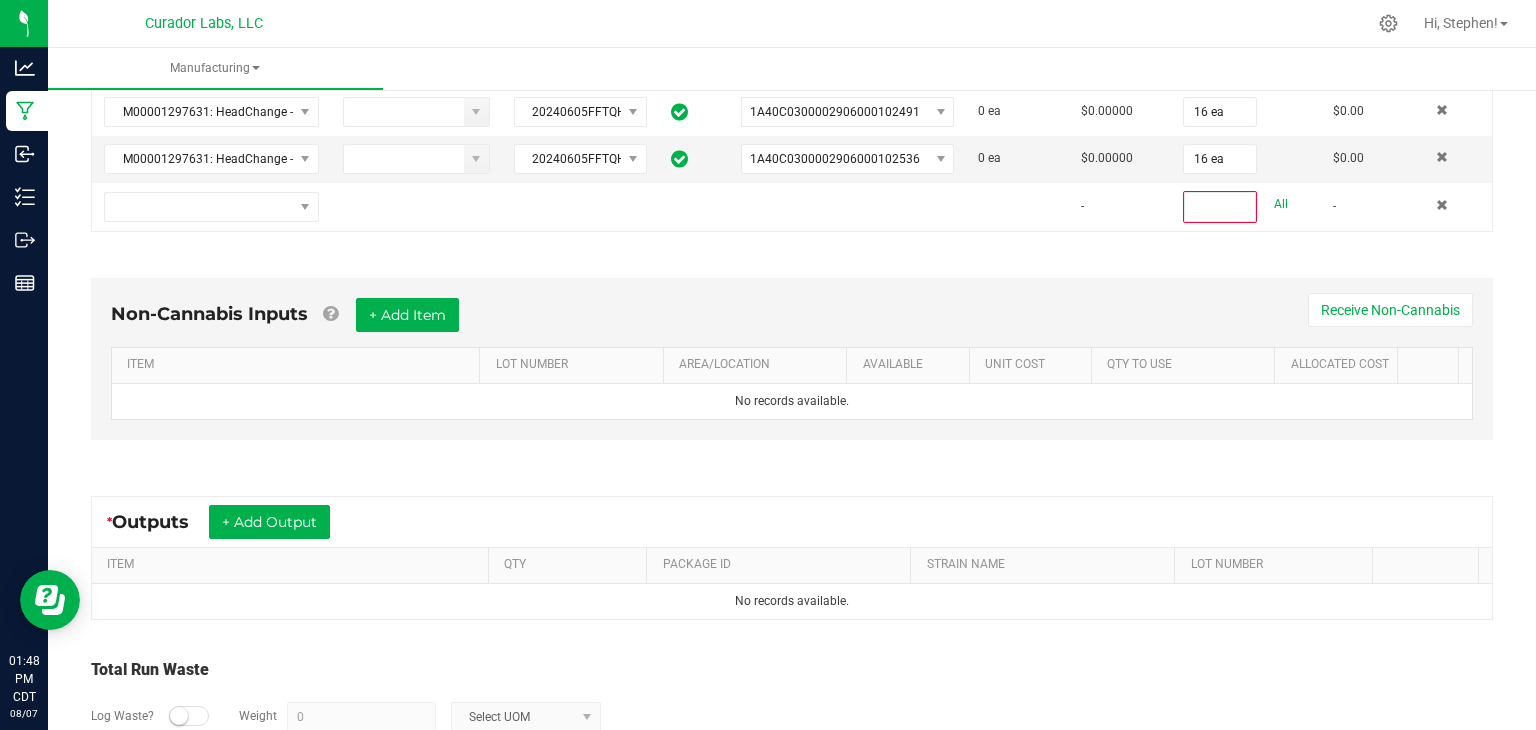 scroll, scrollTop: 1312, scrollLeft: 0, axis: vertical 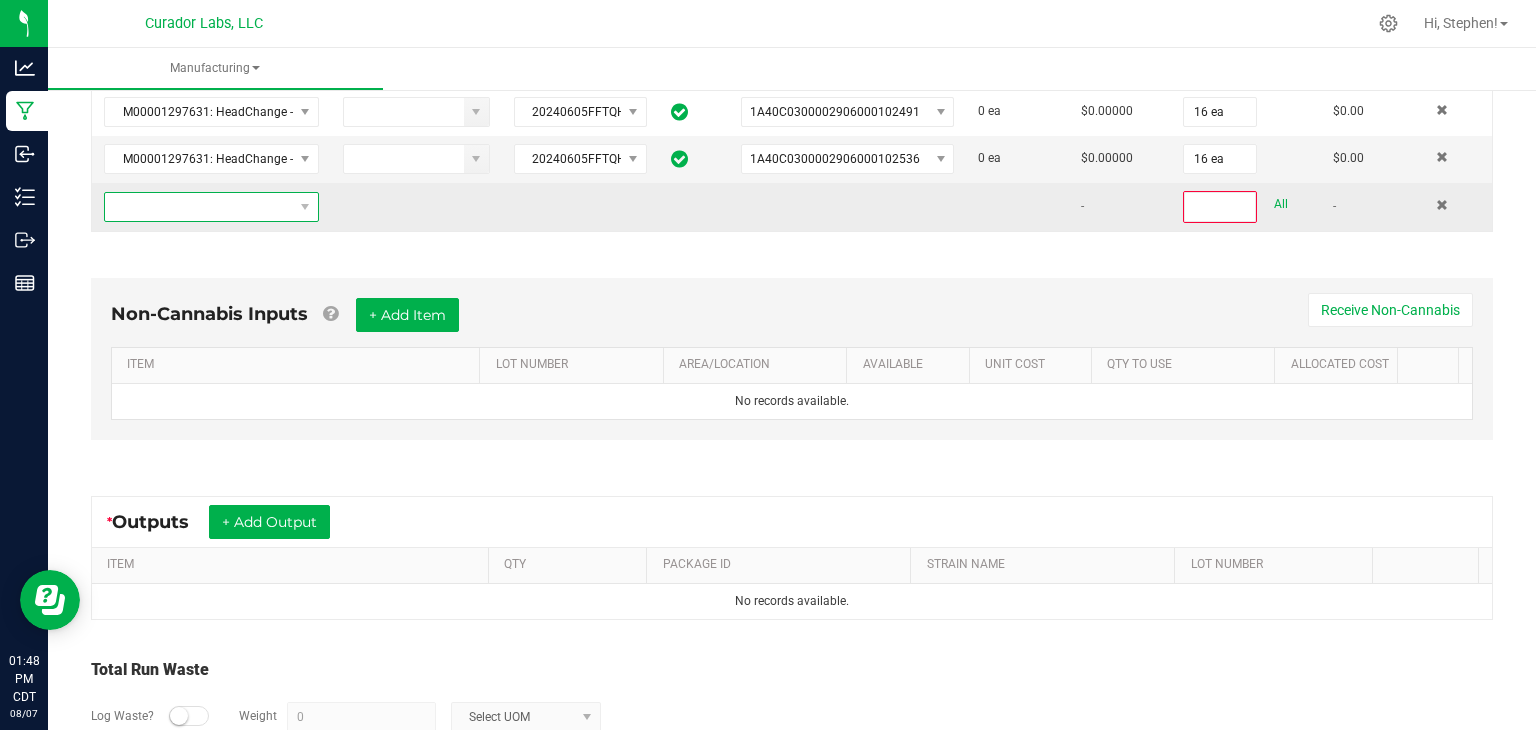 click at bounding box center [199, 207] 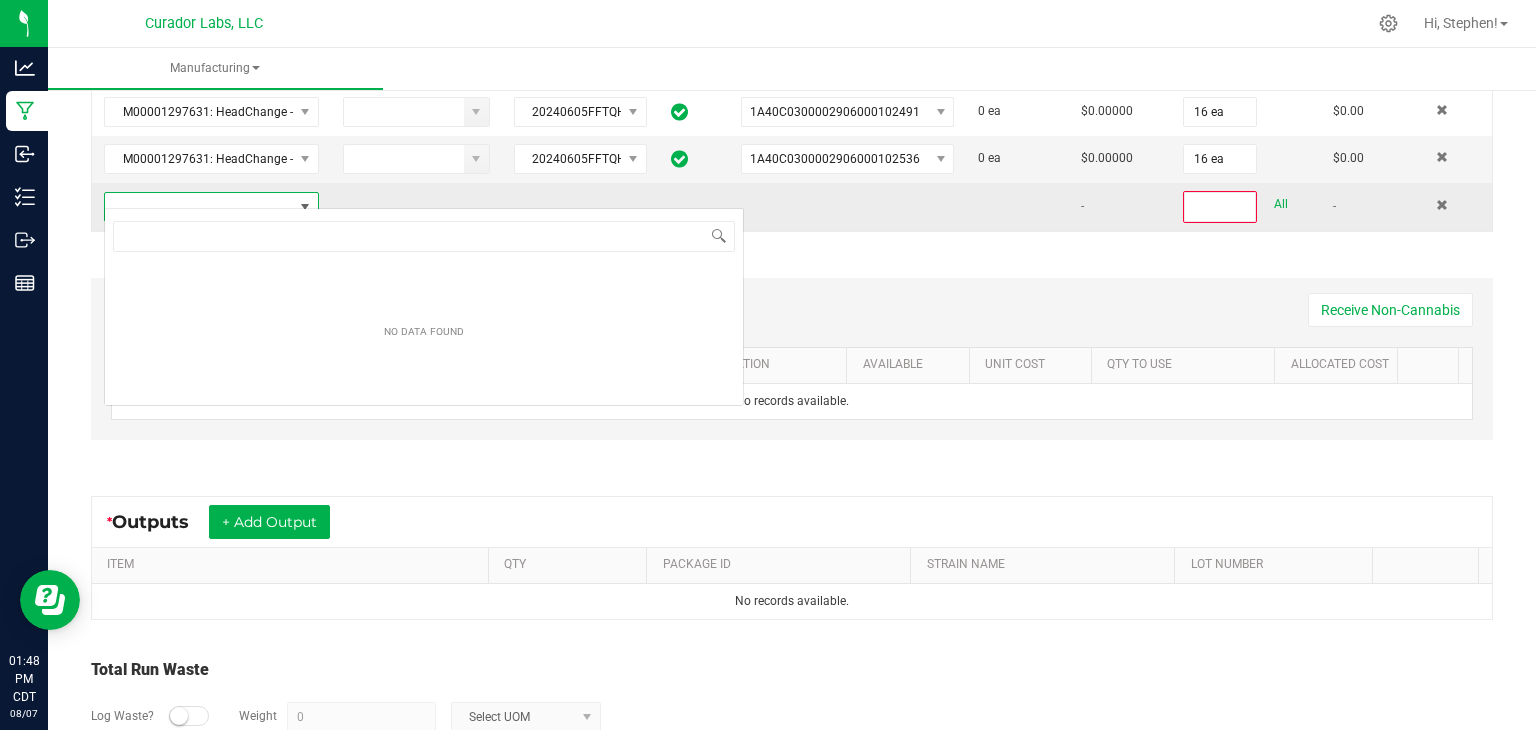 scroll, scrollTop: 99970, scrollLeft: 99790, axis: both 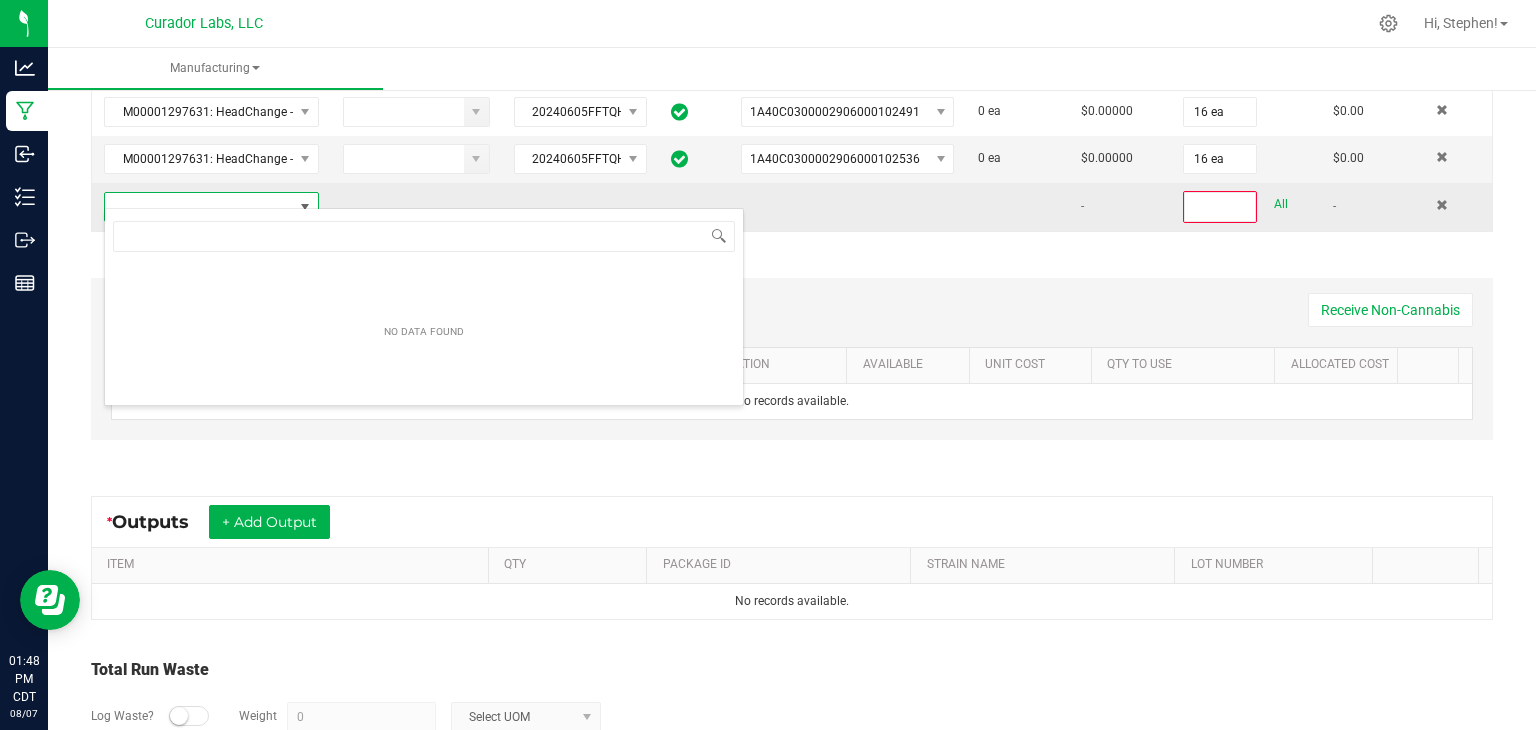 type on "Bench Sample - HeadChange - Bulk HTE - Tangello Cake" 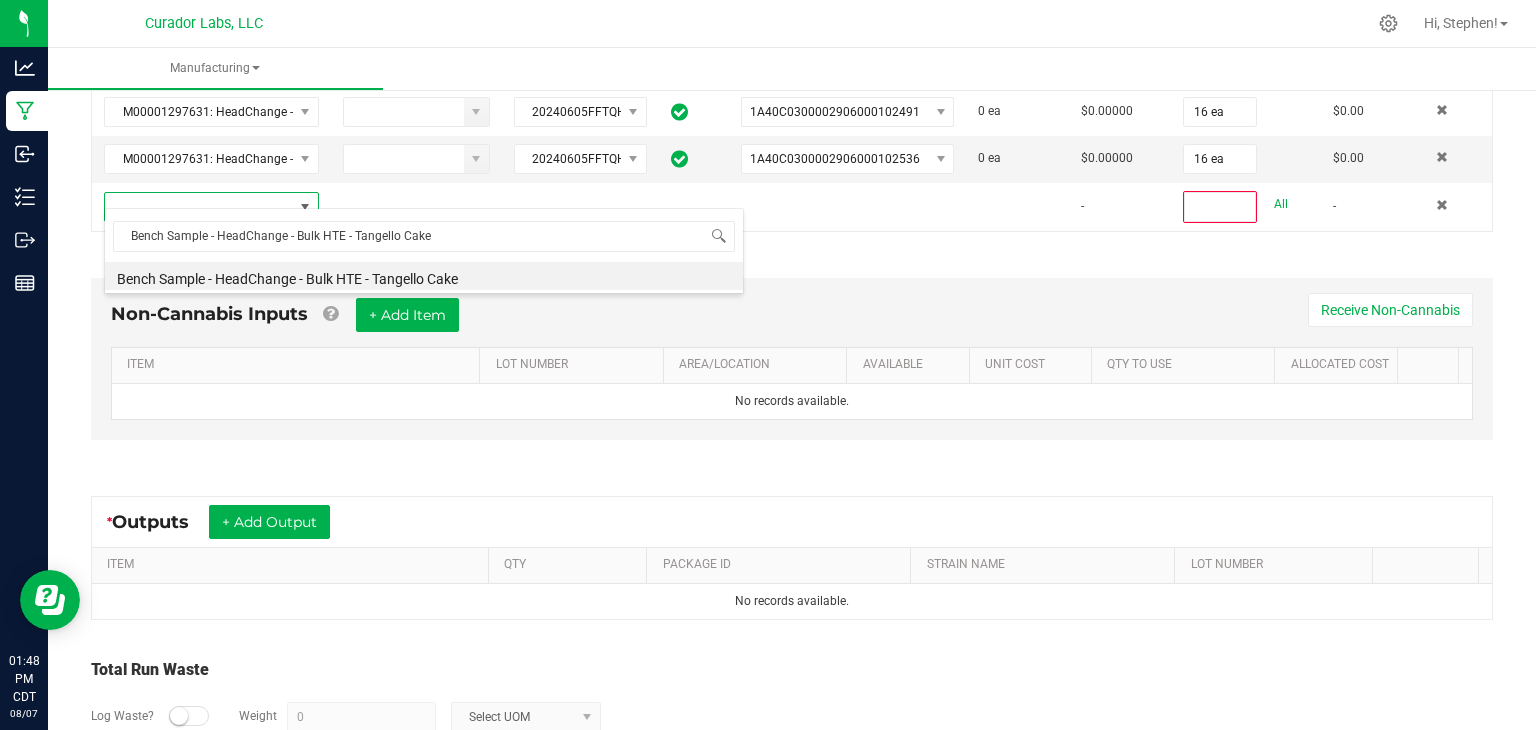click on "Bench Sample - HeadChange - Bulk HTE - Tangello Cake" at bounding box center [424, 276] 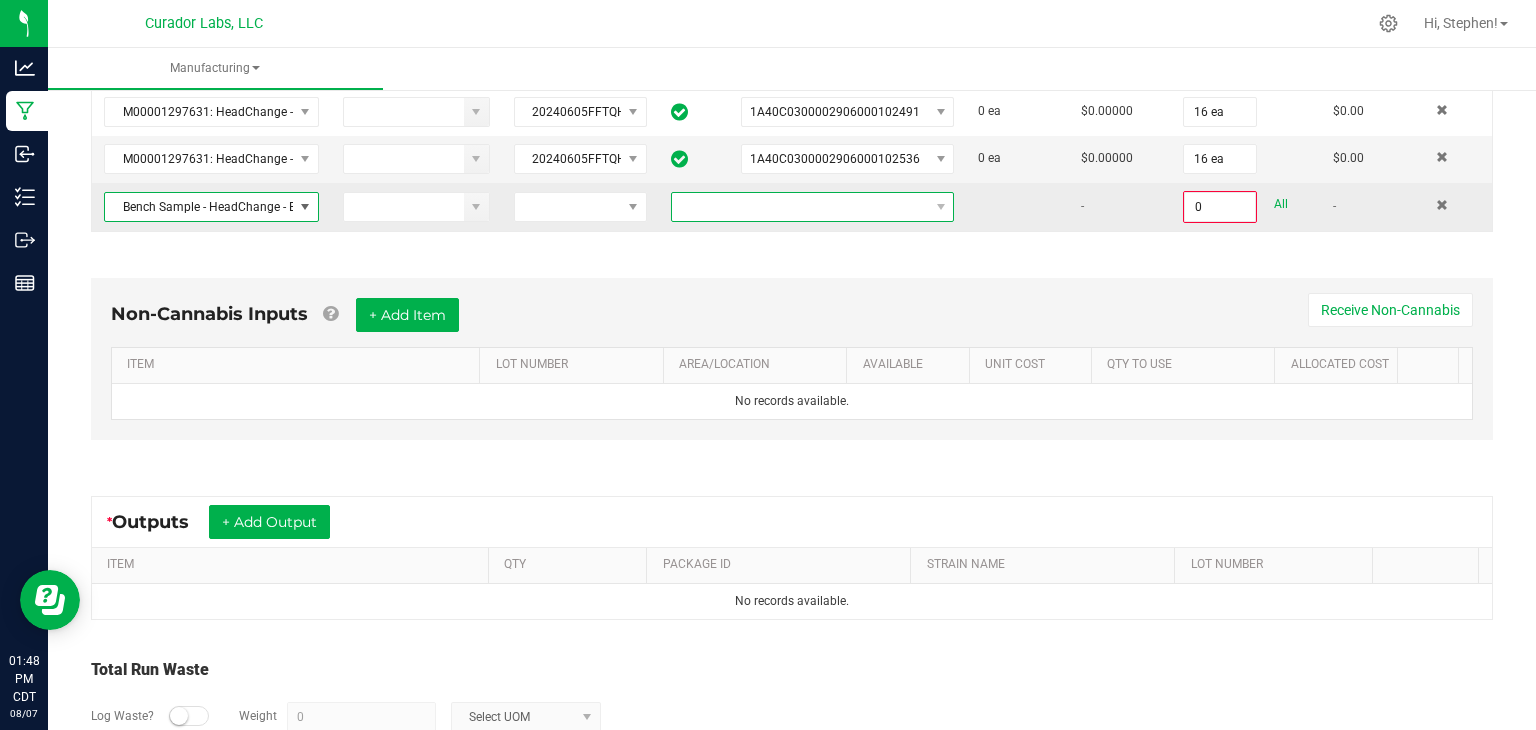 click at bounding box center (800, 207) 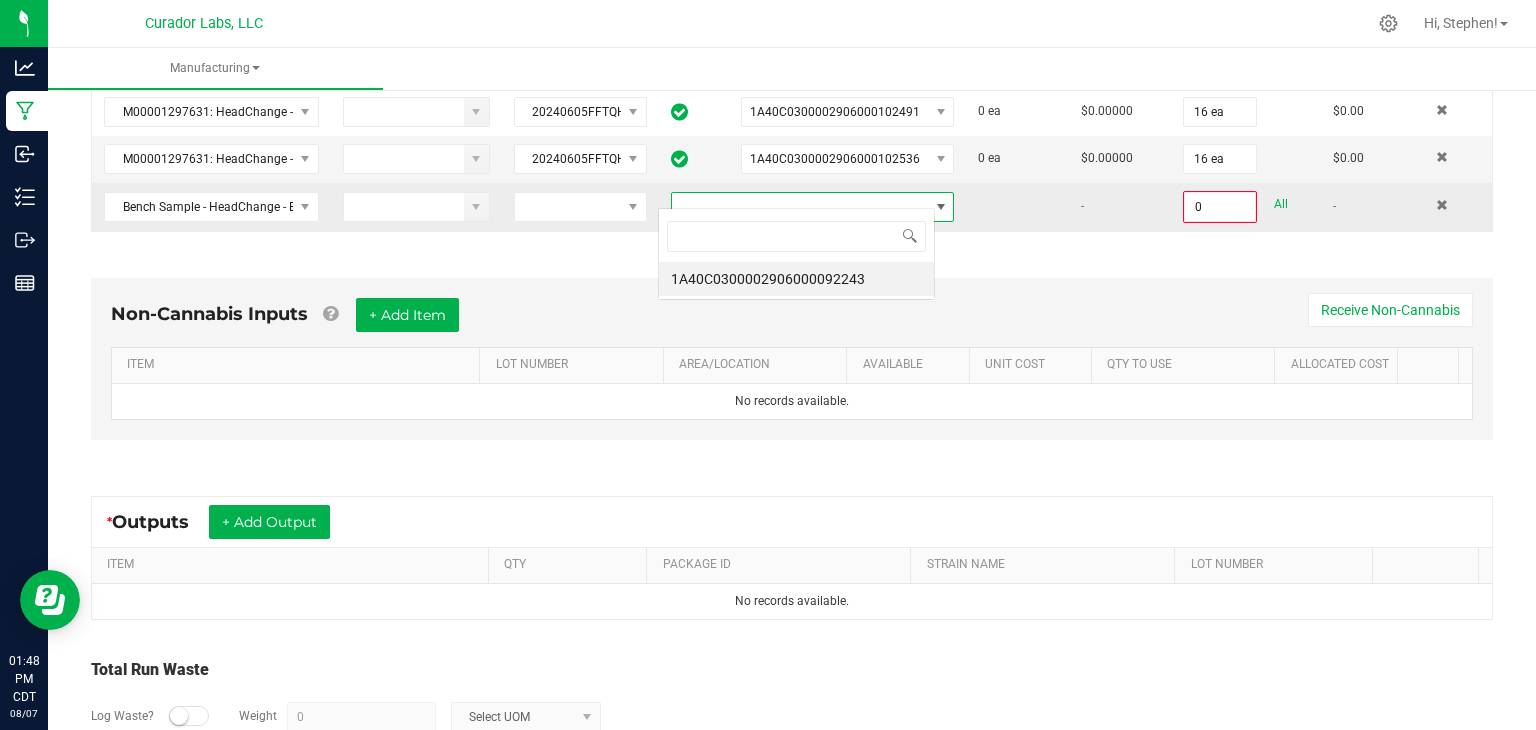 scroll, scrollTop: 99970, scrollLeft: 99723, axis: both 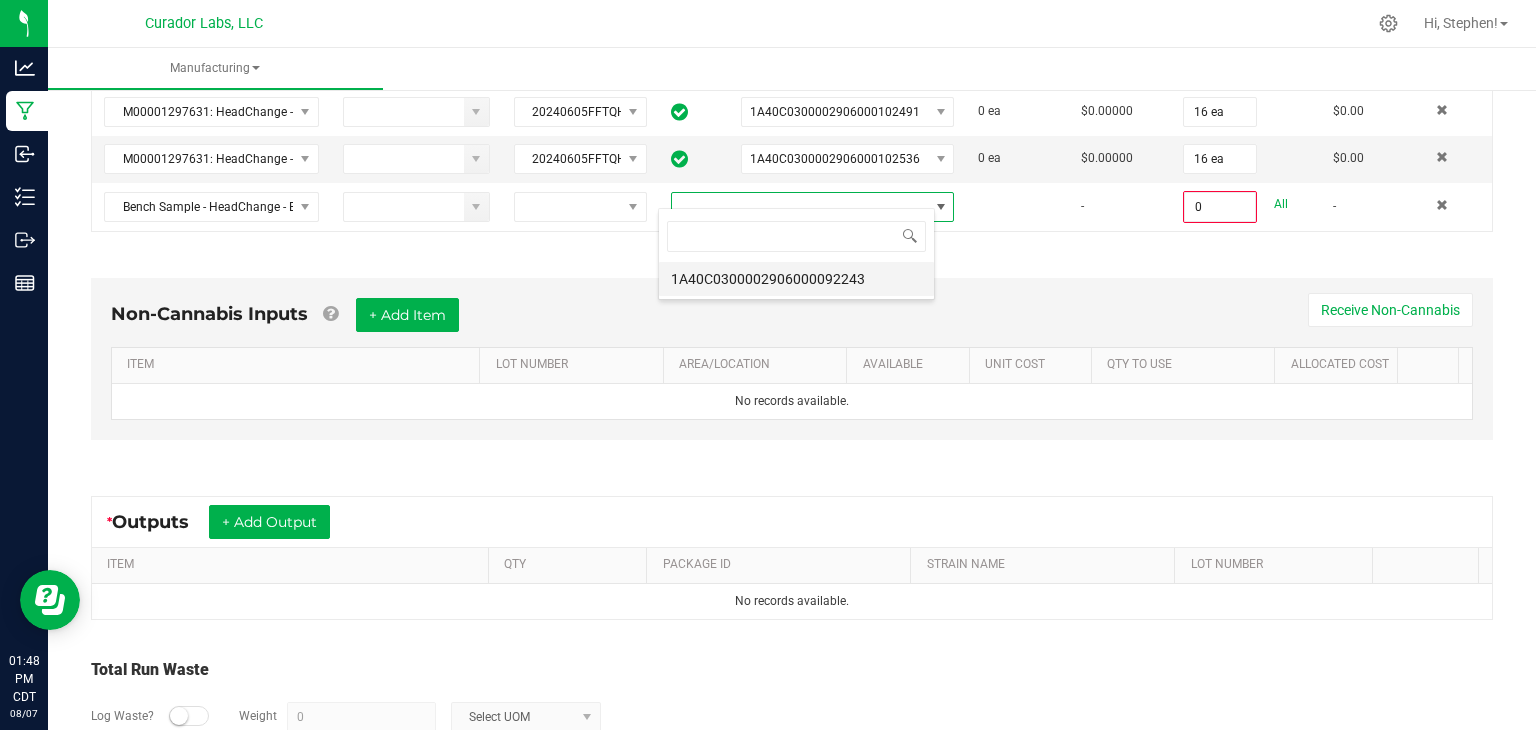 click on "1A40C0300002906000092243" at bounding box center (796, 279) 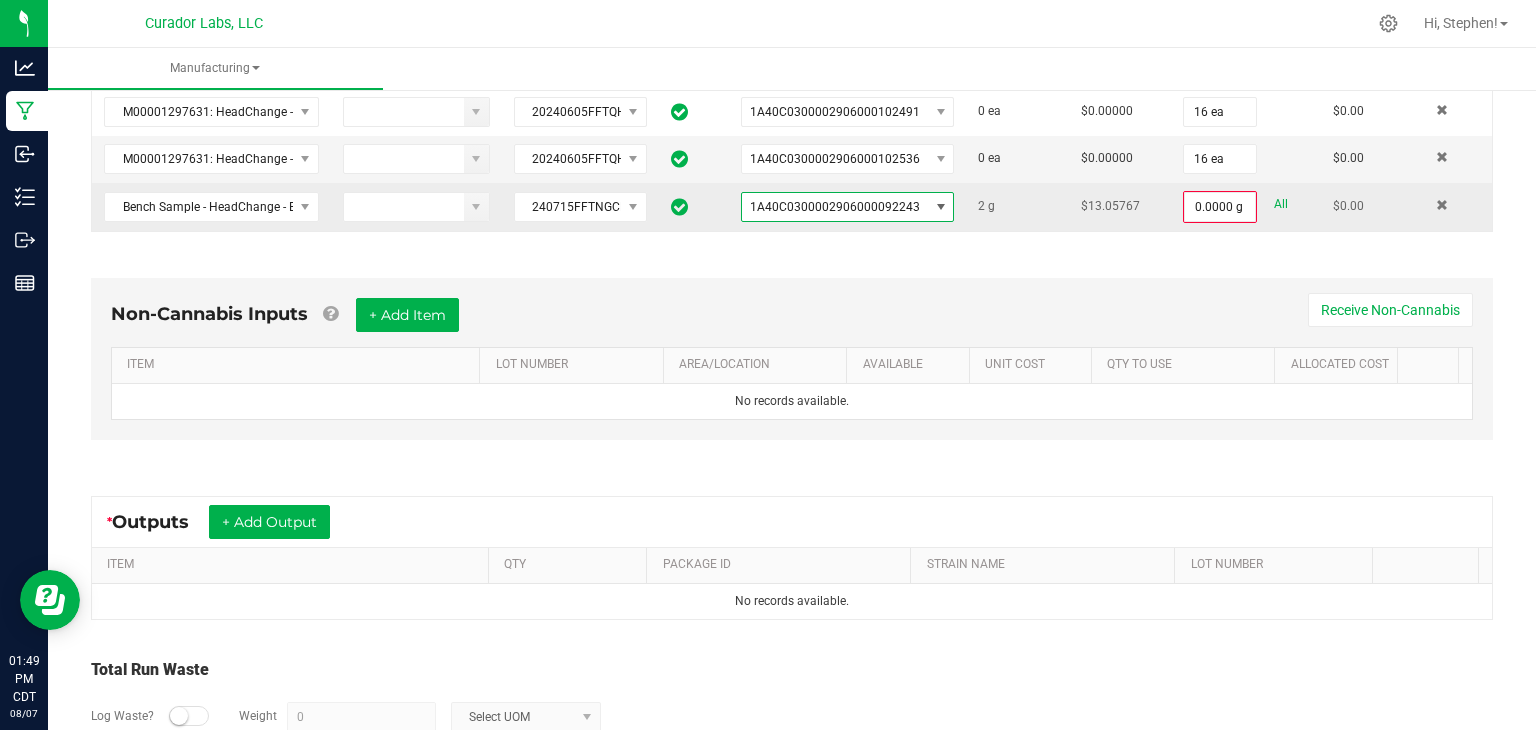 click on "All" at bounding box center [1281, 204] 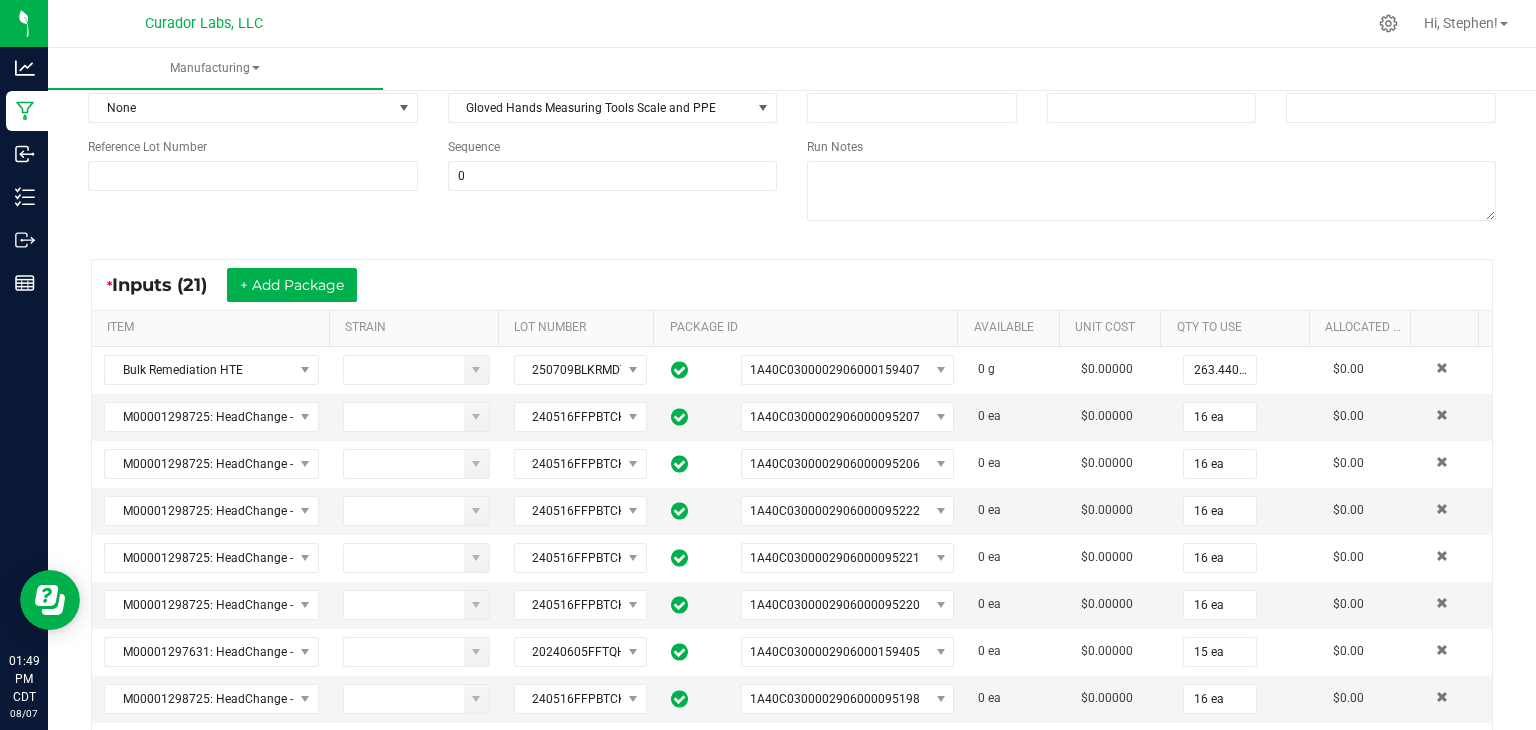 scroll, scrollTop: 10, scrollLeft: 0, axis: vertical 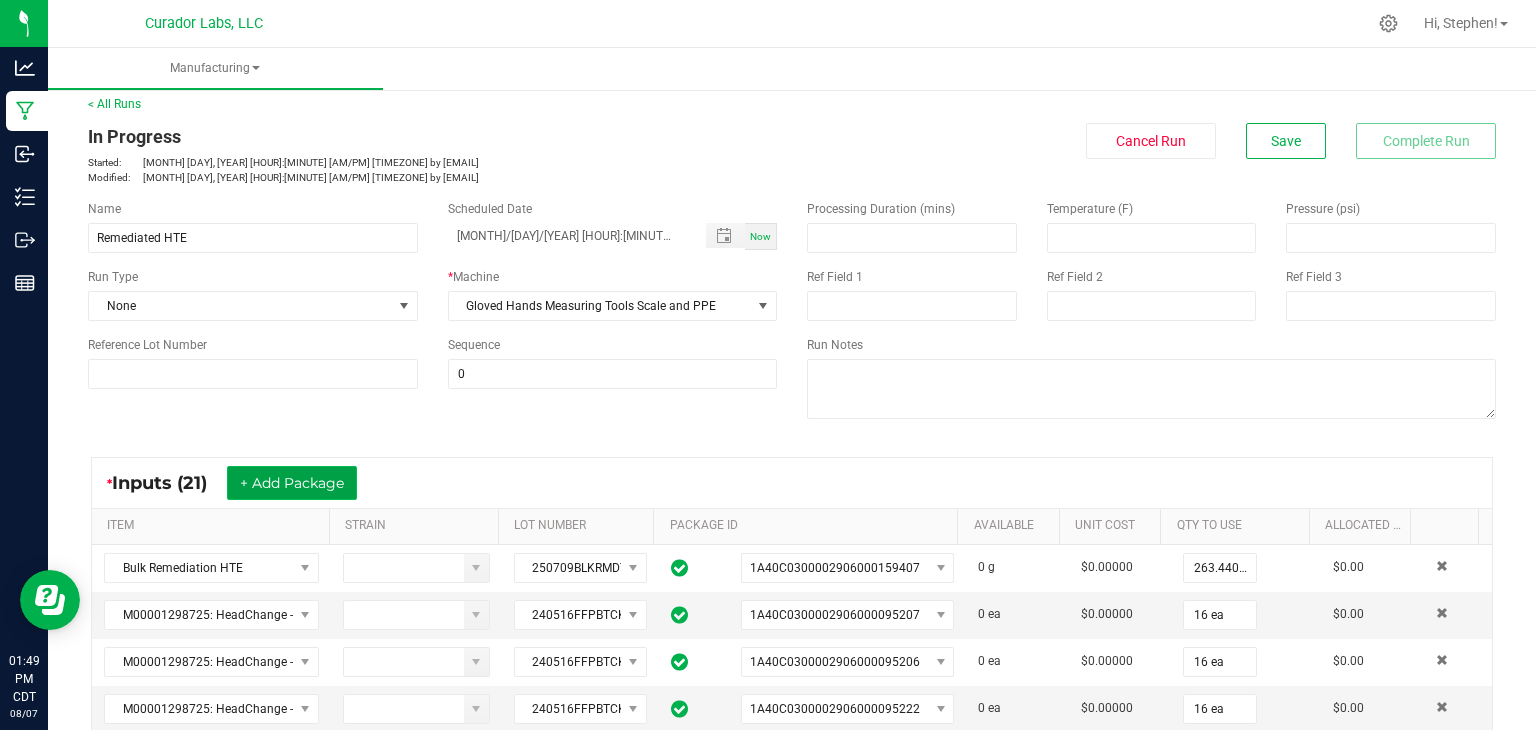 click on "+ Add Package" at bounding box center (292, 483) 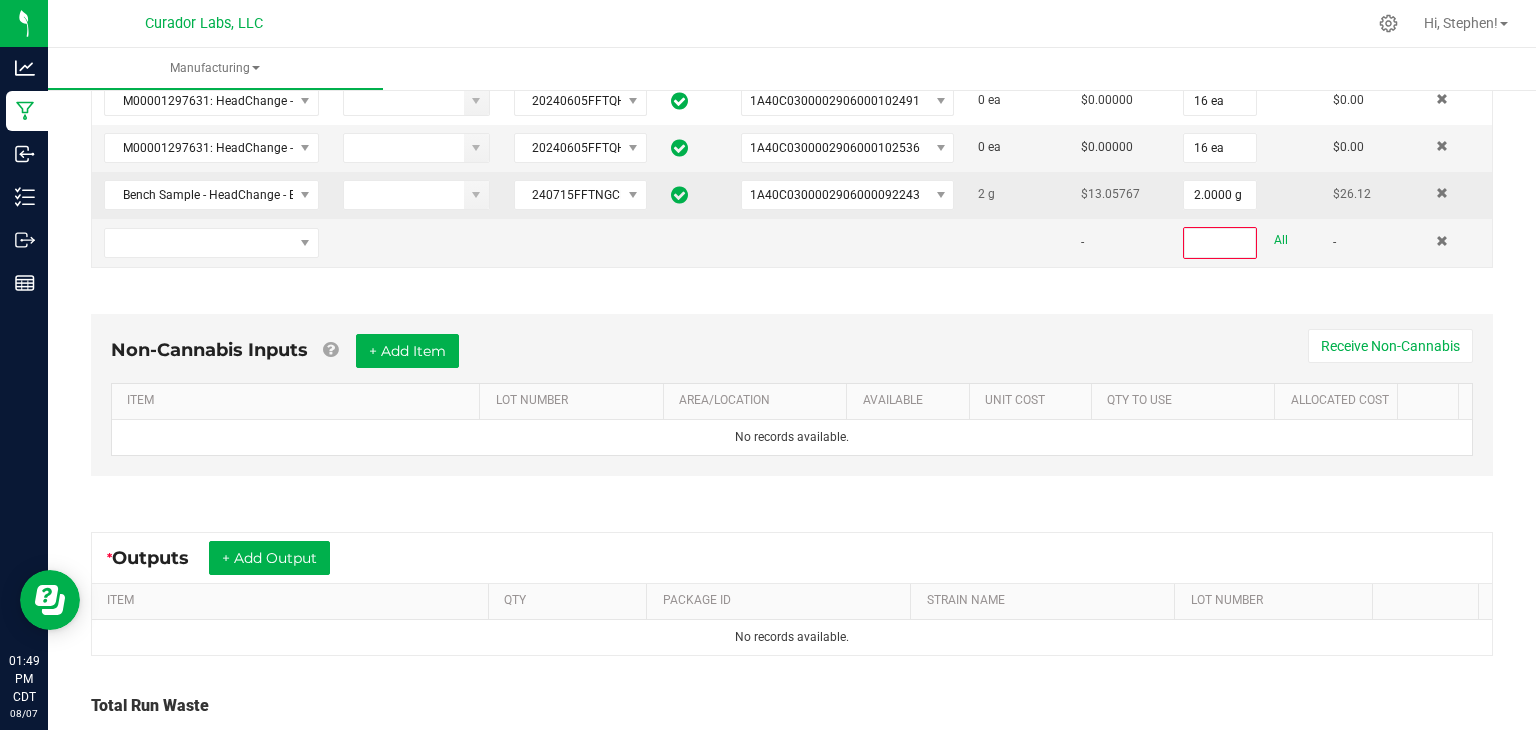 scroll, scrollTop: 1336, scrollLeft: 0, axis: vertical 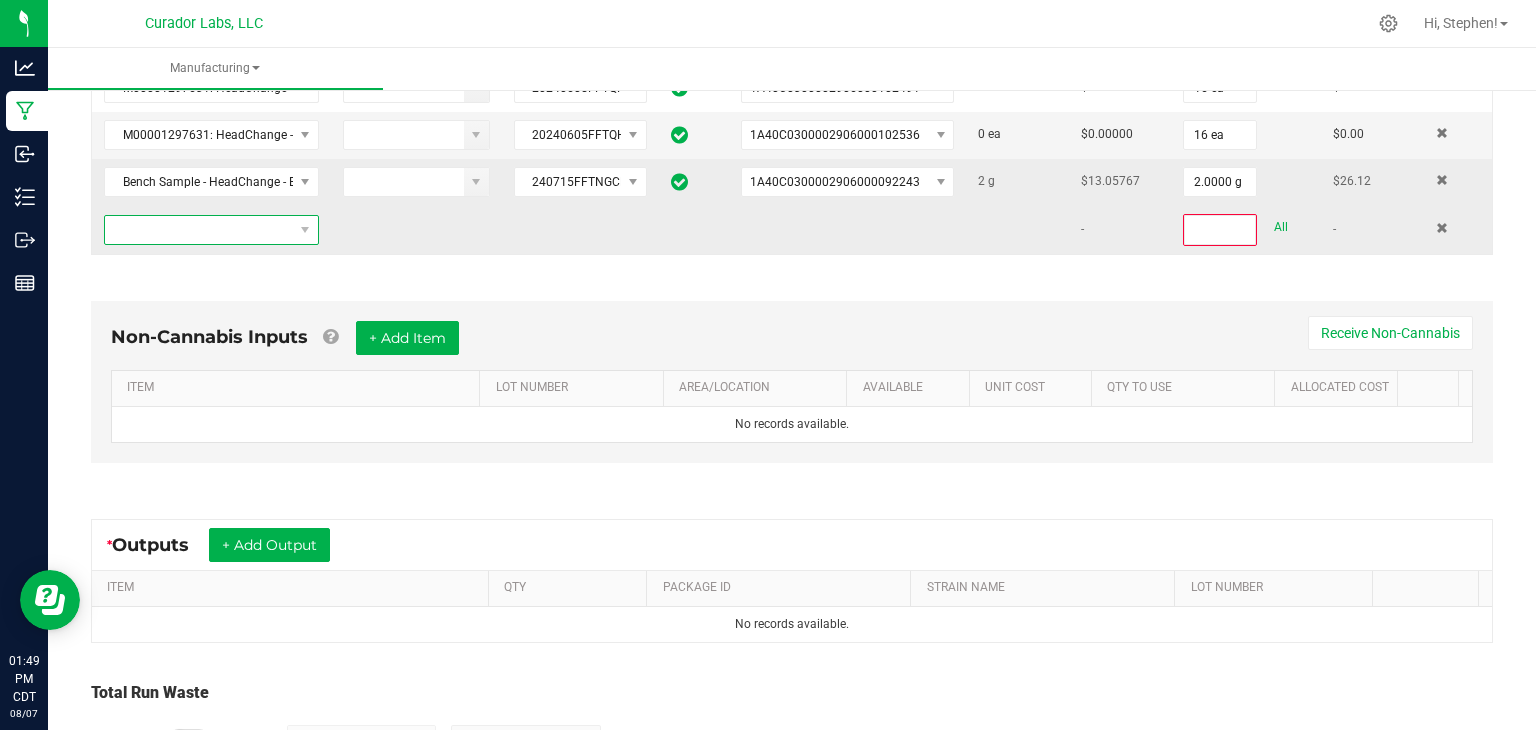 click at bounding box center (199, 230) 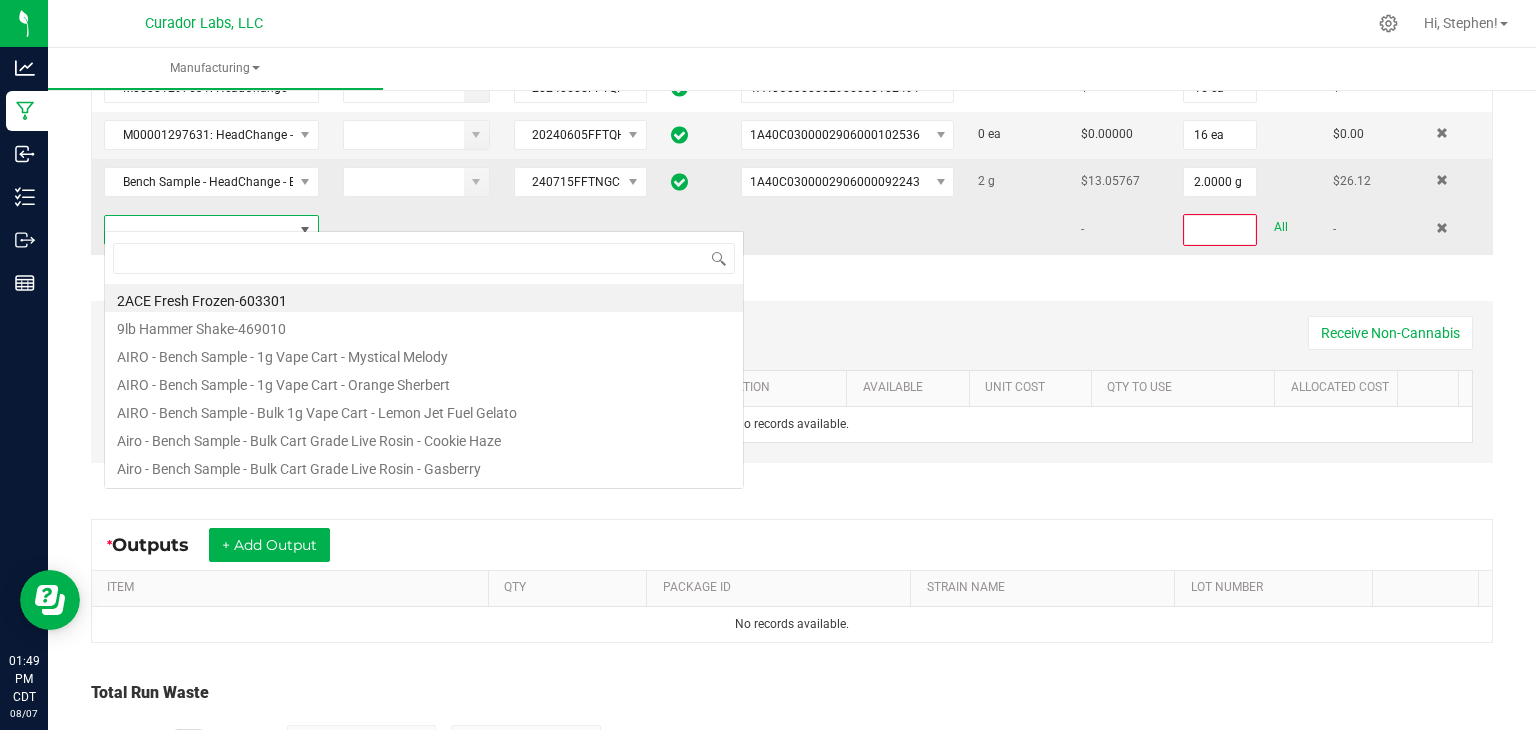 scroll, scrollTop: 99970, scrollLeft: 99790, axis: both 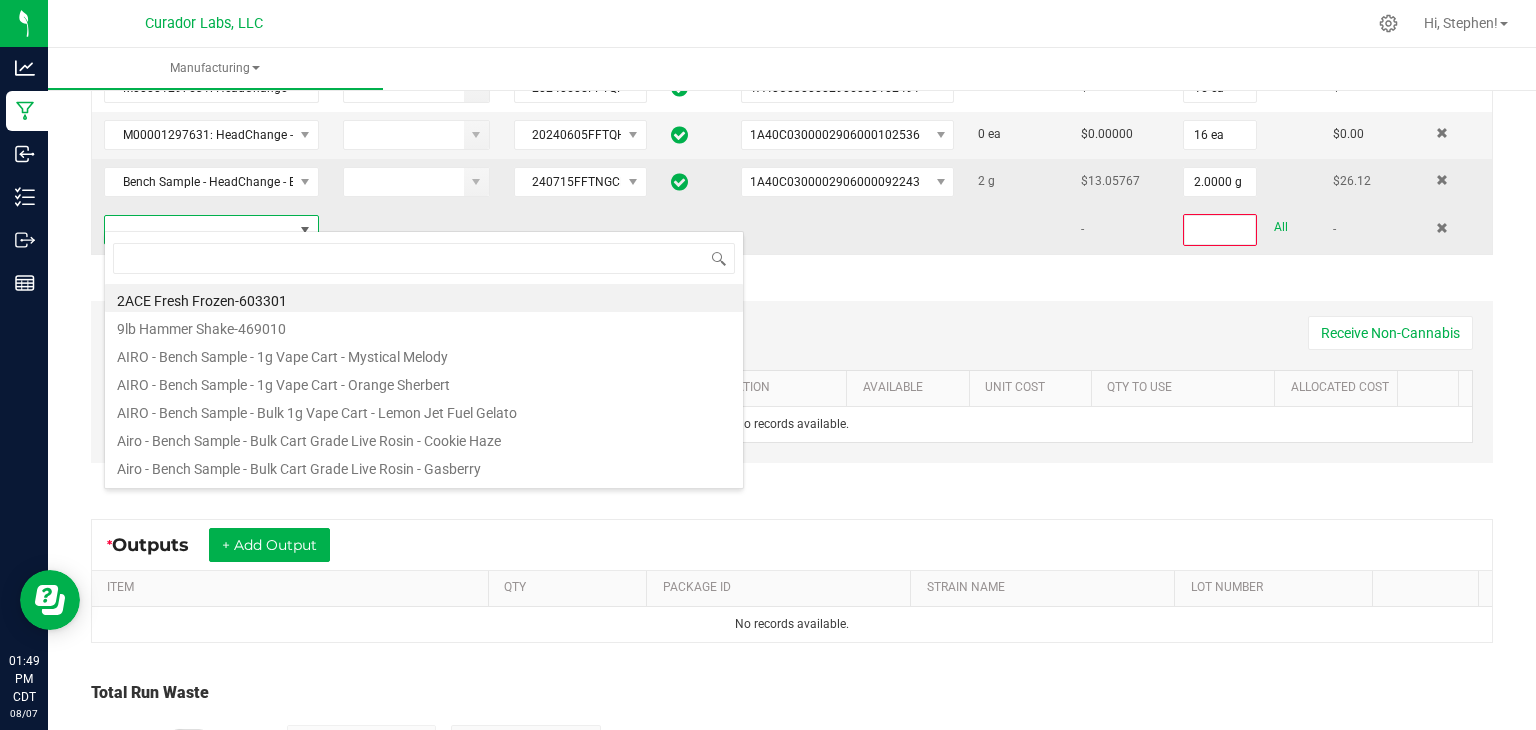 type on "M00001449487: Bench Sample - HeadChange - Bulk HTE - Slick Back's Muffin" 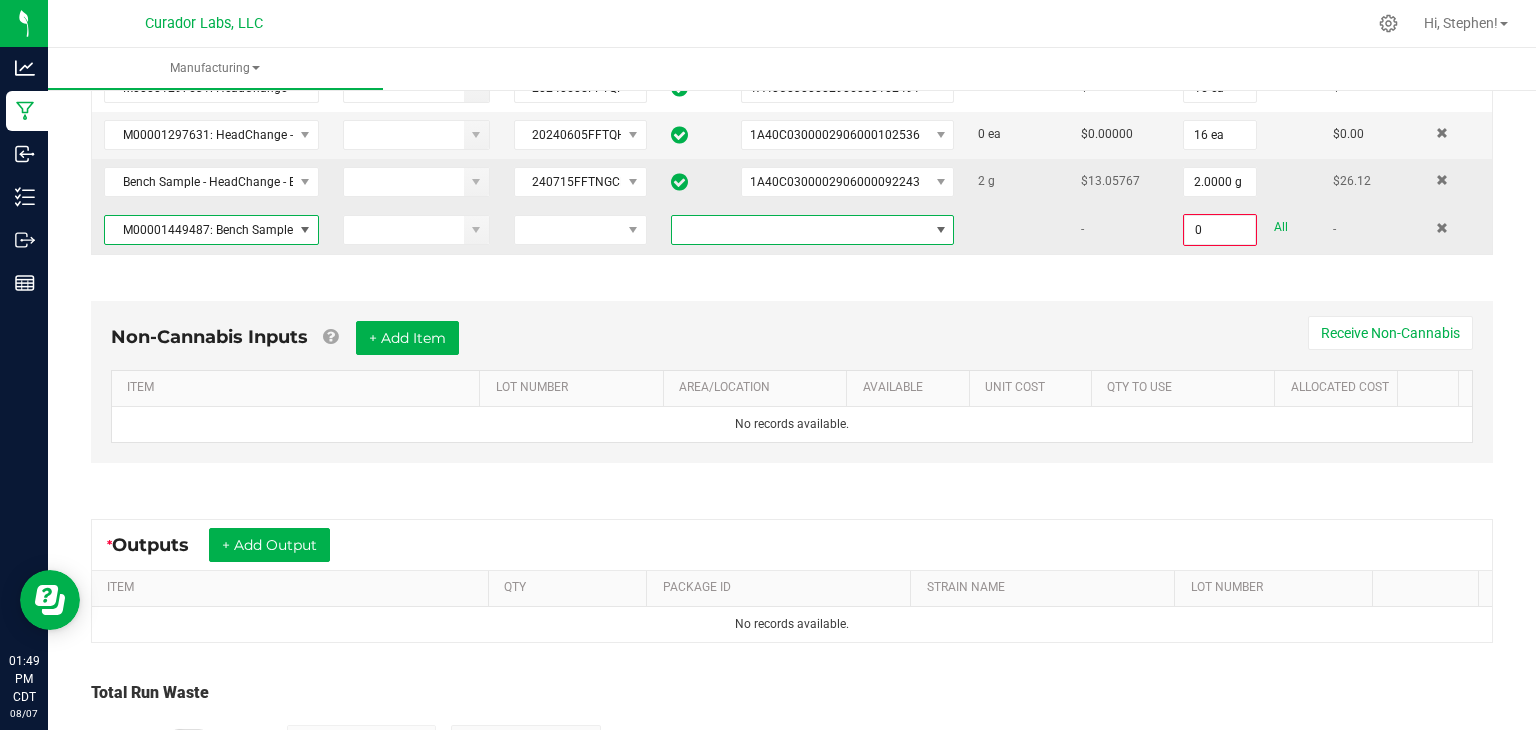 click at bounding box center [800, 230] 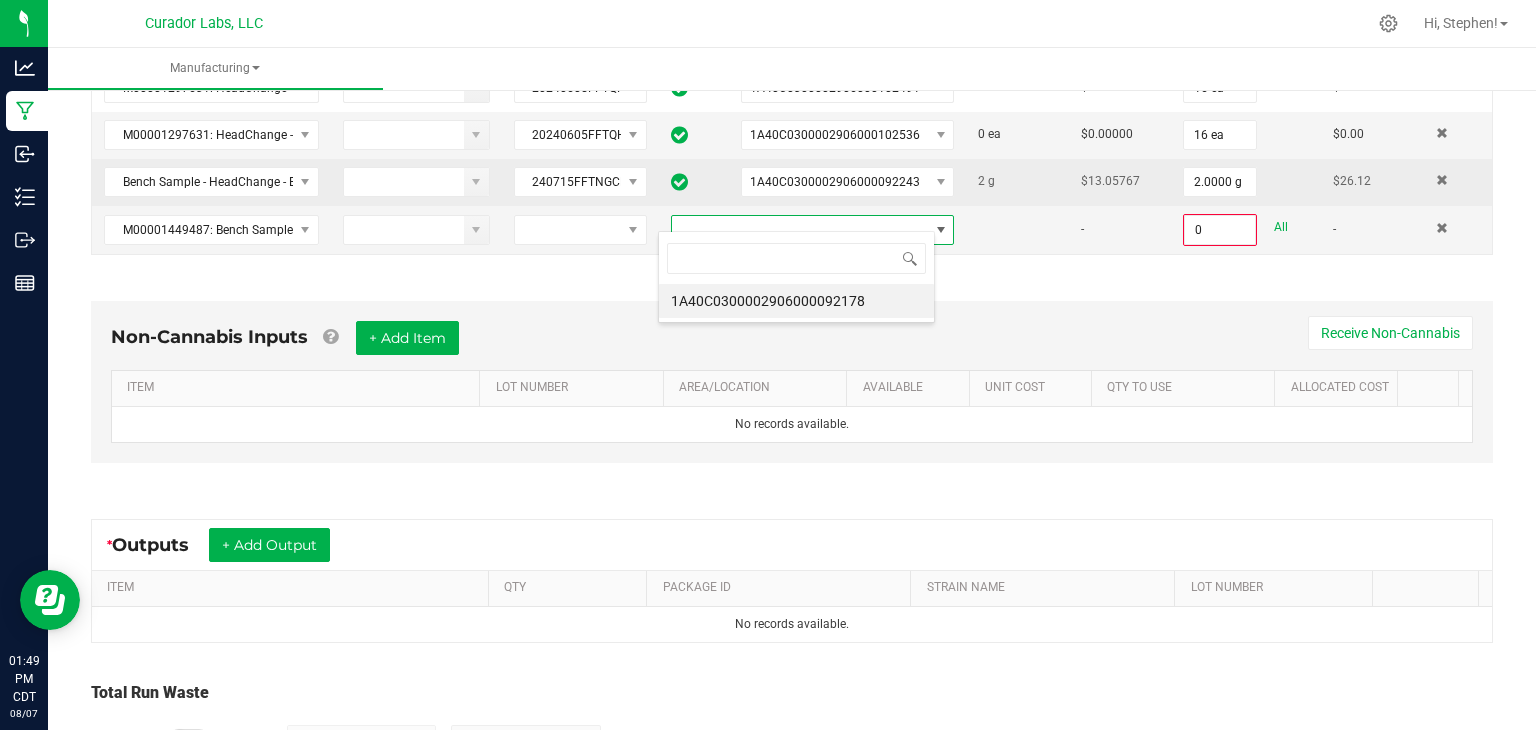 scroll, scrollTop: 99970, scrollLeft: 99723, axis: both 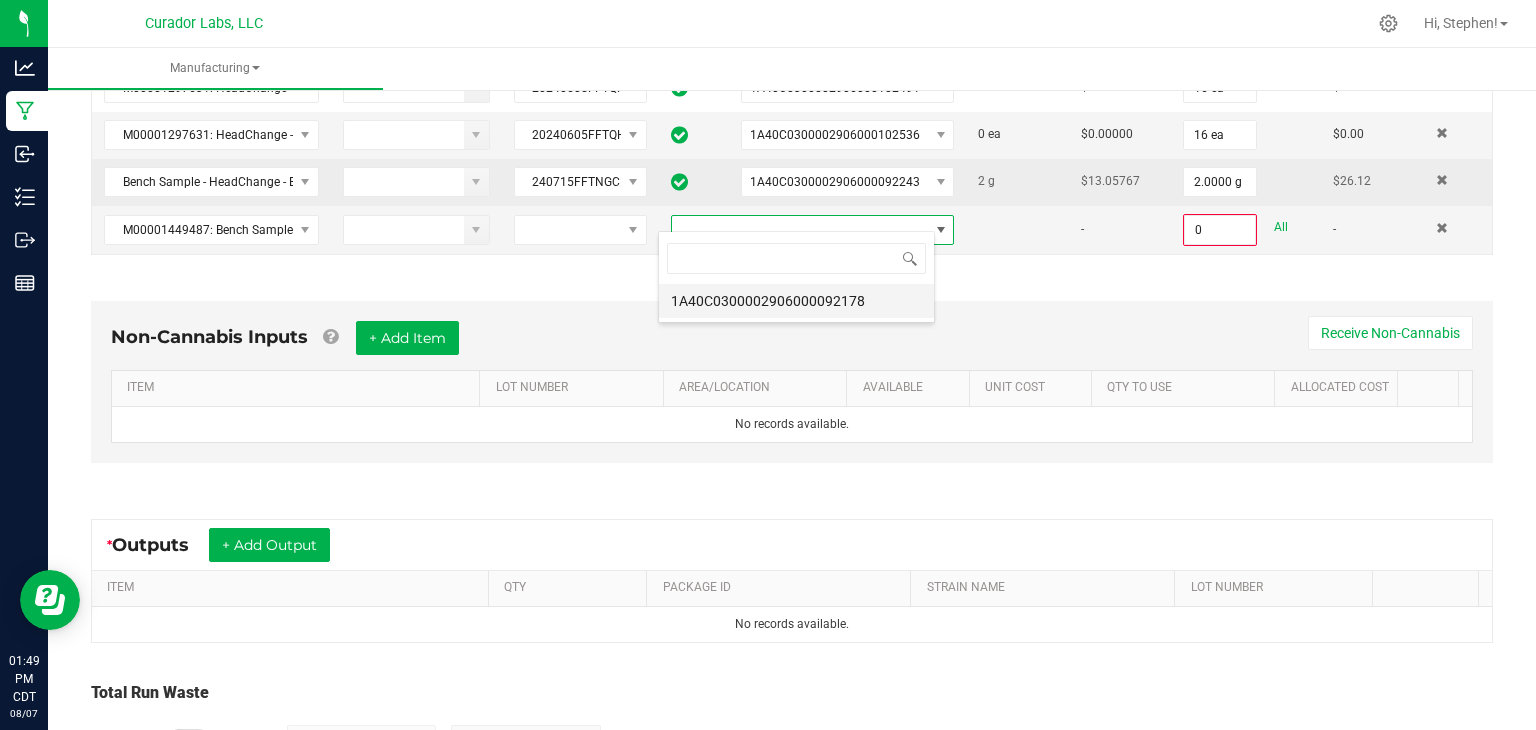 click on "1A40C0300002906000092178" at bounding box center [796, 301] 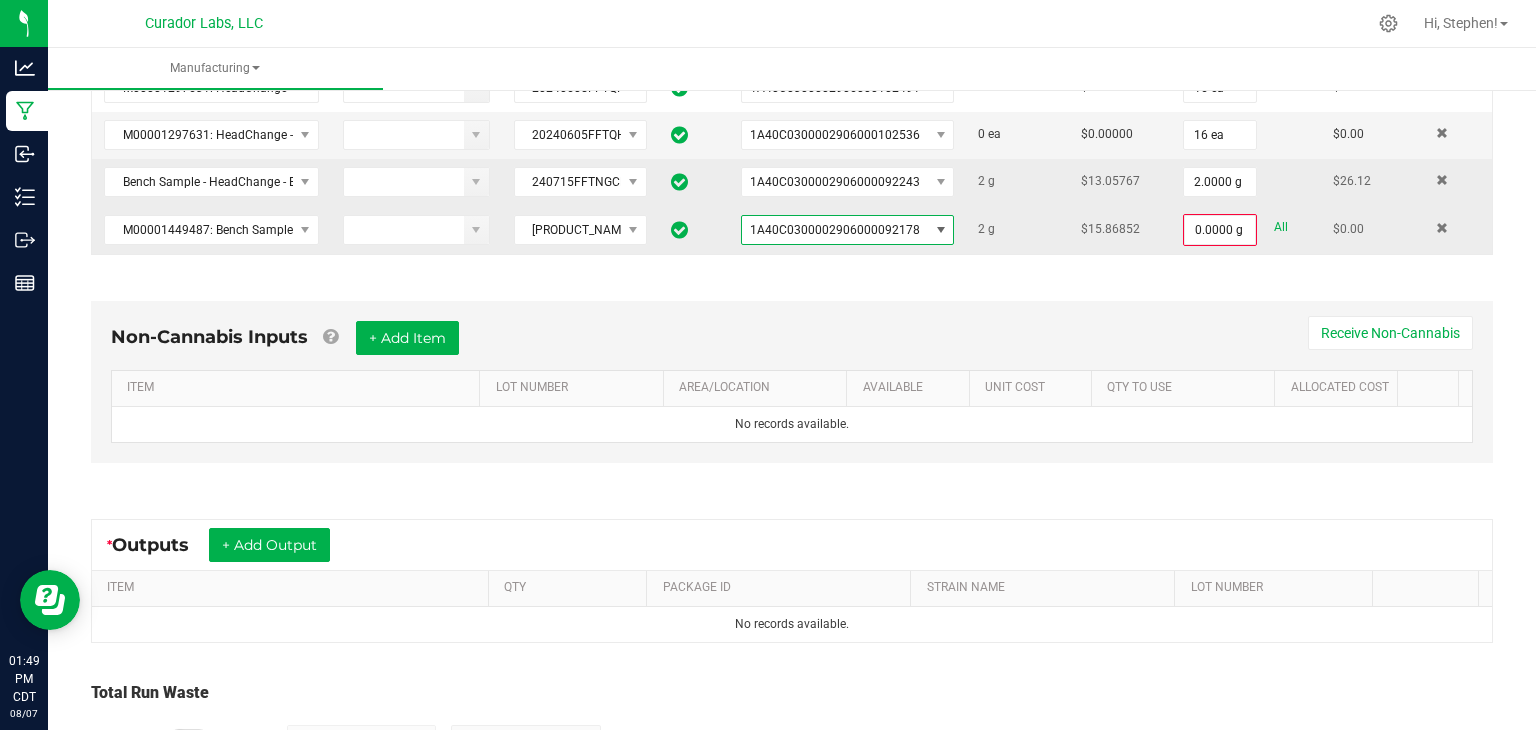 click on "All" at bounding box center (1281, 227) 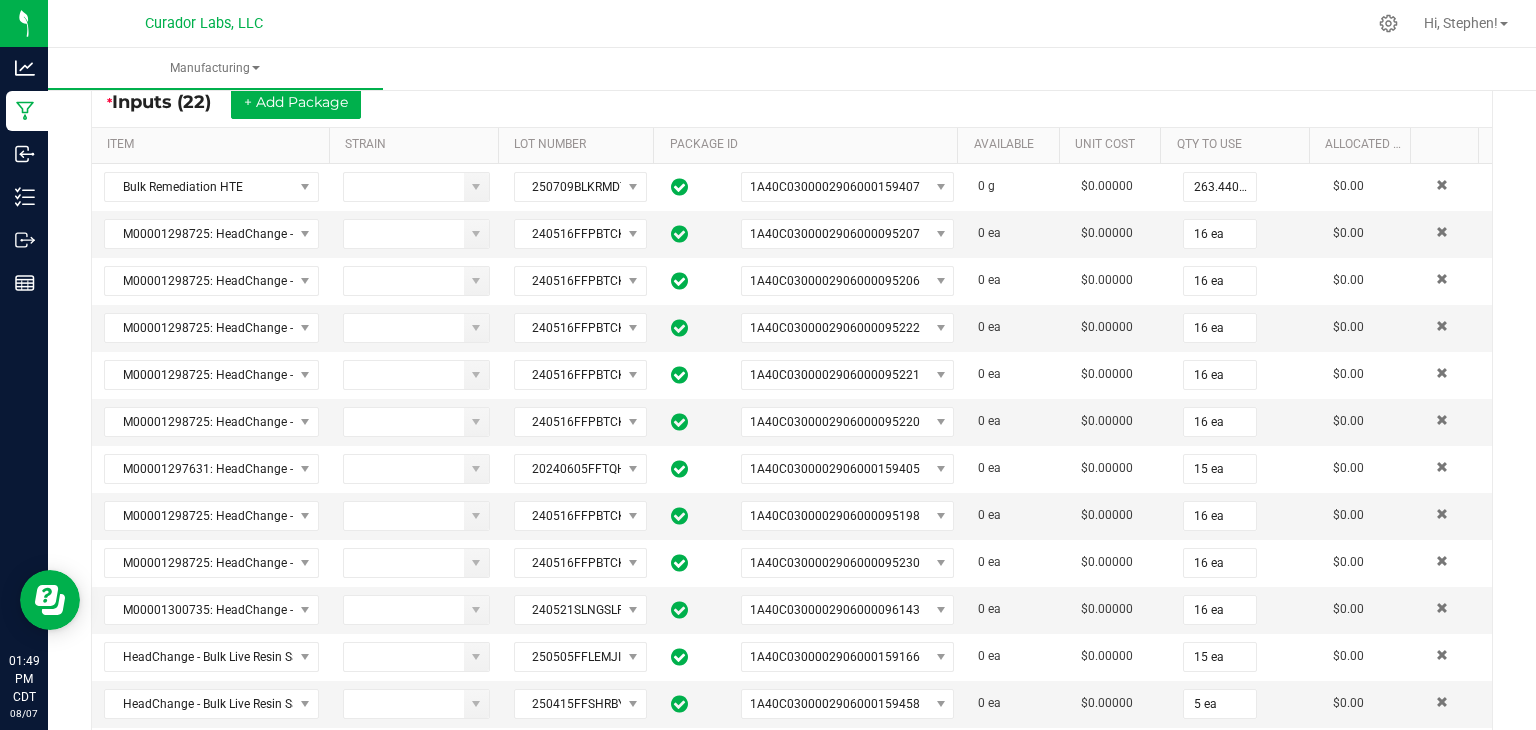 scroll, scrollTop: 268, scrollLeft: 0, axis: vertical 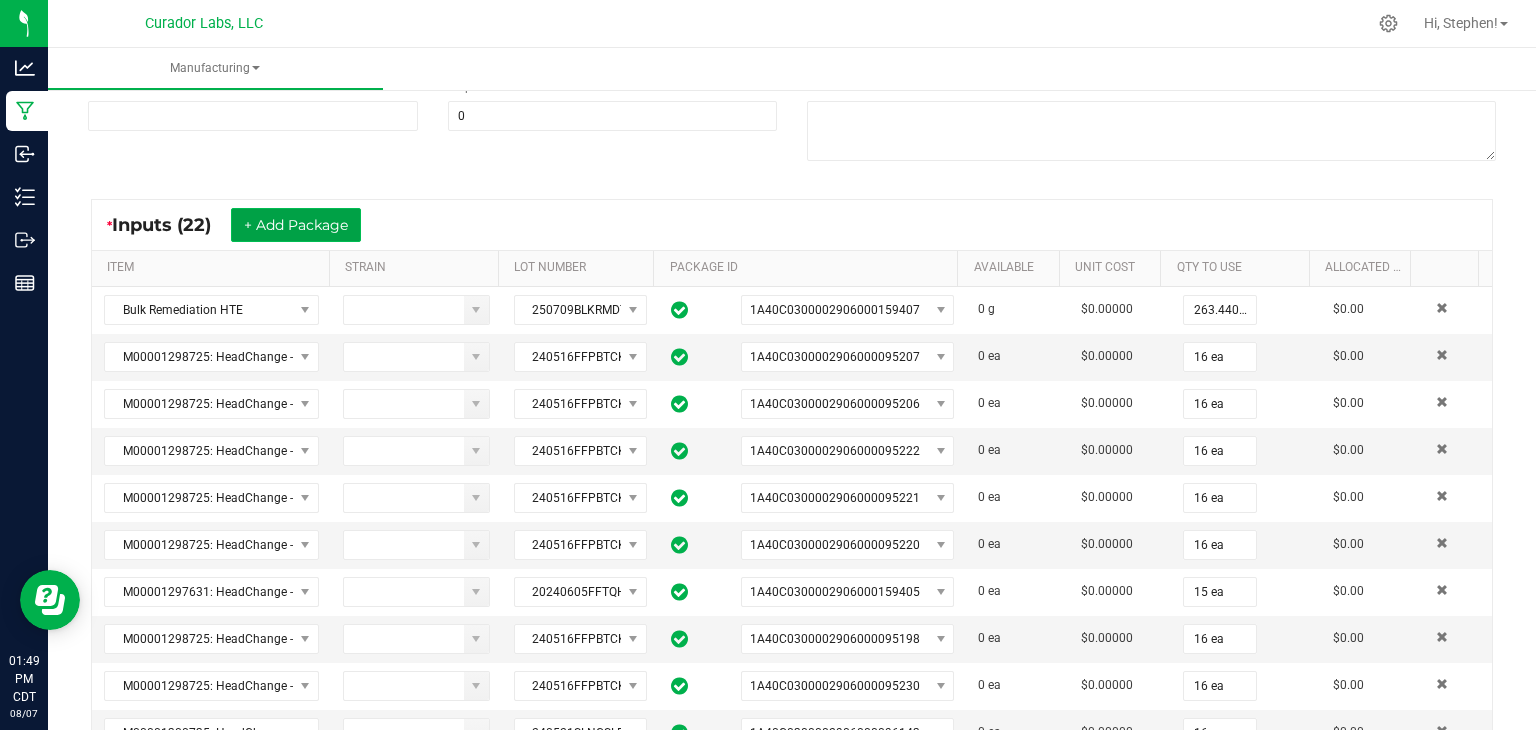 click on "+ Add Package" at bounding box center [296, 225] 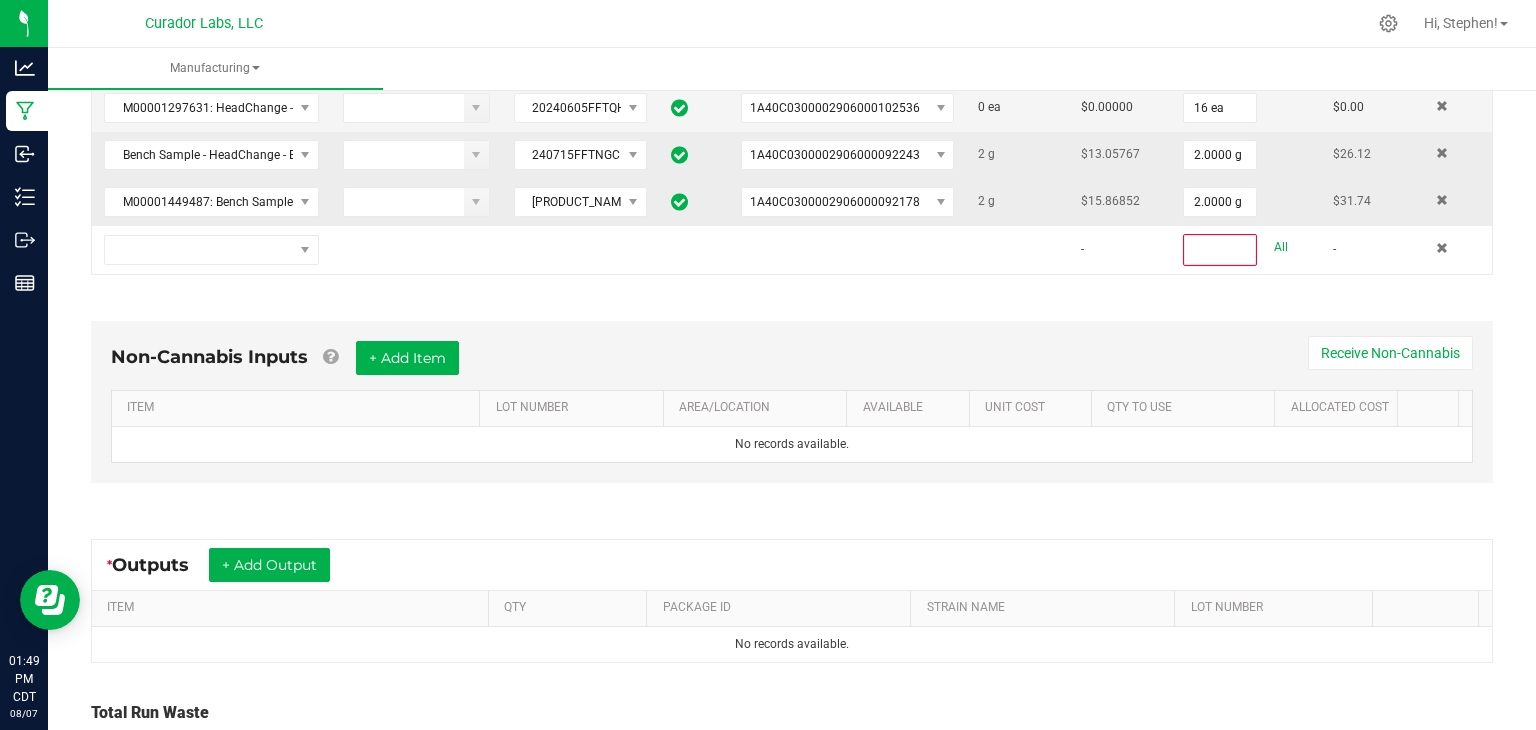 scroll, scrollTop: 1360, scrollLeft: 0, axis: vertical 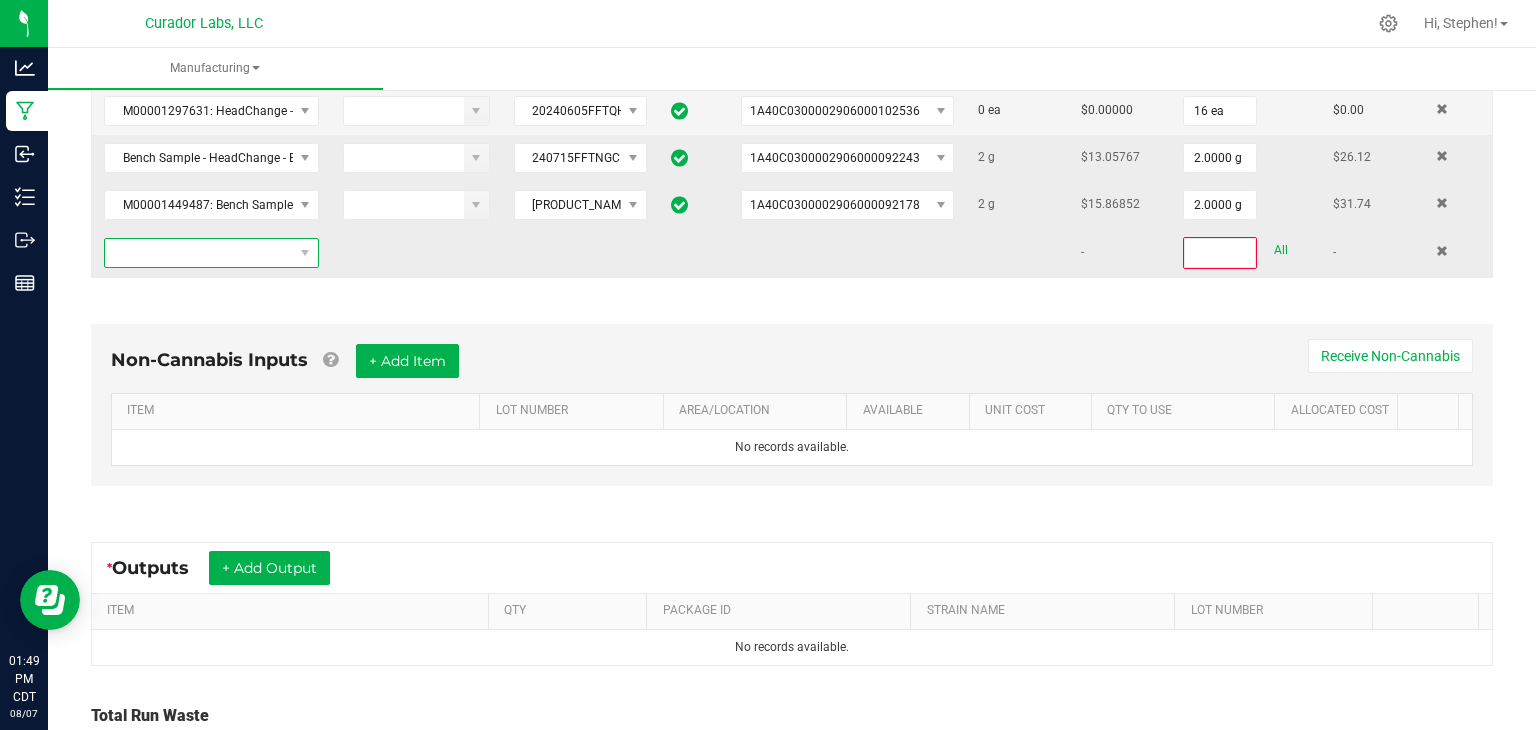 click at bounding box center (199, 253) 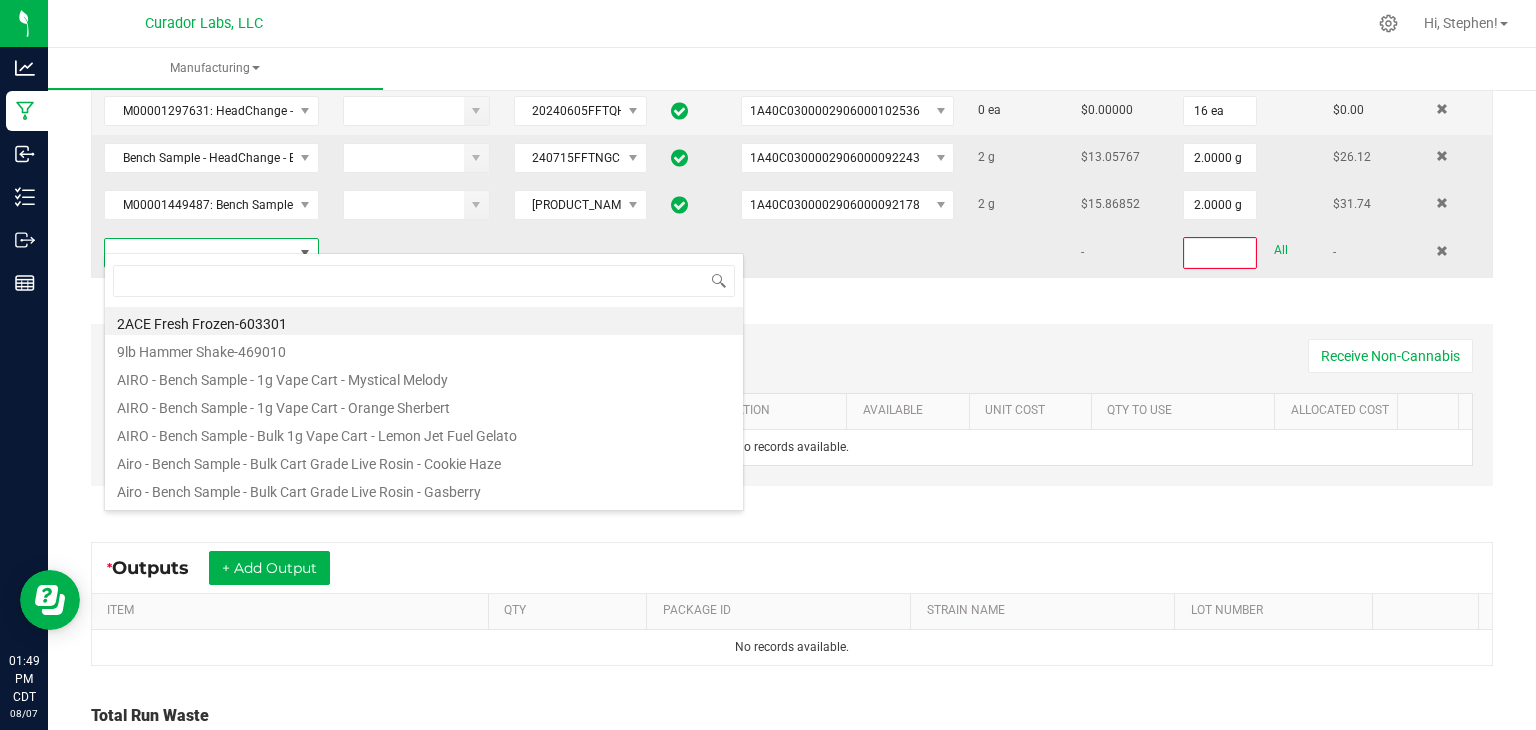 scroll, scrollTop: 99970, scrollLeft: 99790, axis: both 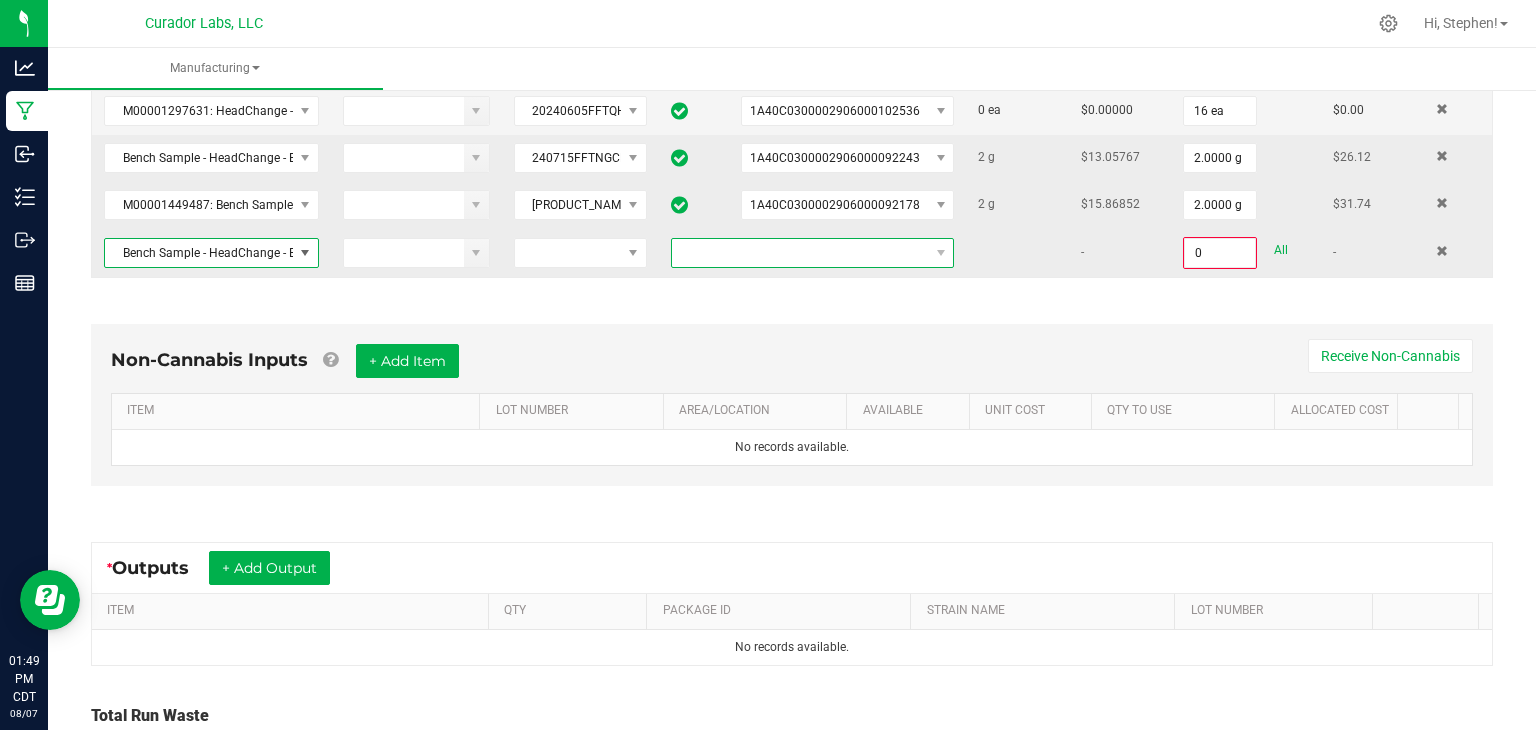 click at bounding box center (800, 253) 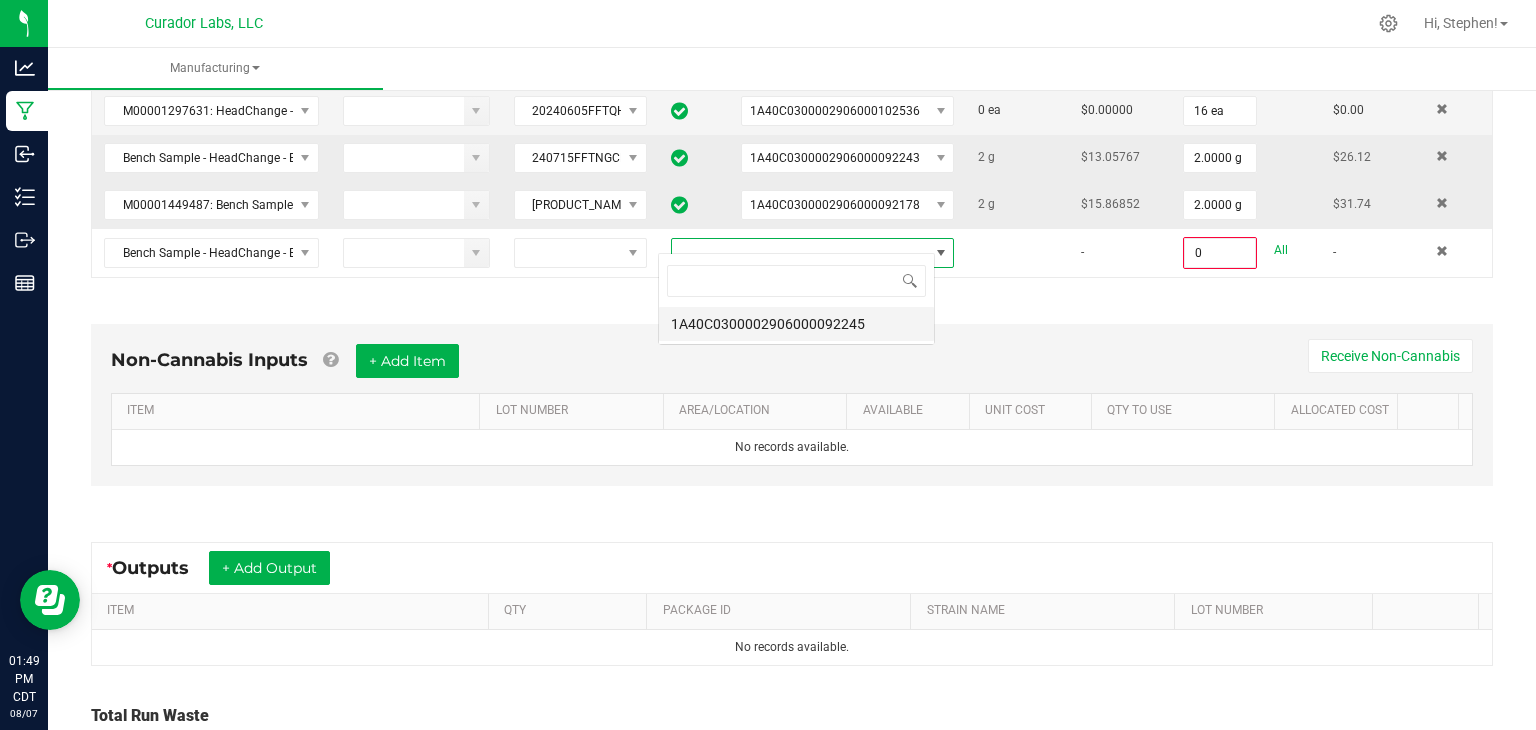 scroll, scrollTop: 99970, scrollLeft: 99723, axis: both 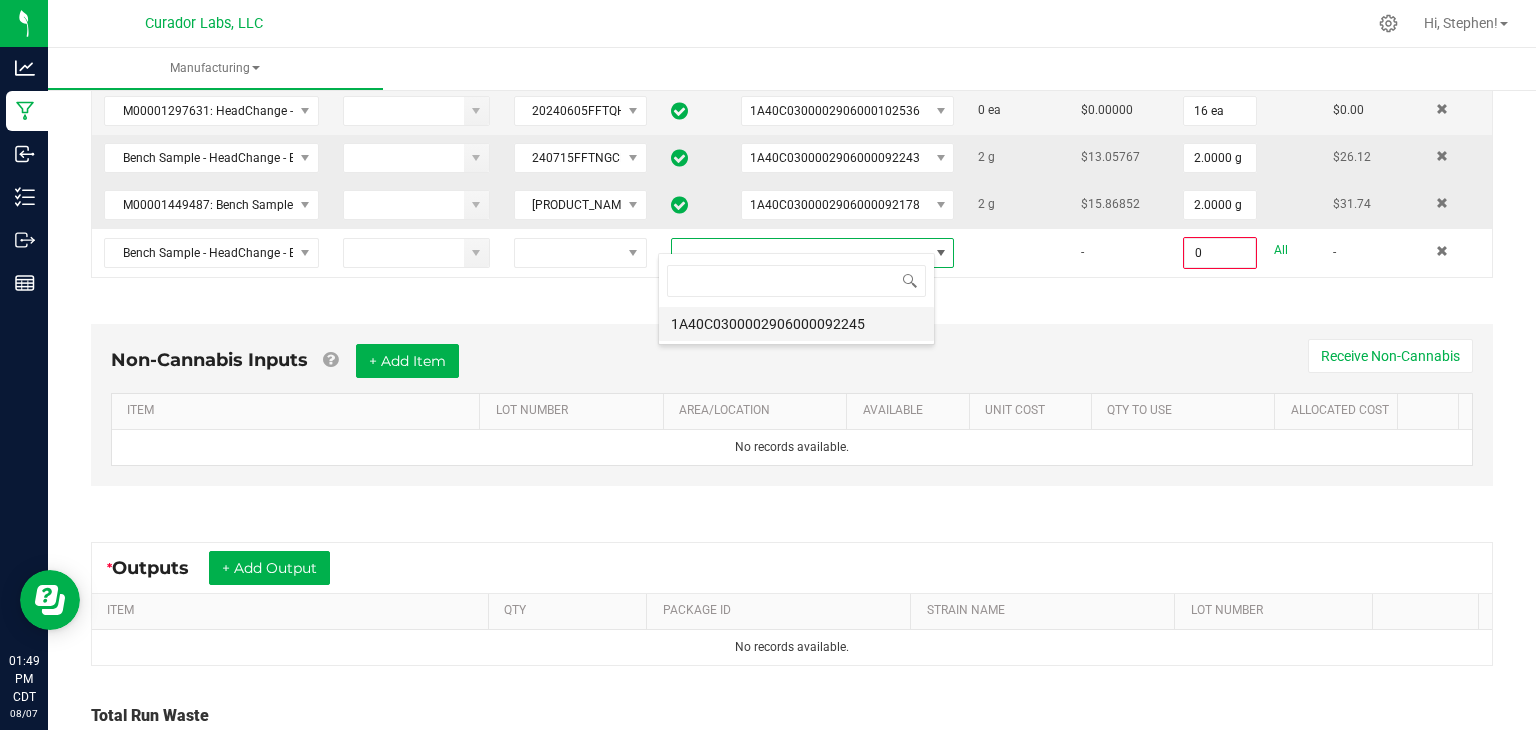 click on "1A40C0300002906000092245" at bounding box center [796, 324] 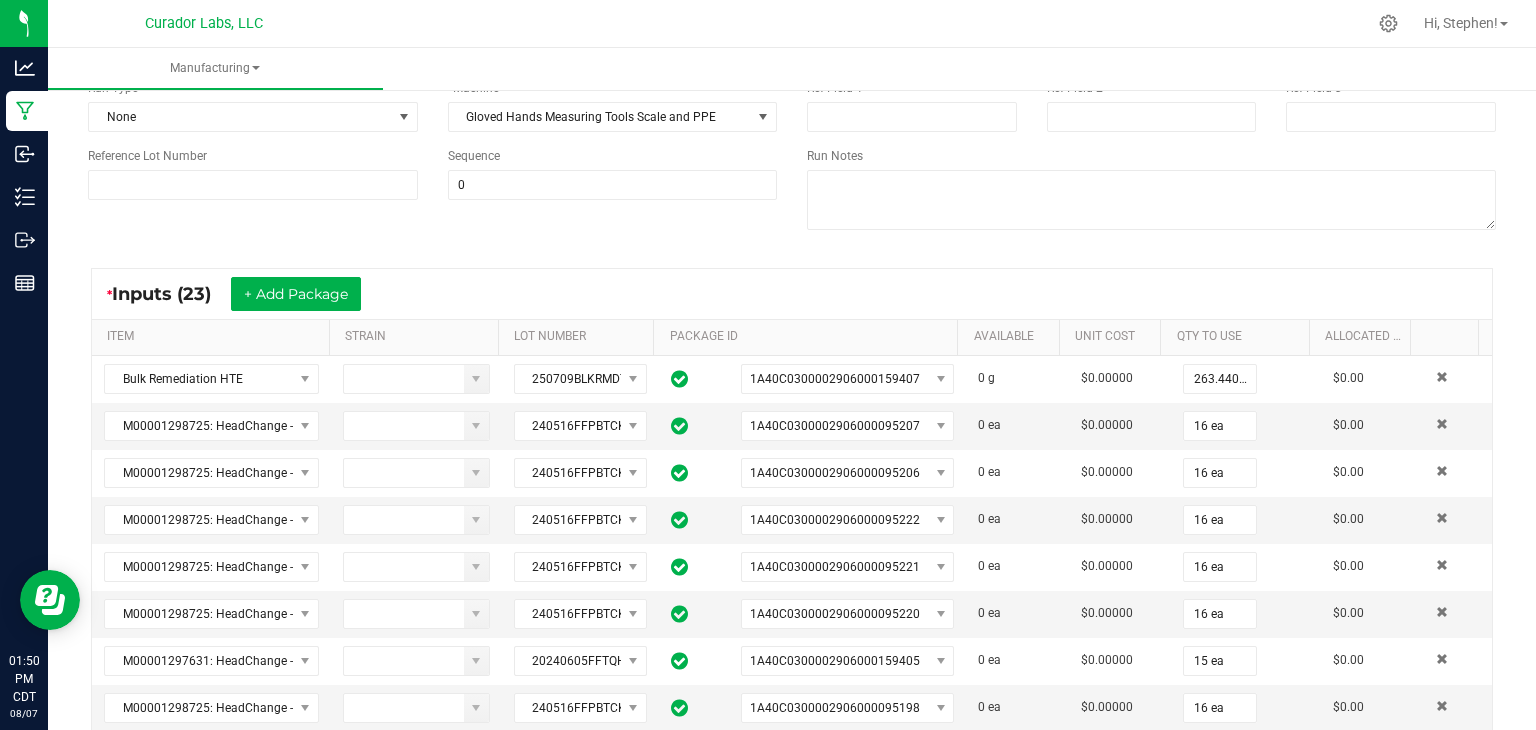 scroll, scrollTop: 198, scrollLeft: 0, axis: vertical 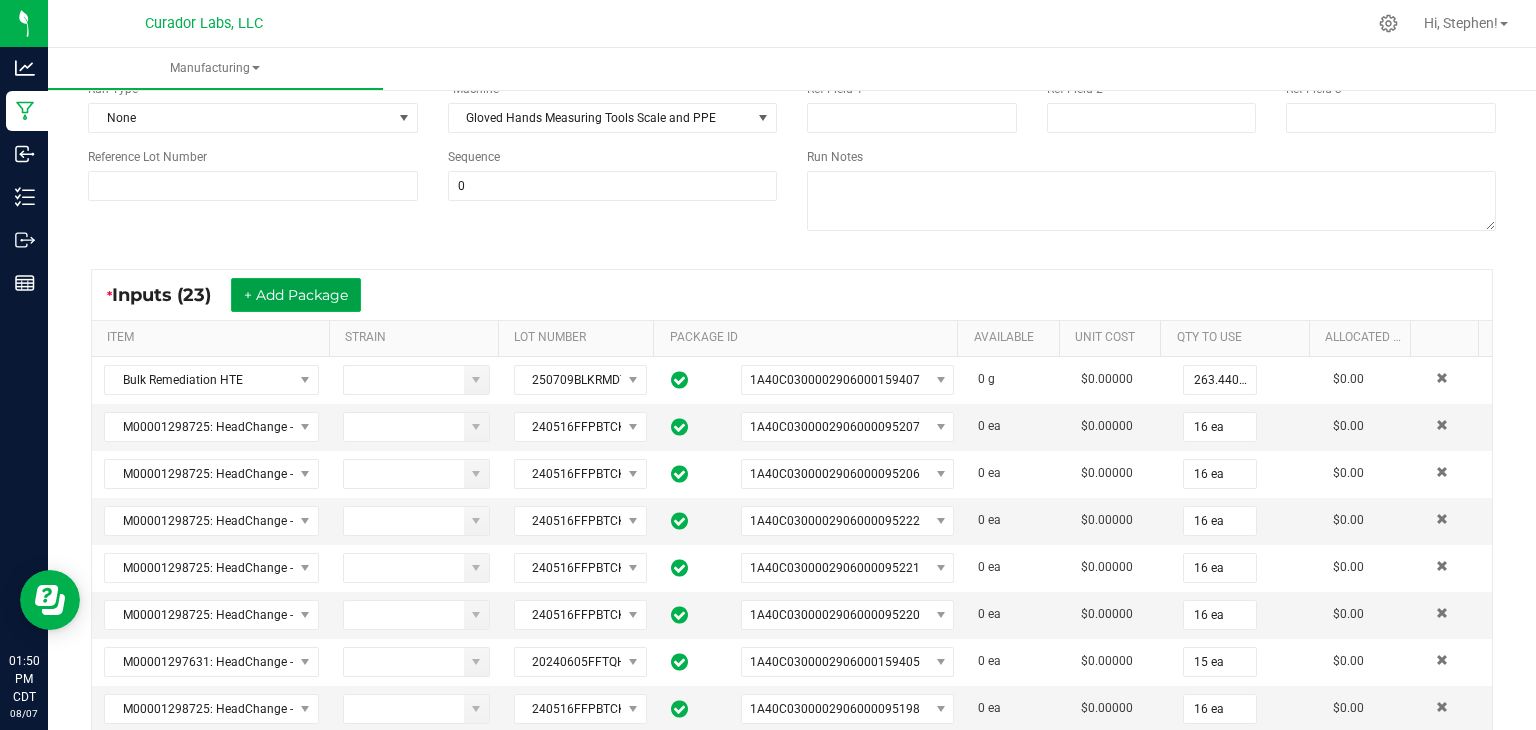 click on "+ Add Package" at bounding box center (296, 295) 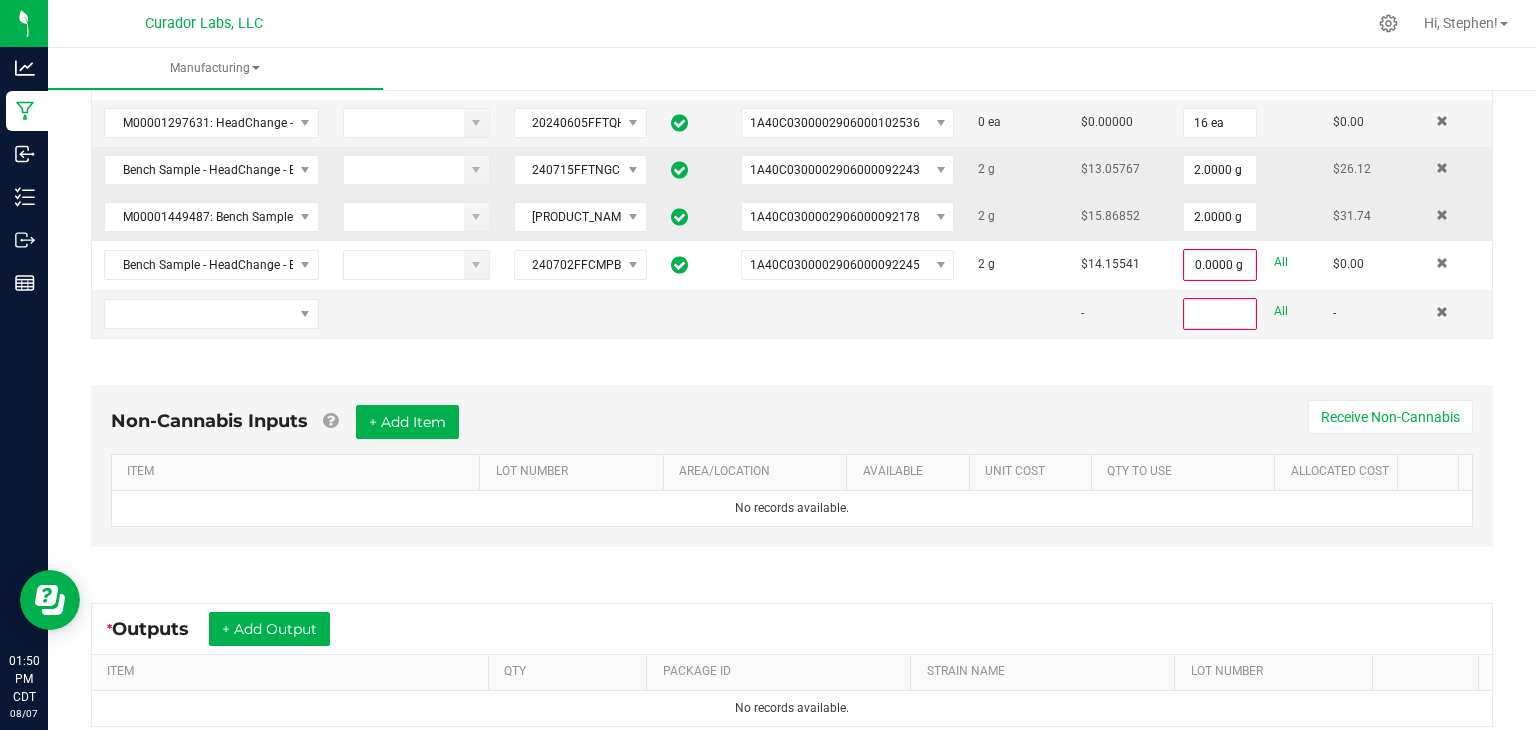 scroll, scrollTop: 1348, scrollLeft: 0, axis: vertical 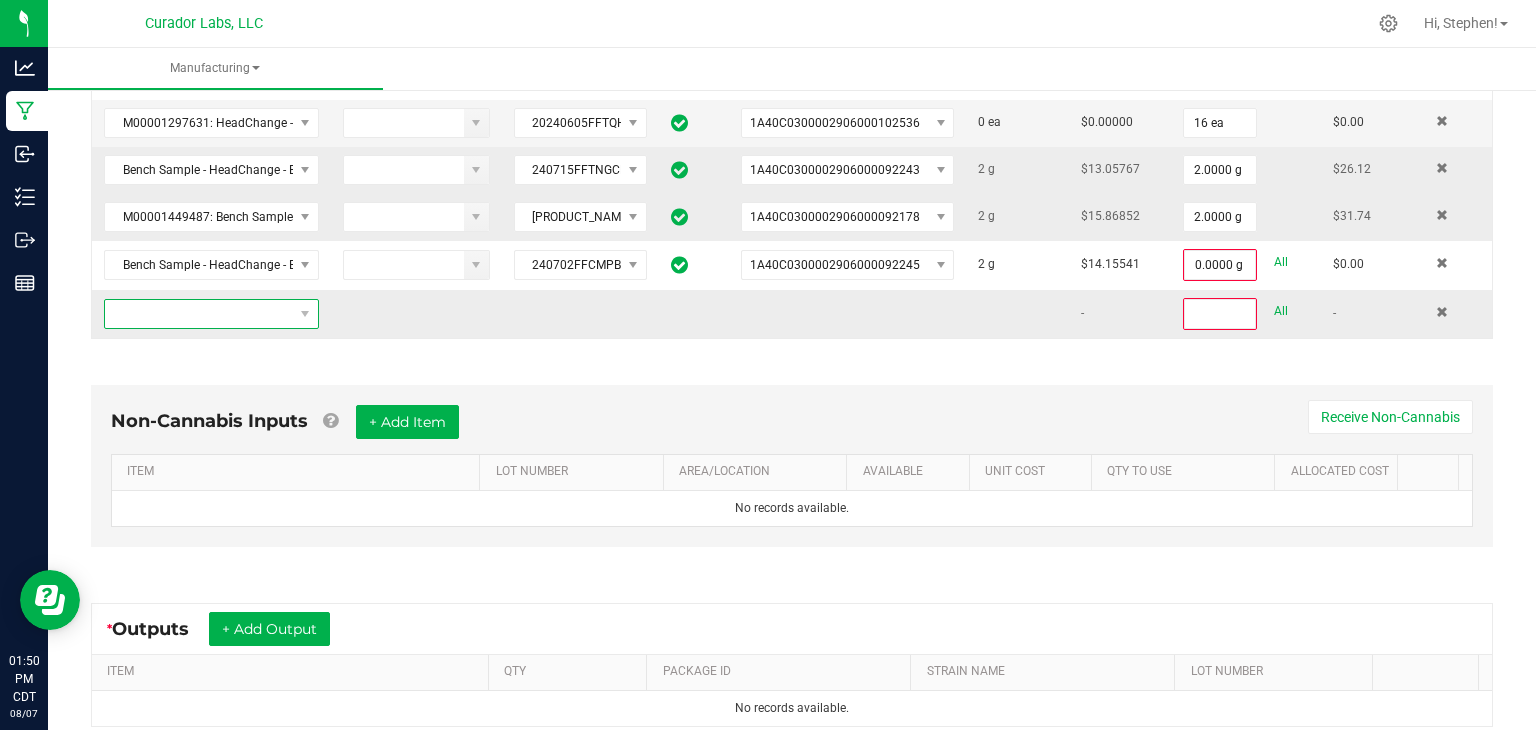 click at bounding box center [199, 314] 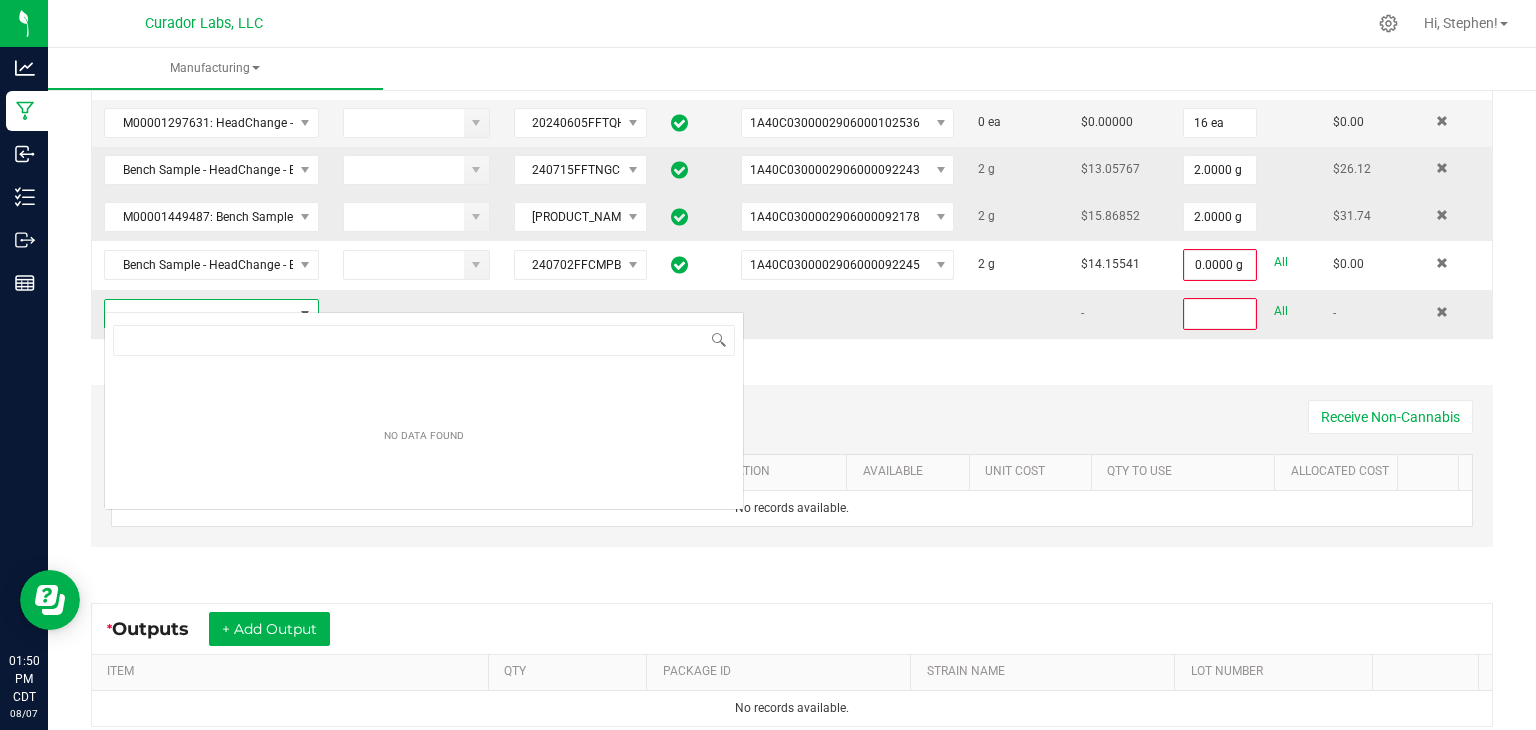 scroll, scrollTop: 99970, scrollLeft: 99790, axis: both 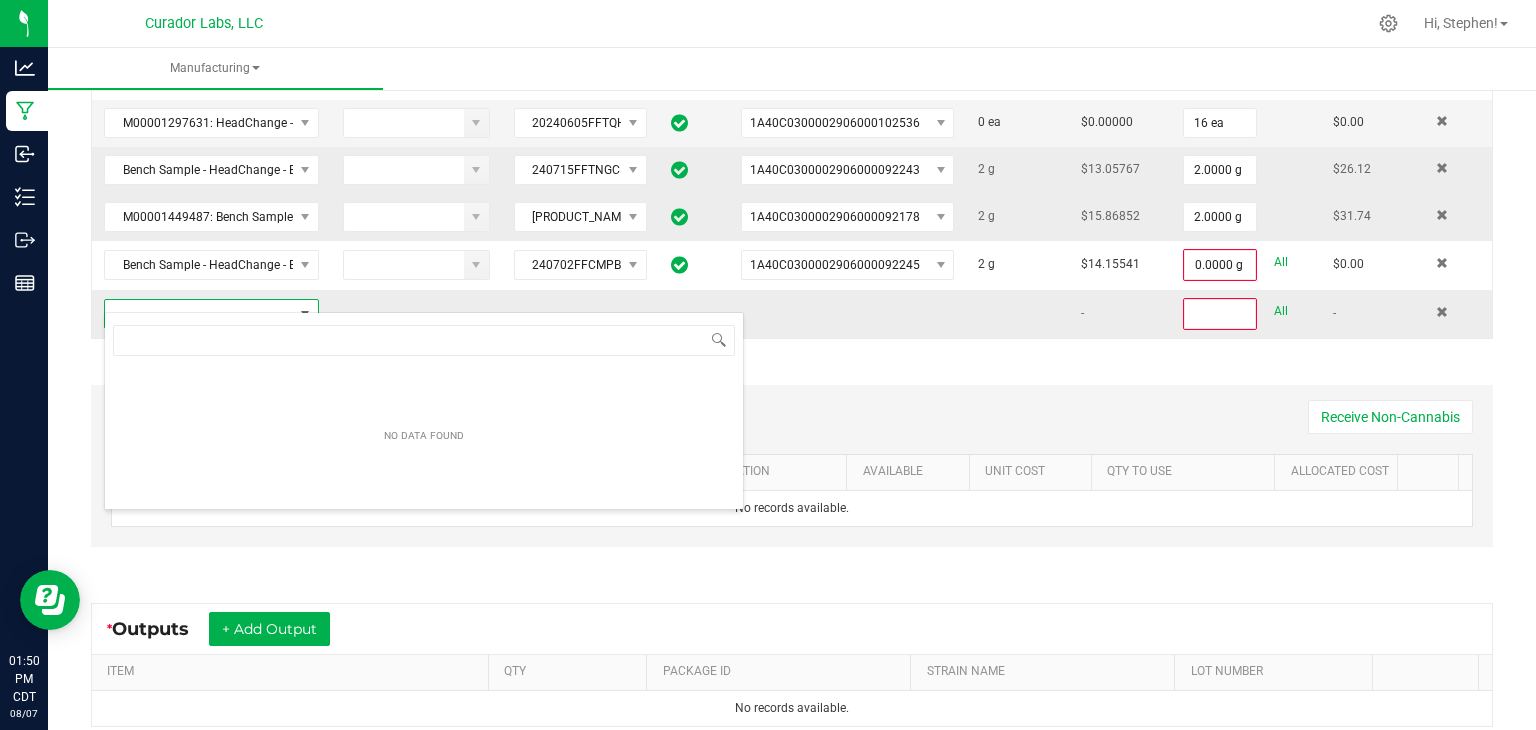 type on "M00001514311: Bench Sample - HeadChange - Bulk HTE - Topanga's Bag" 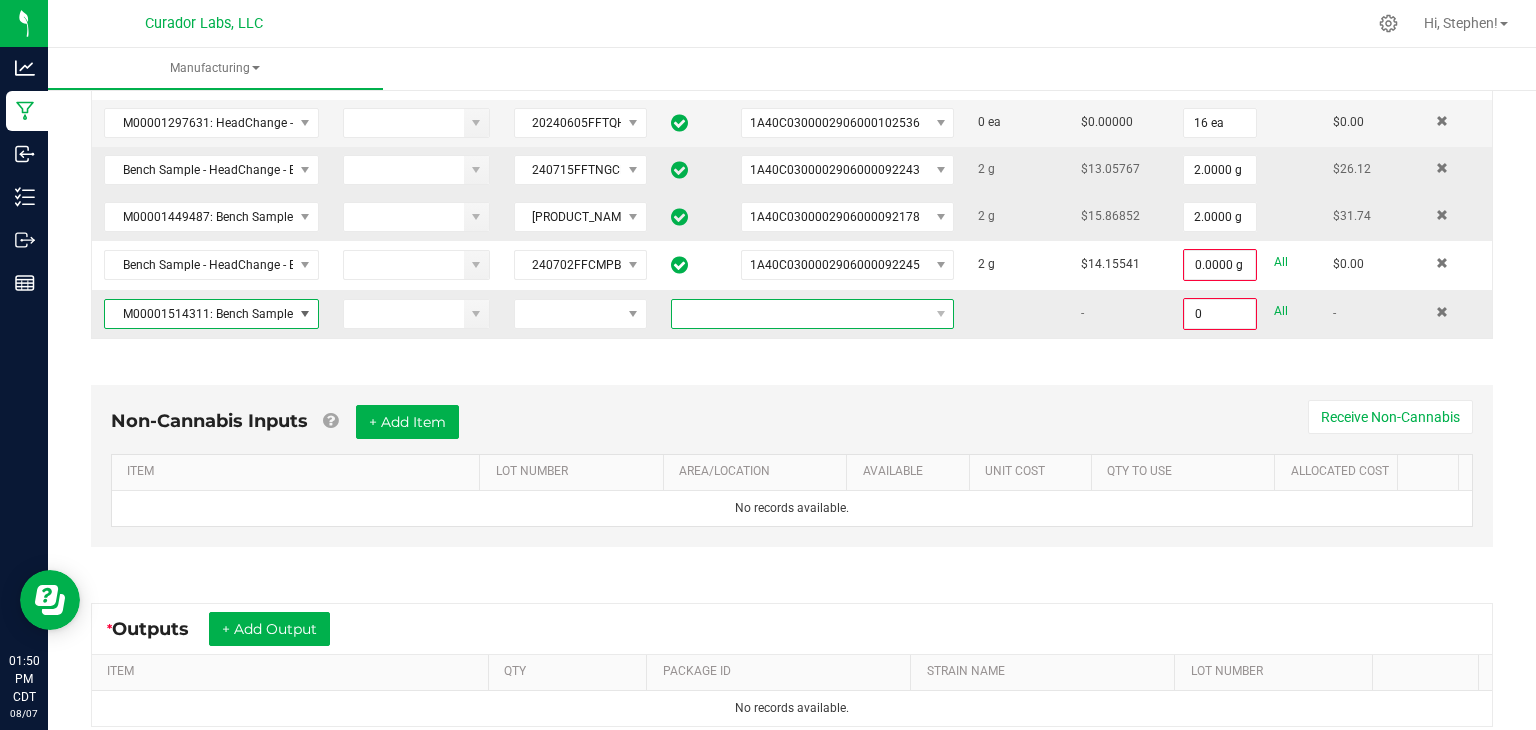 click at bounding box center (800, 314) 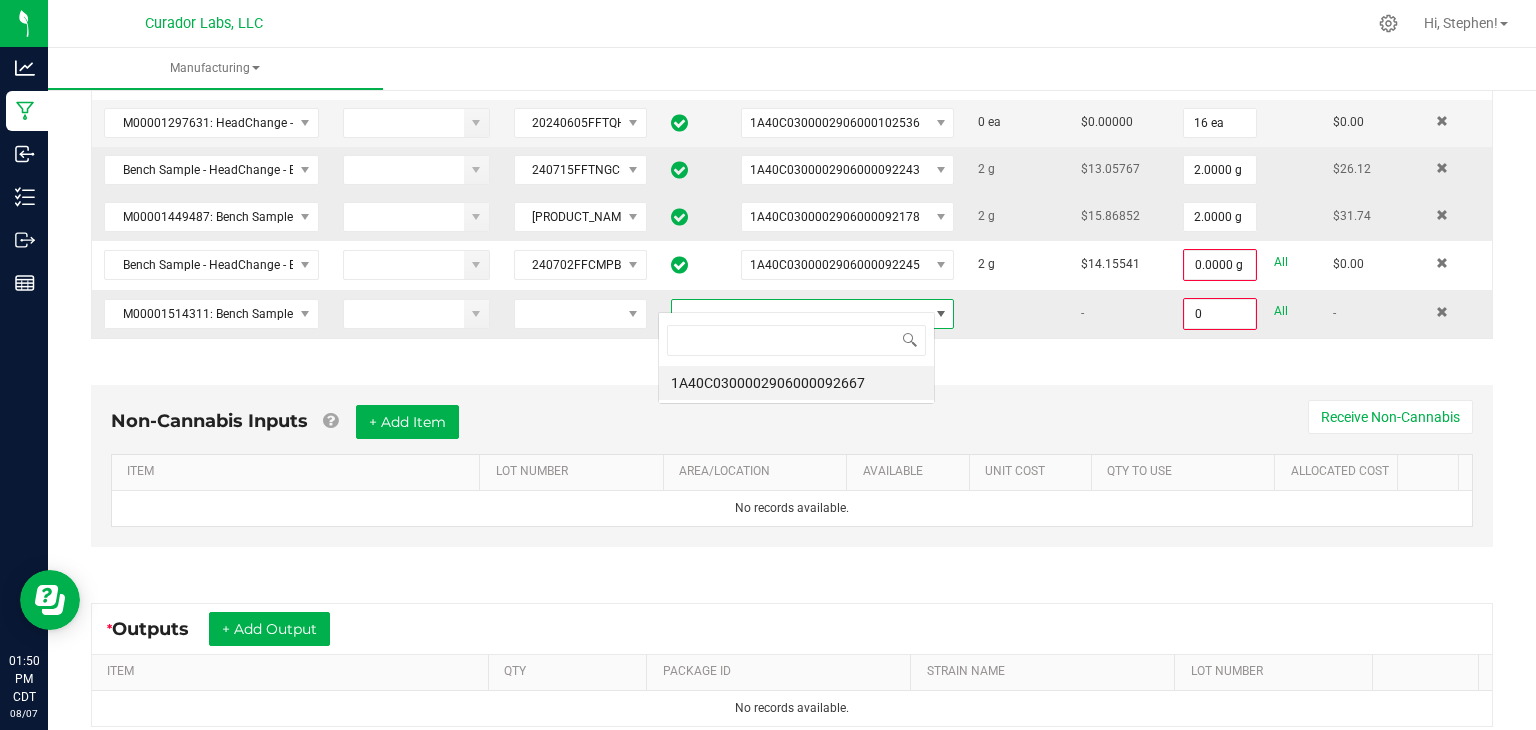 scroll, scrollTop: 99970, scrollLeft: 99723, axis: both 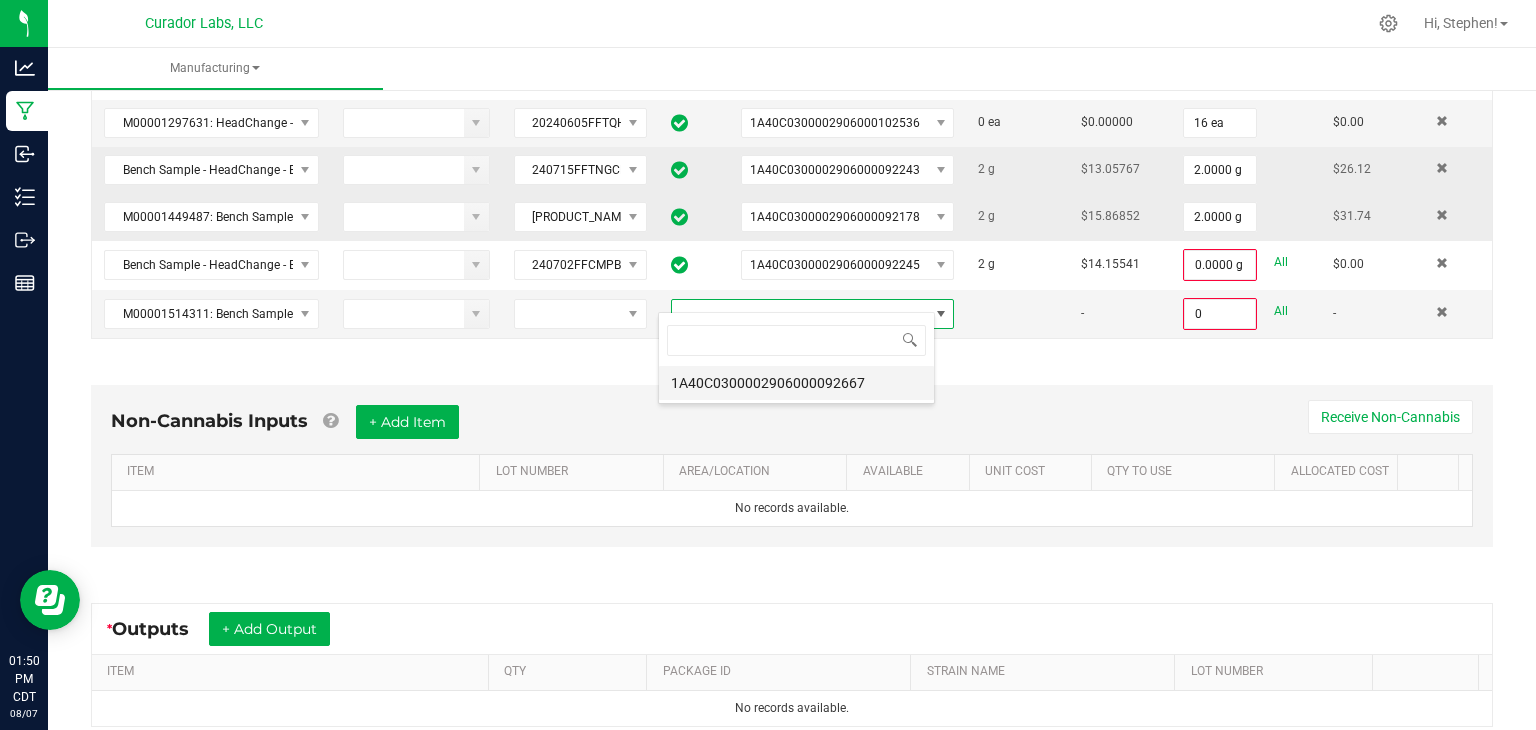 click on "1A40C0300002906000092667" at bounding box center (796, 383) 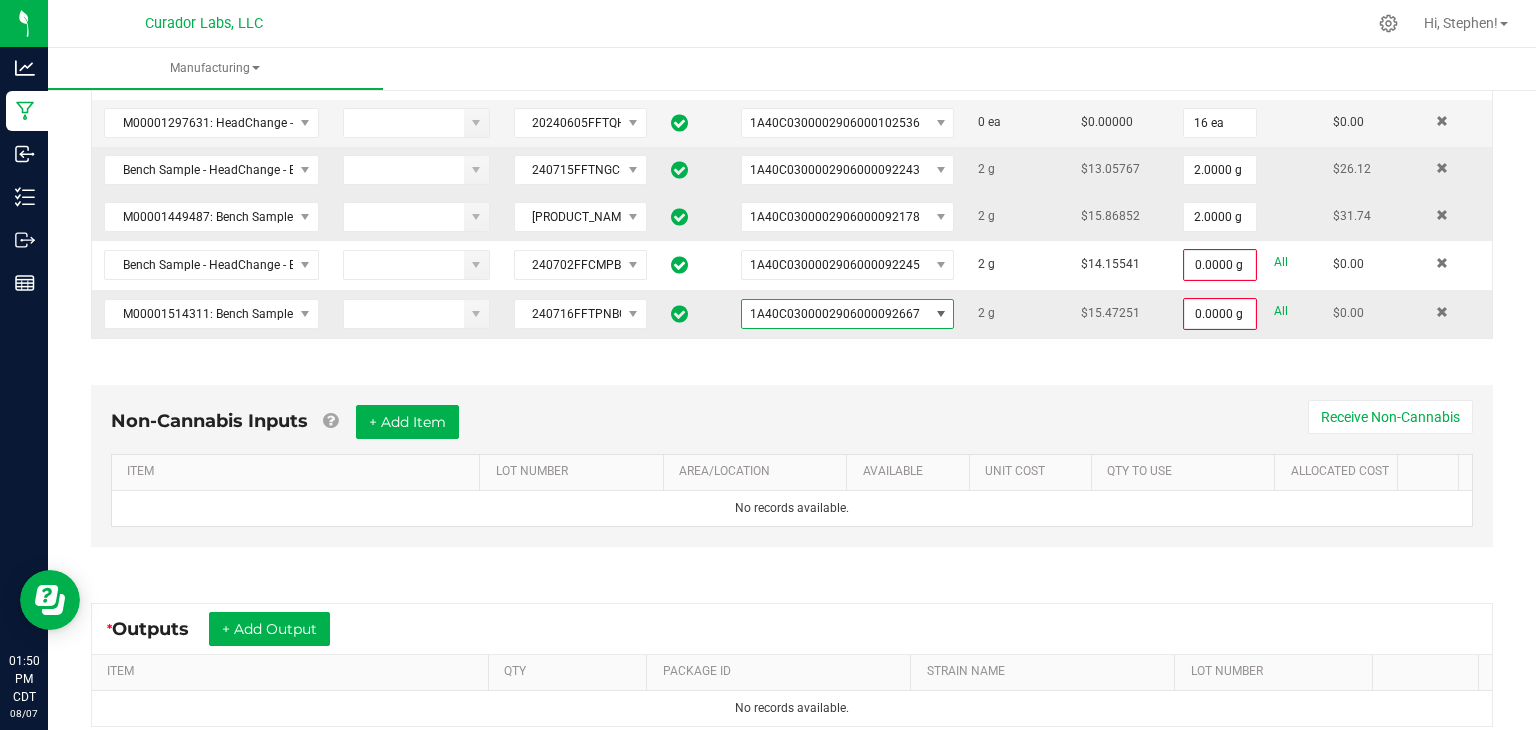 click on "All" at bounding box center [1281, 311] 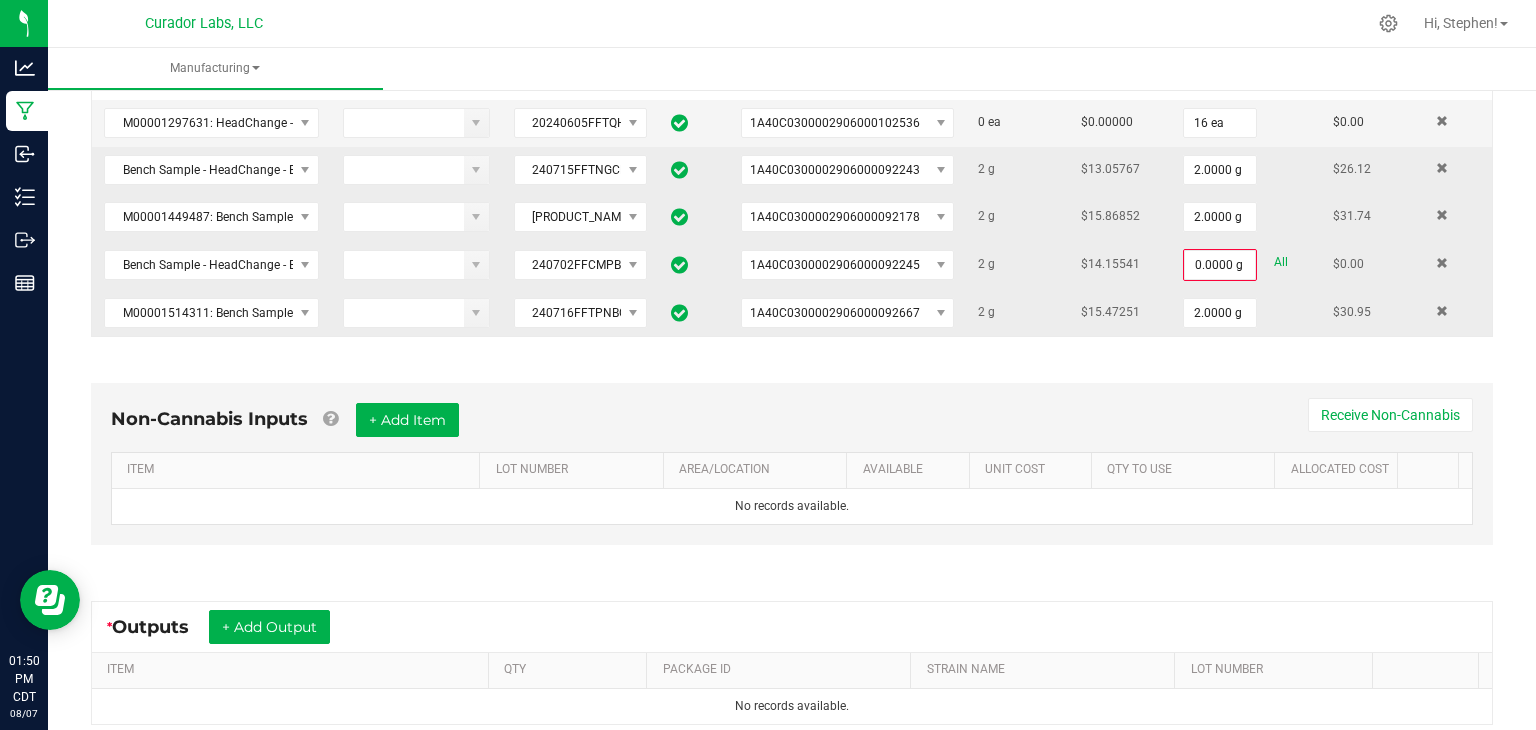 click on "All" at bounding box center [1281, 262] 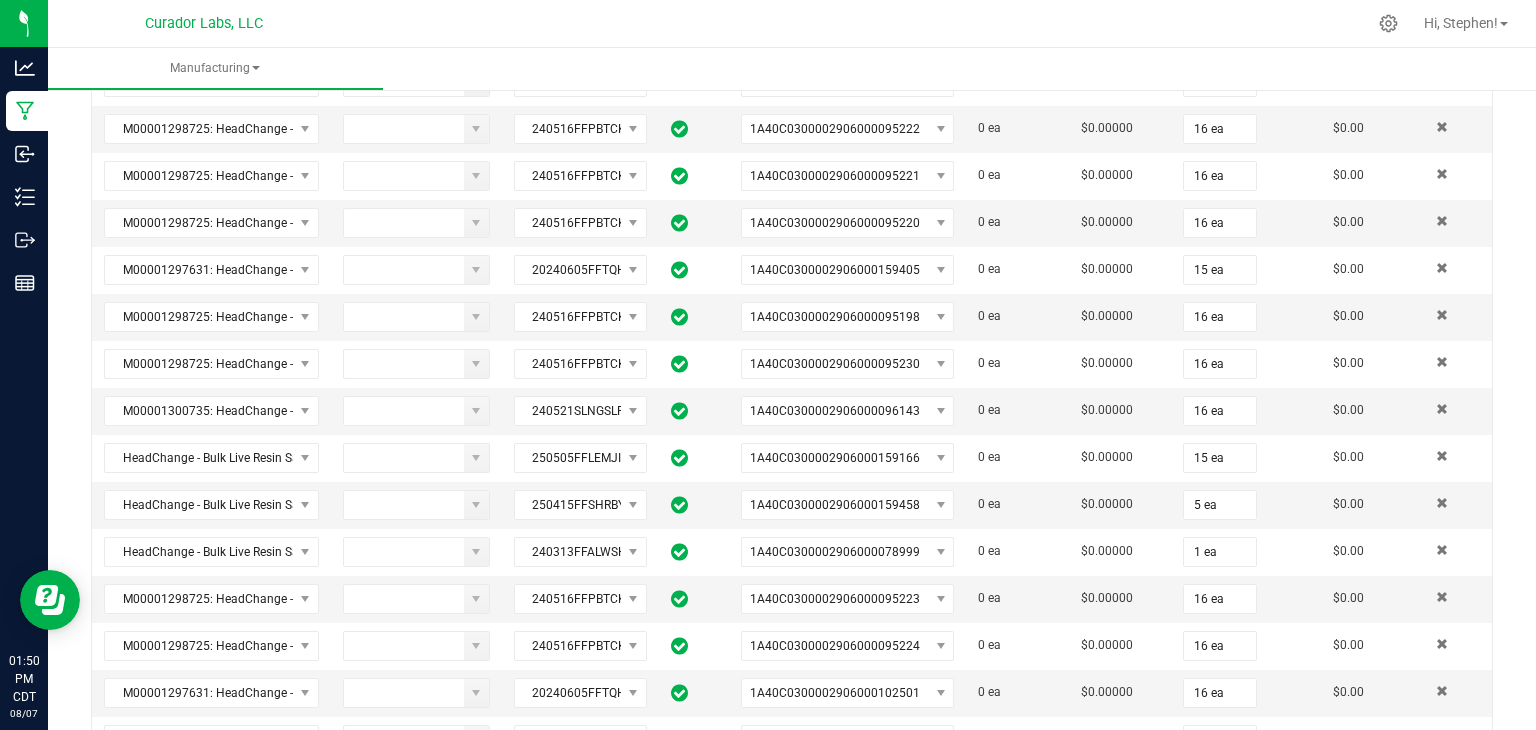 scroll, scrollTop: 267, scrollLeft: 0, axis: vertical 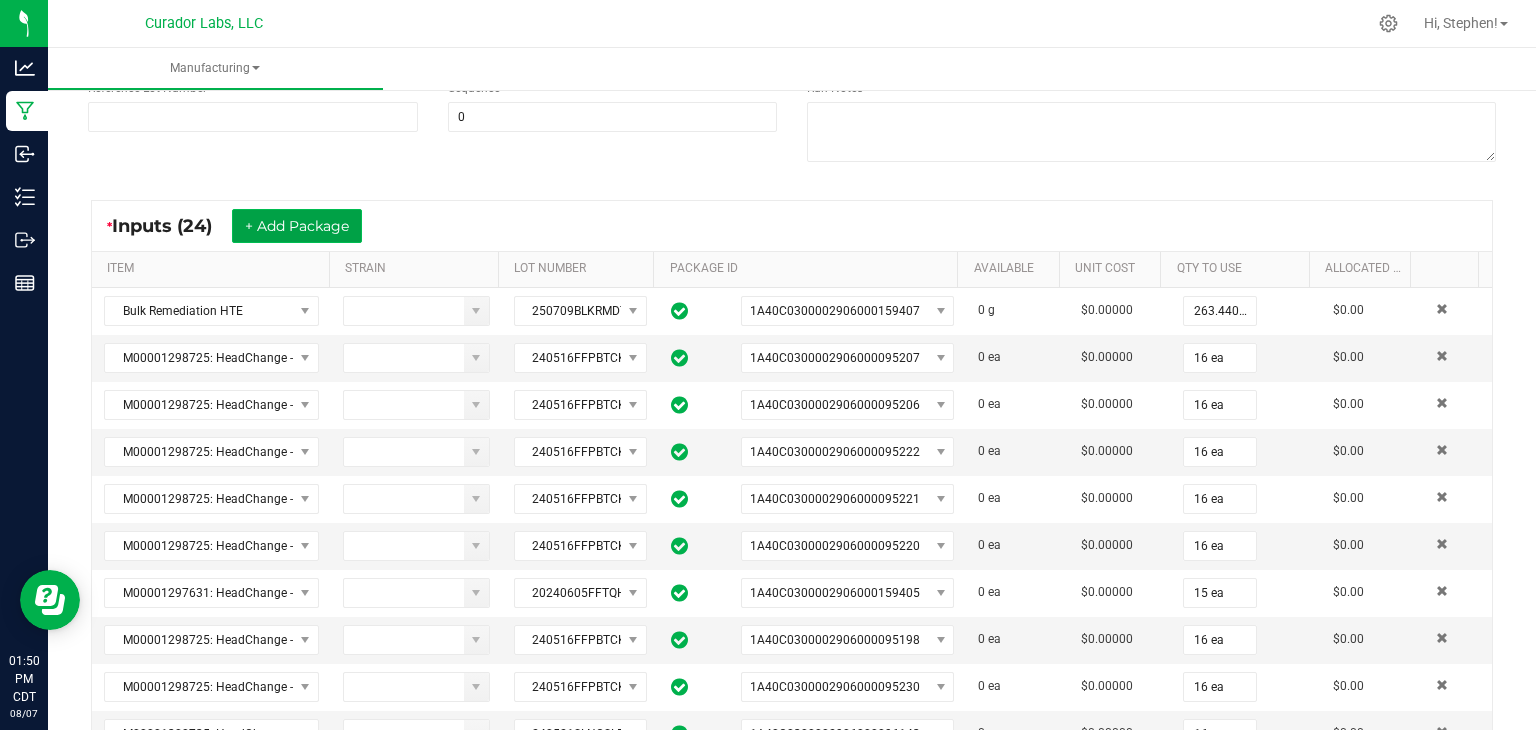 click on "+ Add Package" at bounding box center [297, 226] 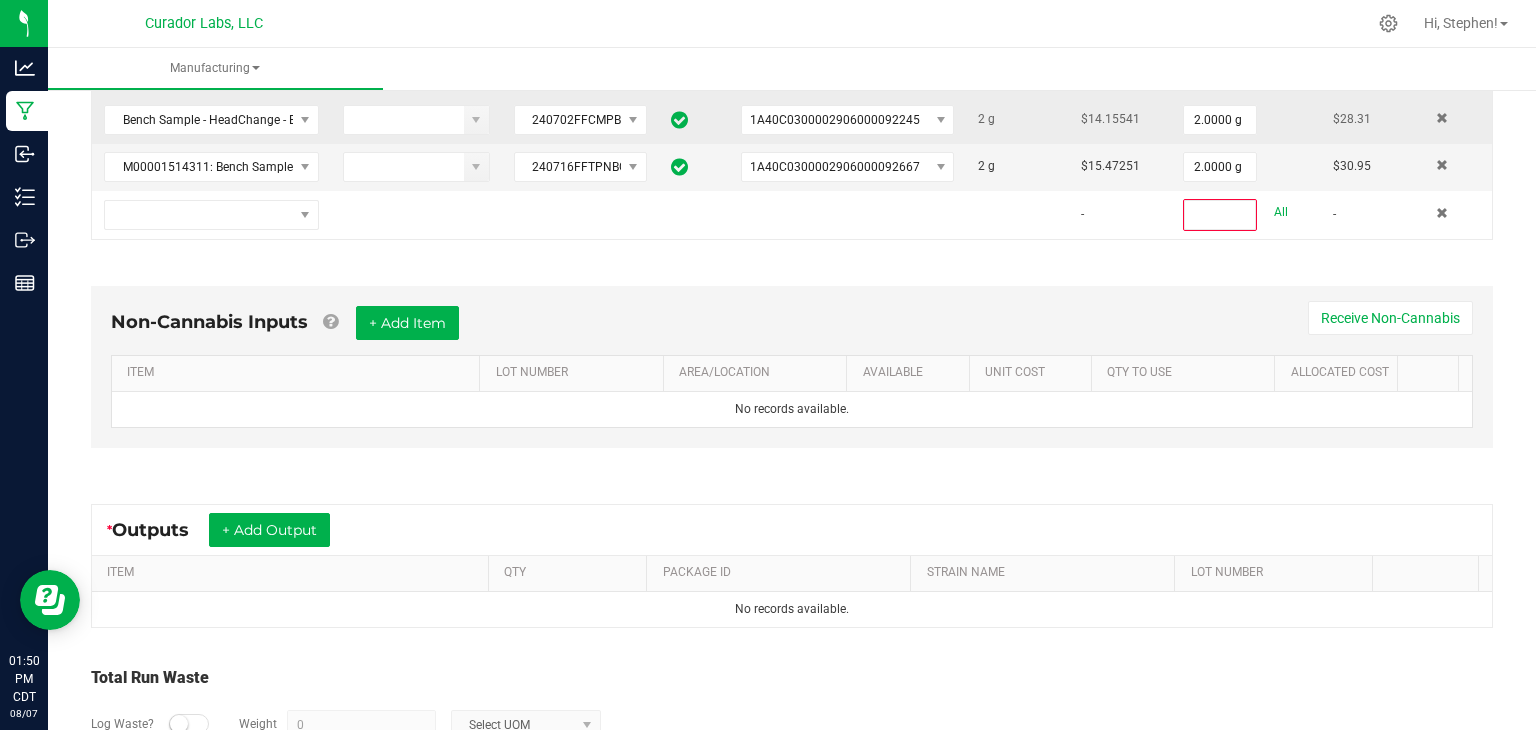 scroll, scrollTop: 1492, scrollLeft: 0, axis: vertical 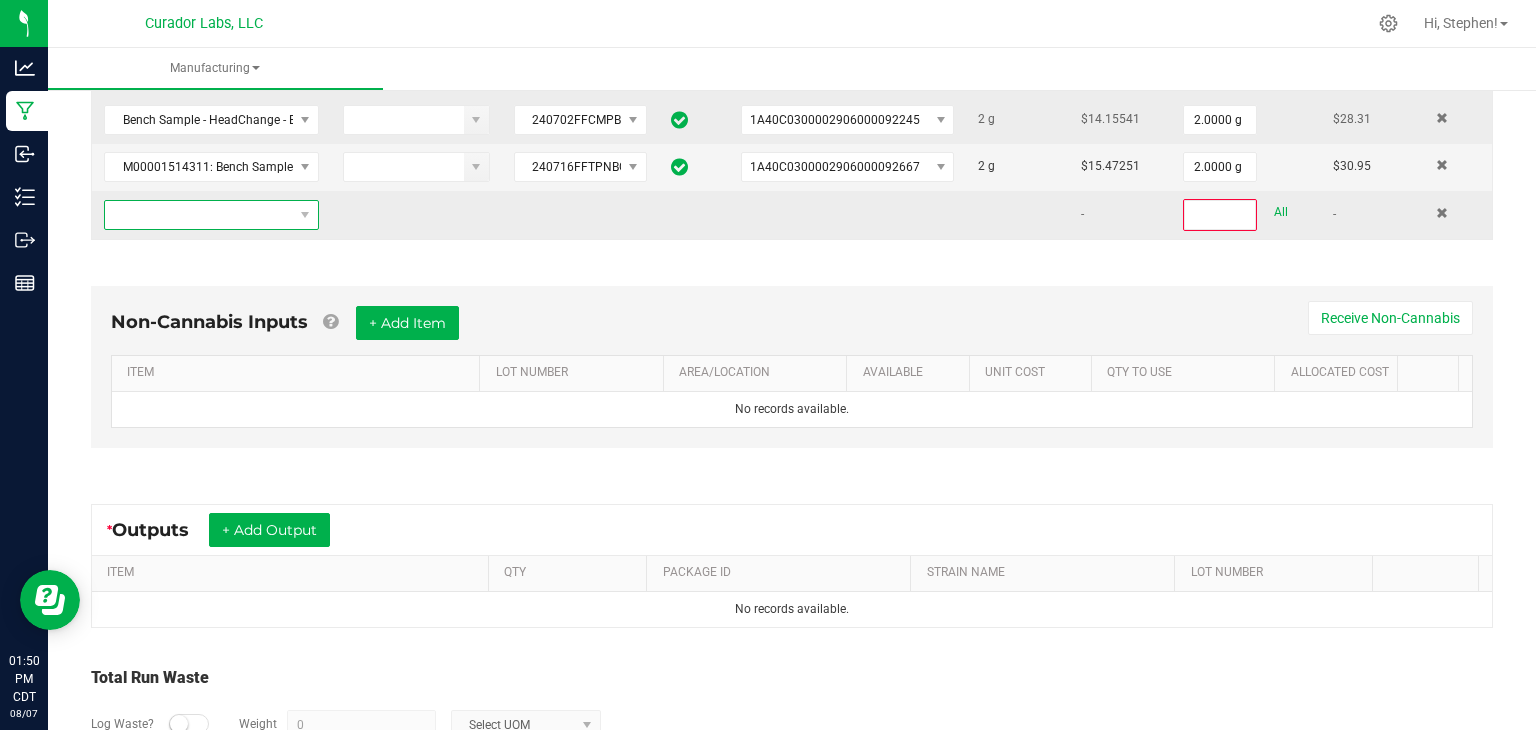 click at bounding box center (199, 215) 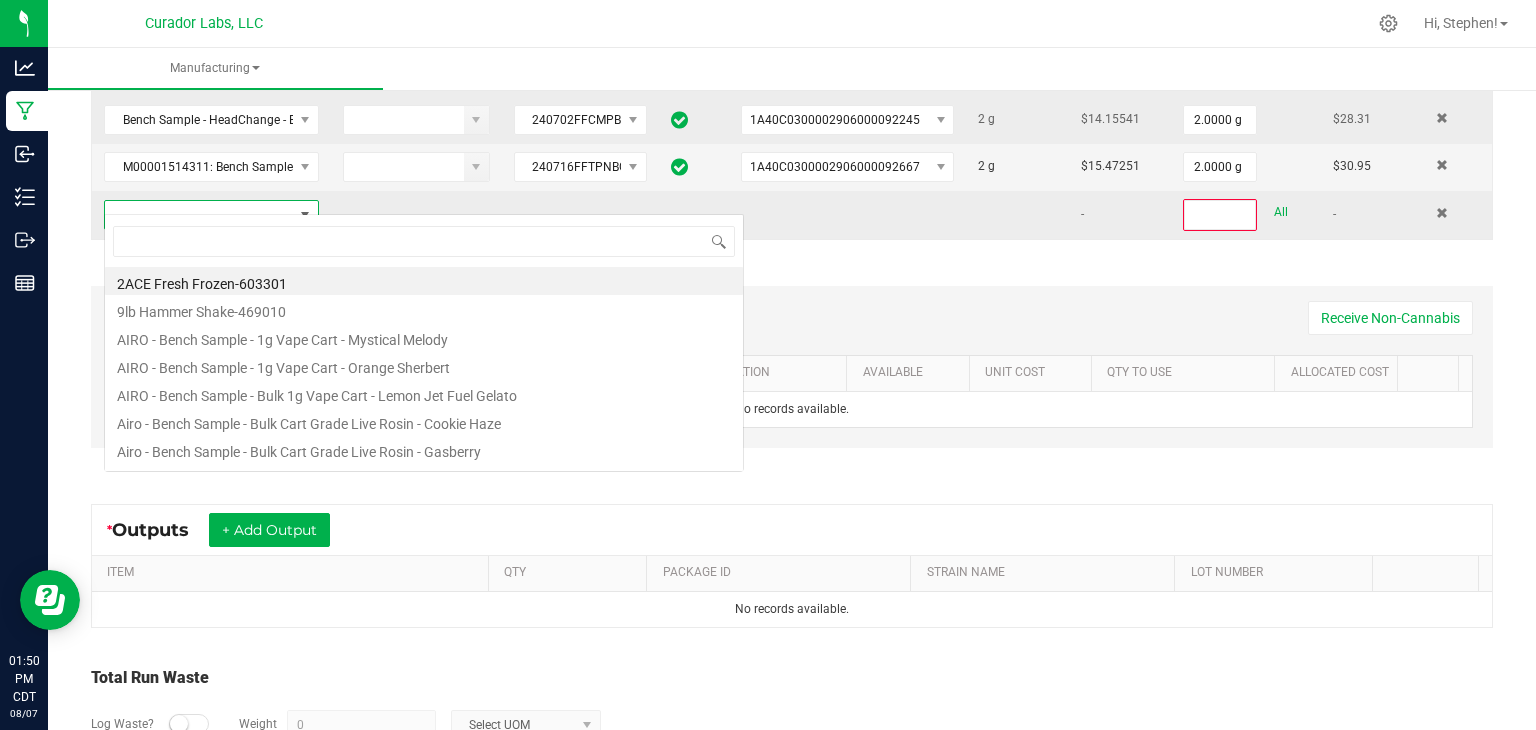 scroll, scrollTop: 99970, scrollLeft: 99790, axis: both 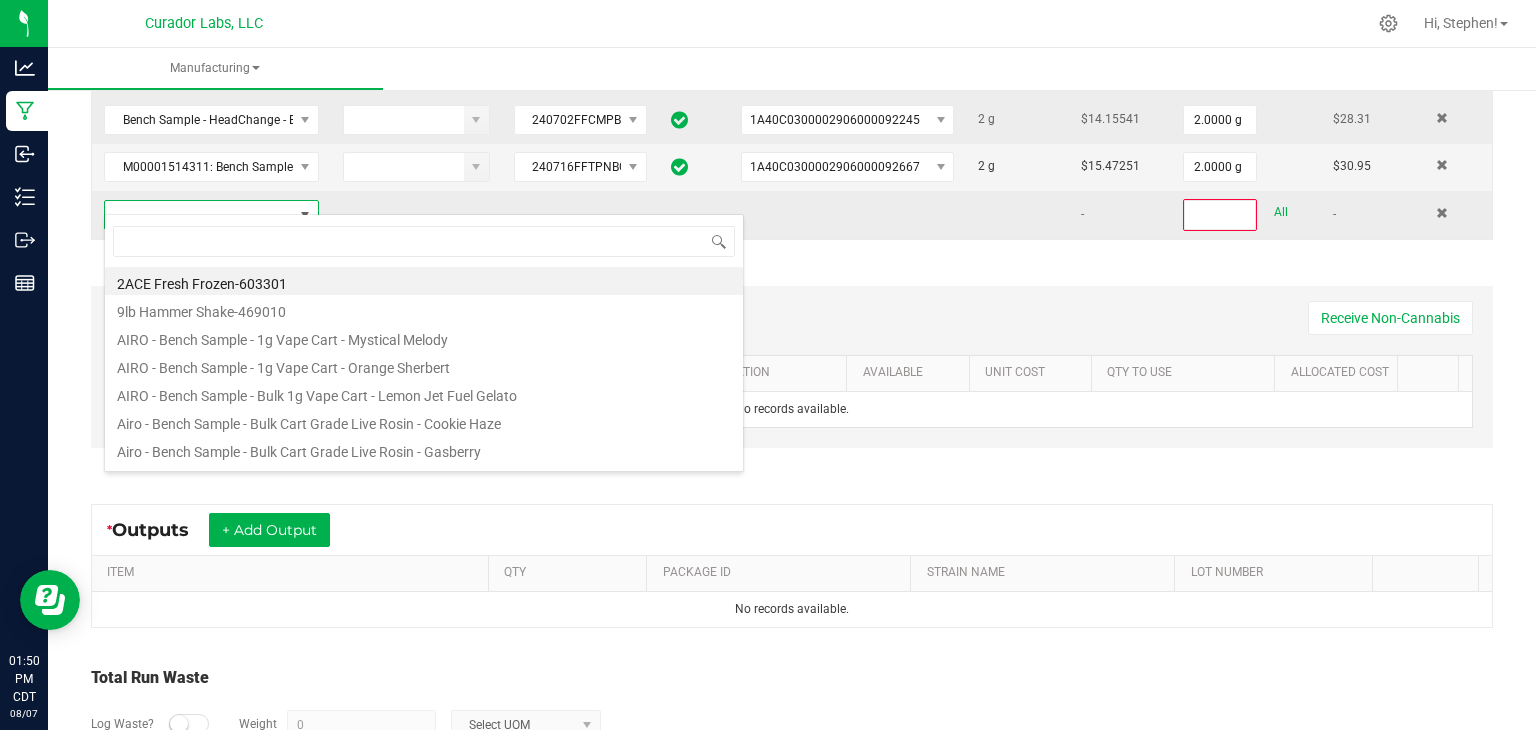 type on "Bench Sample - HeadChange - Bulk HTE - Cacteye" 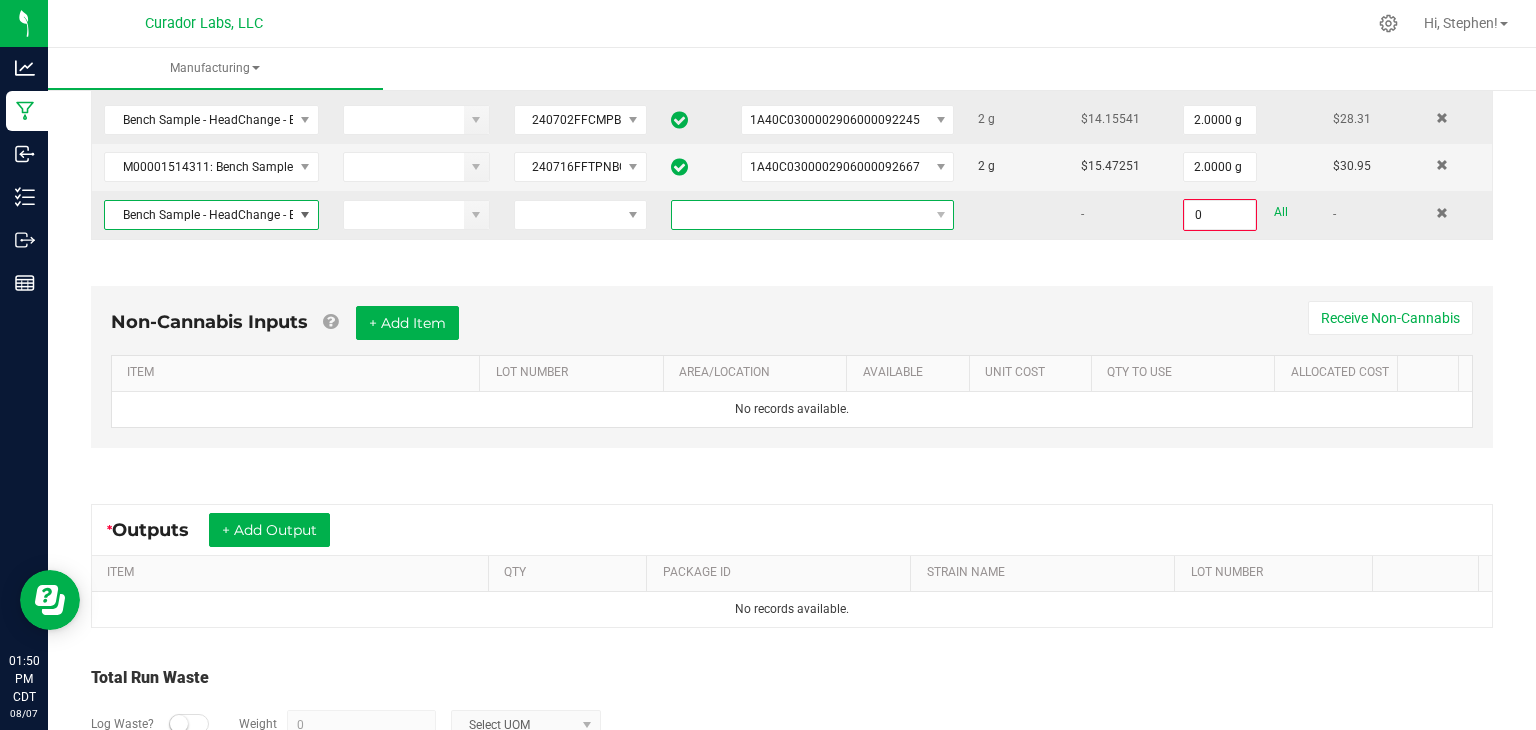 click at bounding box center [800, 215] 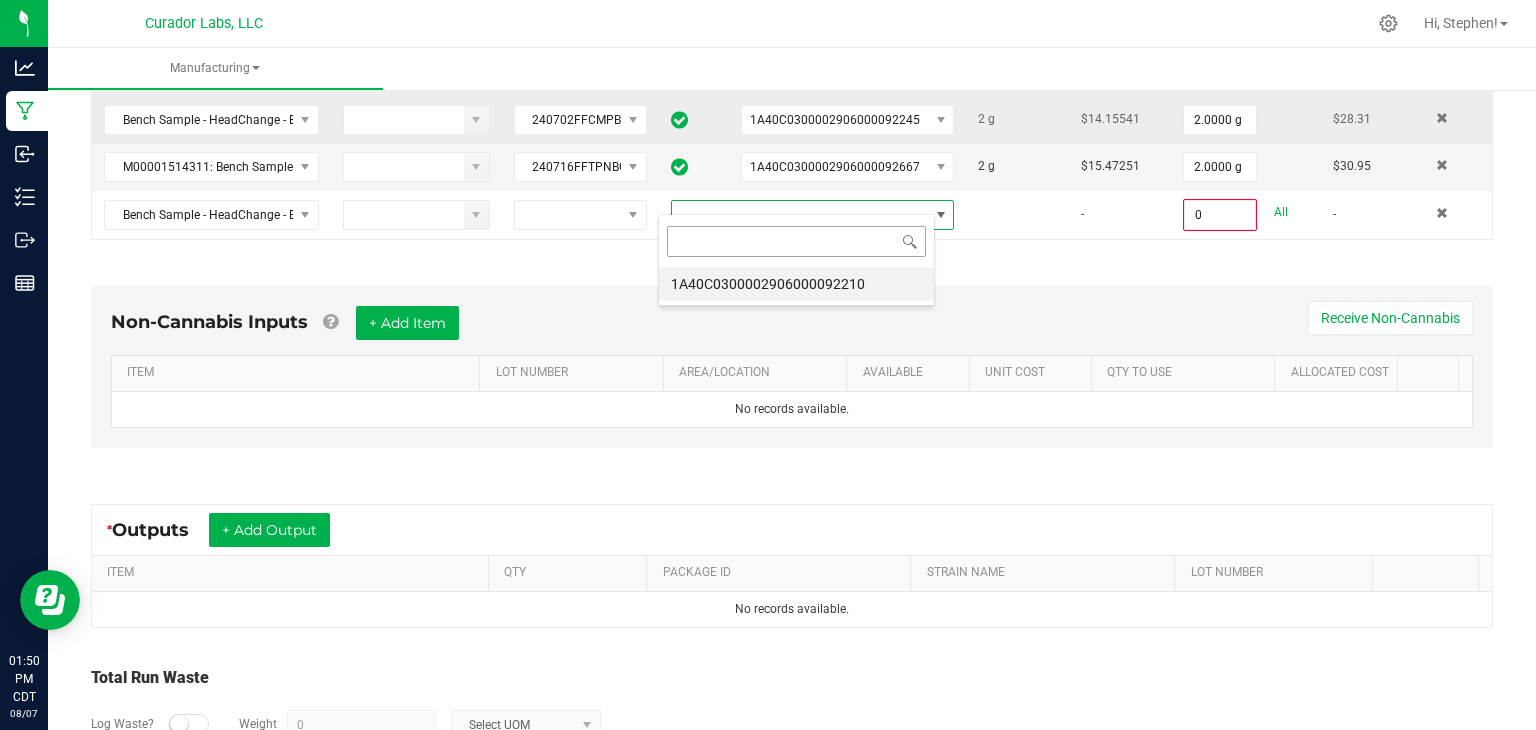 scroll, scrollTop: 99970, scrollLeft: 99723, axis: both 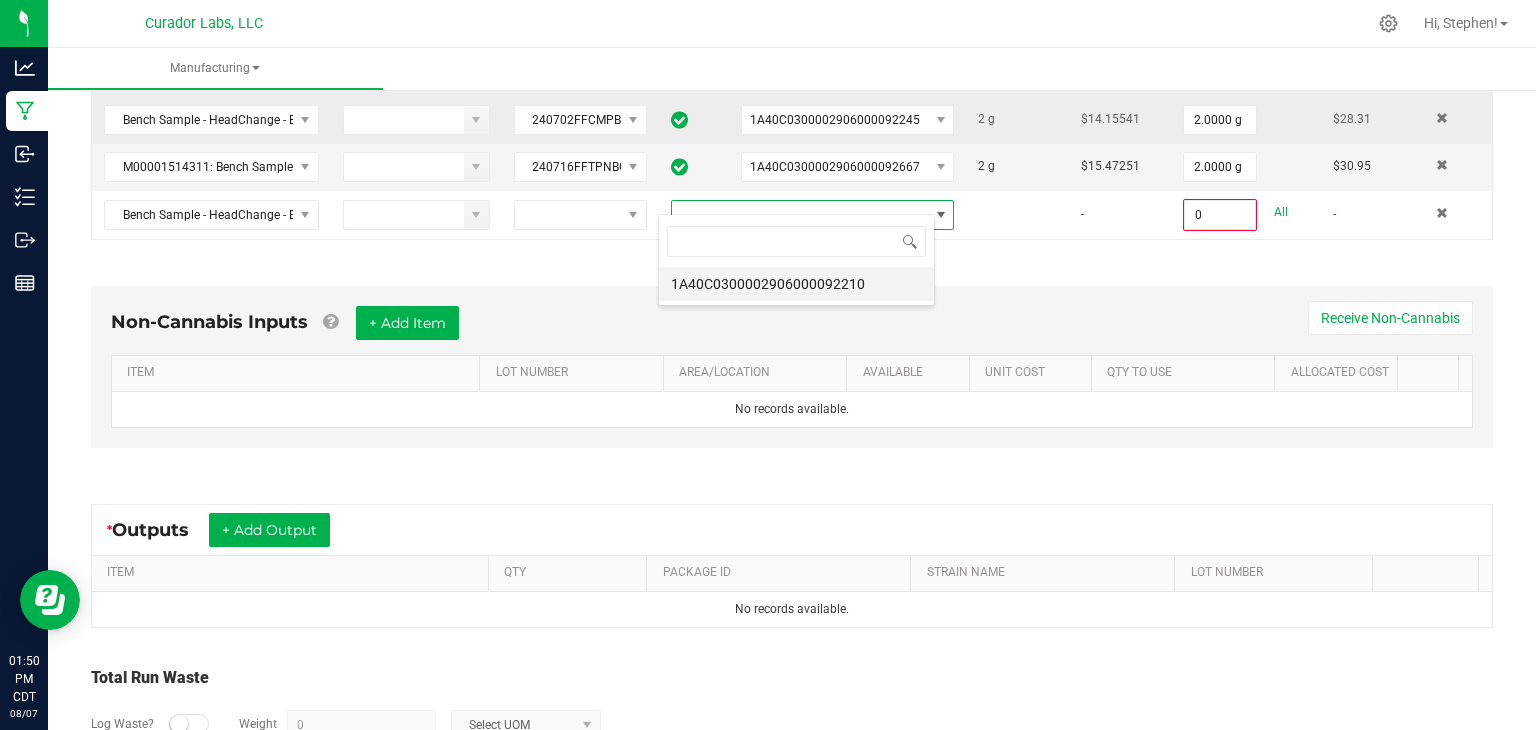 click on "1A40C0300002906000092210" at bounding box center (796, 284) 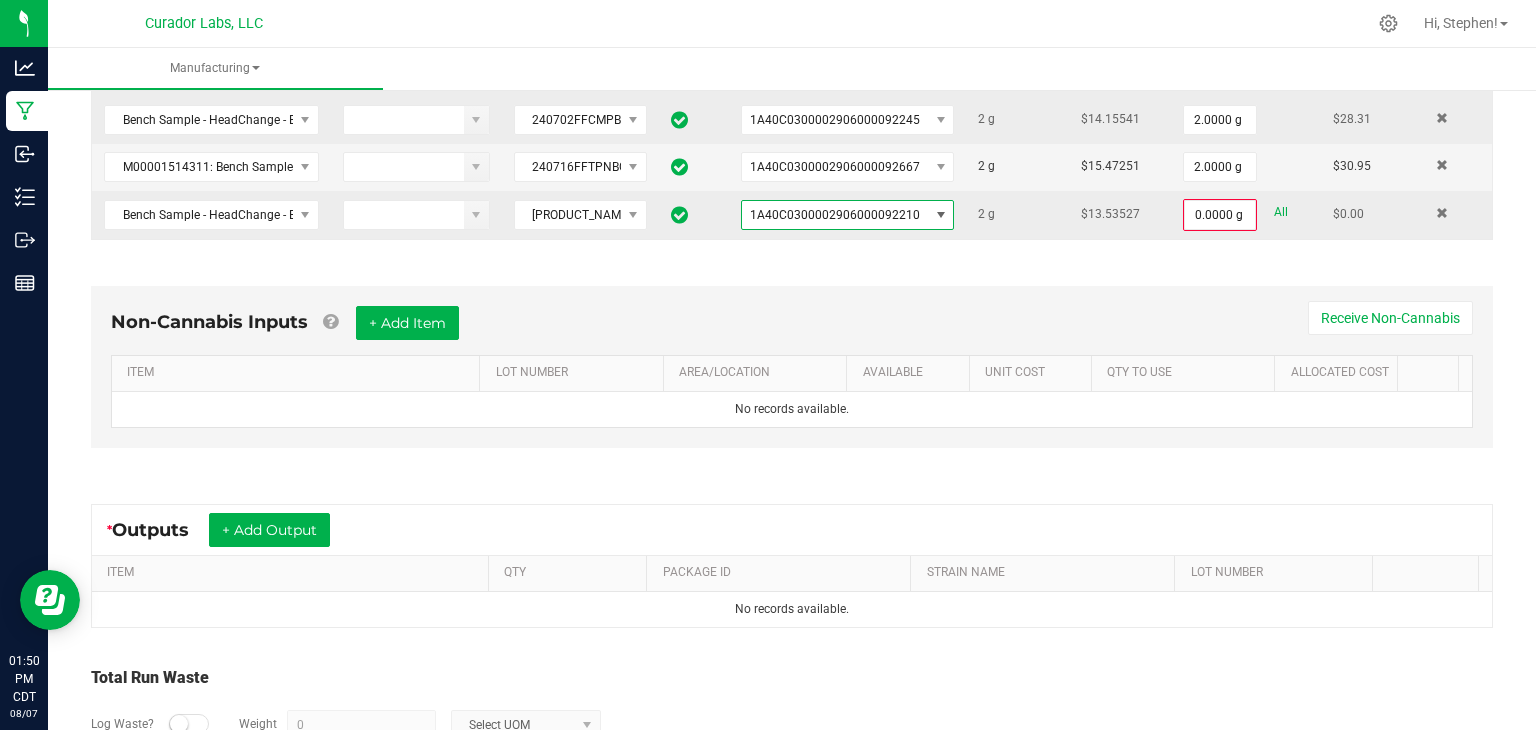 click on "All" at bounding box center [1281, 212] 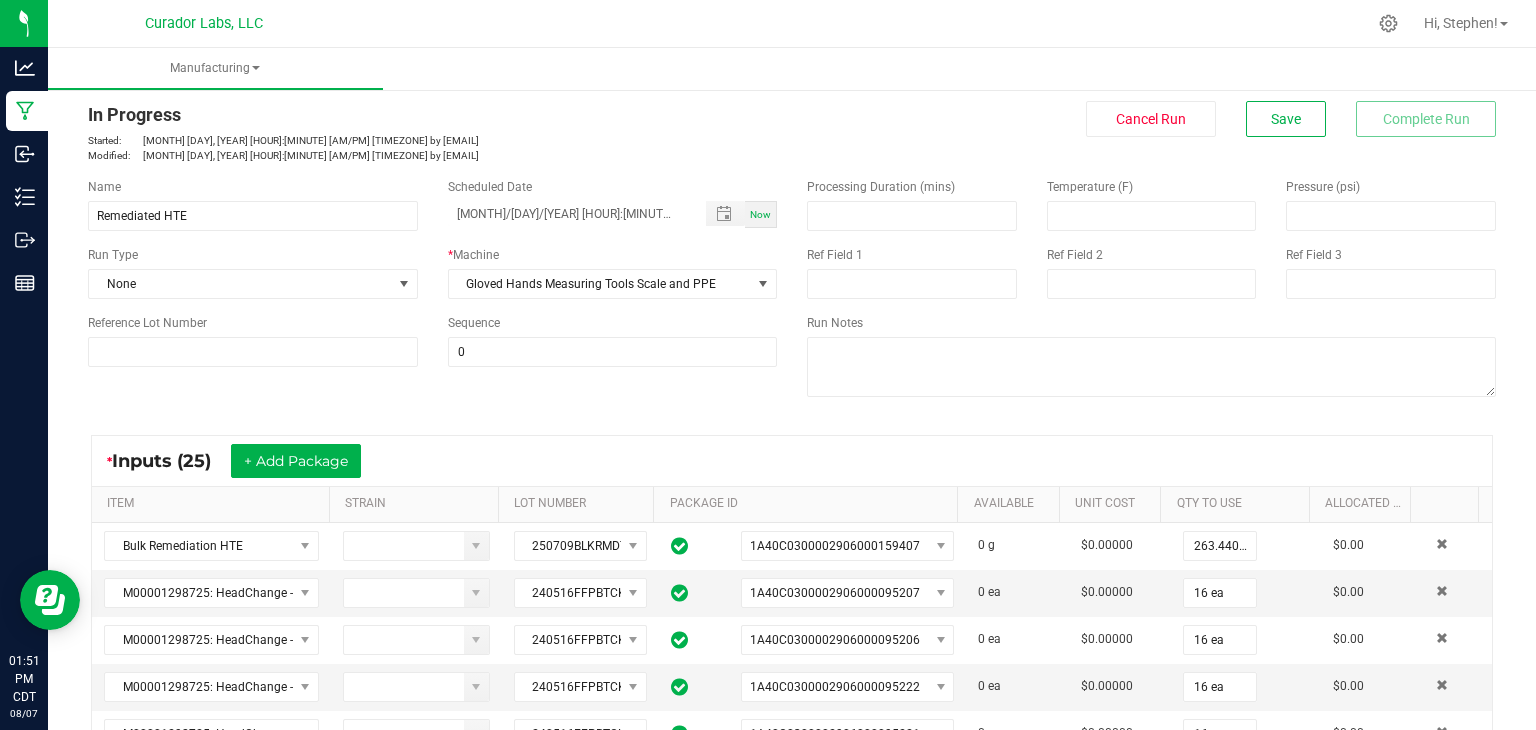 scroll, scrollTop: 0, scrollLeft: 0, axis: both 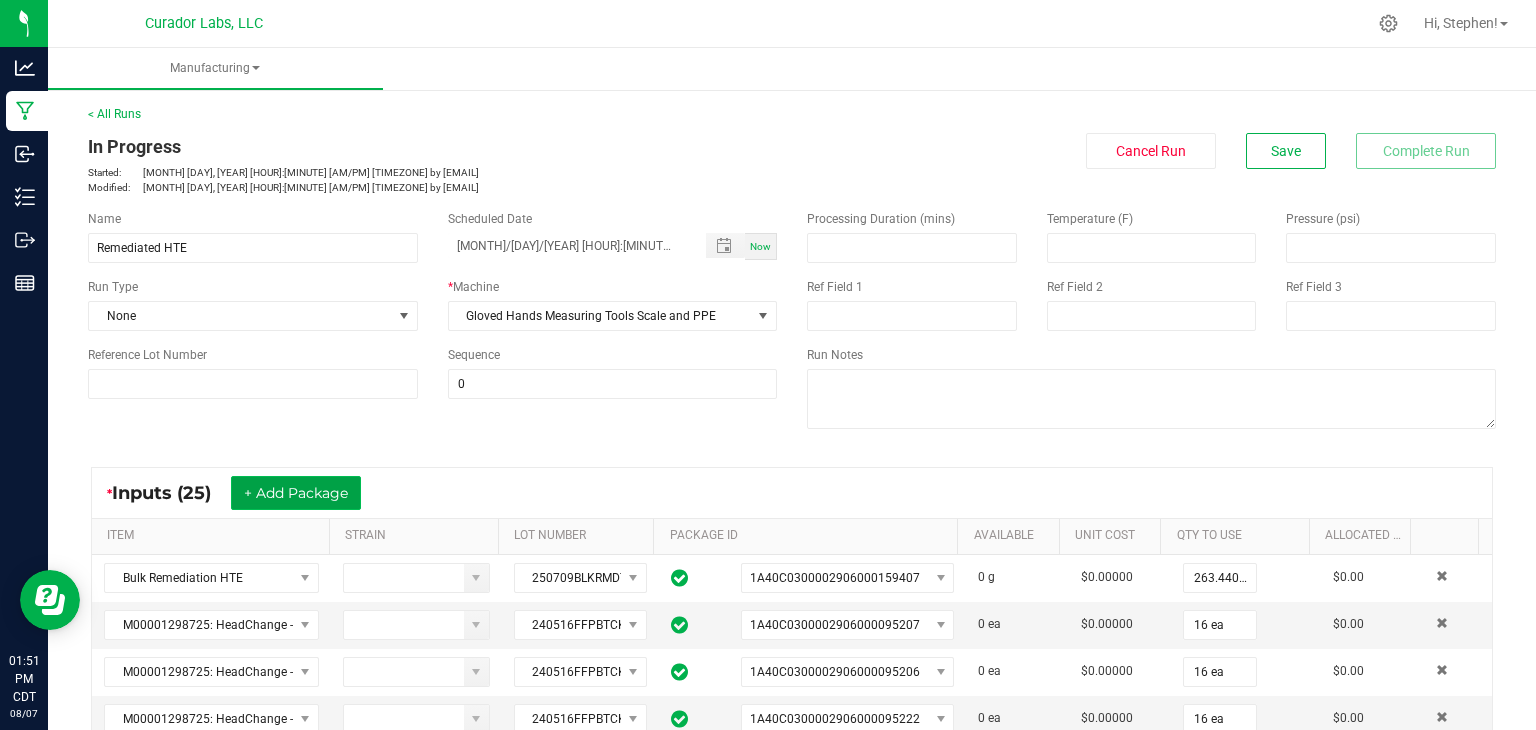 click on "+ Add Package" at bounding box center [296, 493] 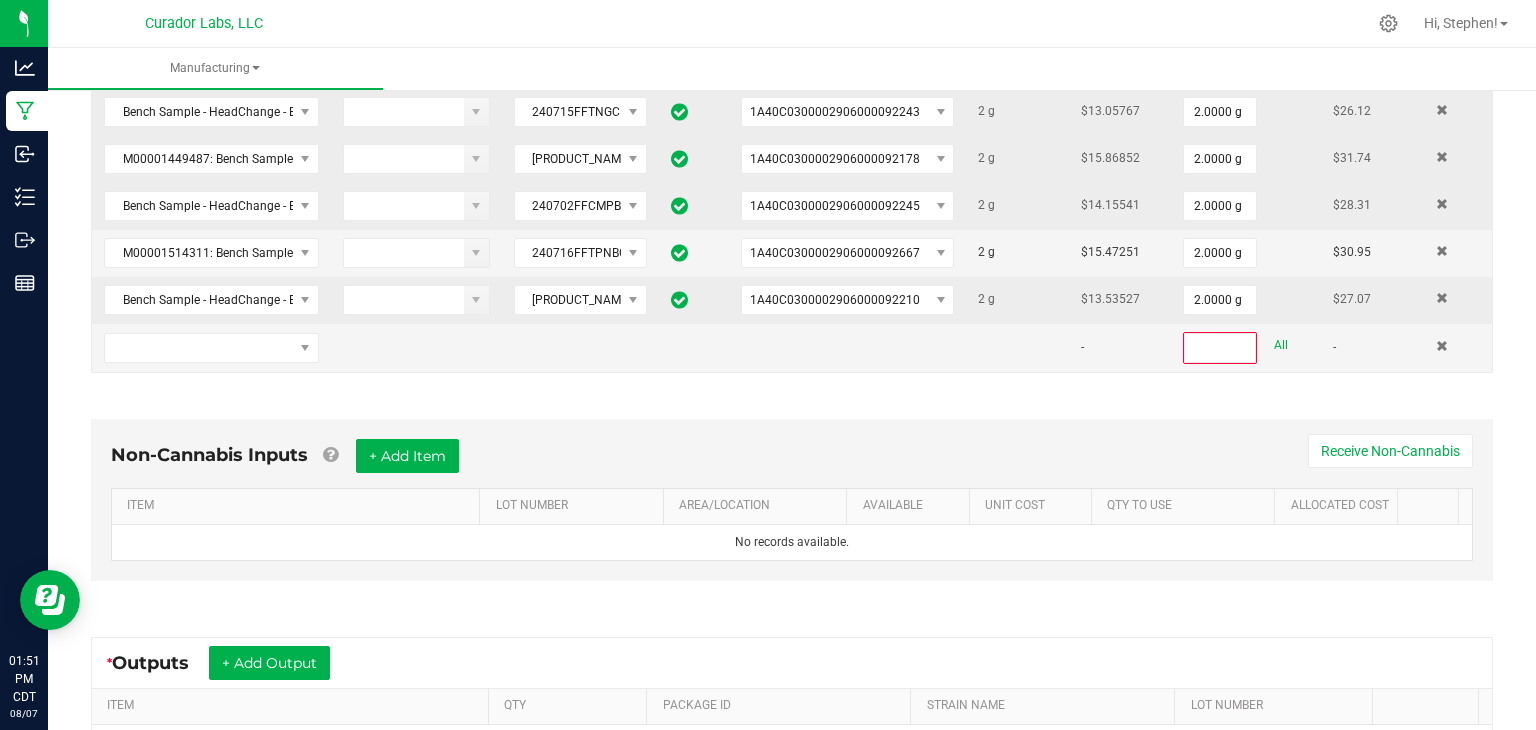 scroll, scrollTop: 1408, scrollLeft: 0, axis: vertical 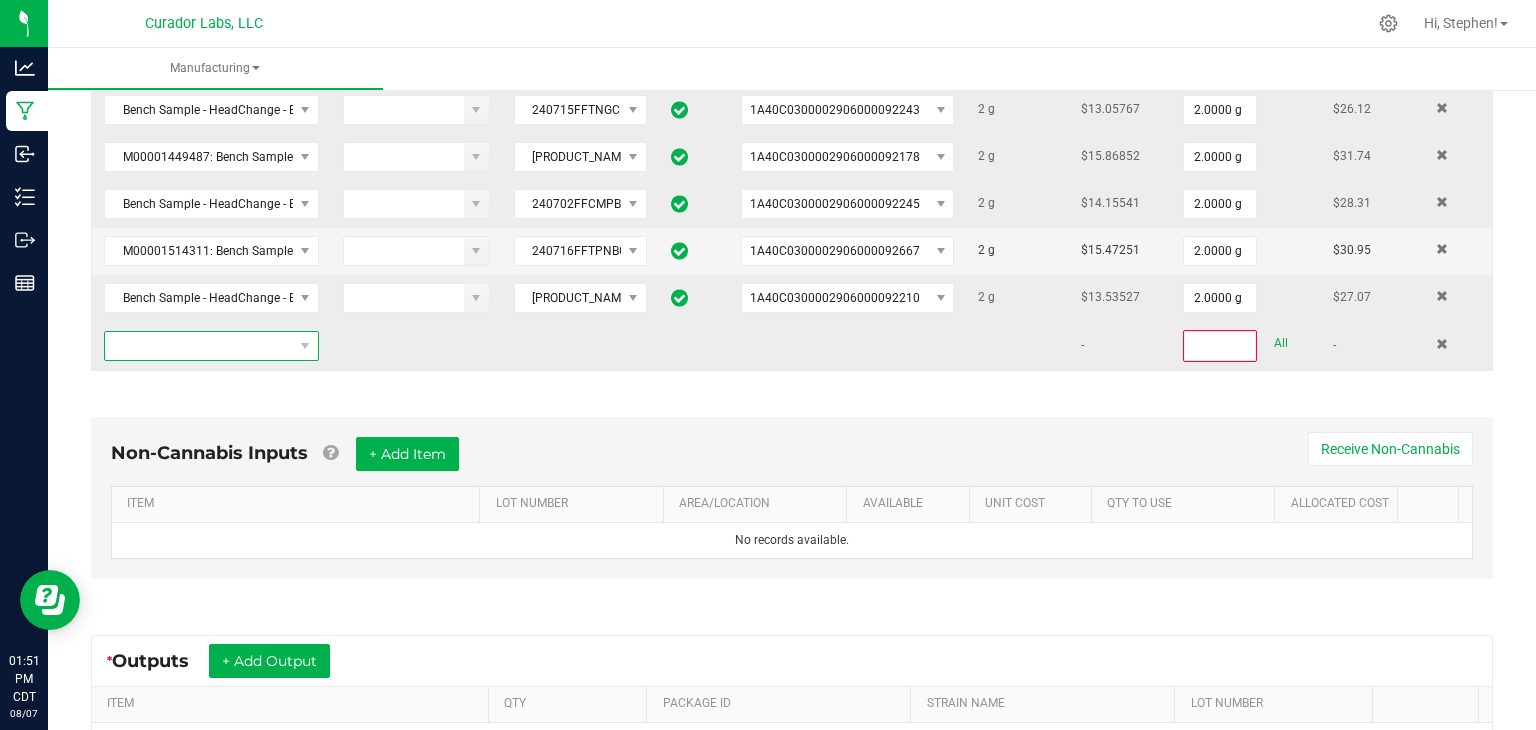 click at bounding box center (199, 346) 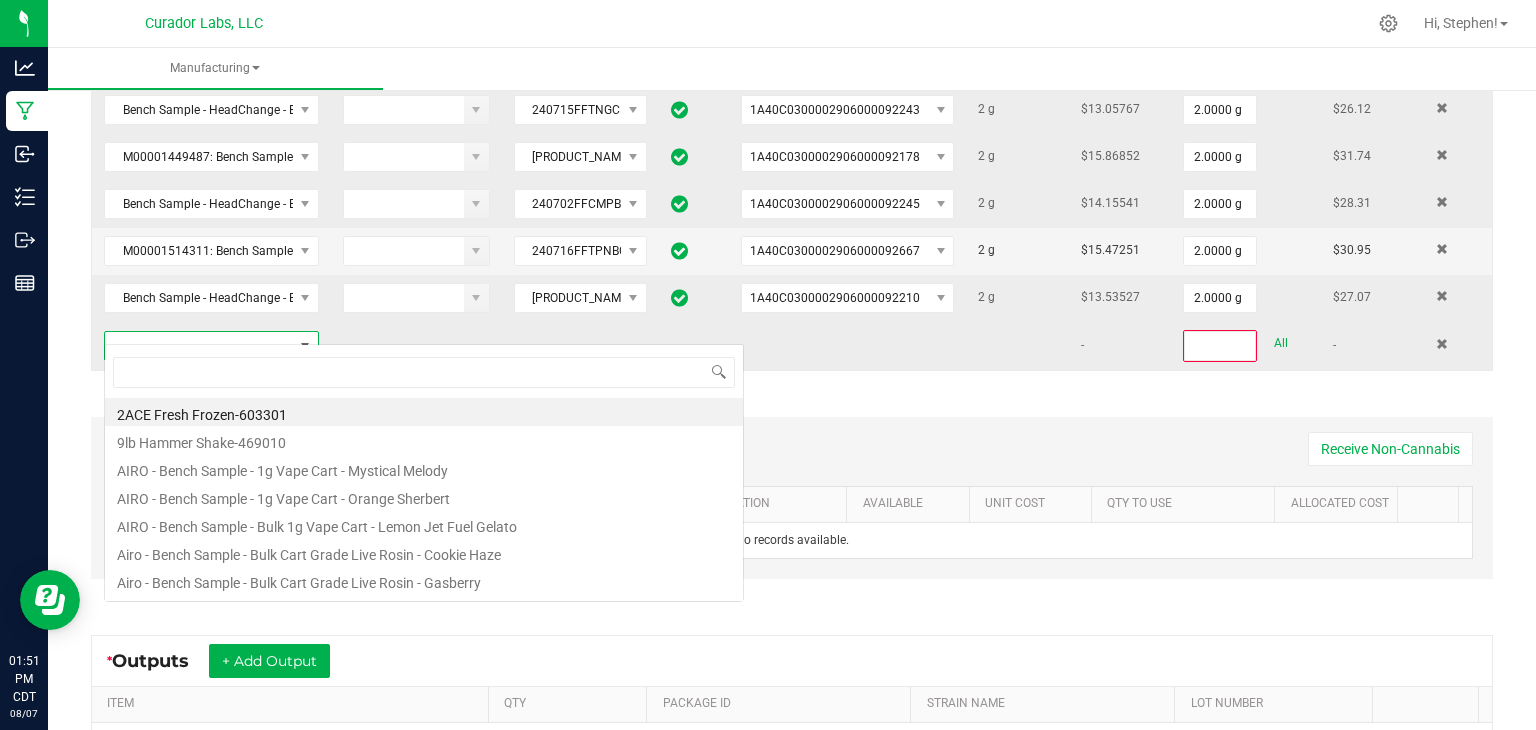 scroll, scrollTop: 99970, scrollLeft: 99790, axis: both 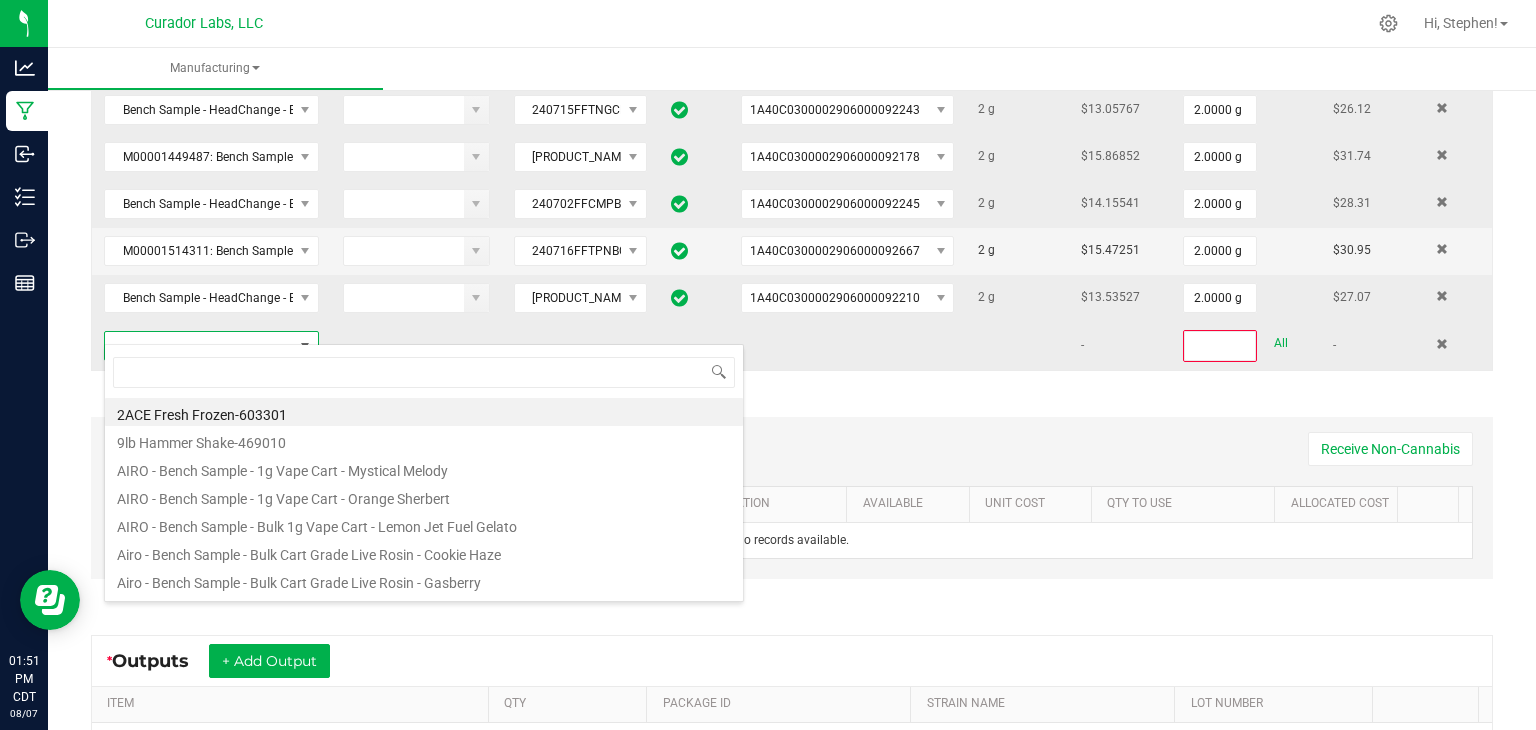 type on "Bench Sample - HeadChange - Bulk HTE - Tap Out" 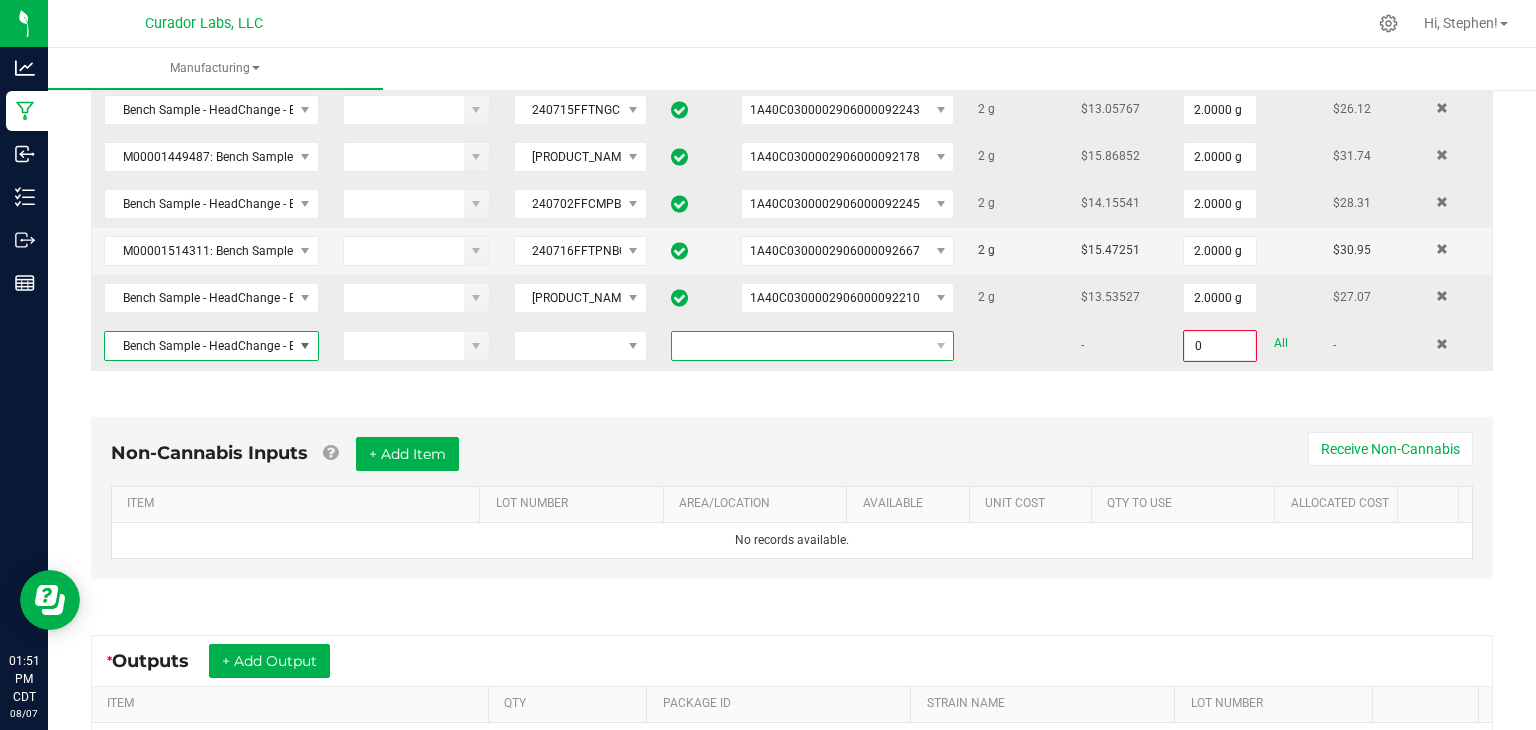 click at bounding box center (800, 346) 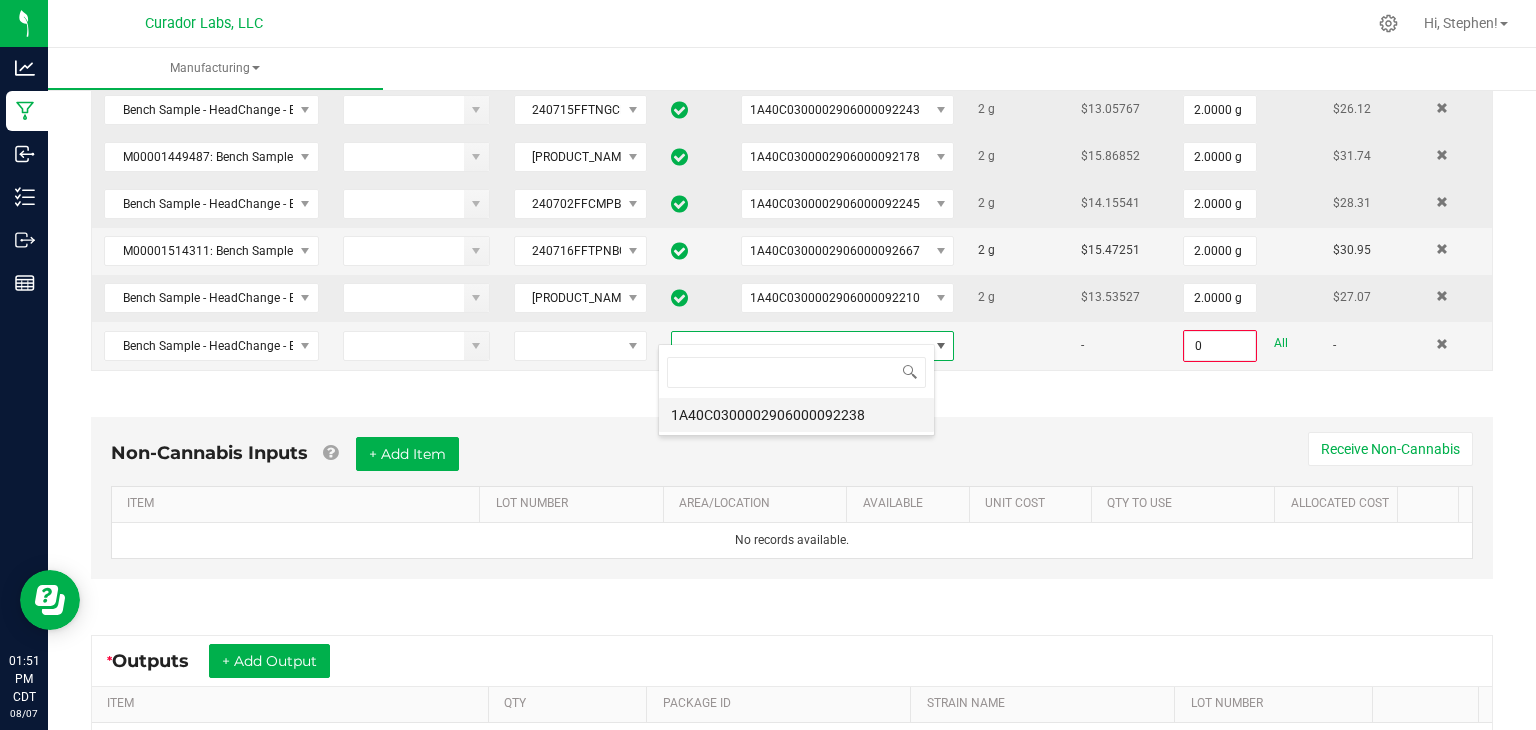 scroll, scrollTop: 99970, scrollLeft: 99723, axis: both 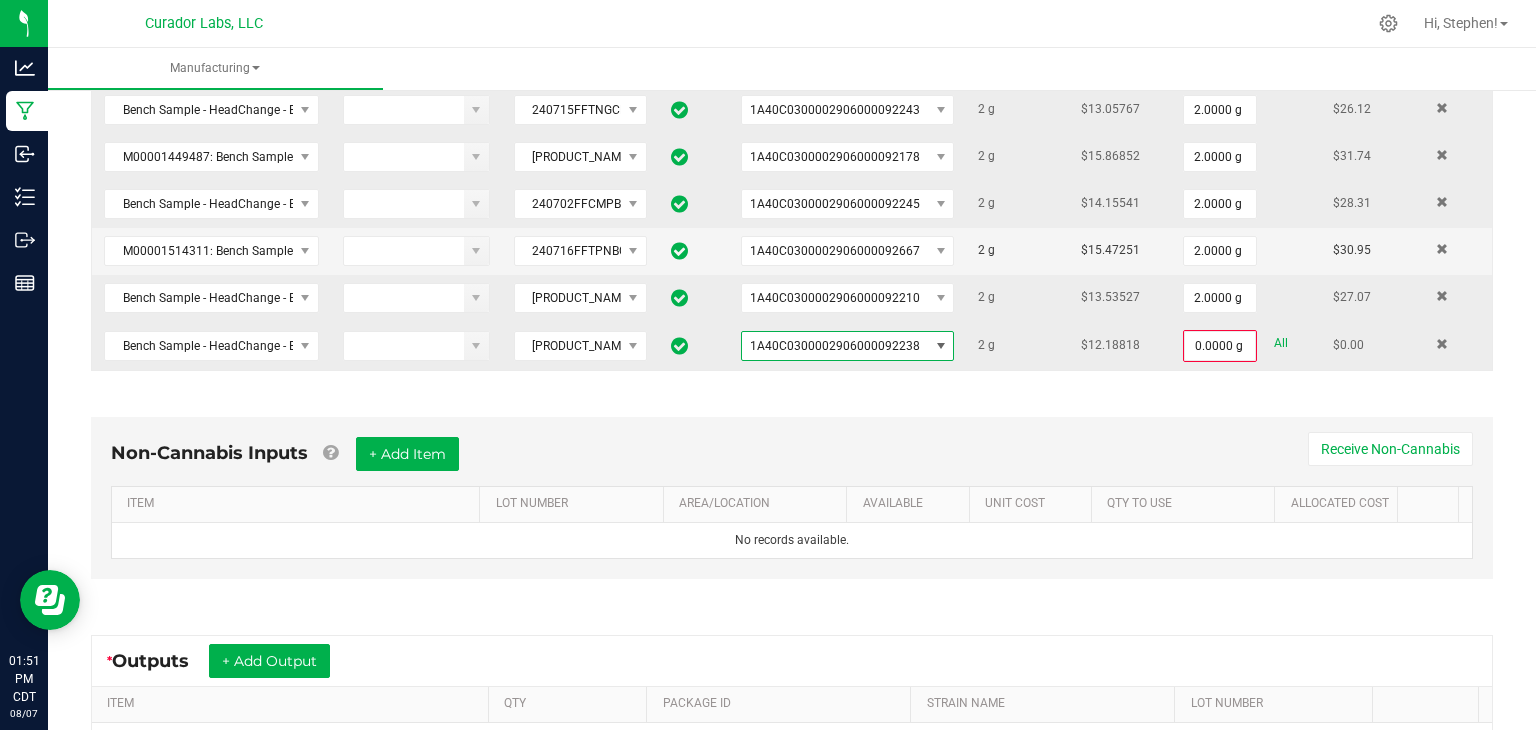 click on "All" at bounding box center [1273, 343] 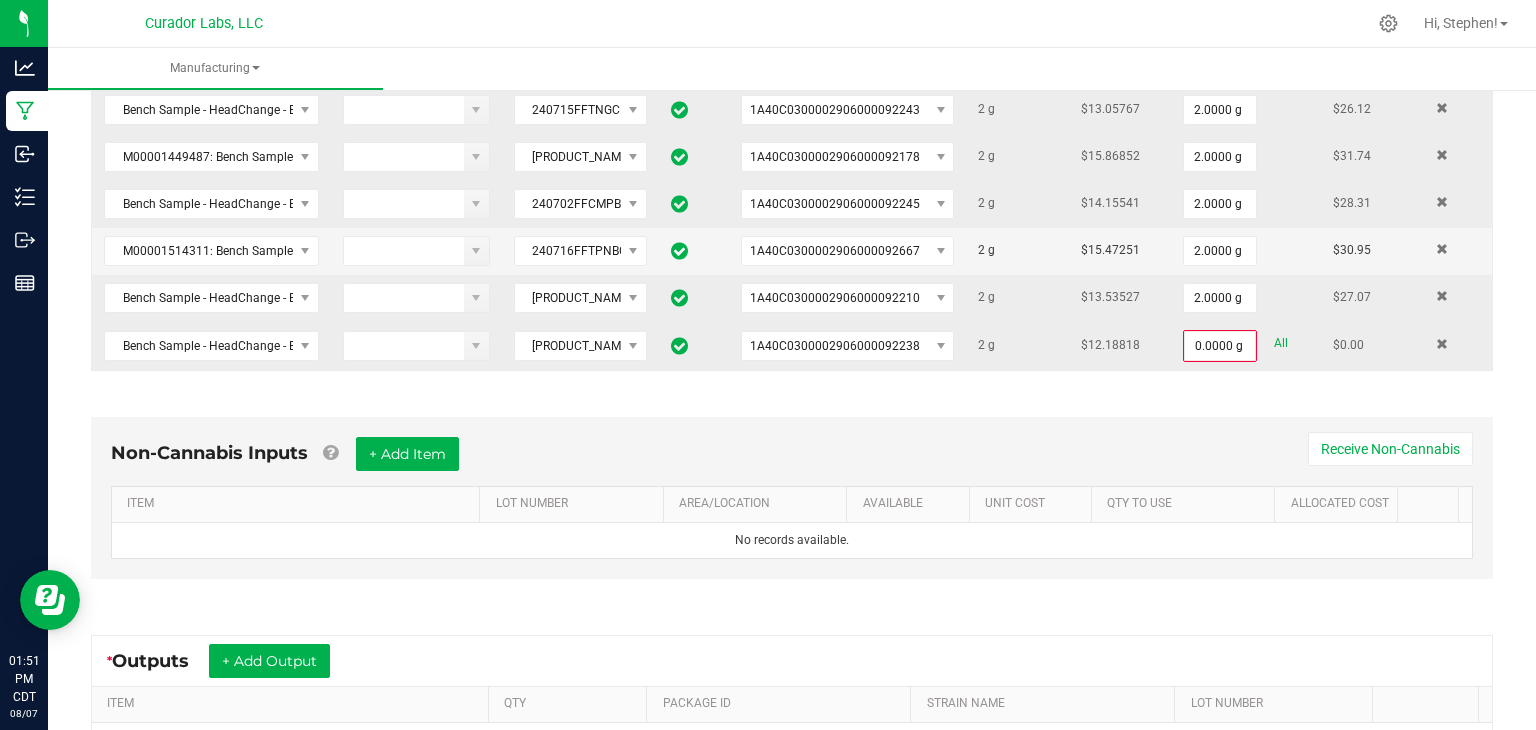 click on "All" at bounding box center [1281, 343] 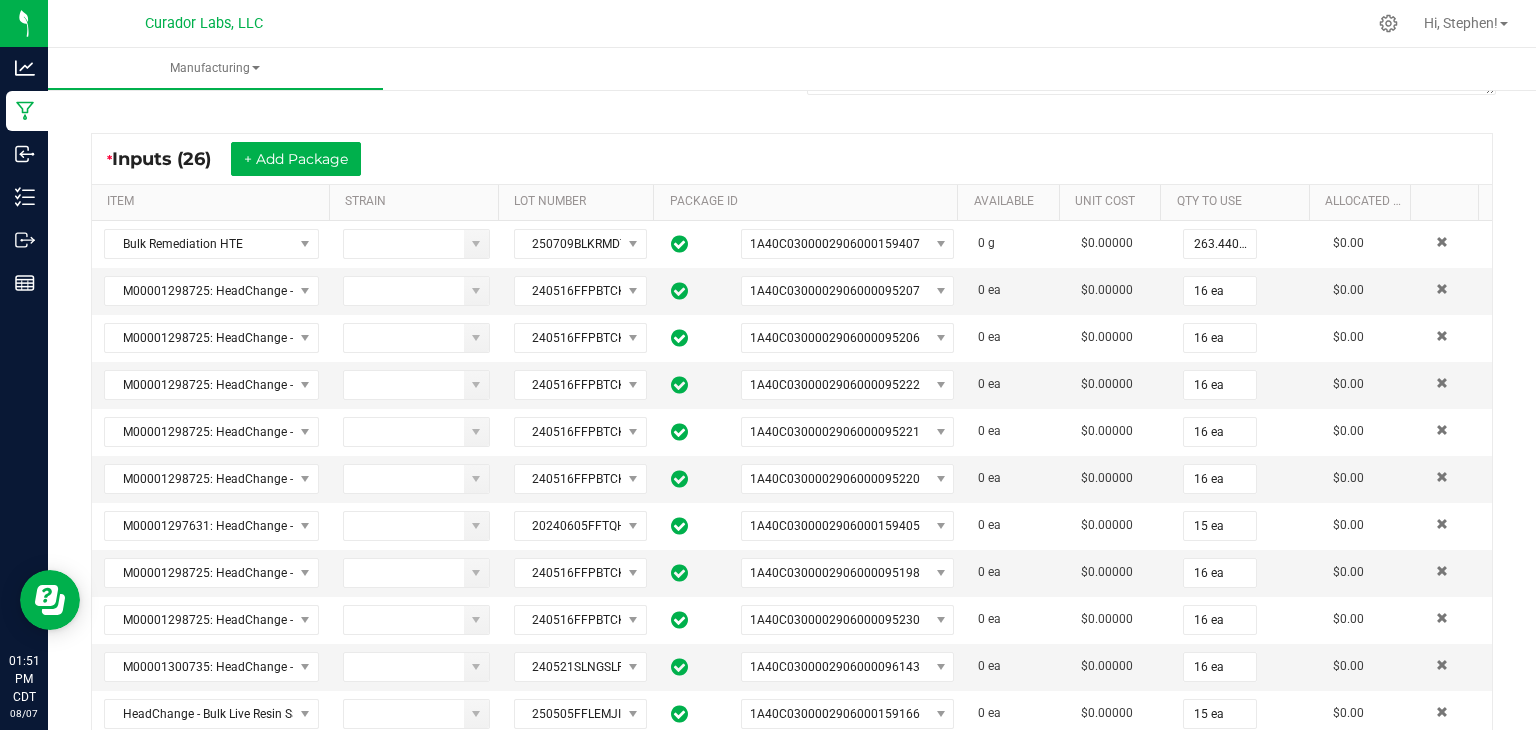 scroll, scrollTop: 0, scrollLeft: 0, axis: both 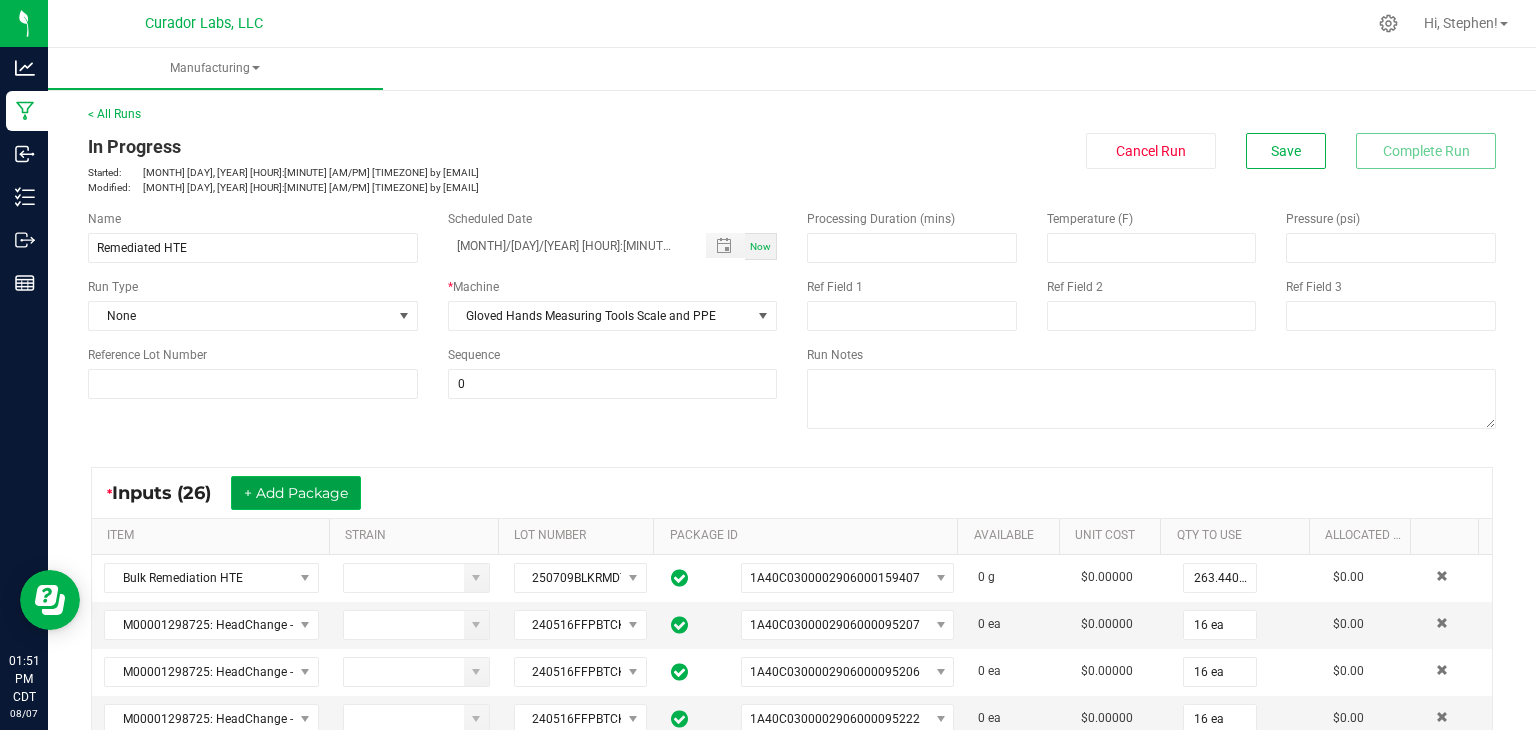 click on "+ Add Package" at bounding box center (296, 493) 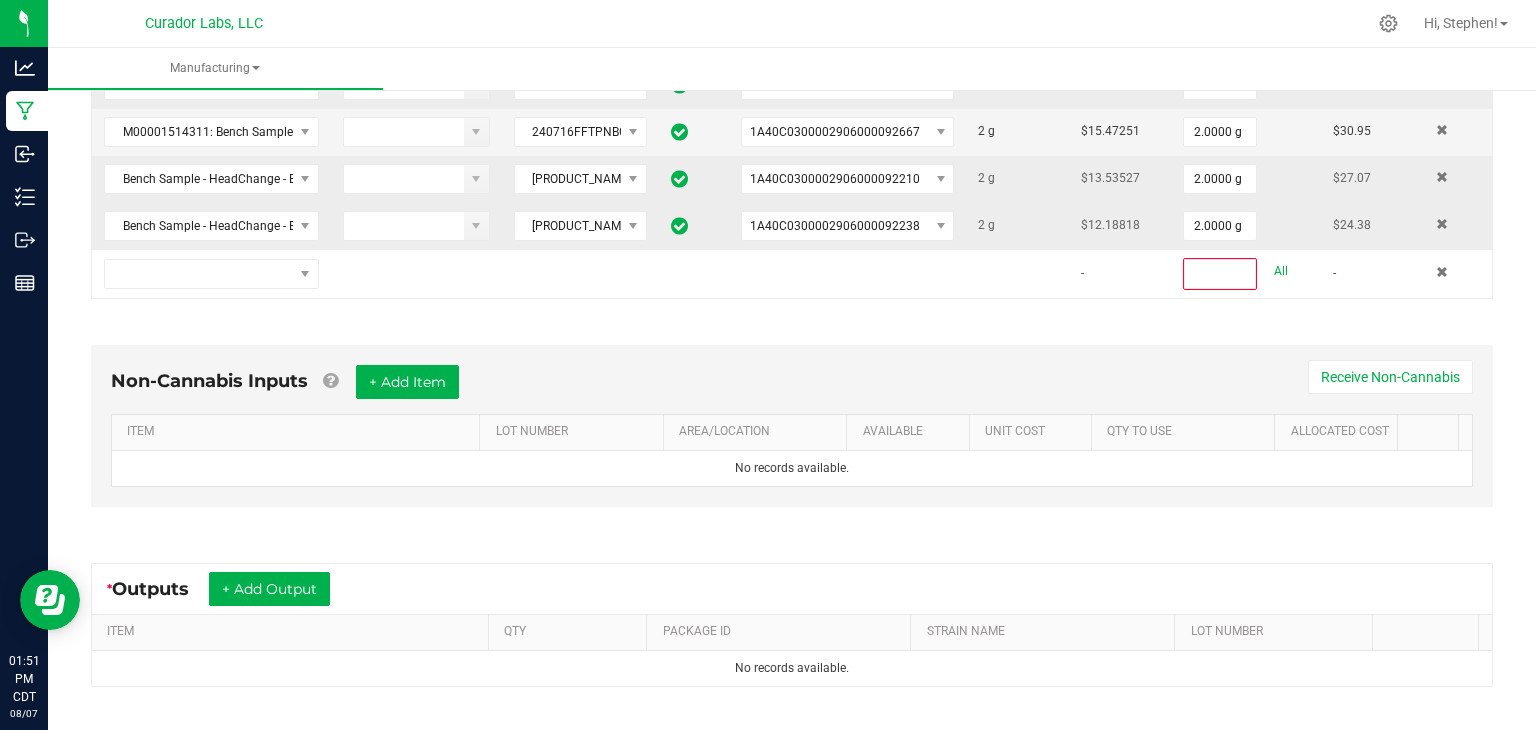 scroll, scrollTop: 1526, scrollLeft: 0, axis: vertical 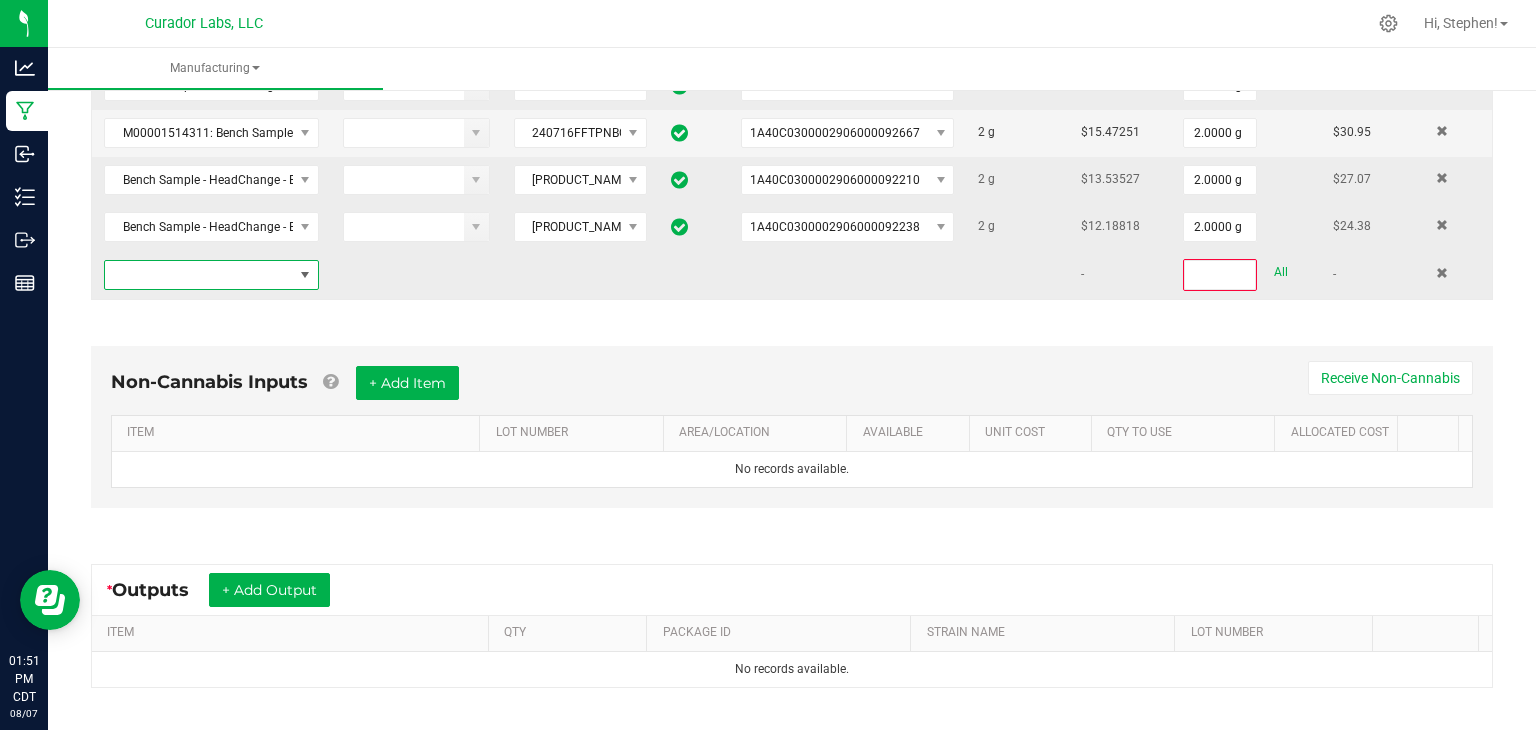 click at bounding box center (199, 275) 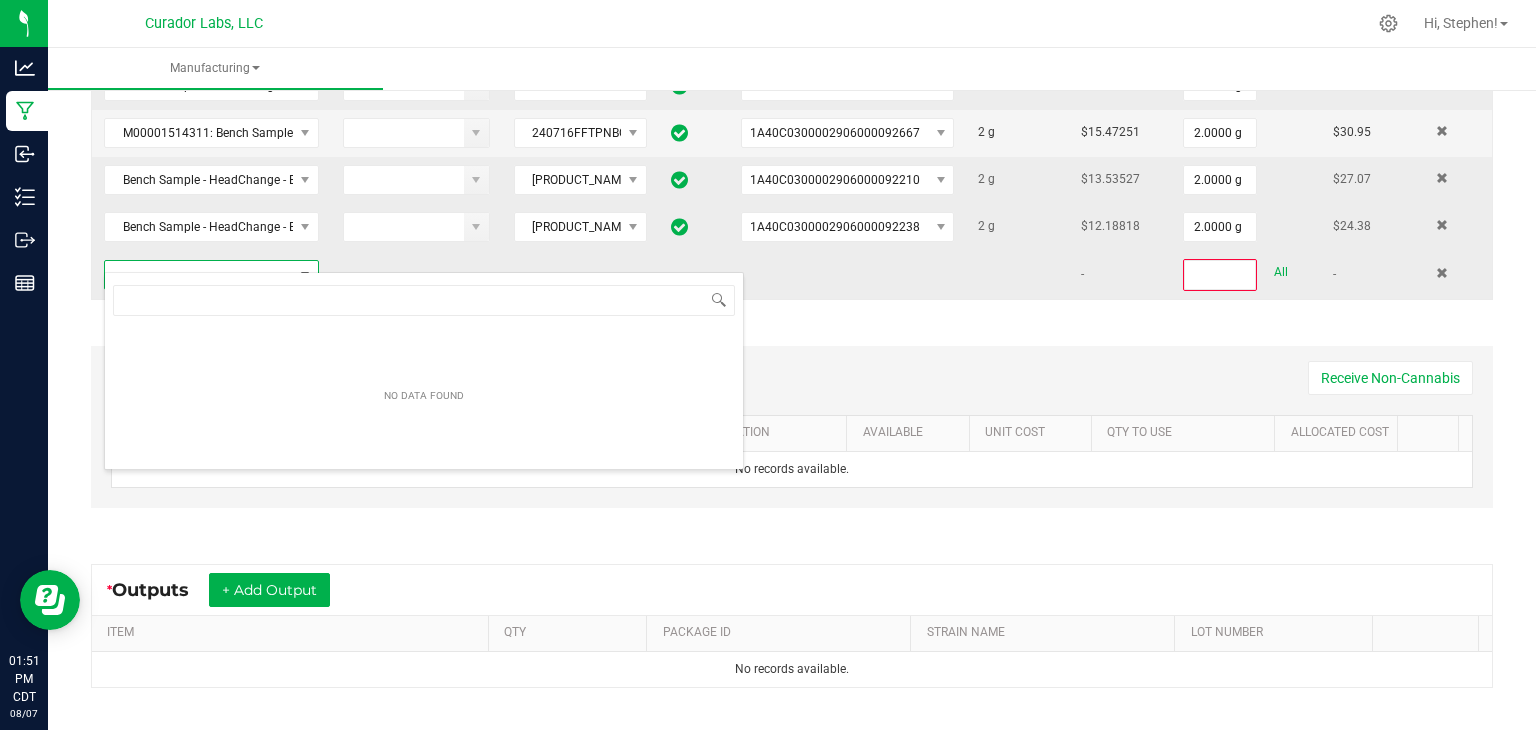 scroll, scrollTop: 99970, scrollLeft: 99790, axis: both 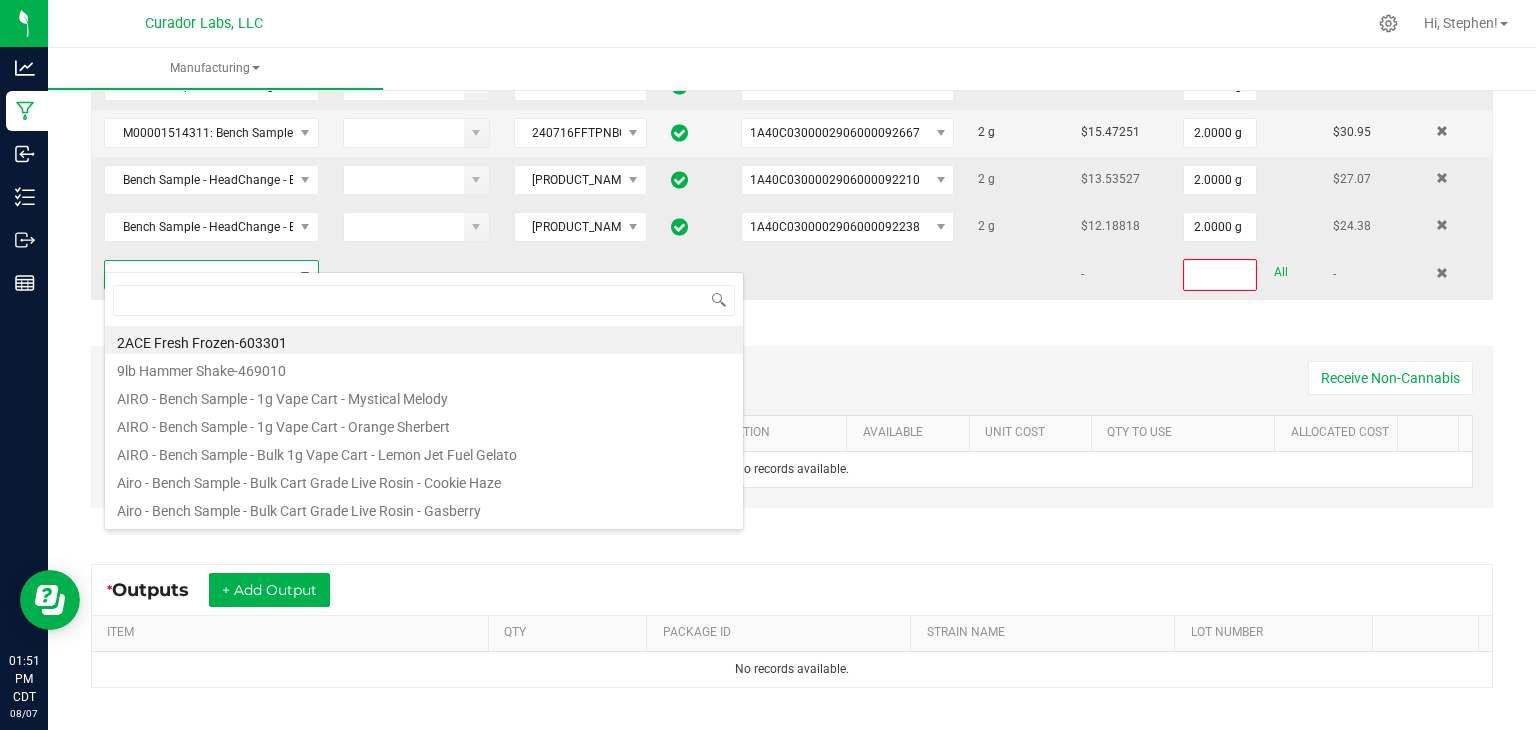 type on "Bench Sample - HeadChange - Bulk HTE - Rainbow Belts 7.10" 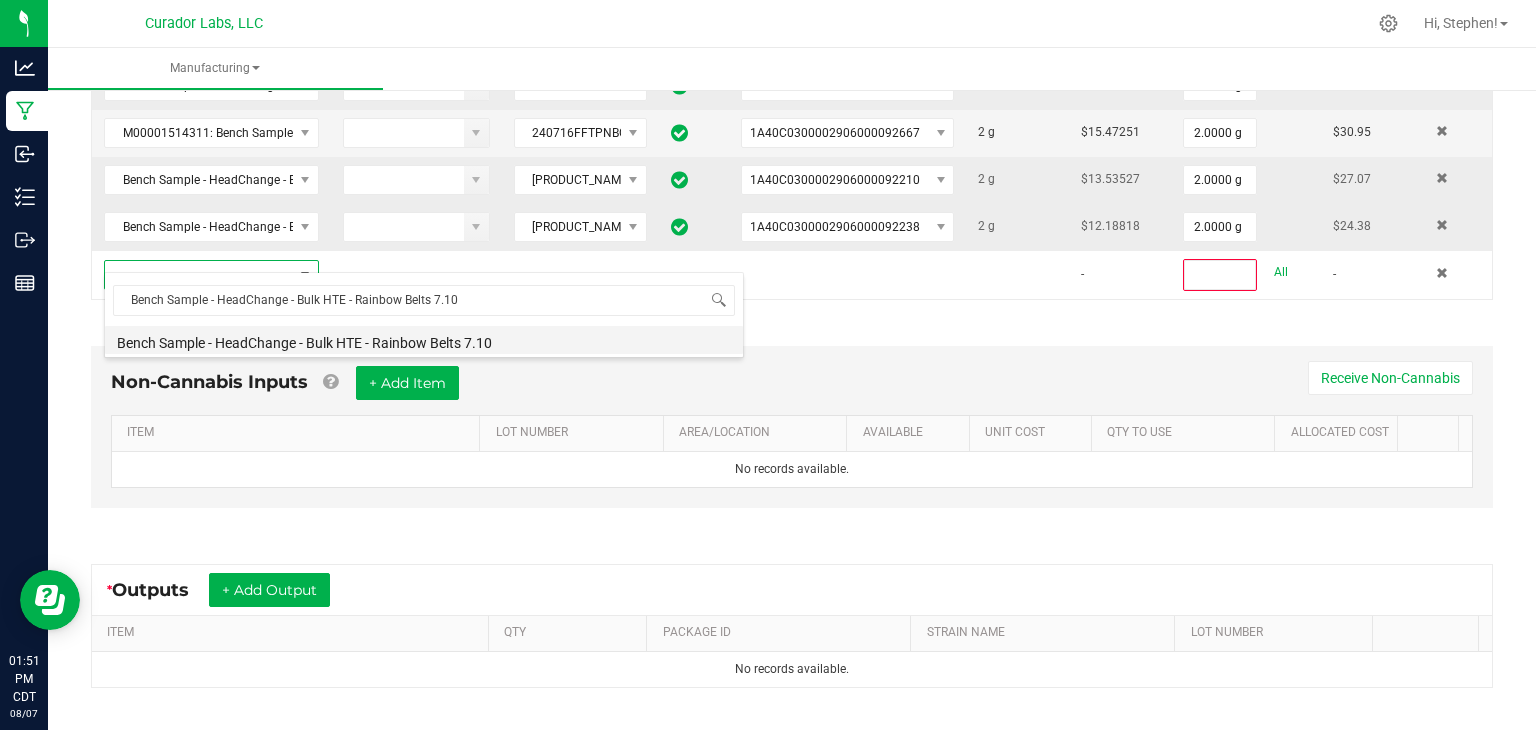 click on "Bench Sample - HeadChange - Bulk HTE - Rainbow Belts 7.10" at bounding box center [424, 340] 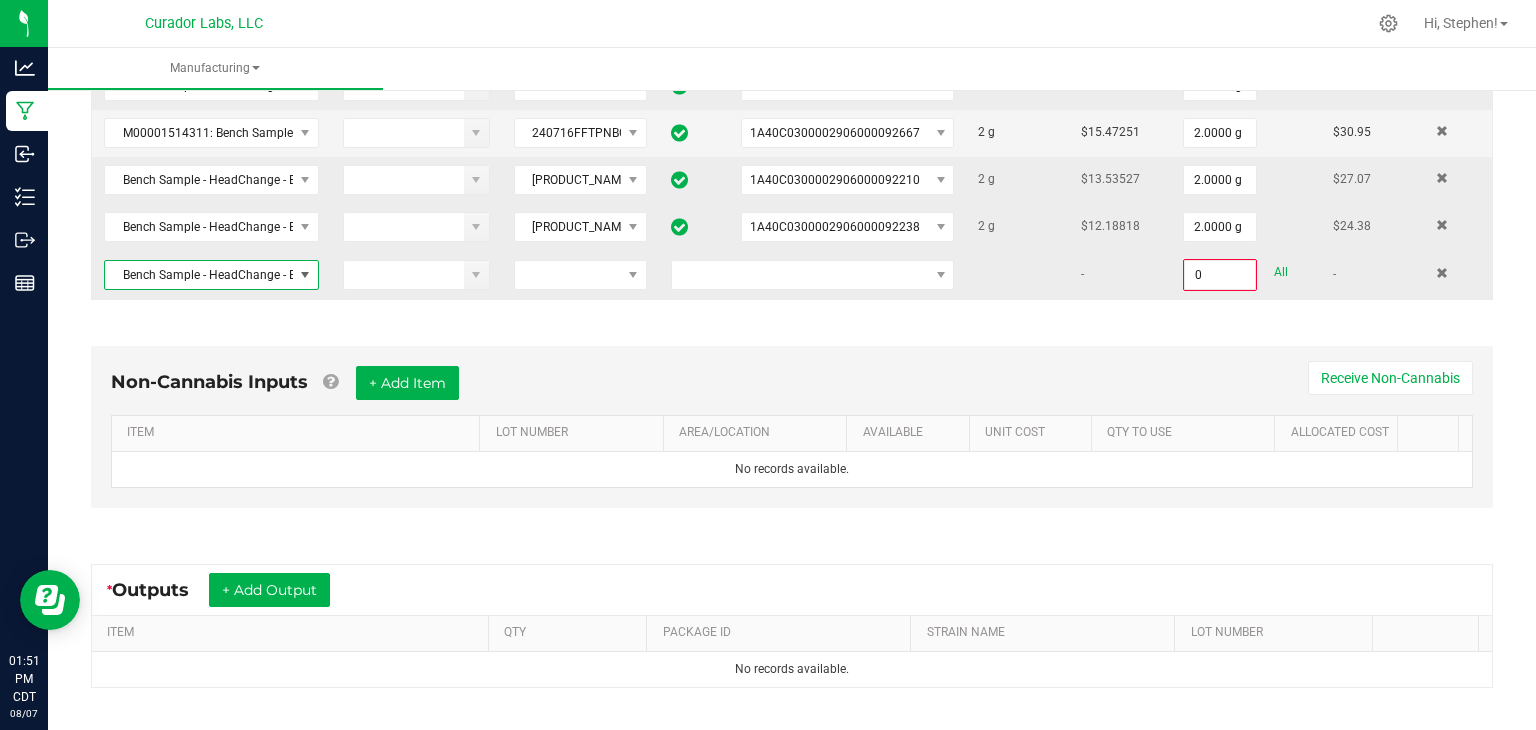 click at bounding box center [812, 275] 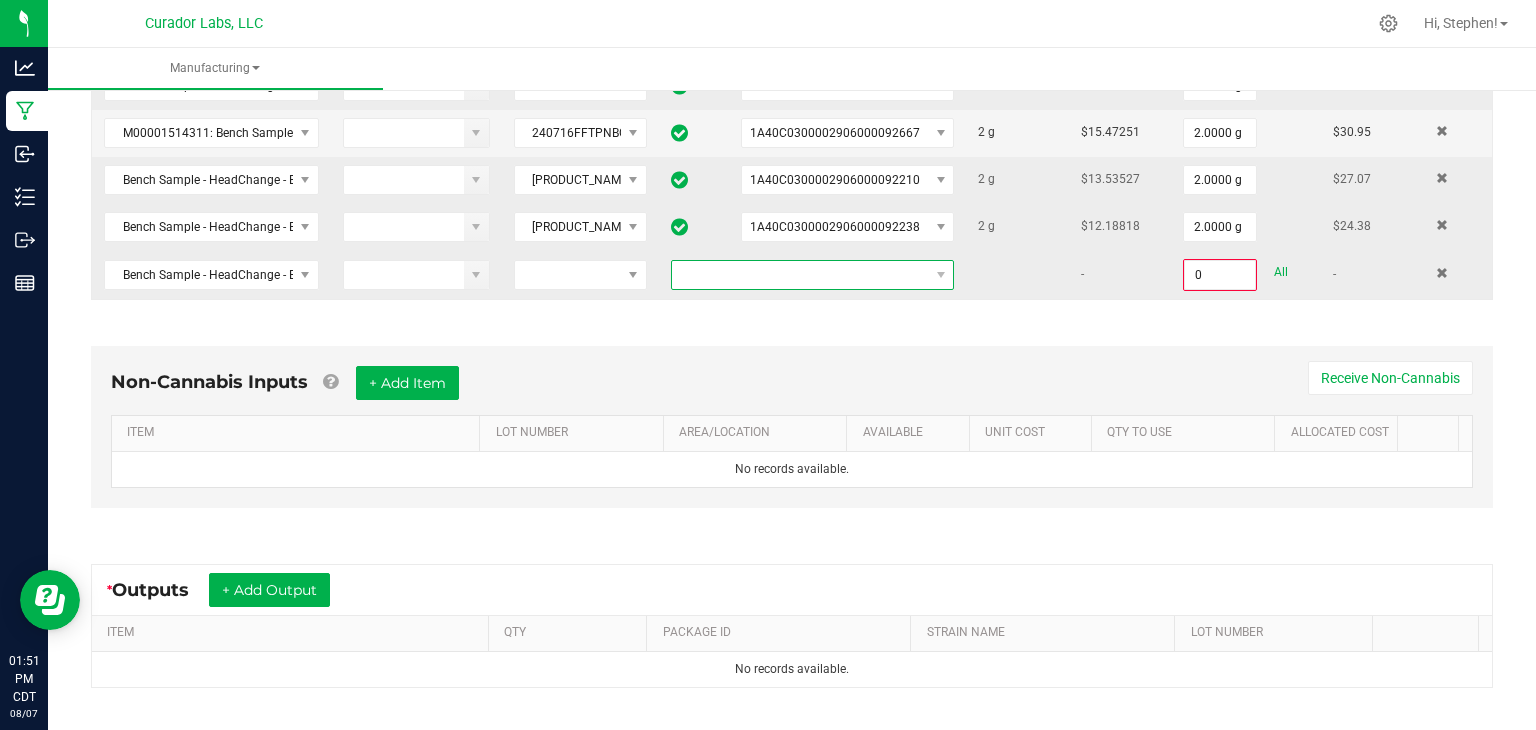 click at bounding box center (800, 275) 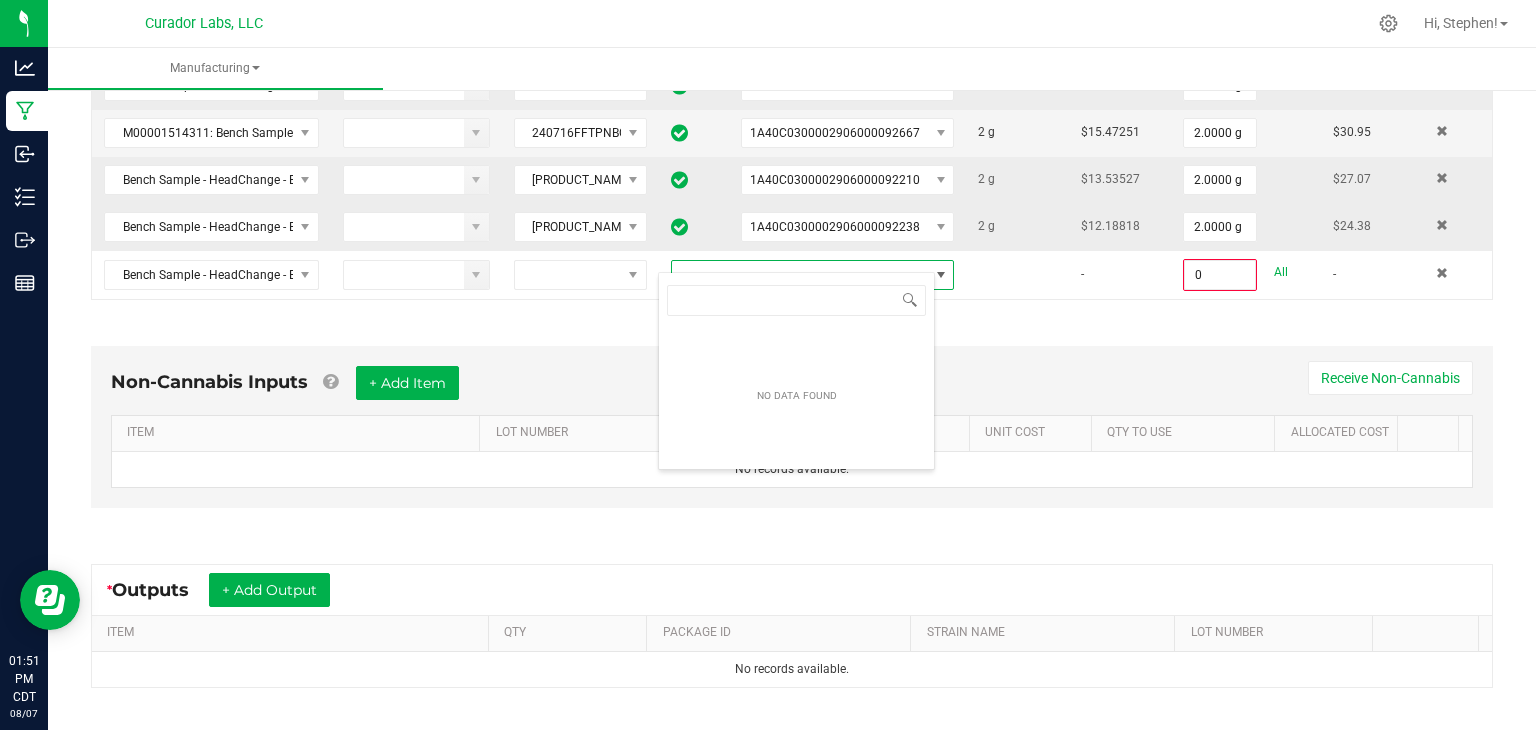 scroll, scrollTop: 99970, scrollLeft: 99723, axis: both 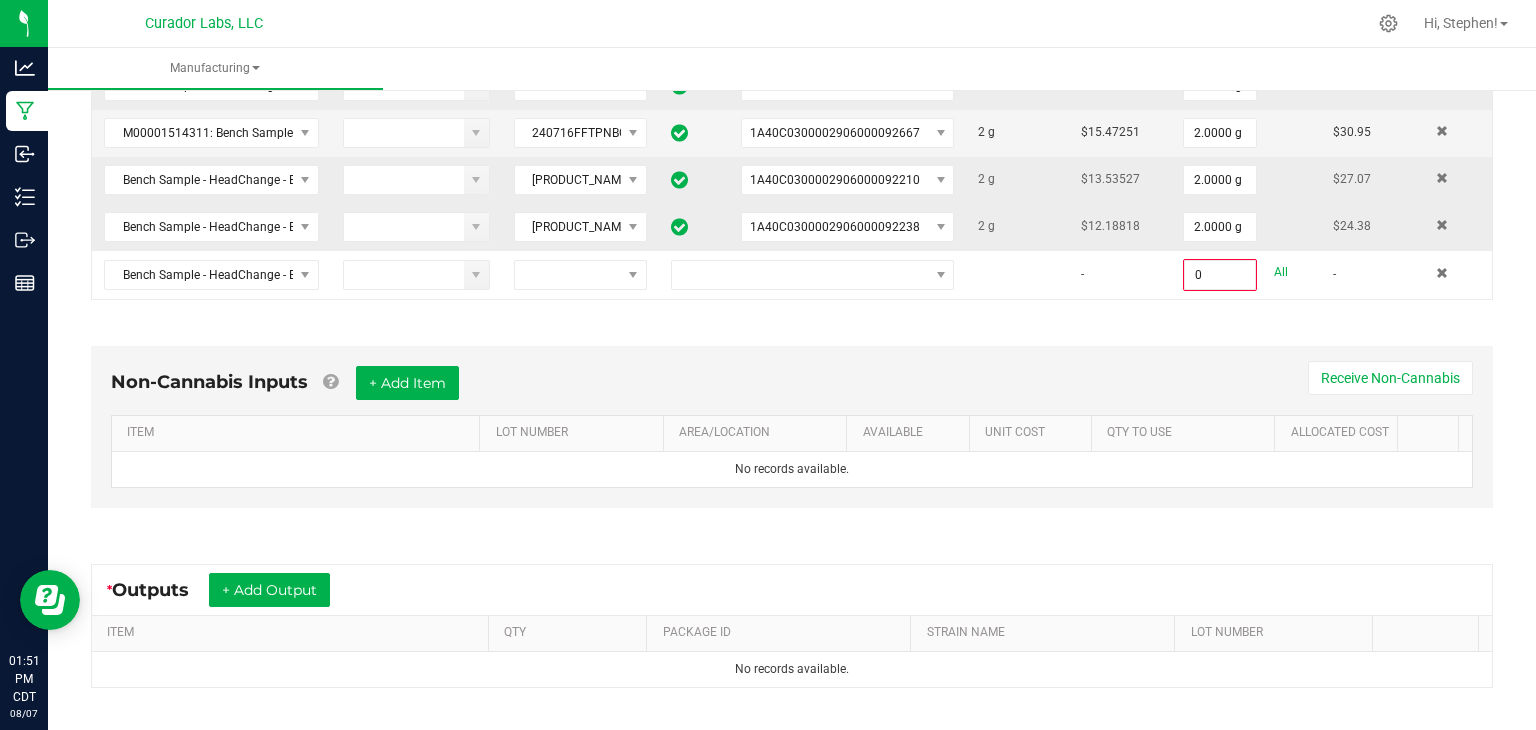 click on "Non-Cannabis Inputs   + Add Item   Receive Non-Cannabis  ITEM LOT NUMBER AREA/LOCATION AVAILABLE Unit Cost QTY TO USE Allocated Cost  No records available." at bounding box center (792, 432) 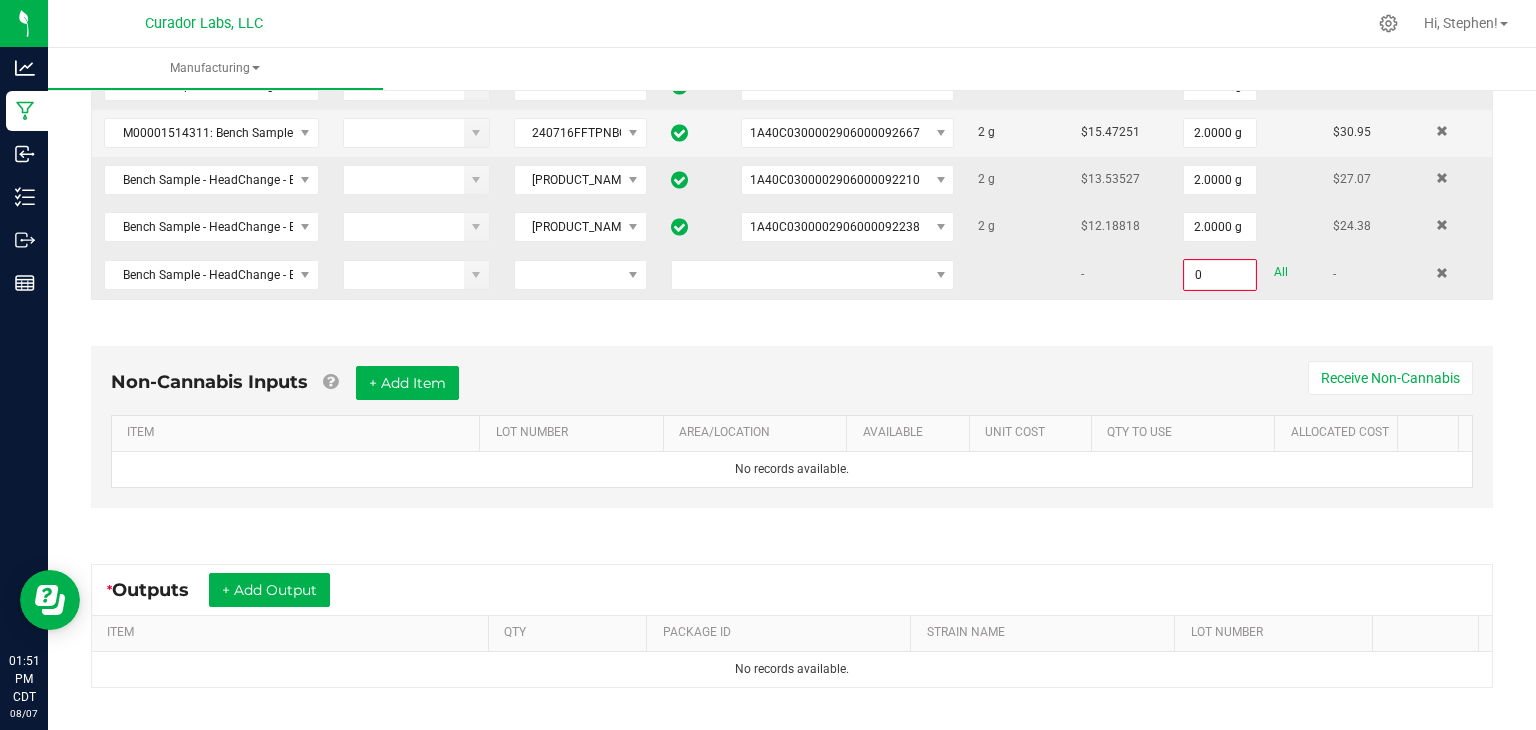 click at bounding box center (1458, 275) 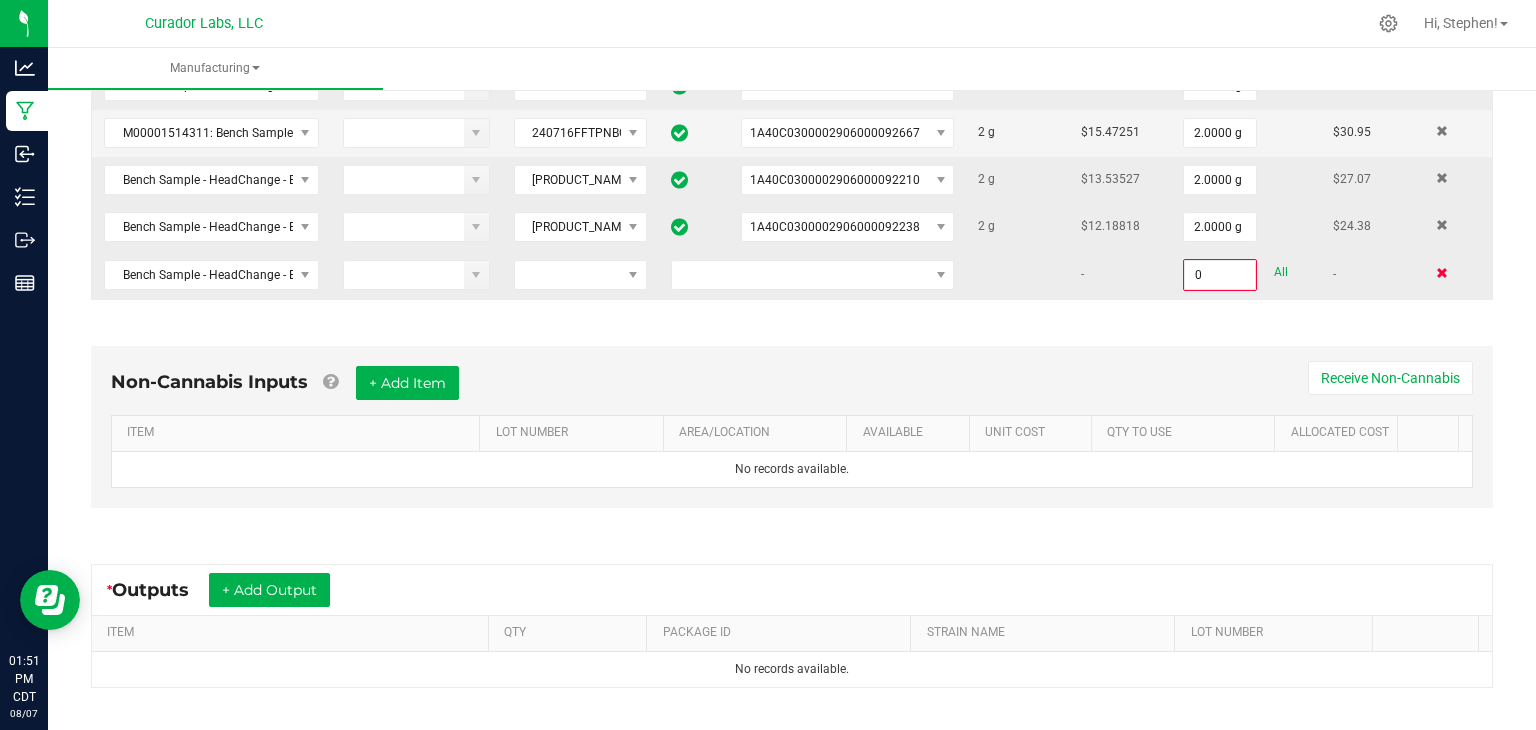 click at bounding box center (1442, 273) 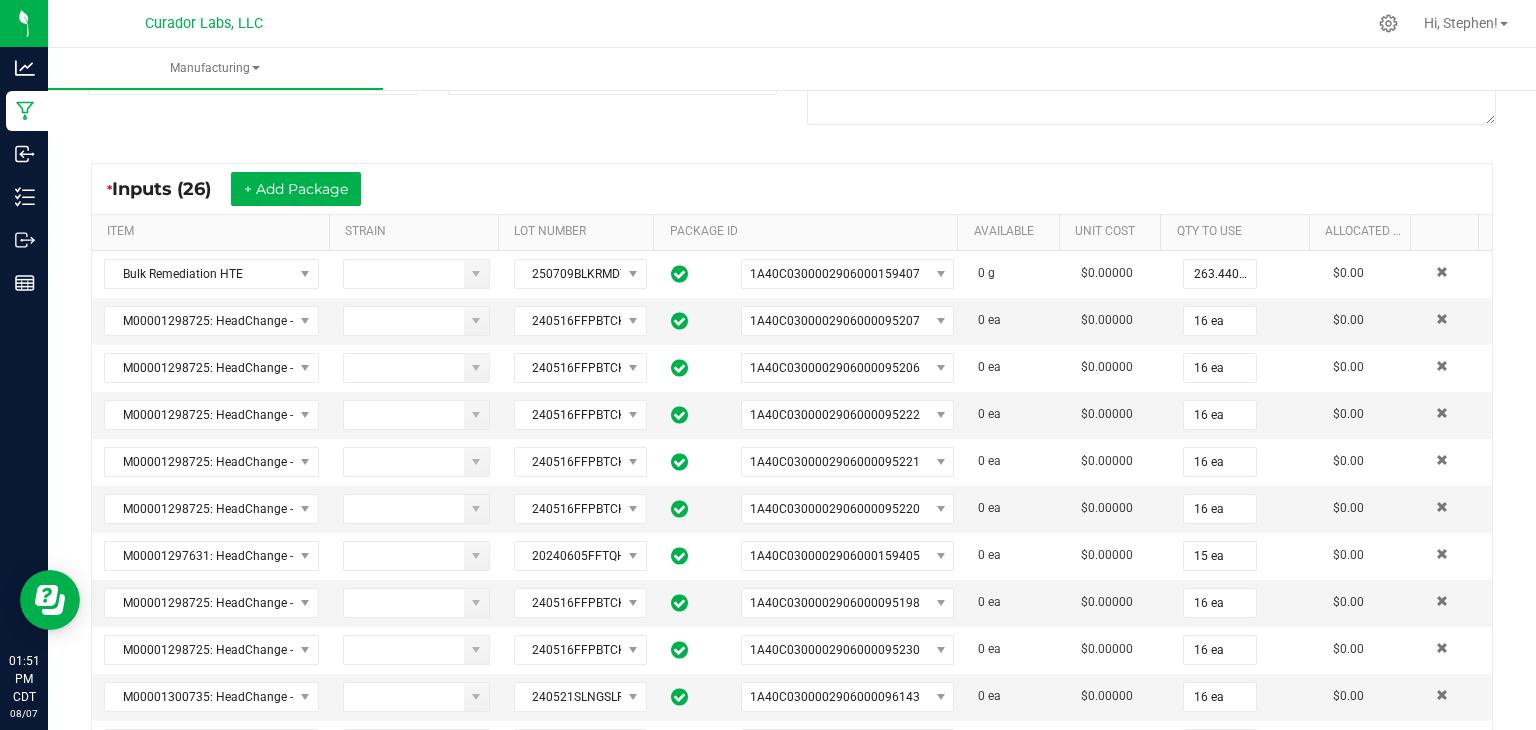 scroll, scrollTop: 300, scrollLeft: 0, axis: vertical 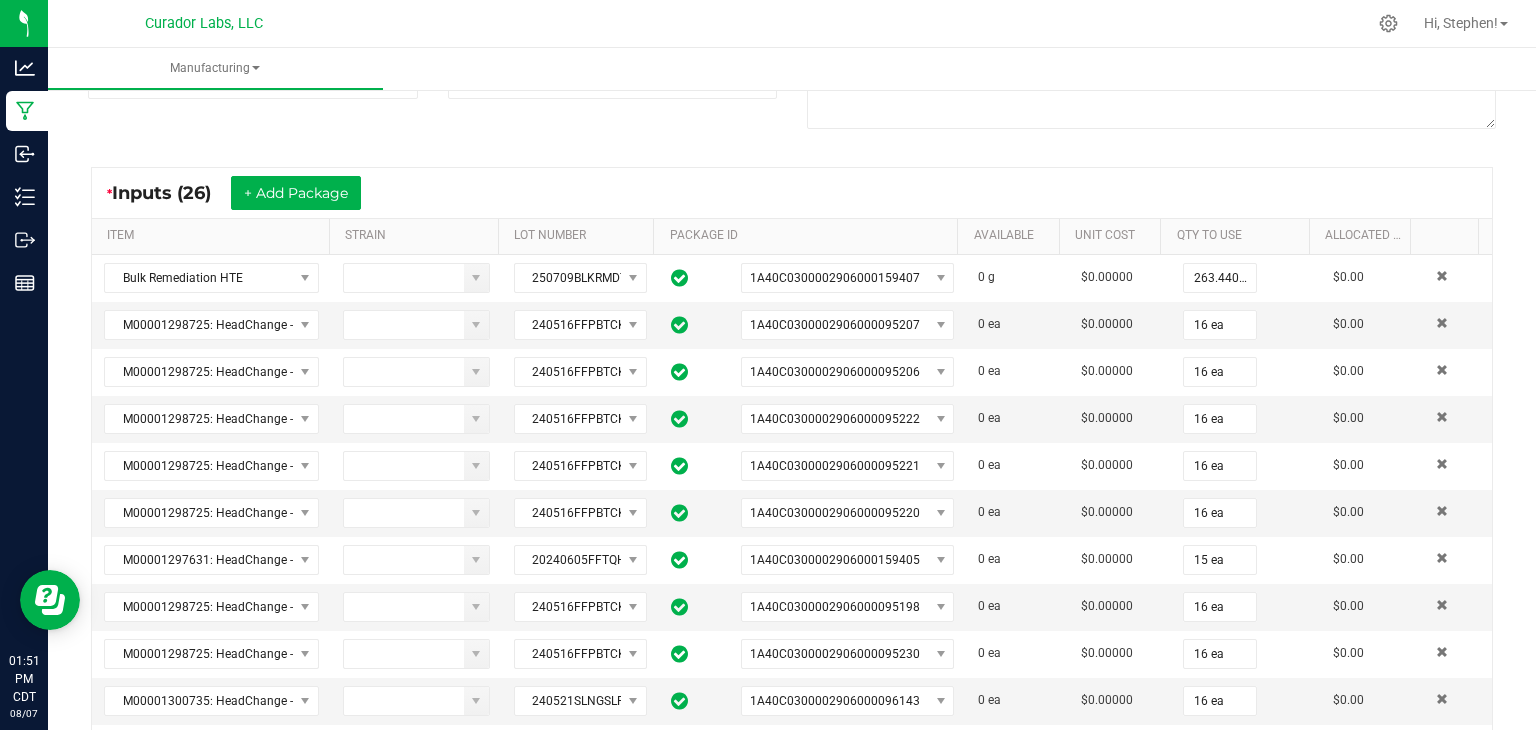 click on "*    Inputs (26)   + Add Package" at bounding box center (241, 193) 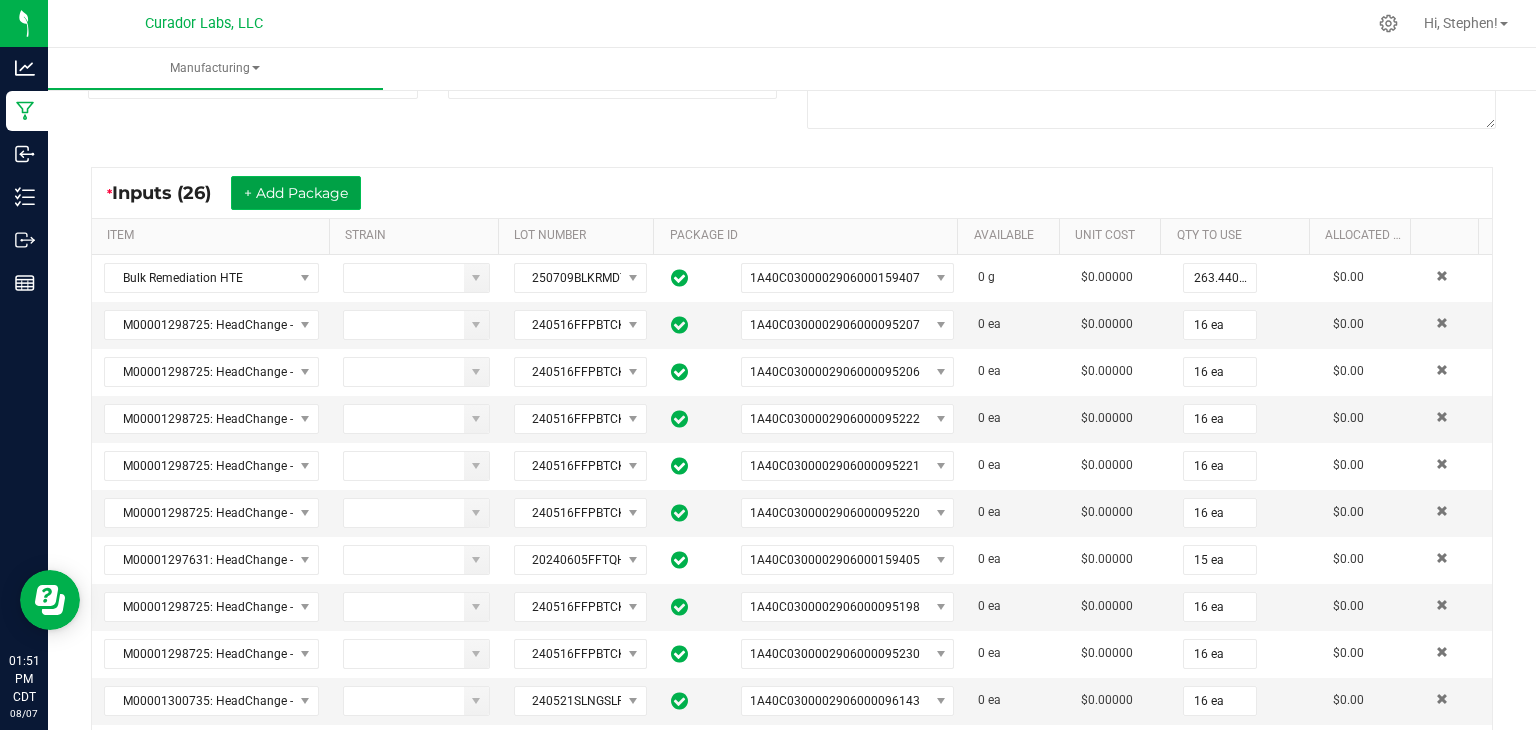 click on "+ Add Package" at bounding box center [296, 193] 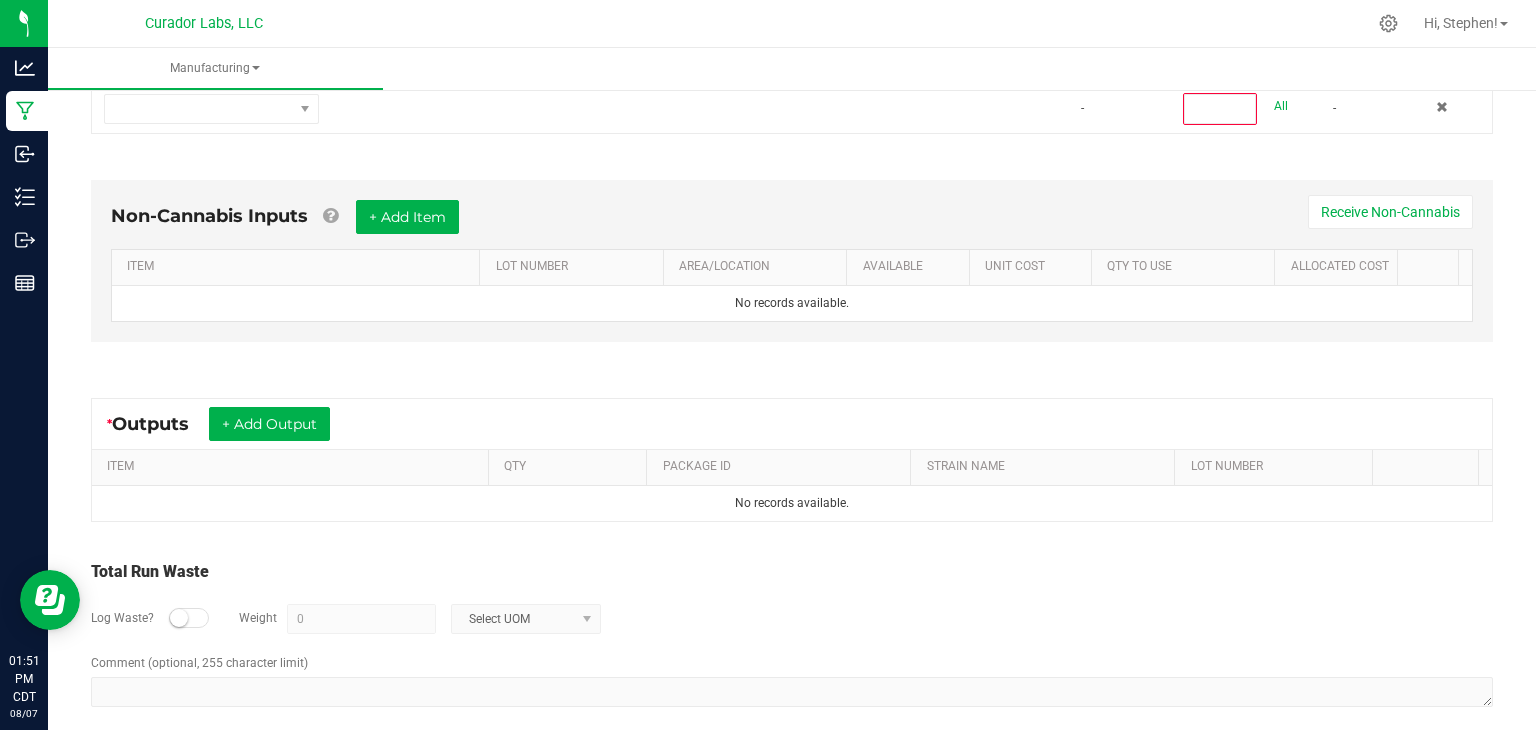 click on "*    Outputs    + Add Output  ITEM QTY PACKAGE ID STRAIN NAME LOT NUMBER  No records available." at bounding box center [792, 460] 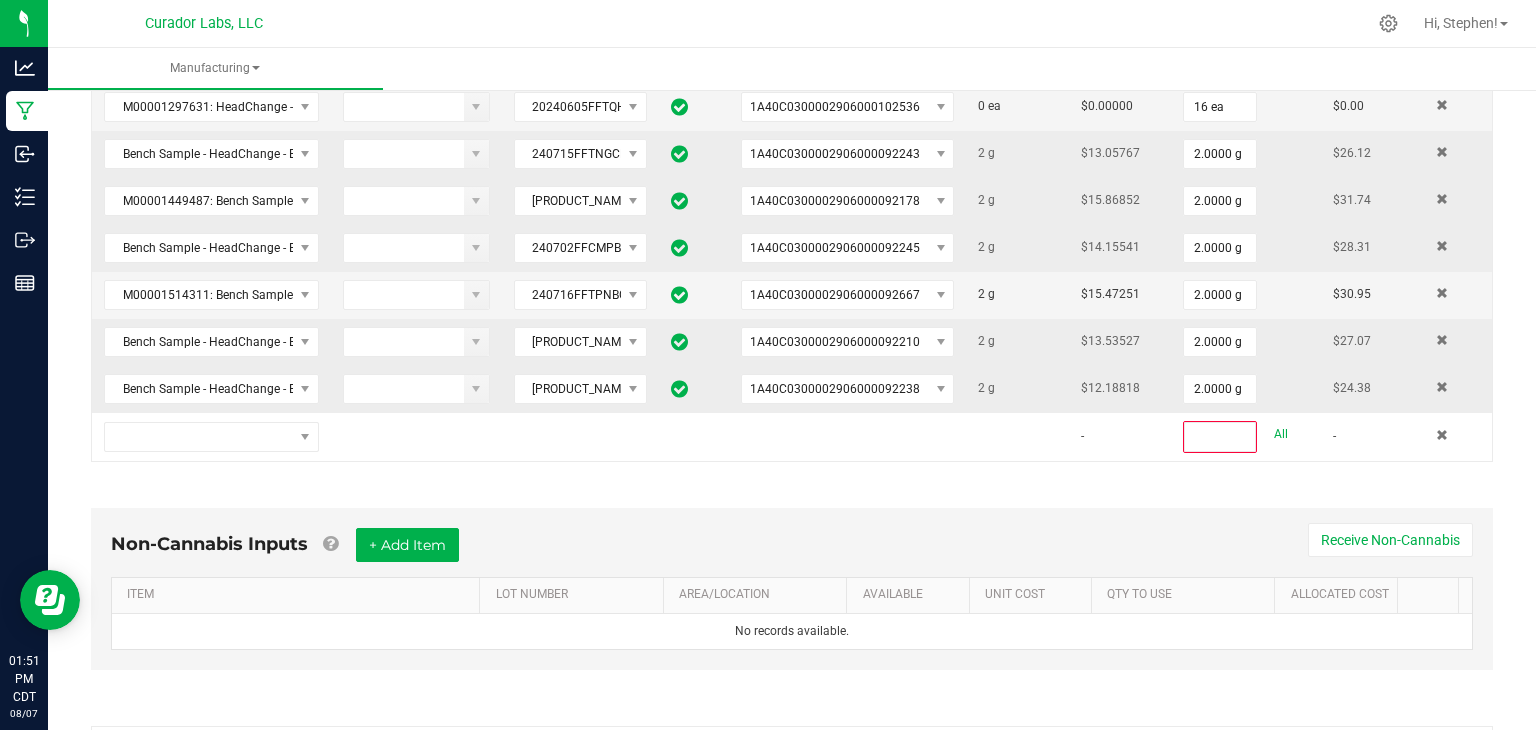 scroll, scrollTop: 1364, scrollLeft: 0, axis: vertical 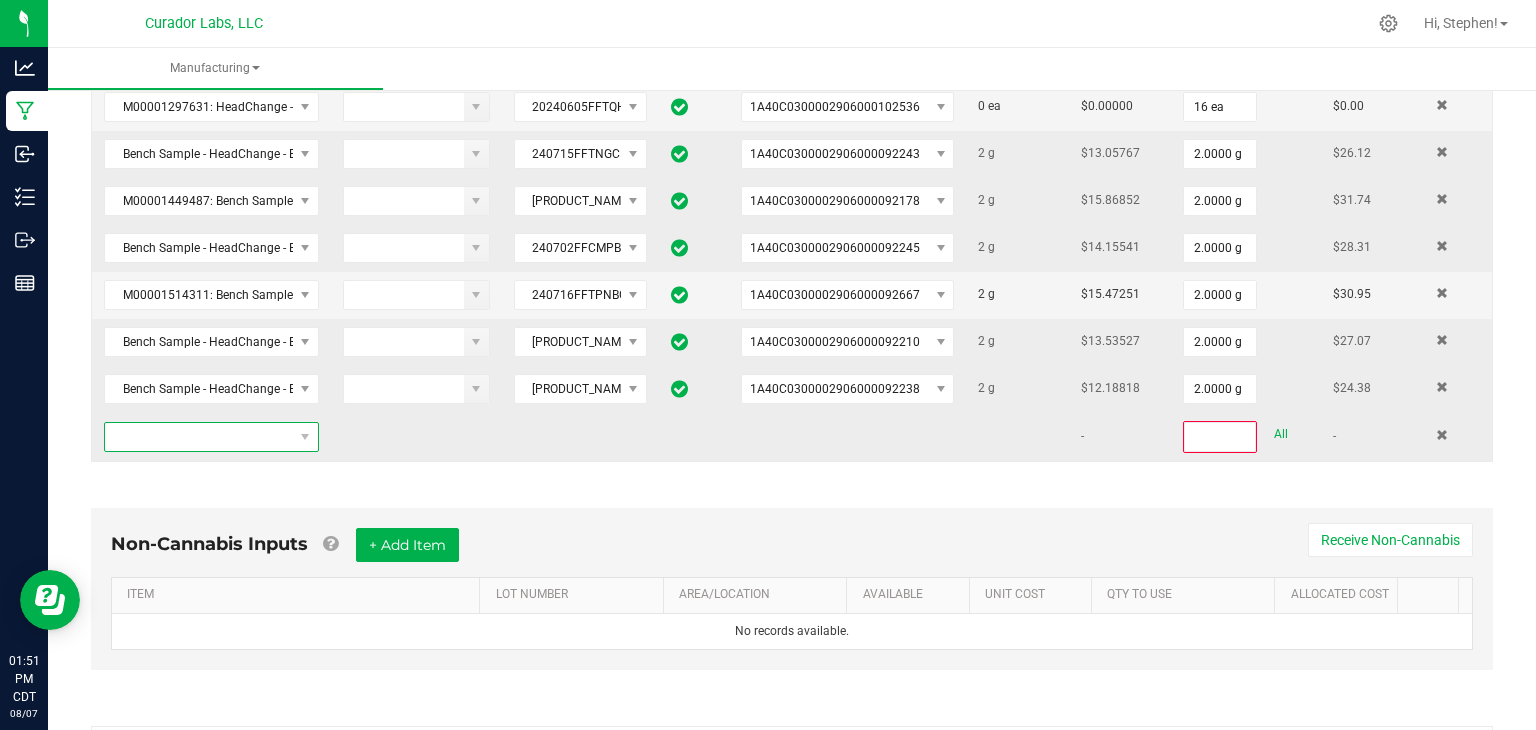 click at bounding box center (199, 437) 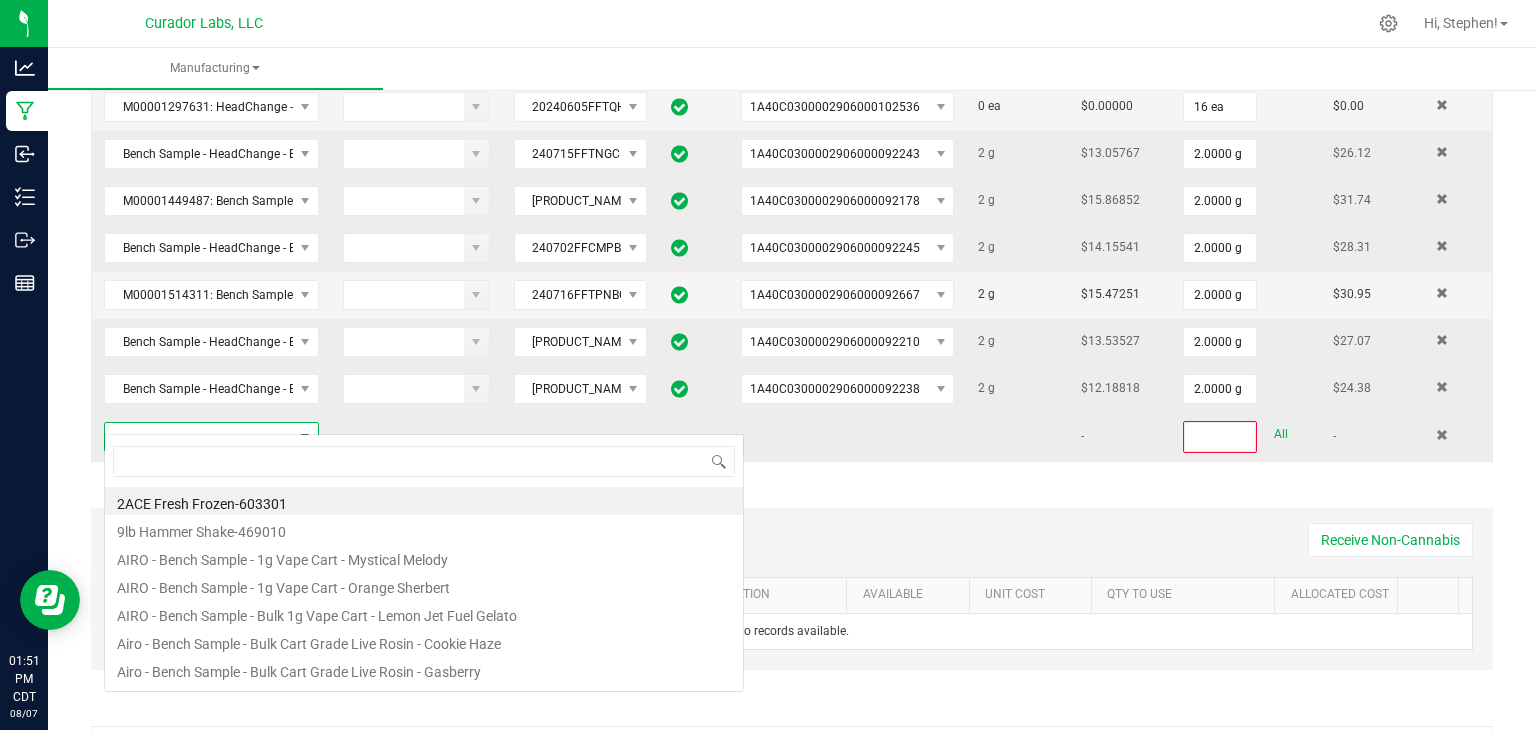 scroll, scrollTop: 99970, scrollLeft: 99790, axis: both 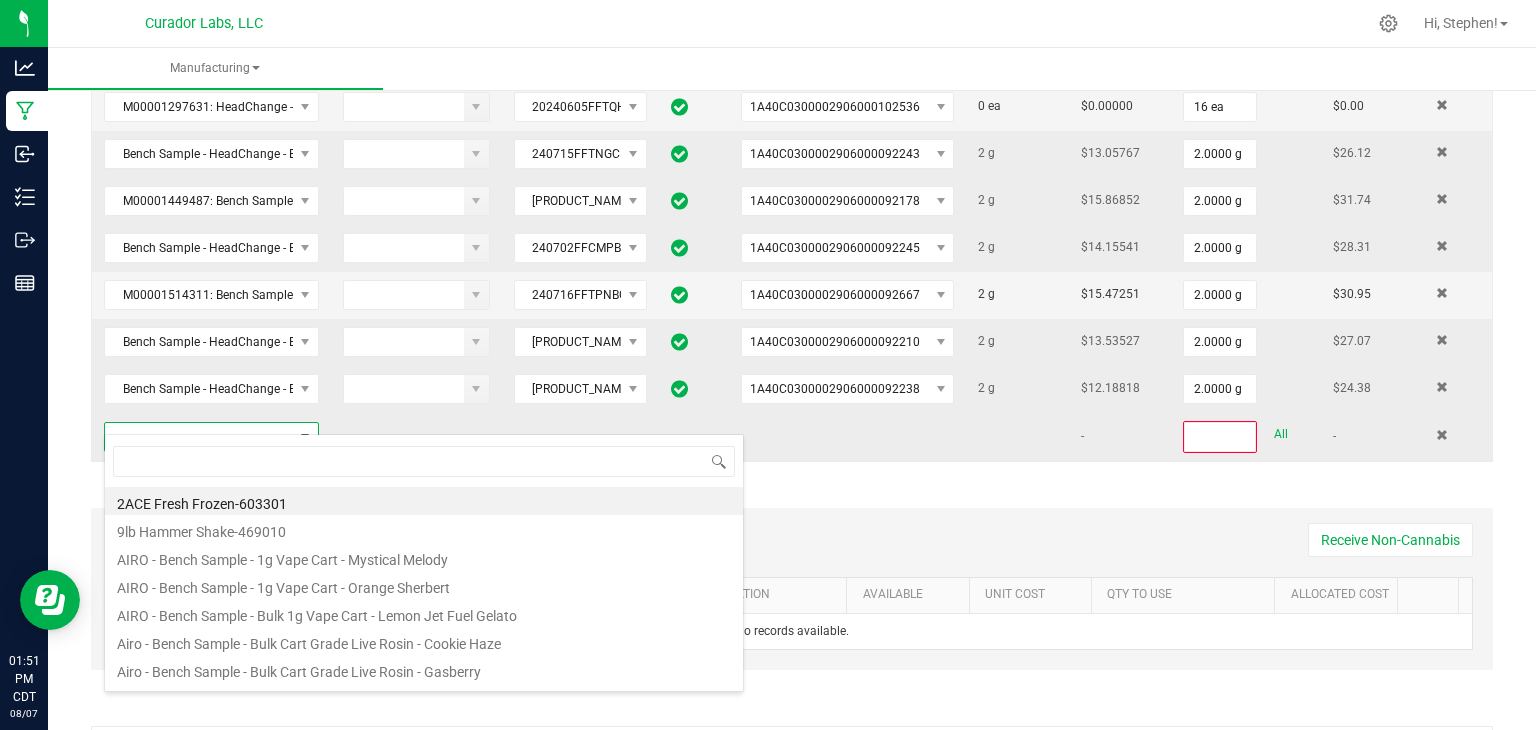 type on "Bench Sample - HeadChange - Bulk HTE - Rainbow Belts 7.10" 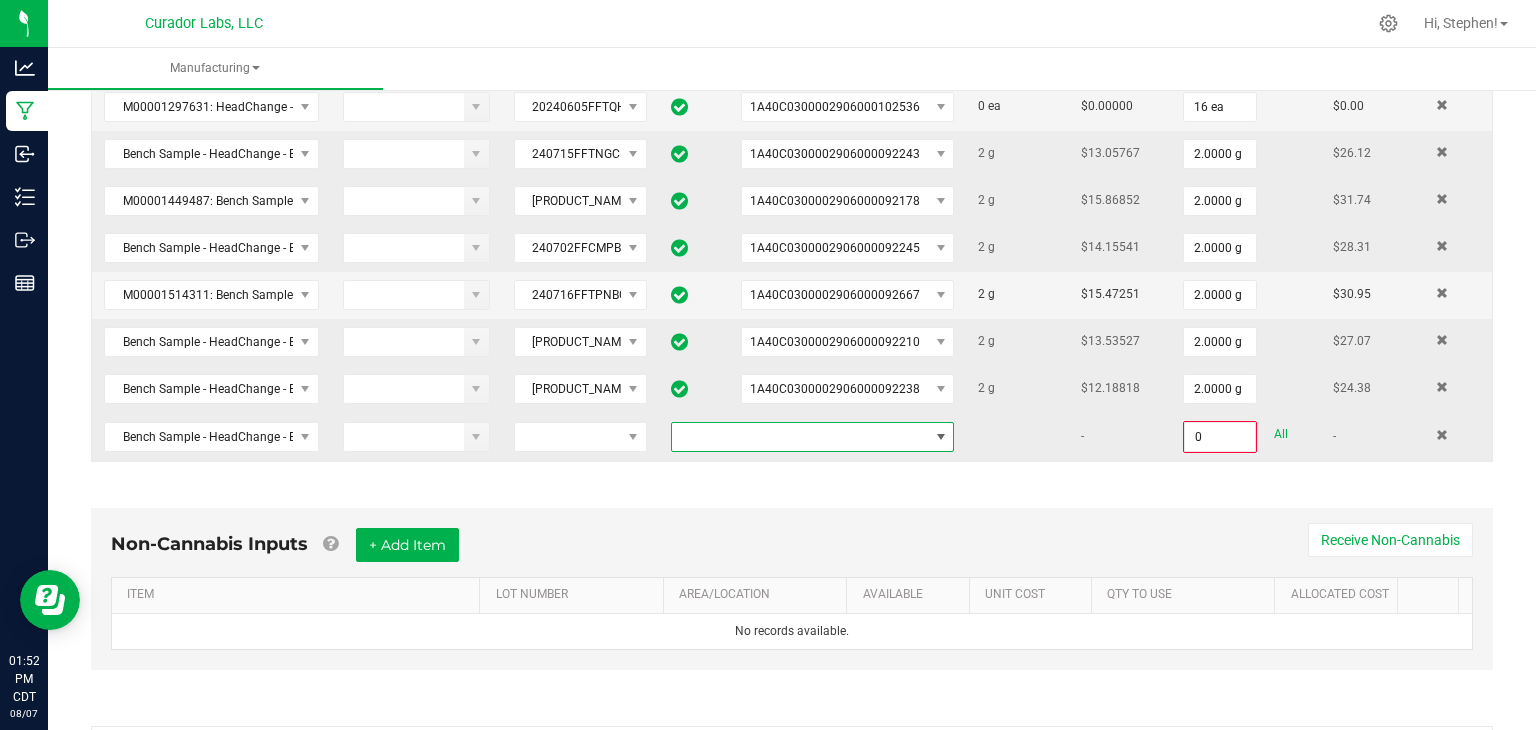 click at bounding box center [800, 437] 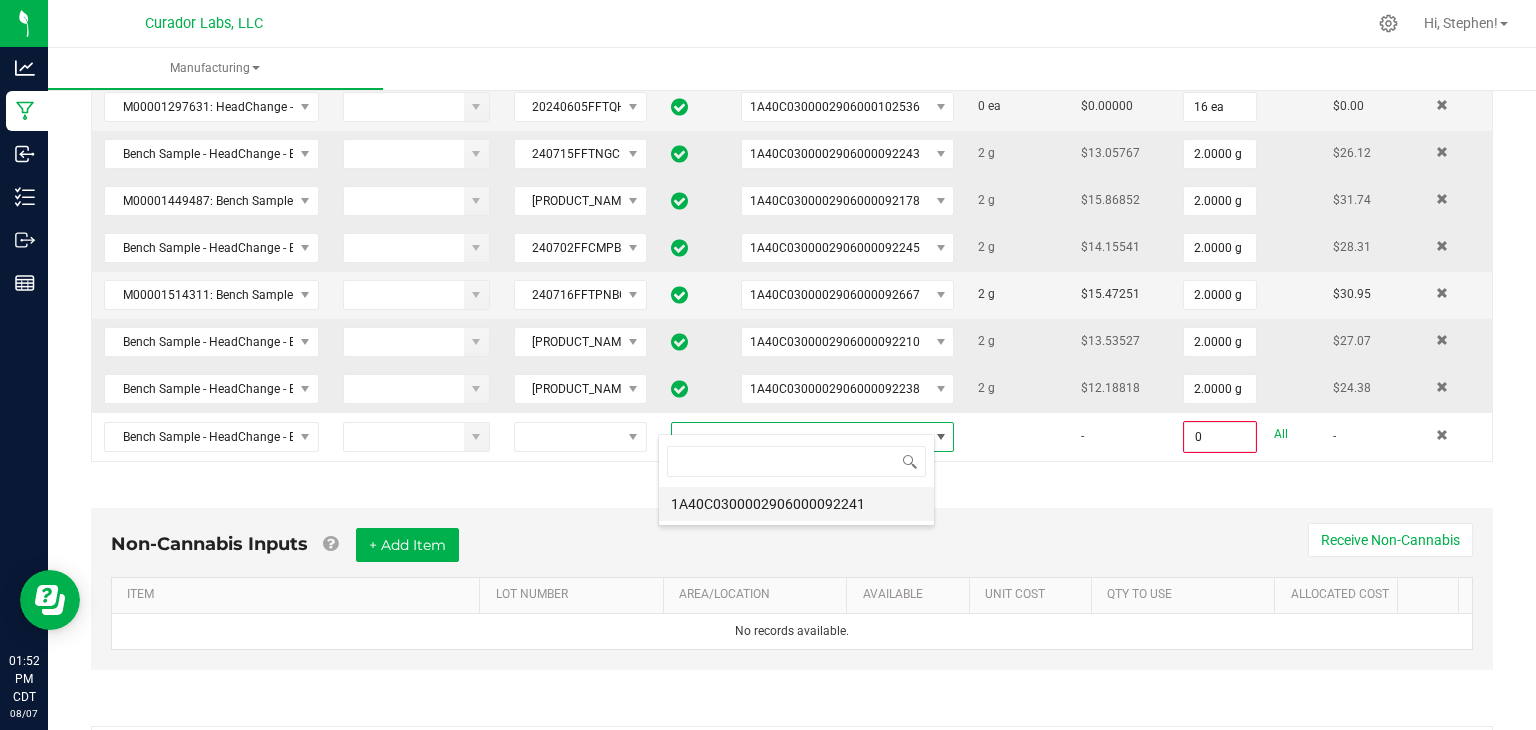 scroll, scrollTop: 99970, scrollLeft: 99723, axis: both 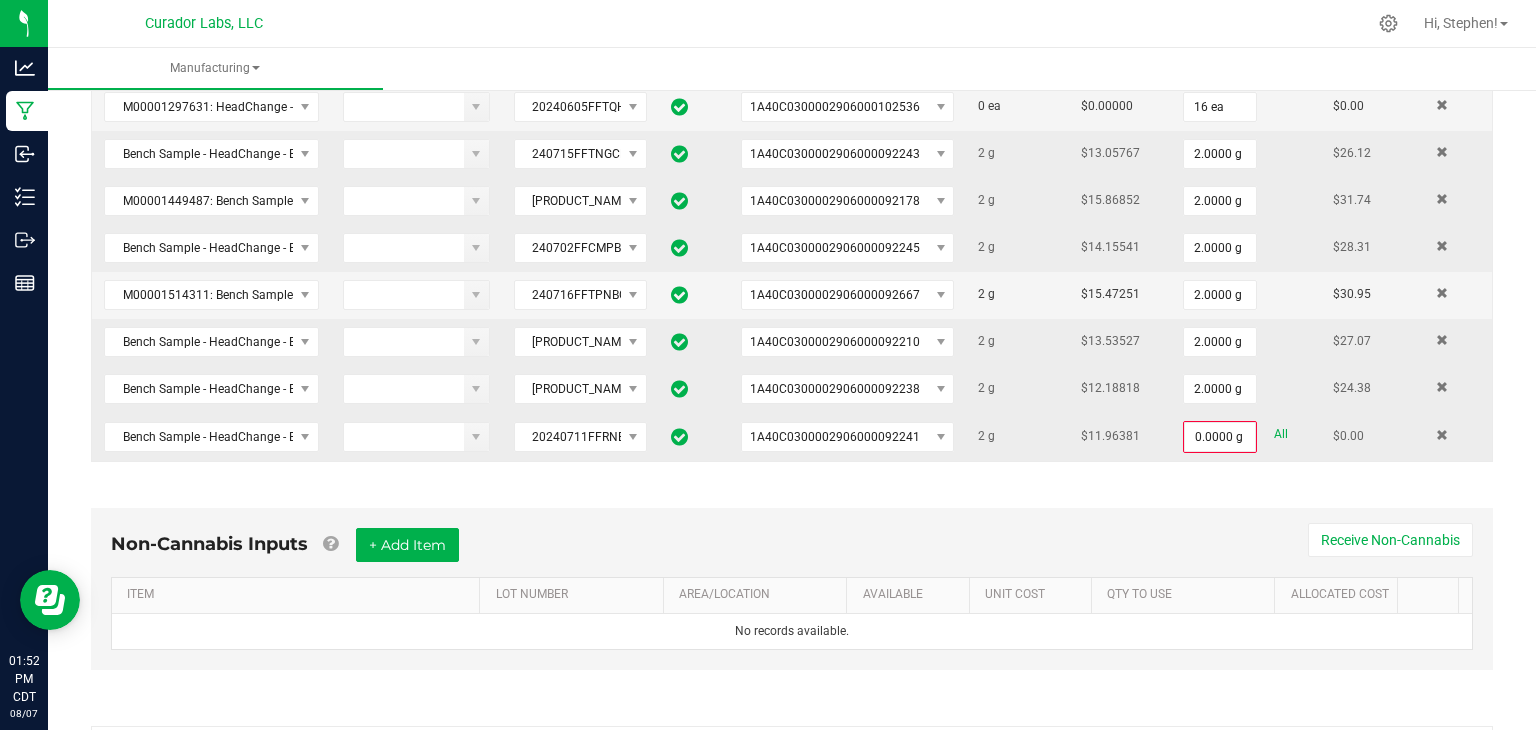 click on "All" at bounding box center (1281, 434) 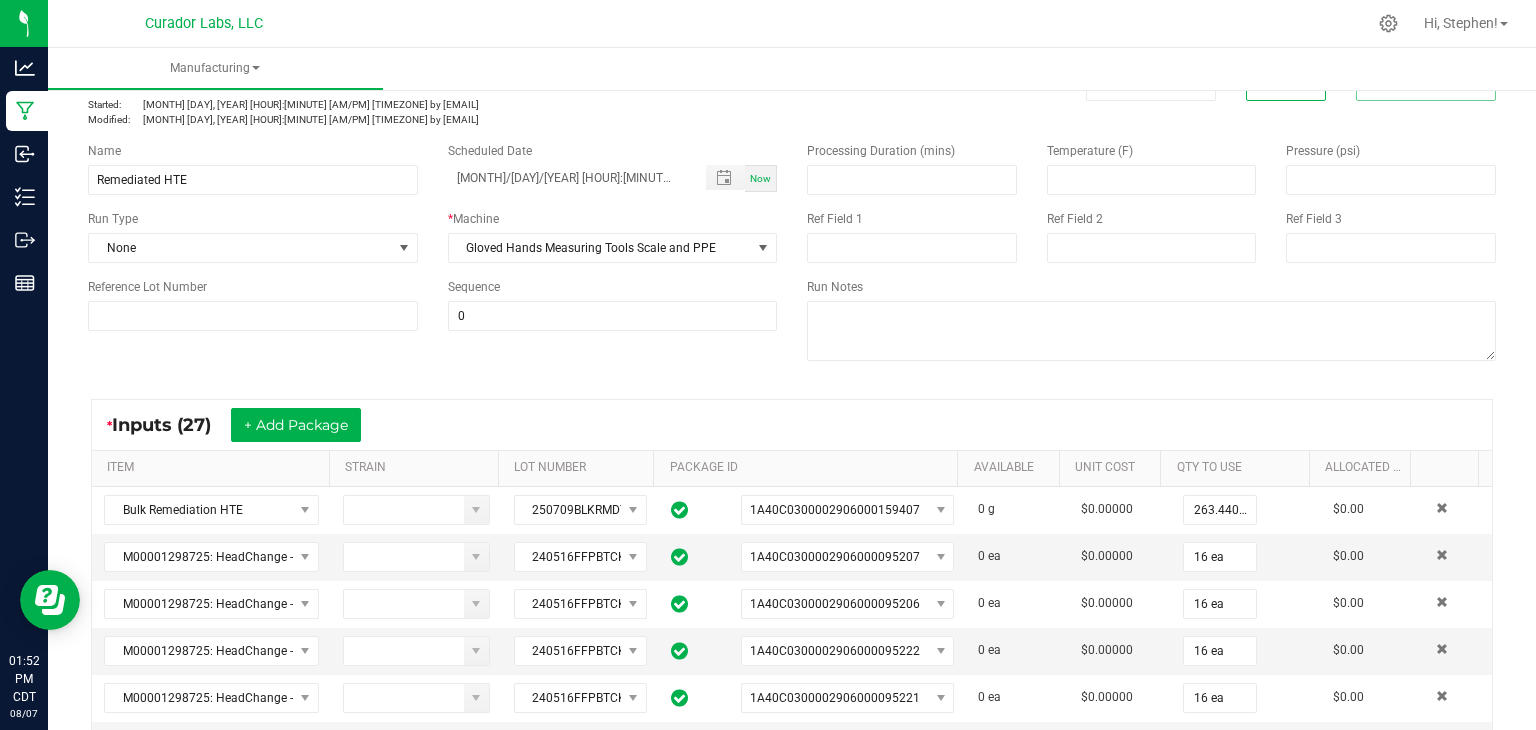 scroll, scrollTop: 68, scrollLeft: 0, axis: vertical 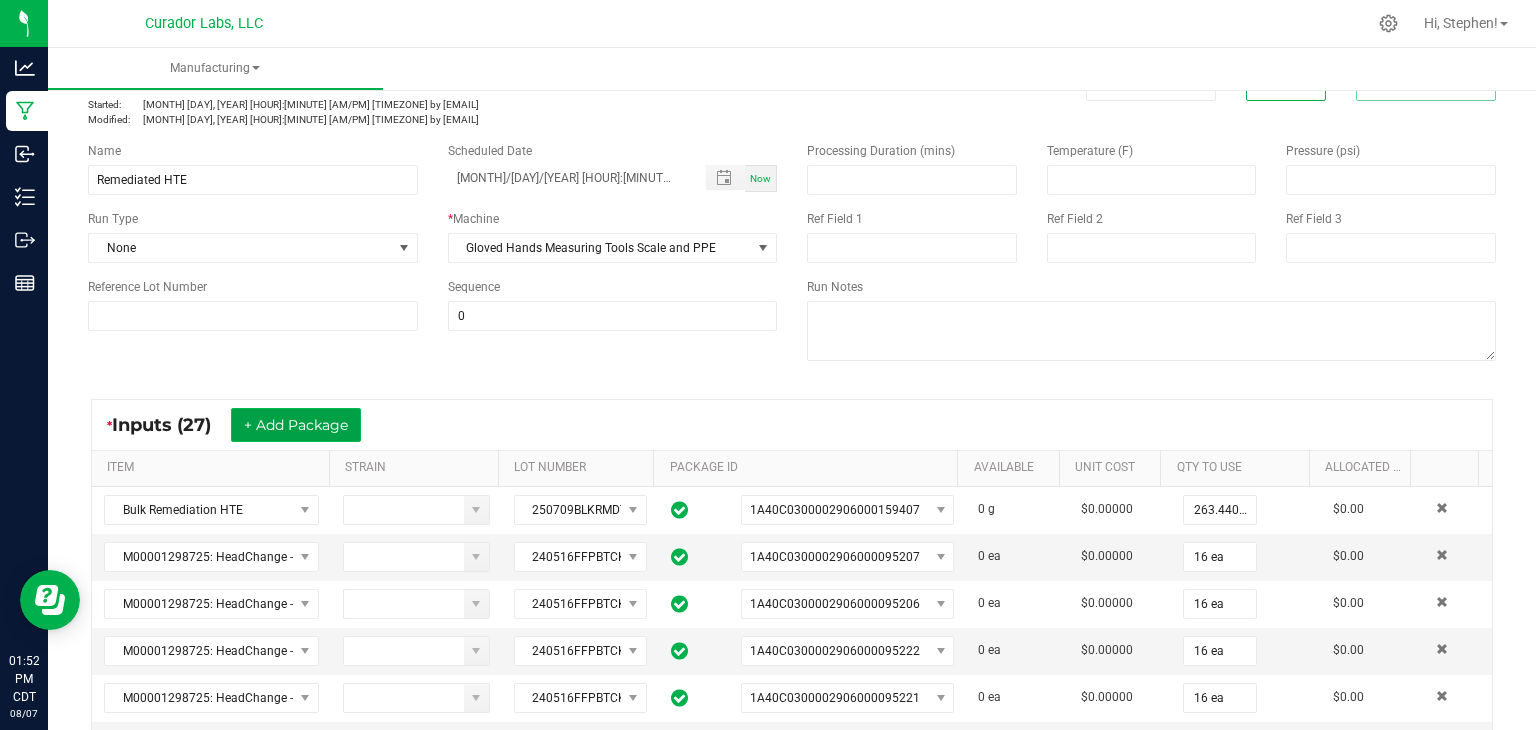 click on "+ Add Package" at bounding box center [296, 425] 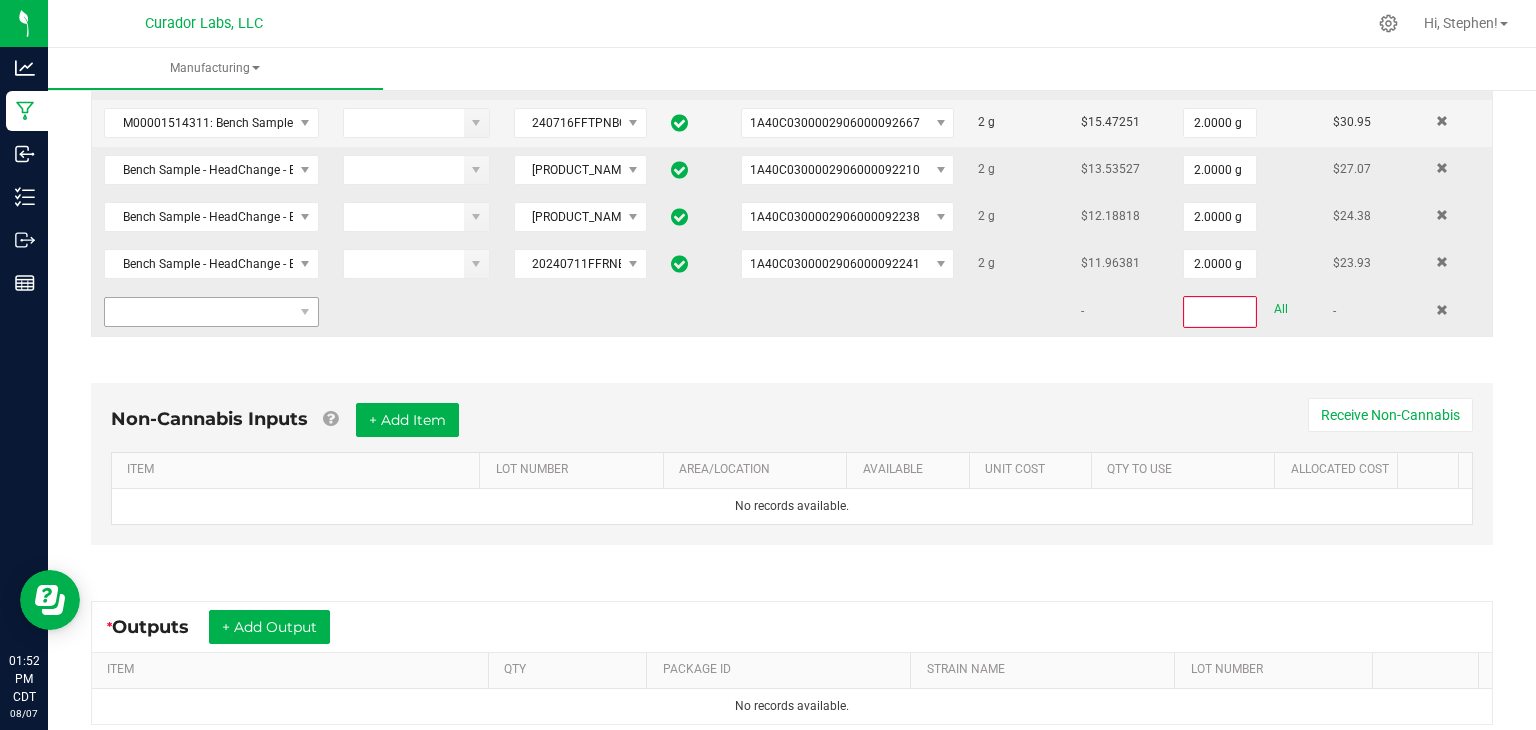 scroll, scrollTop: 1536, scrollLeft: 0, axis: vertical 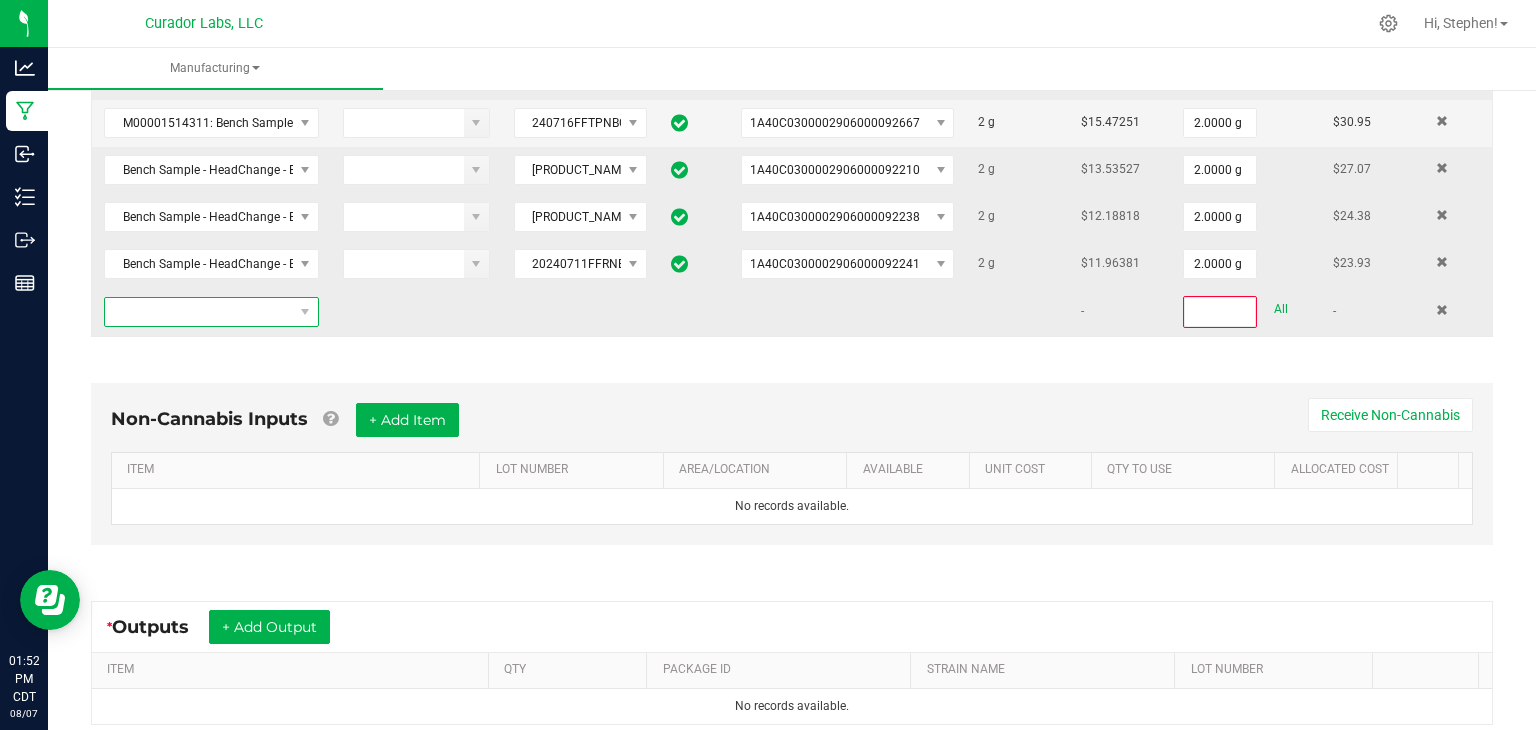 click at bounding box center [199, 312] 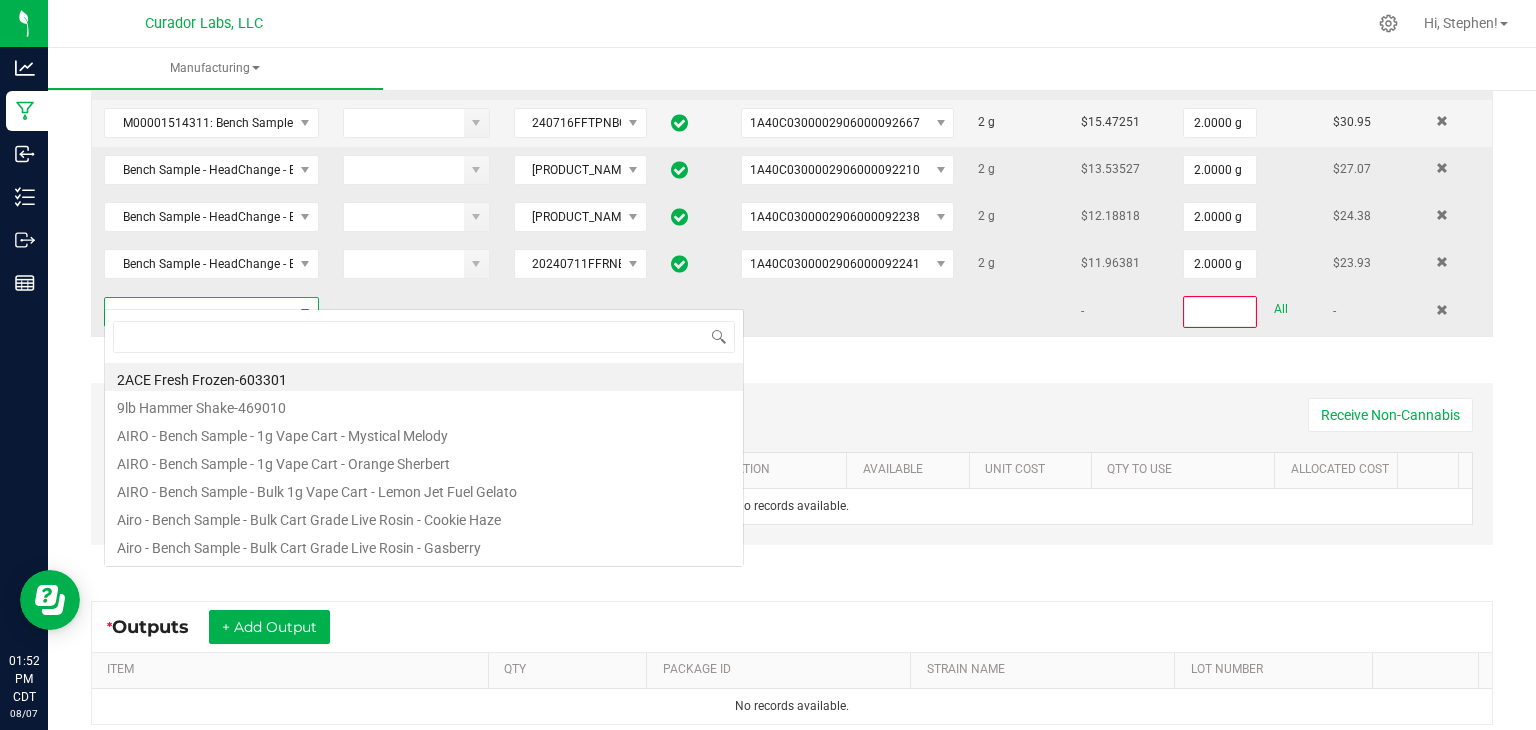 scroll, scrollTop: 99970, scrollLeft: 99790, axis: both 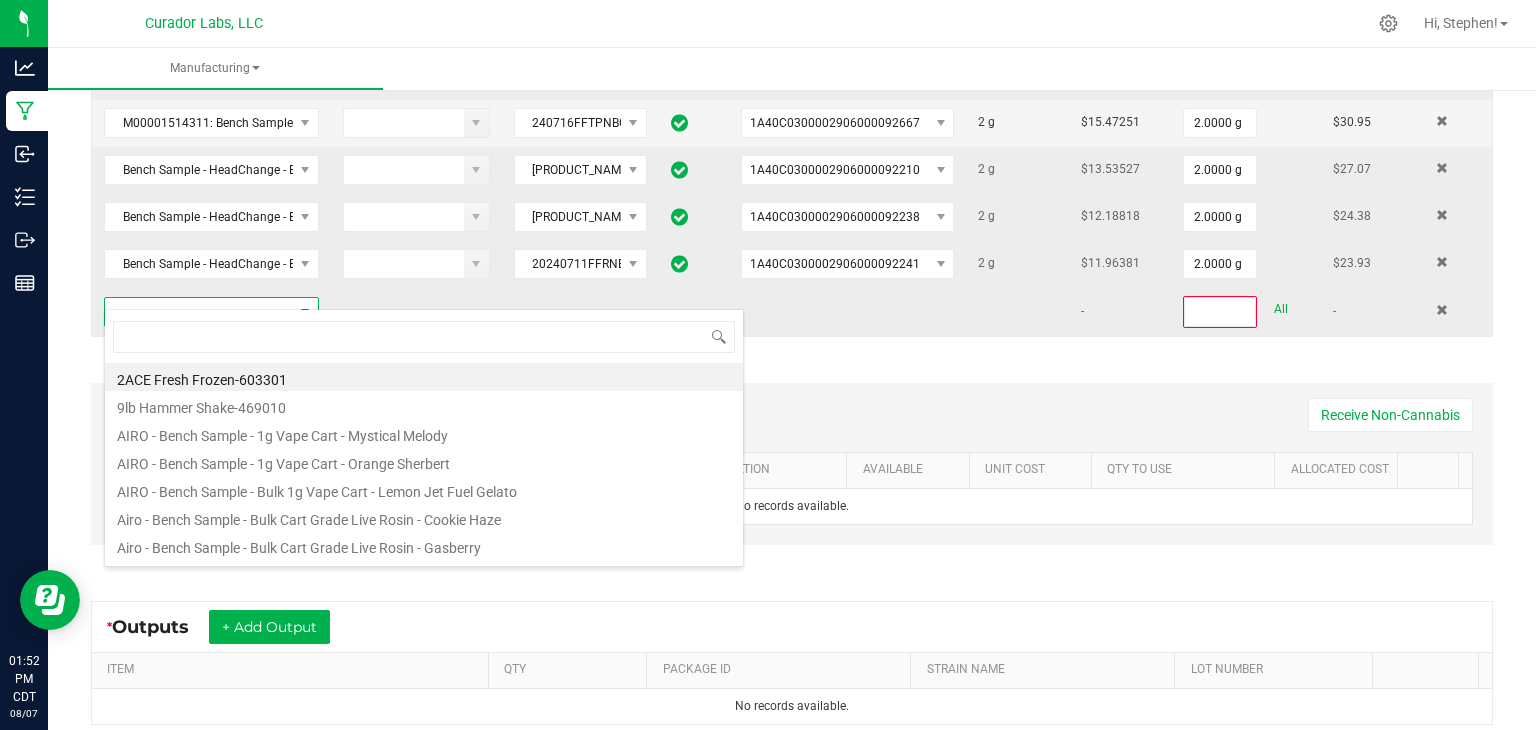 type on "Bench Sample - Bulk Flavored Distillate - SafeBet - Lilly Haze" 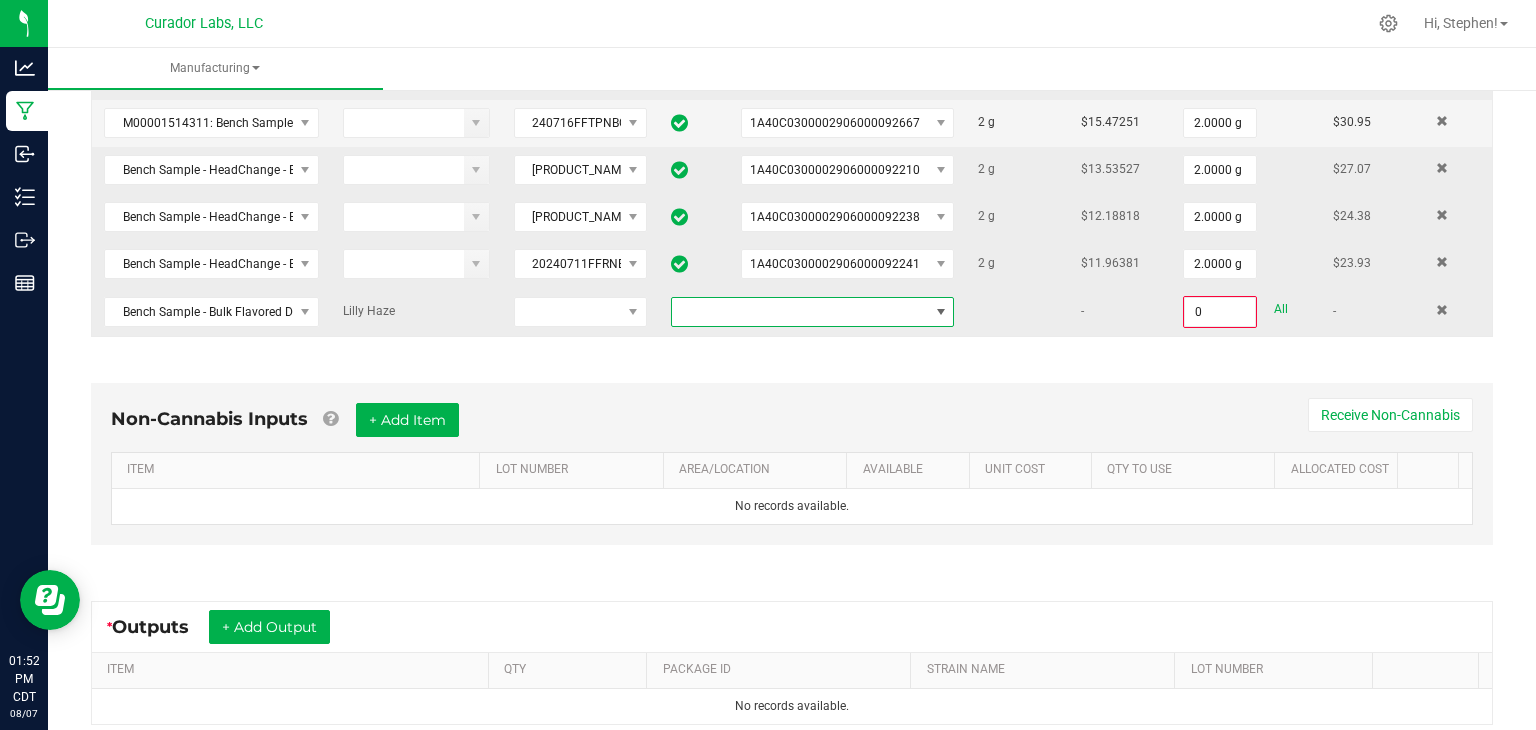 click at bounding box center (800, 312) 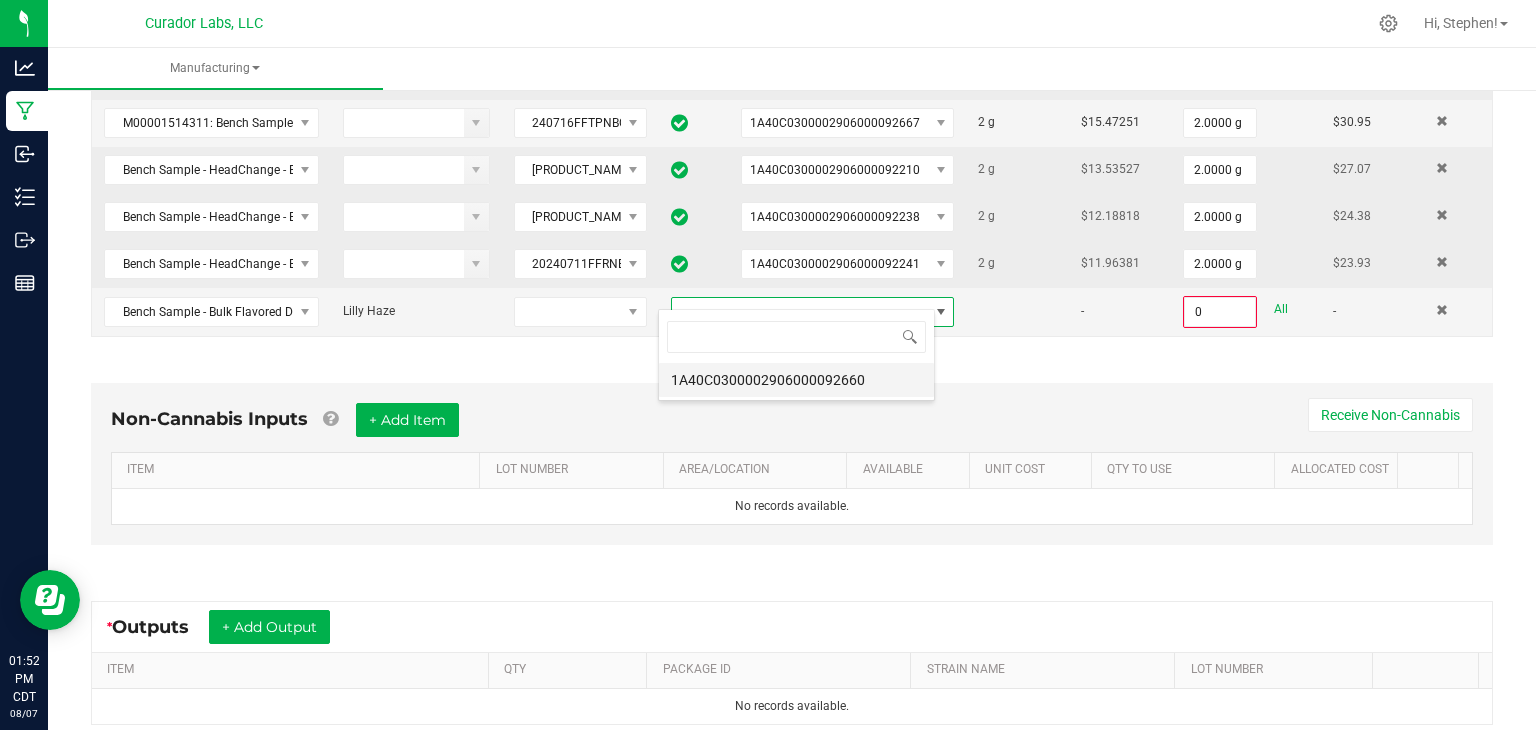 scroll, scrollTop: 99970, scrollLeft: 99723, axis: both 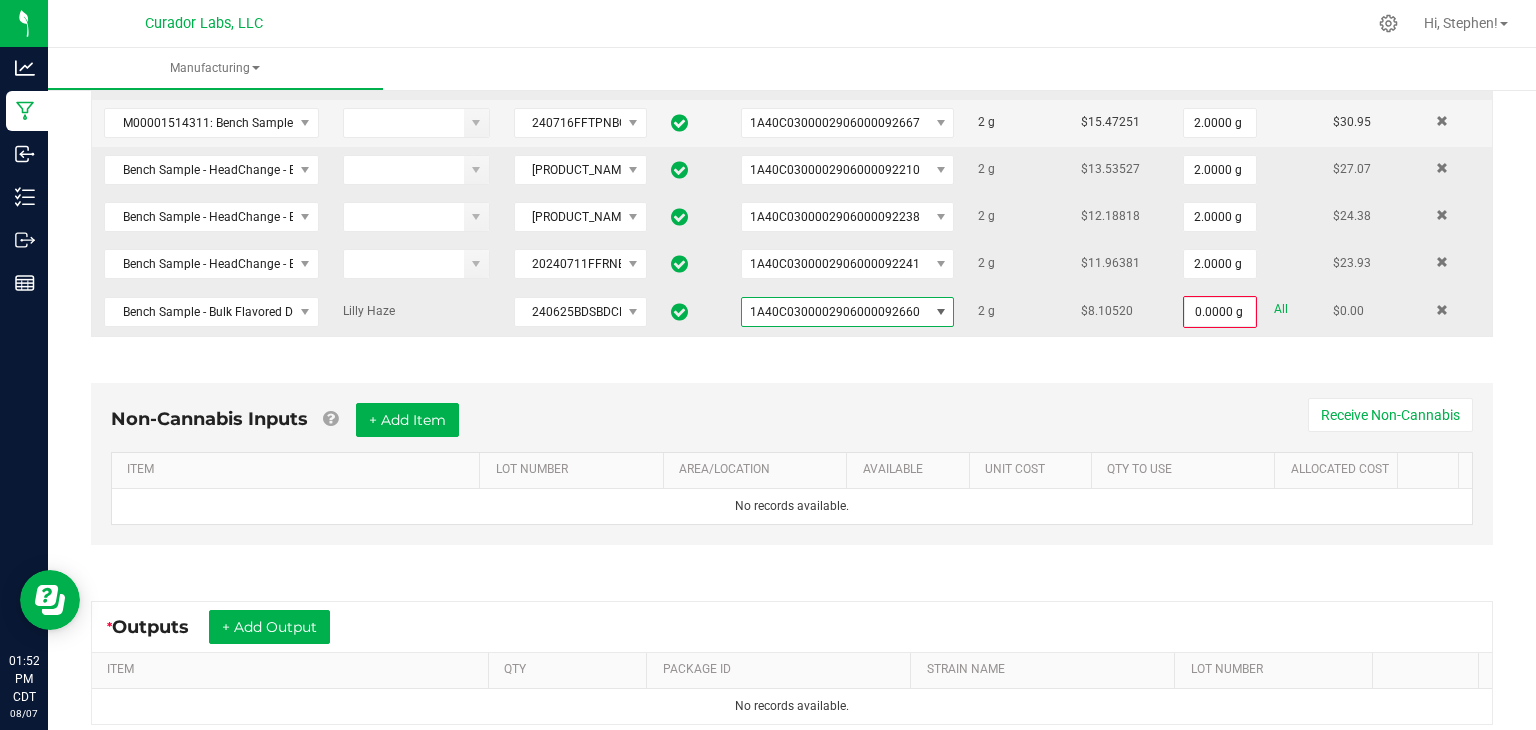 click on "All" at bounding box center (1281, 309) 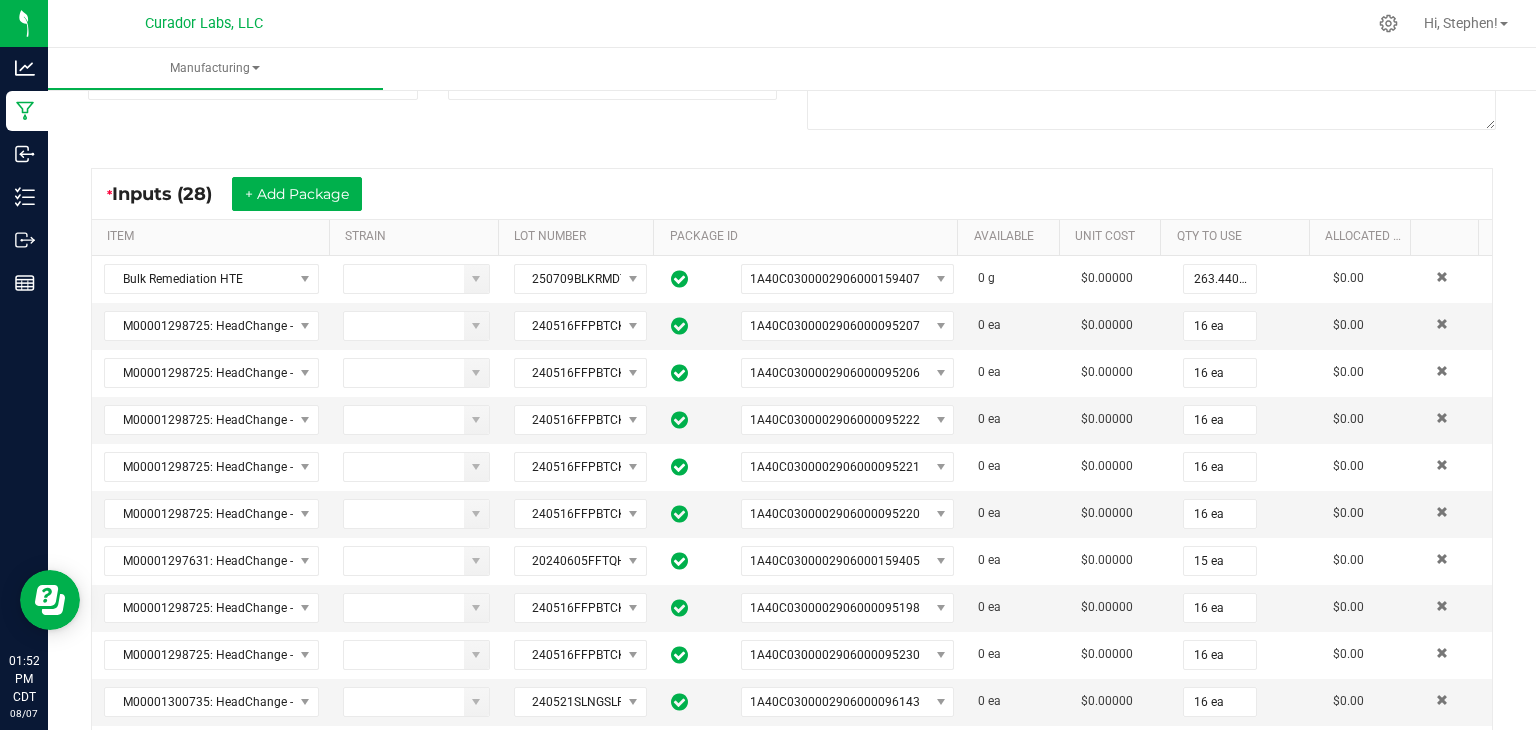 scroll, scrollTop: 0, scrollLeft: 0, axis: both 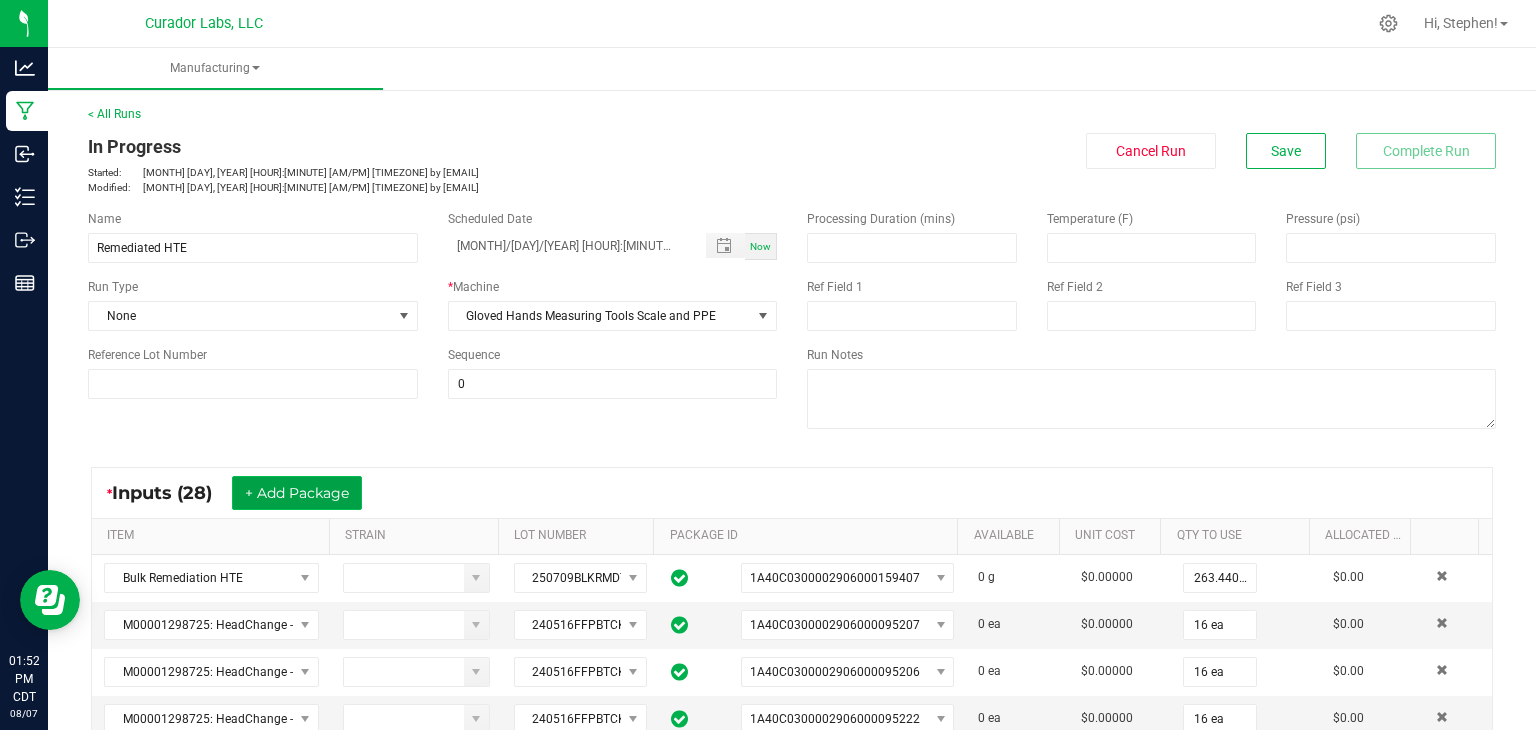 click on "+ Add Package" at bounding box center (297, 493) 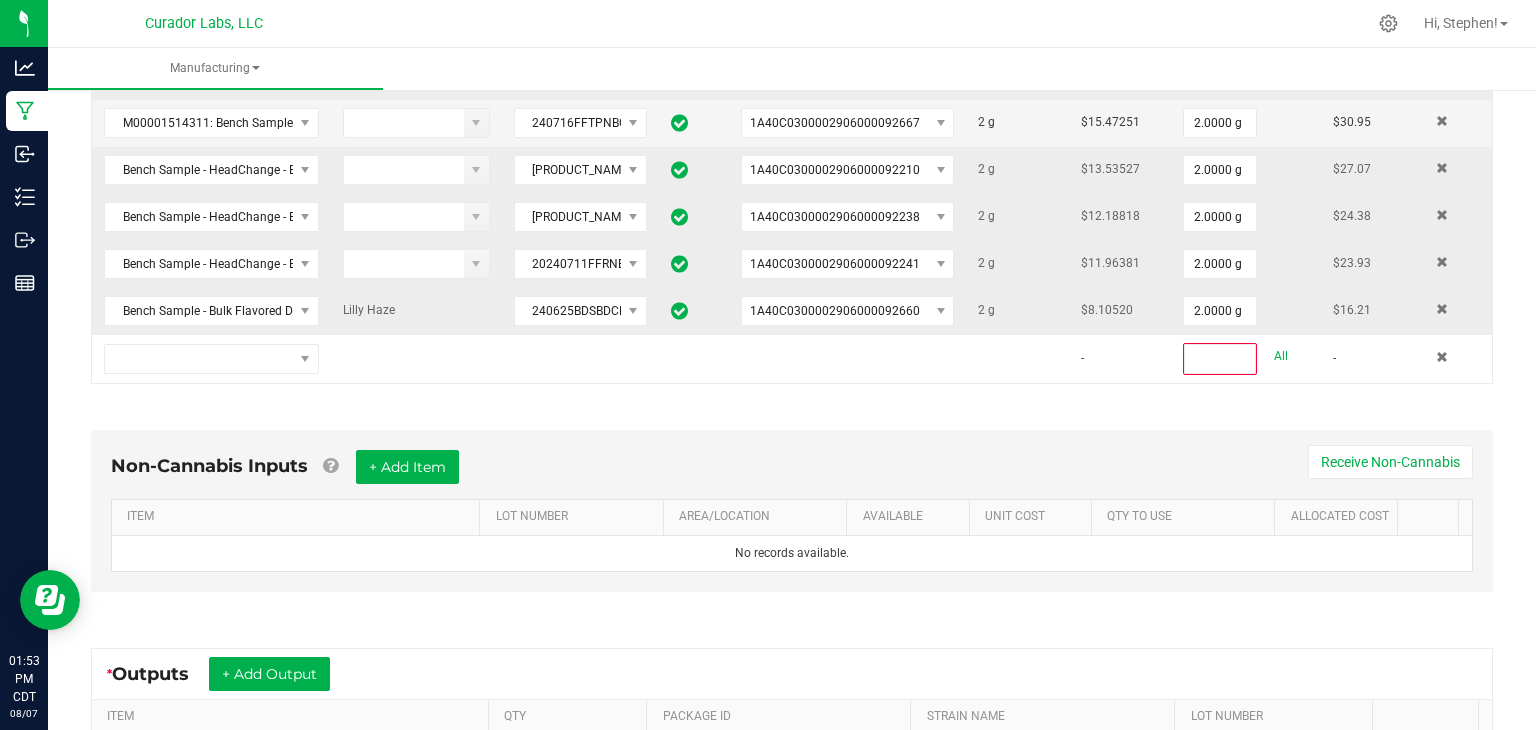 scroll, scrollTop: 1535, scrollLeft: 0, axis: vertical 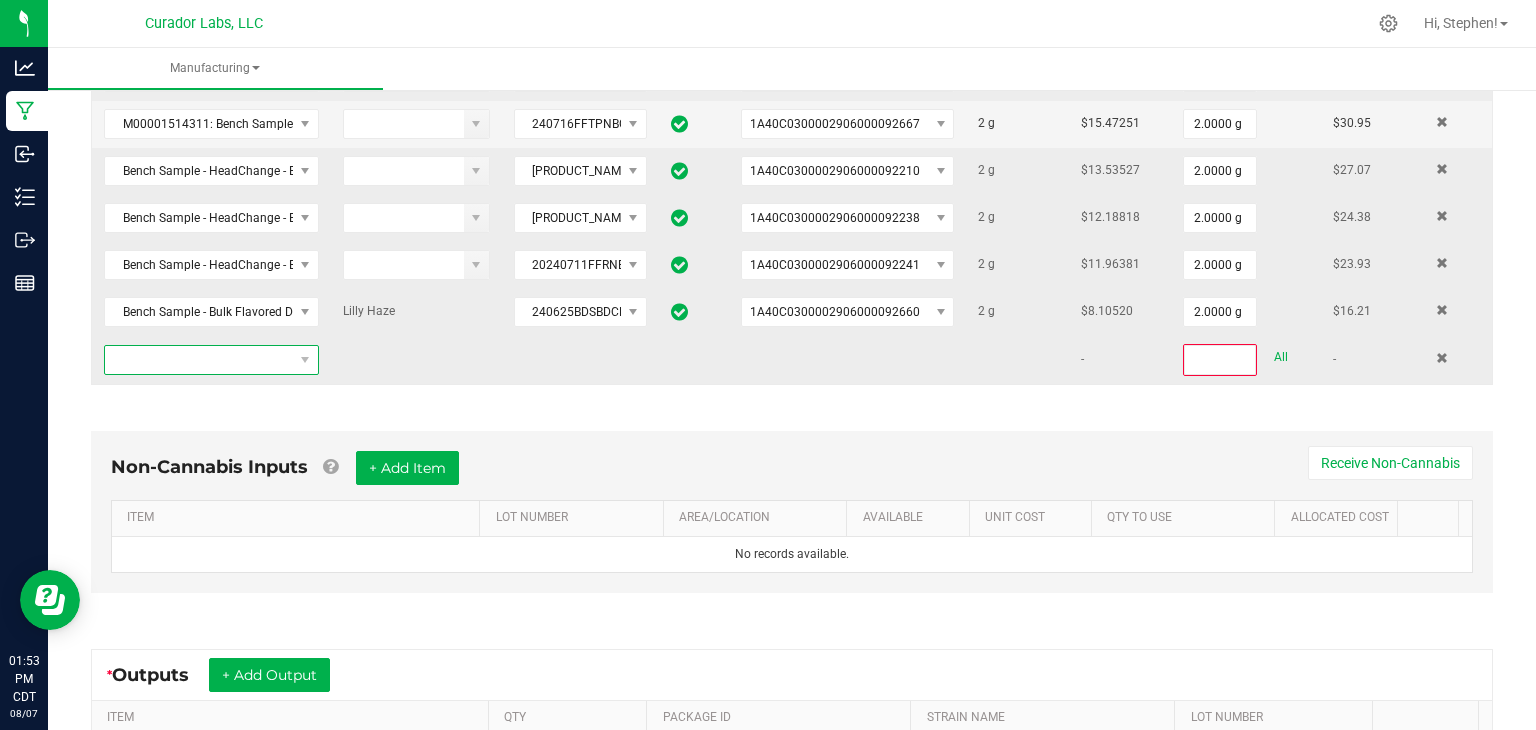 click at bounding box center [199, 360] 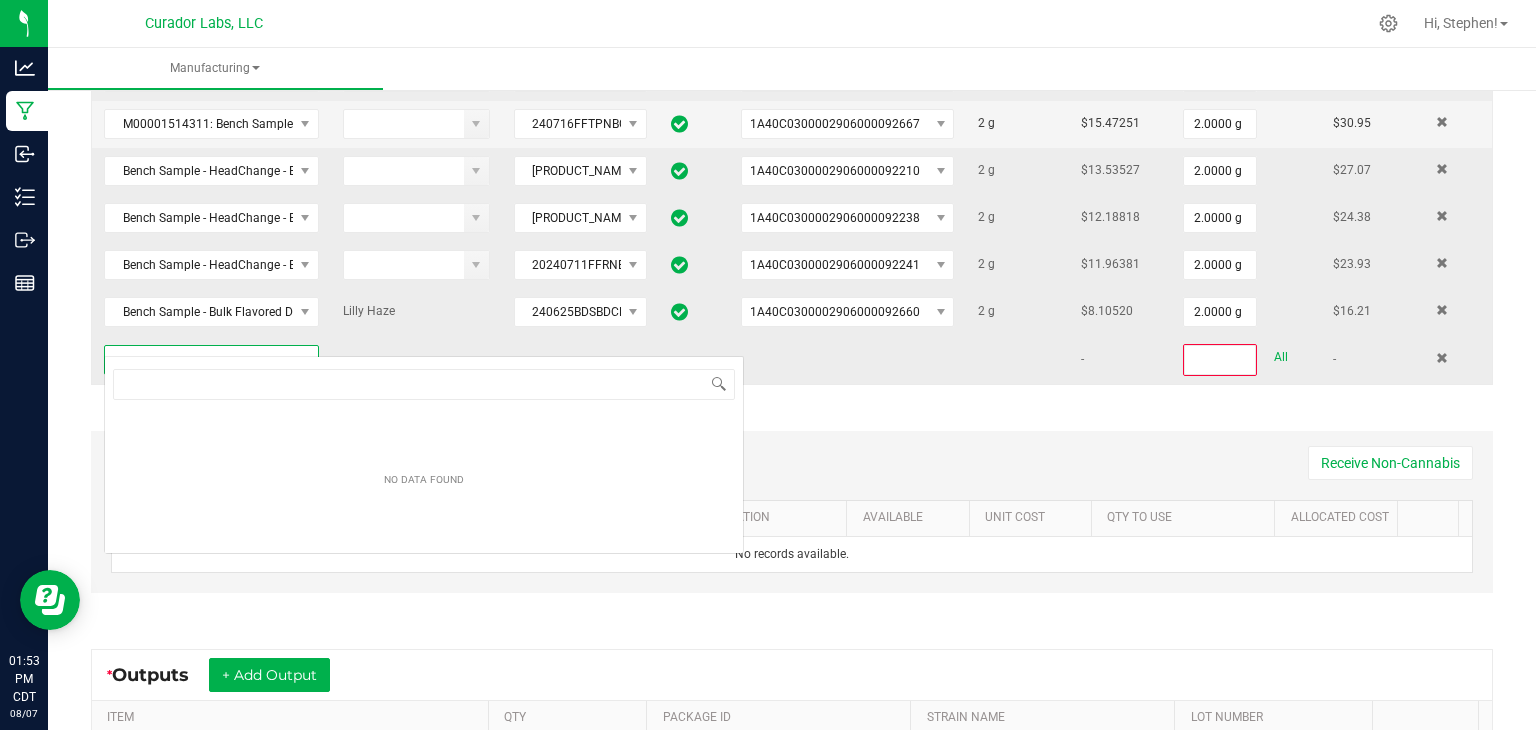 scroll, scrollTop: 99970, scrollLeft: 99790, axis: both 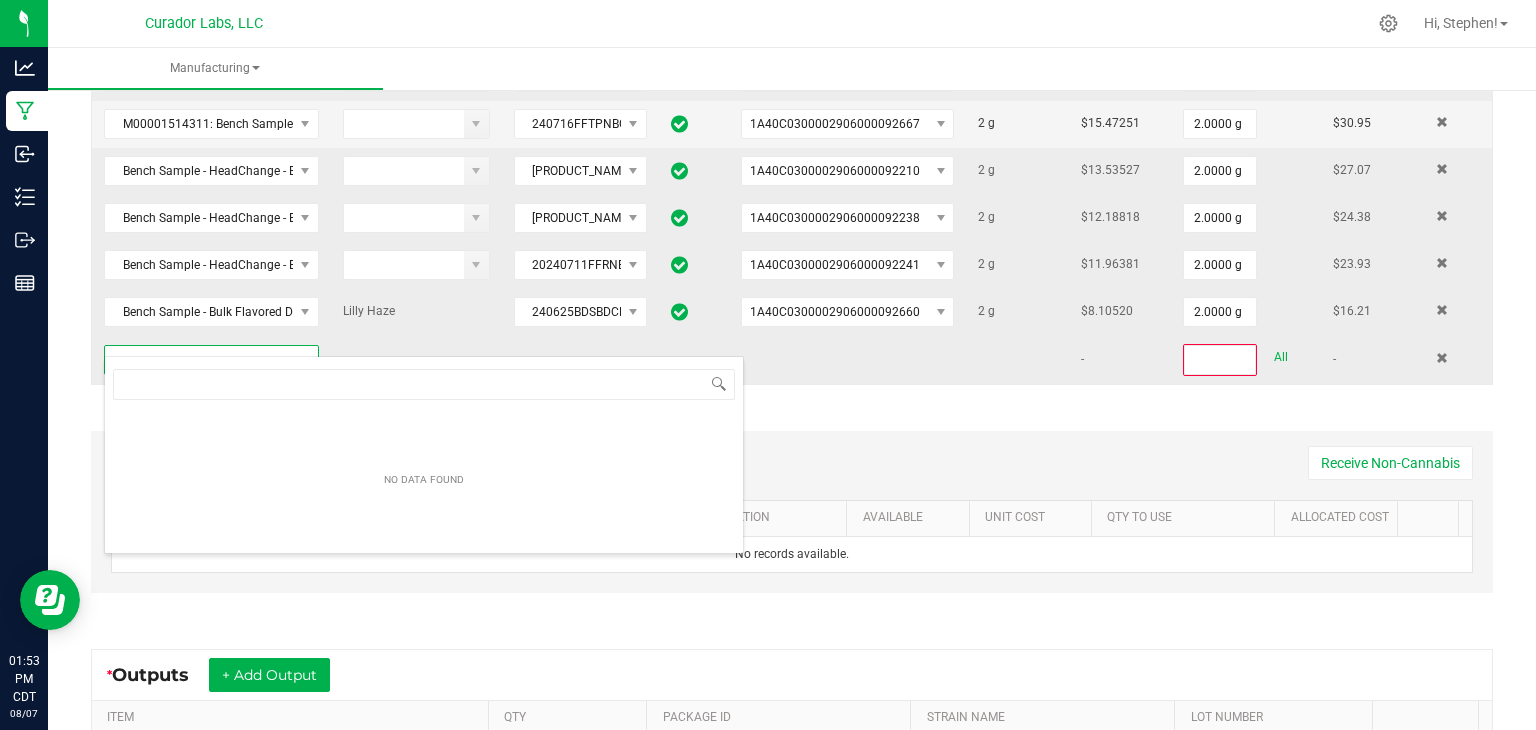 type on "Bench Sample - HeadChange - Bulk HTE - Muffin Top" 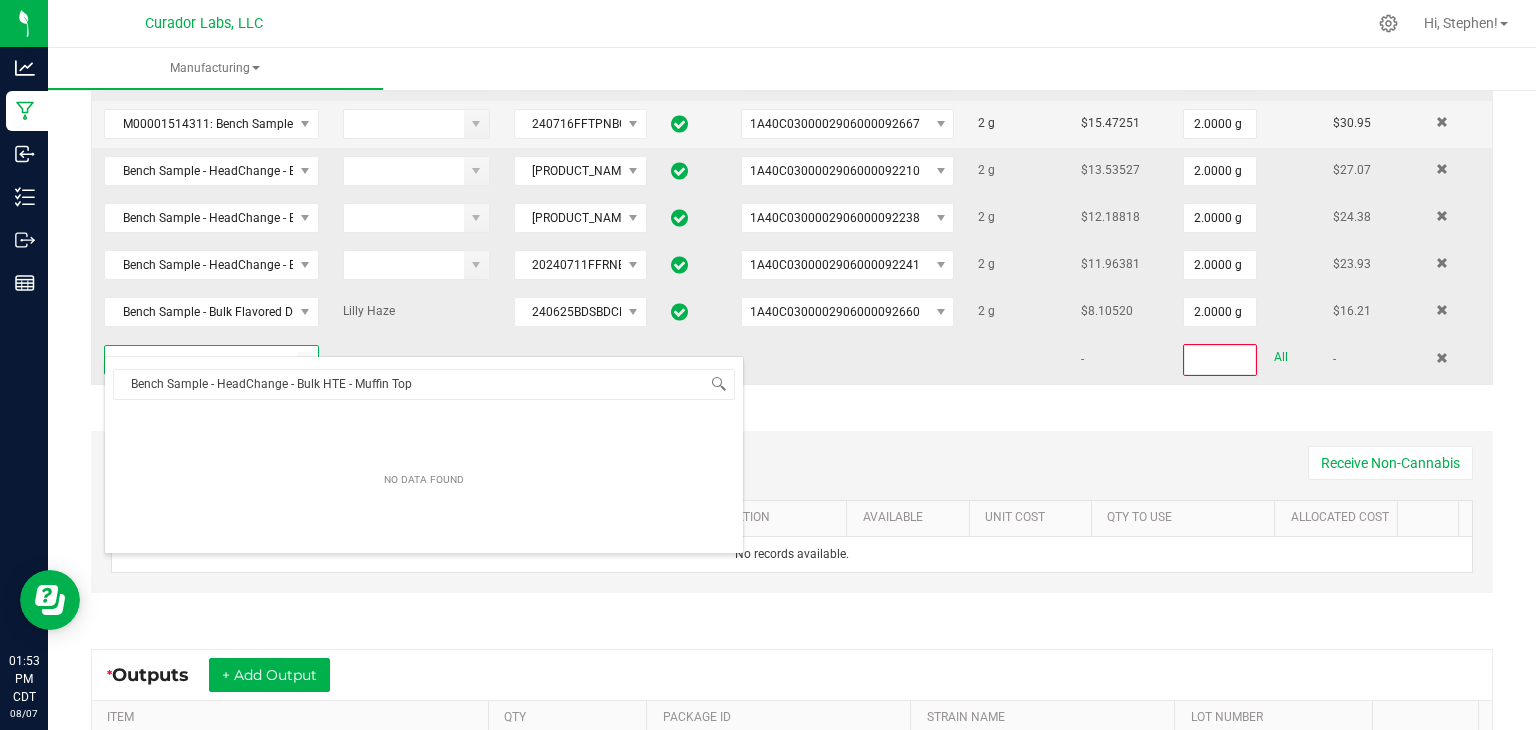 scroll, scrollTop: 29, scrollLeft: 207, axis: both 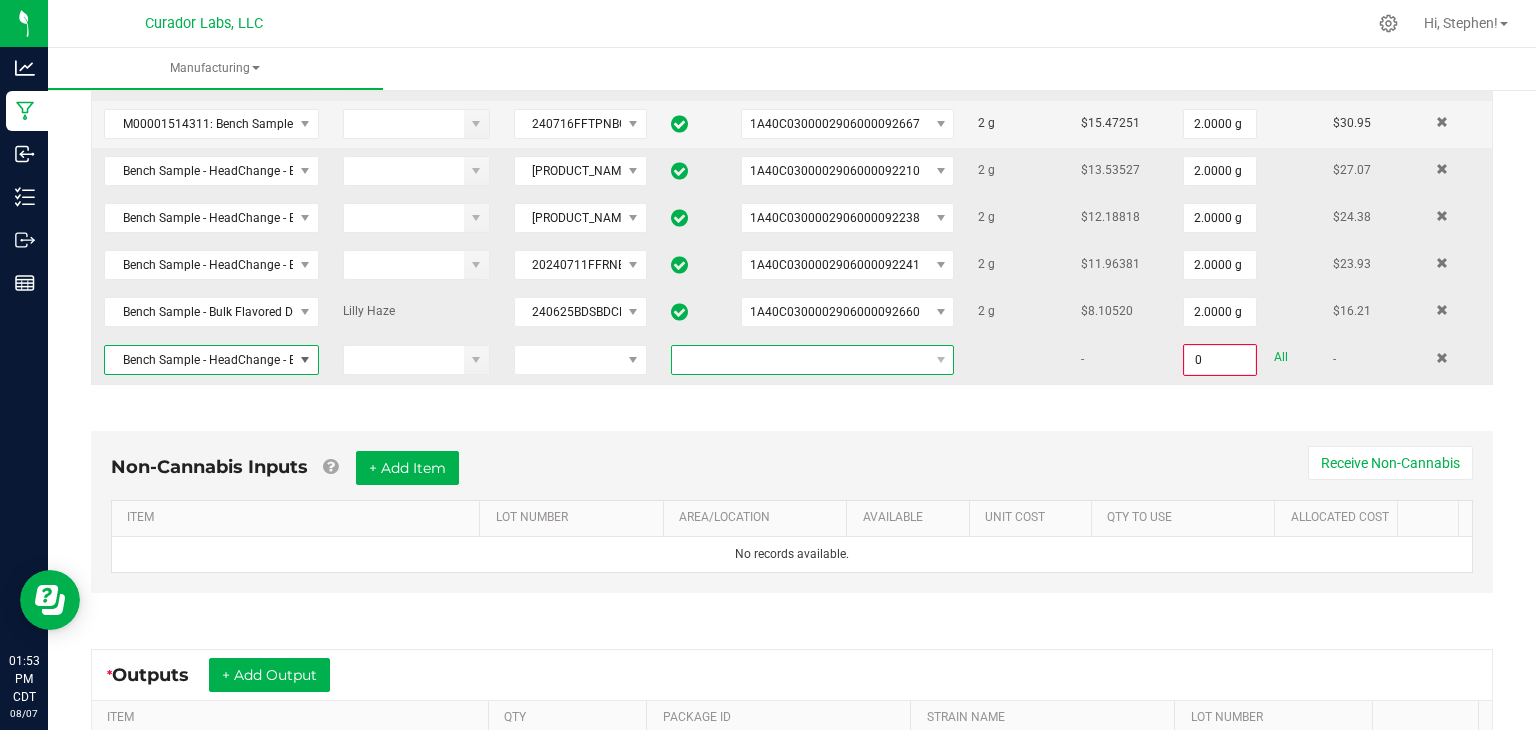 click at bounding box center (800, 360) 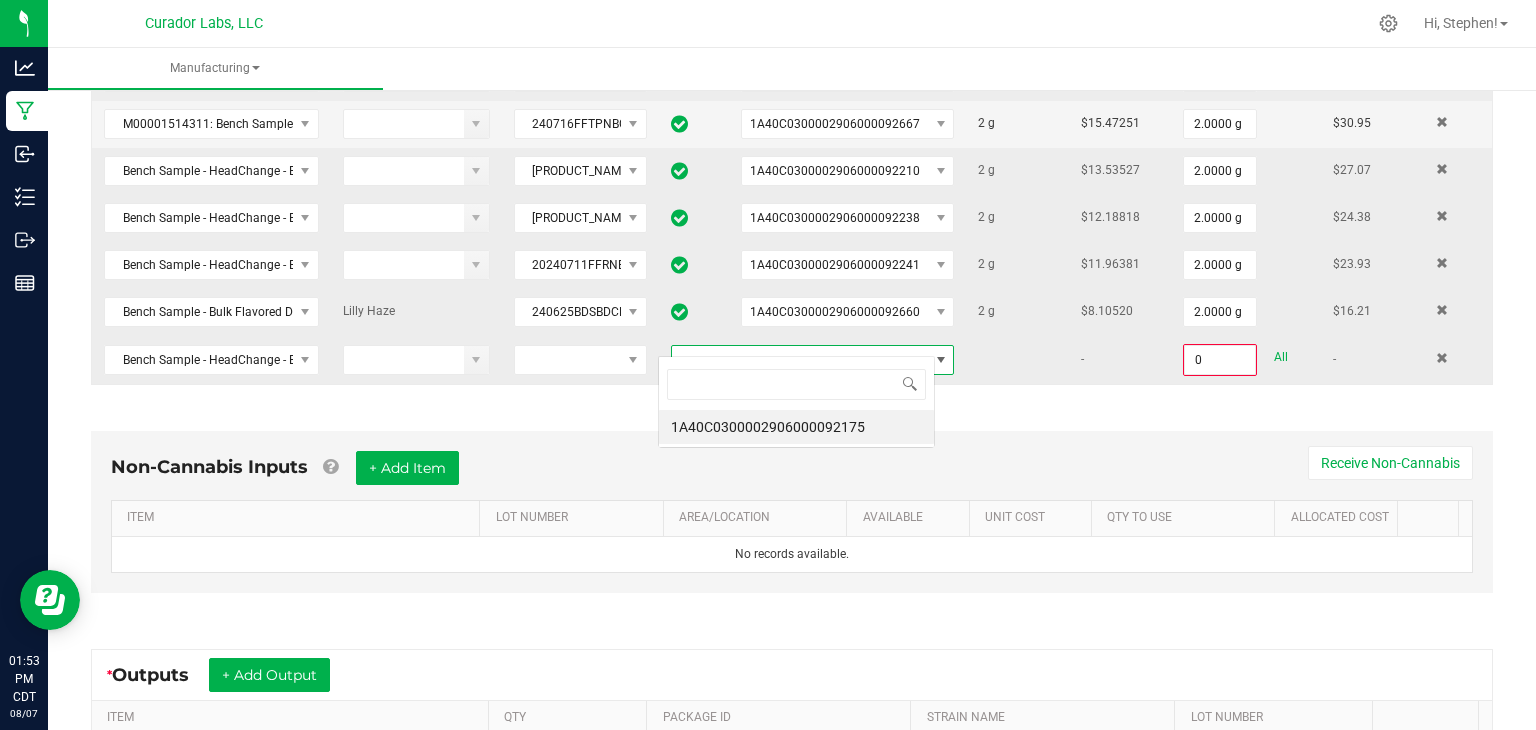scroll, scrollTop: 99970, scrollLeft: 99723, axis: both 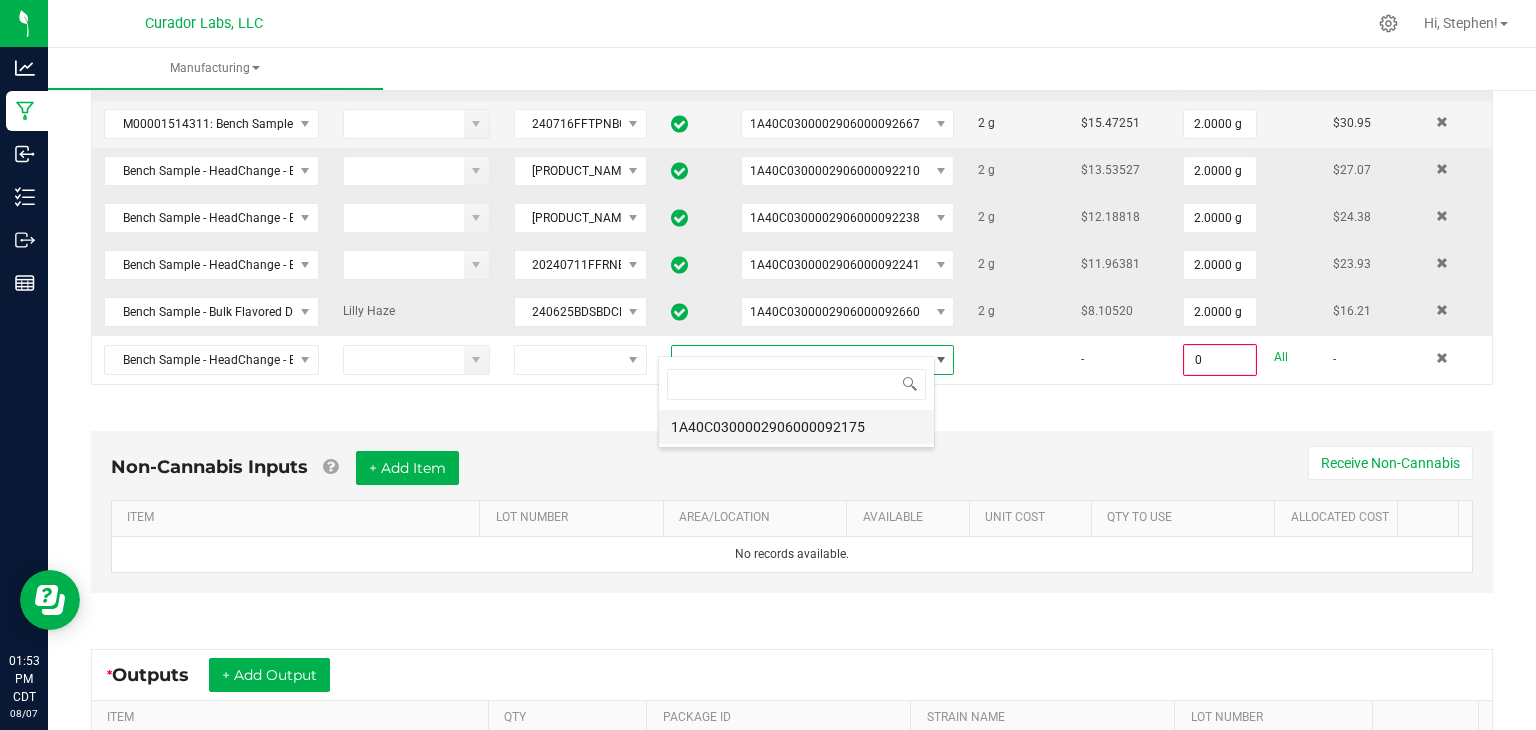 click on "1A40C0300002906000092175" at bounding box center (796, 427) 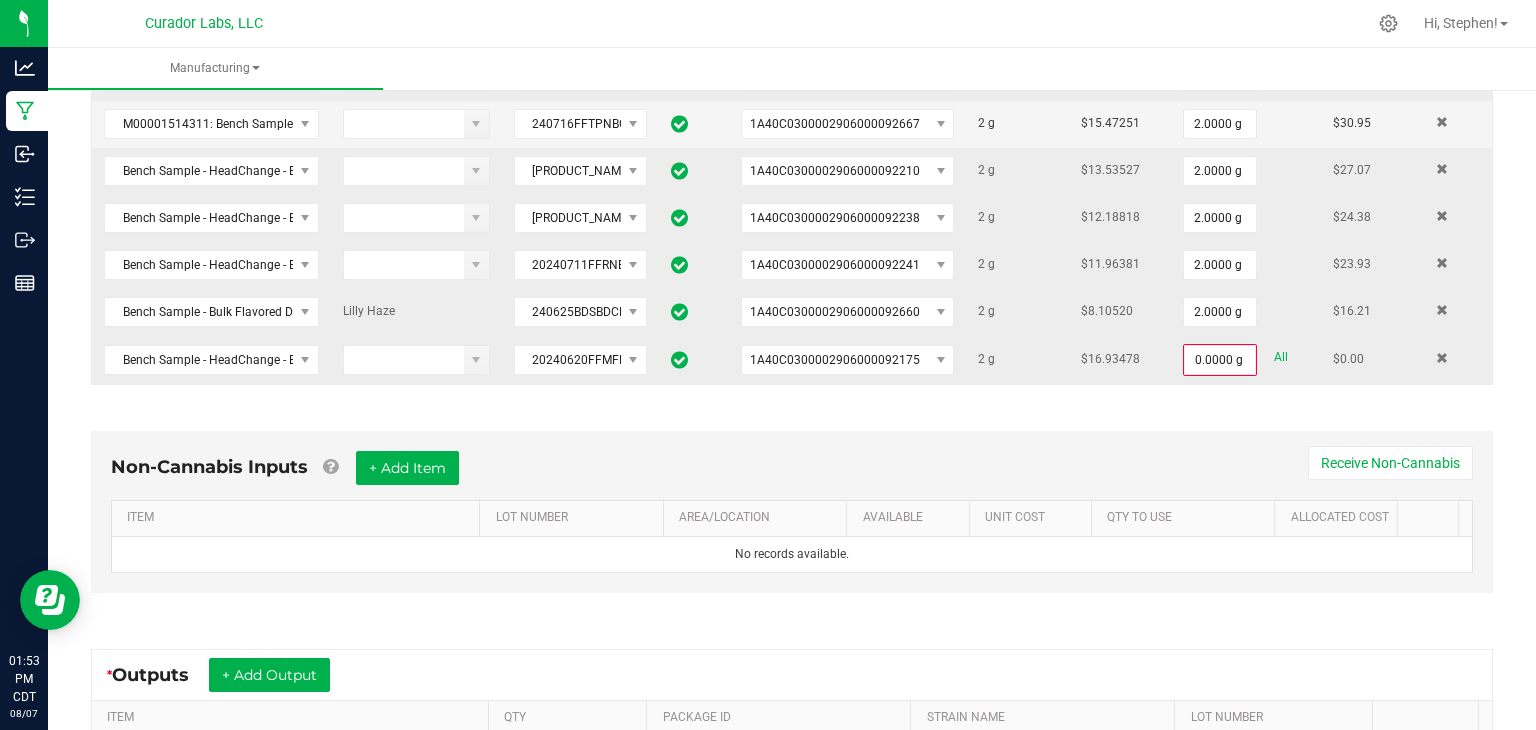click on "0.0000 g All" at bounding box center [1246, 360] 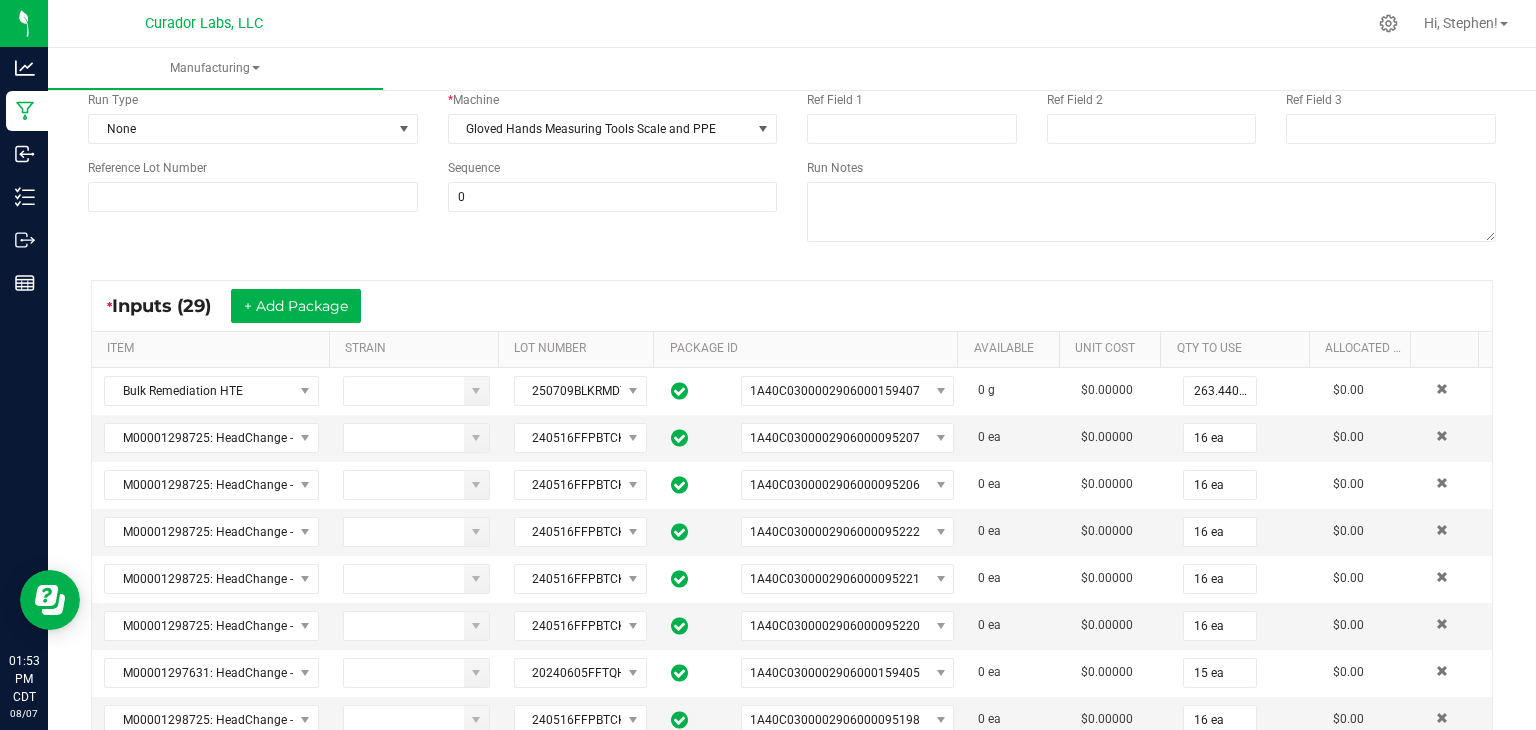 scroll, scrollTop: 0, scrollLeft: 0, axis: both 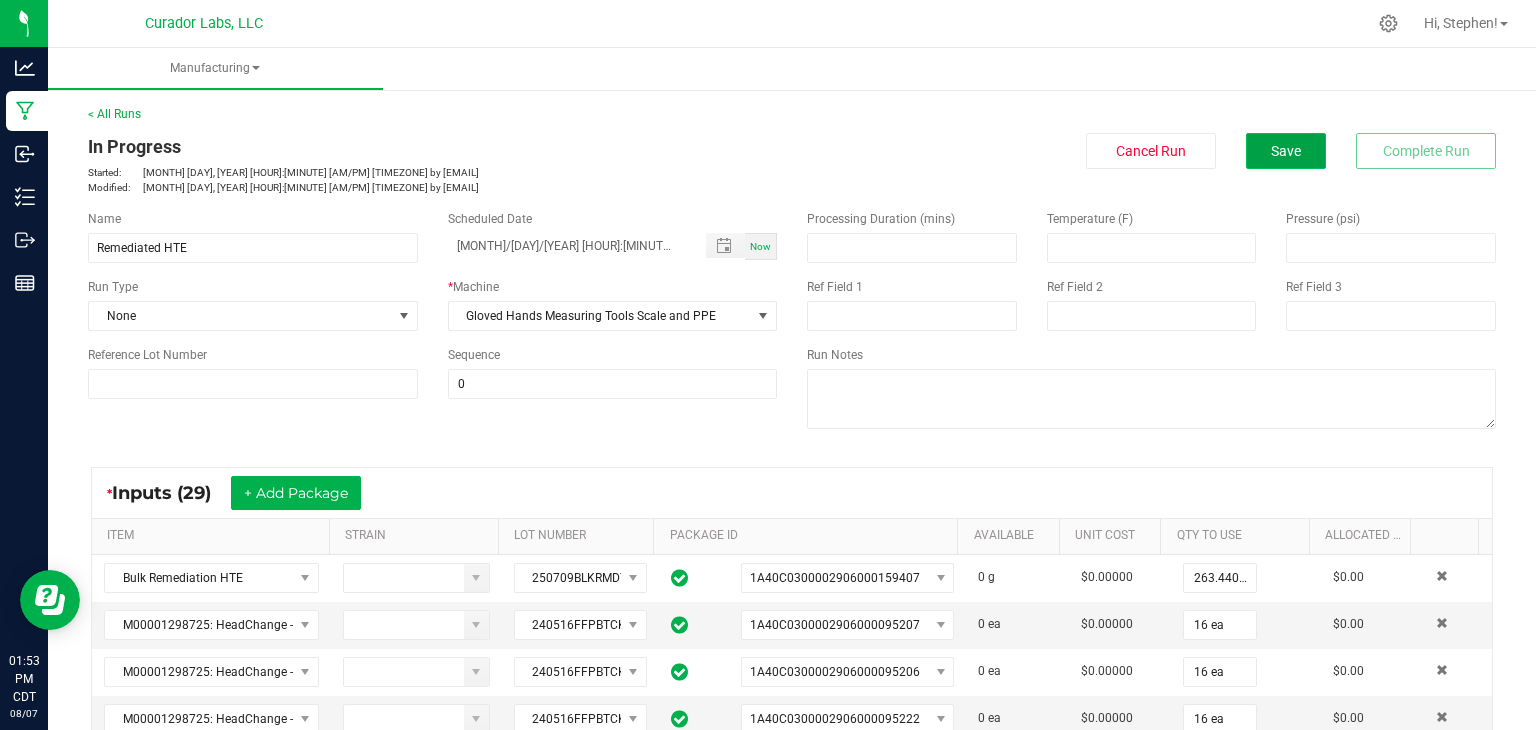 click on "Save" at bounding box center (1286, 151) 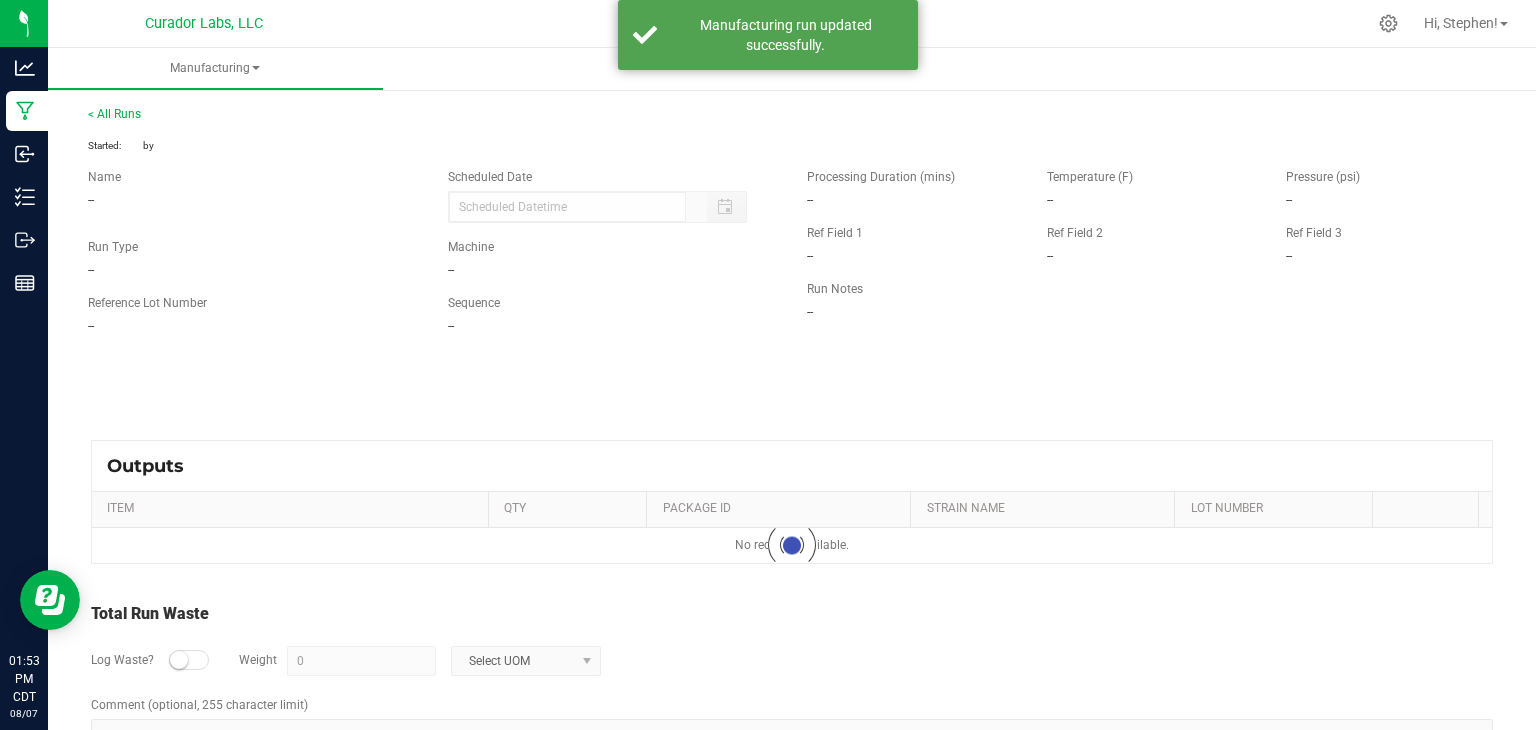 type on "[MONTH]/[DAY]/[YEAR] [HOUR]:[MINUTE] [AM/PM]" 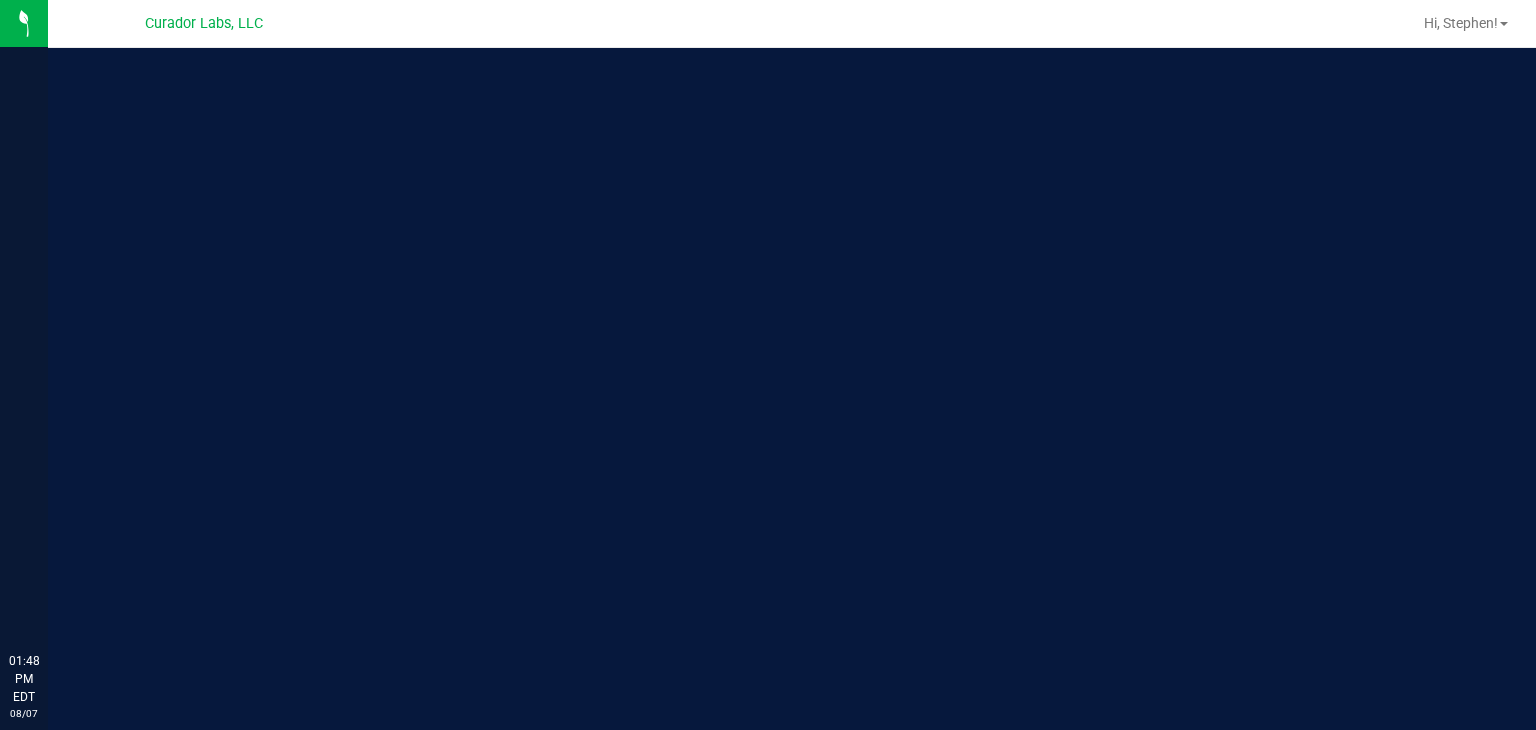scroll, scrollTop: 0, scrollLeft: 0, axis: both 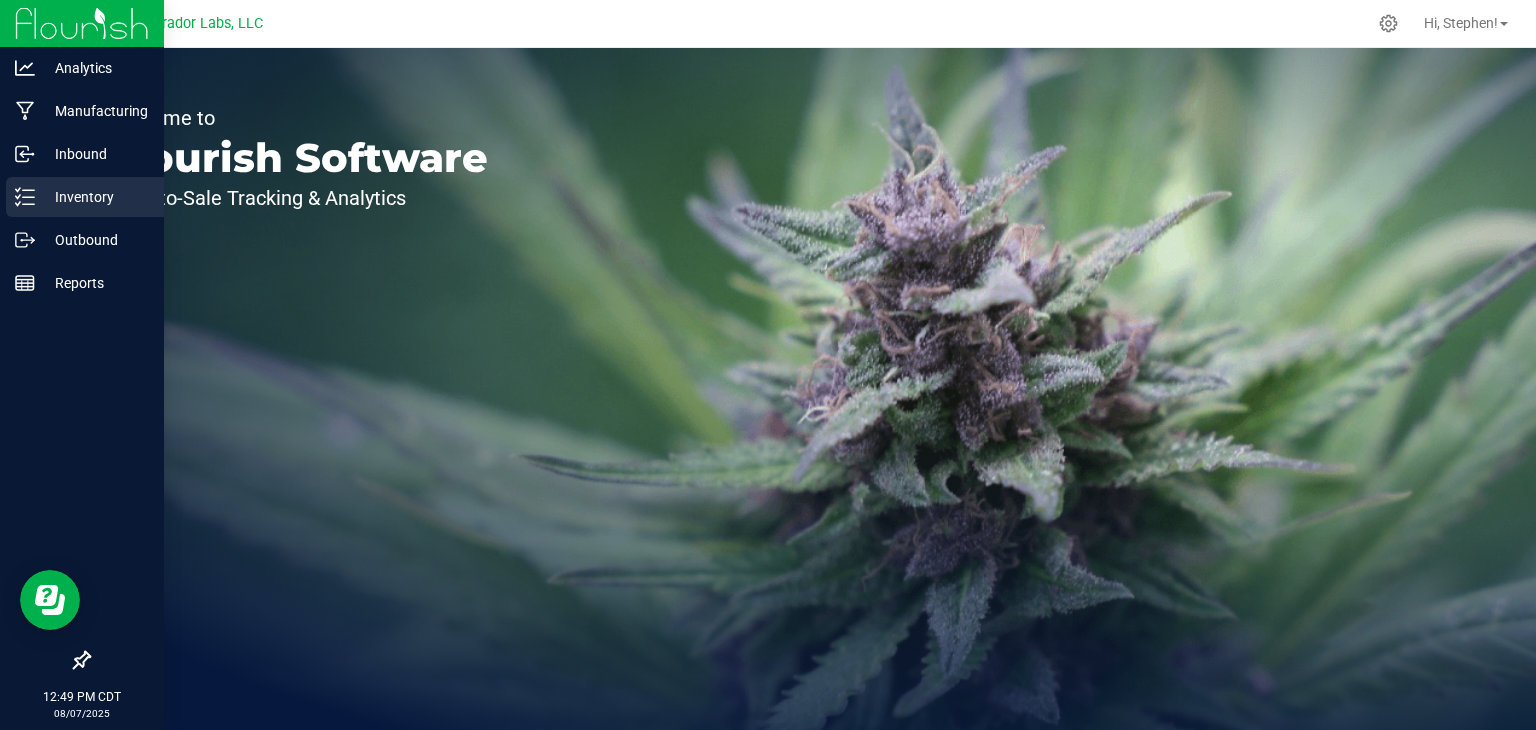 click on "Inventory" at bounding box center (95, 197) 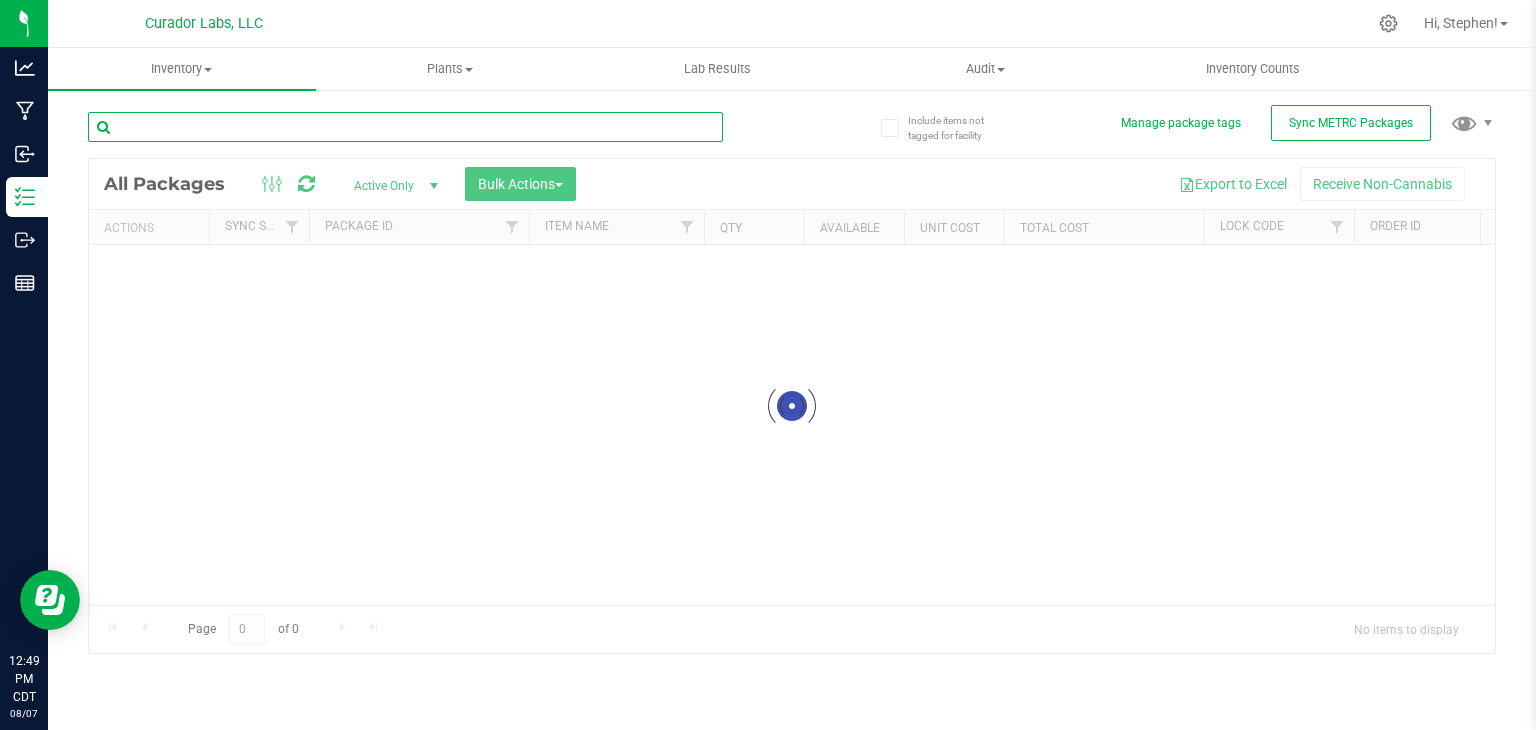 click at bounding box center [405, 127] 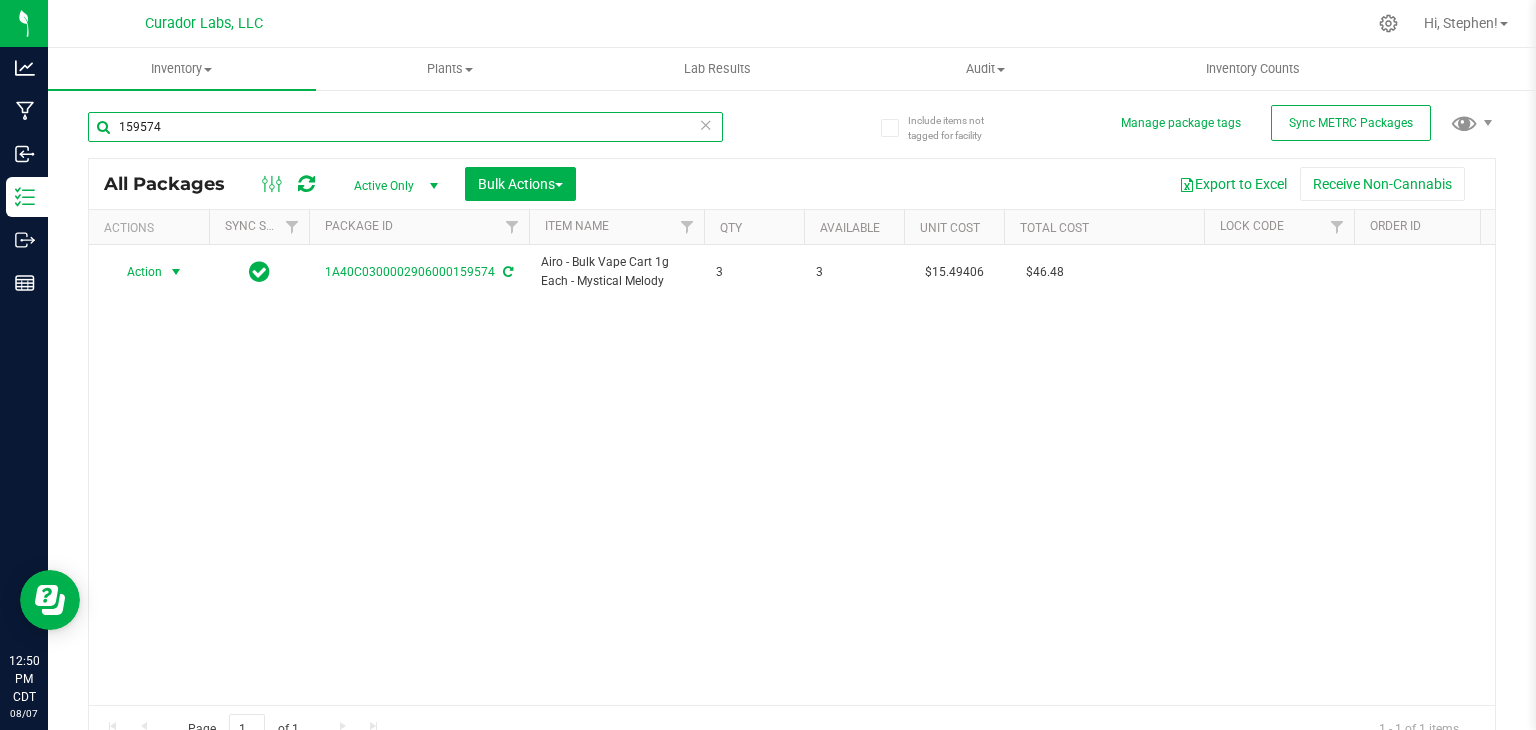type on "159574" 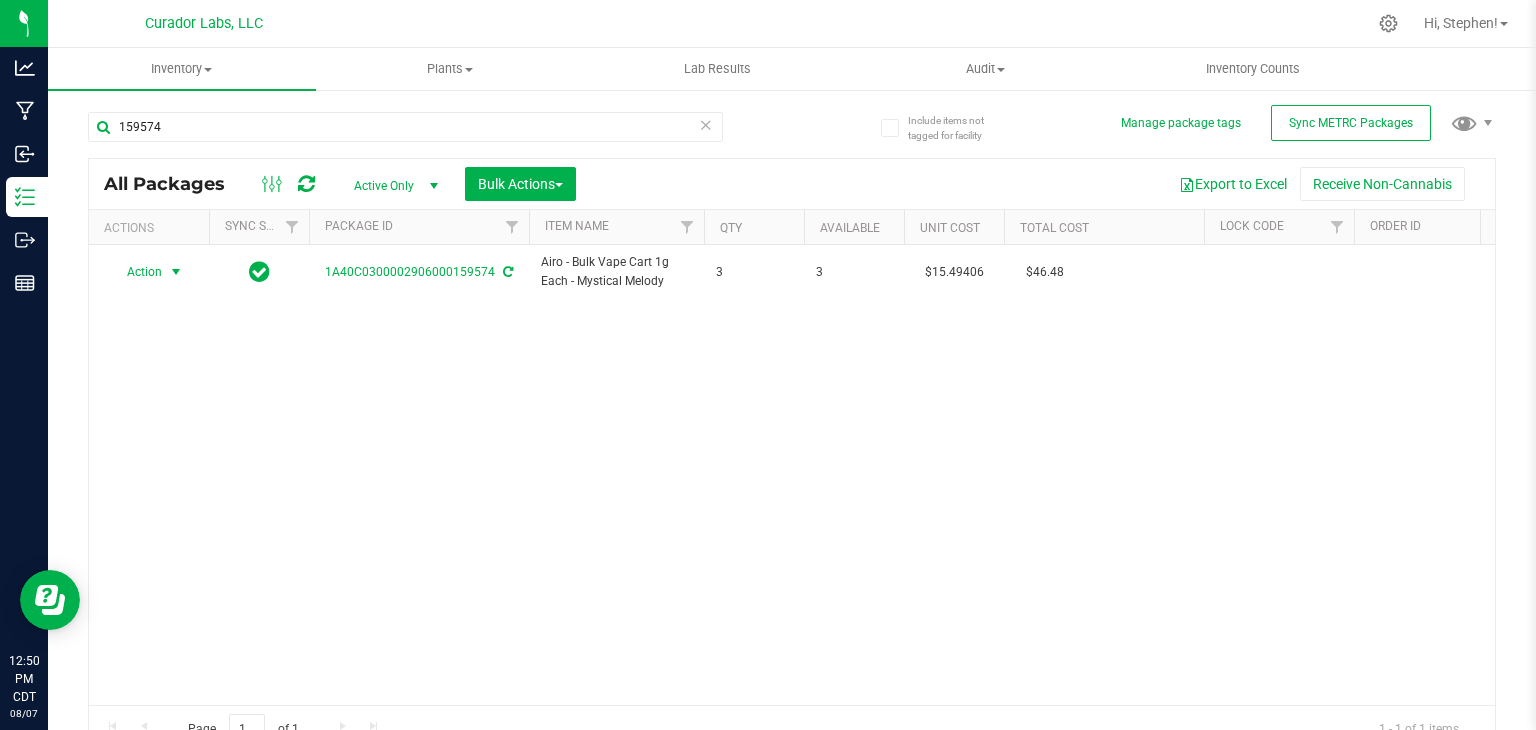 click at bounding box center [176, 272] 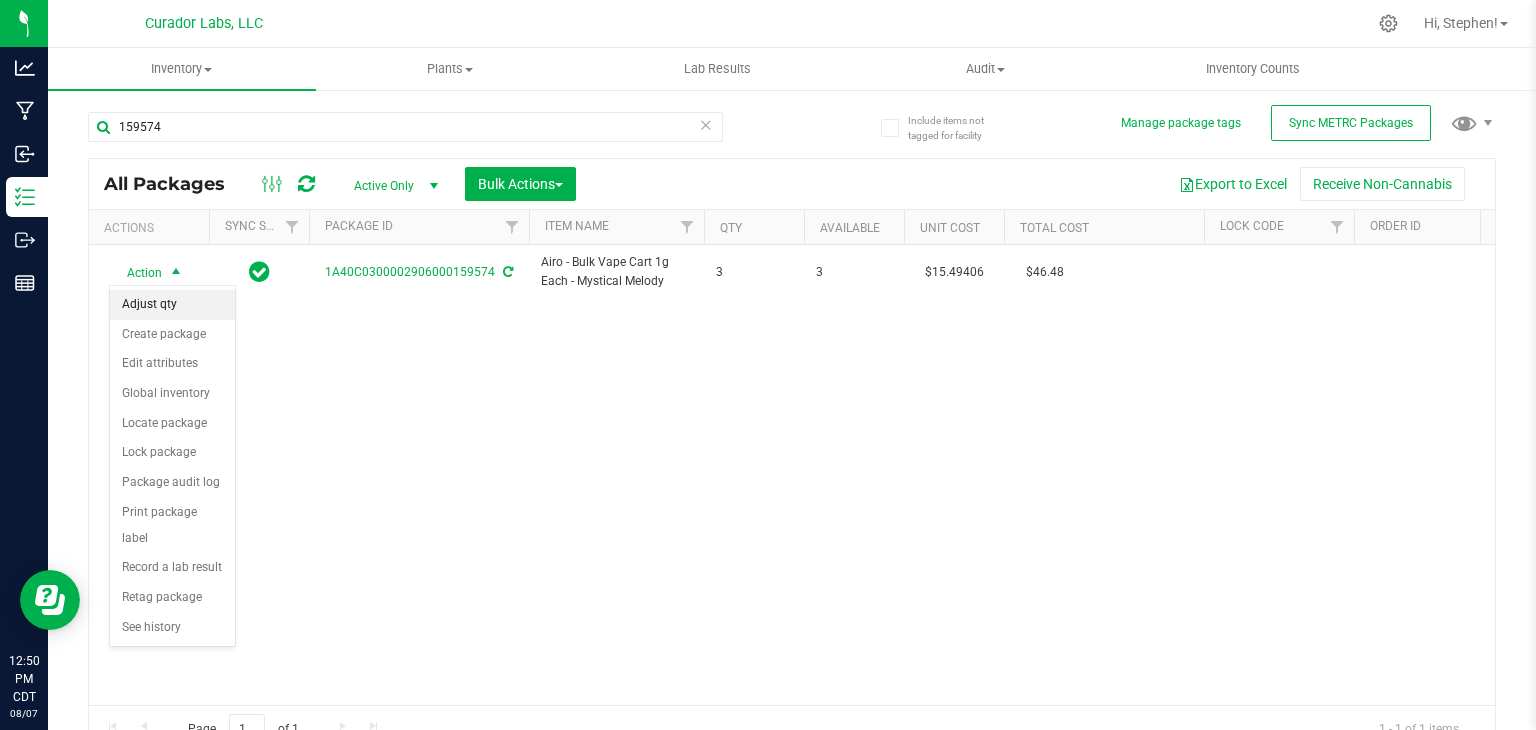 click on "Adjust qty" at bounding box center (172, 305) 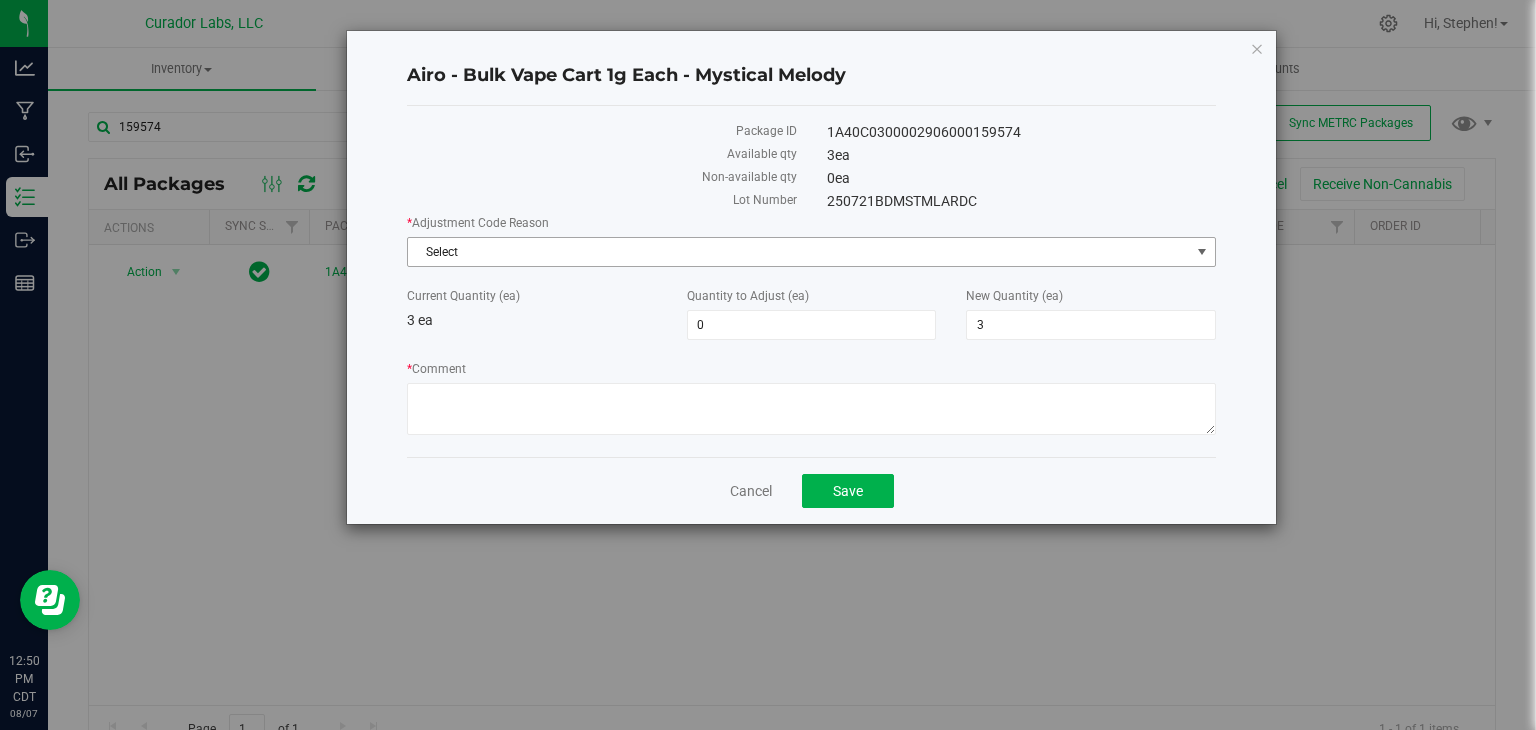 click on "Select" at bounding box center [799, 252] 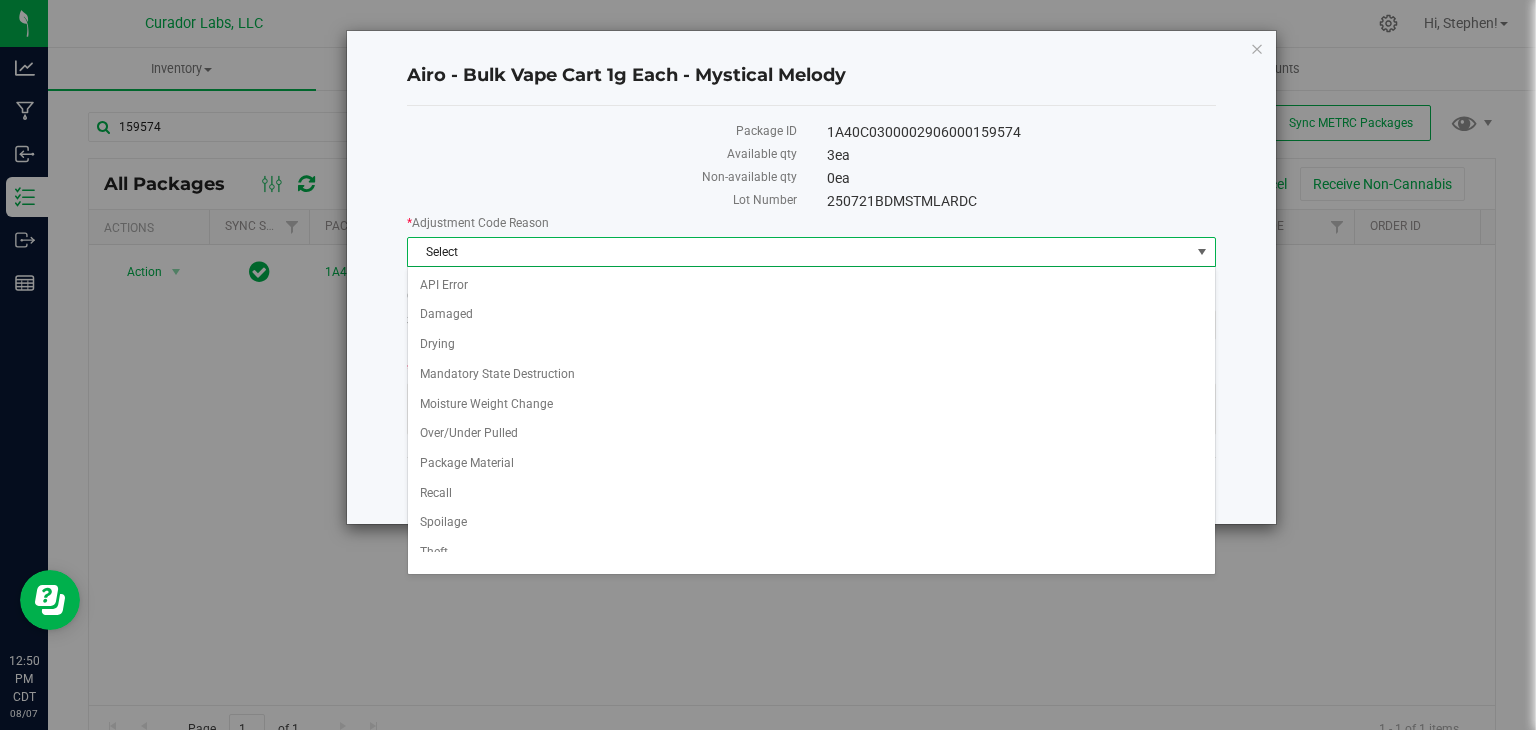 scroll, scrollTop: 70, scrollLeft: 0, axis: vertical 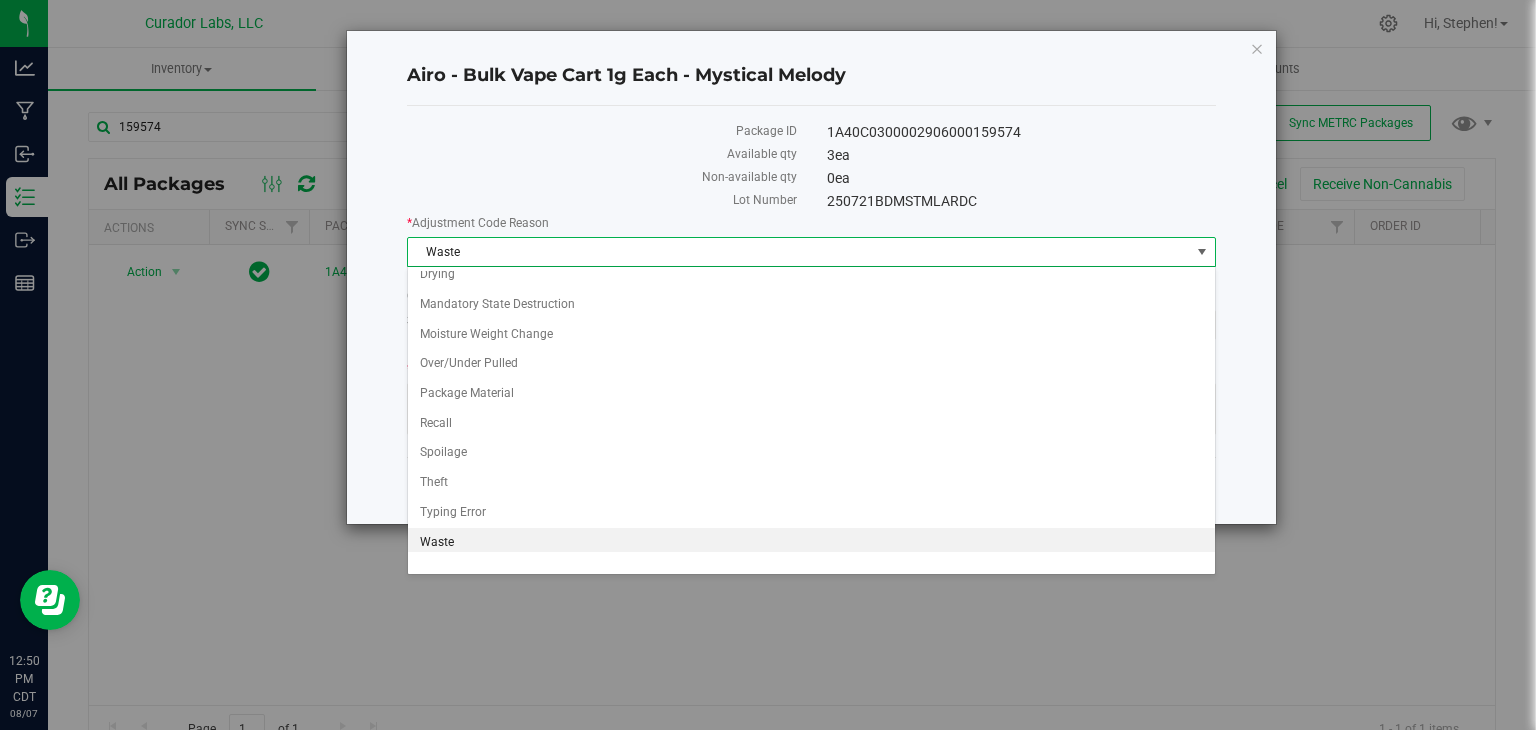 click on "Airo - Bulk Vape Cart 1g Each - Mystical Melody
Package ID
1A40C0300002906000159574
Available qty
3
ea
Non-available qty
0
ea
Lot Number
250721BDMSTMLARDC
*
Adjustment Code Reason
Waste Select API Error Damaged Drying Mandatory State Destruction Moisture Weight Change Over/Under Pulled Package Material Recall Spoilage Theft Typing Error Waste
3 ea
0 0 3 3" at bounding box center [775, 277] 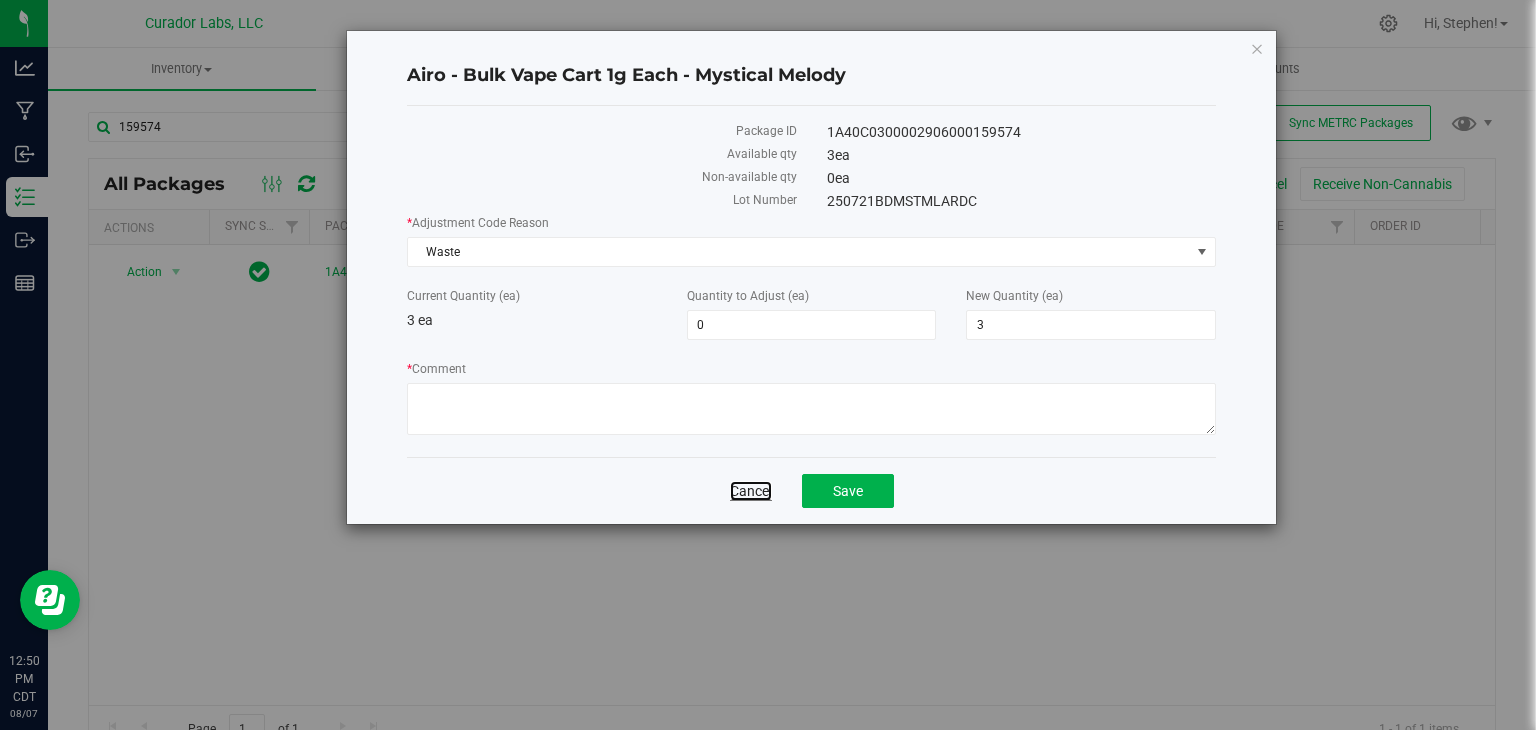 click on "Cancel" at bounding box center (751, 491) 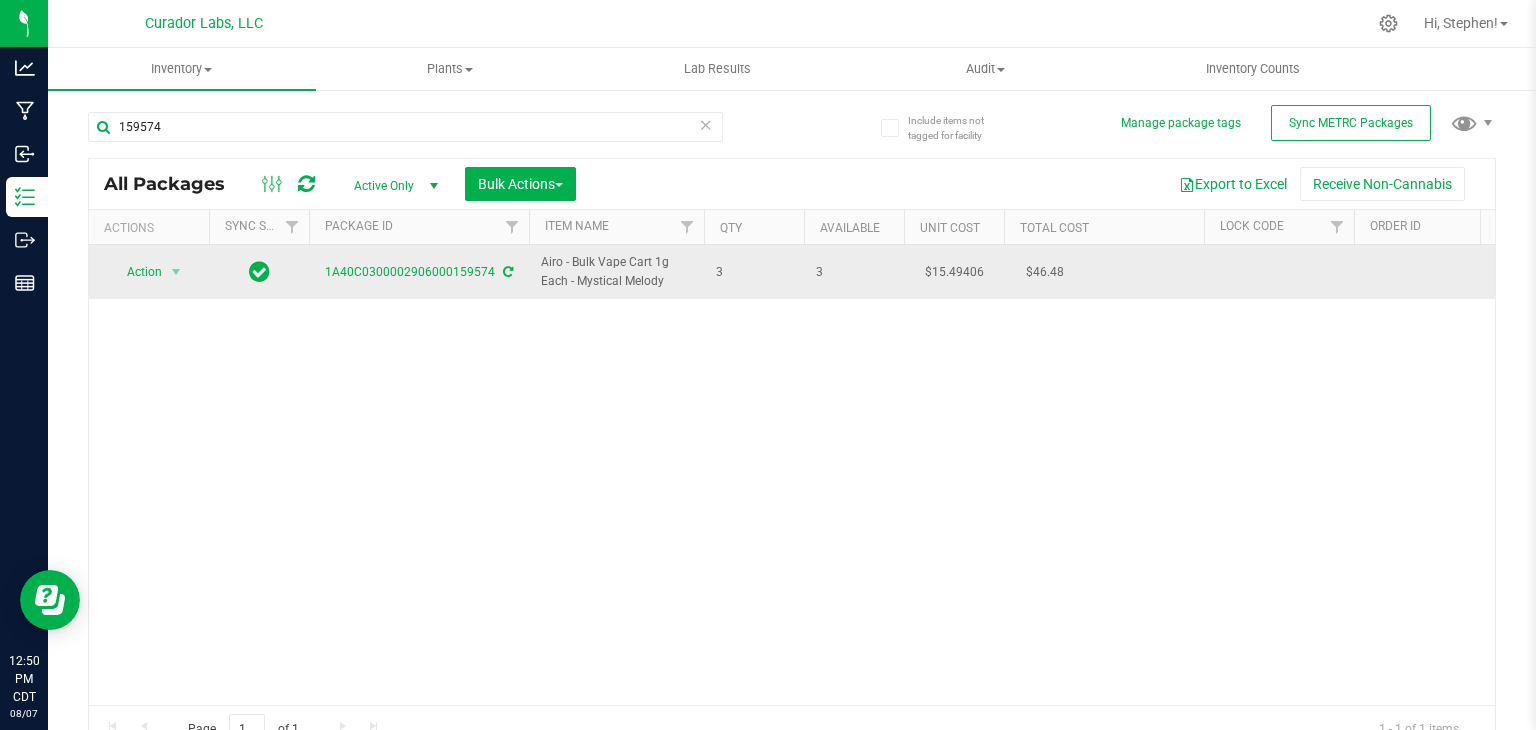 drag, startPoint x: 673, startPoint y: 293, endPoint x: 539, endPoint y: 256, distance: 139.01439 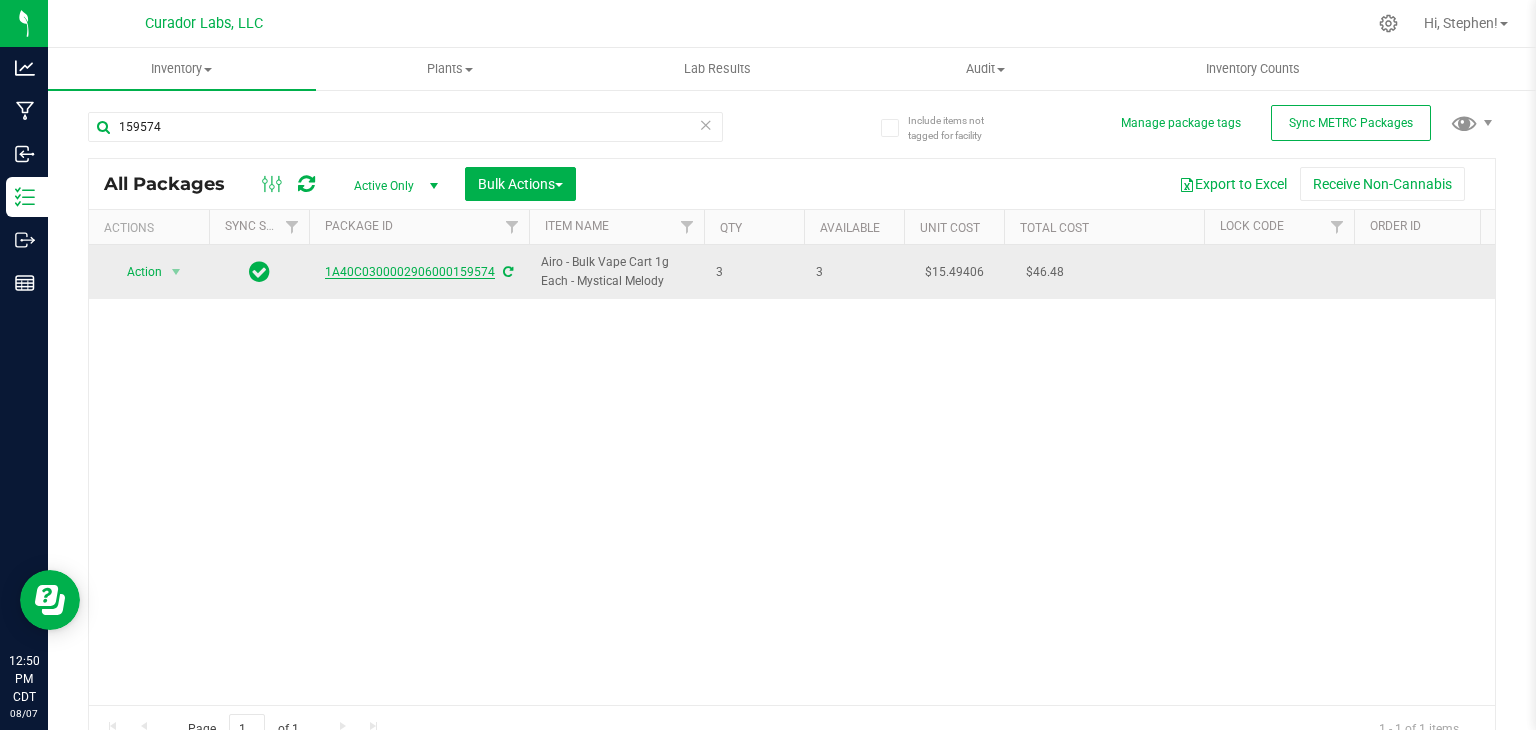 drag, startPoint x: 319, startPoint y: 274, endPoint x: 489, endPoint y: 272, distance: 170.01176 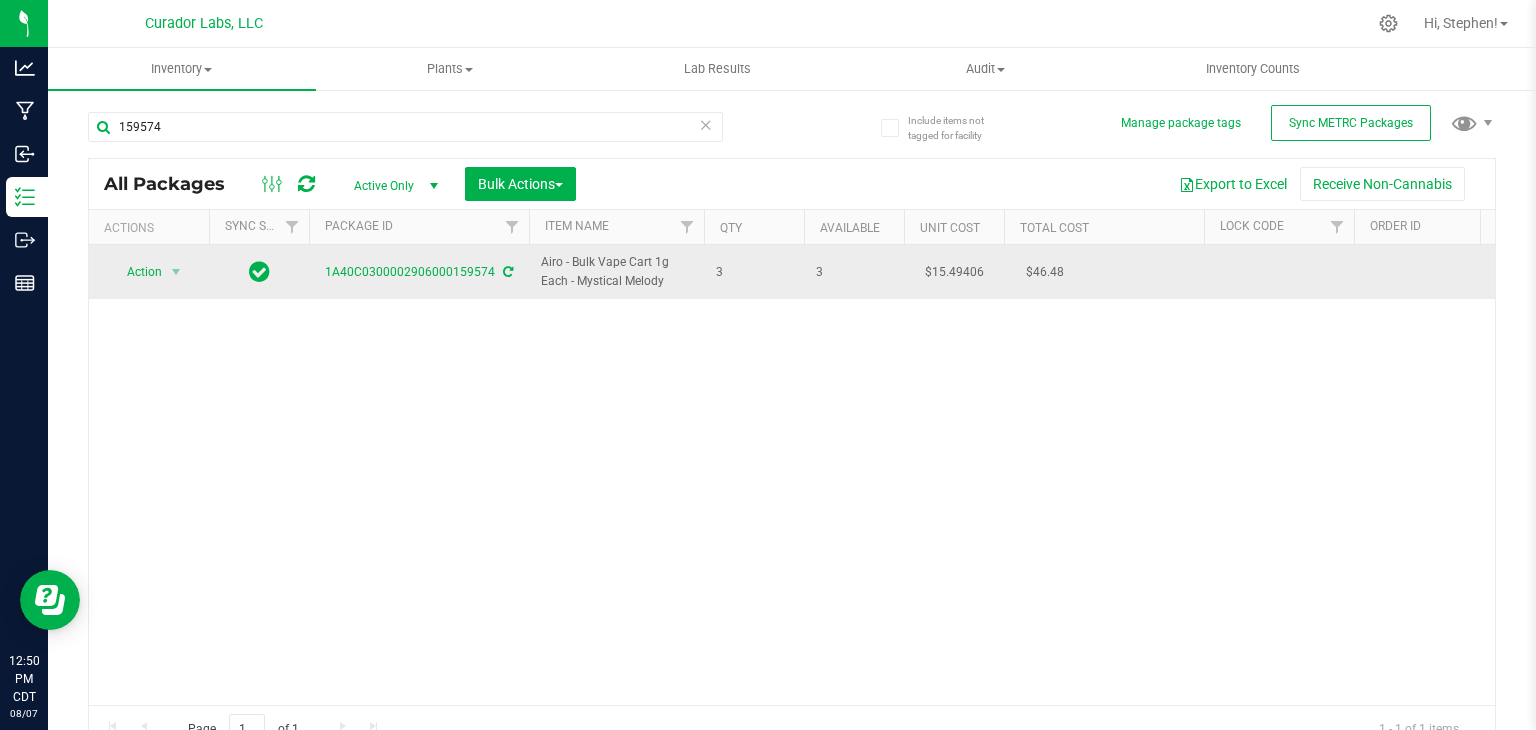 drag, startPoint x: 671, startPoint y: 285, endPoint x: 536, endPoint y: 265, distance: 136.47343 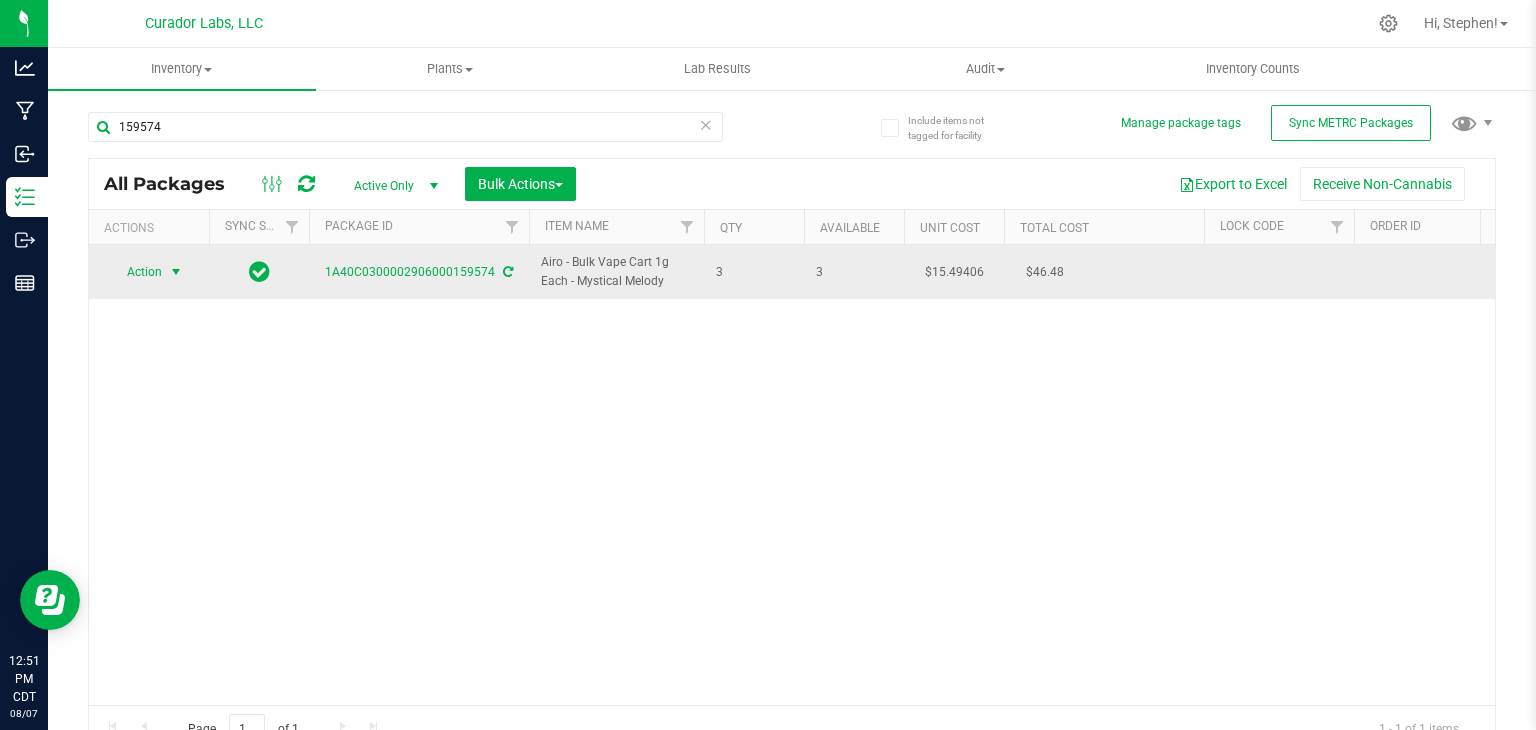 click on "Action" at bounding box center [136, 272] 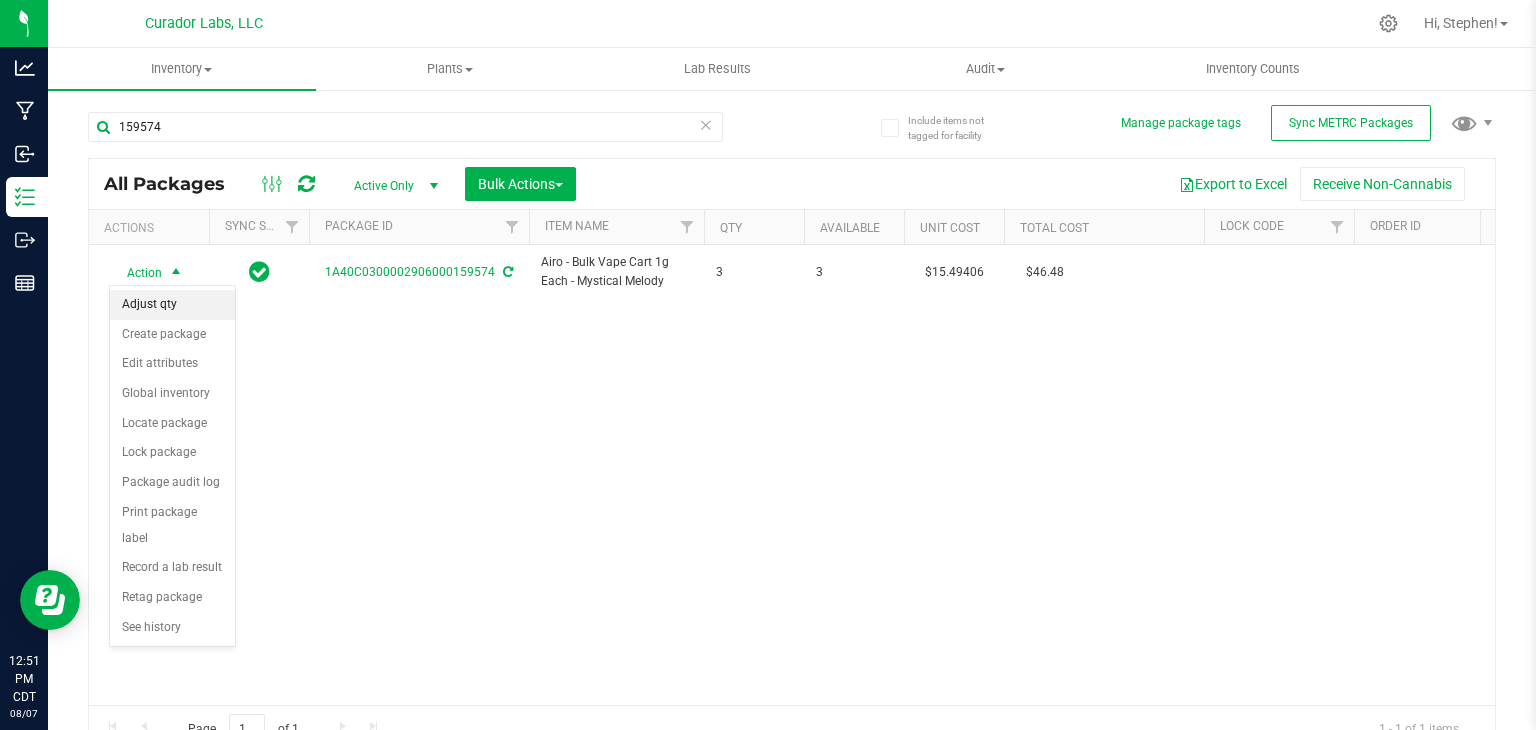 click on "Adjust qty" at bounding box center [172, 305] 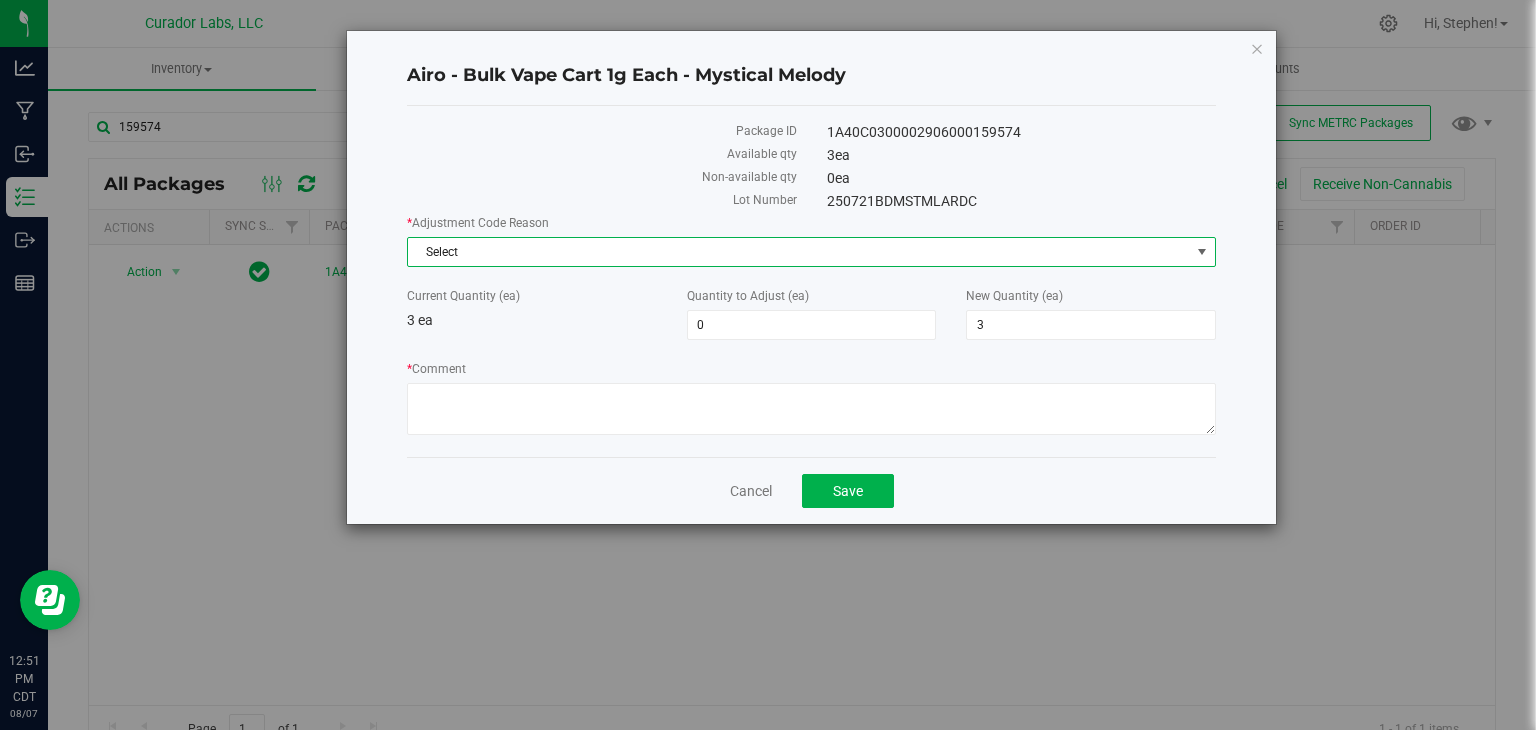 click on "Select" at bounding box center (799, 252) 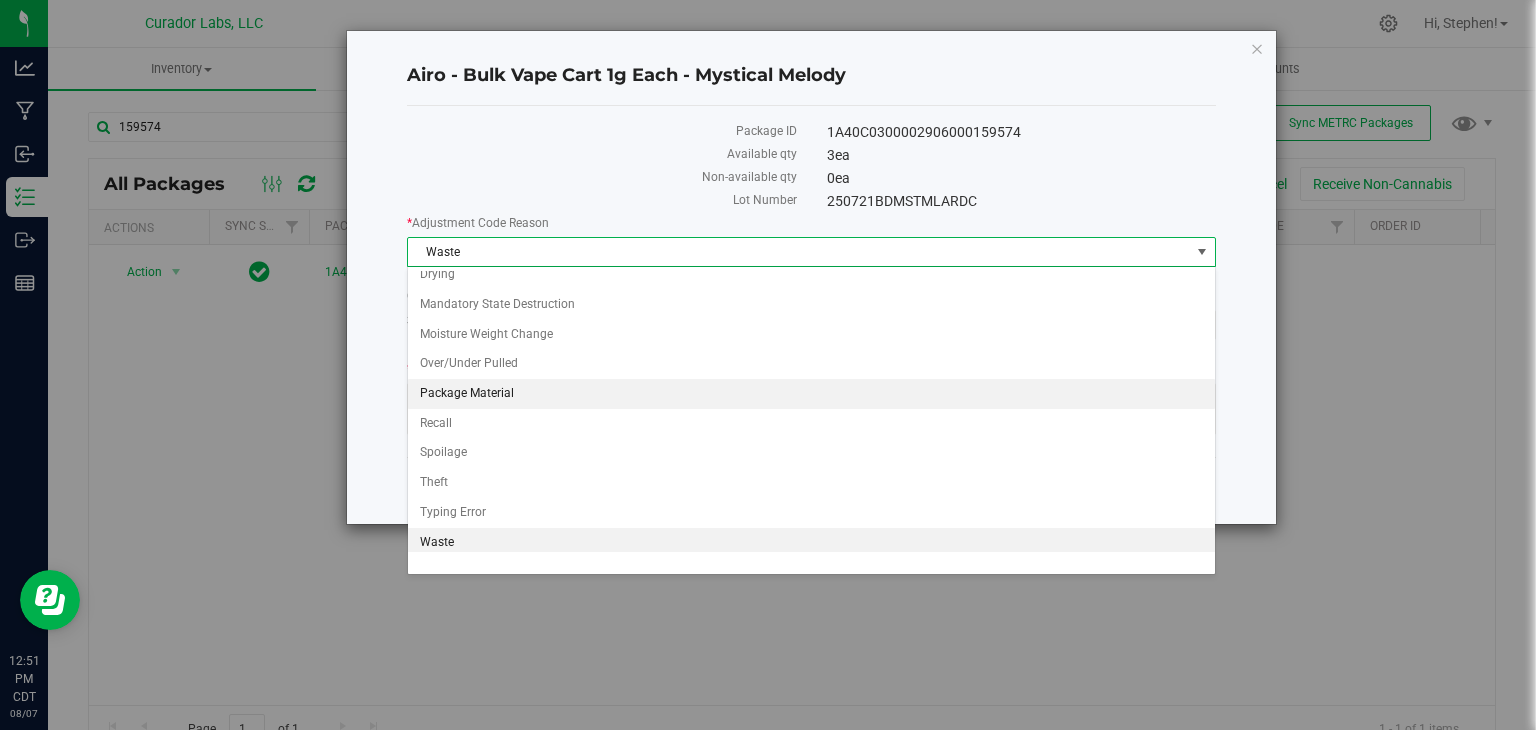 scroll, scrollTop: 0, scrollLeft: 0, axis: both 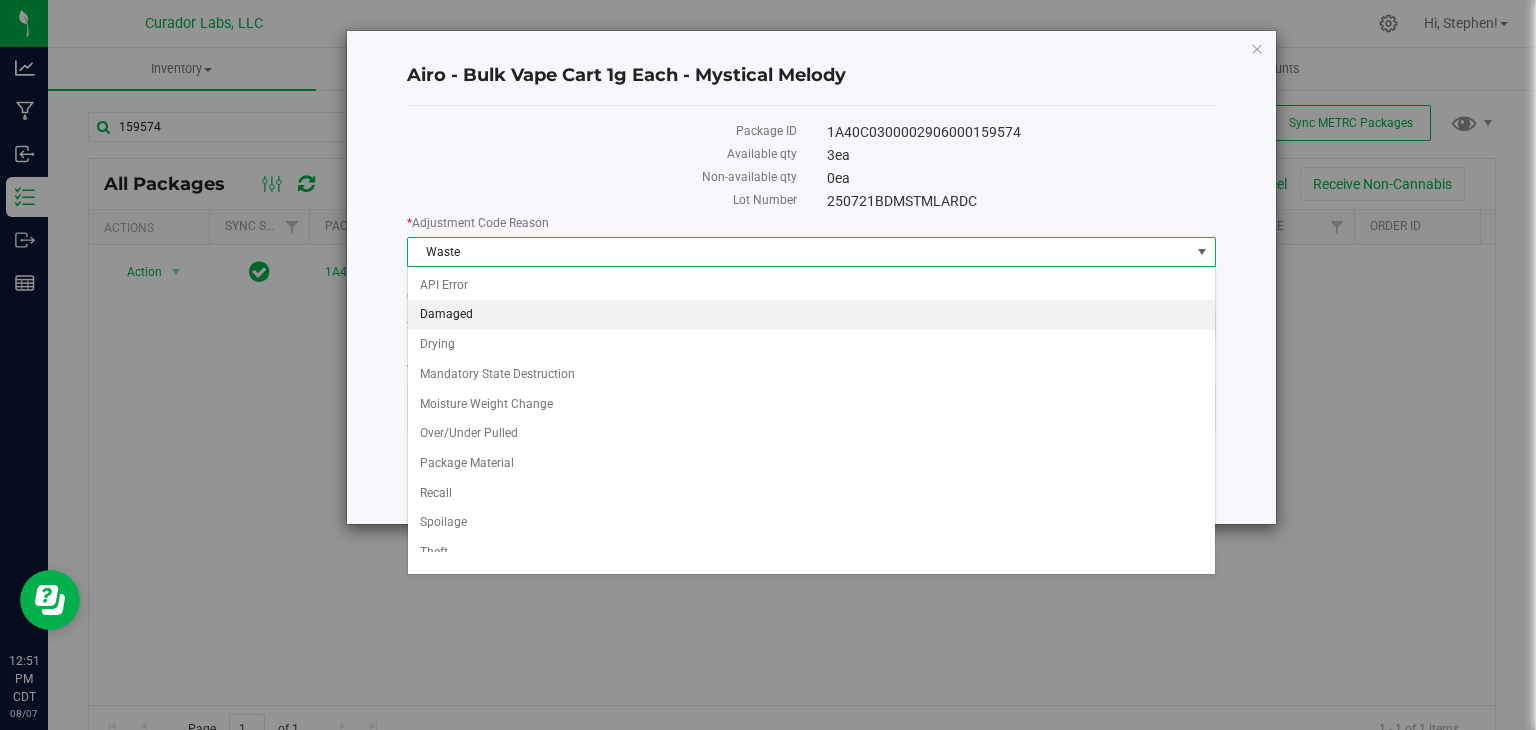 drag, startPoint x: 653, startPoint y: 329, endPoint x: 655, endPoint y: 315, distance: 14.142136 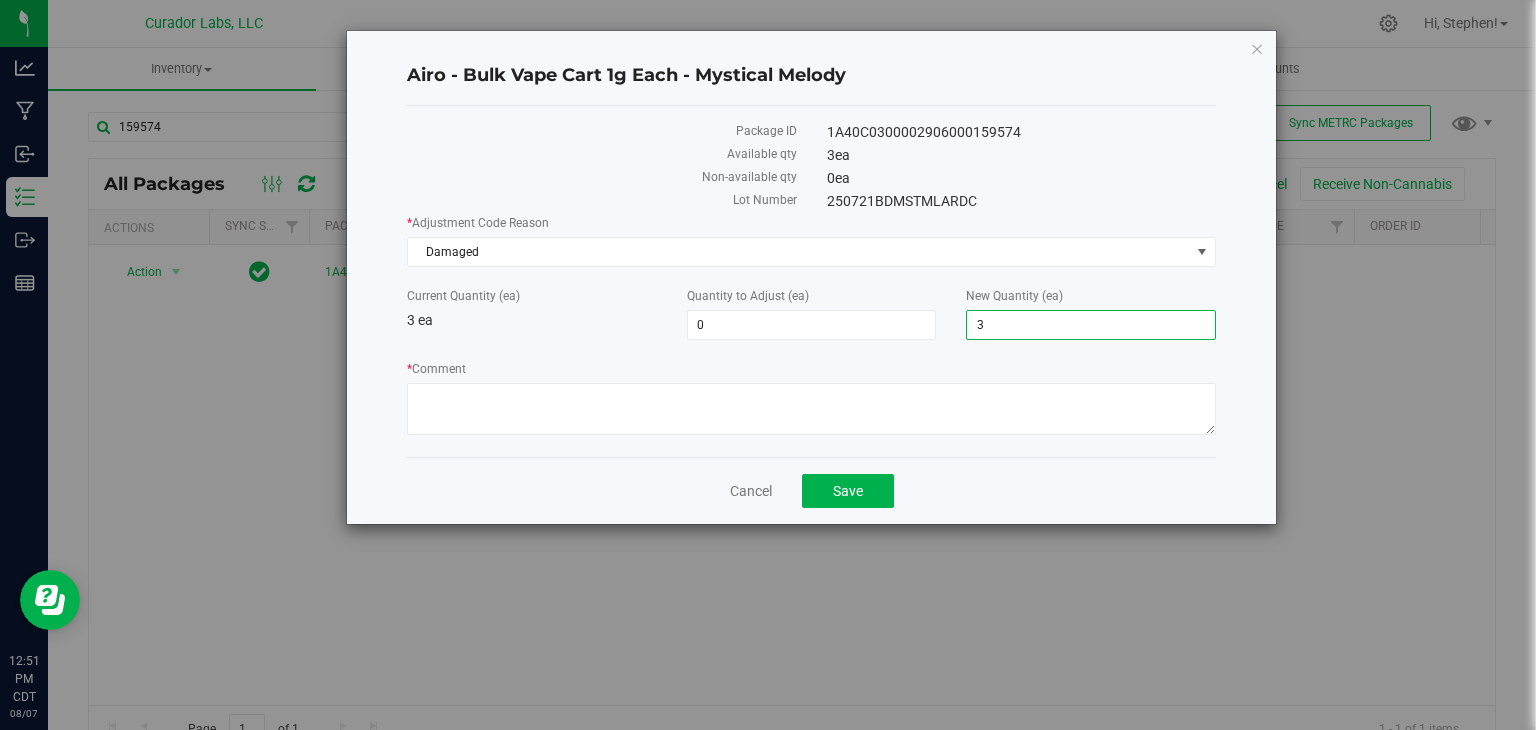 drag, startPoint x: 983, startPoint y: 321, endPoint x: 898, endPoint y: 290, distance: 90.47652 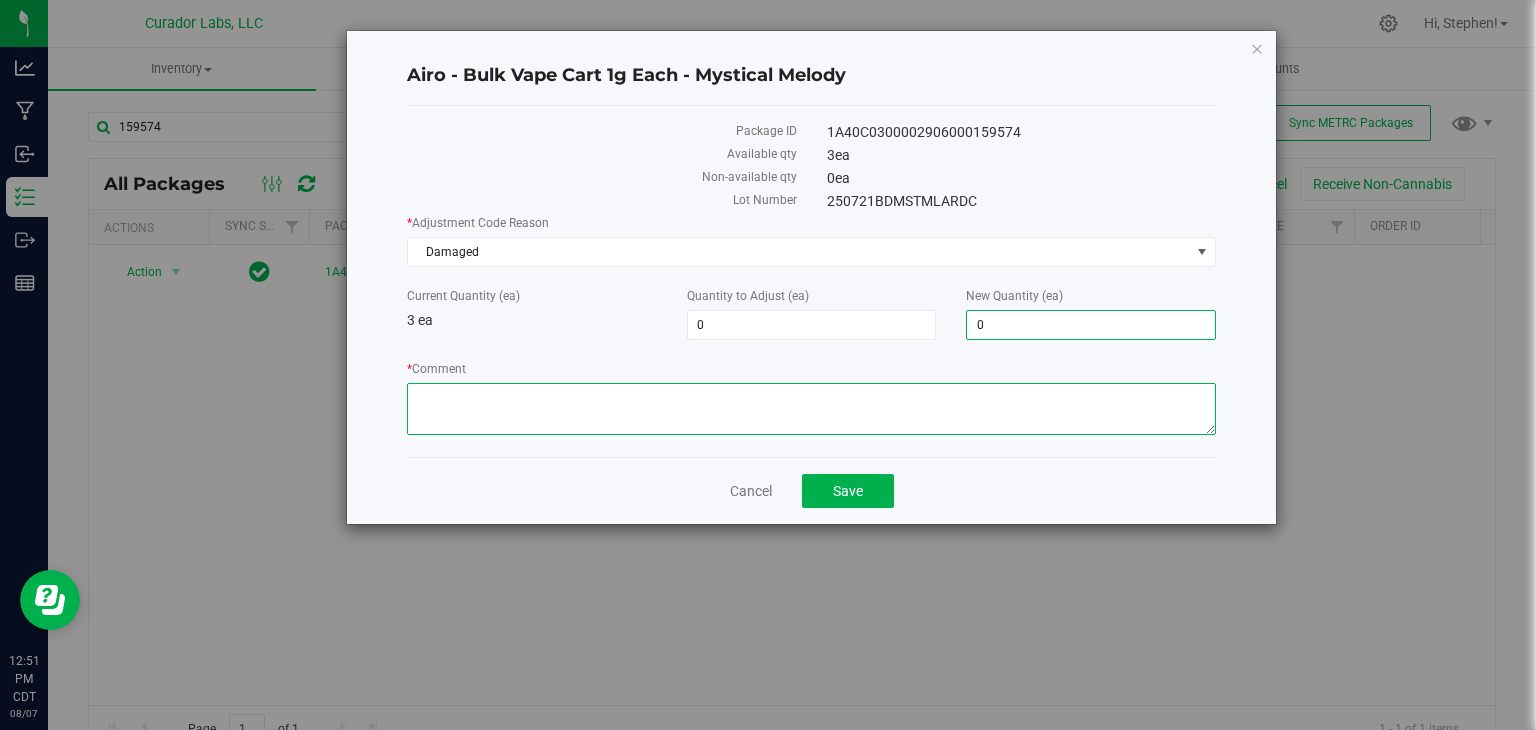 type on "-3" 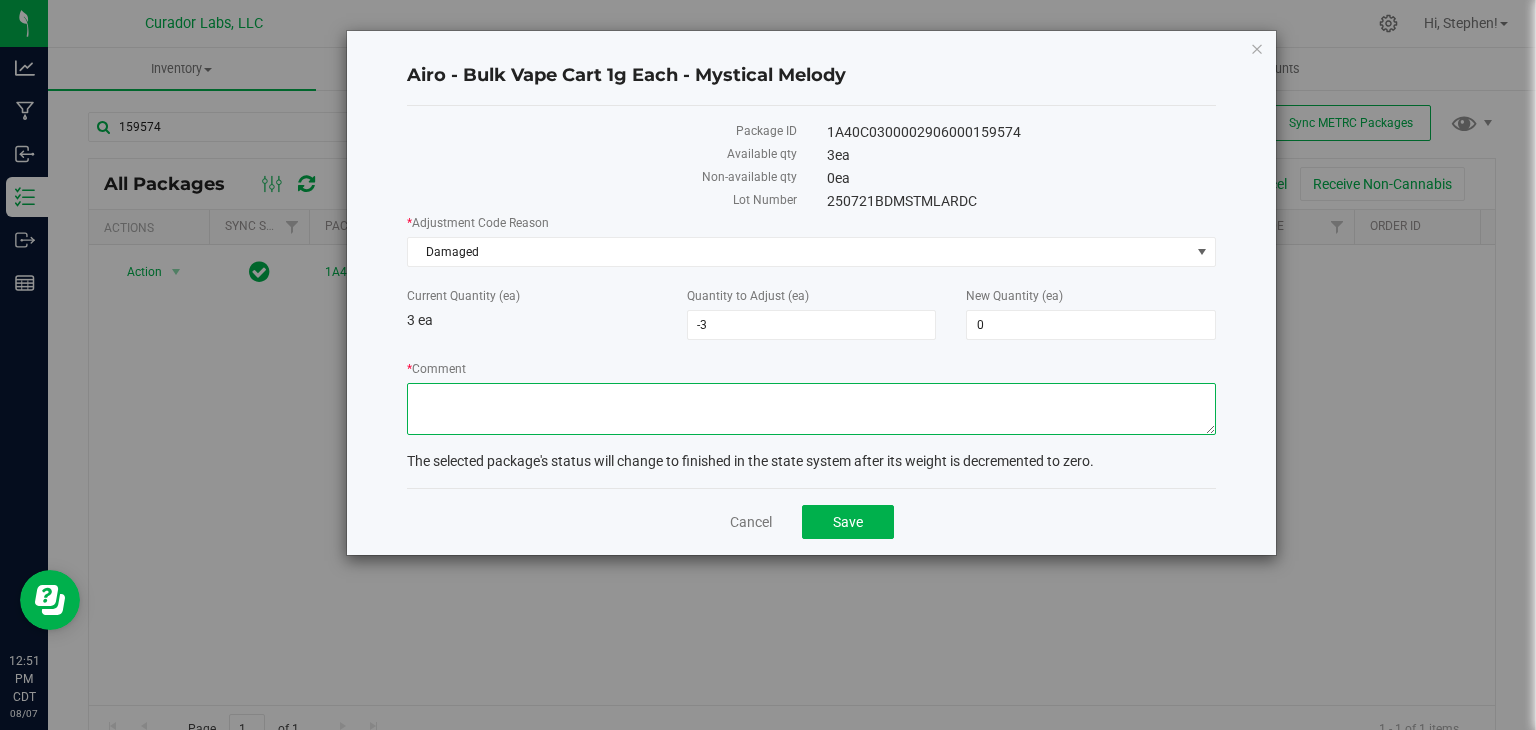 click on "*
Comment" at bounding box center (811, 409) 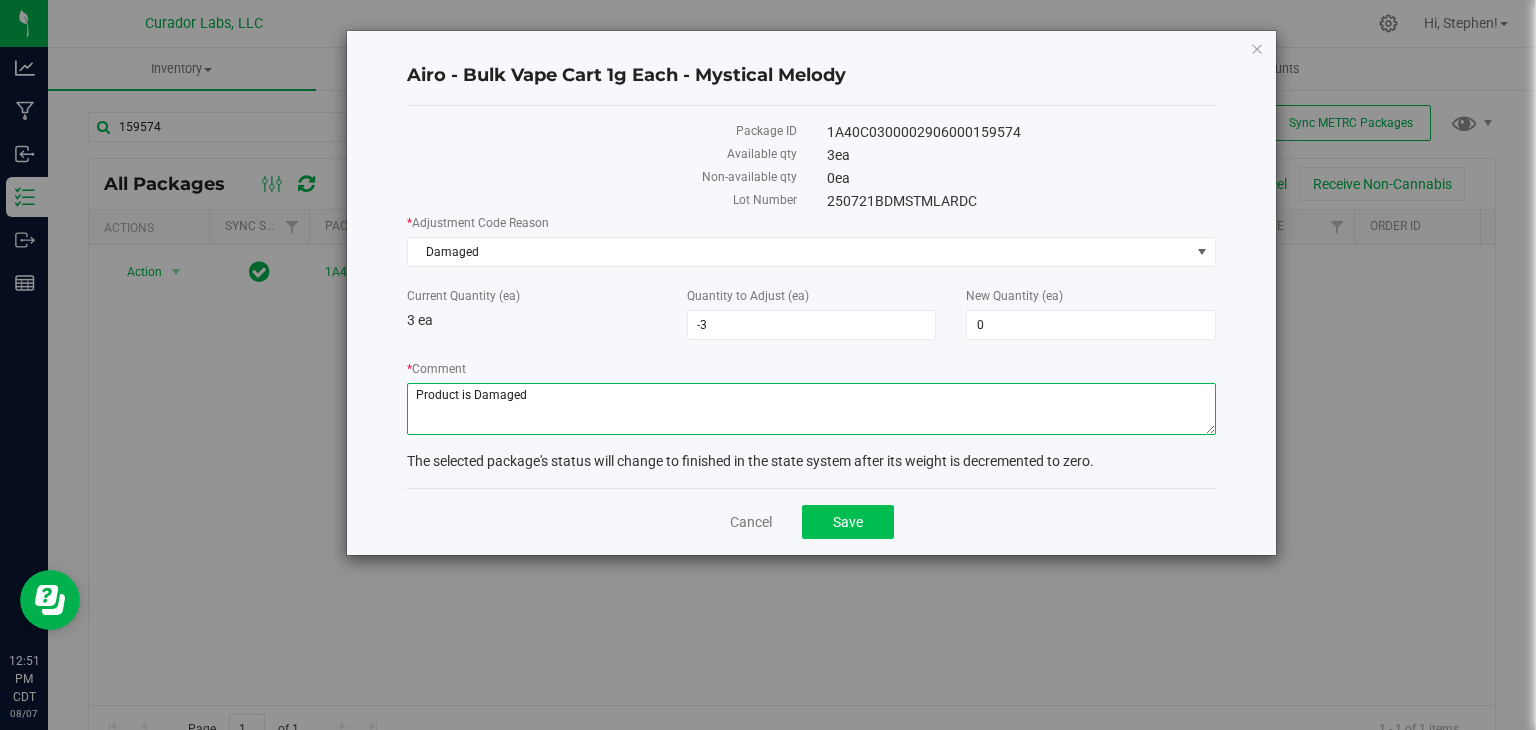 type on "Product is Damaged" 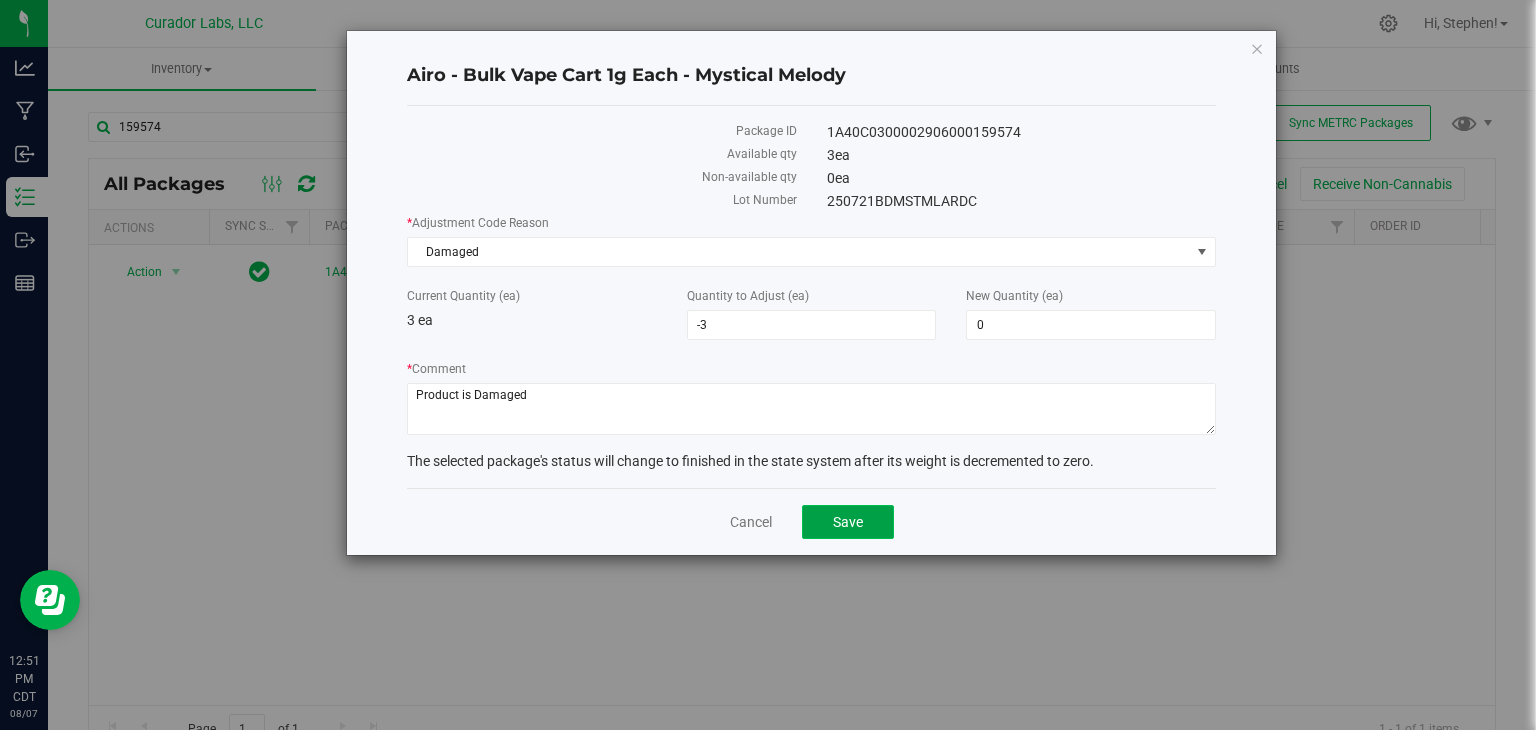 click on "Save" 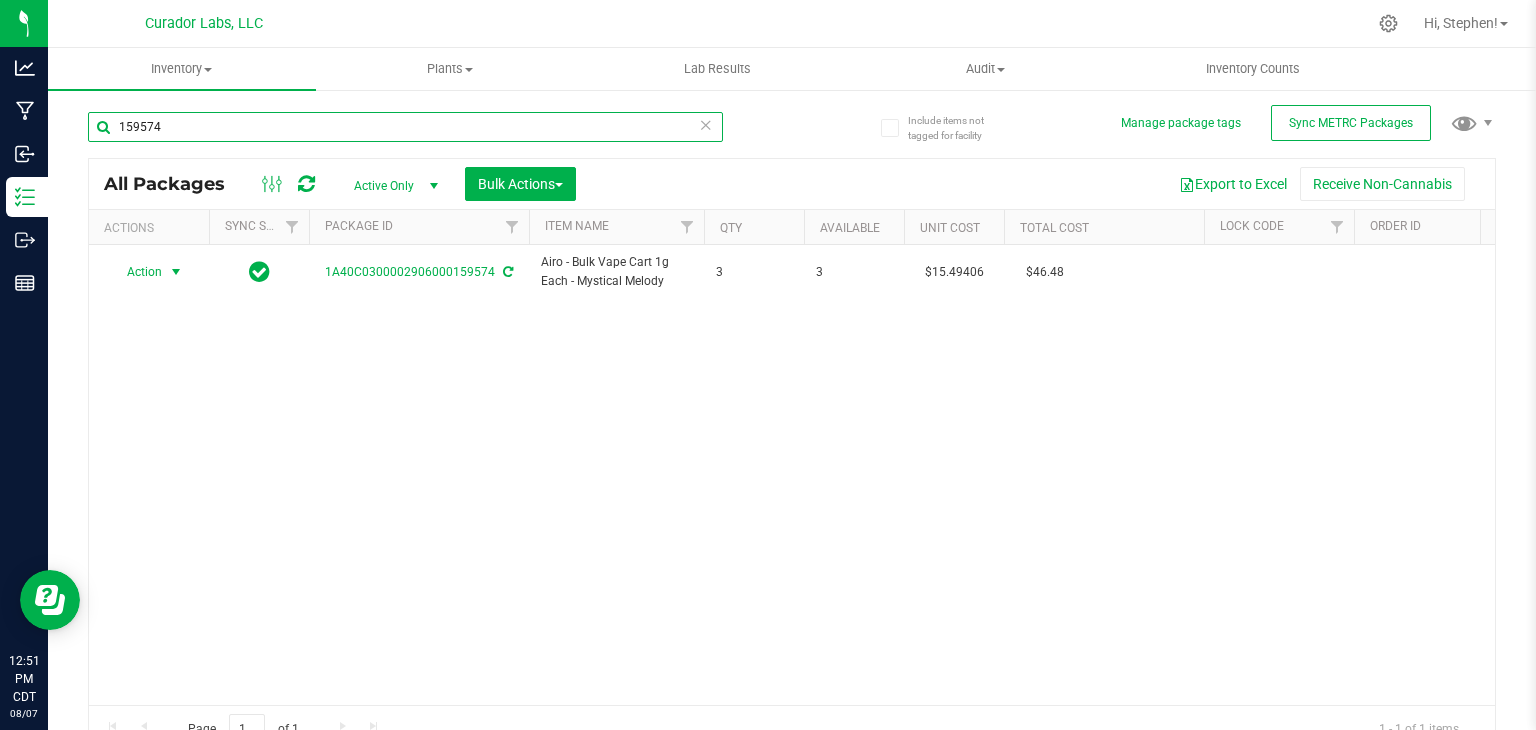 click on "159574" at bounding box center [405, 127] 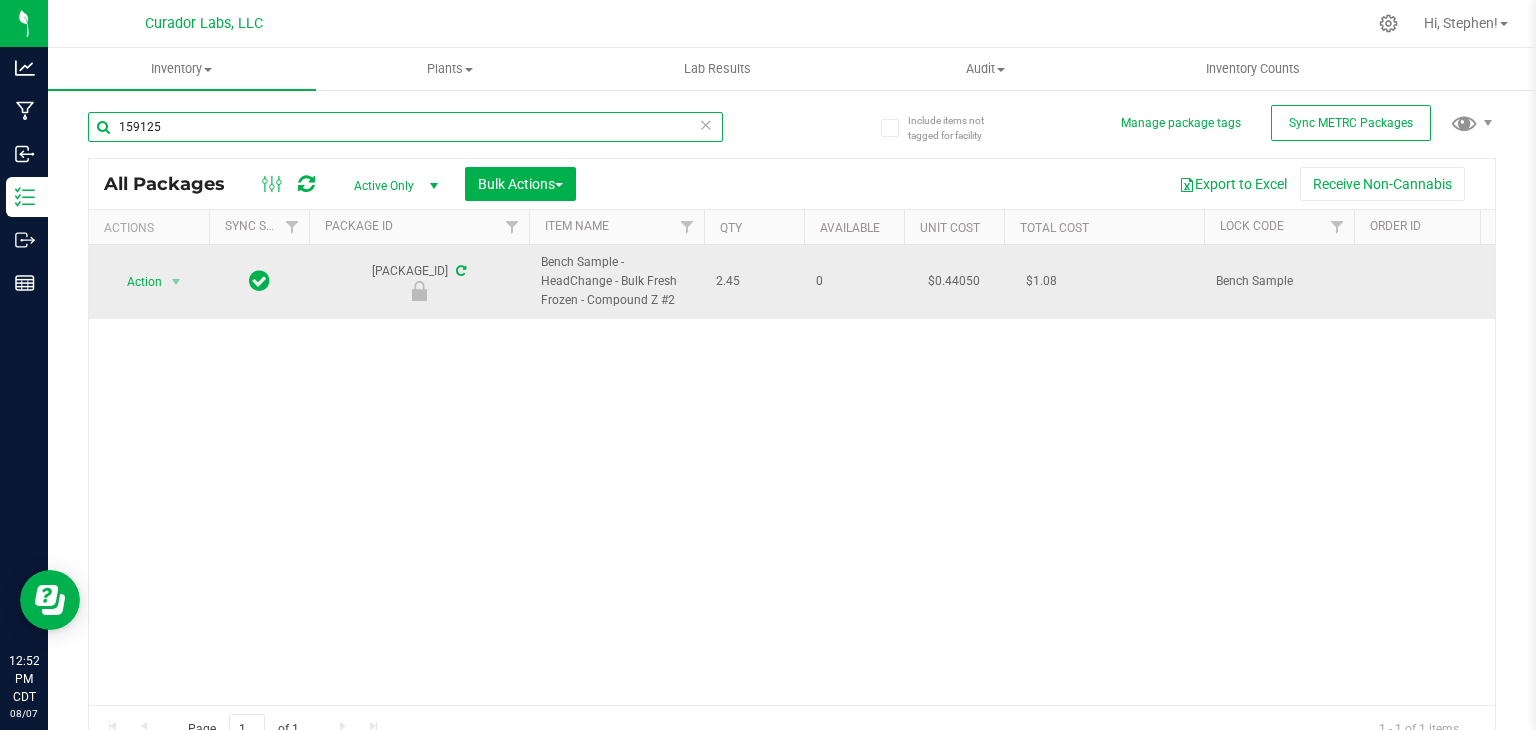 type on "159125" 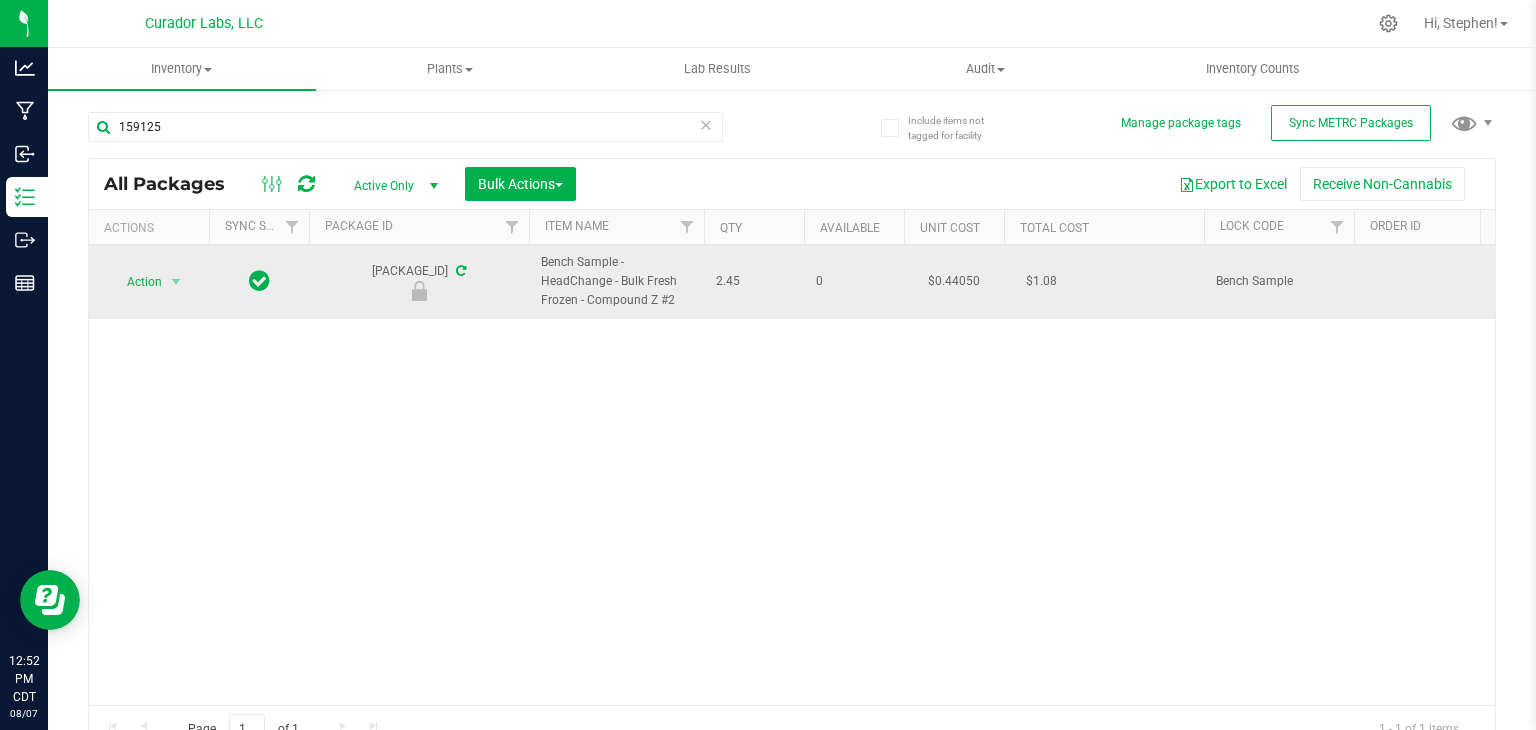 drag, startPoint x: 675, startPoint y: 306, endPoint x: 532, endPoint y: 258, distance: 150.84097 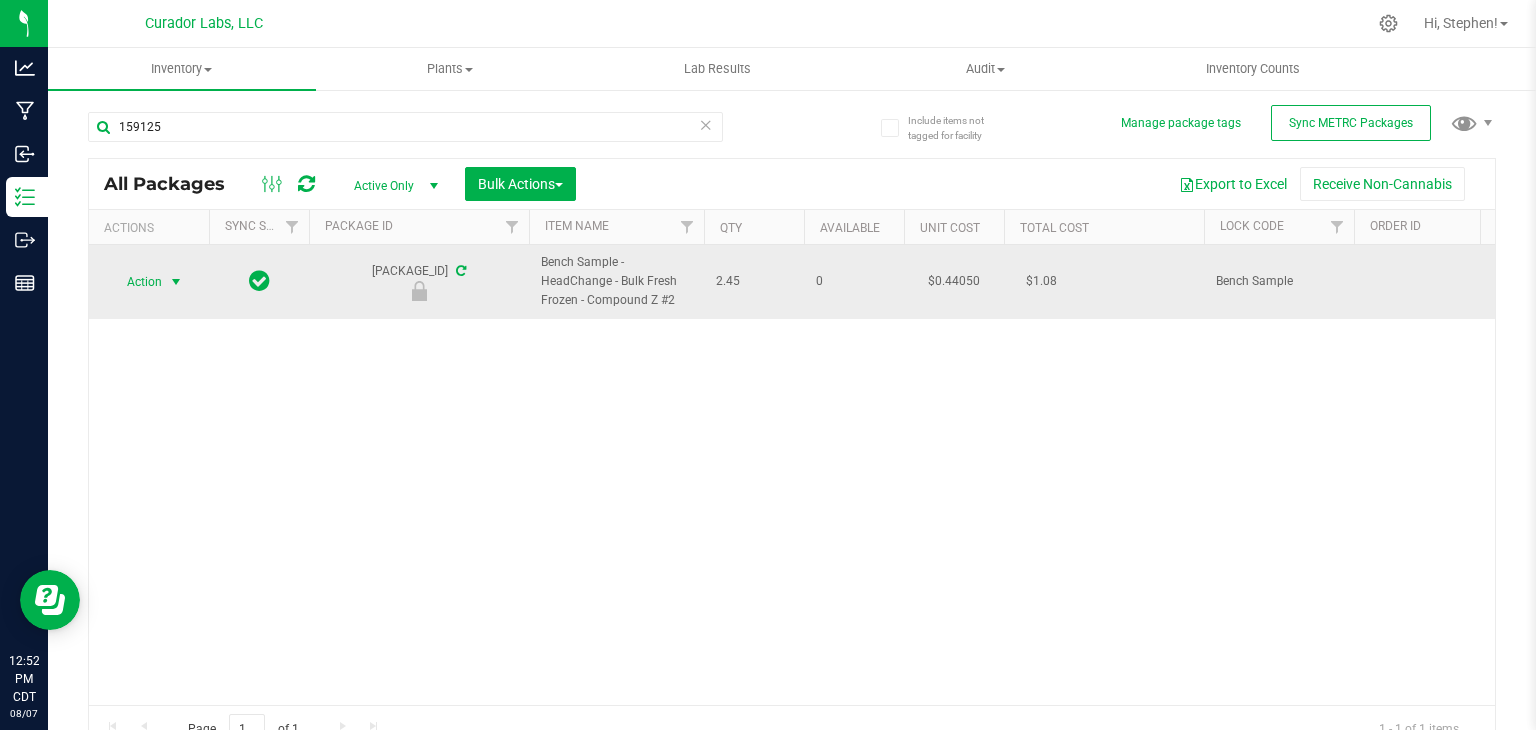click on "Action" at bounding box center [136, 282] 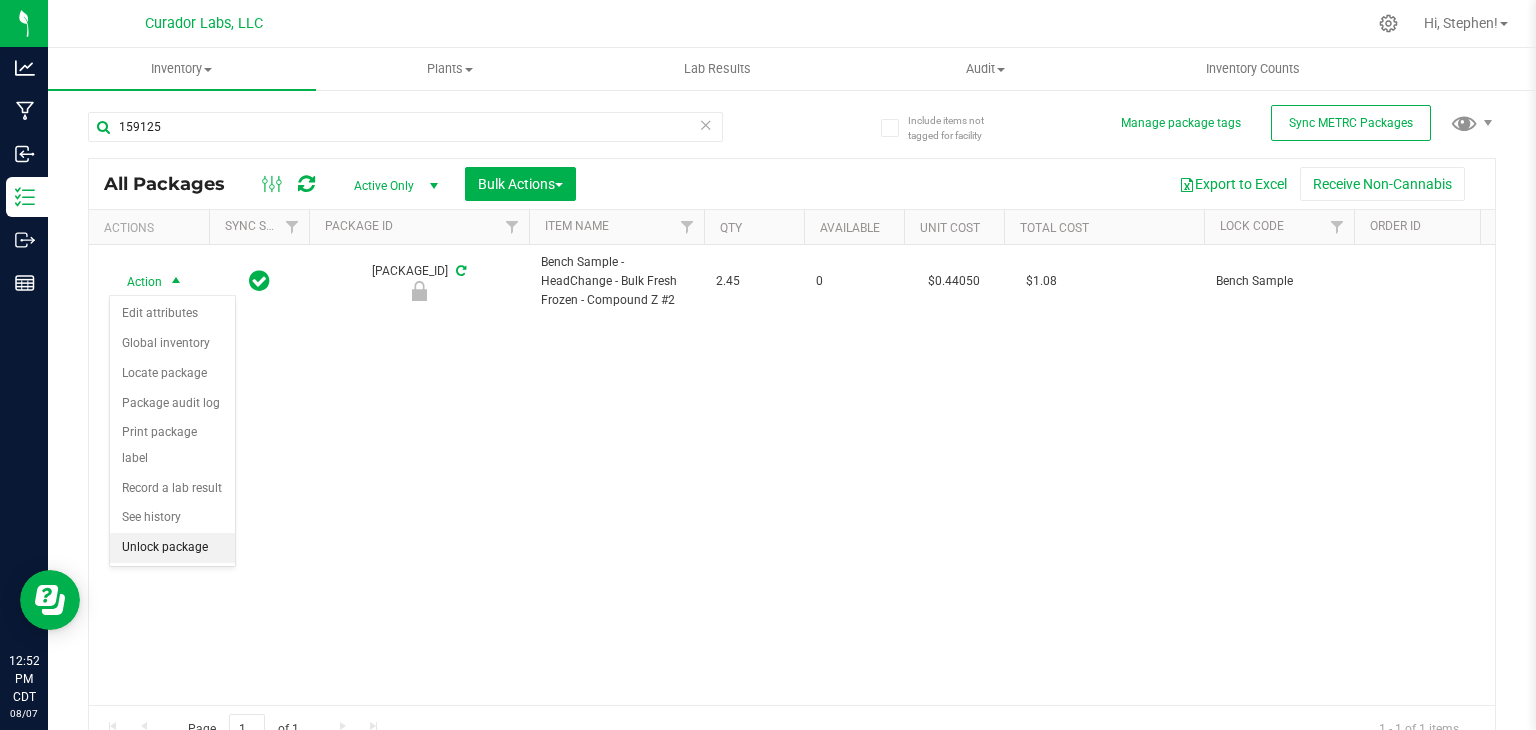 click on "Unlock package" at bounding box center [172, 548] 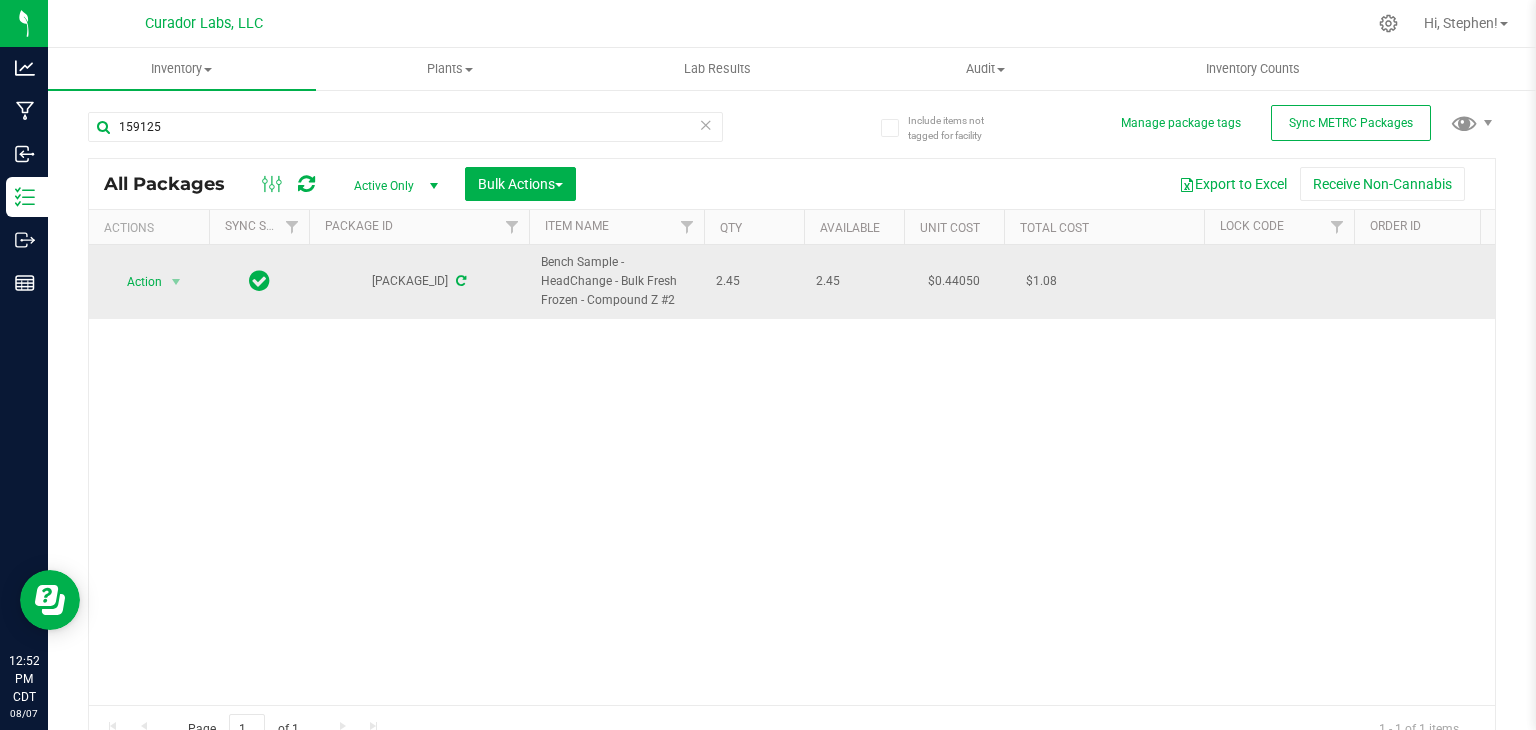 drag, startPoint x: 678, startPoint y: 298, endPoint x: 536, endPoint y: 262, distance: 146.49232 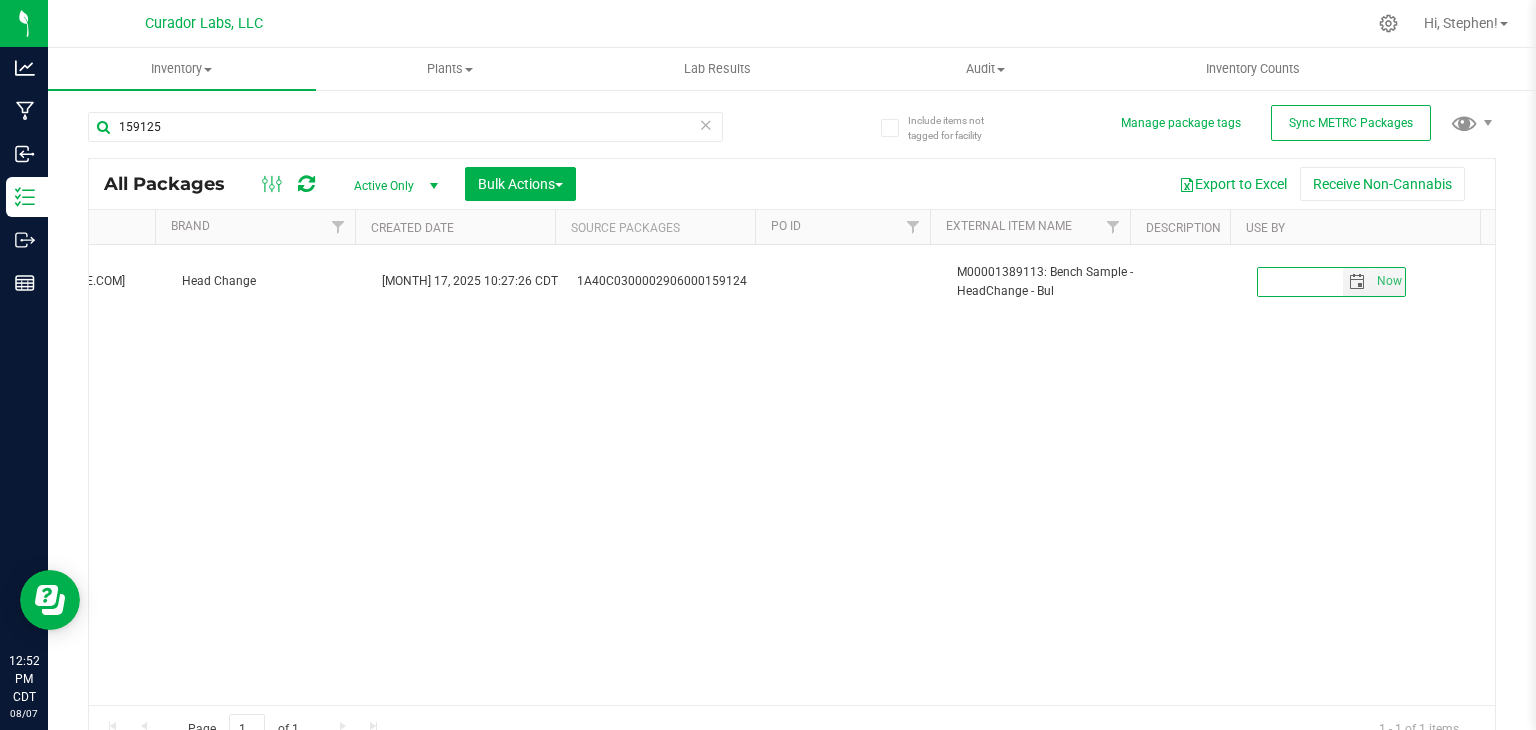 scroll, scrollTop: 0, scrollLeft: 4316, axis: horizontal 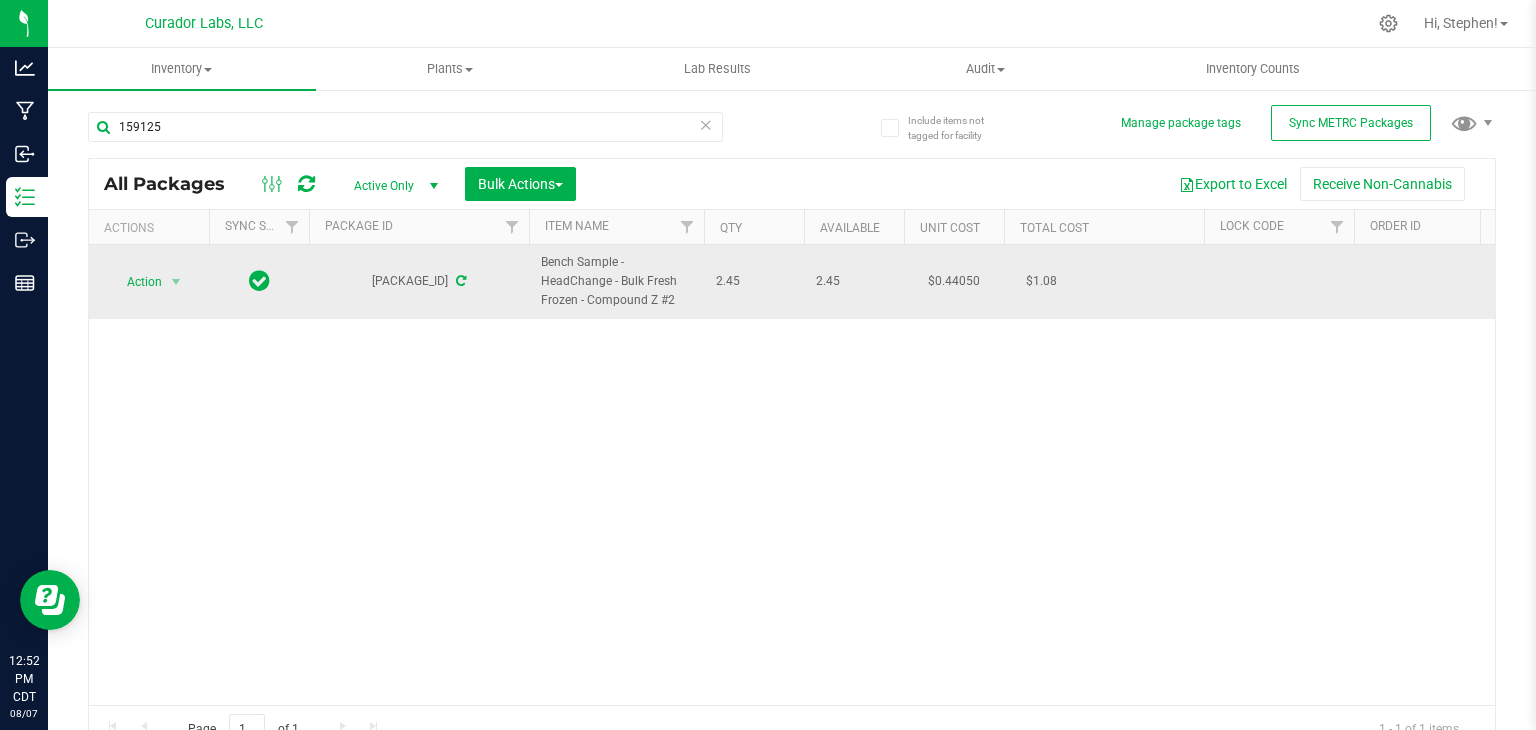 click on "Action Action Adjust qty Create package Edit attributes Global inventory Locate package Lock package Package audit log Print package label Record a lab result Retag package See history" at bounding box center (149, 282) 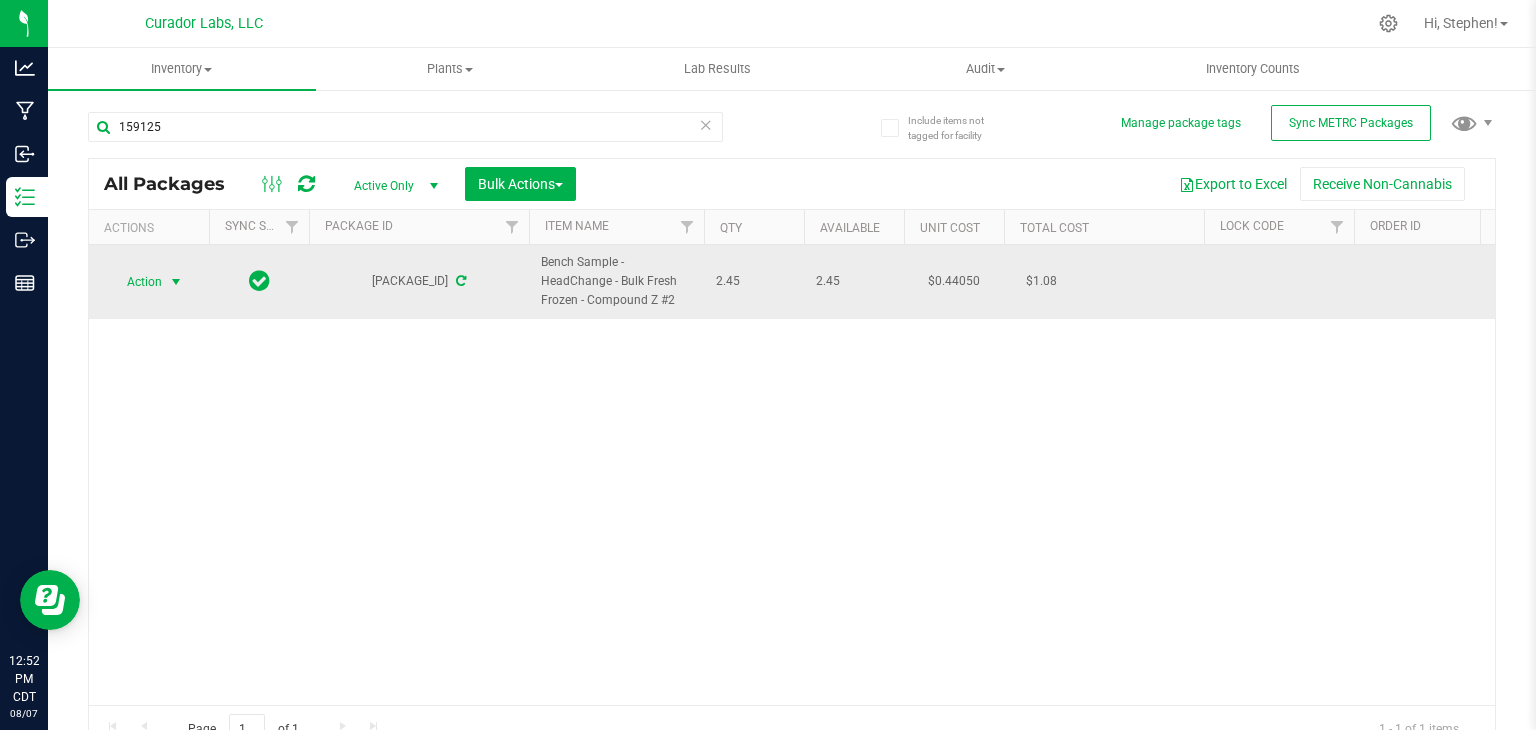click on "Action" at bounding box center [136, 282] 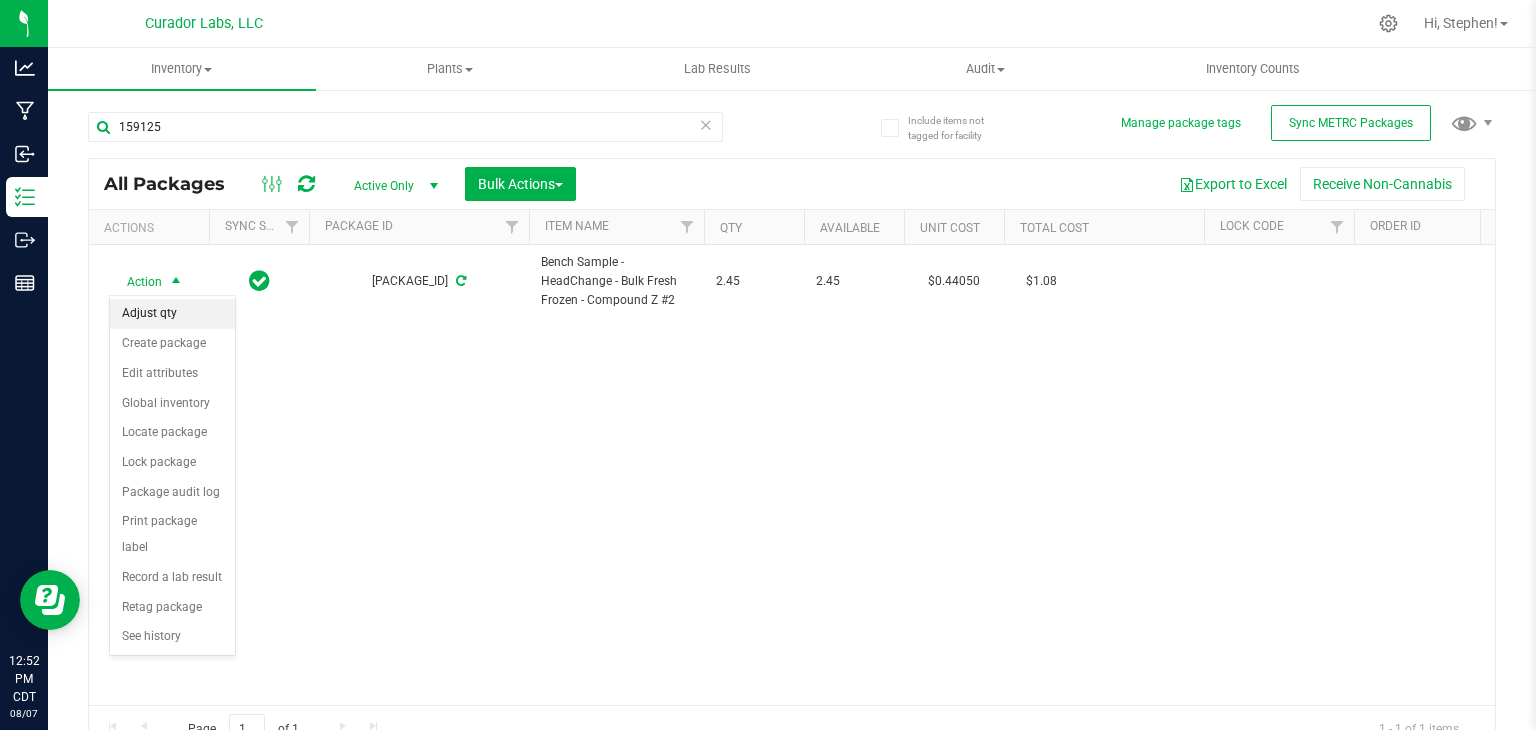 click on "Adjust qty" at bounding box center [172, 314] 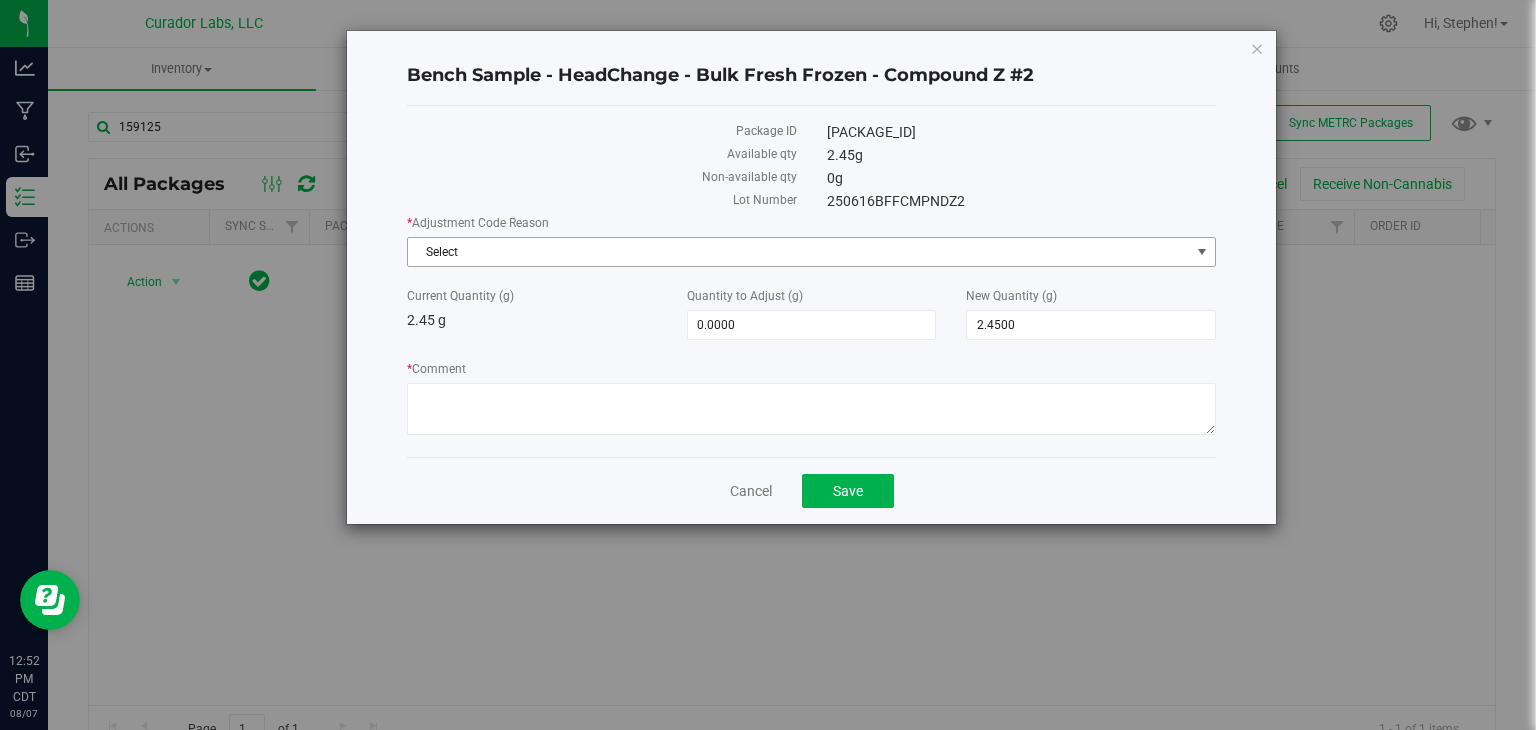 click on "Select" at bounding box center [799, 252] 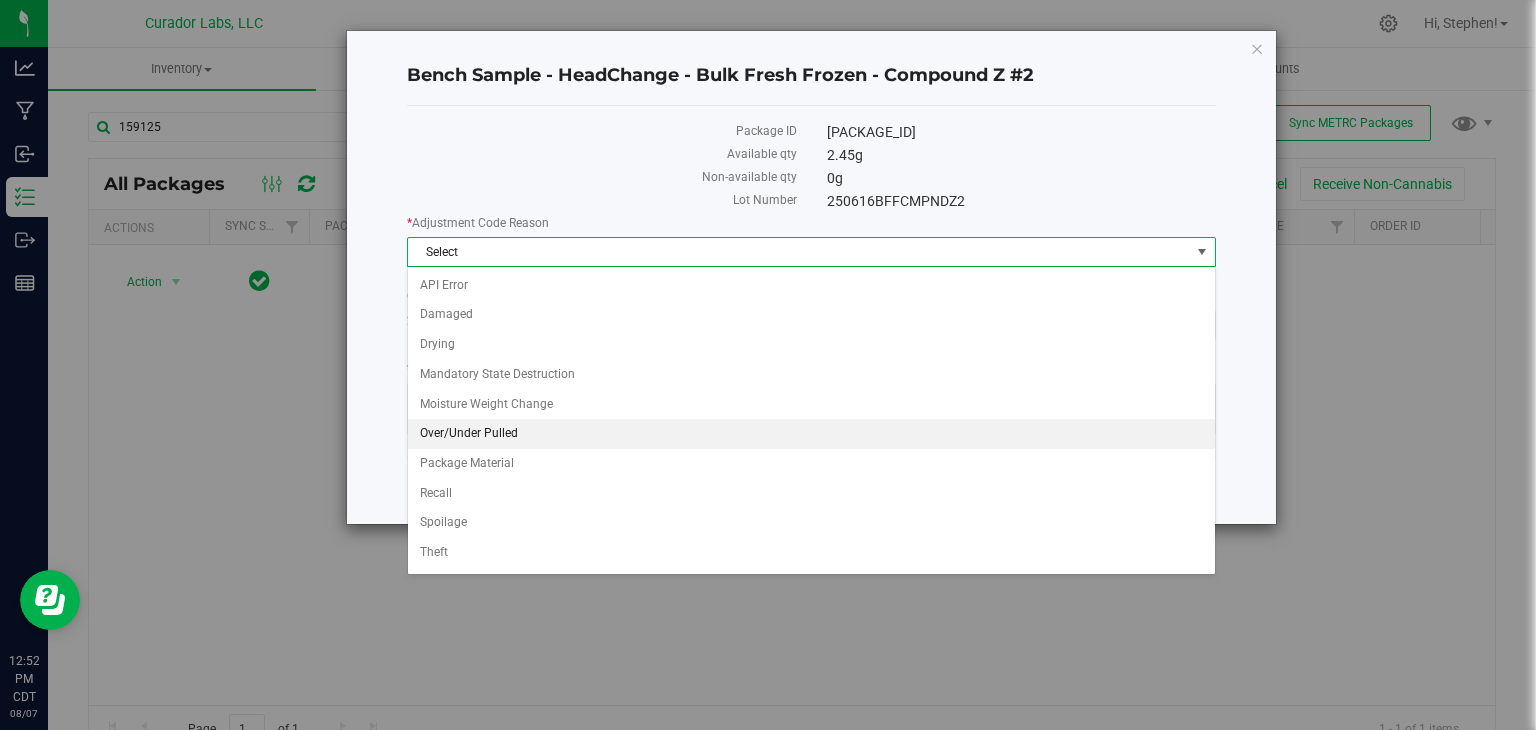 scroll, scrollTop: 52, scrollLeft: 0, axis: vertical 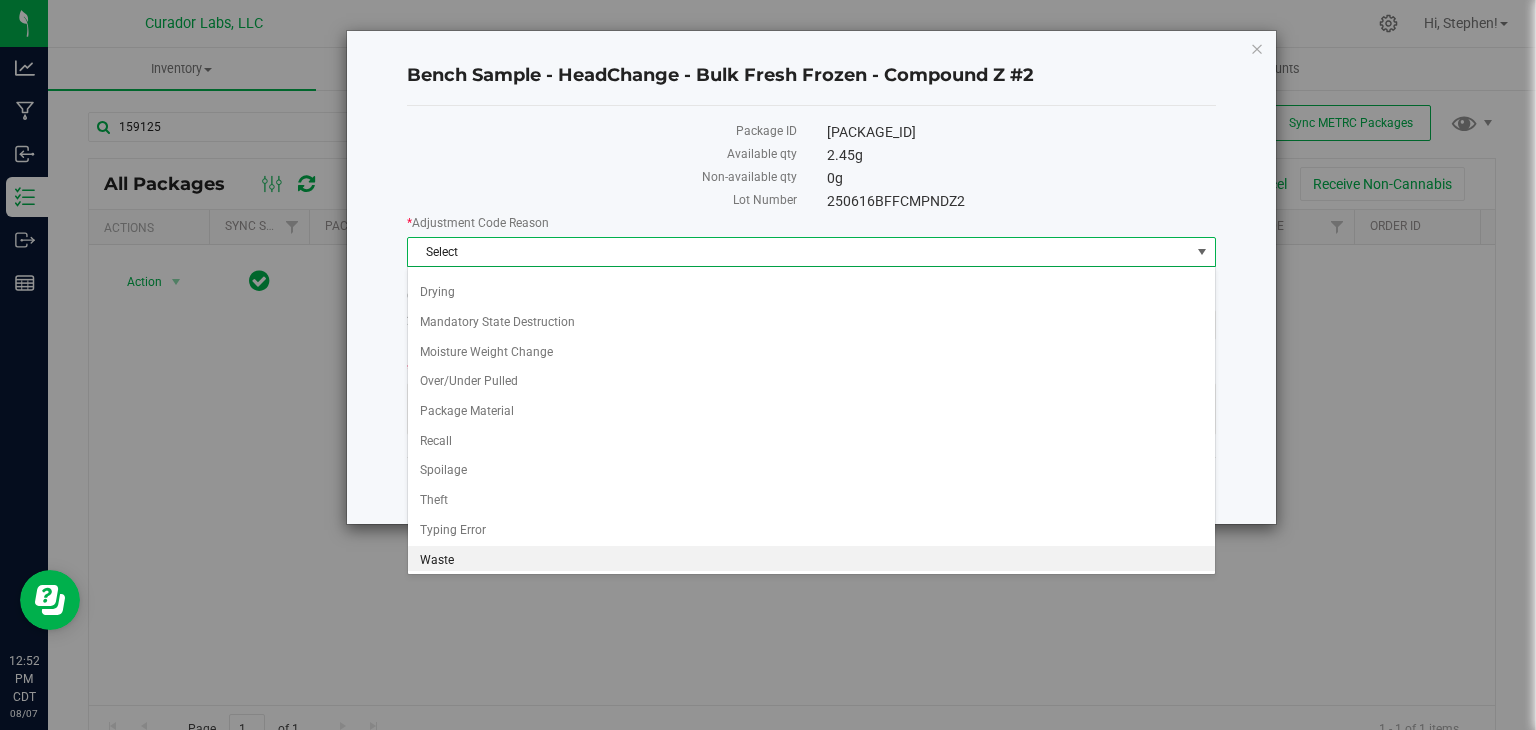 click on "Waste" at bounding box center (811, 561) 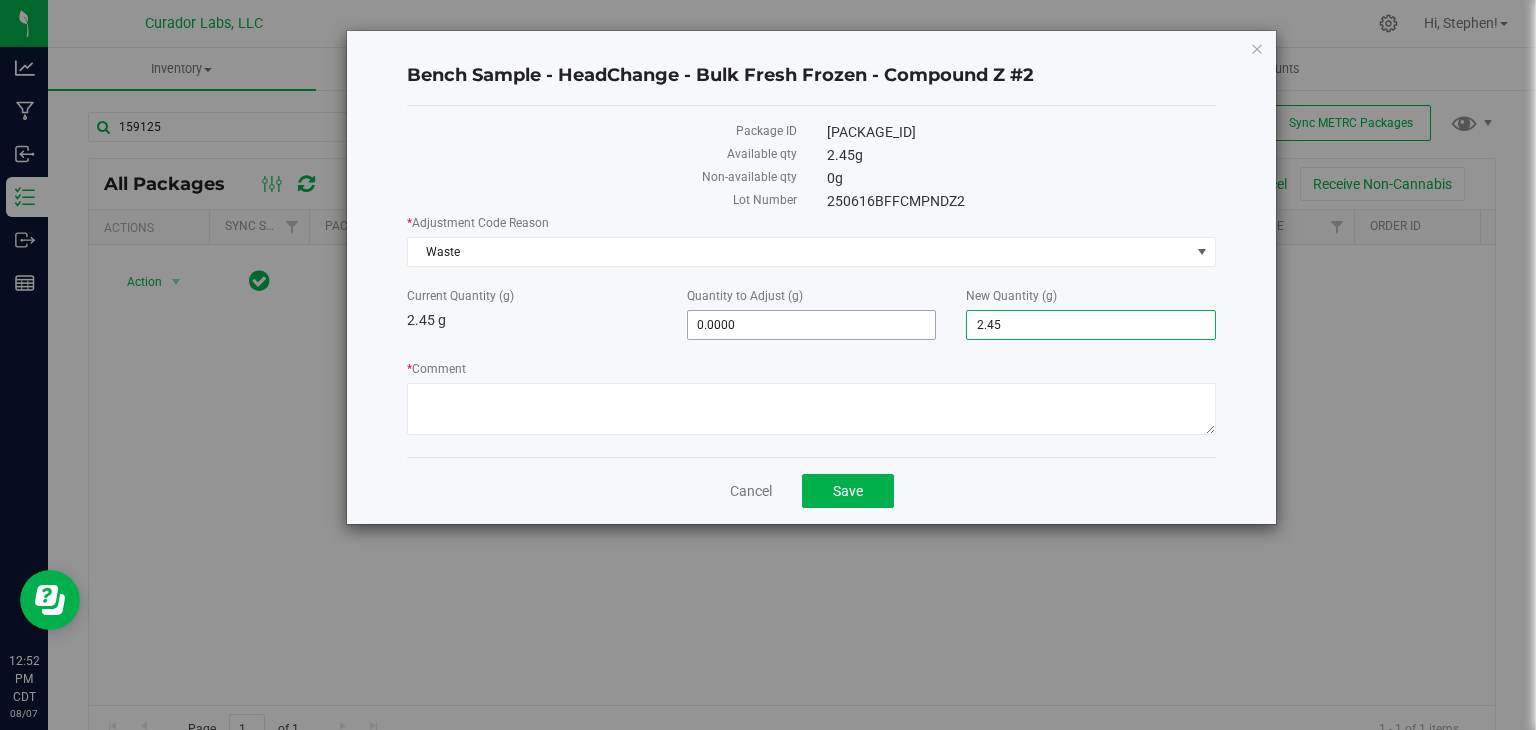 drag, startPoint x: 1022, startPoint y: 329, endPoint x: 853, endPoint y: 318, distance: 169.3576 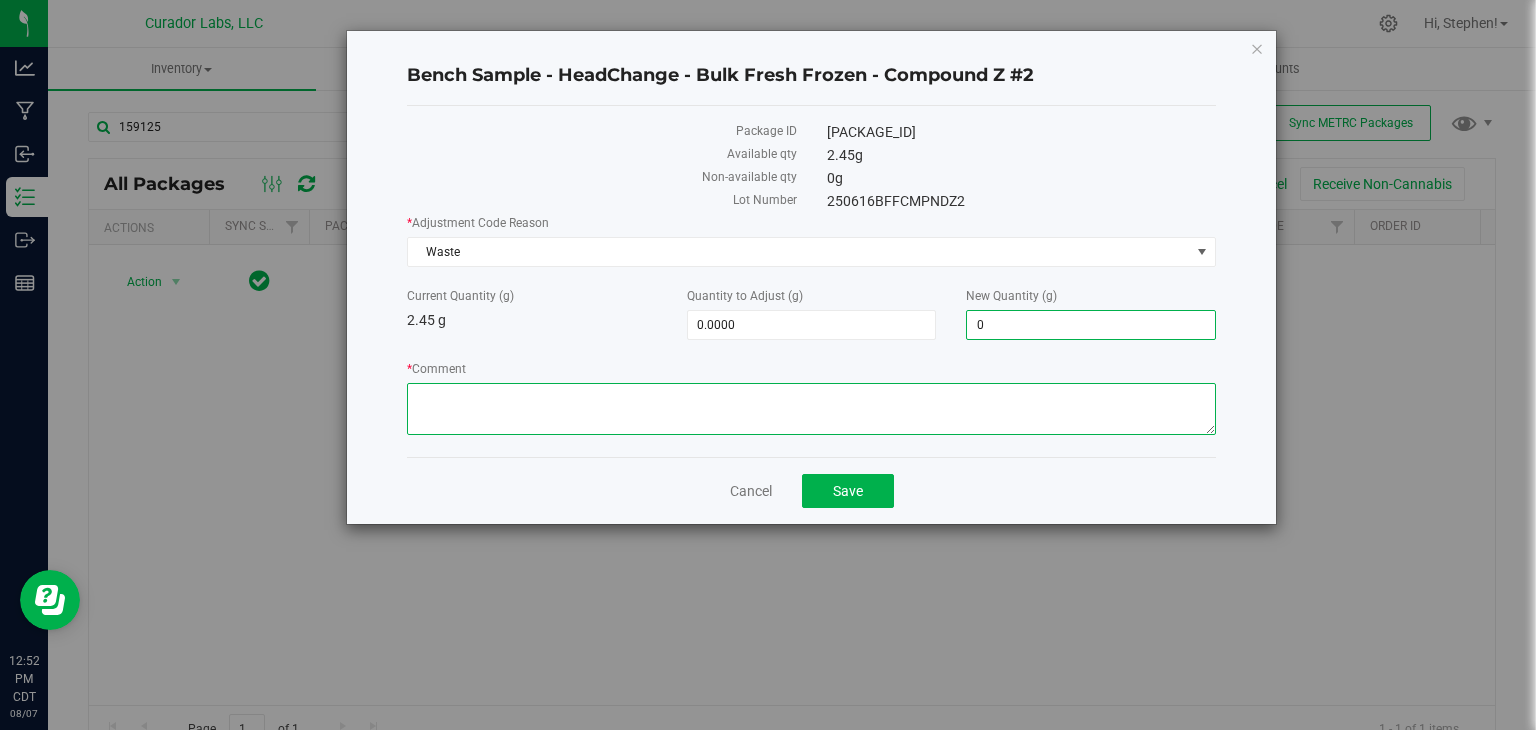 type on "-2.4500" 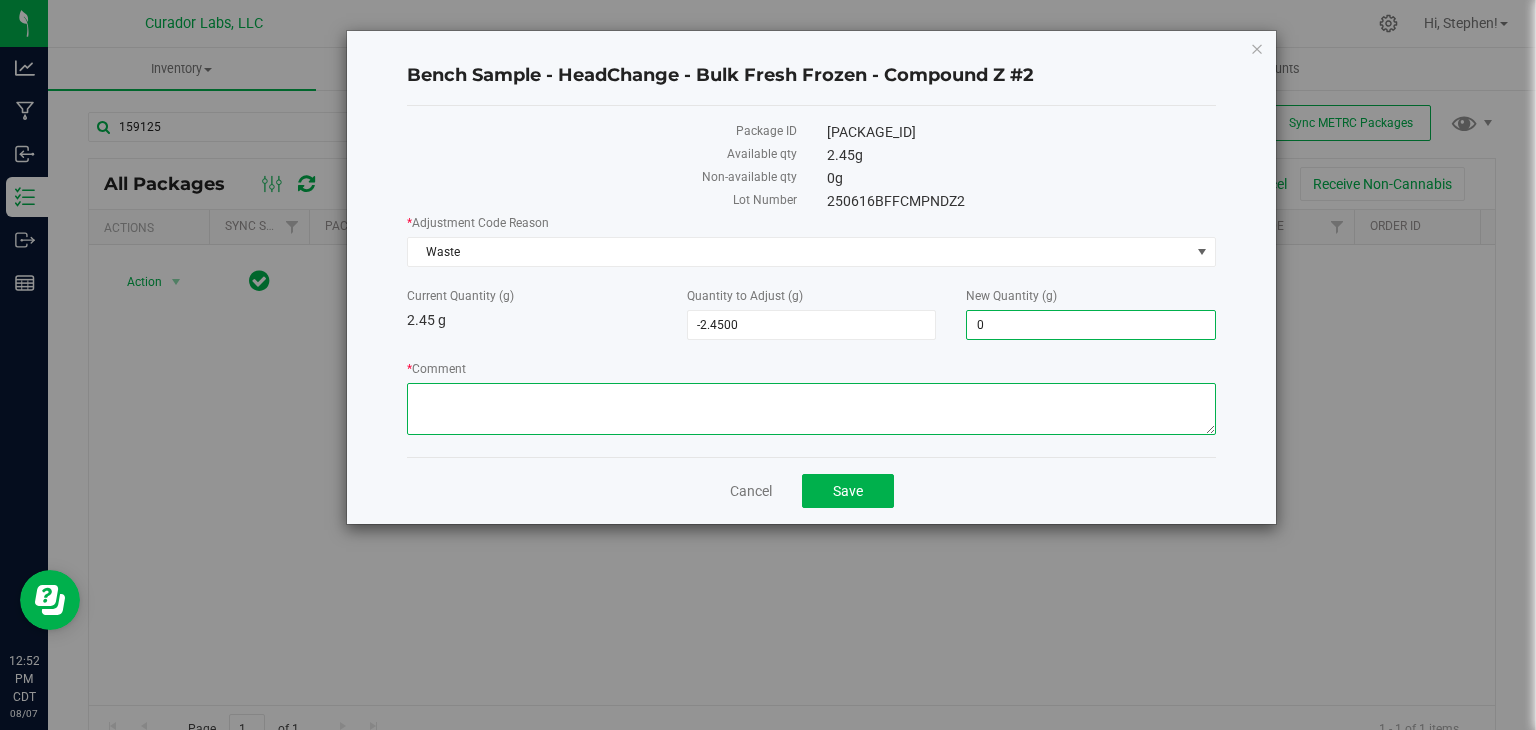 click on "*
Comment" at bounding box center (811, 409) 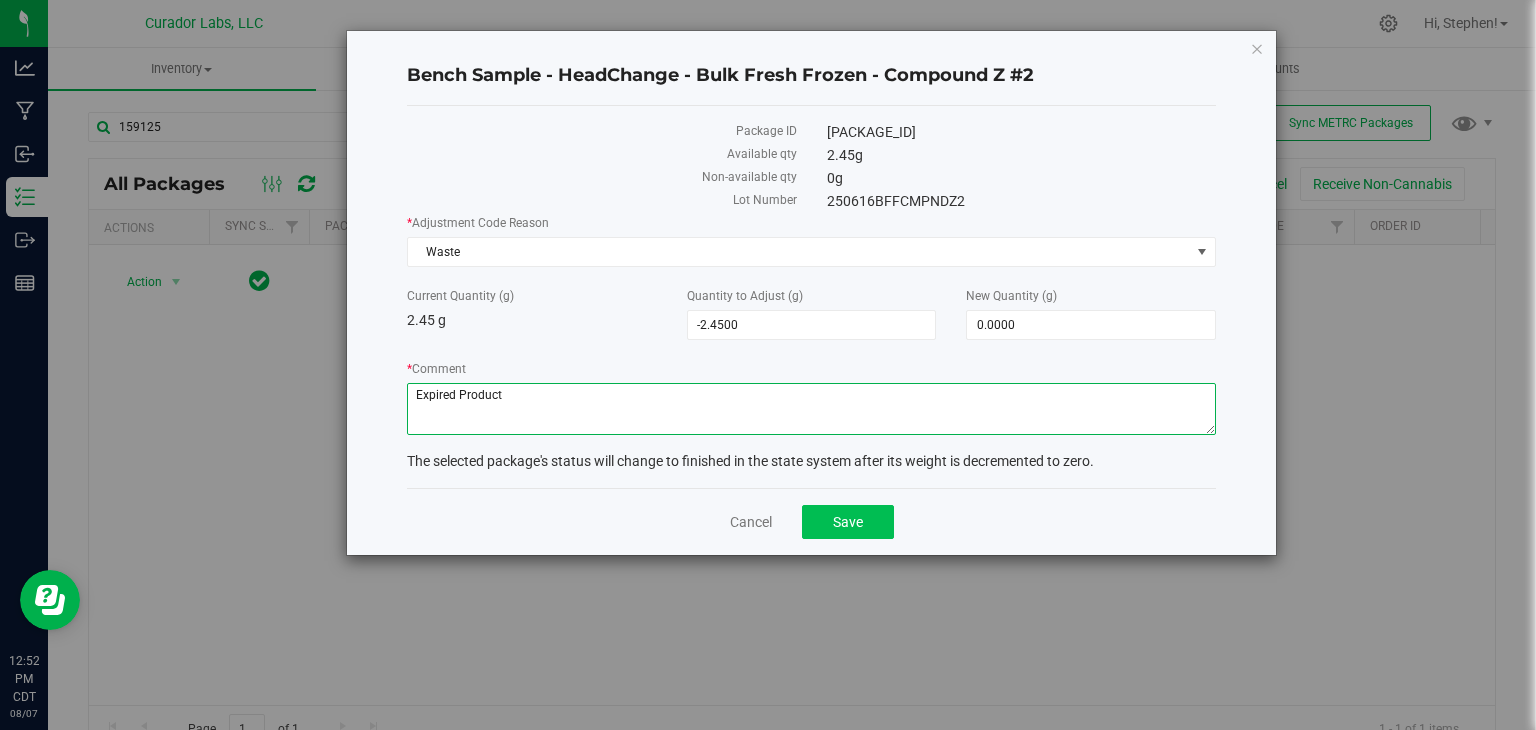 type on "Expired Product" 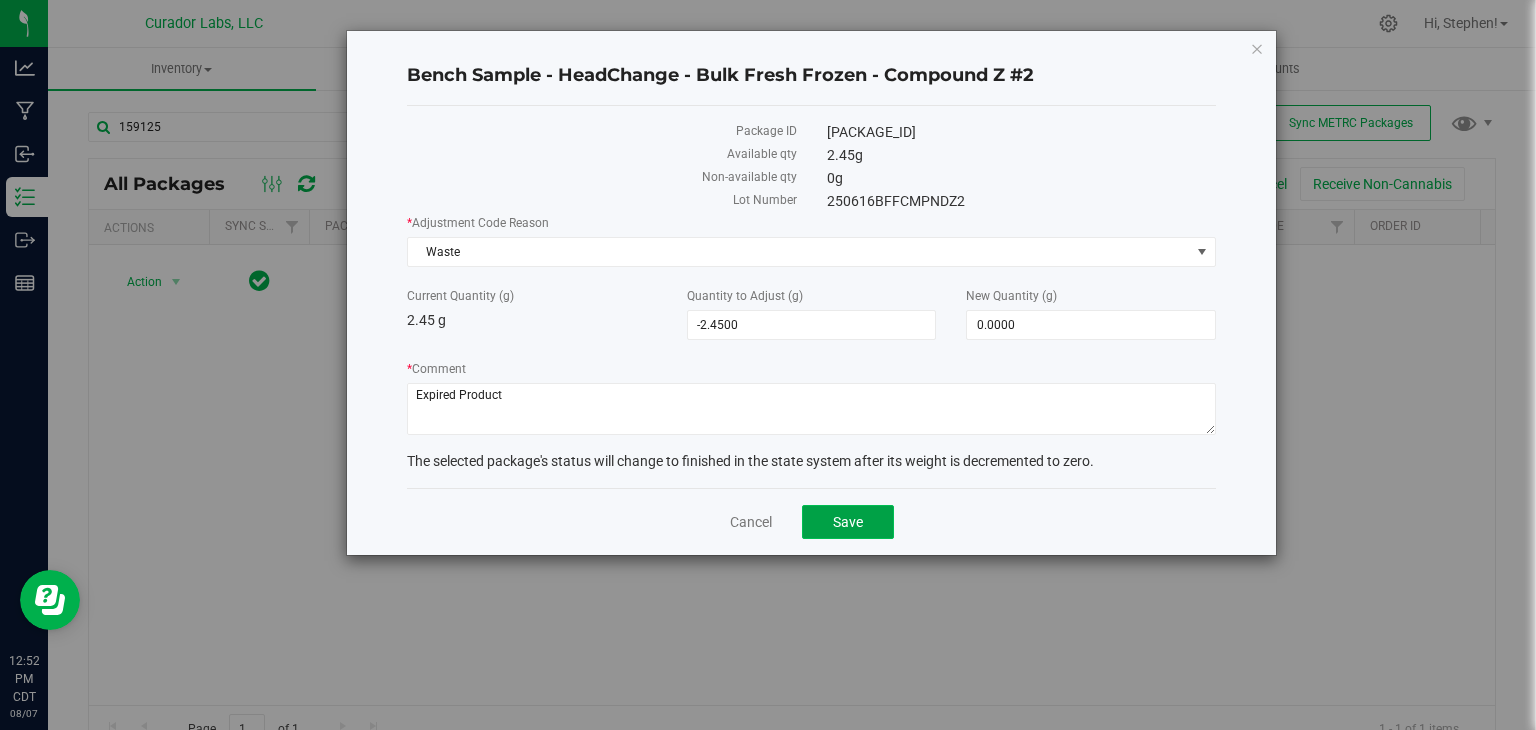 click on "Save" 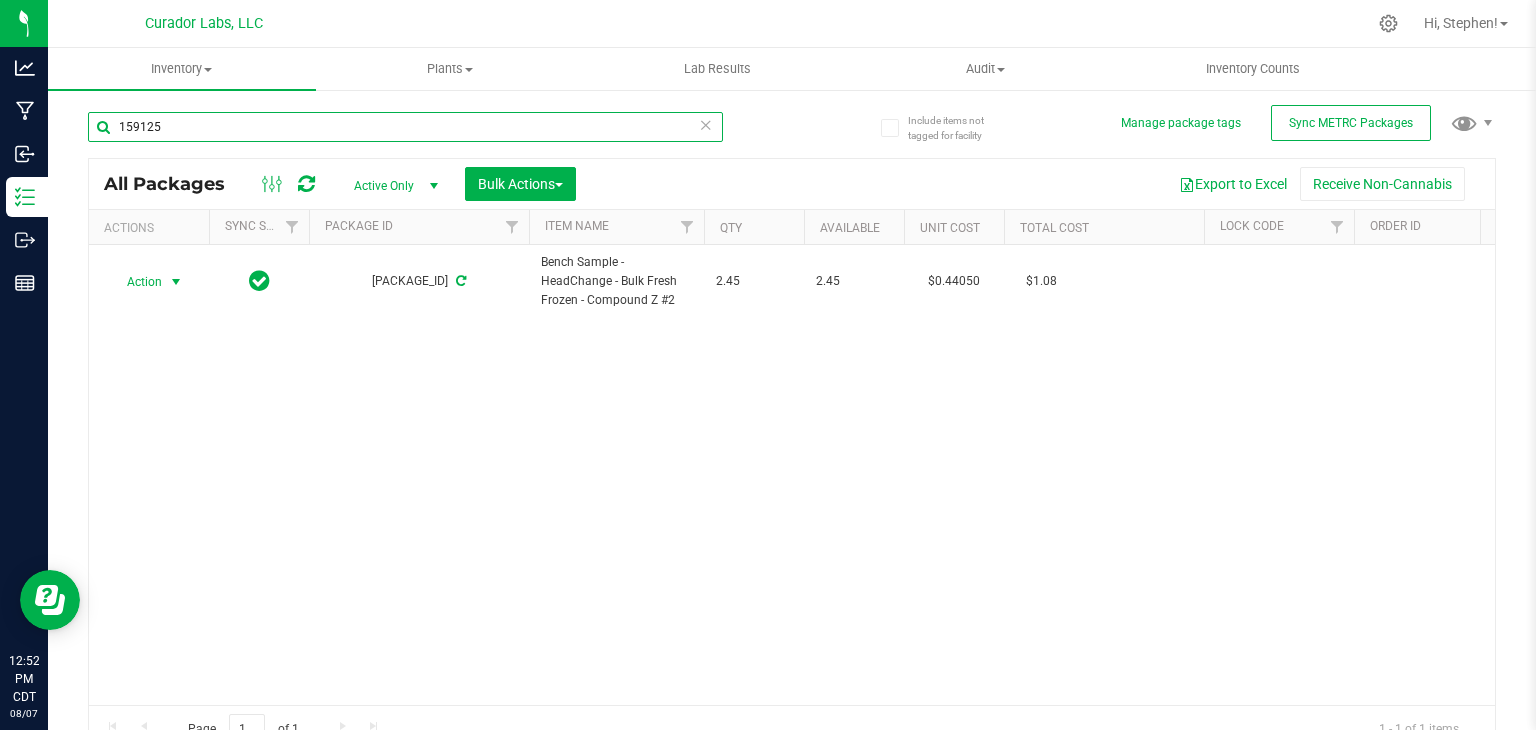 click on "159125" at bounding box center (405, 127) 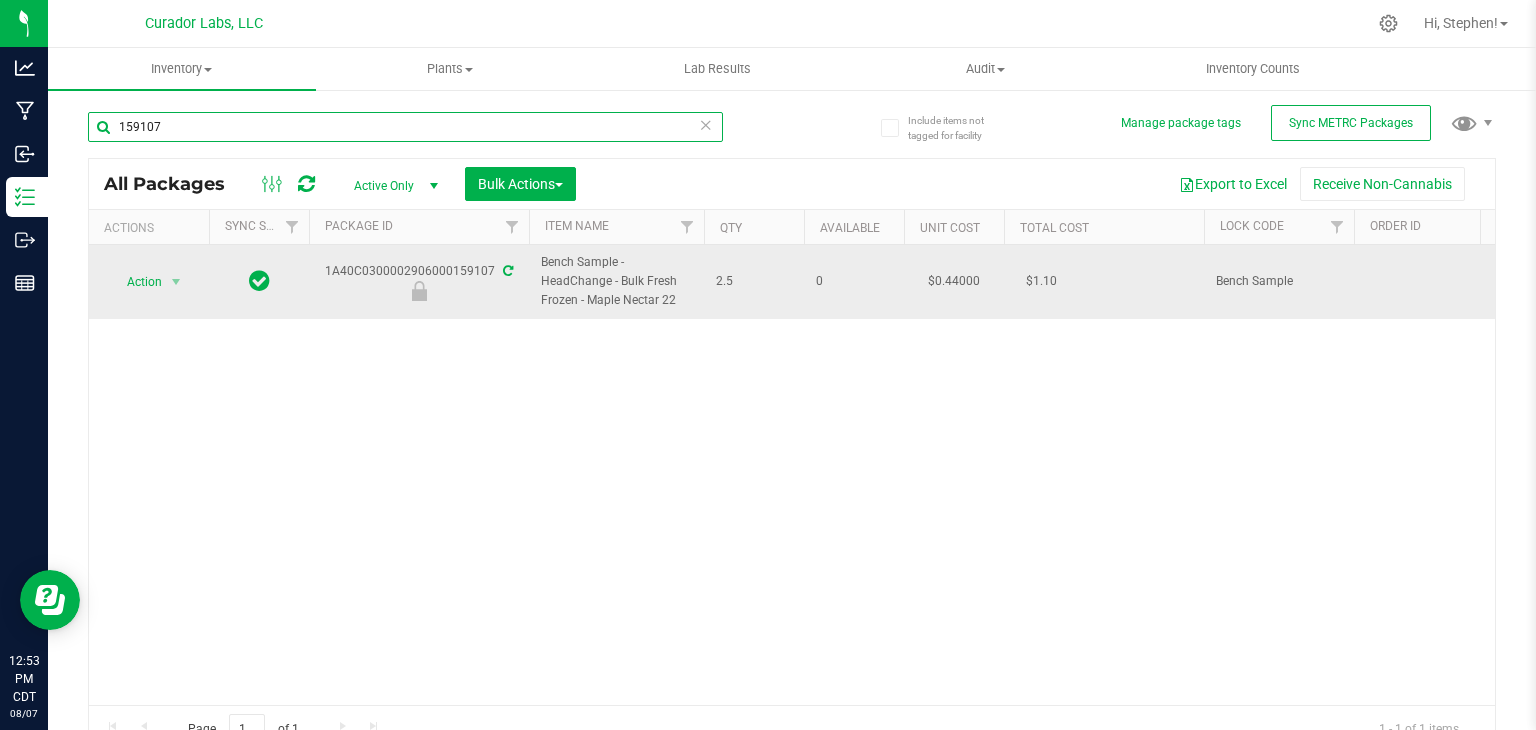 type on "159107" 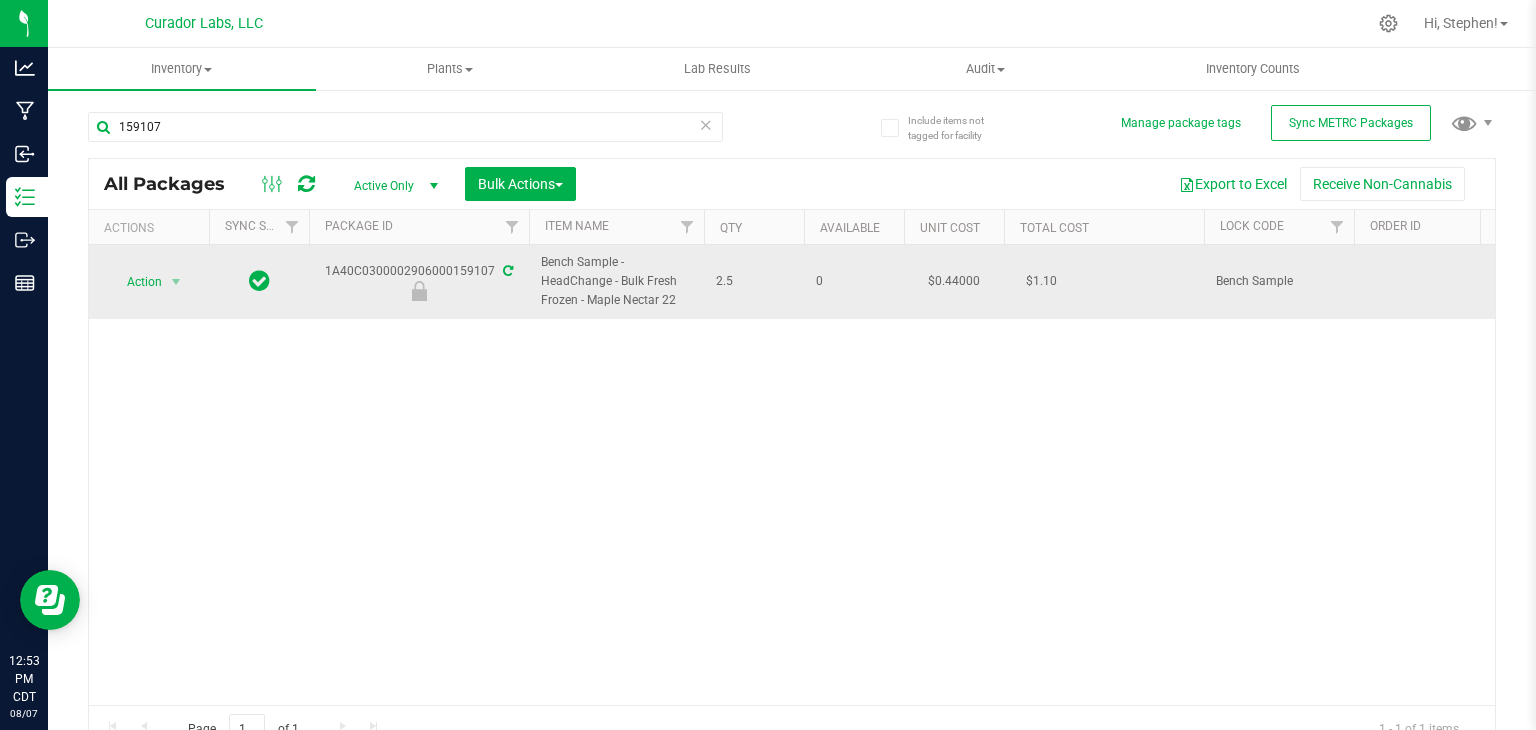 drag, startPoint x: 324, startPoint y: 273, endPoint x: 490, endPoint y: 272, distance: 166.003 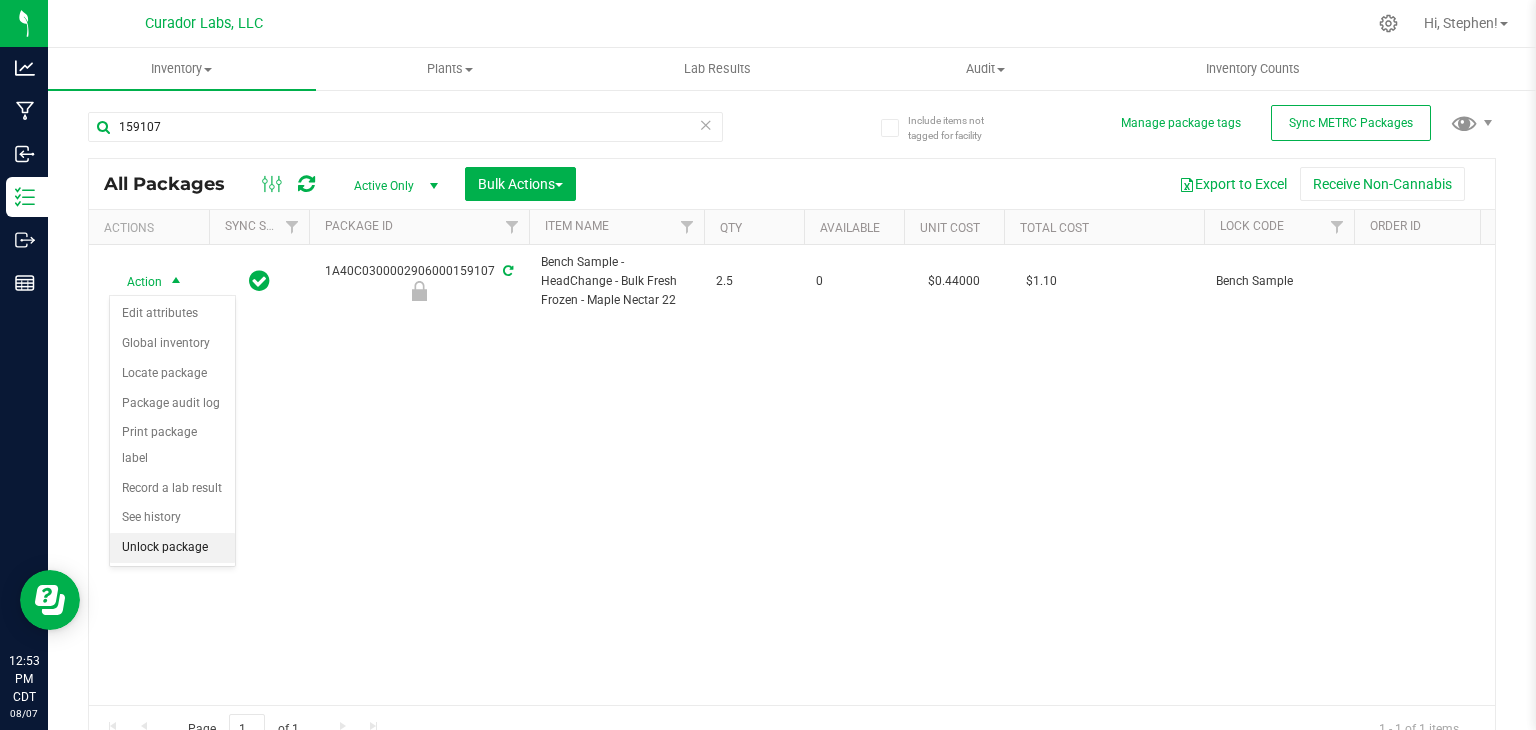 click on "Unlock package" at bounding box center (172, 548) 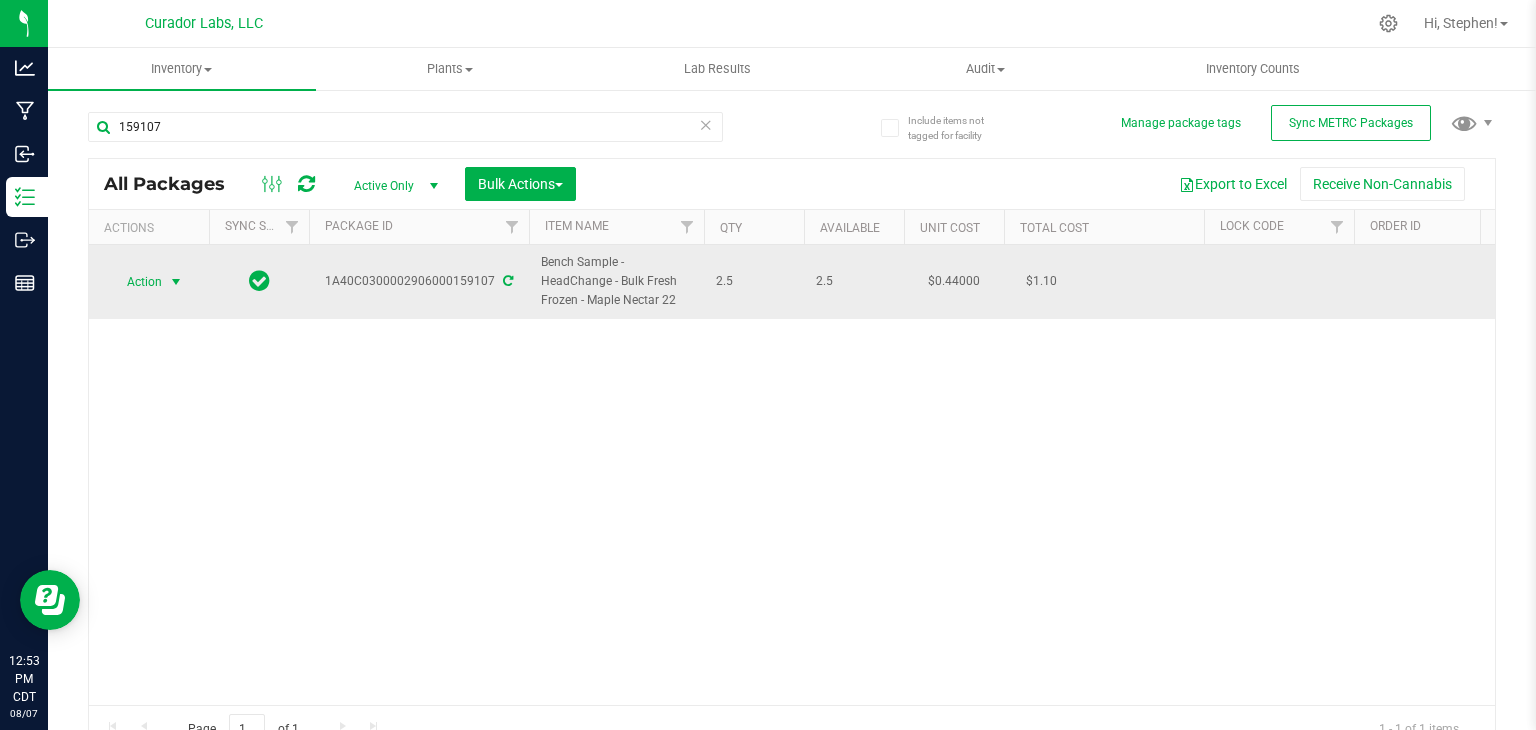 click at bounding box center (176, 282) 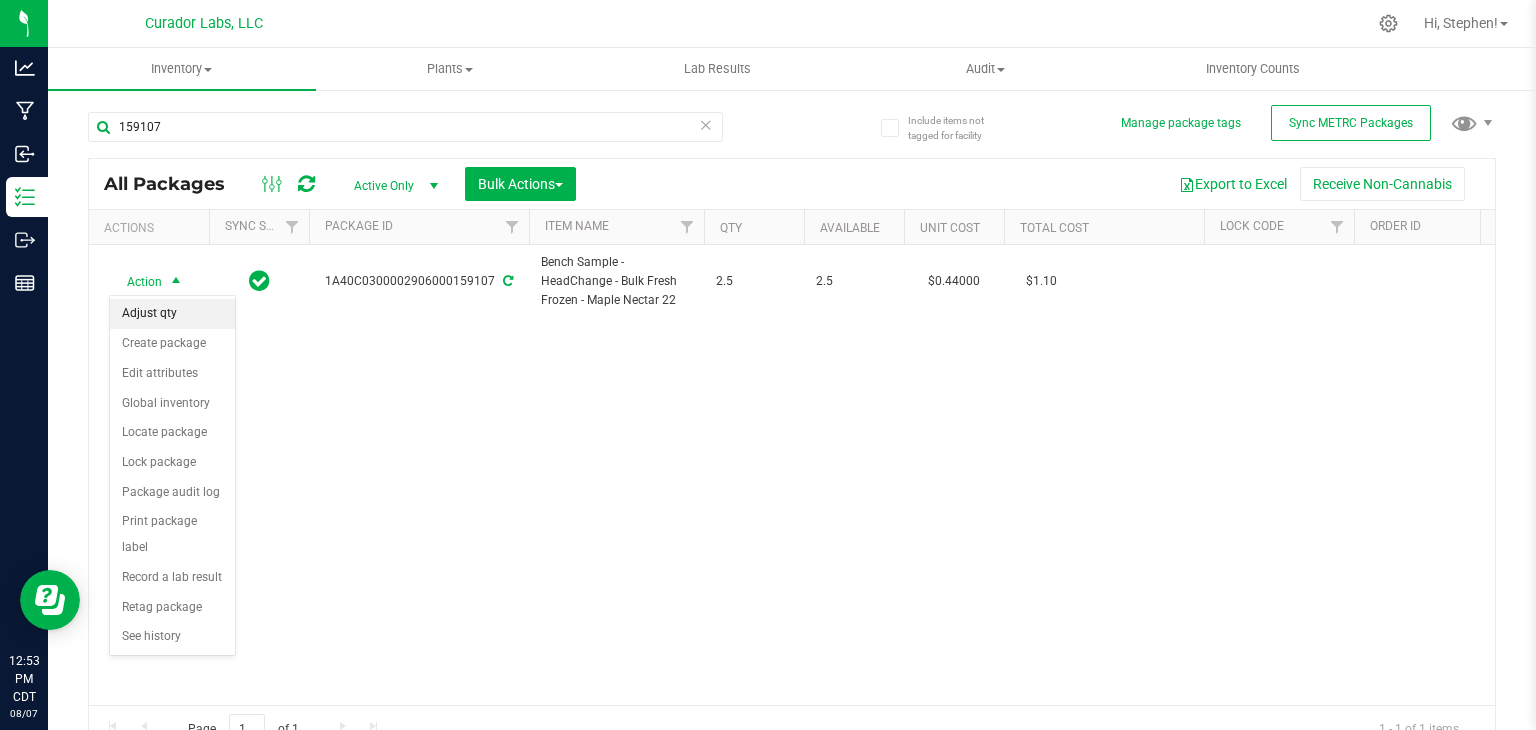 click on "Adjust qty" at bounding box center (172, 314) 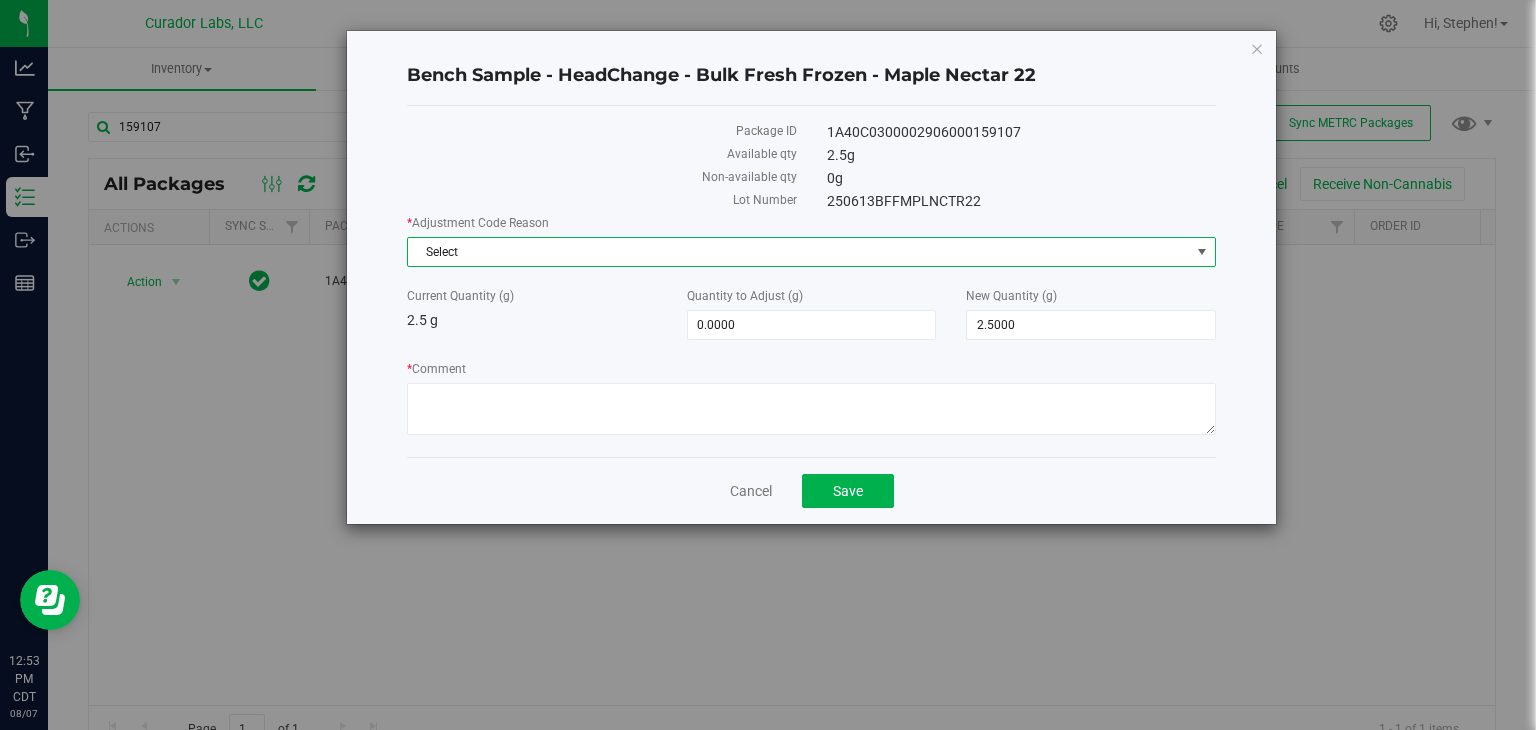 click on "Select" at bounding box center [799, 252] 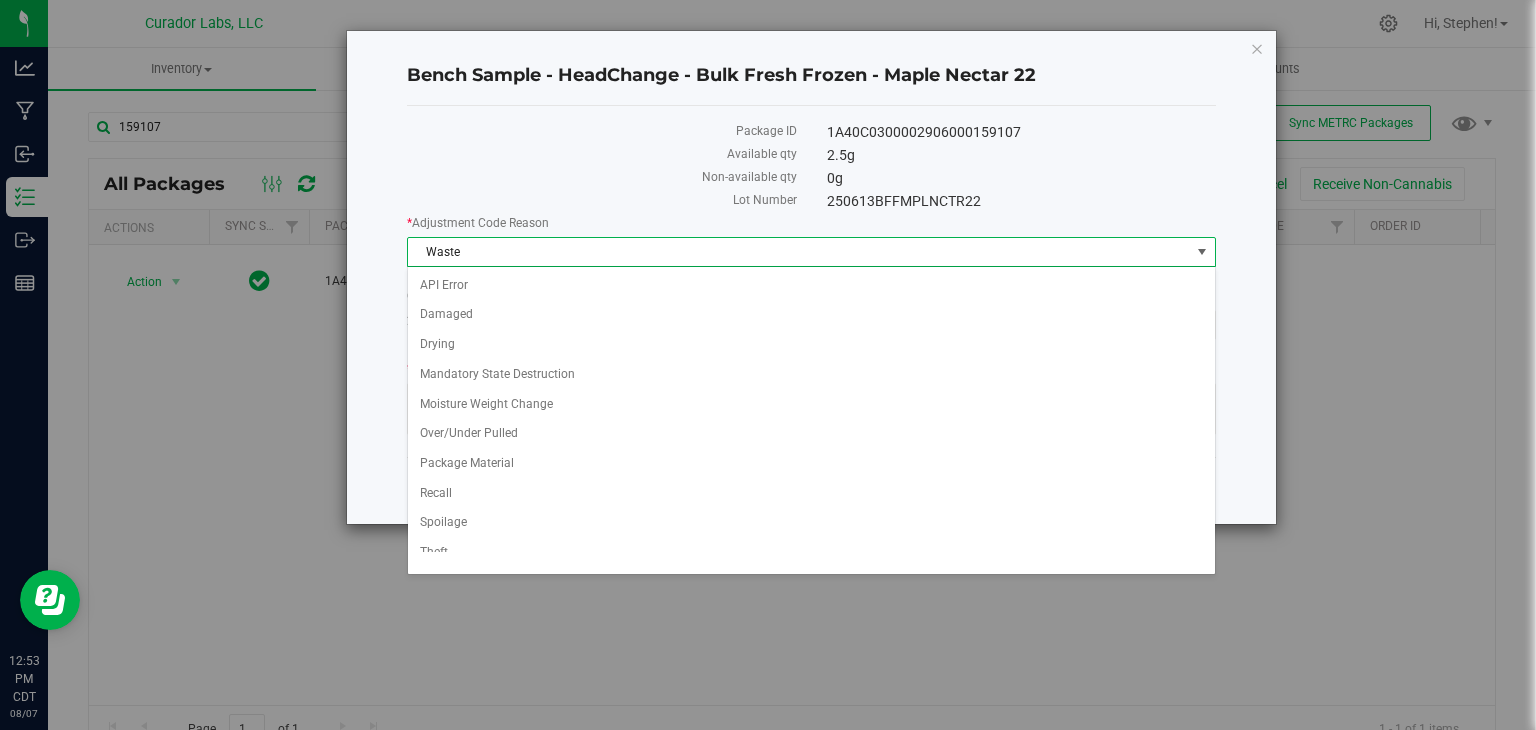 scroll, scrollTop: 70, scrollLeft: 0, axis: vertical 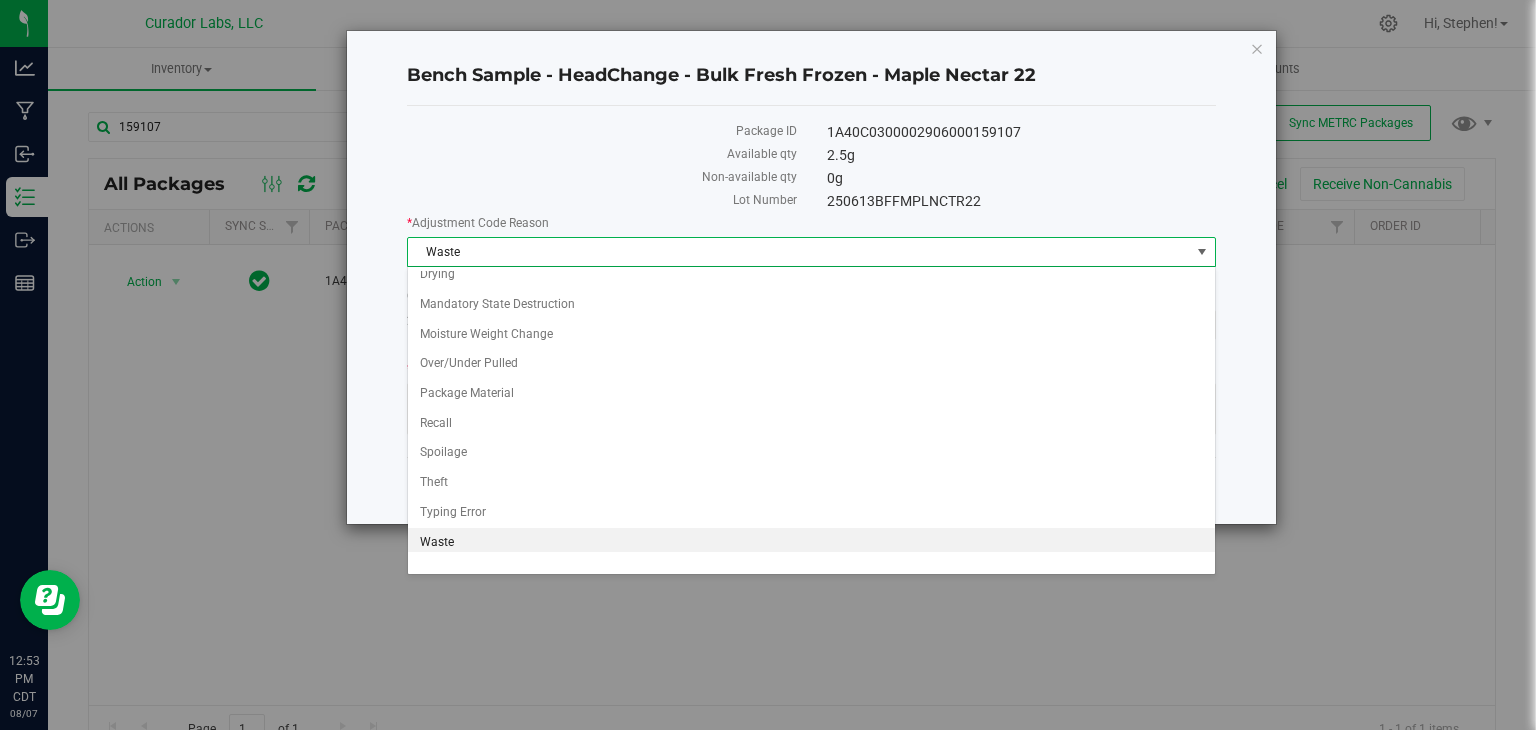 click on "Waste" at bounding box center (811, 543) 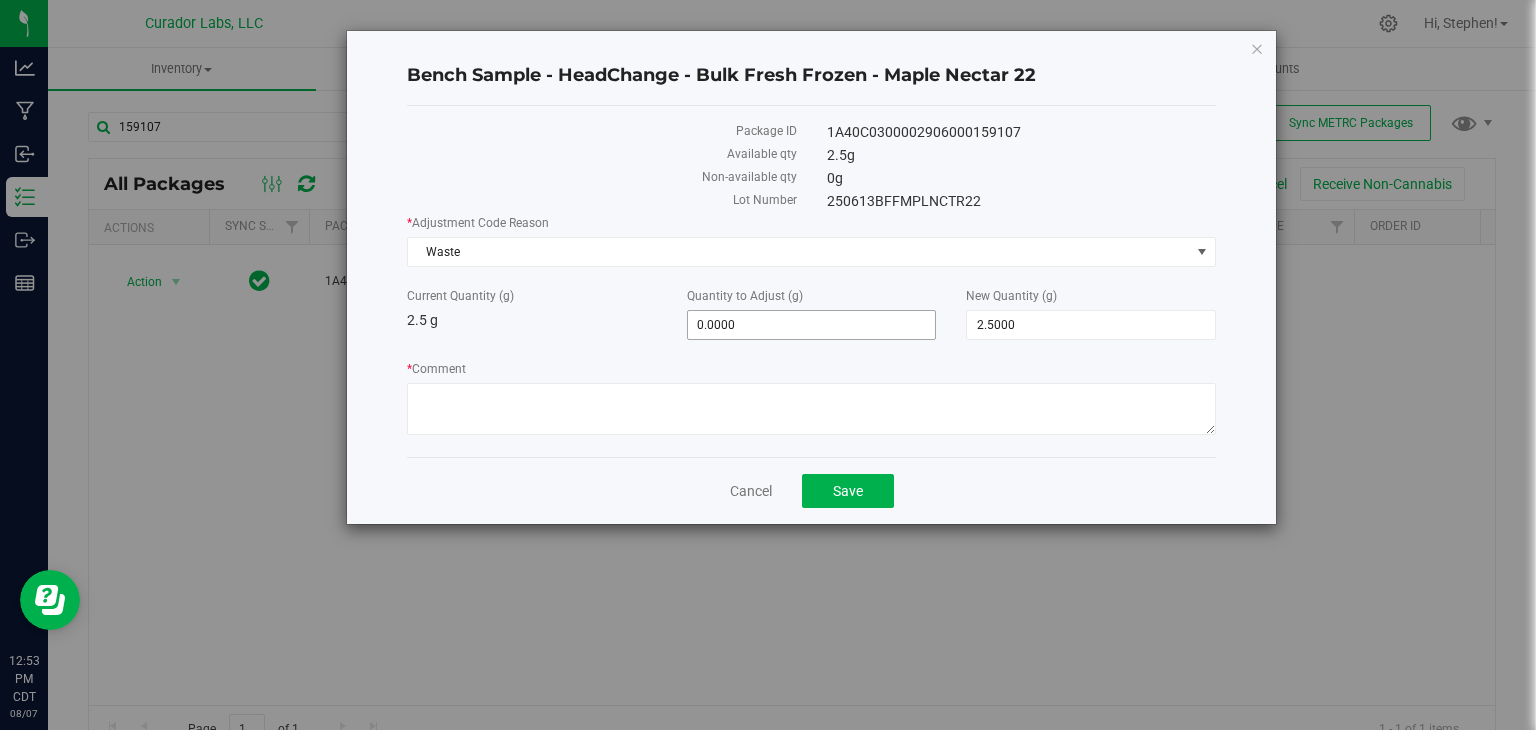 drag, startPoint x: 1075, startPoint y: 338, endPoint x: 928, endPoint y: 337, distance: 147.0034 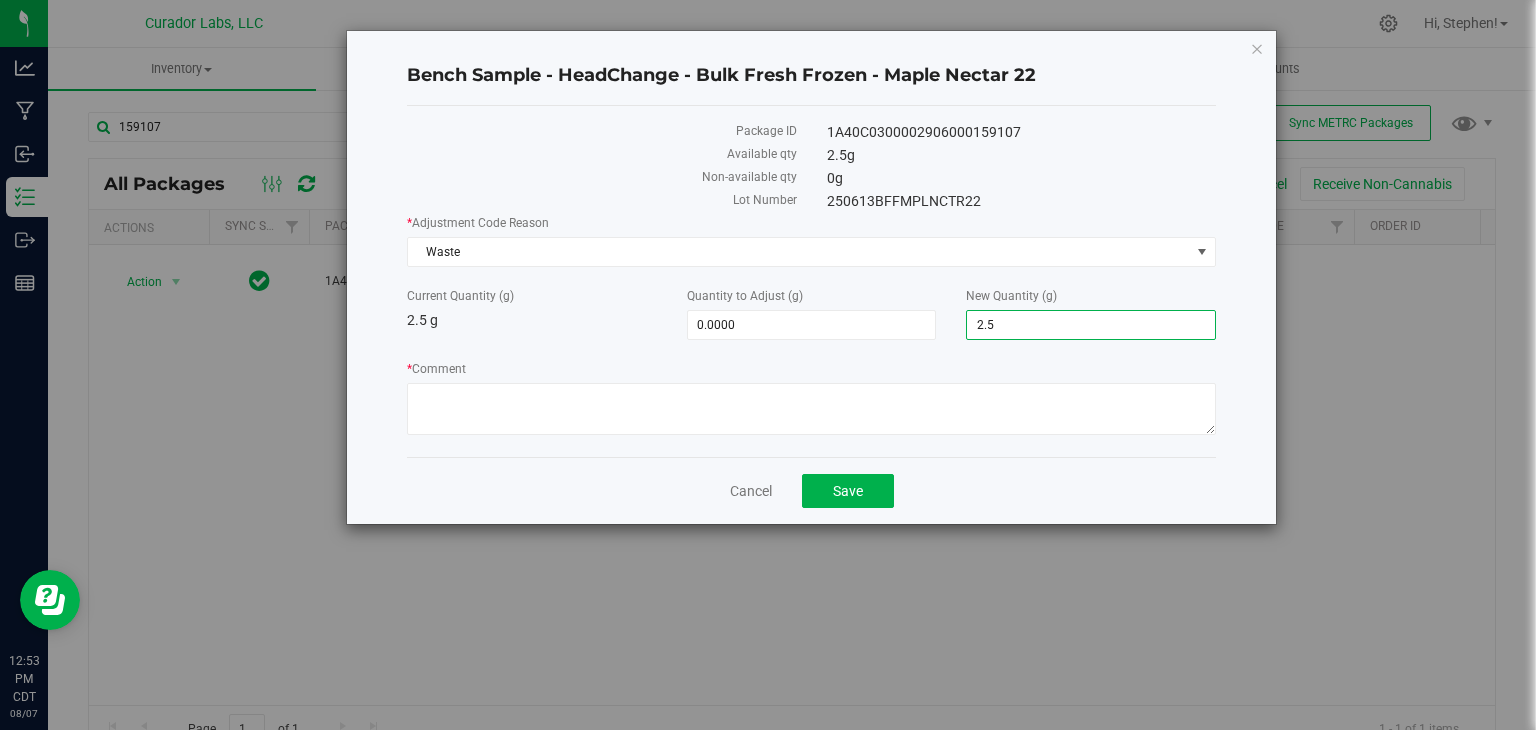 type on "0" 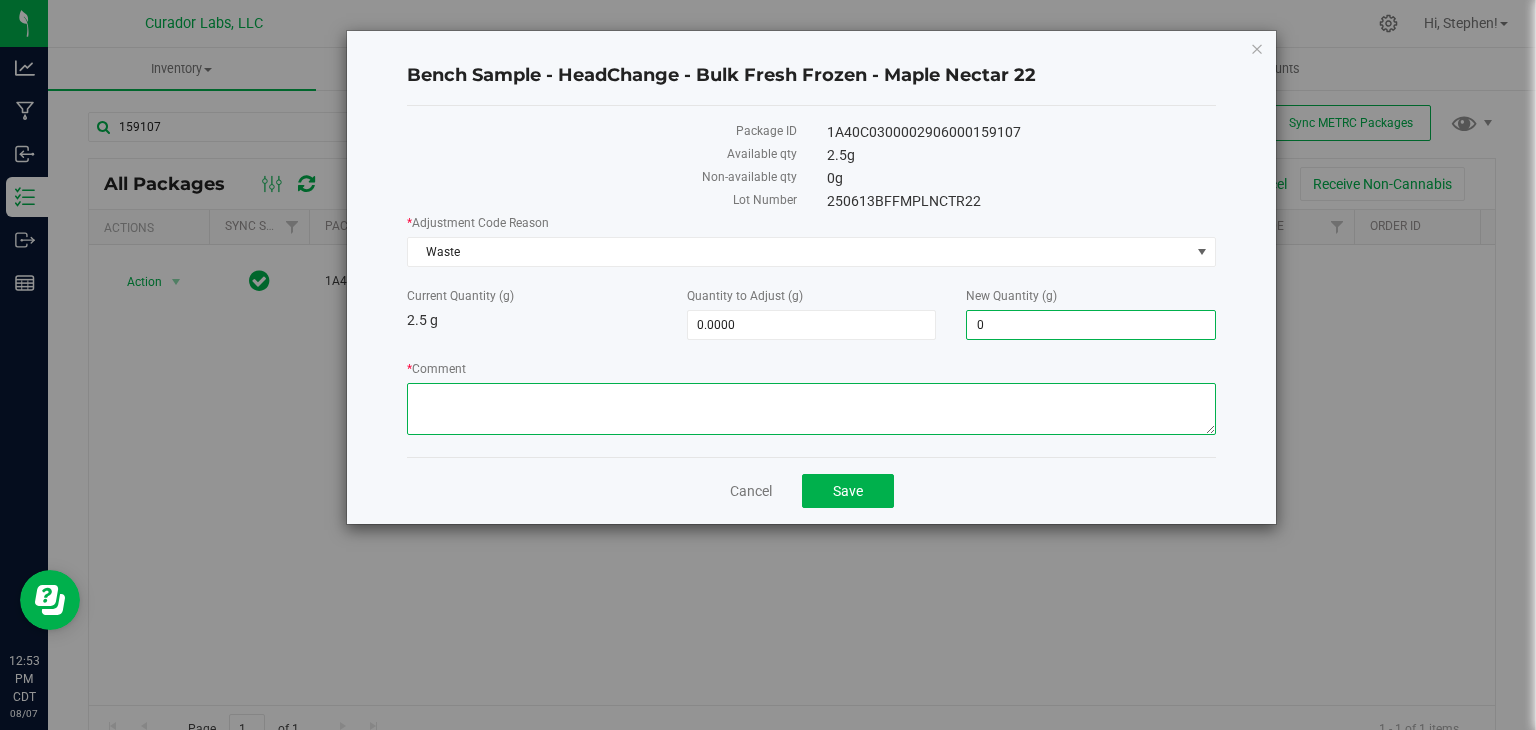 type on "-2.5000" 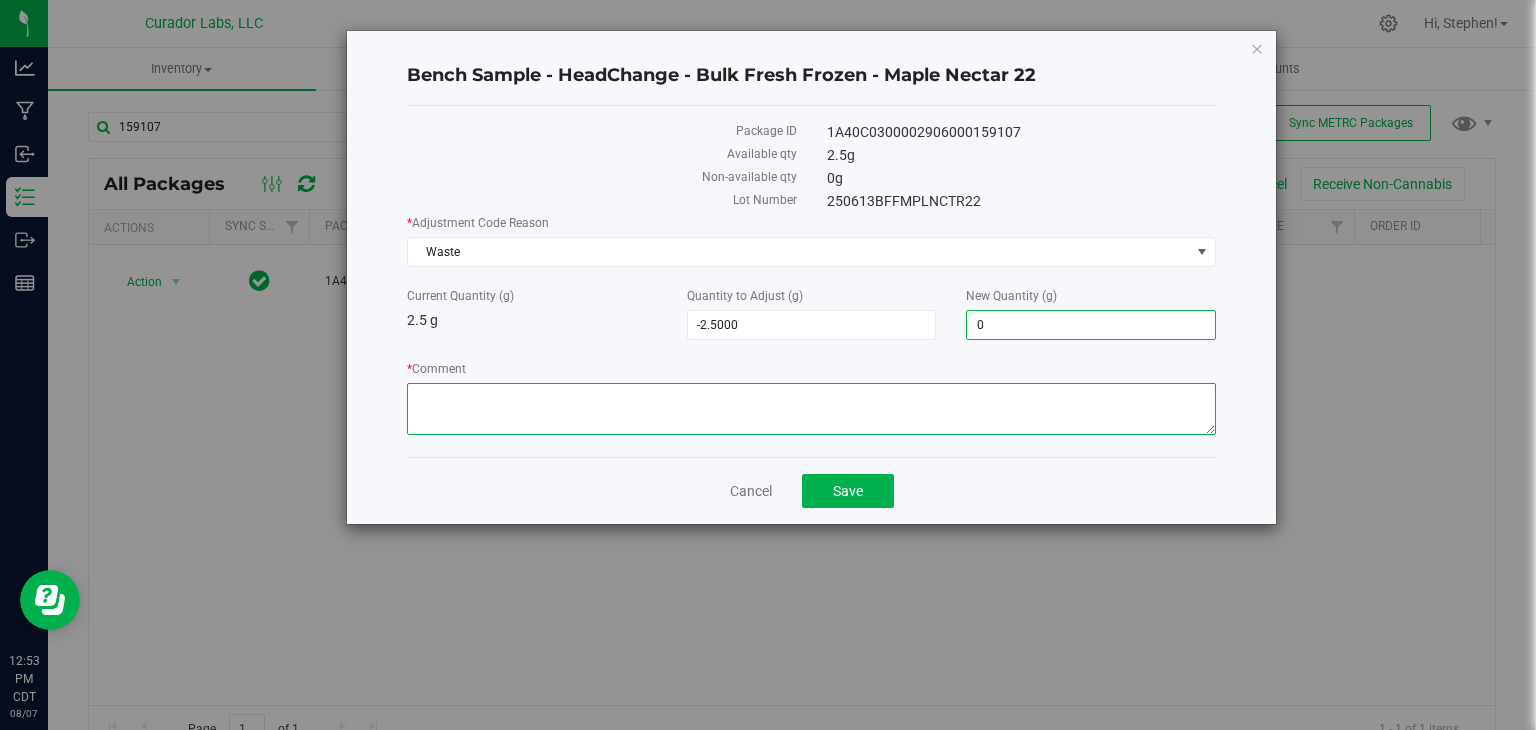 click on "*
Comment" at bounding box center (811, 409) 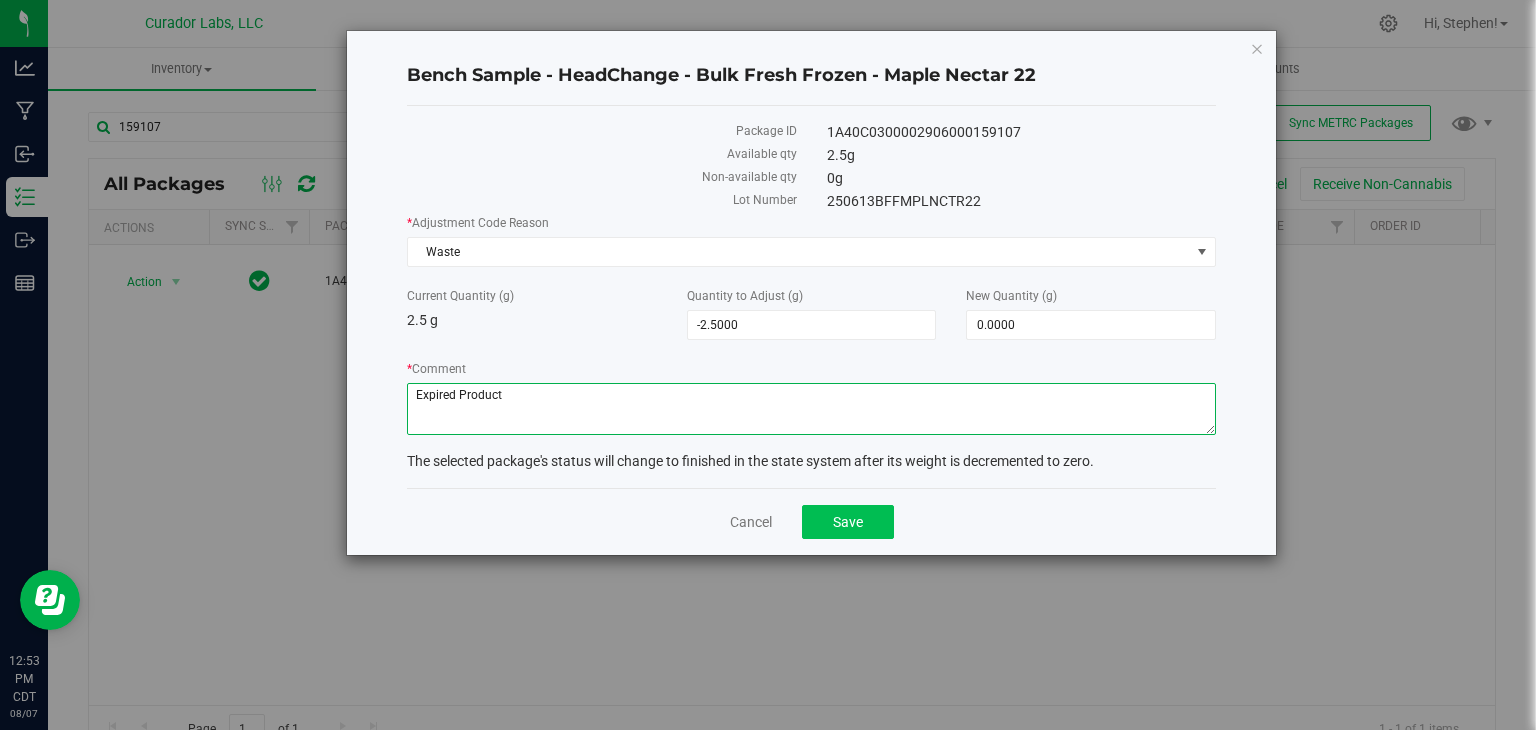 type on "Expired Product" 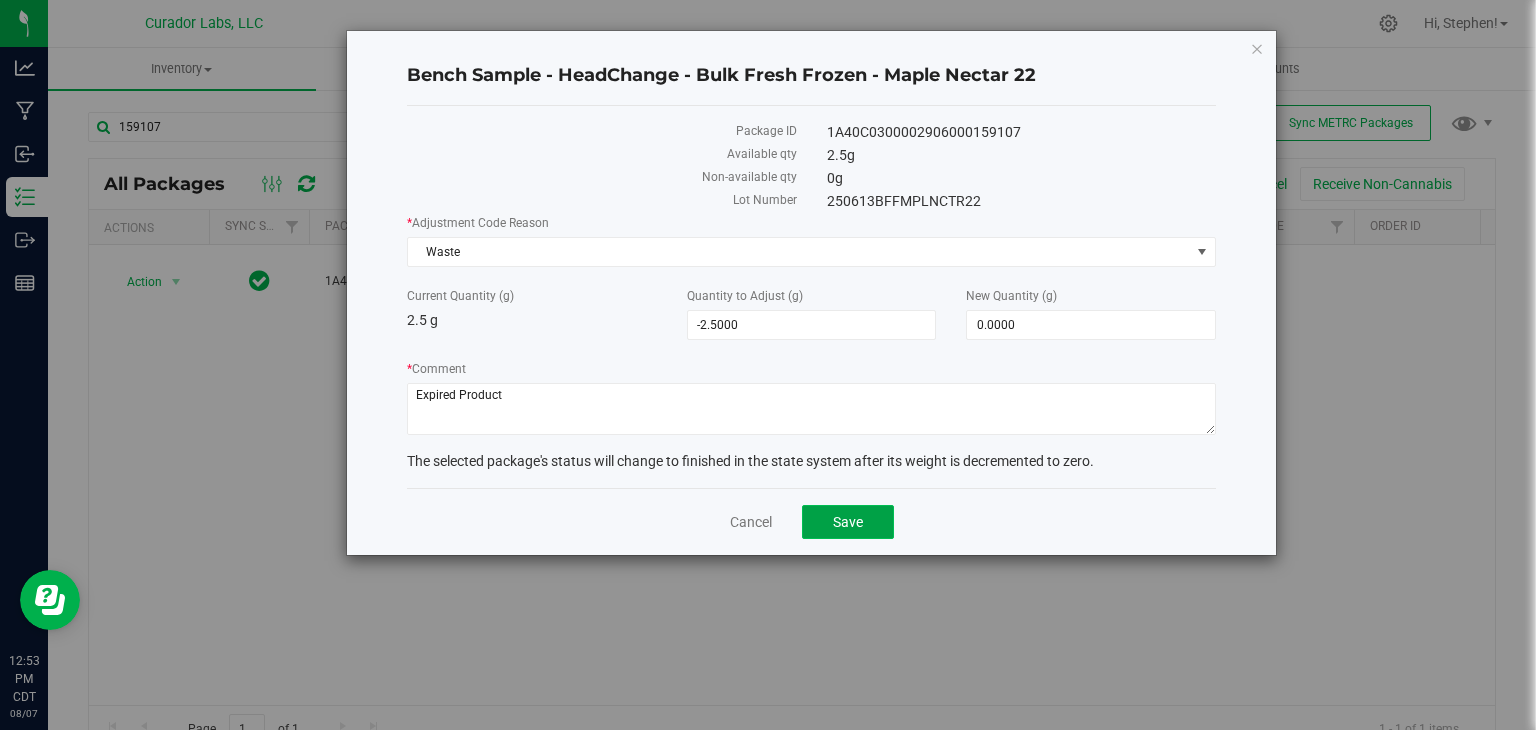 click on "Save" 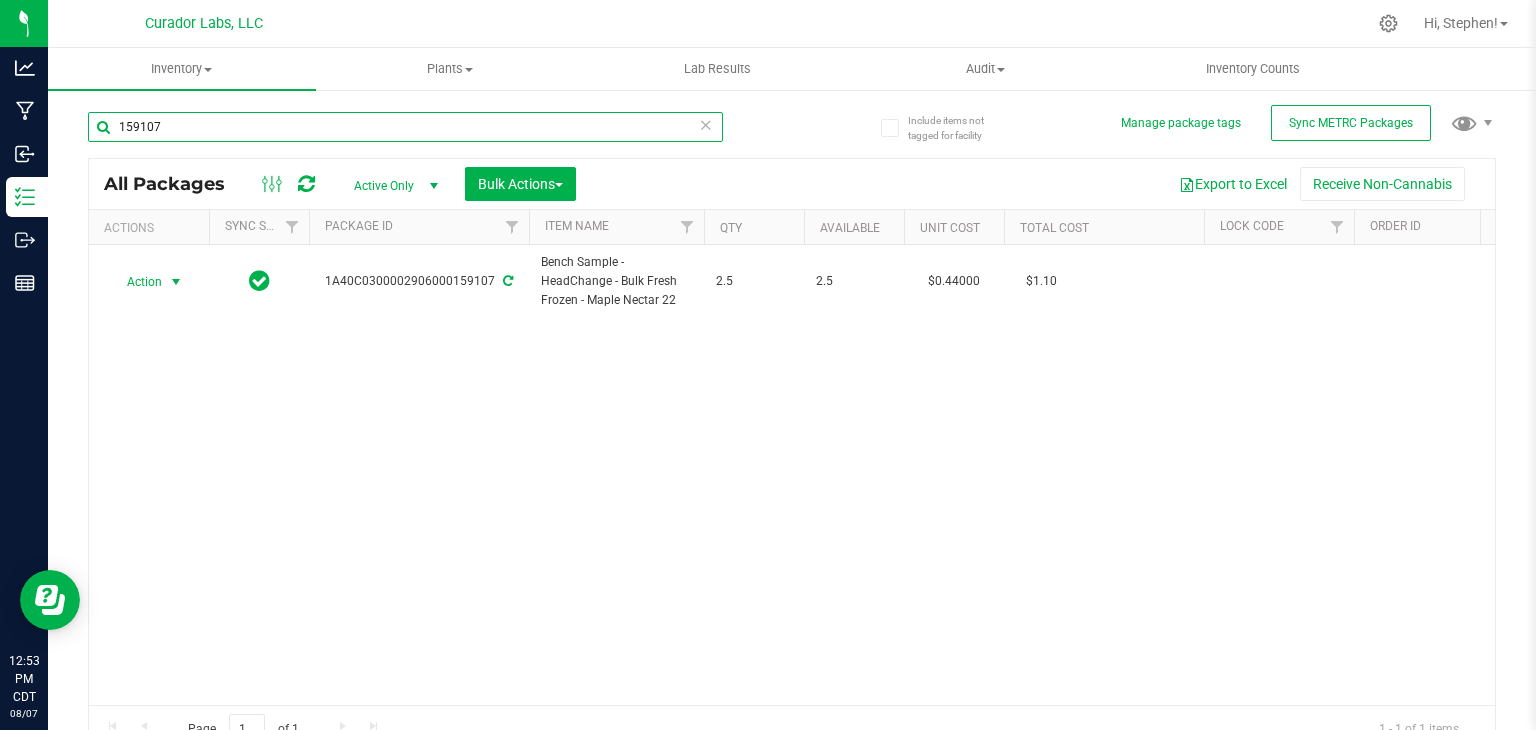 click on "159107" at bounding box center (405, 127) 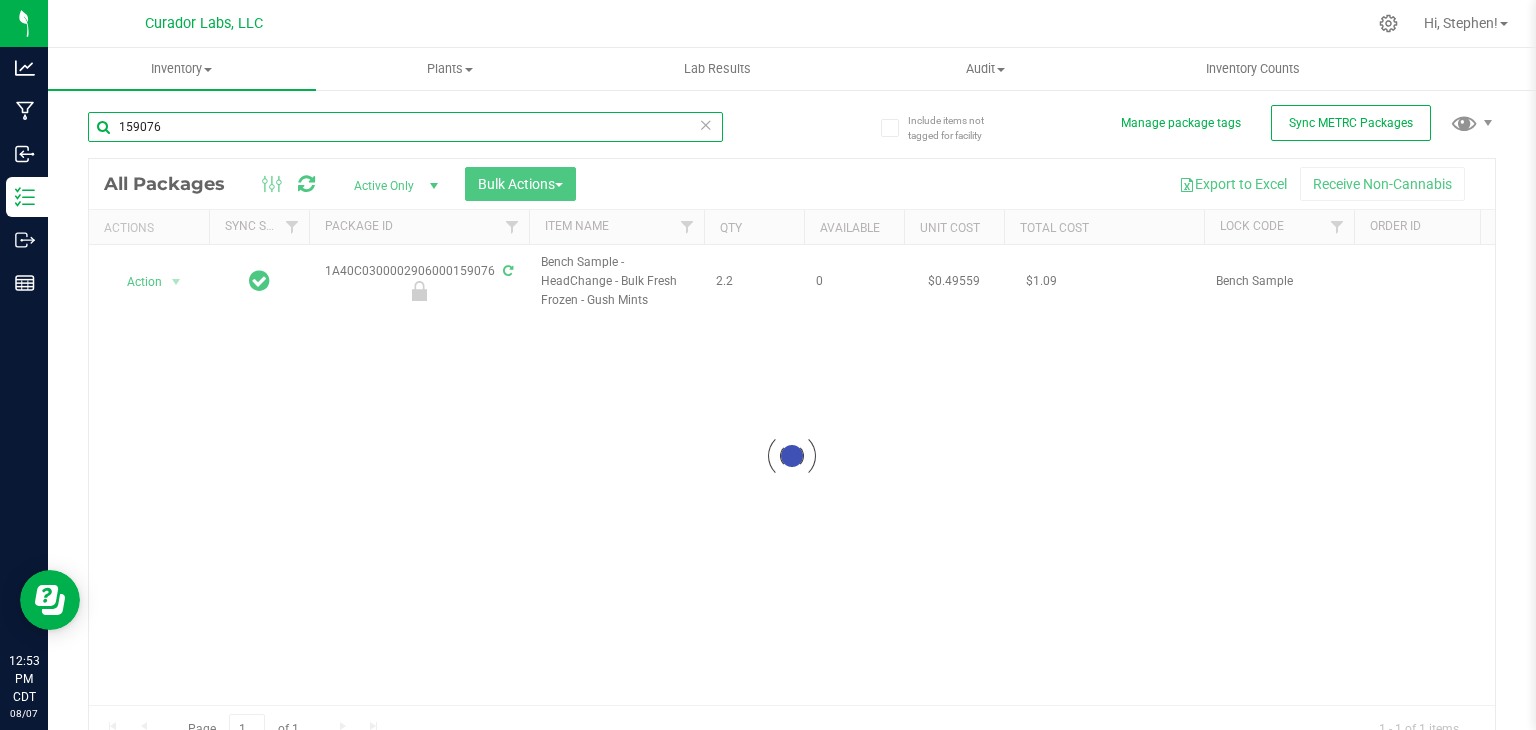 type on "159076" 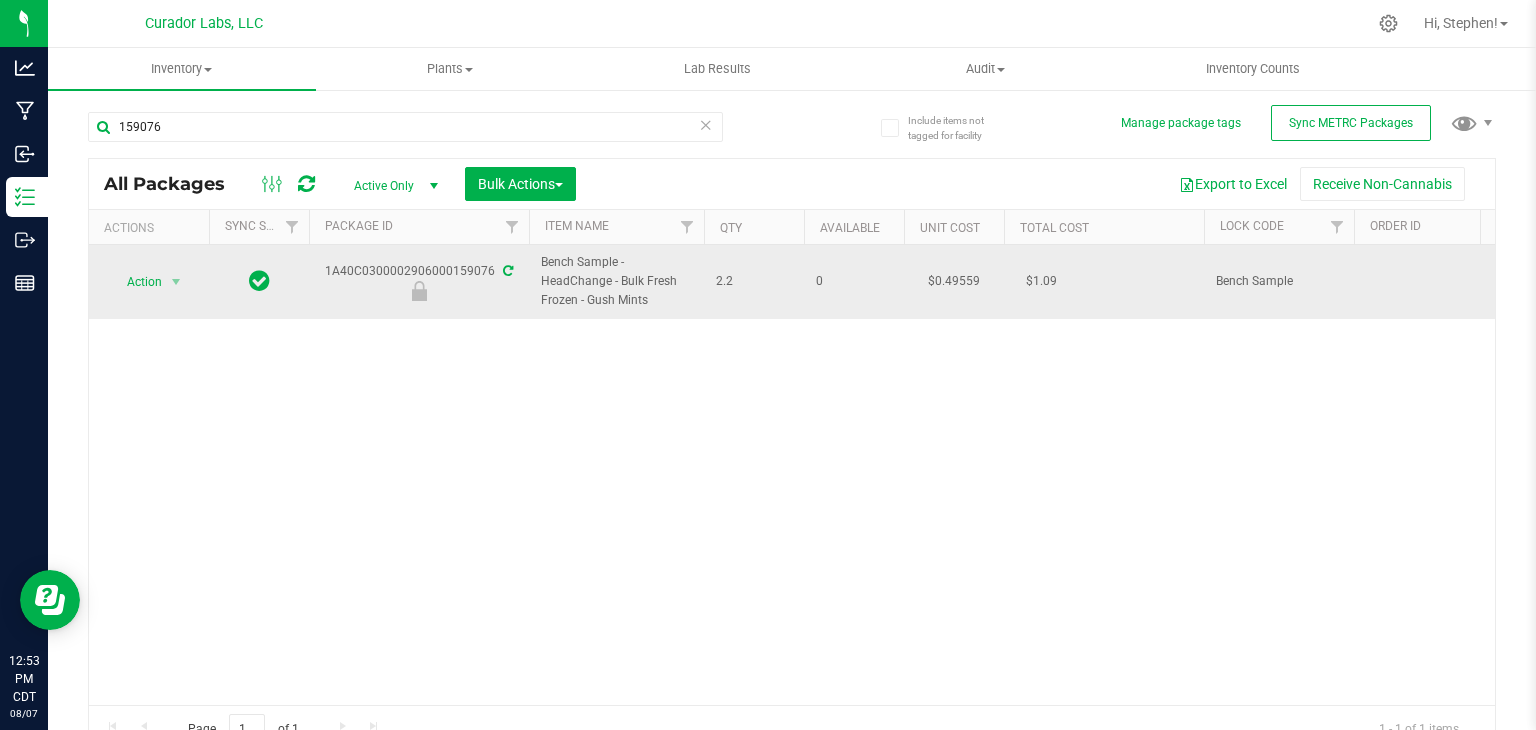 click on "1A40C0300002906000159076" at bounding box center (419, 281) 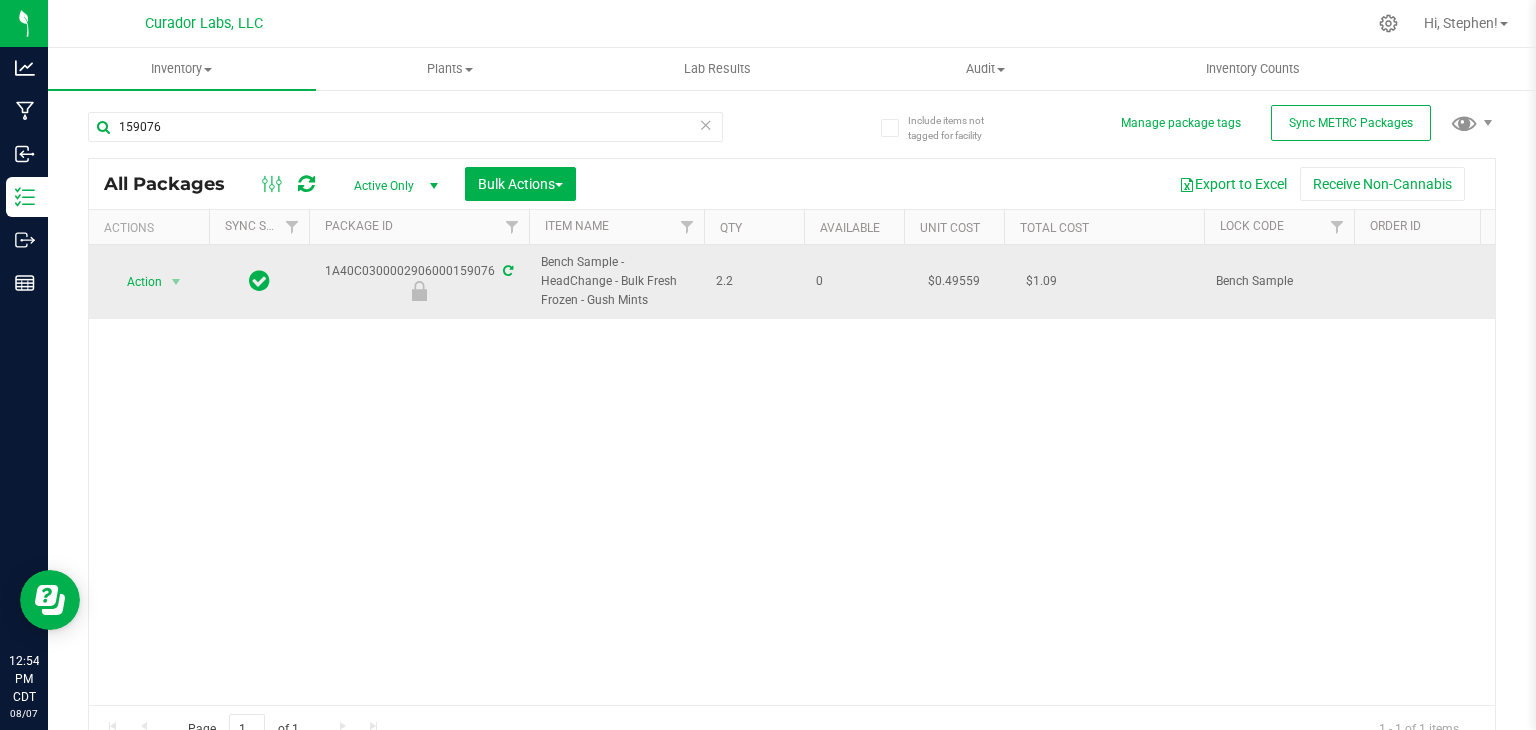 drag, startPoint x: 648, startPoint y: 308, endPoint x: 533, endPoint y: 262, distance: 123.85879 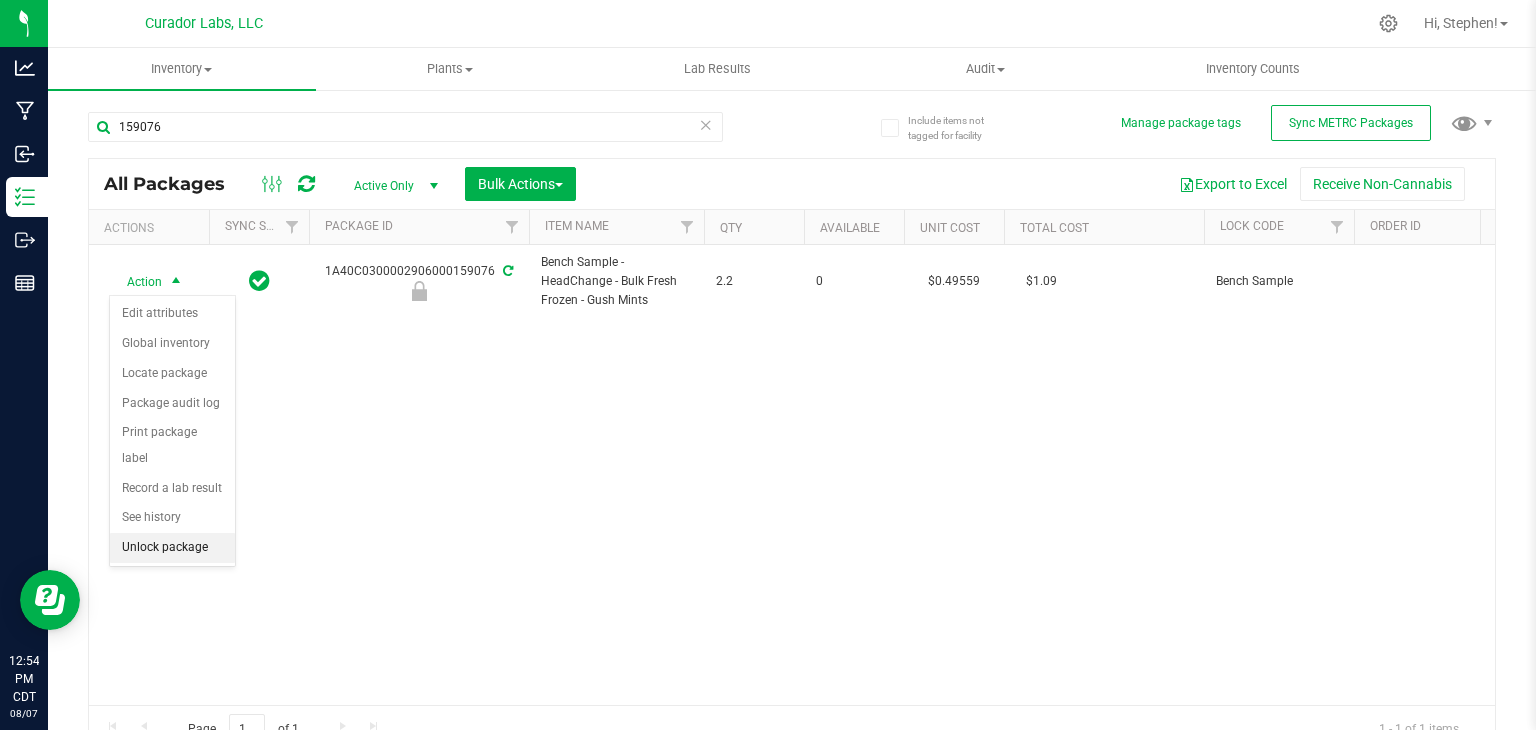 click on "Unlock package" at bounding box center [172, 548] 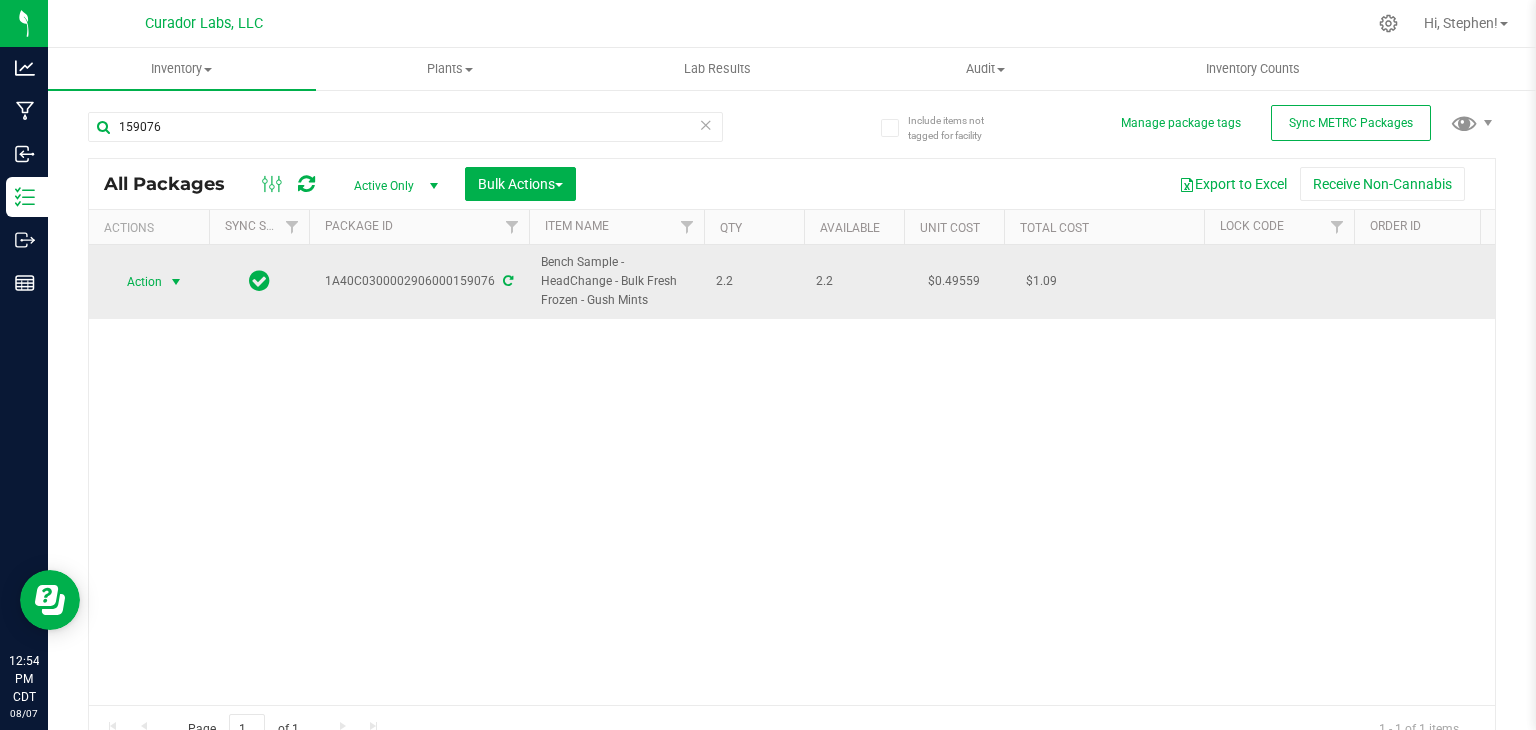 click at bounding box center [176, 282] 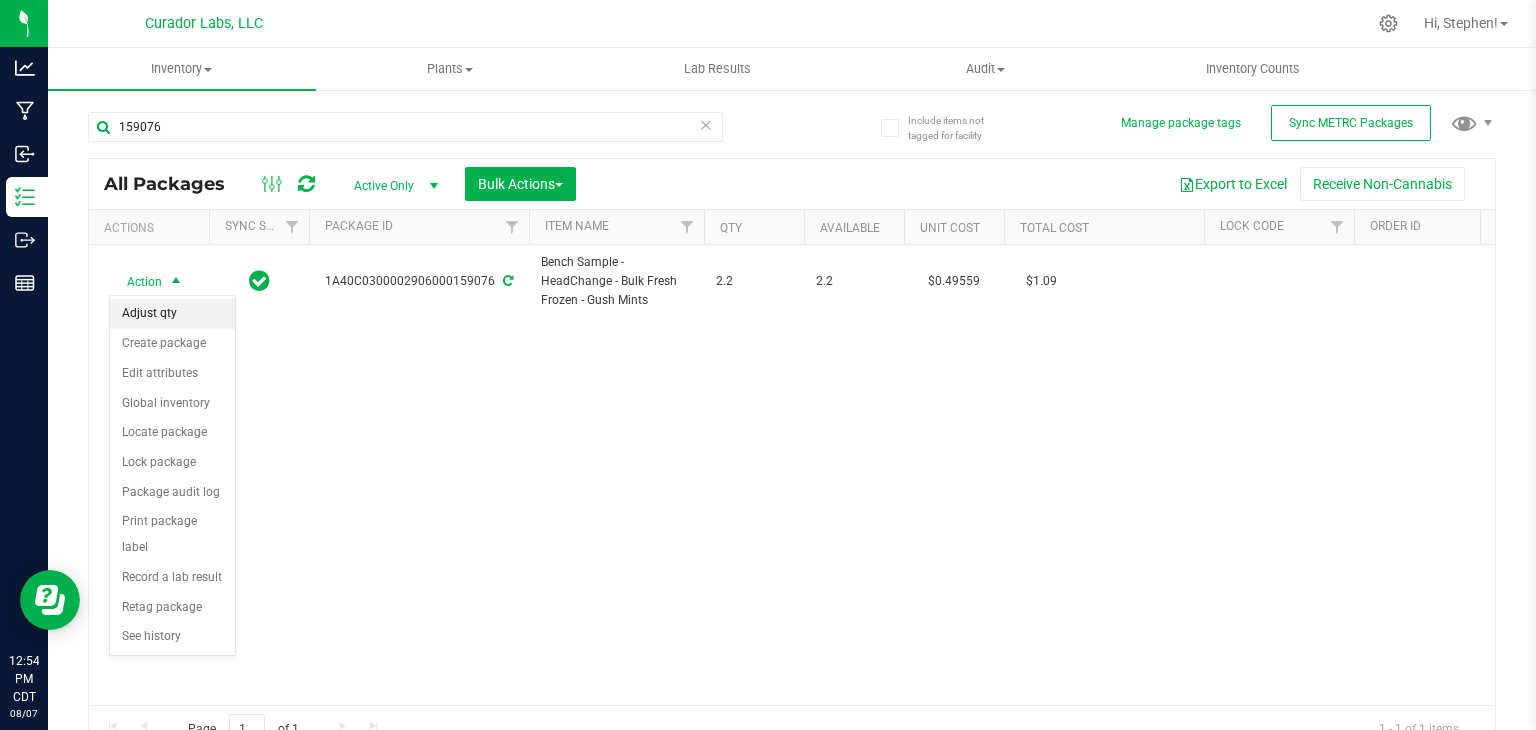 click on "Adjust qty" at bounding box center [172, 314] 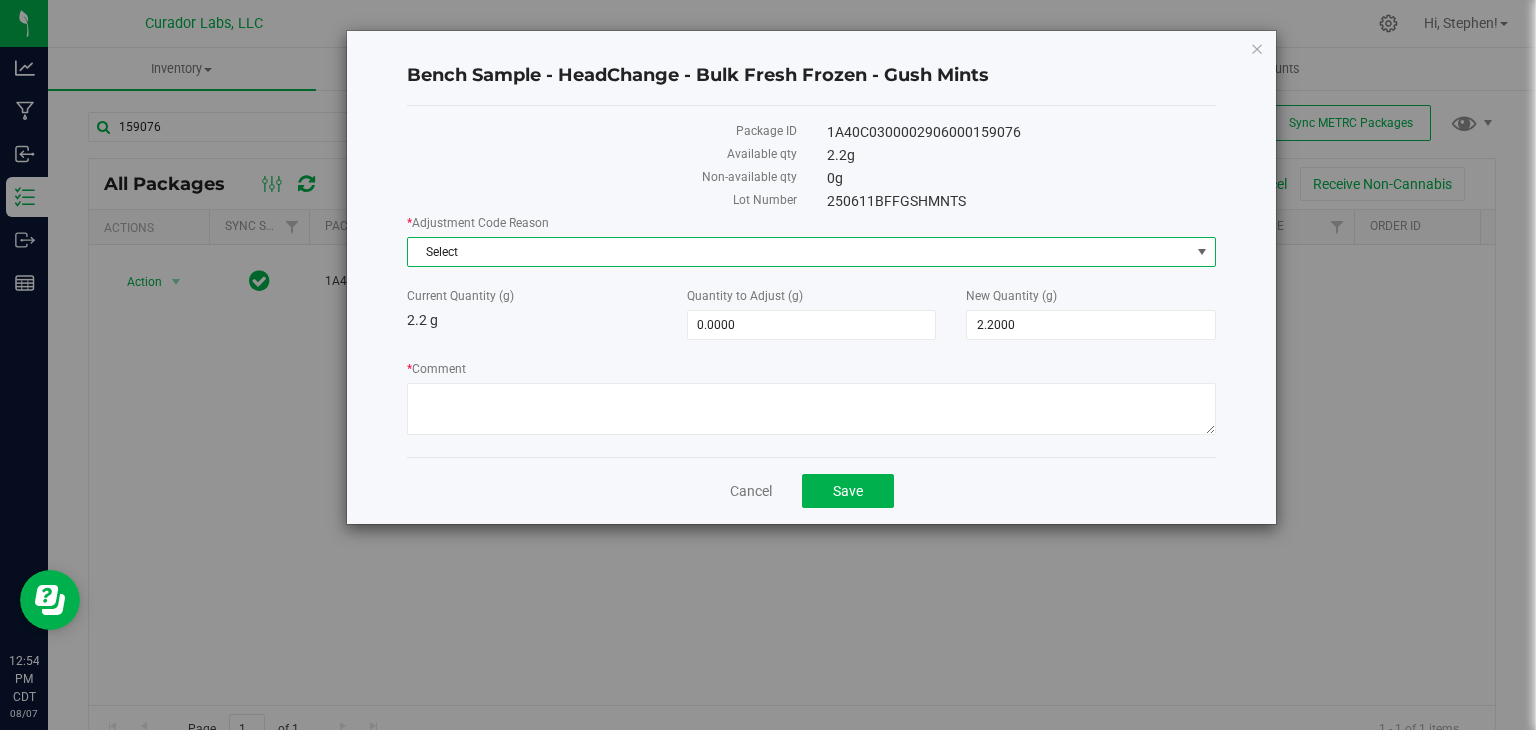 click on "Select" at bounding box center [799, 252] 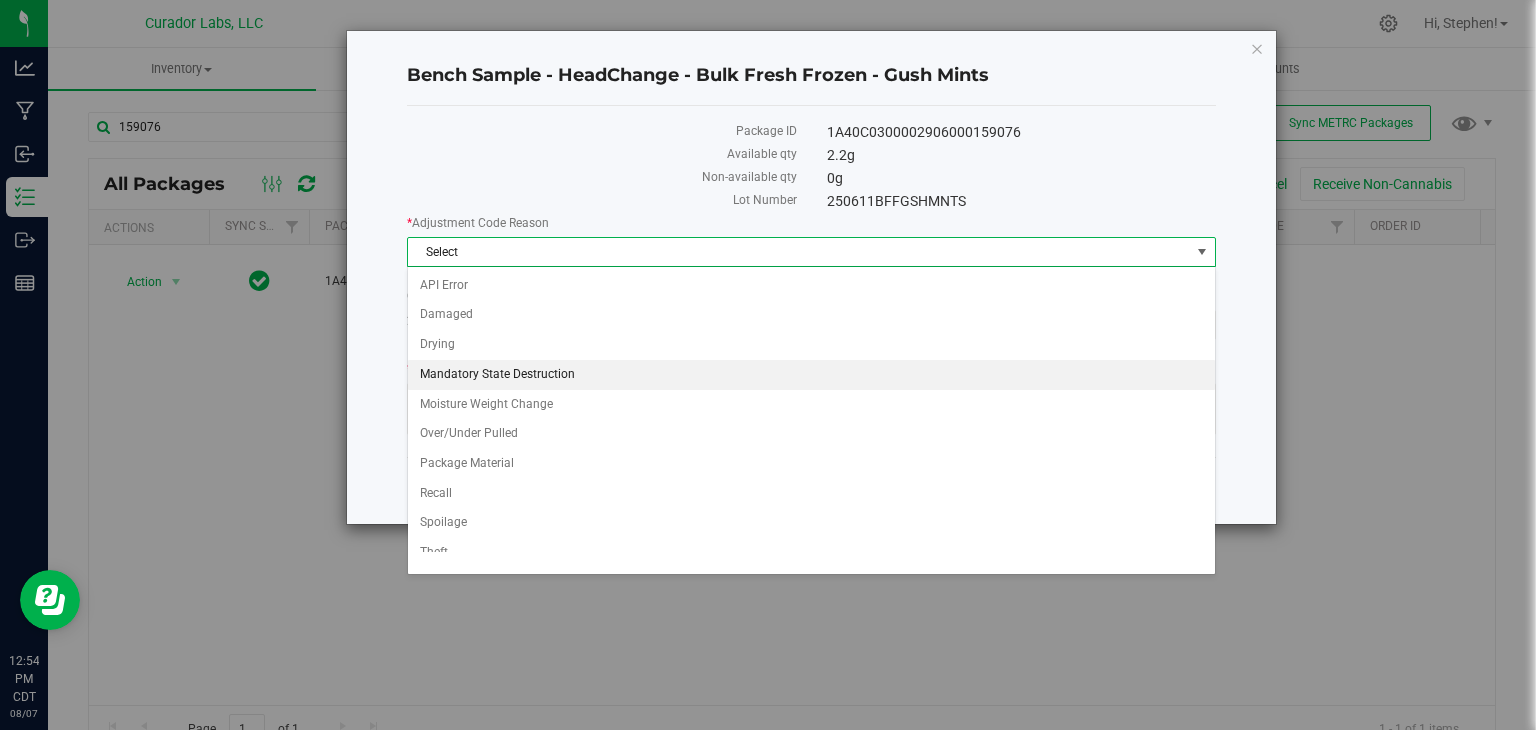 scroll, scrollTop: 71, scrollLeft: 0, axis: vertical 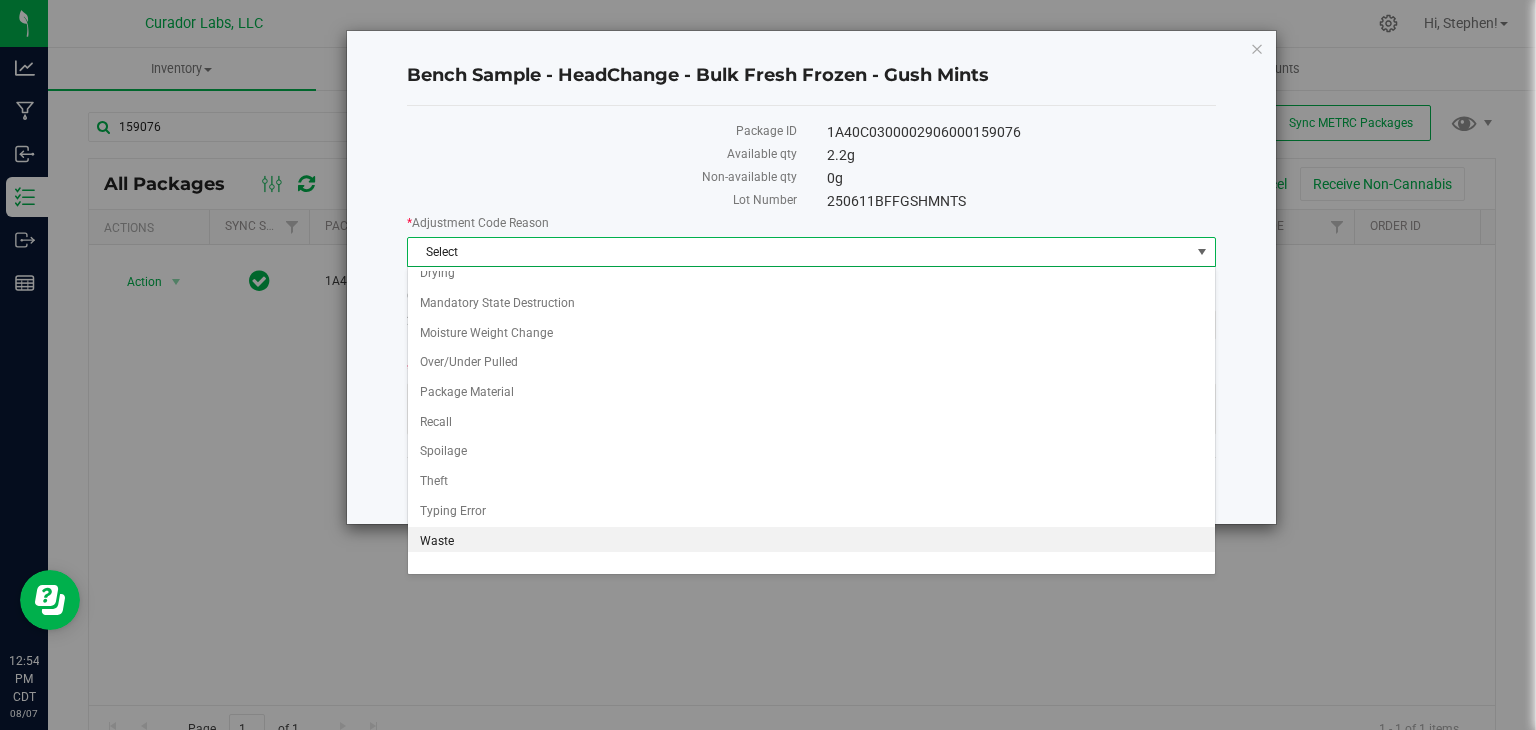 click on "Waste" at bounding box center [811, 542] 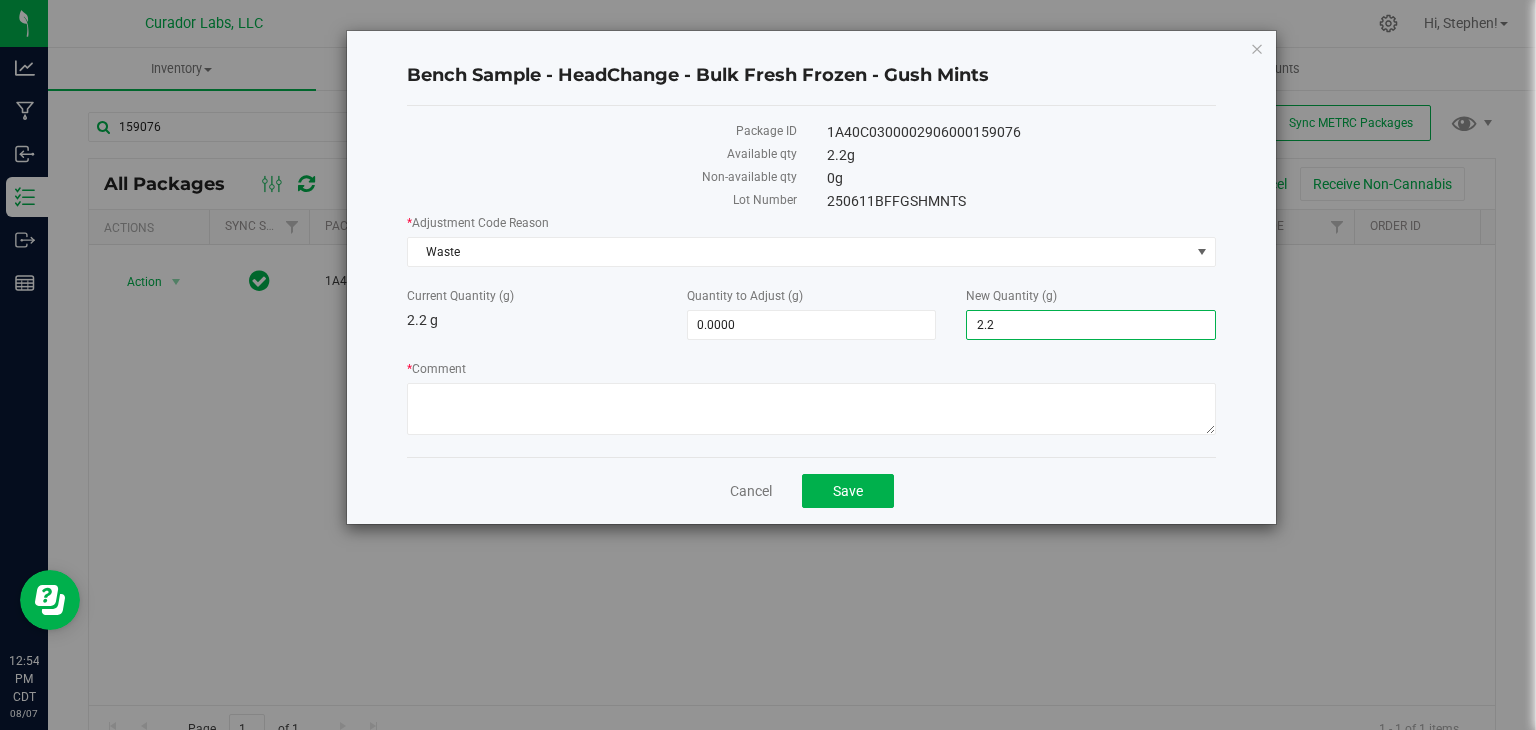 drag, startPoint x: 1032, startPoint y: 323, endPoint x: 892, endPoint y: 300, distance: 141.87671 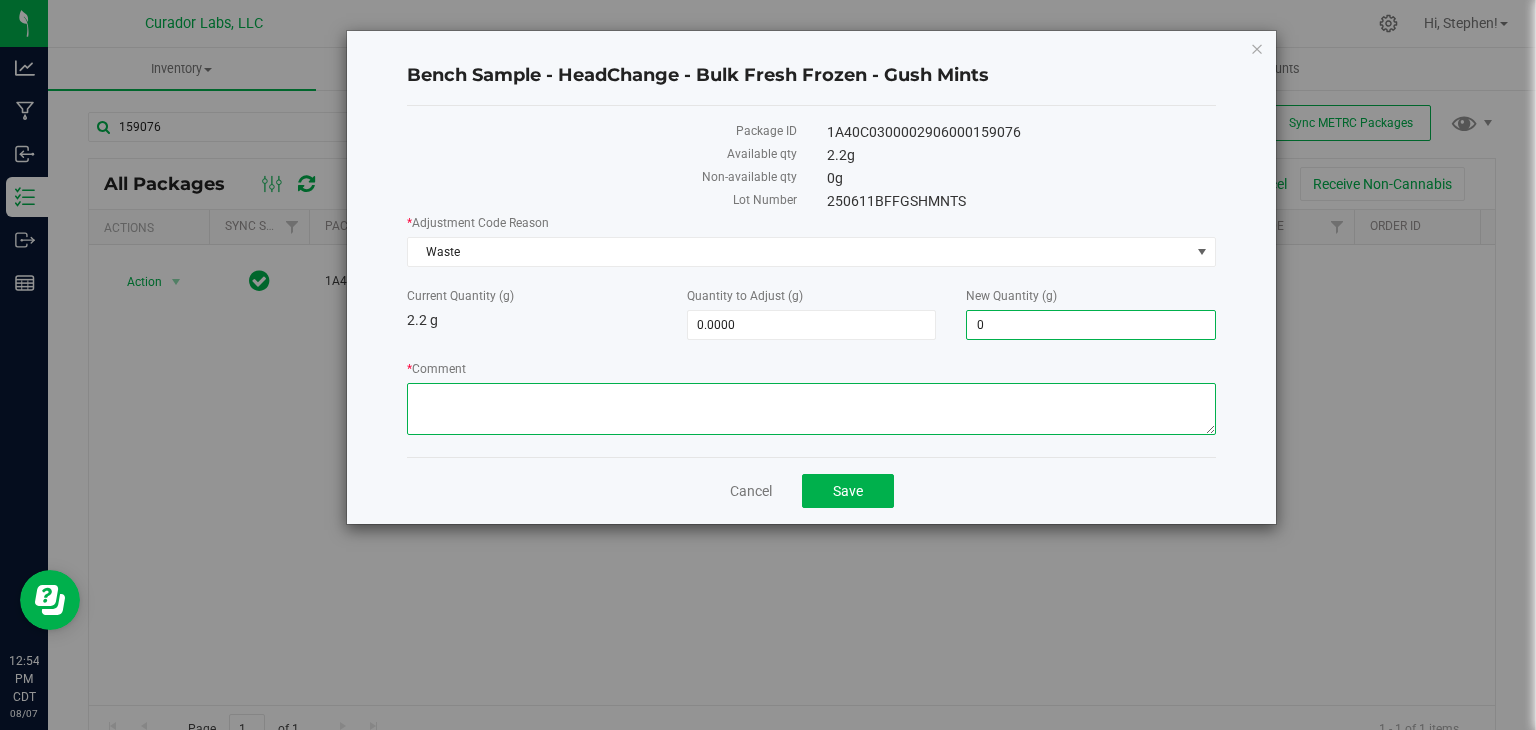 type on "-2.2000" 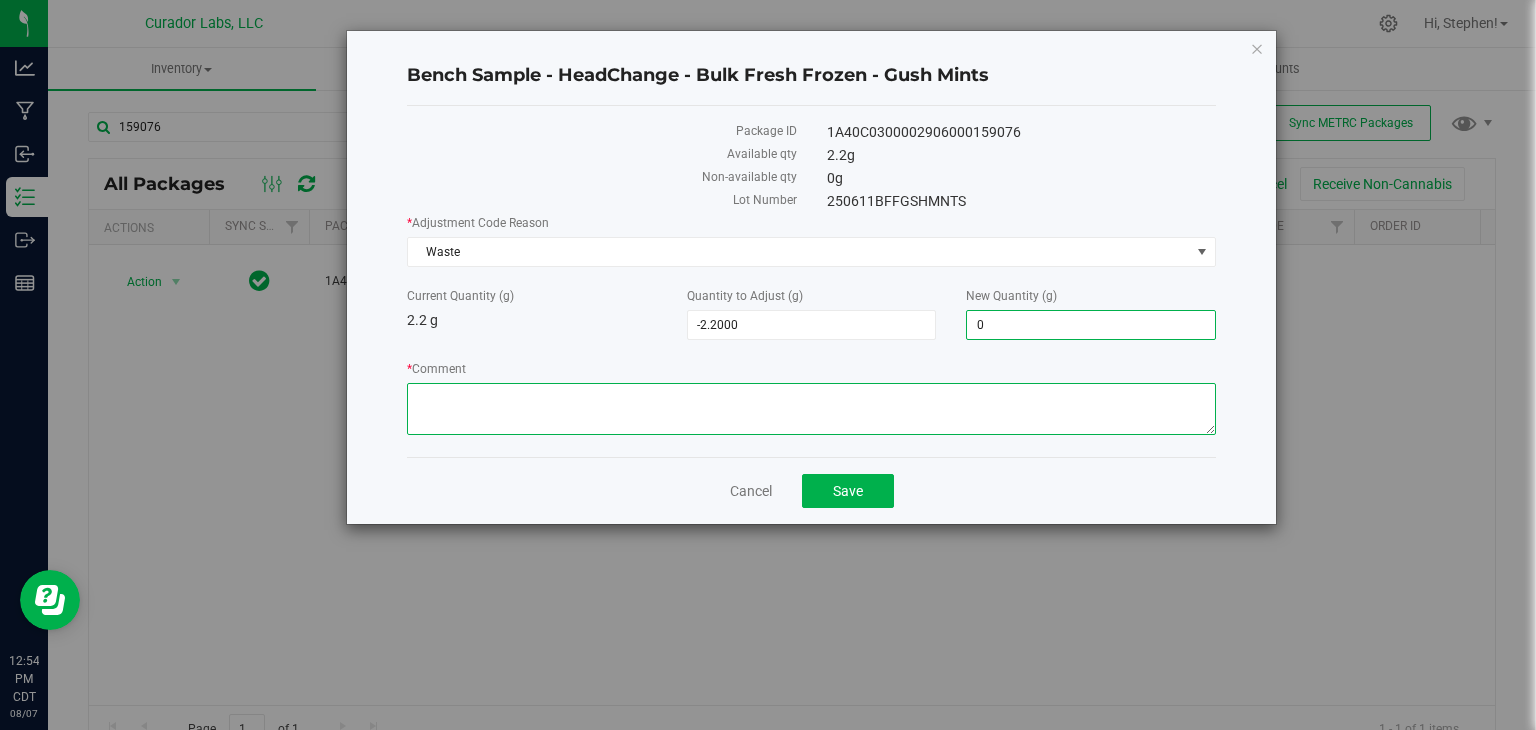 click on "*
Comment" at bounding box center (811, 409) 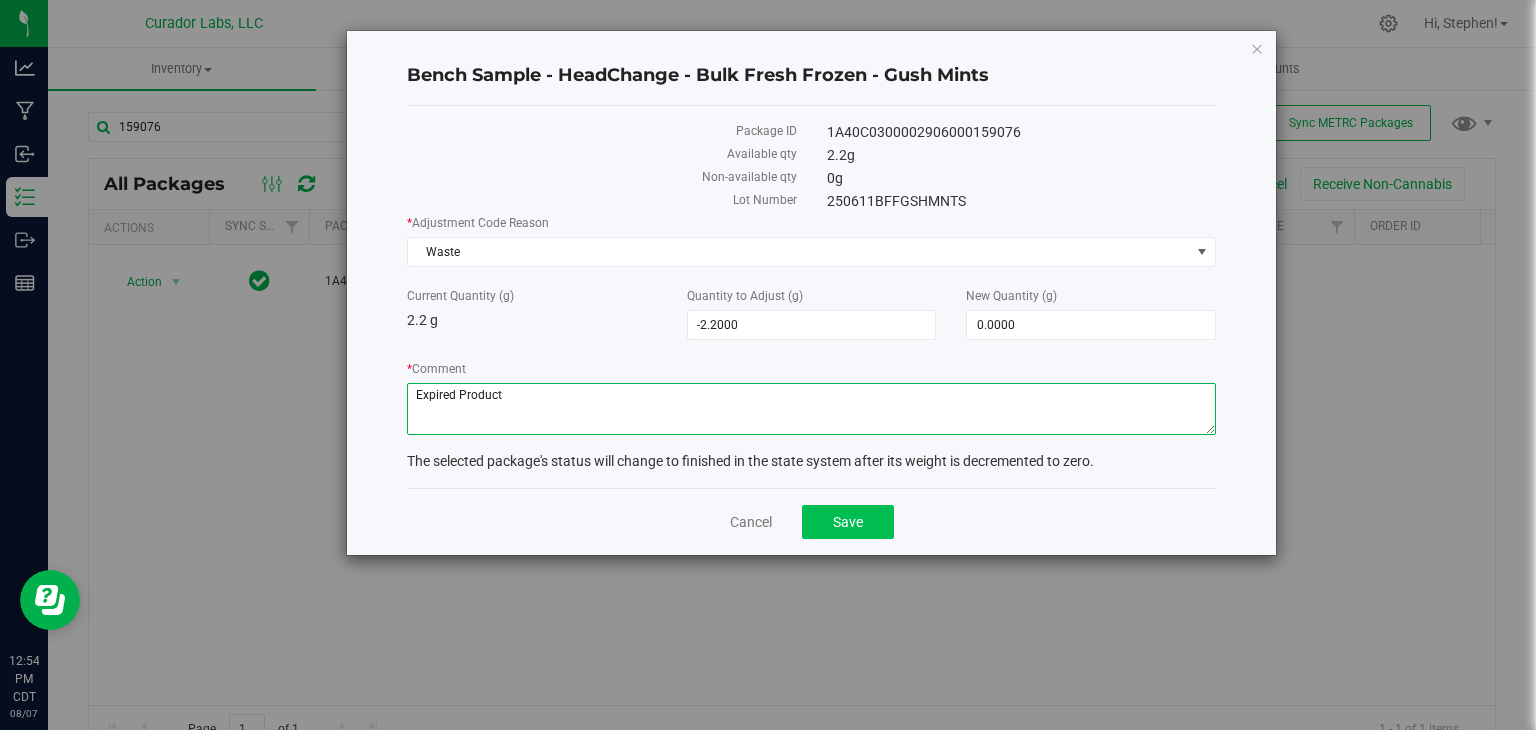 type on "Expired Product" 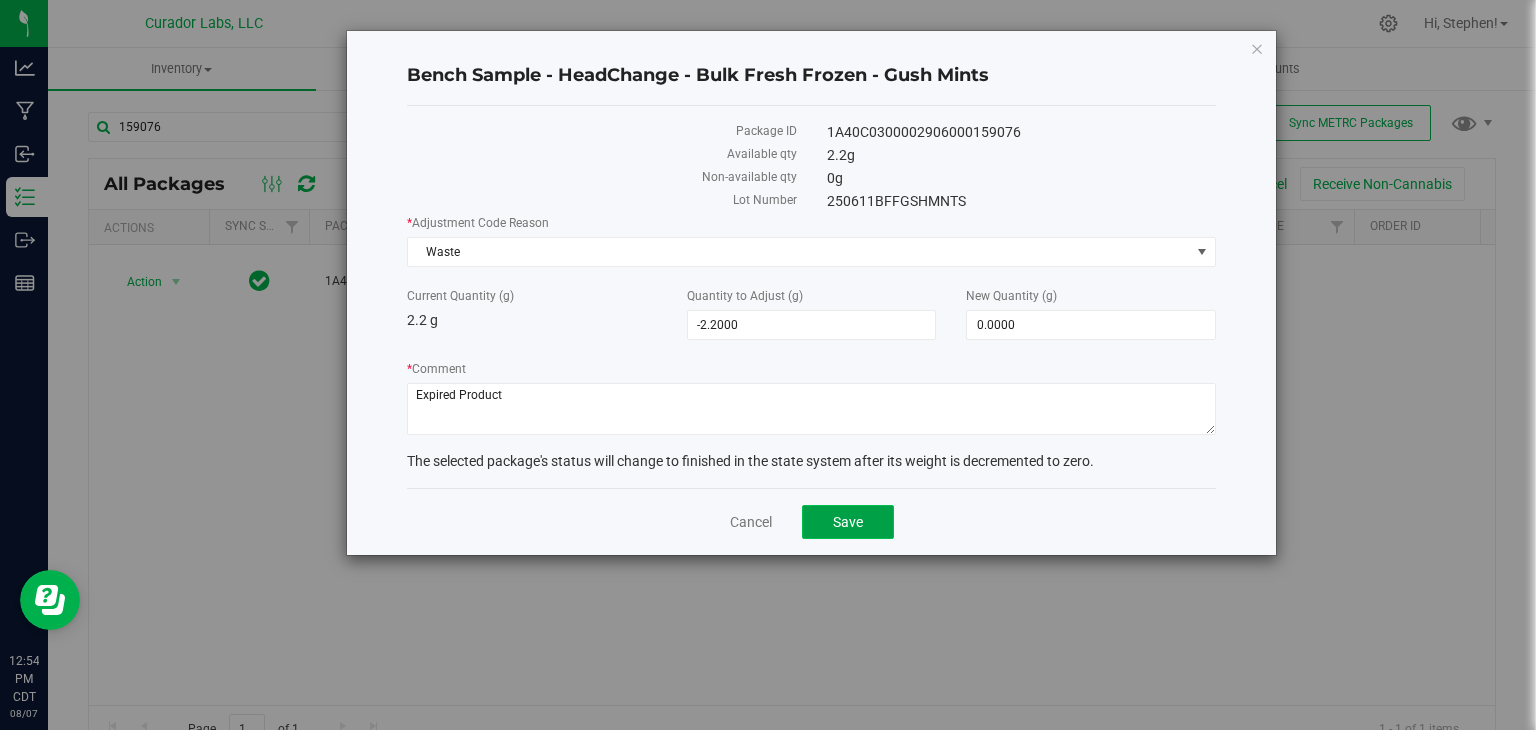 click on "Save" 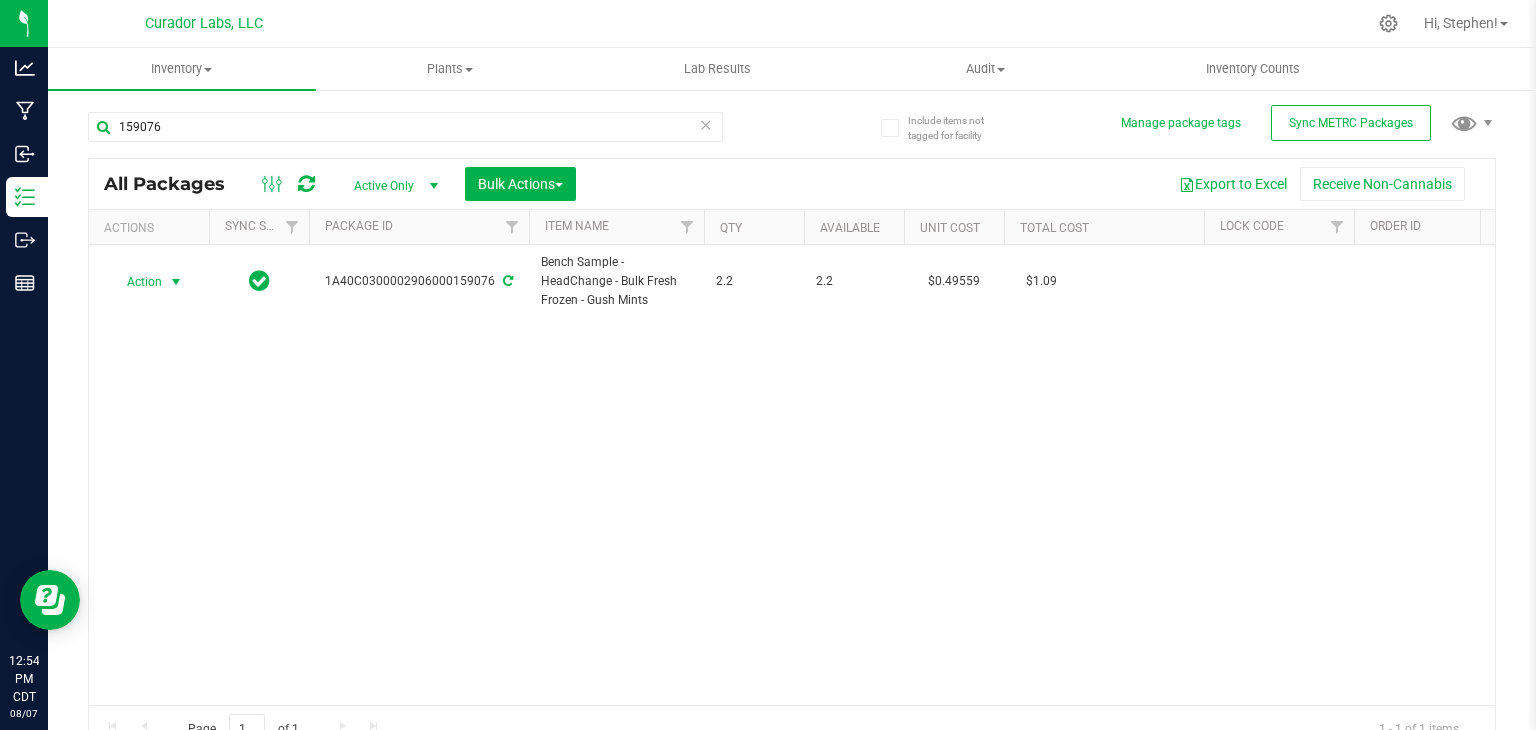 click at bounding box center (306, 184) 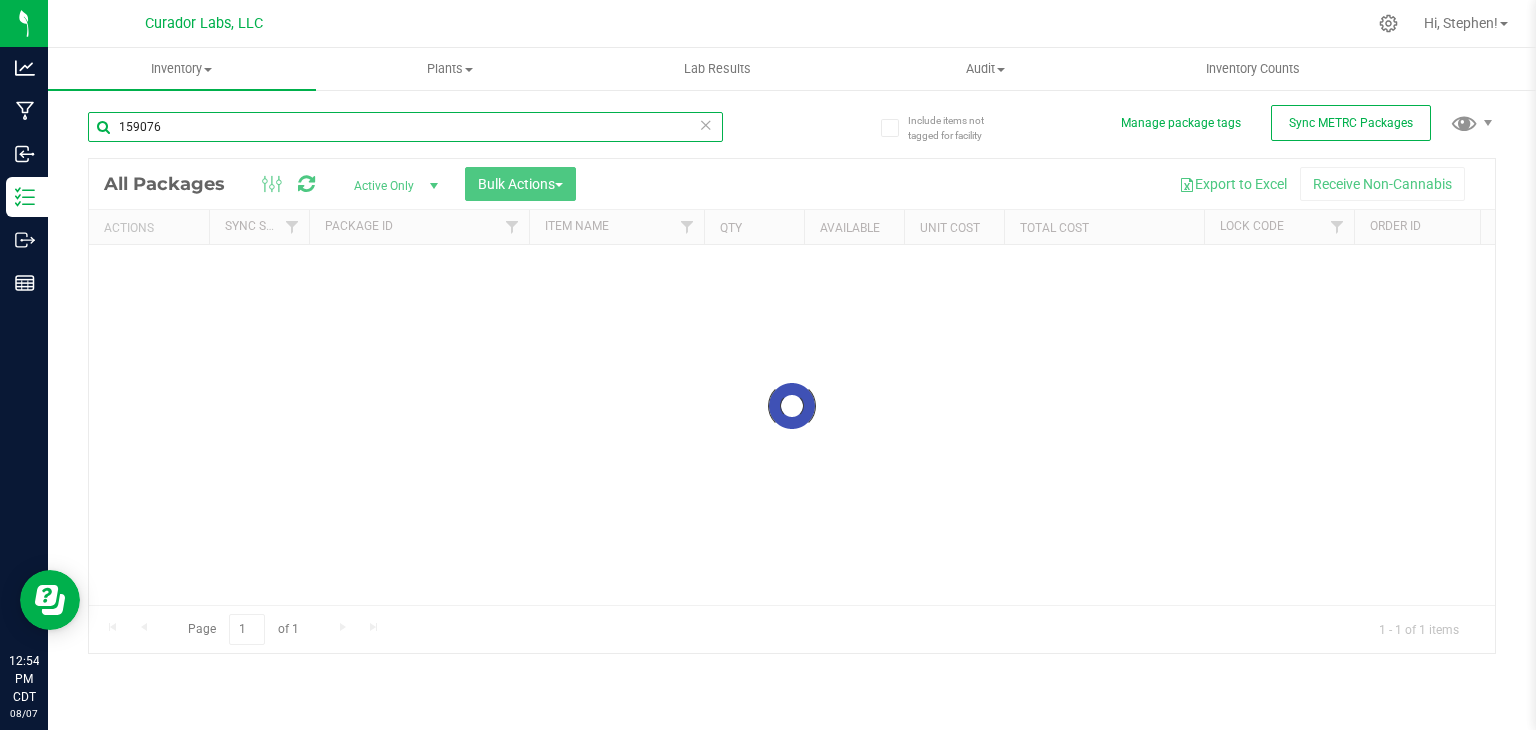 click on "159076" at bounding box center [405, 127] 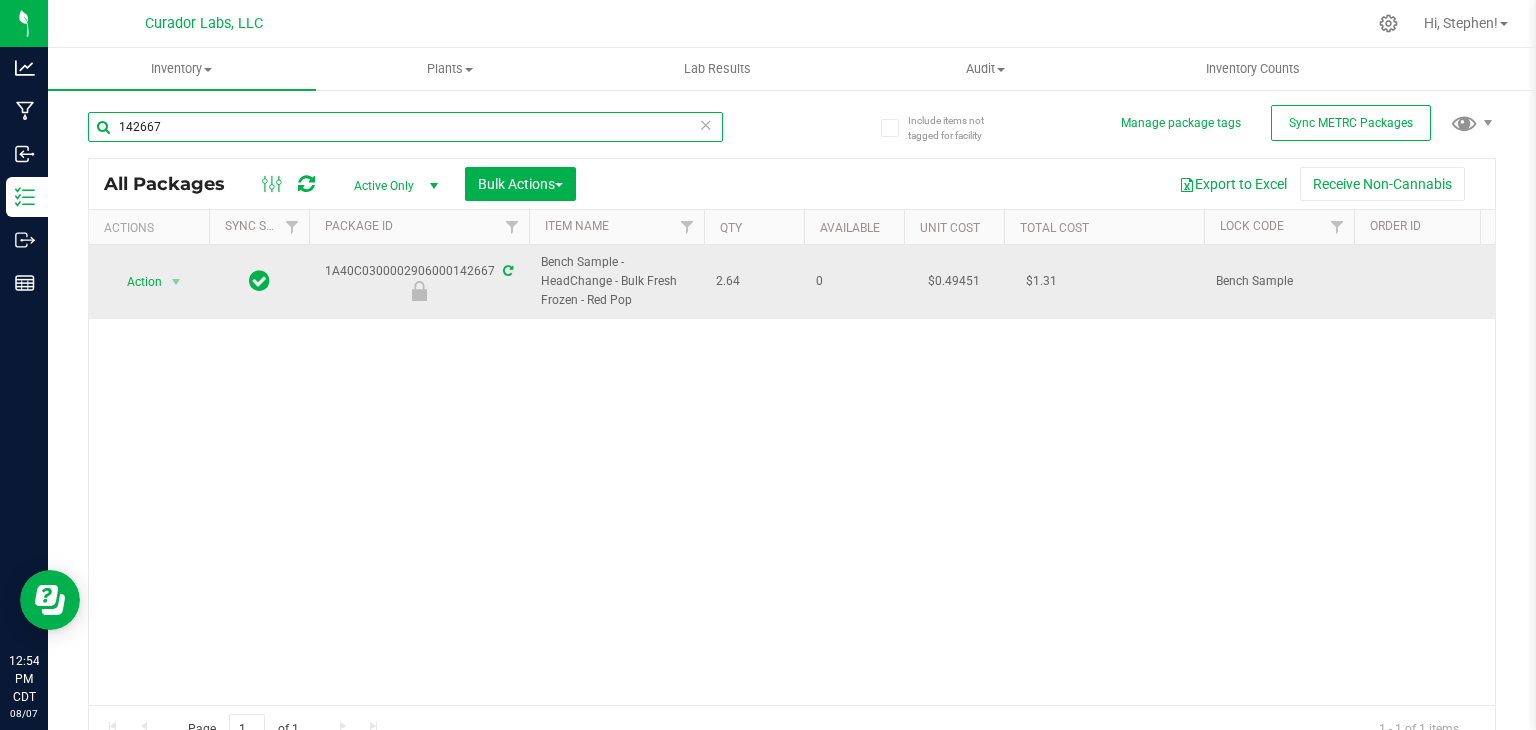 type on "142667" 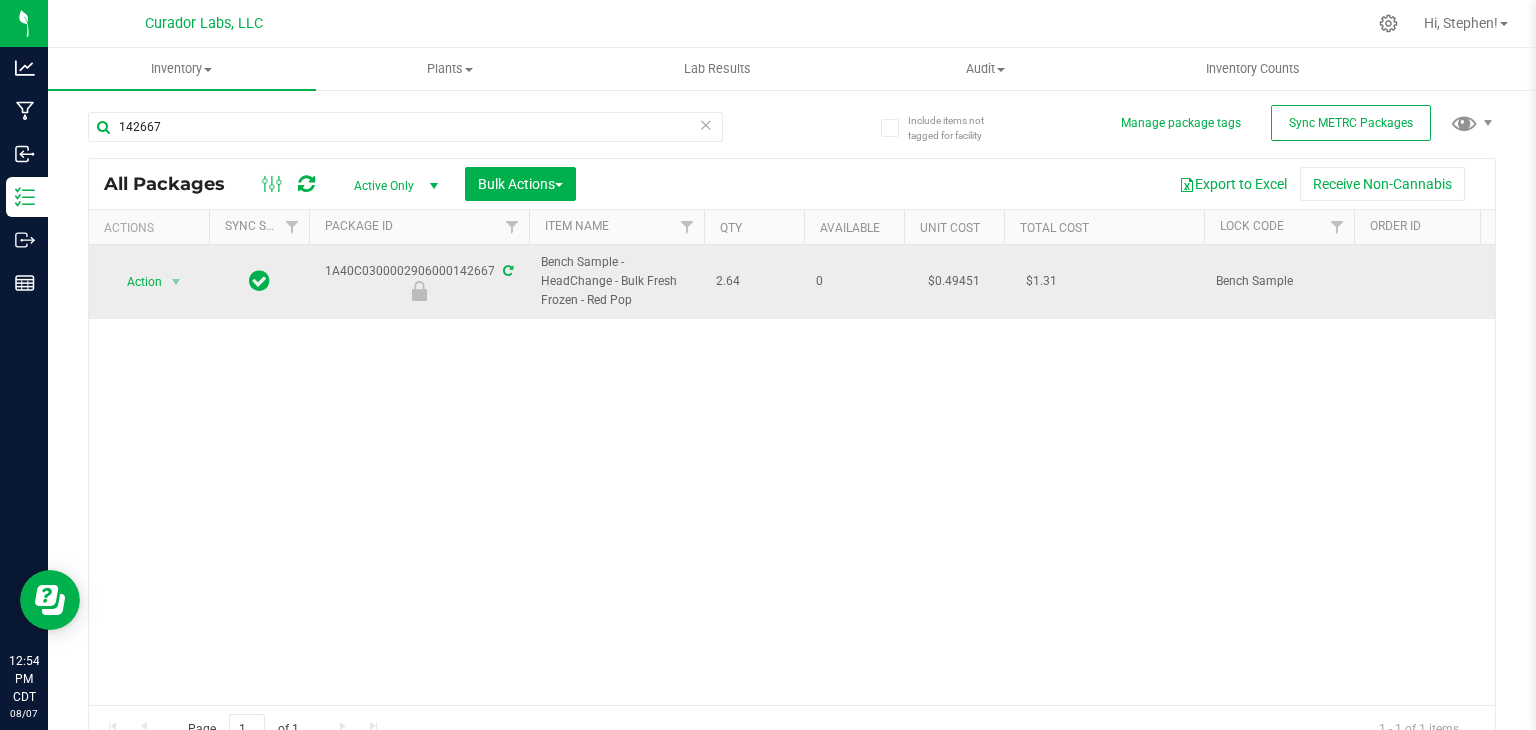drag, startPoint x: 321, startPoint y: 269, endPoint x: 491, endPoint y: 270, distance: 170.00294 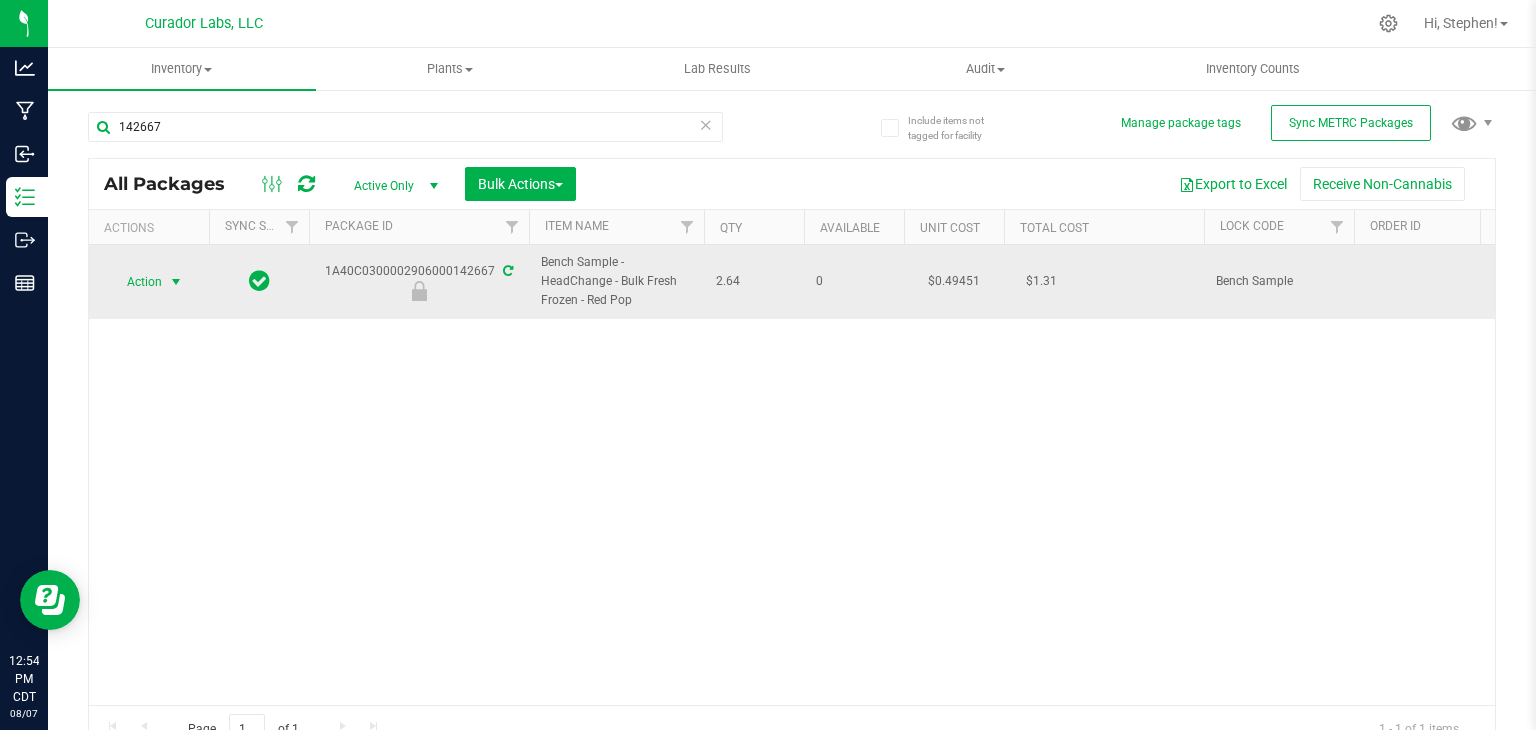 click at bounding box center (176, 282) 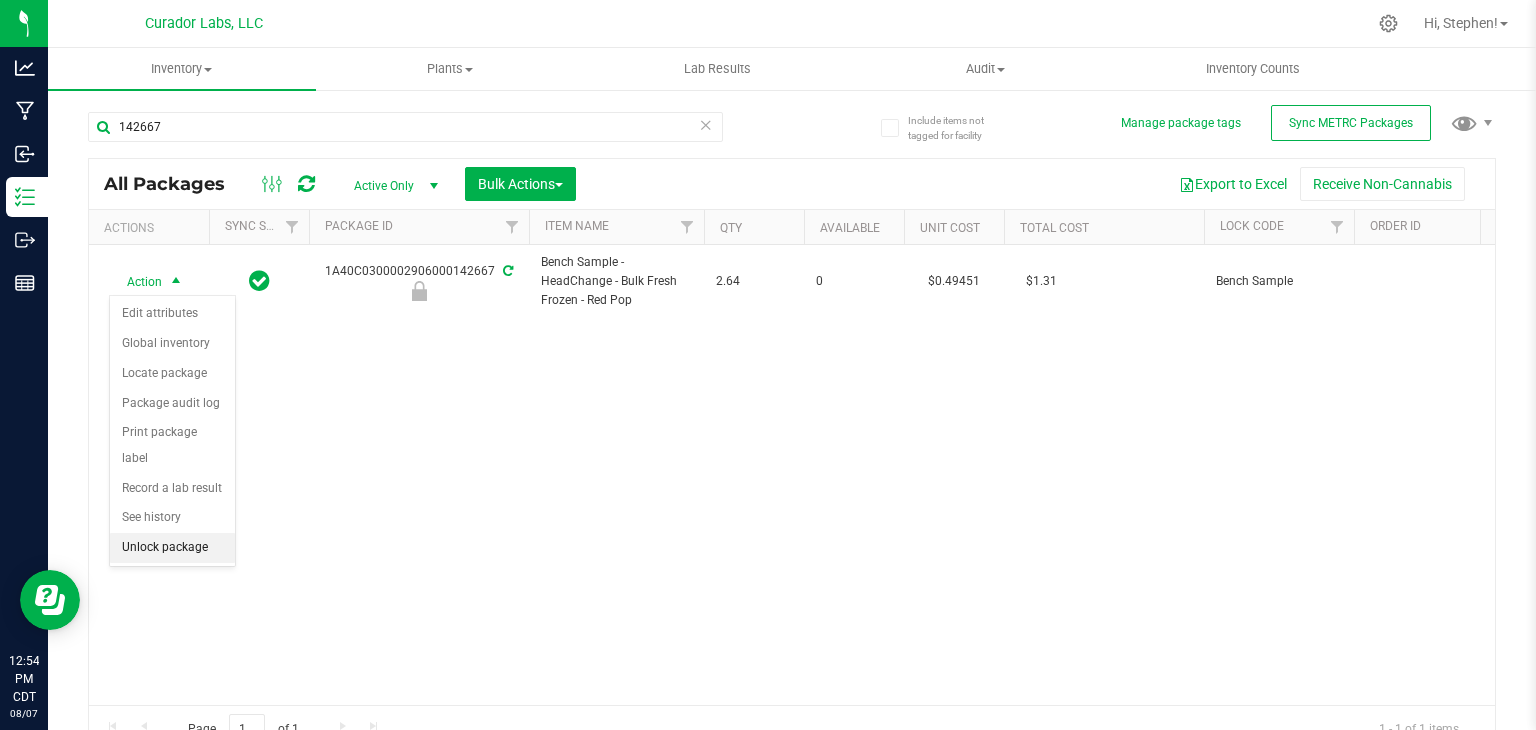 click on "Unlock package" at bounding box center [172, 548] 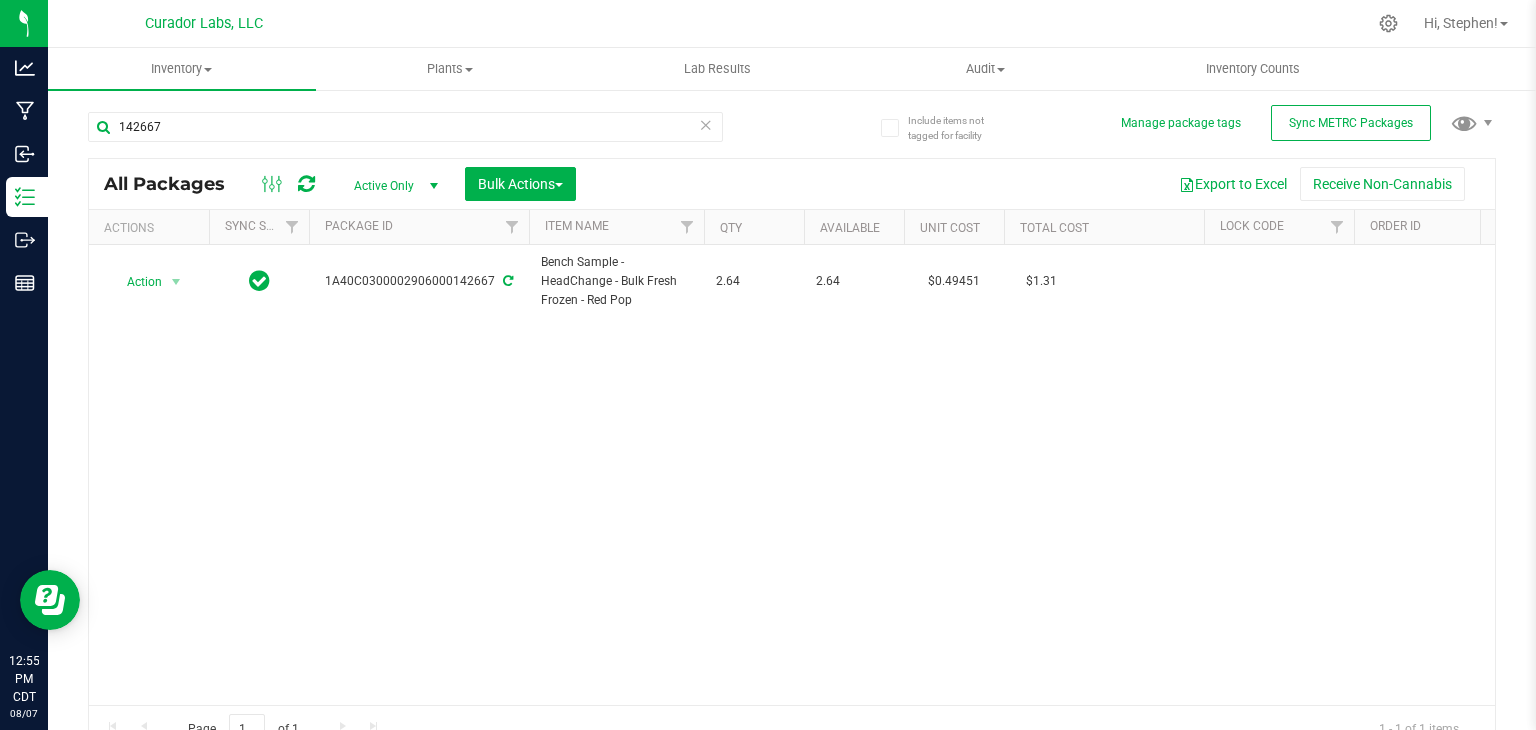 click on "Action Action Adjust qty Create package Edit attributes Global inventory Locate package Lock package Package audit log Print package label Record a lab result Retag package See history
1A40C0300002906000142667
Bench Sample - HeadChange - Bulk Fresh Frozen - Red Pop
2.64
2.64
$0.49451 $1.31
Gram
NotSubmitted
Red Pop
$0.00000
250508BFFRDPP
Created
May 8, 2025 11:46:00 CDT
1.3.25154.47778.0" at bounding box center (792, 475) 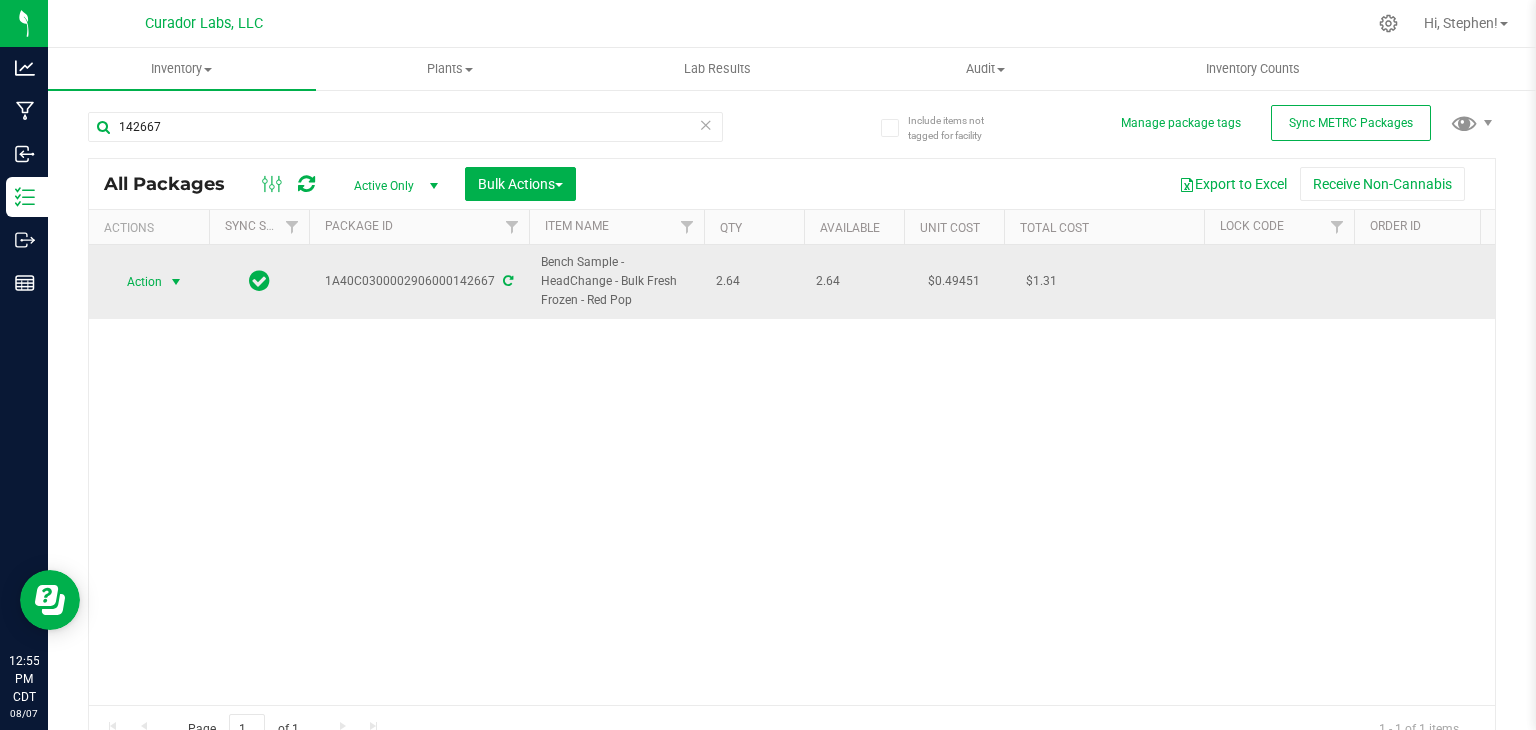 click at bounding box center [176, 282] 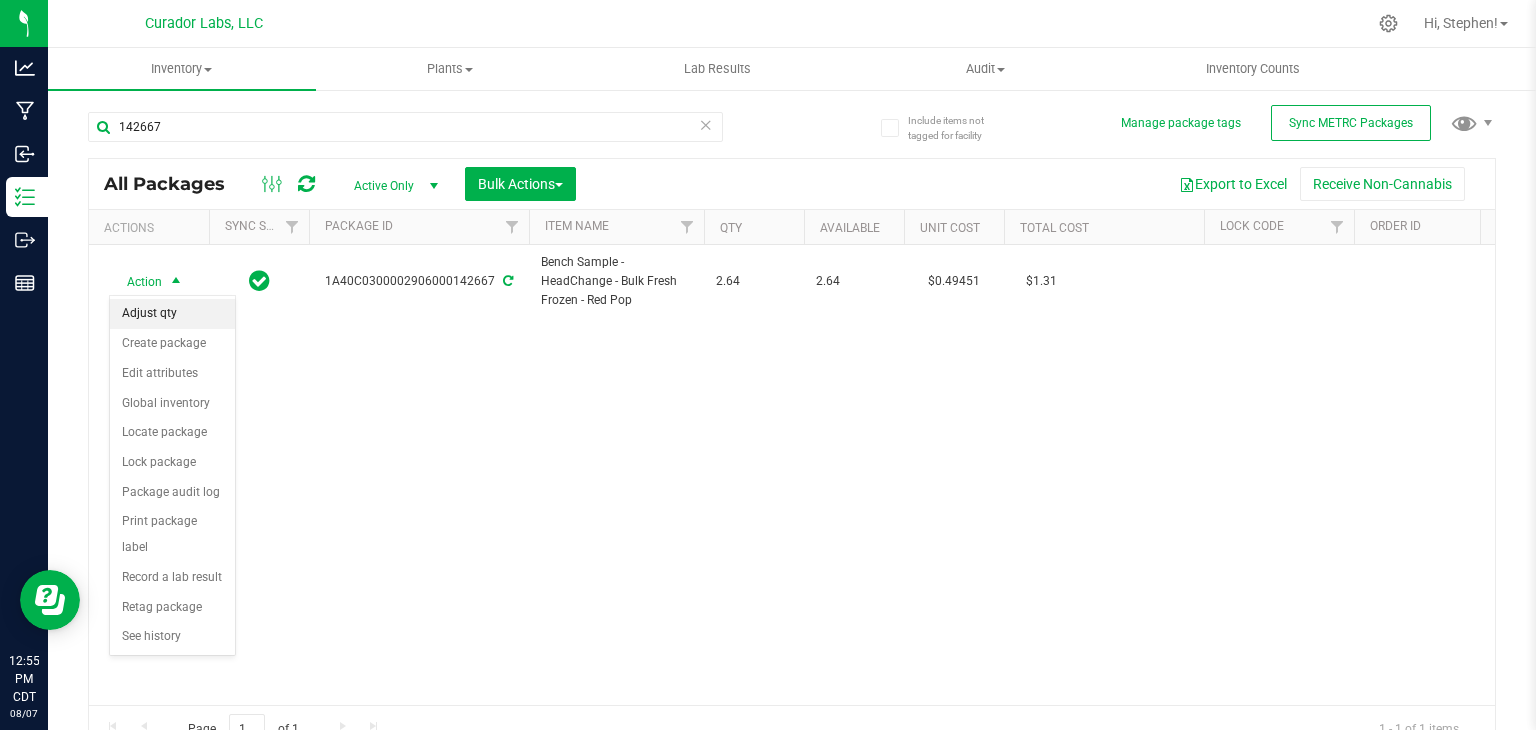 click on "Adjust qty" at bounding box center [172, 314] 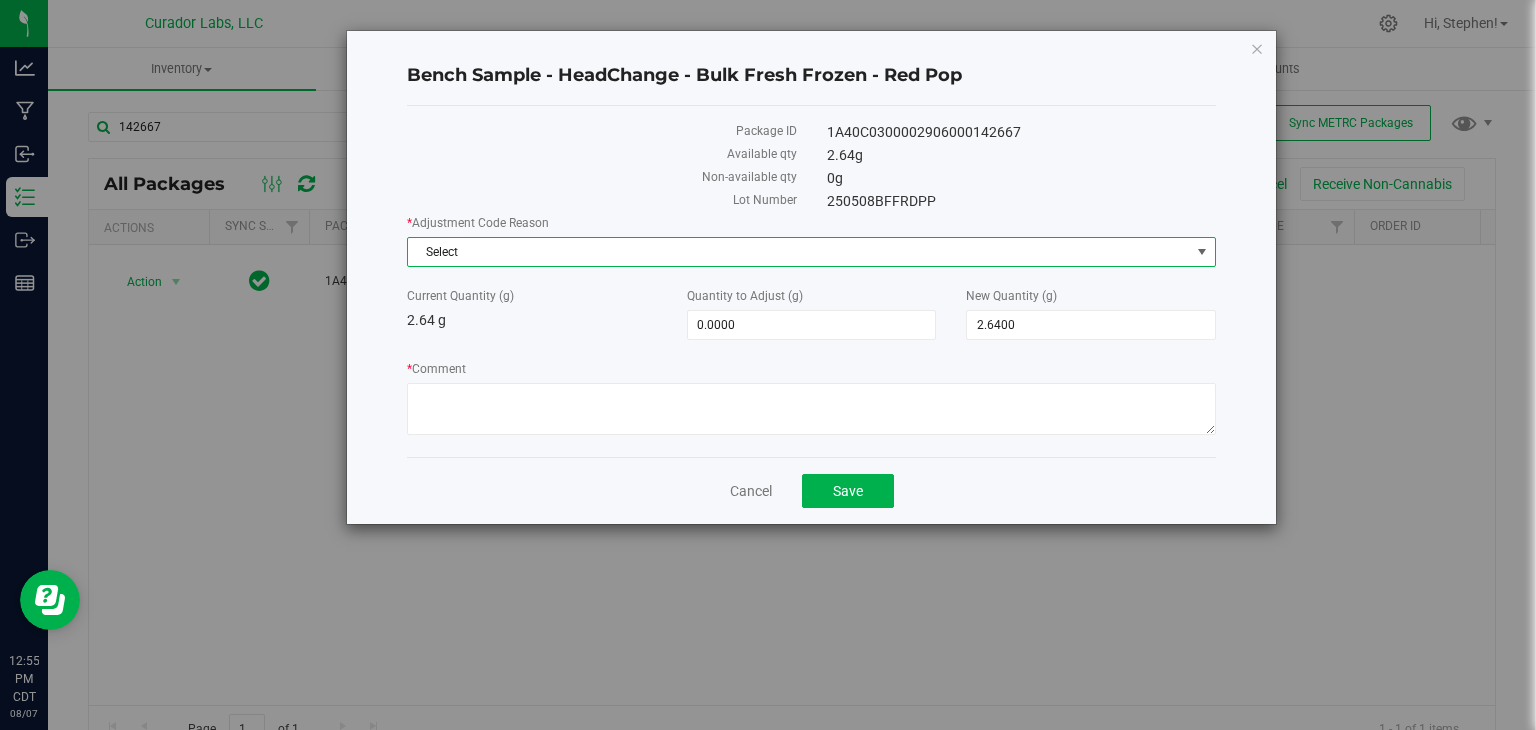 click on "Select" at bounding box center (799, 252) 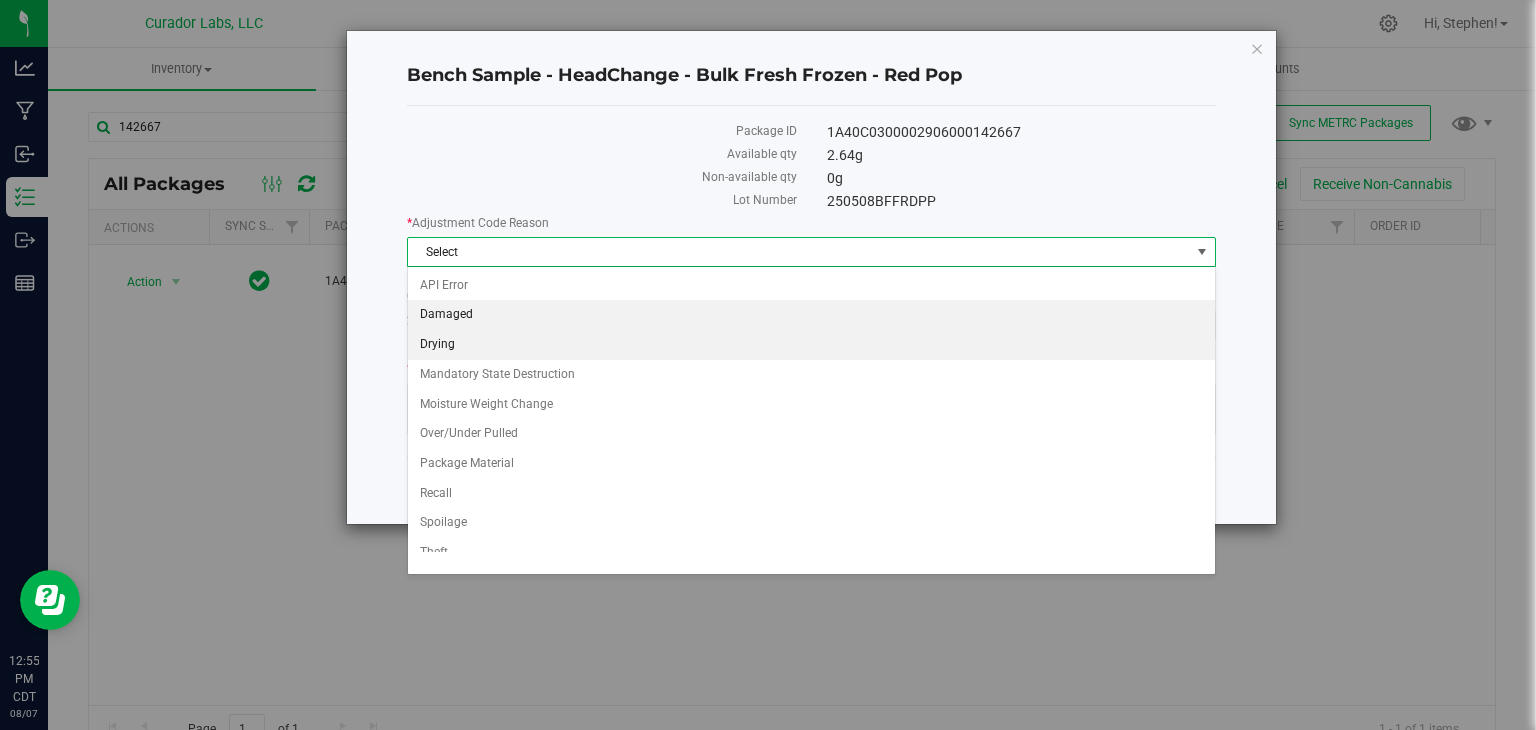 scroll, scrollTop: 71, scrollLeft: 0, axis: vertical 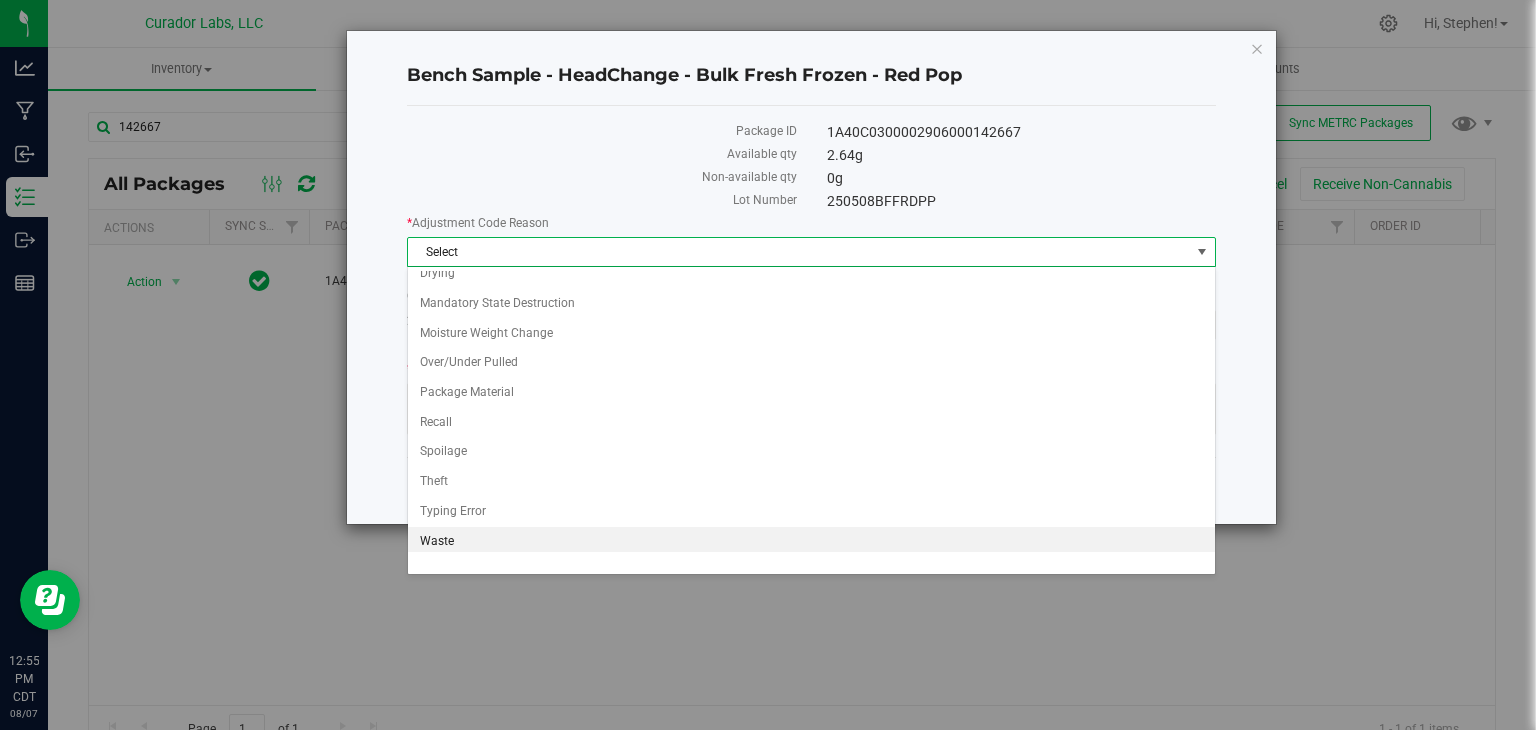 click on "Waste" at bounding box center [811, 542] 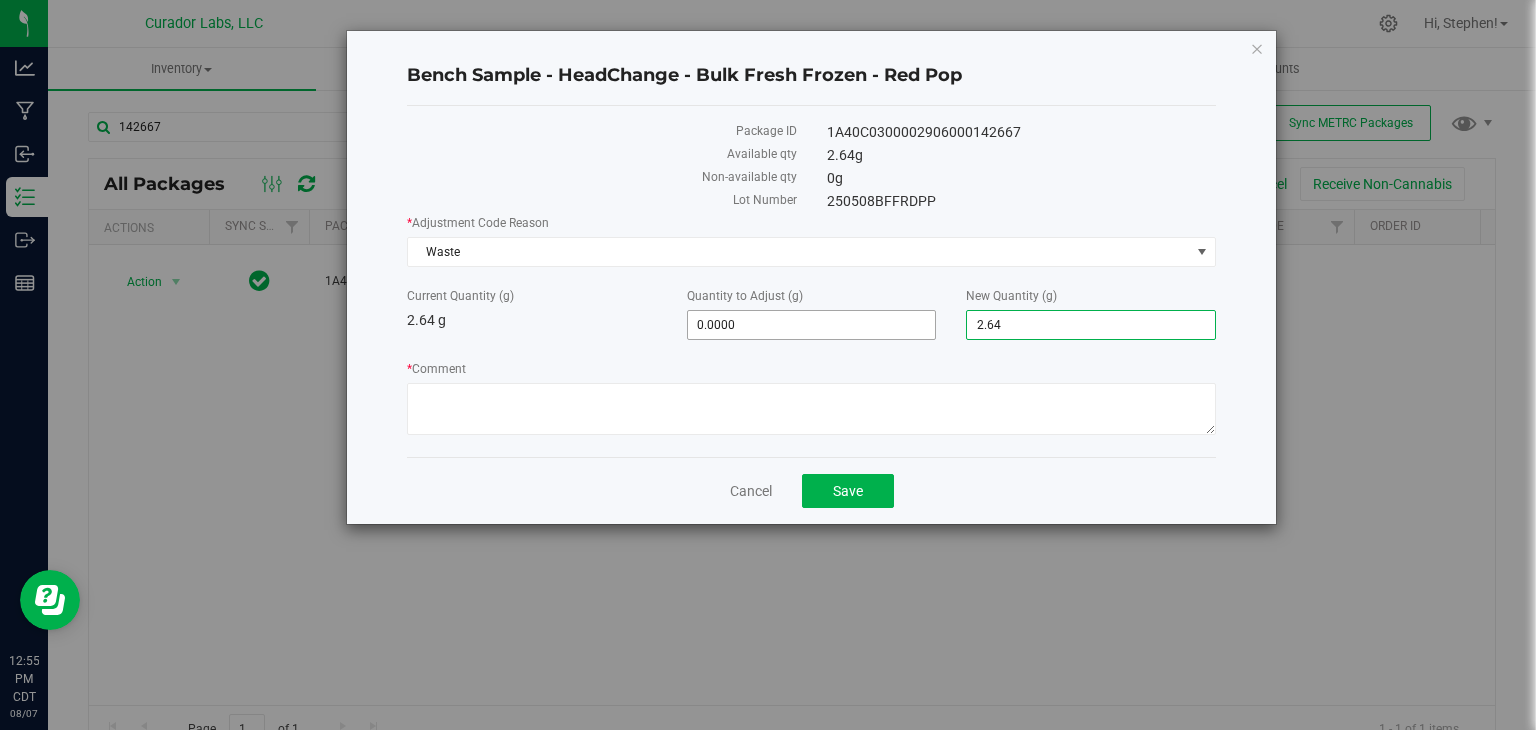 drag, startPoint x: 1051, startPoint y: 315, endPoint x: 897, endPoint y: 325, distance: 154.32434 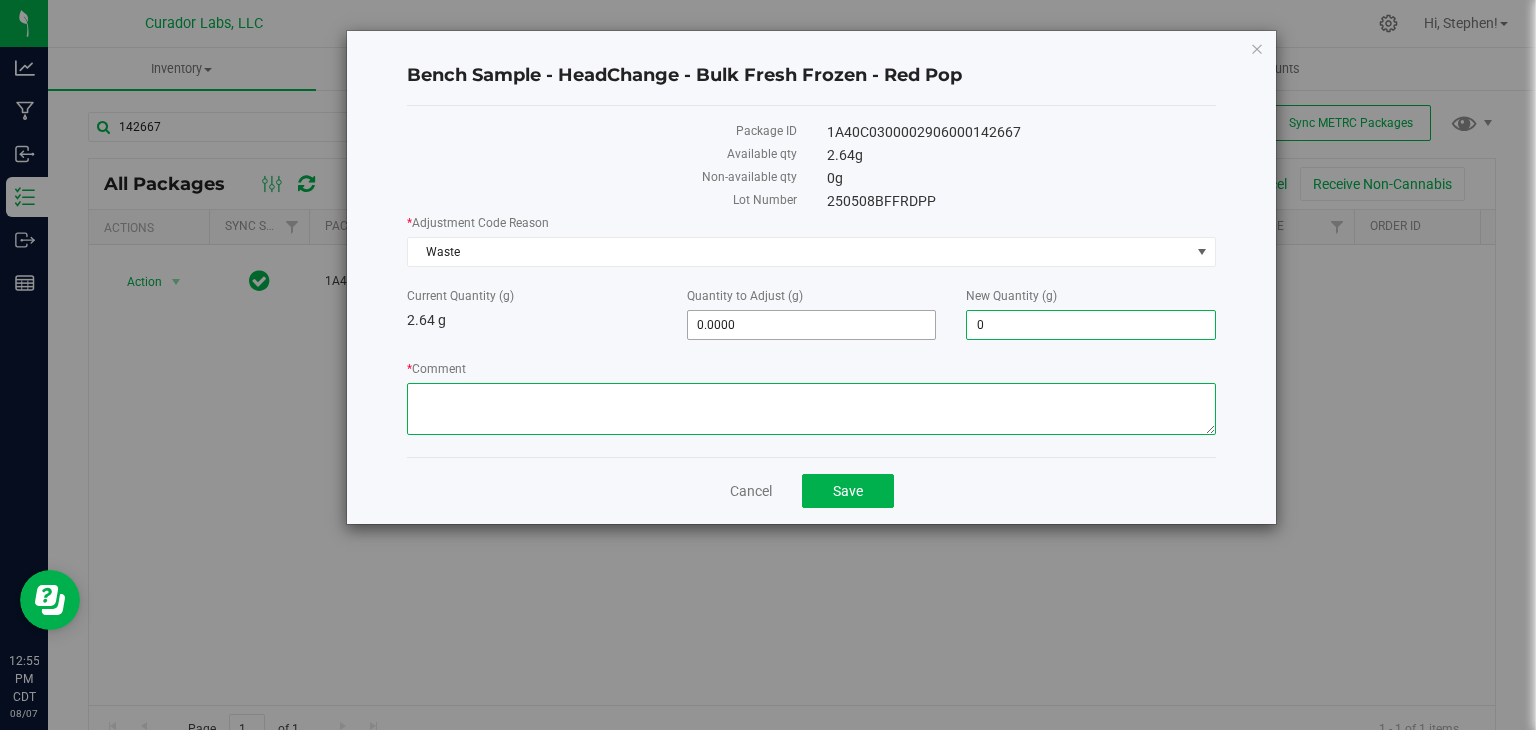 type on "-2.6400" 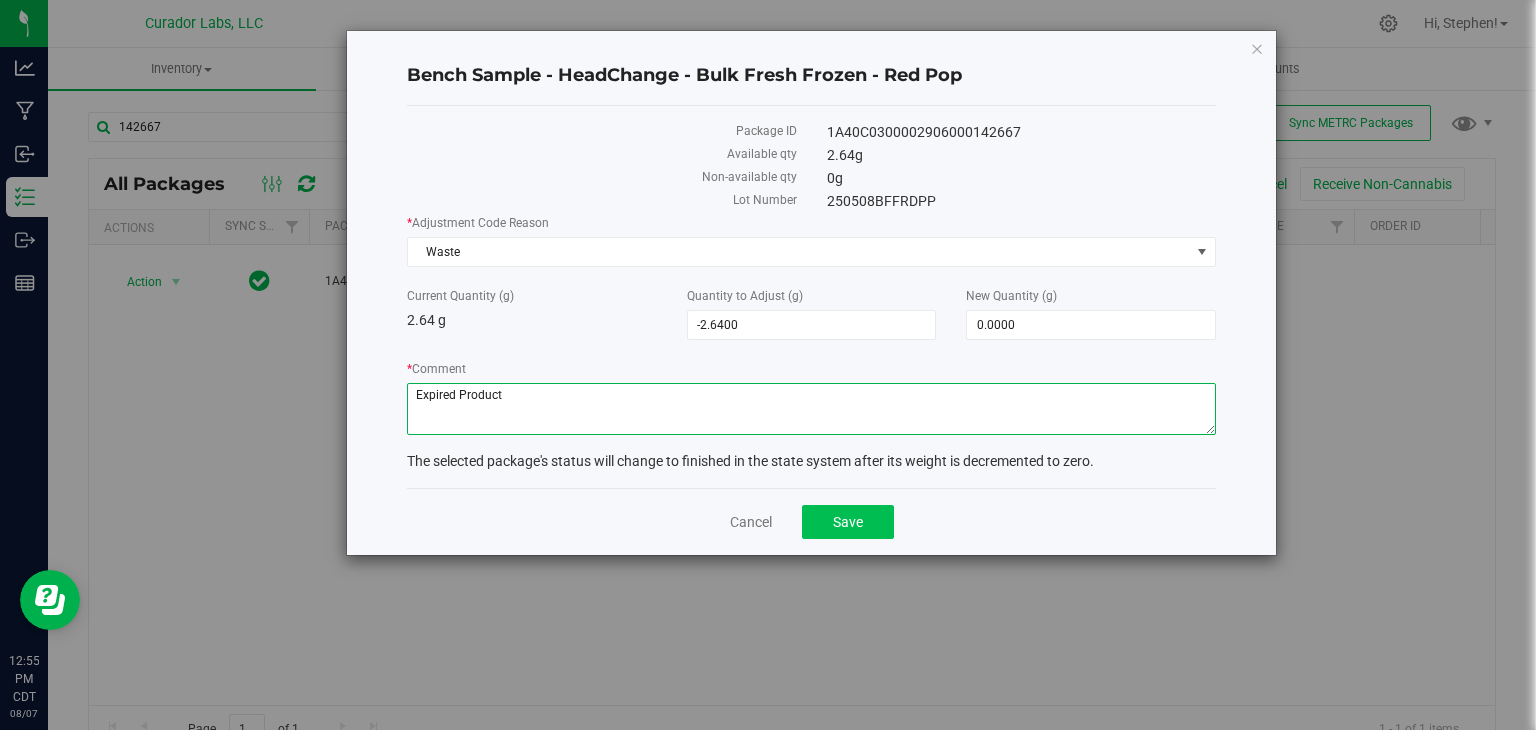 type on "Expired Product" 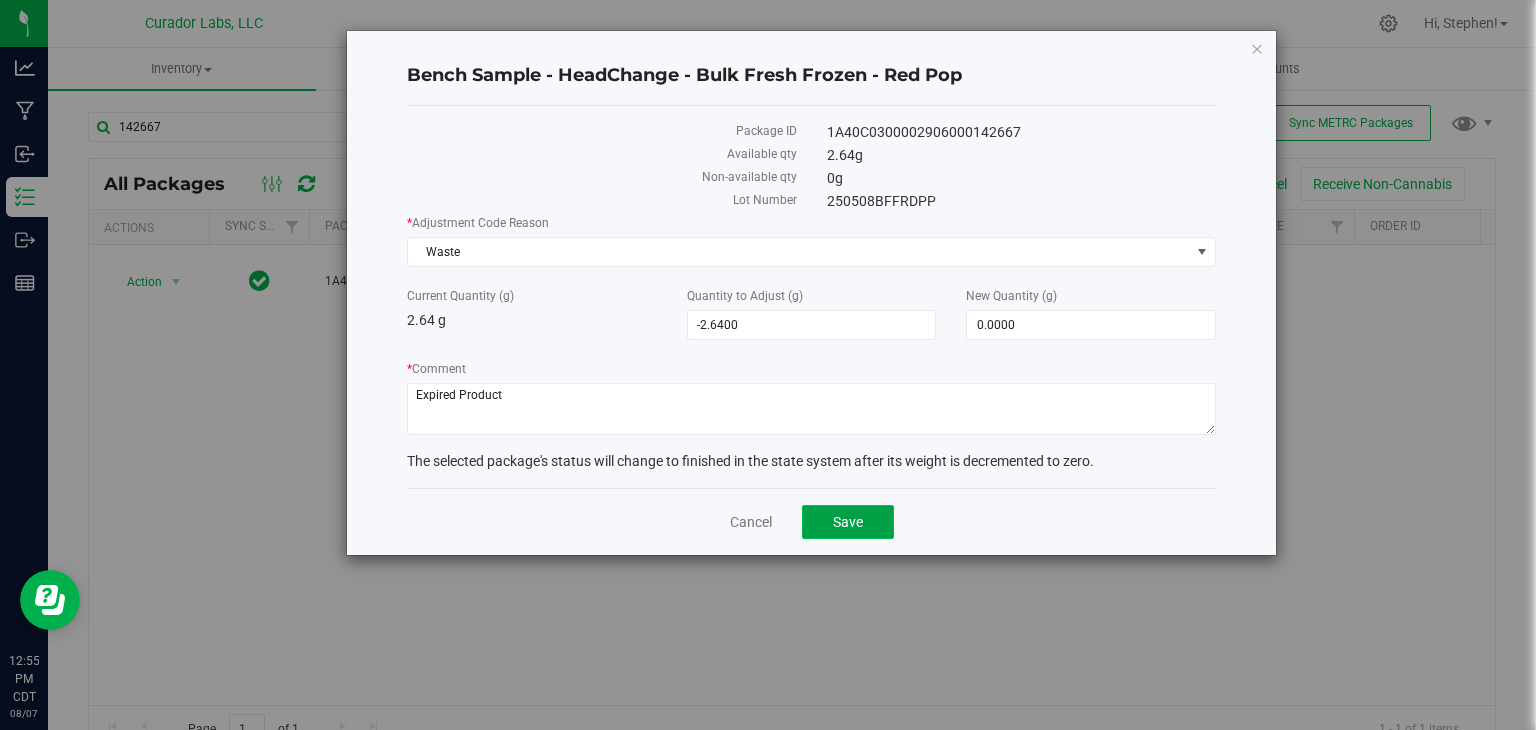 click on "Save" 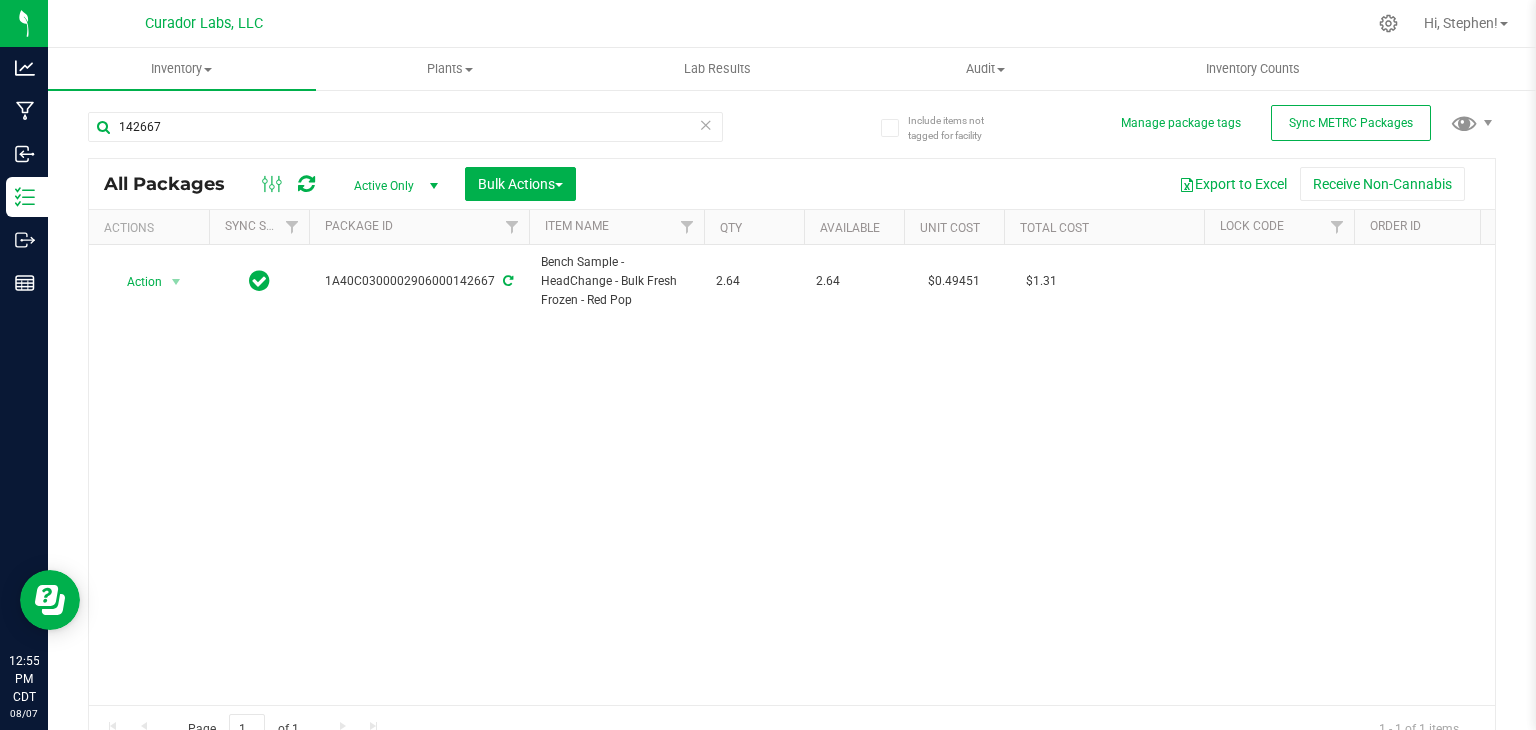 click at bounding box center [306, 184] 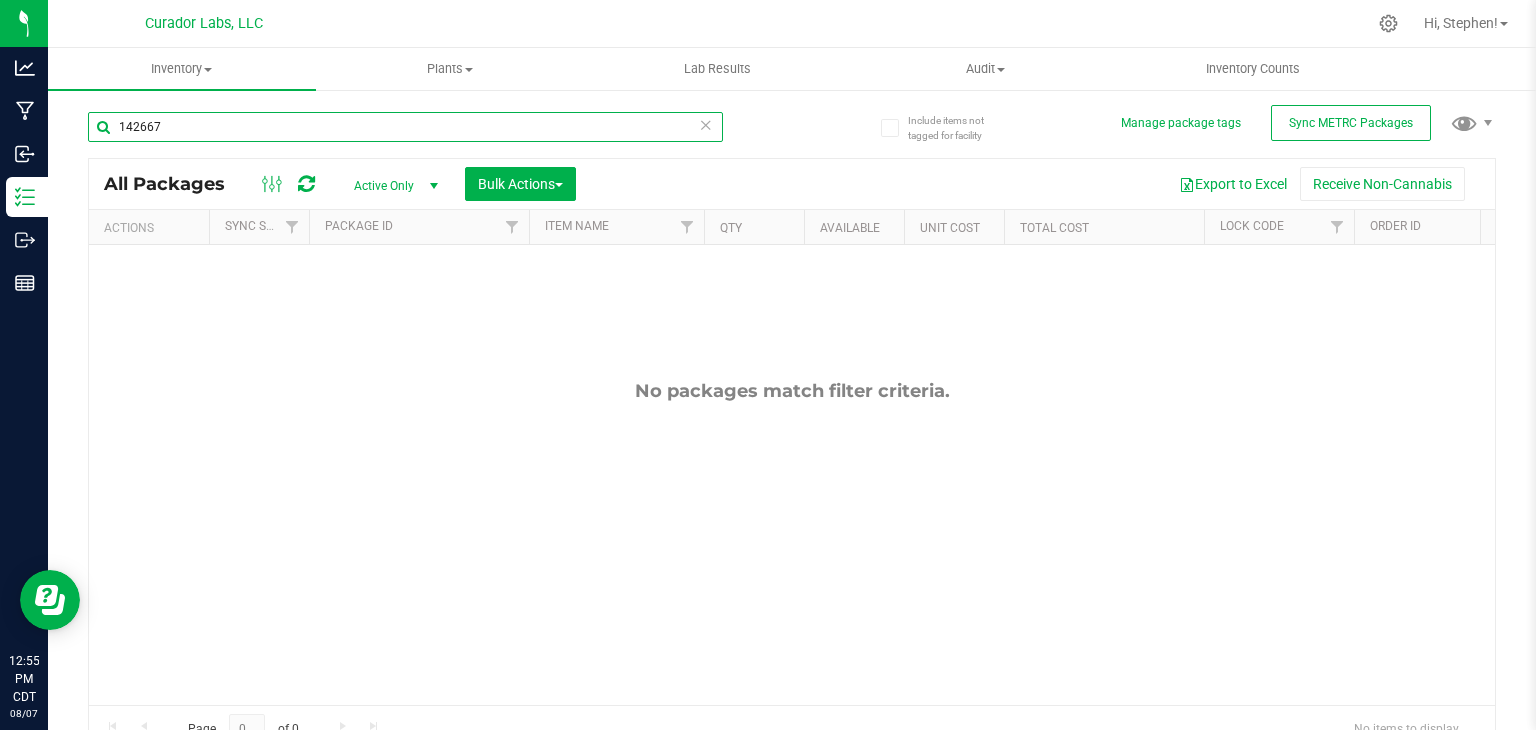 click on "142667" at bounding box center (405, 127) 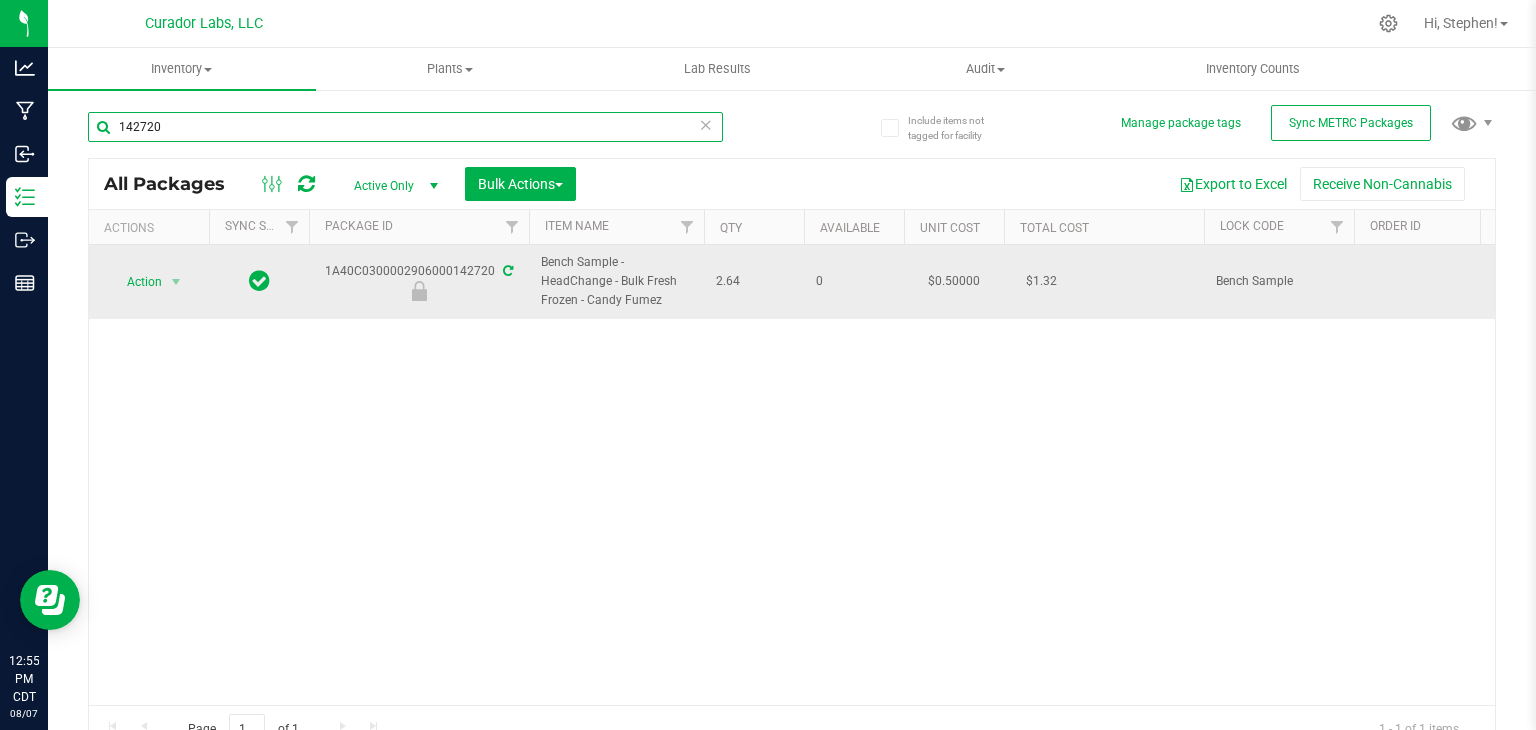 type on "142720" 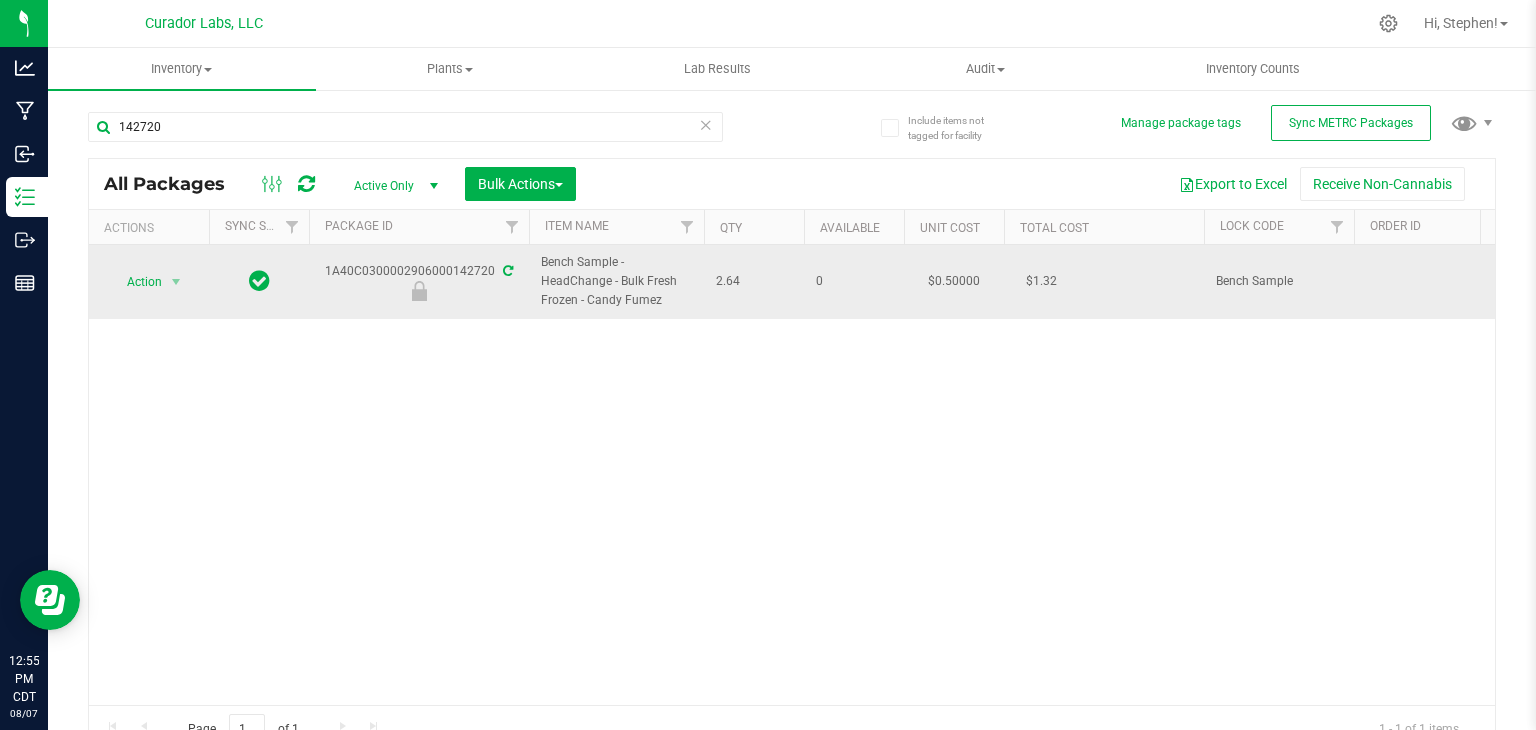 drag, startPoint x: 660, startPoint y: 307, endPoint x: 528, endPoint y: 269, distance: 137.36084 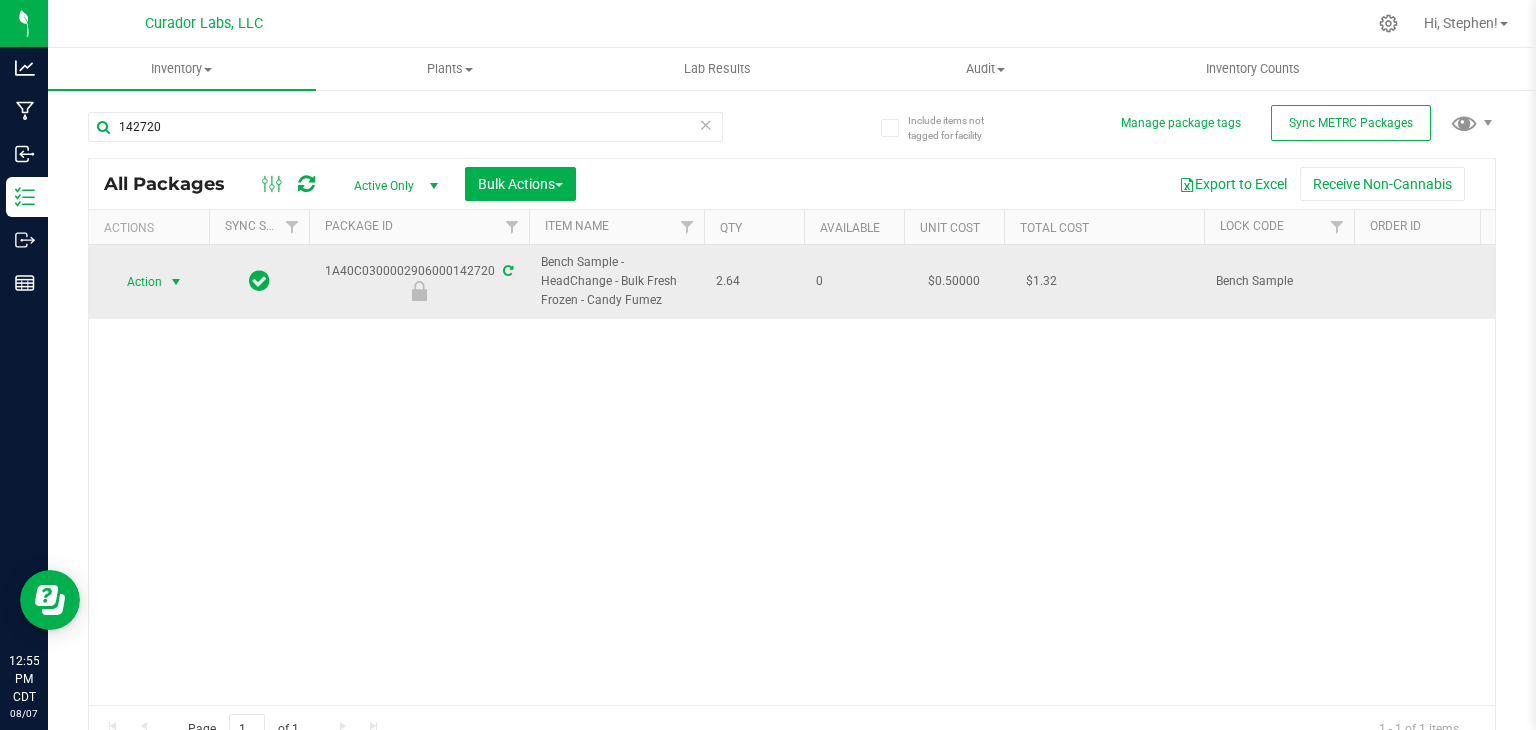 click at bounding box center (176, 282) 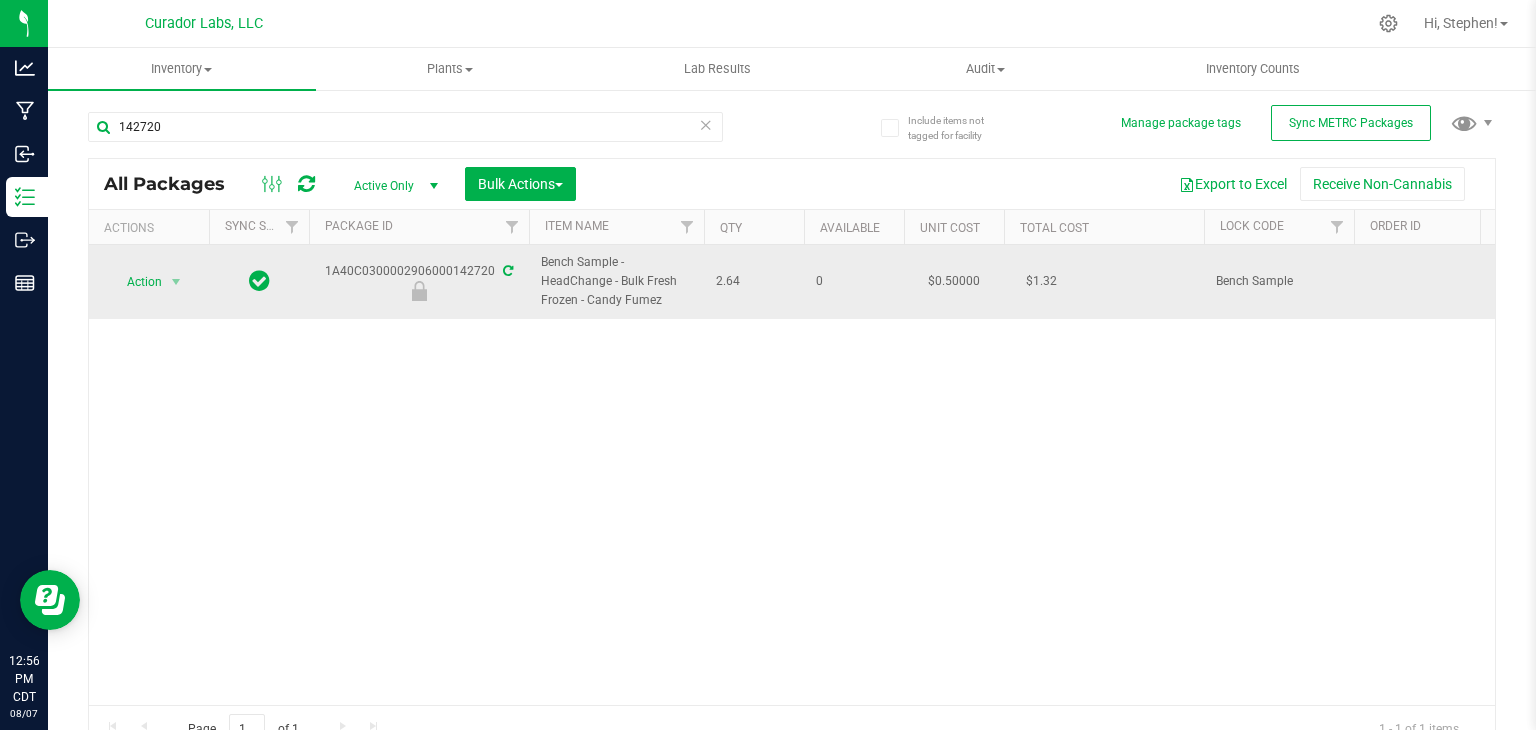drag, startPoint x: 328, startPoint y: 273, endPoint x: 492, endPoint y: 273, distance: 164 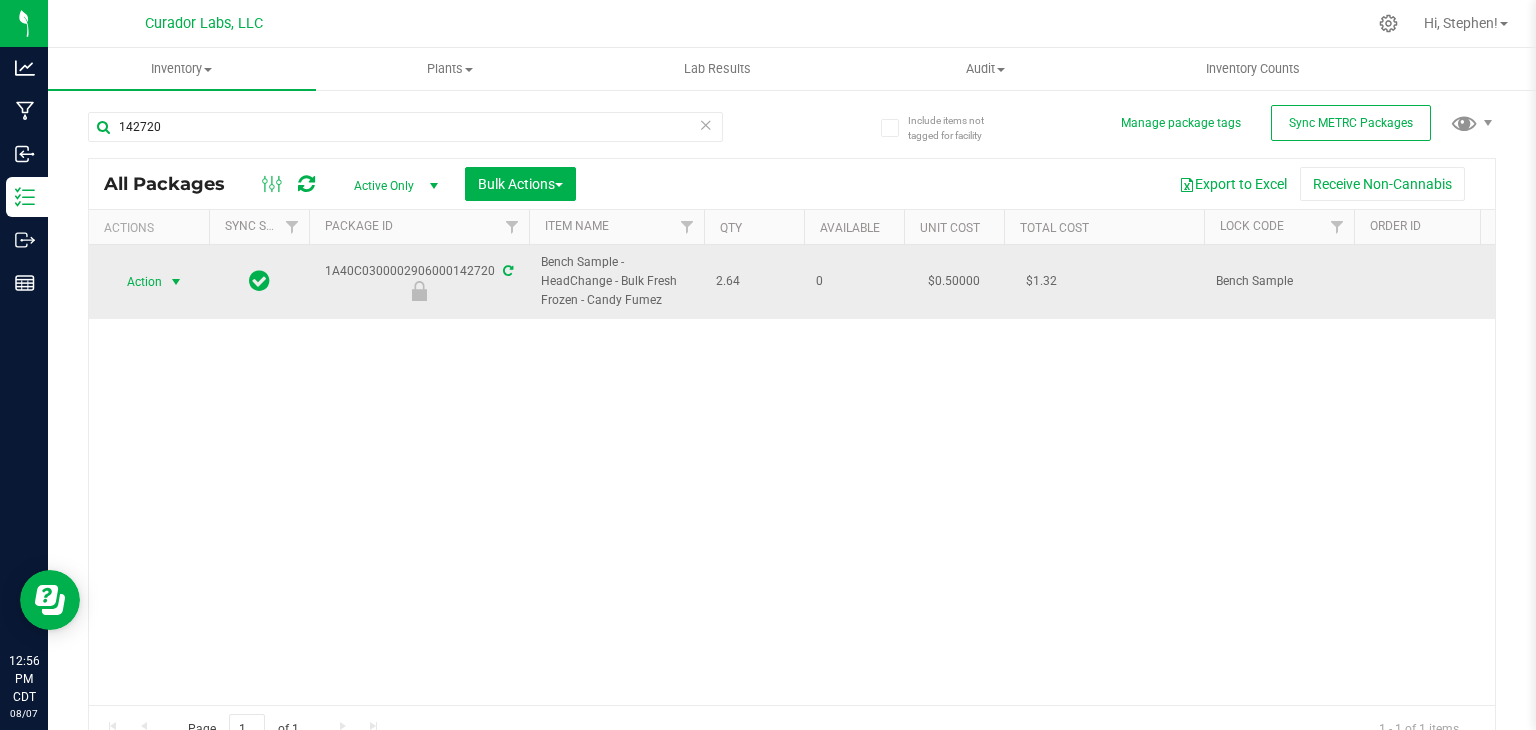 click on "Action" at bounding box center (136, 282) 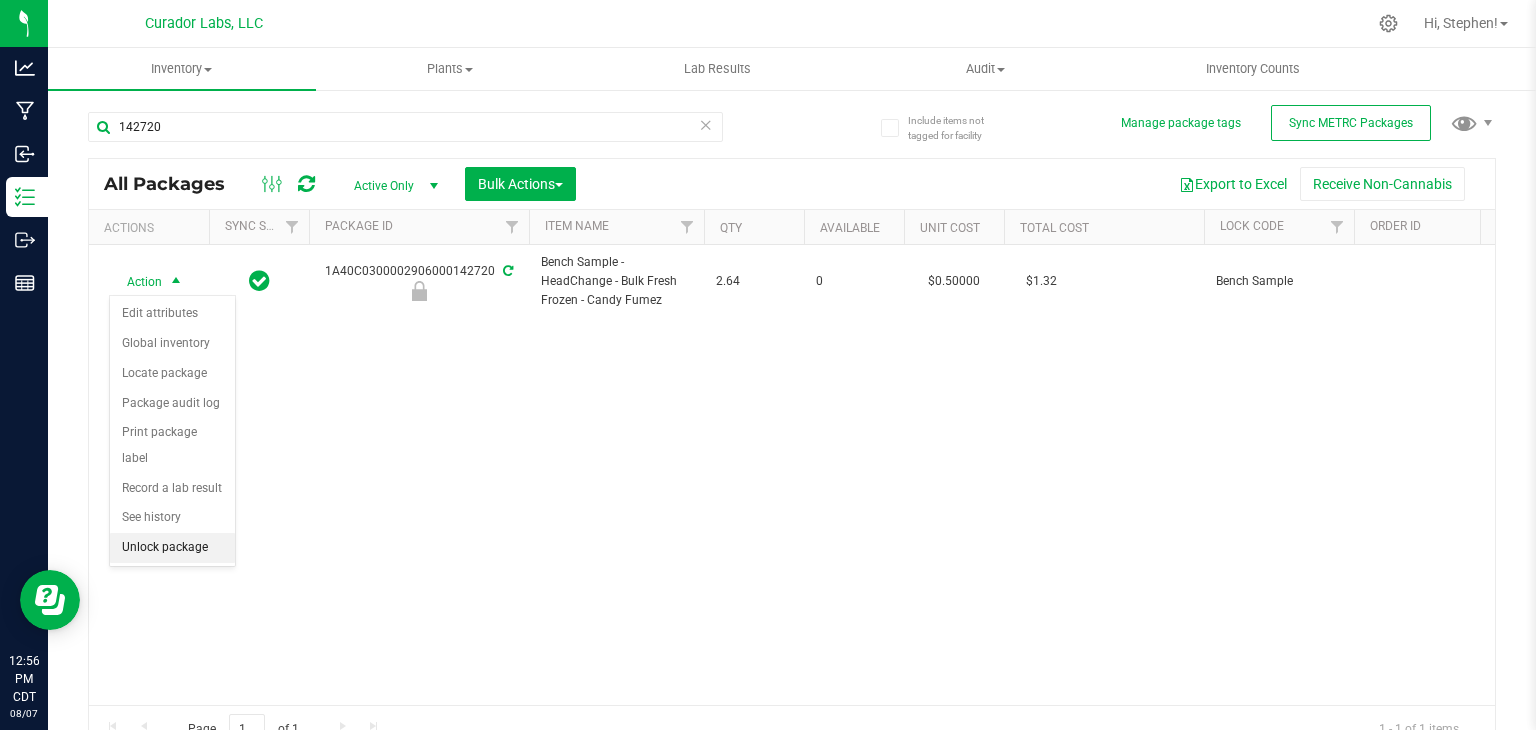 click on "Unlock package" at bounding box center [172, 548] 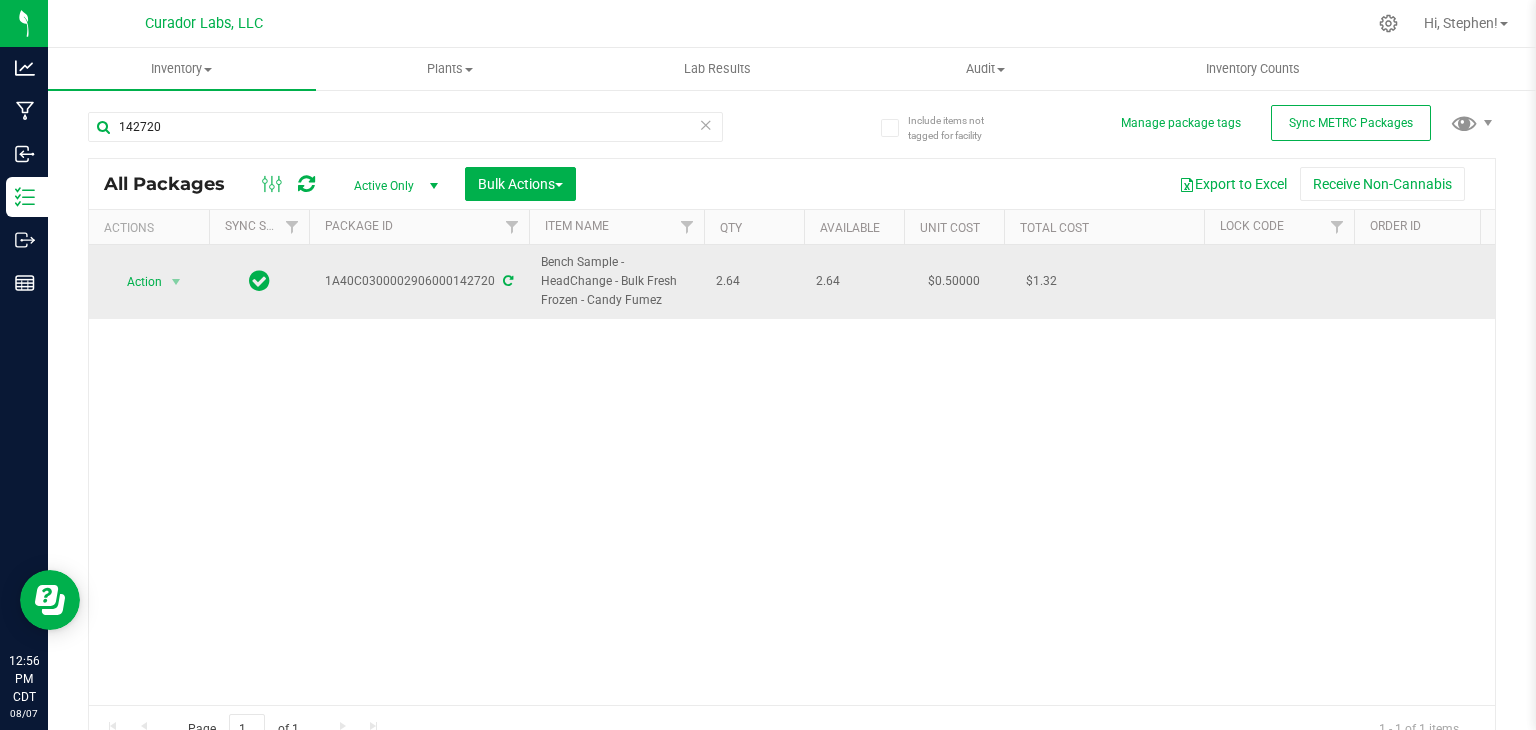 drag, startPoint x: 665, startPoint y: 301, endPoint x: 525, endPoint y: 275, distance: 142.39381 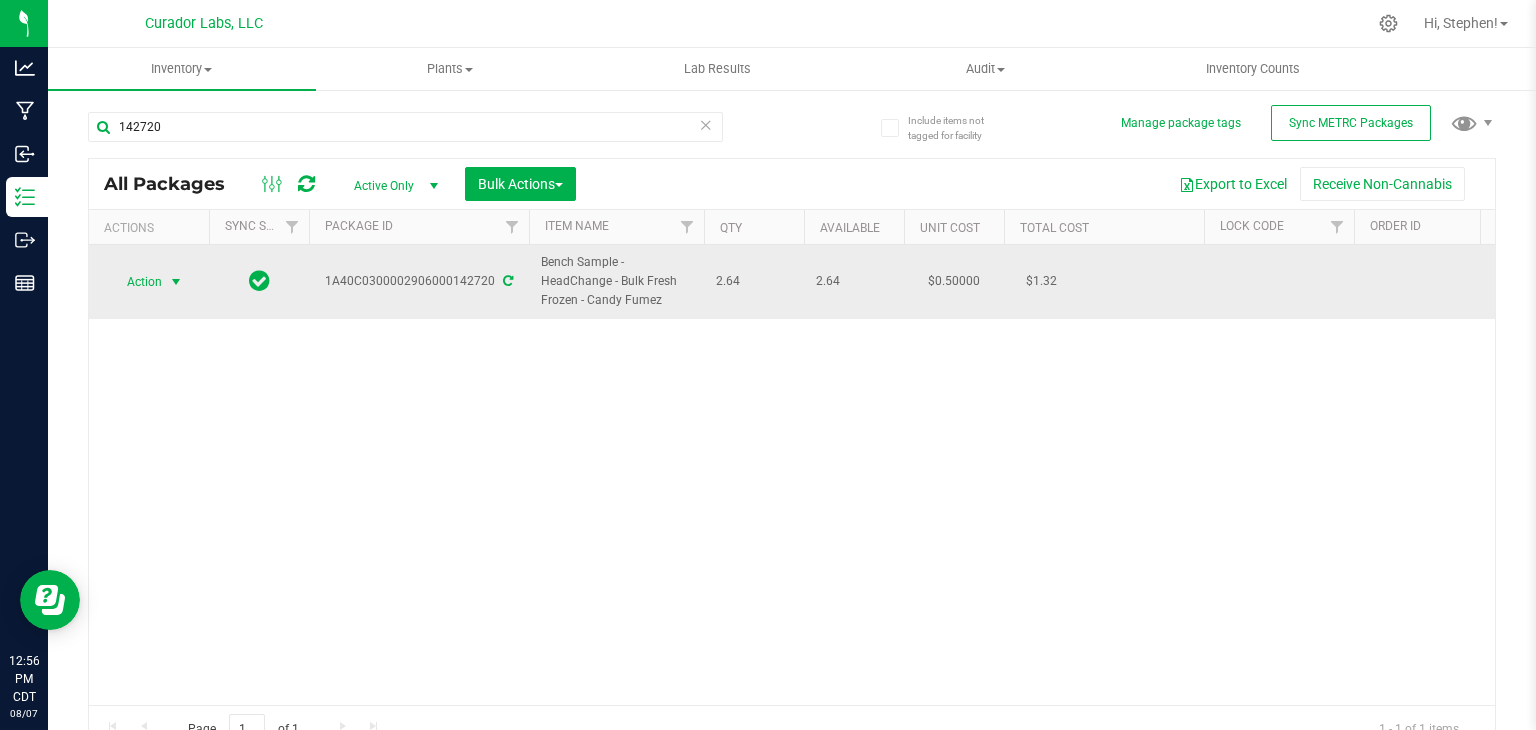 click on "Action" at bounding box center [136, 282] 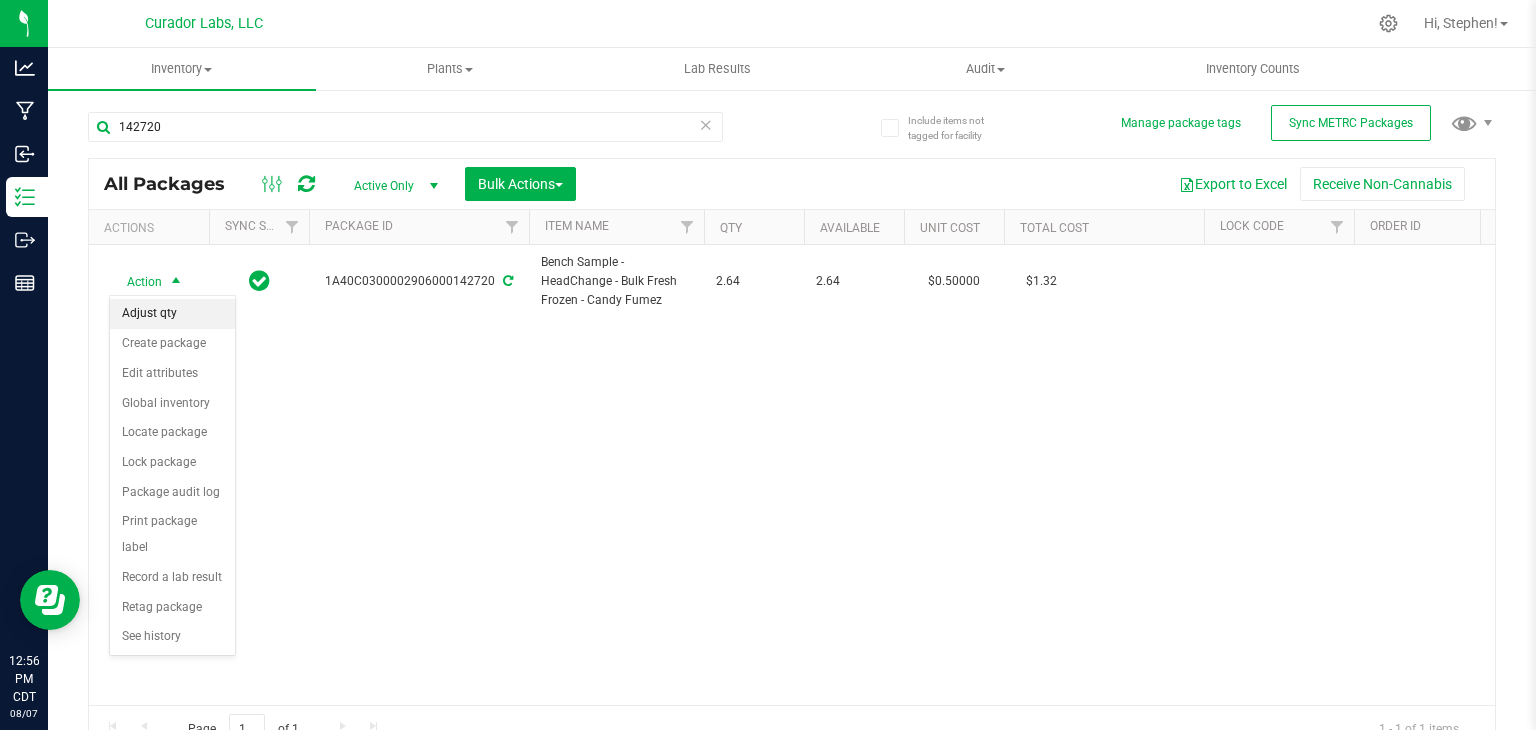 click on "Adjust qty" at bounding box center (172, 314) 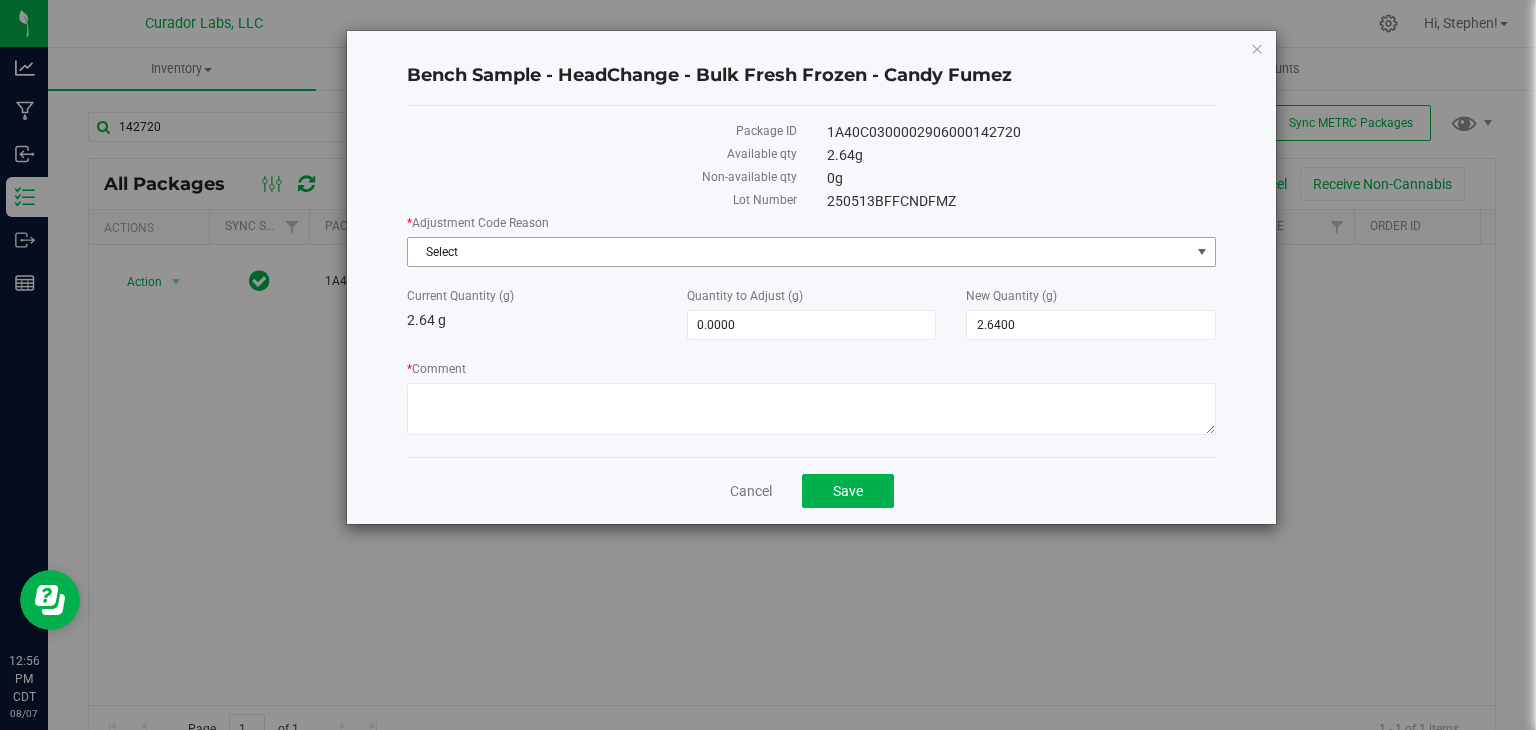 click on "Select" at bounding box center [799, 252] 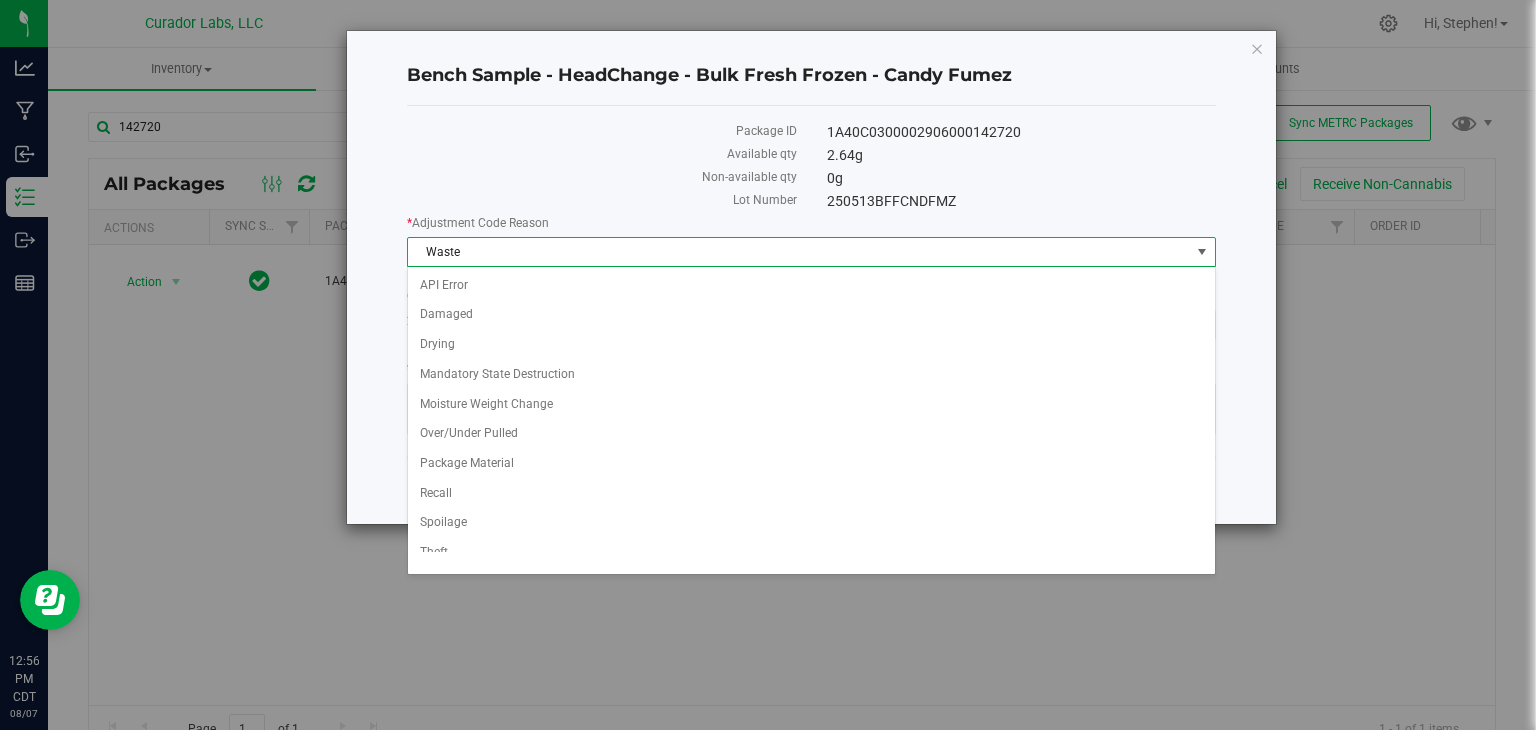 scroll, scrollTop: 70, scrollLeft: 0, axis: vertical 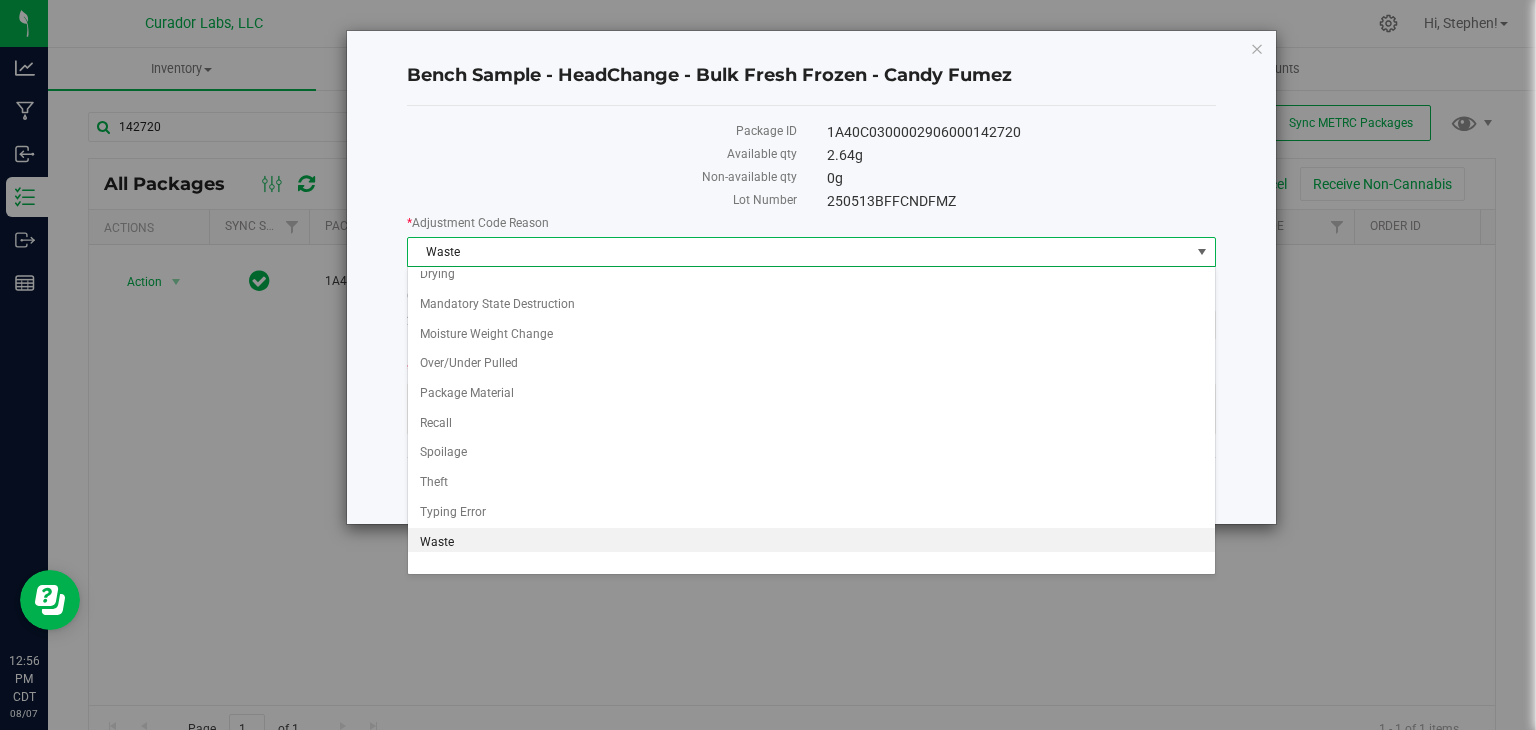 click on "Waste" at bounding box center [811, 543] 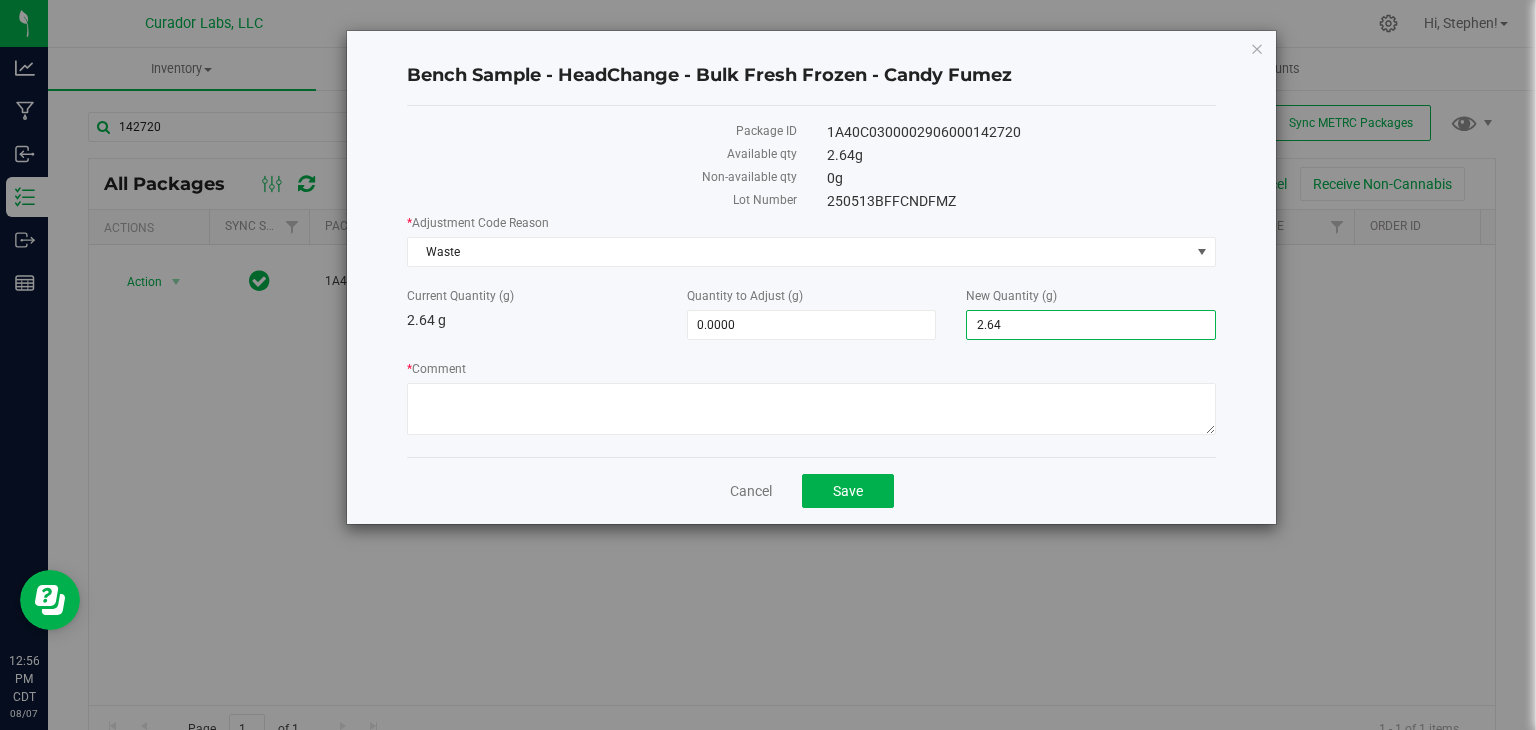 drag, startPoint x: 1035, startPoint y: 311, endPoint x: 901, endPoint y: 293, distance: 135.20355 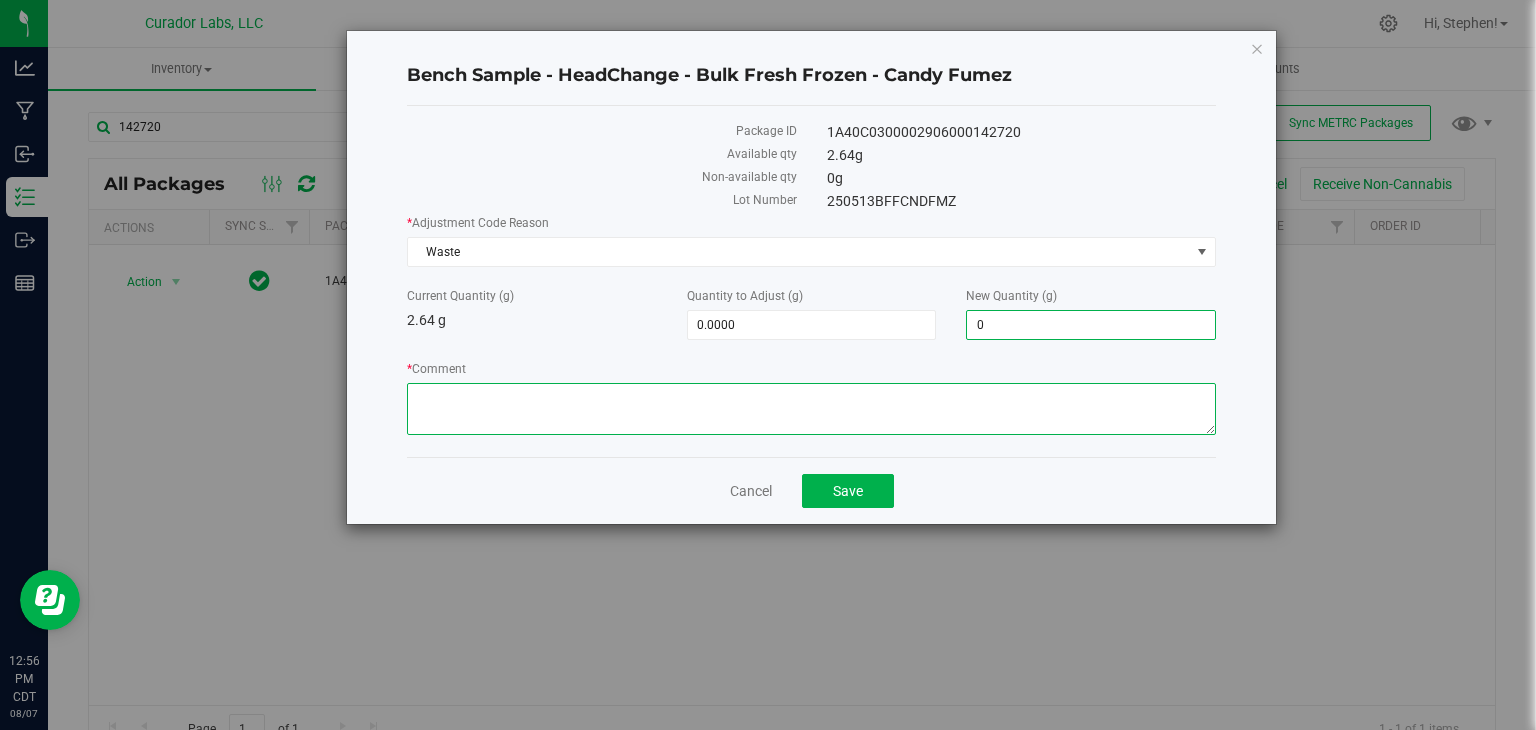 type on "-2.6400" 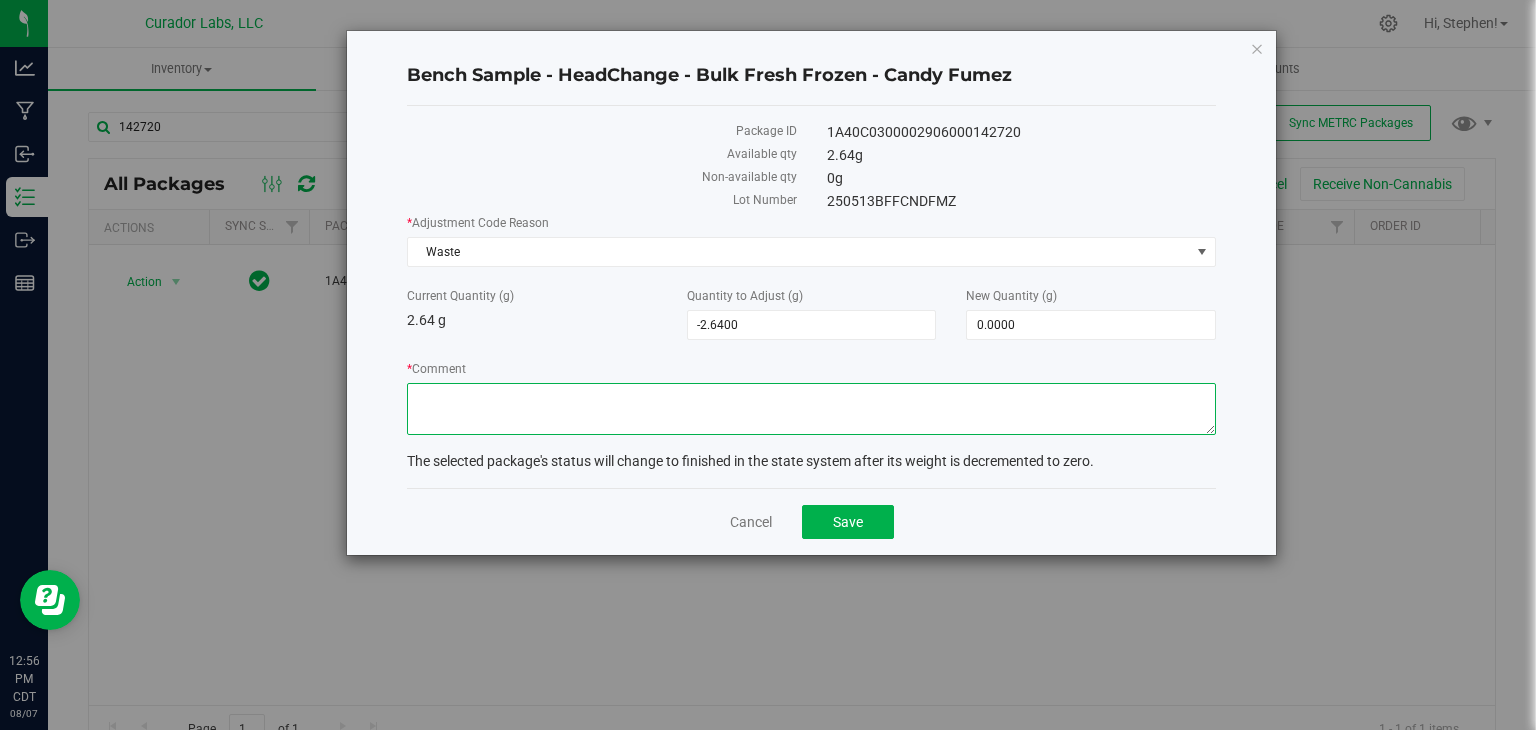 click on "*
Comment" at bounding box center (811, 409) 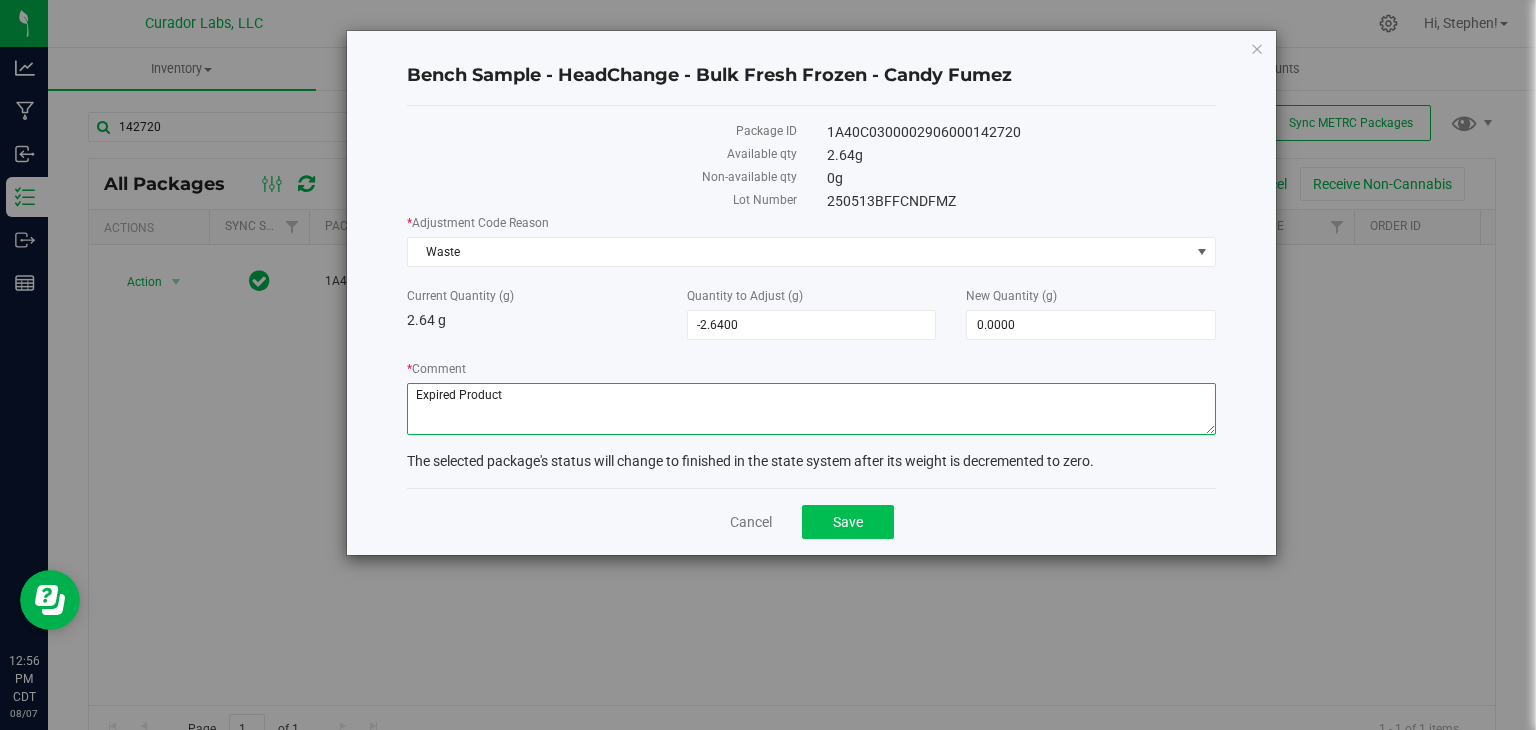 type on "Expired Product" 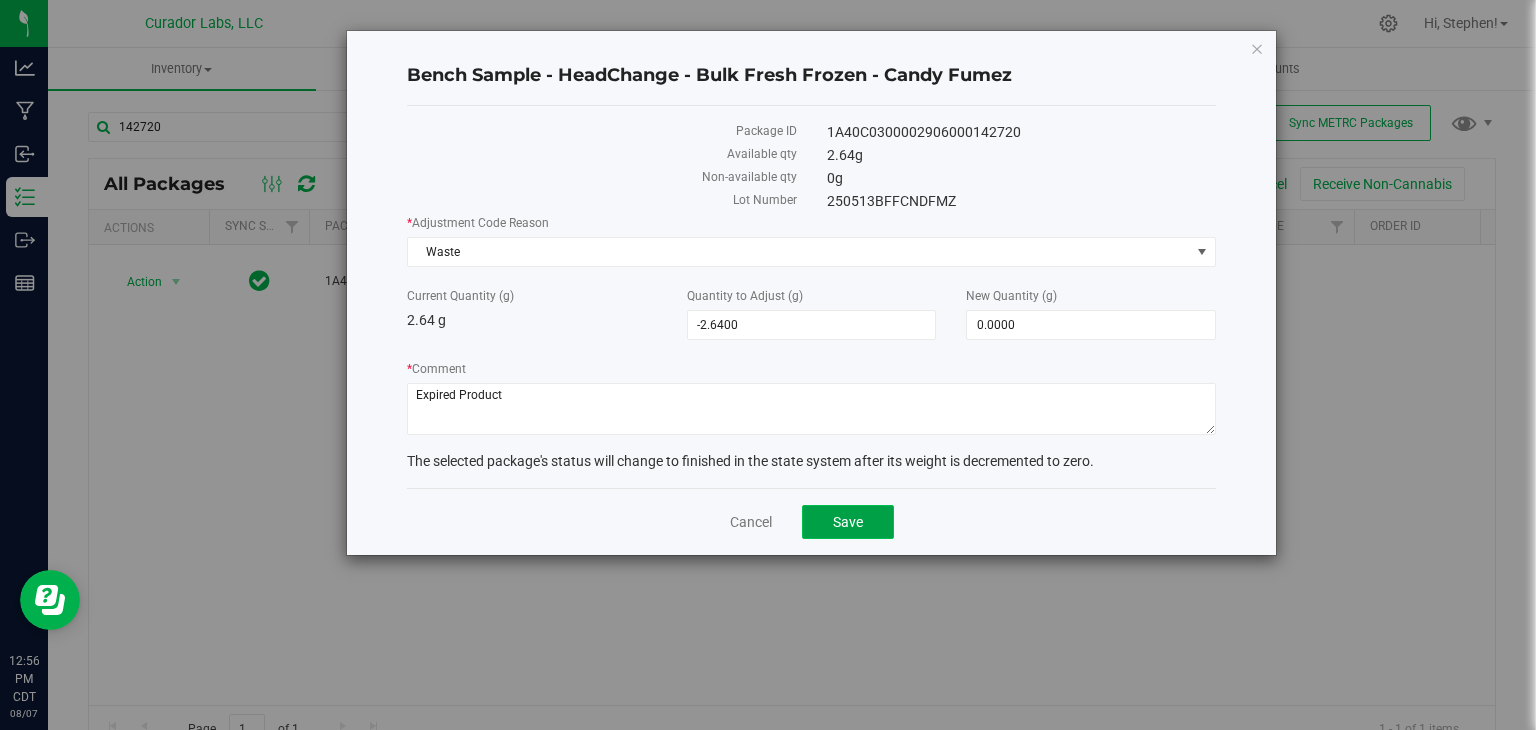 click on "Save" 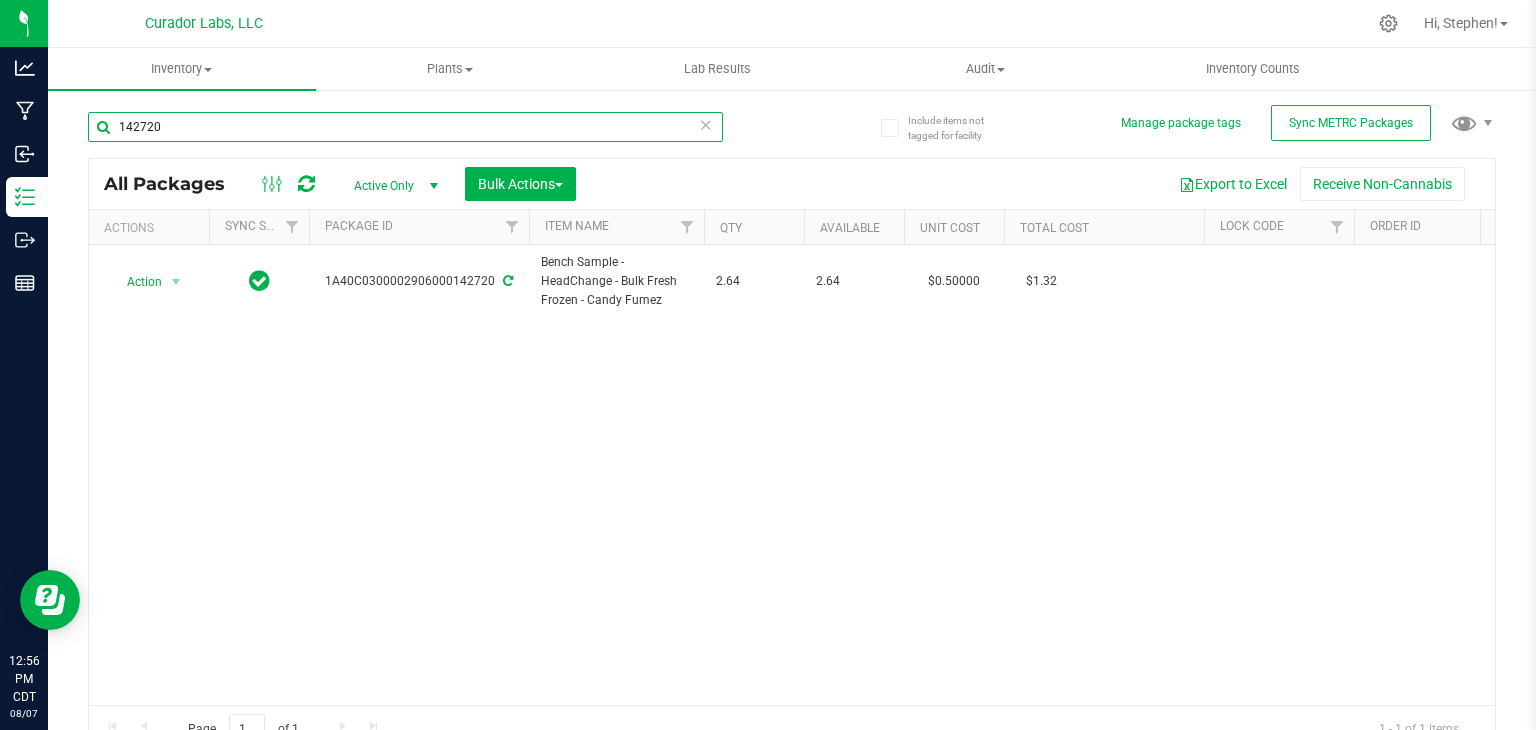 click on "142720" at bounding box center [405, 127] 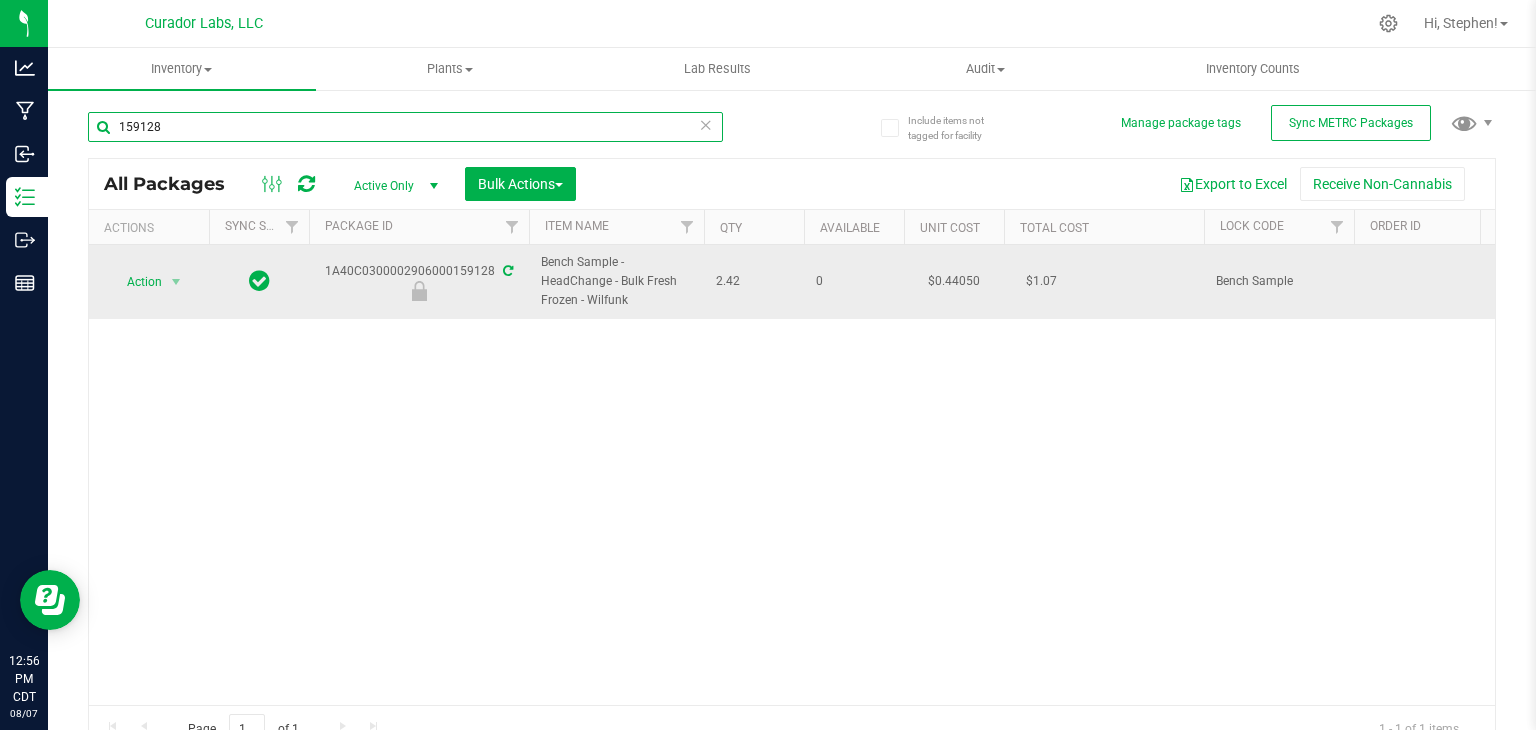type on "159128" 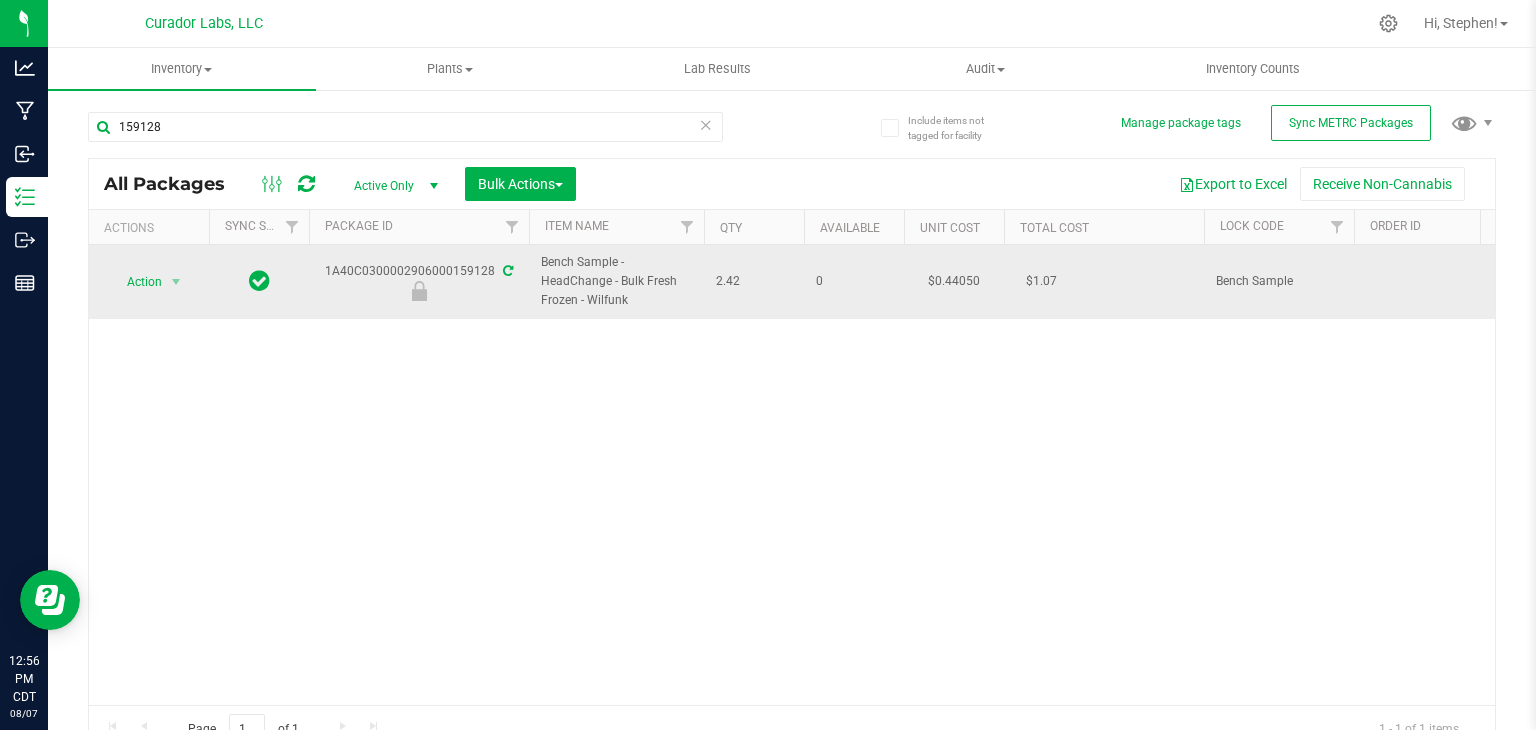 drag, startPoint x: 319, startPoint y: 274, endPoint x: 488, endPoint y: 273, distance: 169.00296 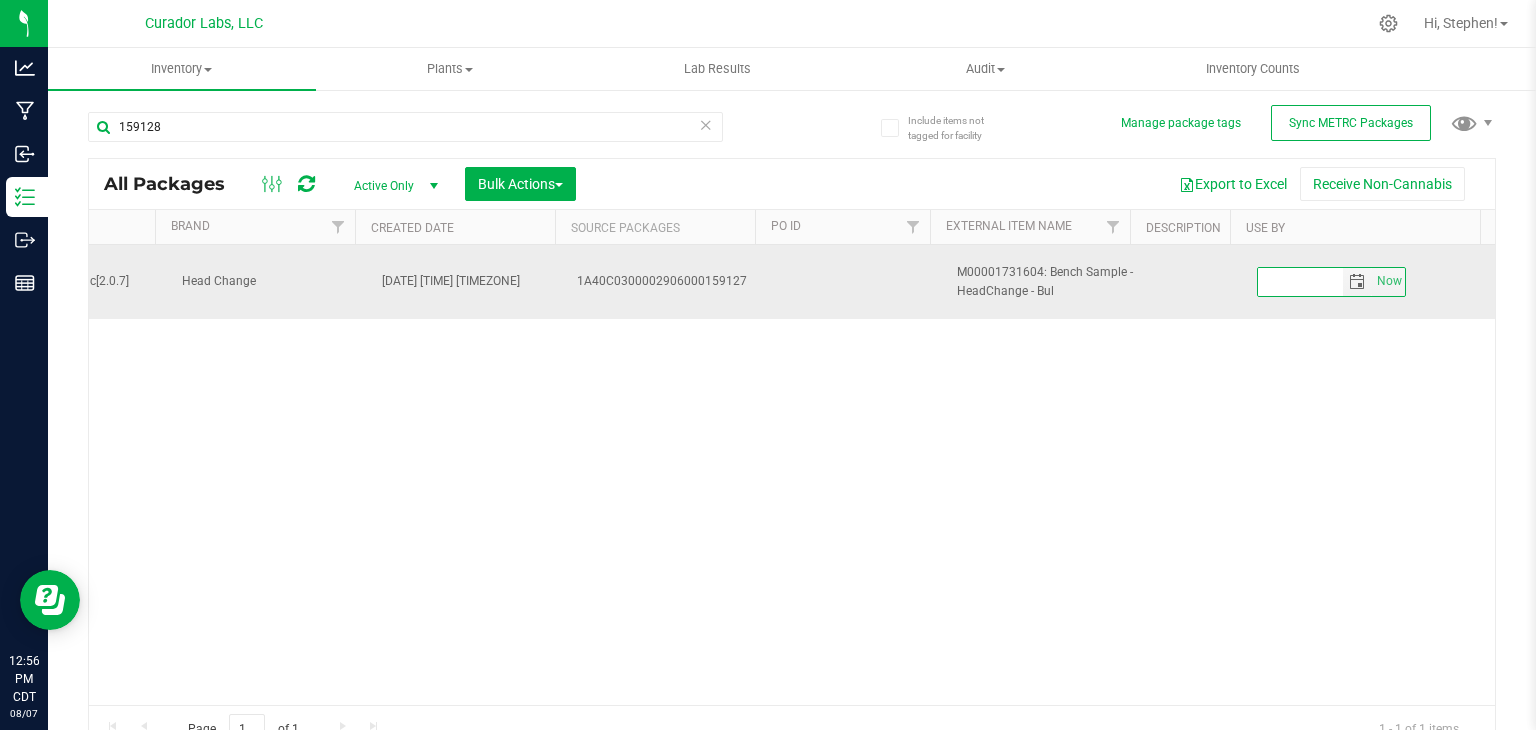 scroll, scrollTop: 0, scrollLeft: 3601, axis: horizontal 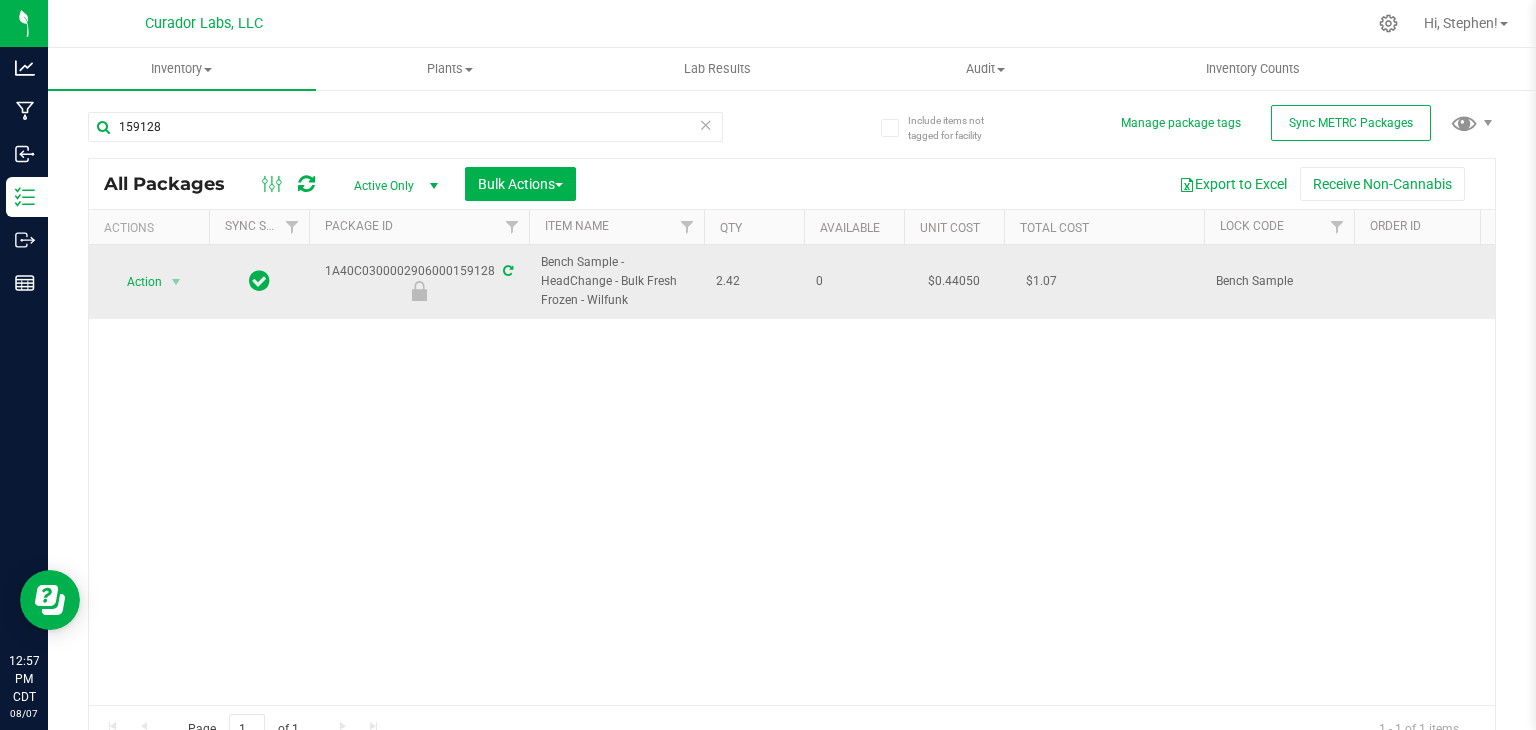 drag, startPoint x: 627, startPoint y: 301, endPoint x: 541, endPoint y: 264, distance: 93.62158 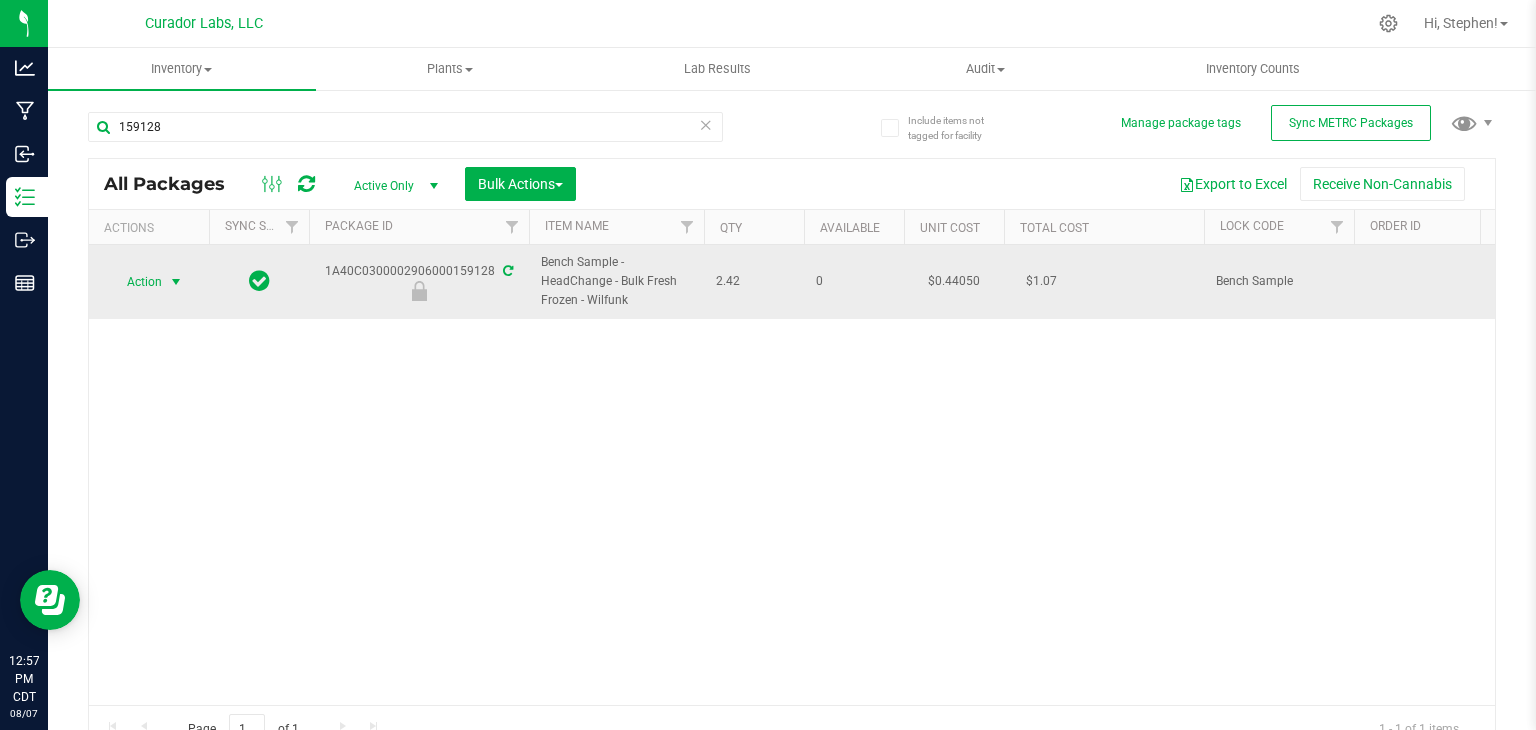 click at bounding box center [176, 282] 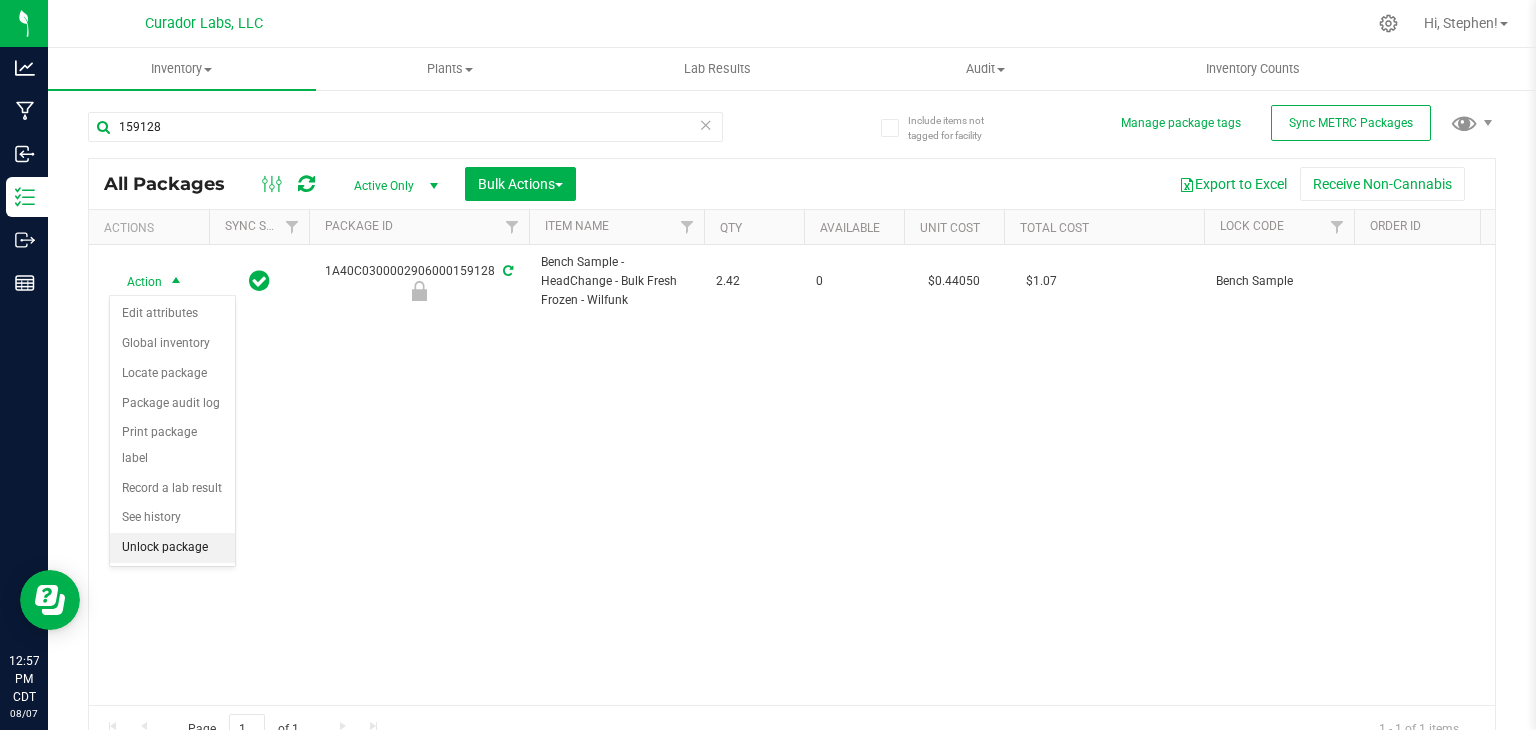 click on "Unlock package" at bounding box center (172, 548) 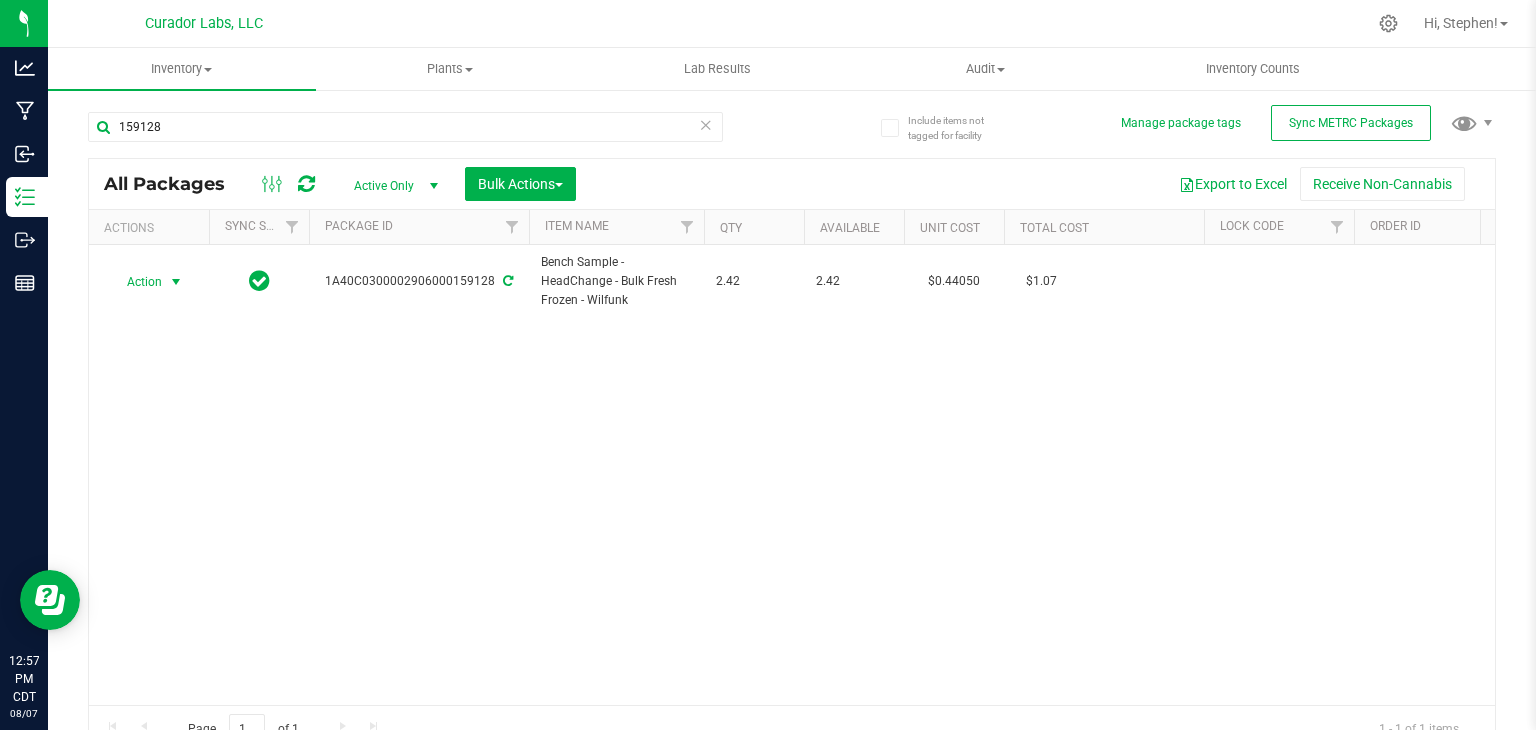 click at bounding box center (176, 282) 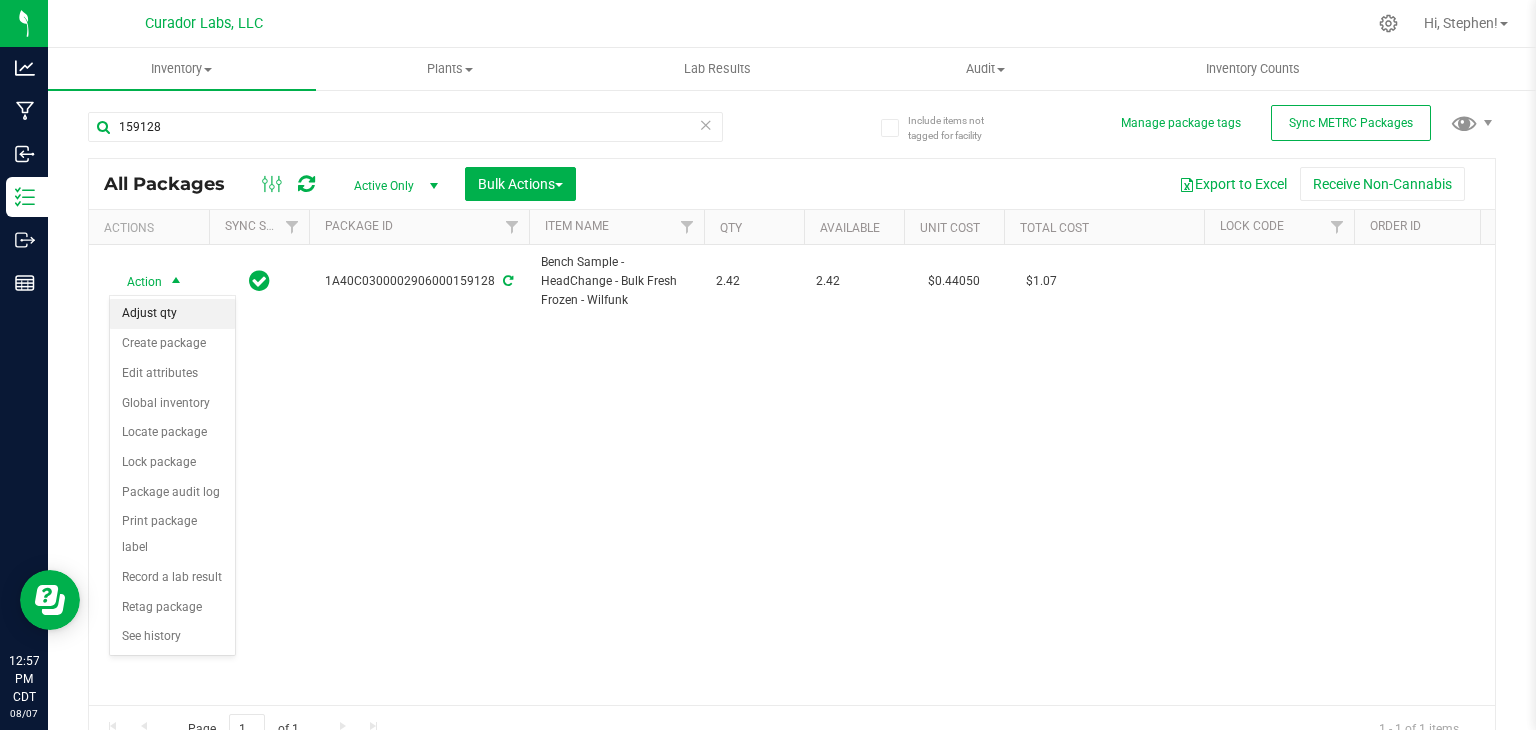 click on "Adjust qty" at bounding box center [172, 314] 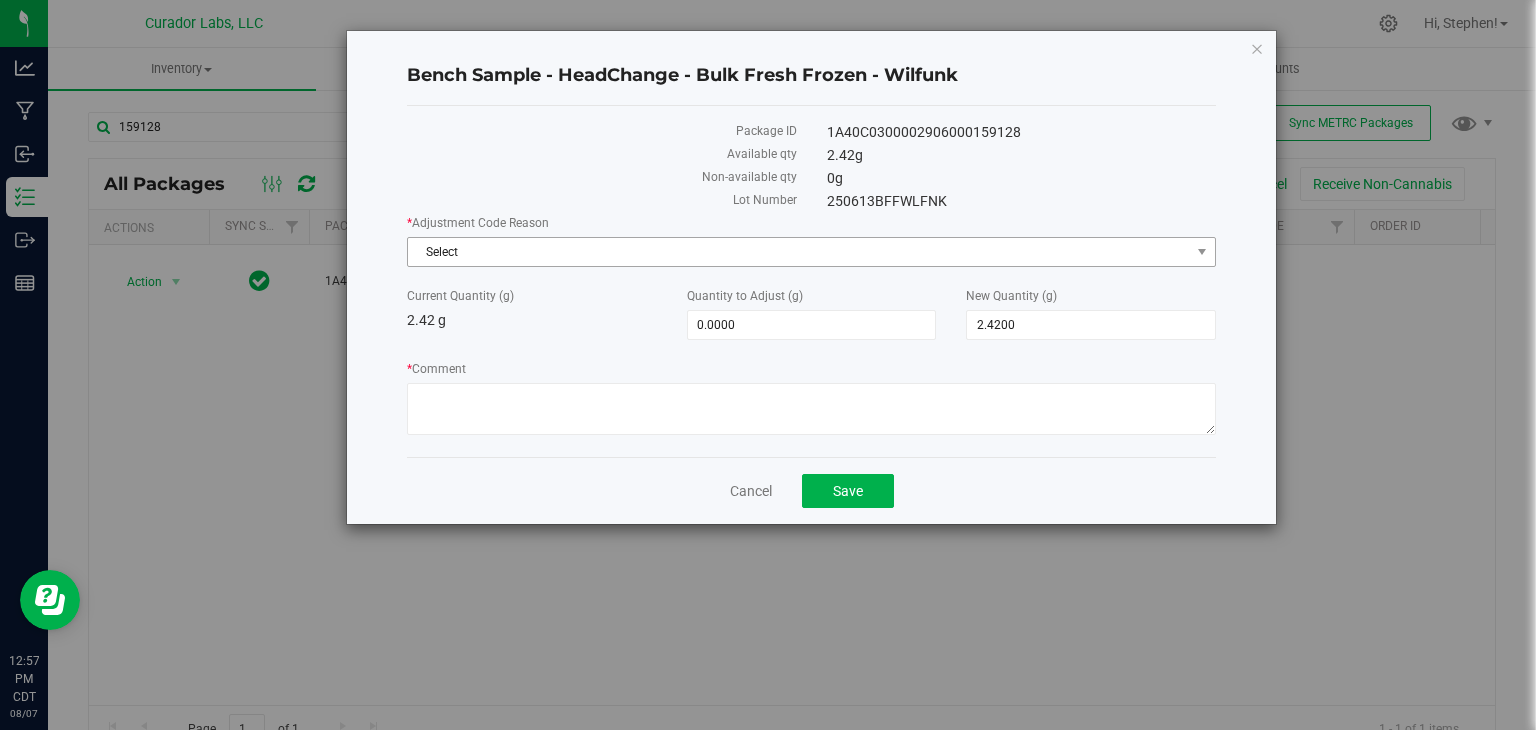 click on "Select" at bounding box center [799, 252] 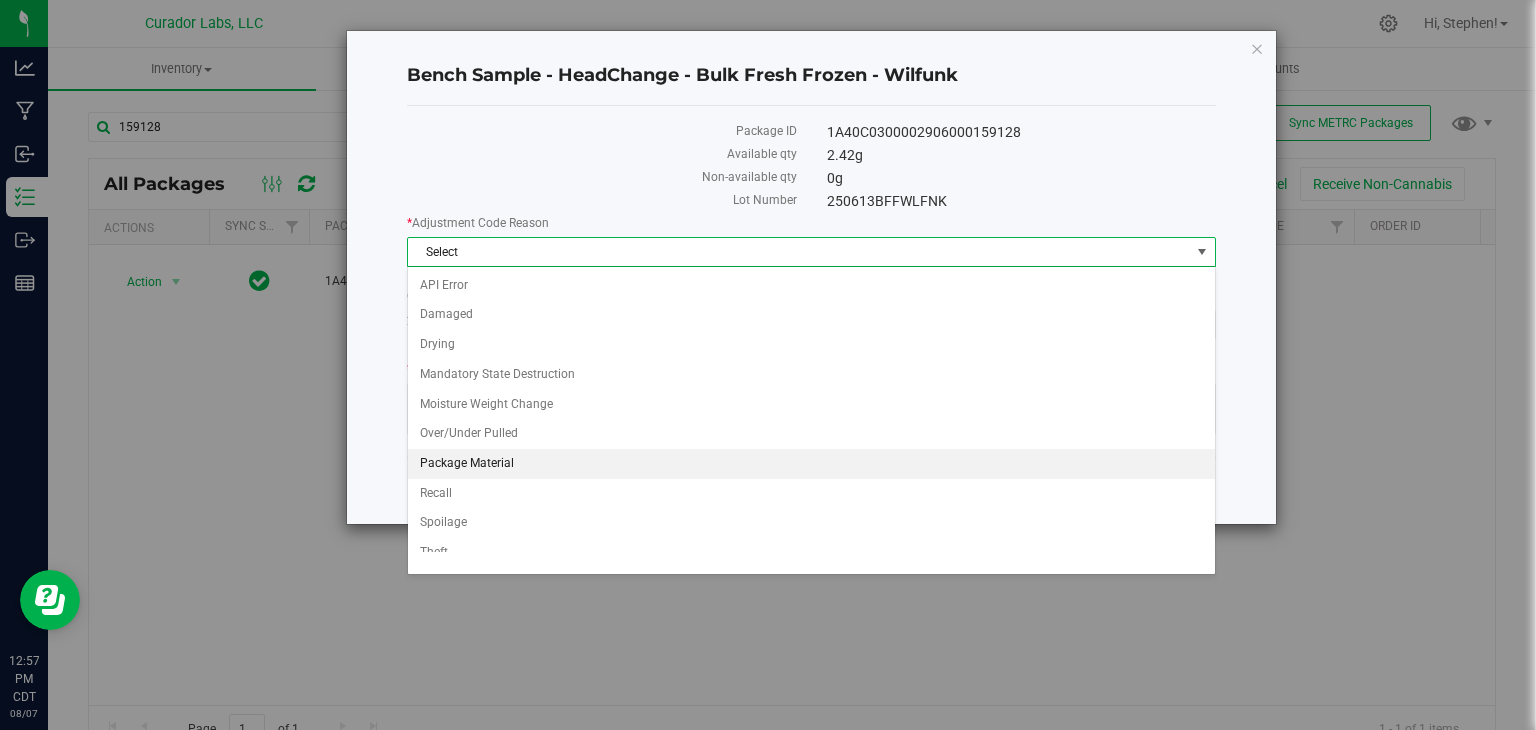 scroll, scrollTop: 71, scrollLeft: 0, axis: vertical 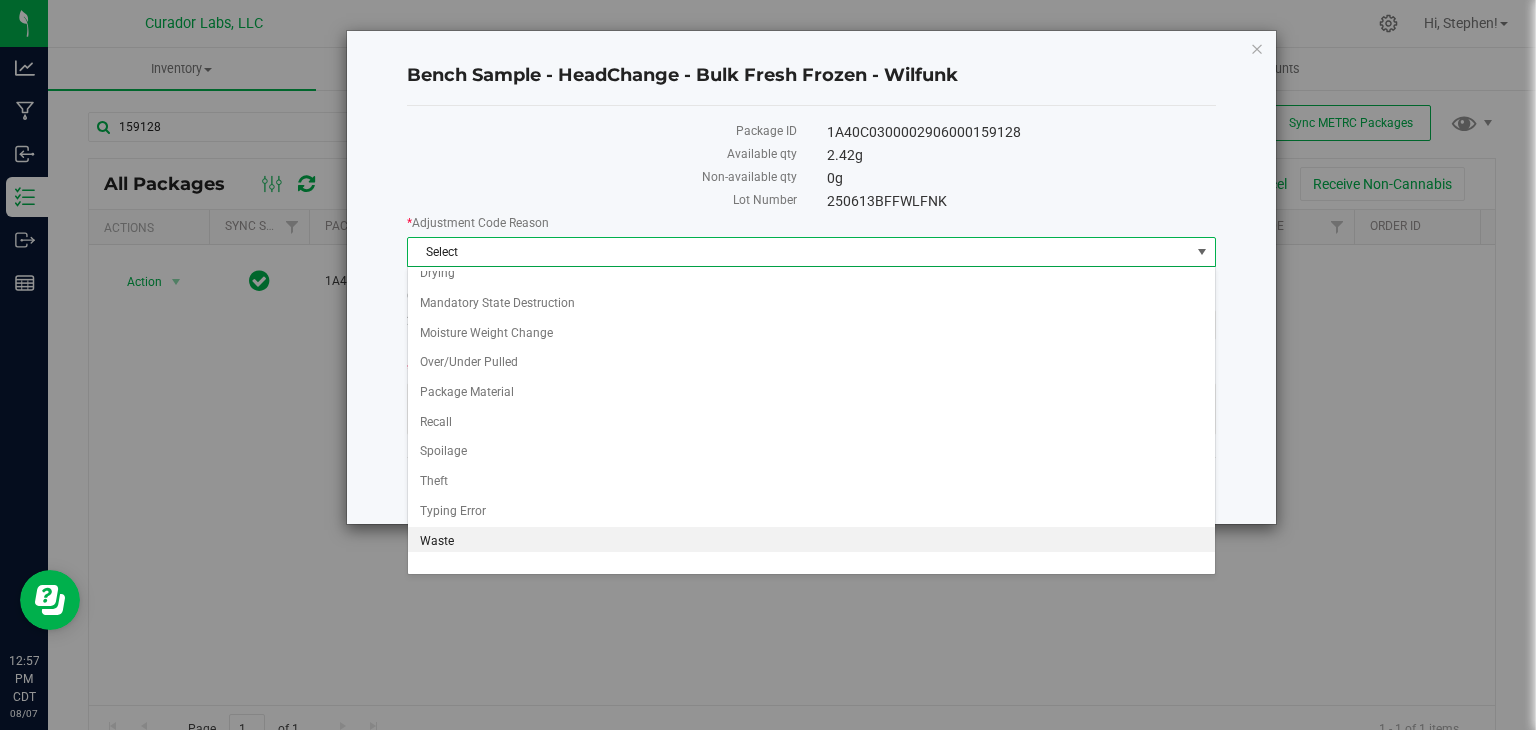 click on "Waste" at bounding box center [811, 542] 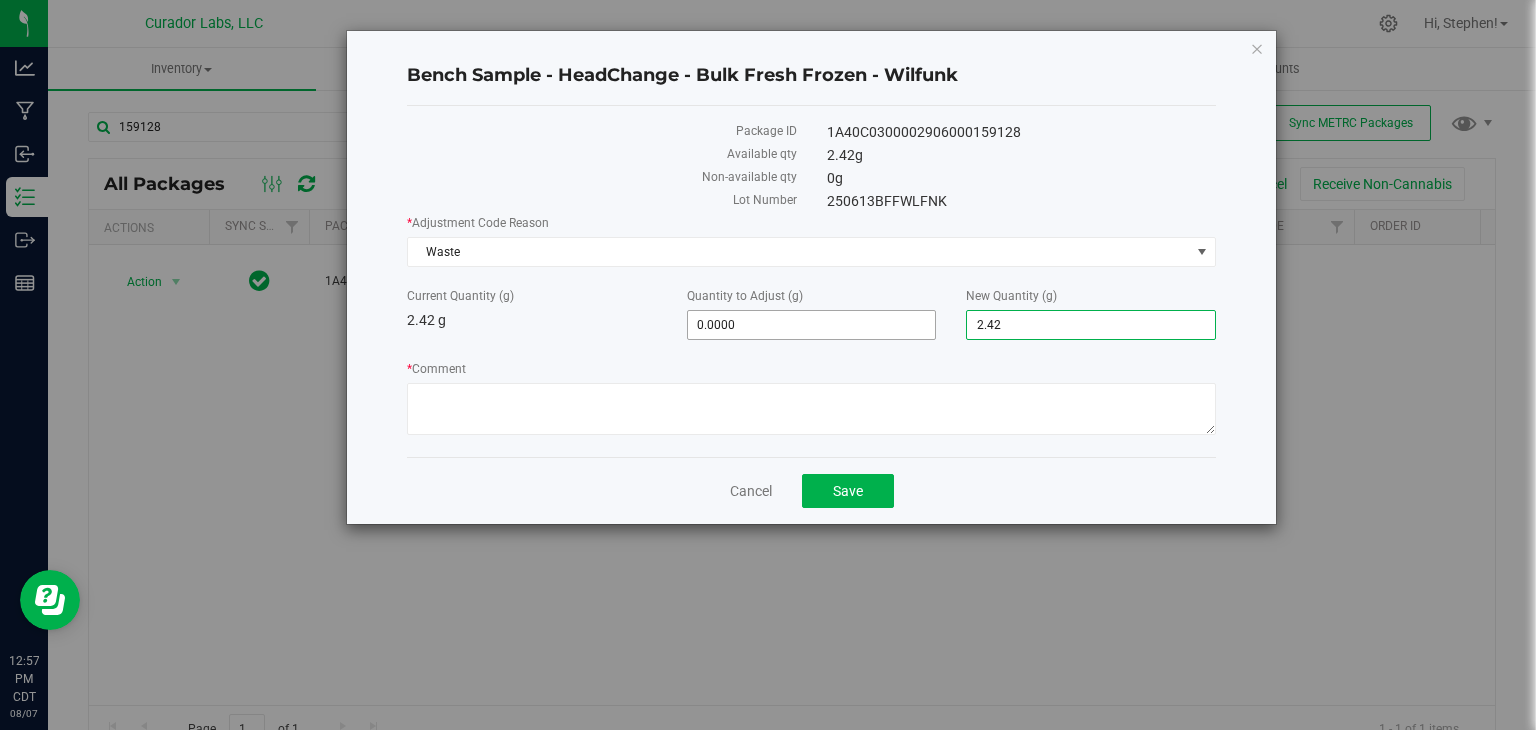 drag, startPoint x: 1032, startPoint y: 320, endPoint x: 884, endPoint y: 314, distance: 148.12157 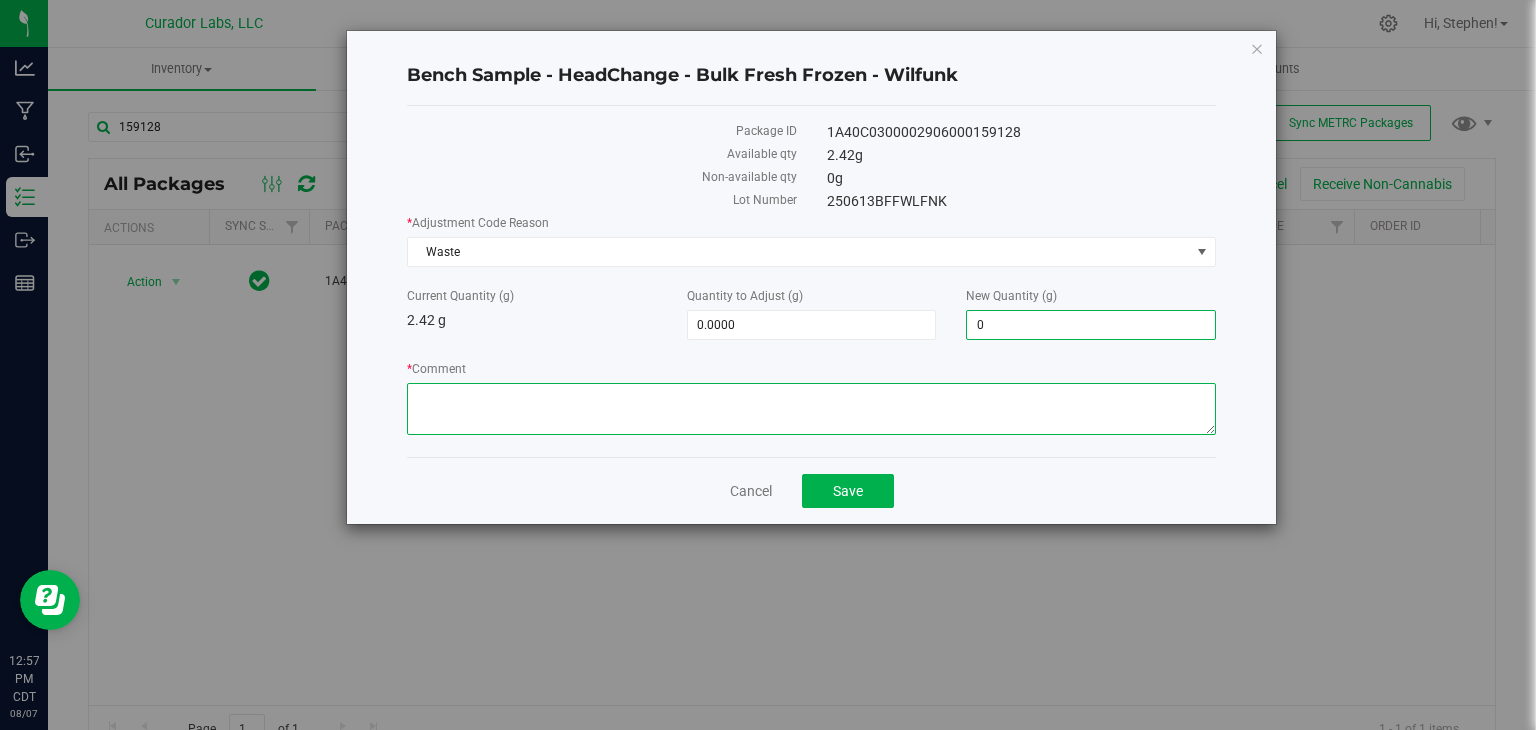 type on "-2.4200" 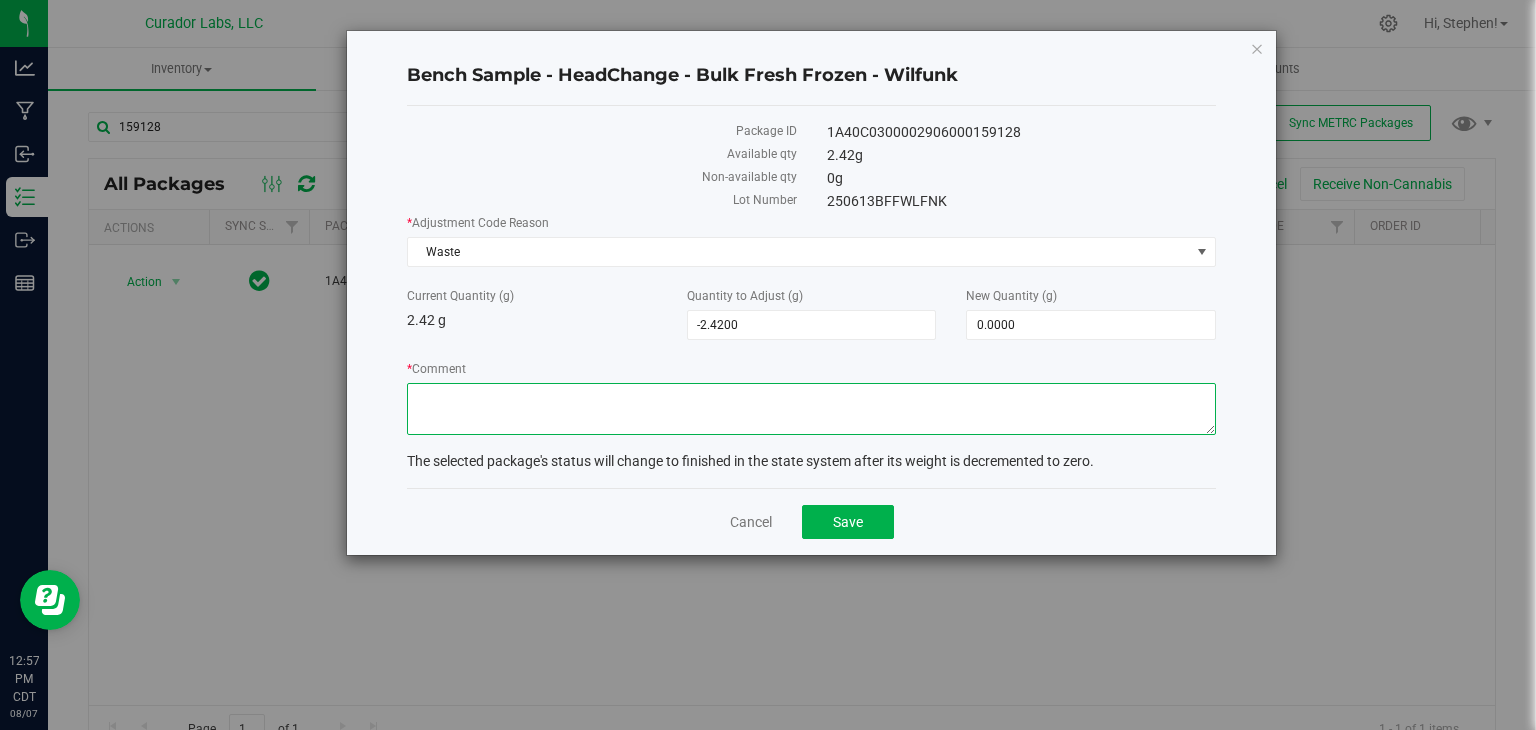 click on "*
Comment" at bounding box center [811, 409] 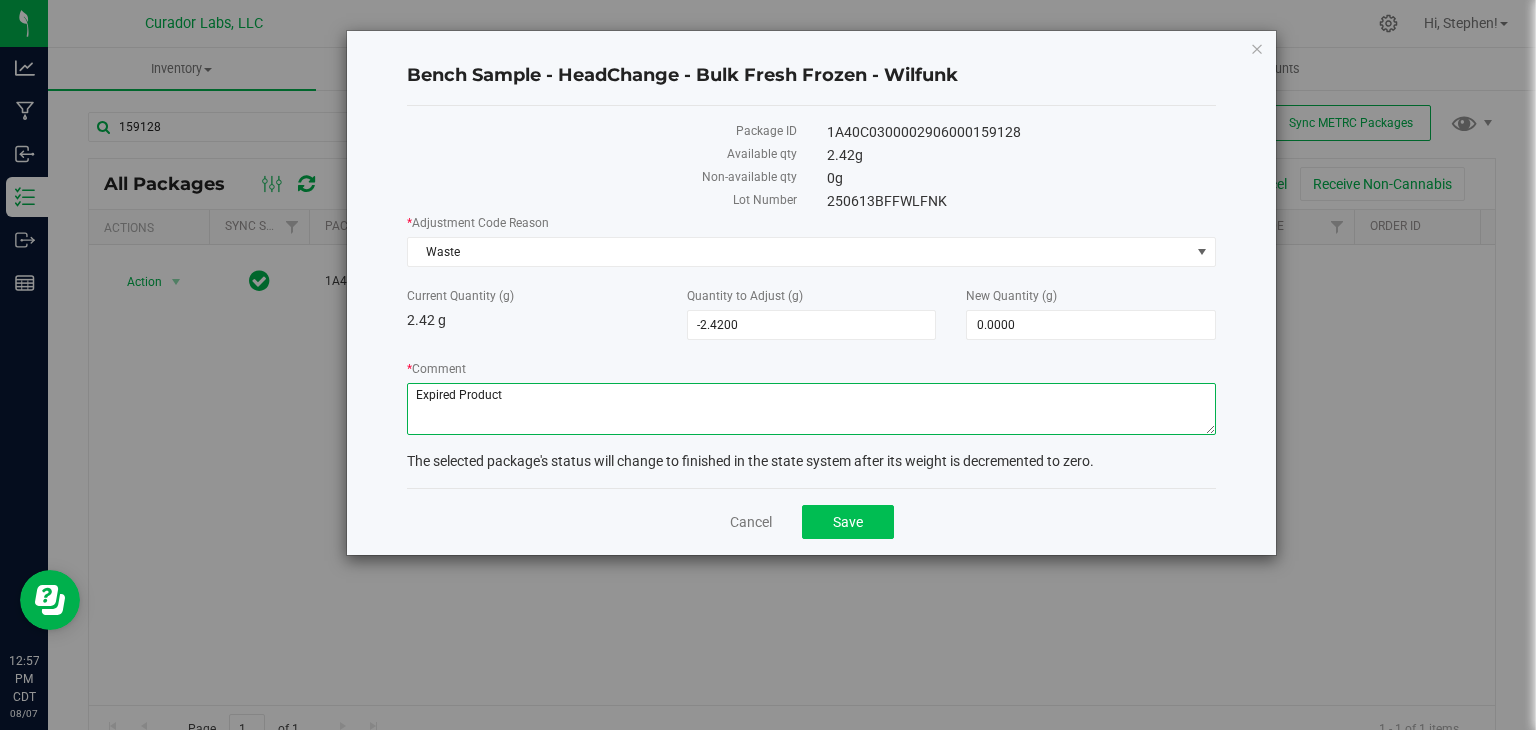 type on "Expired Product" 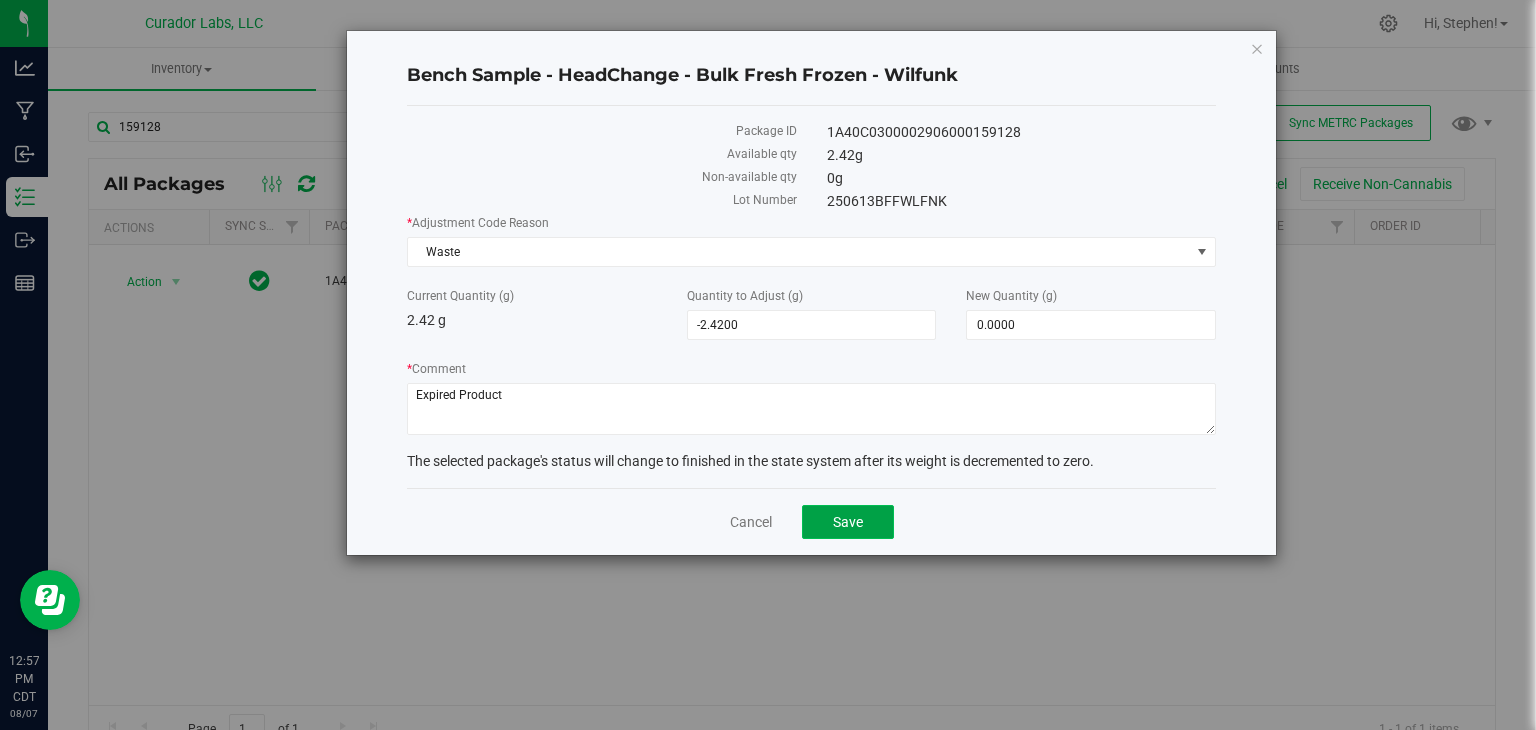 click on "Save" 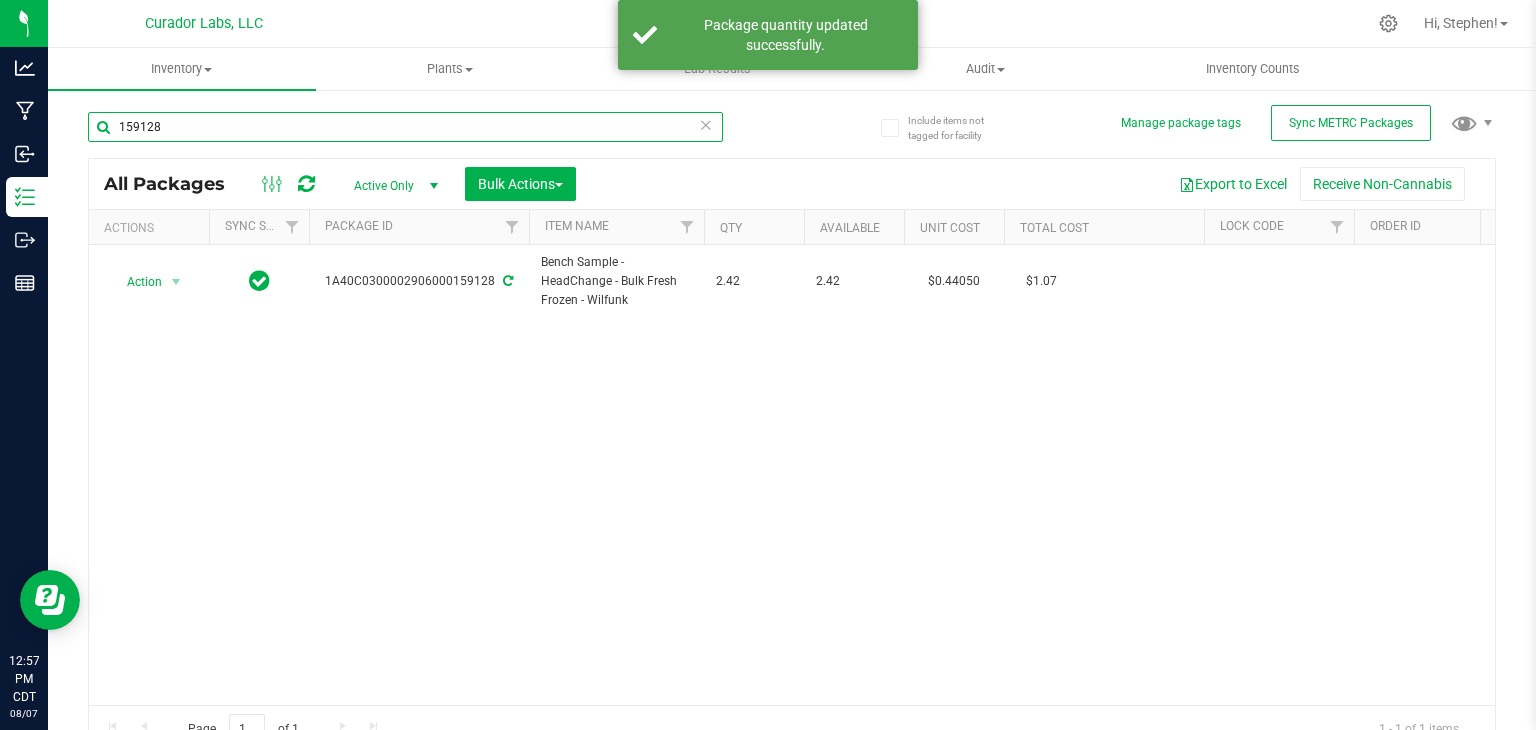 click on "159128" at bounding box center (405, 127) 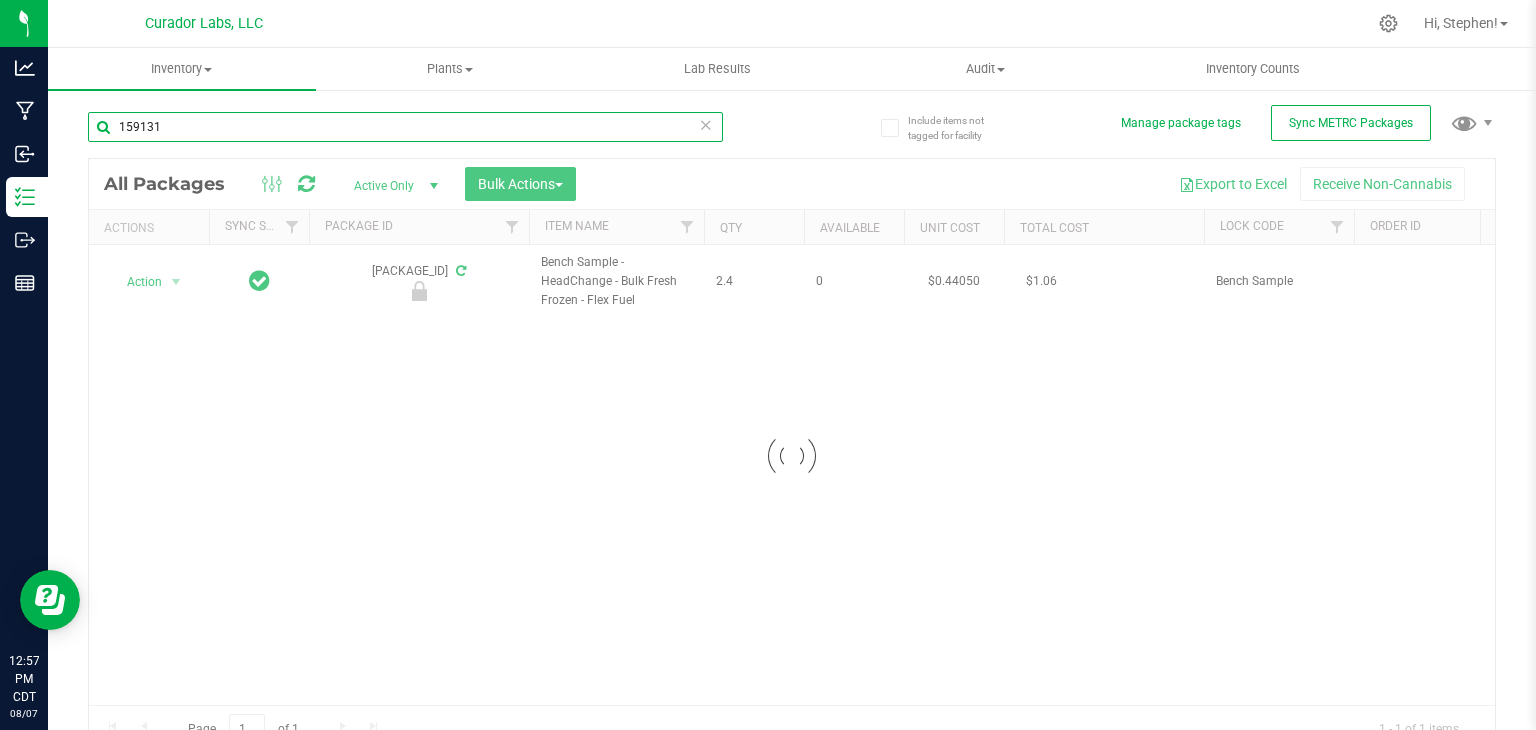 type on "159131" 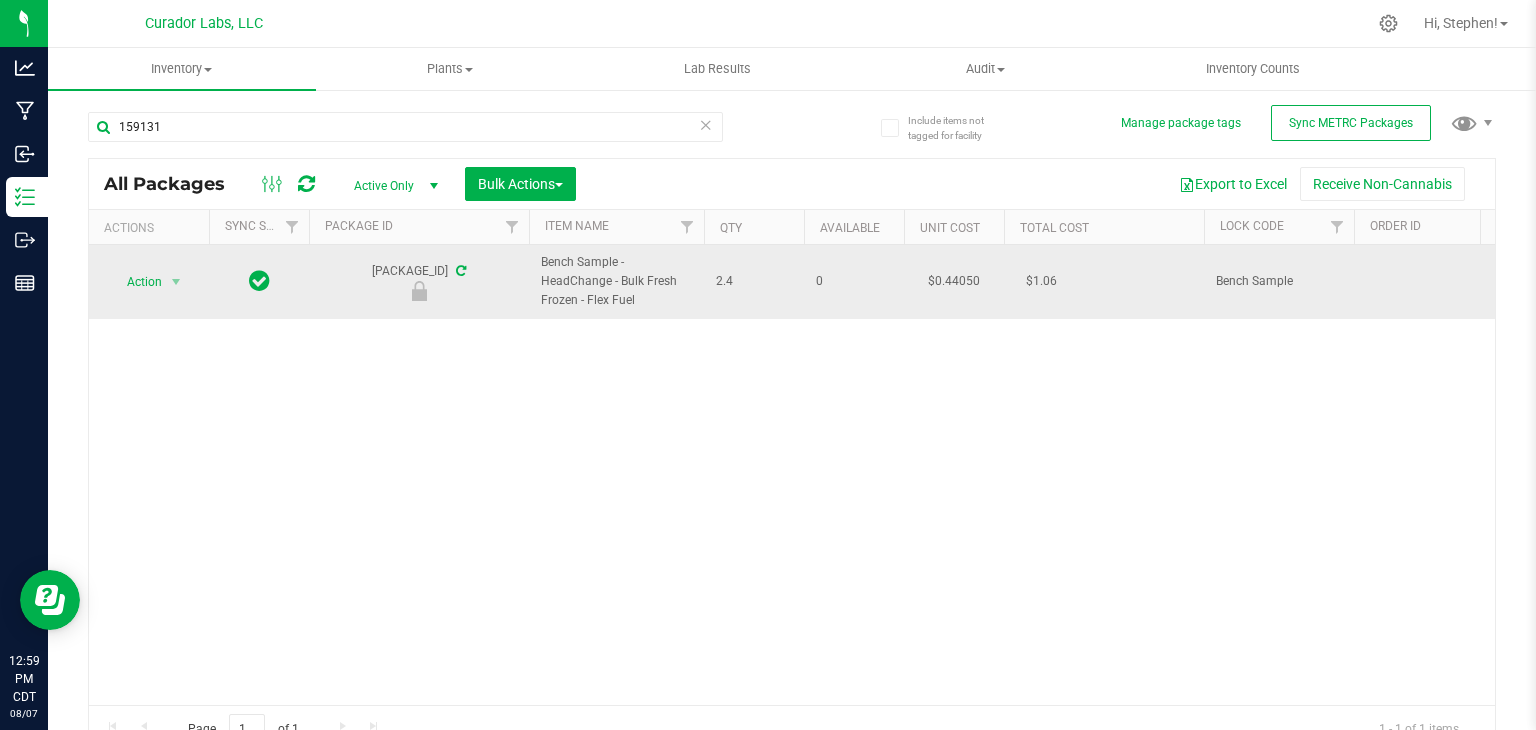 drag, startPoint x: 320, startPoint y: 269, endPoint x: 493, endPoint y: 272, distance: 173.02602 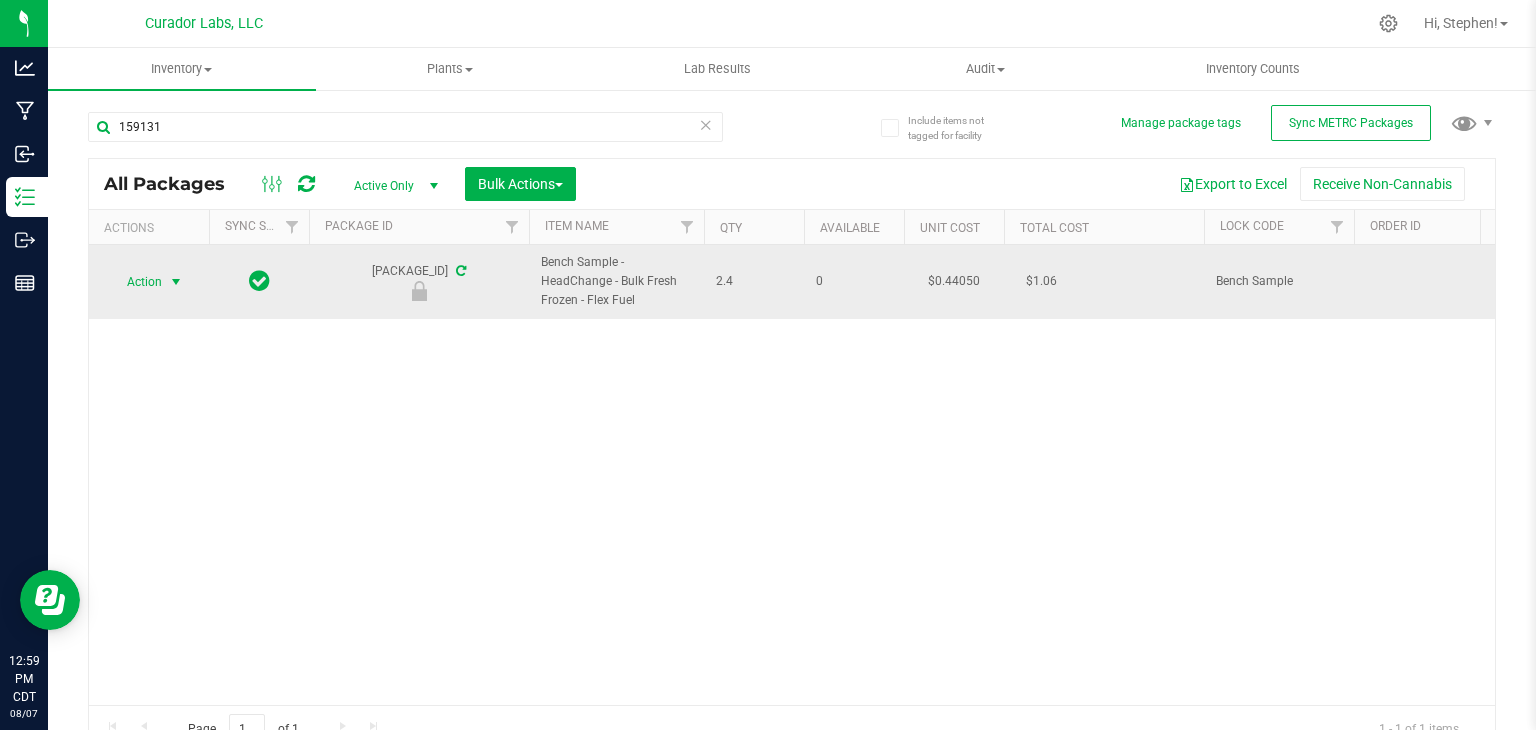 click at bounding box center (176, 282) 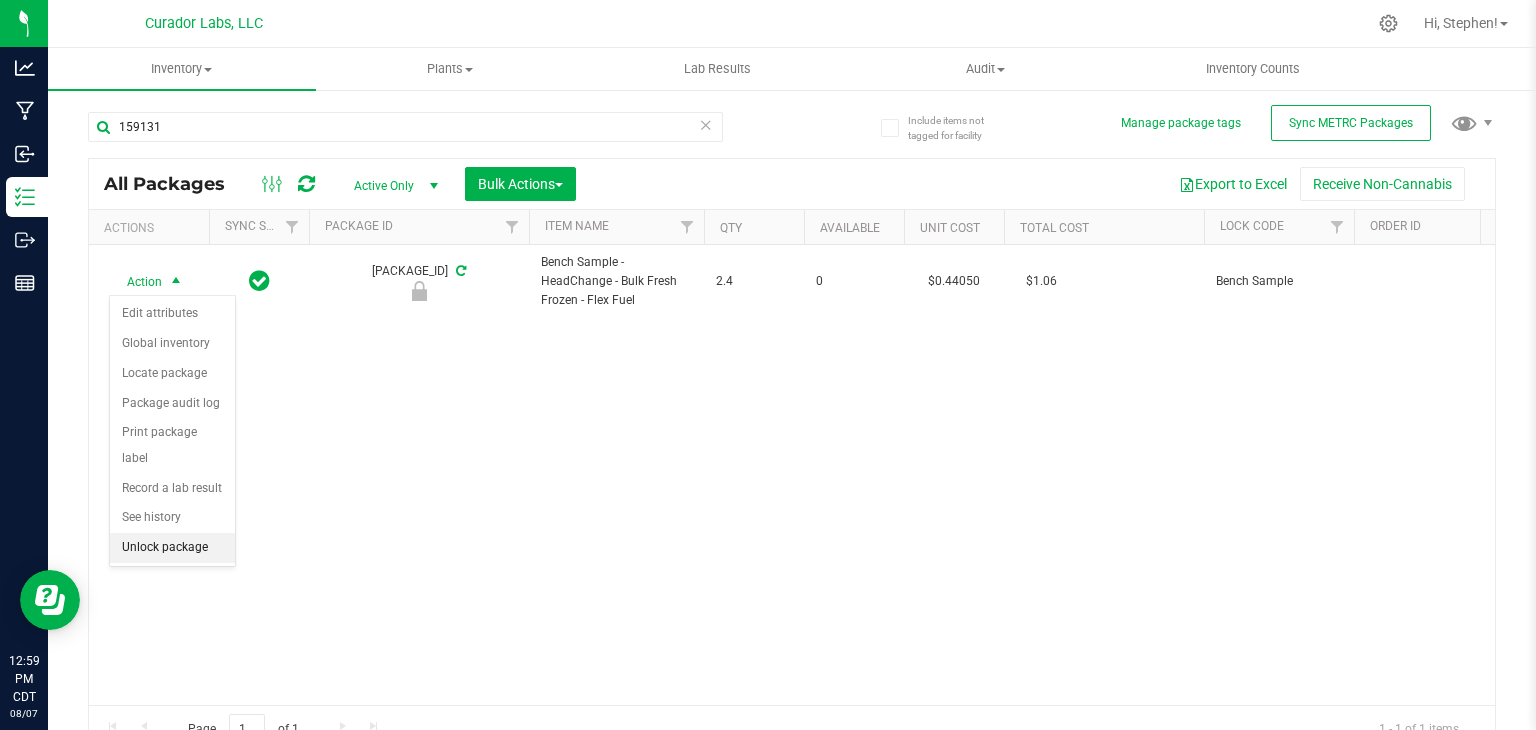 click on "Unlock package" at bounding box center (172, 548) 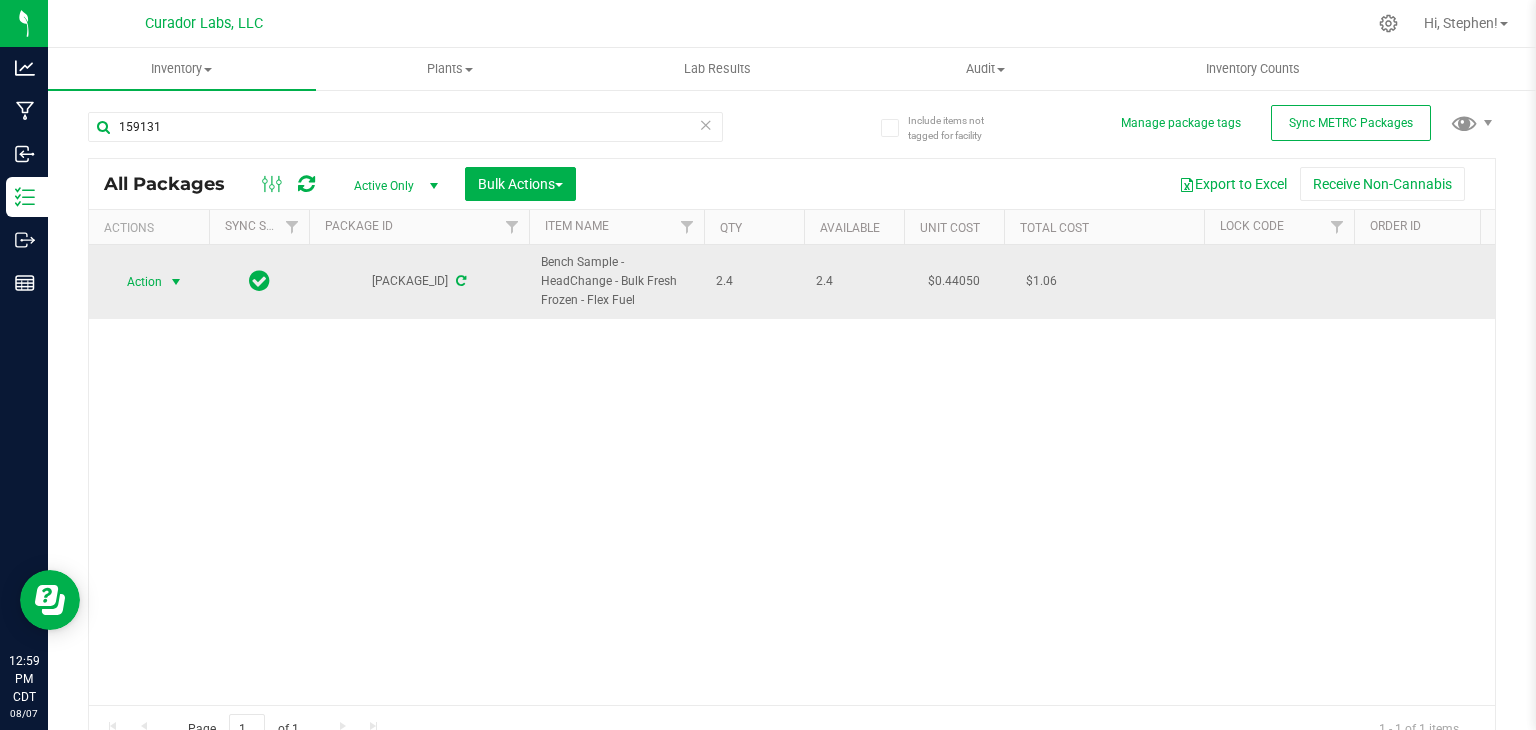 click at bounding box center (176, 282) 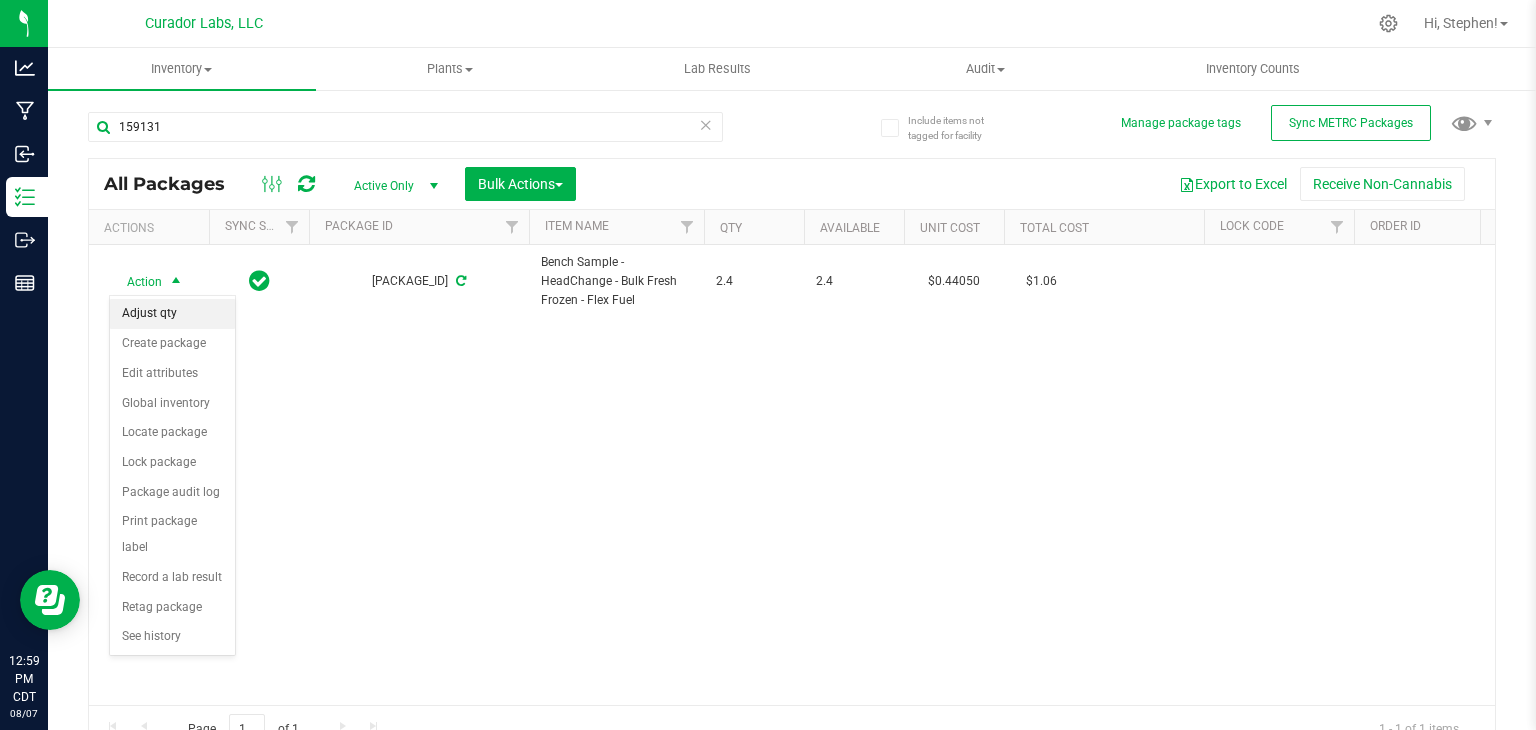 click on "Adjust qty" at bounding box center [172, 314] 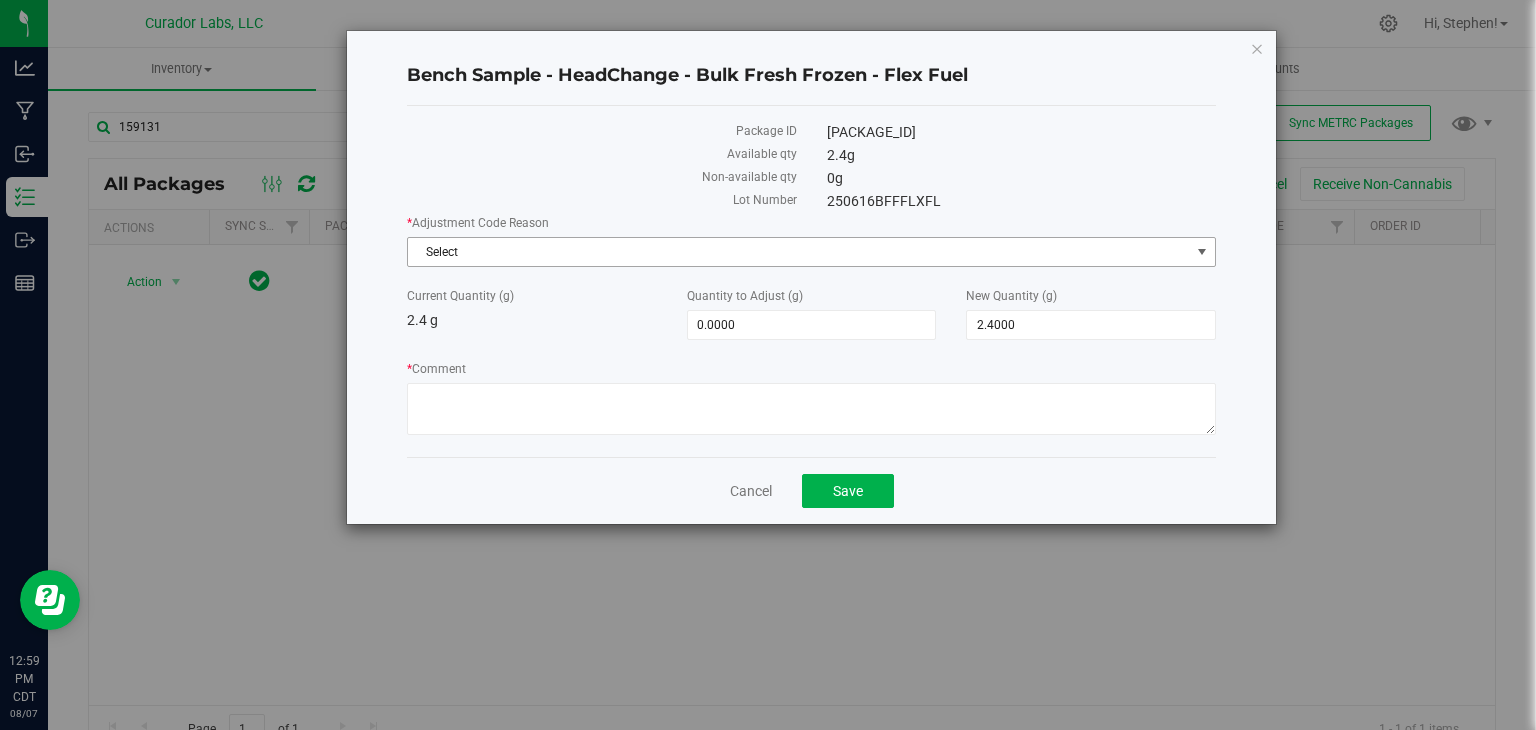click on "Select" at bounding box center [799, 252] 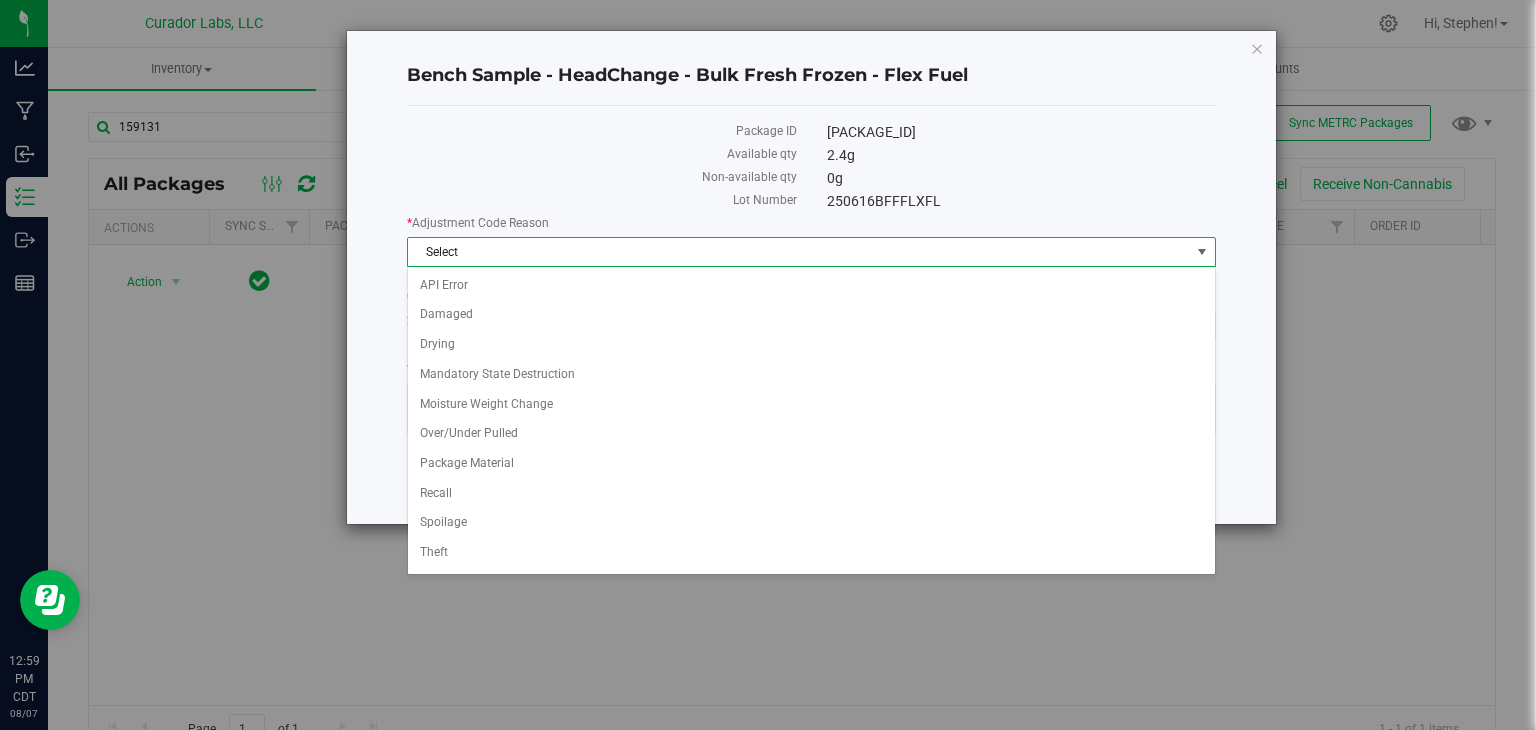 scroll, scrollTop: 51, scrollLeft: 0, axis: vertical 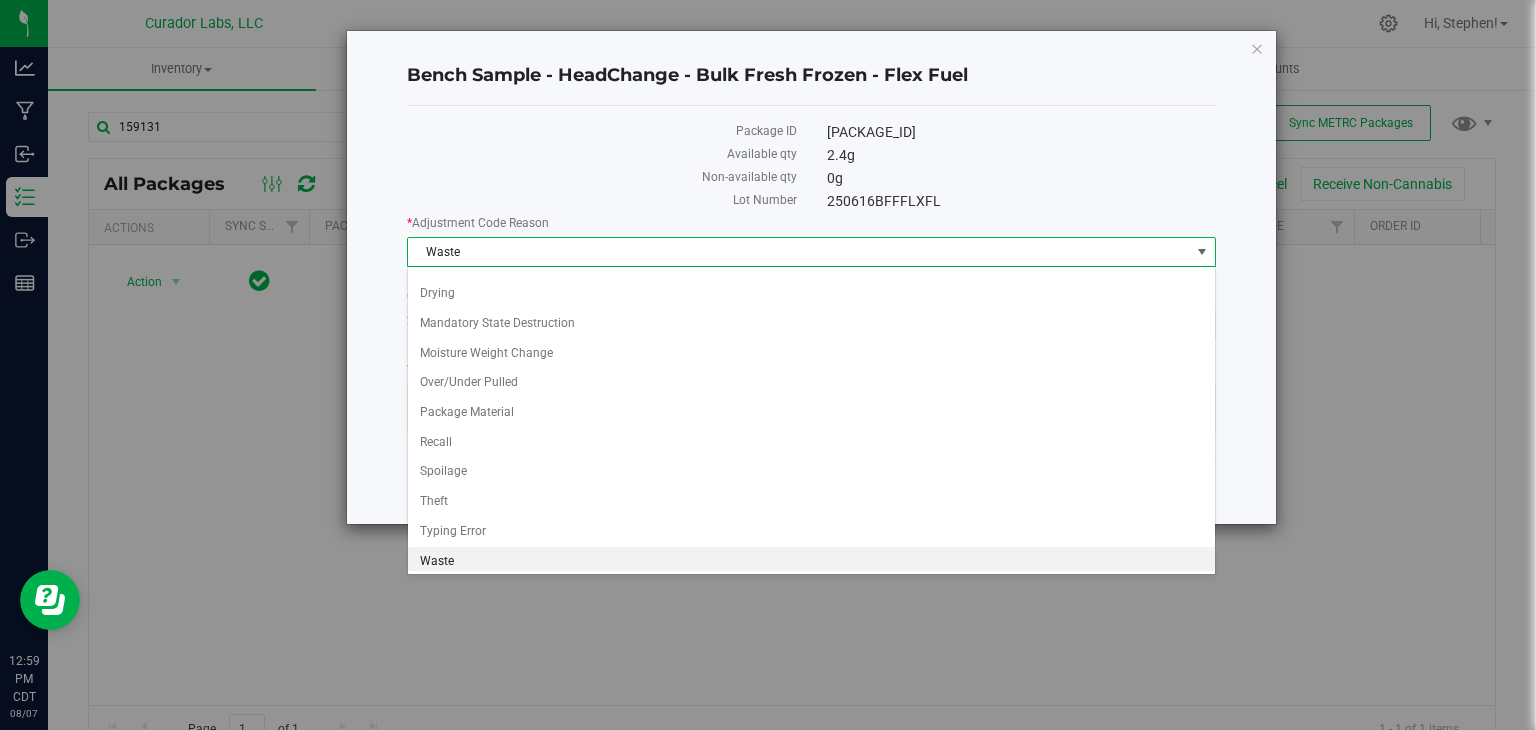 click on "Waste" at bounding box center [811, 562] 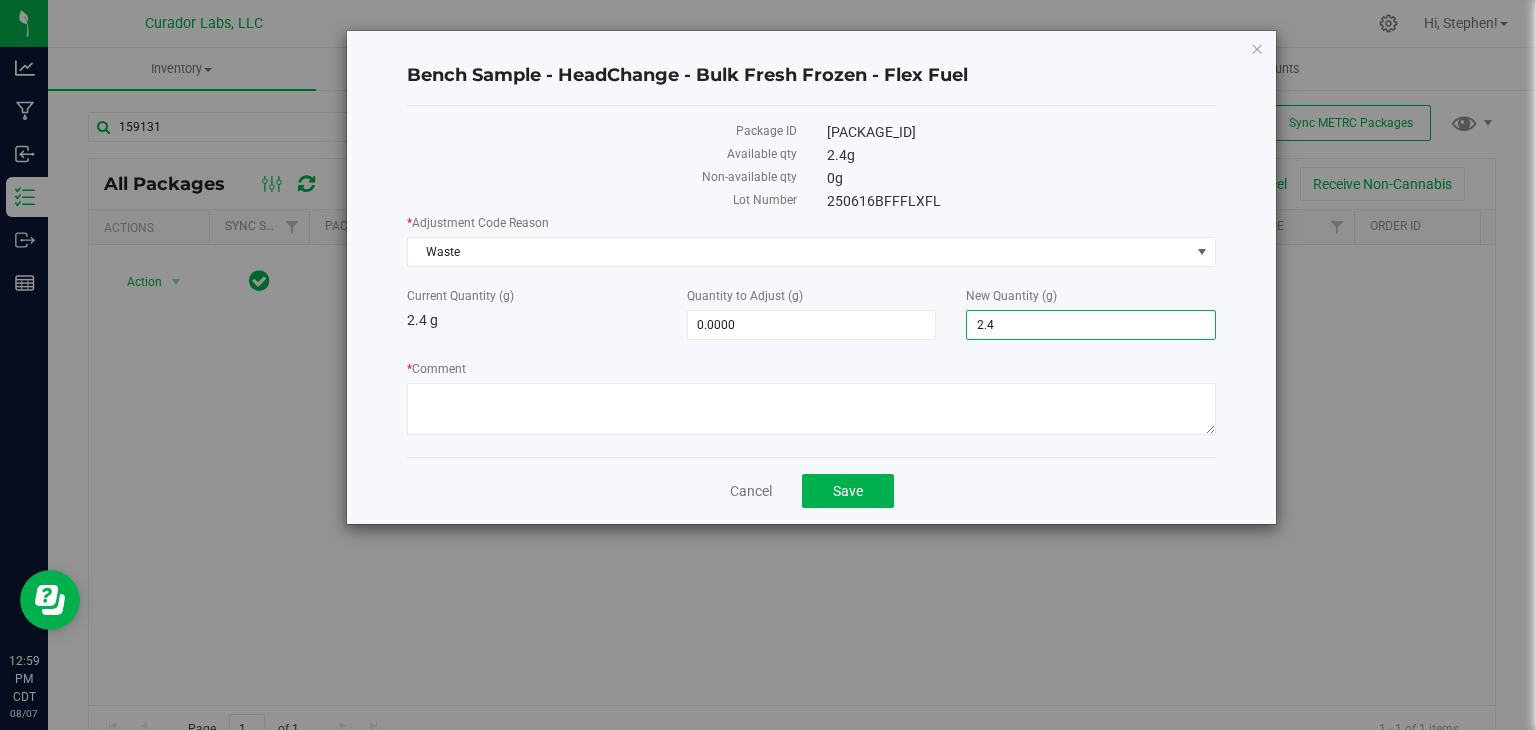 drag, startPoint x: 1100, startPoint y: 330, endPoint x: 898, endPoint y: 351, distance: 203.08865 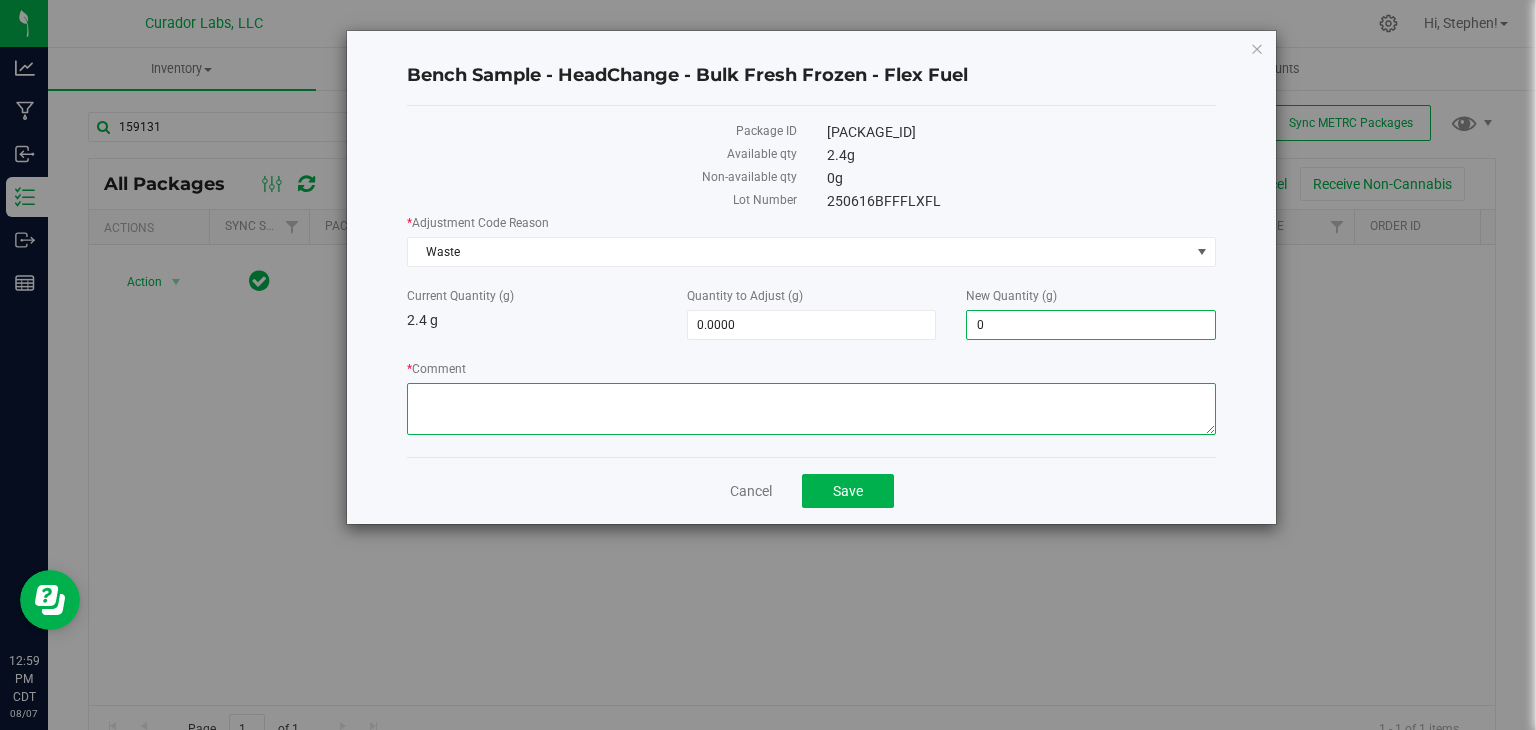 type on "-2.4000" 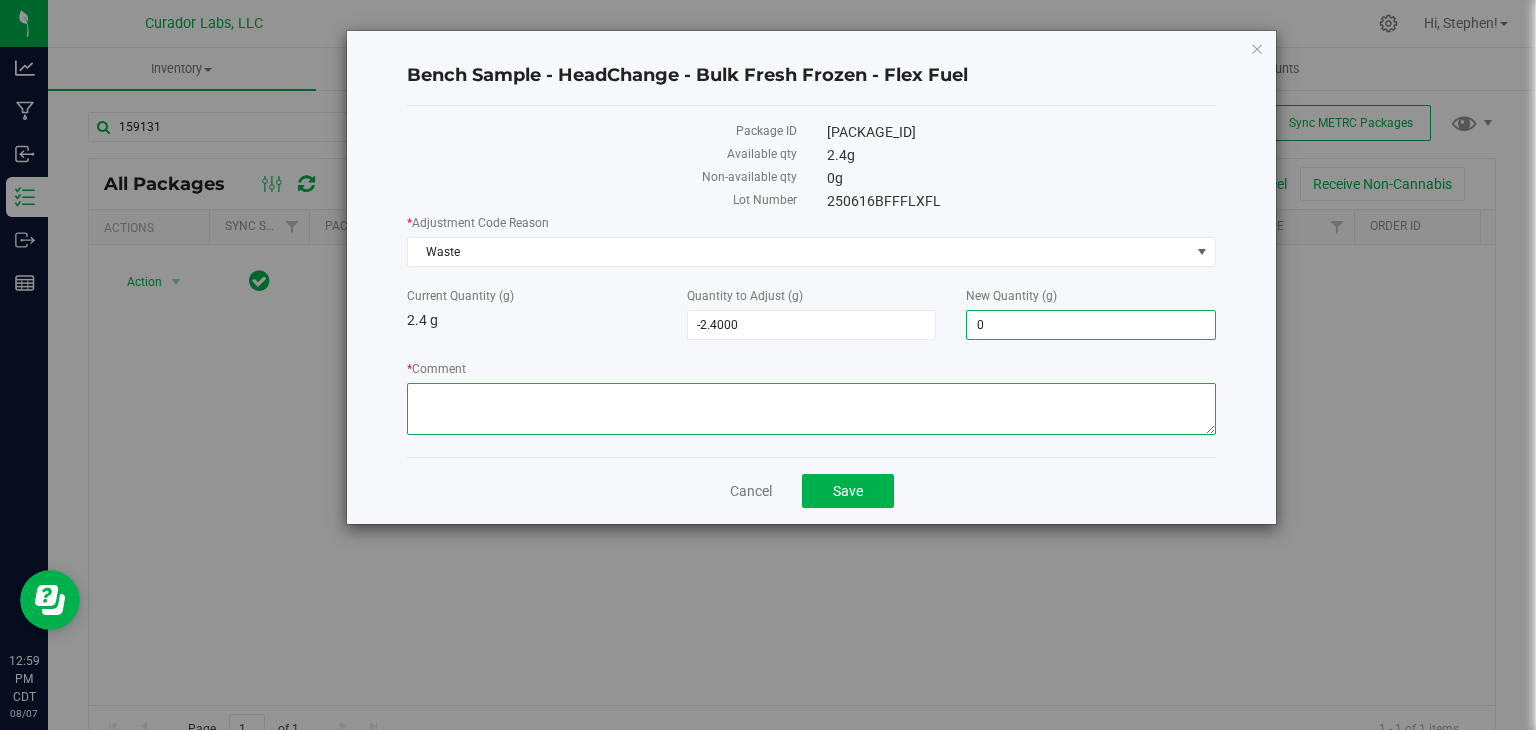 click on "*
Comment" at bounding box center [811, 409] 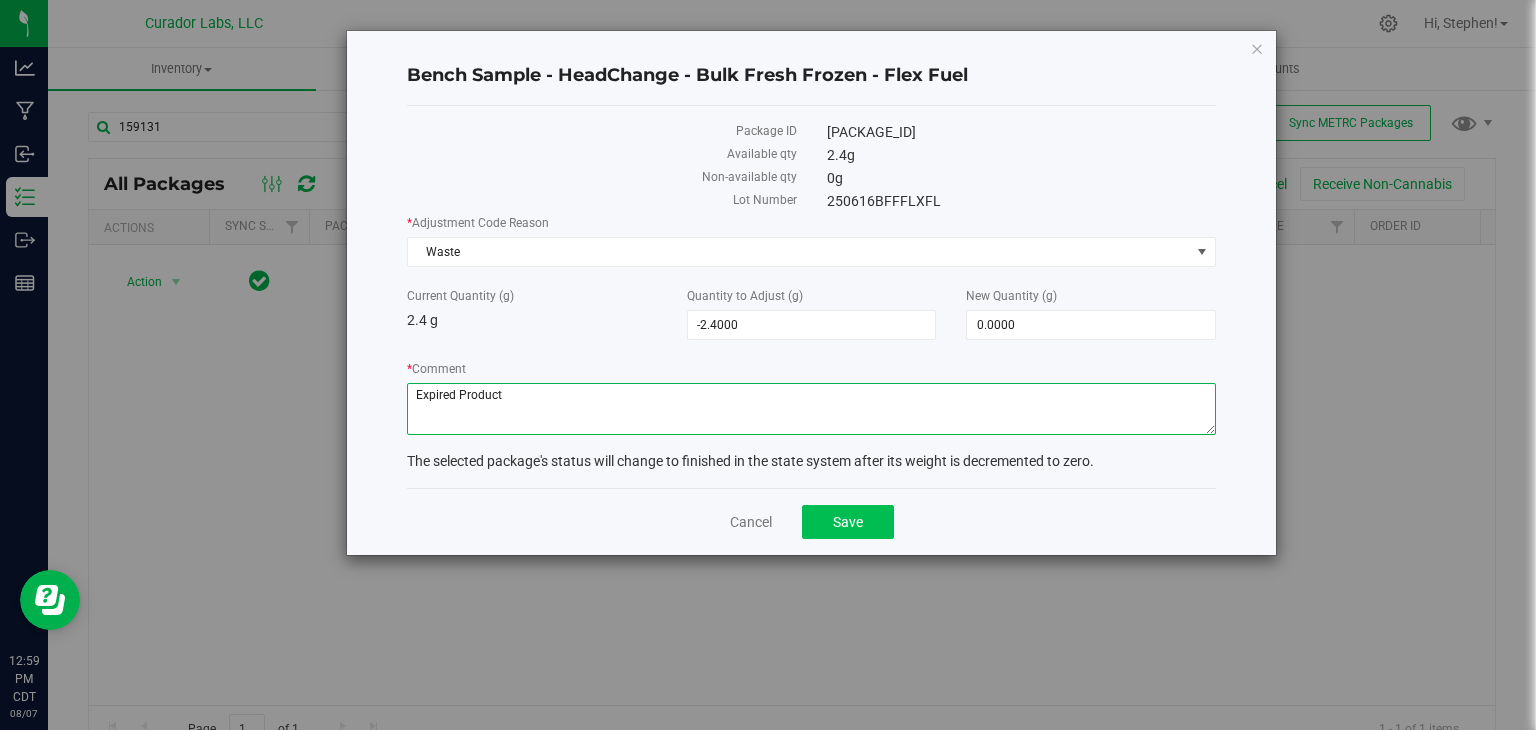 type on "Expired Product" 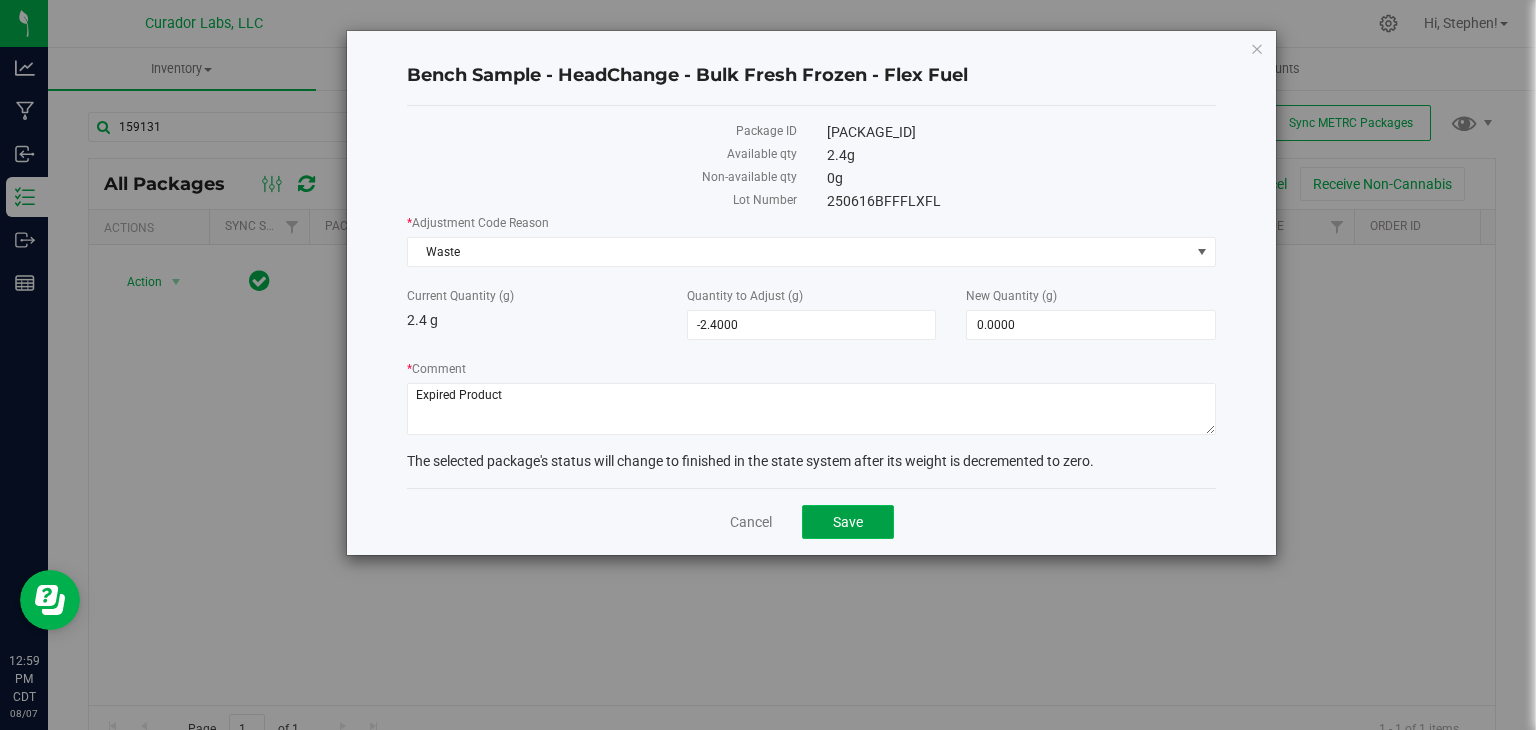 click on "Save" 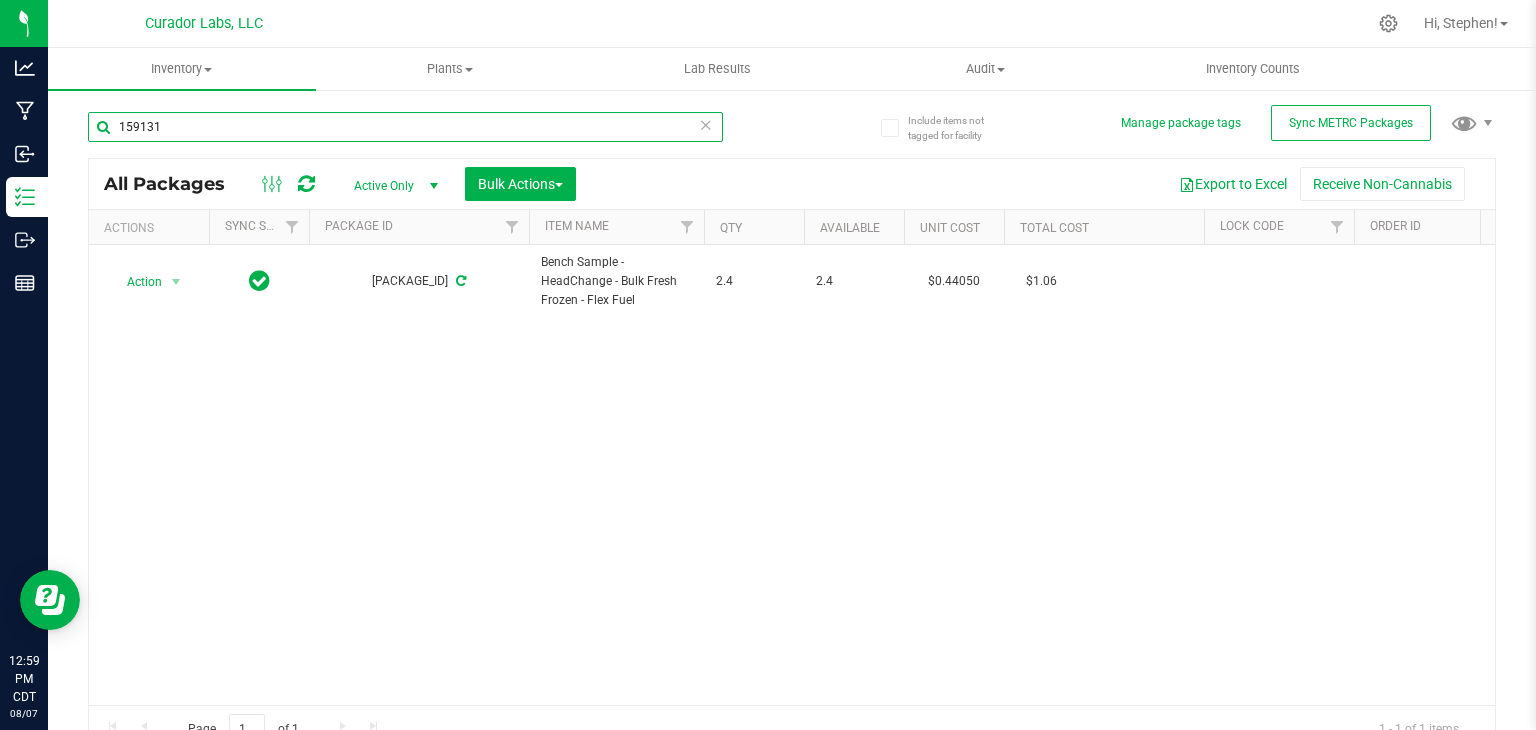click on "159131" at bounding box center (405, 127) 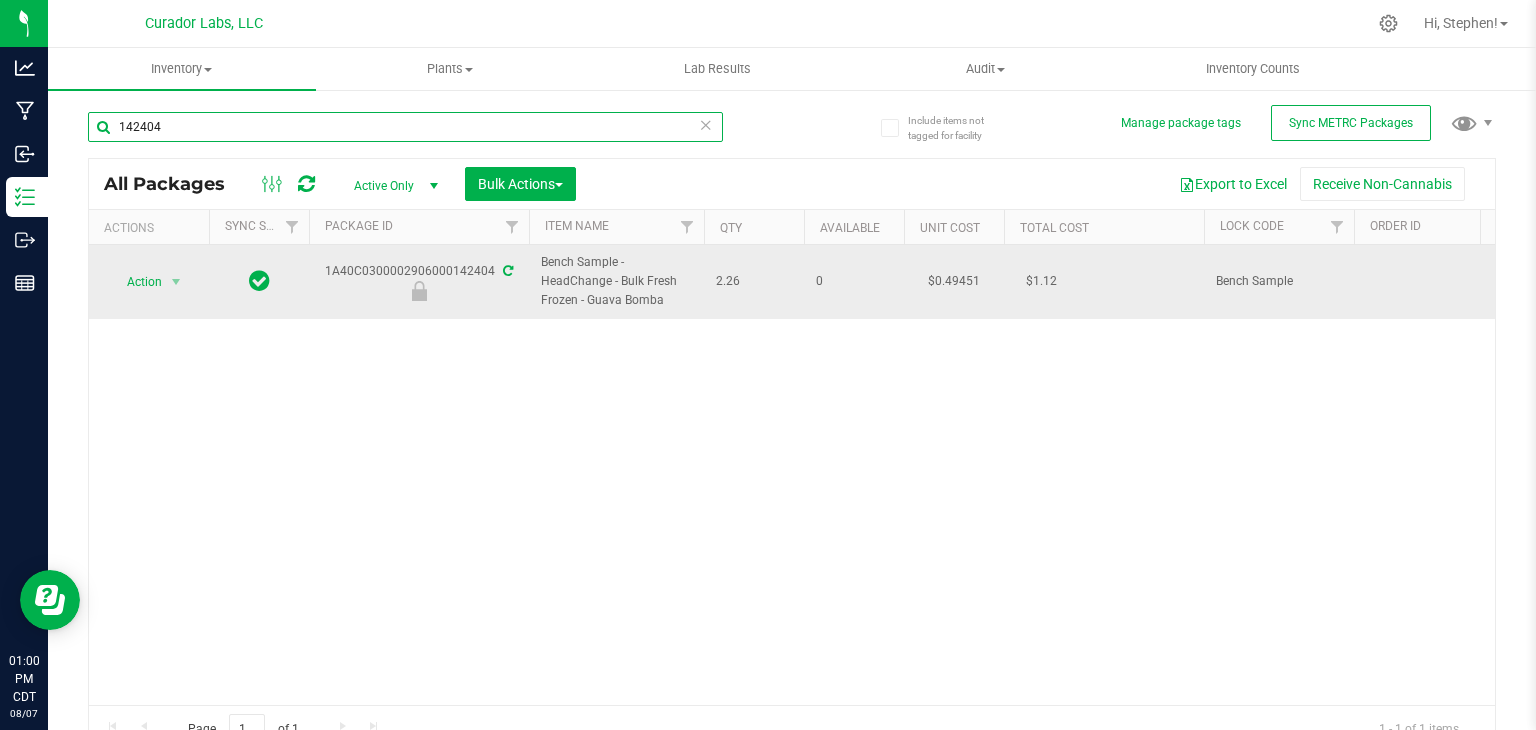 type on "142404" 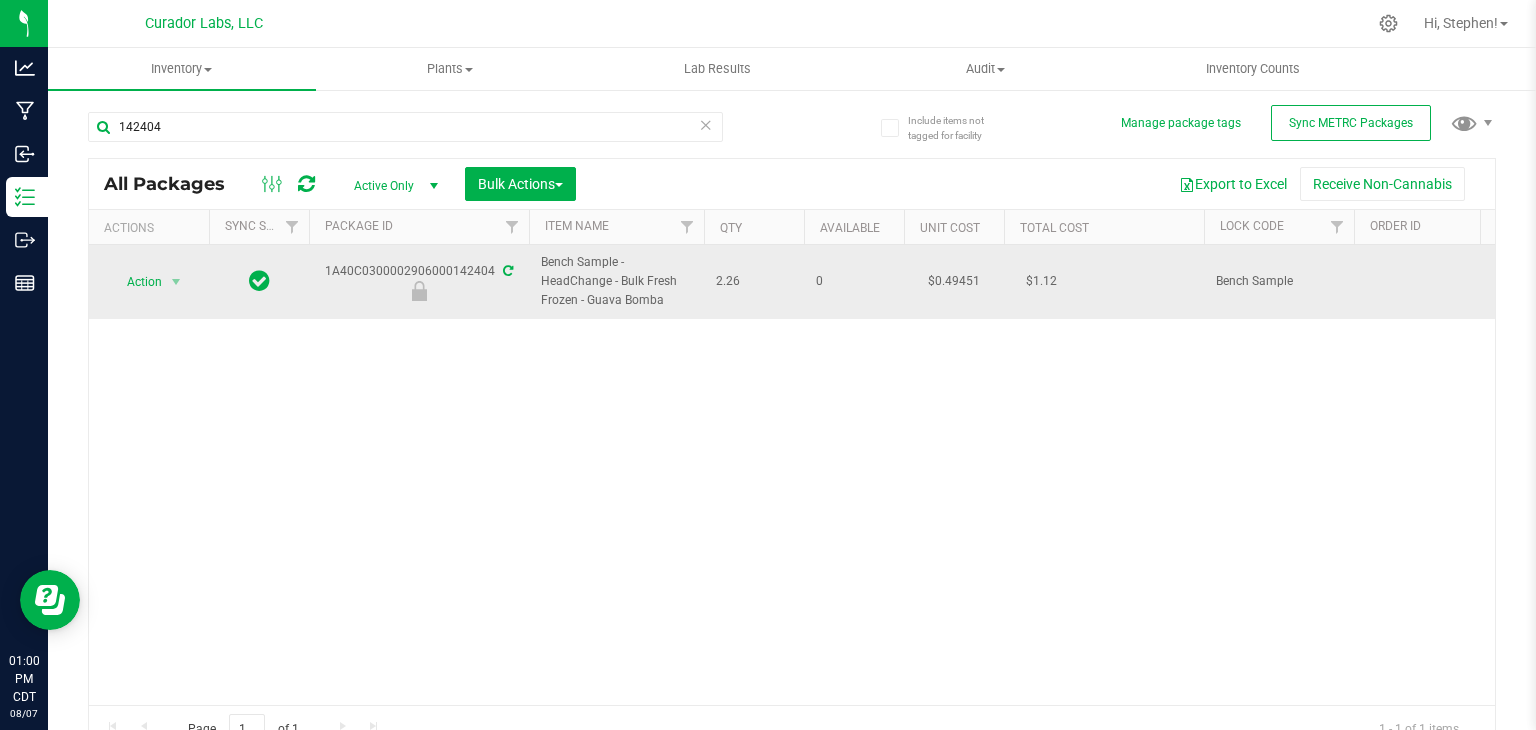 drag, startPoint x: 327, startPoint y: 271, endPoint x: 492, endPoint y: 279, distance: 165.19383 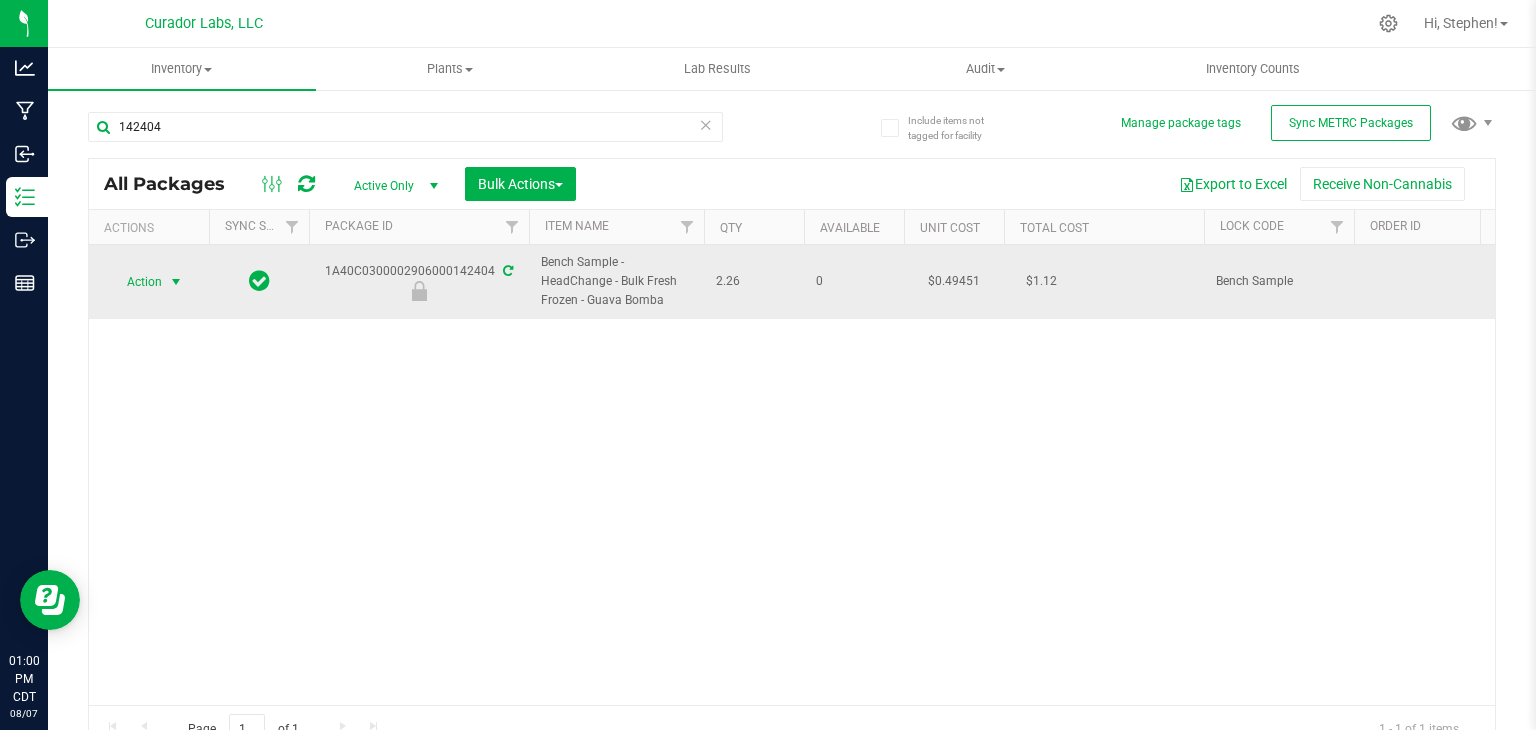 click at bounding box center [176, 282] 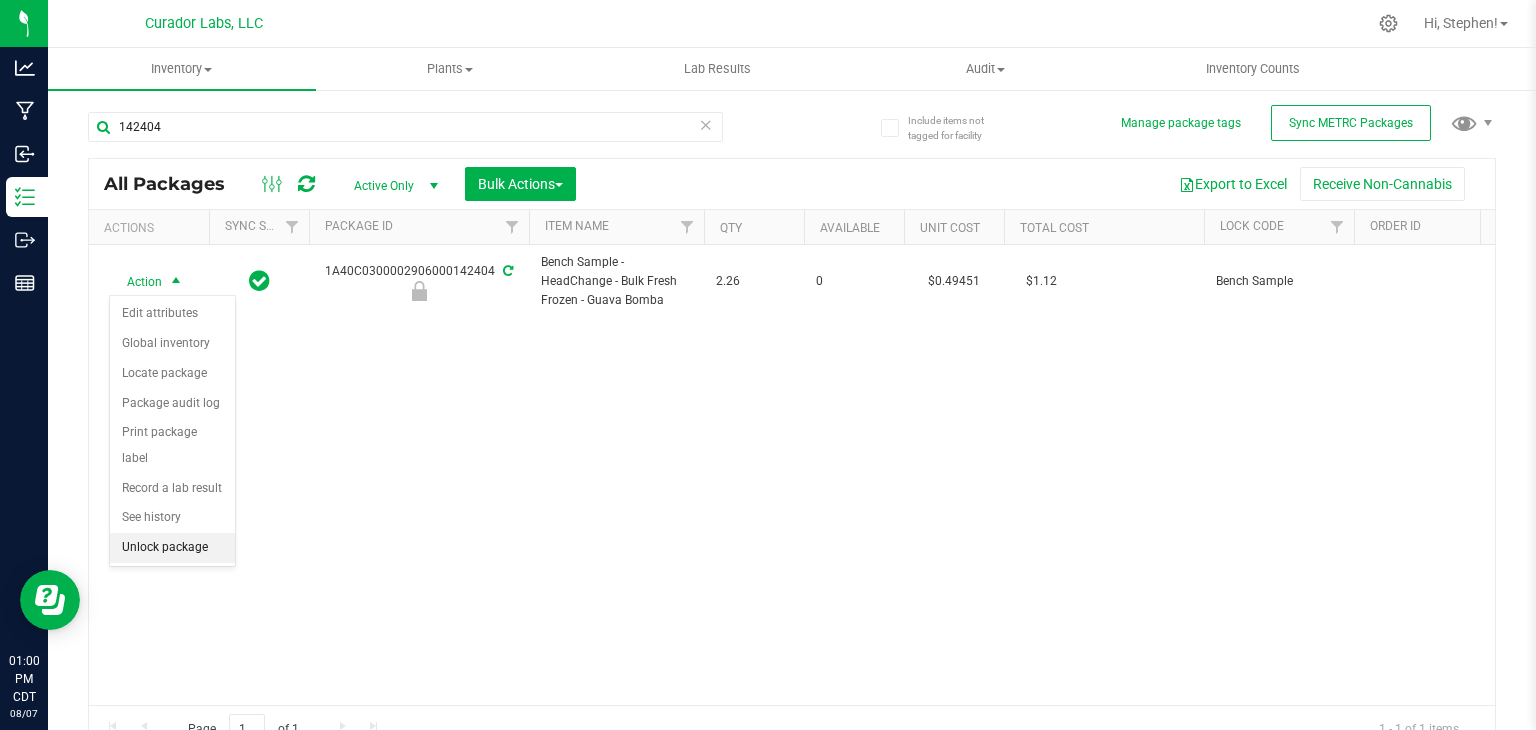 click on "Unlock package" at bounding box center [172, 548] 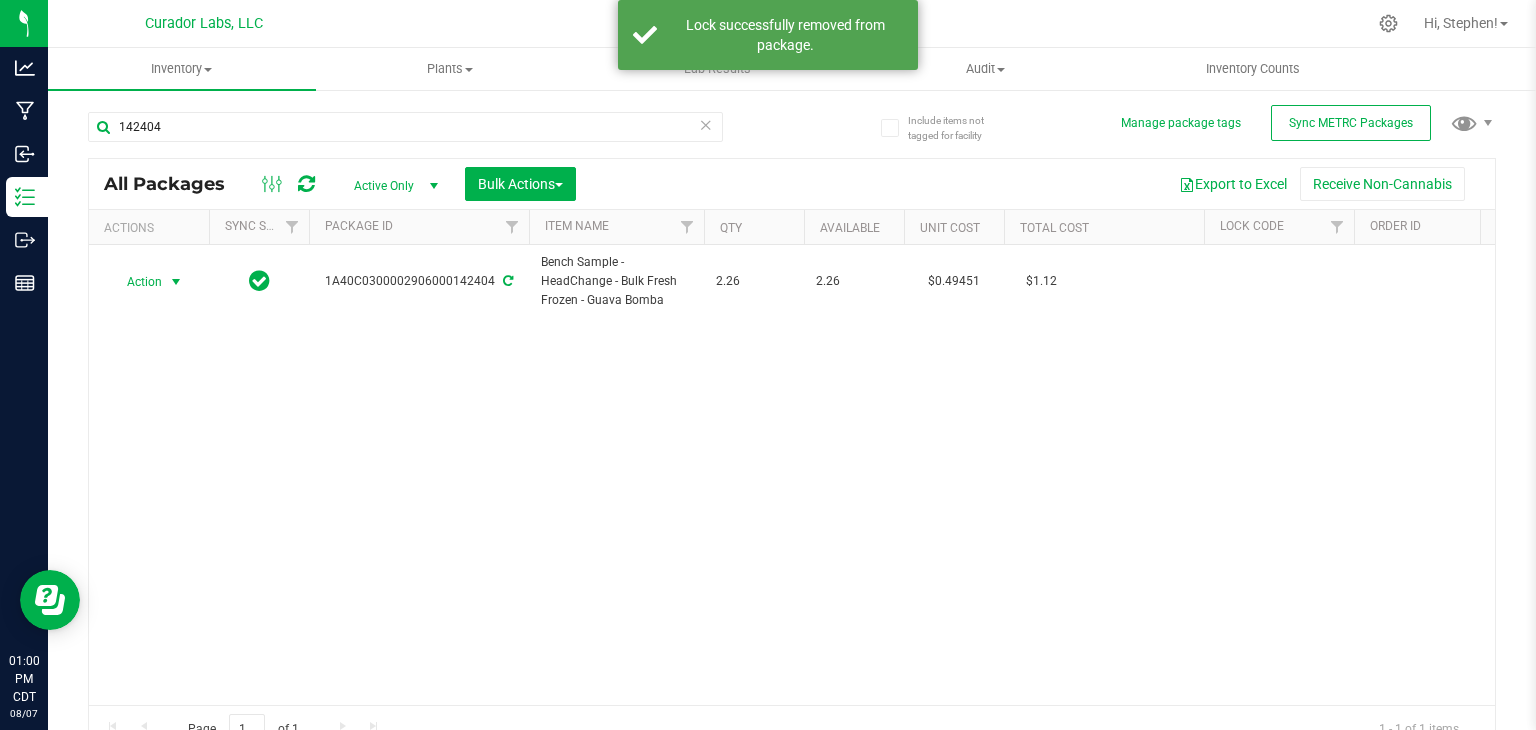click at bounding box center [176, 282] 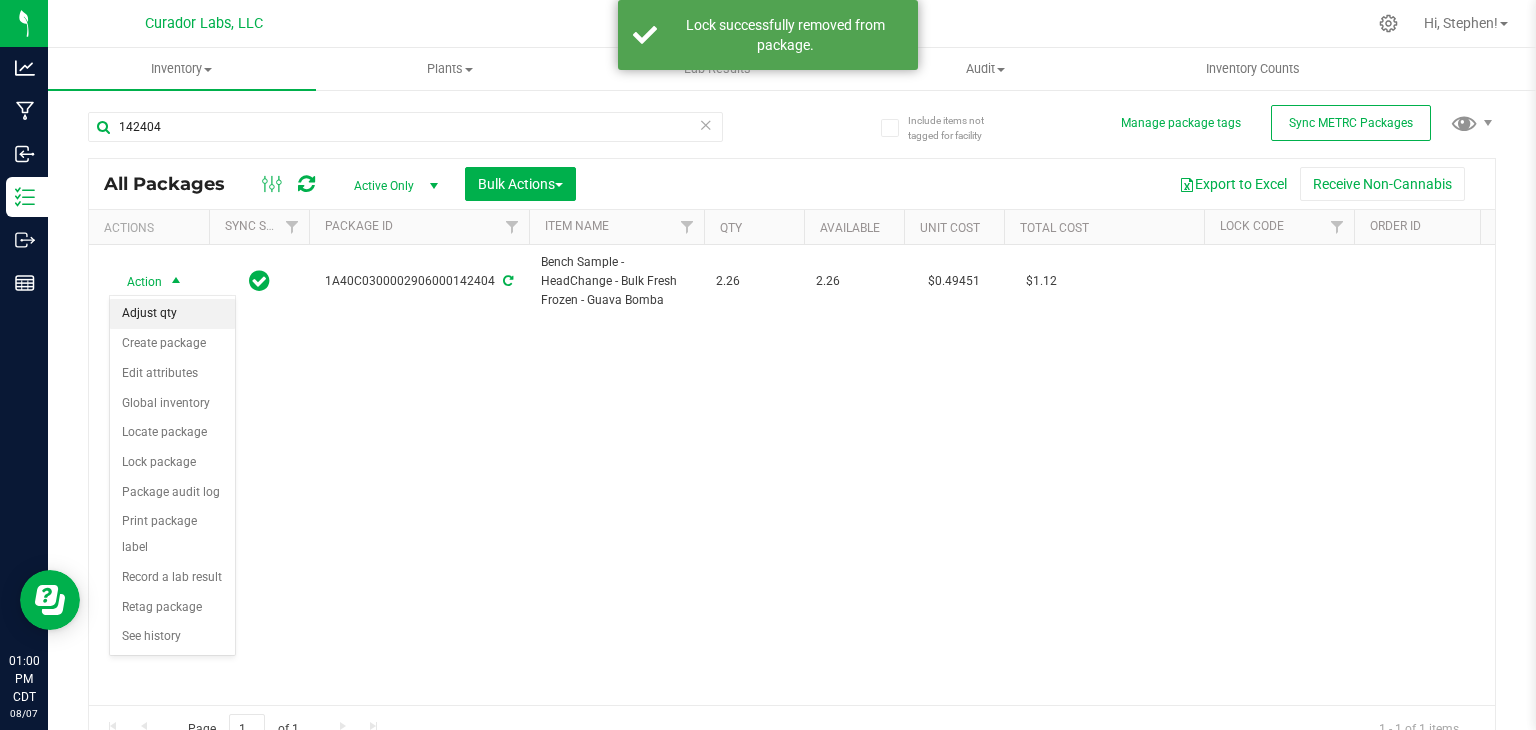 click on "Adjust qty" at bounding box center [172, 314] 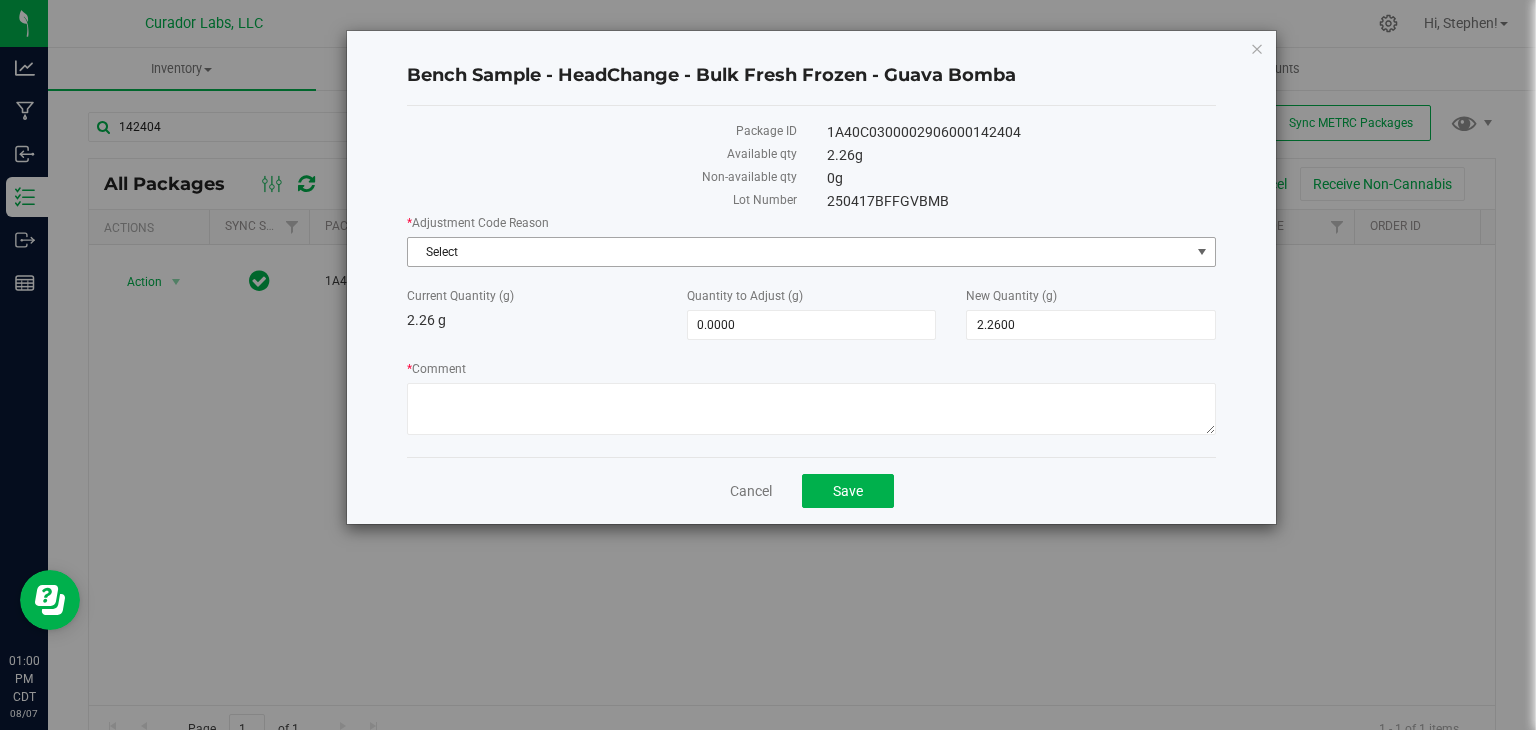 click on "Select" at bounding box center [799, 252] 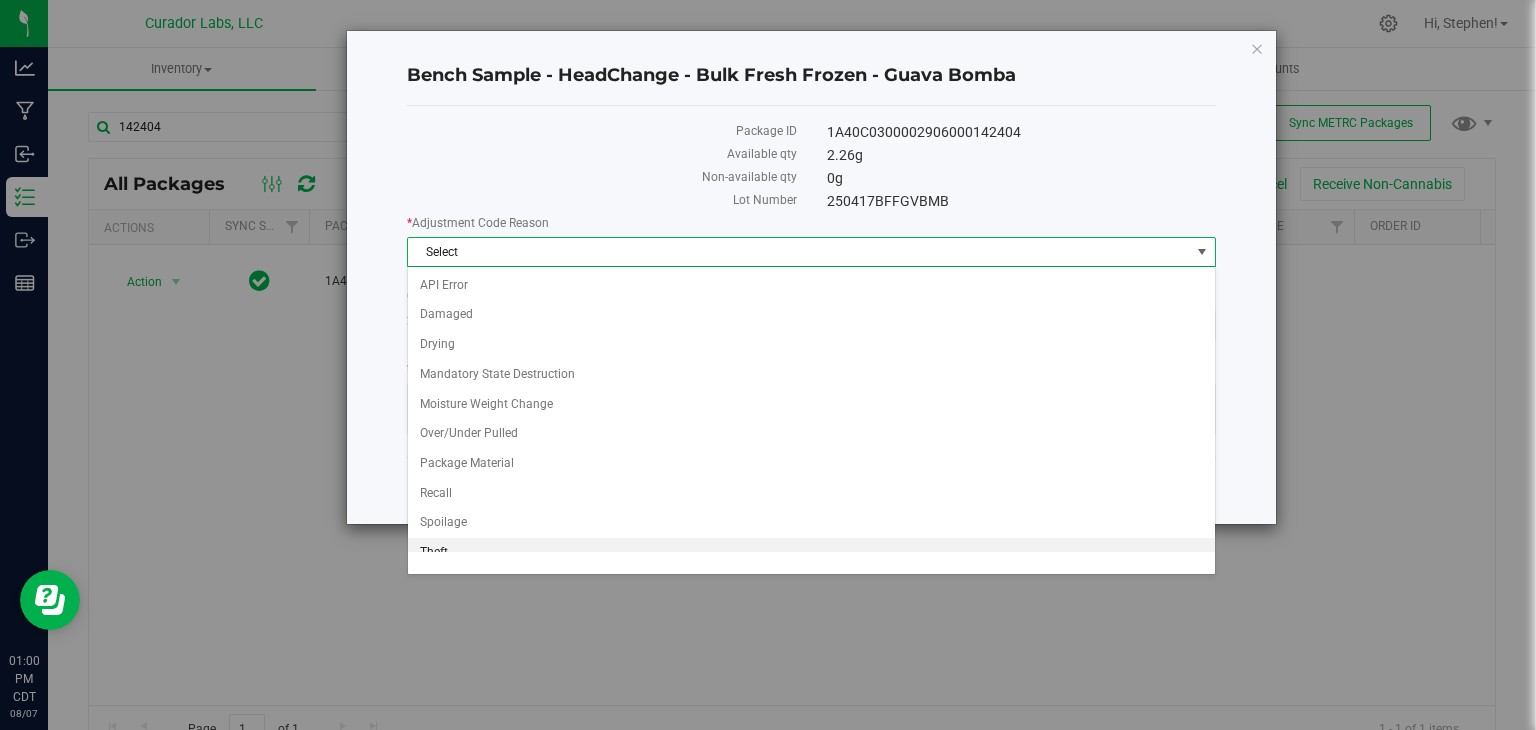 scroll, scrollTop: 71, scrollLeft: 0, axis: vertical 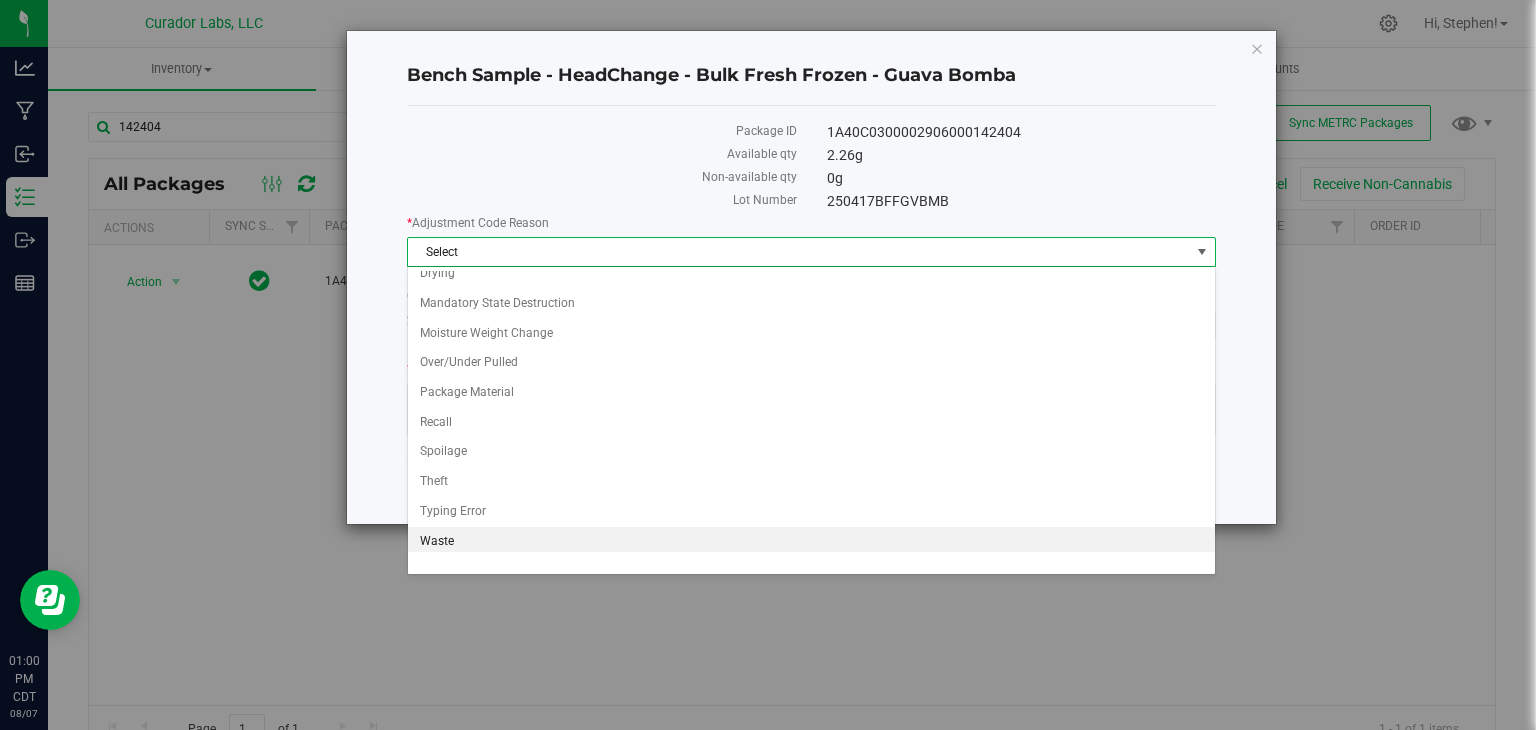 click on "Waste" at bounding box center [811, 542] 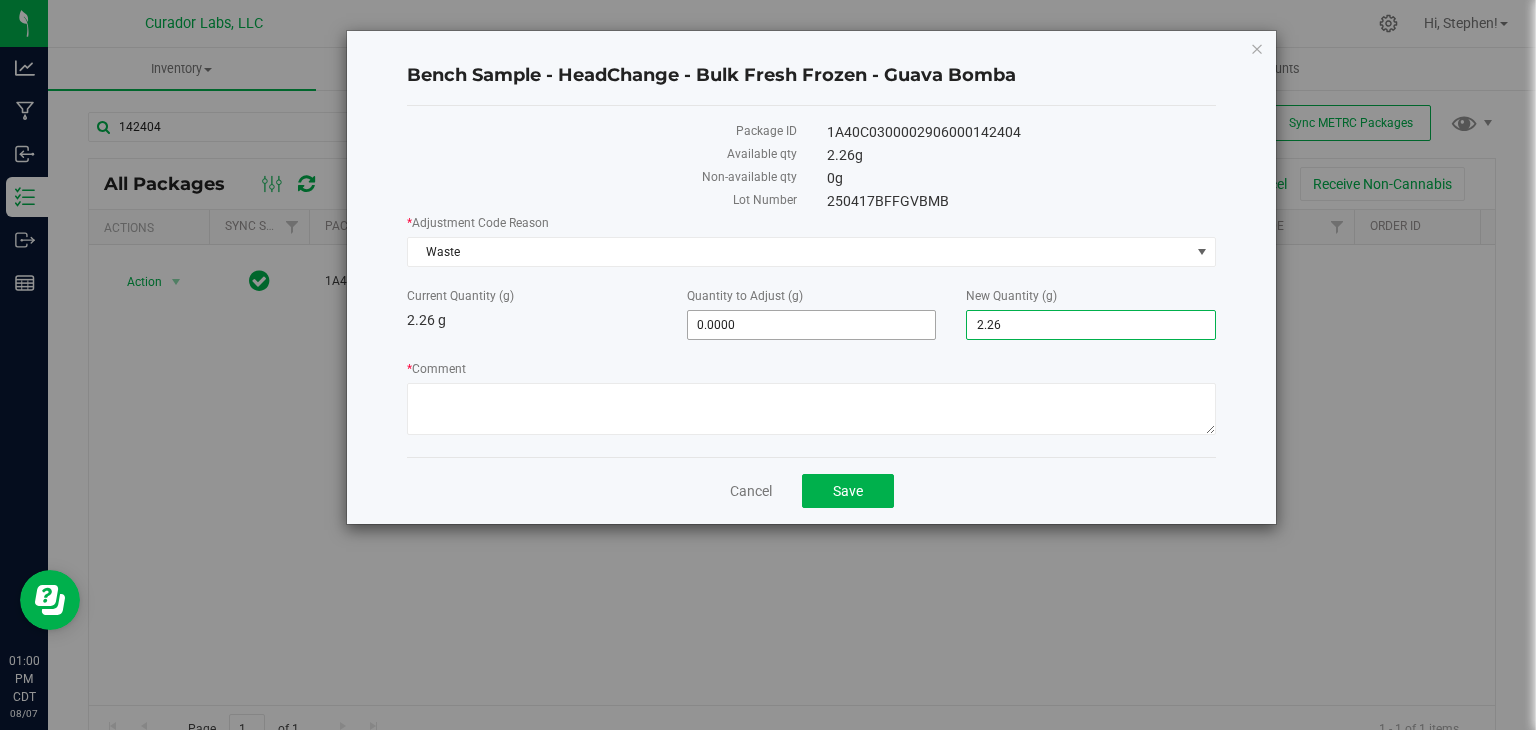 drag, startPoint x: 1050, startPoint y: 334, endPoint x: 916, endPoint y: 325, distance: 134.3019 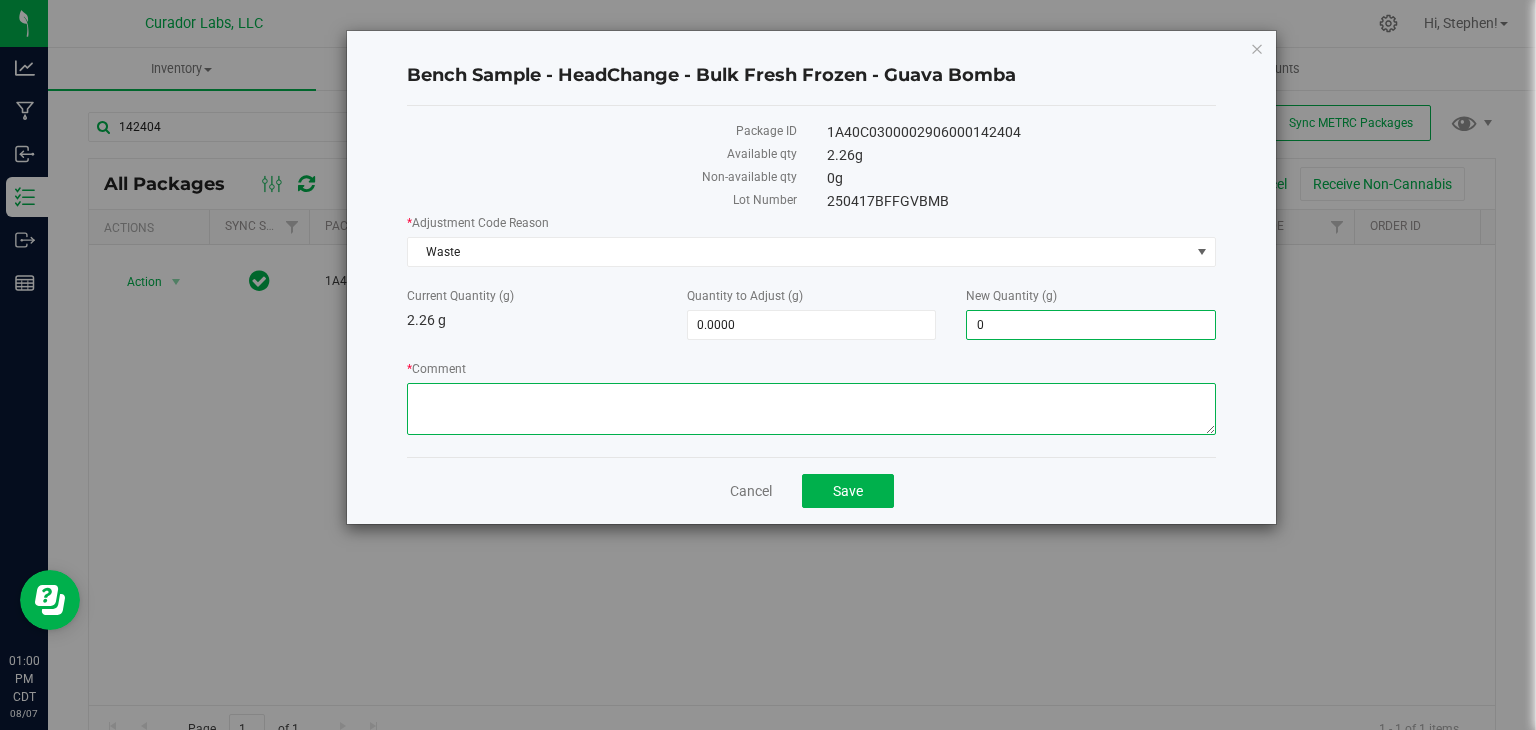 type on "-2.2600" 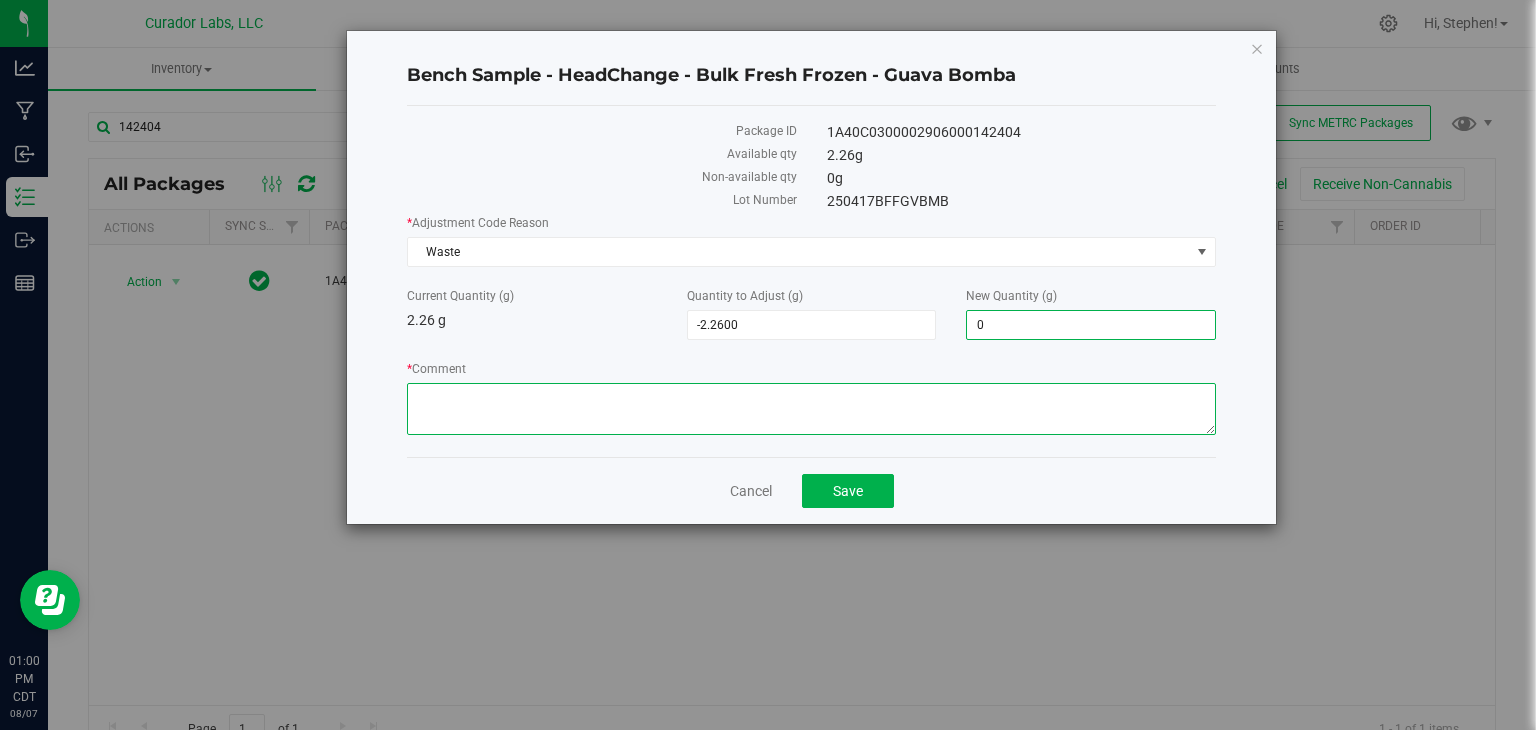 type on "0.0000" 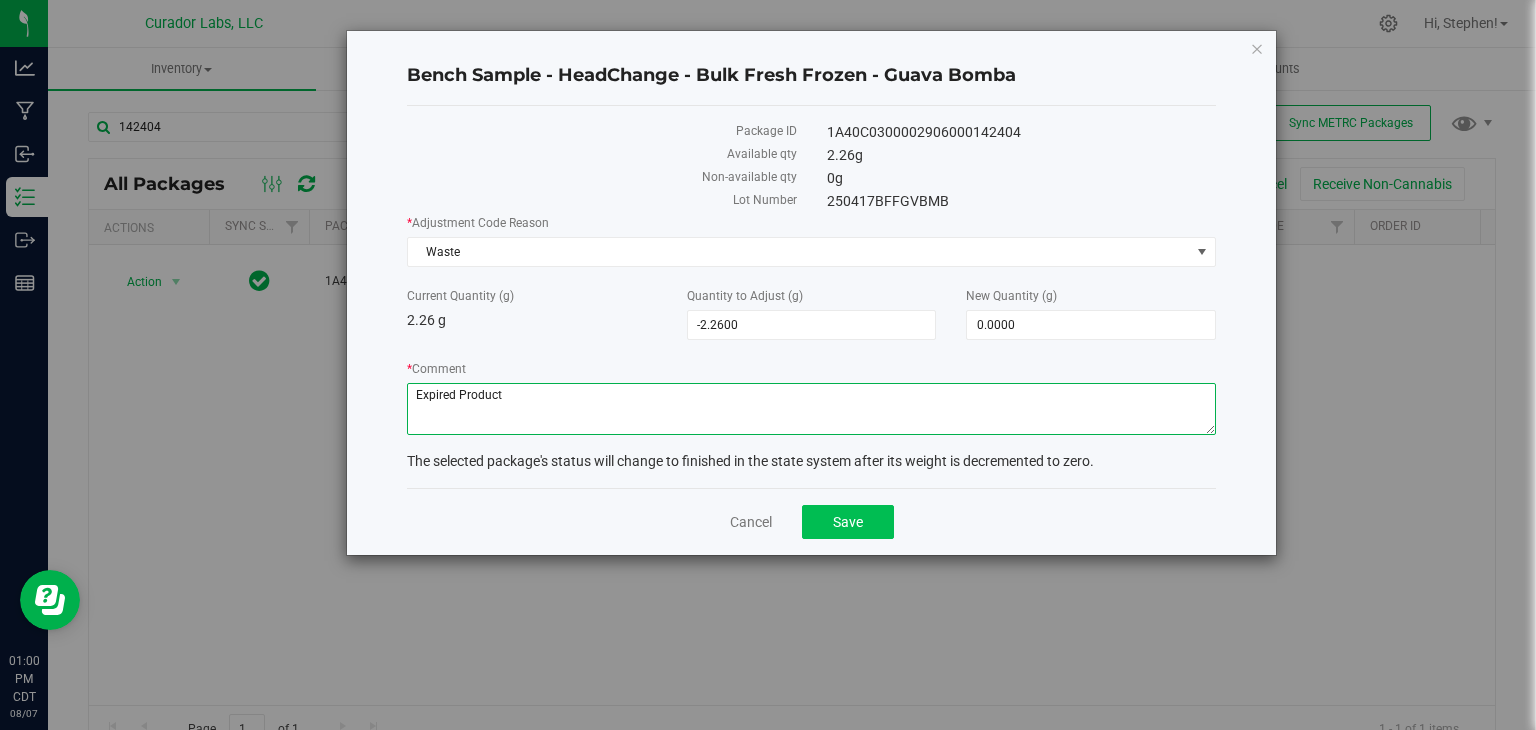 type on "Expired Product" 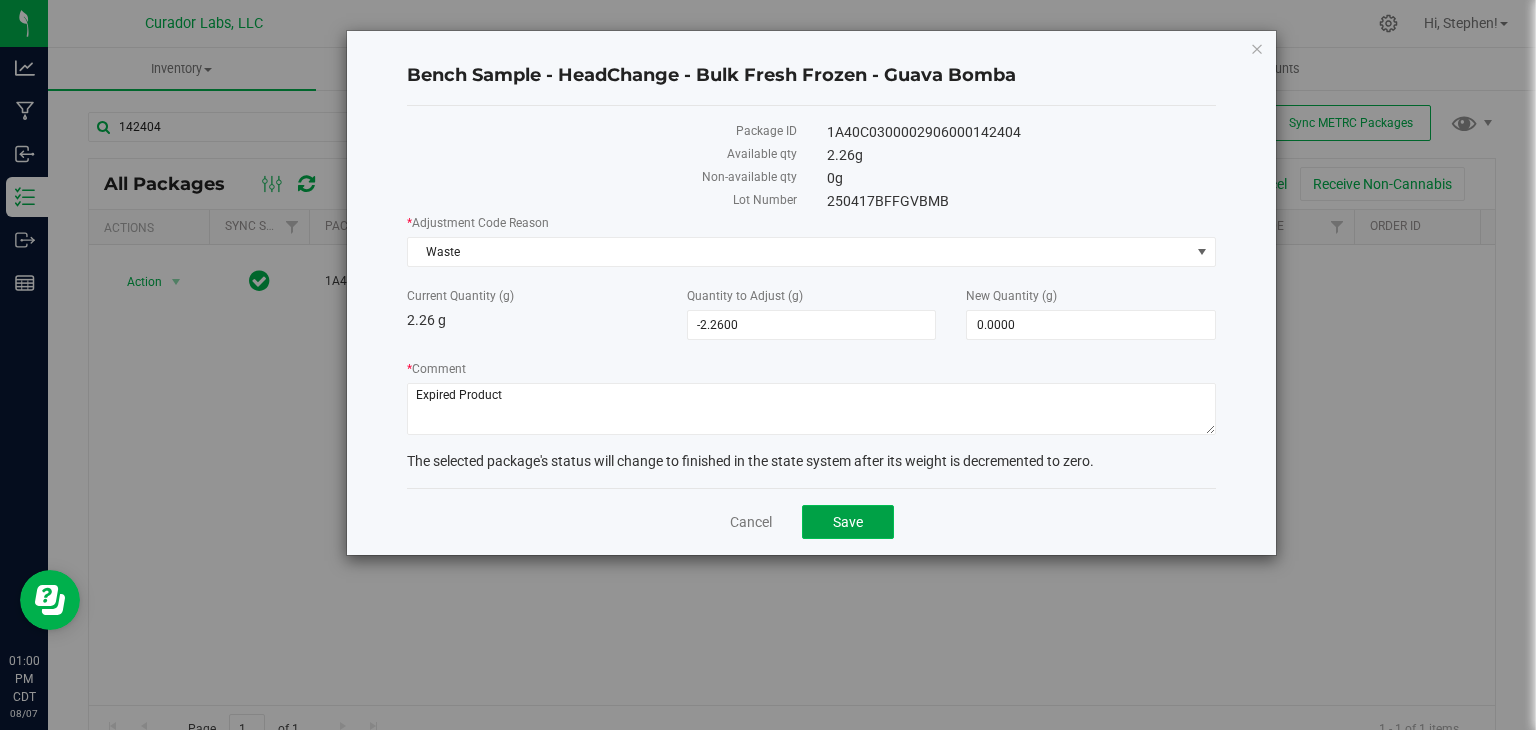 click on "Save" 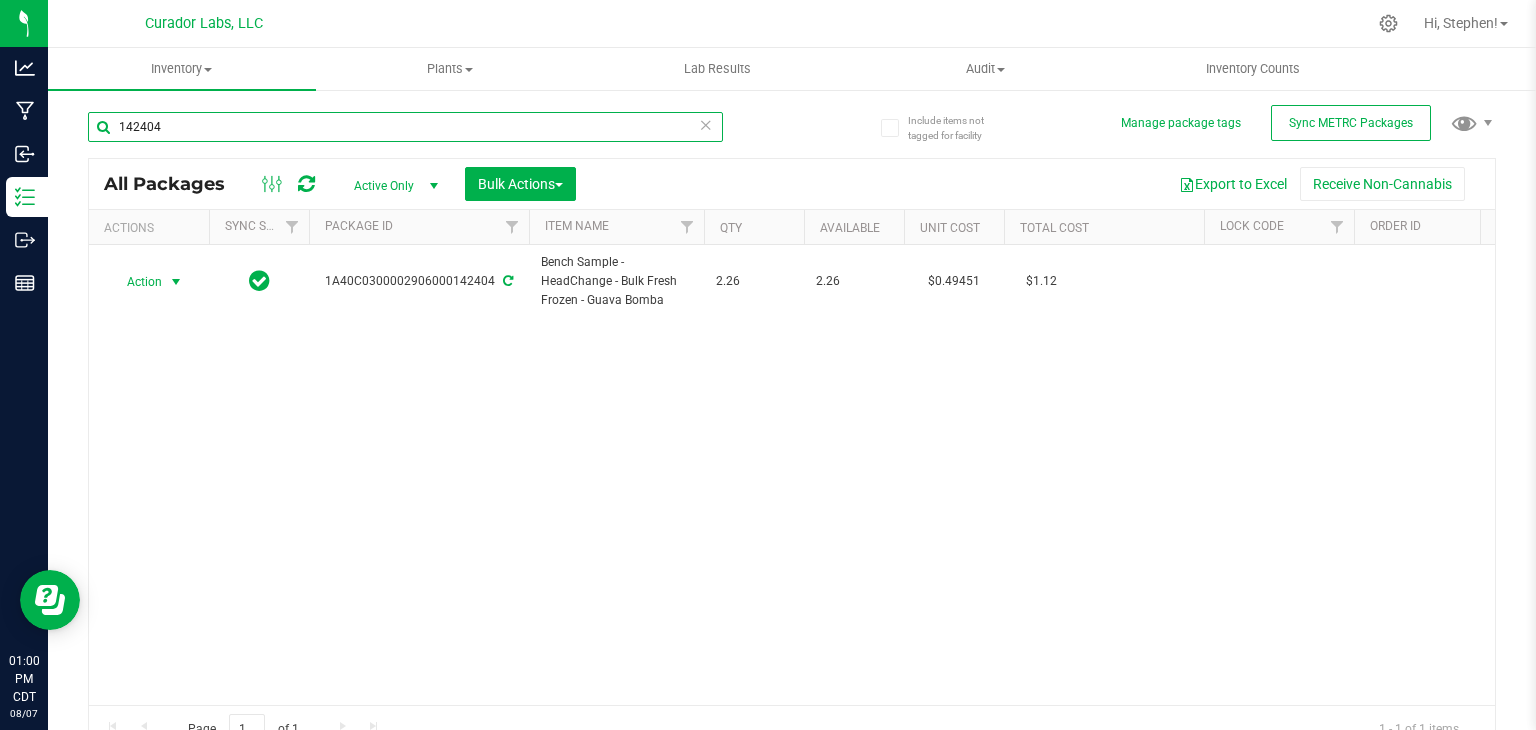 click on "142404" at bounding box center [405, 127] 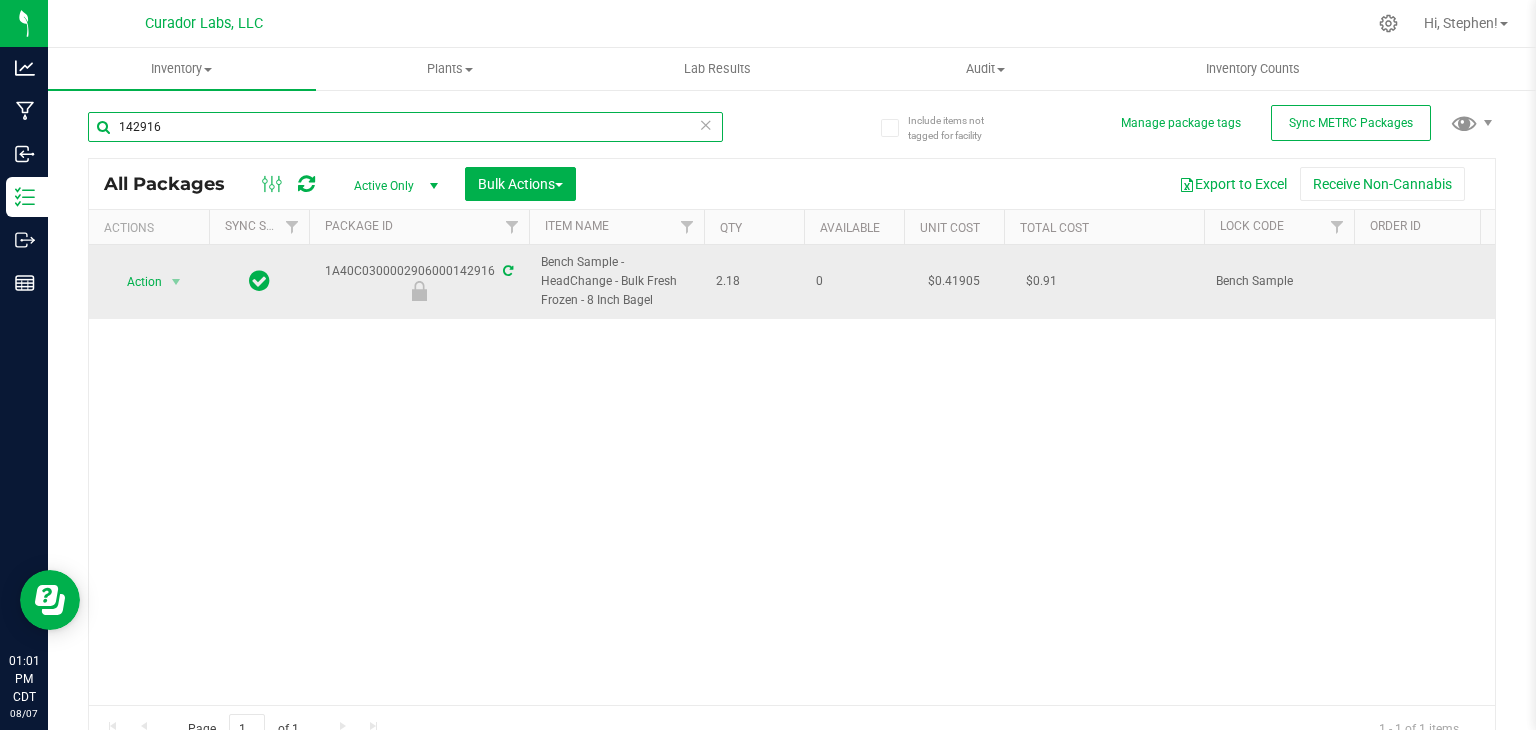 type on "142916" 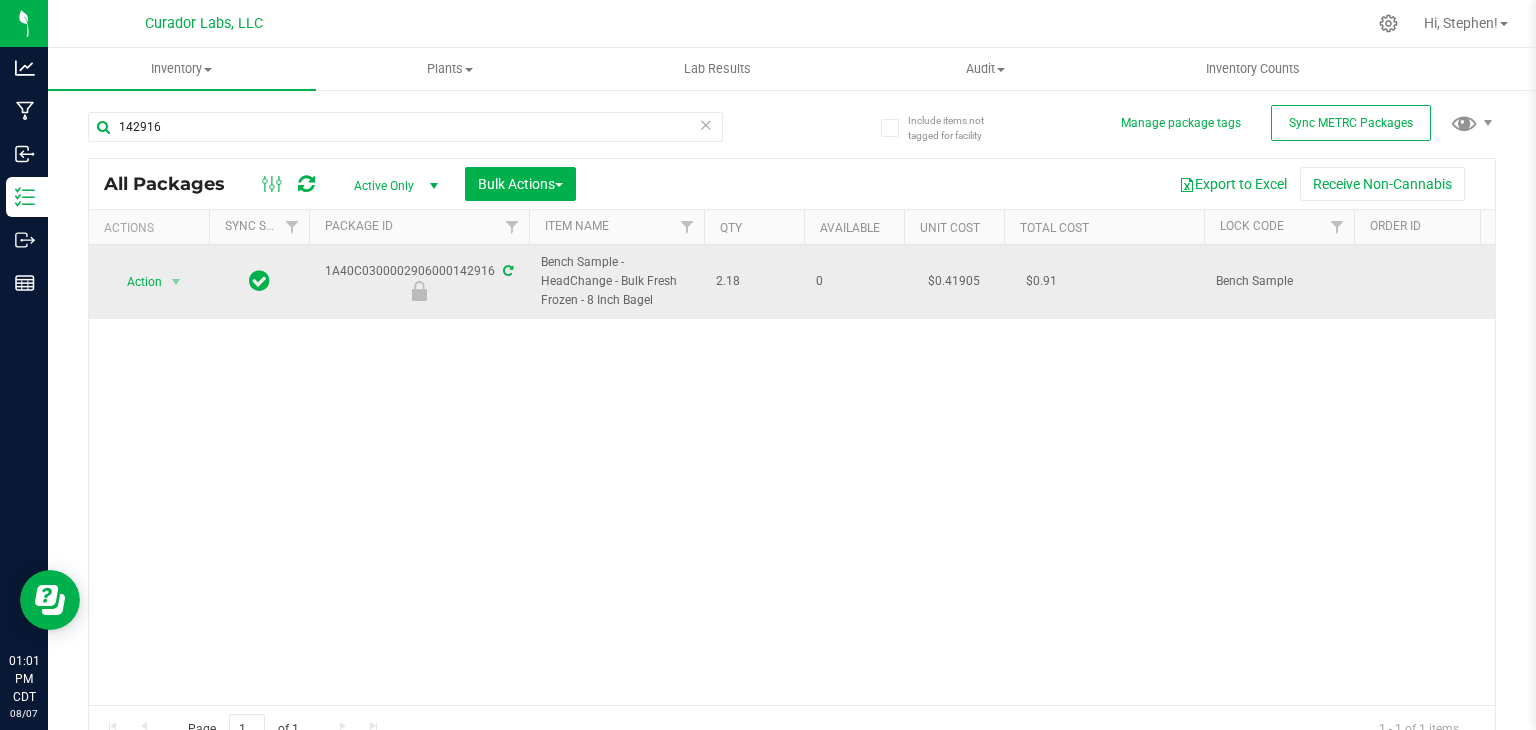 drag, startPoint x: 324, startPoint y: 268, endPoint x: 492, endPoint y: 273, distance: 168.07439 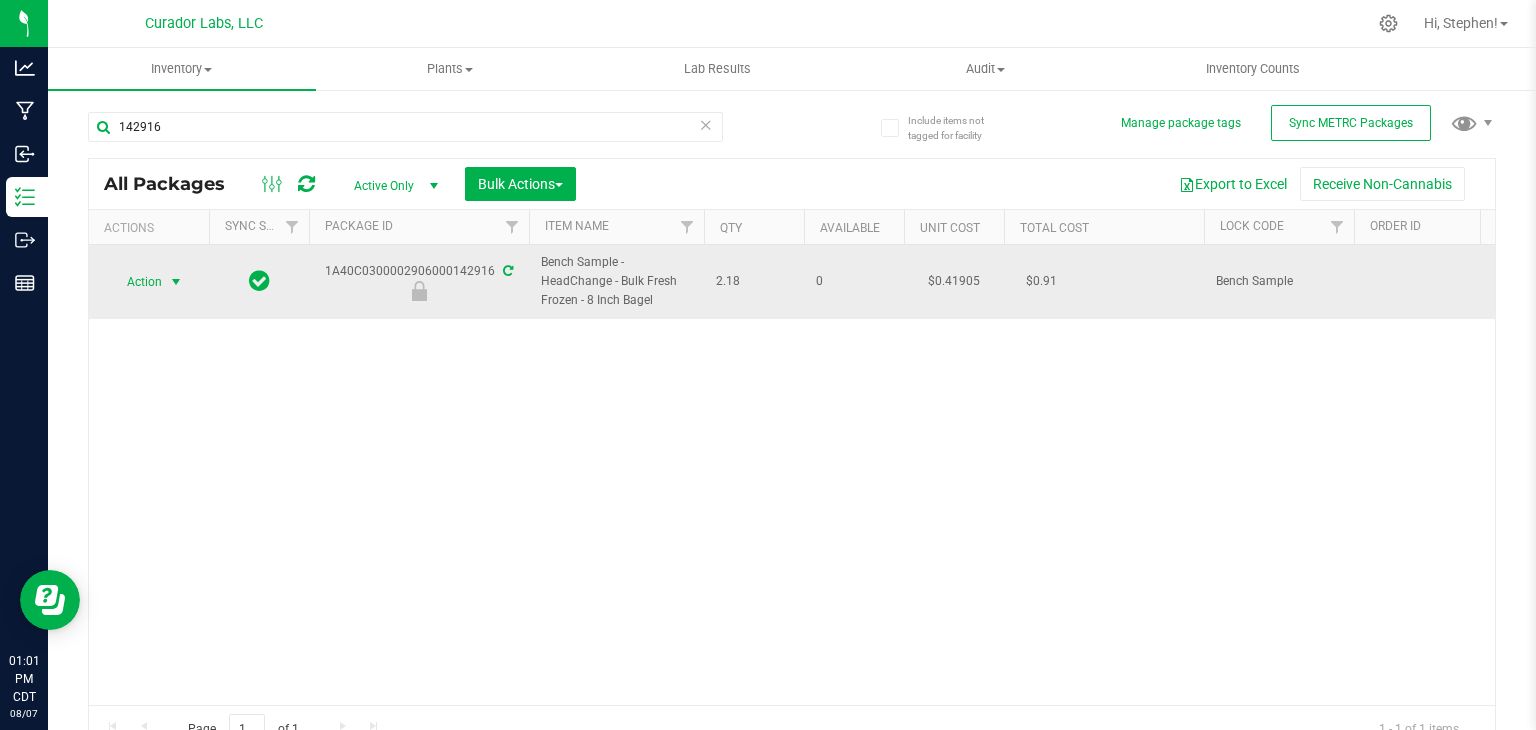 click at bounding box center [176, 282] 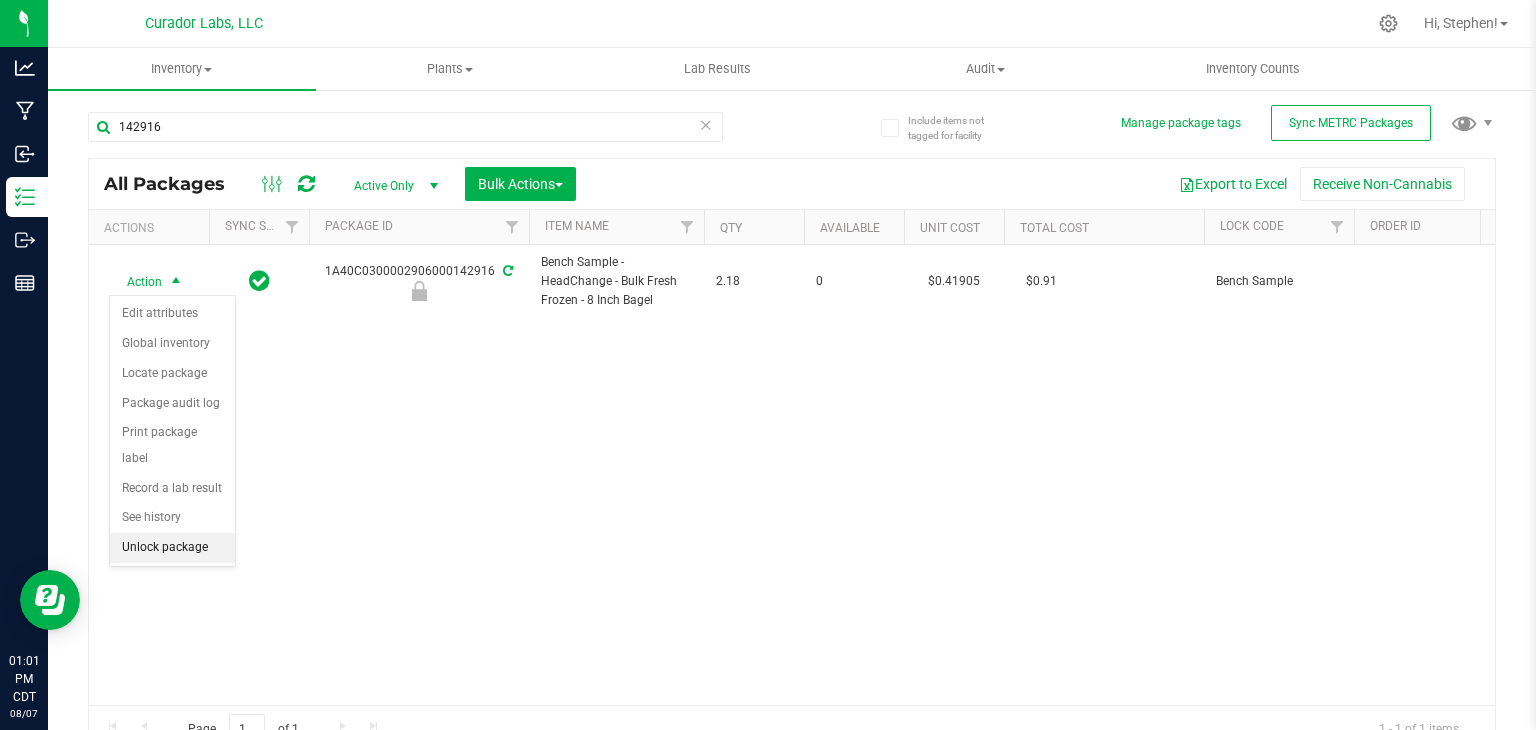 click on "Unlock package" at bounding box center (172, 548) 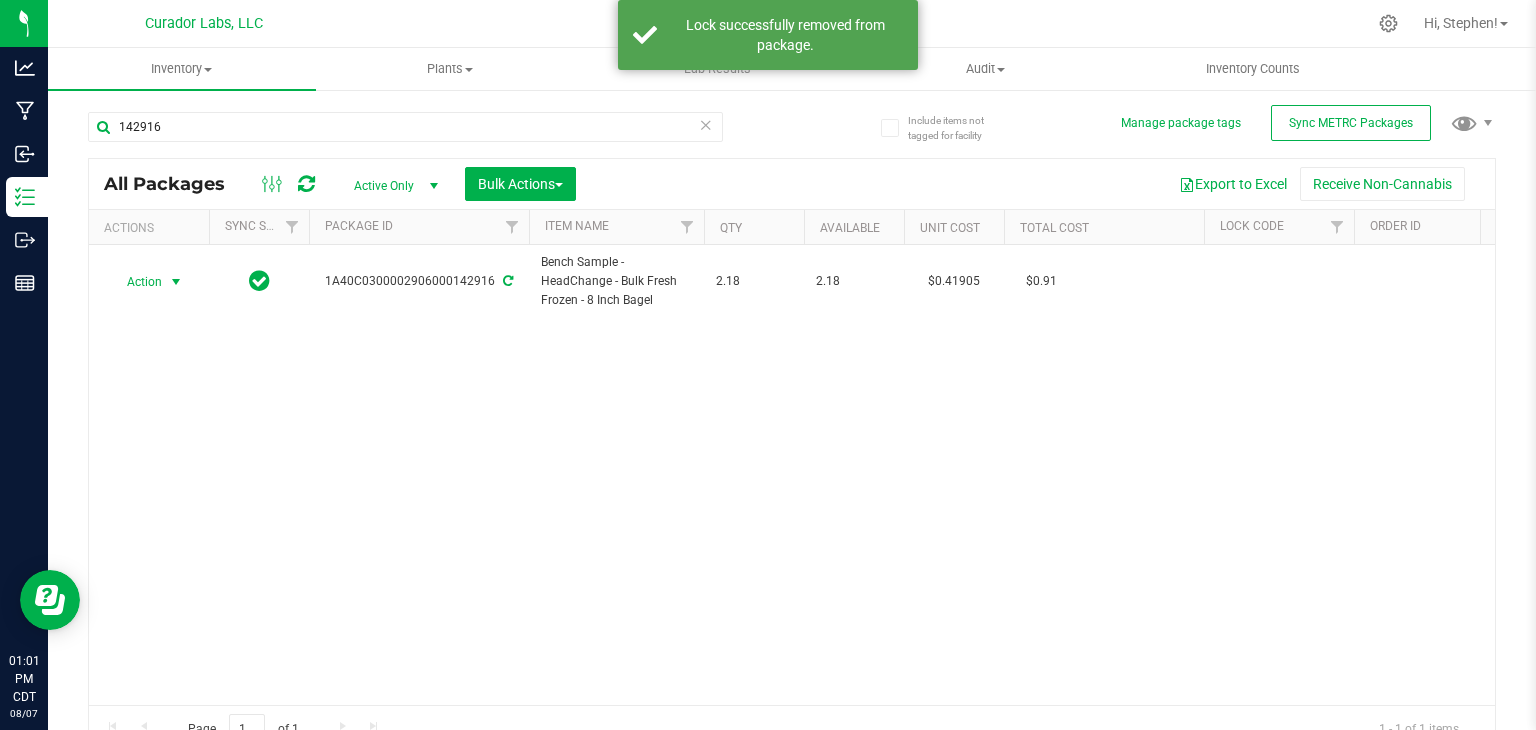click at bounding box center [176, 282] 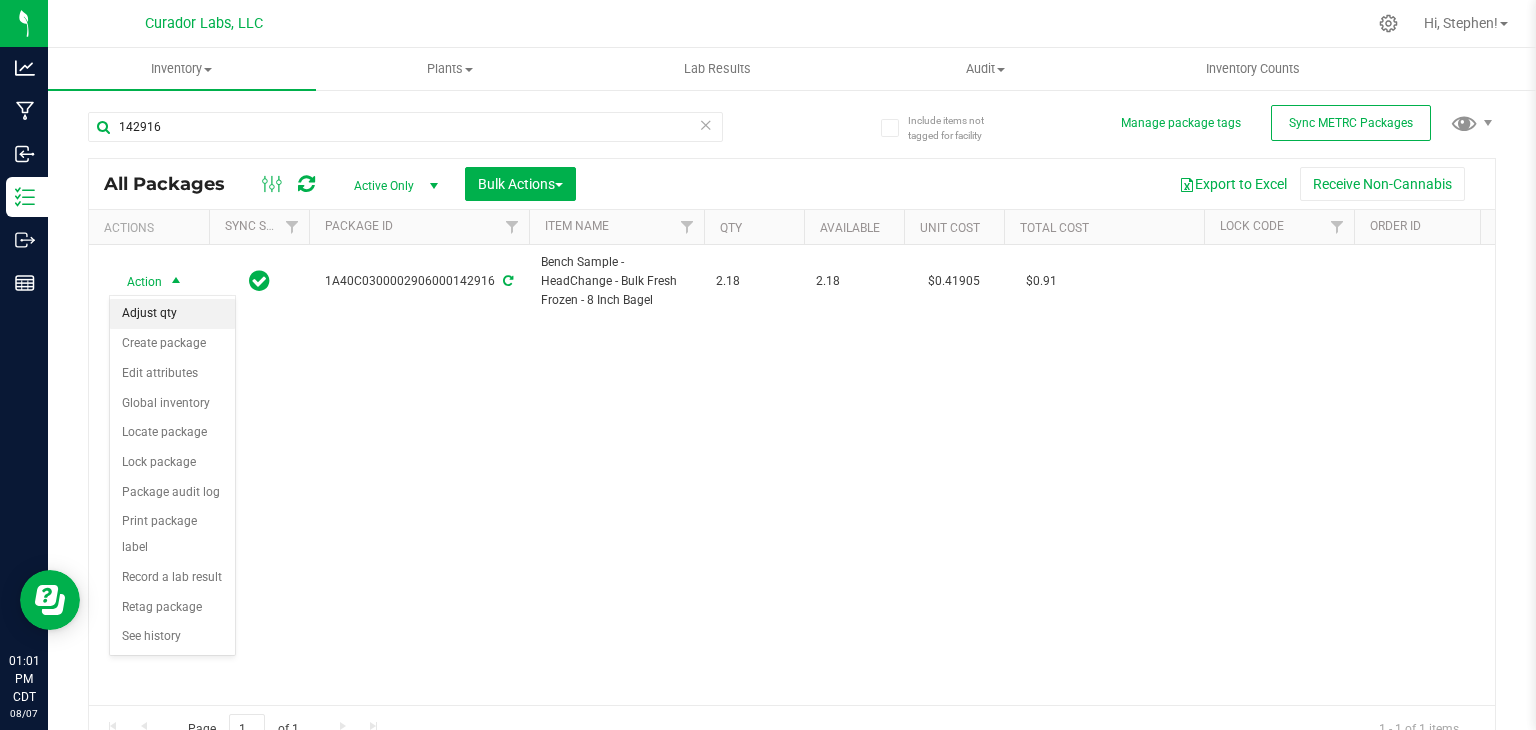click on "Adjust qty" at bounding box center (172, 314) 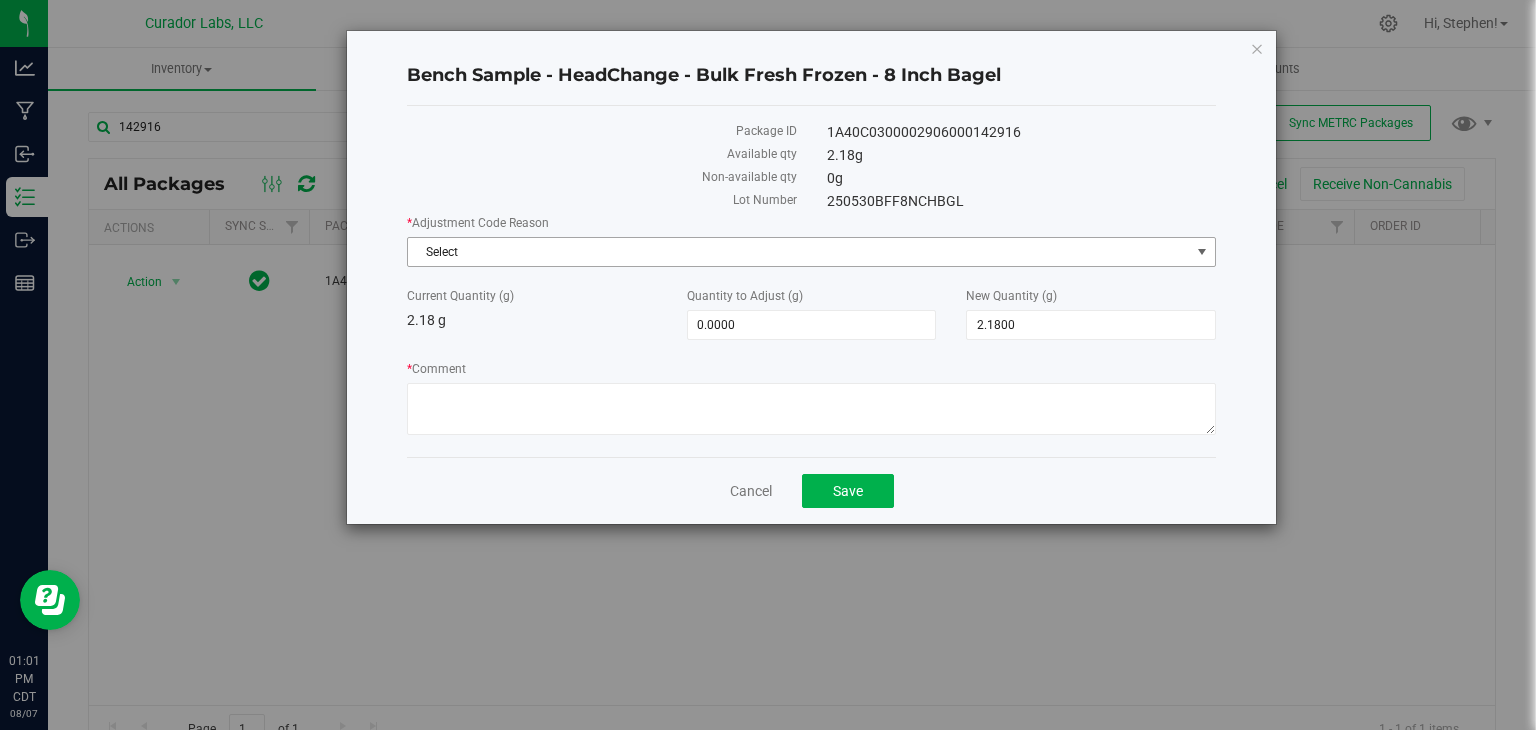 click on "Select" at bounding box center [799, 252] 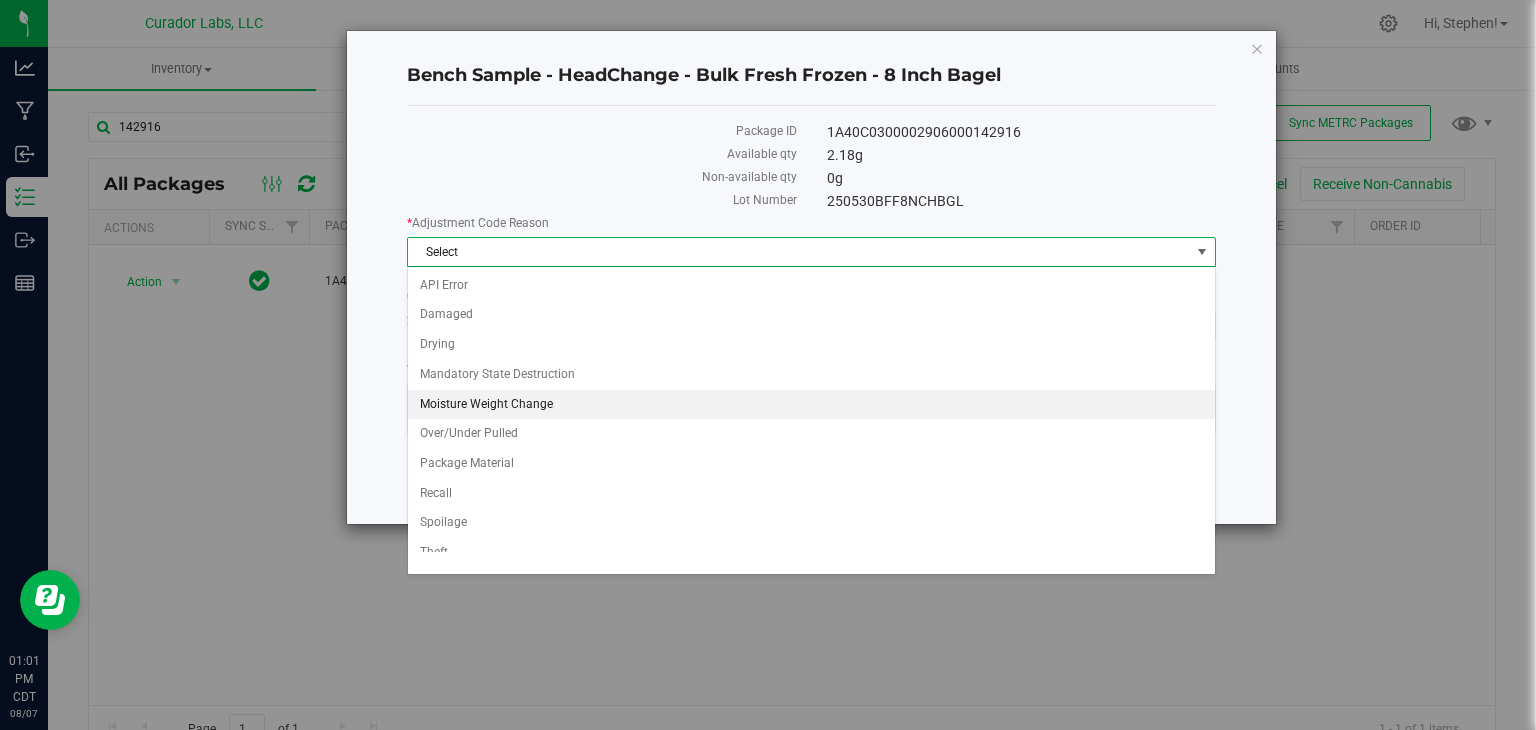 scroll, scrollTop: 71, scrollLeft: 0, axis: vertical 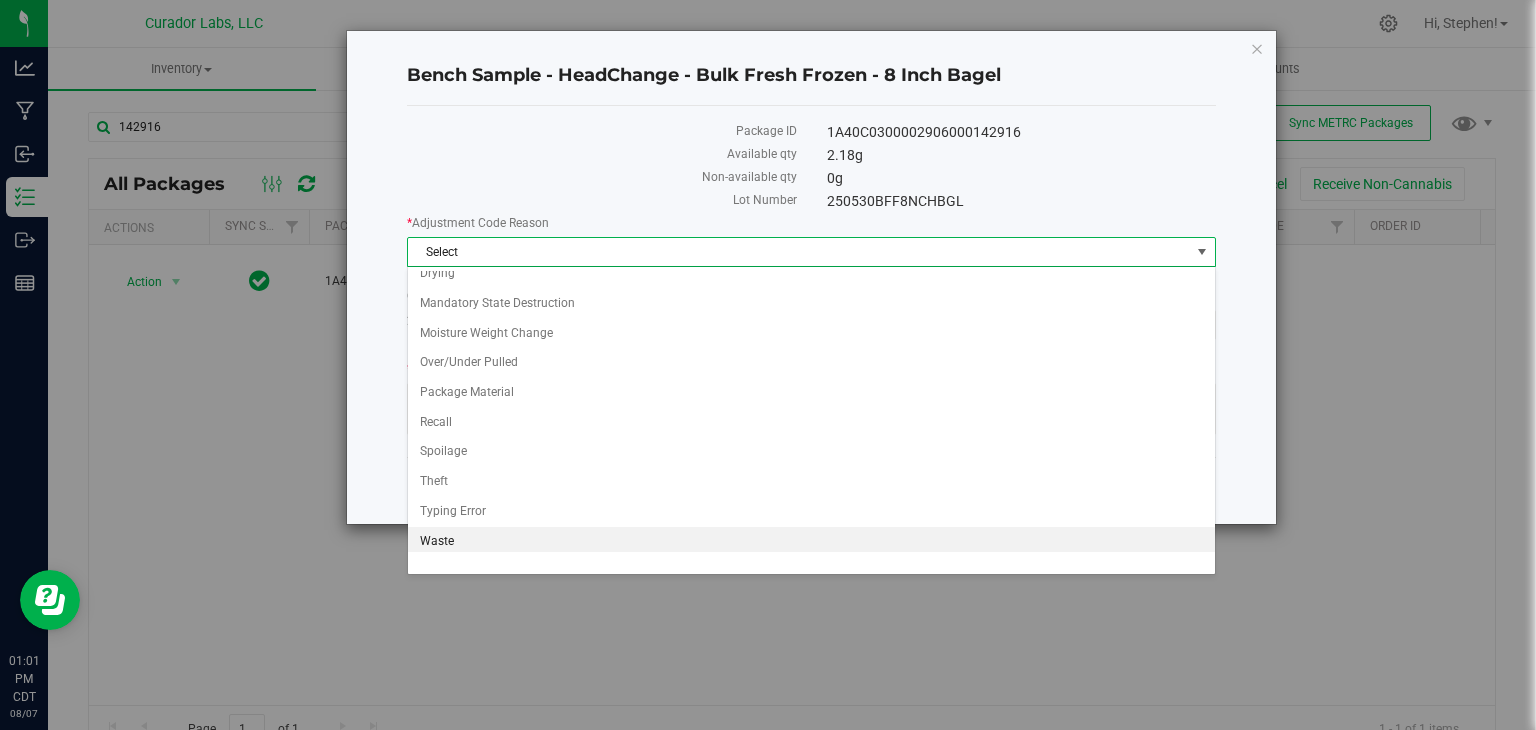 click on "Waste" at bounding box center (811, 542) 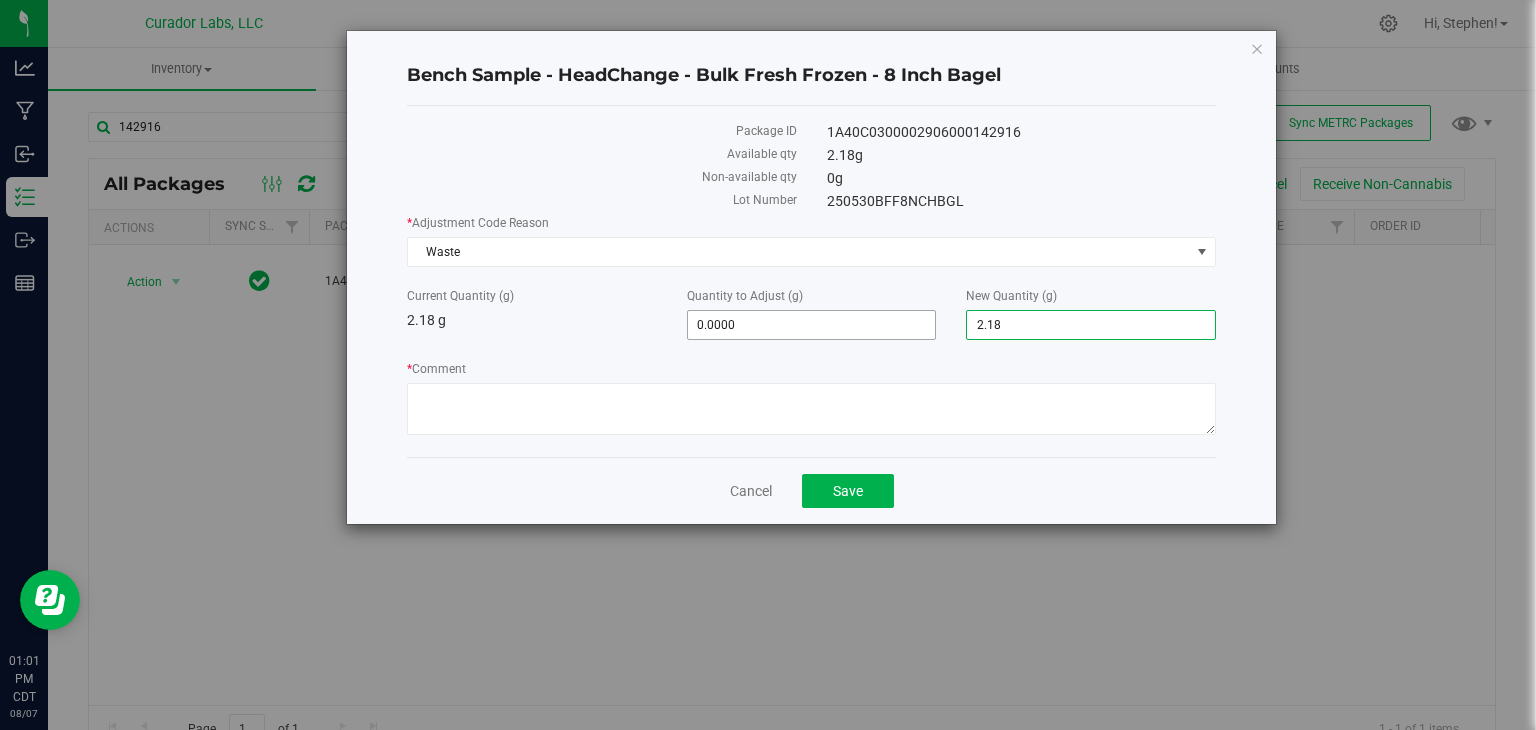 drag, startPoint x: 1026, startPoint y: 315, endPoint x: 928, endPoint y: 317, distance: 98.02041 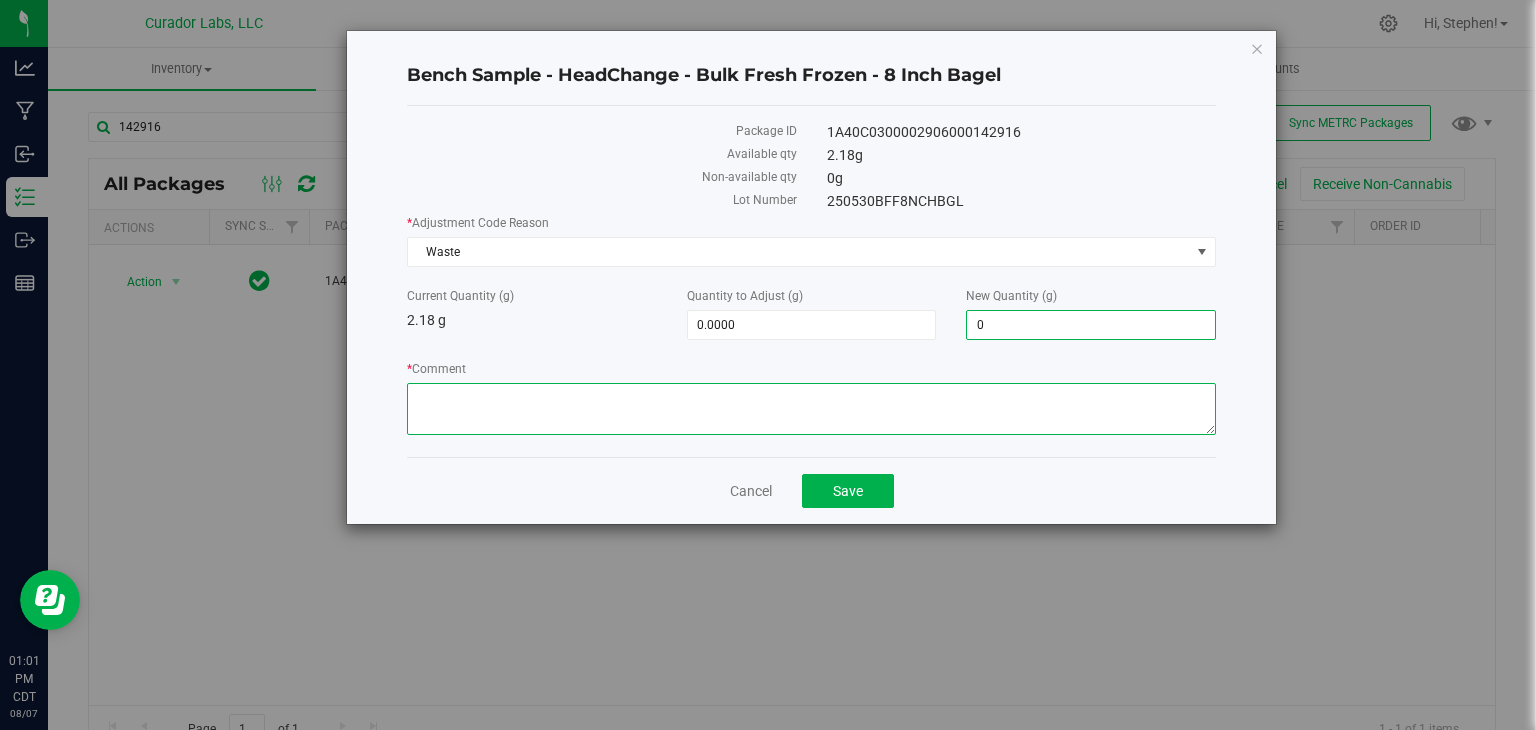 type on "-2.1800" 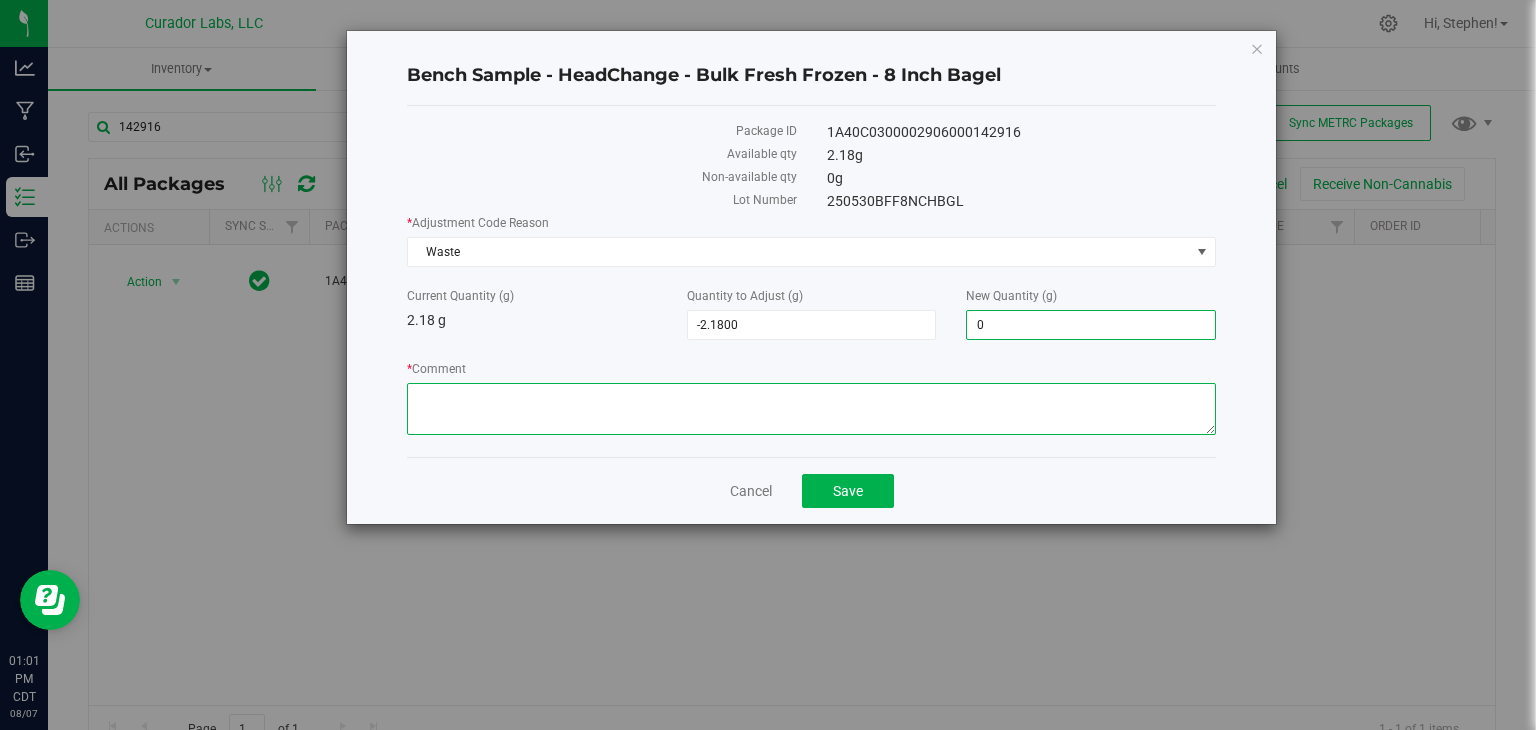 click on "*
Comment" at bounding box center [811, 409] 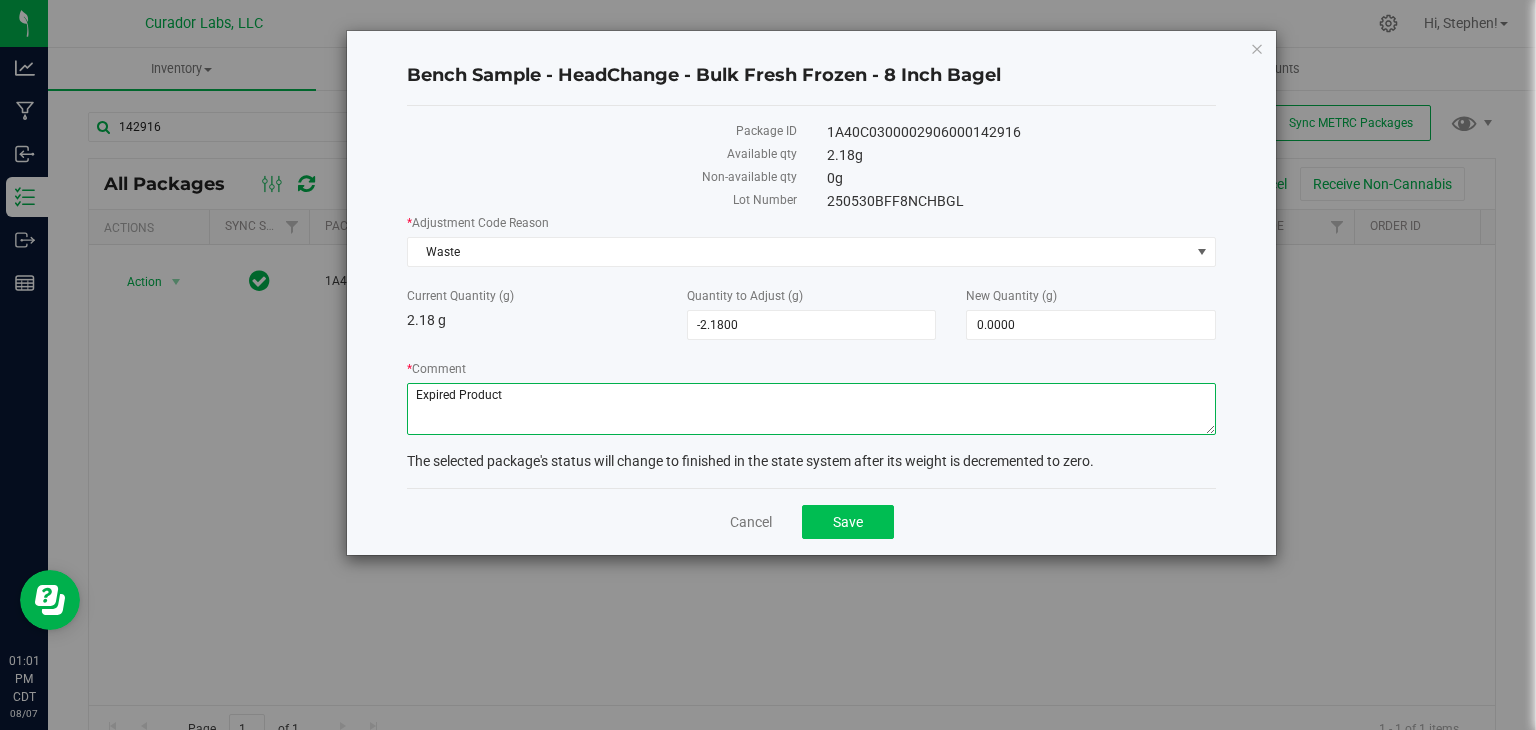 type on "Expired Product" 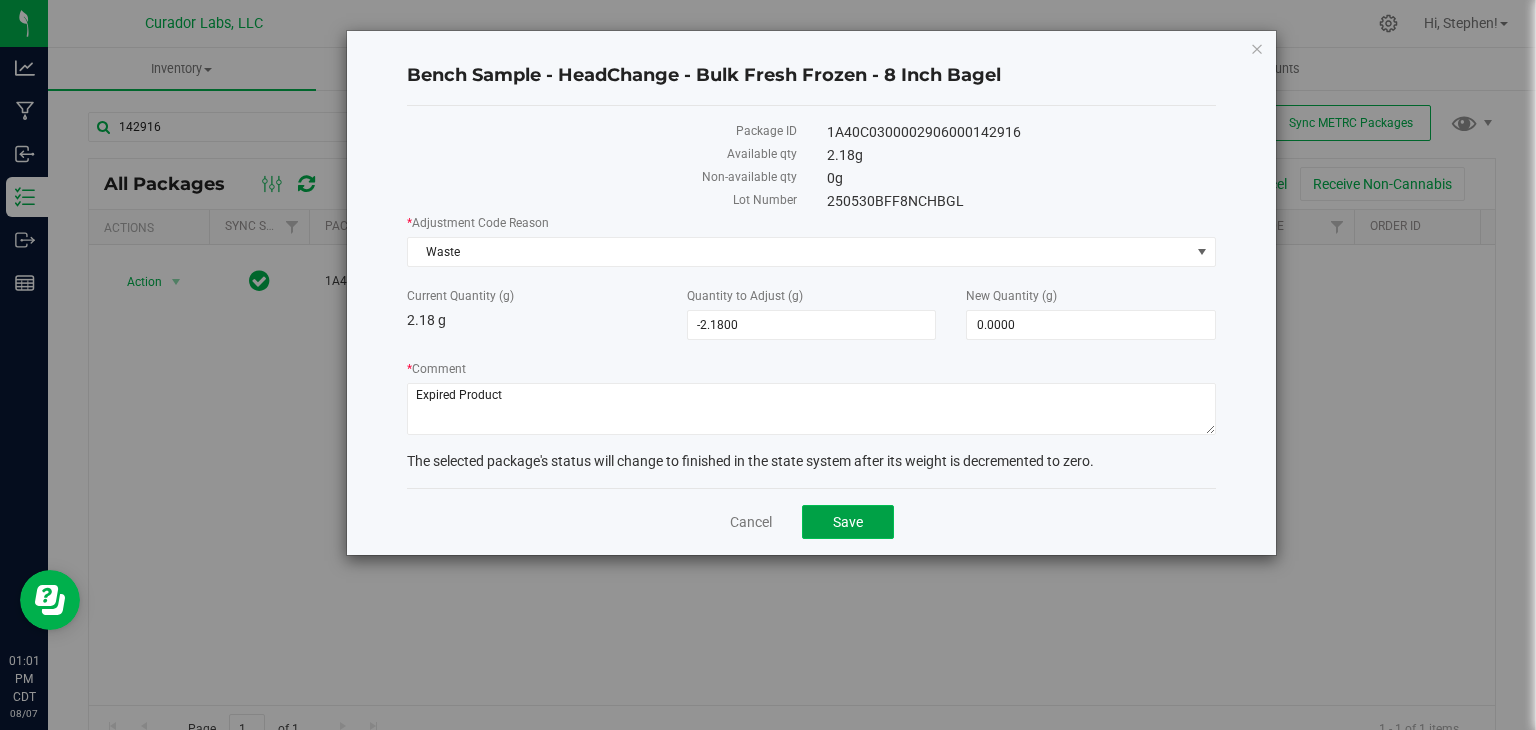 click on "Save" 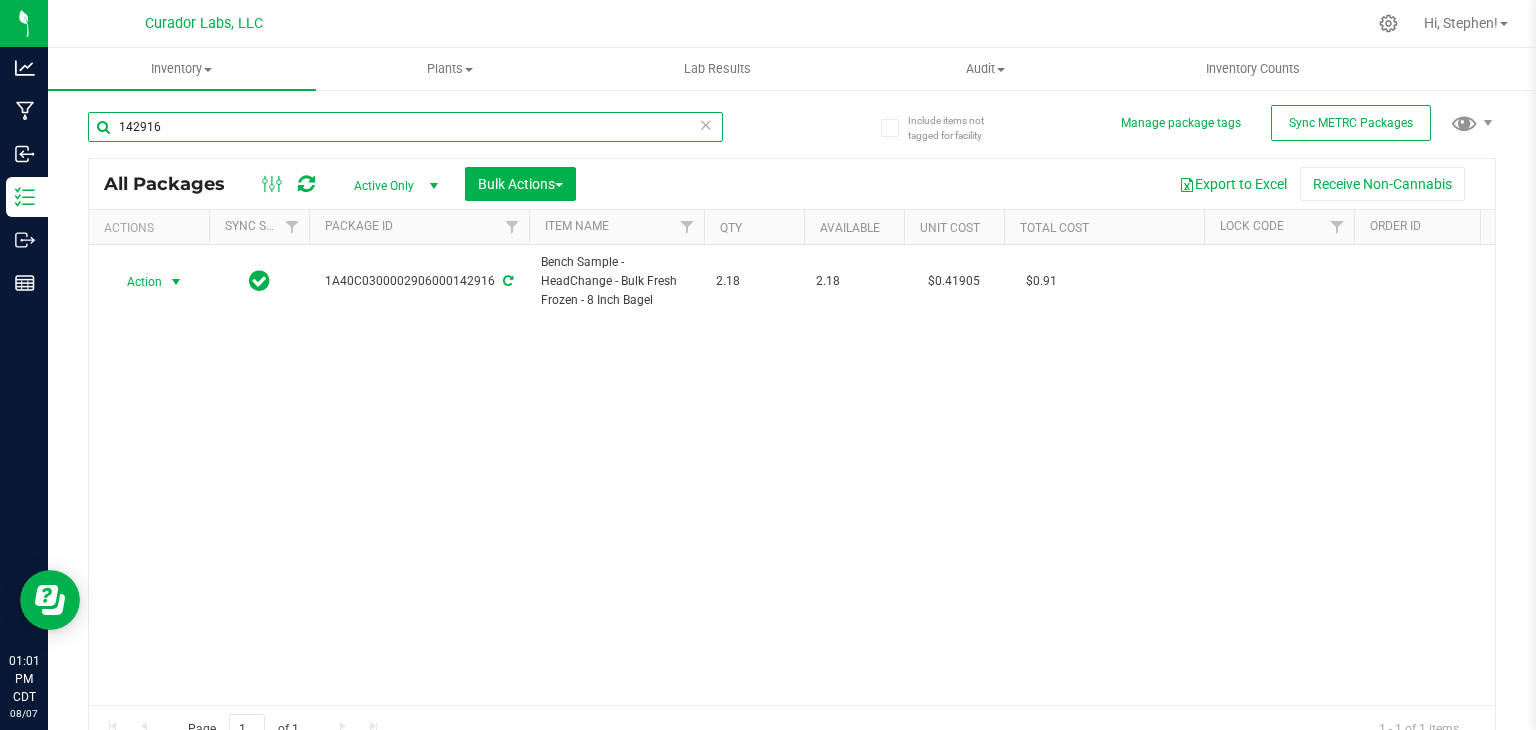 click on "142916" at bounding box center (405, 127) 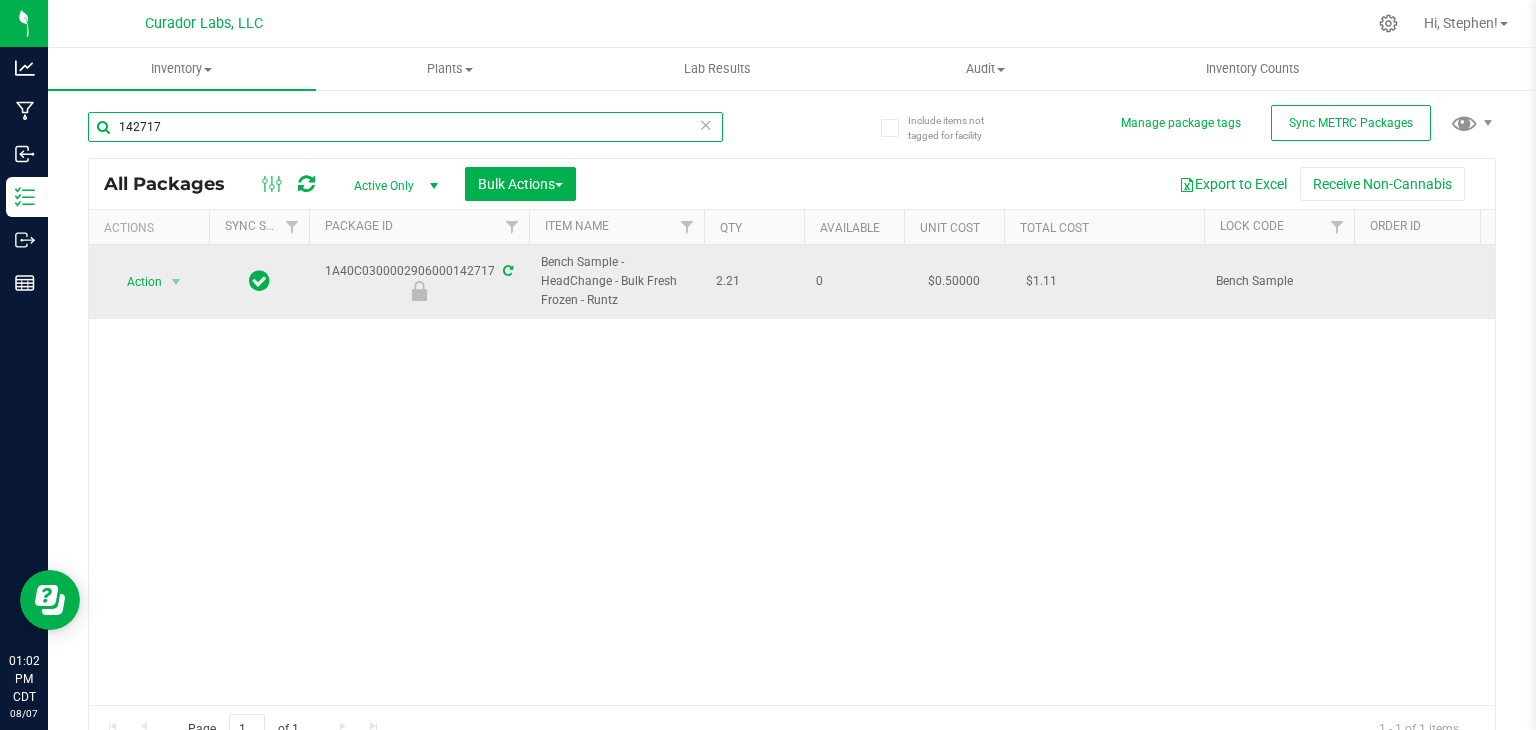 type on "142717" 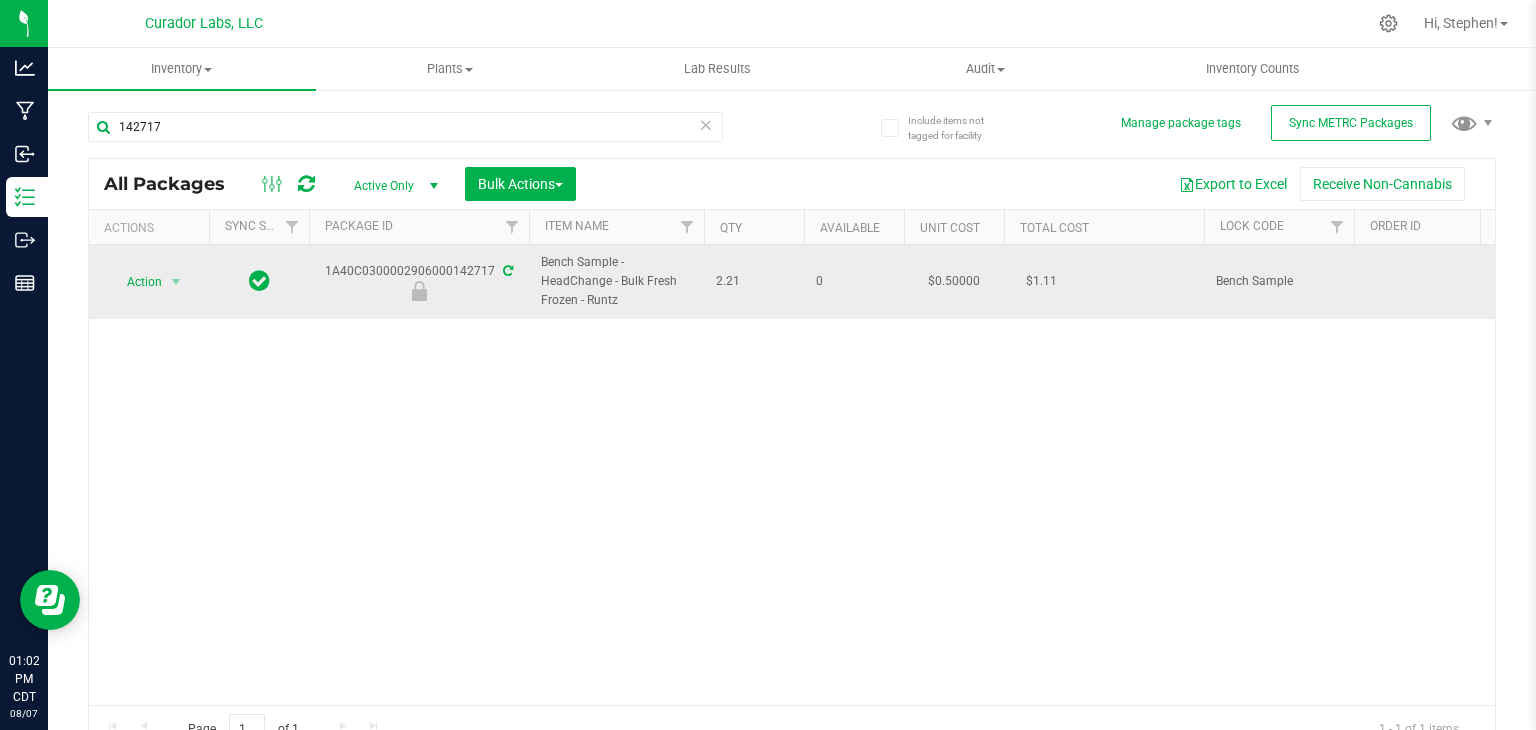 drag, startPoint x: 326, startPoint y: 267, endPoint x: 489, endPoint y: 272, distance: 163.07668 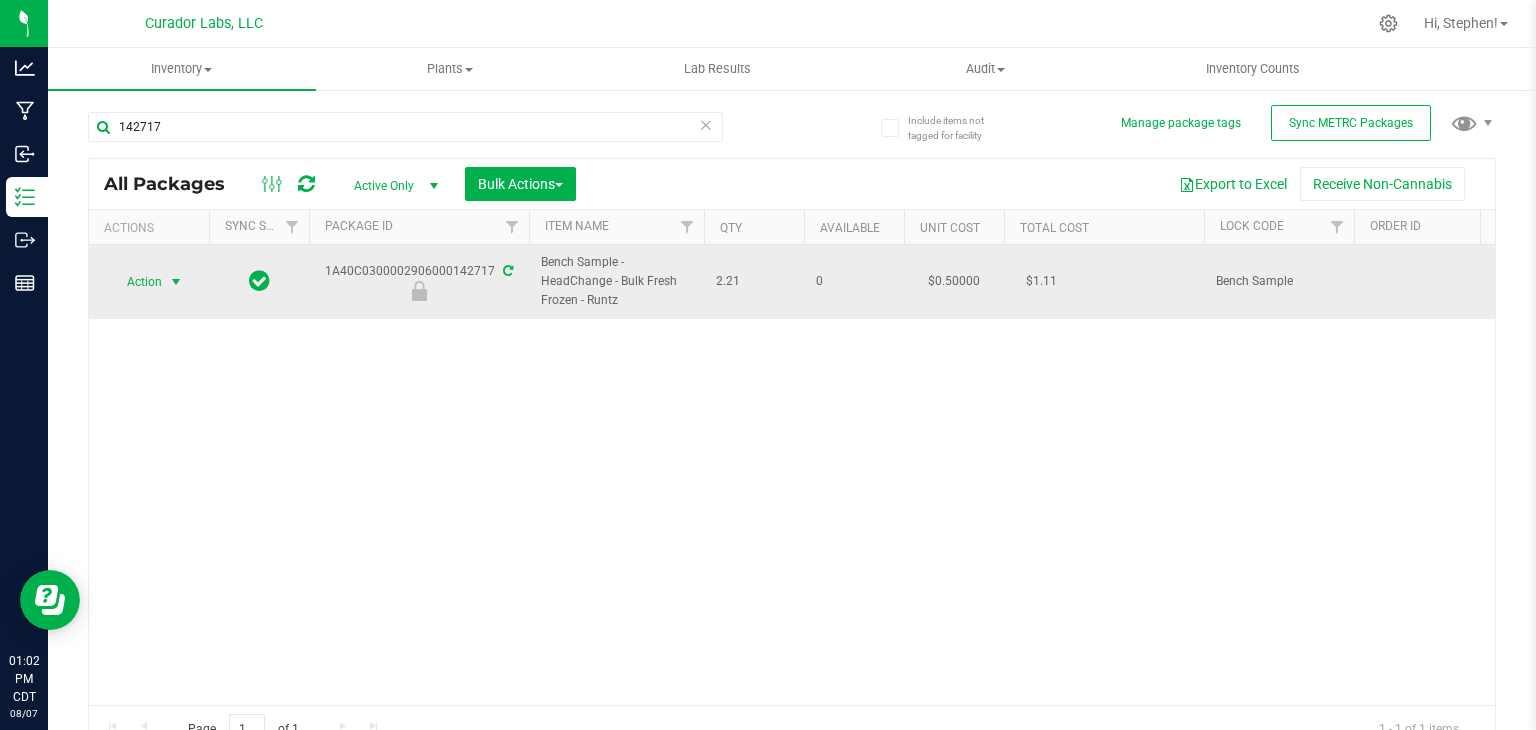 click at bounding box center [176, 282] 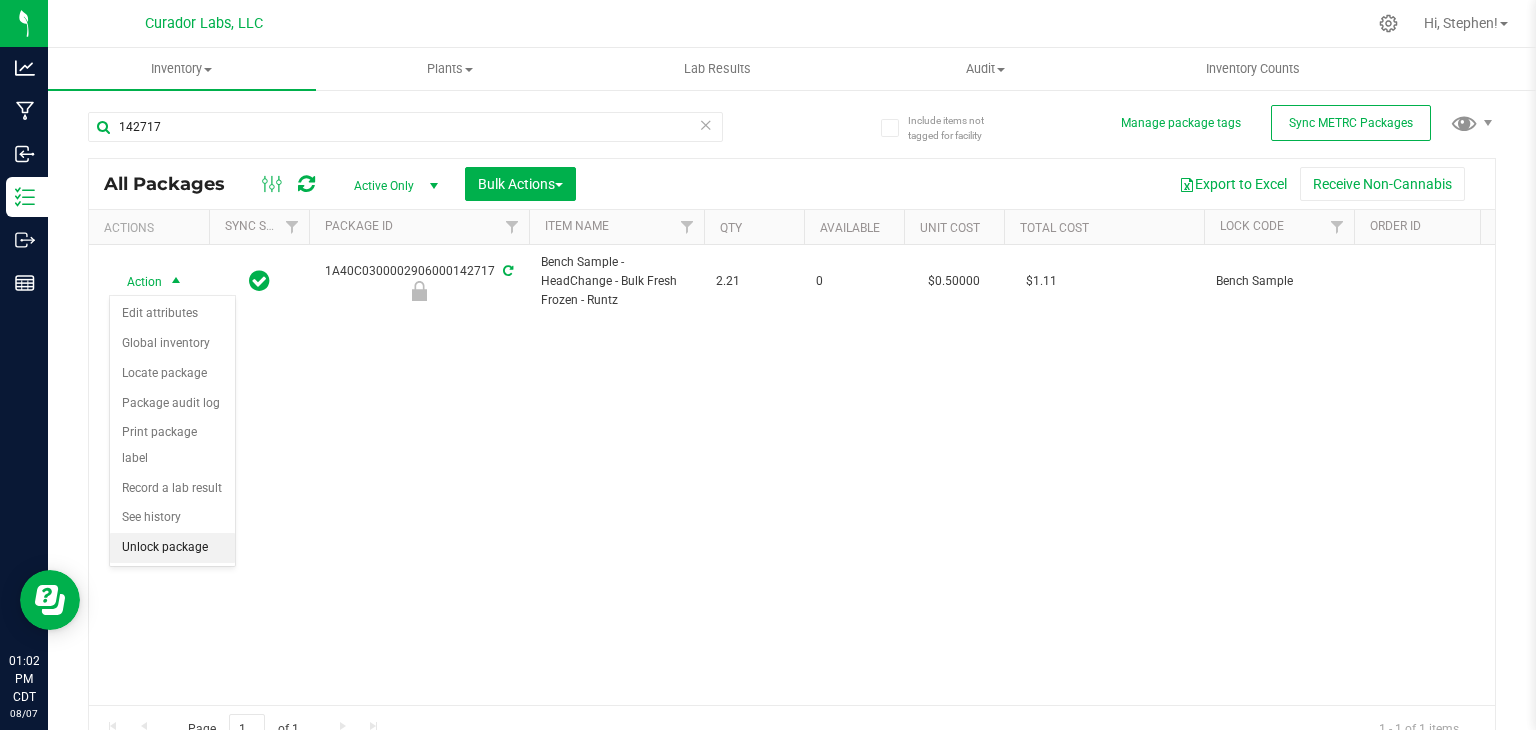click on "Unlock package" at bounding box center [172, 548] 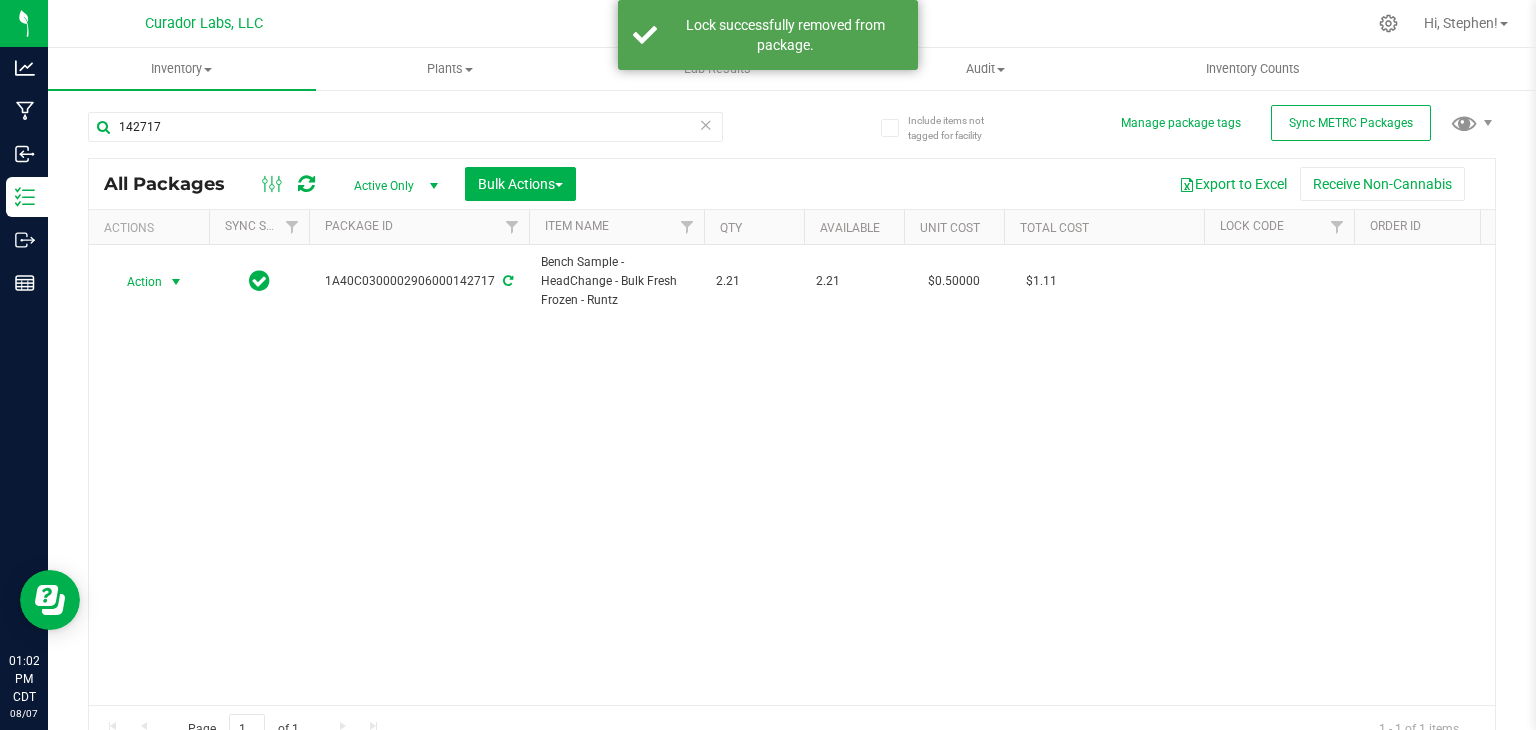click at bounding box center [176, 282] 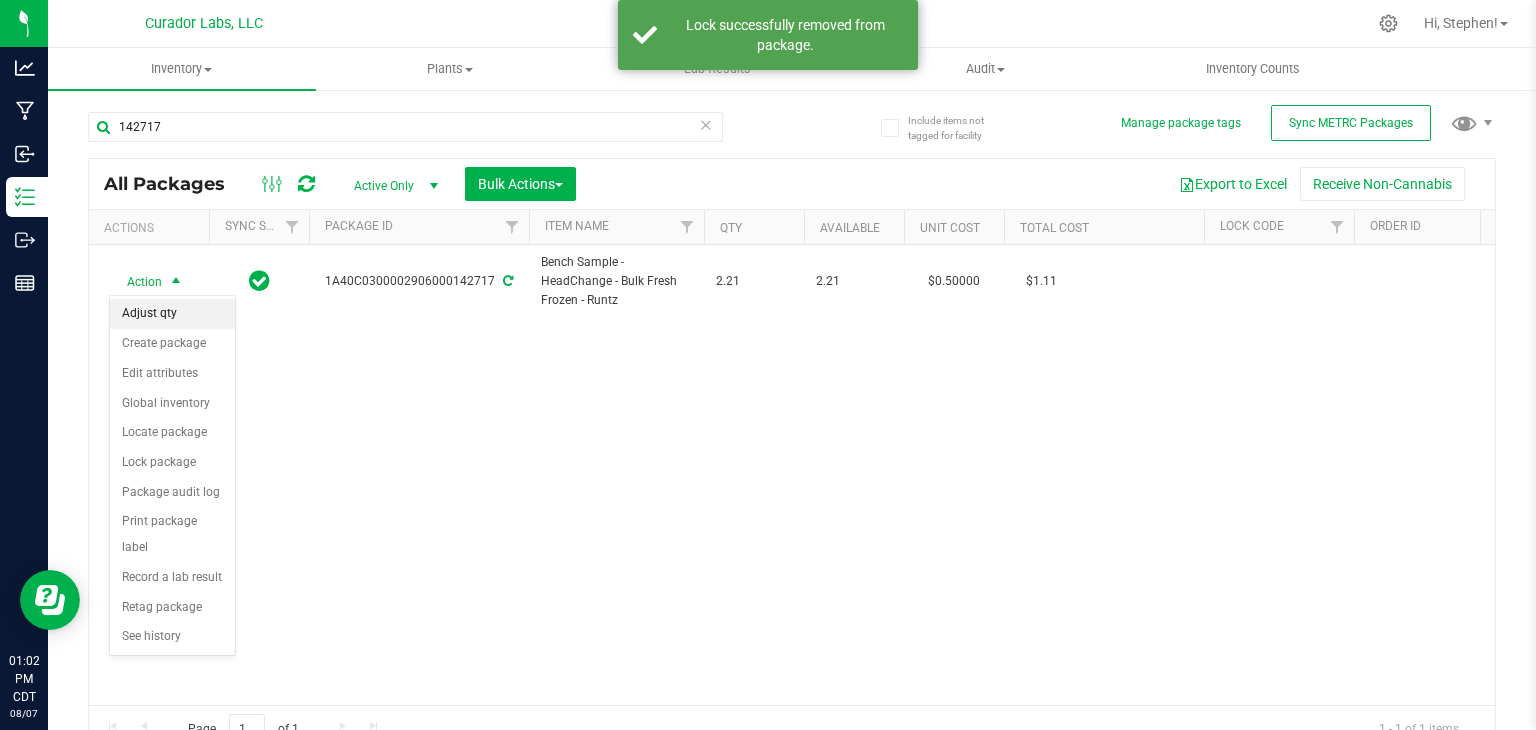 click on "Adjust qty" at bounding box center (172, 314) 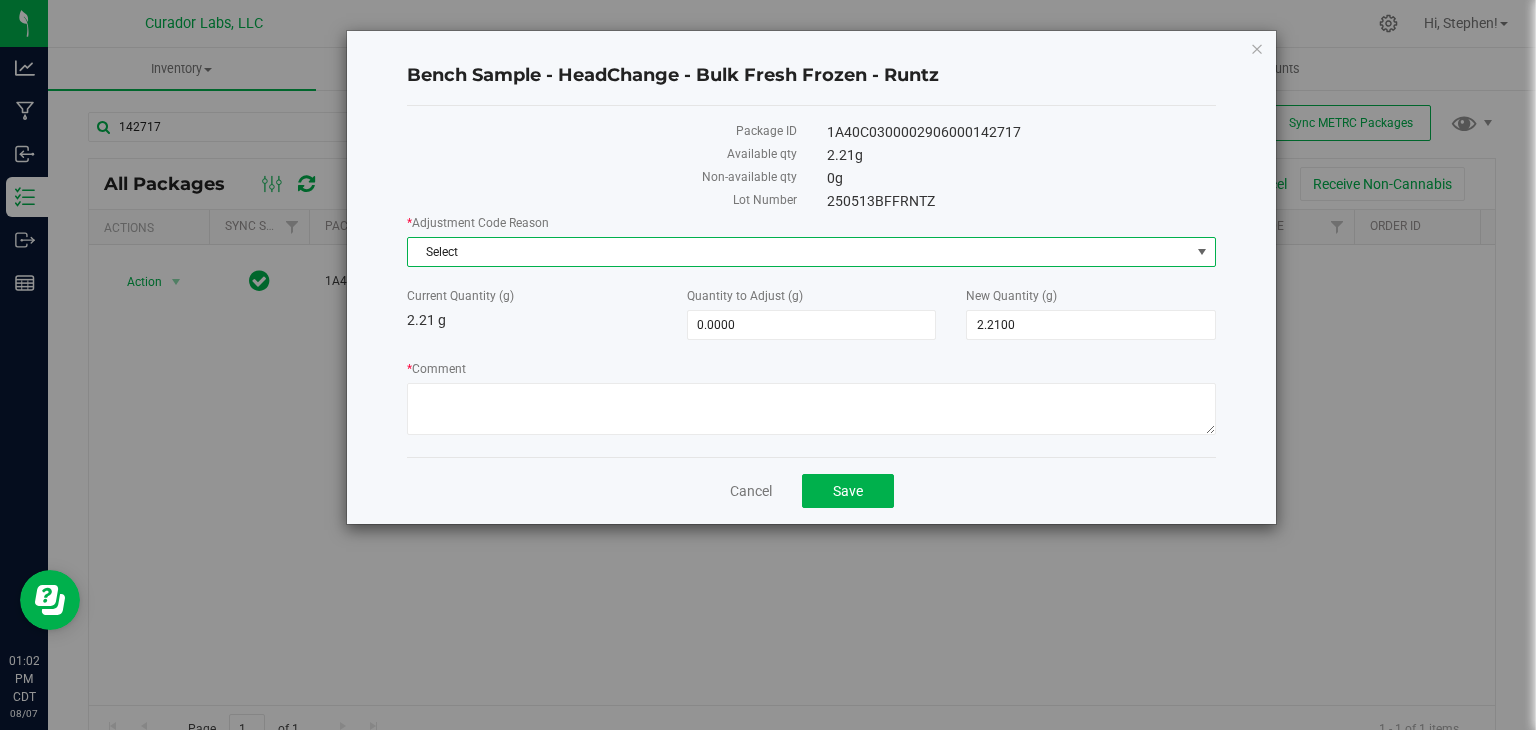 click on "Select" at bounding box center (799, 252) 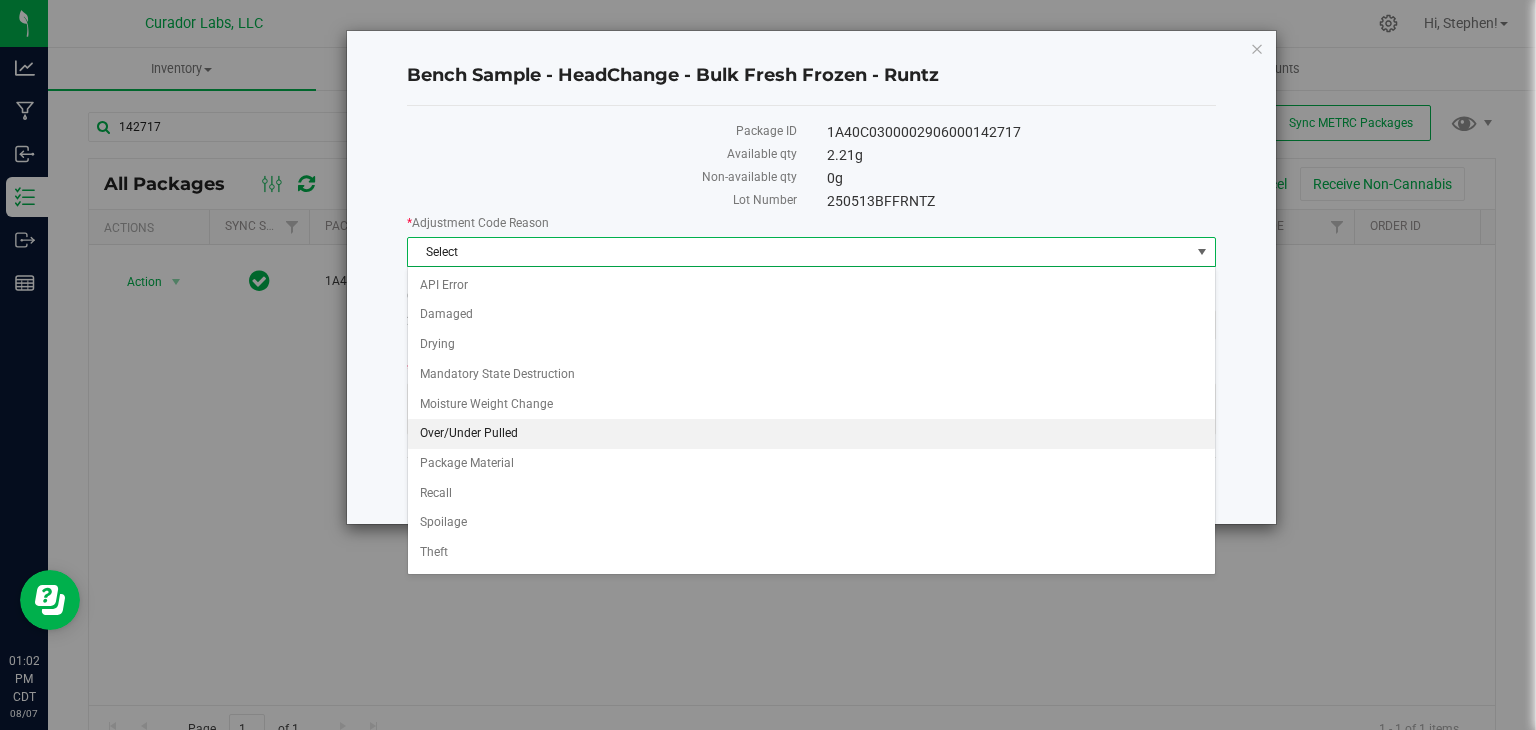 scroll, scrollTop: 52, scrollLeft: 0, axis: vertical 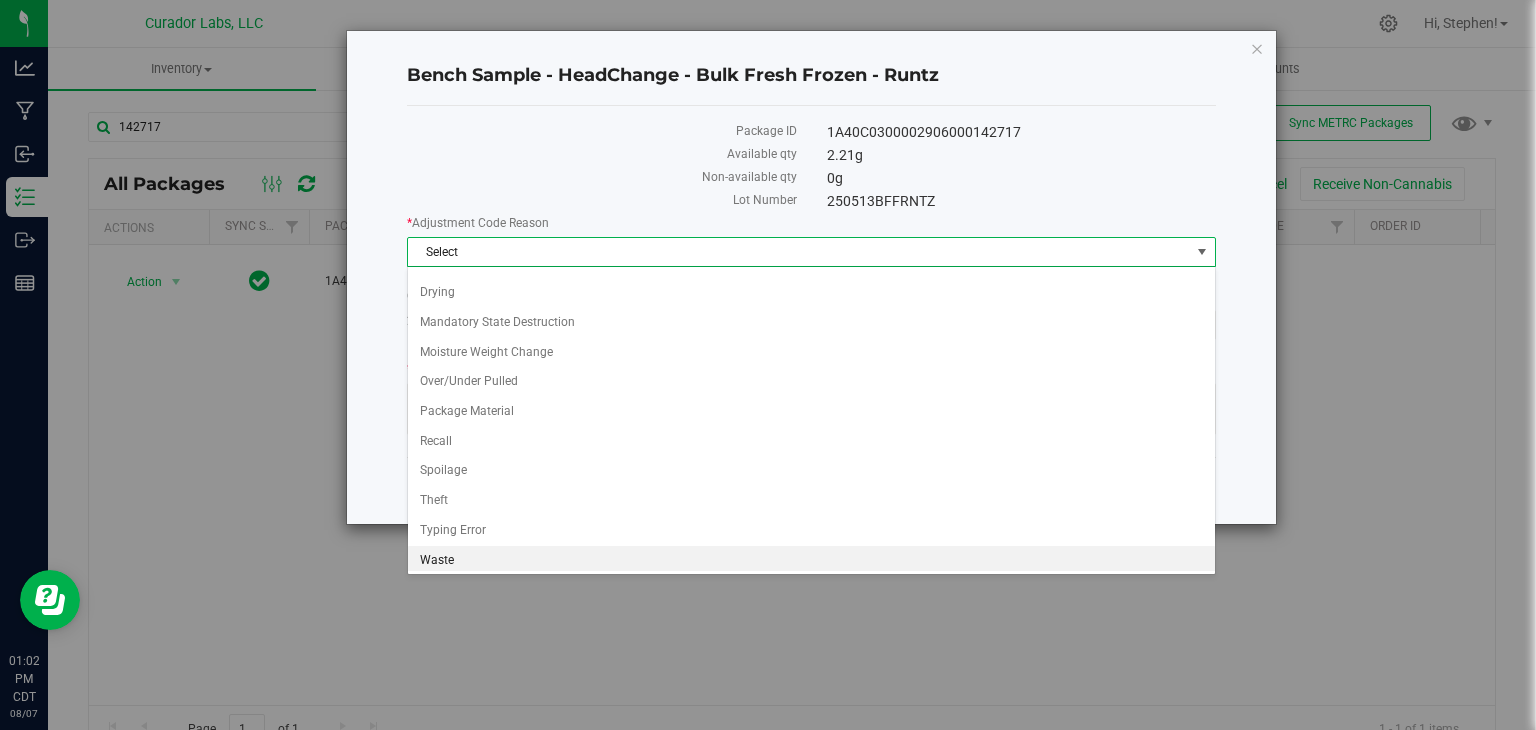 click on "Waste" at bounding box center [811, 561] 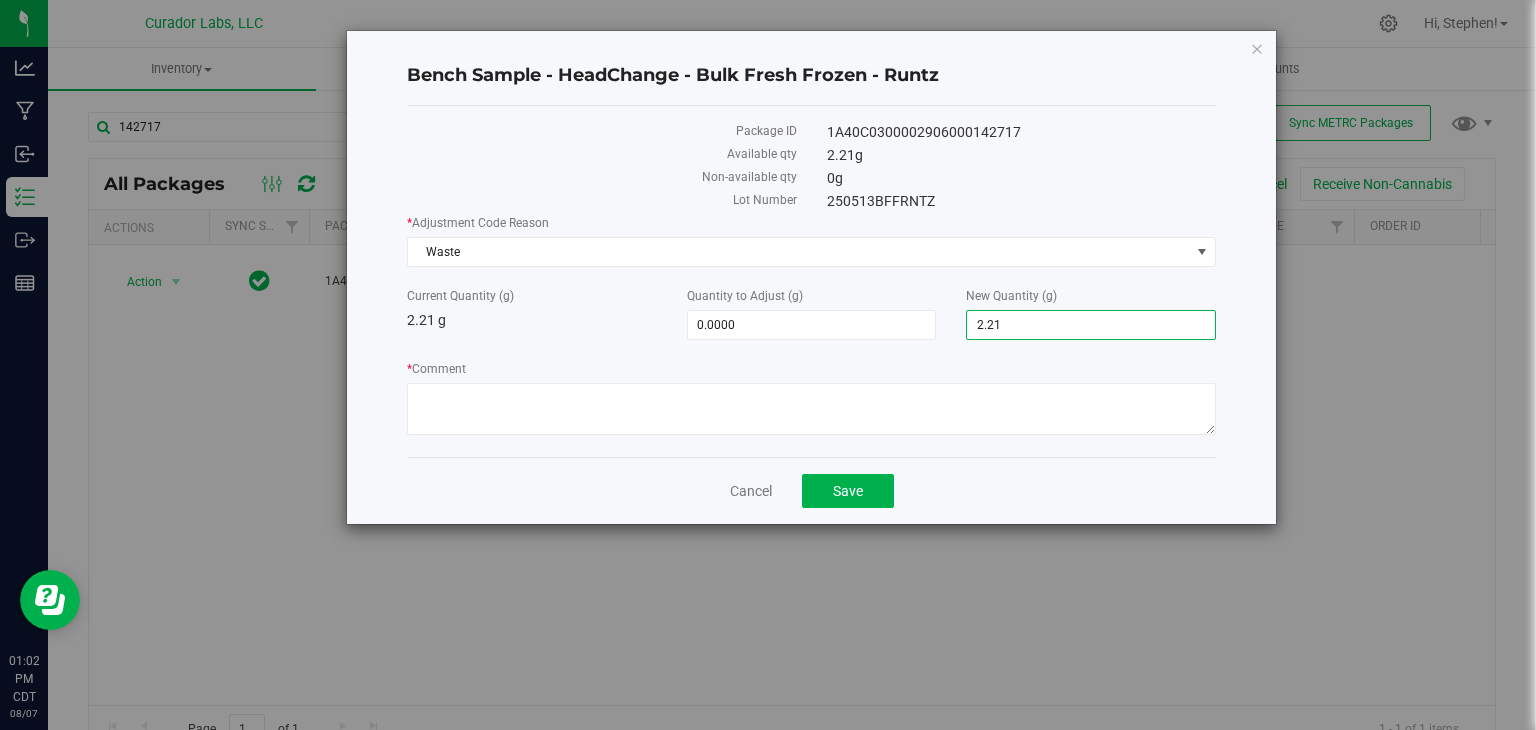 drag, startPoint x: 1029, startPoint y: 324, endPoint x: 885, endPoint y: 305, distance: 145.24806 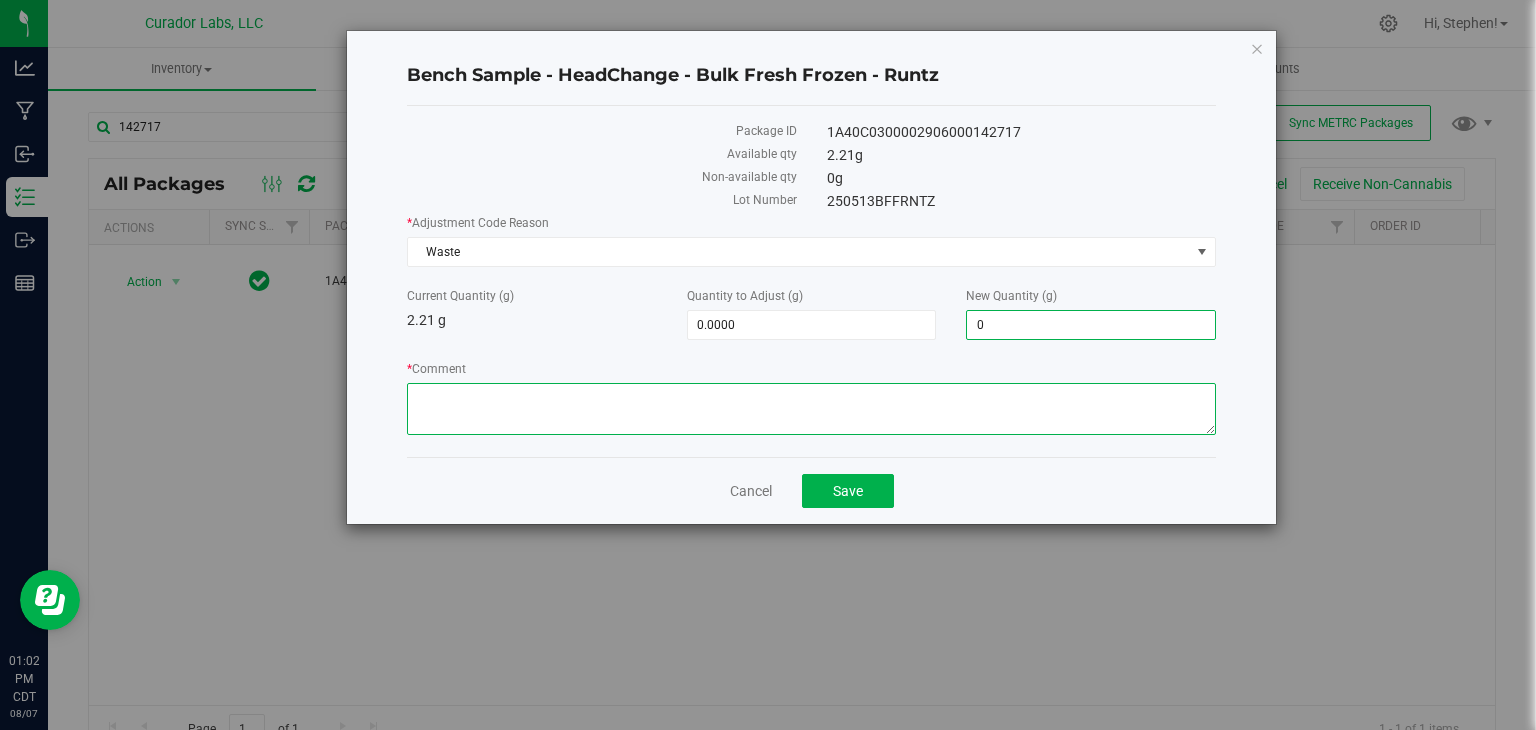 type on "-2.2100" 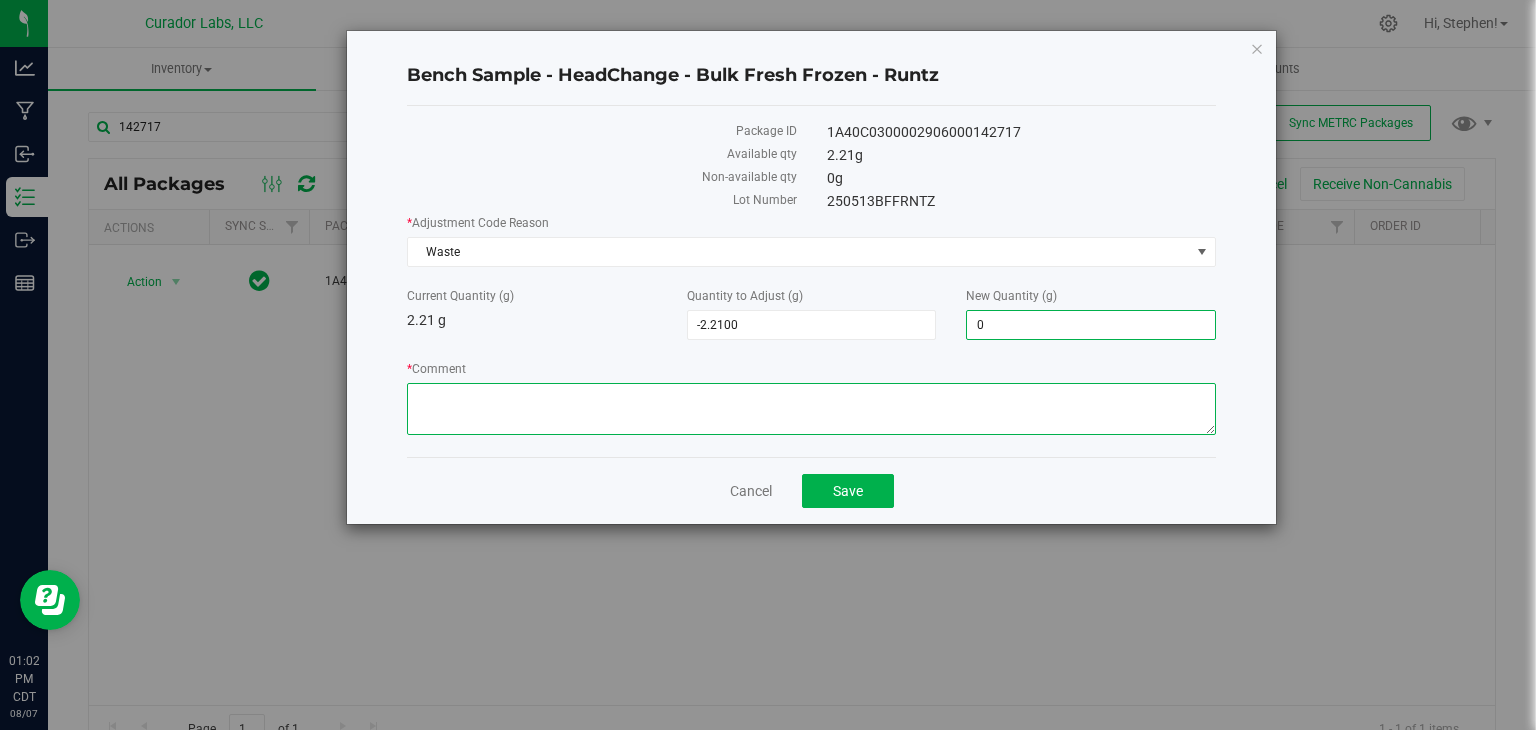 click on "*
Comment" at bounding box center [811, 409] 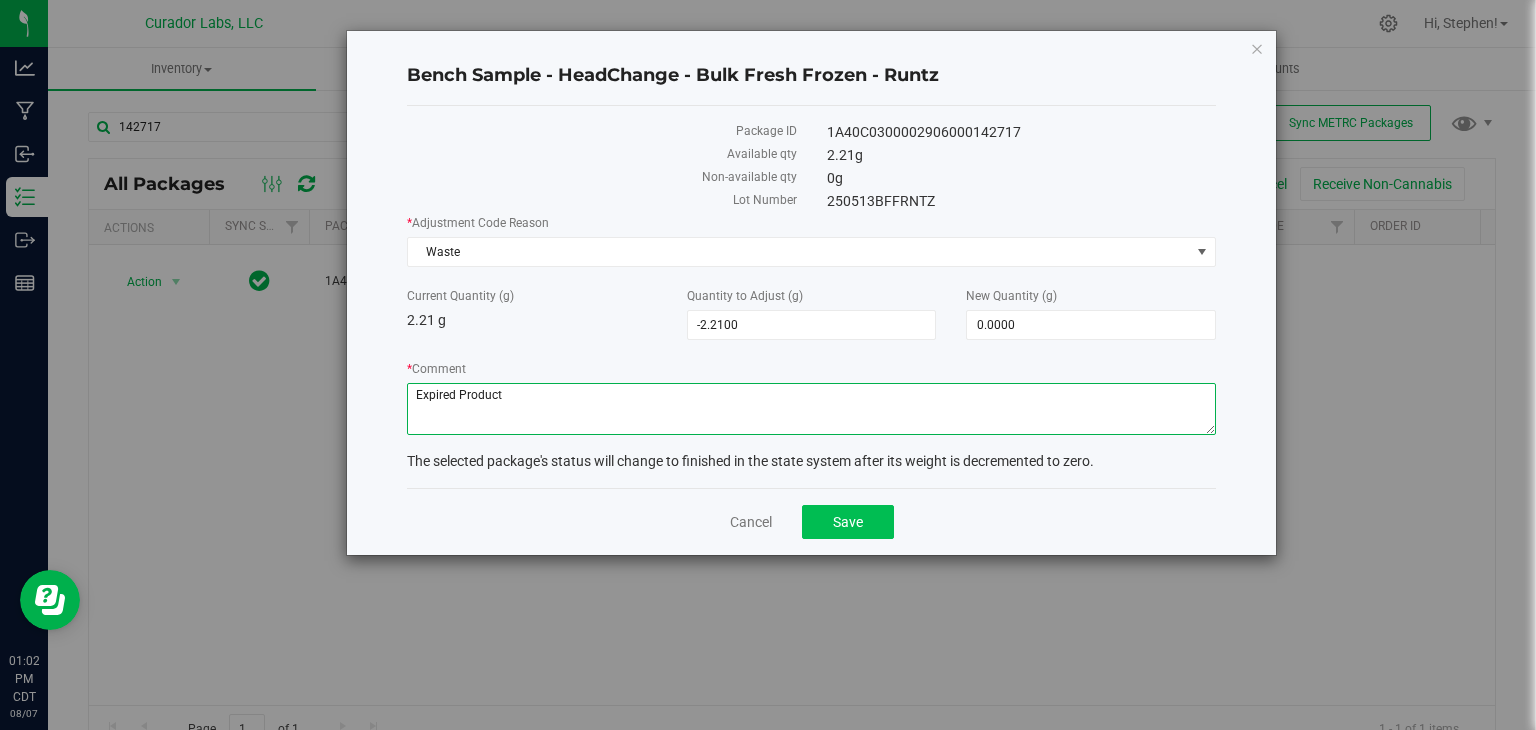 type on "Expired Product" 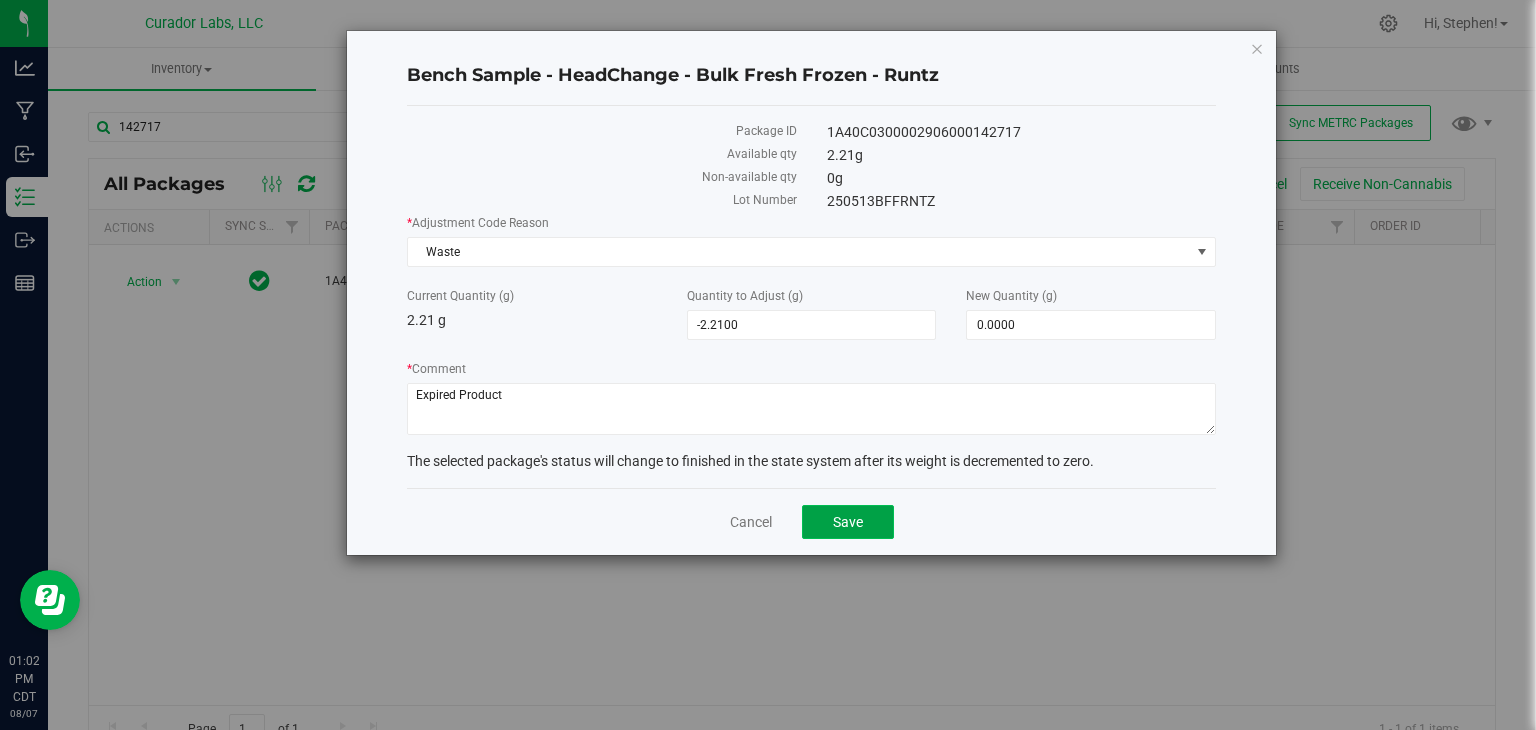 click on "Save" 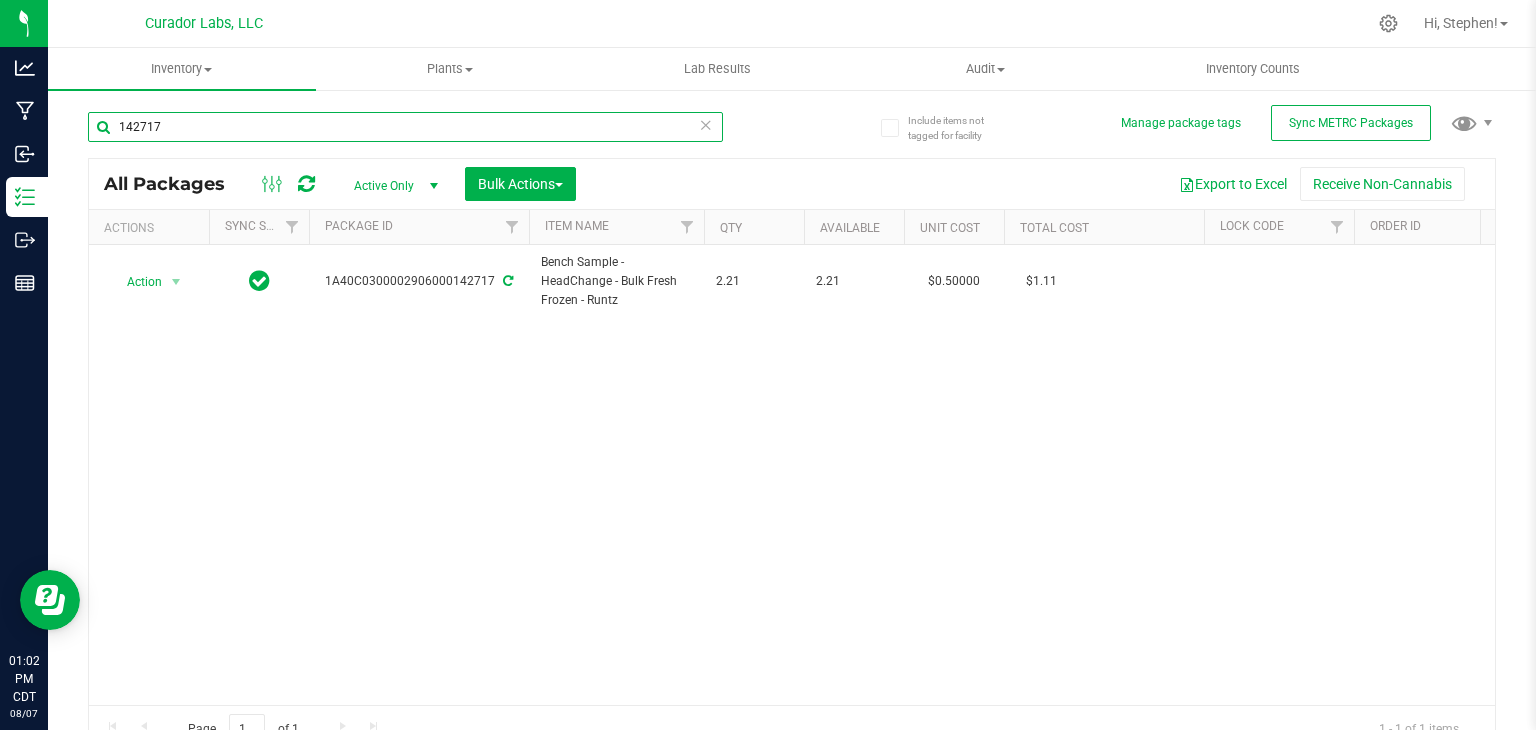 click on "142717" at bounding box center (405, 127) 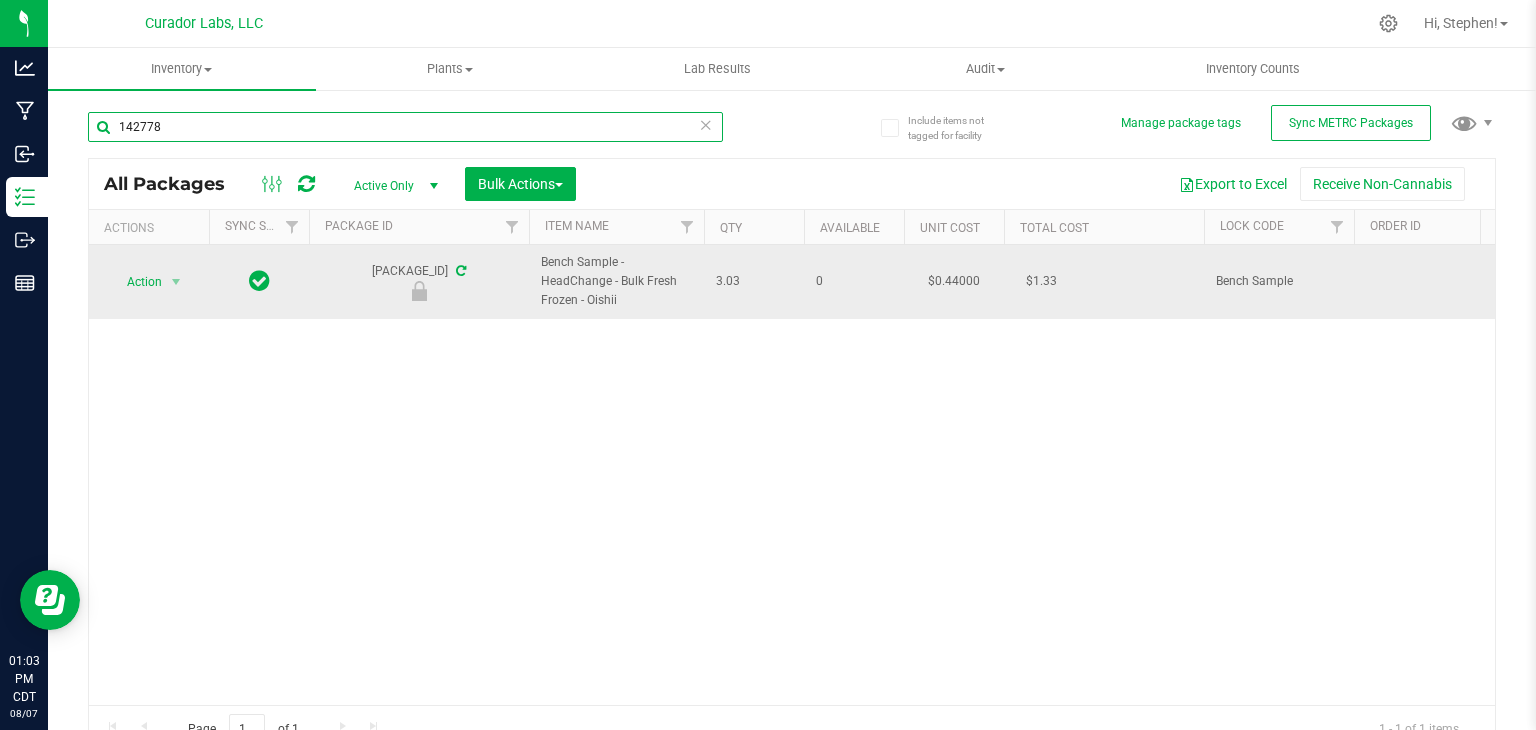 type on "142778" 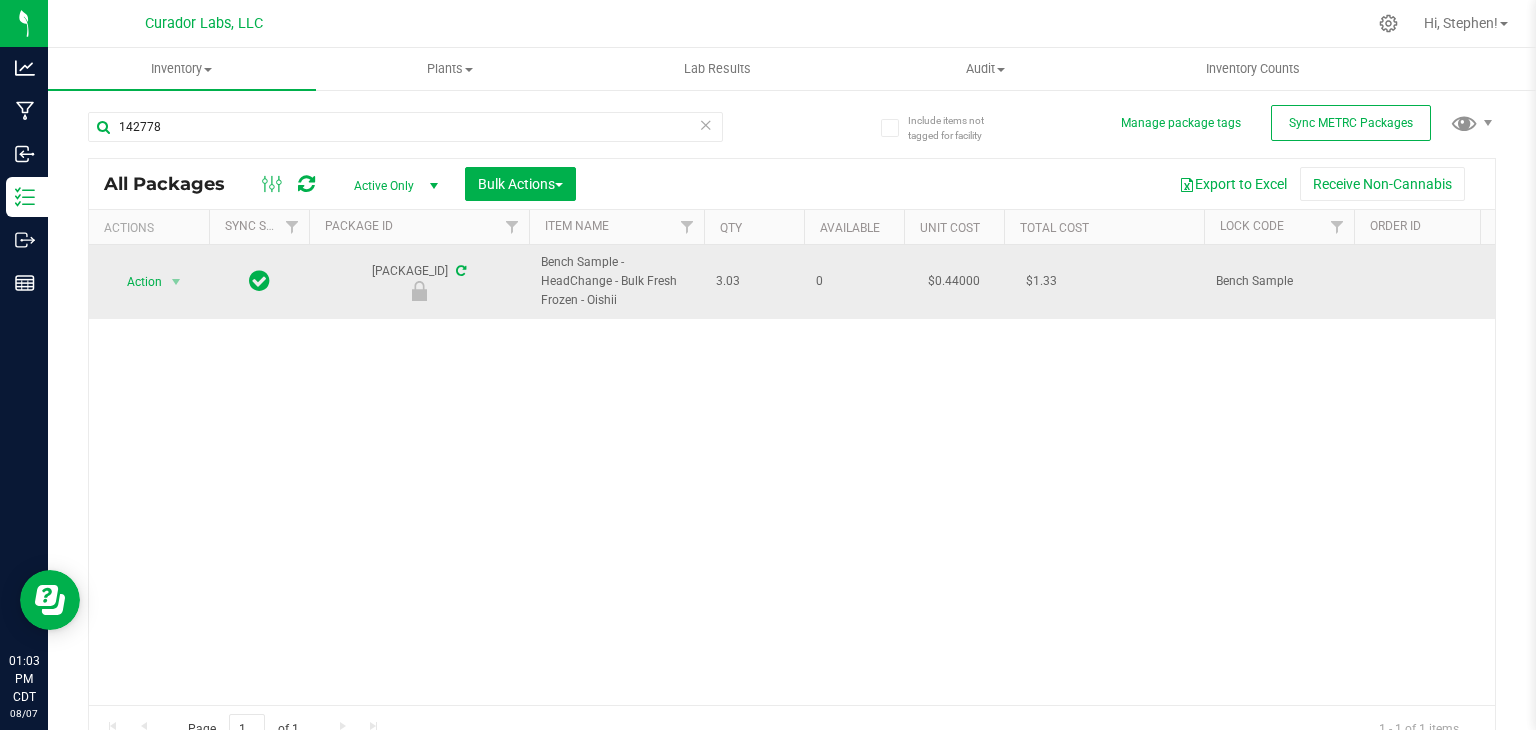drag, startPoint x: 319, startPoint y: 273, endPoint x: 496, endPoint y: 273, distance: 177 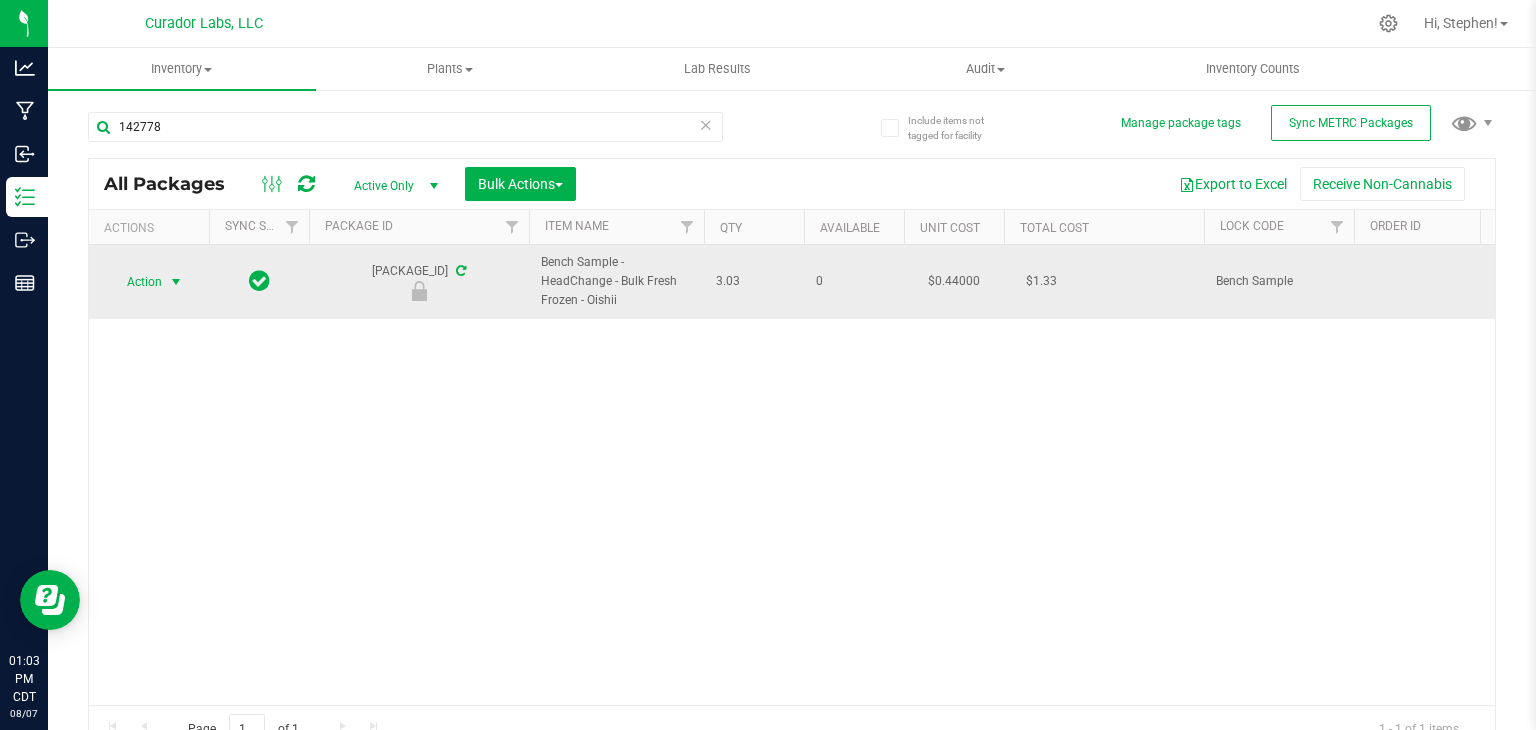 click at bounding box center [176, 282] 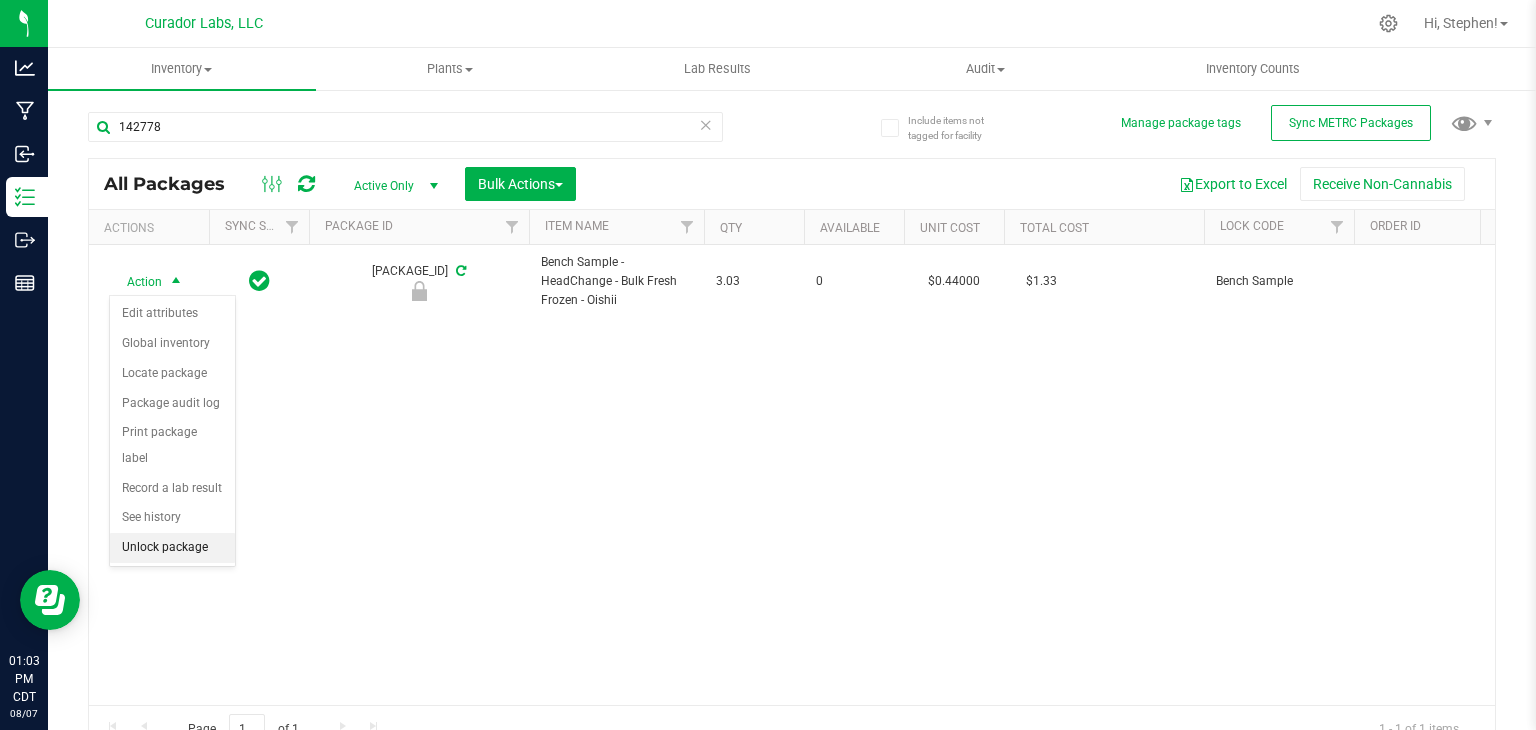 click on "Unlock package" at bounding box center (172, 548) 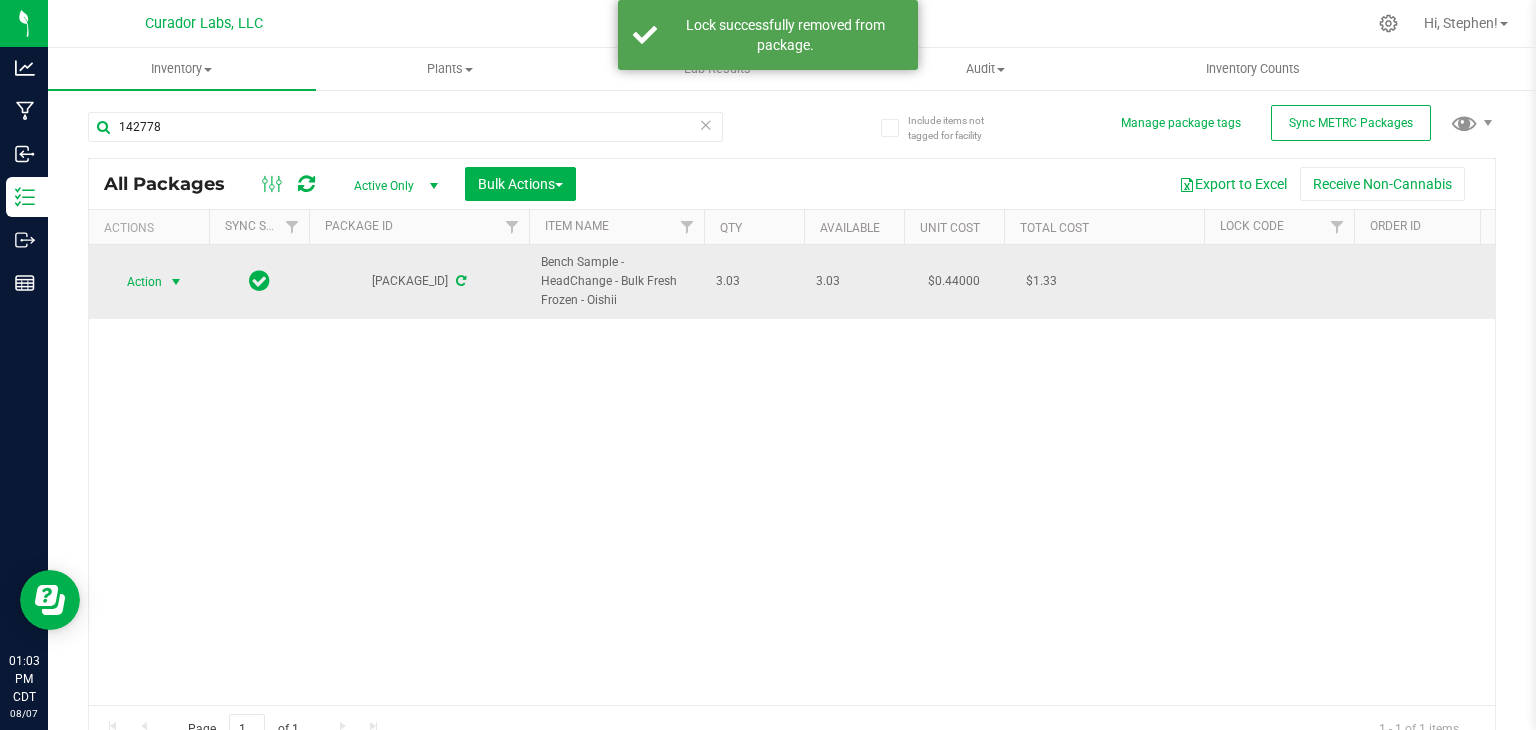 click at bounding box center [176, 282] 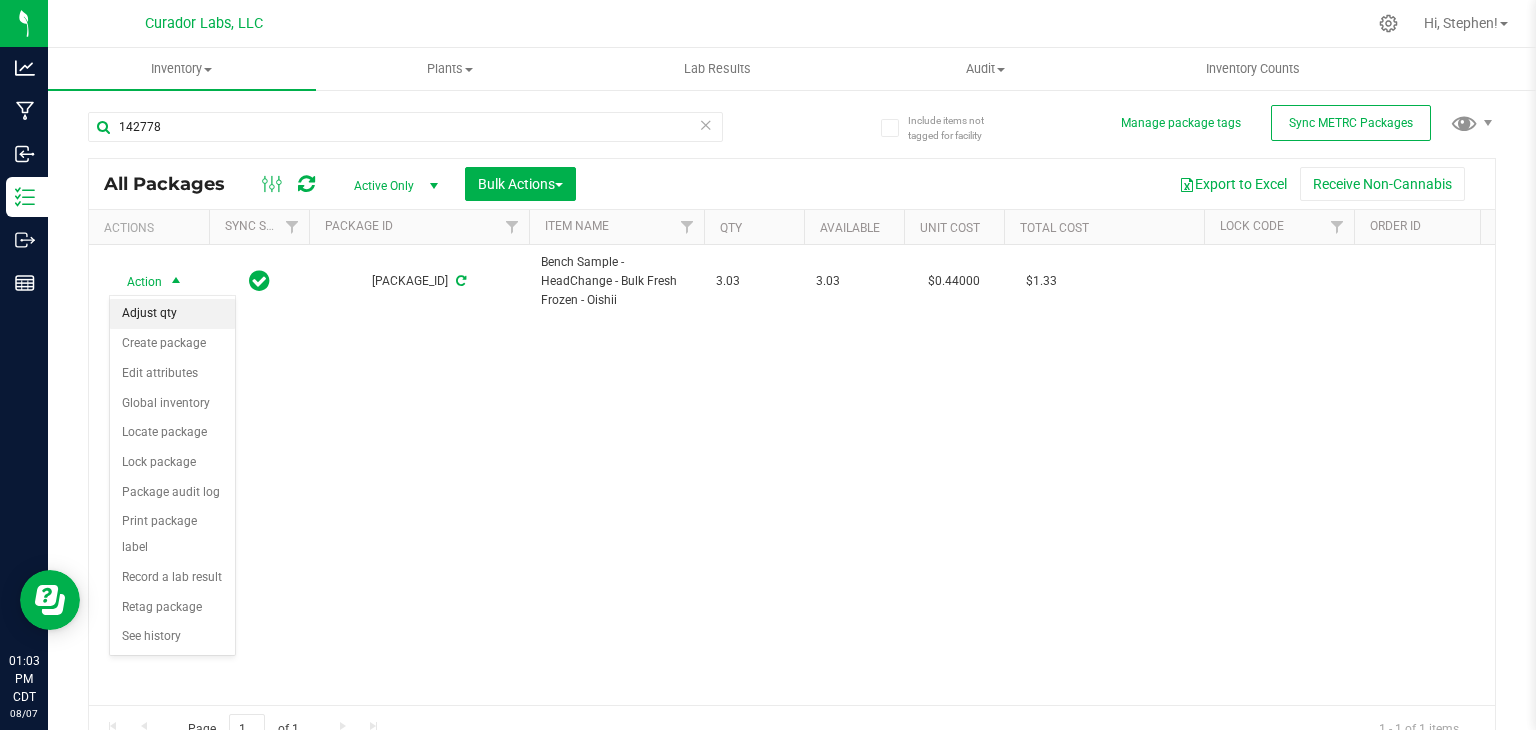 click on "Adjust qty" at bounding box center (172, 314) 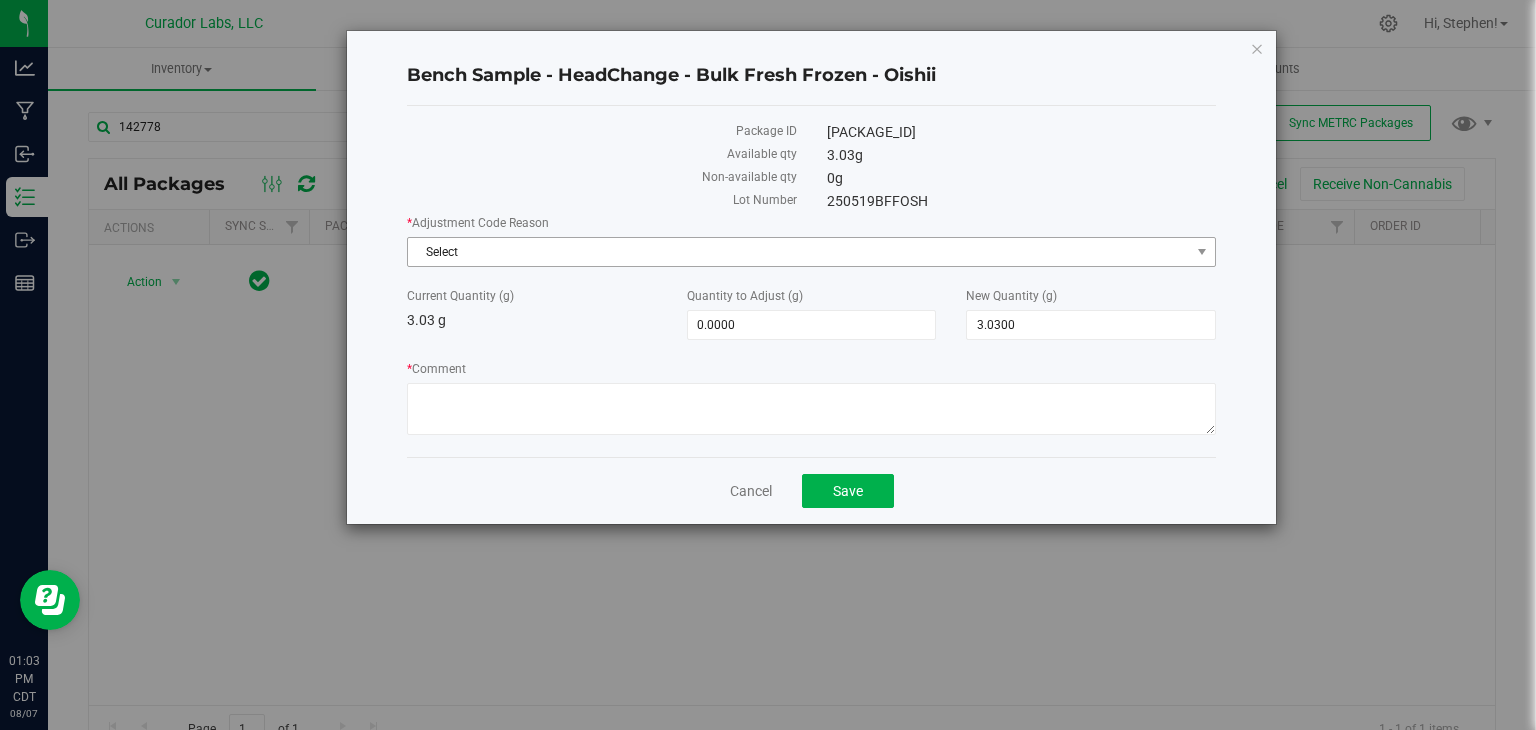 click on "Select" at bounding box center [799, 252] 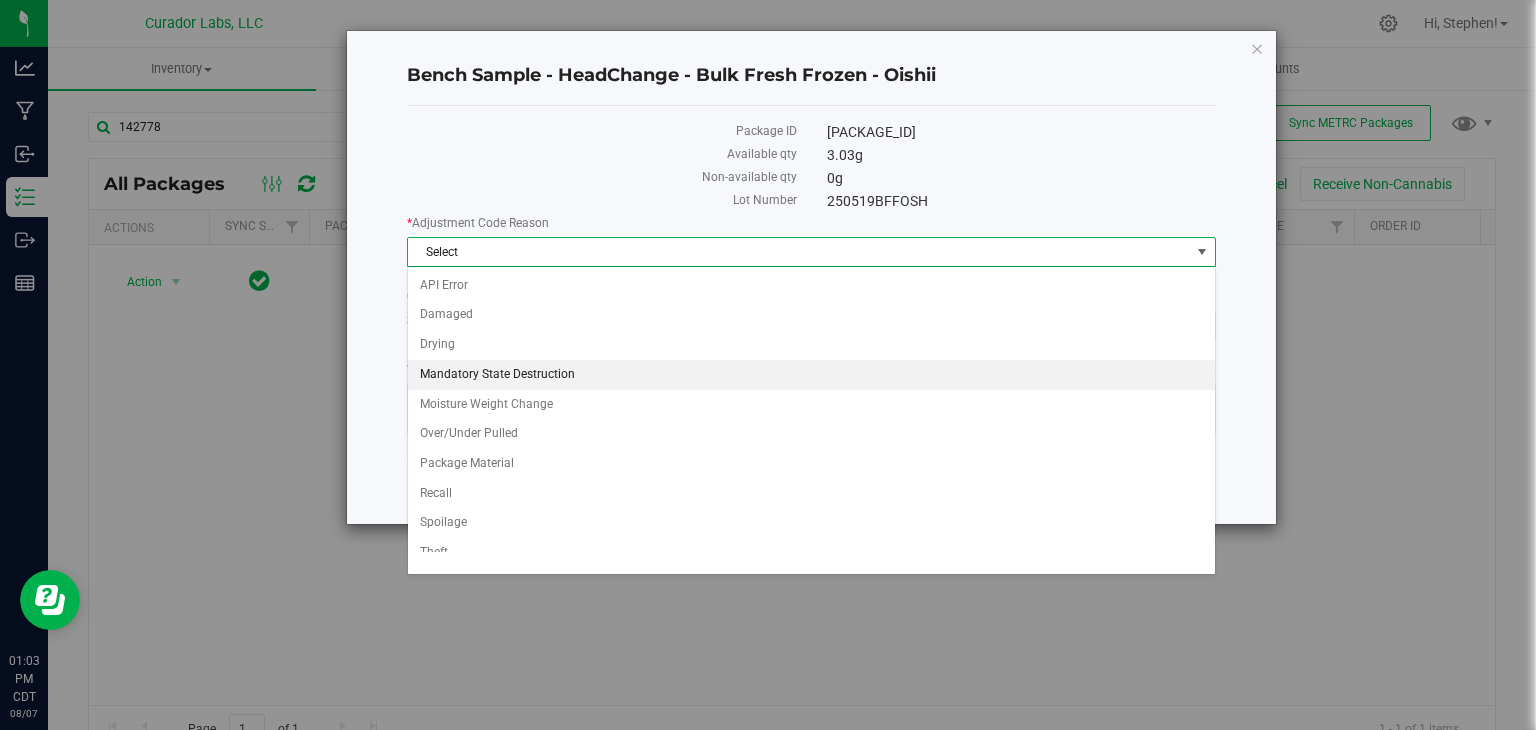 scroll, scrollTop: 71, scrollLeft: 0, axis: vertical 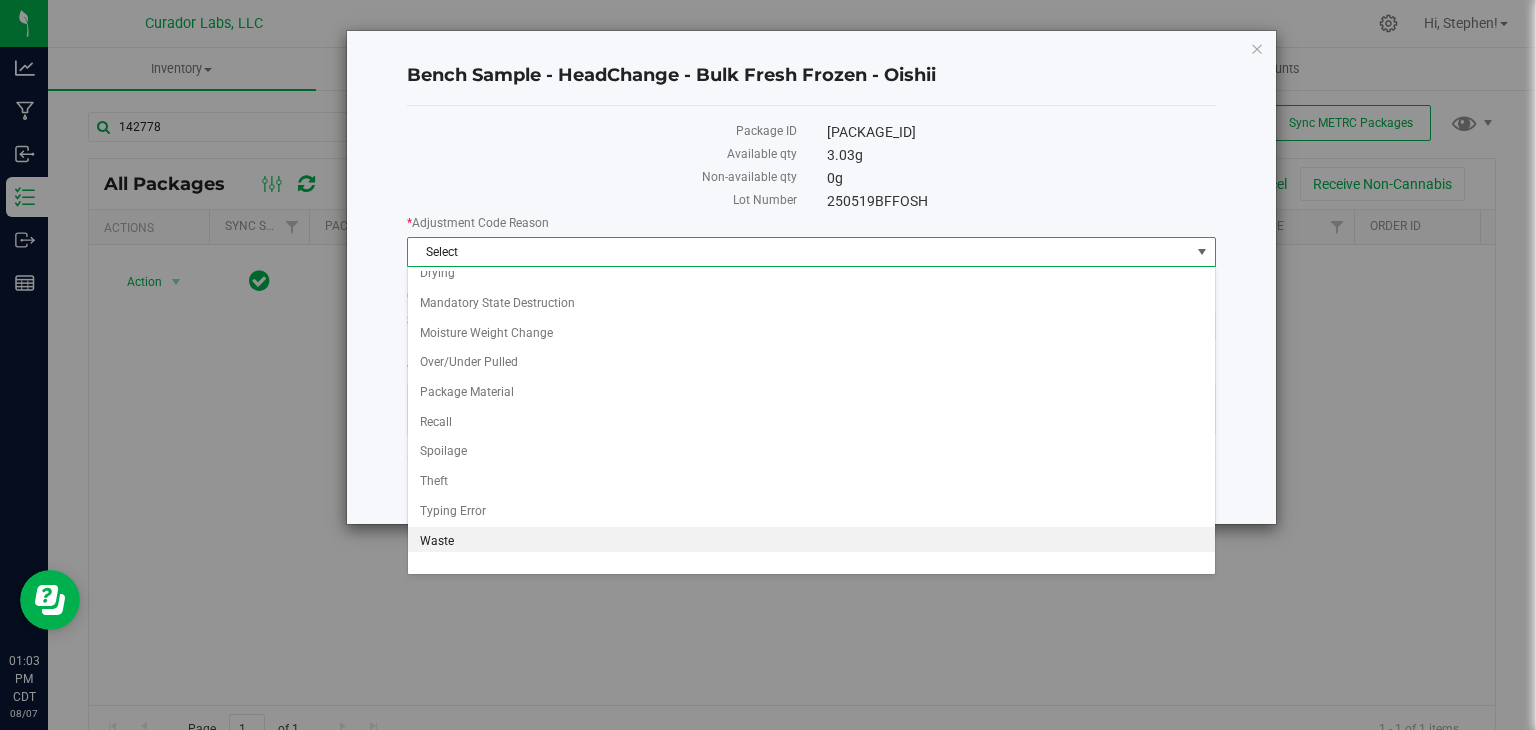 click on "Waste" at bounding box center (811, 542) 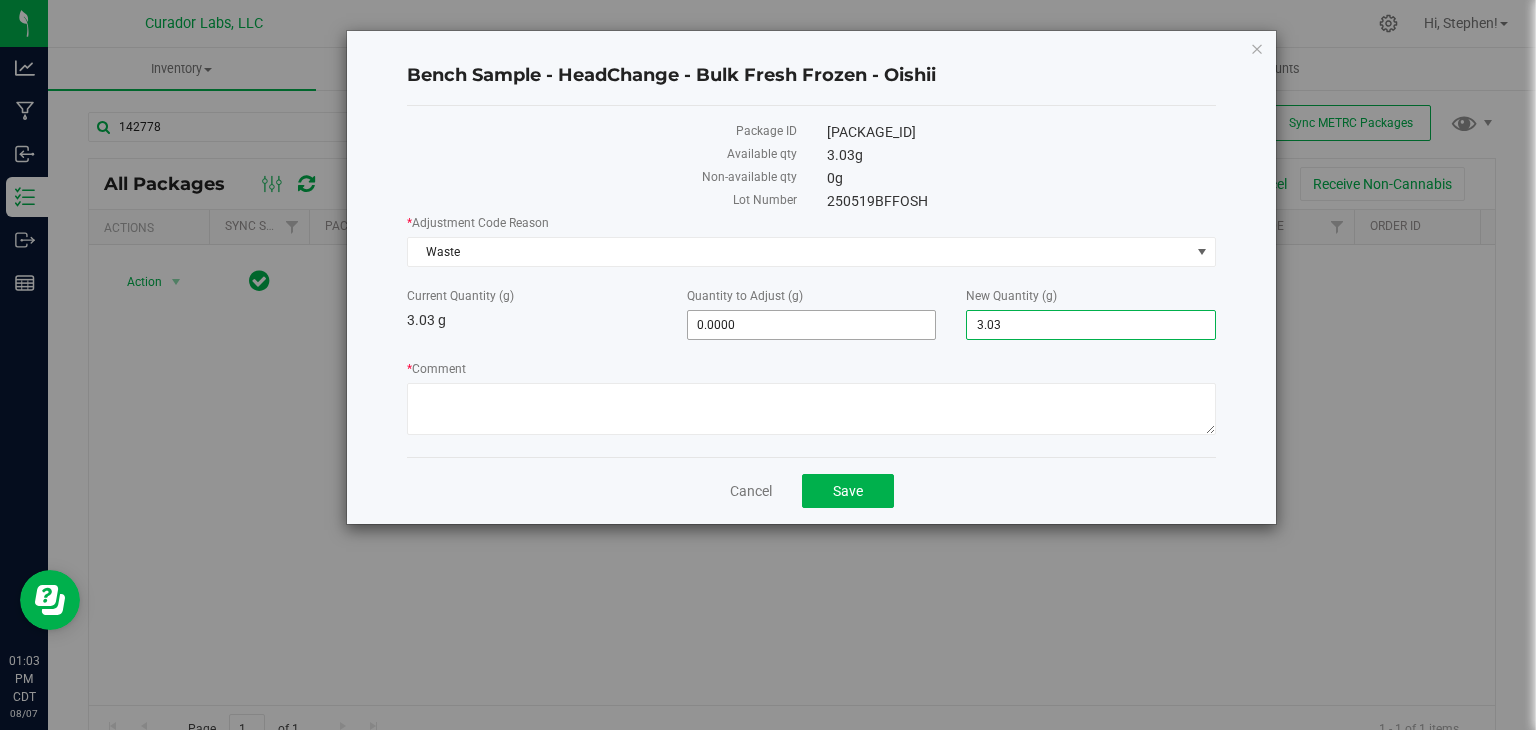drag, startPoint x: 1023, startPoint y: 319, endPoint x: 873, endPoint y: 311, distance: 150.21318 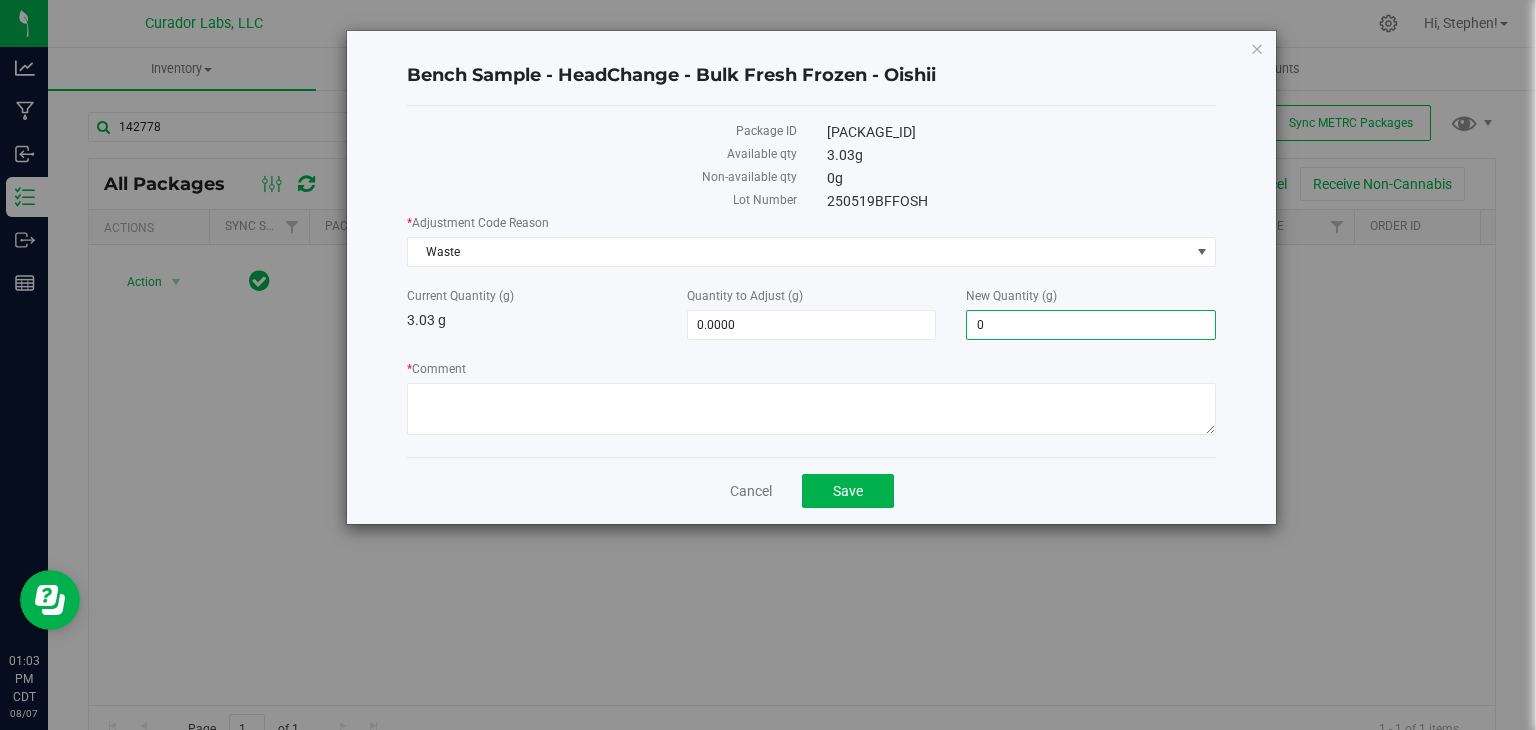 type on "-3.0300" 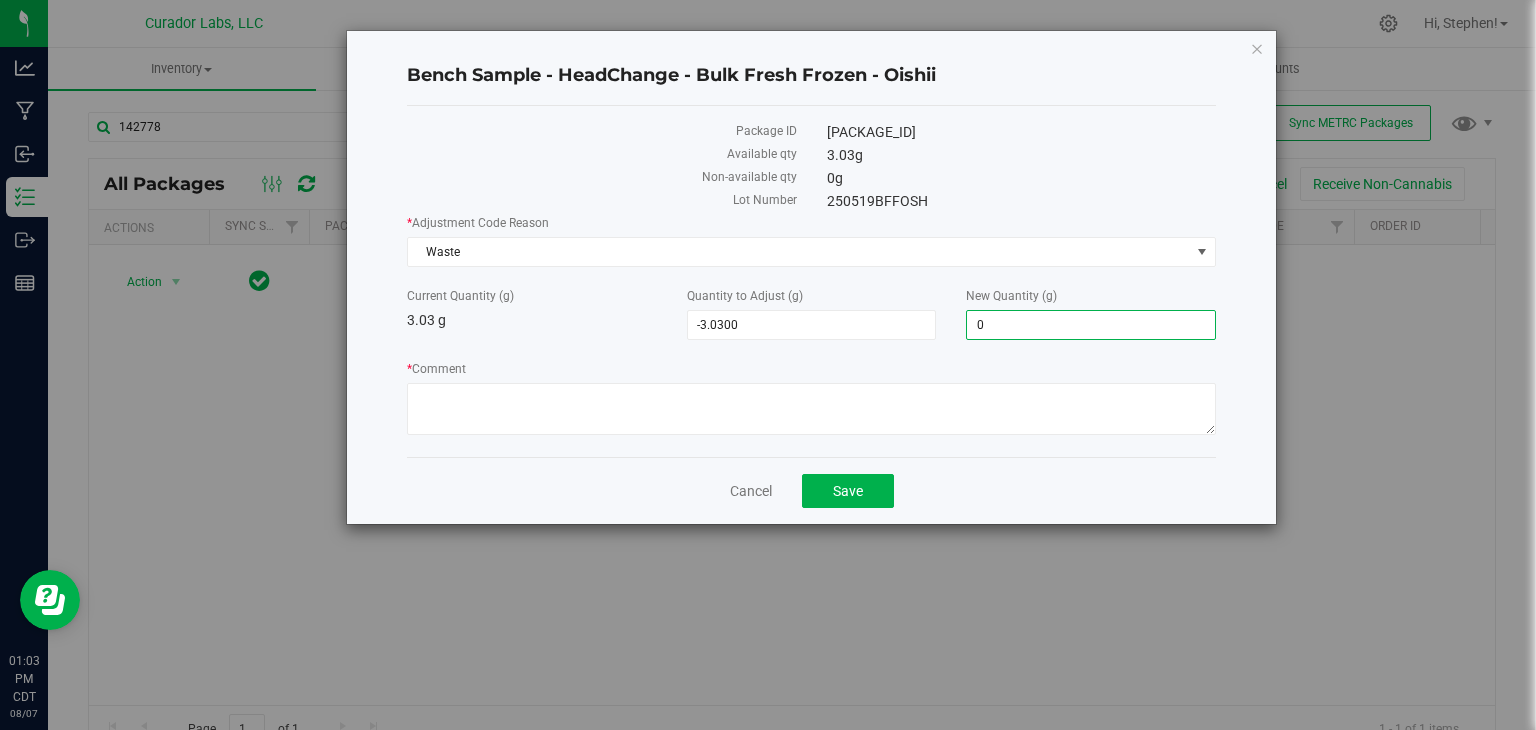click on "*
Comment" at bounding box center (811, 400) 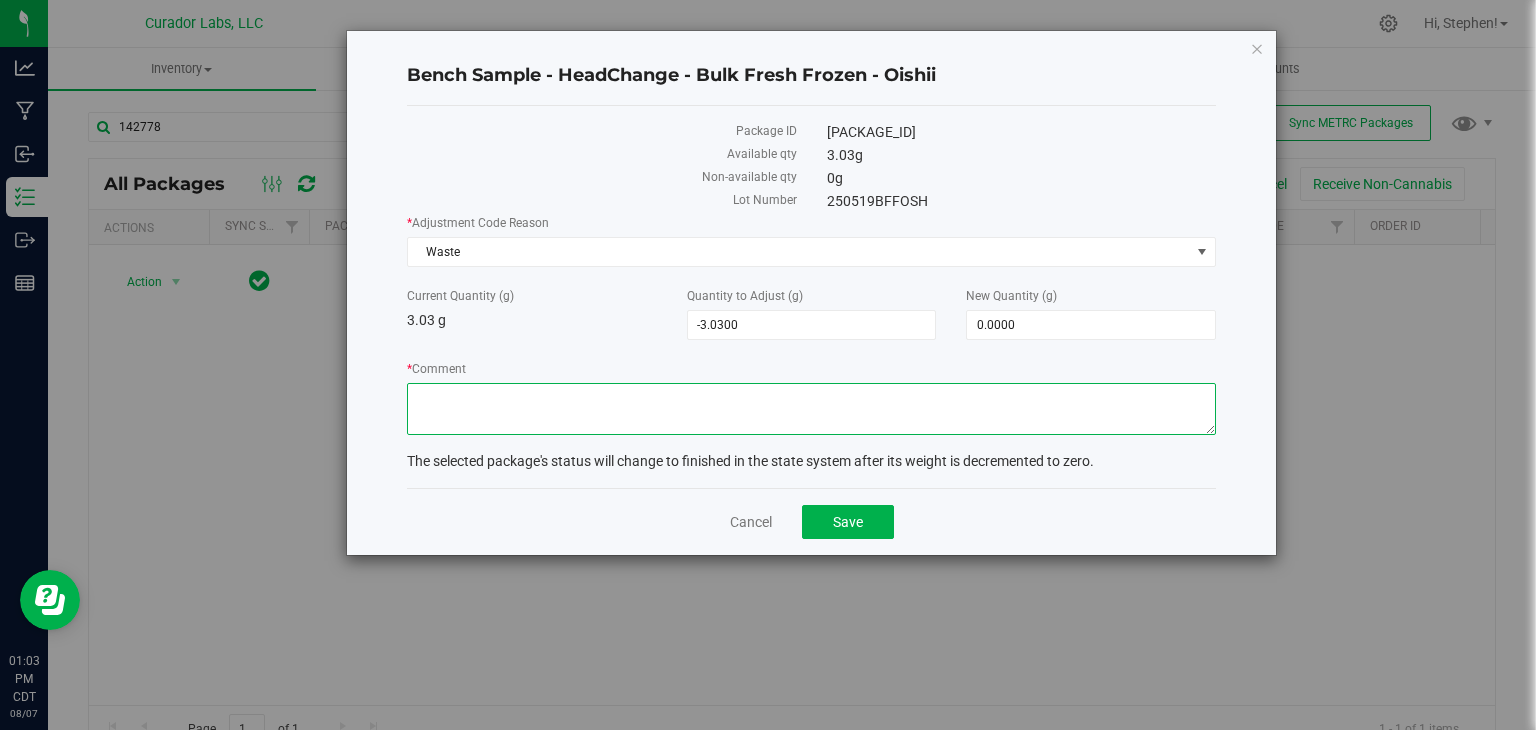 click on "*
Comment" at bounding box center [811, 409] 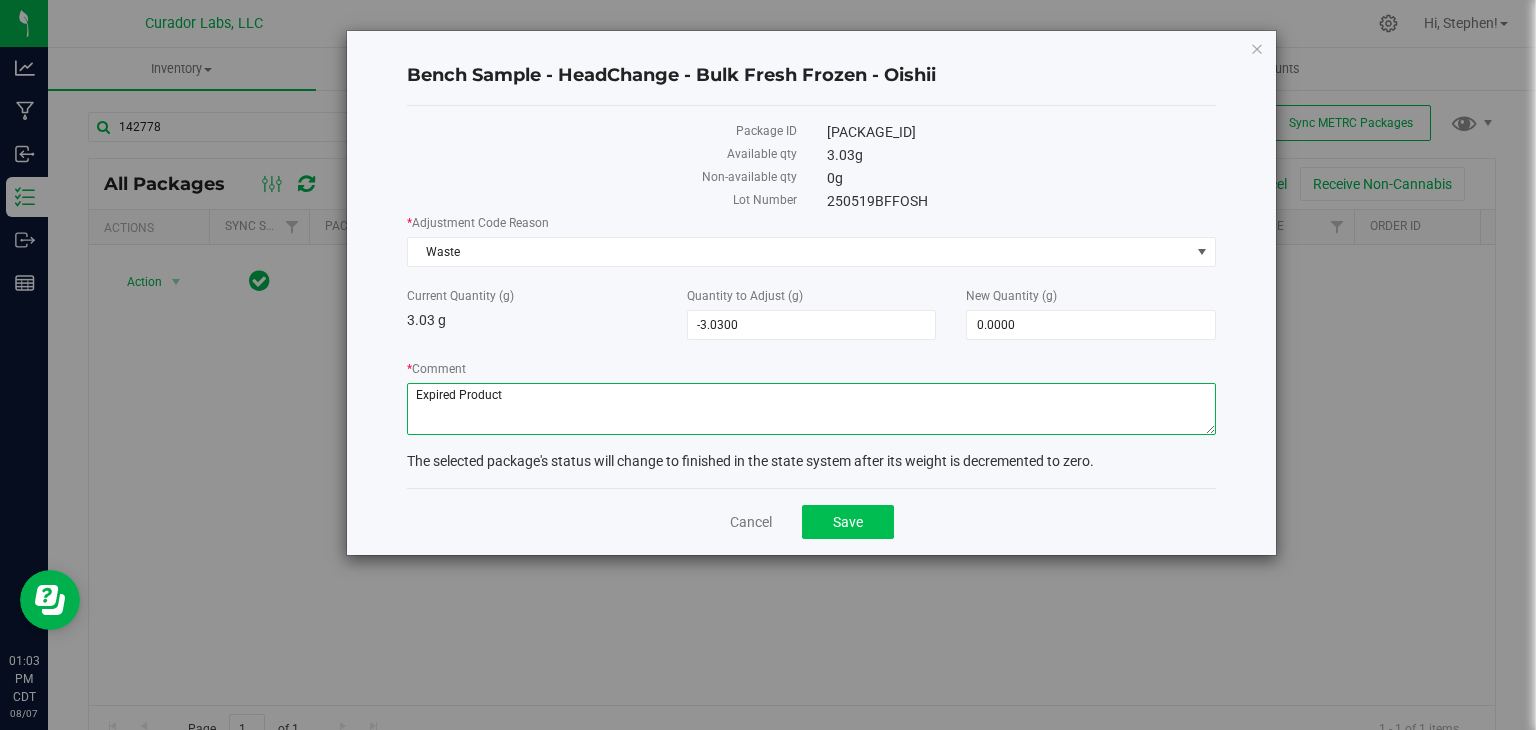 type on "Expired Product" 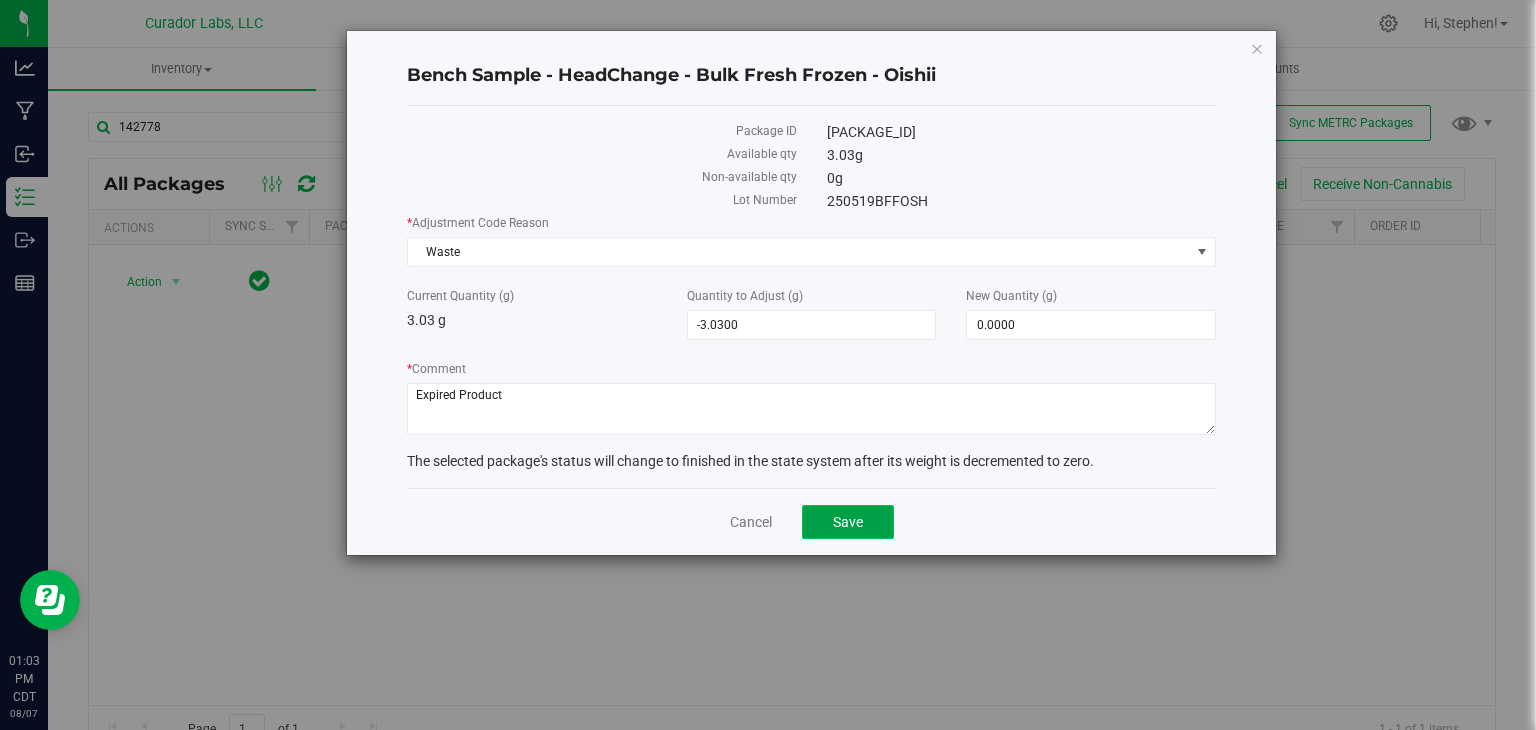 click on "Save" 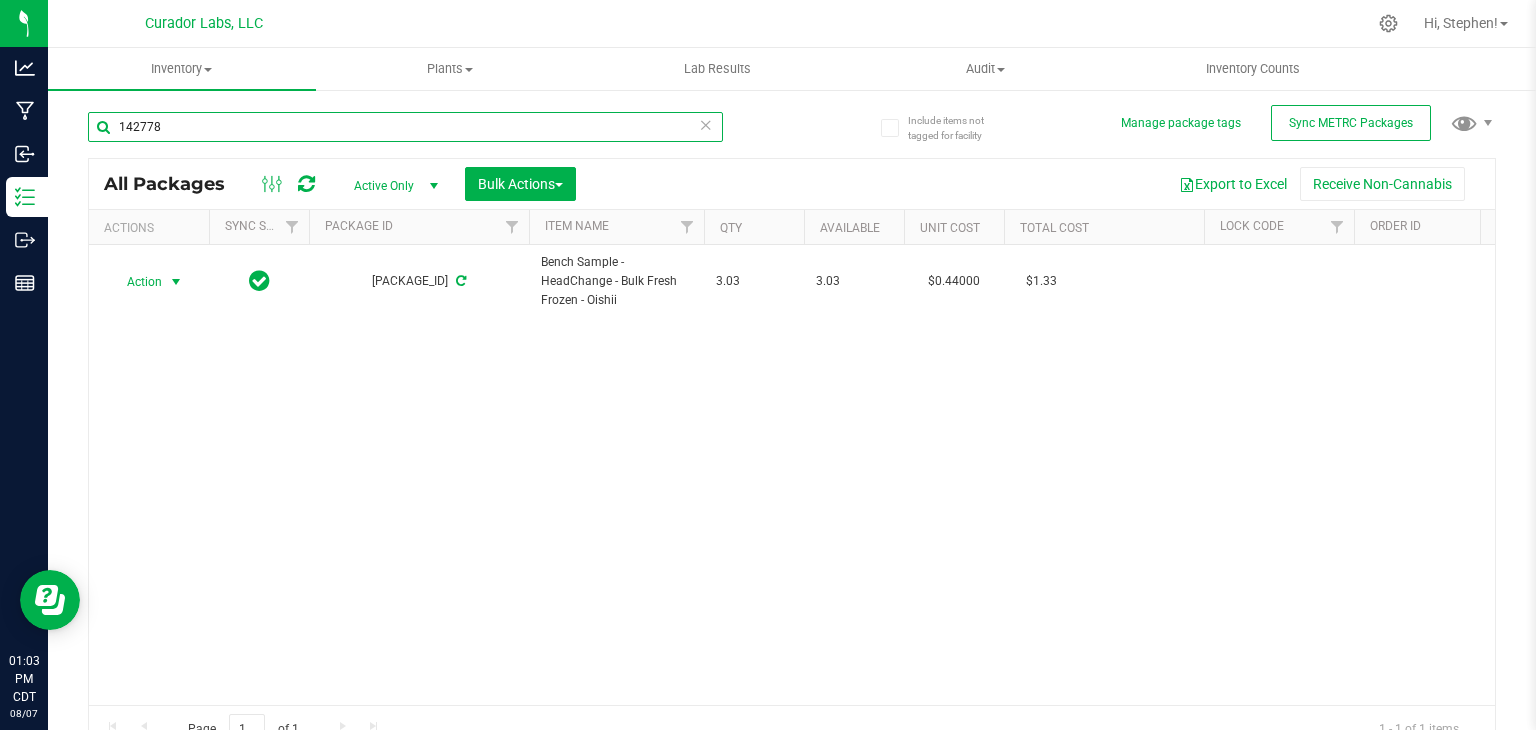 click on "142778" at bounding box center [405, 127] 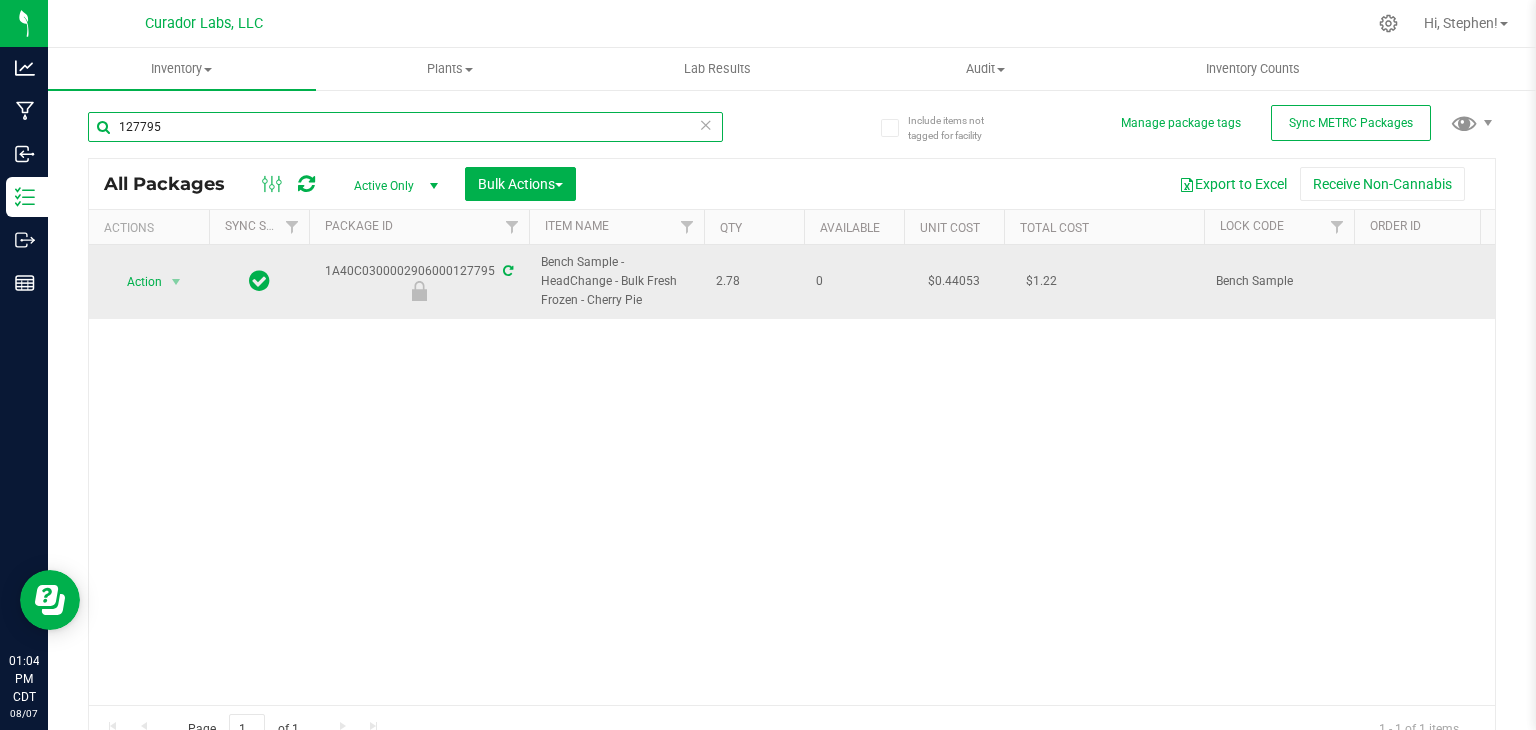 type on "127795" 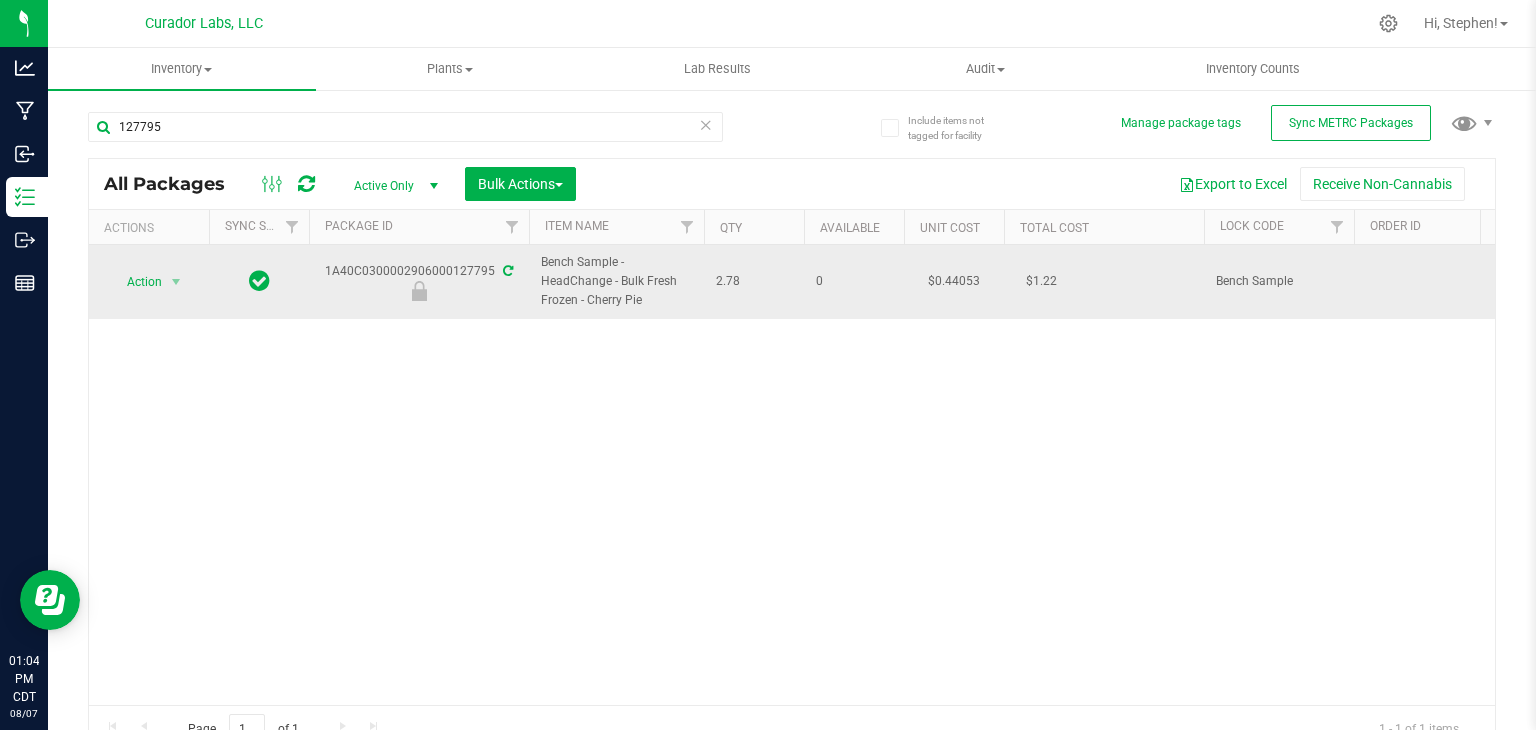 drag, startPoint x: 323, startPoint y: 273, endPoint x: 489, endPoint y: 279, distance: 166.1084 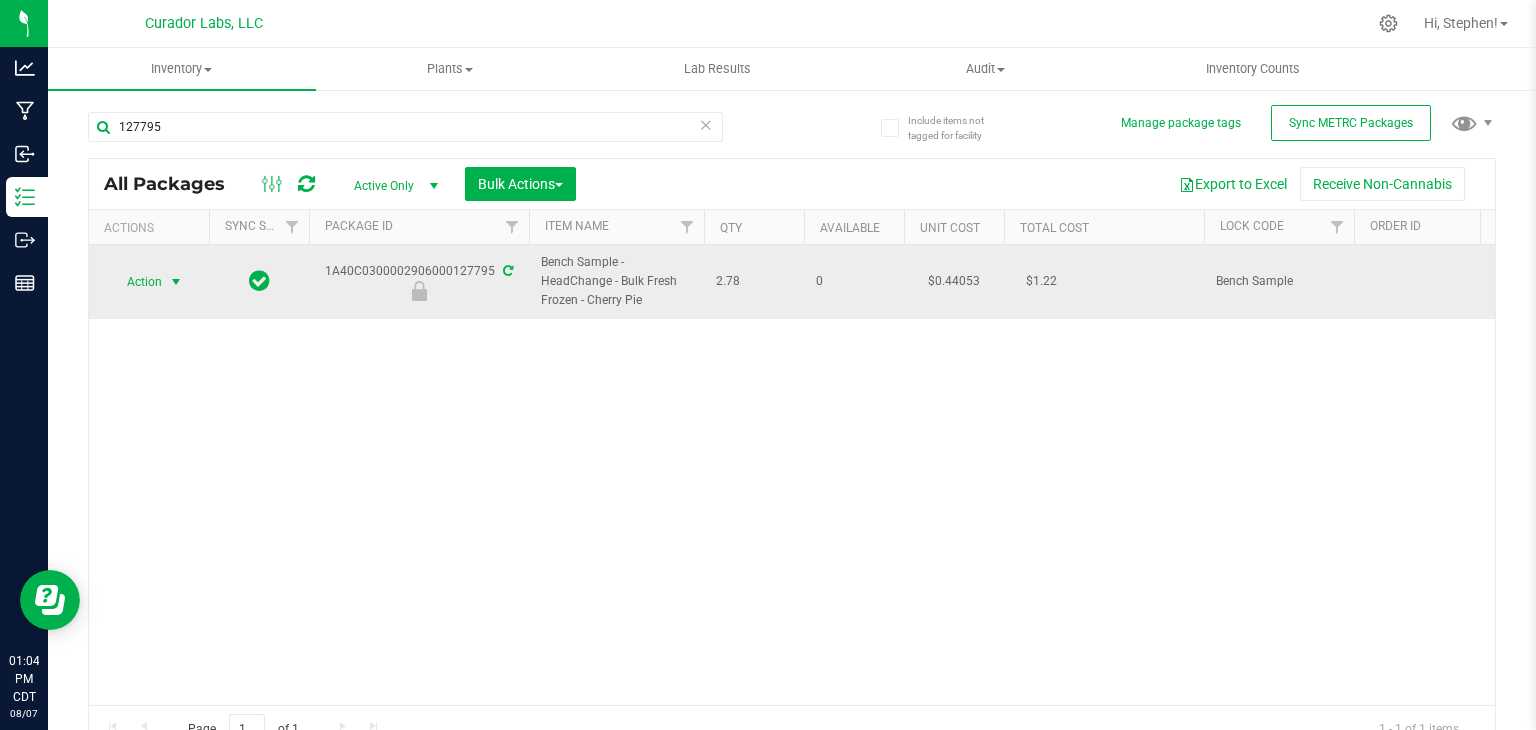 click at bounding box center (176, 282) 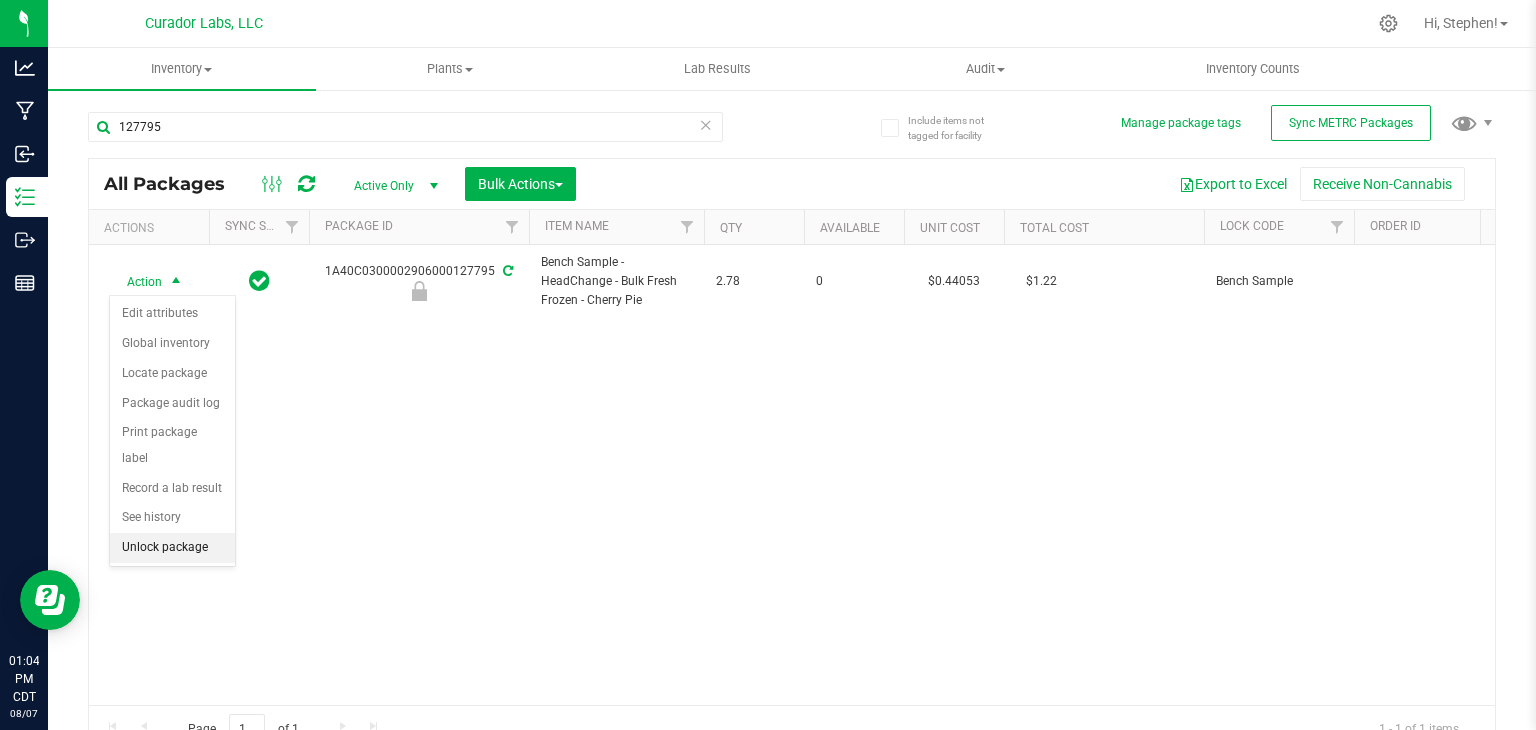 click on "Unlock package" at bounding box center (172, 548) 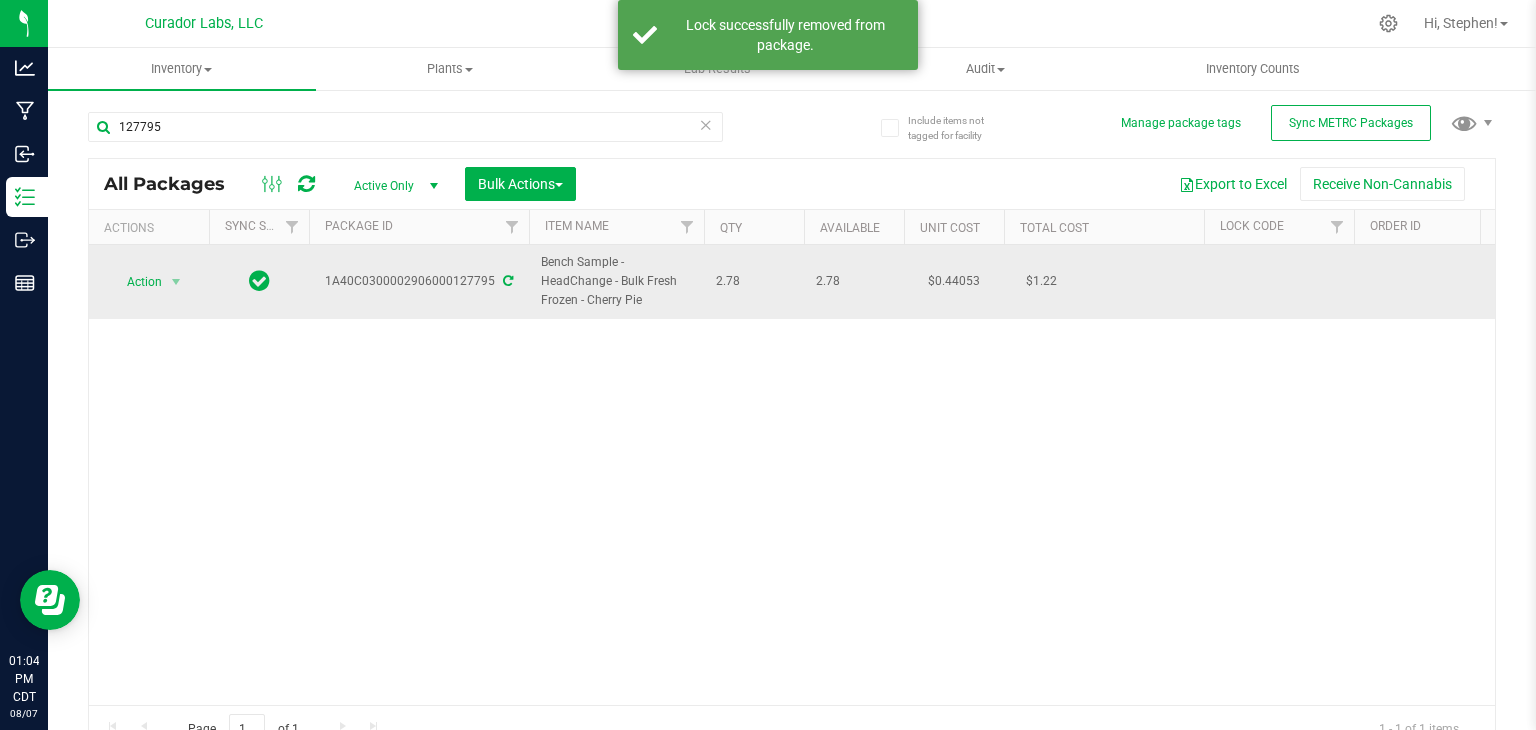drag, startPoint x: 646, startPoint y: 307, endPoint x: 536, endPoint y: 270, distance: 116.05602 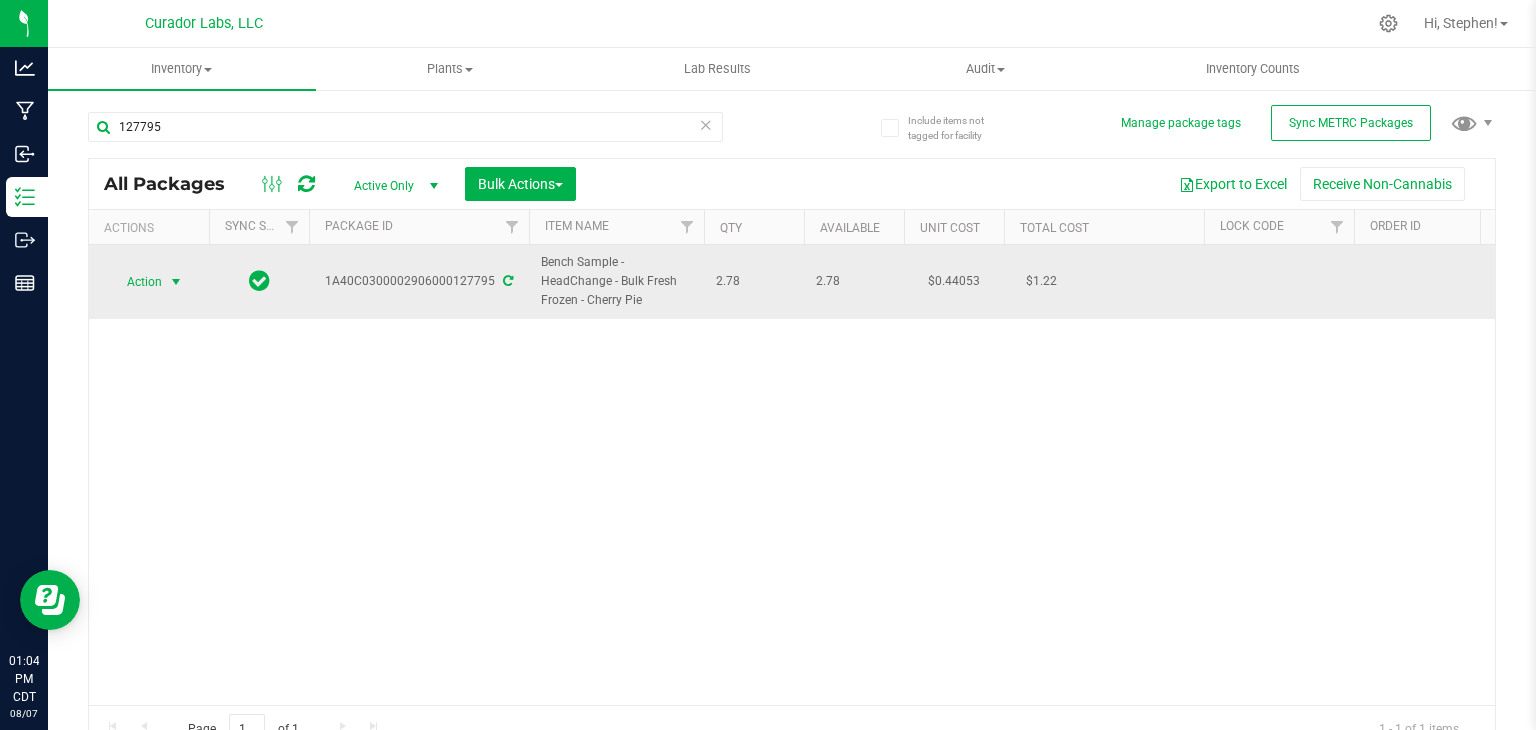 click at bounding box center [176, 282] 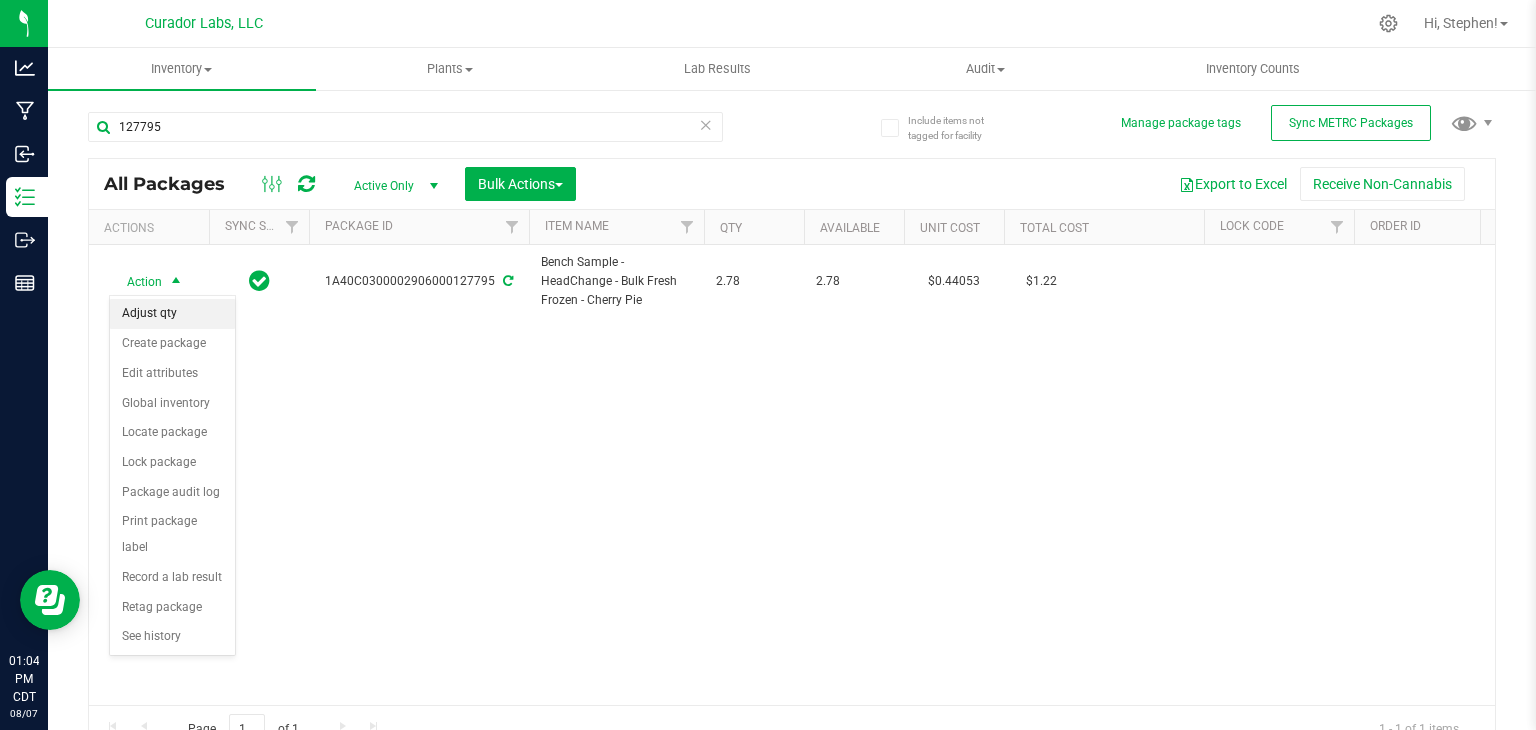 click on "Adjust qty" at bounding box center (172, 314) 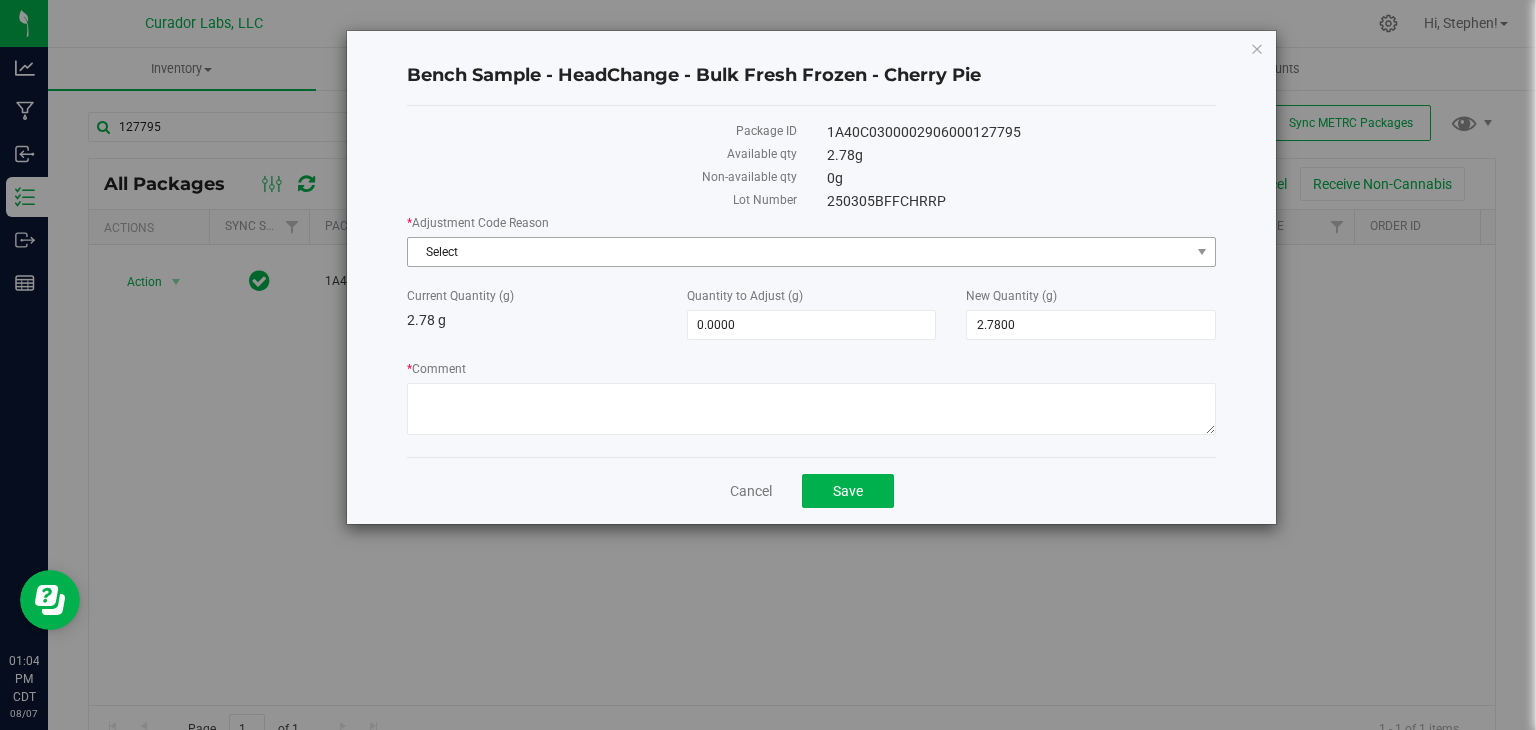 click on "Select" at bounding box center [799, 252] 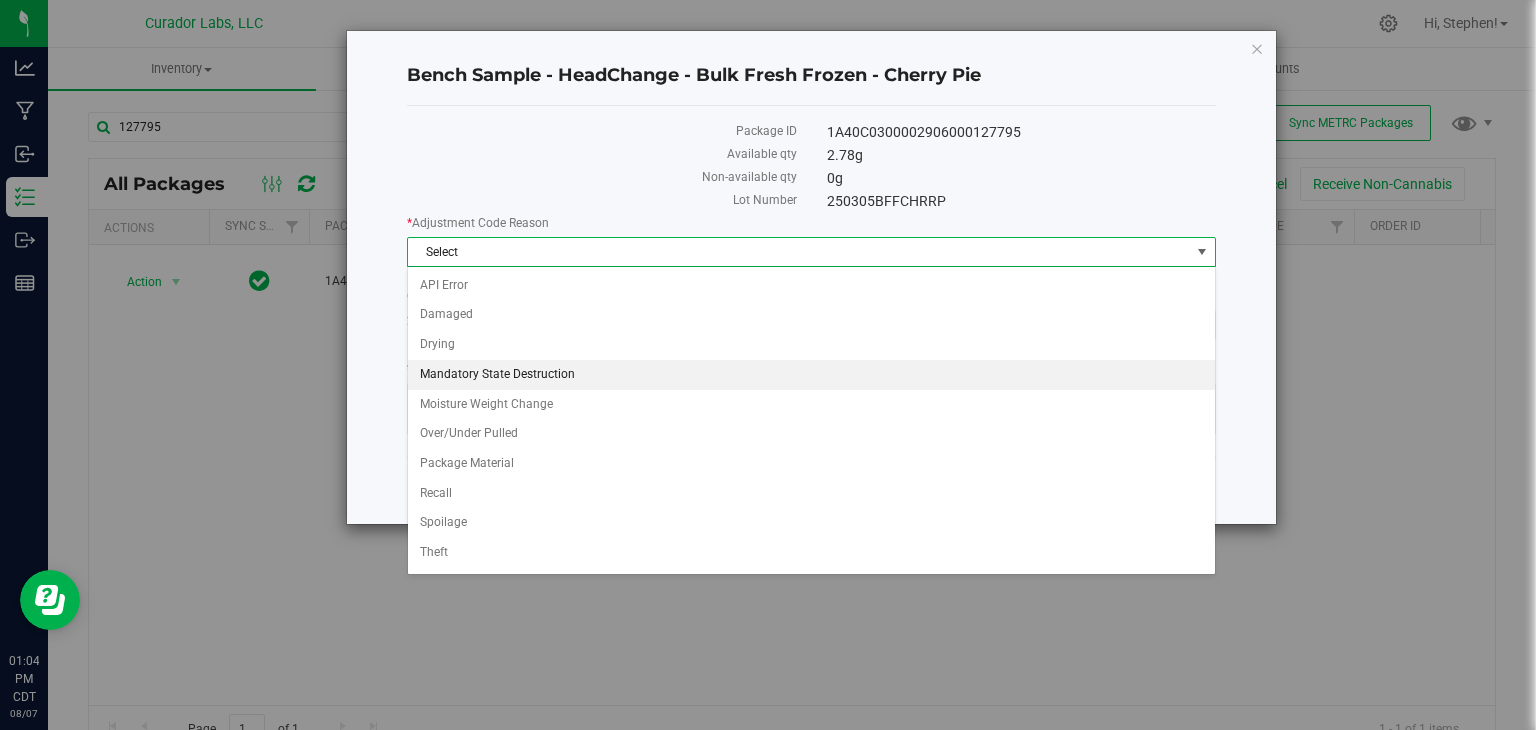 scroll, scrollTop: 52, scrollLeft: 0, axis: vertical 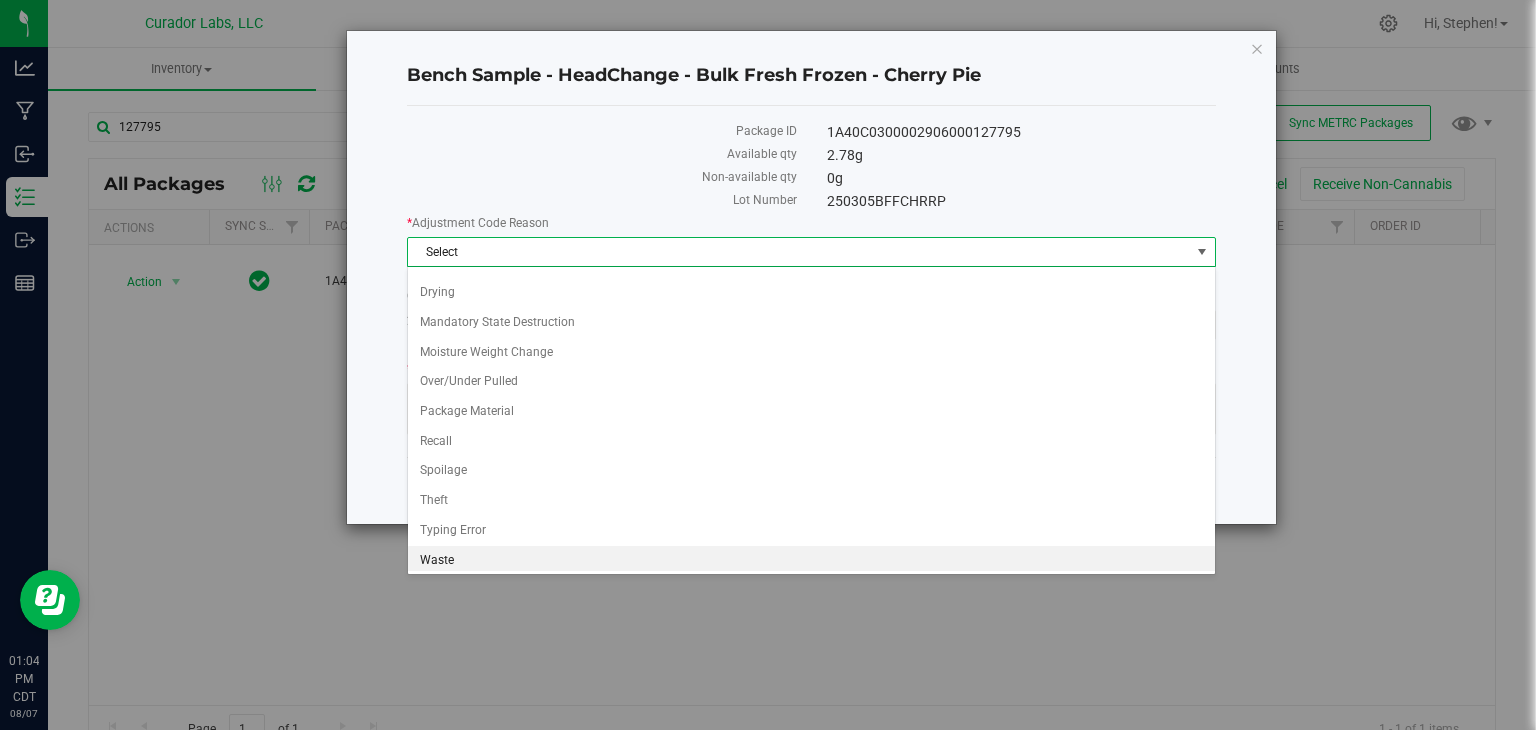 click on "Waste" at bounding box center [811, 561] 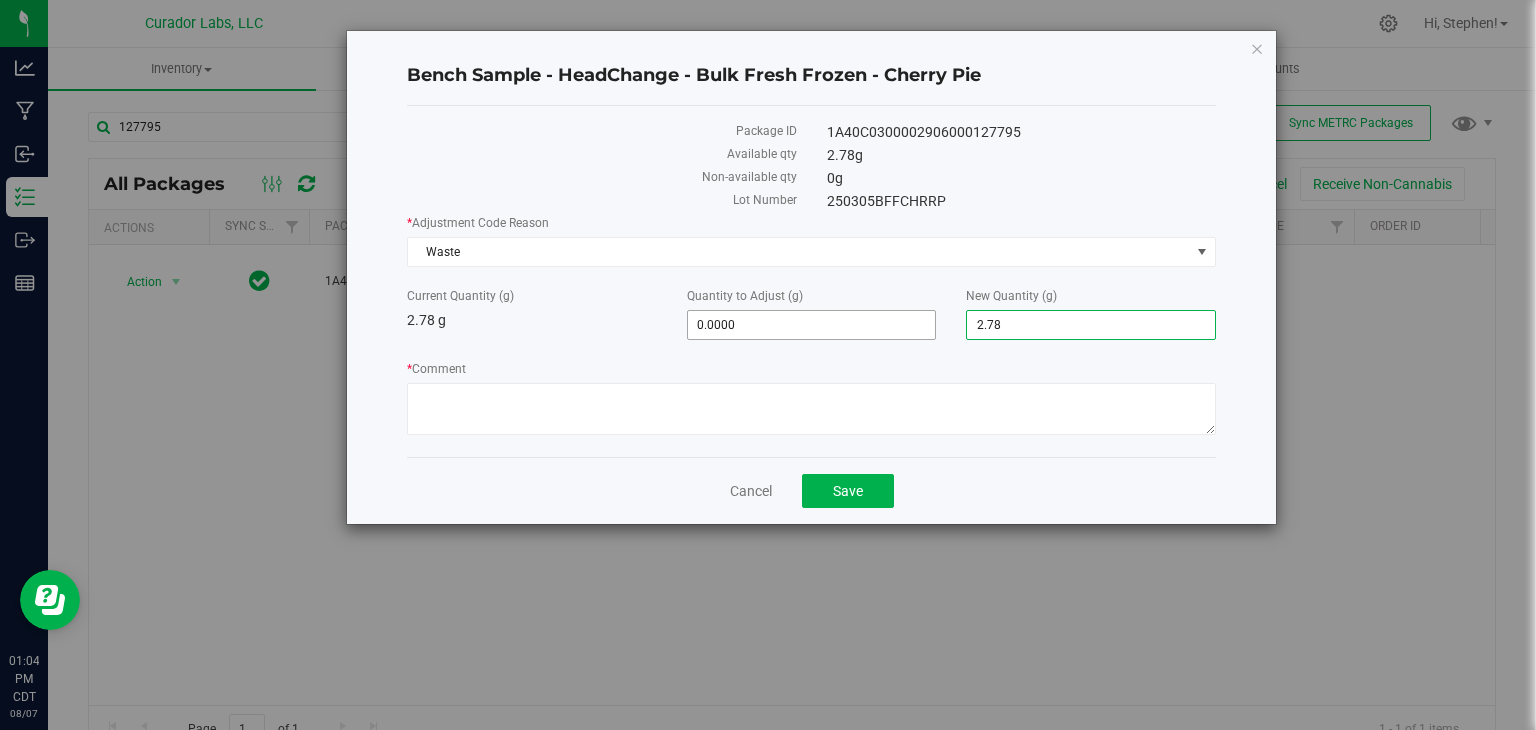 drag, startPoint x: 1036, startPoint y: 317, endPoint x: 889, endPoint y: 312, distance: 147.085 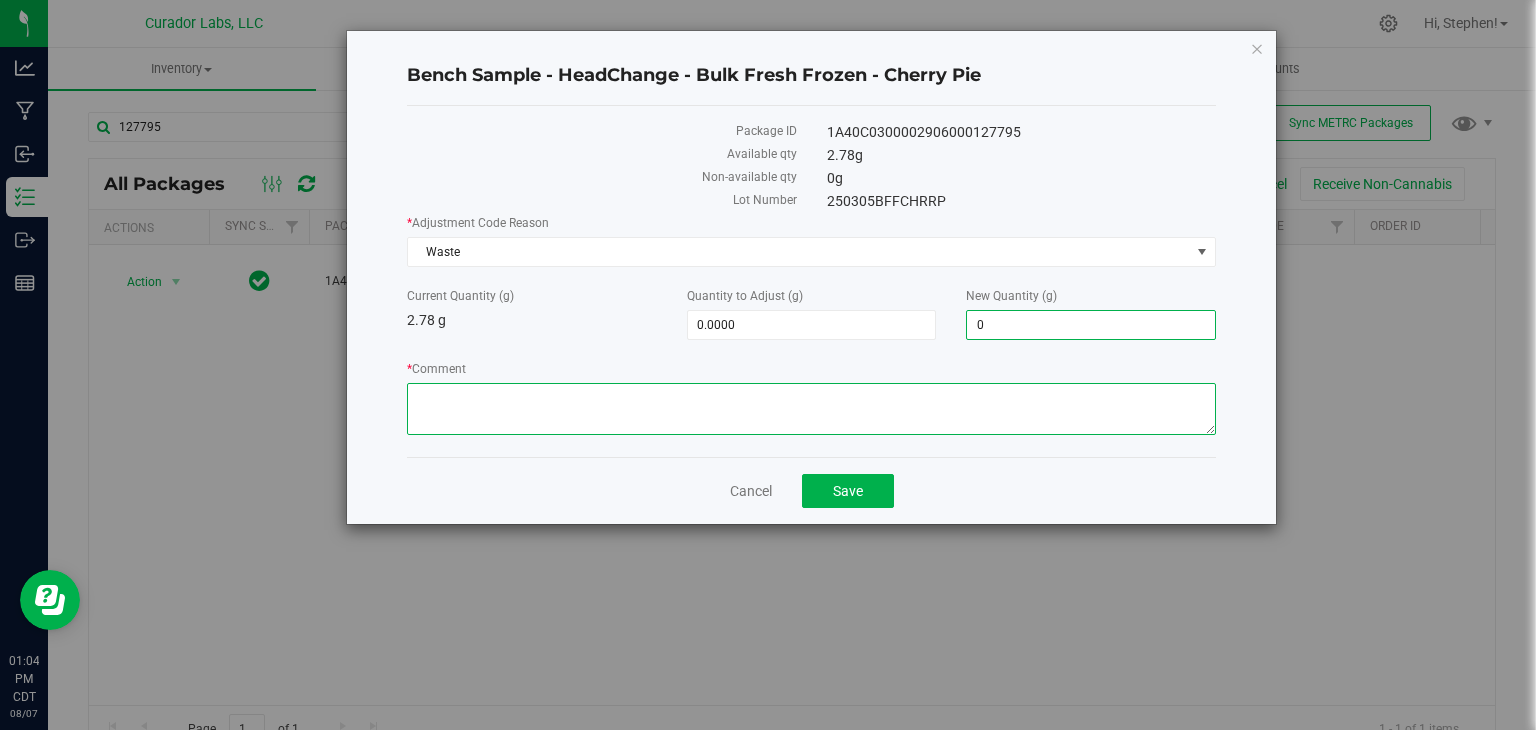 type on "-2.7800" 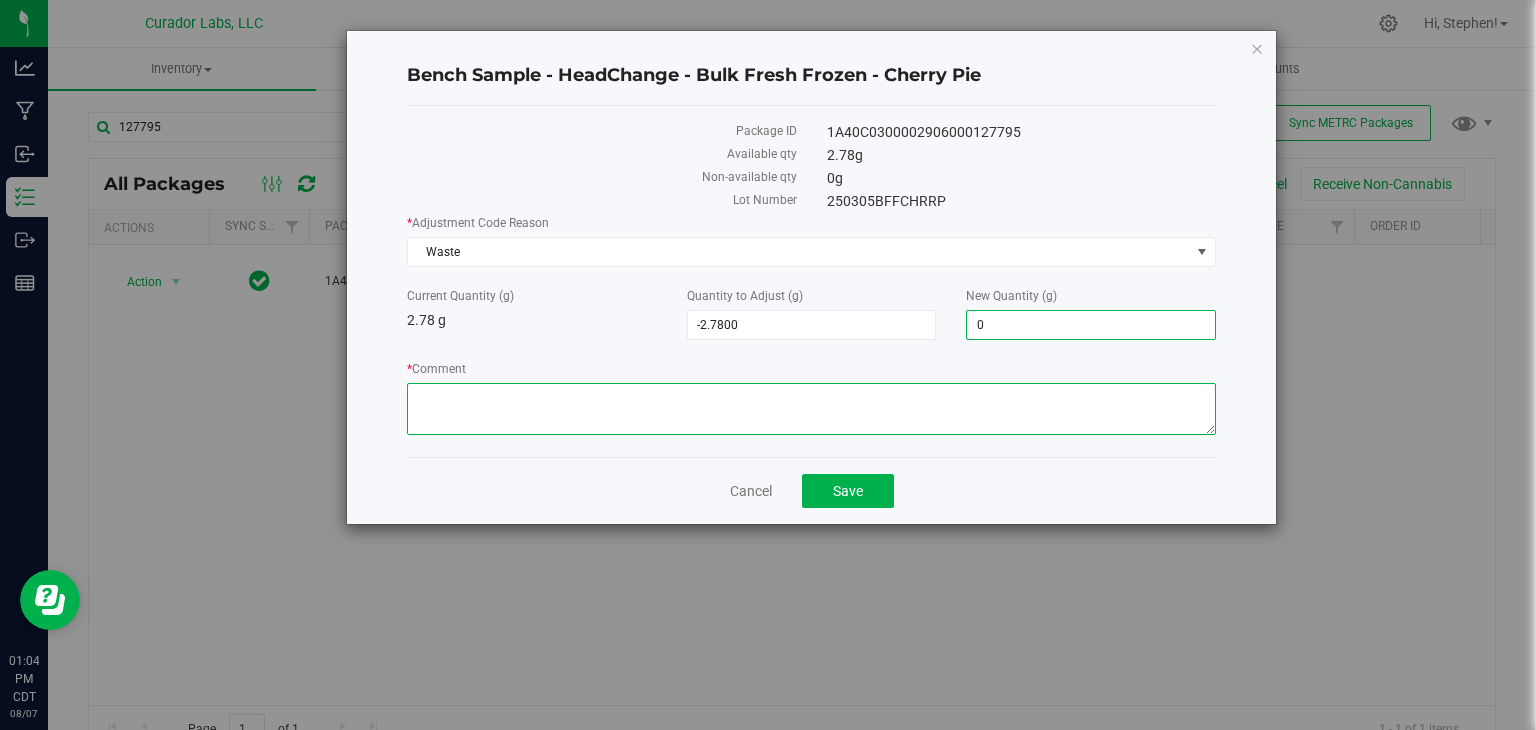 type on "0.0000" 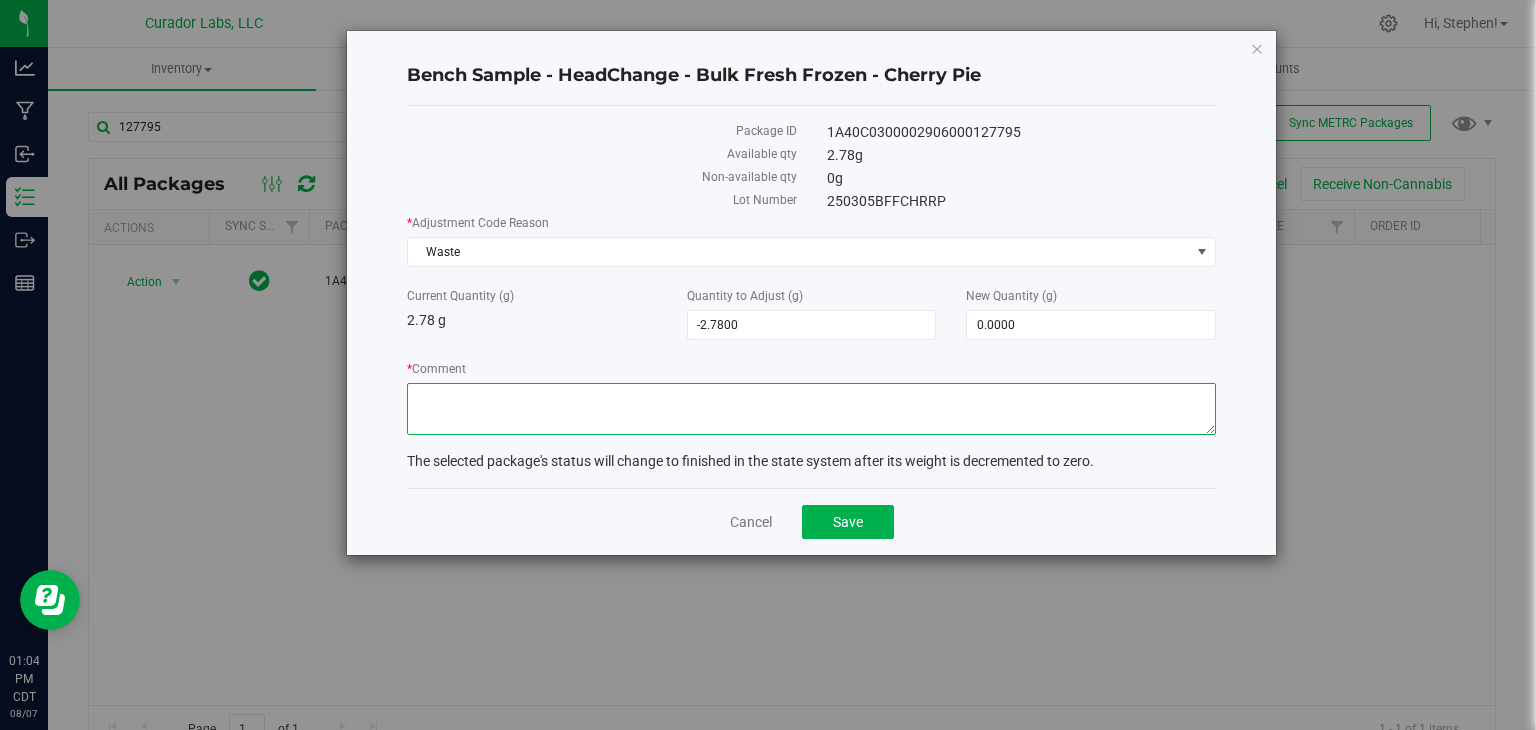 click on "*
Comment" at bounding box center [811, 409] 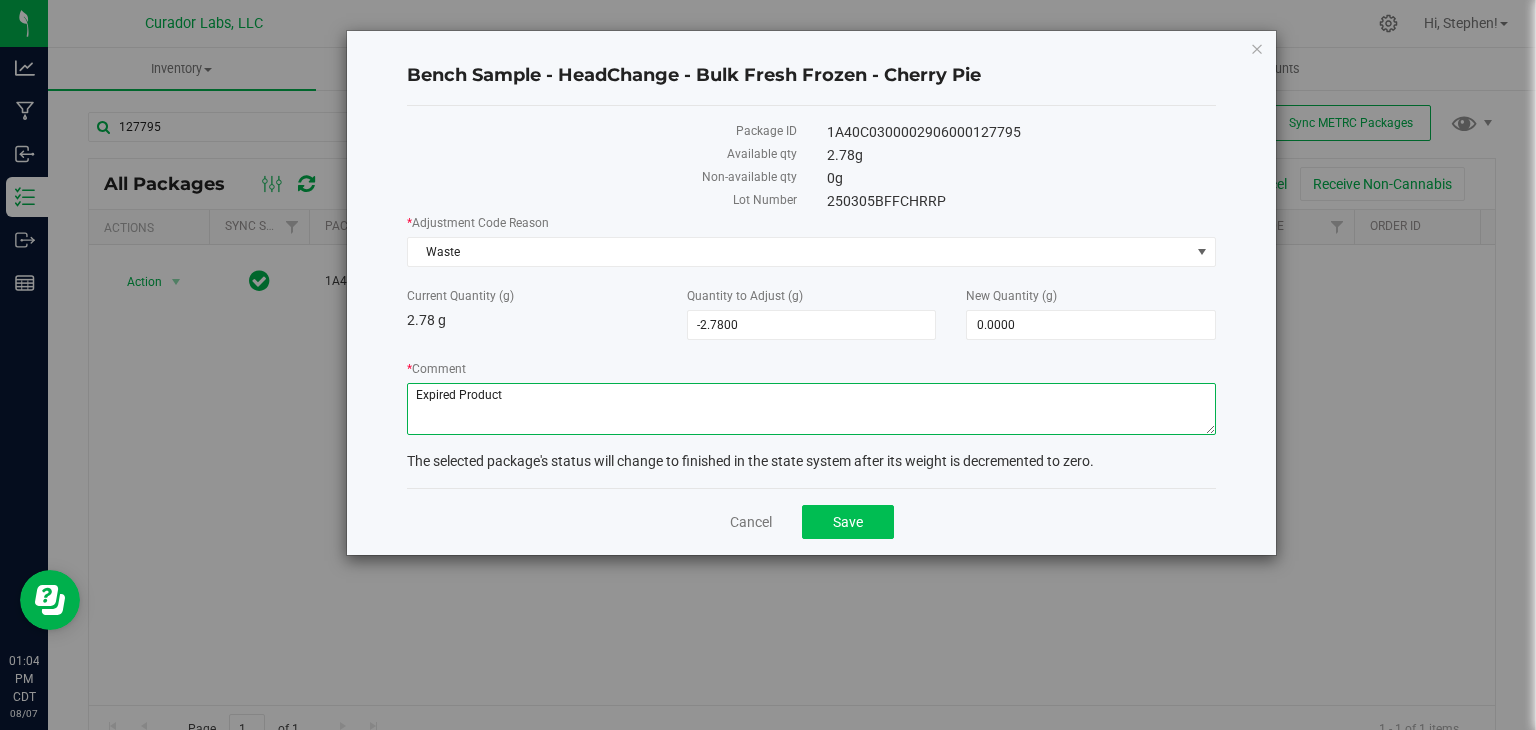 type on "Expired Product" 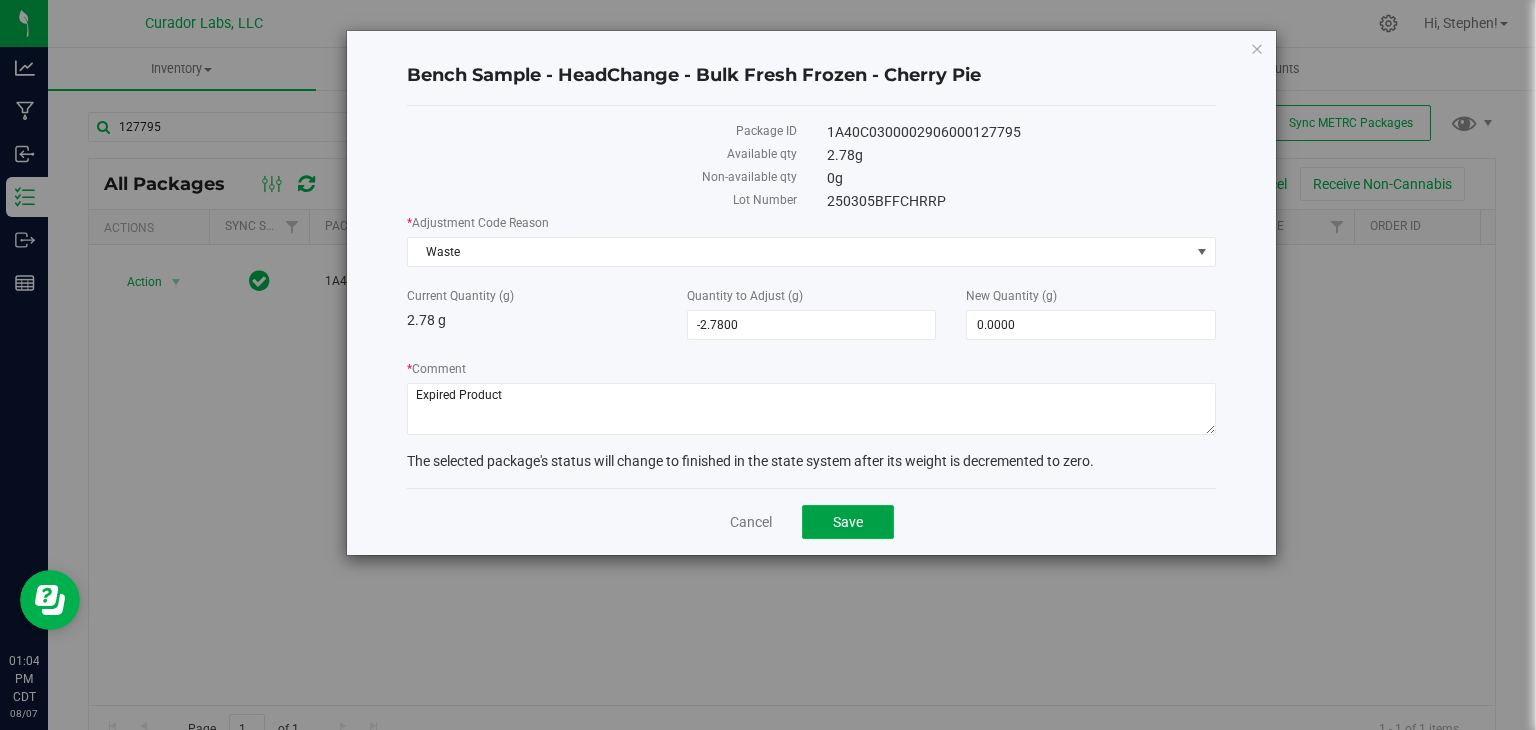 click on "Save" 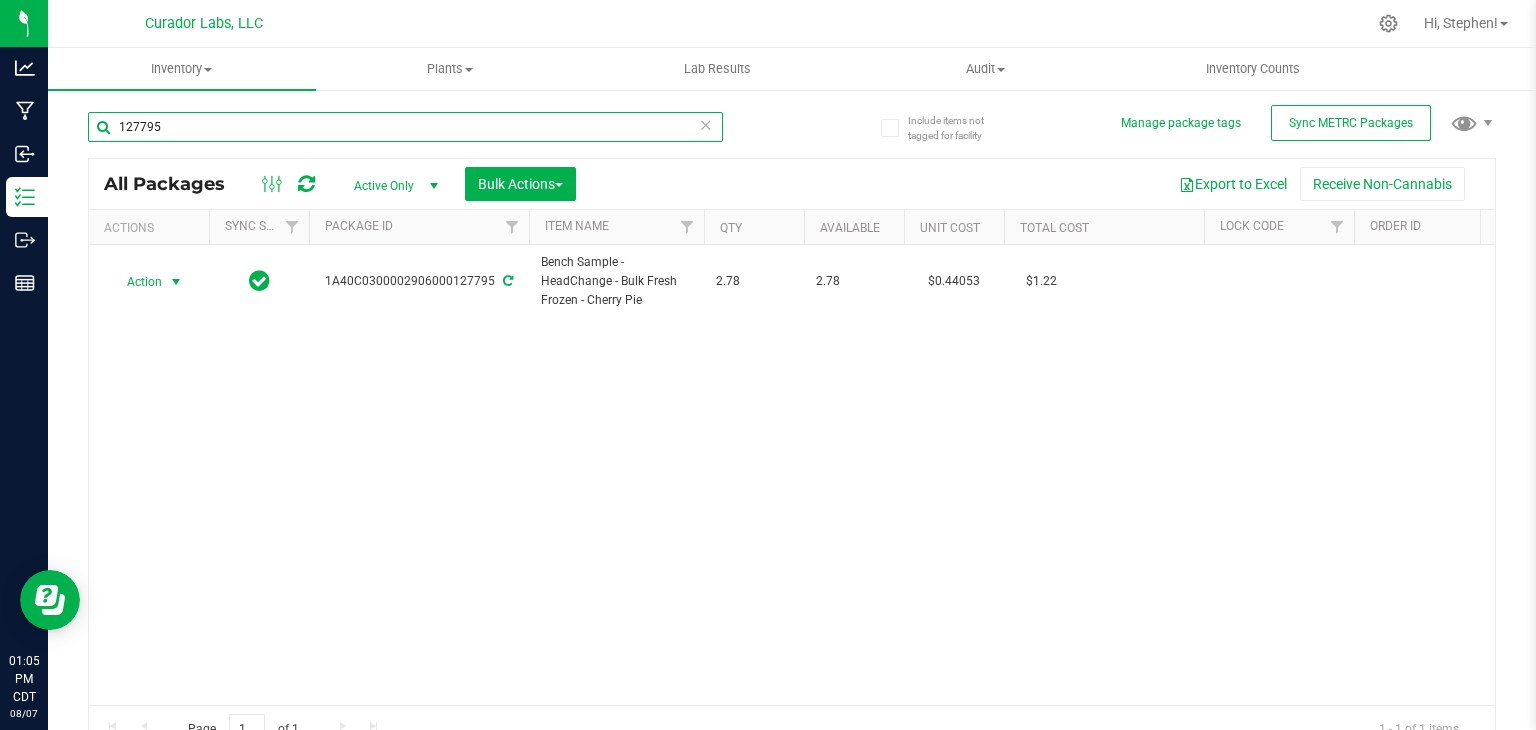 click on "127795" at bounding box center [405, 127] 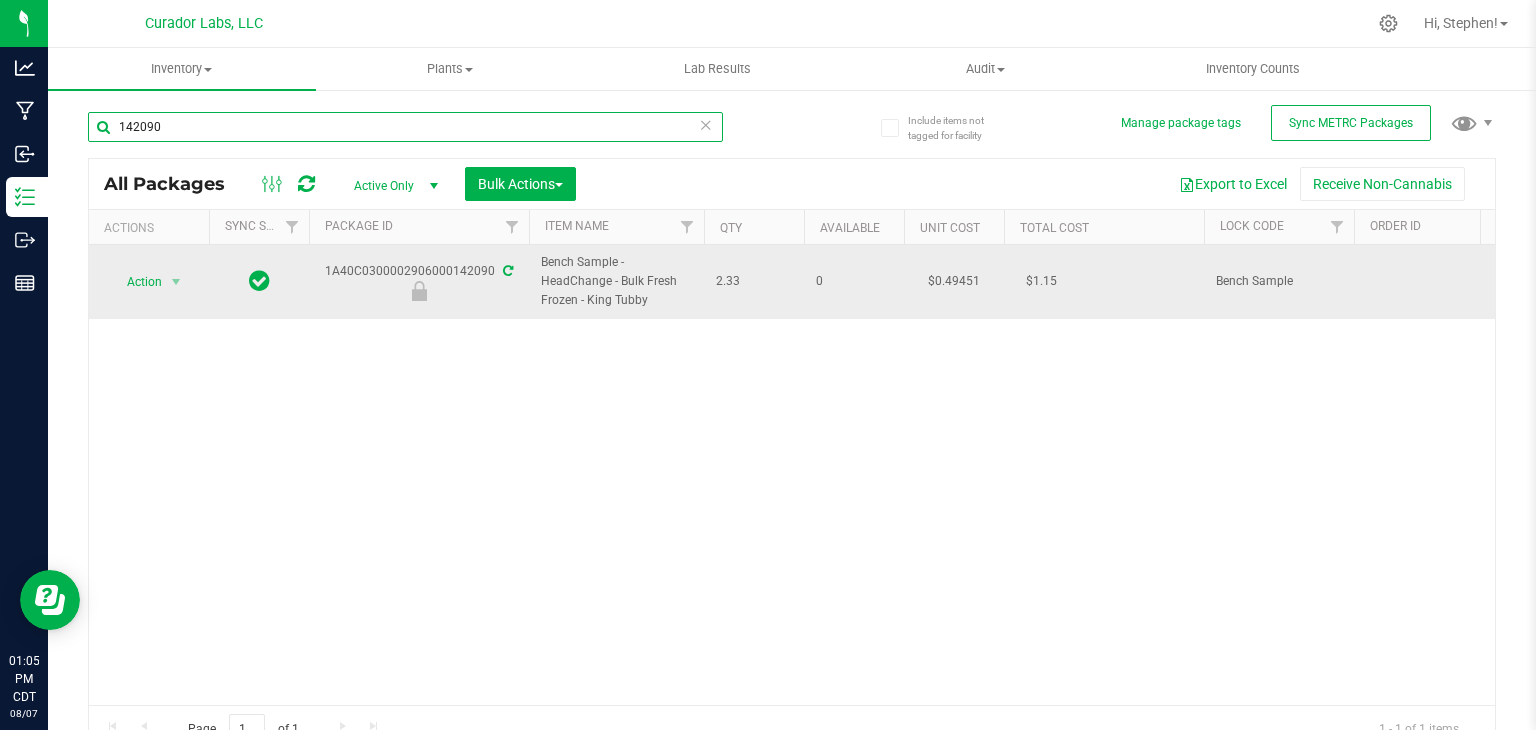type on "142090" 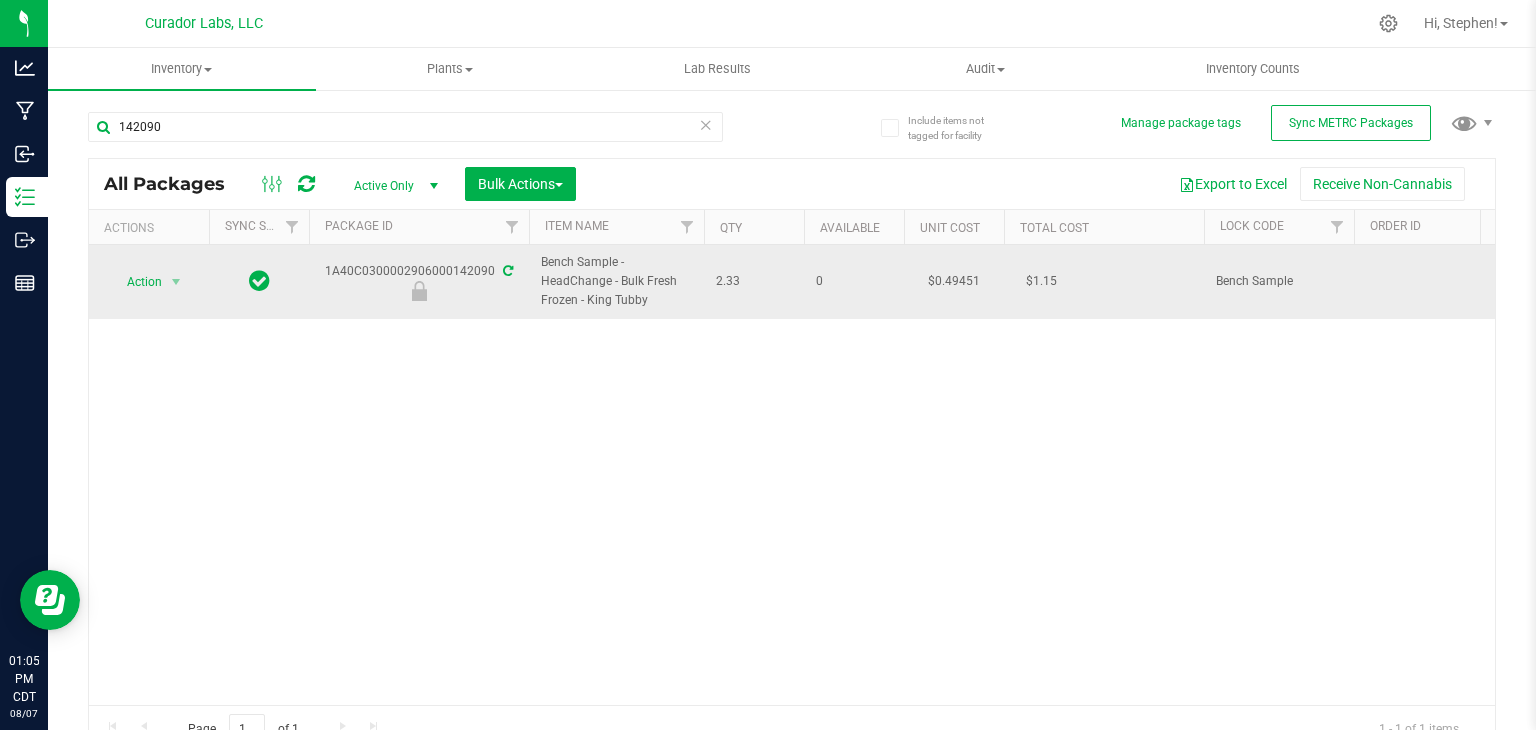 drag, startPoint x: 328, startPoint y: 272, endPoint x: 492, endPoint y: 273, distance: 164.00305 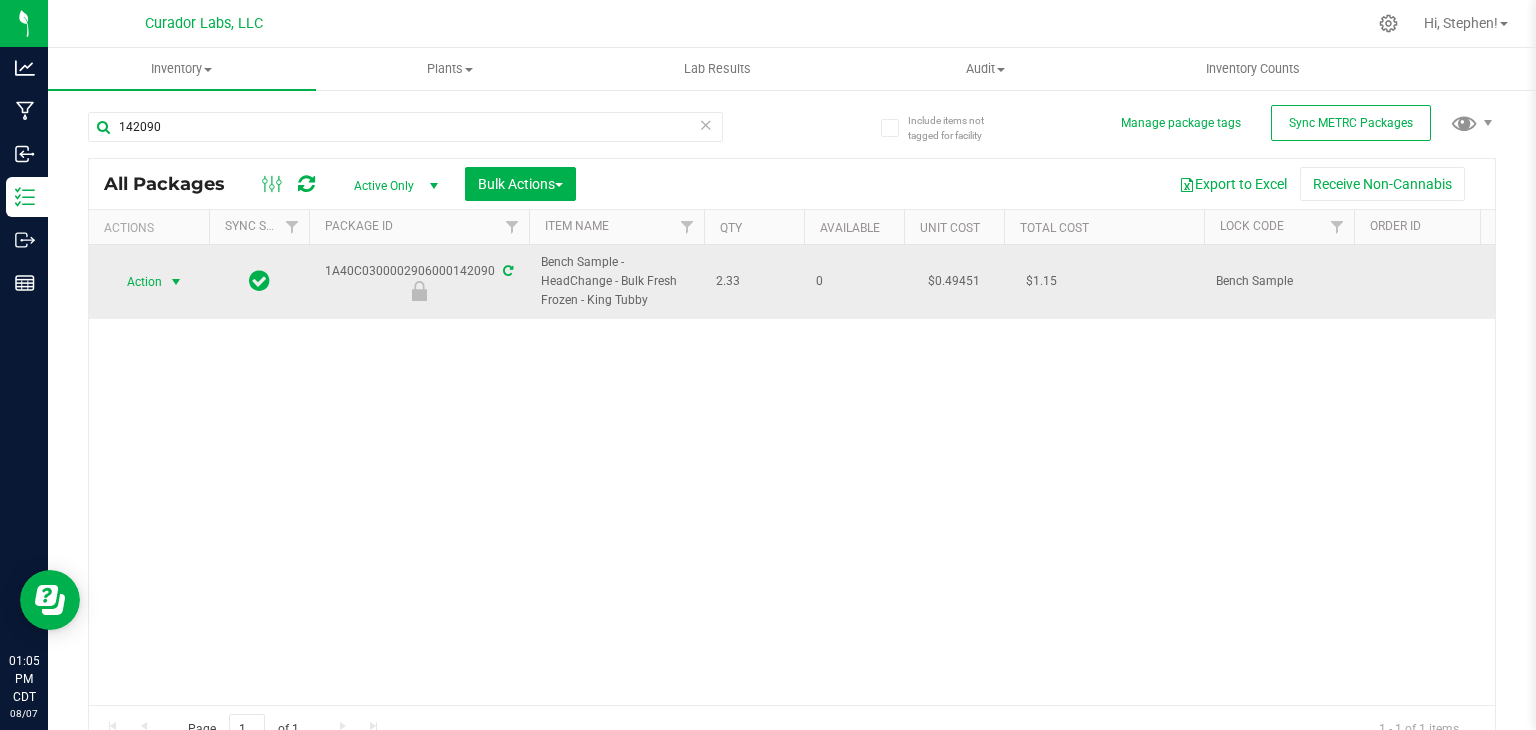 click on "Action" at bounding box center (136, 282) 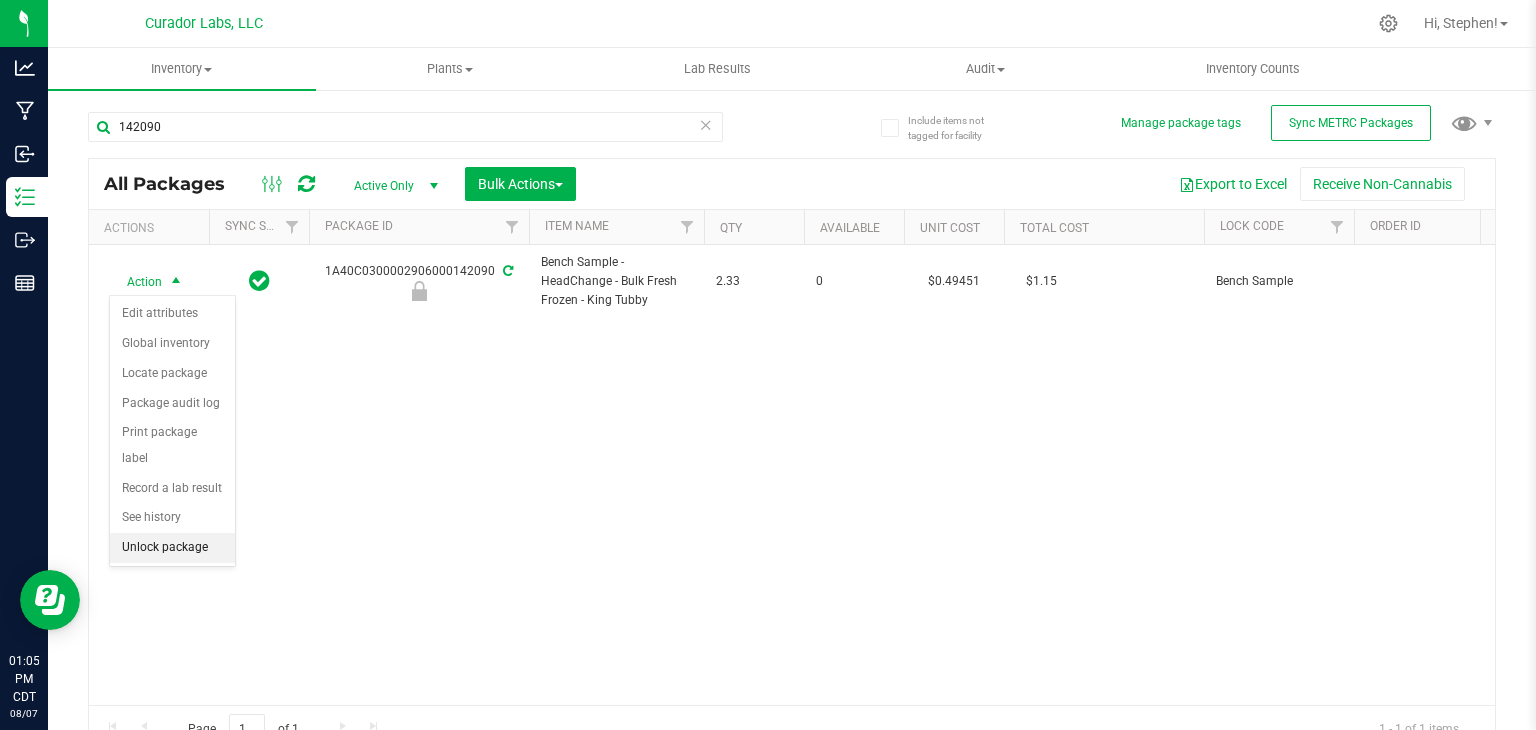 click on "Unlock package" at bounding box center [172, 548] 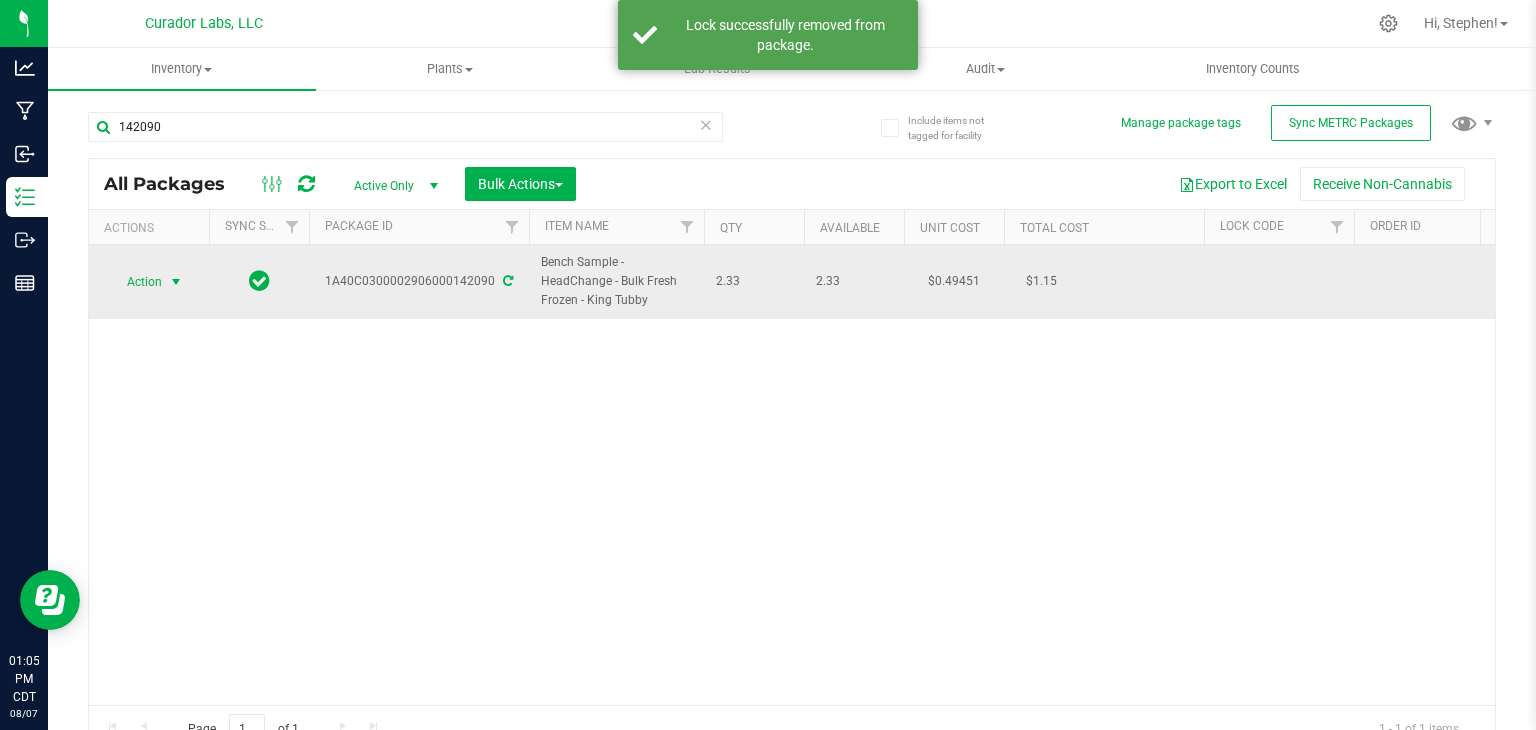 click at bounding box center (176, 282) 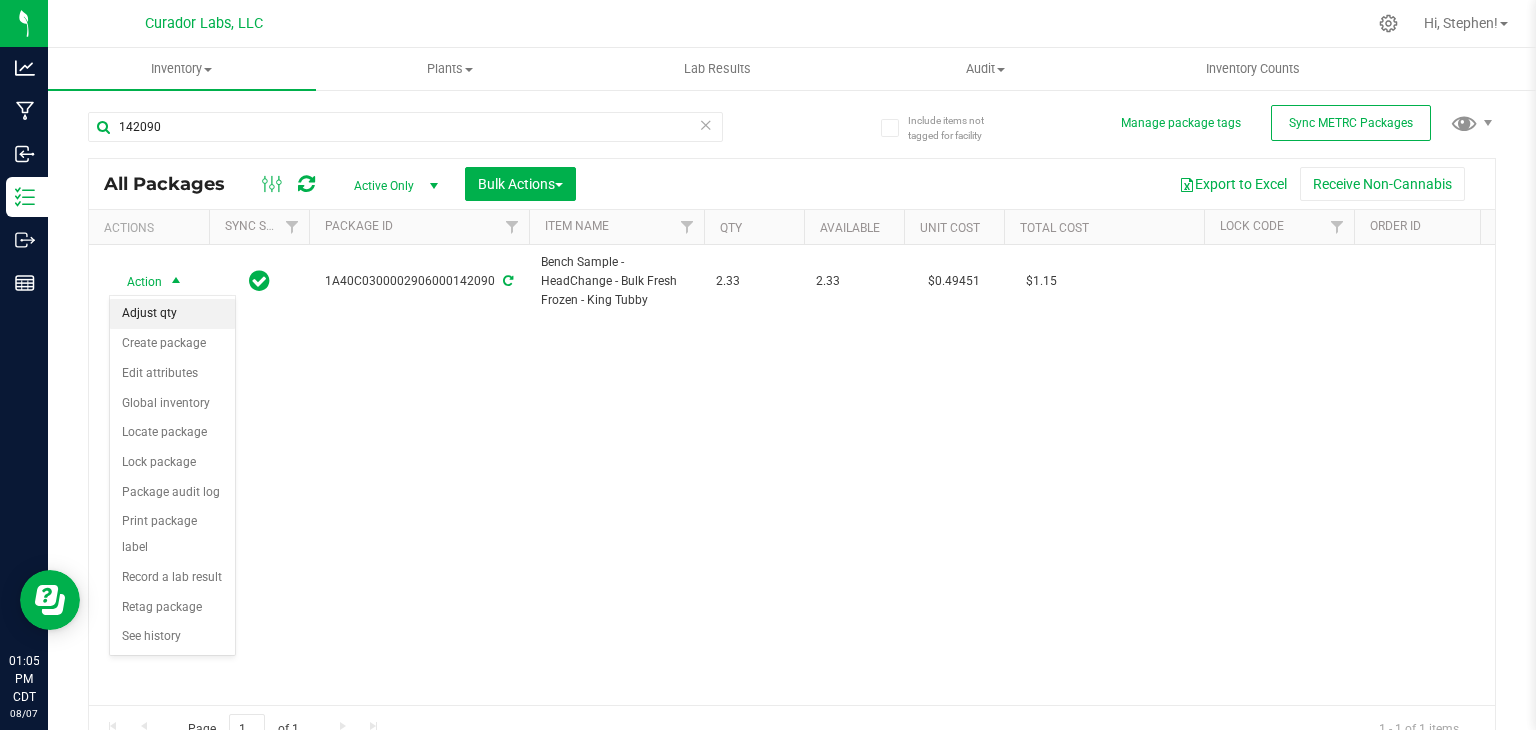 click on "Adjust qty" at bounding box center [172, 314] 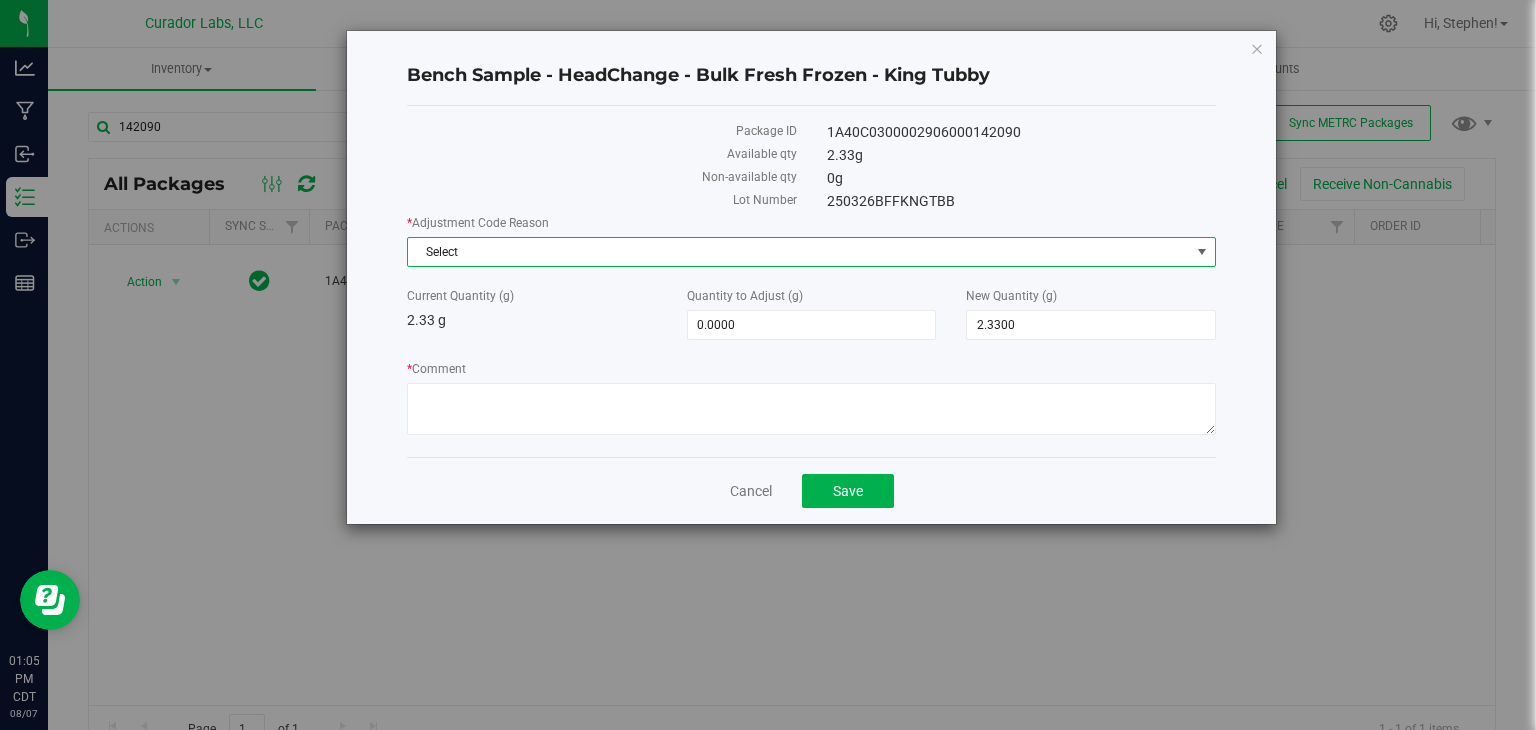 click on "Select" at bounding box center [799, 252] 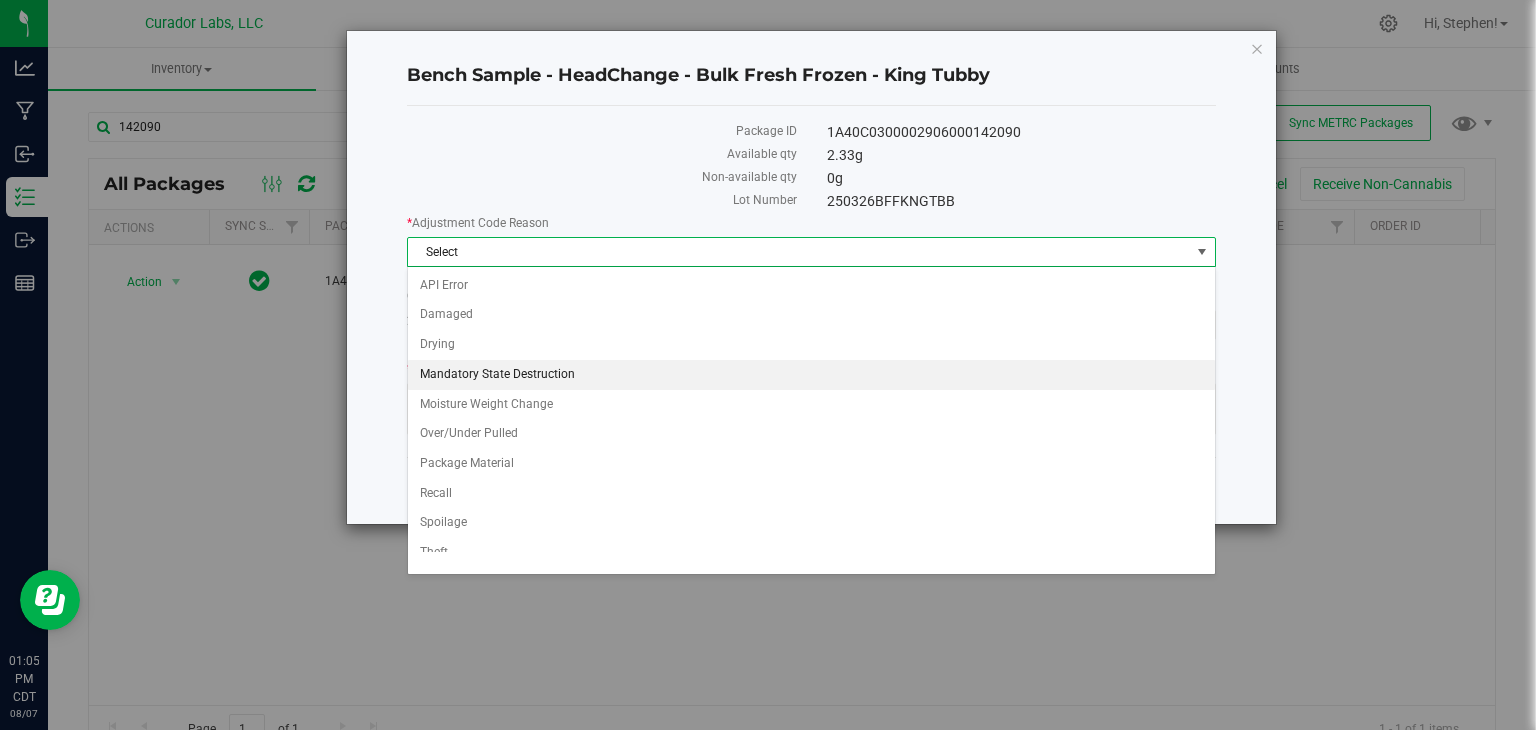 scroll, scrollTop: 71, scrollLeft: 0, axis: vertical 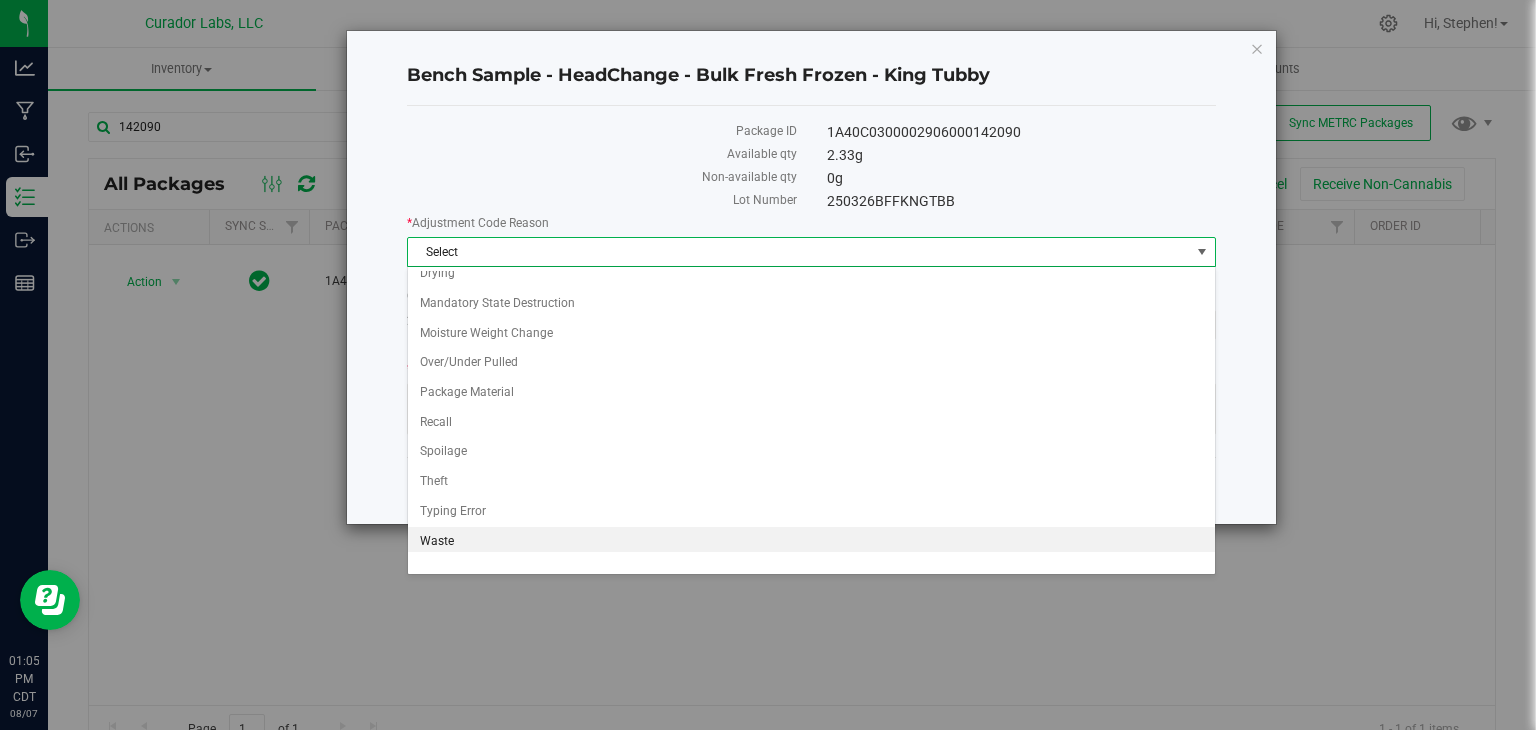 click on "Waste" at bounding box center [811, 542] 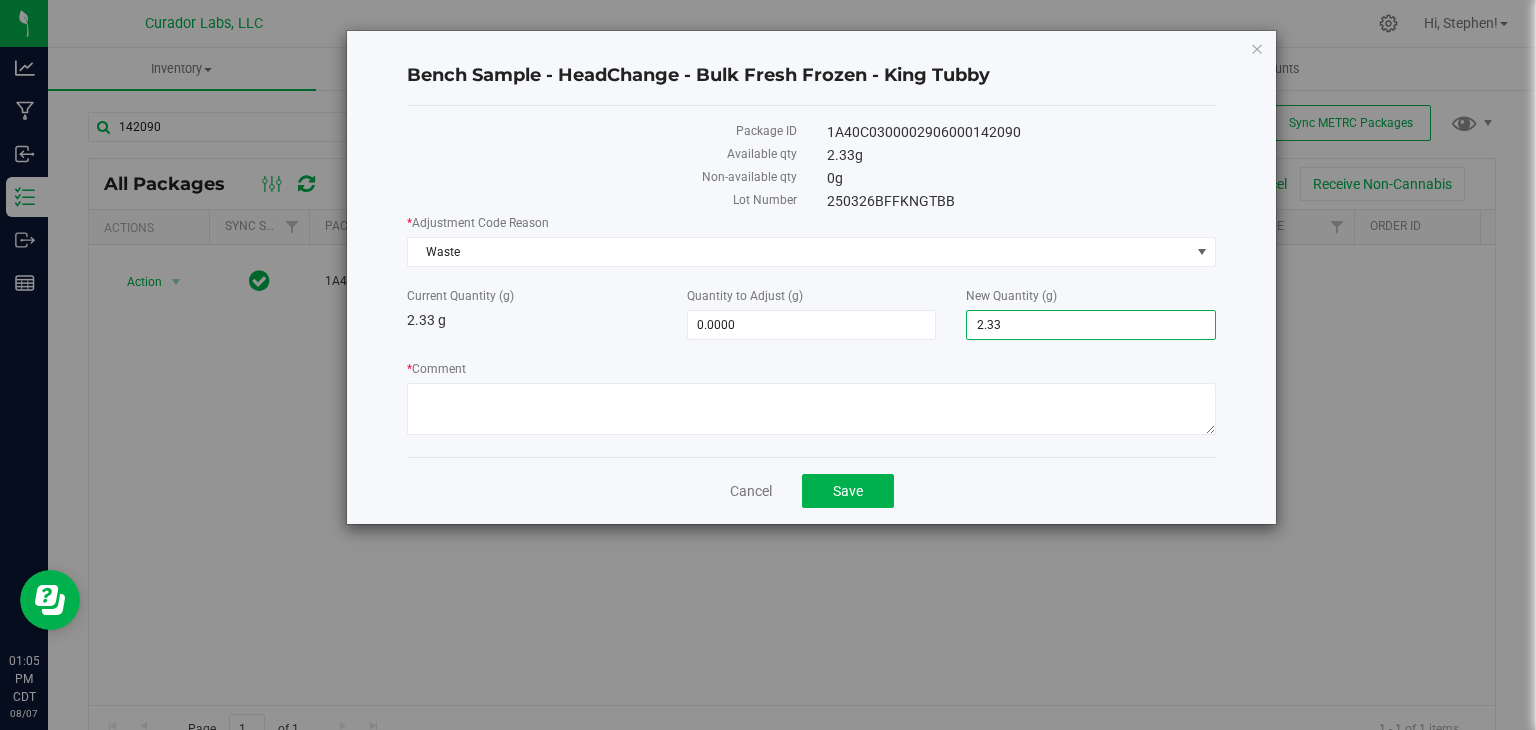 drag, startPoint x: 1041, startPoint y: 326, endPoint x: 820, endPoint y: 268, distance: 228.48413 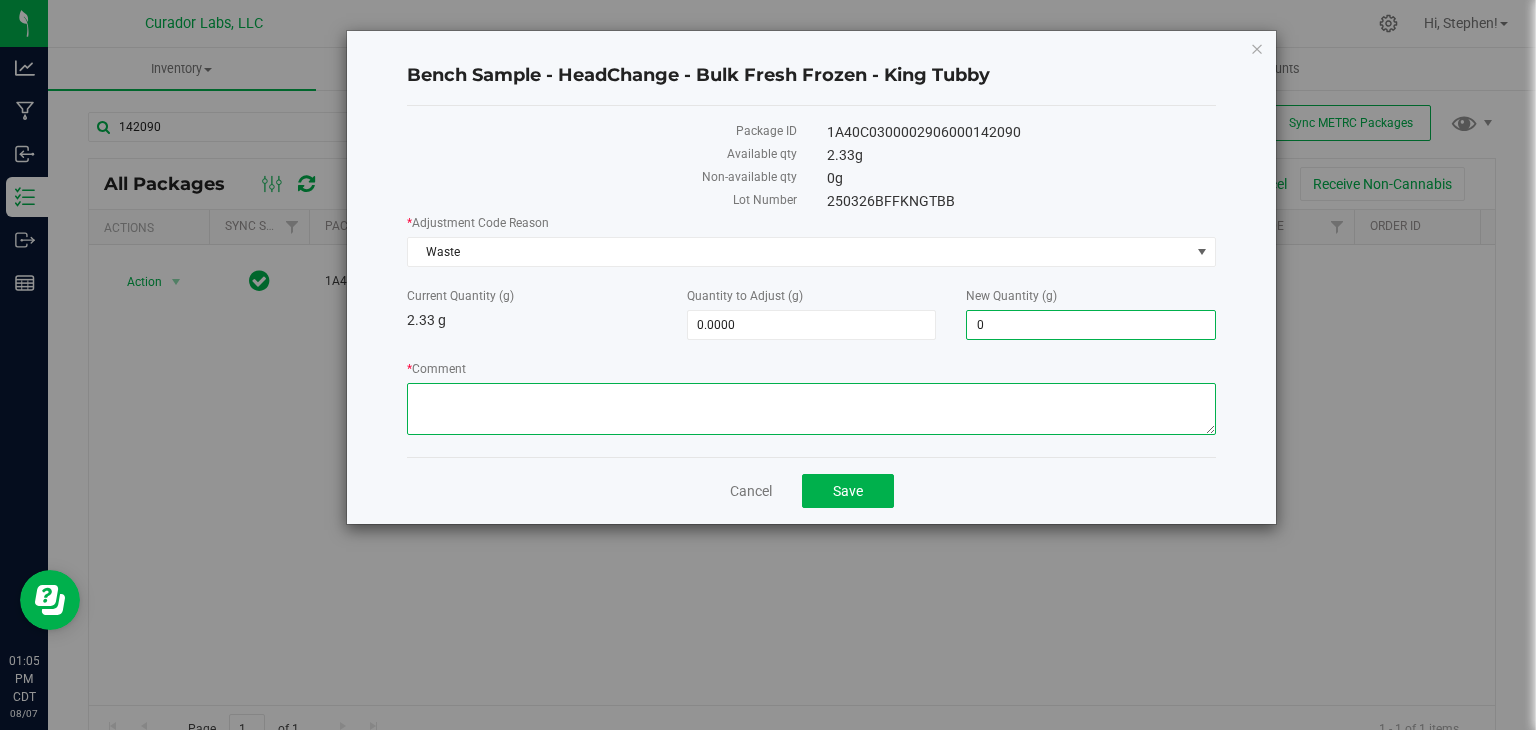 type on "-2.3300" 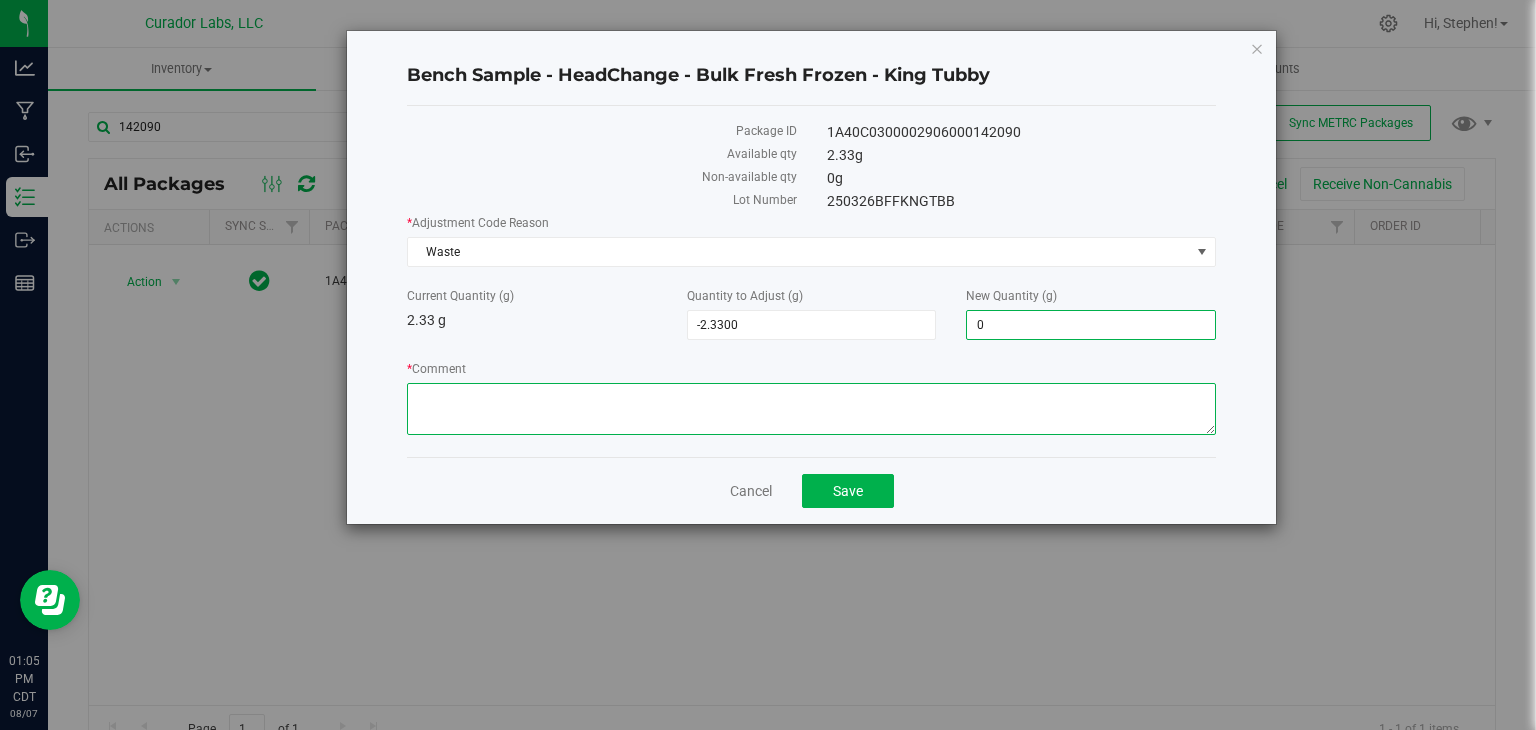 click on "*
Comment" at bounding box center (811, 409) 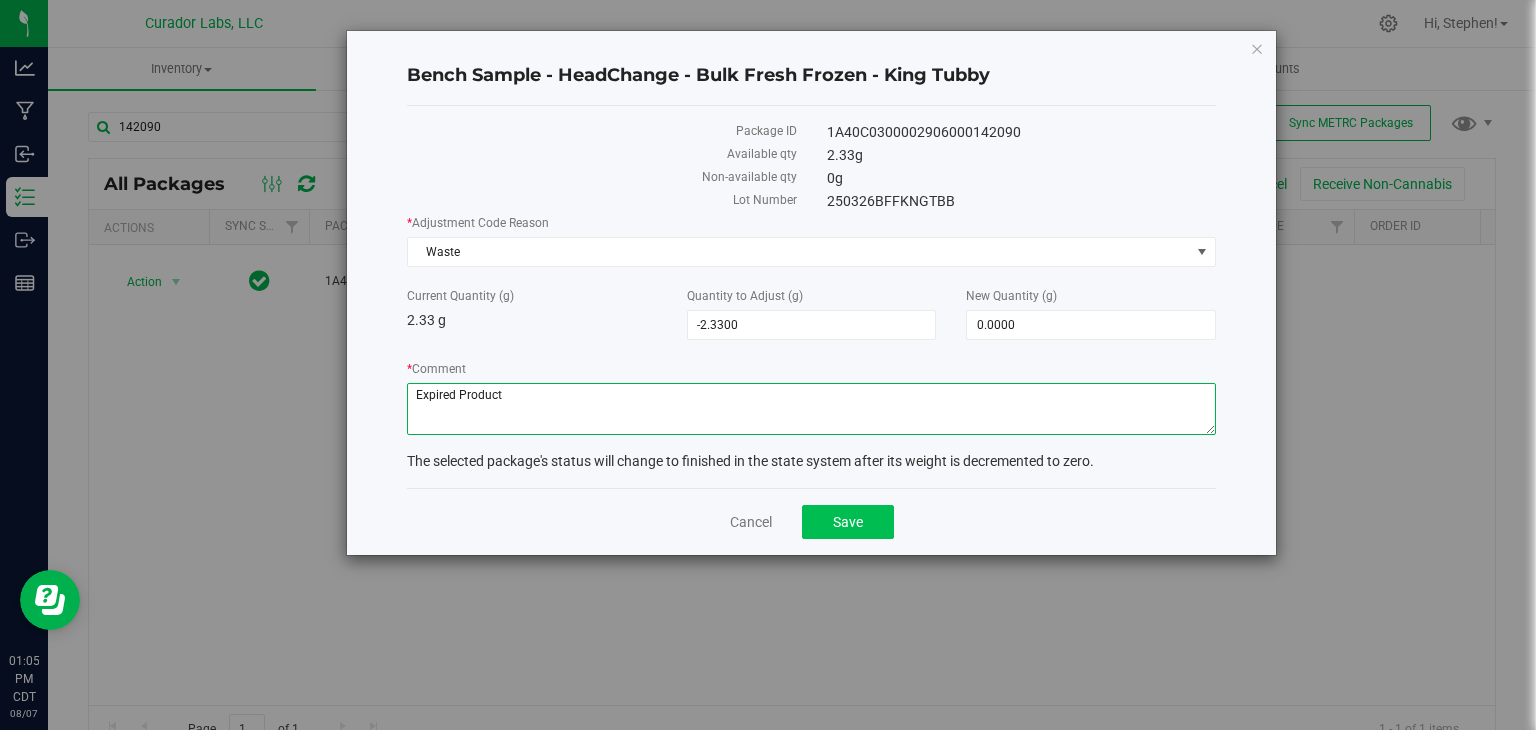 type on "Expired Product" 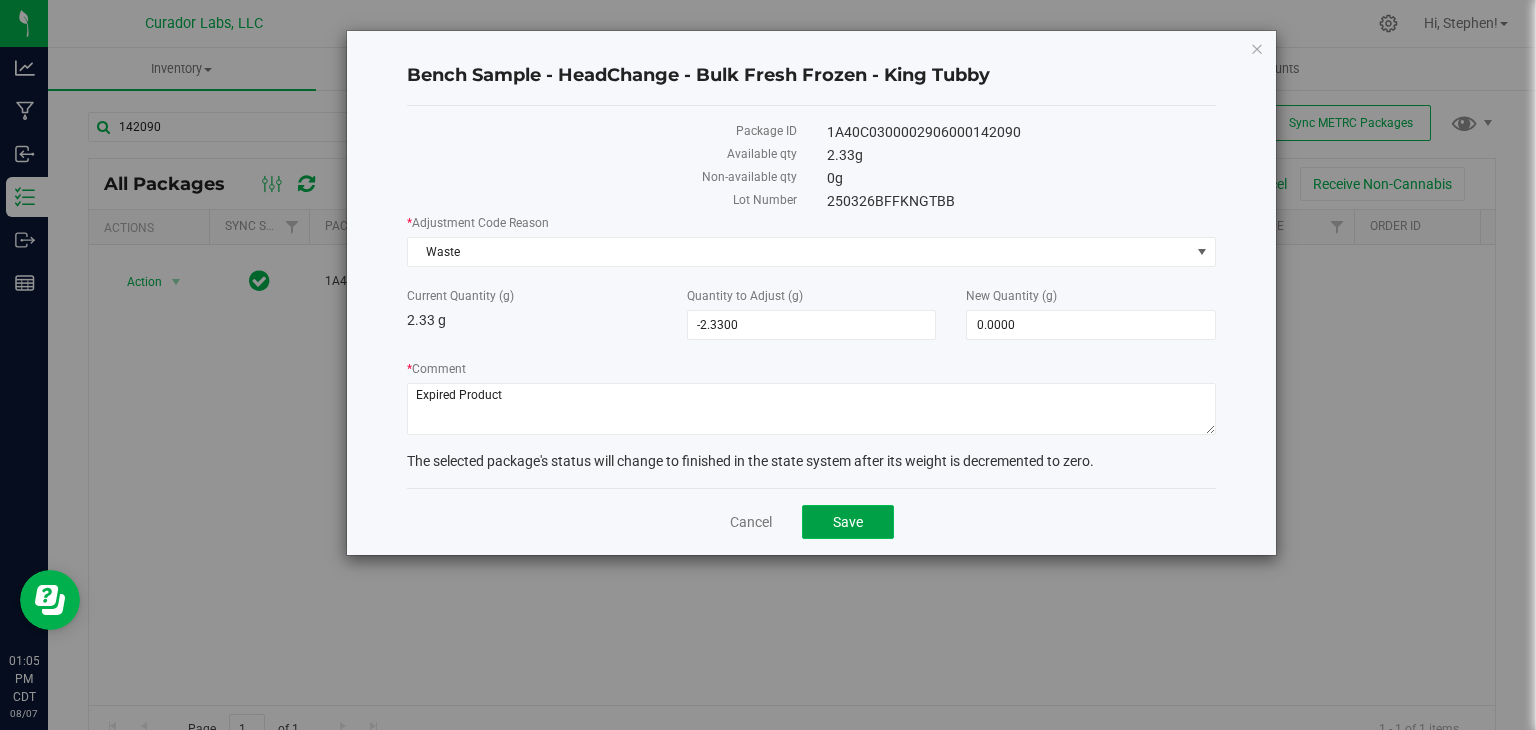 click on "Save" 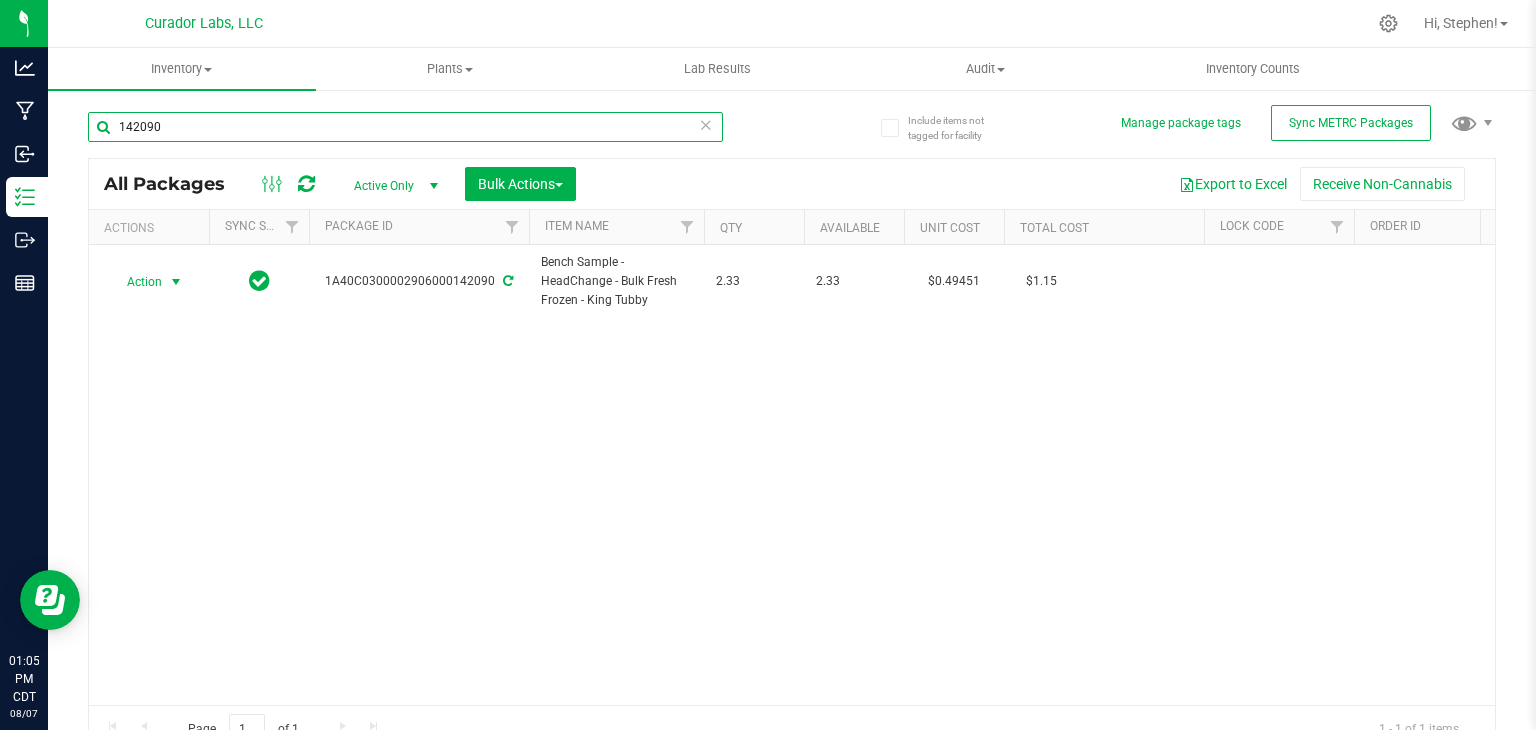 click on "142090" at bounding box center (405, 127) 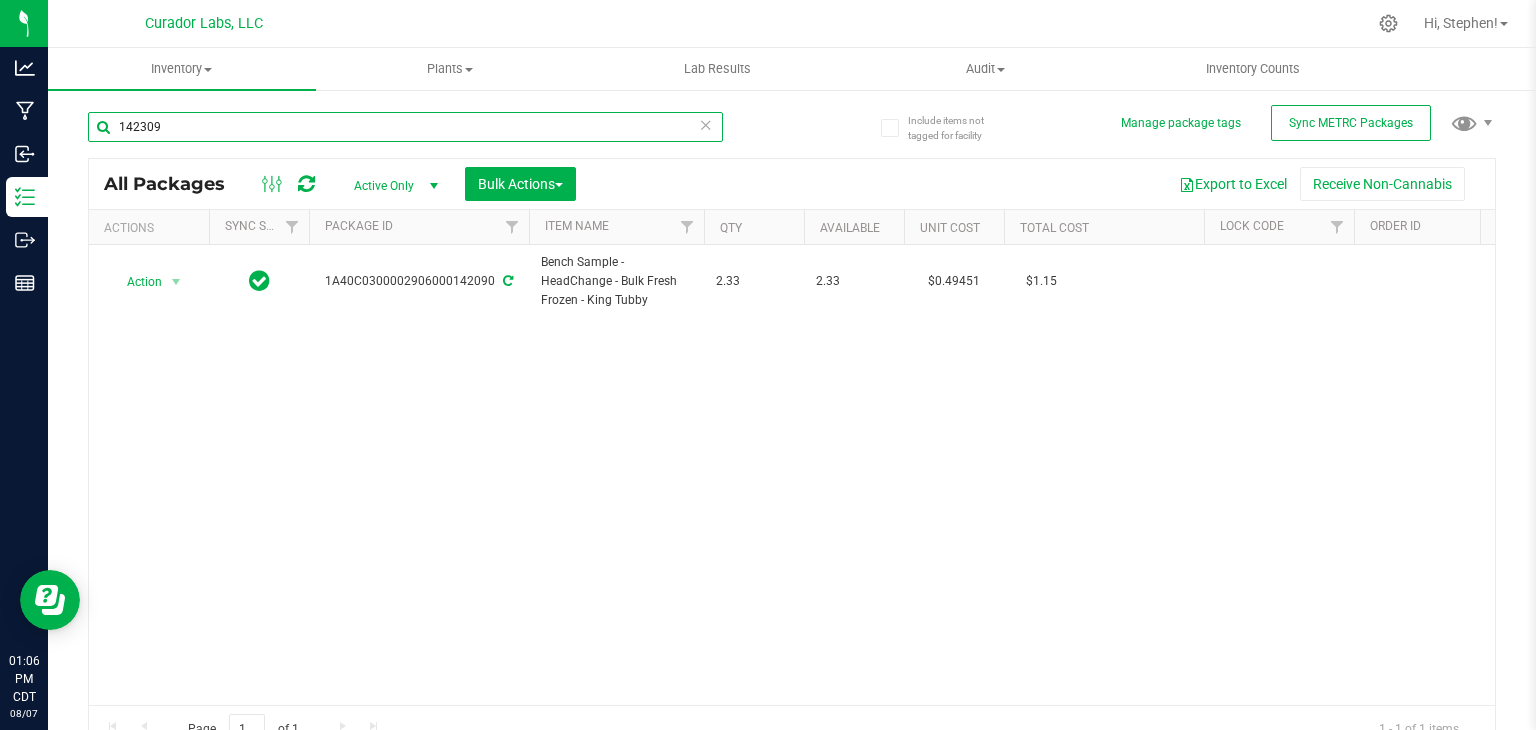 type on "142309" 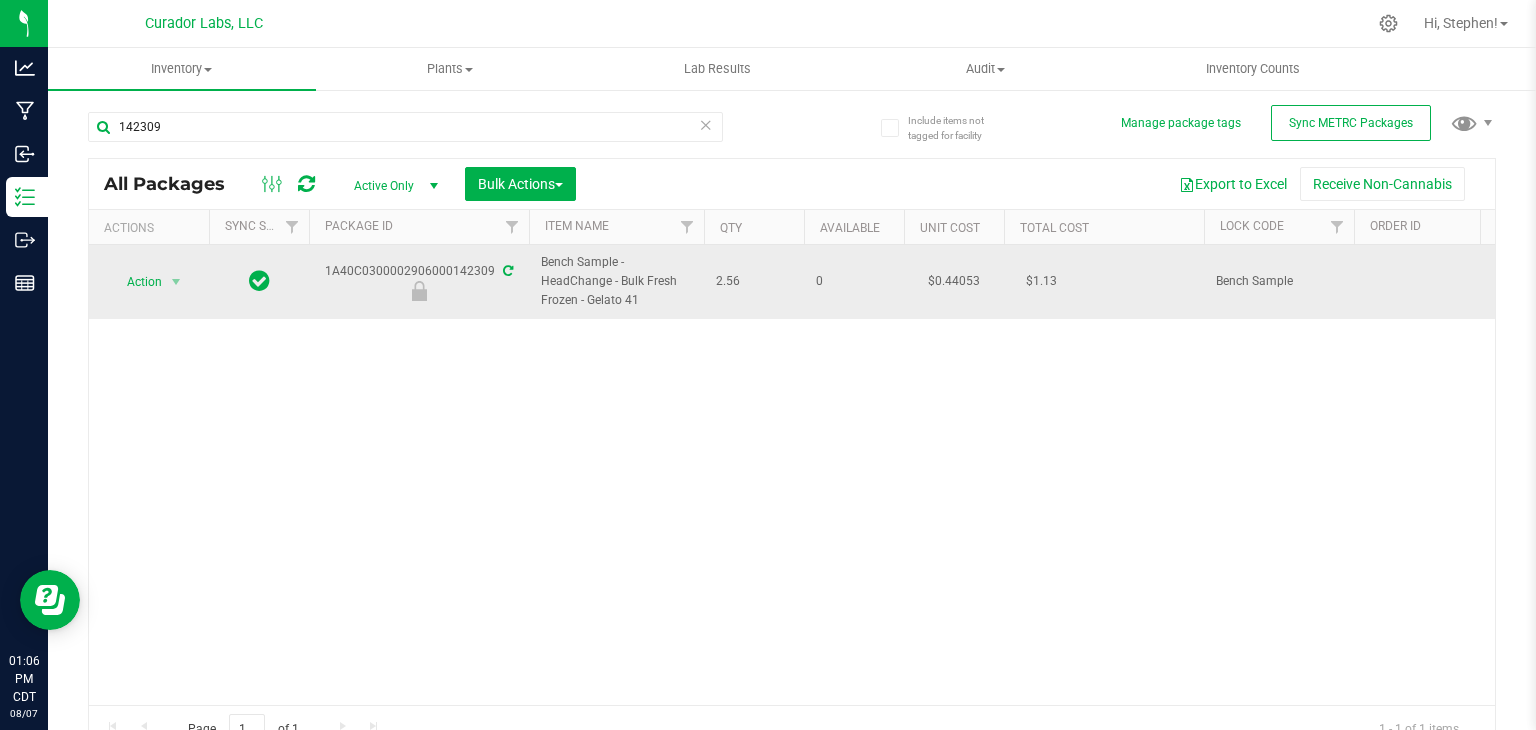 drag, startPoint x: 321, startPoint y: 272, endPoint x: 491, endPoint y: 257, distance: 170.66048 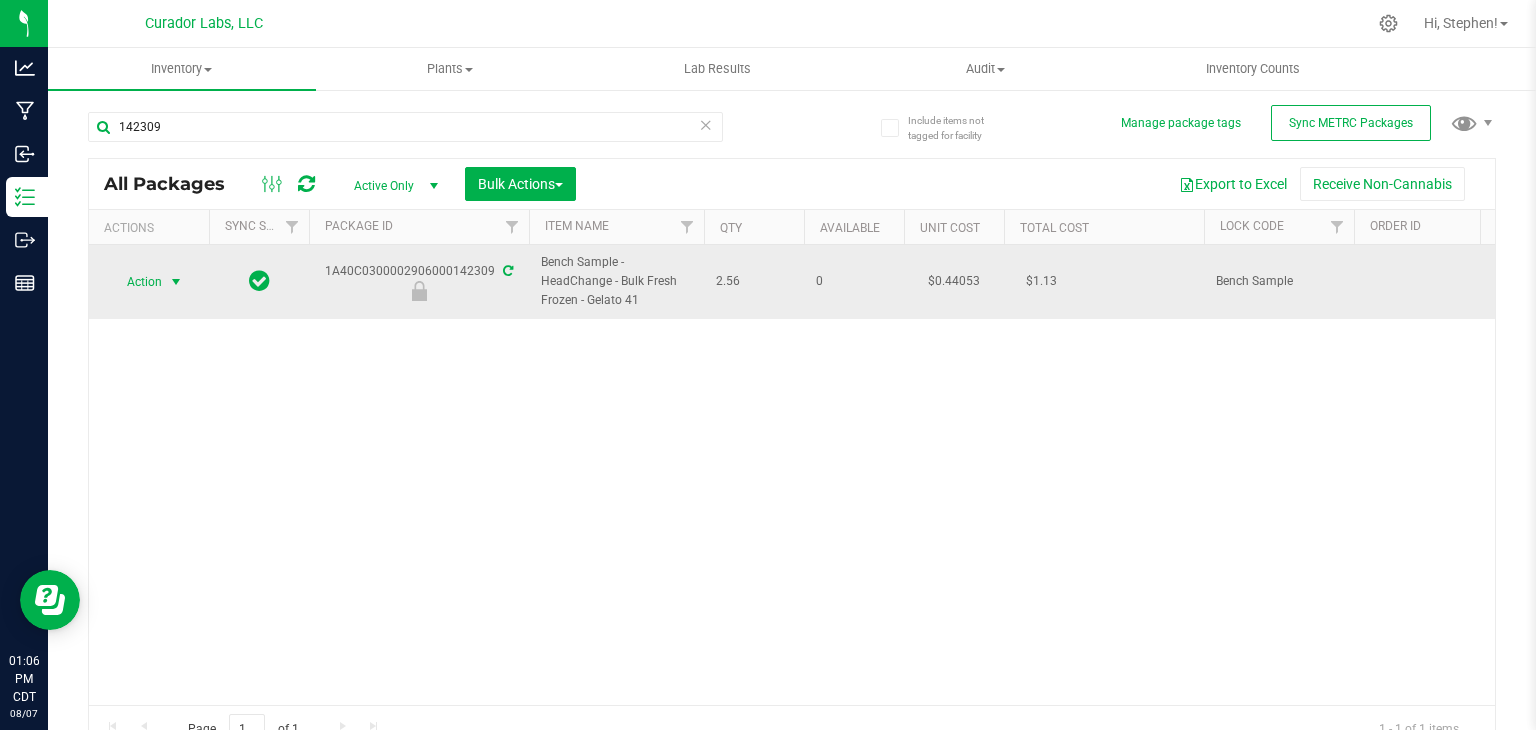 click at bounding box center [176, 282] 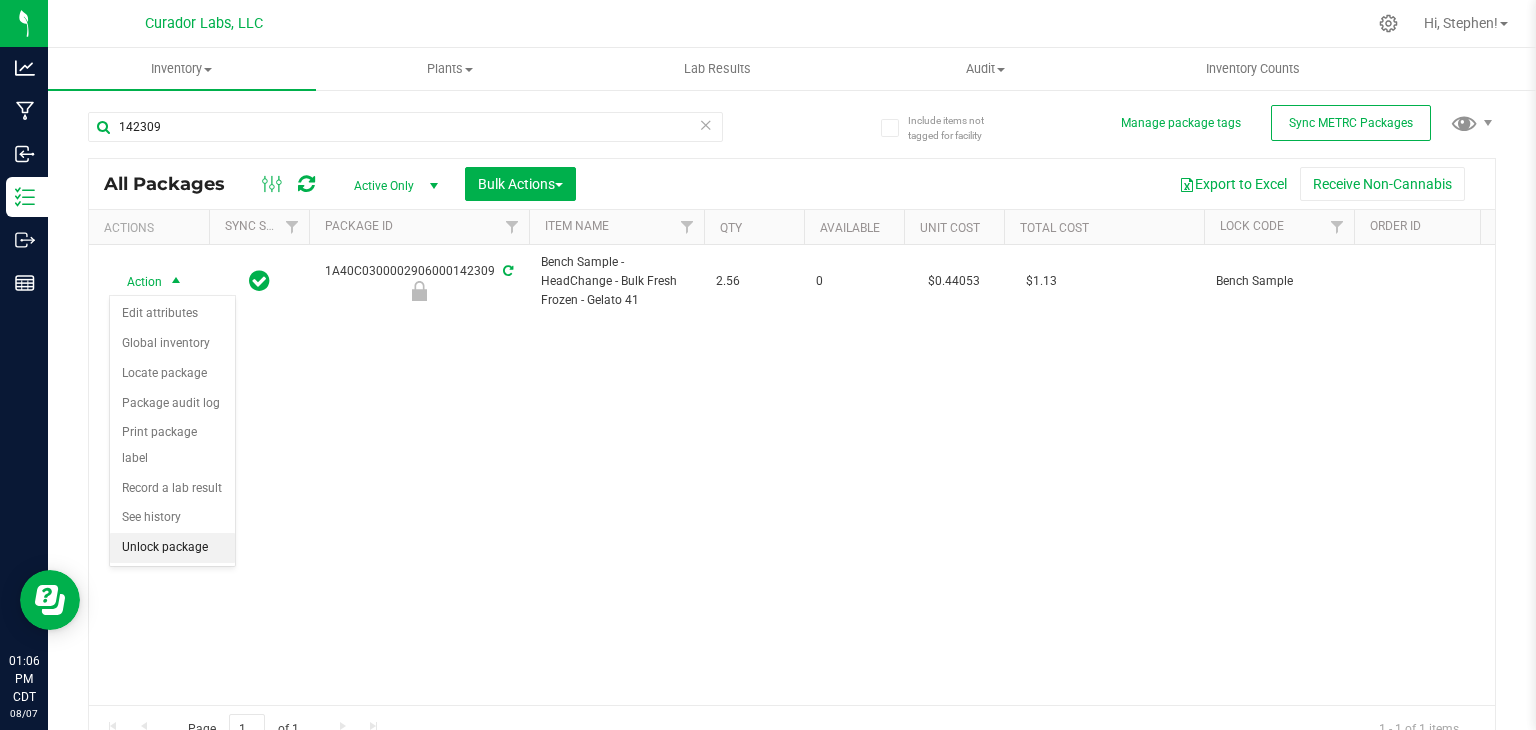 click on "Unlock package" at bounding box center (172, 548) 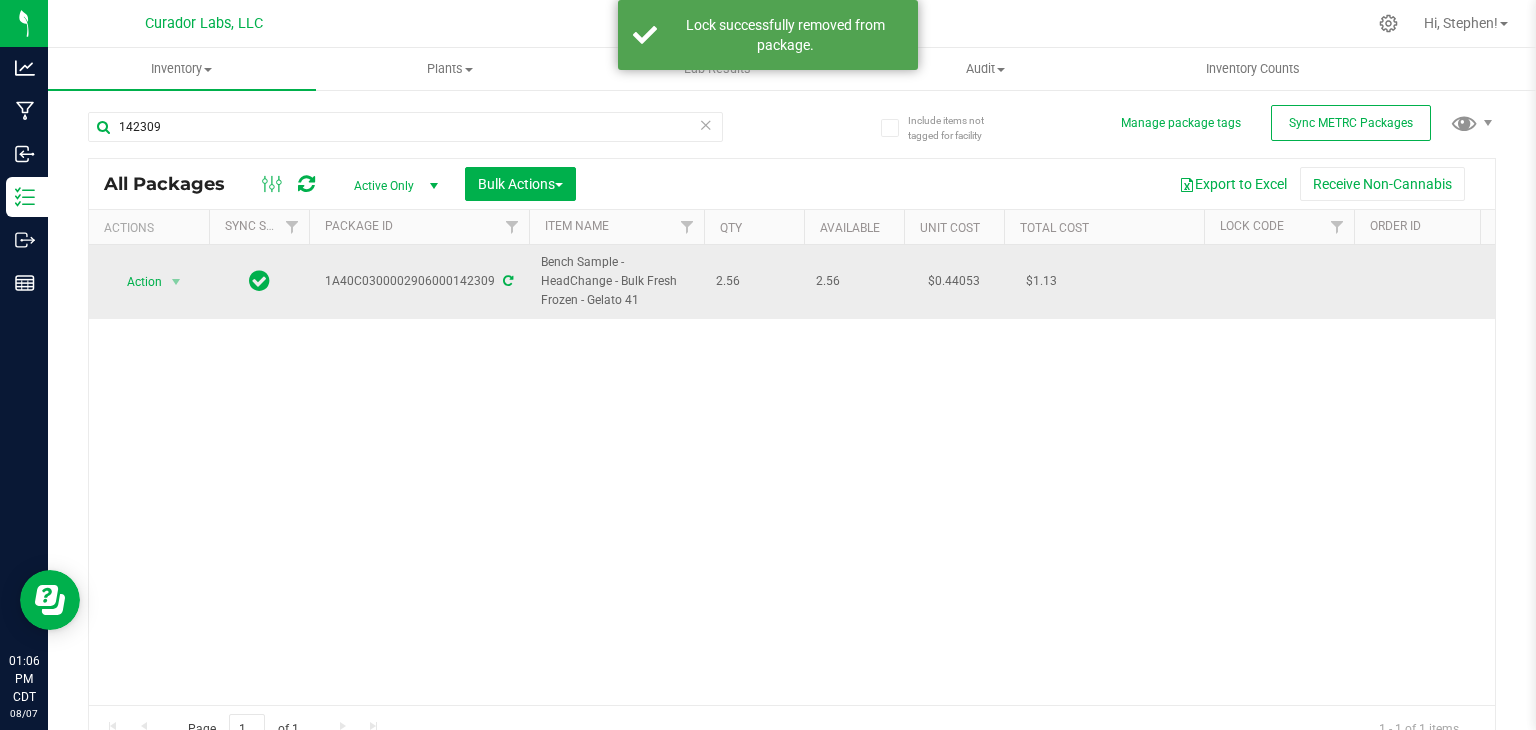 drag, startPoint x: 324, startPoint y: 279, endPoint x: 470, endPoint y: 290, distance: 146.4138 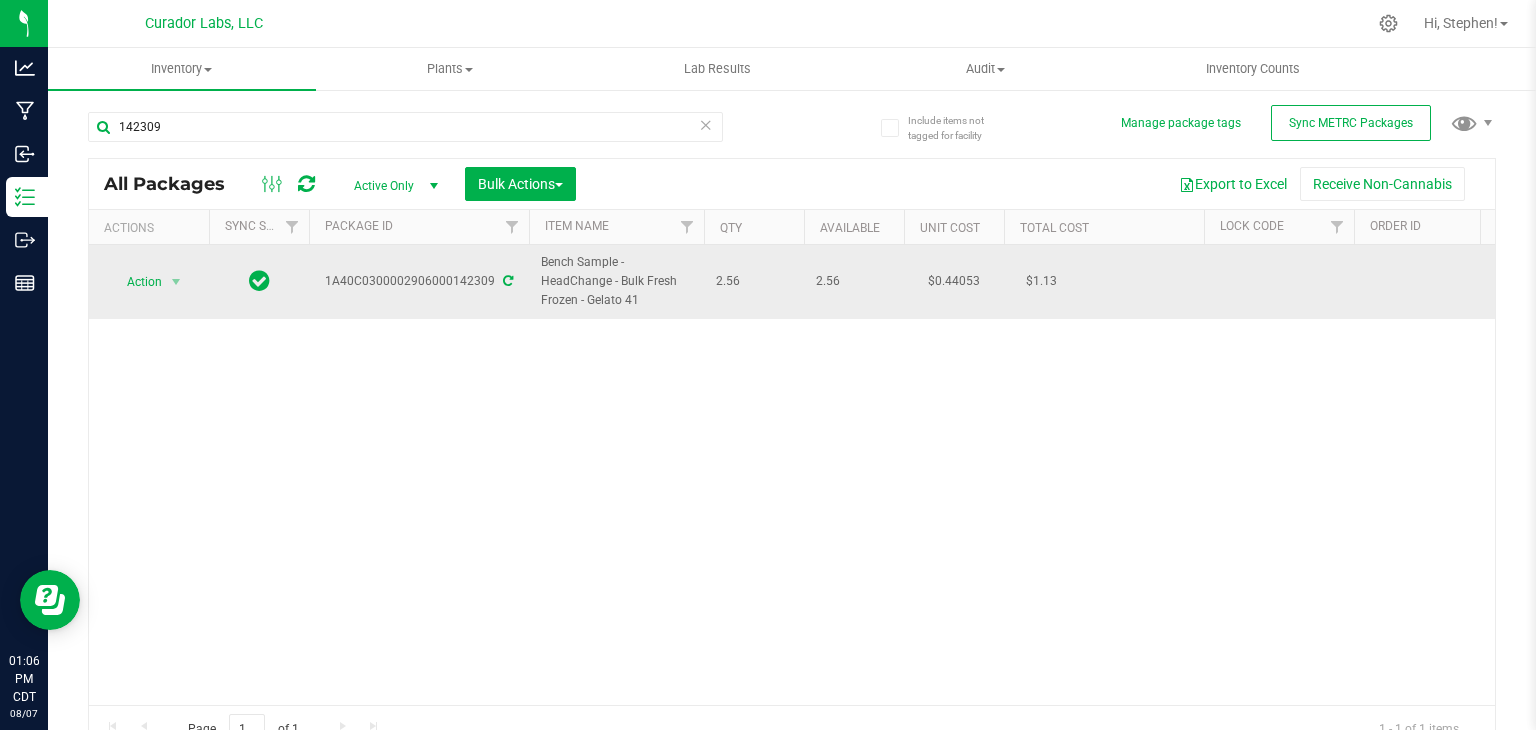 click on "Action Action Adjust qty Create package Edit attributes Global inventory Locate package Lock package Package audit log Print package label Record a lab result Retag package See history" at bounding box center [149, 282] 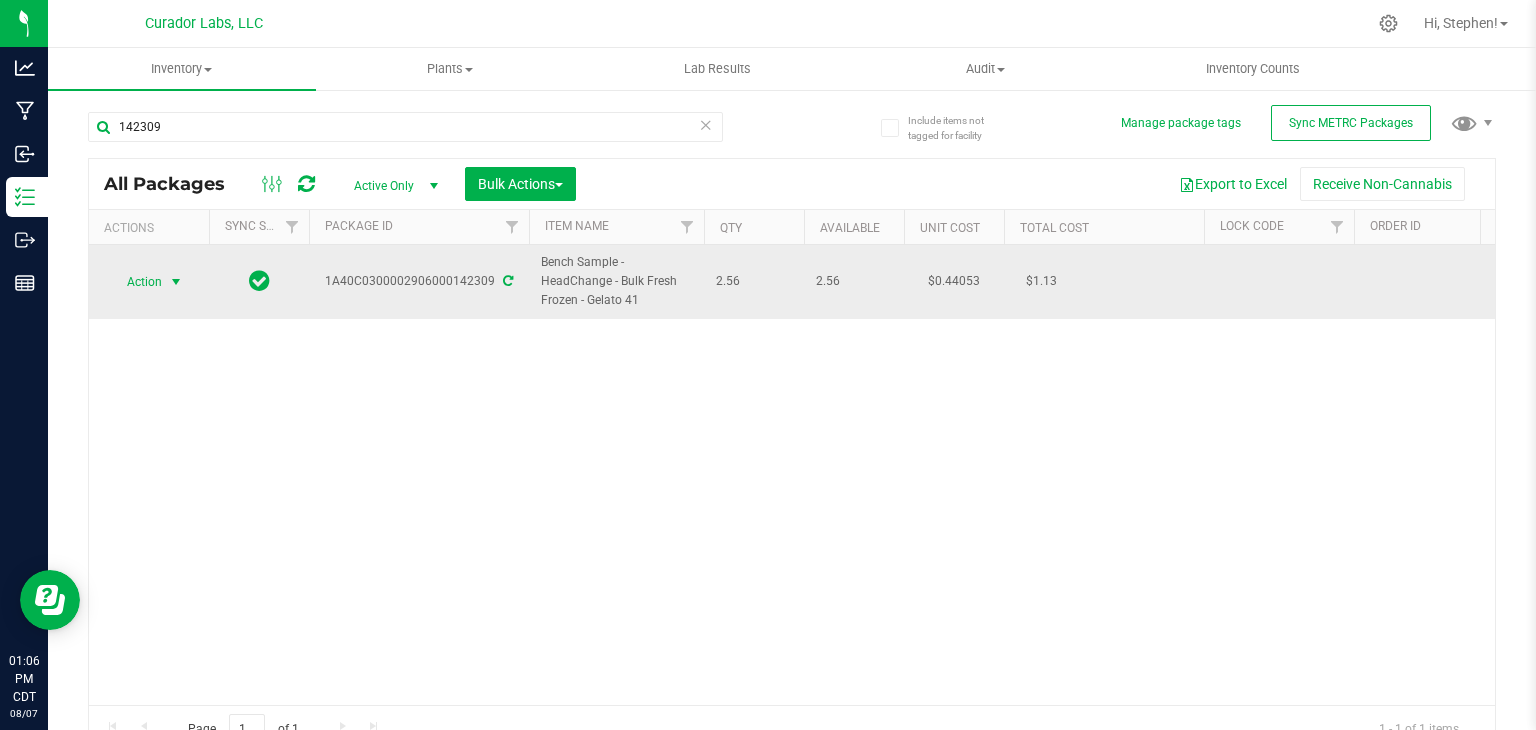 click at bounding box center (176, 282) 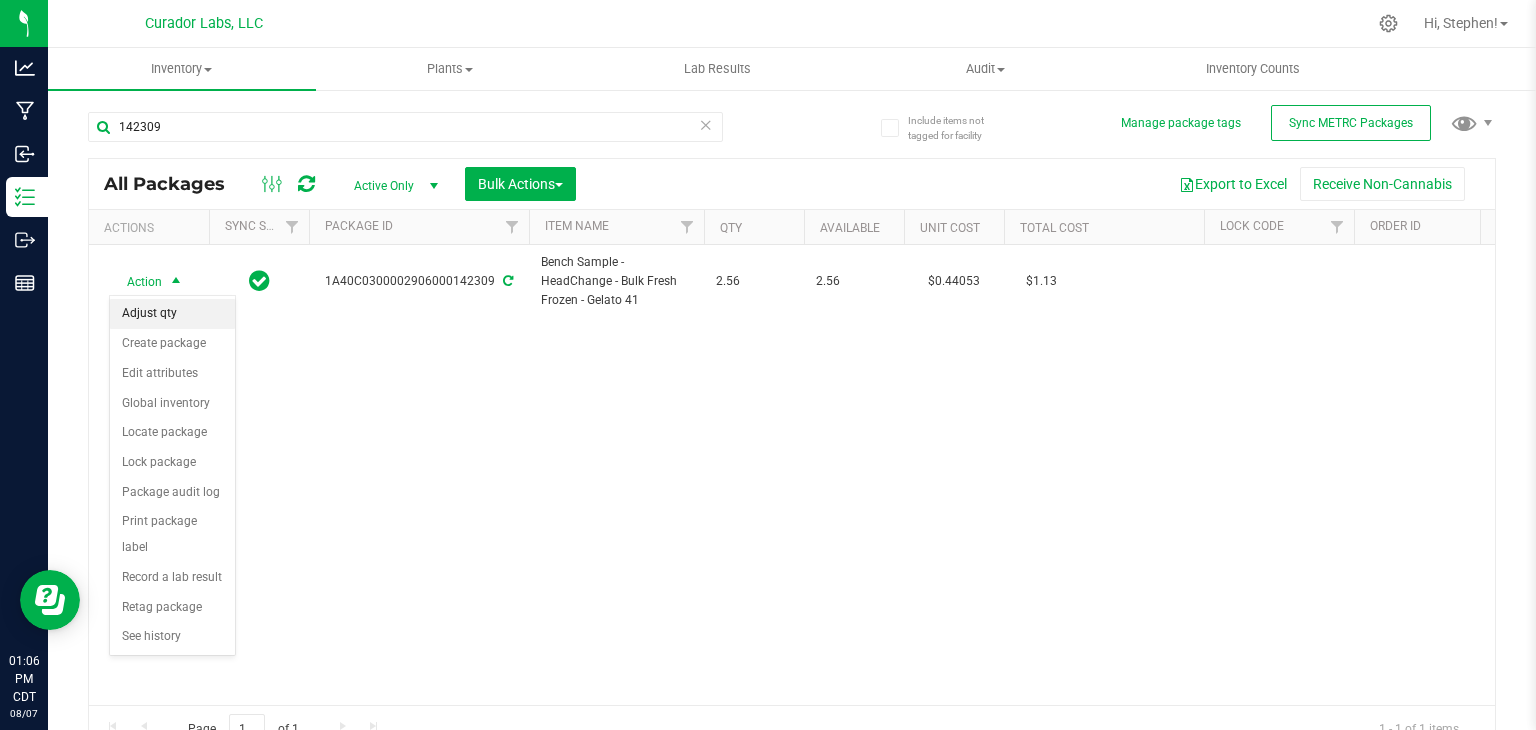 click on "Adjust qty" at bounding box center (172, 314) 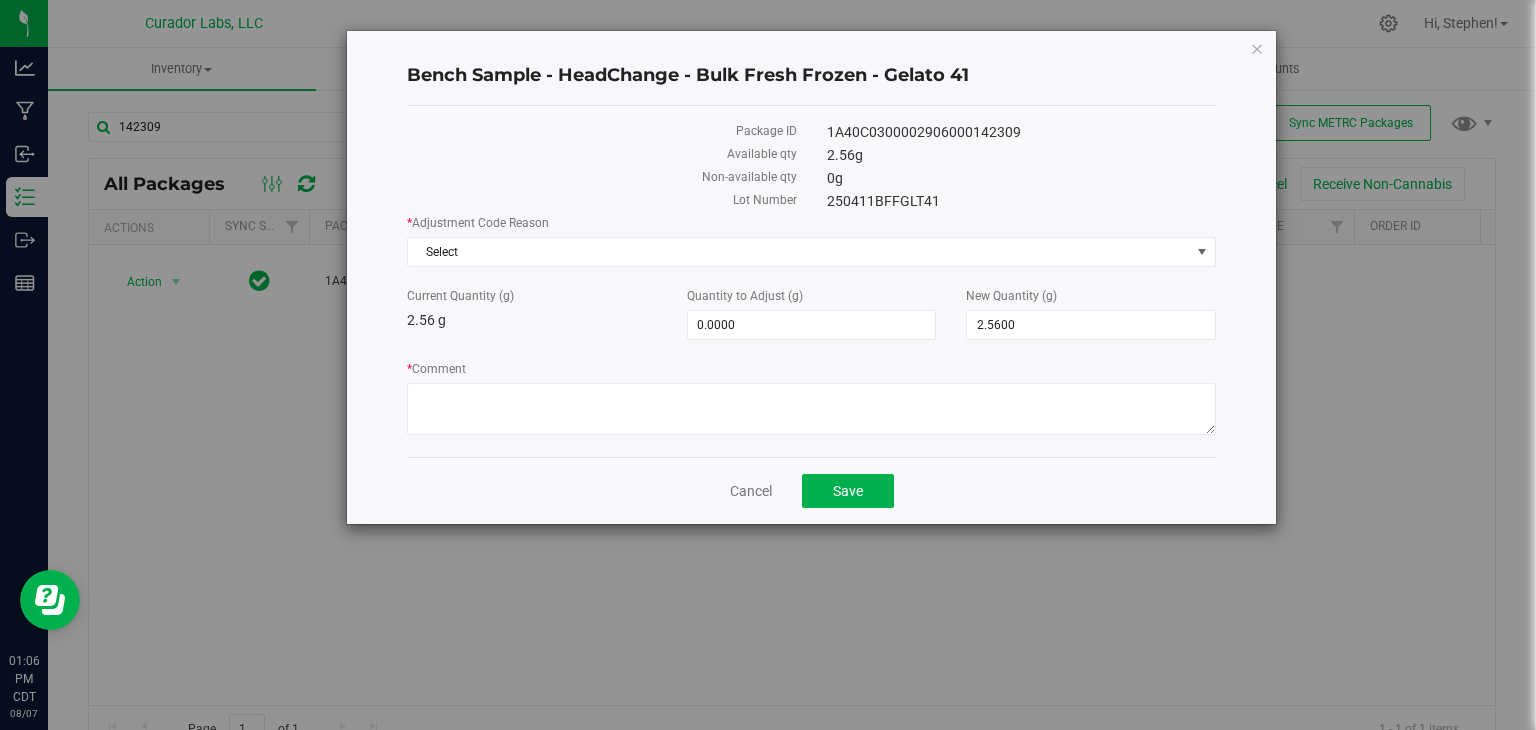 click on "*
Adjustment Code Reason
Select Select API Error Damaged Drying Mandatory State Destruction Moisture Weight Change Over/Under Pulled Package Material Recall Spoilage Theft Typing Error Waste
Current Quantity (g)
2.56 g
Quantity to Adjust (g)
0.0000 0
New Quantity (g)
2.5600 2.56
*
Comment" at bounding box center [811, 327] 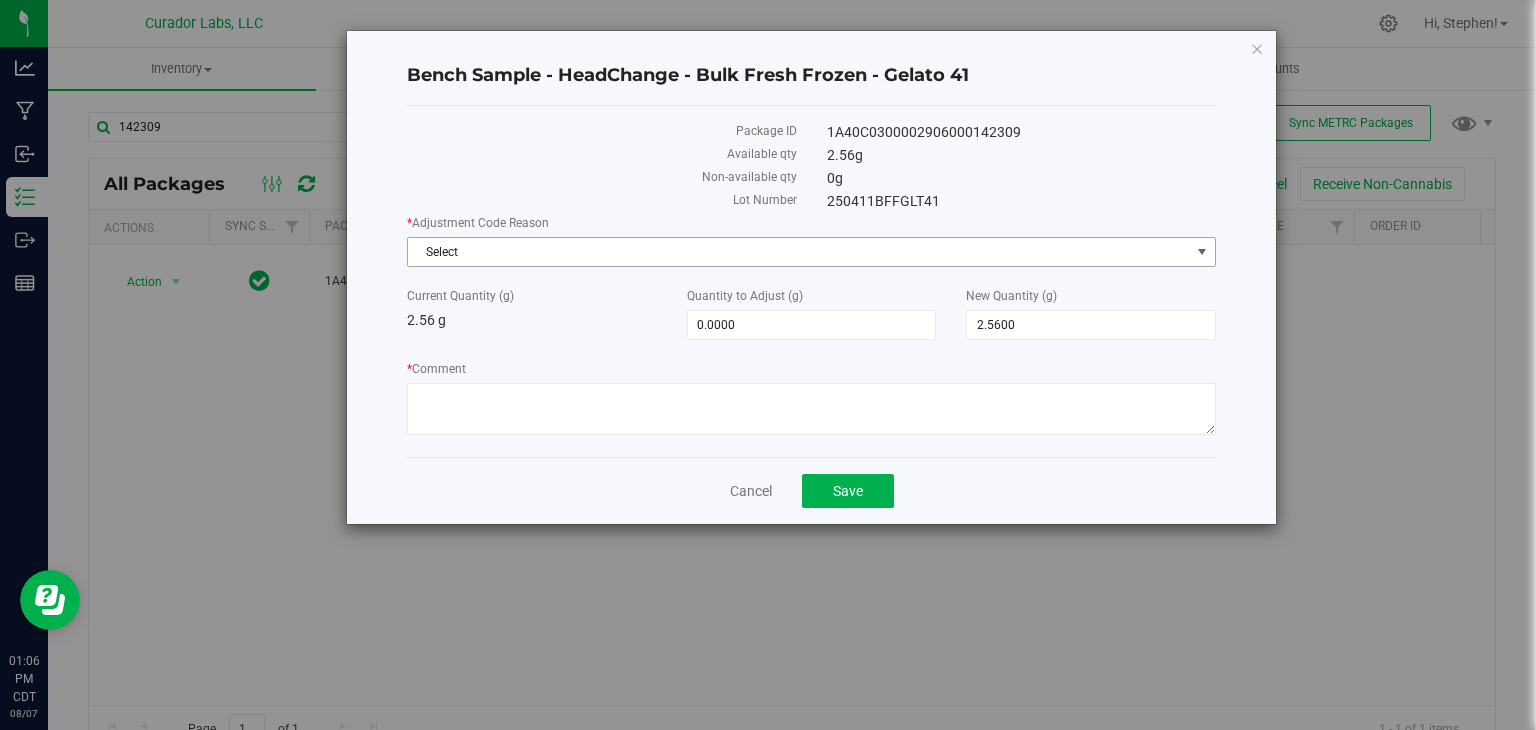 click on "Select" at bounding box center (799, 252) 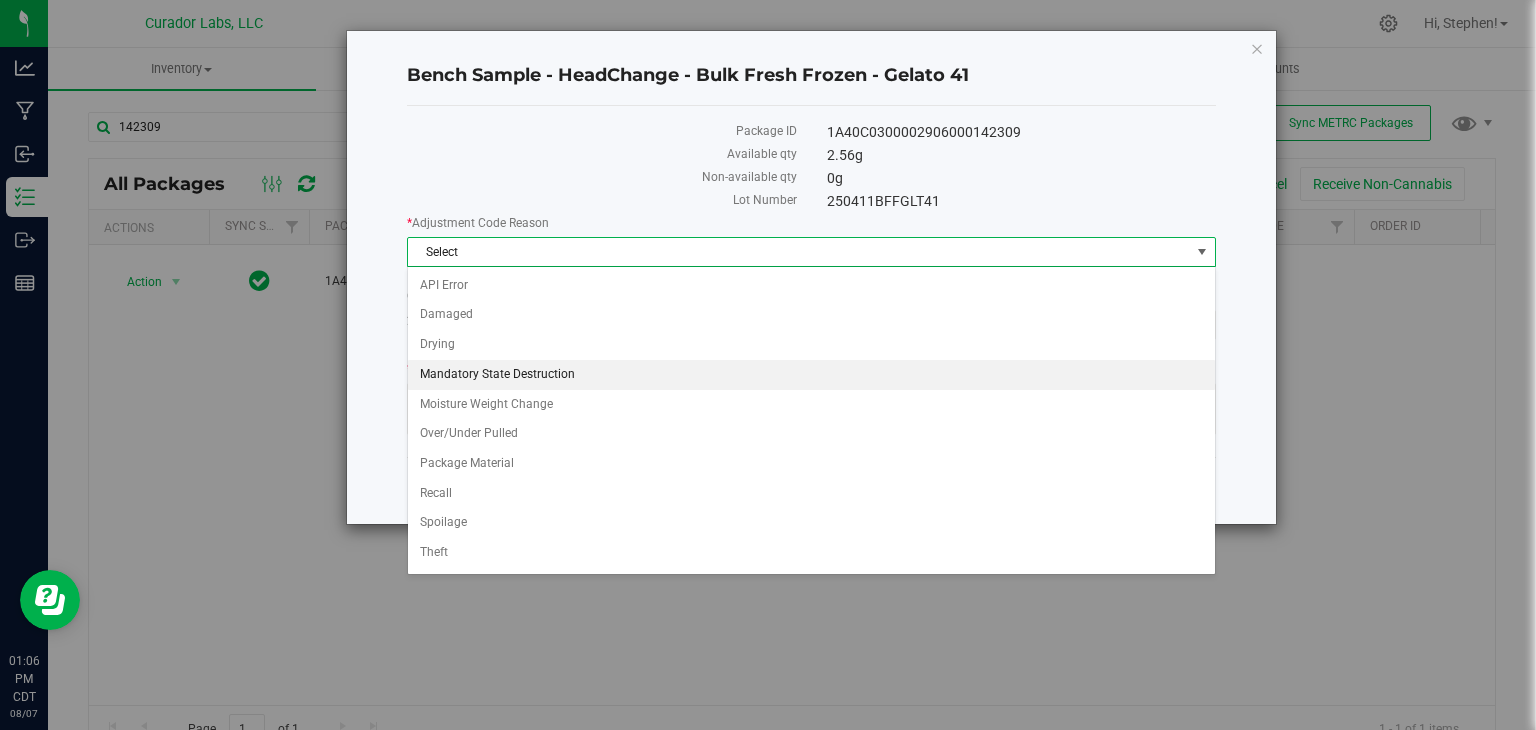 scroll, scrollTop: 52, scrollLeft: 0, axis: vertical 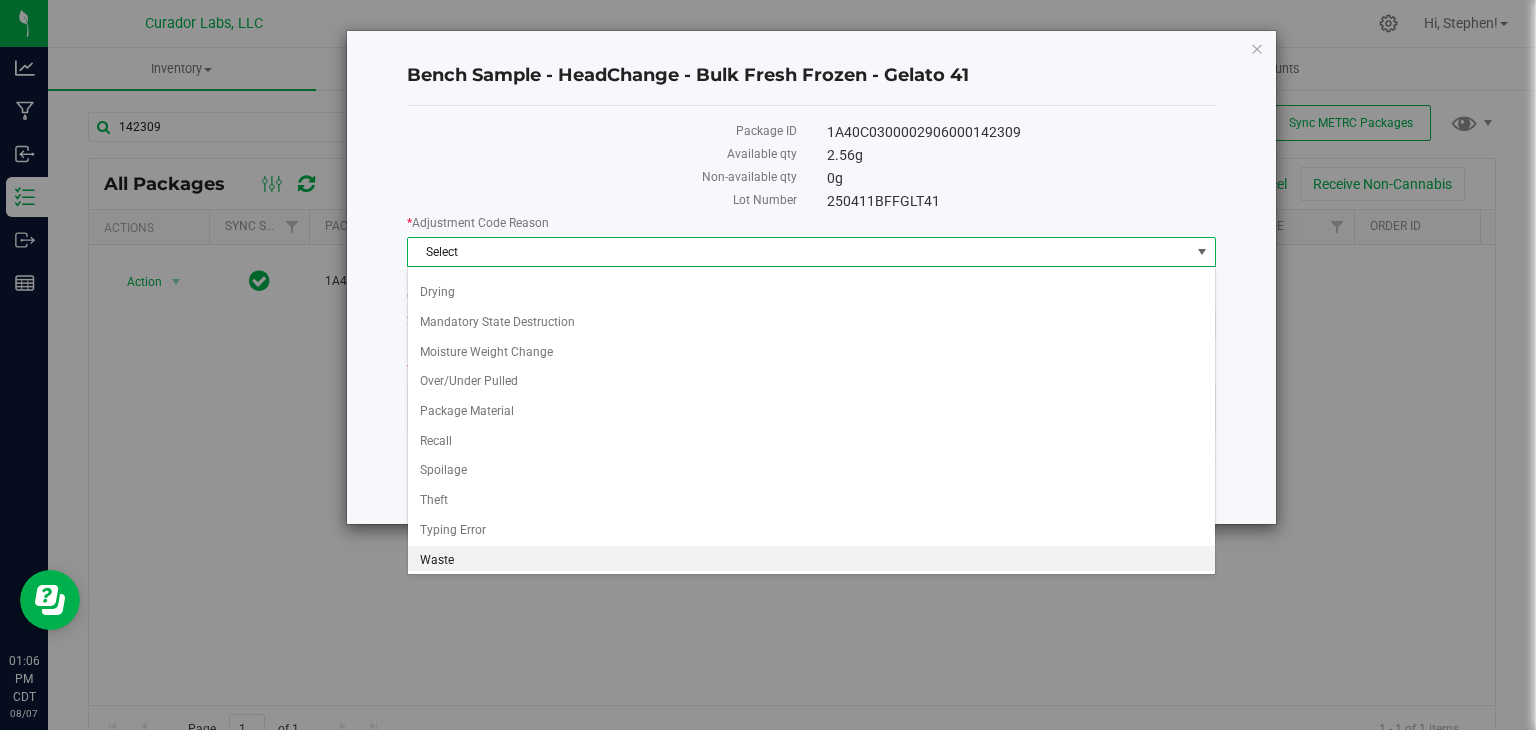 click on "Waste" at bounding box center [811, 561] 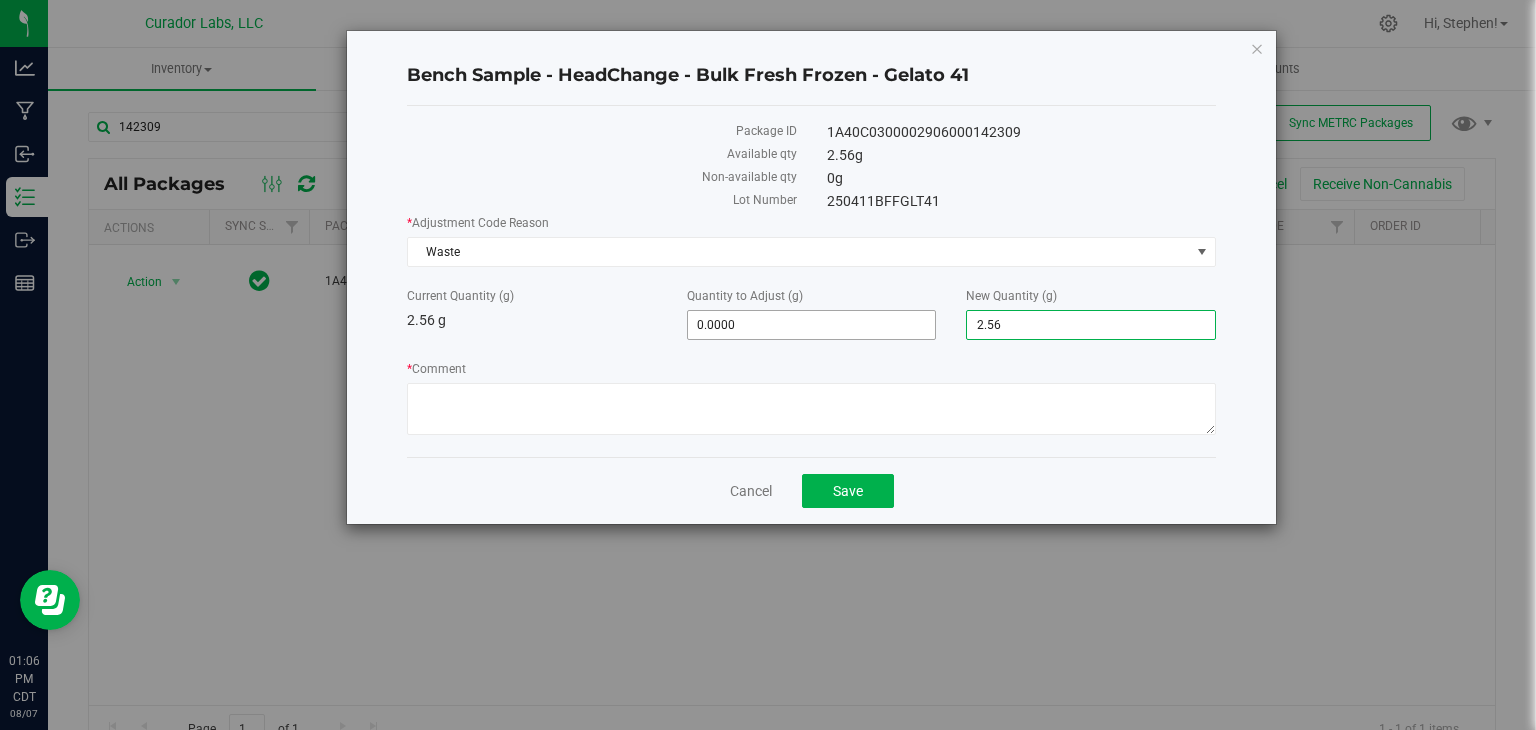 drag, startPoint x: 1061, startPoint y: 311, endPoint x: 922, endPoint y: 311, distance: 139 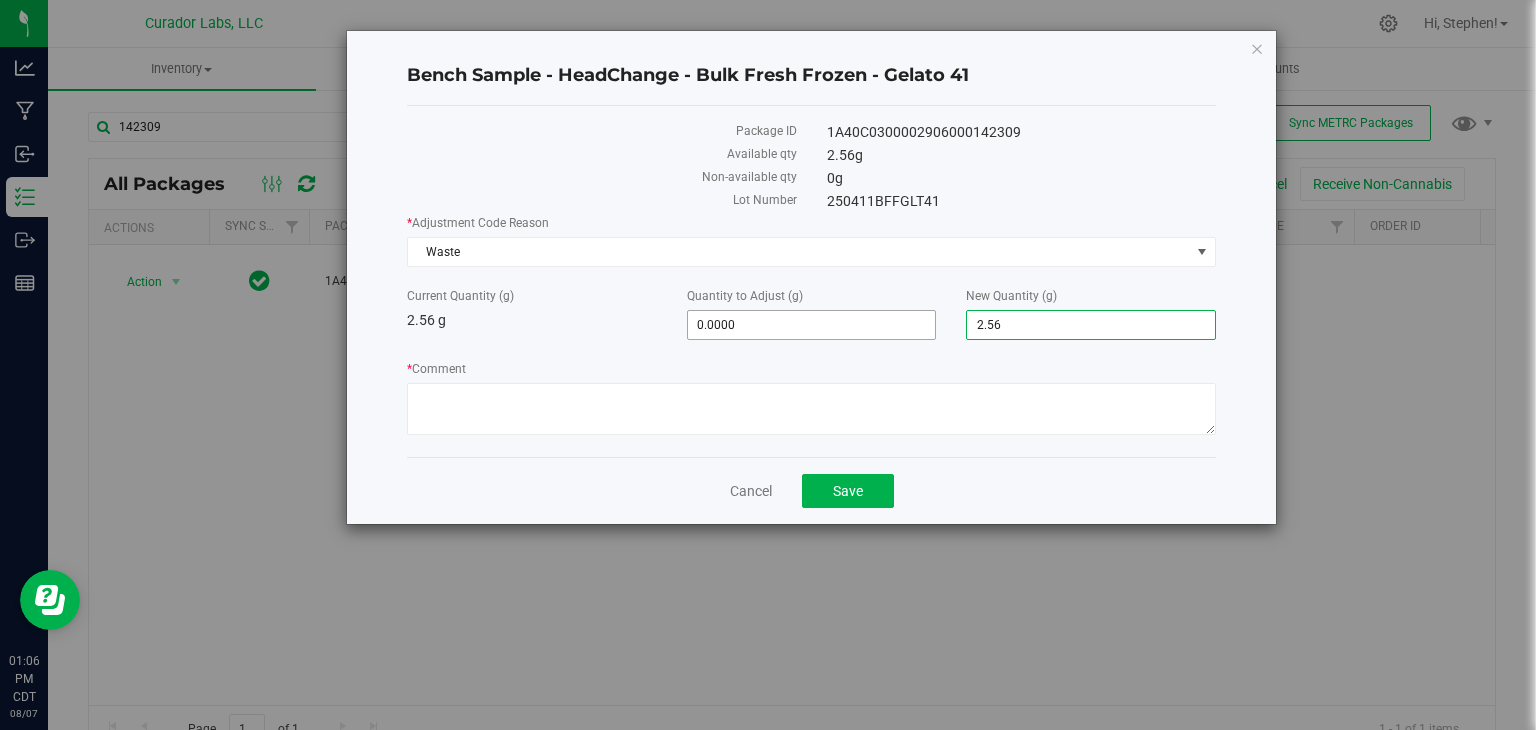 drag, startPoint x: 1057, startPoint y: 315, endPoint x: 896, endPoint y: 318, distance: 161.02795 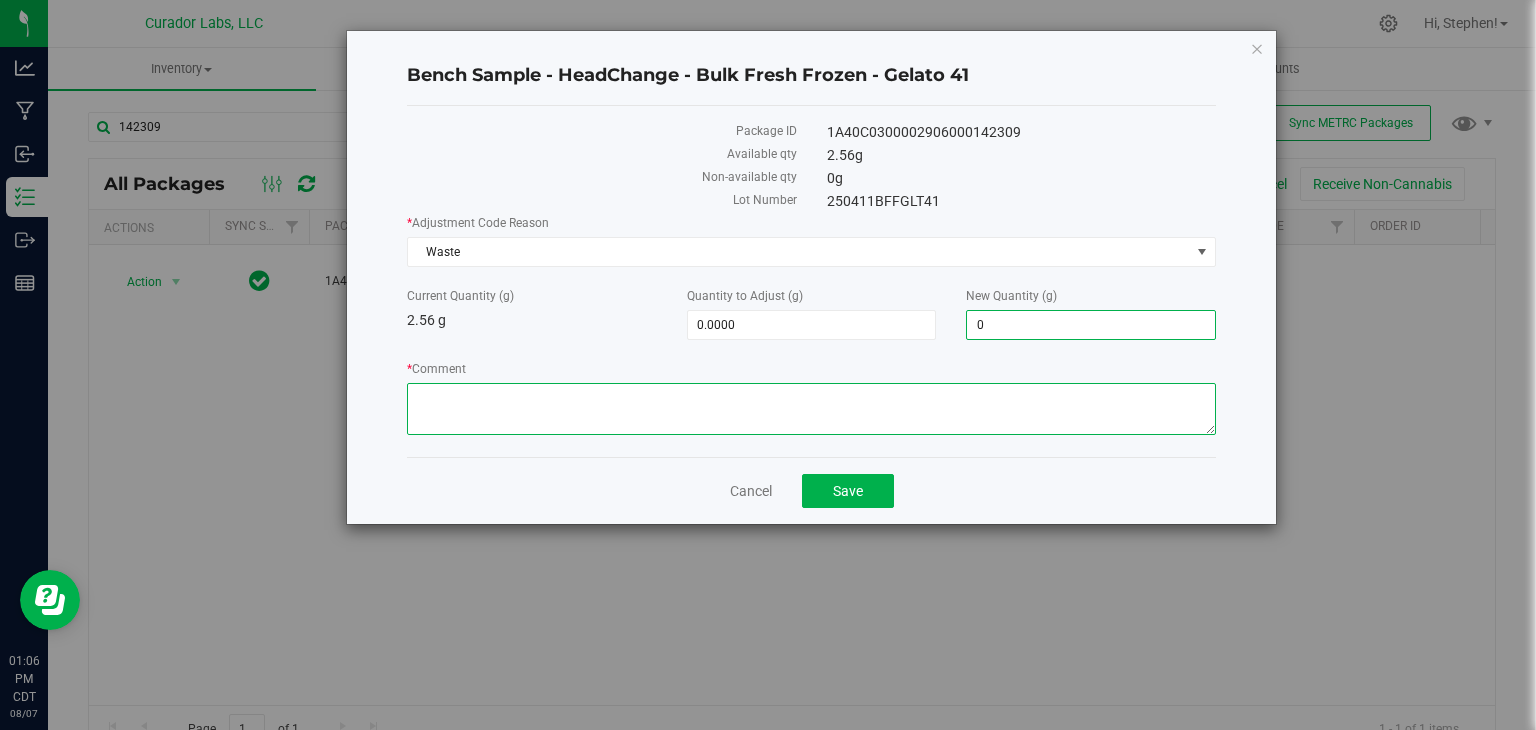 type on "-2.5600" 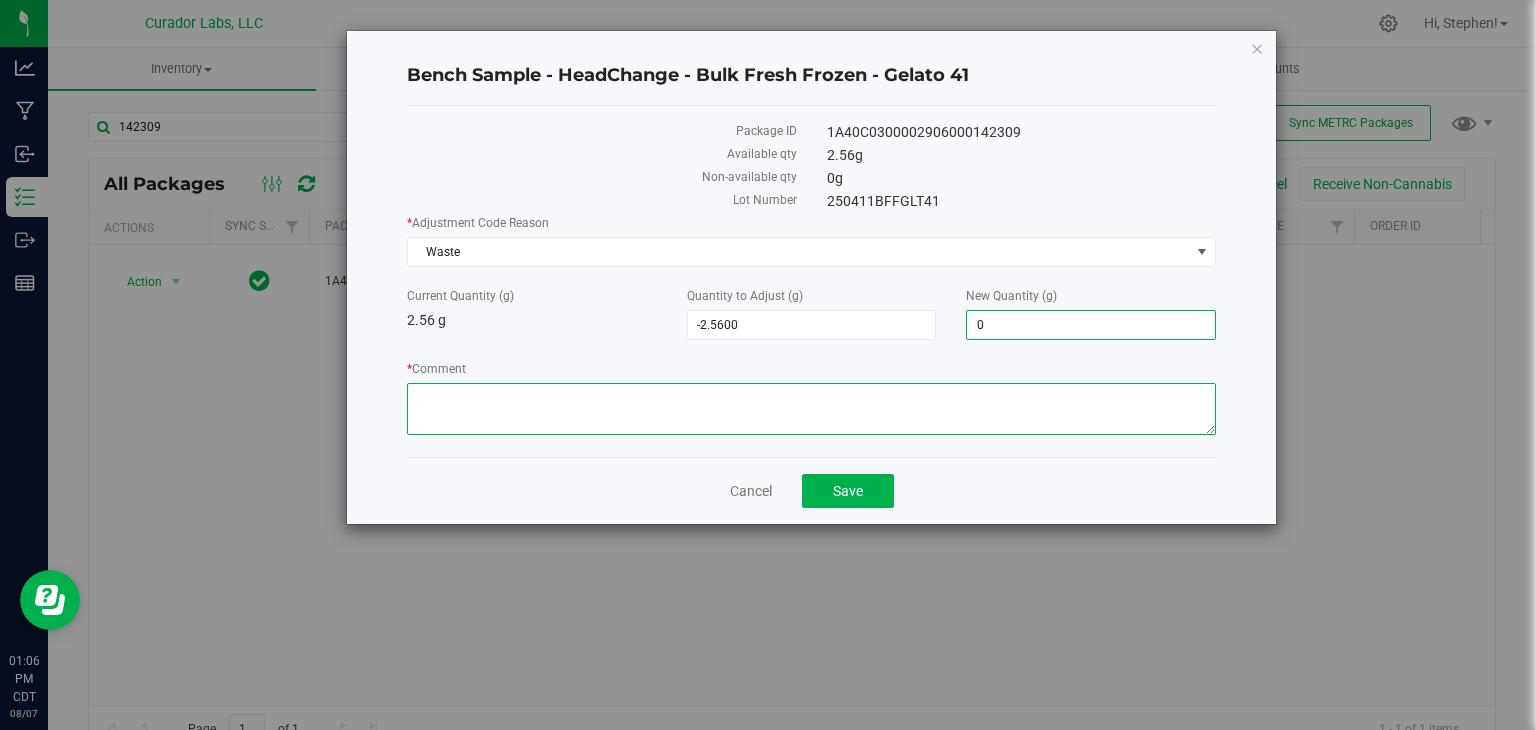 click on "*
Comment" at bounding box center (811, 409) 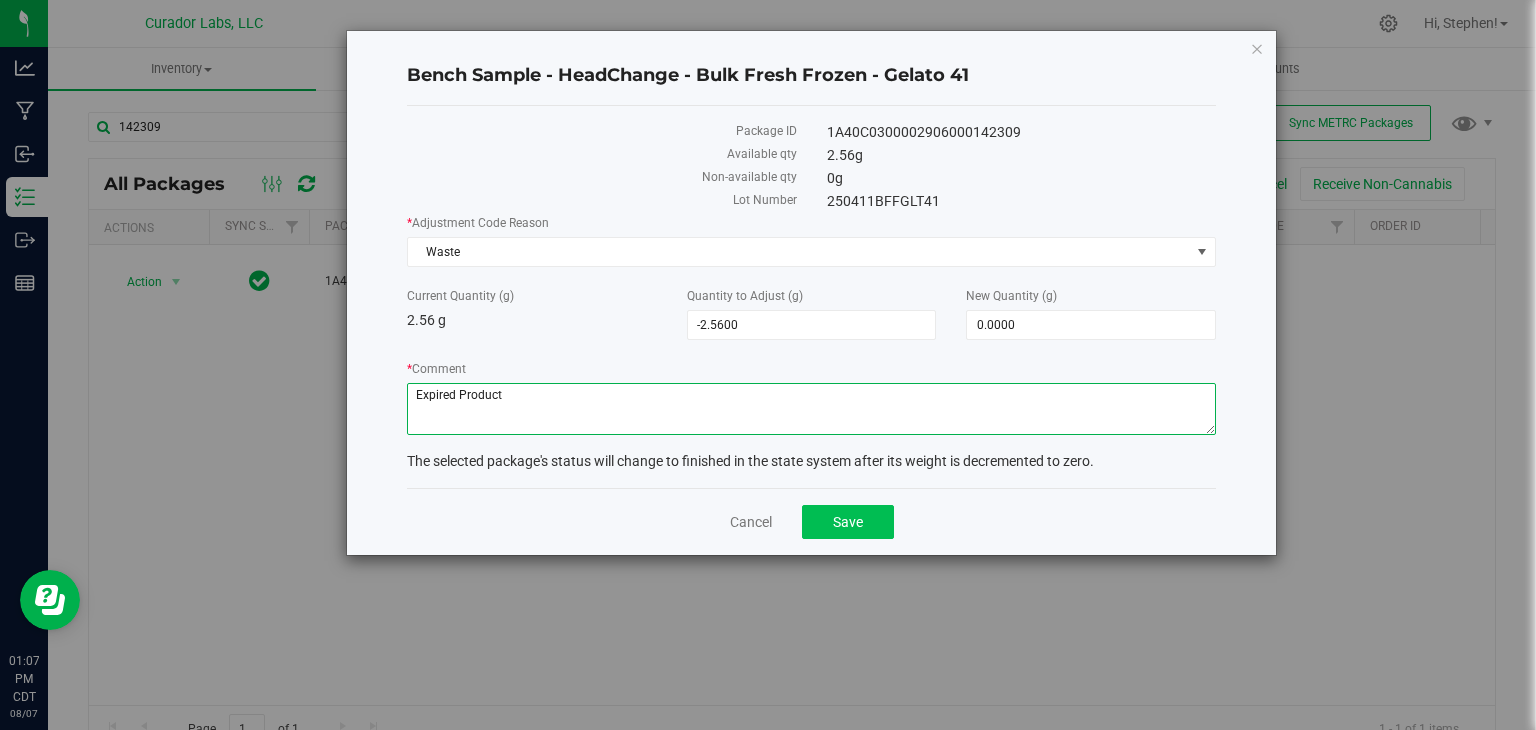 type on "Expired Product" 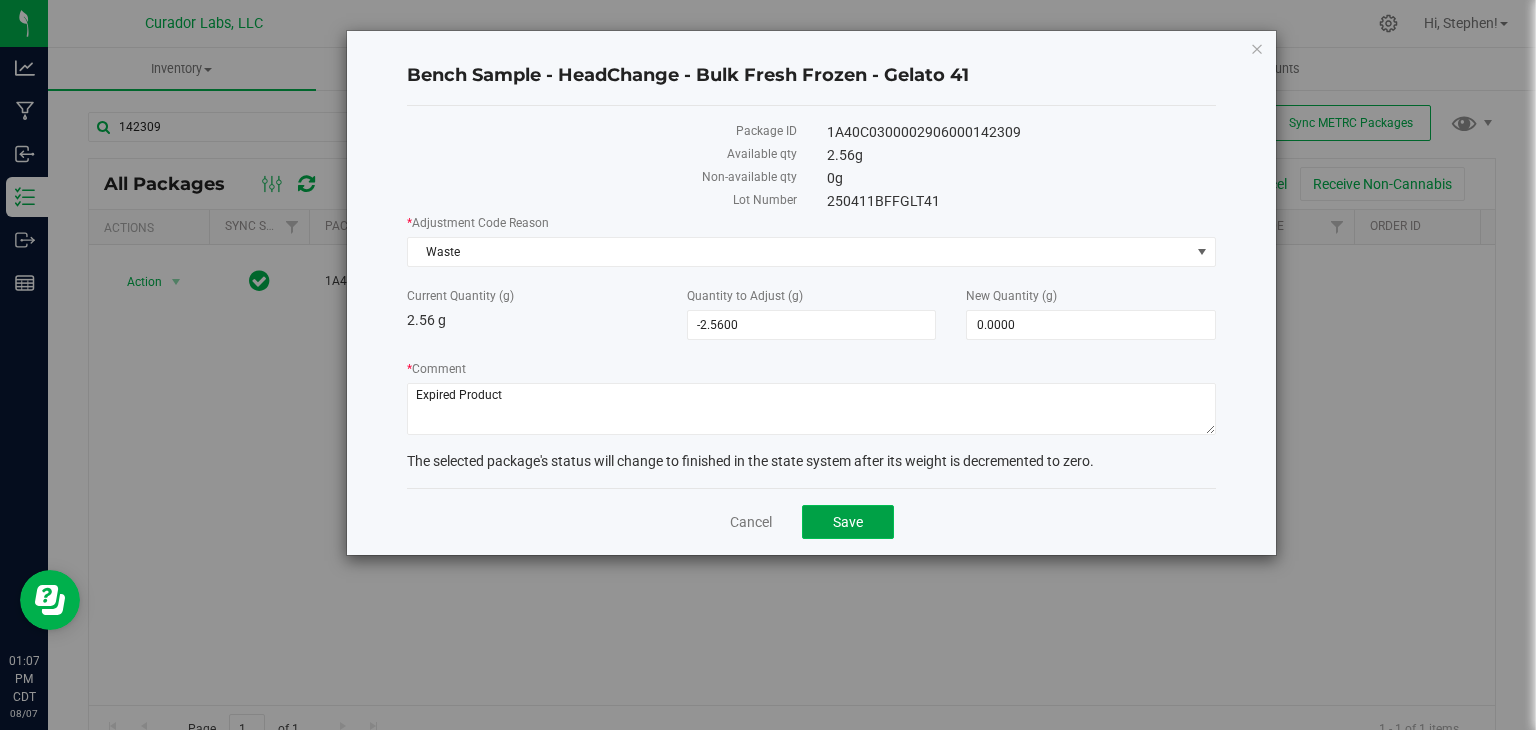 click on "Save" 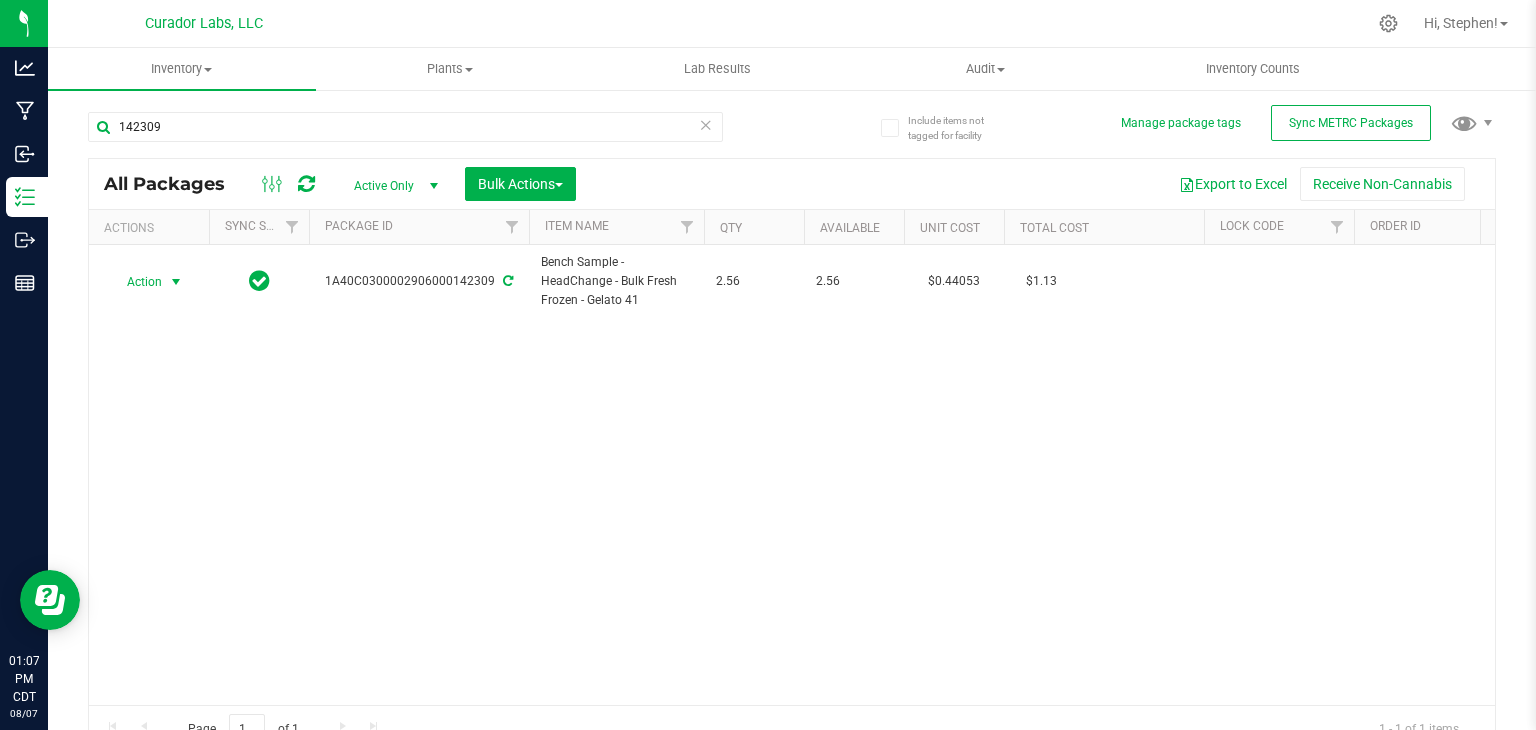 click on "142309" at bounding box center (405, 135) 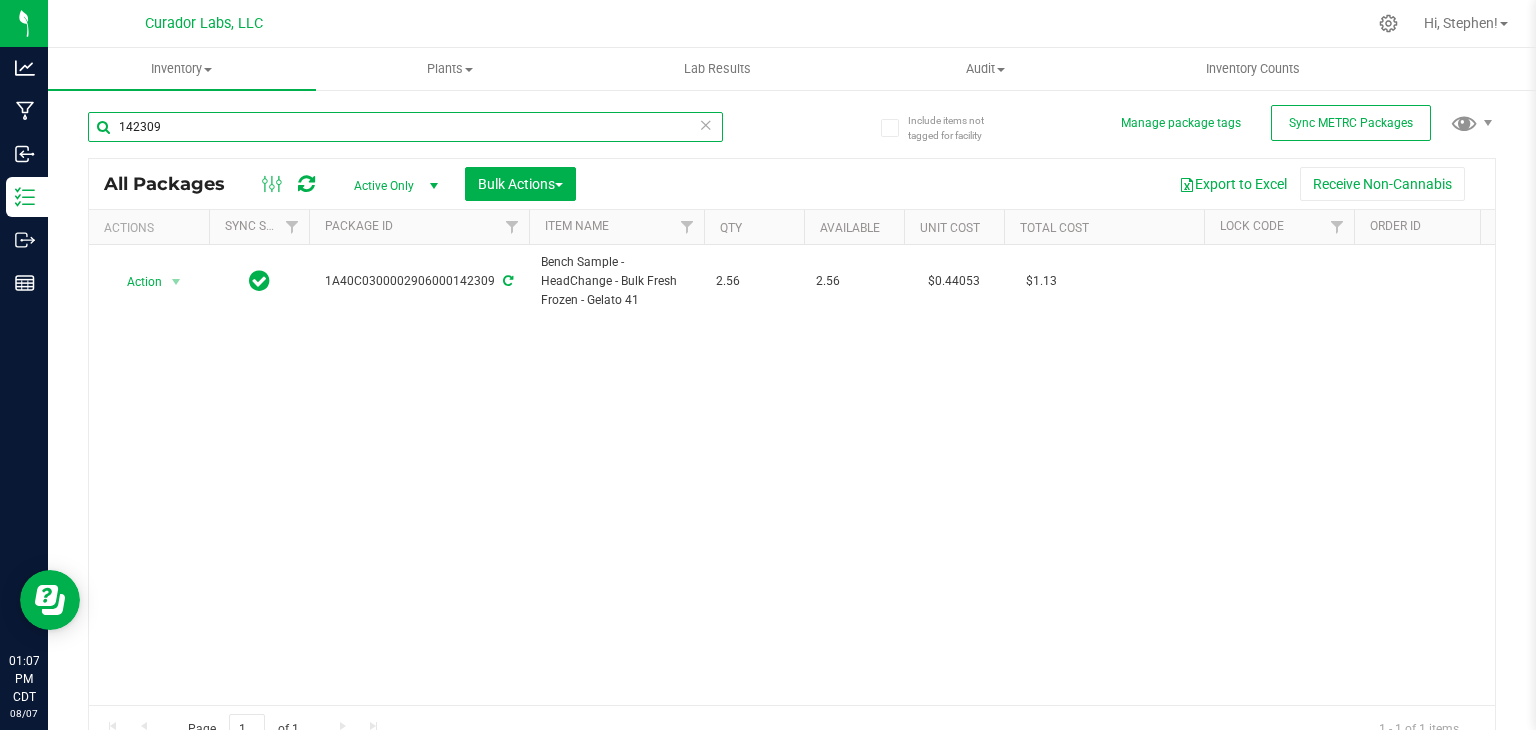 click on "142309" at bounding box center (405, 127) 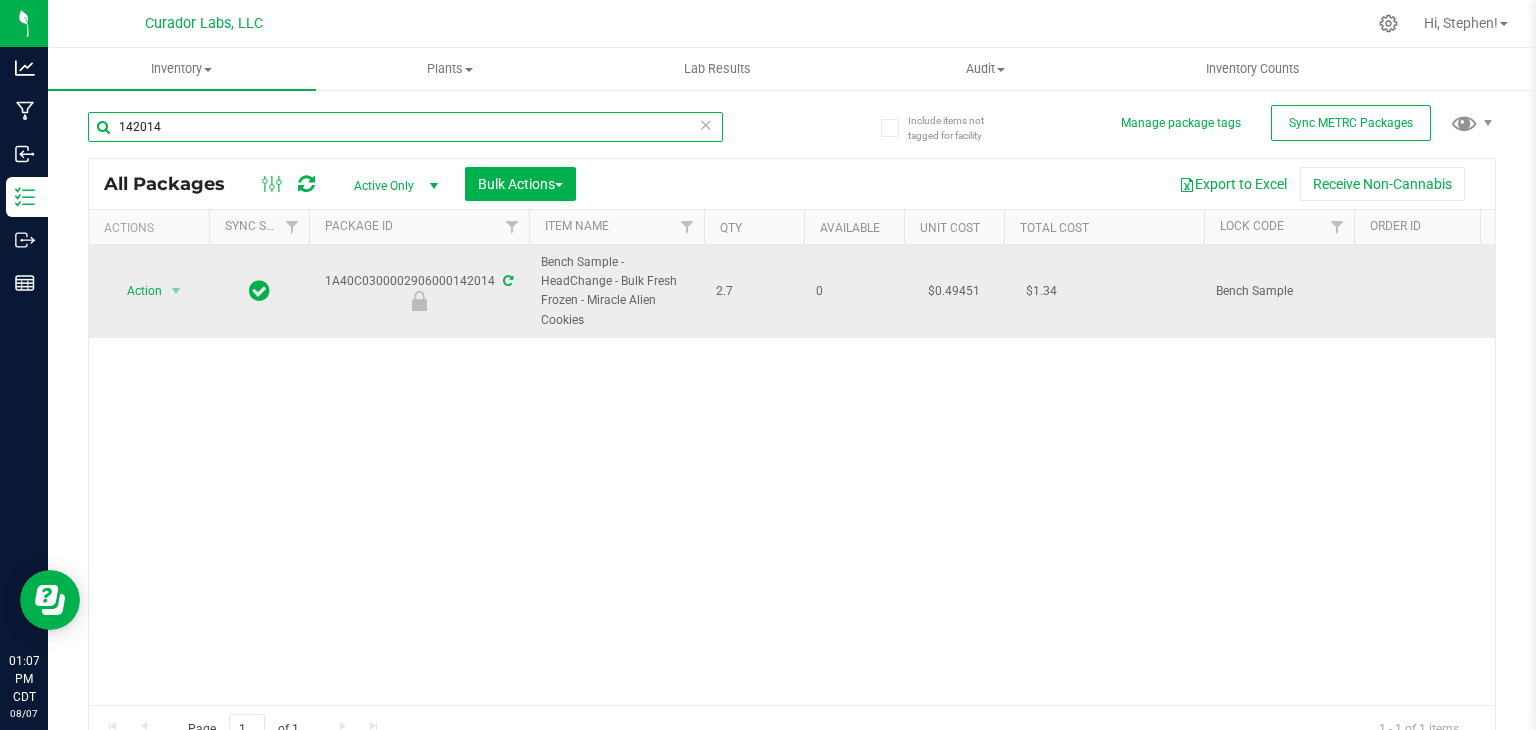 type on "142014" 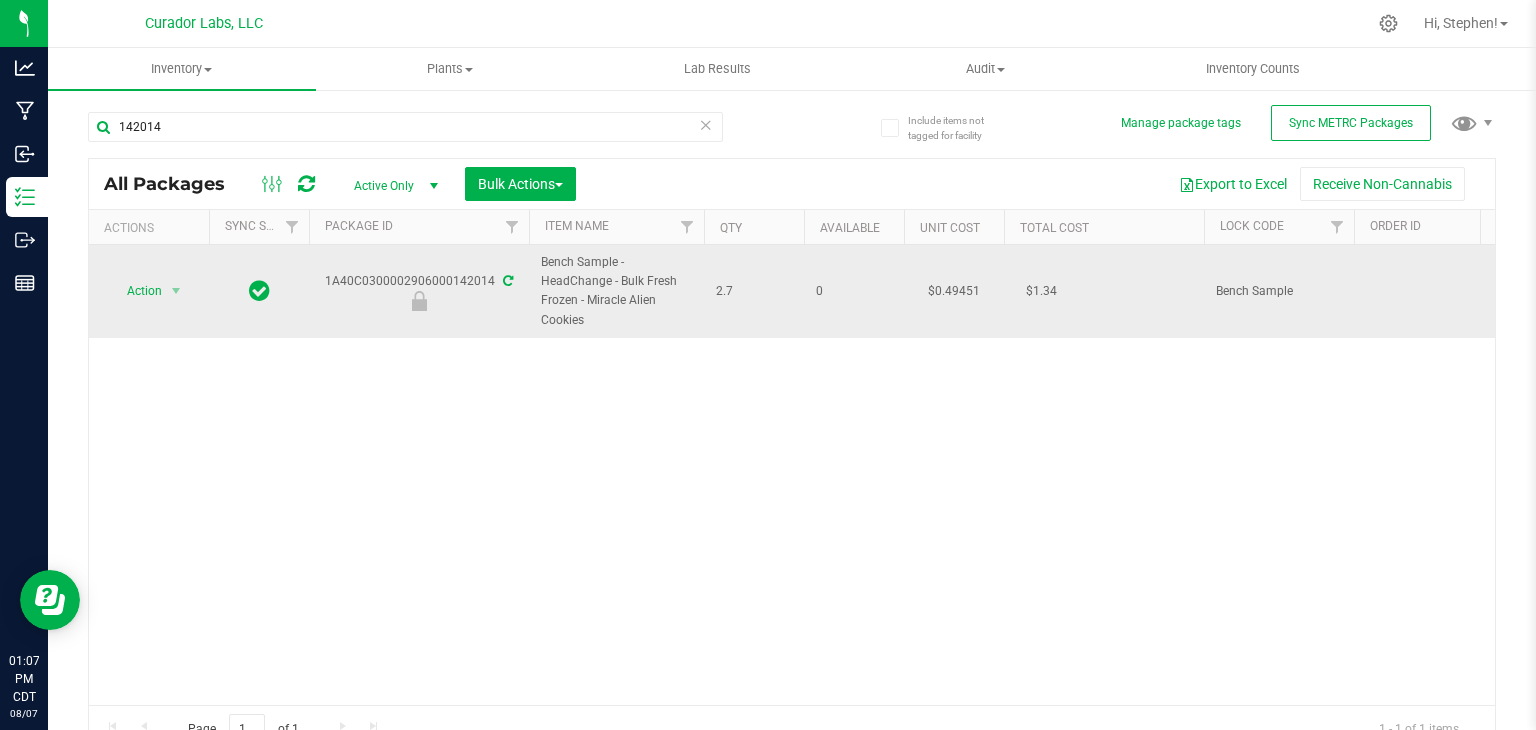 drag, startPoint x: 326, startPoint y: 279, endPoint x: 489, endPoint y: 284, distance: 163.07668 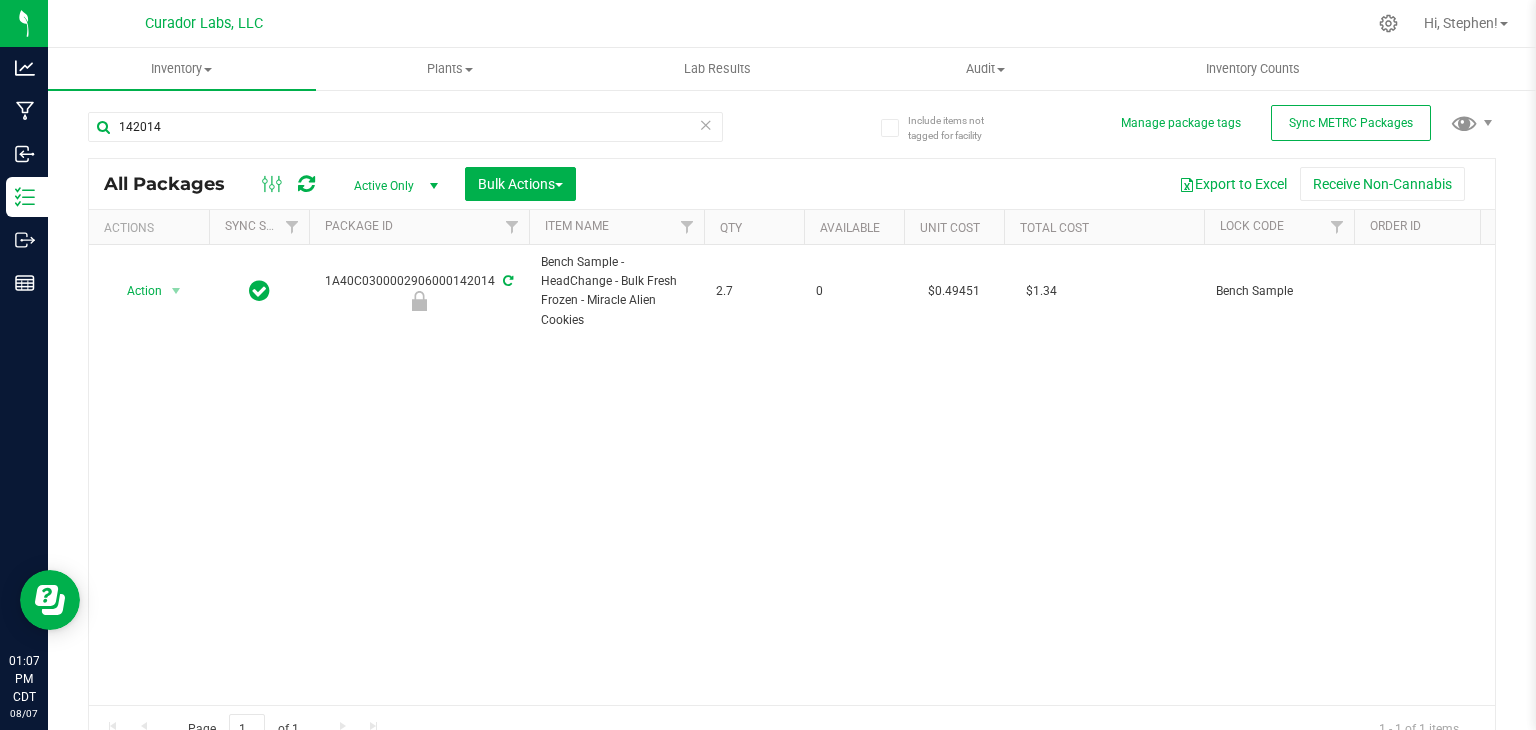 drag, startPoint x: 598, startPoint y: 316, endPoint x: 537, endPoint y: 238, distance: 99.0202 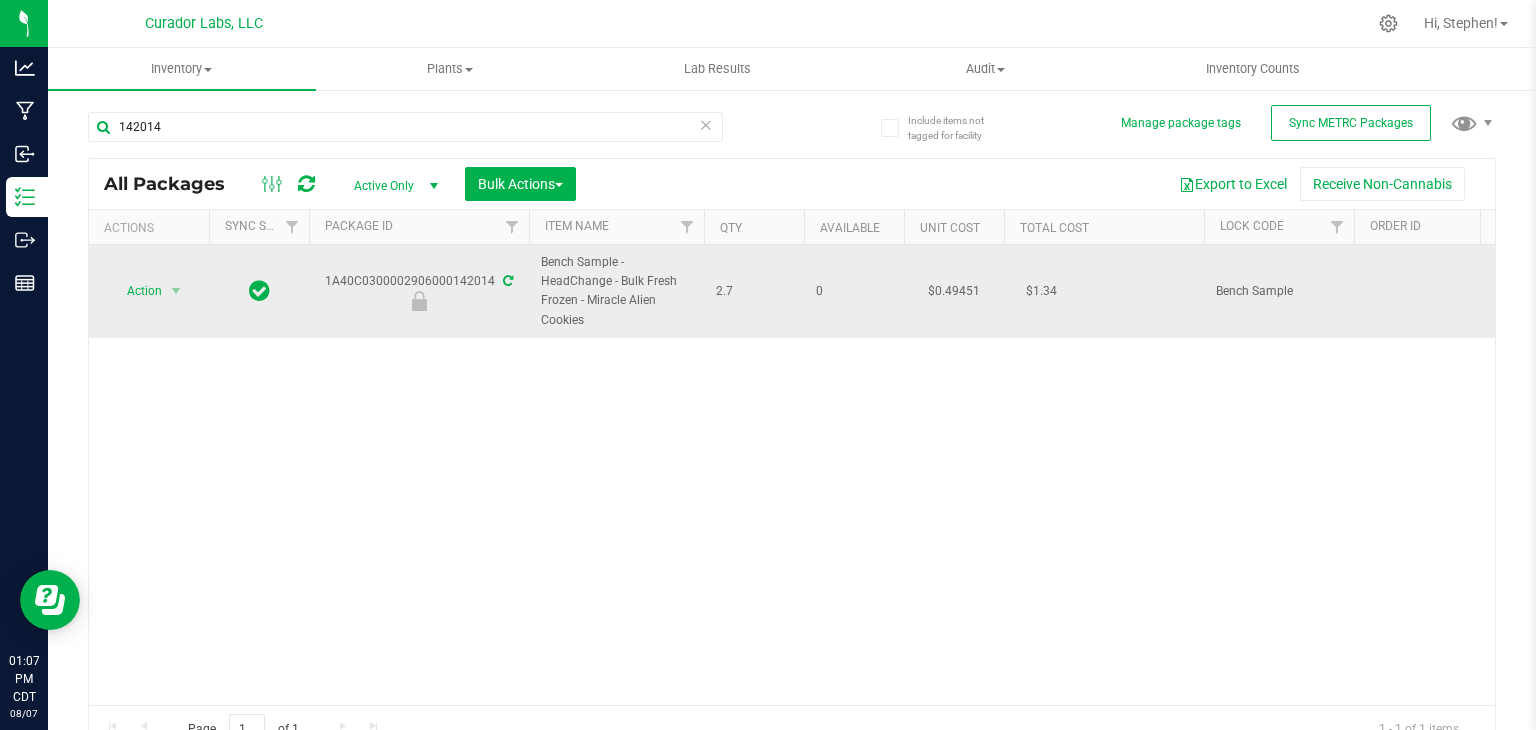 click on "Bench Sample - HeadChange - Bulk Fresh Frozen - Miracle Alien Cookies" at bounding box center [616, 291] 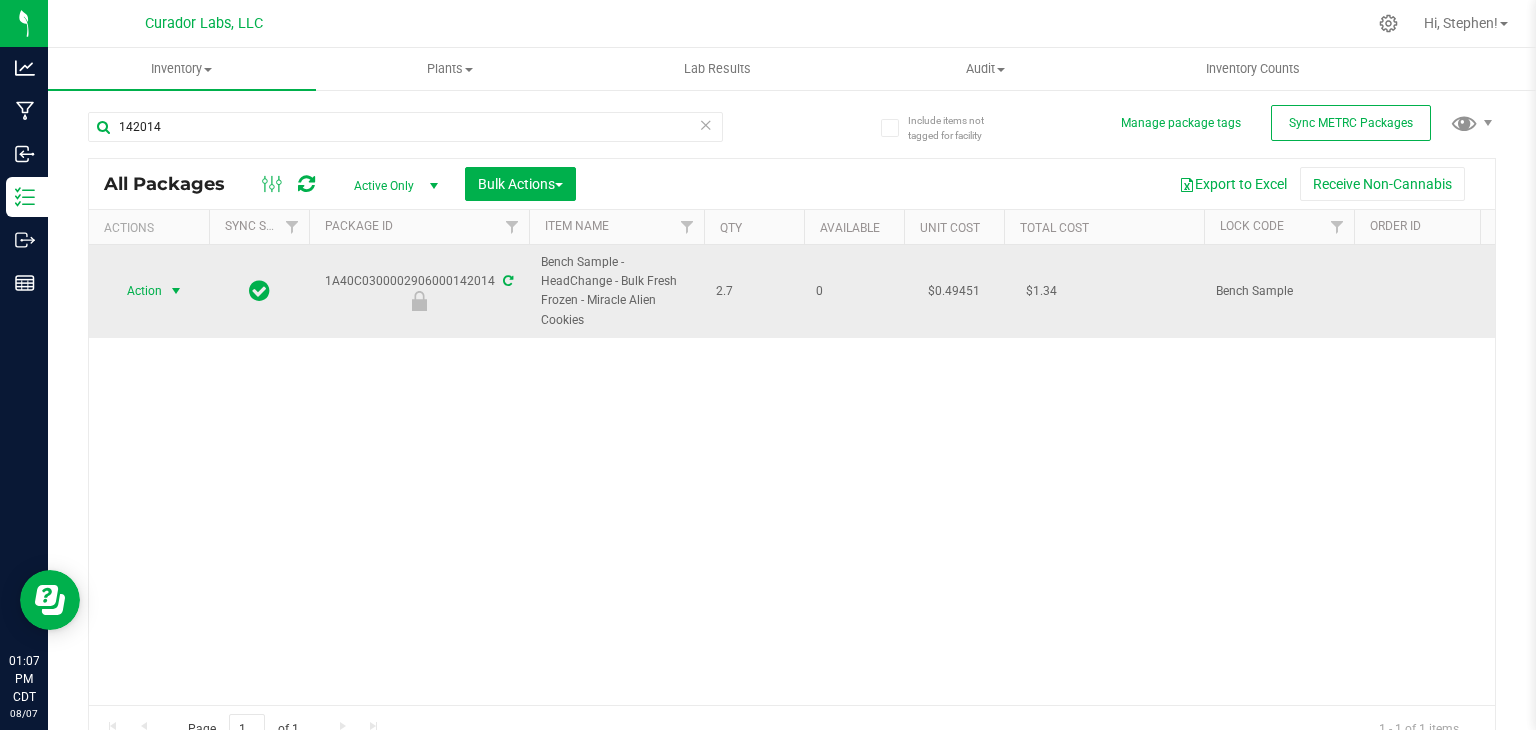 click at bounding box center (176, 291) 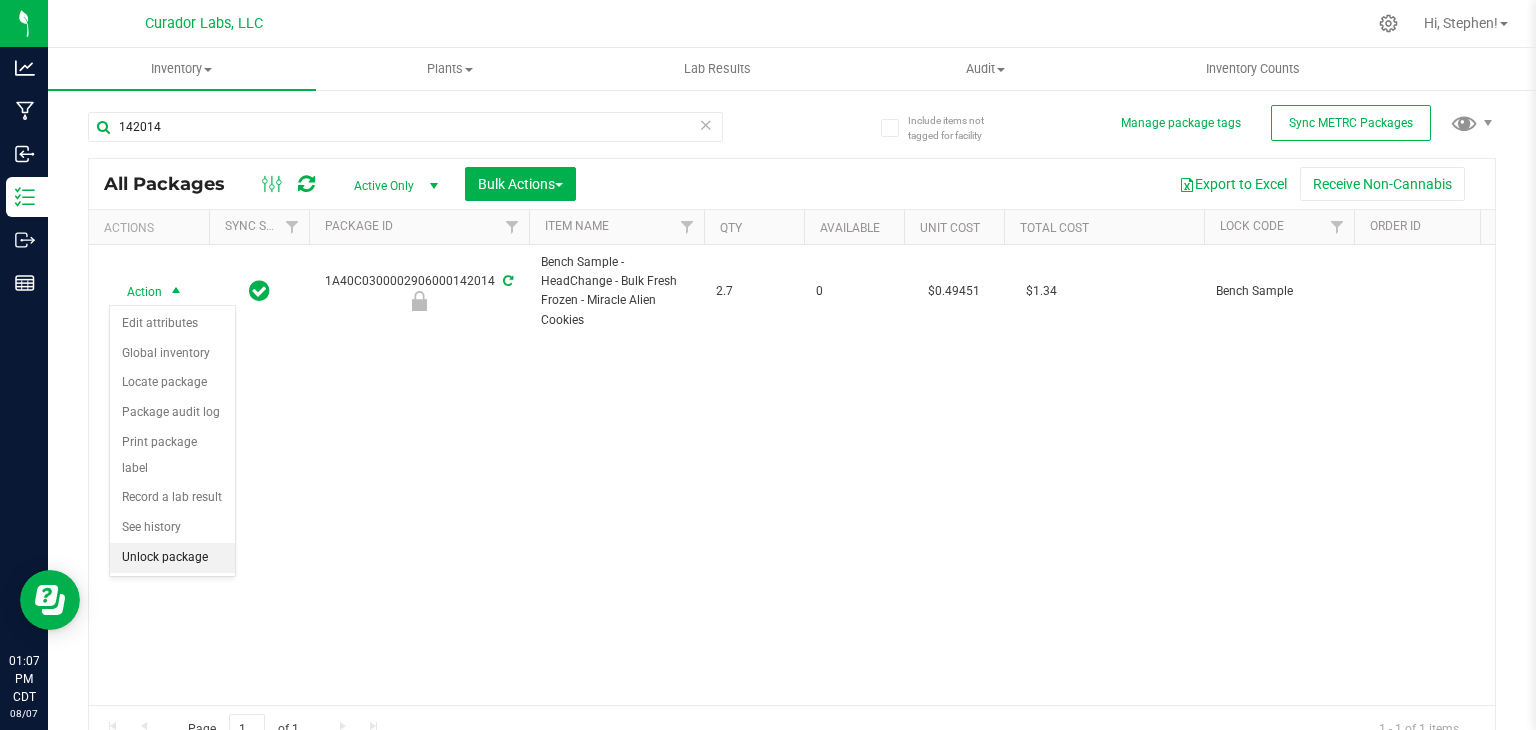 click on "Unlock package" at bounding box center (172, 558) 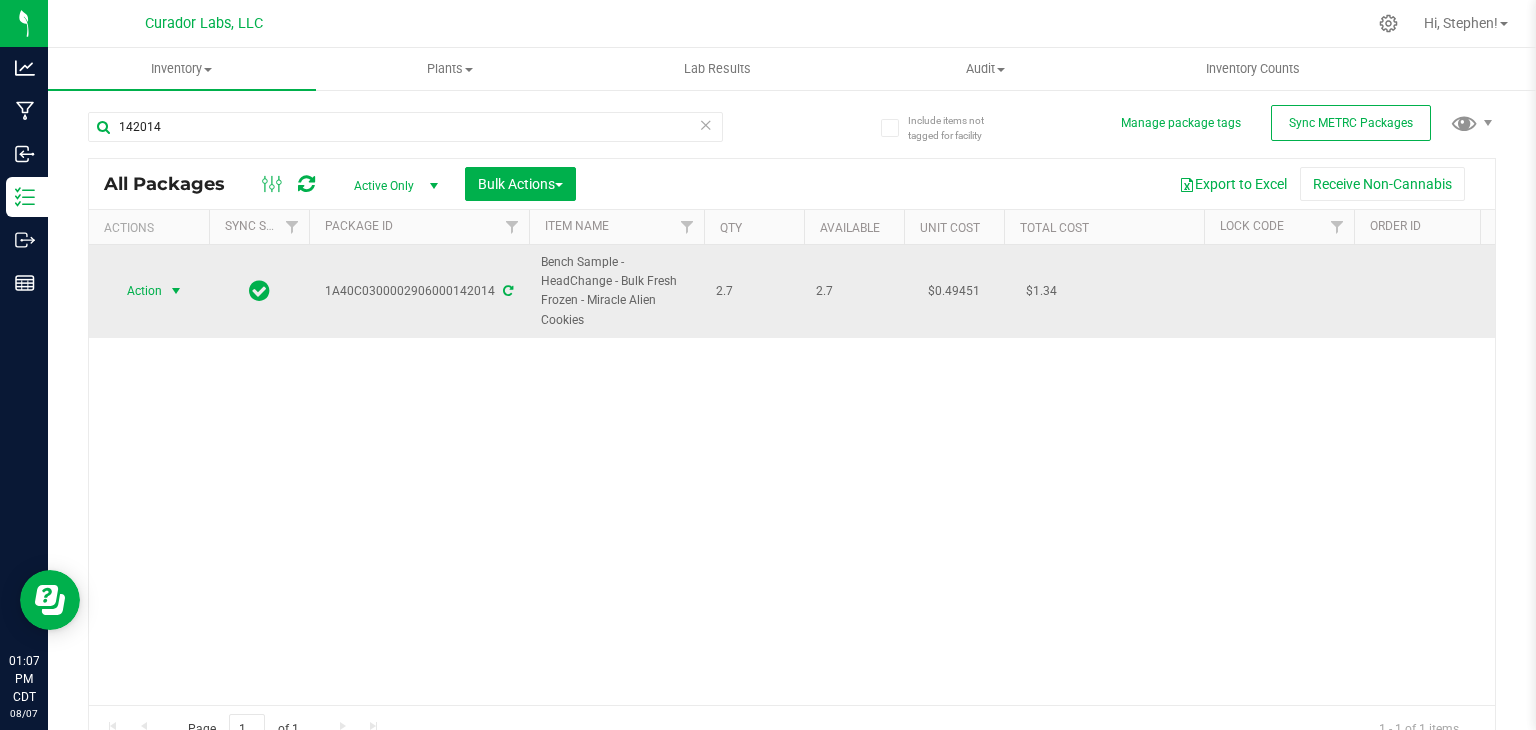 click at bounding box center (176, 291) 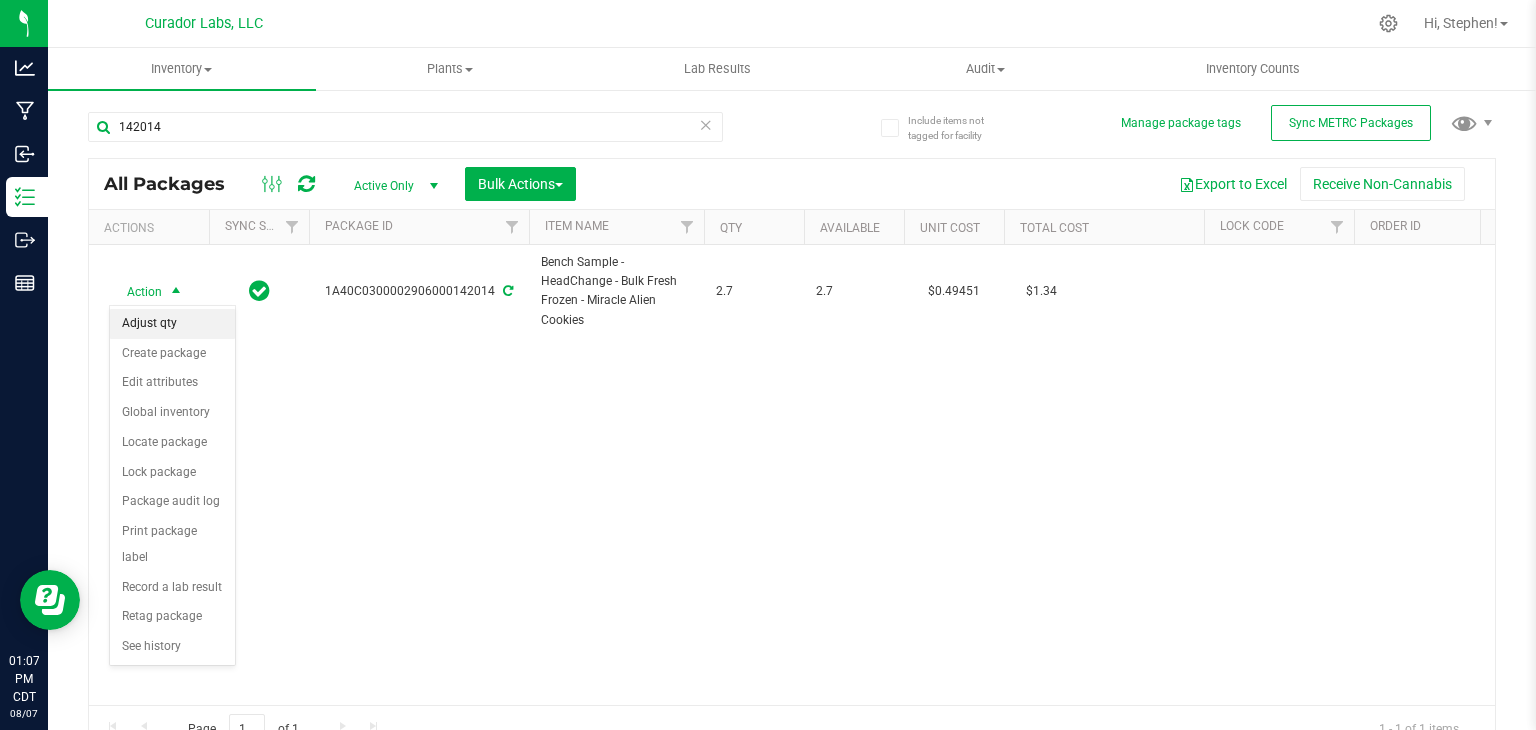 click on "Adjust qty" at bounding box center (172, 324) 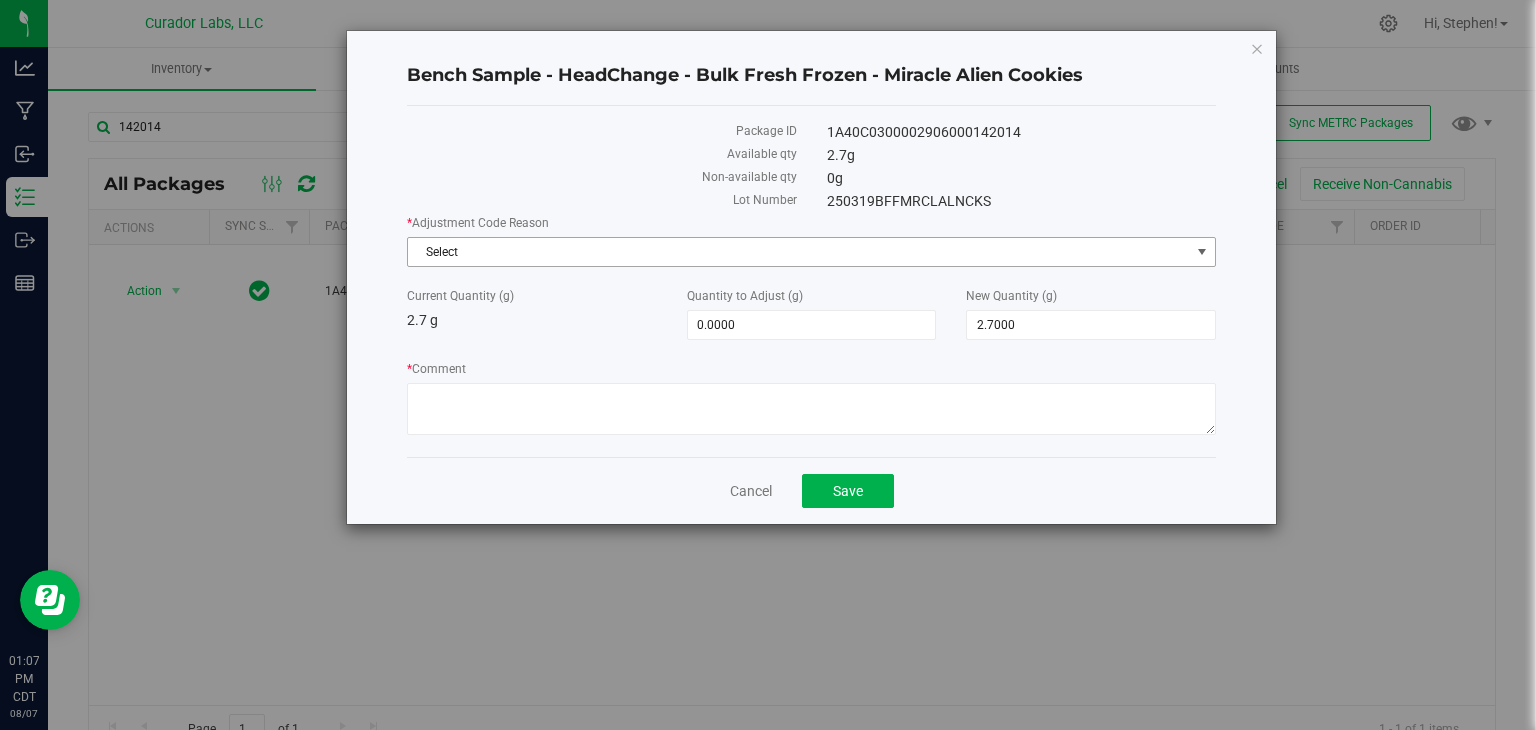 click on "Select" at bounding box center [799, 252] 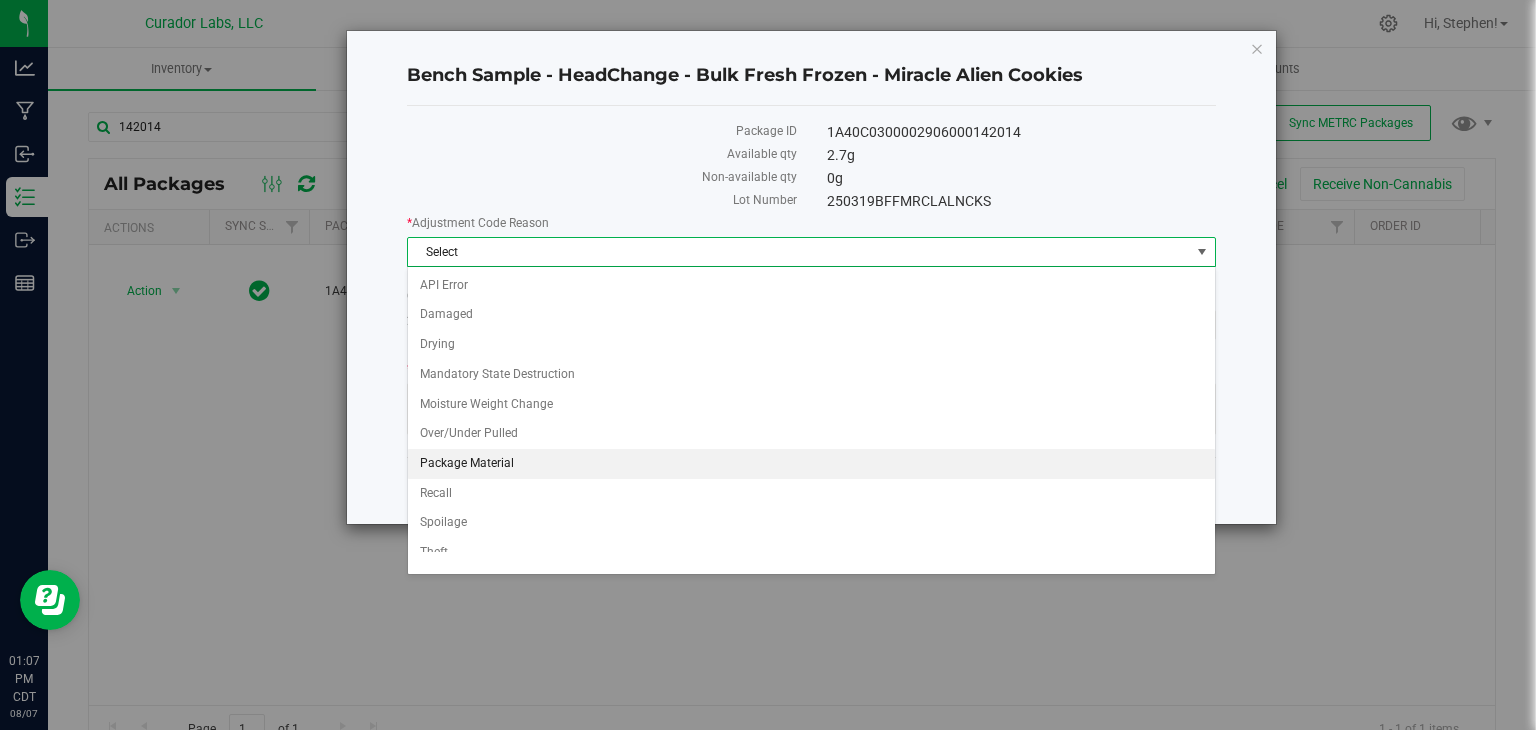 scroll, scrollTop: 71, scrollLeft: 0, axis: vertical 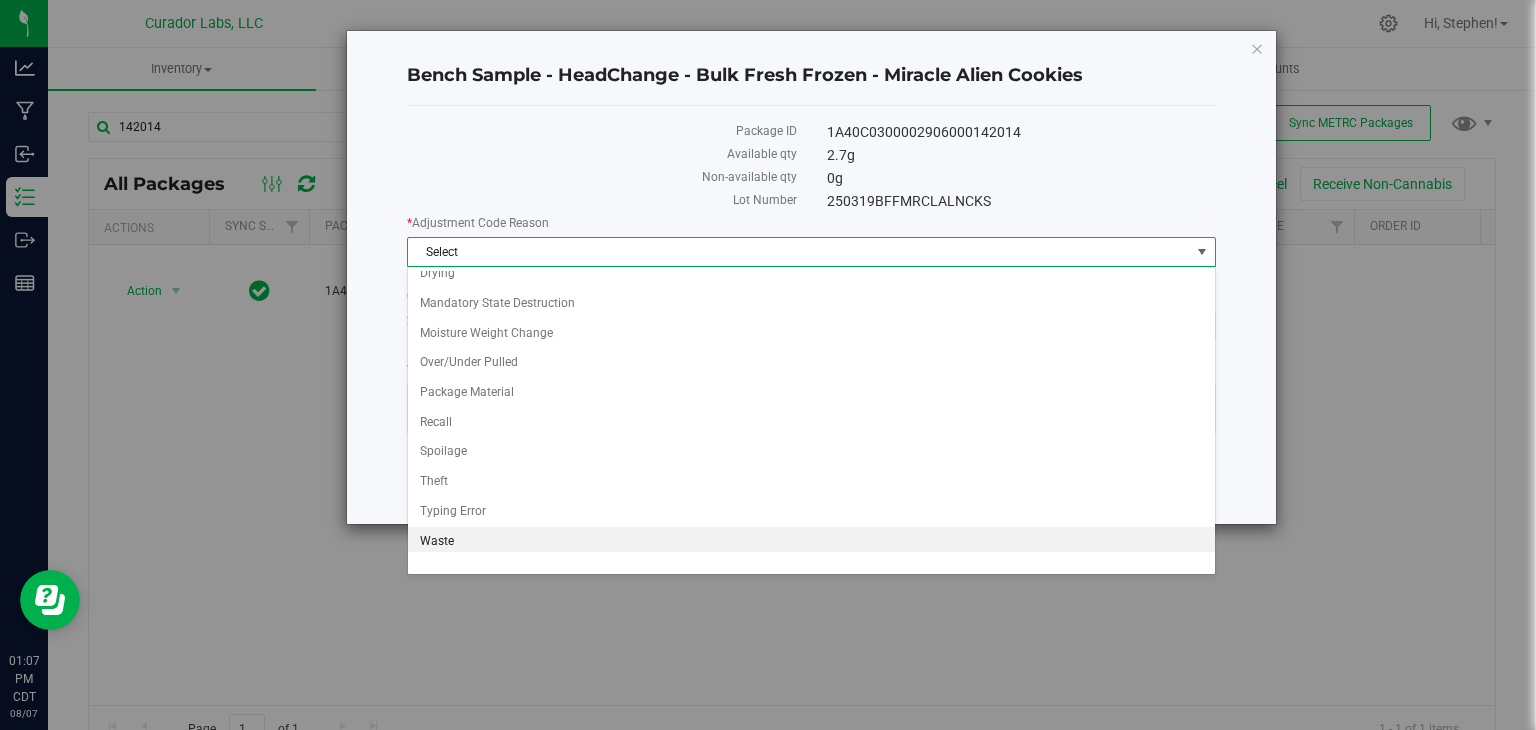 click on "Waste" at bounding box center (811, 542) 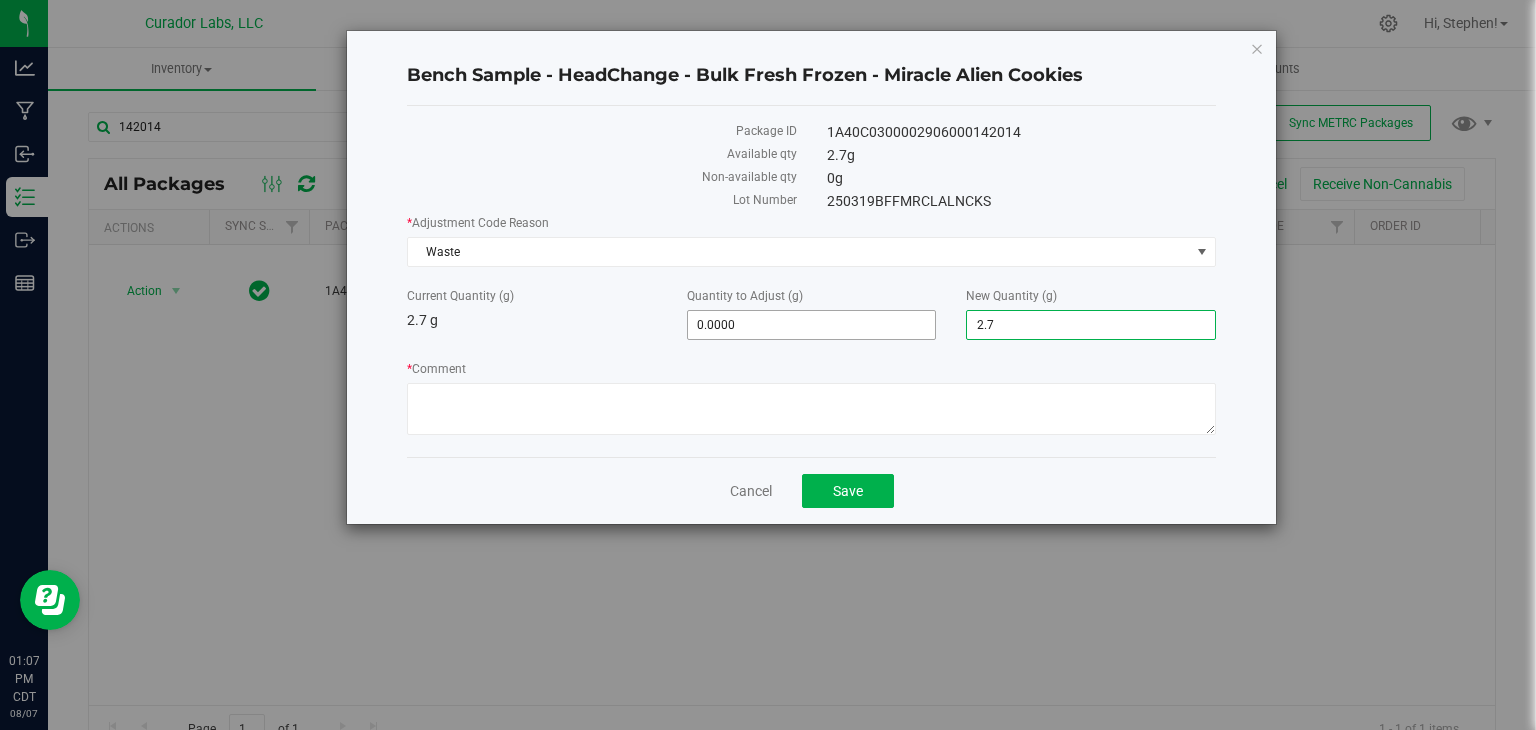 drag, startPoint x: 1030, startPoint y: 319, endPoint x: 828, endPoint y: 318, distance: 202.00247 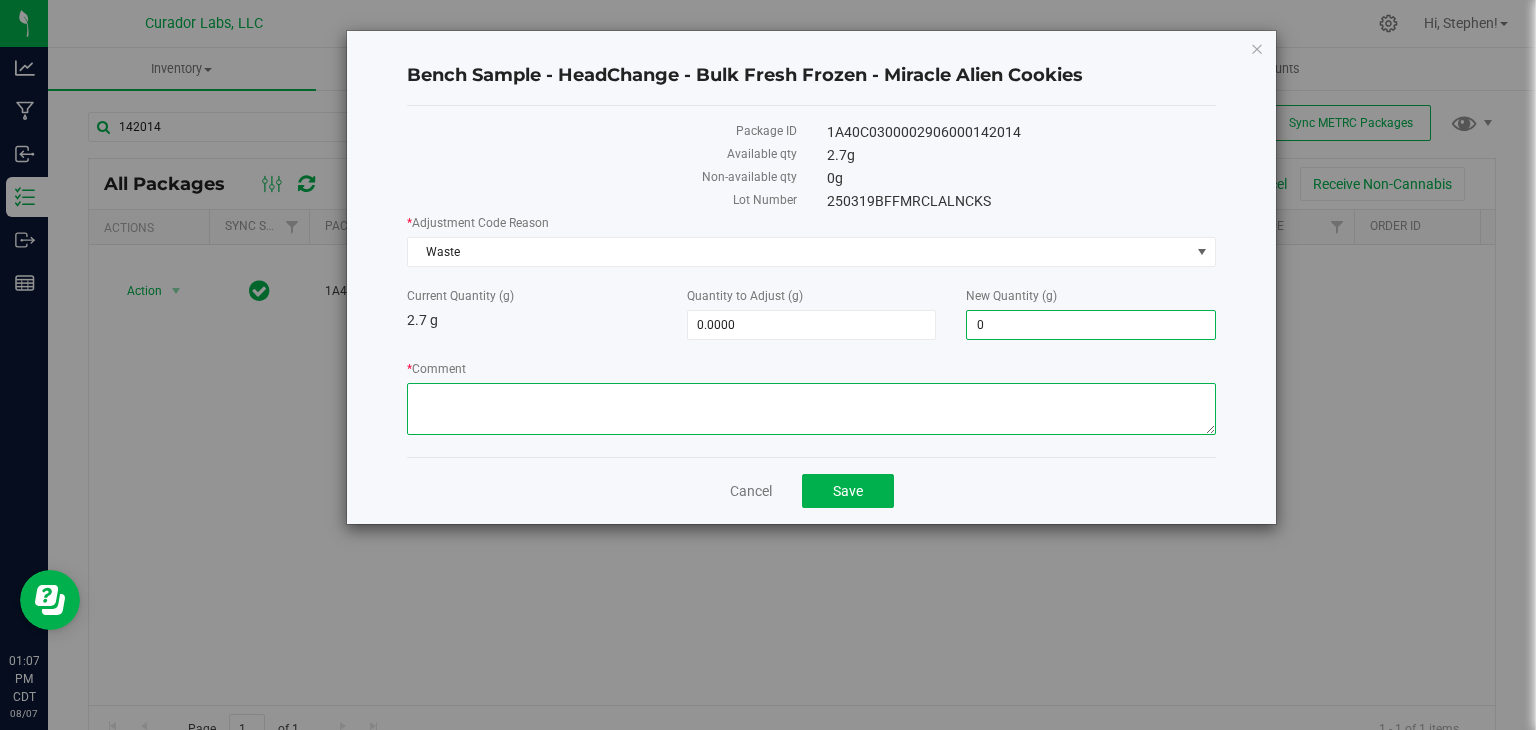 type on "-2.7000" 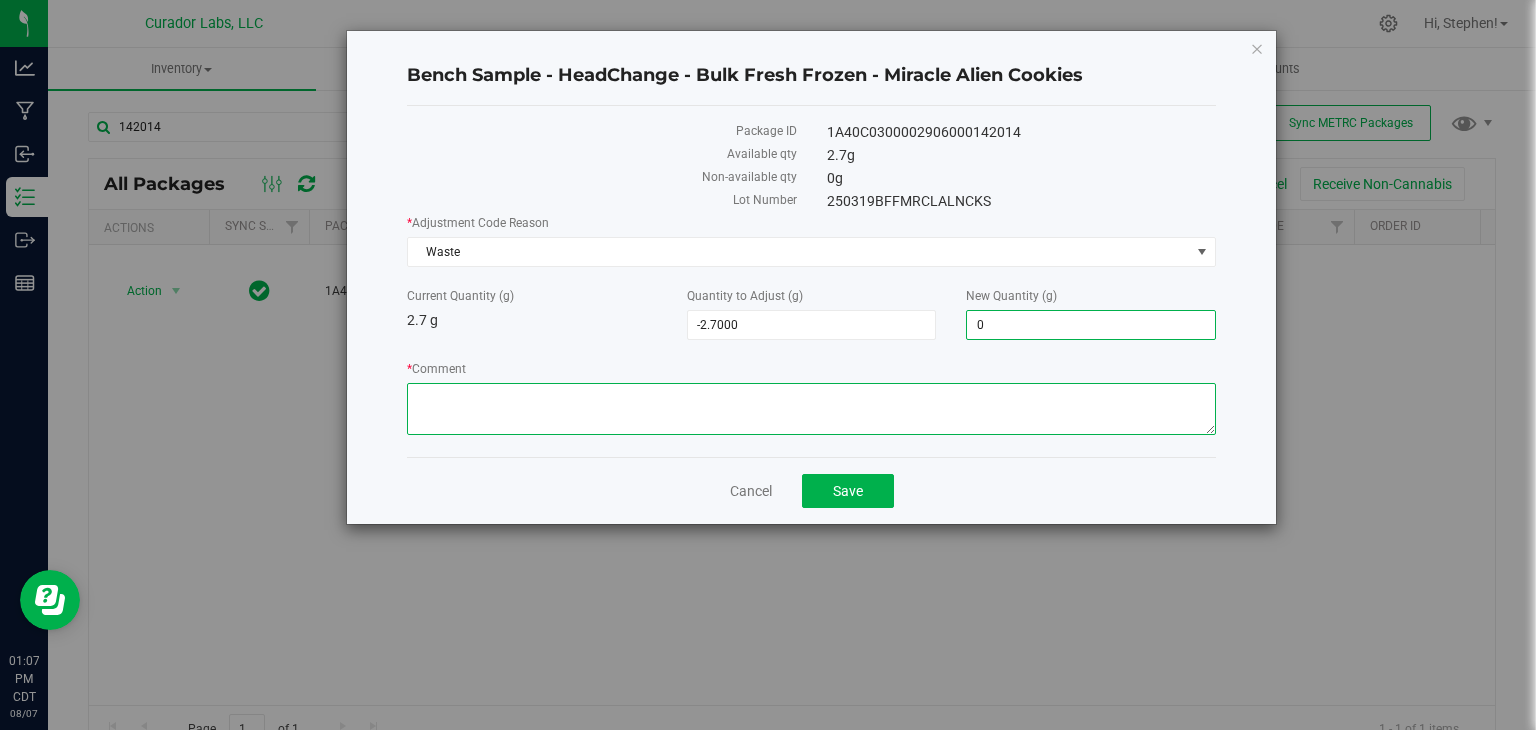 click on "*
Comment" at bounding box center (811, 409) 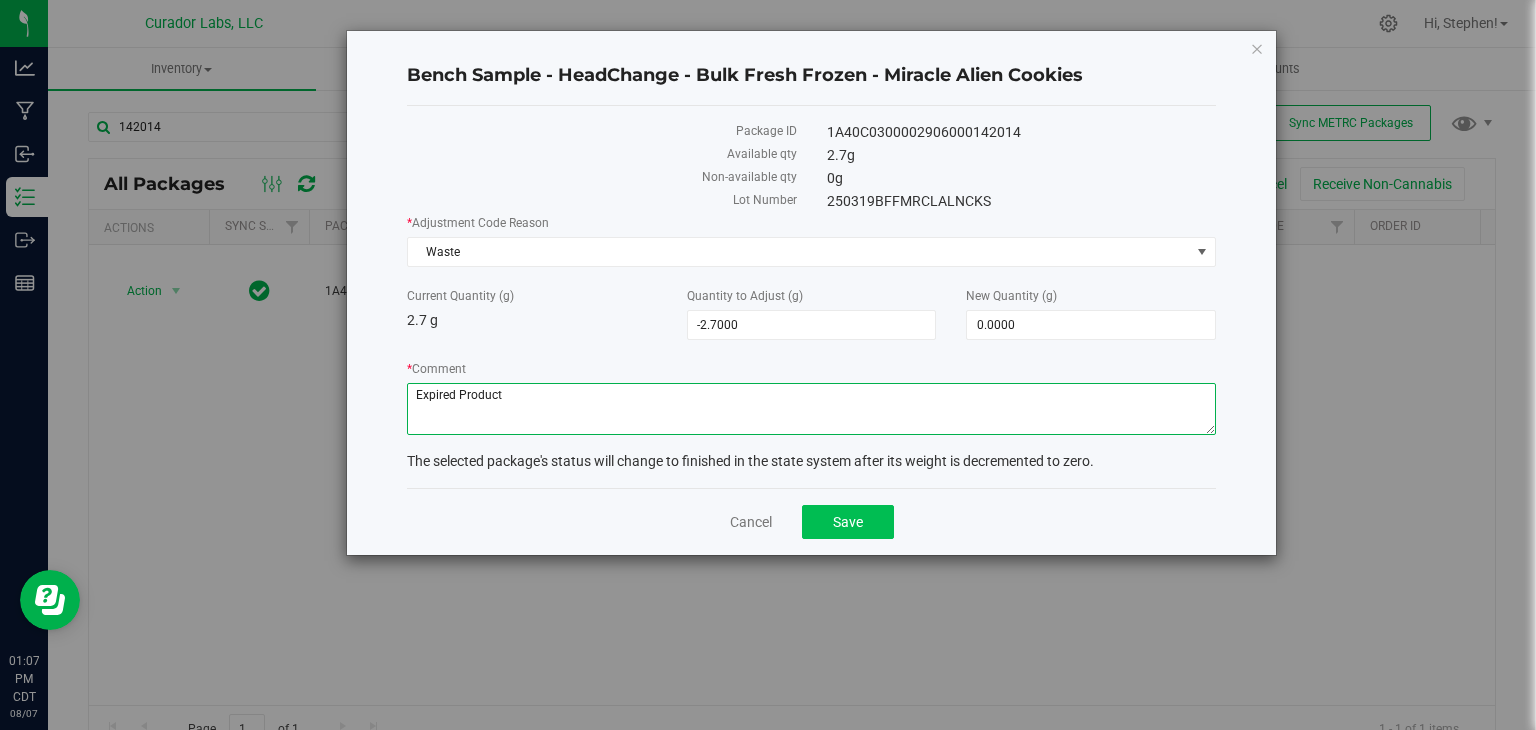 type on "Expired Product" 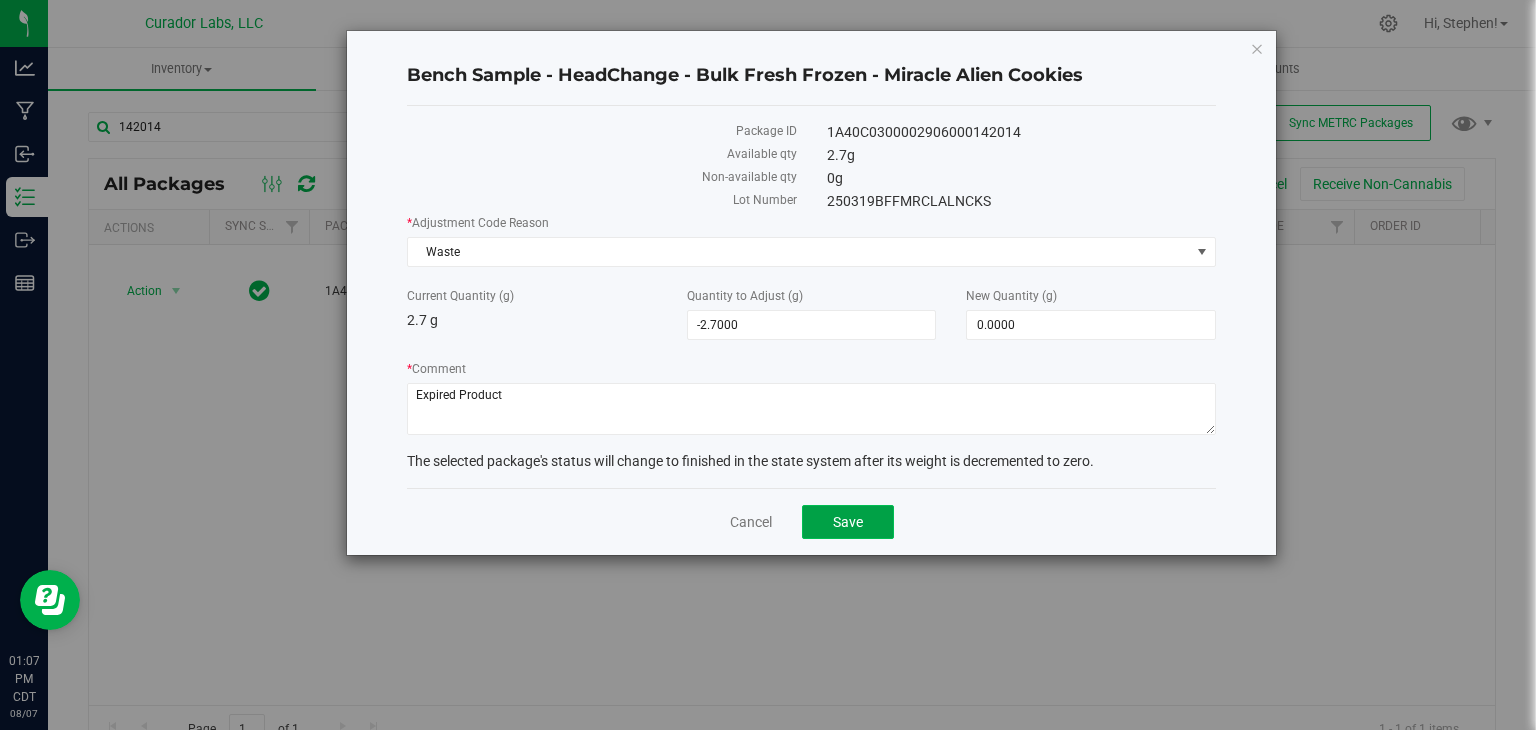 click on "Save" 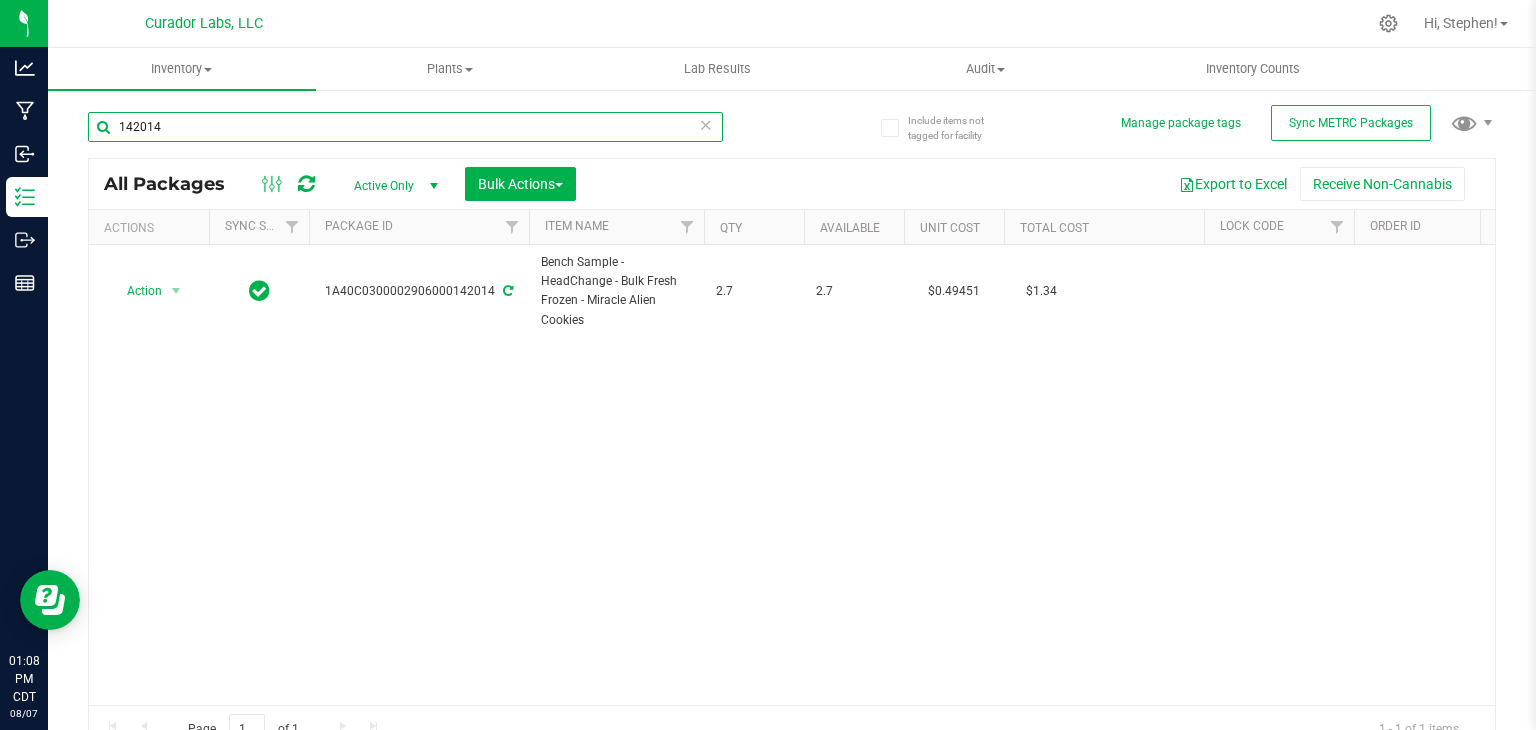 click on "142014" at bounding box center [405, 127] 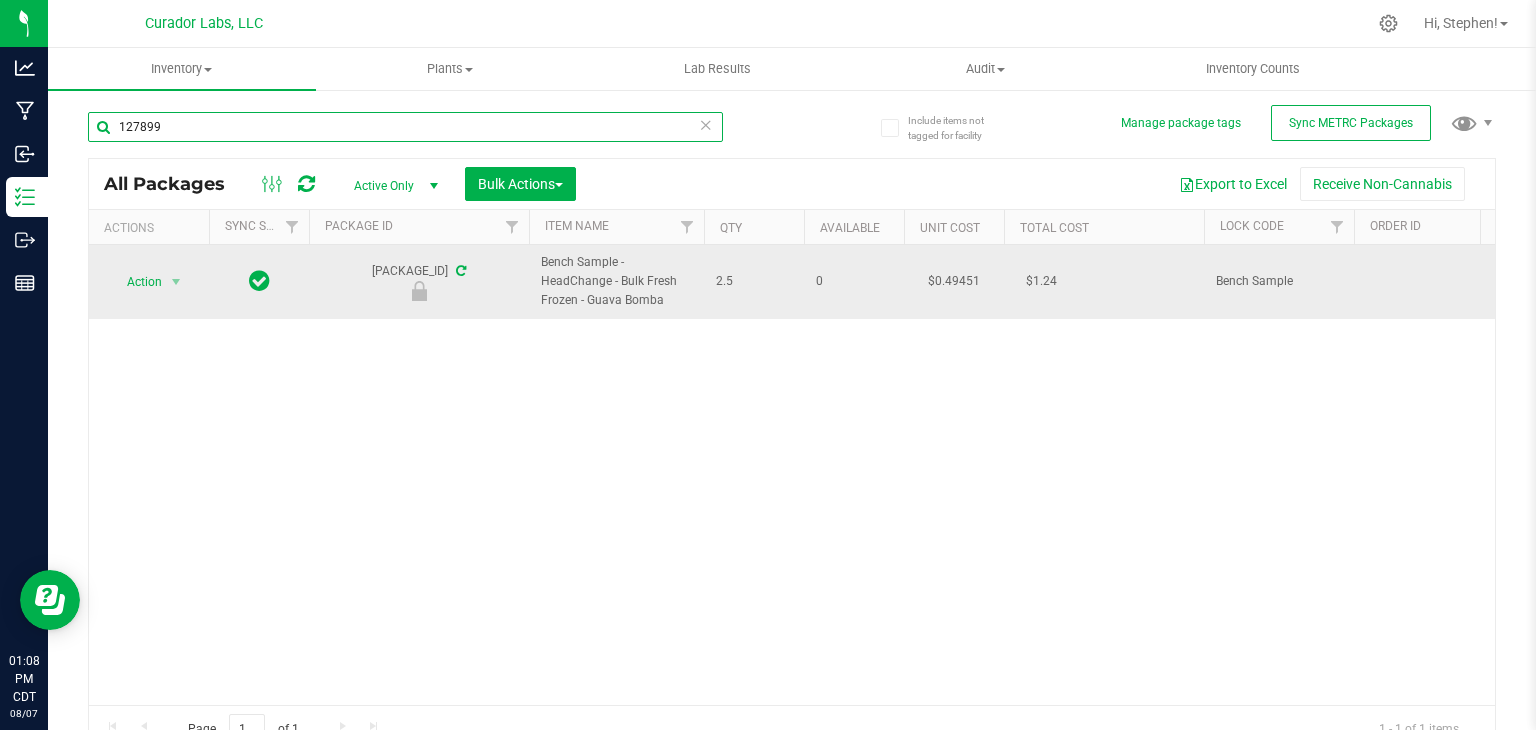 type on "127899" 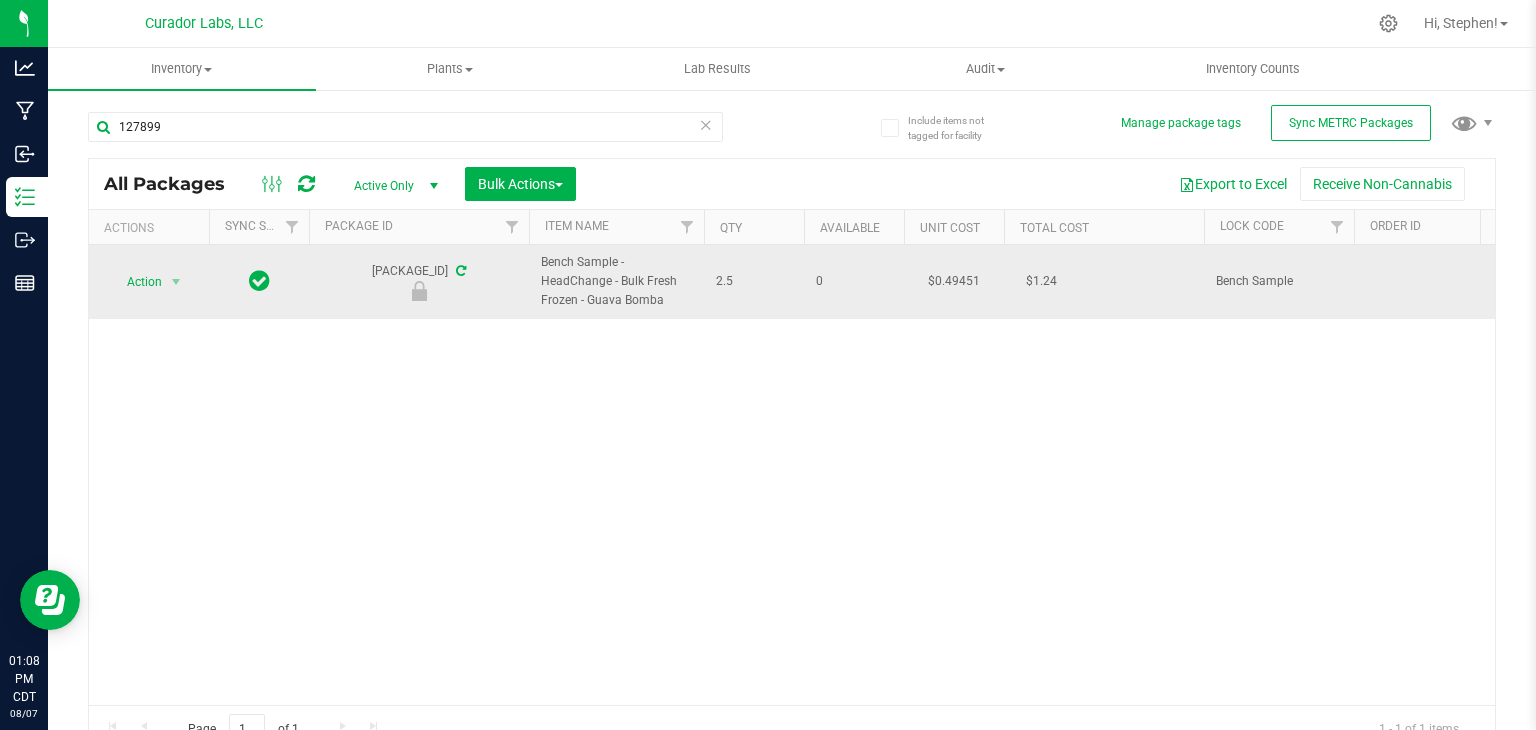 drag, startPoint x: 324, startPoint y: 278, endPoint x: 495, endPoint y: 275, distance: 171.0263 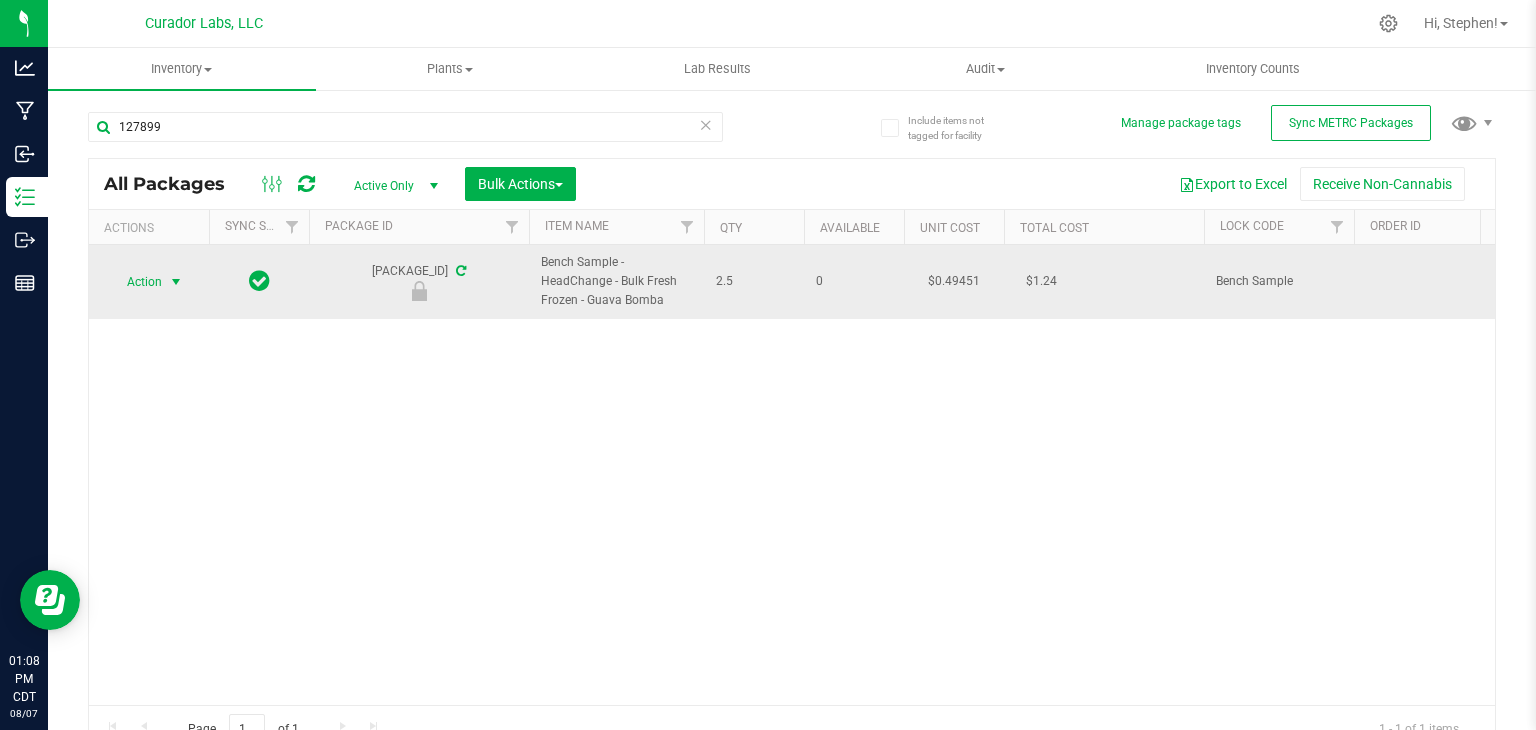 click at bounding box center [176, 282] 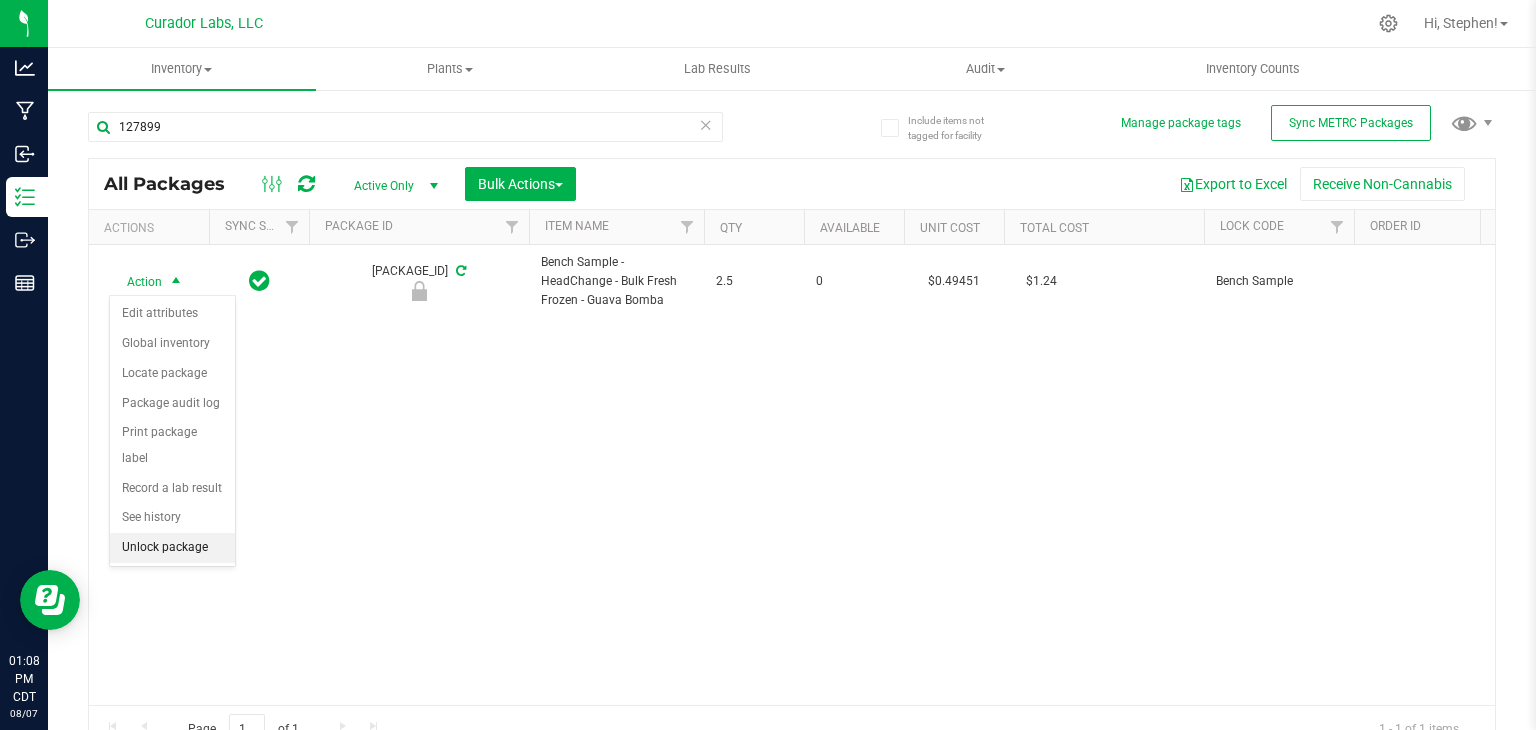 click on "Unlock package" at bounding box center (172, 548) 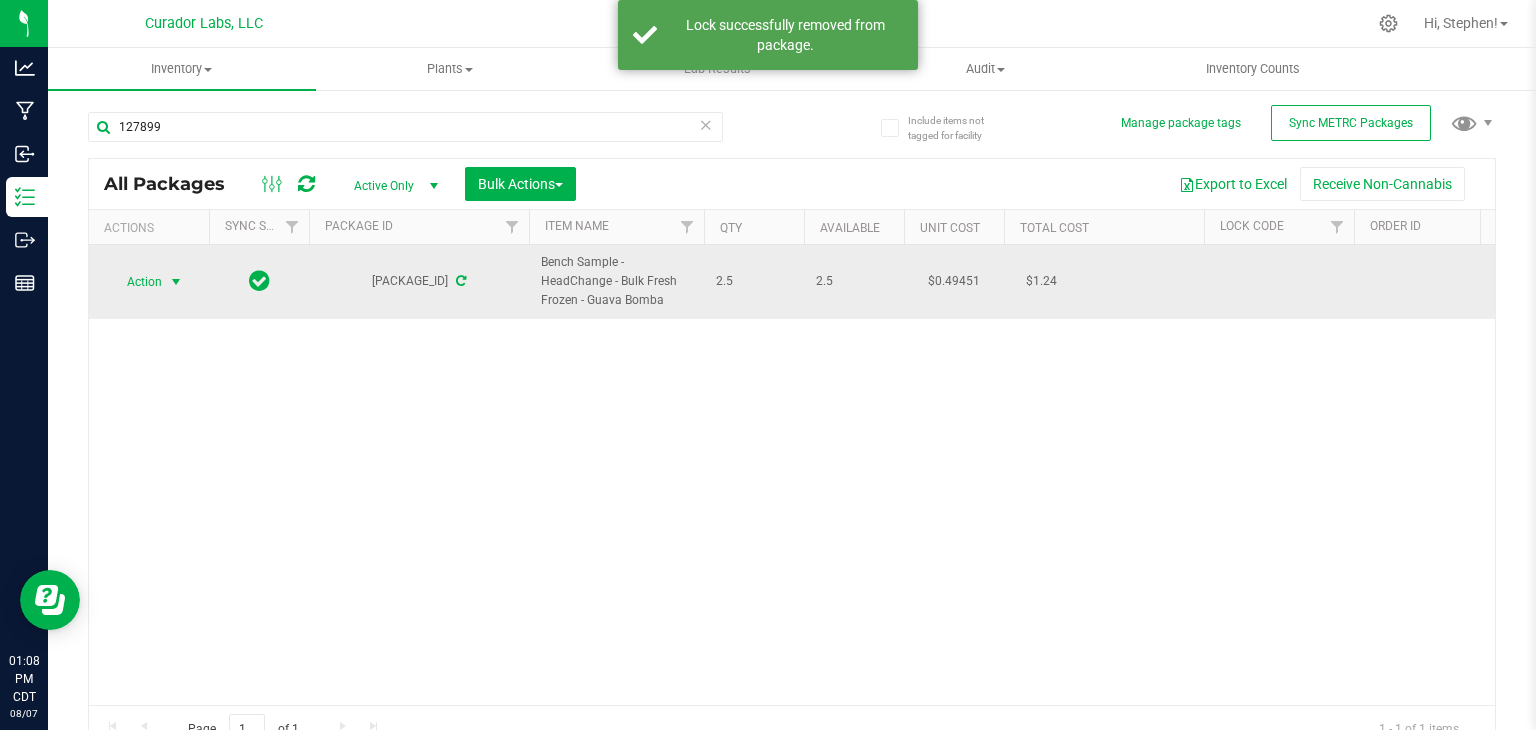 click at bounding box center (176, 282) 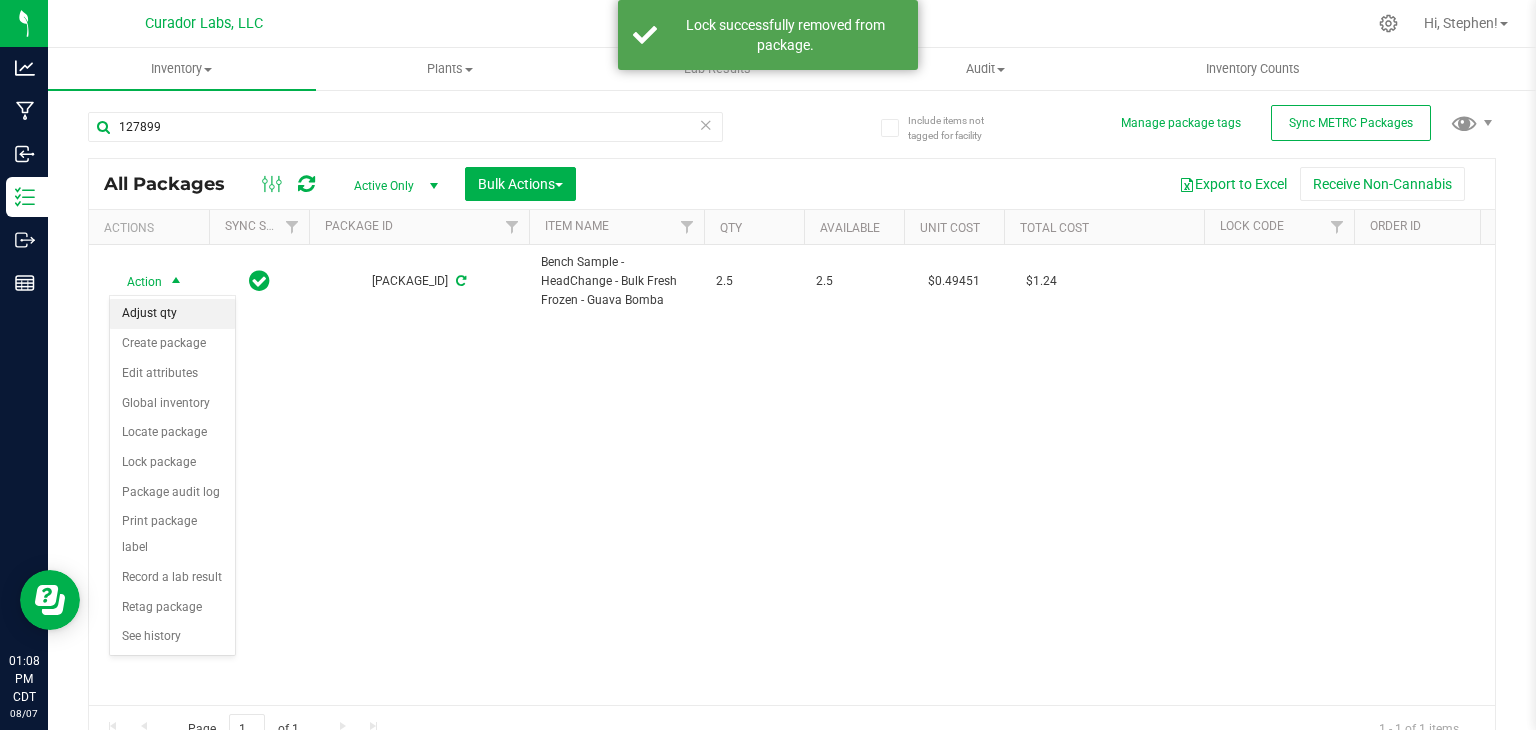 click on "Adjust qty" at bounding box center [172, 314] 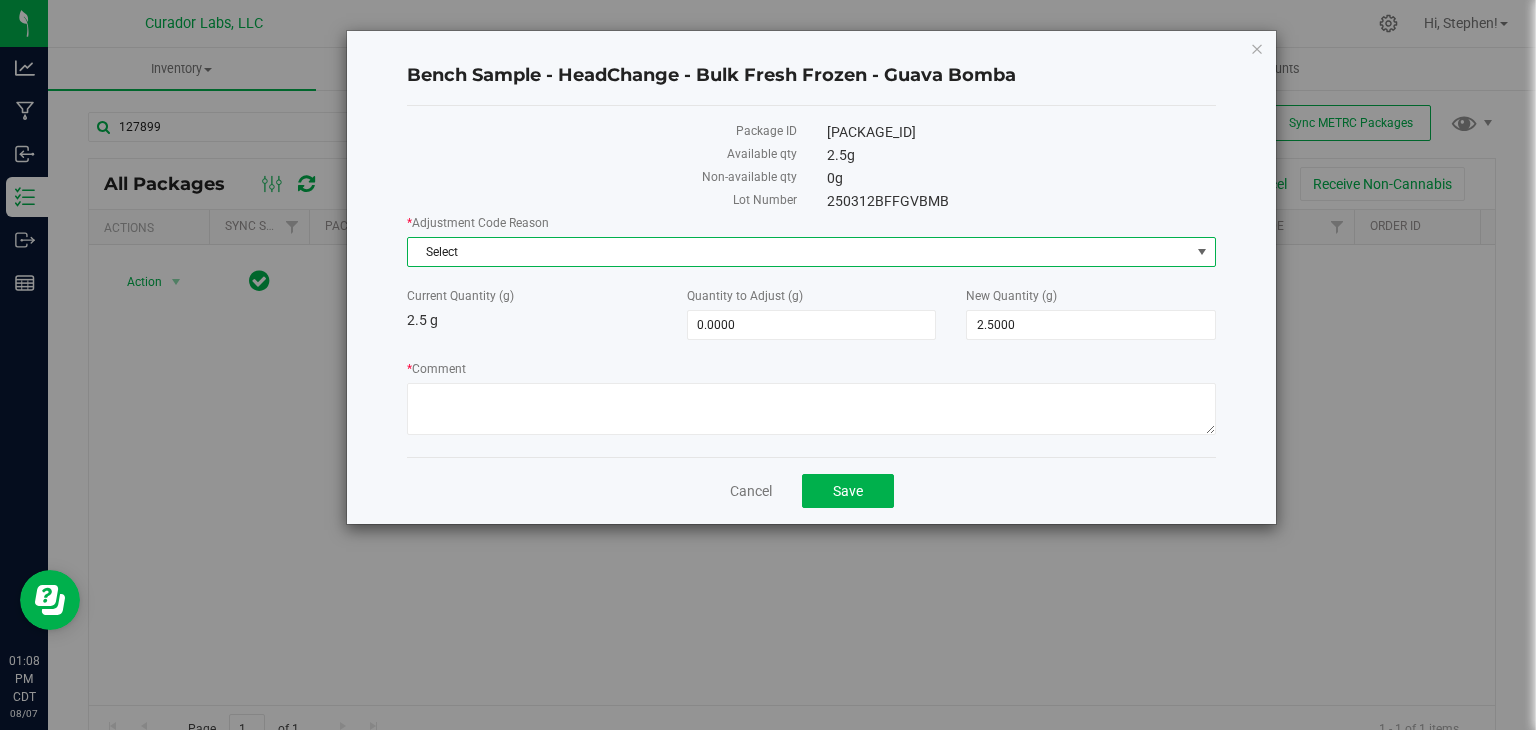 click on "Select" at bounding box center [799, 252] 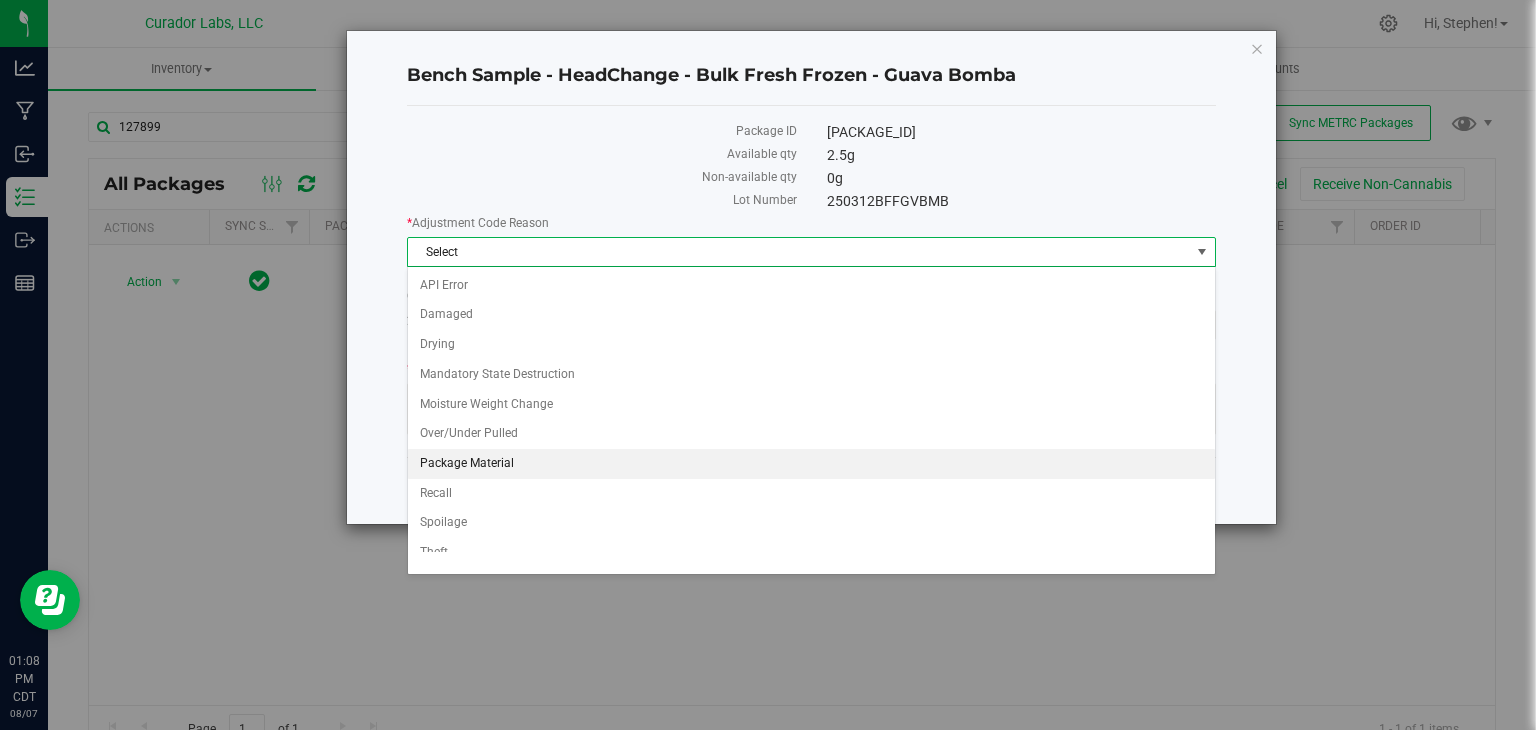 scroll, scrollTop: 71, scrollLeft: 0, axis: vertical 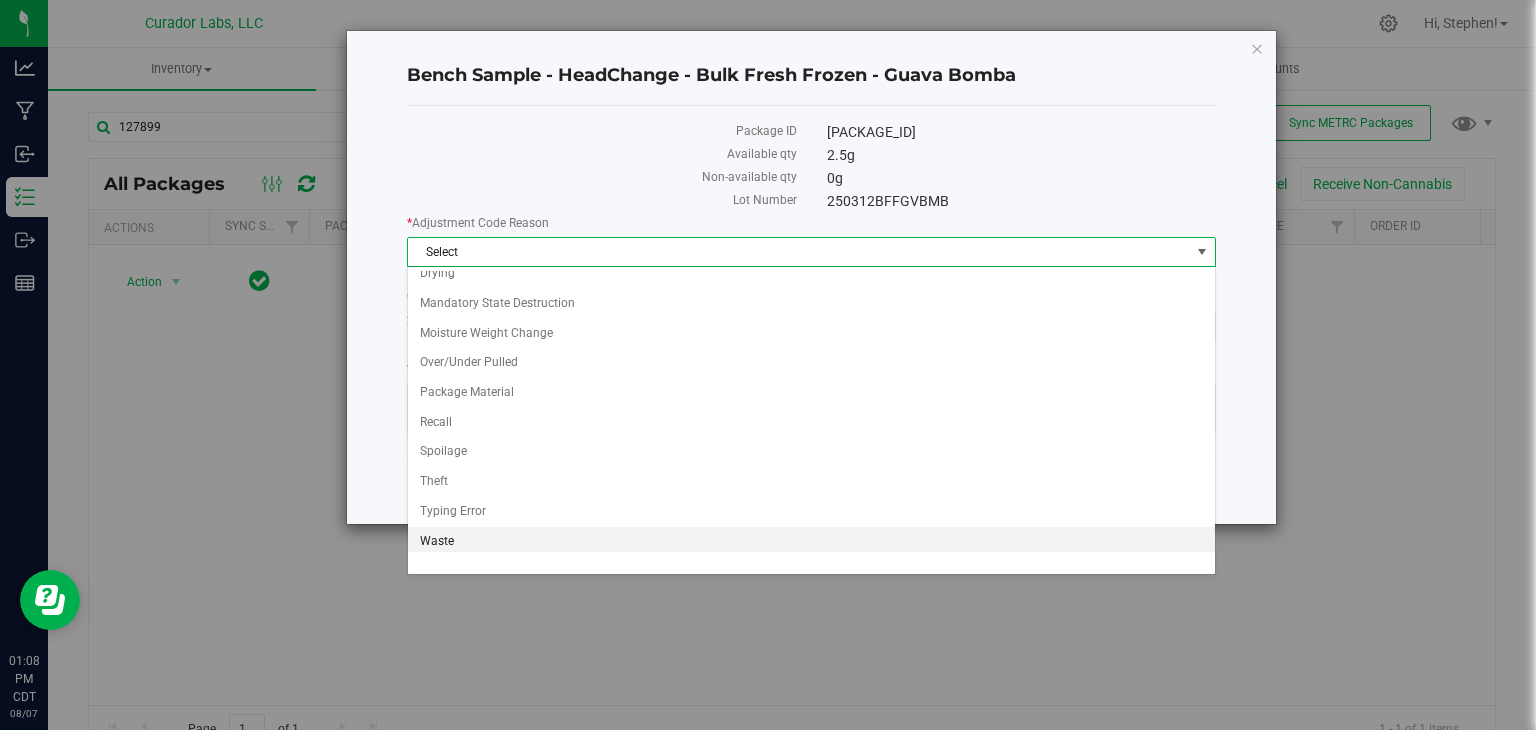 click on "Waste" at bounding box center (811, 542) 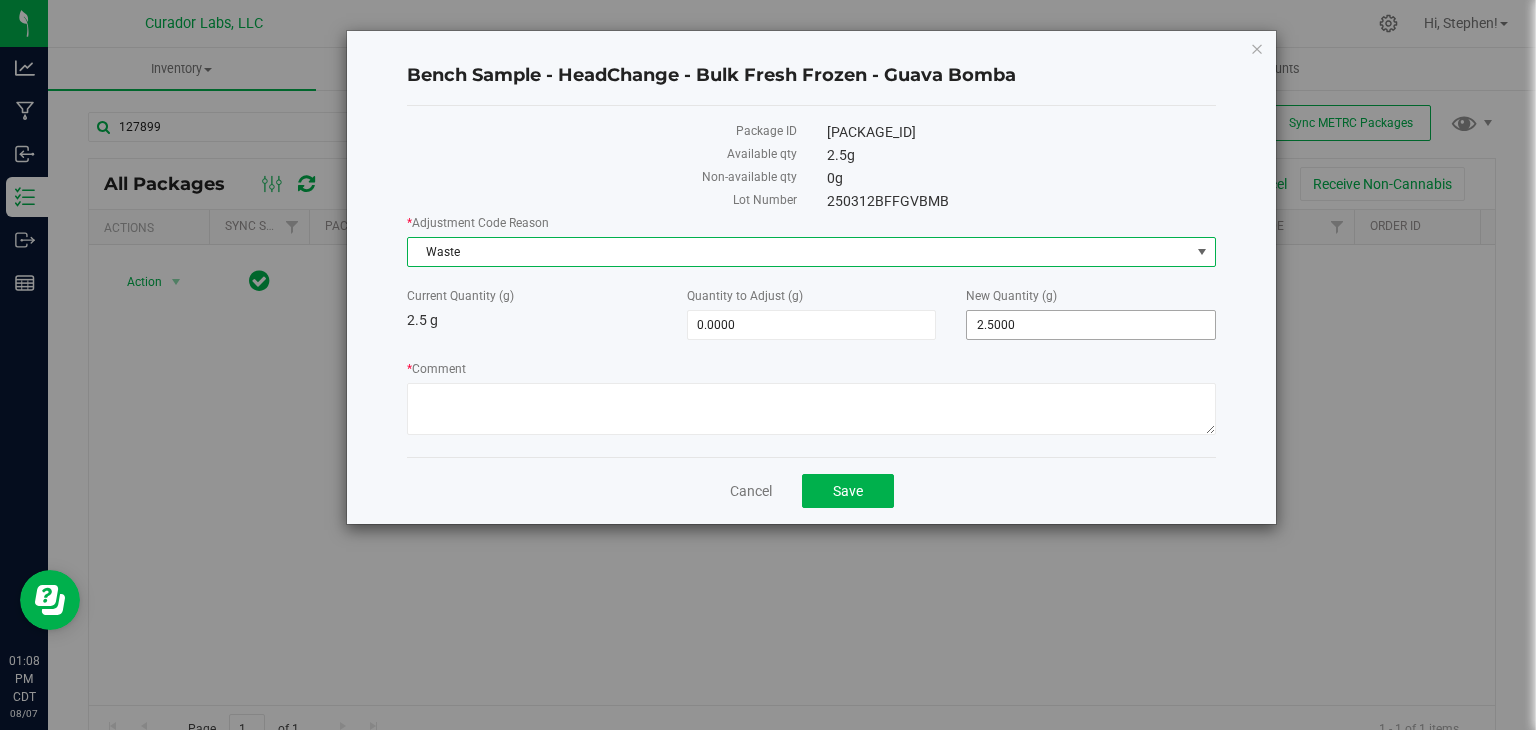 drag, startPoint x: 1087, startPoint y: 325, endPoint x: 944, endPoint y: 317, distance: 143.2236 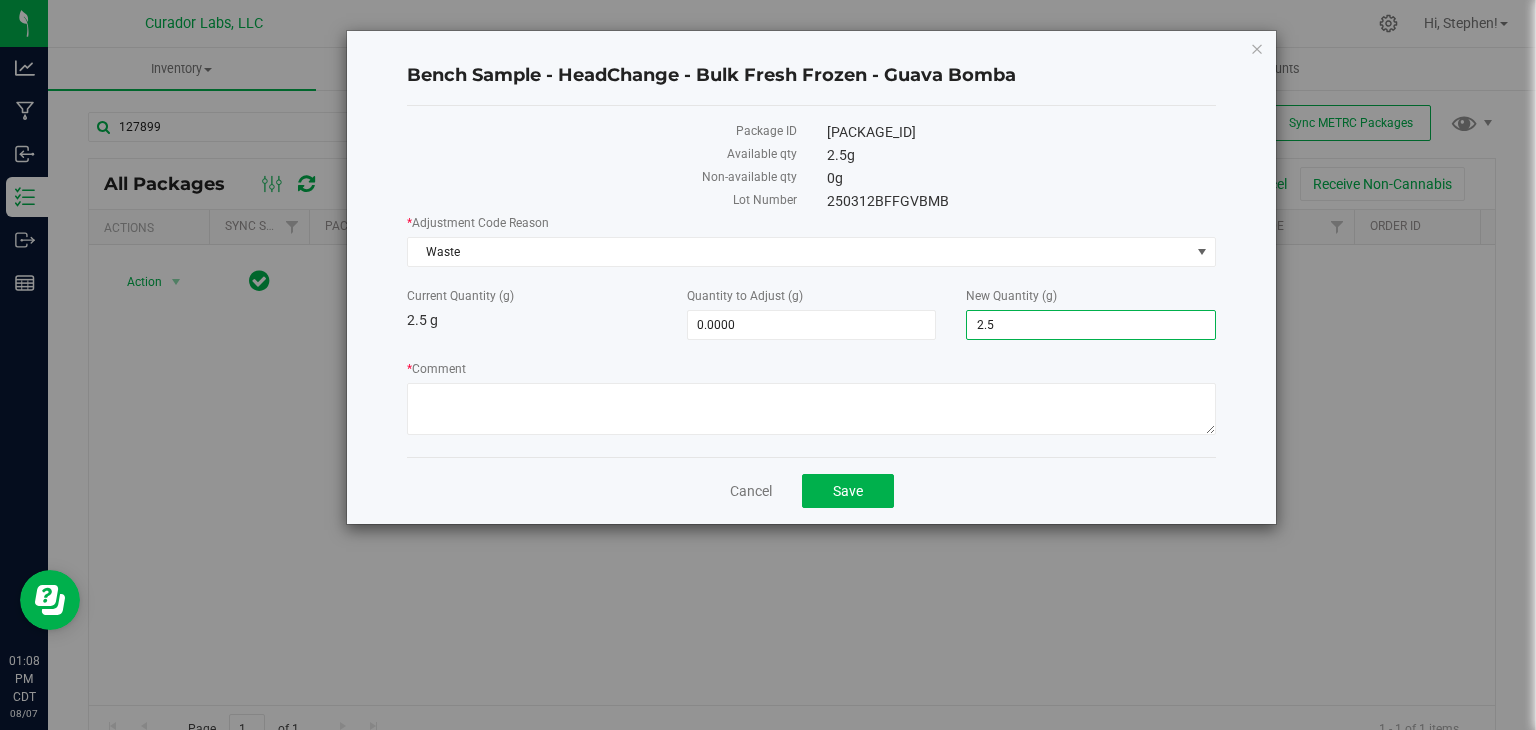 click on "Quantity to Adjust (g)
0.0000 0" at bounding box center (812, 313) 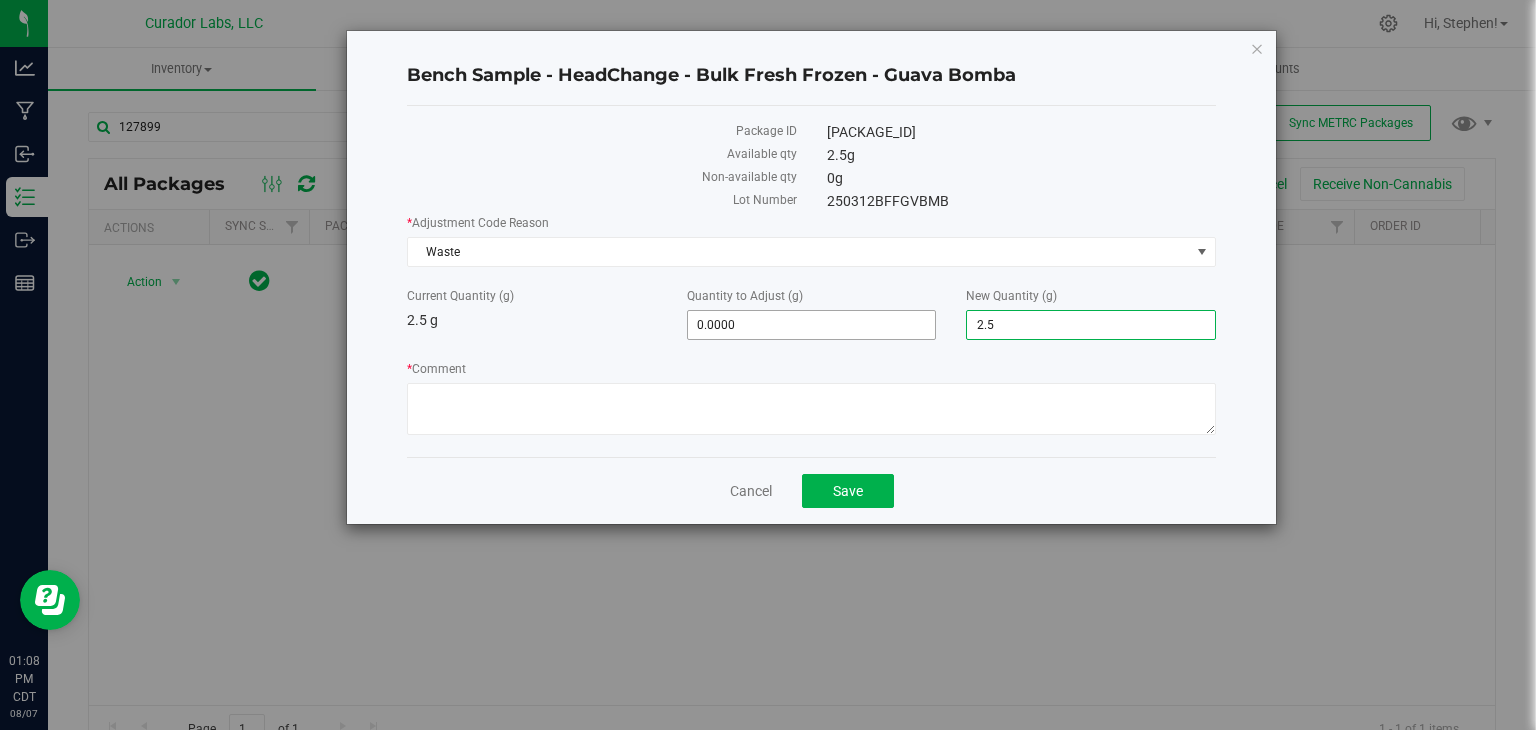 drag, startPoint x: 1020, startPoint y: 317, endPoint x: 924, endPoint y: 322, distance: 96.13012 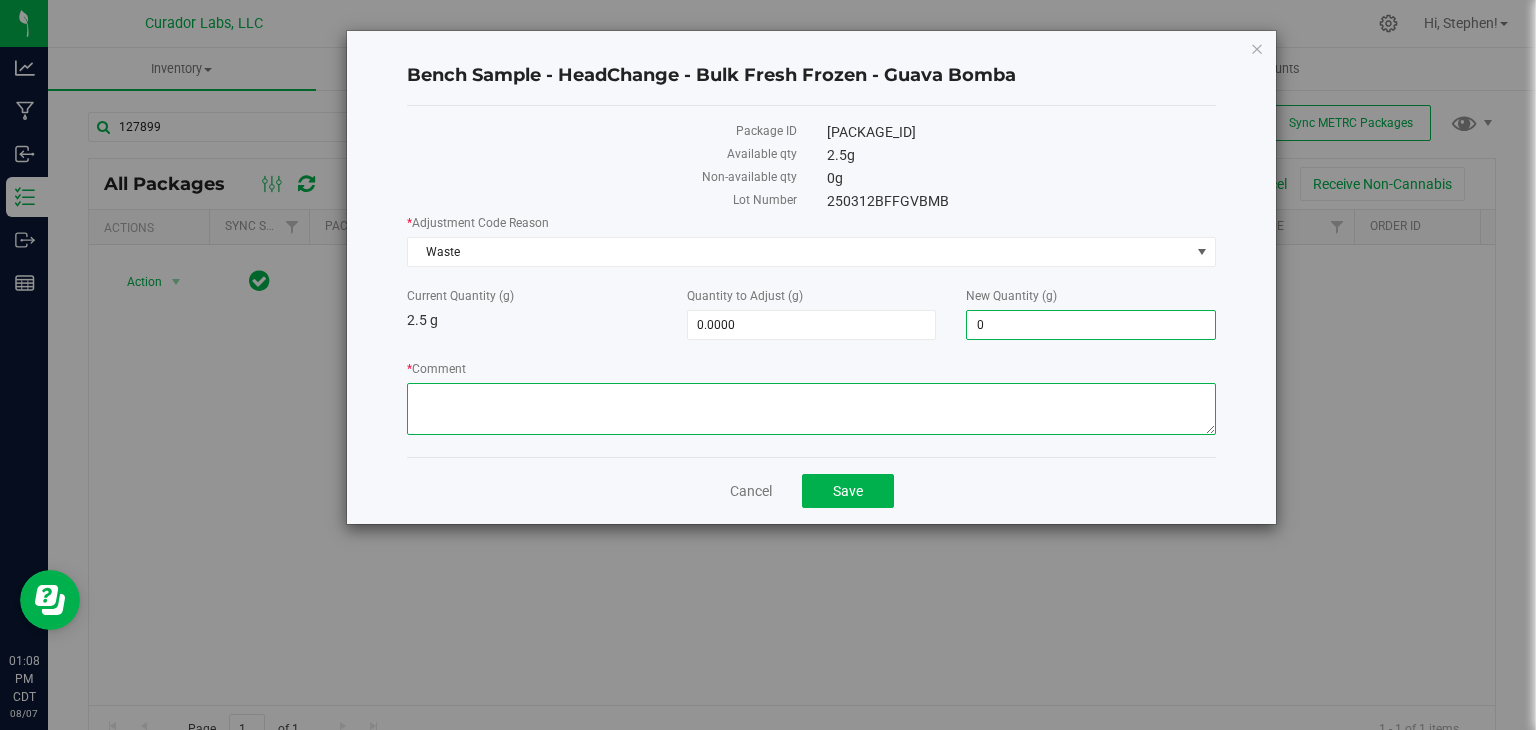 type on "-2.5000" 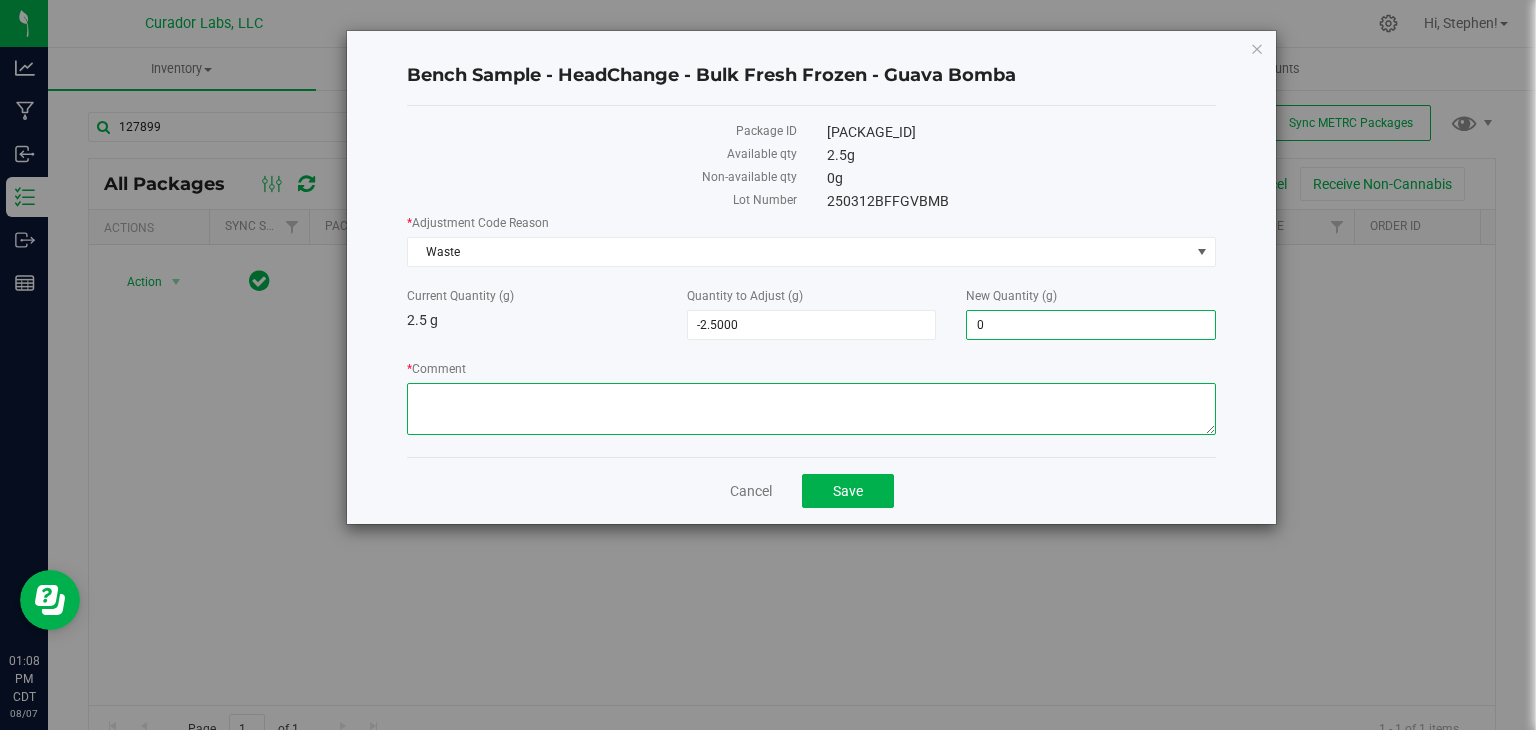 click on "*
Comment" at bounding box center [811, 409] 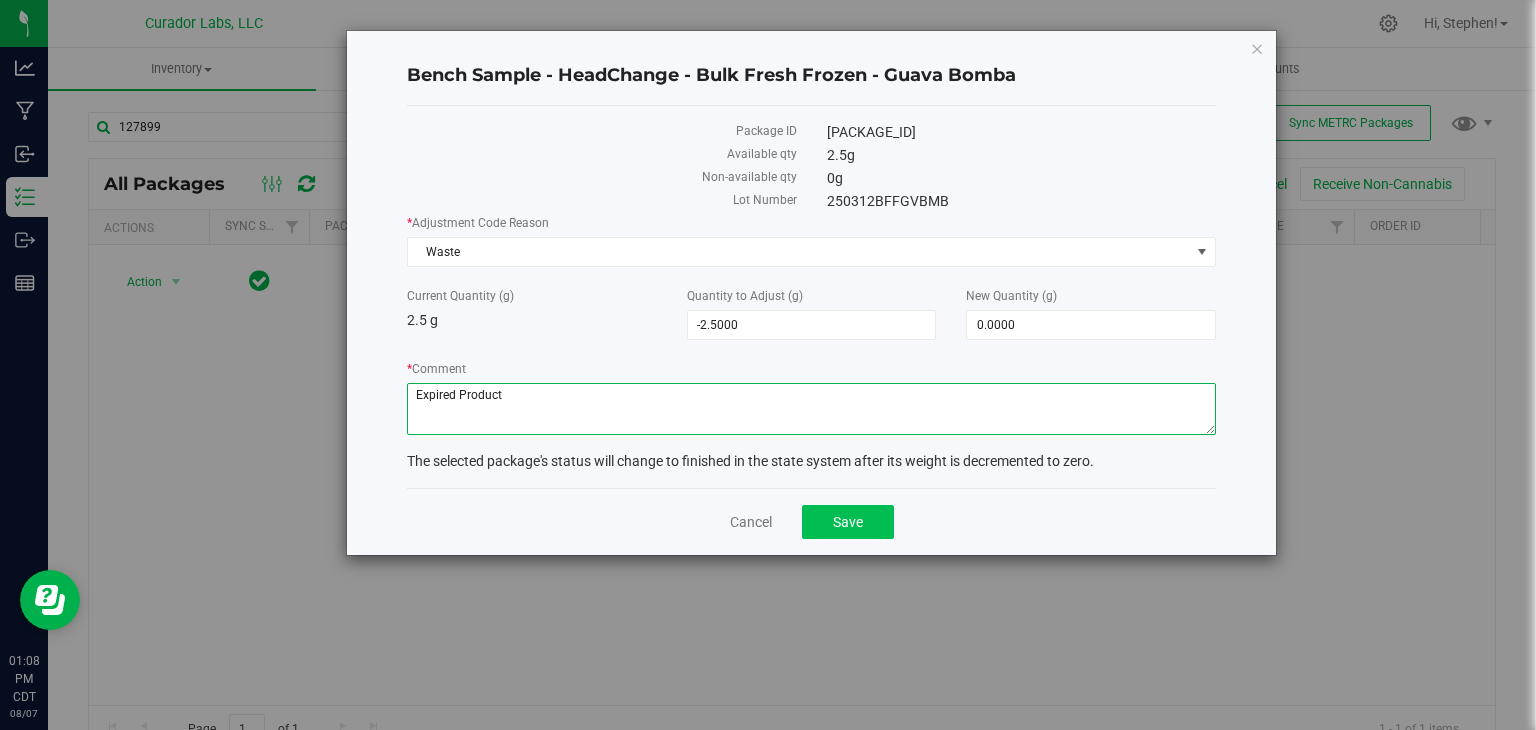 type on "Expired Product" 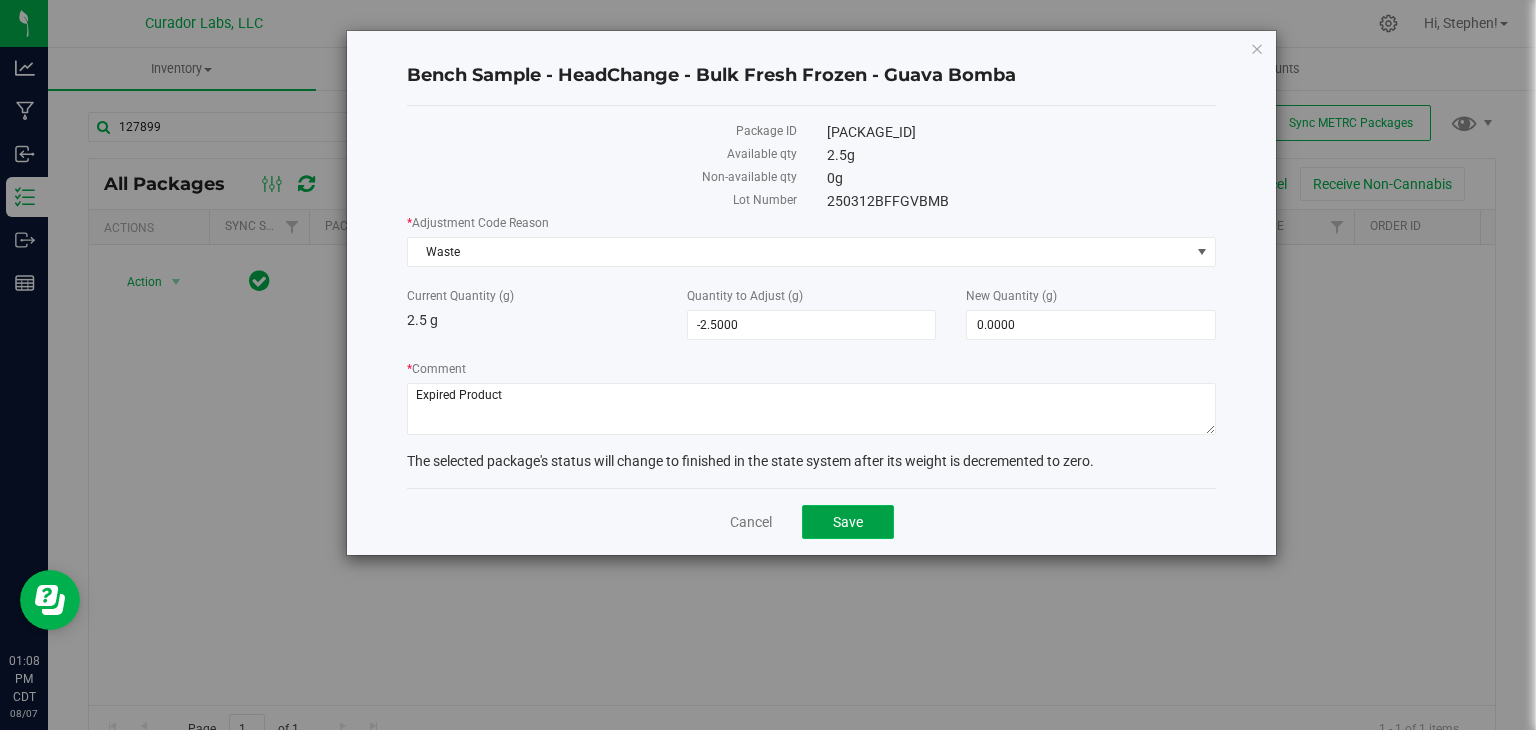 click on "Save" 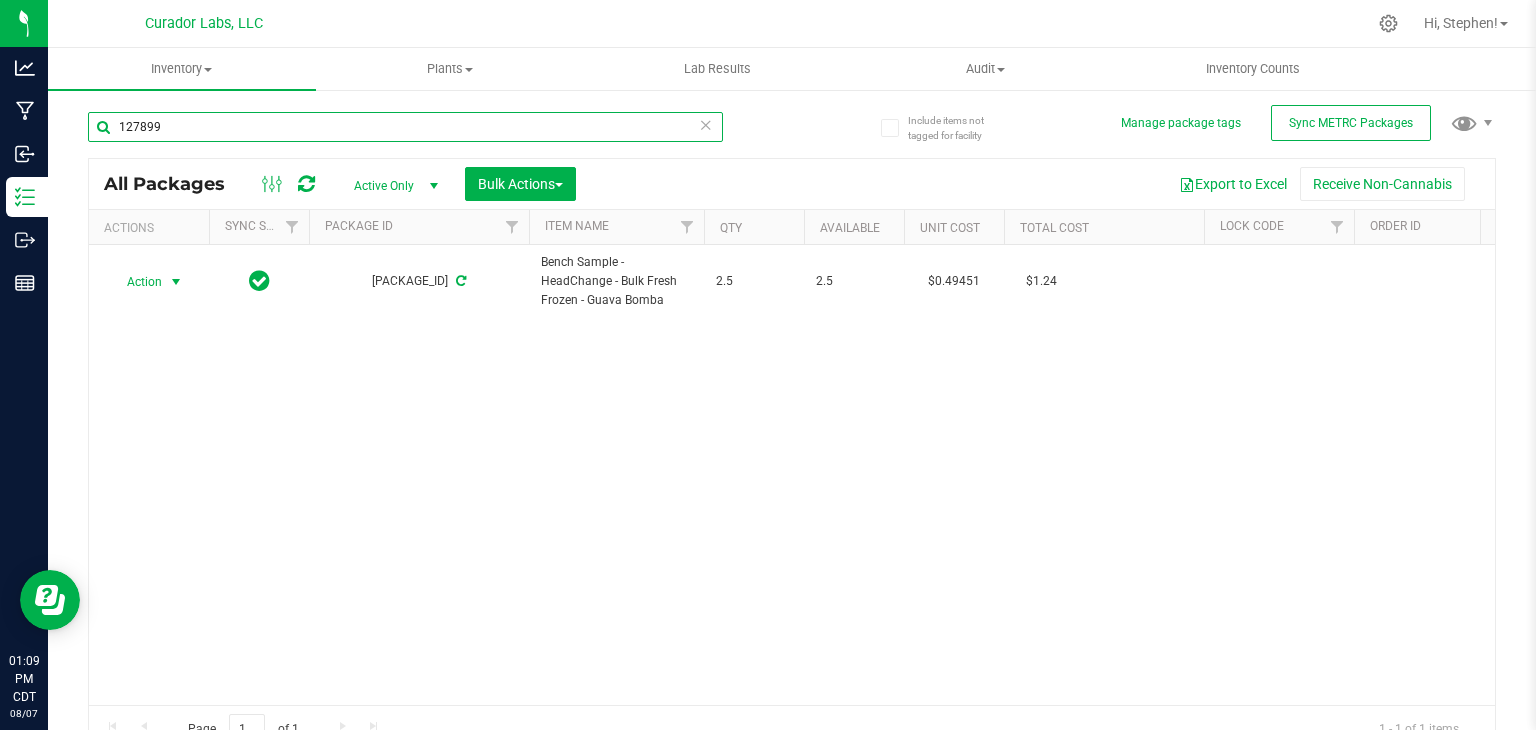click on "127899" at bounding box center (405, 127) 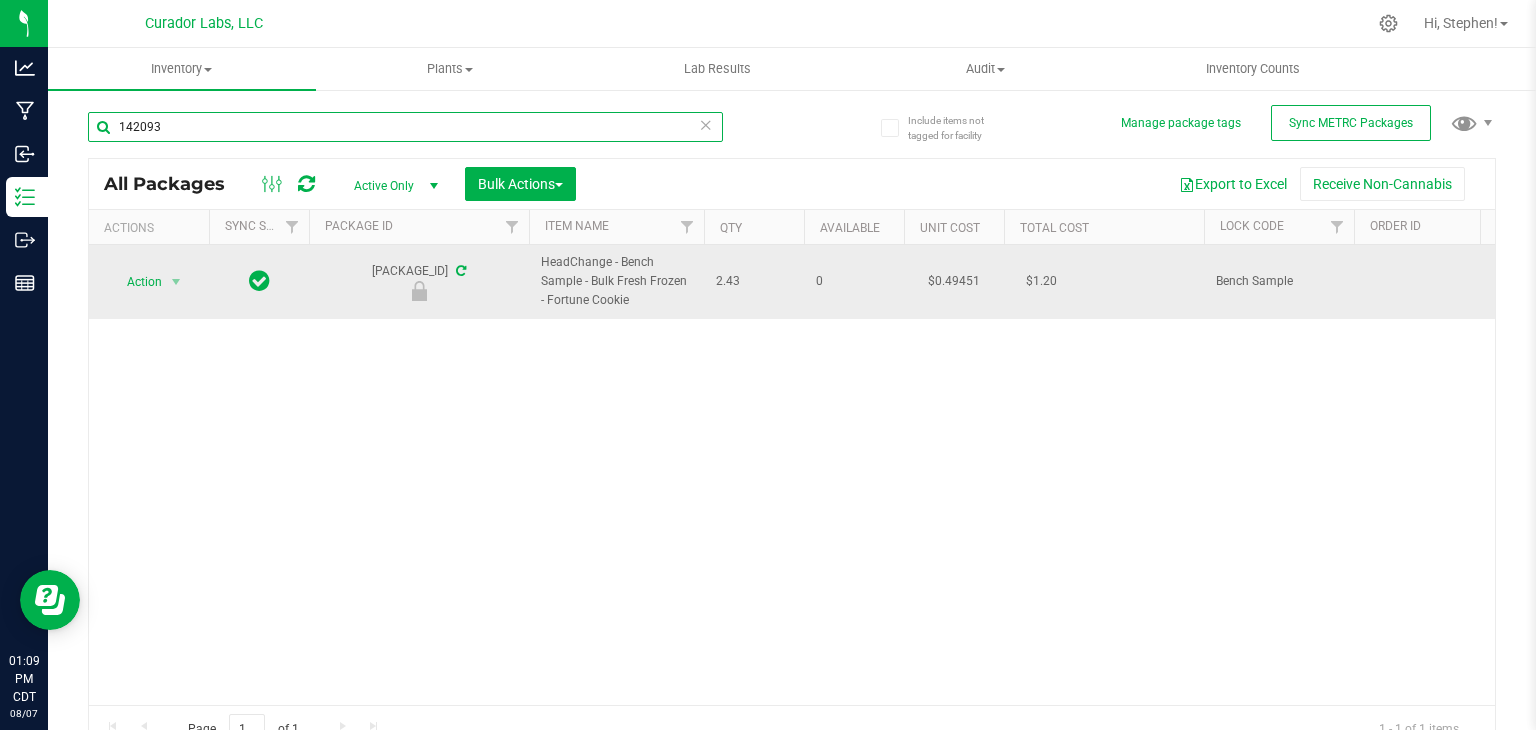type on "142093" 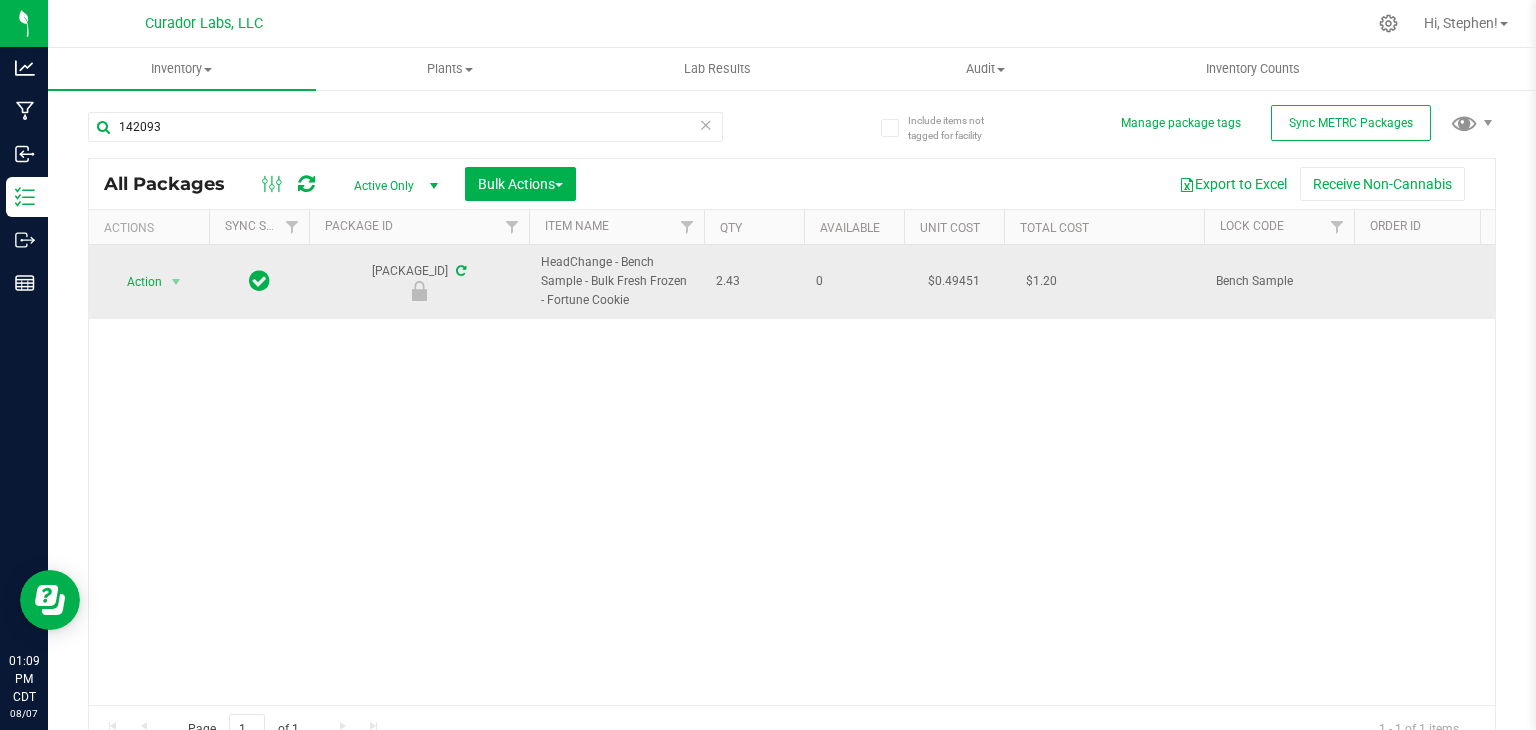 drag, startPoint x: 326, startPoint y: 269, endPoint x: 495, endPoint y: 272, distance: 169.02663 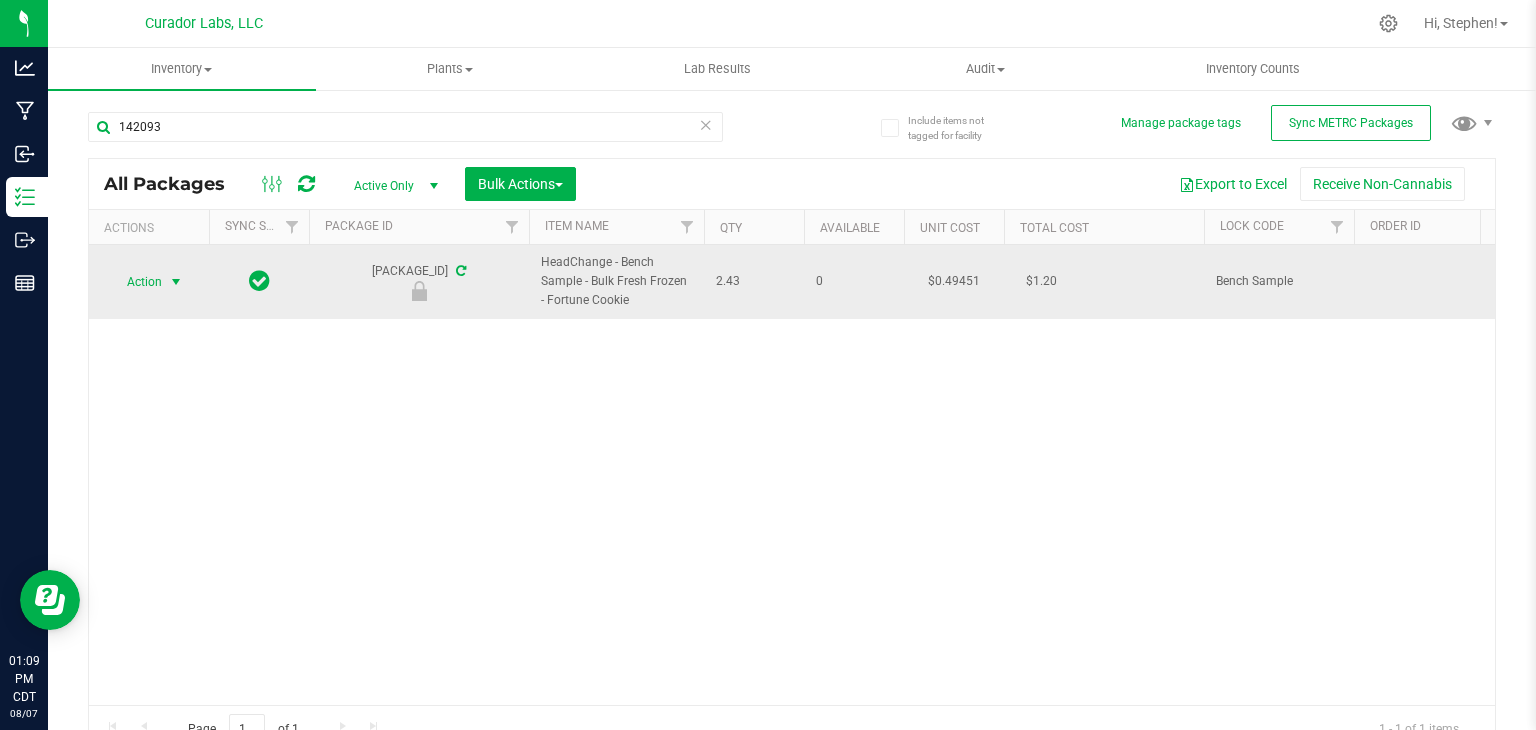 click on "Action" at bounding box center [136, 282] 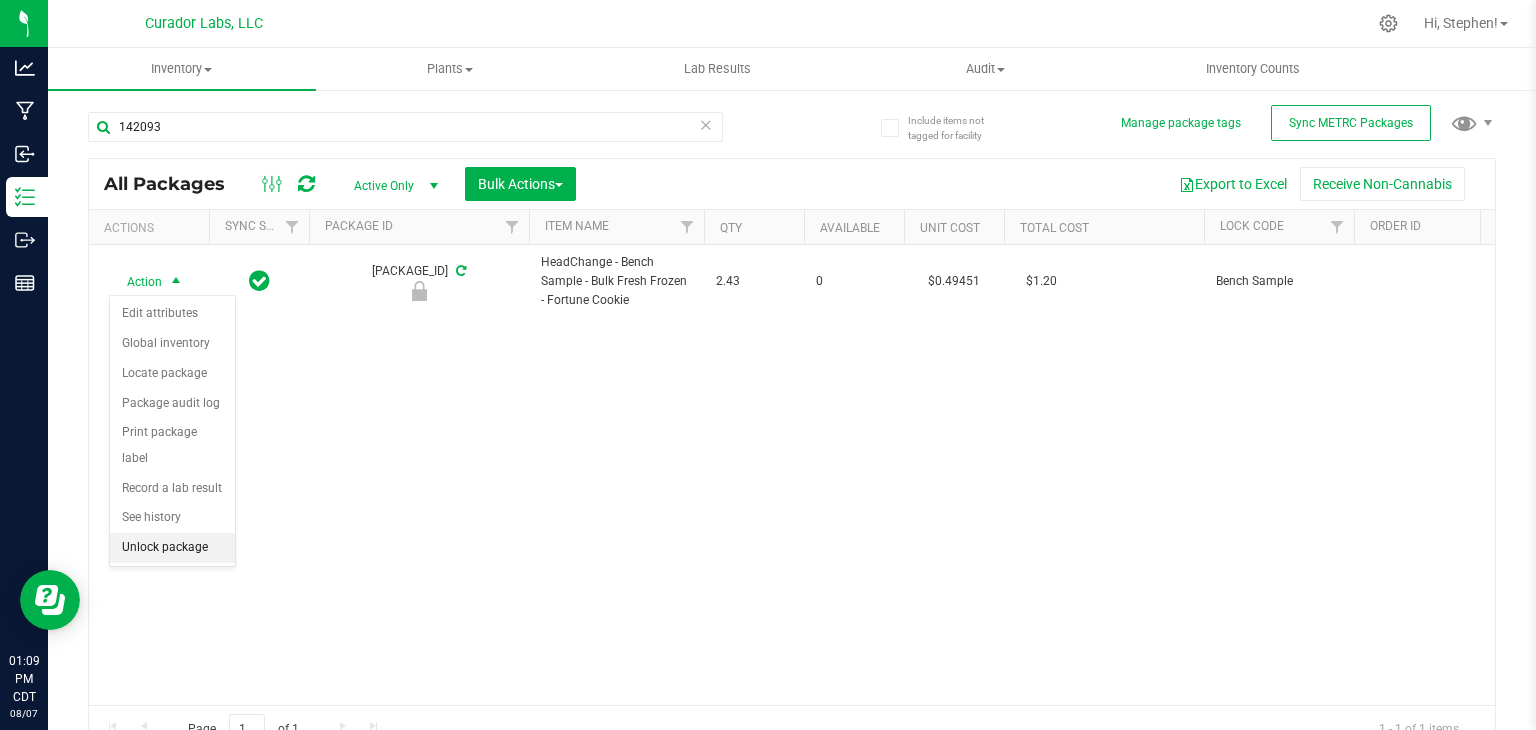 click on "Unlock package" at bounding box center (172, 548) 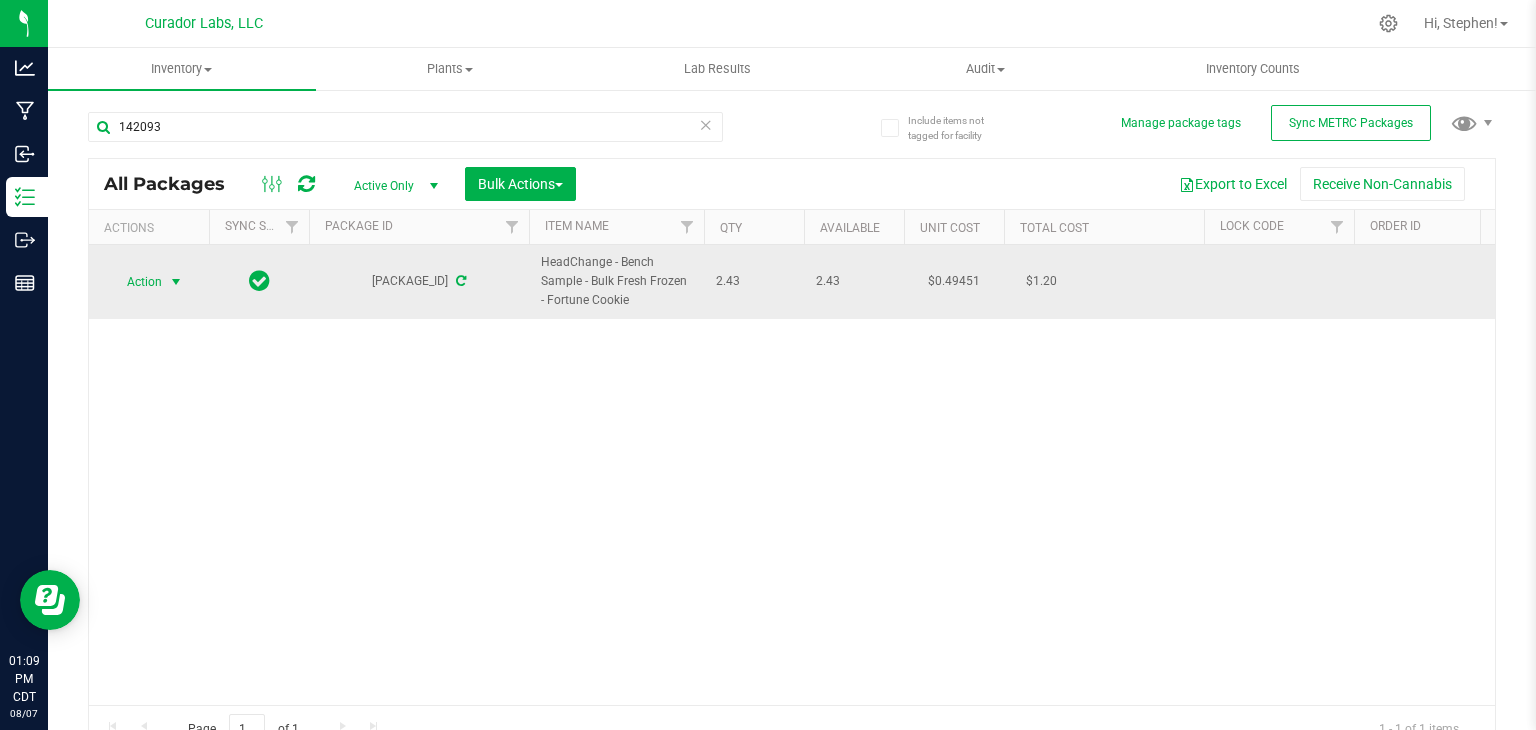 click at bounding box center [176, 282] 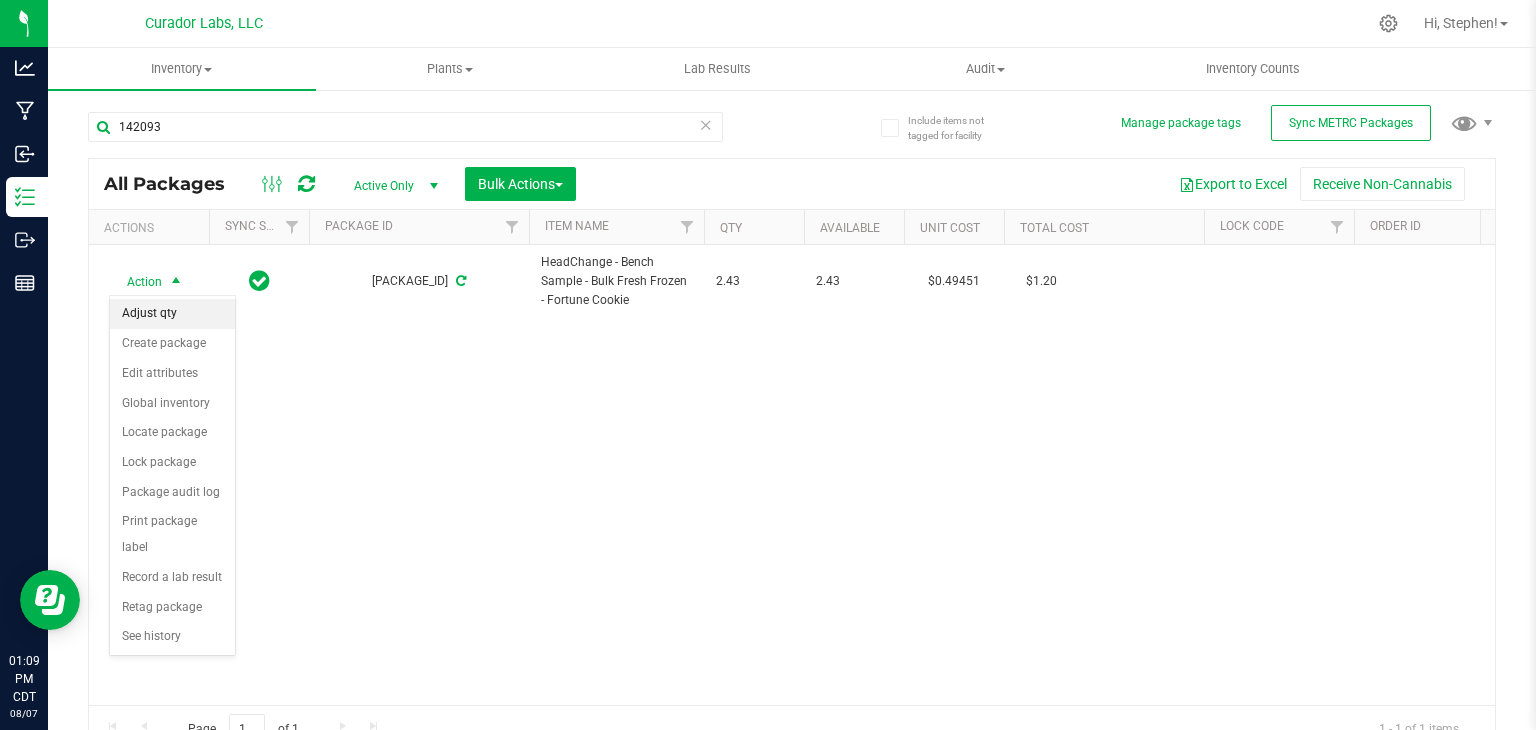 click on "Adjust qty" at bounding box center (172, 314) 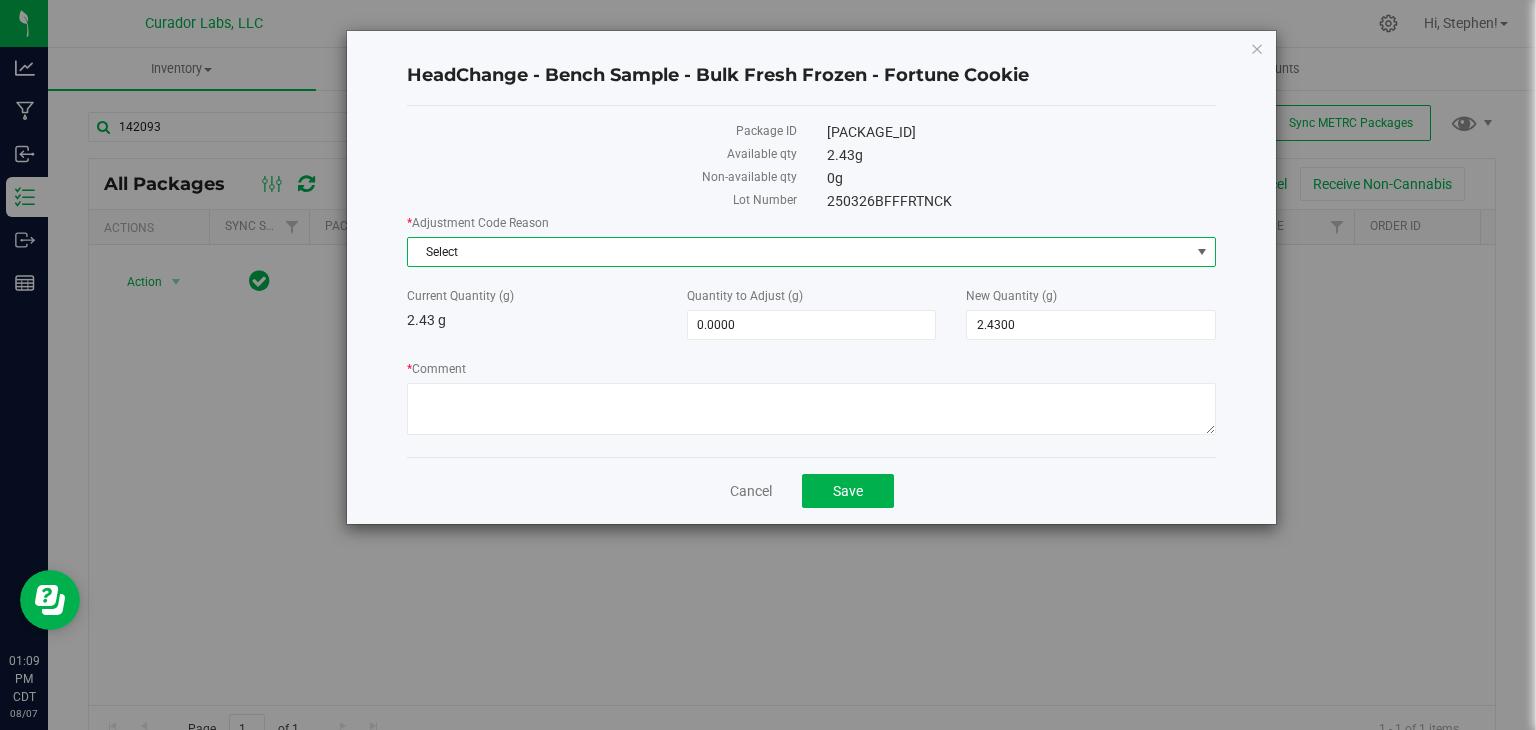 click on "Select" at bounding box center [799, 252] 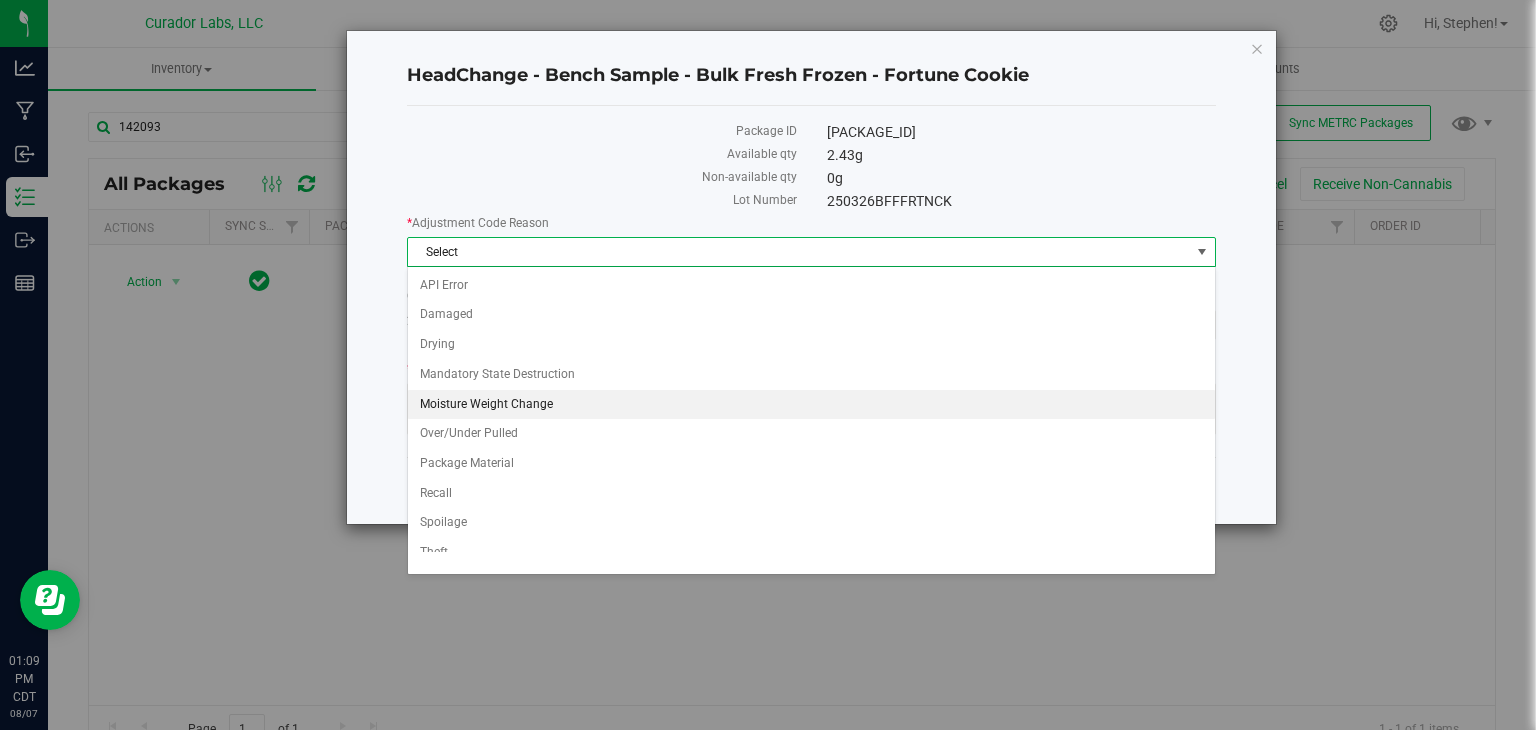 scroll, scrollTop: 71, scrollLeft: 0, axis: vertical 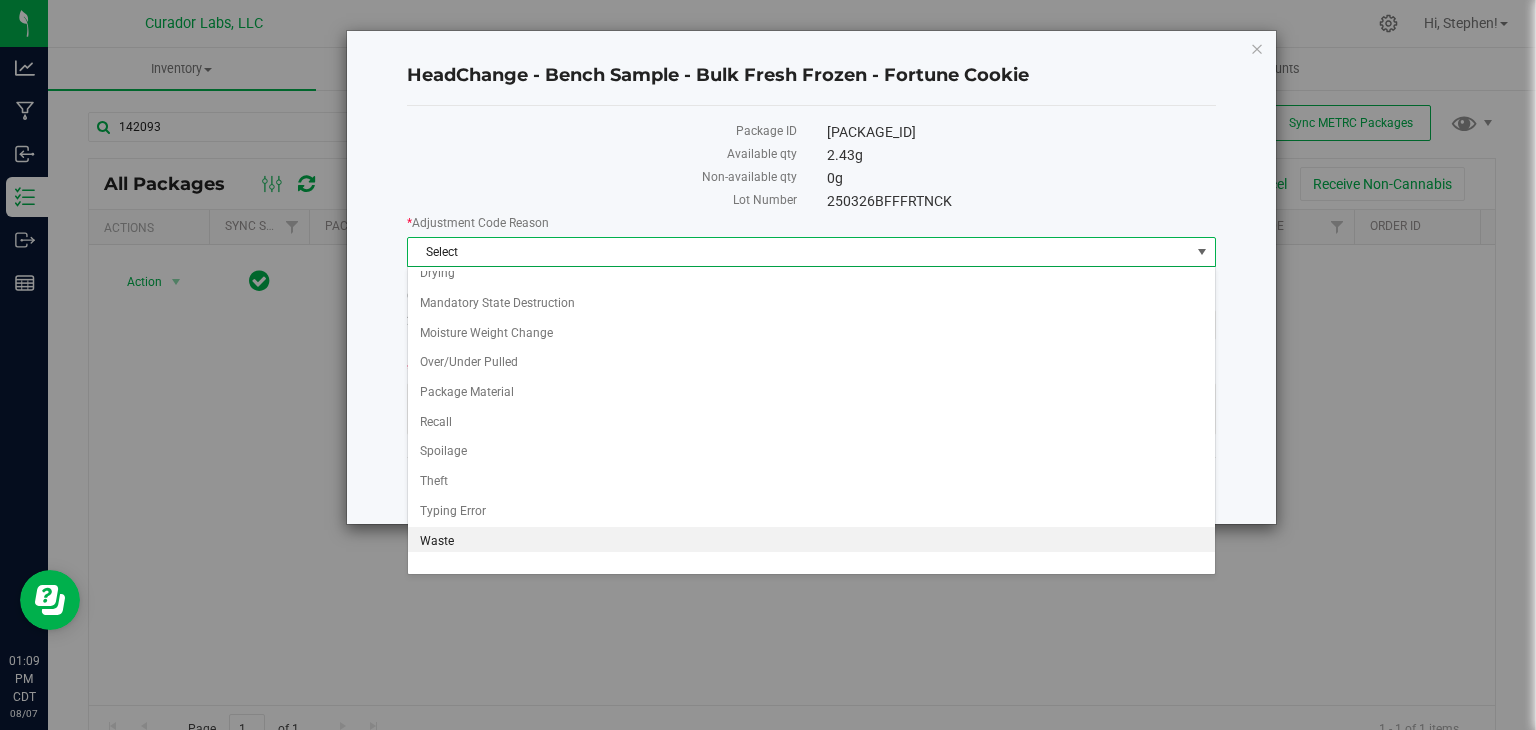 click on "Waste" at bounding box center (811, 542) 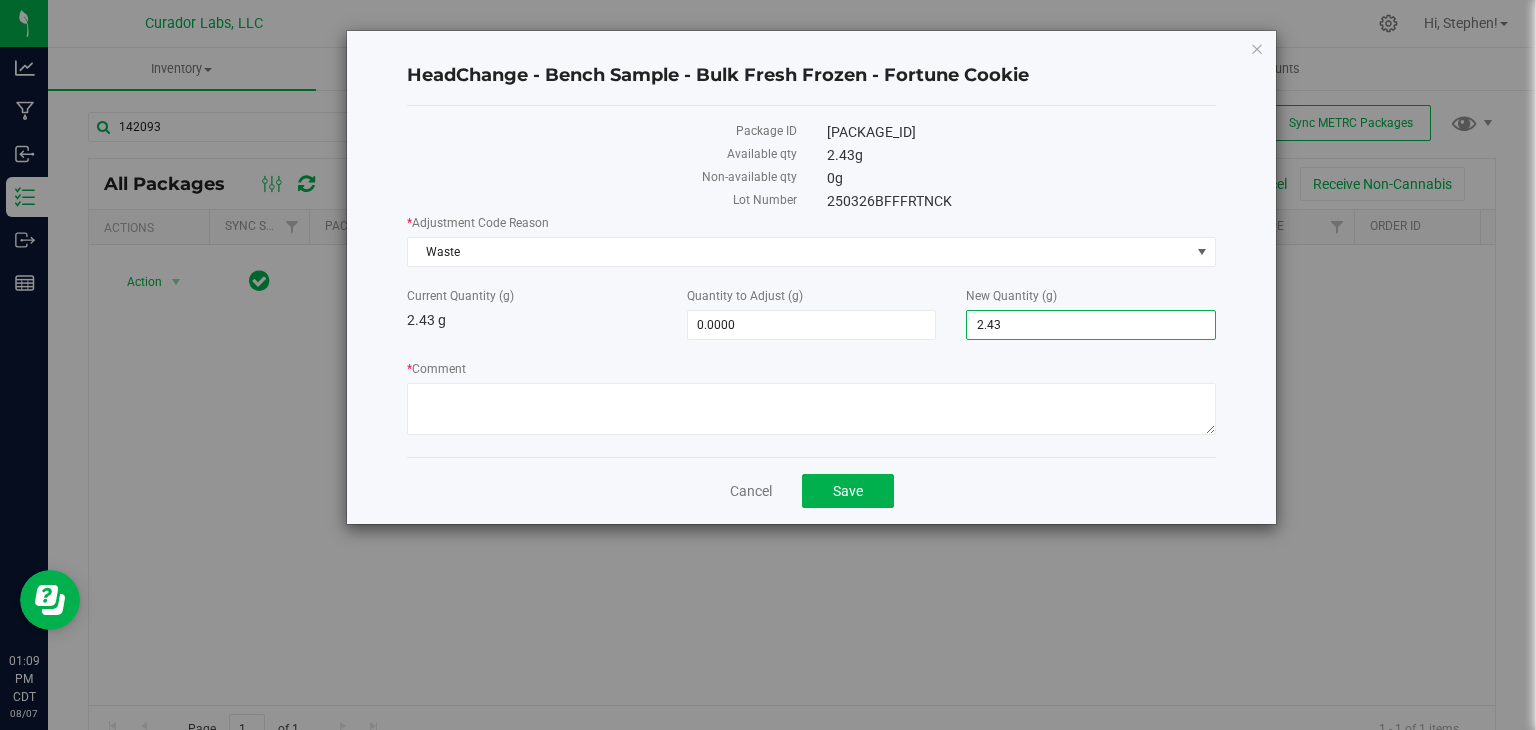 drag, startPoint x: 1041, startPoint y: 323, endPoint x: 946, endPoint y: 323, distance: 95 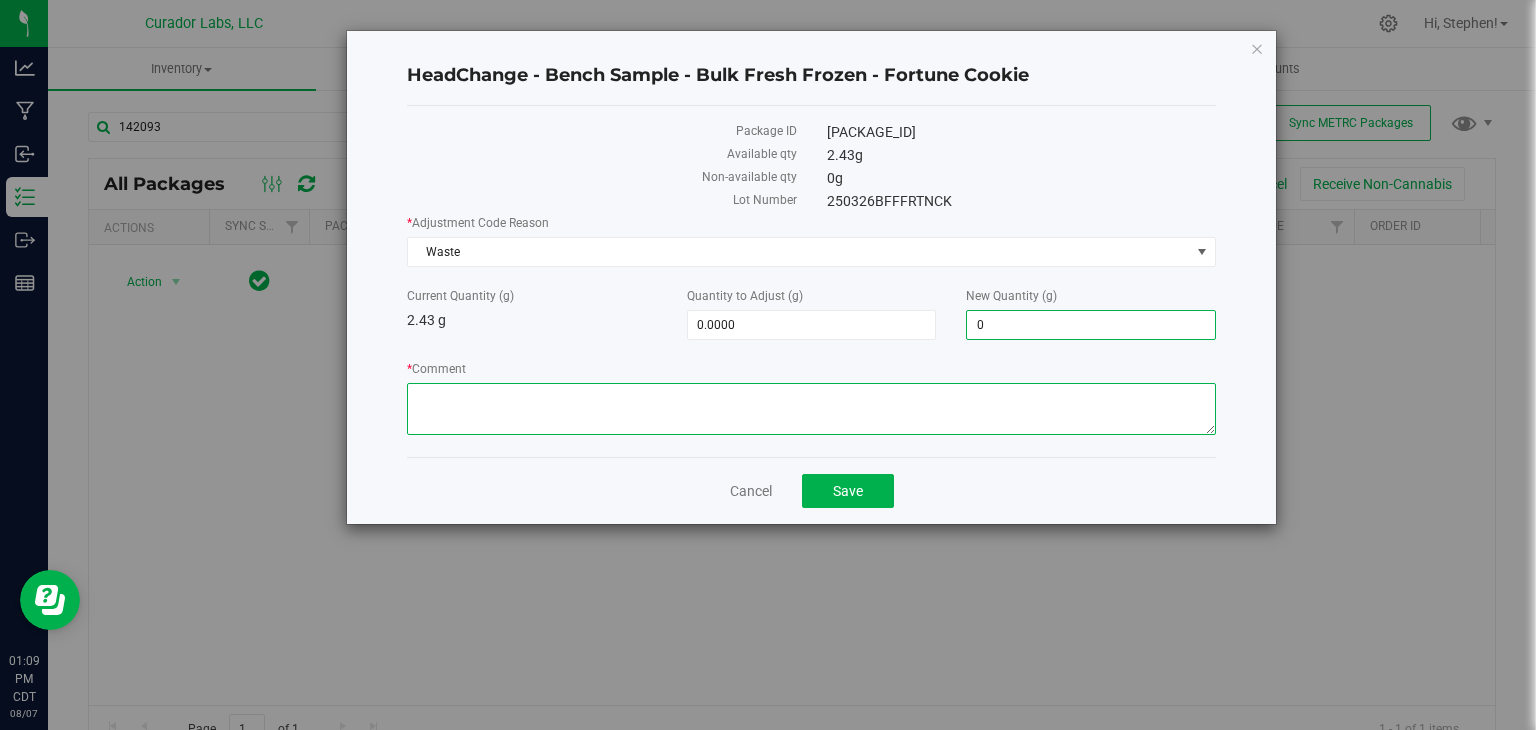 type on "-2.4300" 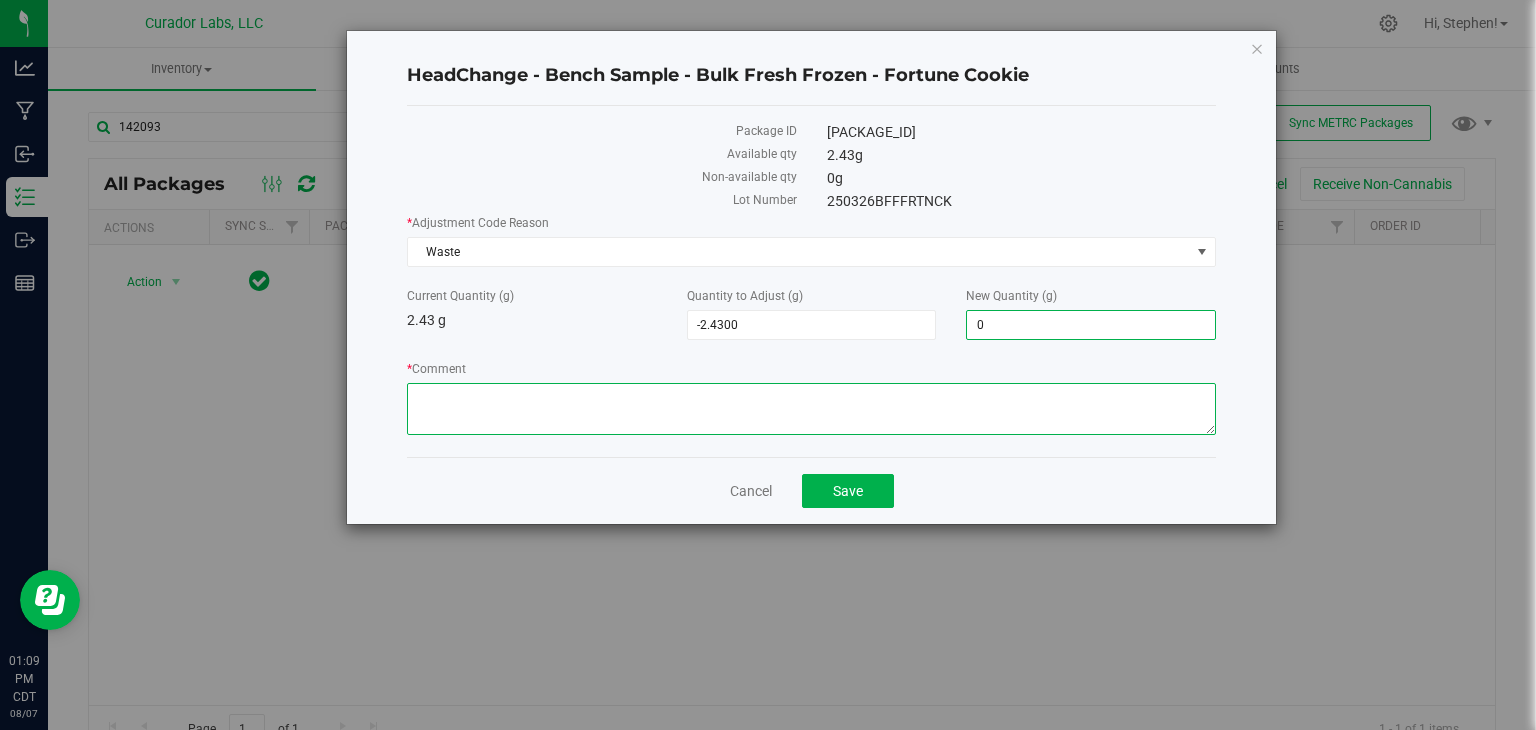 click on "*
Comment" at bounding box center (811, 409) 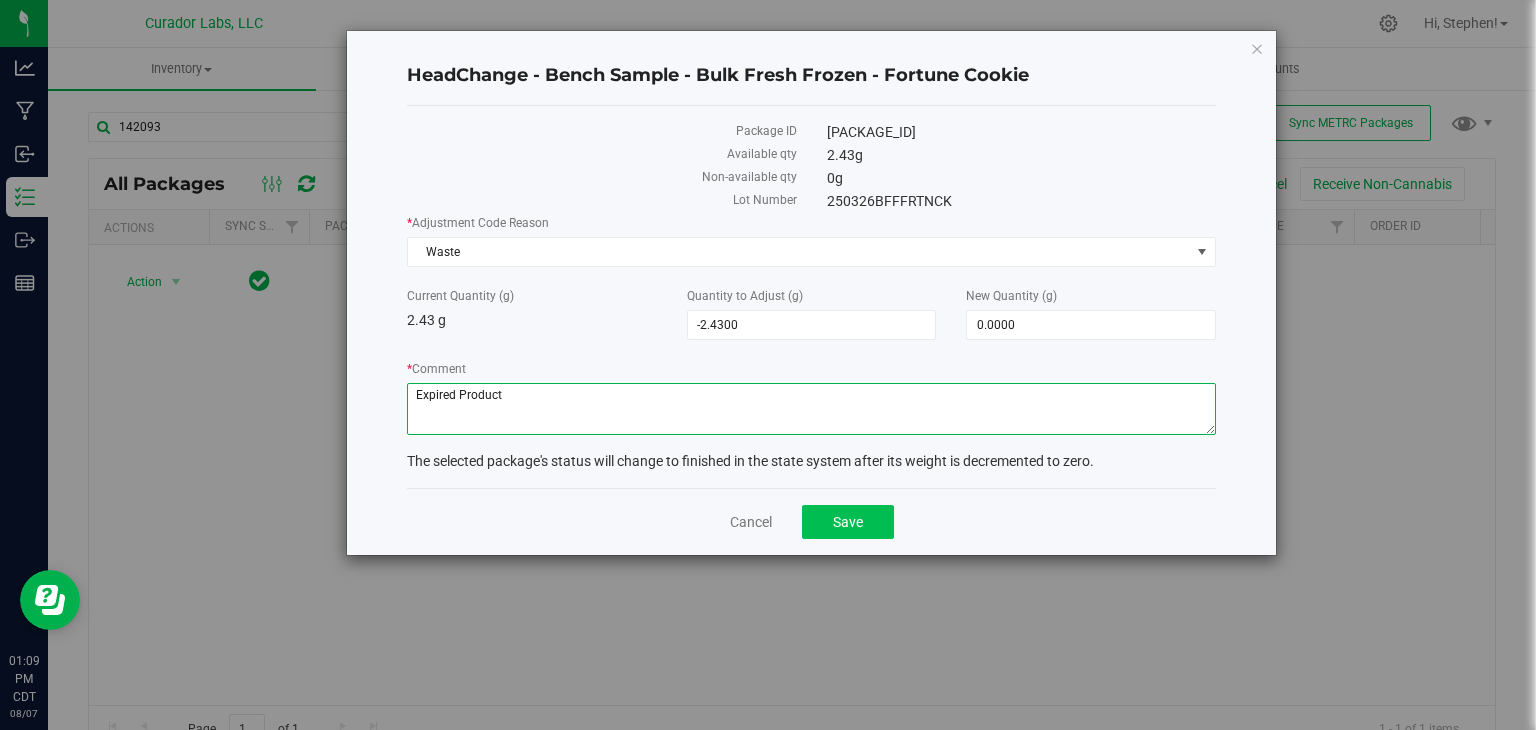 type on "Expired Product" 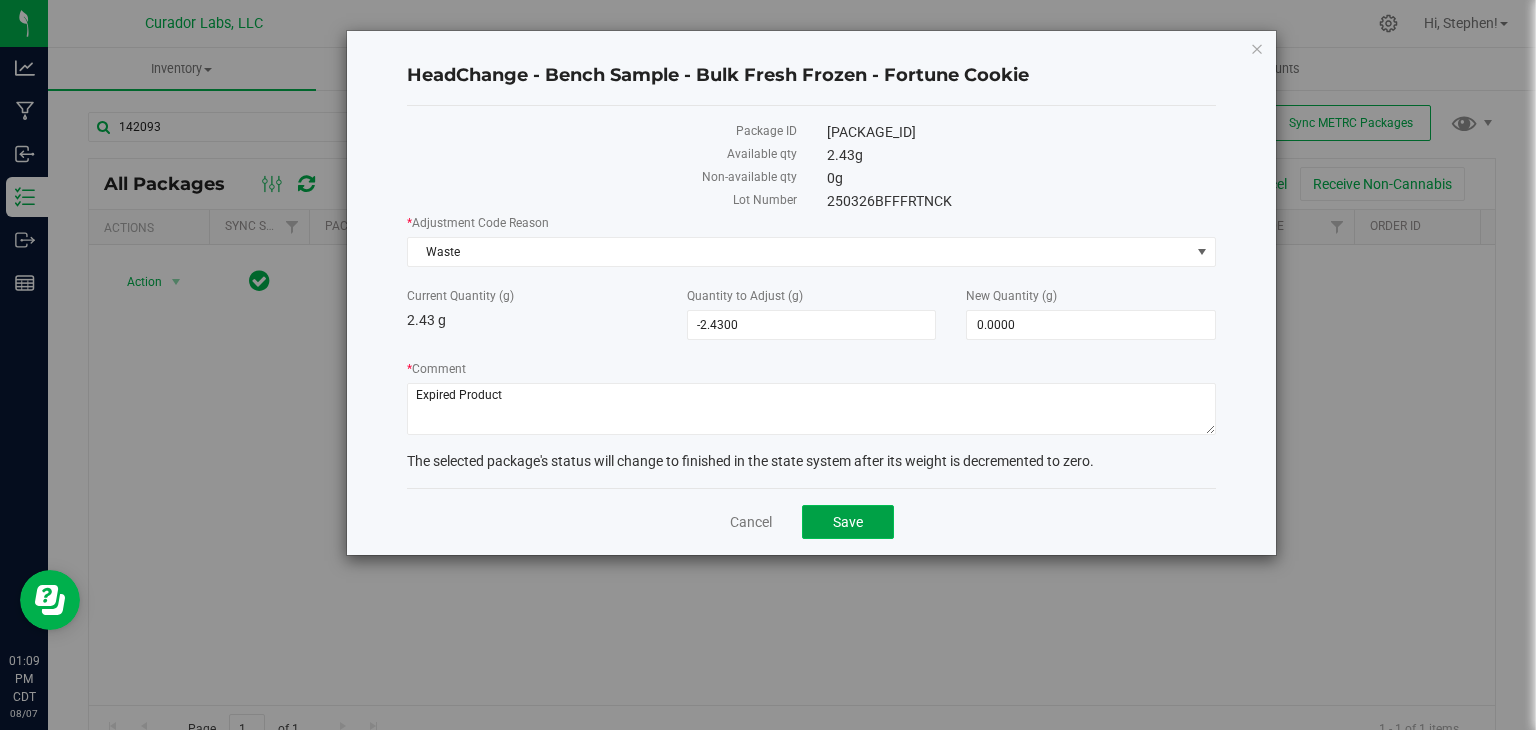 click on "Save" 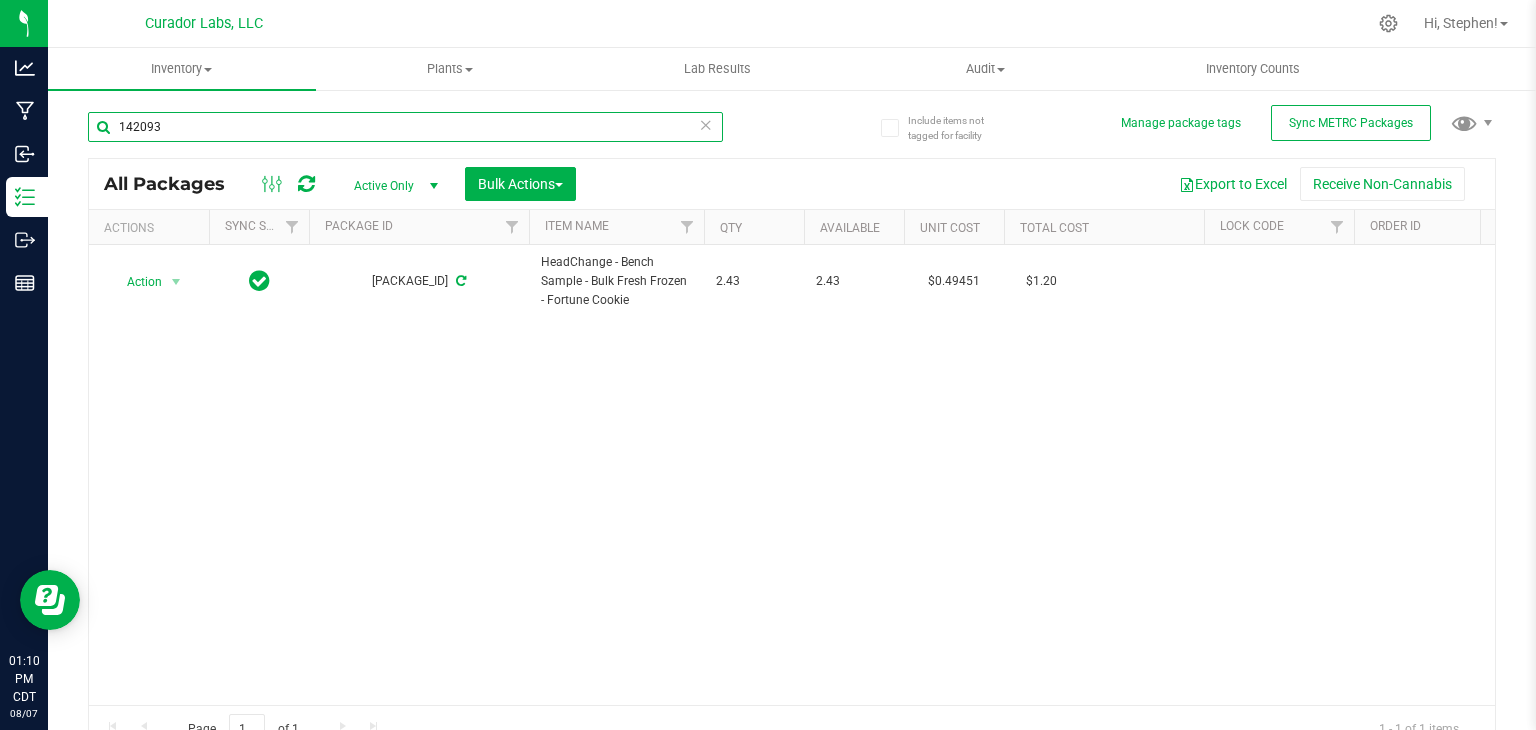 click on "142093" at bounding box center (405, 127) 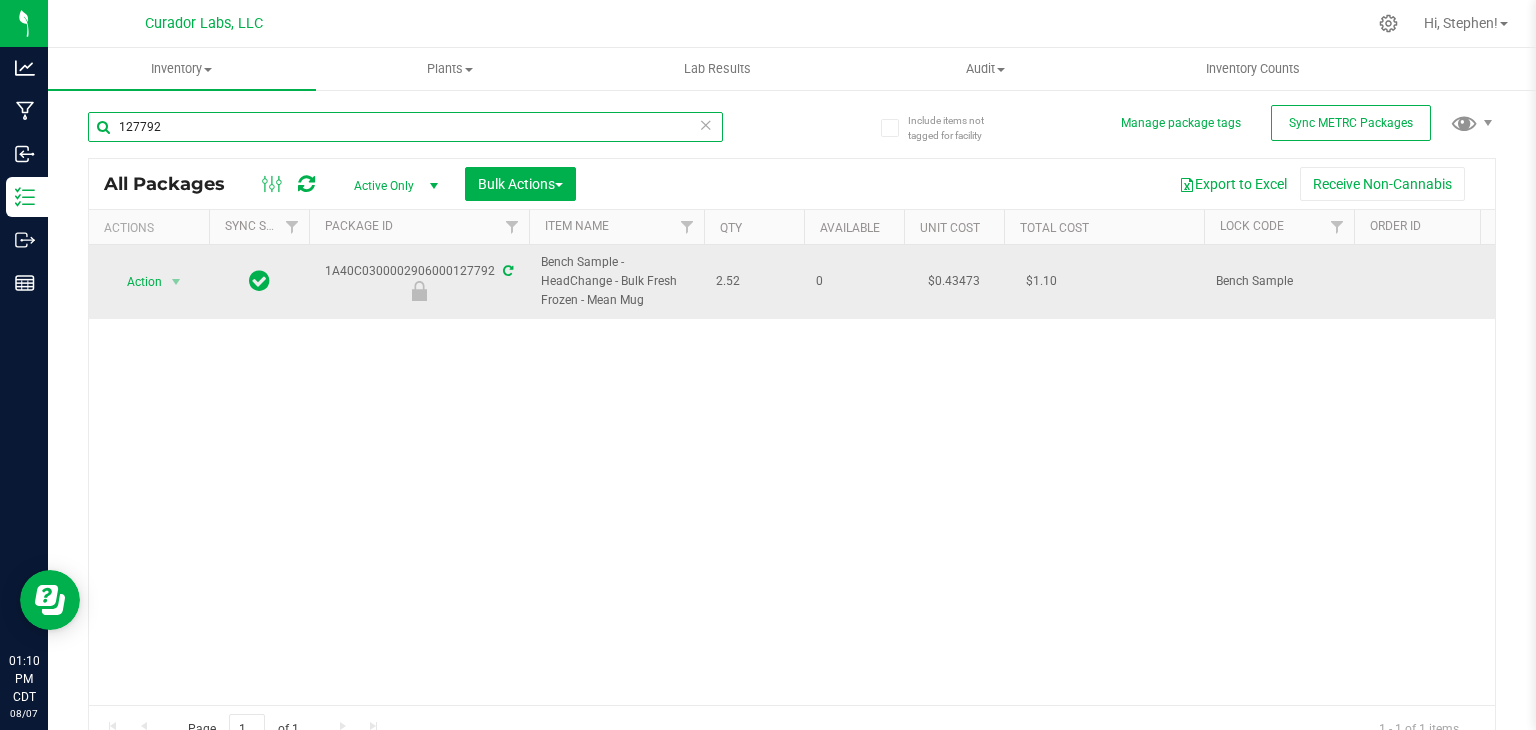 type on "127792" 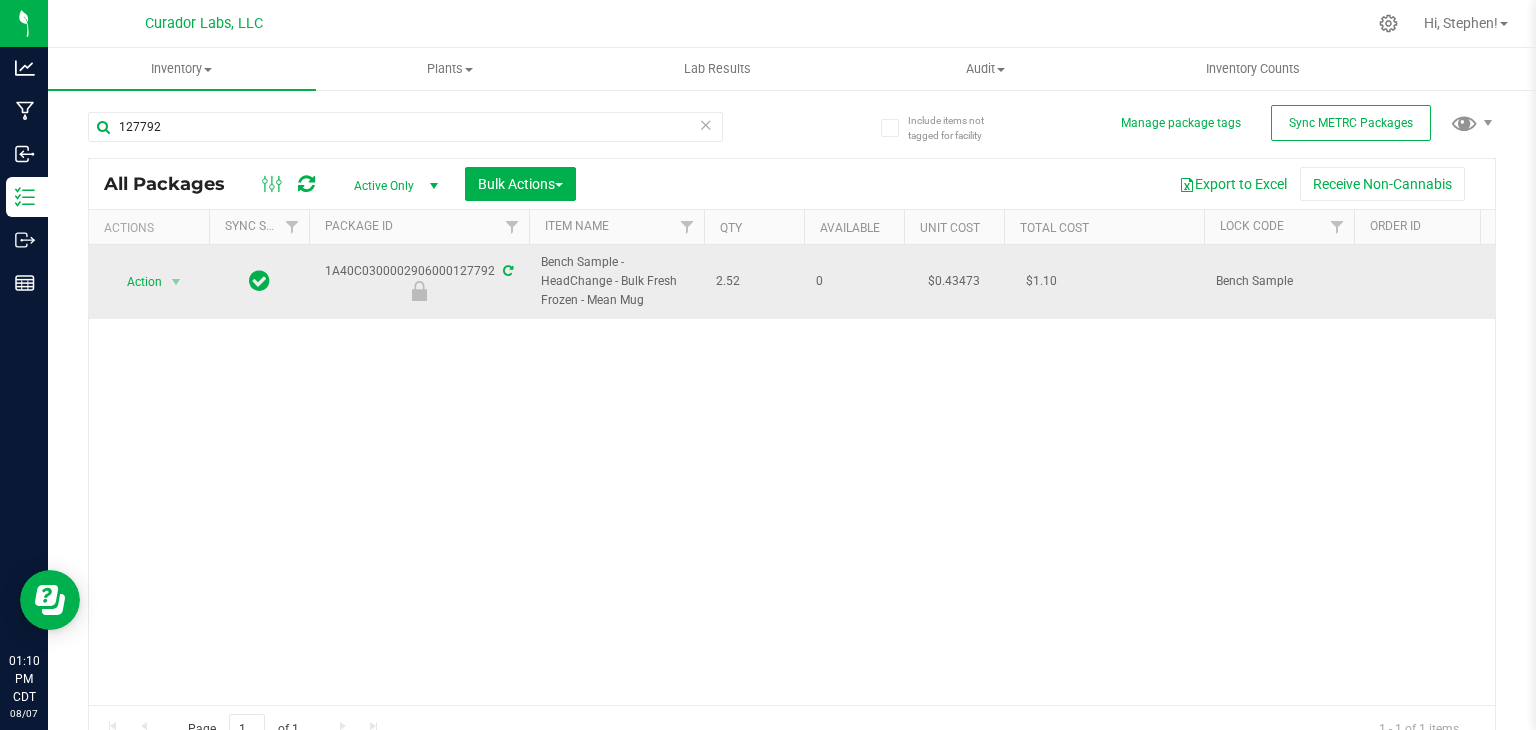 drag, startPoint x: 320, startPoint y: 273, endPoint x: 489, endPoint y: 269, distance: 169.04733 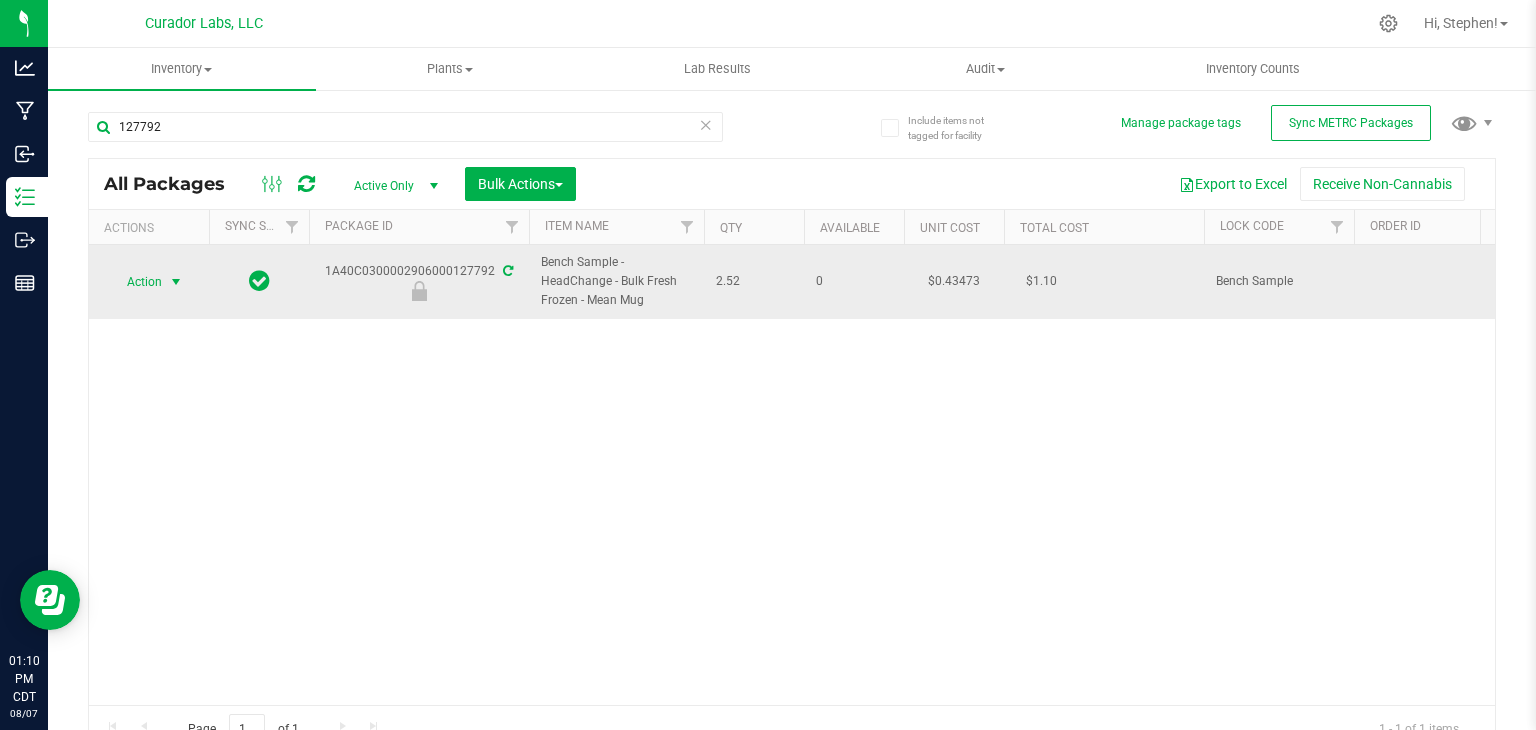 click on "Action" at bounding box center (136, 282) 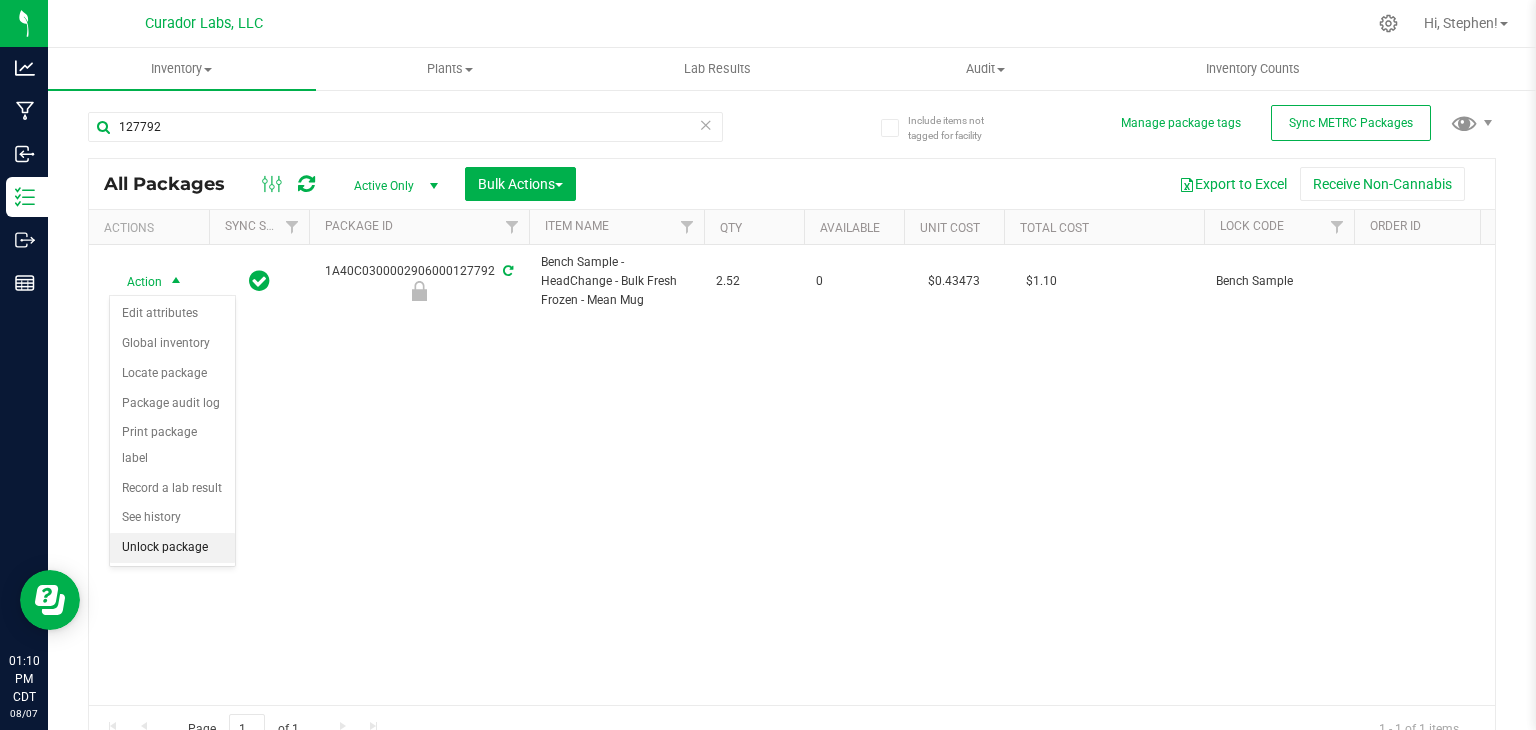 click on "Unlock package" at bounding box center [172, 548] 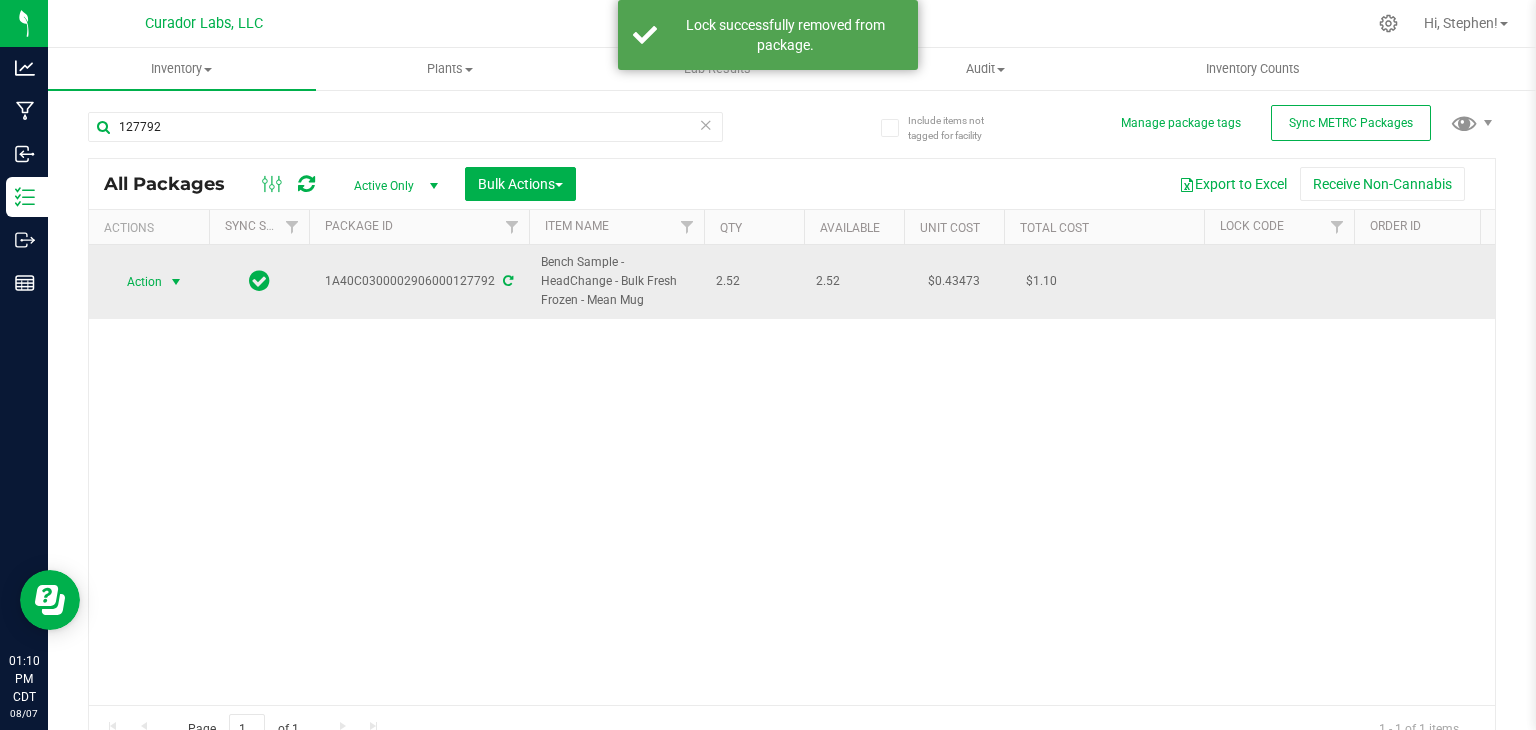 click at bounding box center [176, 282] 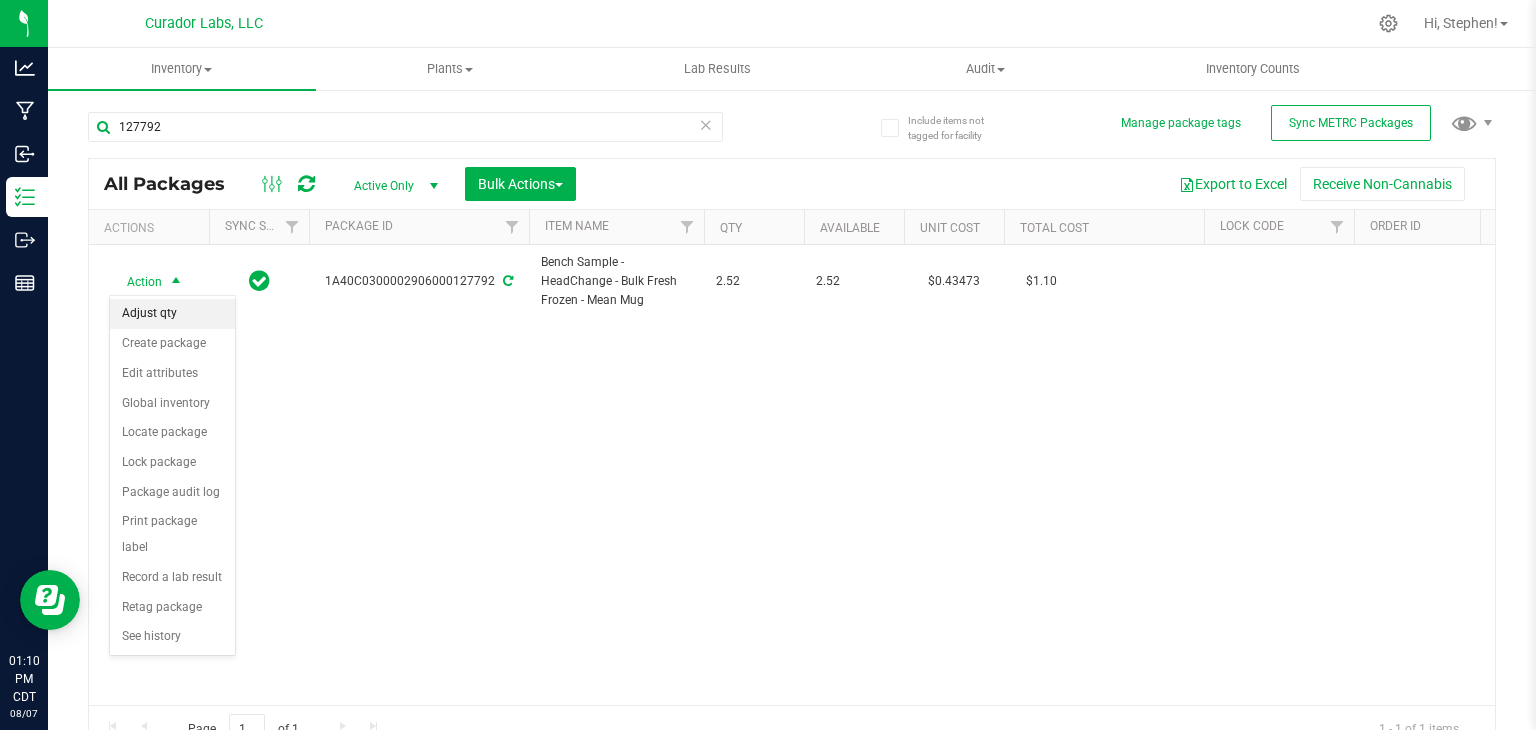 click on "Adjust qty" at bounding box center [172, 314] 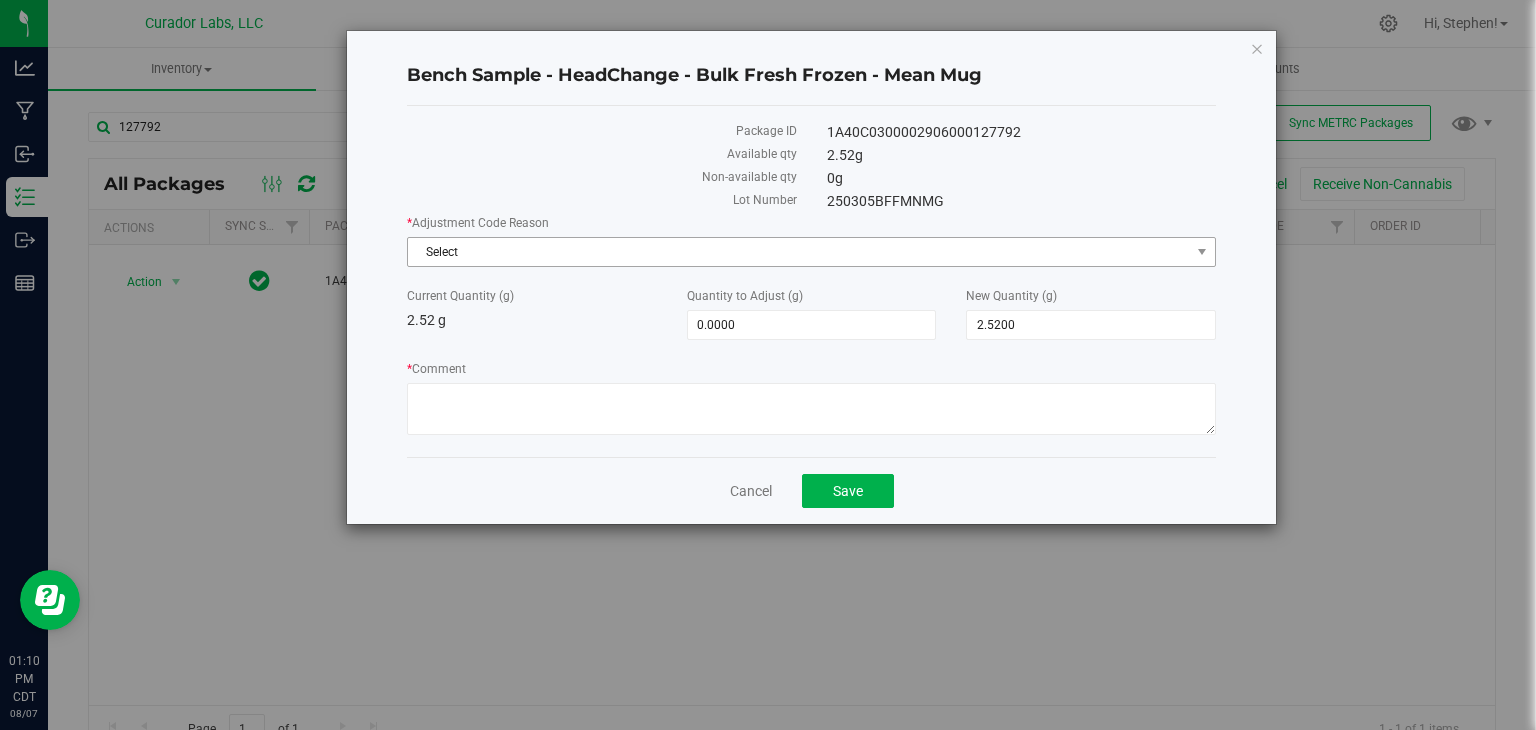 click on "Select" at bounding box center [799, 252] 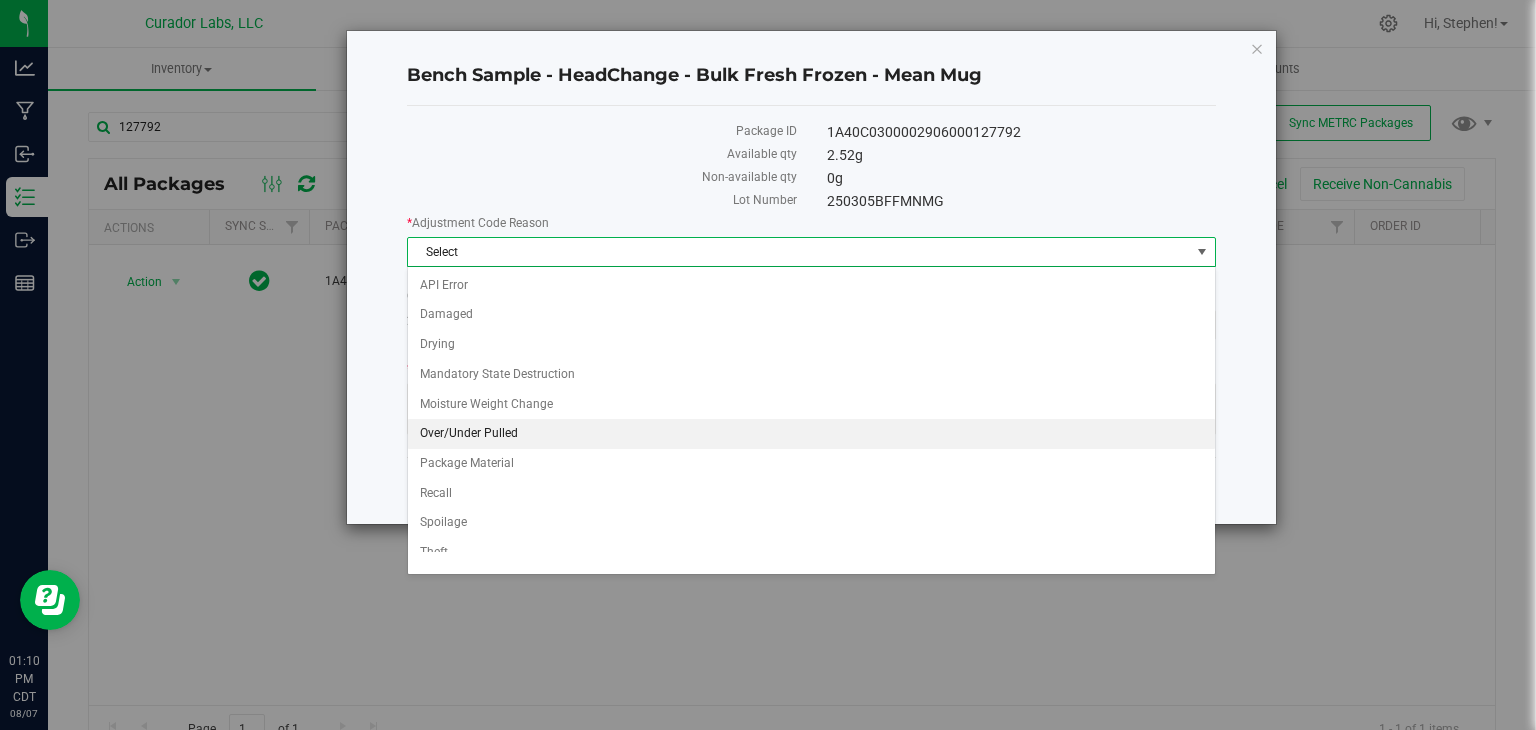 scroll, scrollTop: 71, scrollLeft: 0, axis: vertical 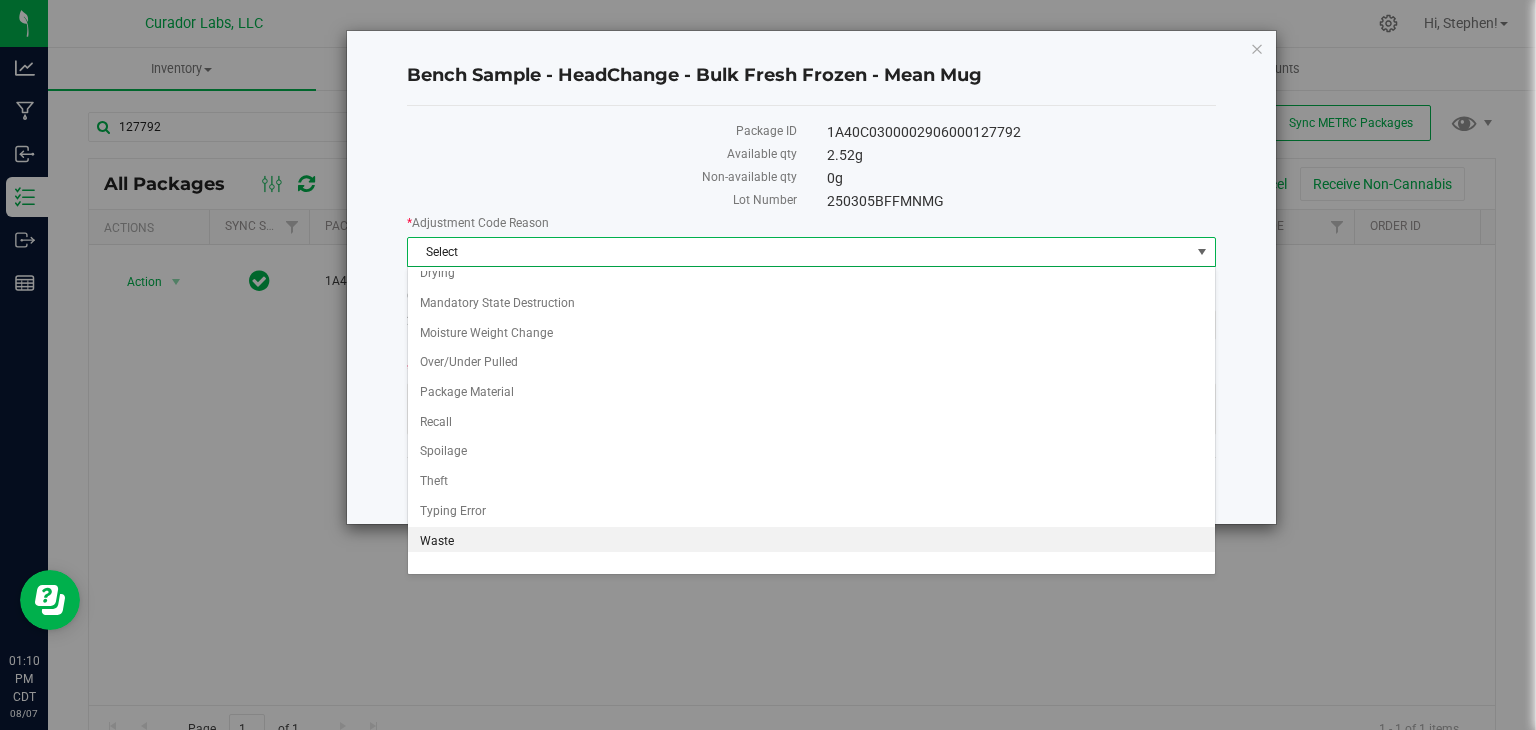 click on "Waste" at bounding box center [811, 542] 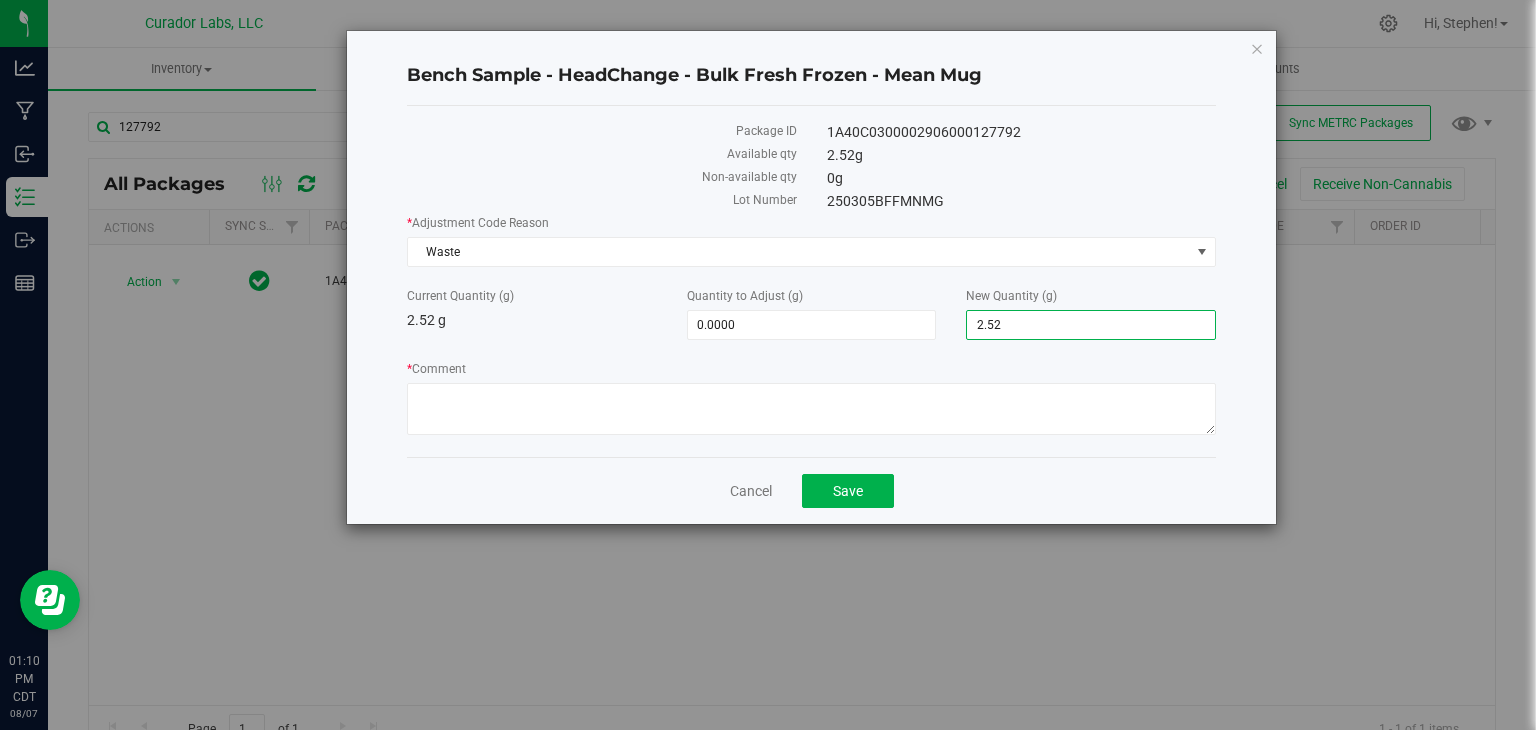 drag, startPoint x: 1027, startPoint y: 336, endPoint x: 828, endPoint y: 289, distance: 204.47493 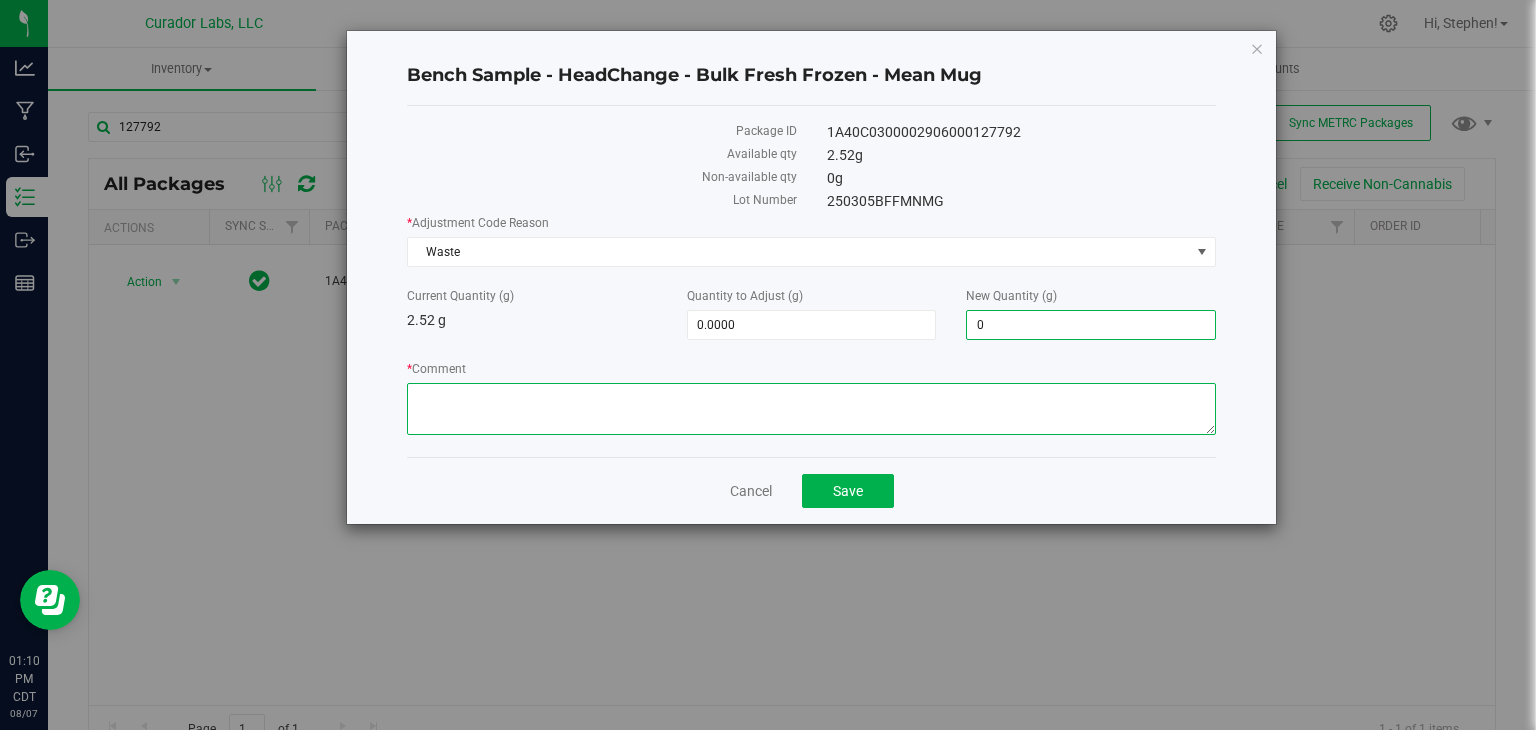 type on "-2.5200" 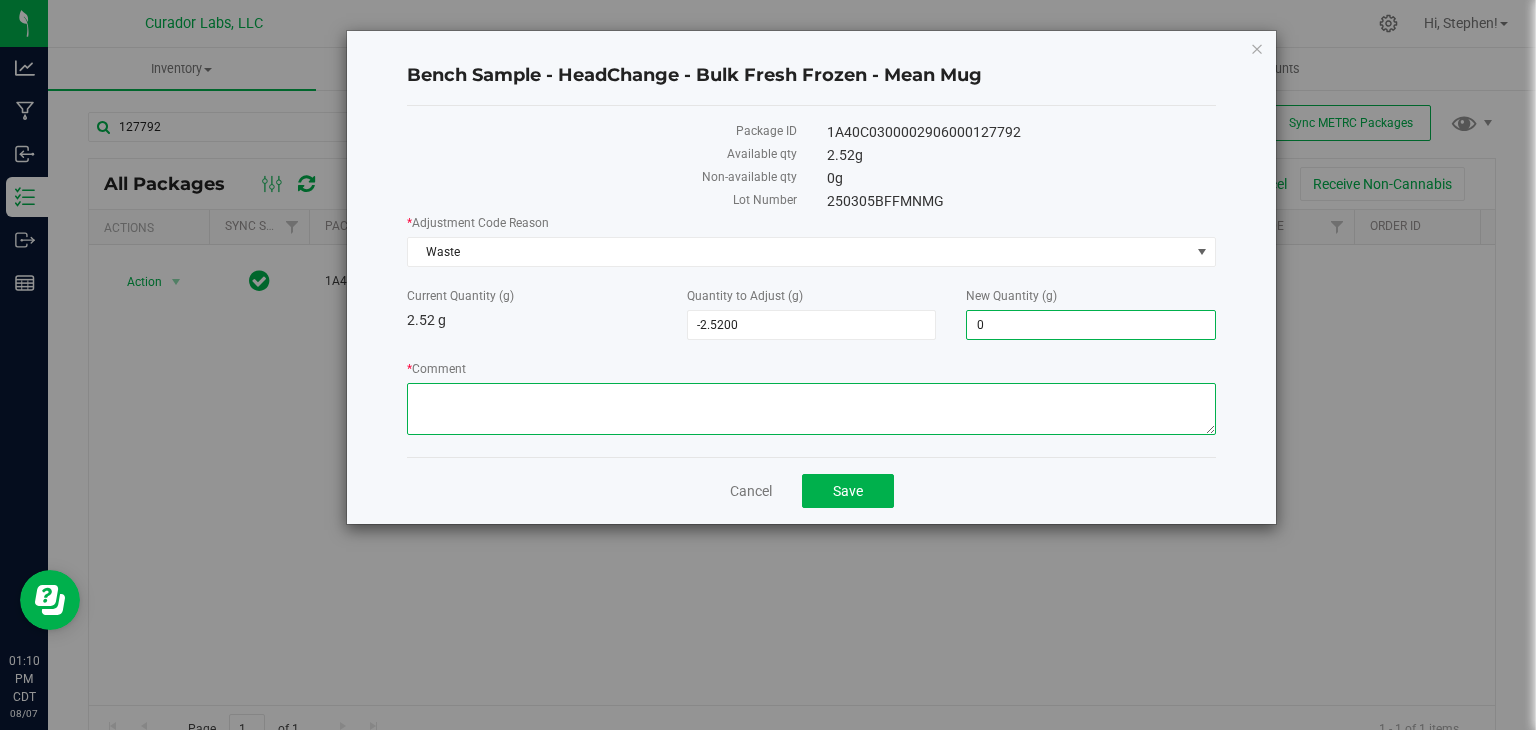 click on "*
Comment" at bounding box center [811, 409] 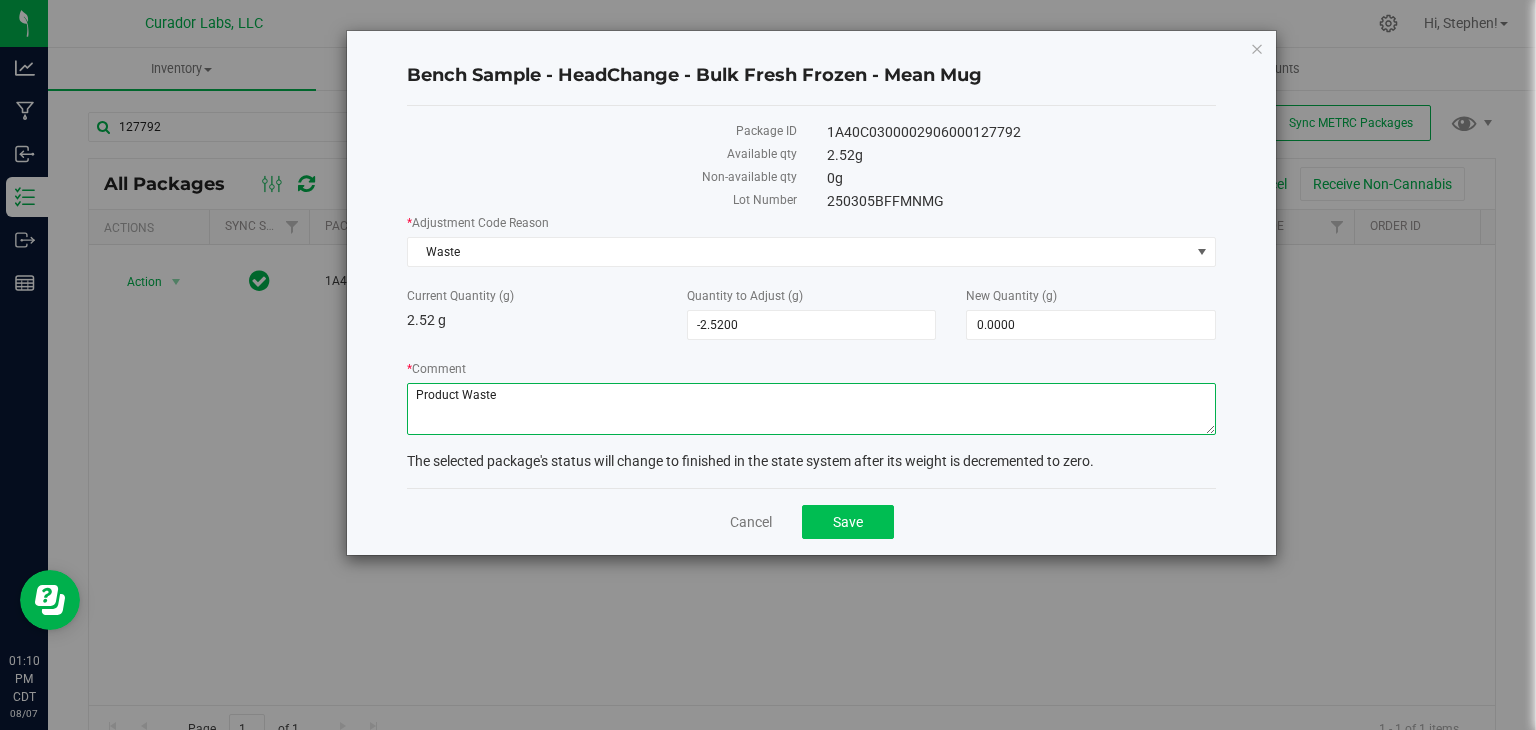 type on "Product Waste" 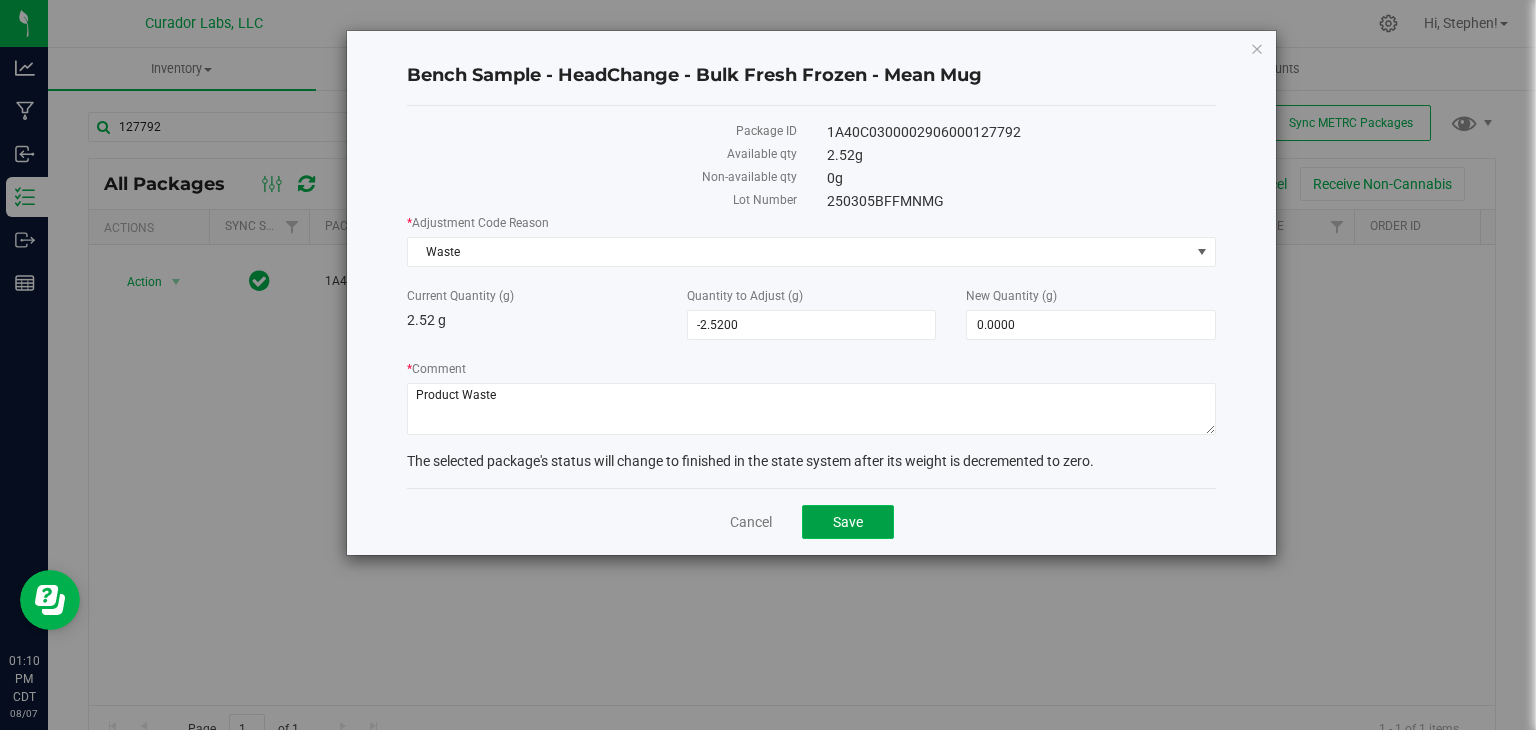 click on "Save" 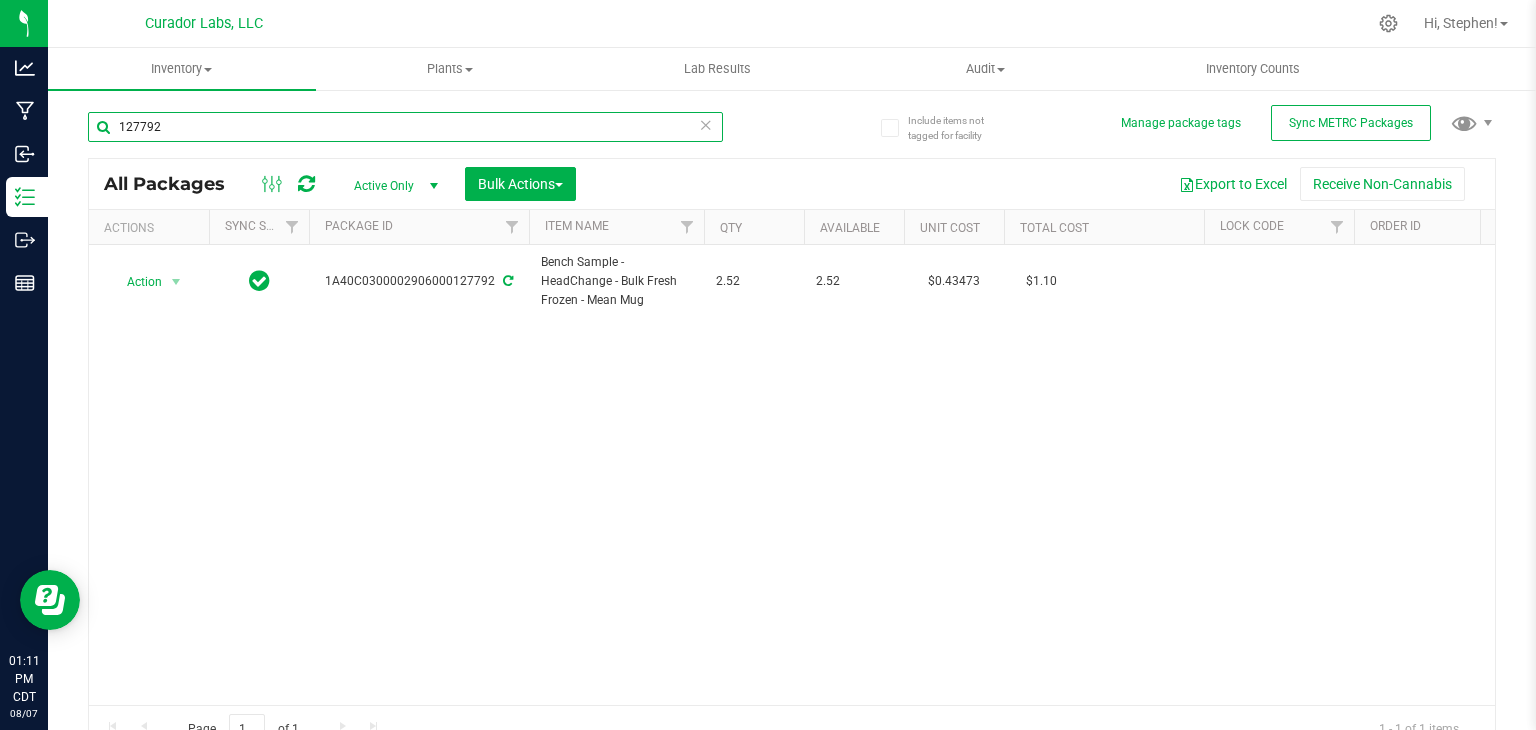 click on "127792" at bounding box center (405, 127) 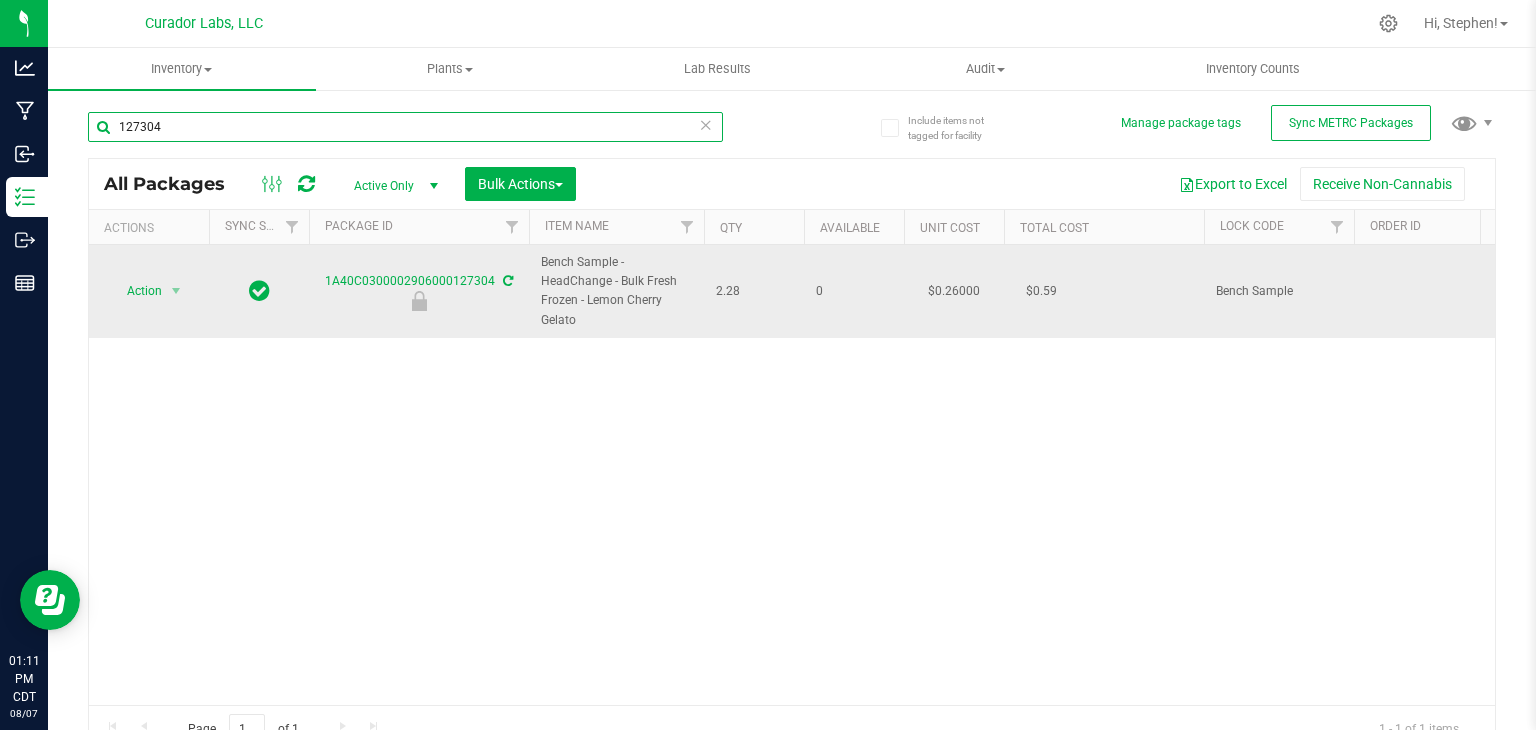 type on "127304" 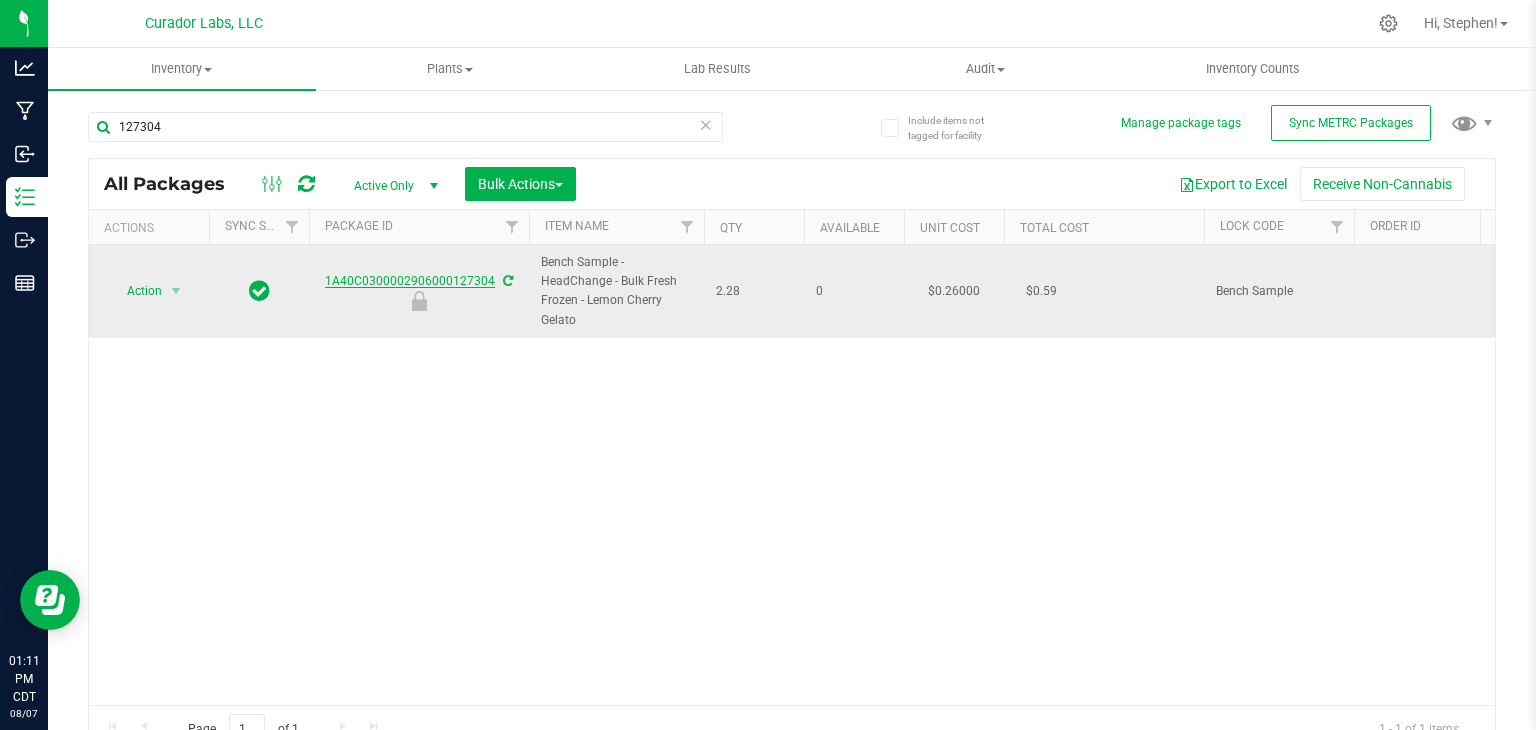 drag, startPoint x: 326, startPoint y: 283, endPoint x: 492, endPoint y: 285, distance: 166.01205 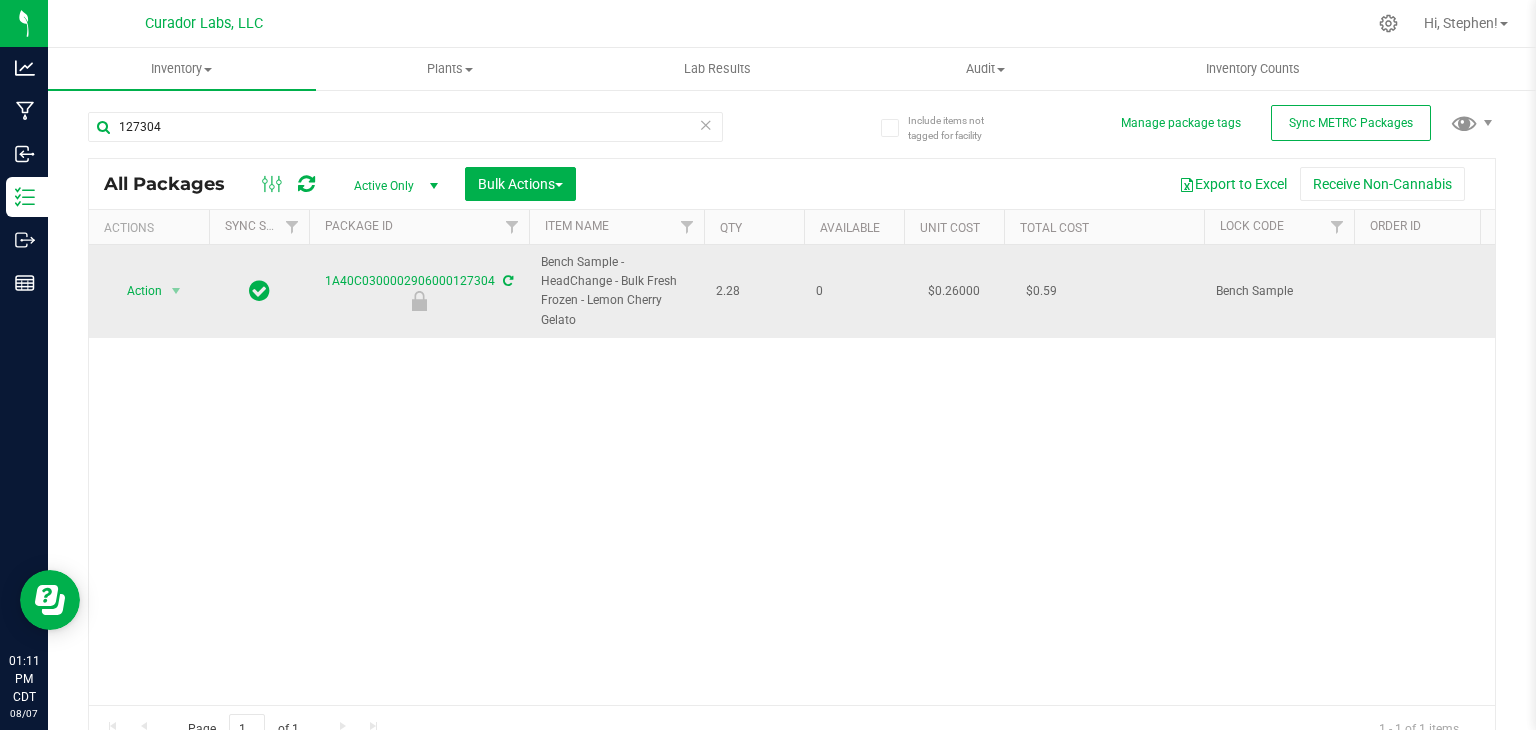 drag, startPoint x: 579, startPoint y: 324, endPoint x: 535, endPoint y: 275, distance: 65.8559 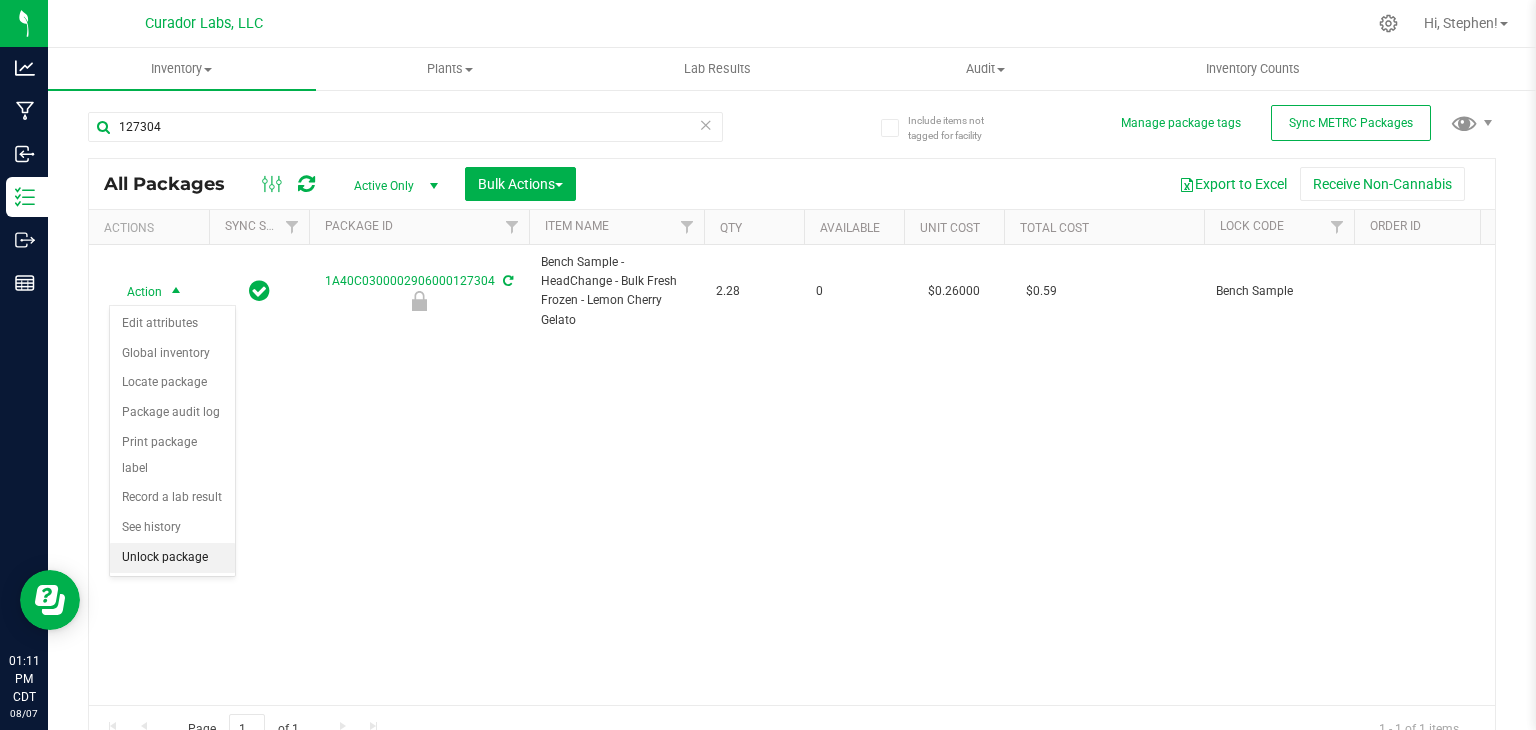 click on "Unlock package" at bounding box center [172, 558] 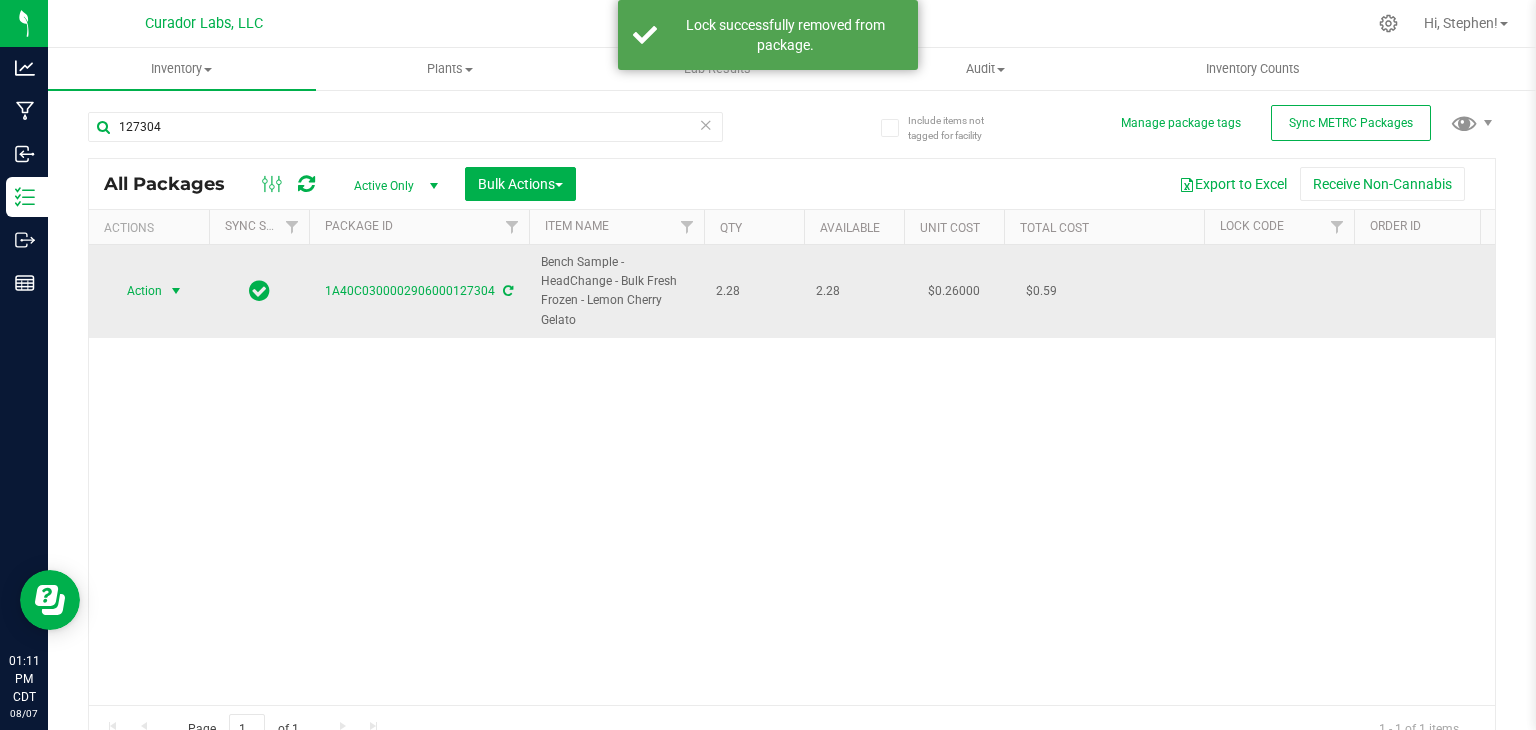 click at bounding box center (176, 291) 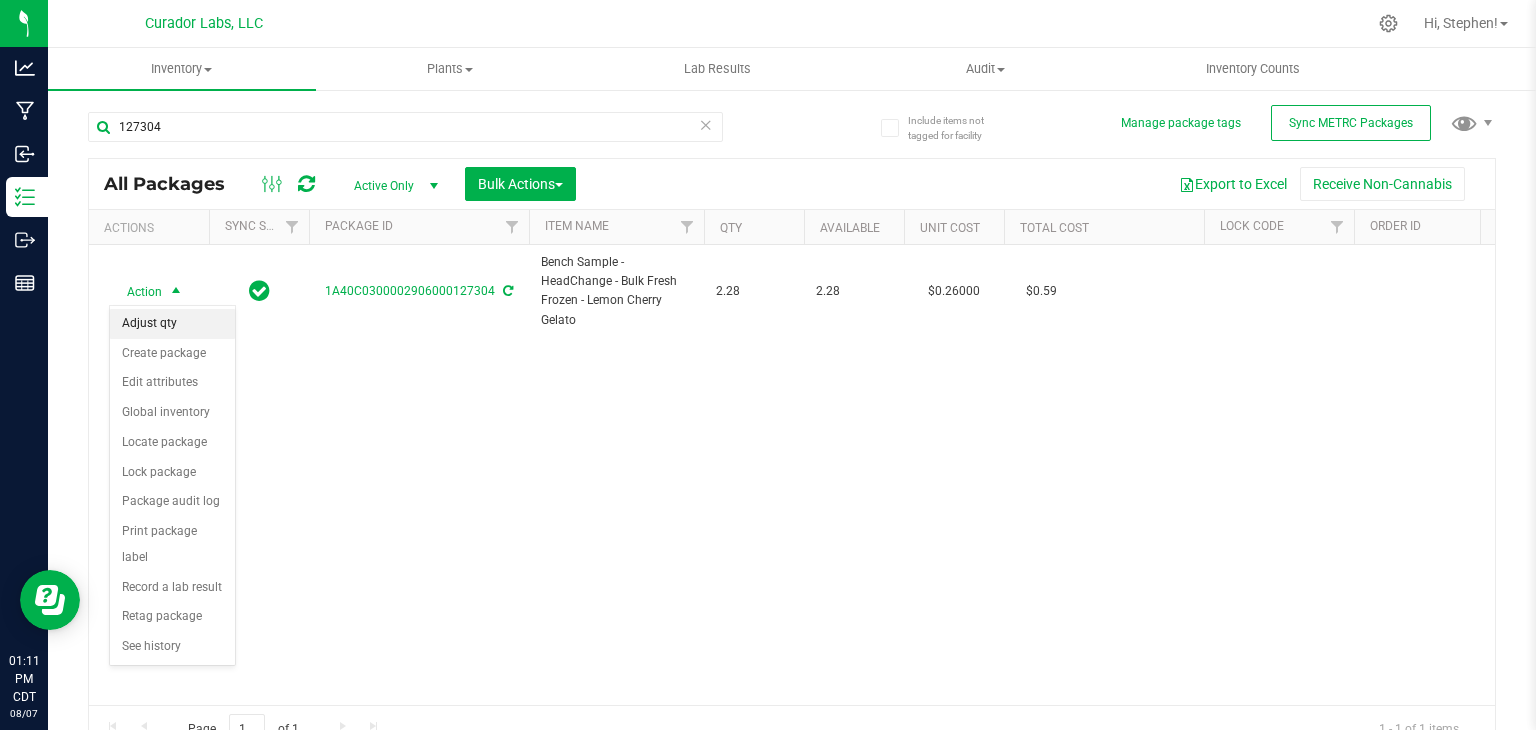 click on "Adjust qty" at bounding box center [172, 324] 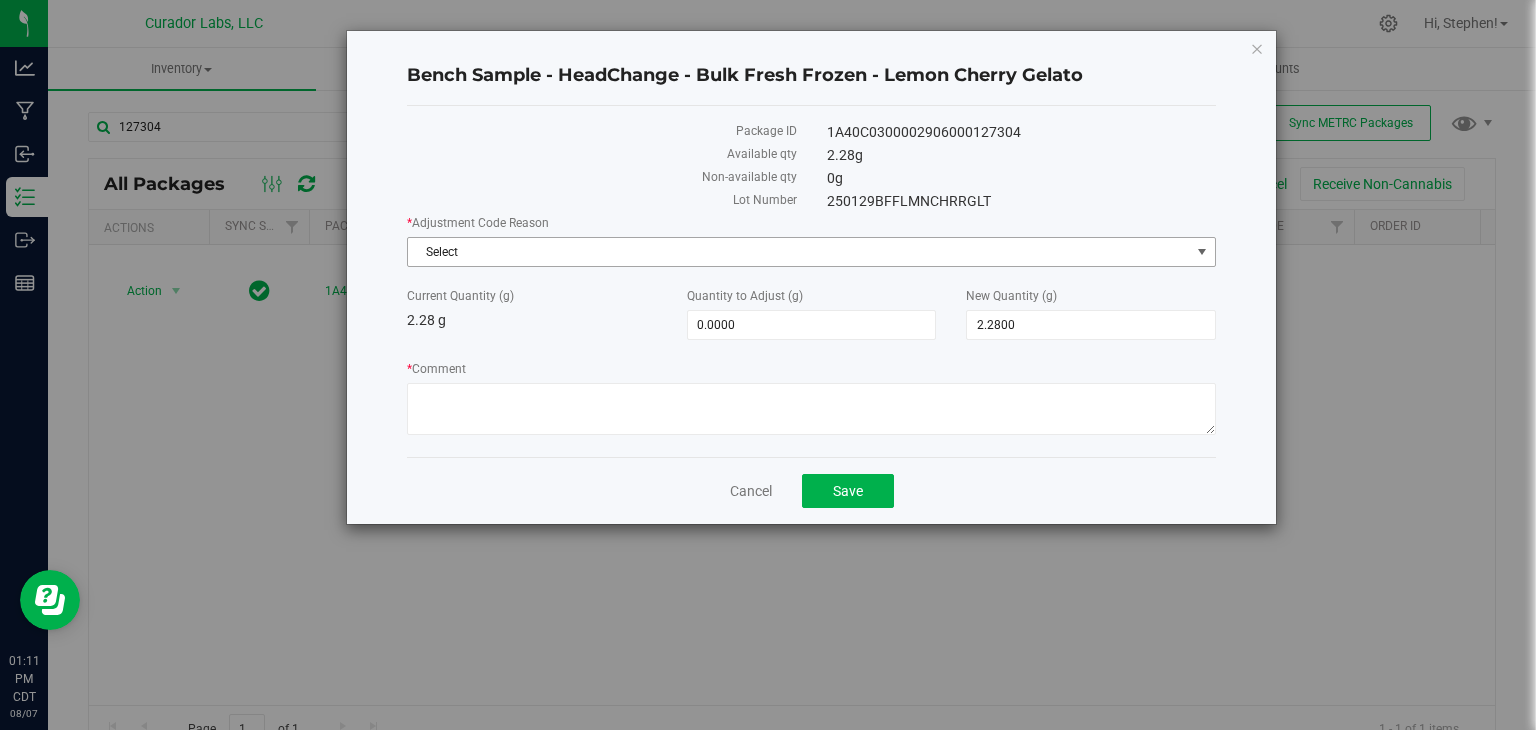 click on "Select" at bounding box center [799, 252] 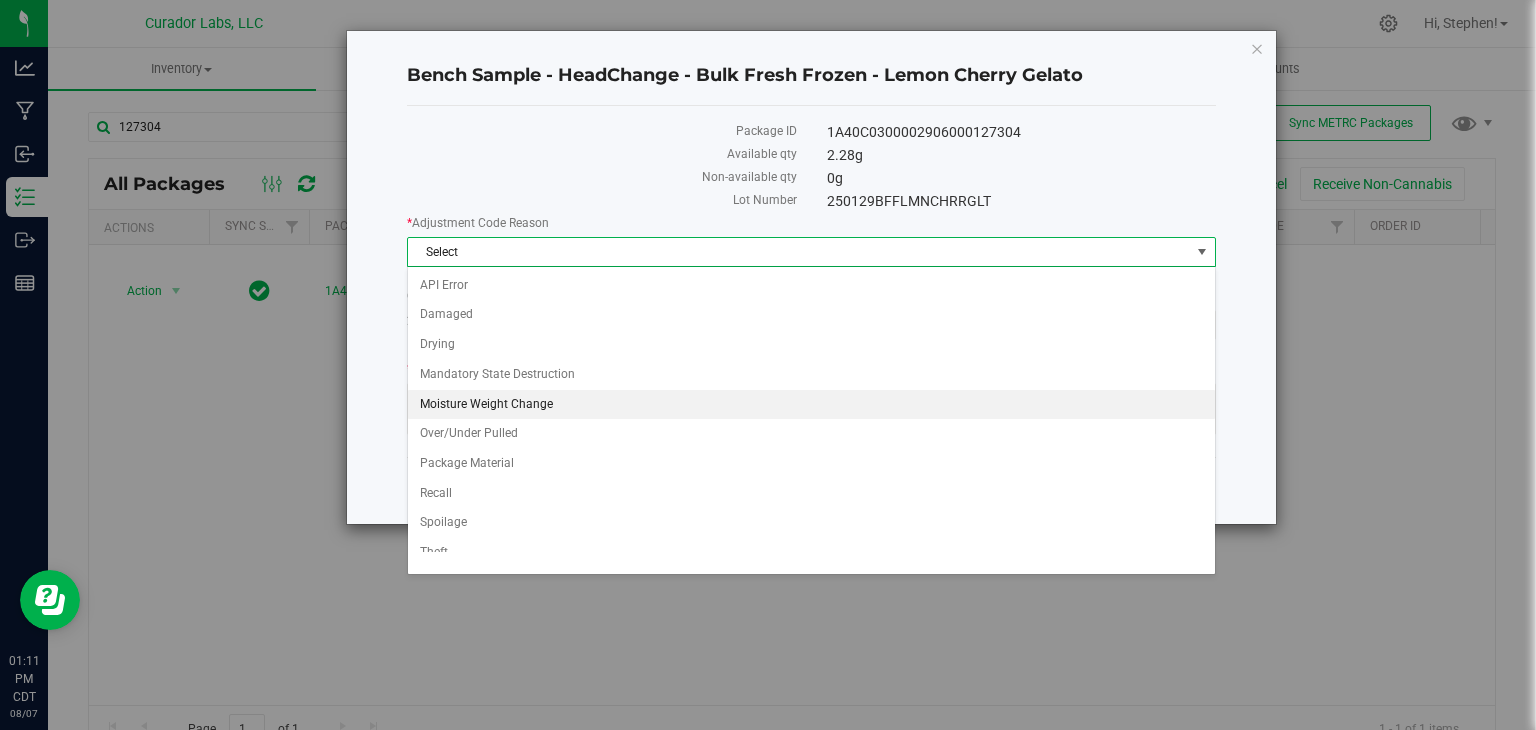 scroll, scrollTop: 71, scrollLeft: 0, axis: vertical 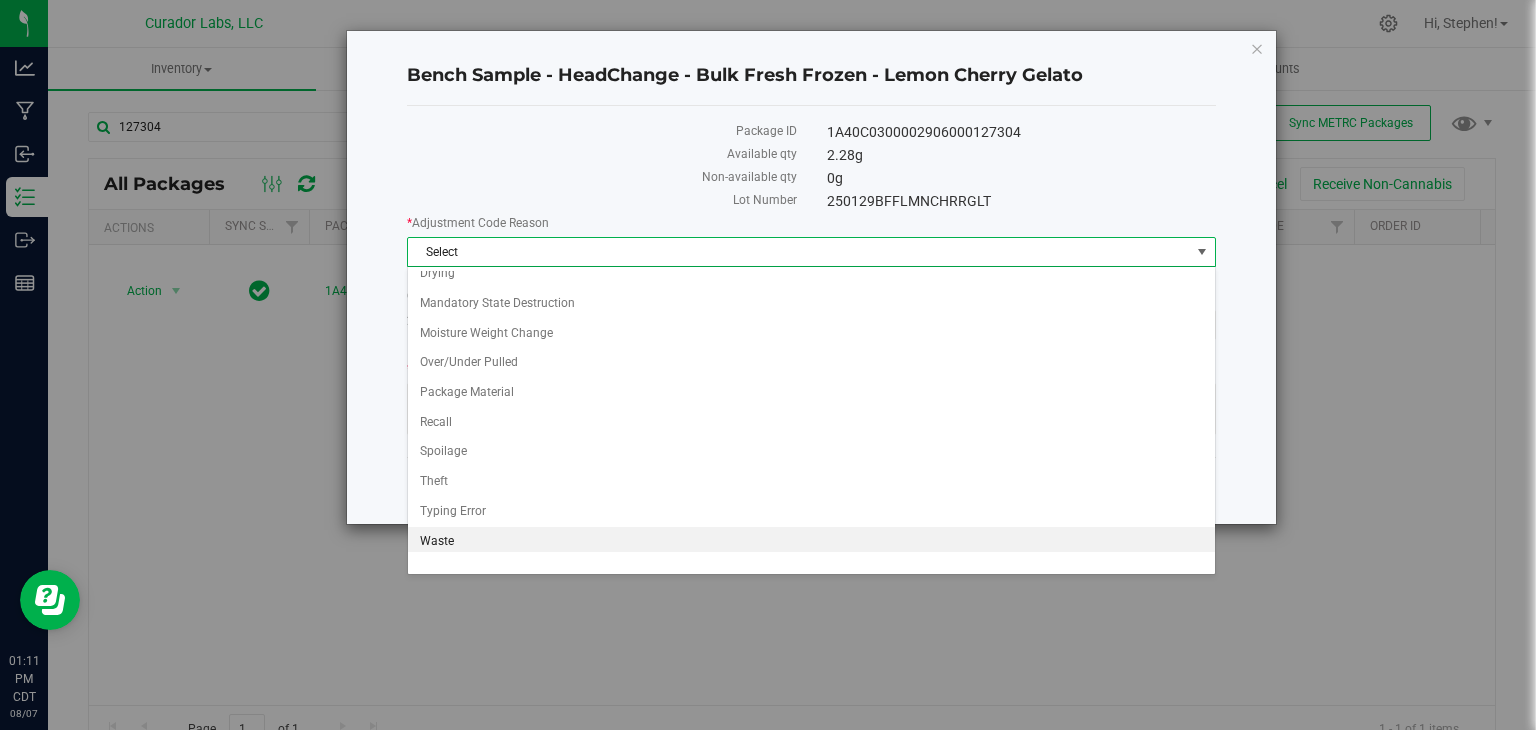 click on "Waste" at bounding box center (811, 542) 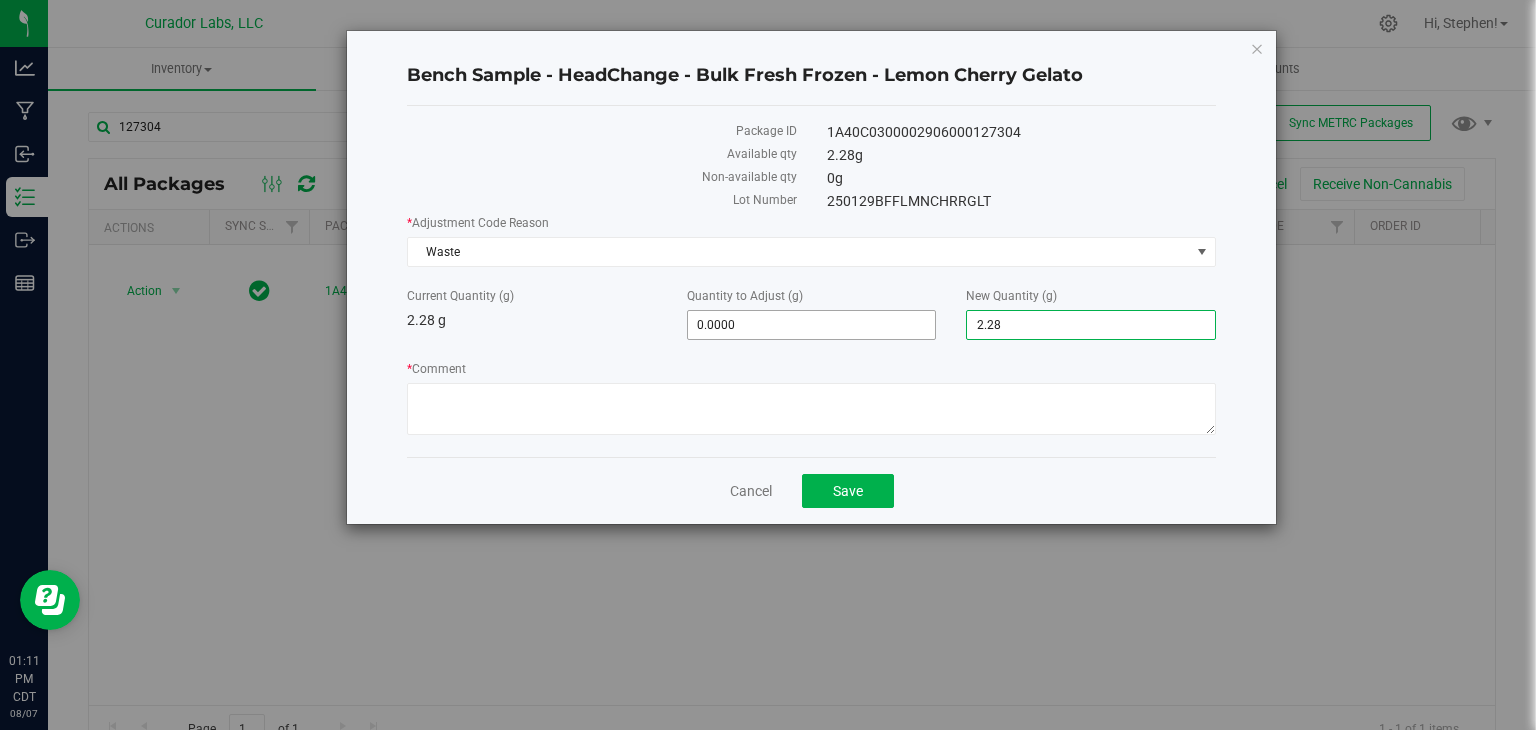 drag, startPoint x: 1032, startPoint y: 322, endPoint x: 935, endPoint y: 311, distance: 97.62172 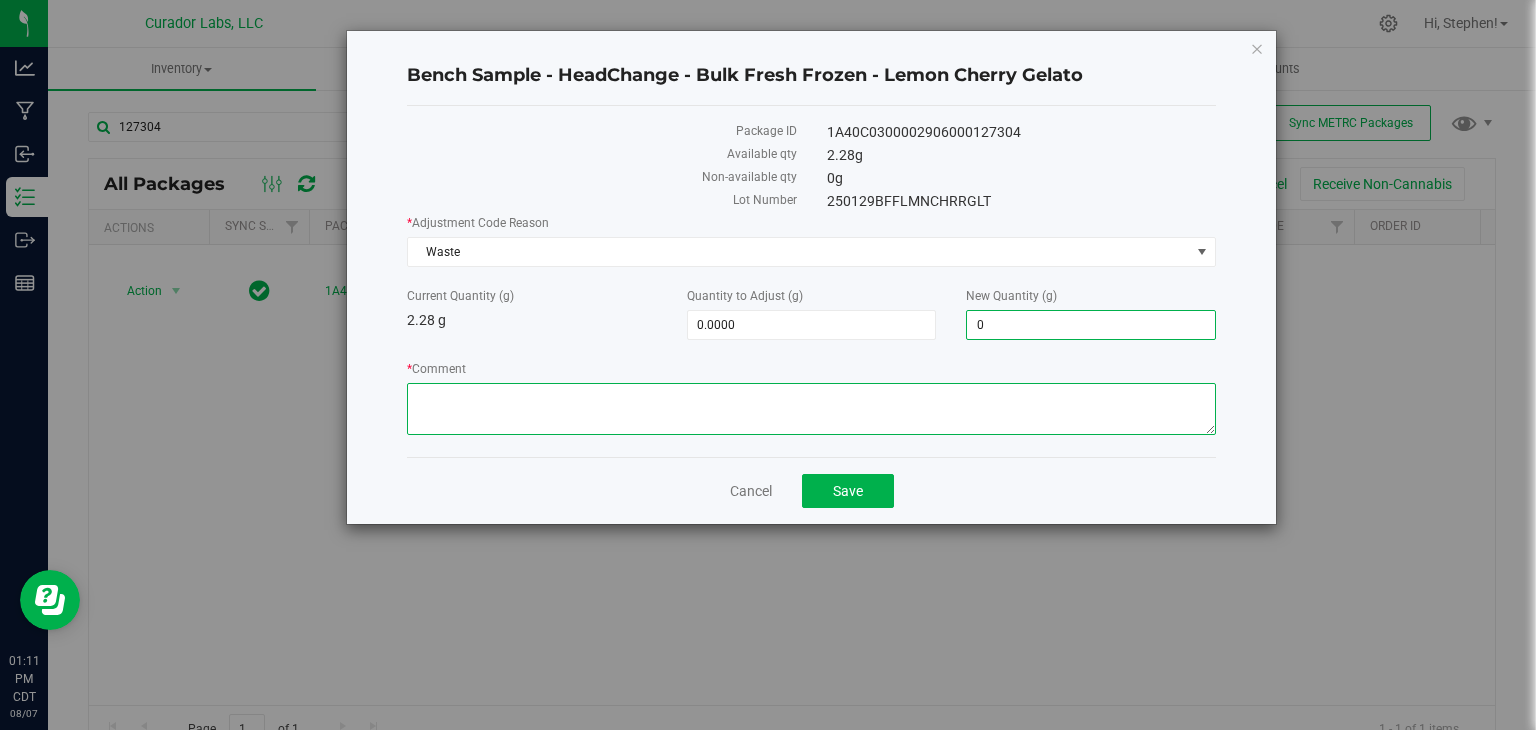 type on "-2.2800" 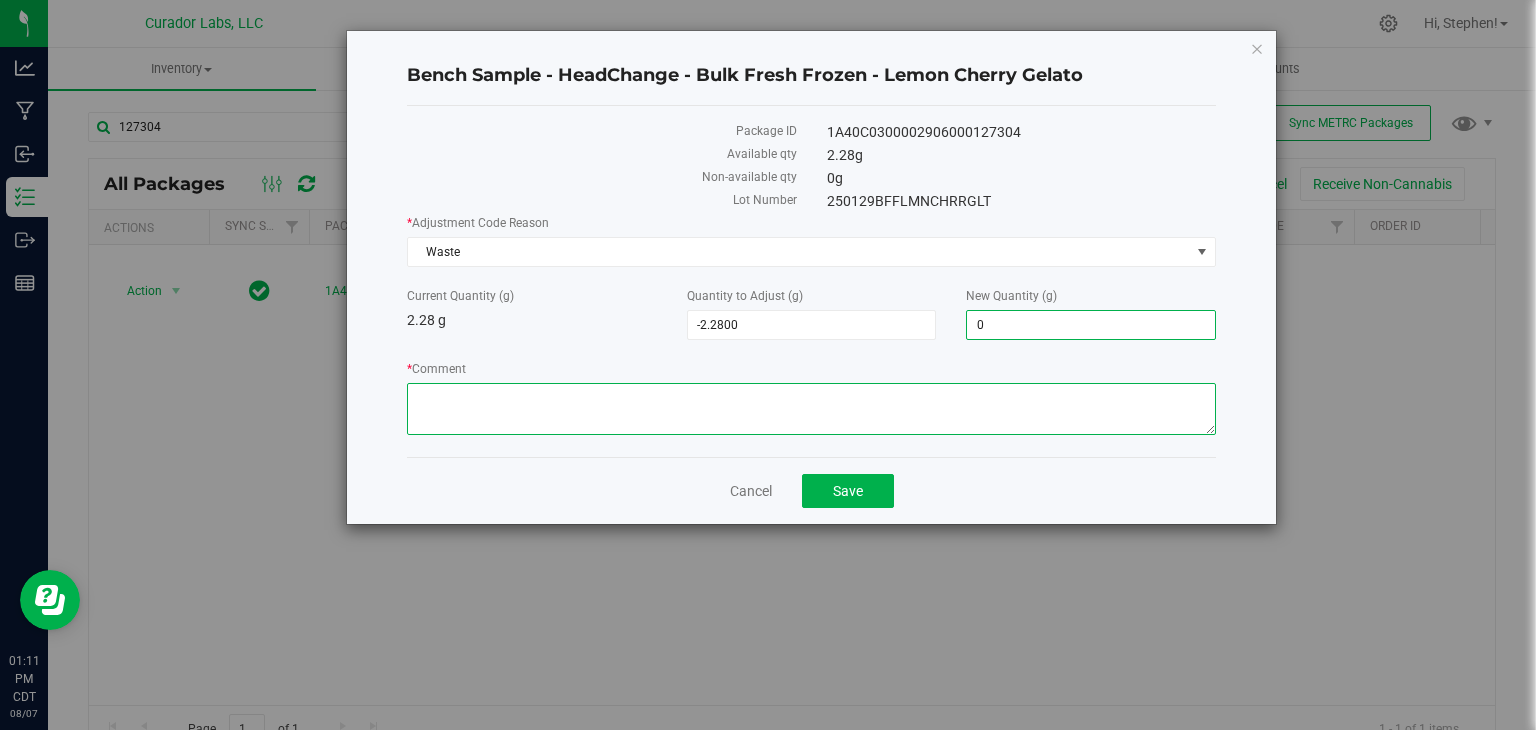 click on "*
Comment" at bounding box center (811, 409) 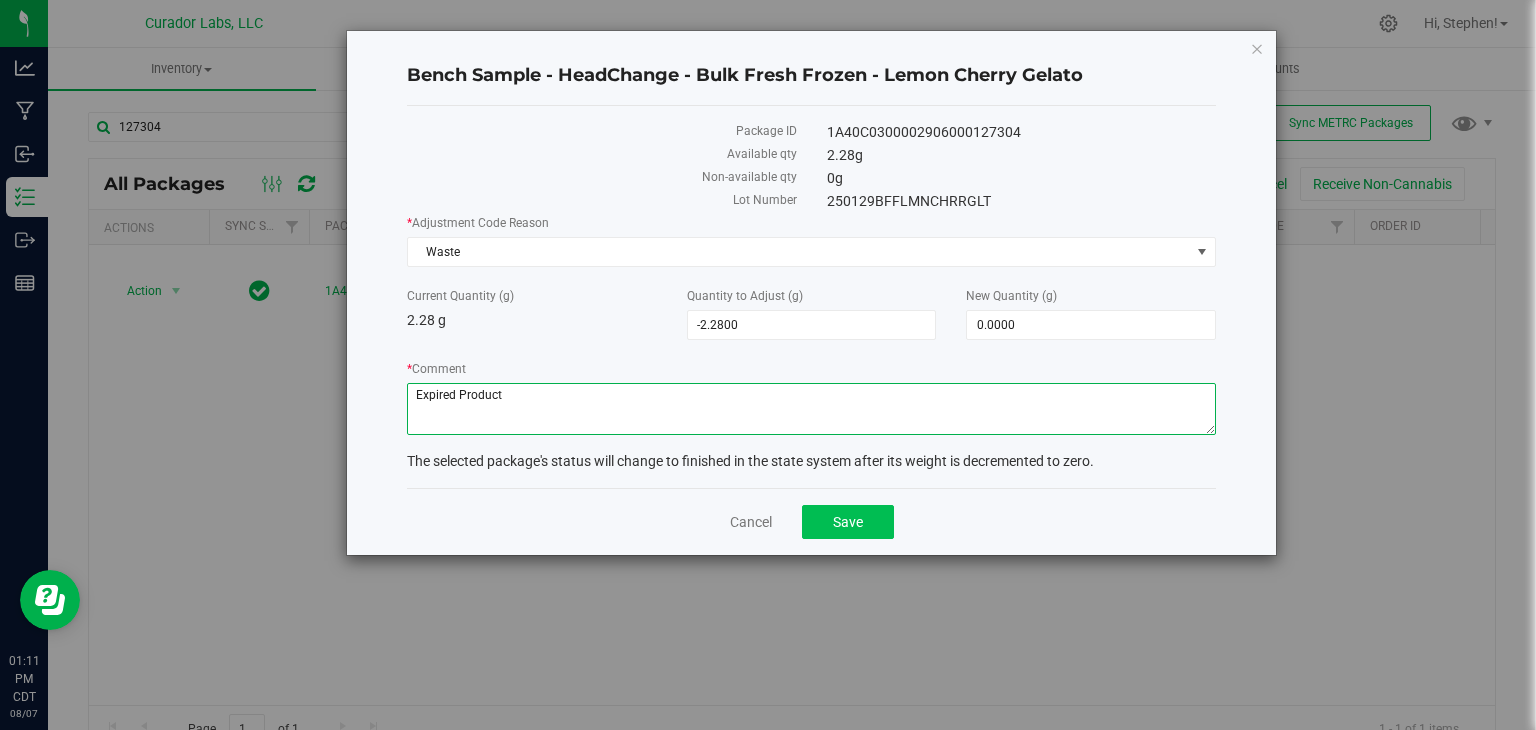 type on "Expired Product" 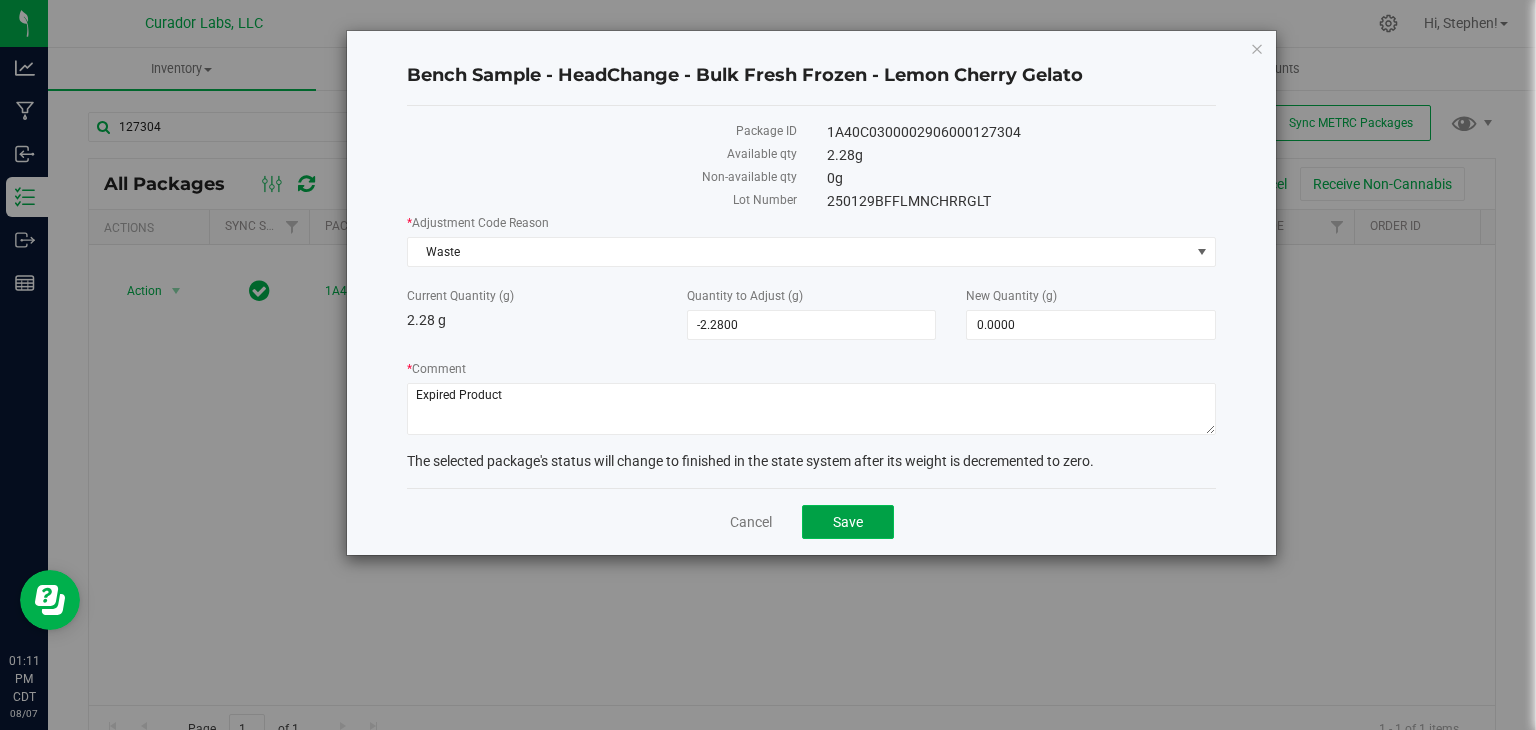 click on "Save" 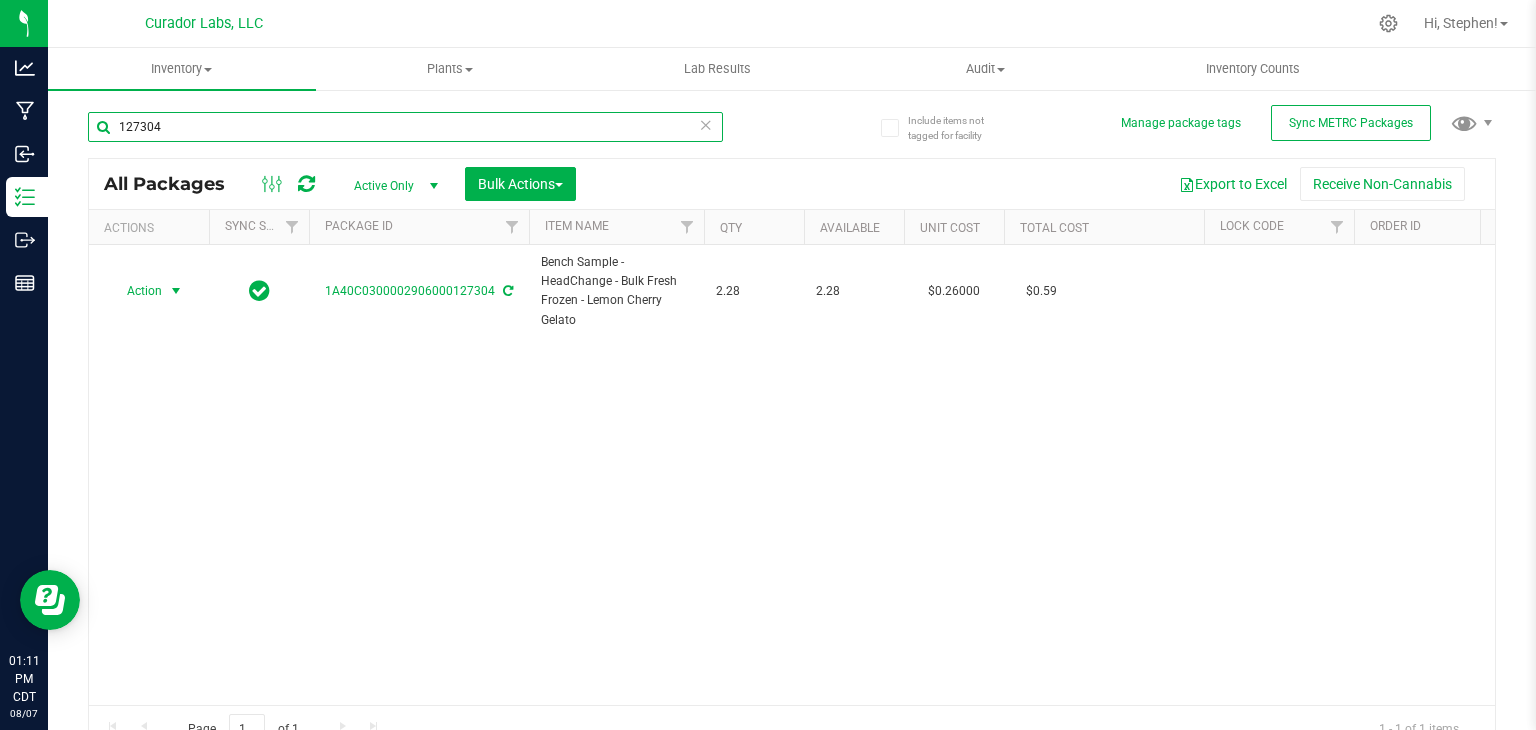 click on "127304" at bounding box center (405, 127) 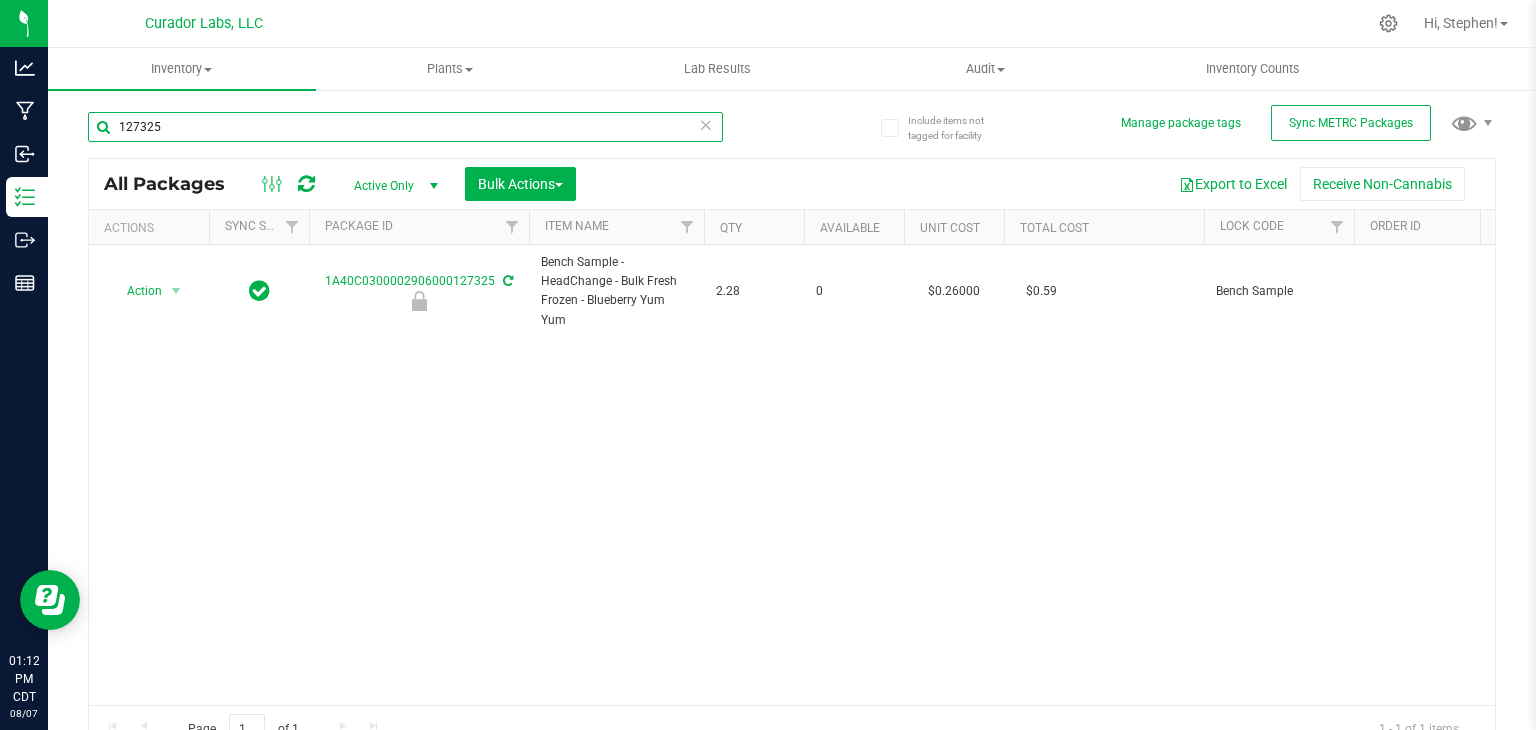 type on "127325" 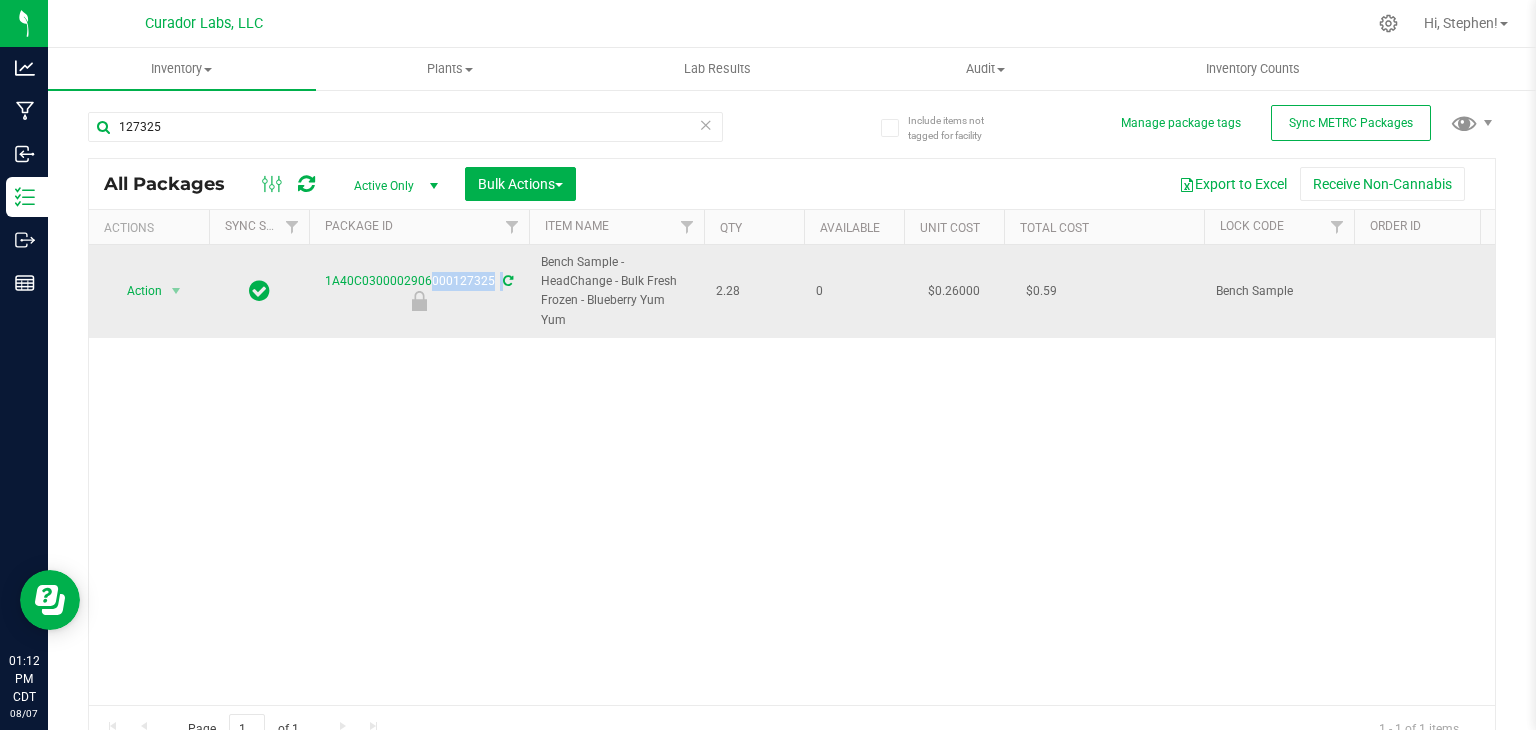 drag, startPoint x: 319, startPoint y: 273, endPoint x: 495, endPoint y: 273, distance: 176 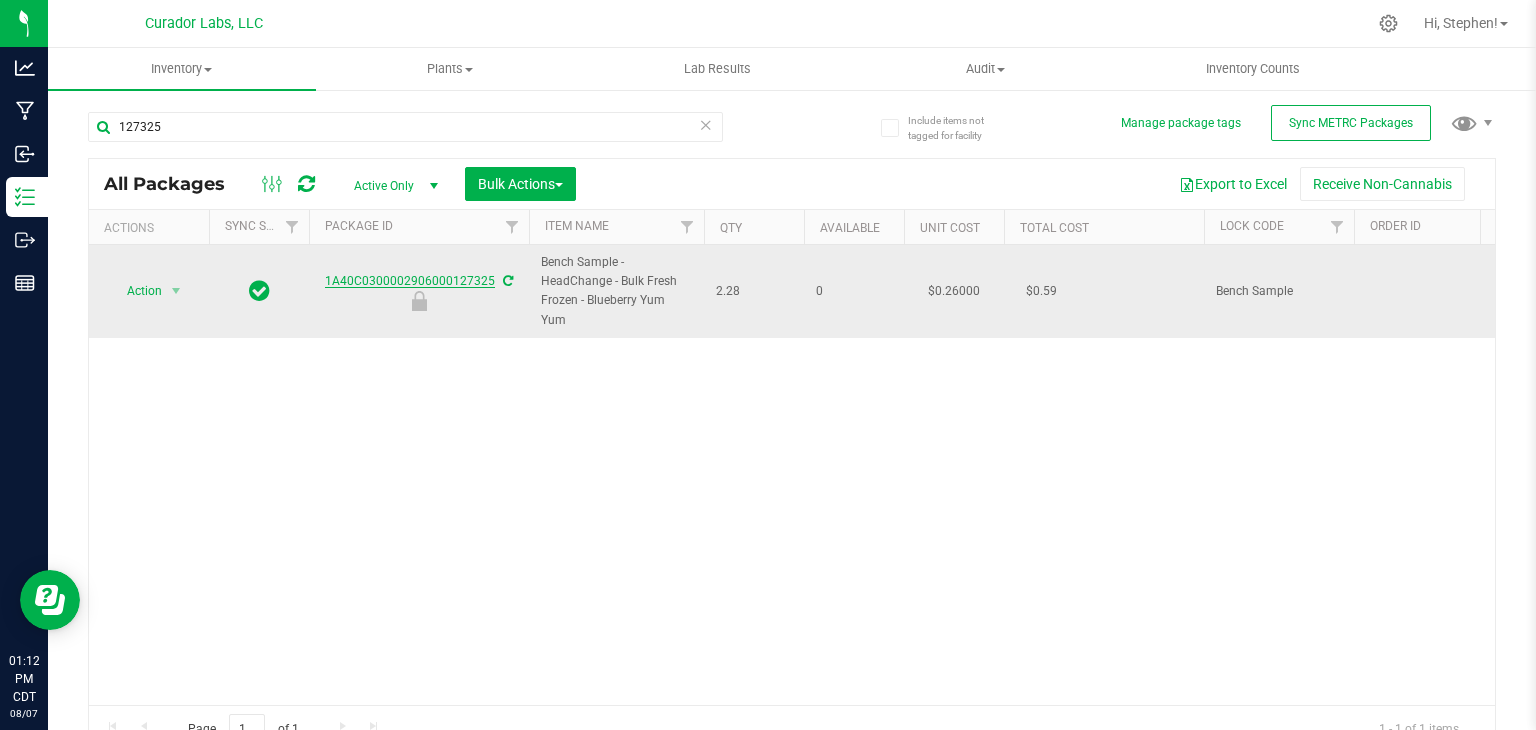 drag, startPoint x: 322, startPoint y: 269, endPoint x: 488, endPoint y: 275, distance: 166.1084 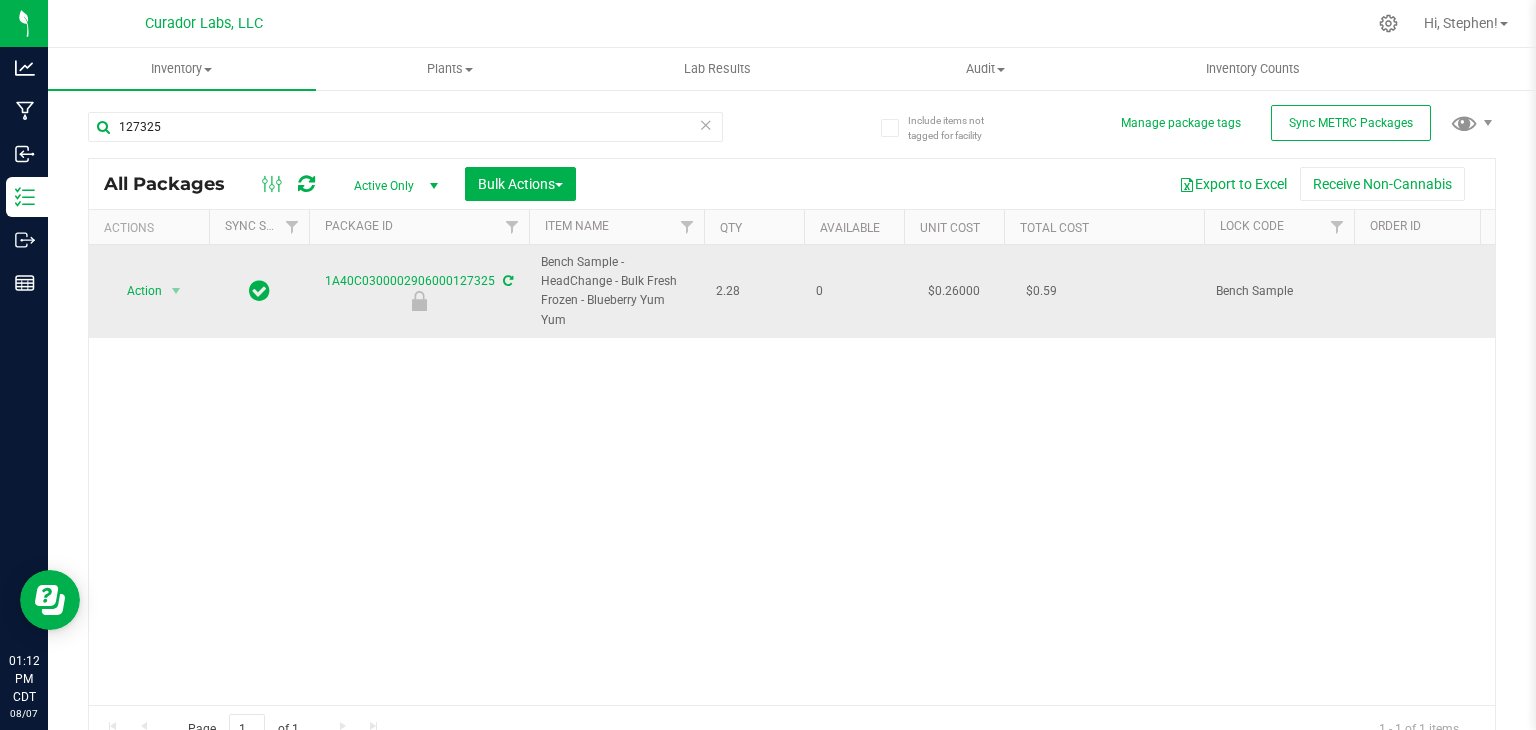 drag, startPoint x: 696, startPoint y: 305, endPoint x: 541, endPoint y: 268, distance: 159.35495 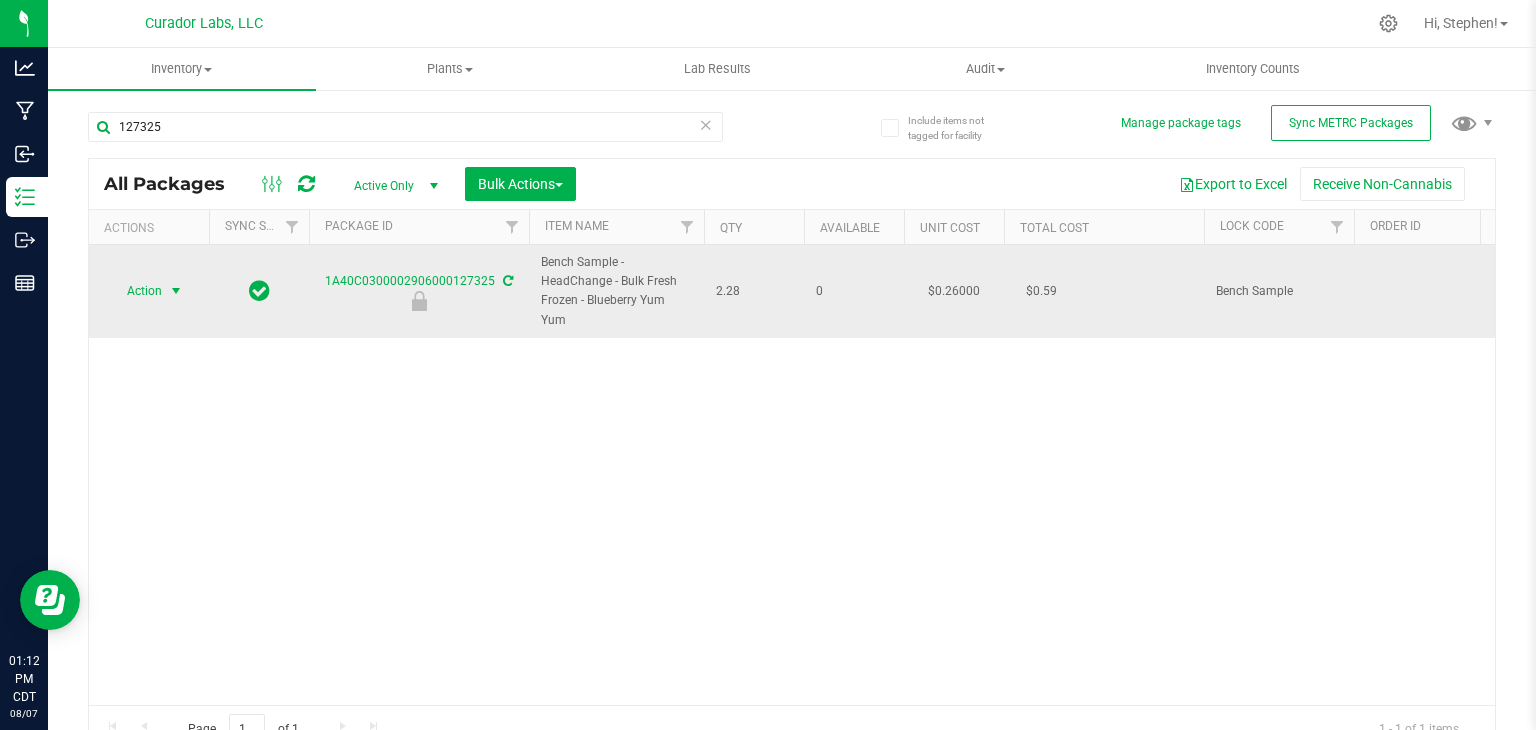 click on "Action" at bounding box center (136, 291) 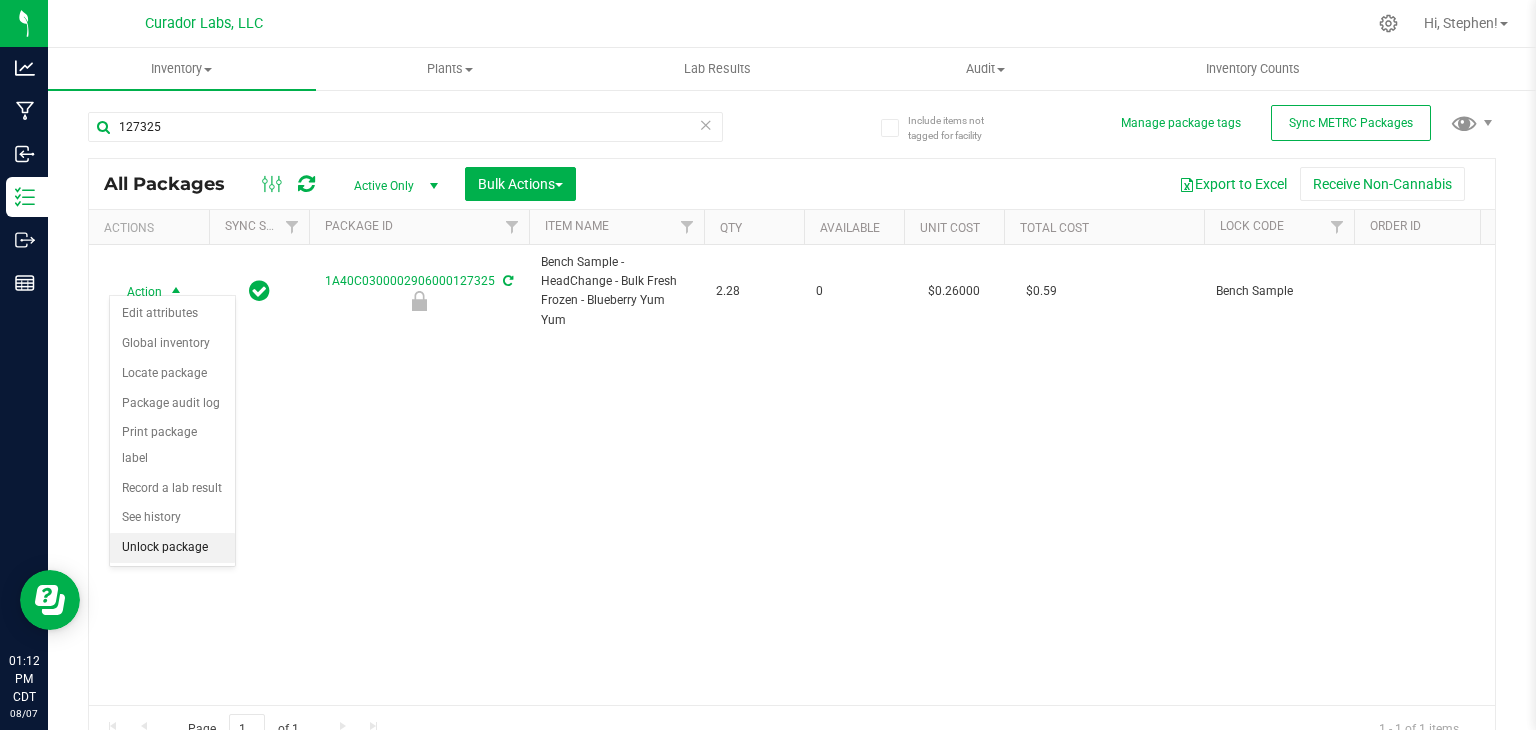 click on "Unlock package" at bounding box center (172, 548) 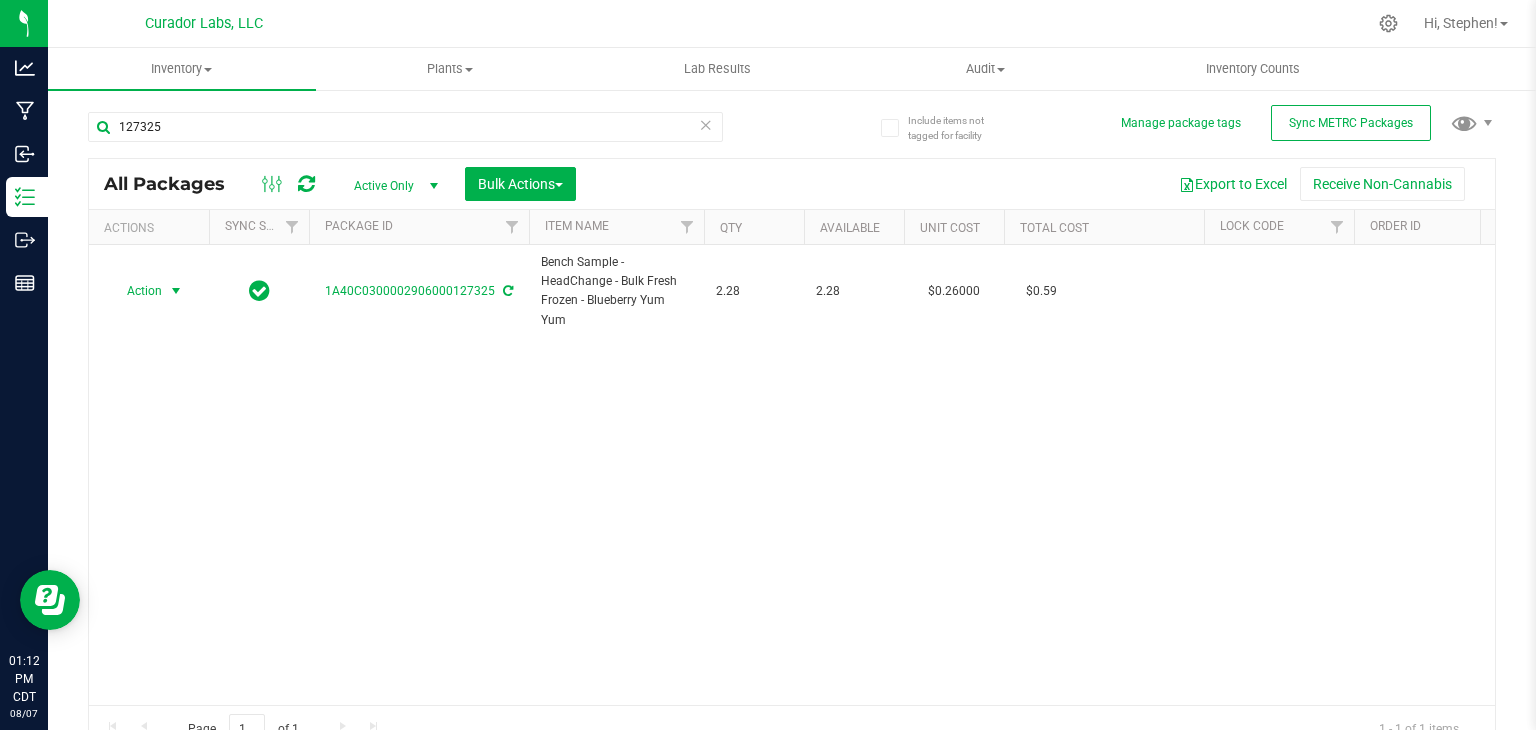 click at bounding box center [176, 291] 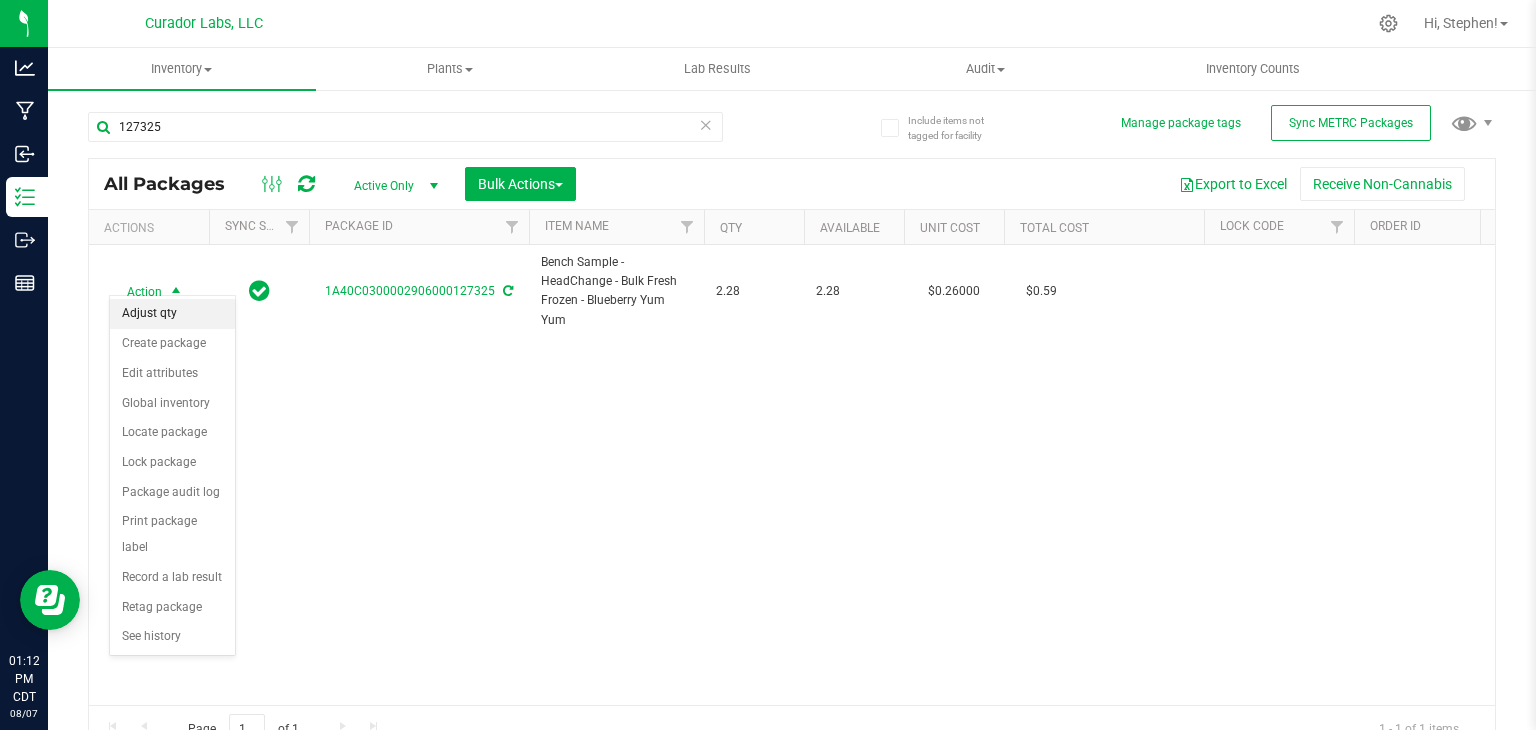 click on "Adjust qty" at bounding box center [172, 314] 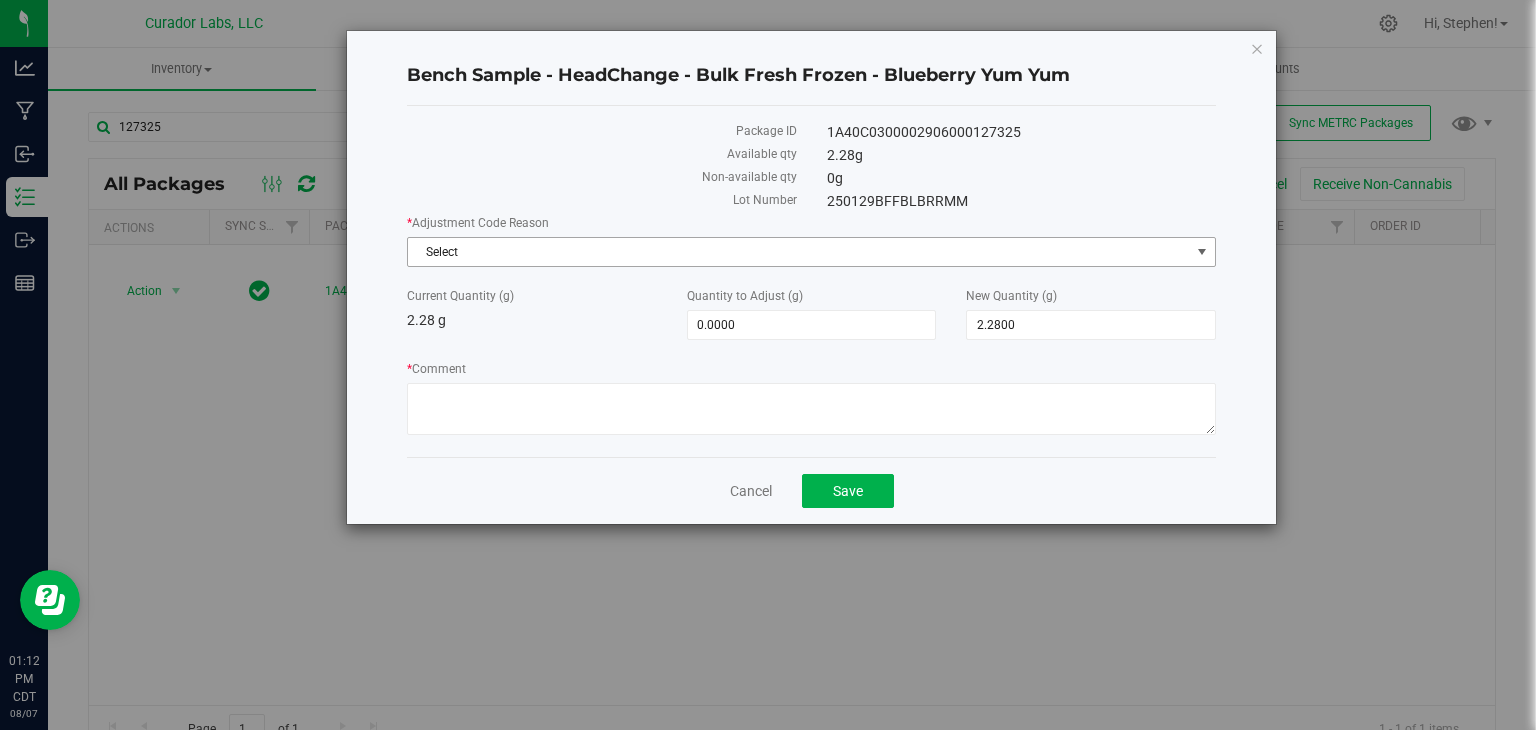 click on "Select" at bounding box center (799, 252) 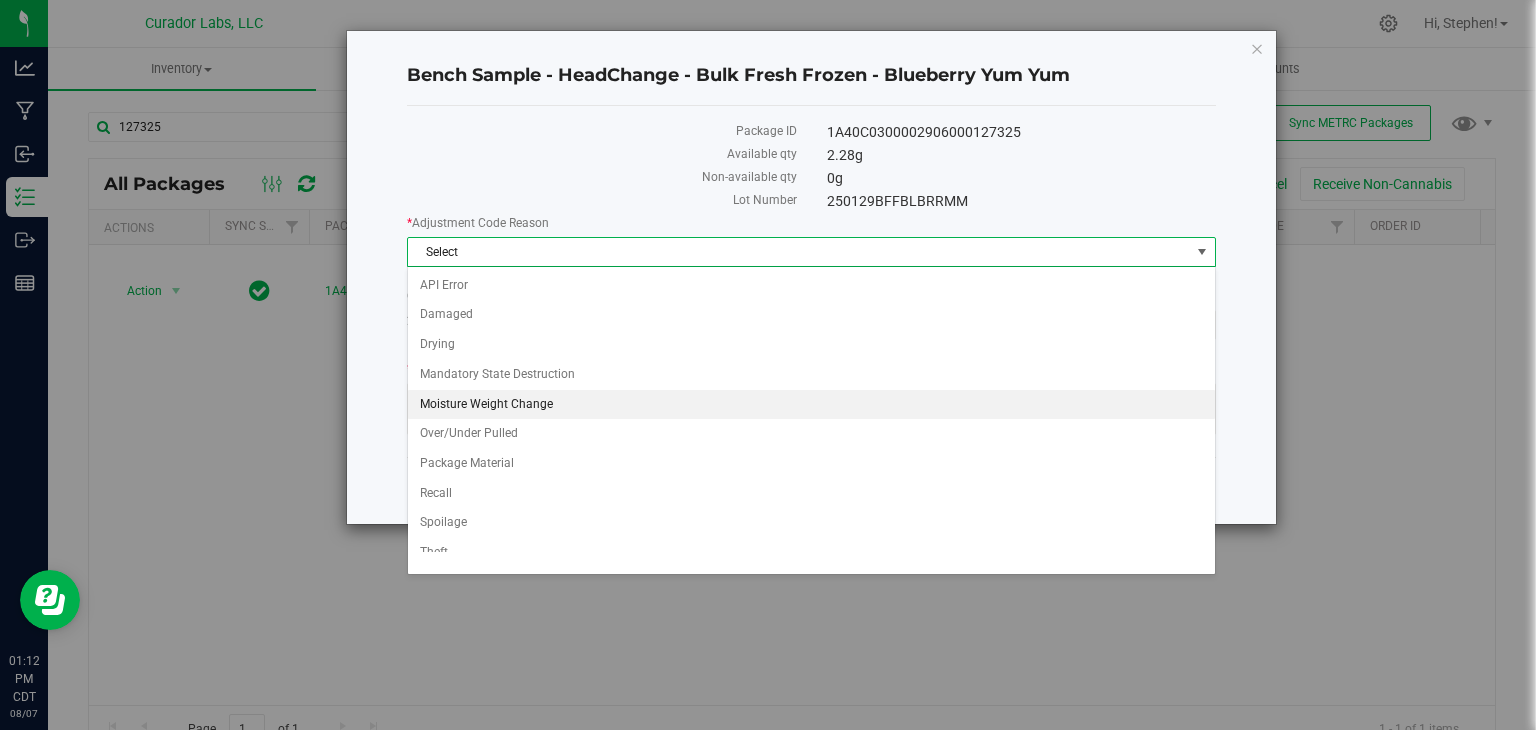 scroll, scrollTop: 71, scrollLeft: 0, axis: vertical 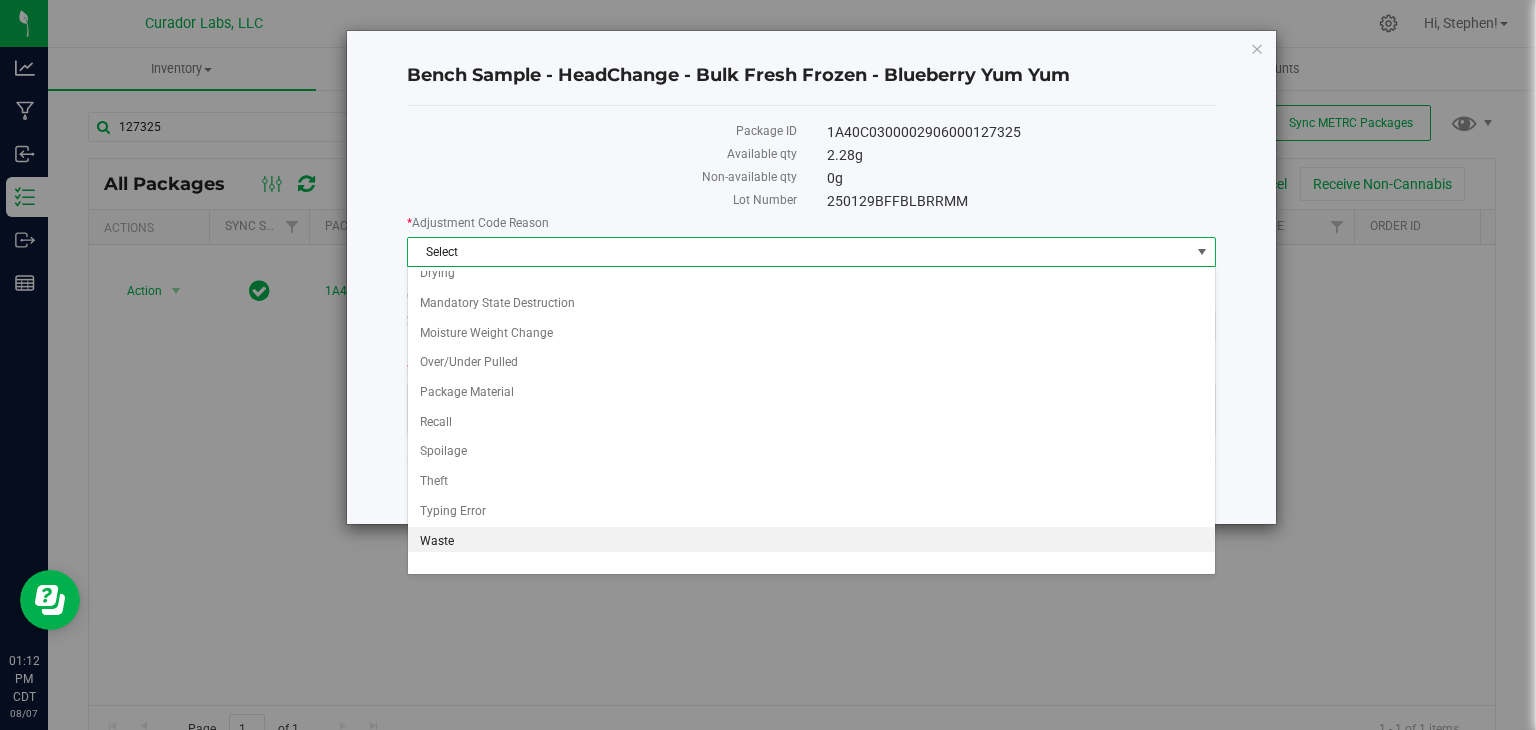 click on "Waste" at bounding box center (811, 542) 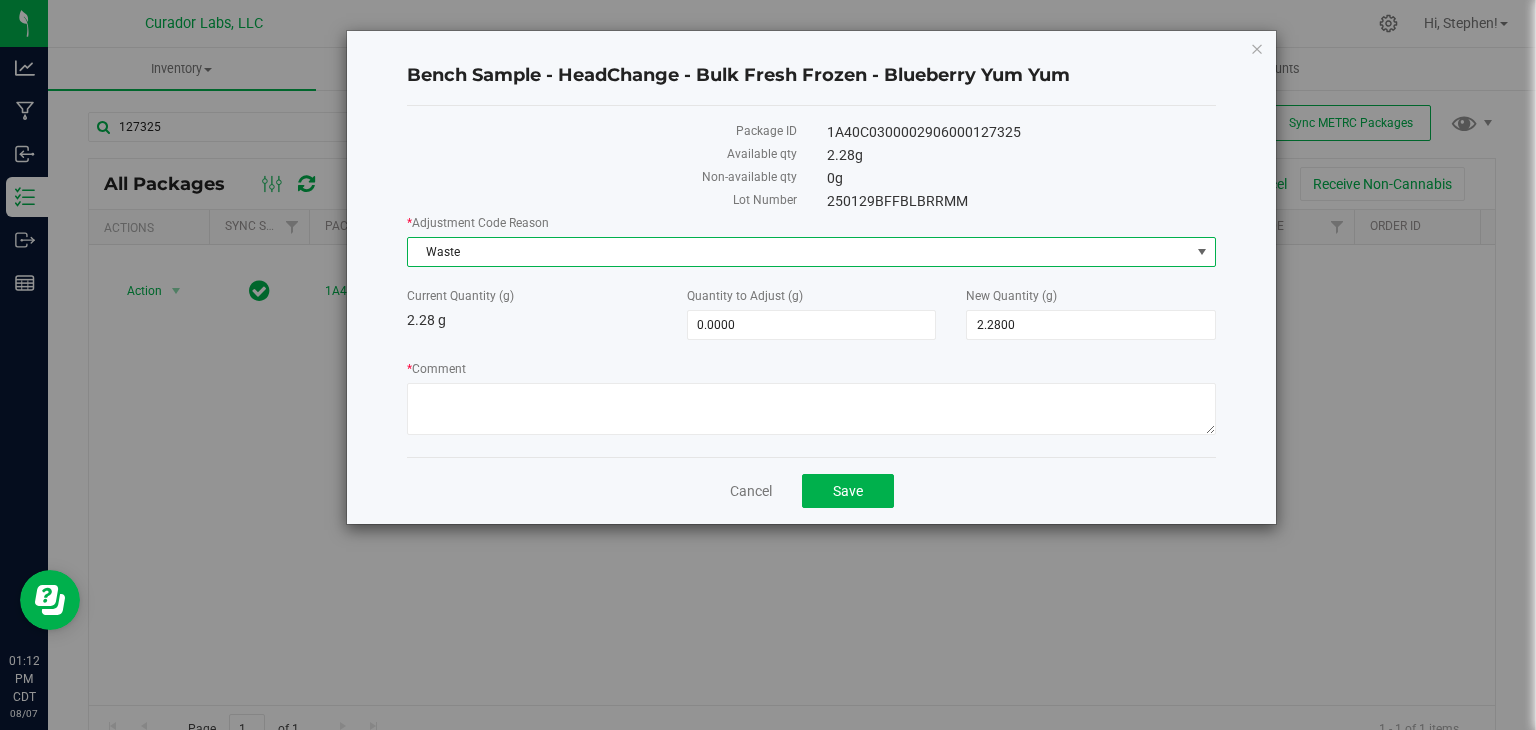 click on "*
Adjustment Code Reason
Waste Select API Error Damaged Drying Mandatory State Destruction Moisture Weight Change Over/Under Pulled Package Material Recall Spoilage Theft Typing Error Waste
Current Quantity (g)
2.28 g
Quantity to Adjust (g)
0.0000 0
New Quantity (g)
2.2800 2.28
*
Comment" at bounding box center [811, 327] 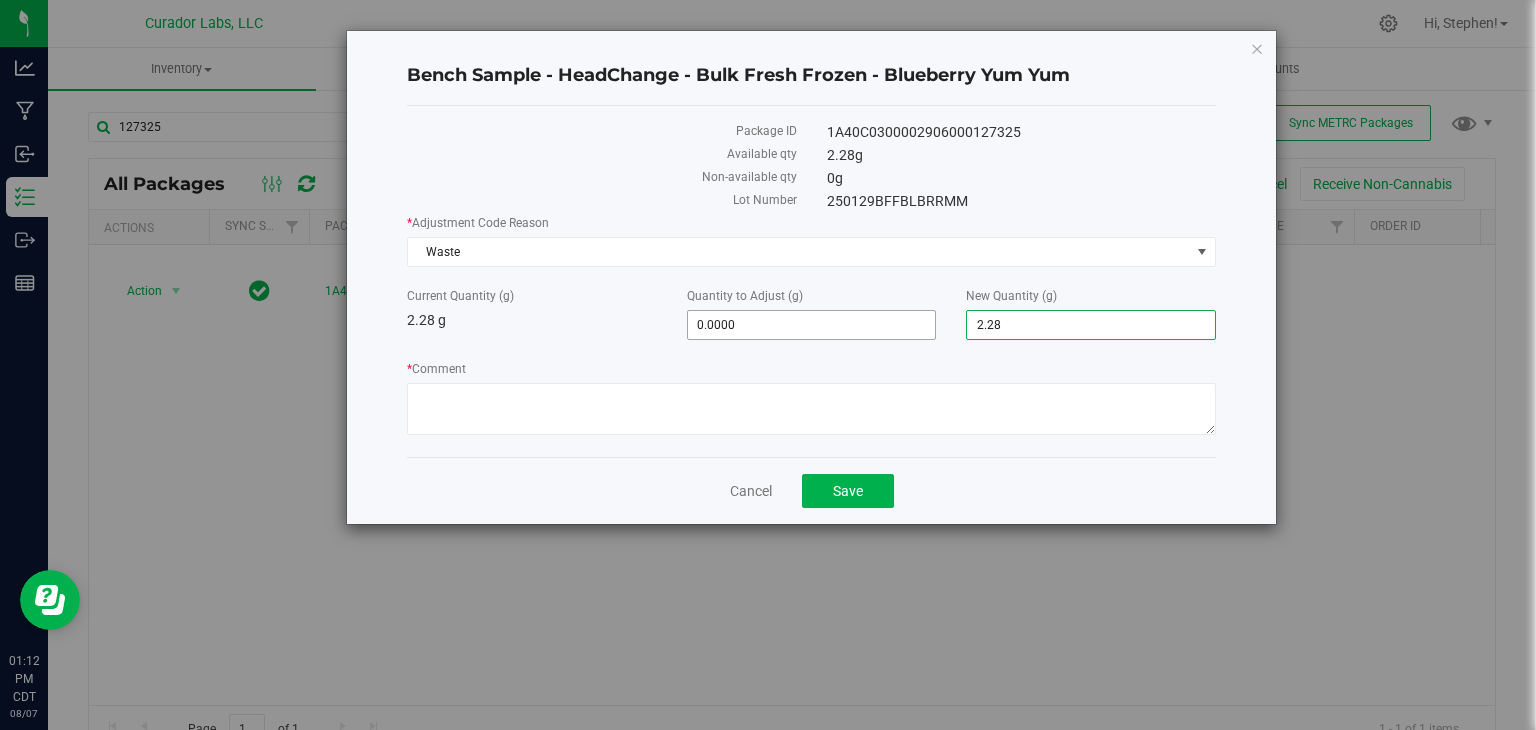 drag, startPoint x: 1042, startPoint y: 330, endPoint x: 912, endPoint y: 337, distance: 130.18832 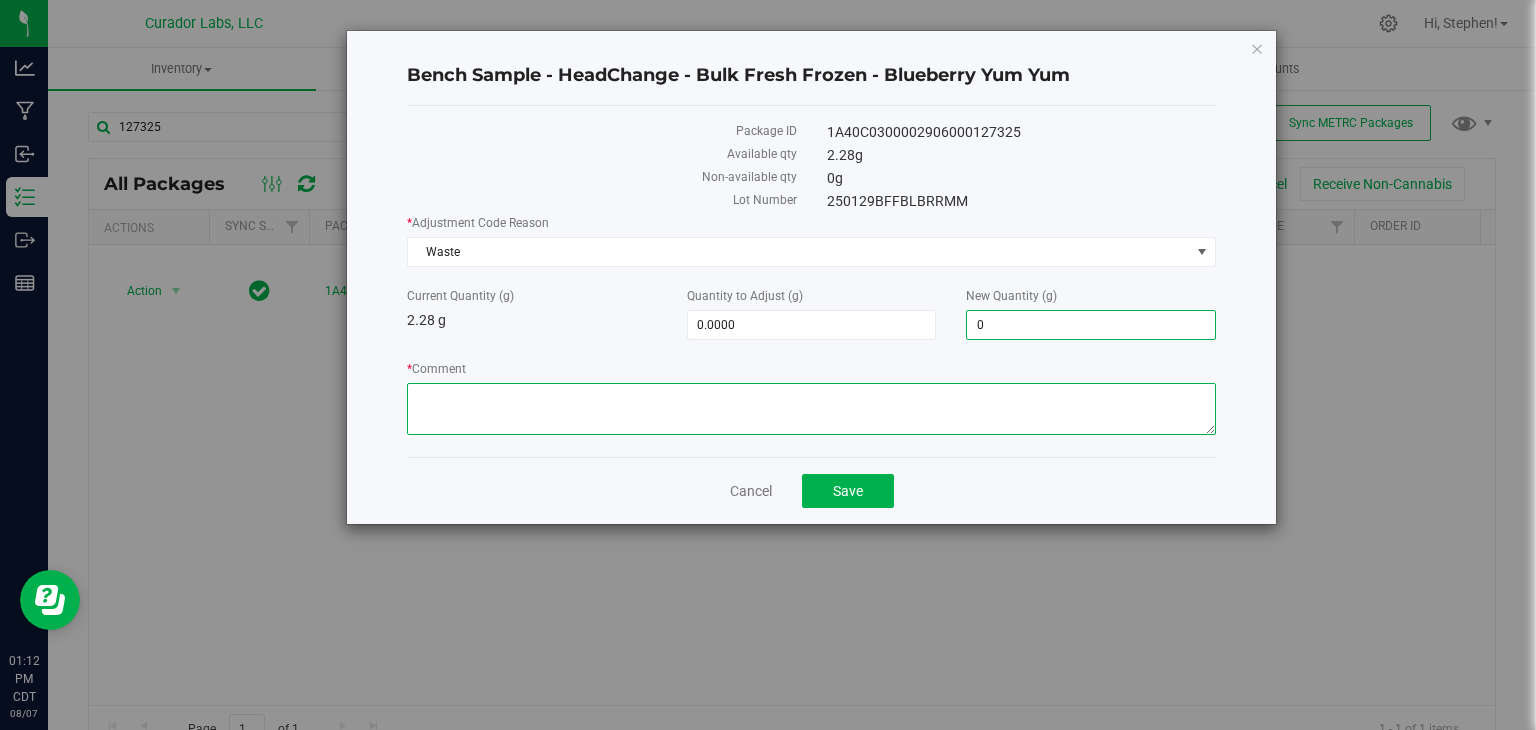 type on "-2.2800" 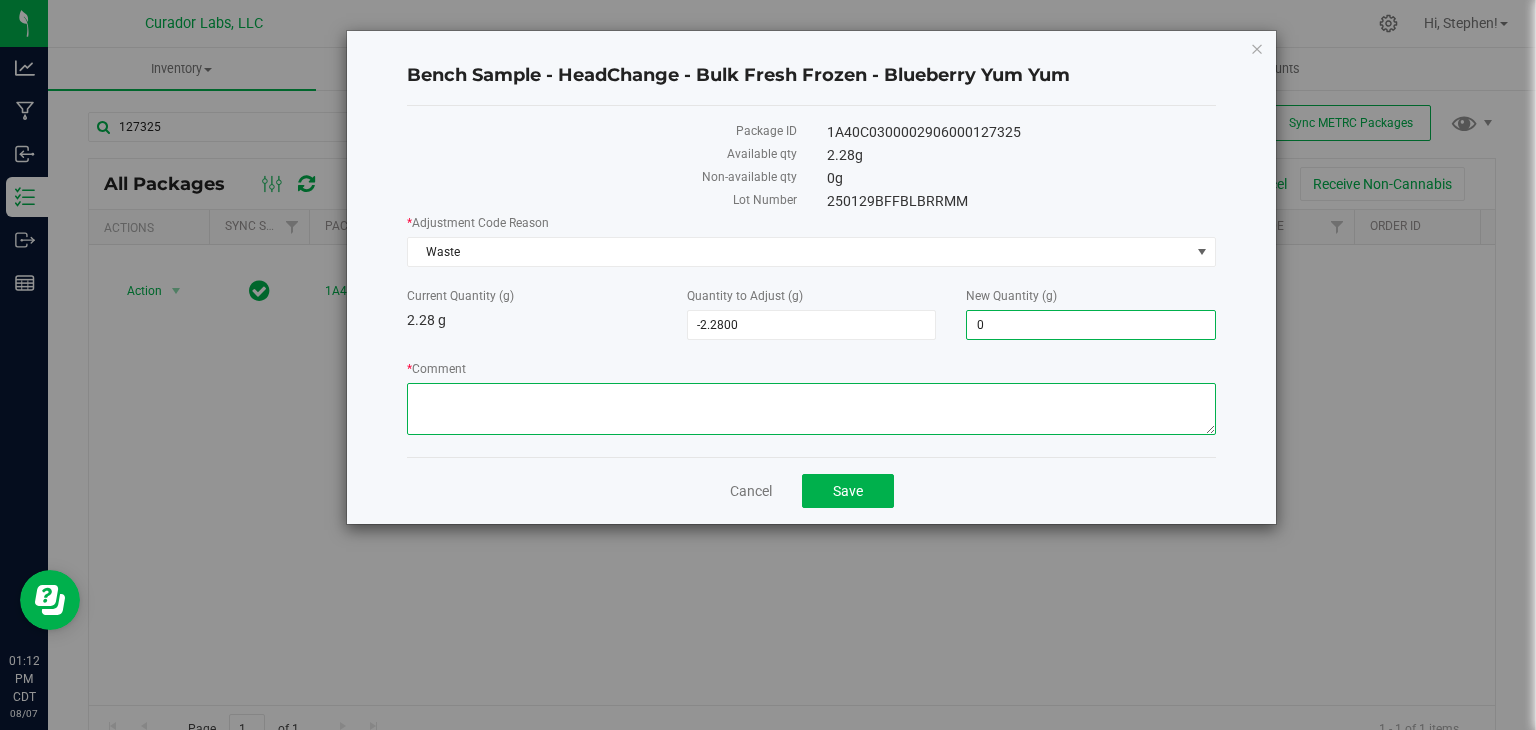 click on "*
Comment" at bounding box center [811, 409] 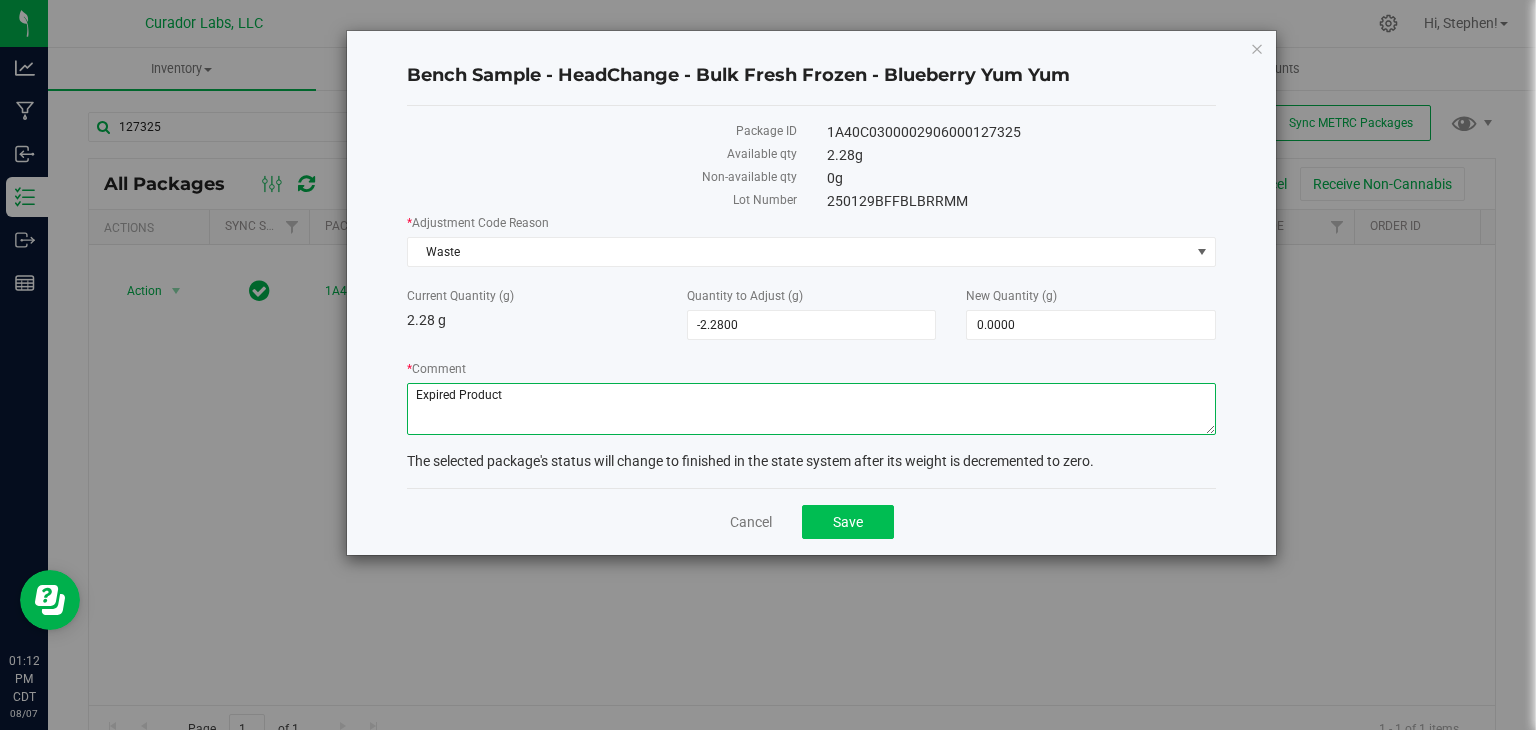 type on "Expired Product" 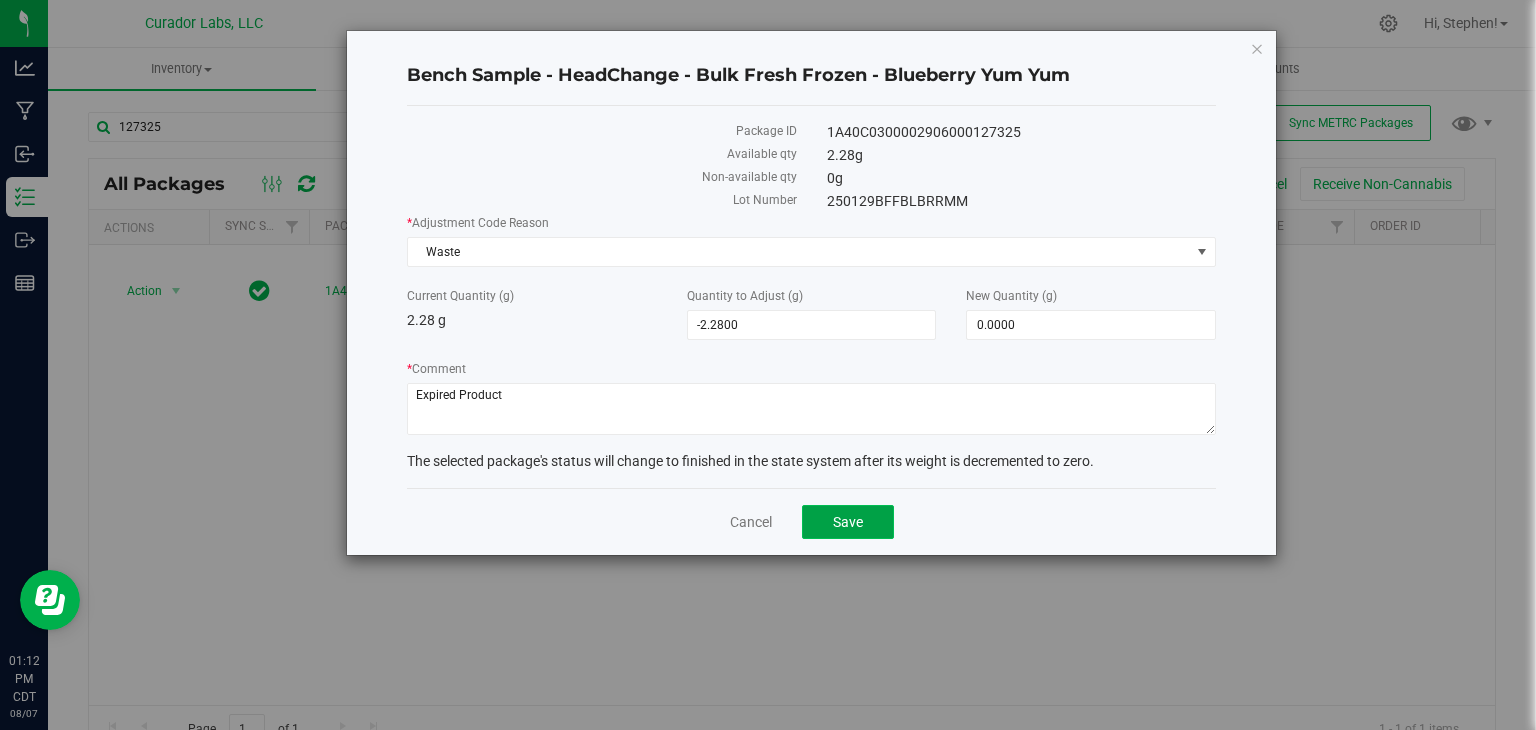 click on "Save" 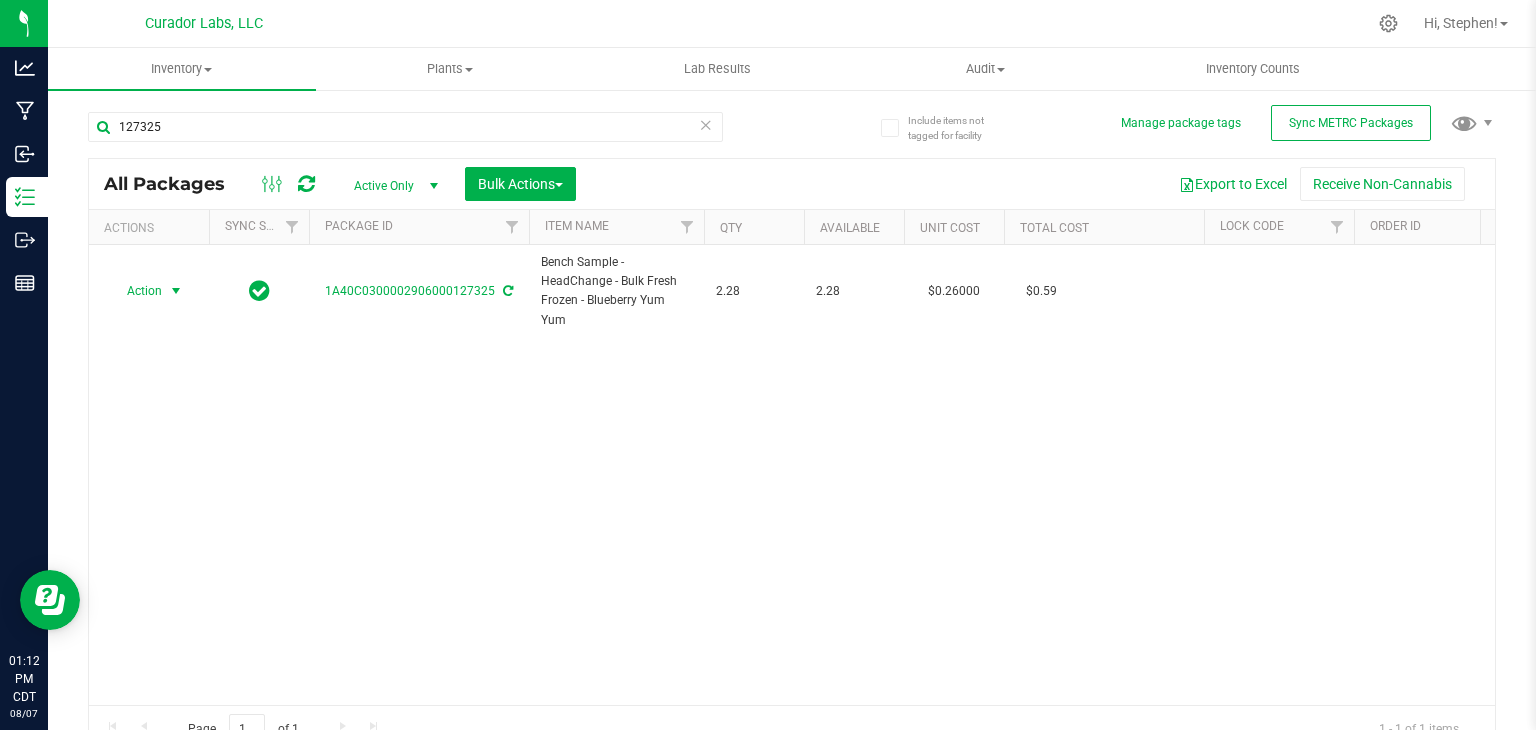 click at bounding box center [288, 184] 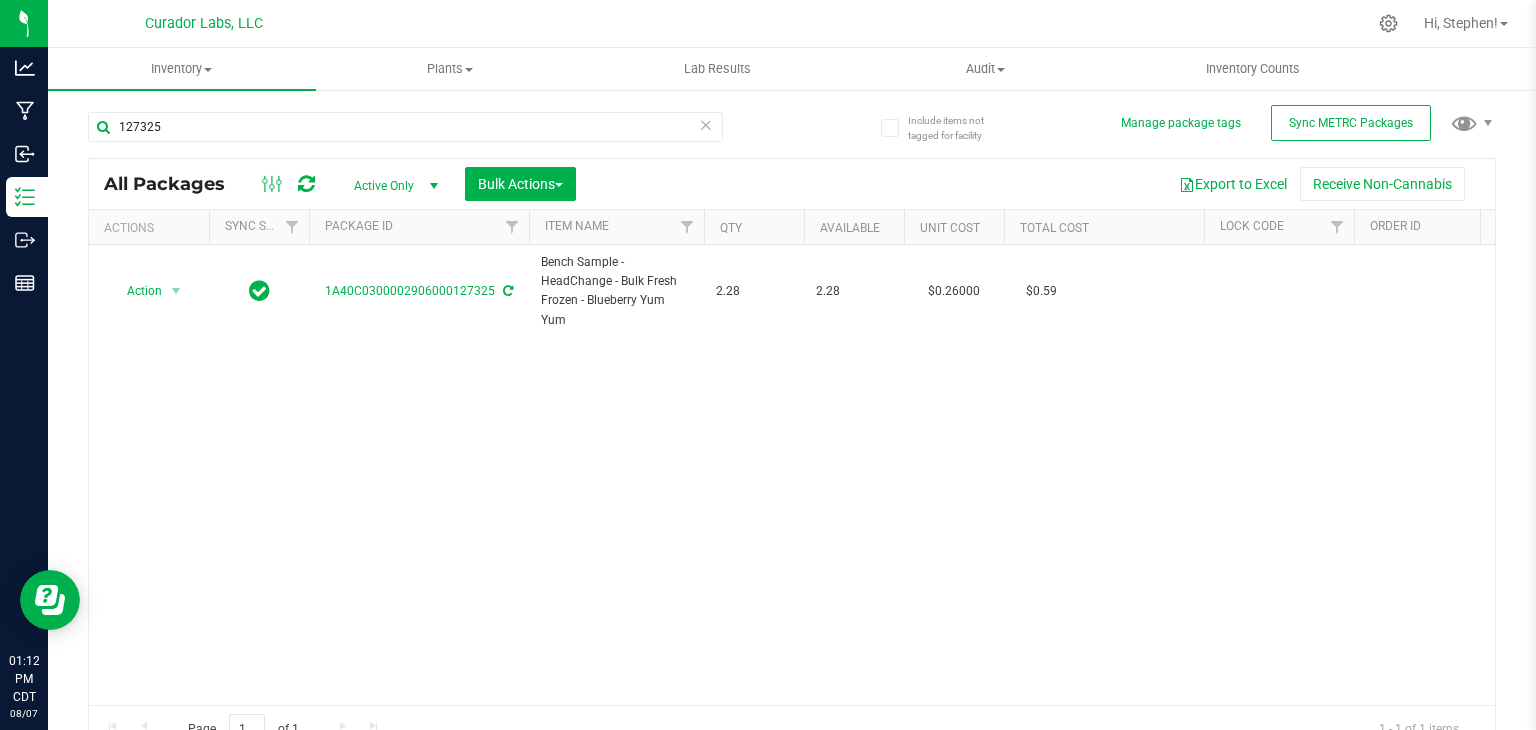 click at bounding box center [306, 184] 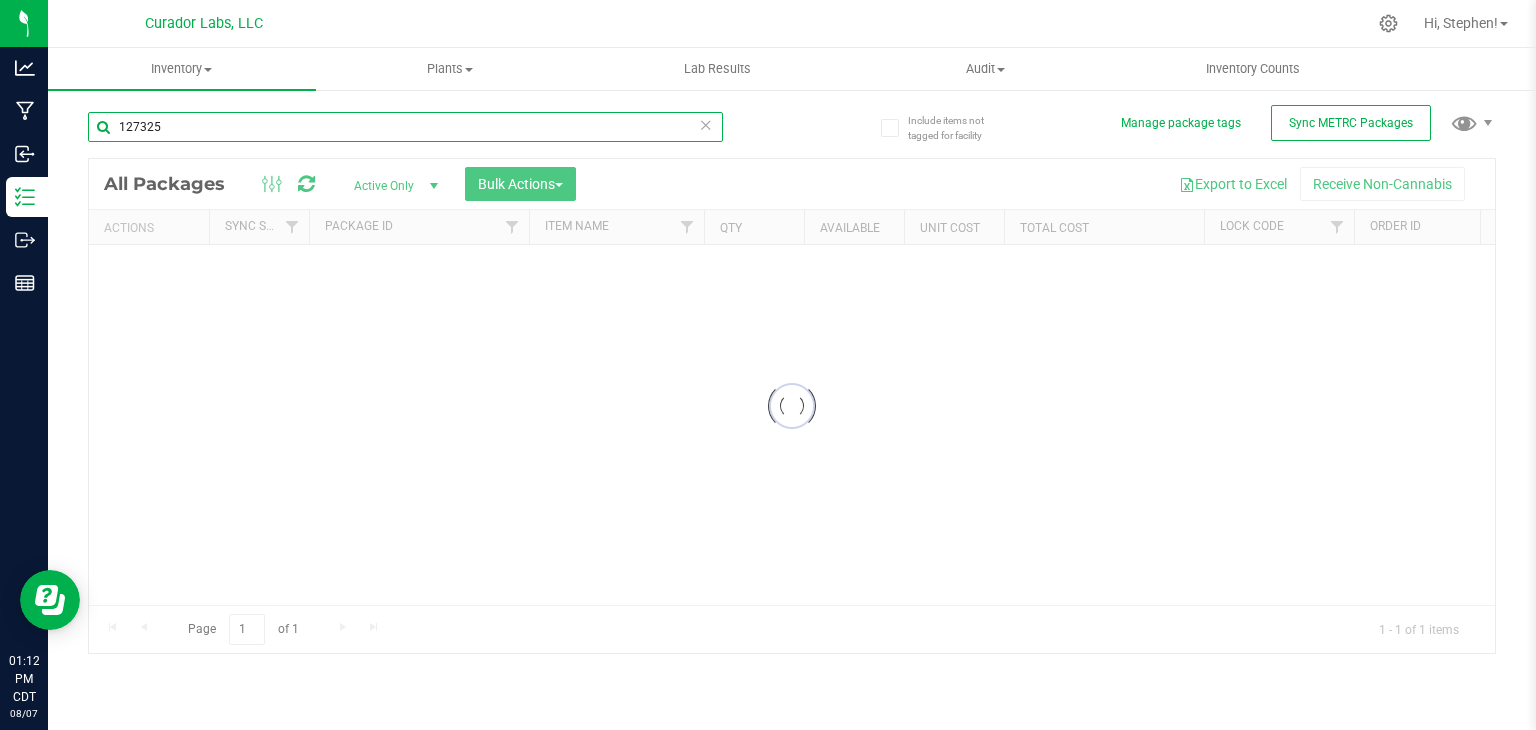 click on "127325" at bounding box center [405, 127] 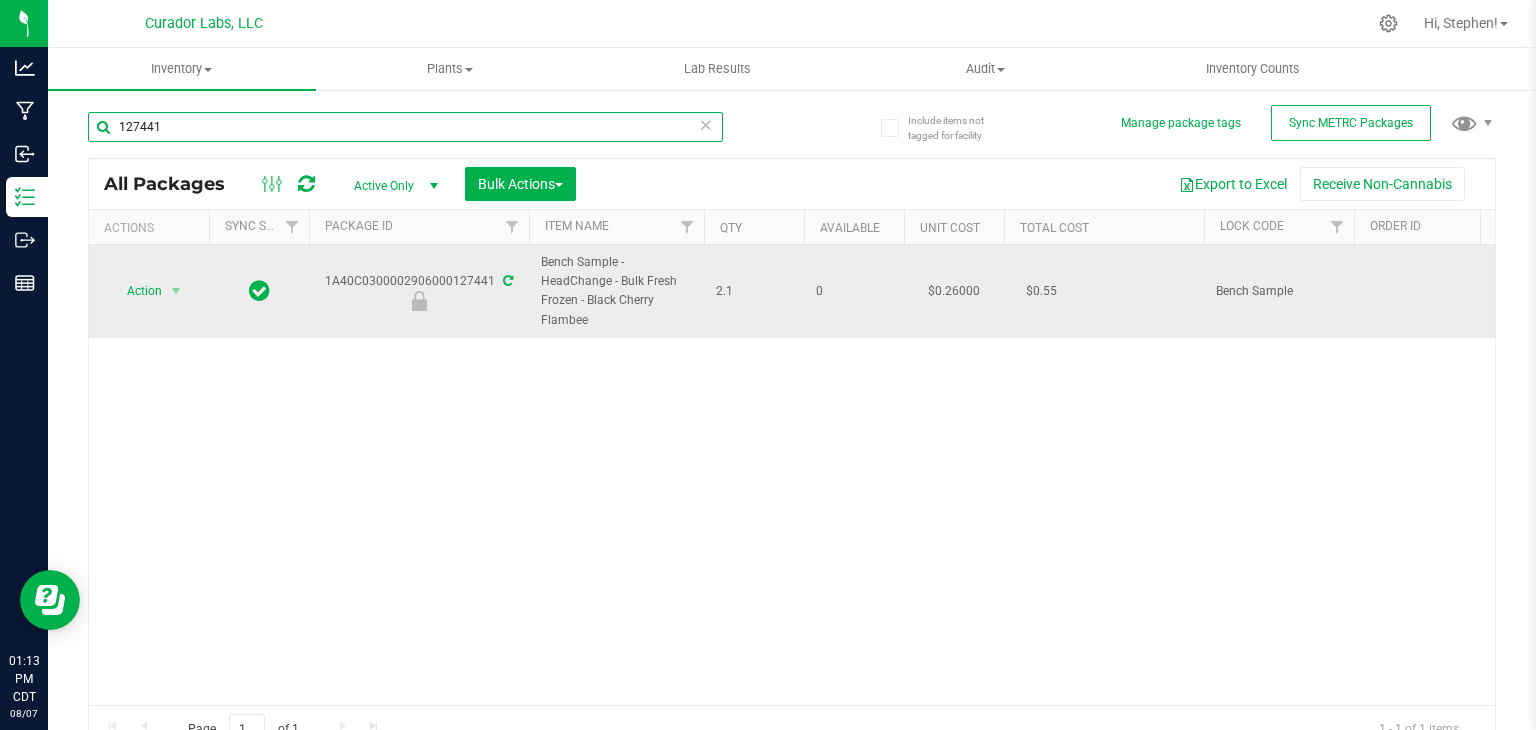 type on "127441" 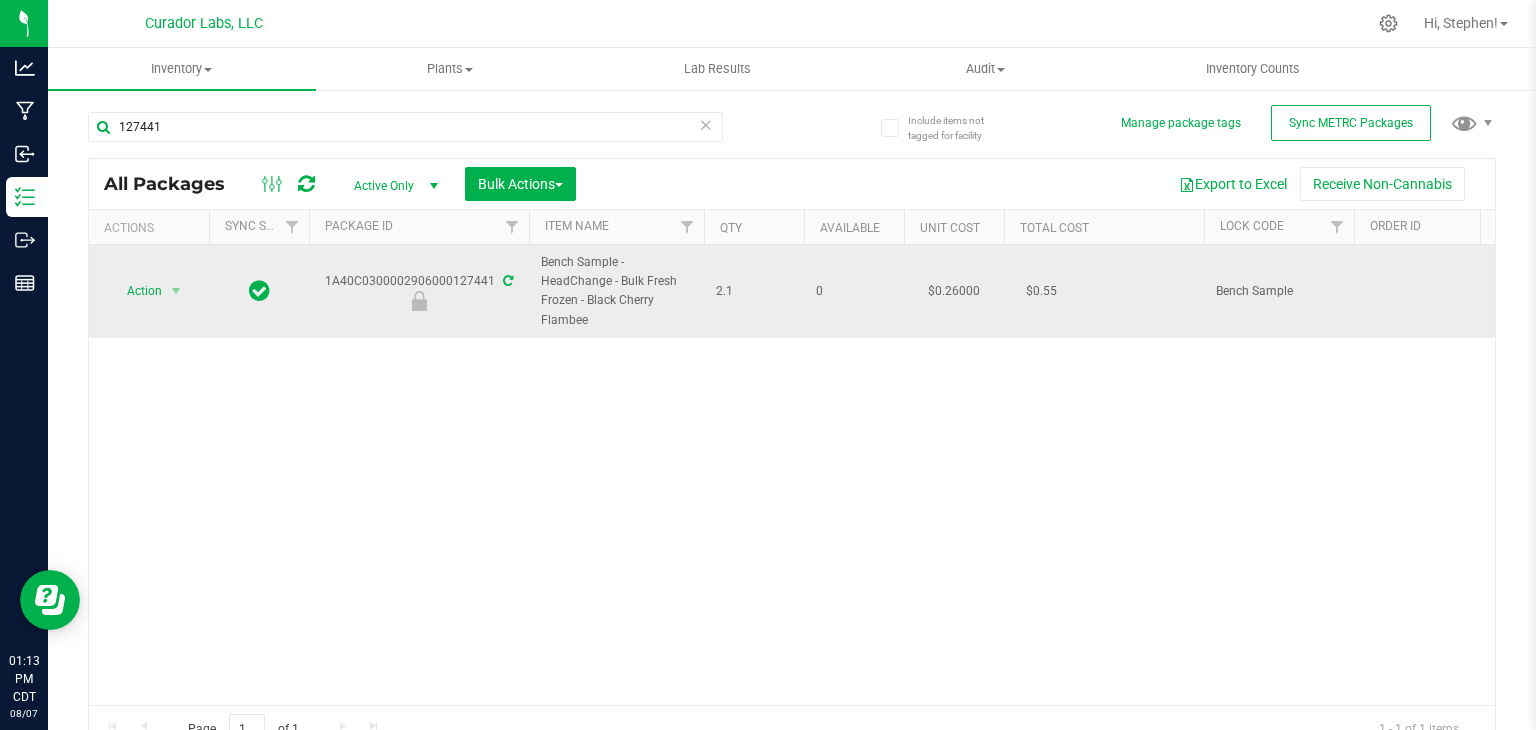 drag, startPoint x: 324, startPoint y: 281, endPoint x: 488, endPoint y: 277, distance: 164.04877 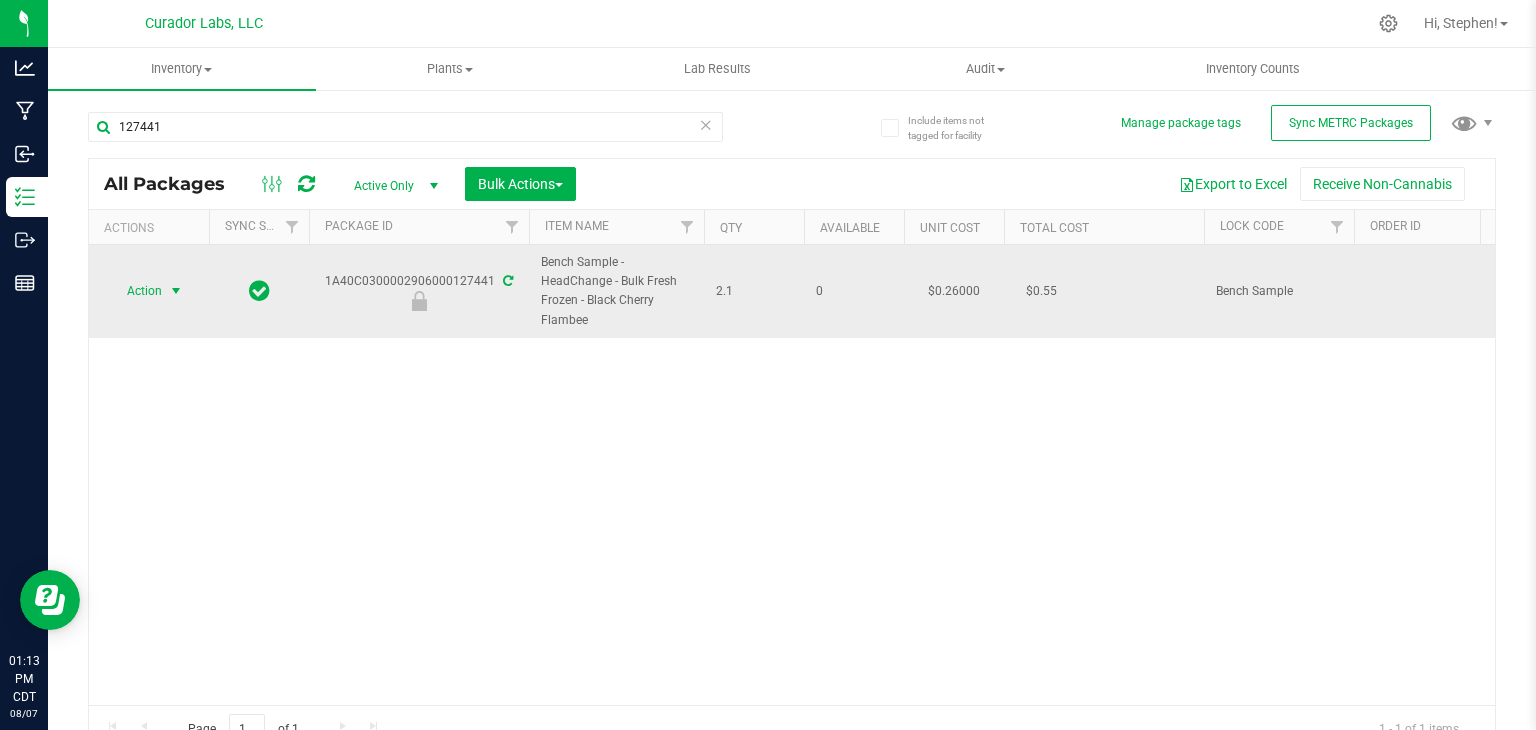 click at bounding box center (176, 291) 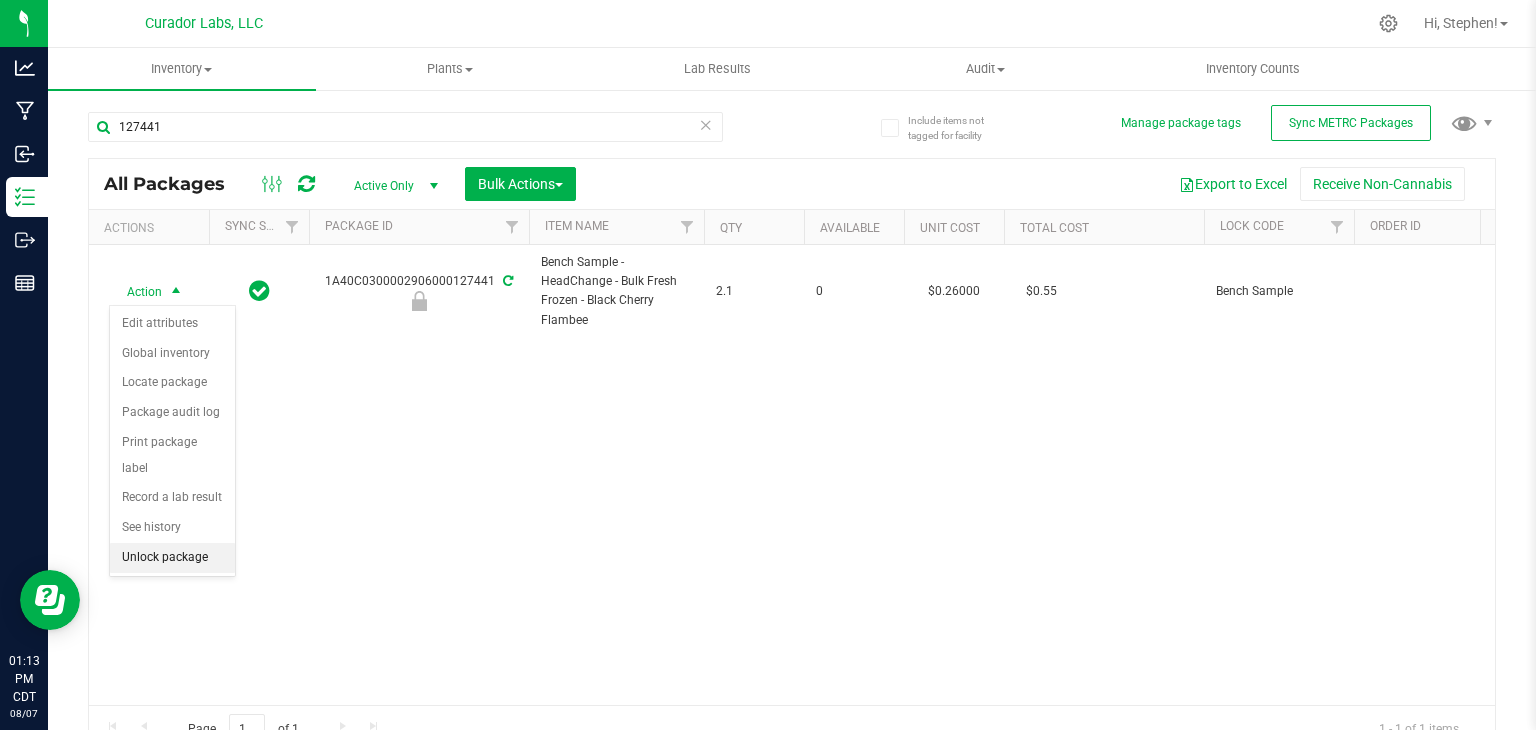 click on "Unlock package" at bounding box center [172, 558] 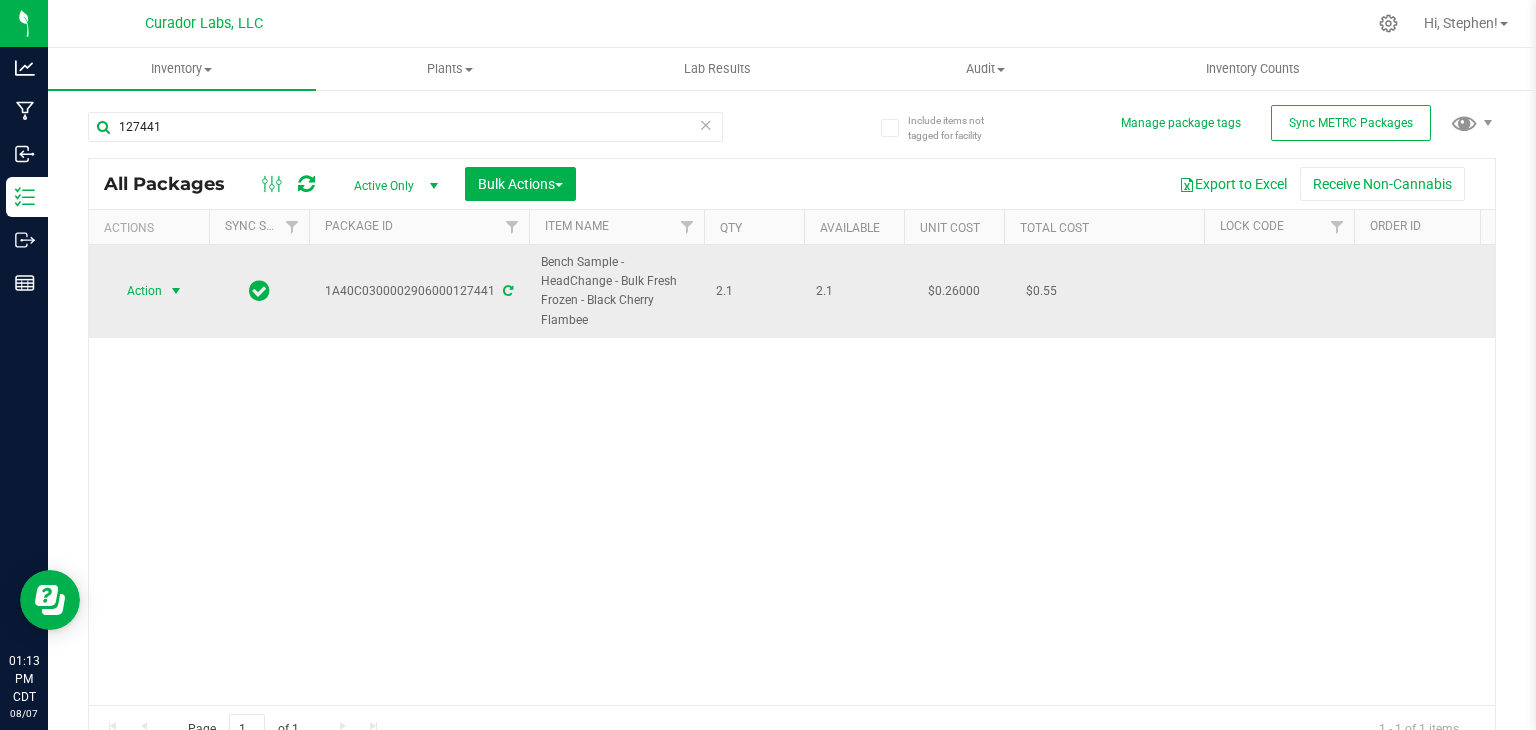 click on "Action" at bounding box center (136, 291) 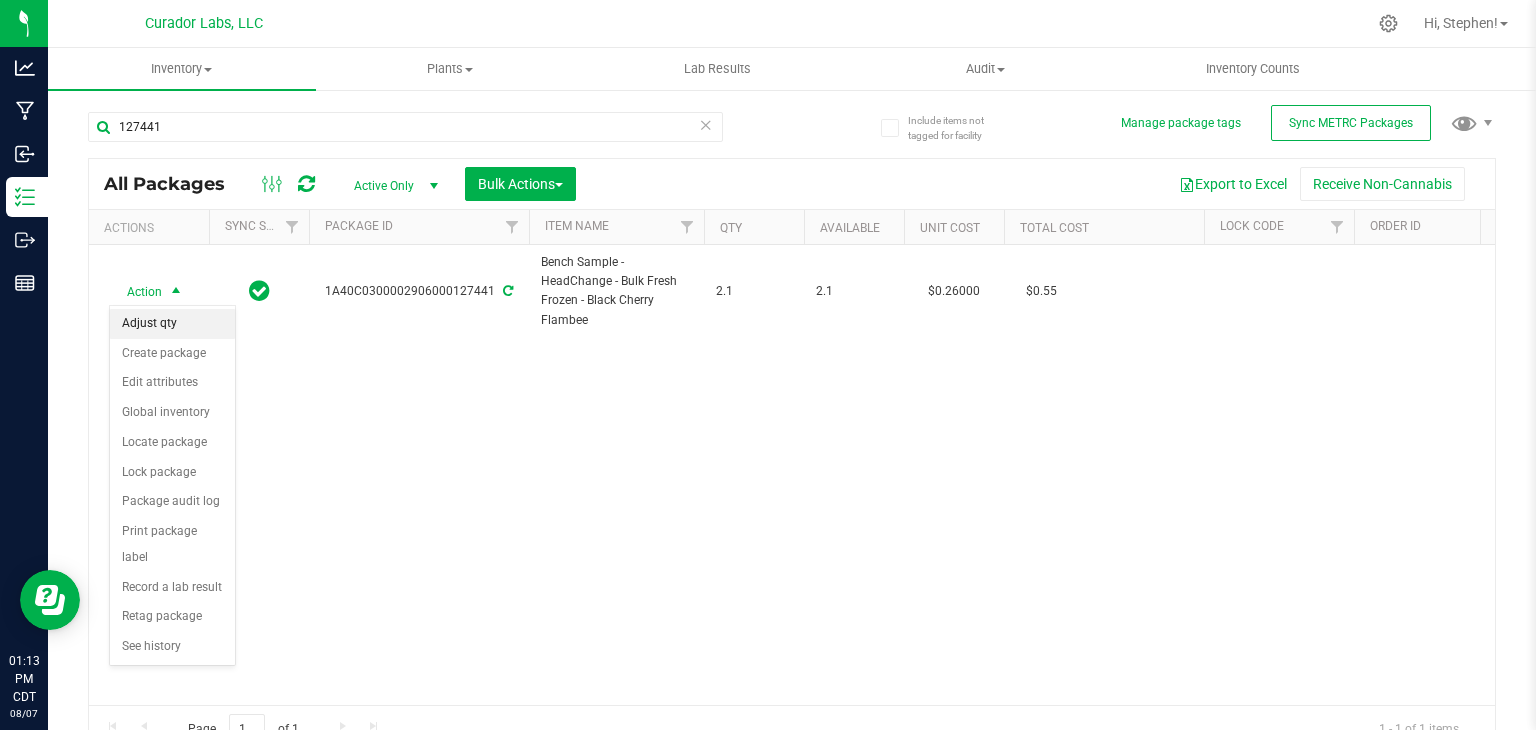 click on "Adjust qty" at bounding box center (172, 324) 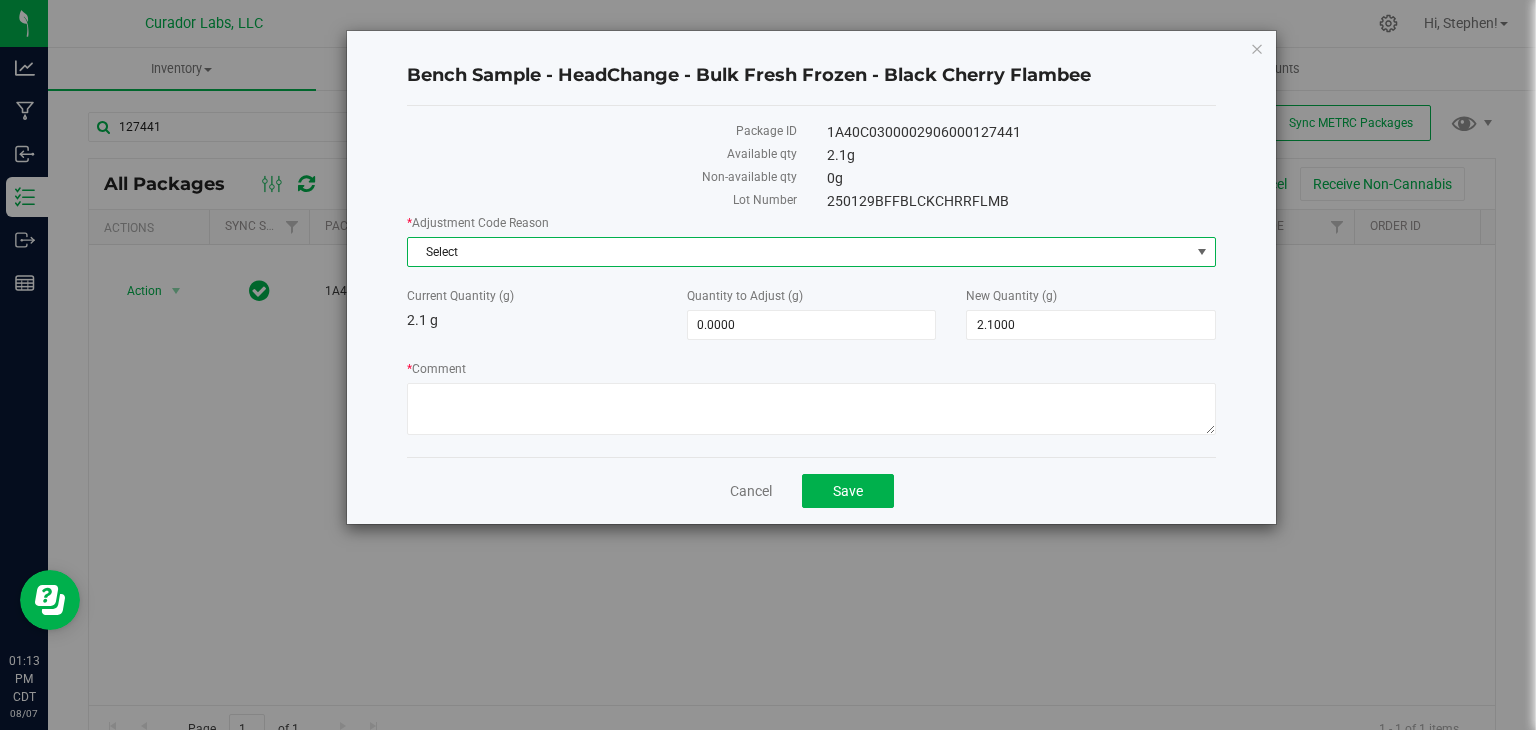 click on "Select" at bounding box center (799, 252) 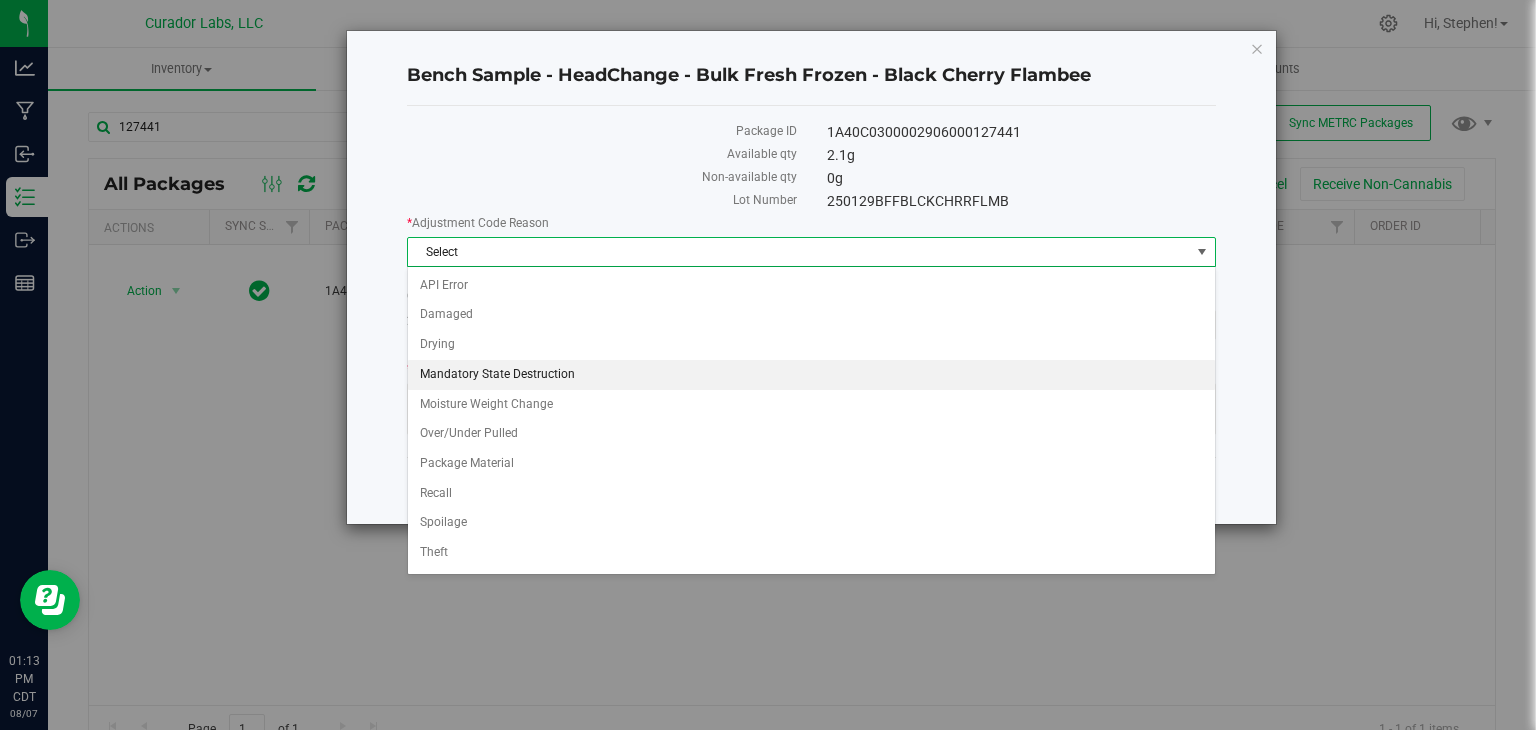 scroll, scrollTop: 52, scrollLeft: 0, axis: vertical 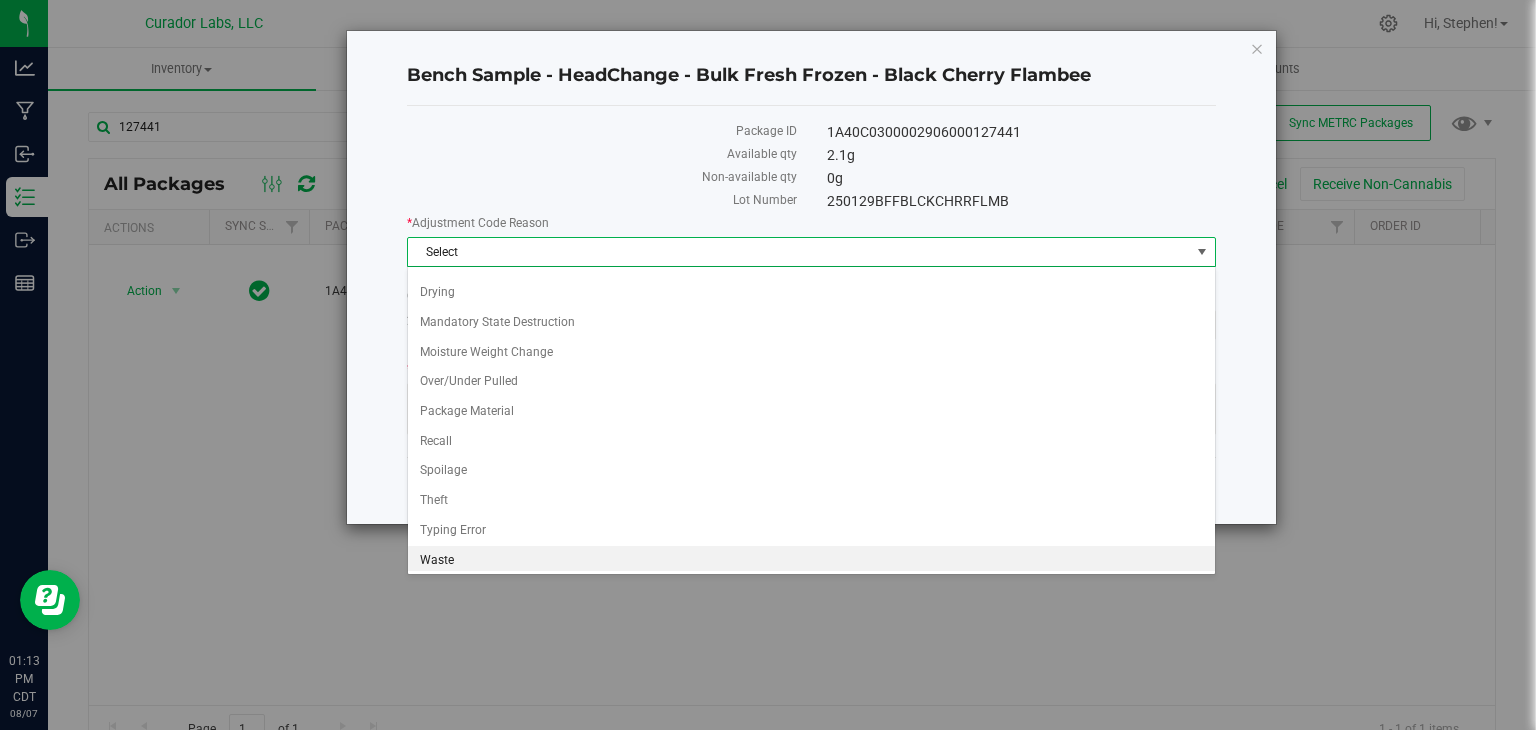 click on "Waste" at bounding box center (811, 561) 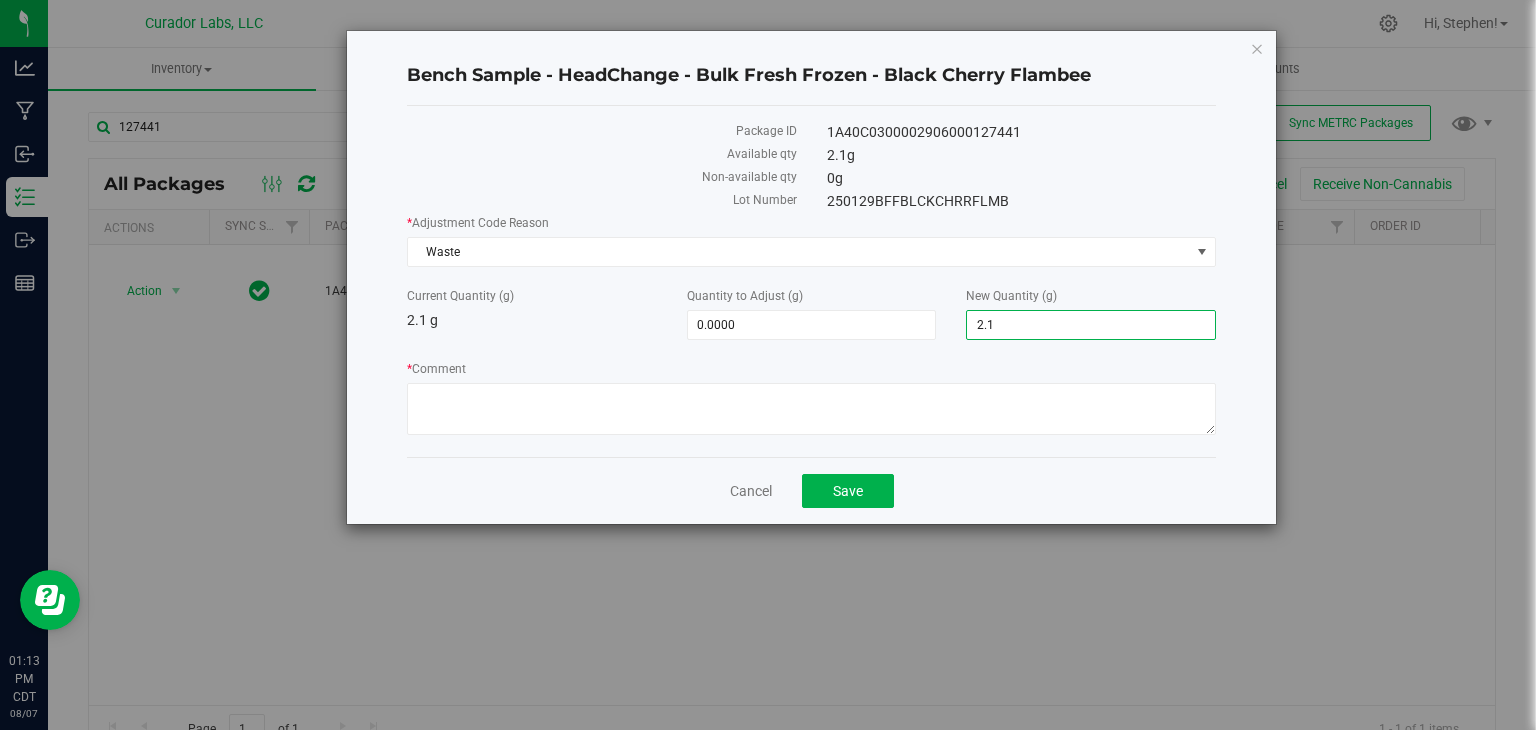 drag, startPoint x: 1028, startPoint y: 319, endPoint x: 863, endPoint y: 305, distance: 165.59288 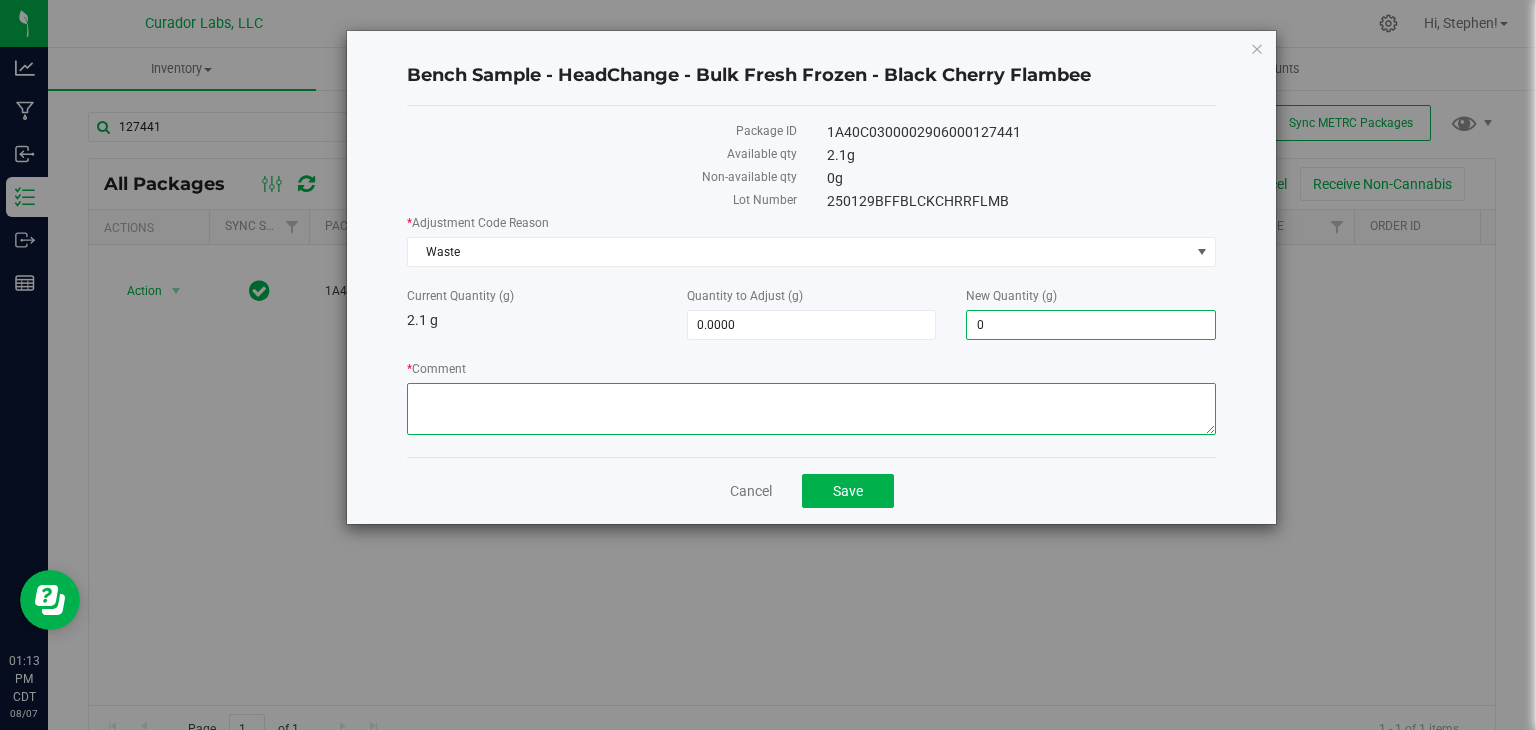 type on "-2.1000" 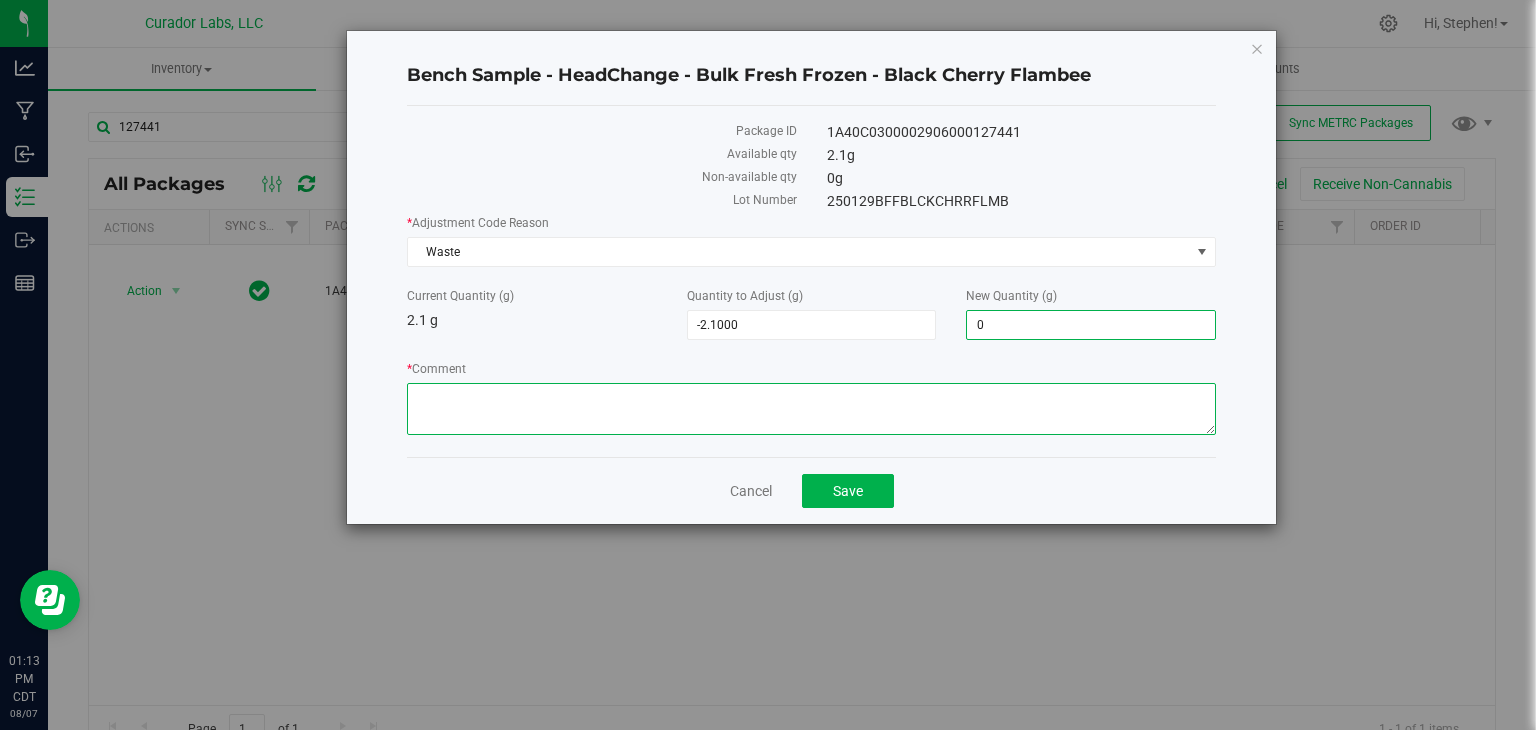 click on "*
Comment" at bounding box center (811, 409) 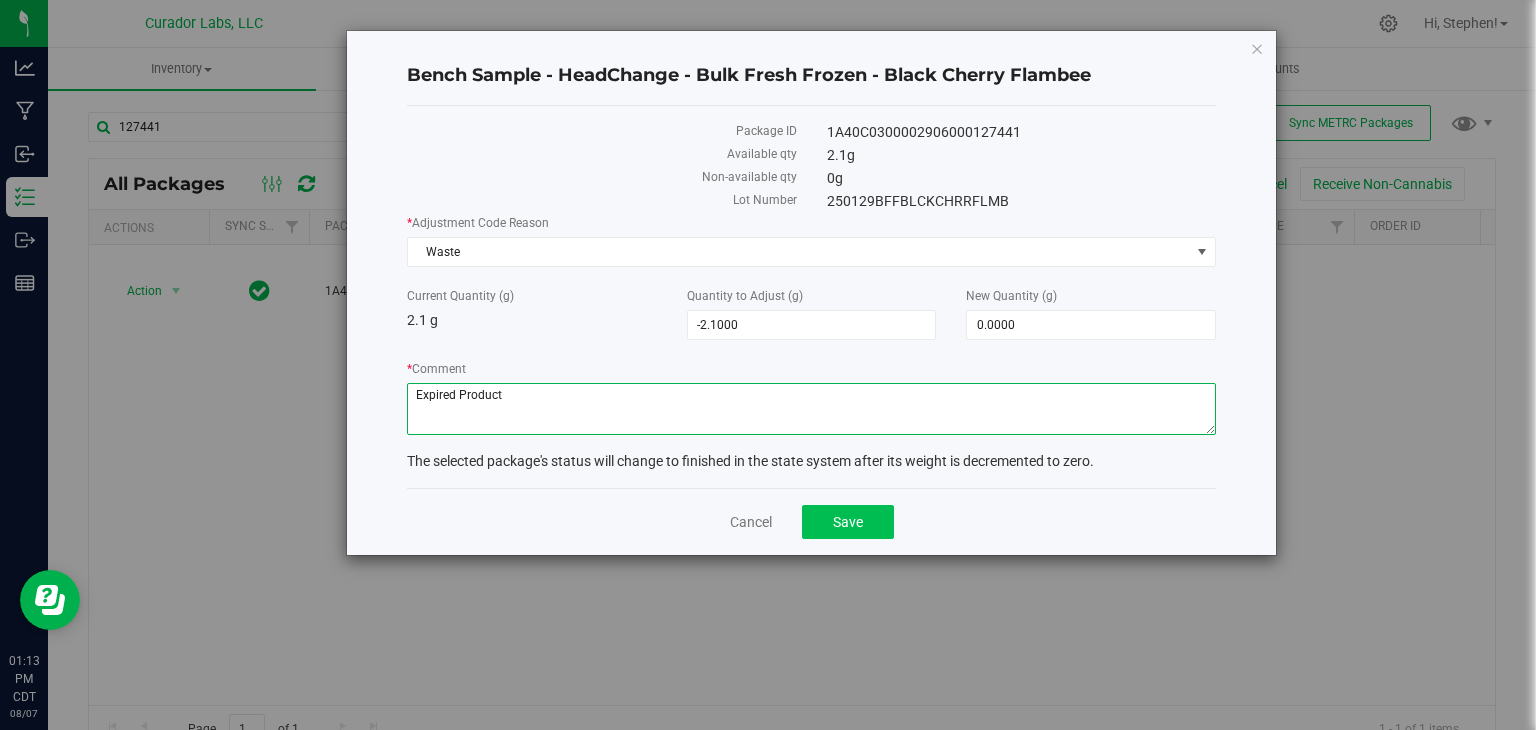 type on "Expired Product" 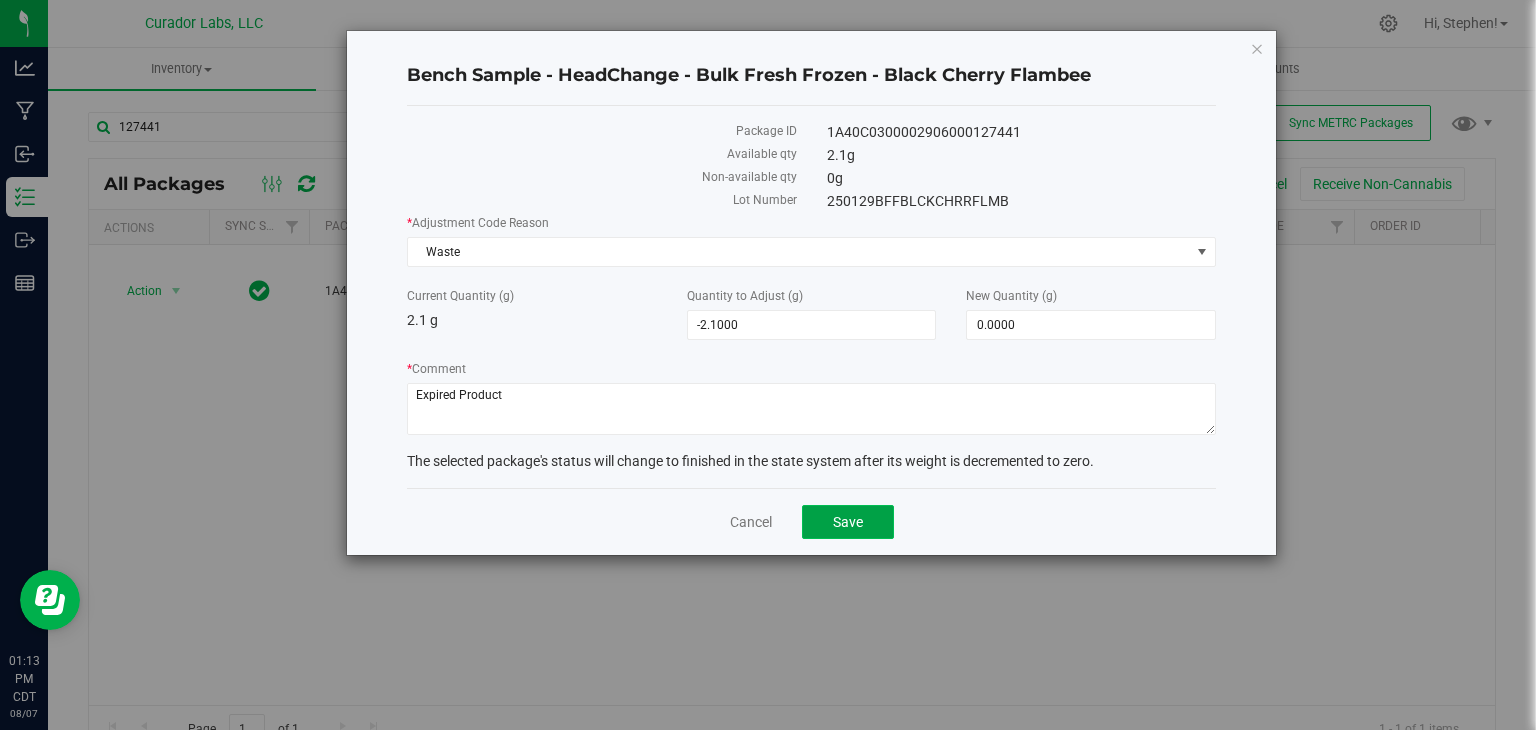 click on "Save" 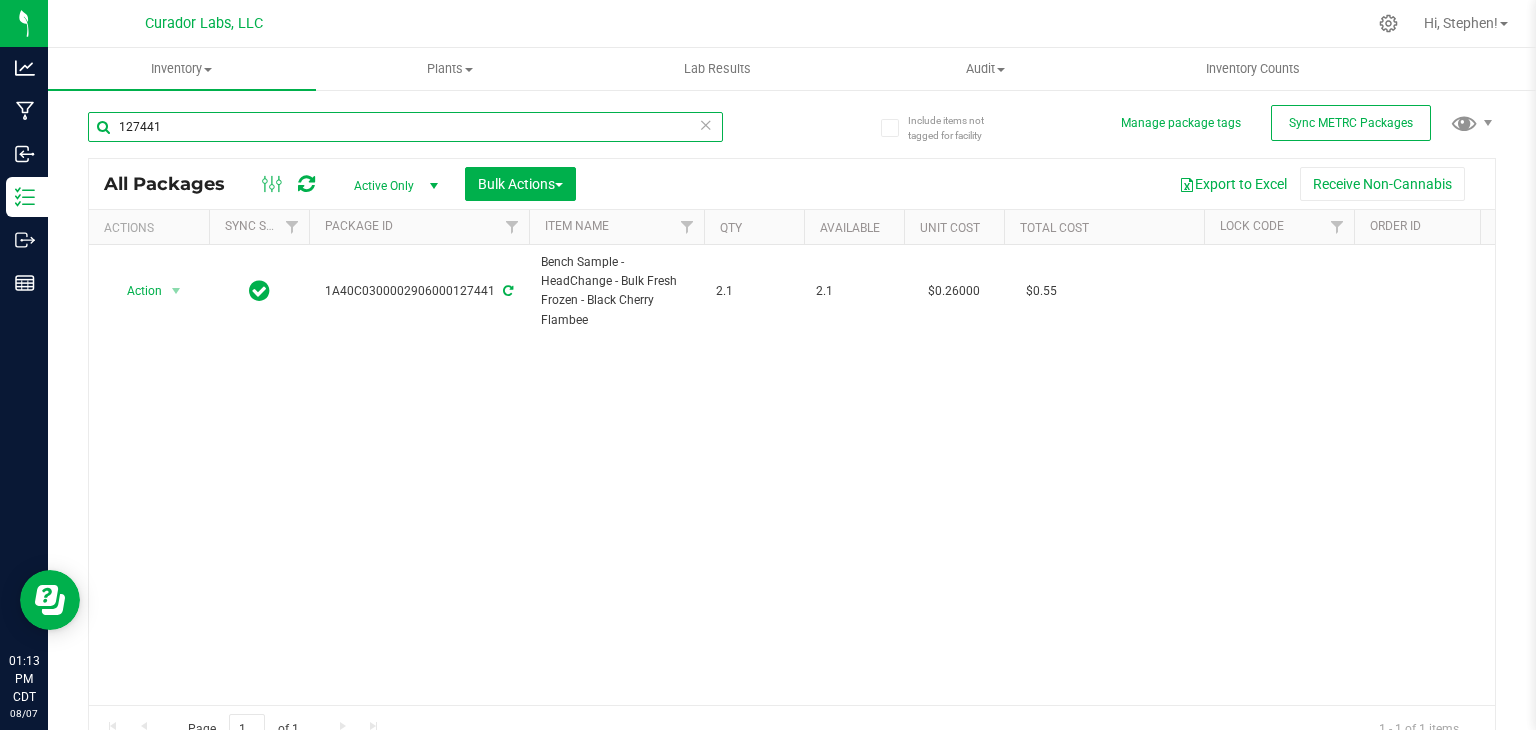 click on "127441" at bounding box center (405, 127) 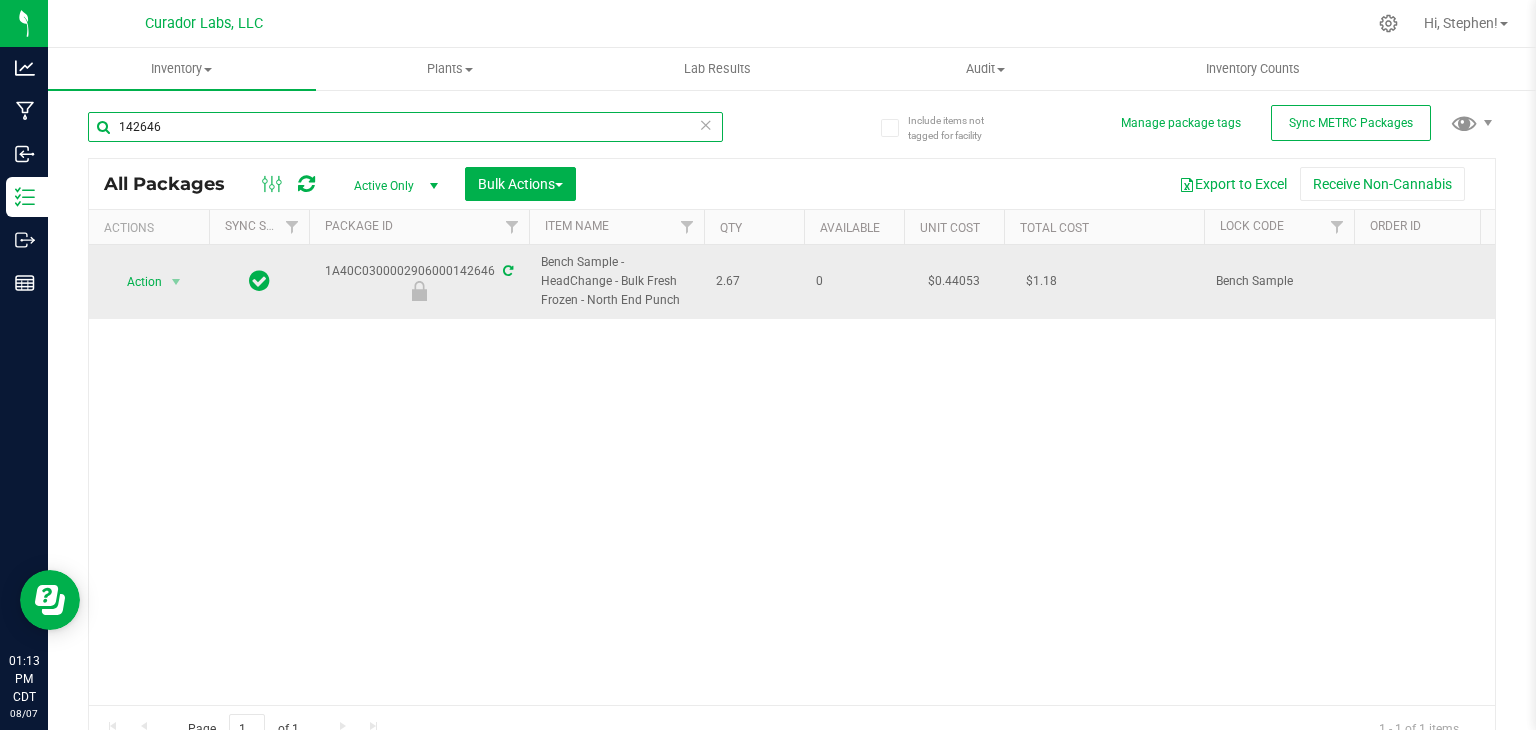 type on "142646" 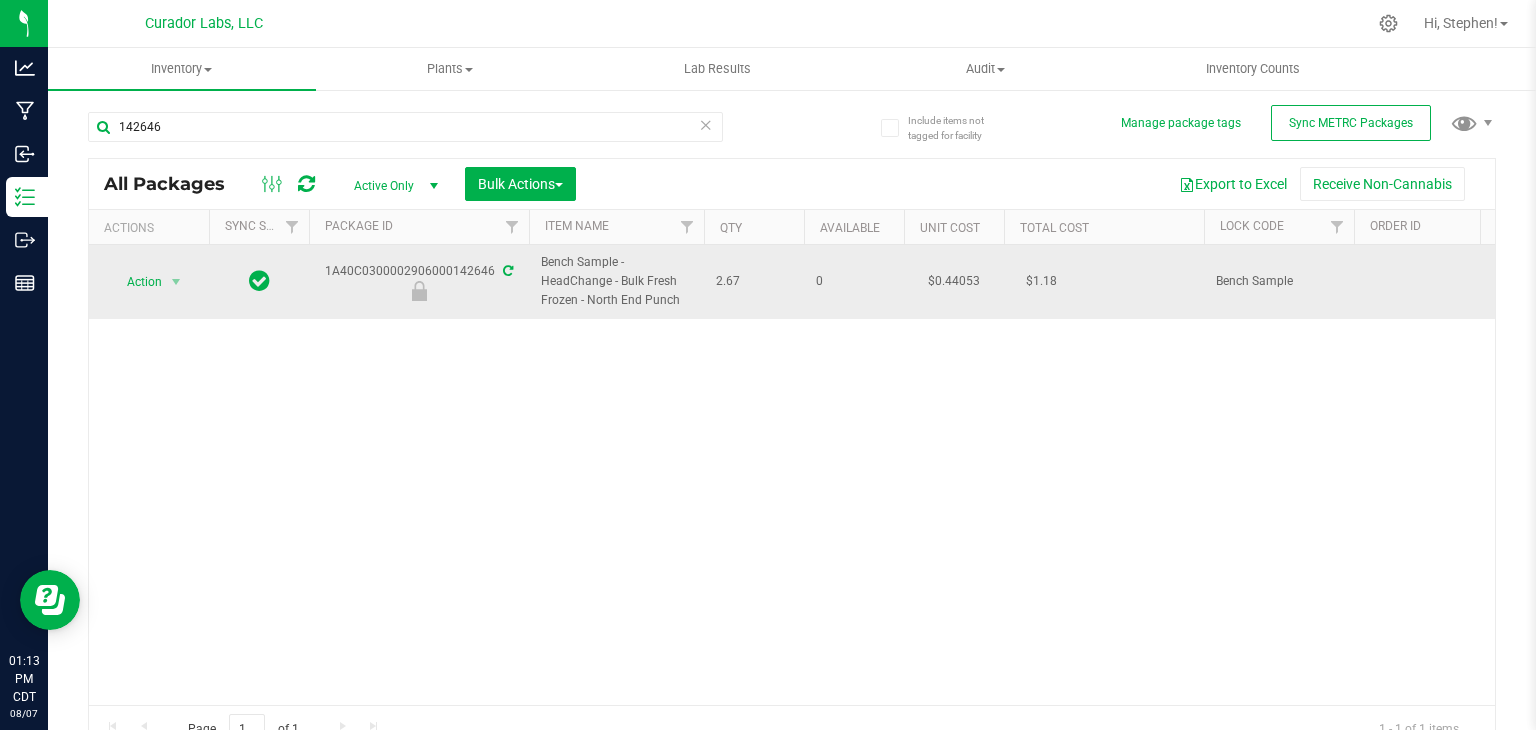 drag, startPoint x: 319, startPoint y: 272, endPoint x: 494, endPoint y: 279, distance: 175.13994 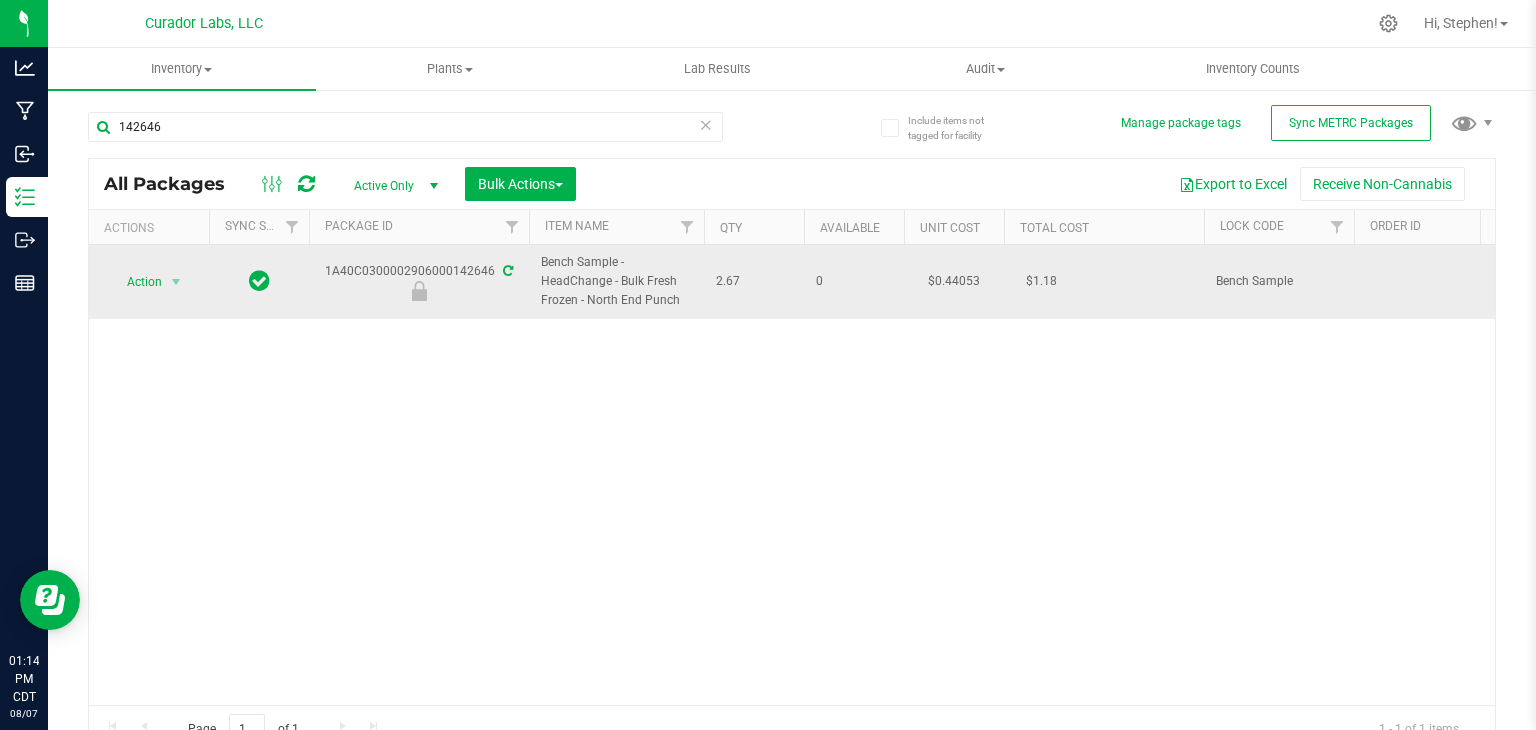 drag, startPoint x: 684, startPoint y: 297, endPoint x: 536, endPoint y: 273, distance: 149.93332 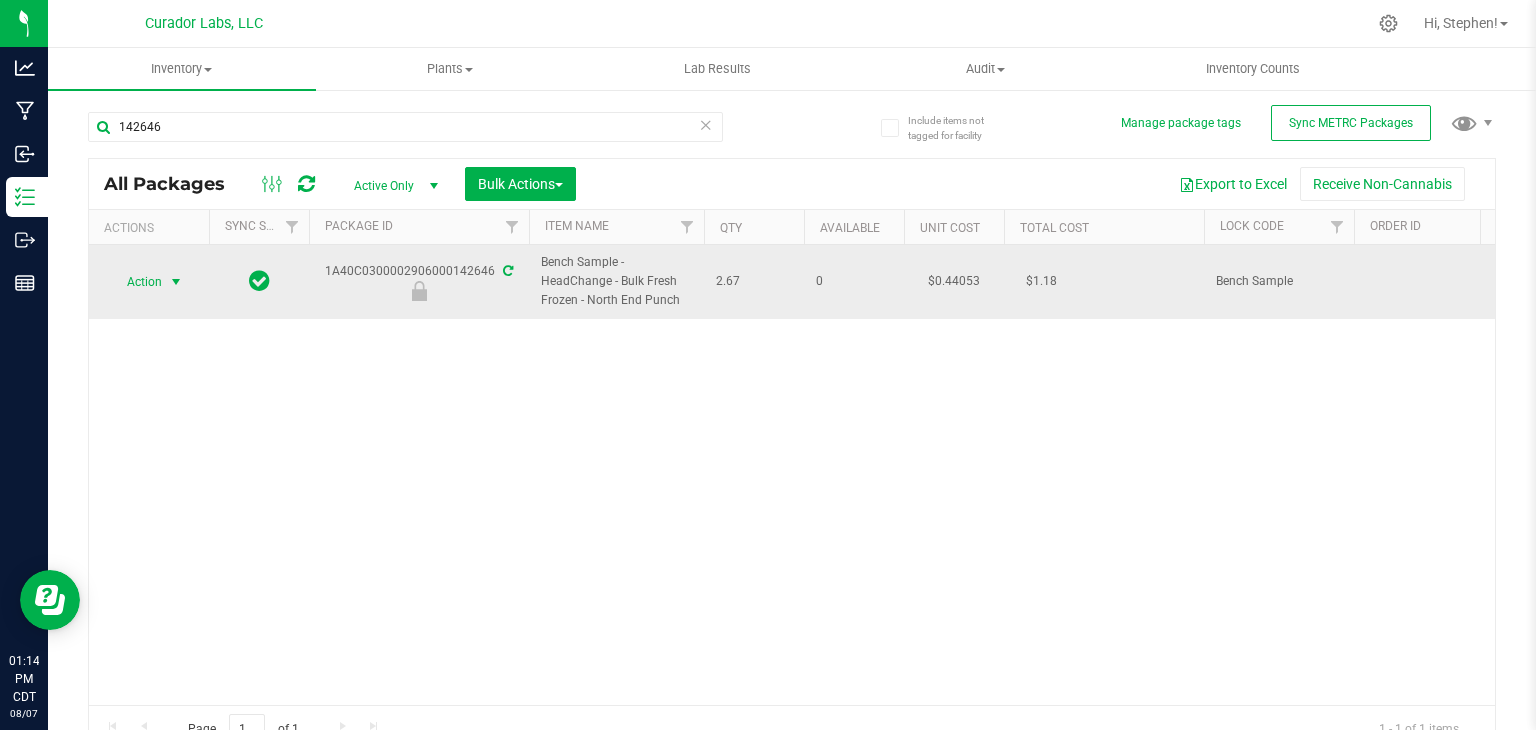 click at bounding box center [176, 282] 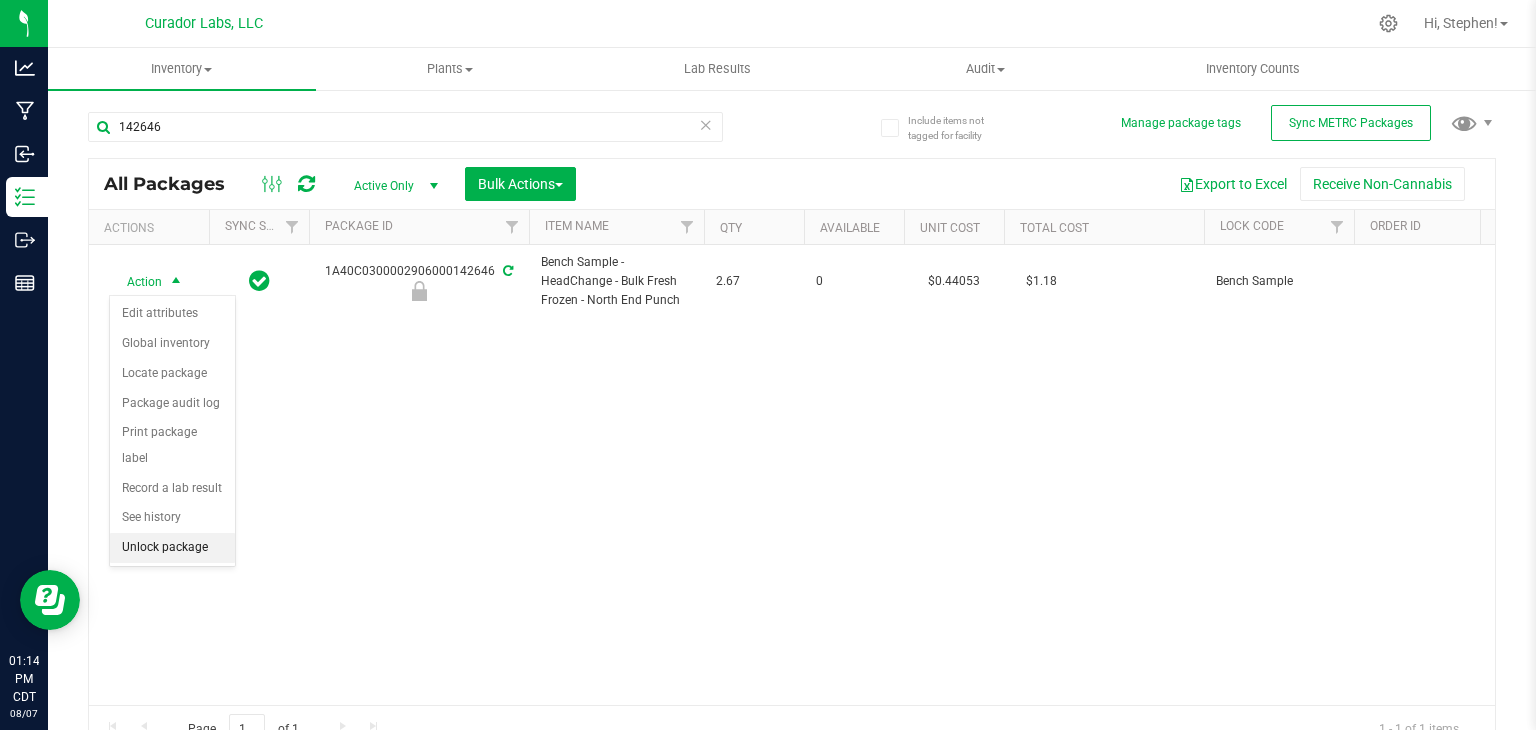 click on "Unlock package" at bounding box center (172, 548) 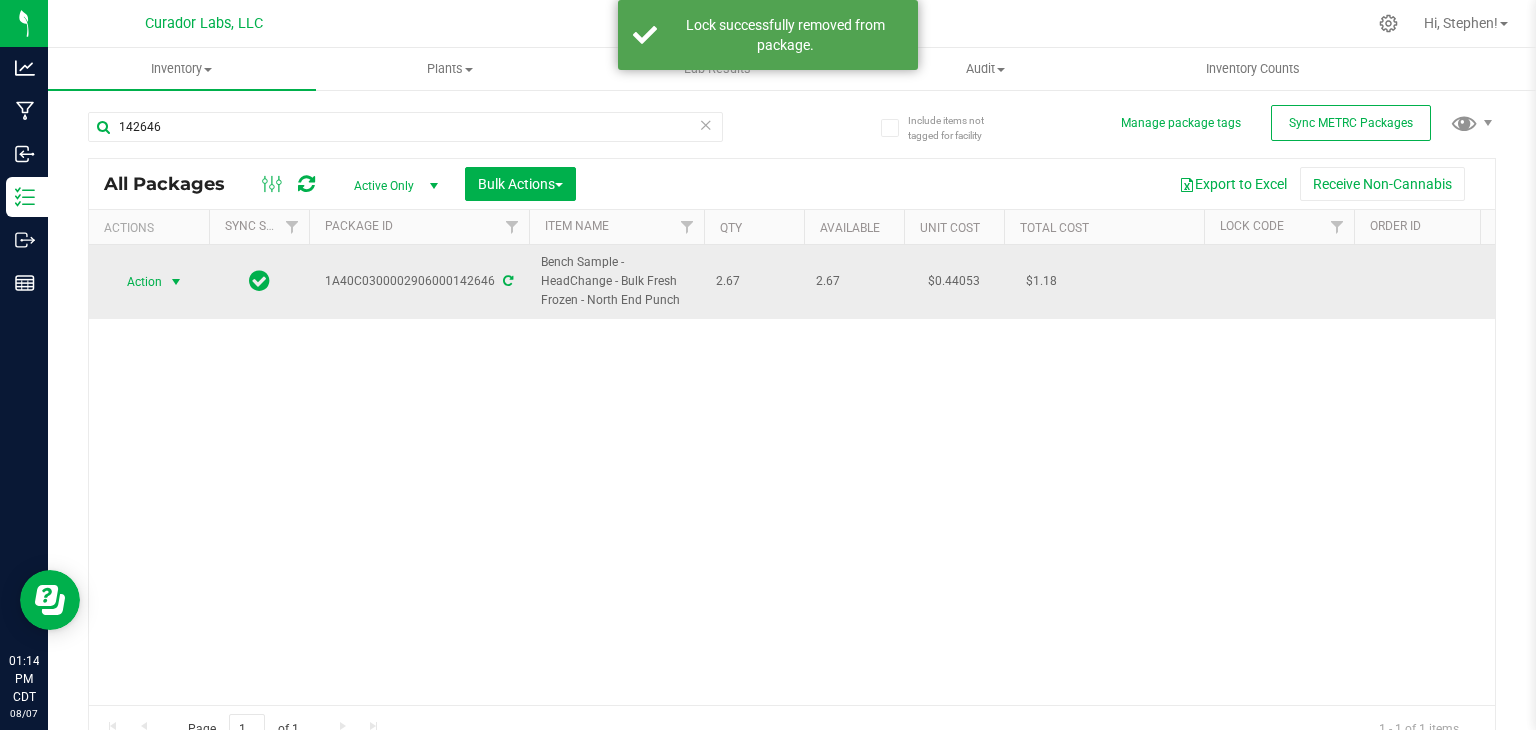click at bounding box center [176, 282] 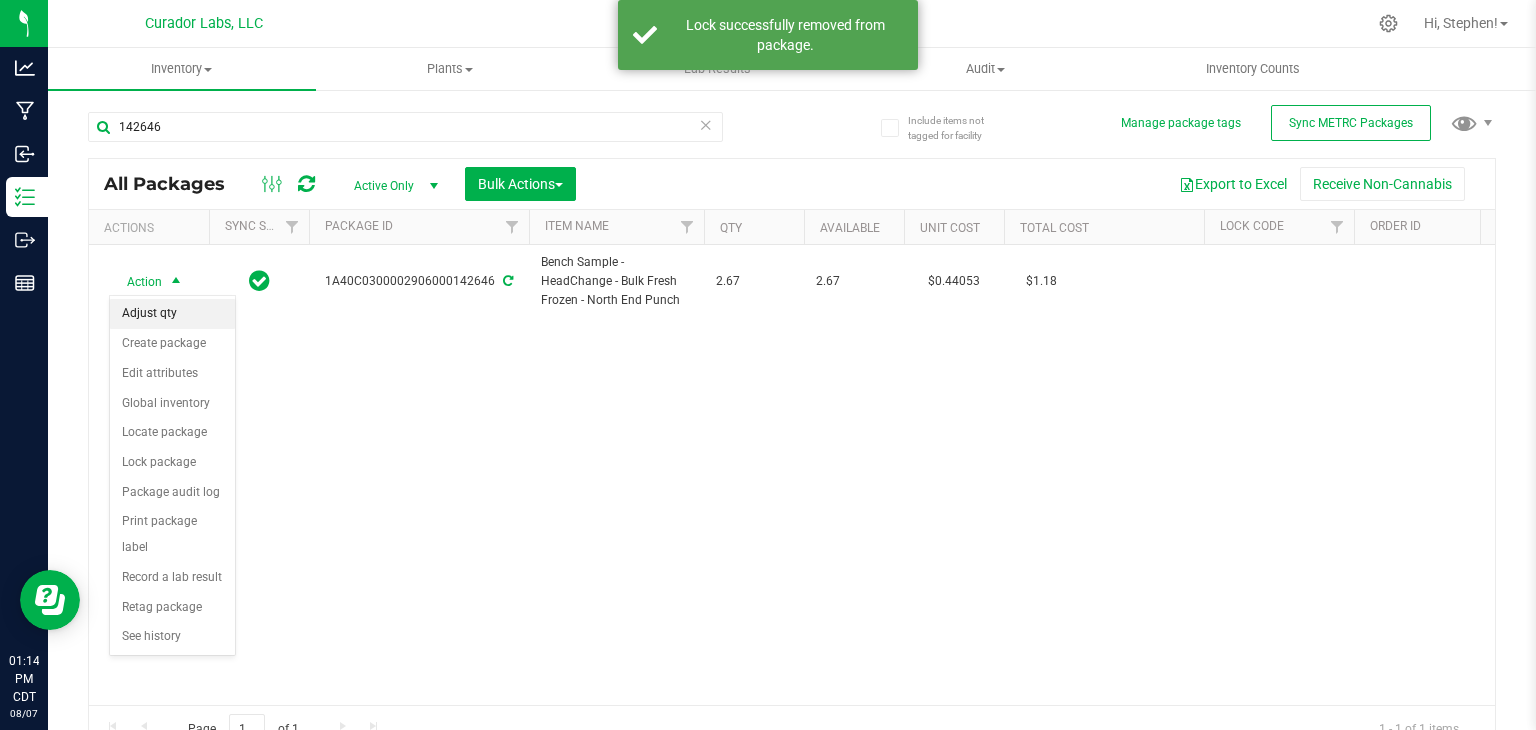 click on "Adjust qty" at bounding box center [172, 314] 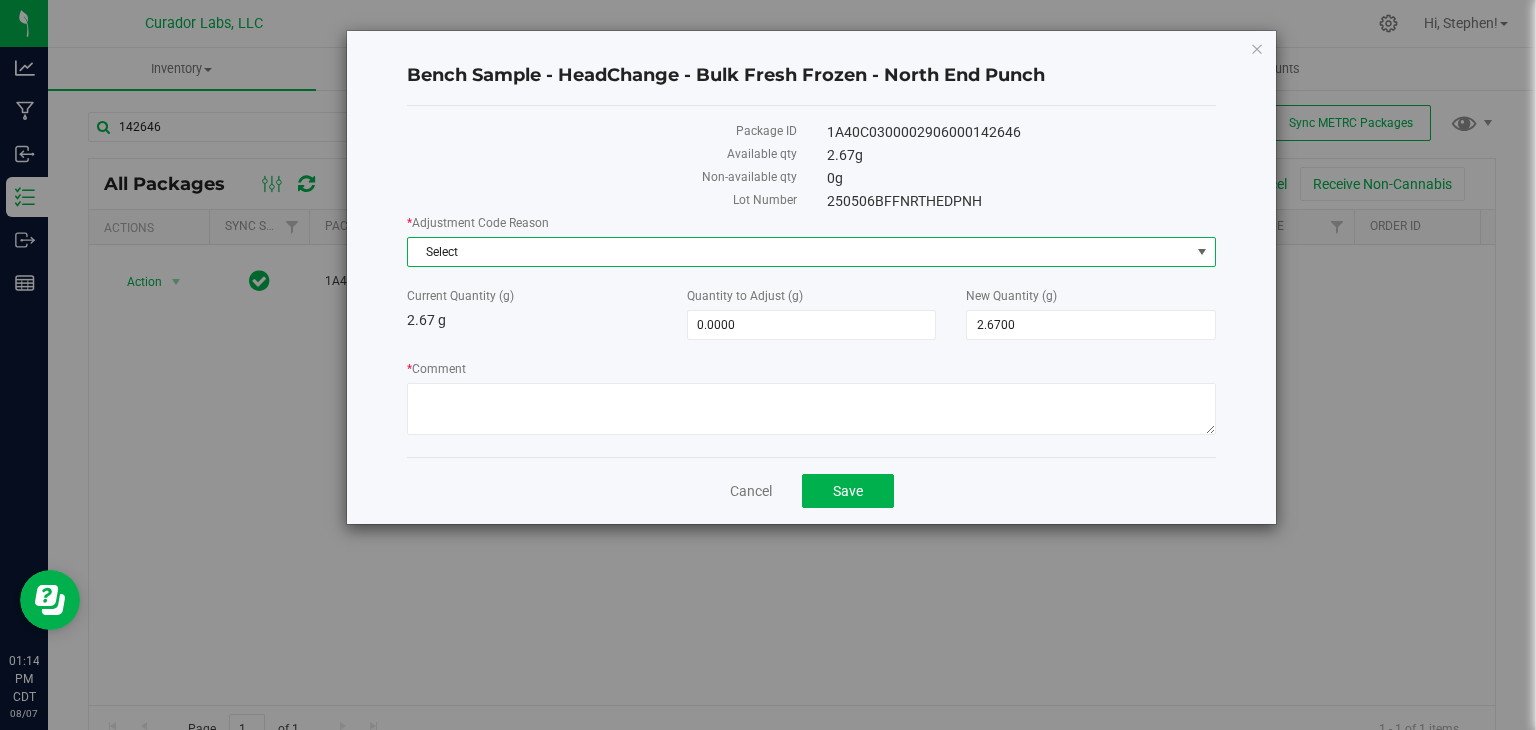 click on "Select" at bounding box center (799, 252) 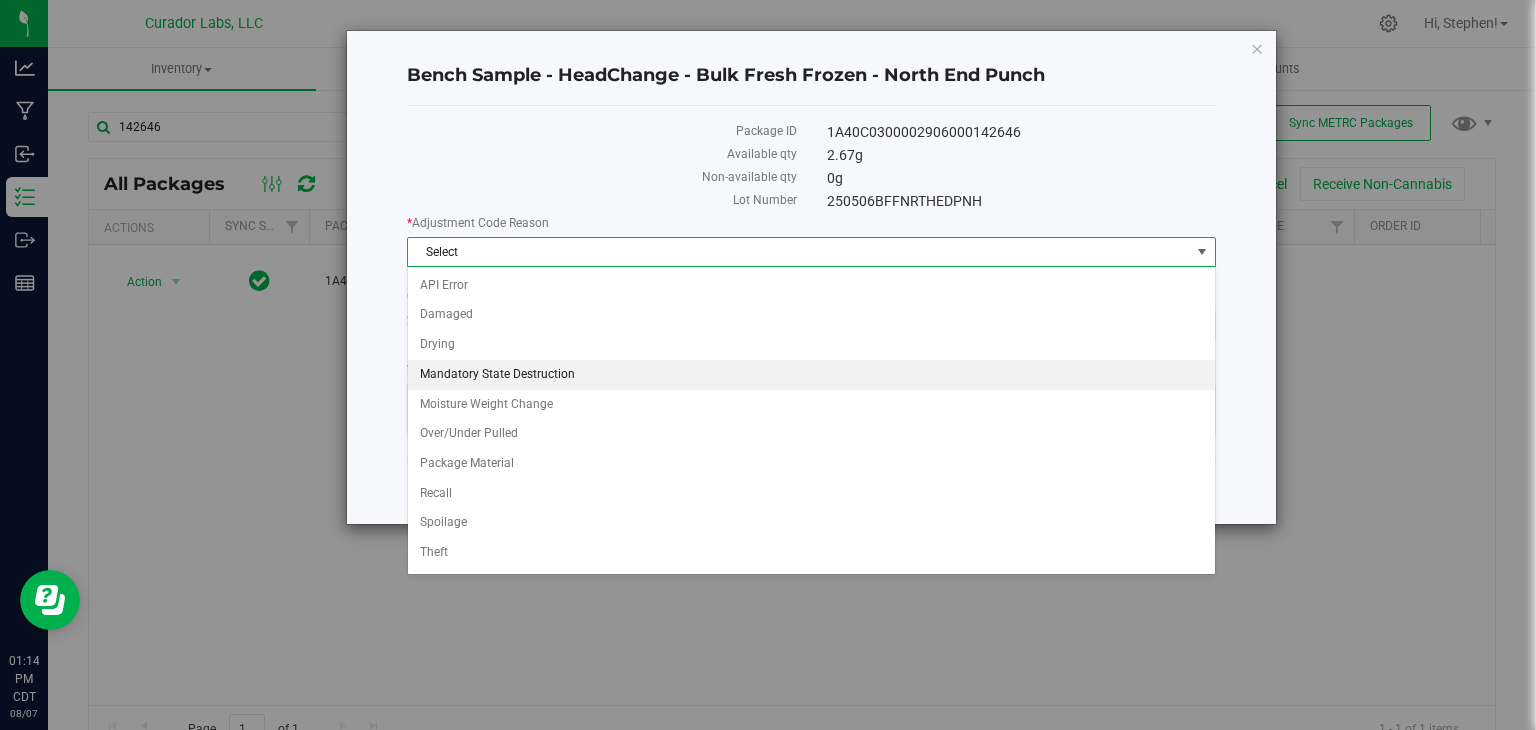 scroll, scrollTop: 52, scrollLeft: 0, axis: vertical 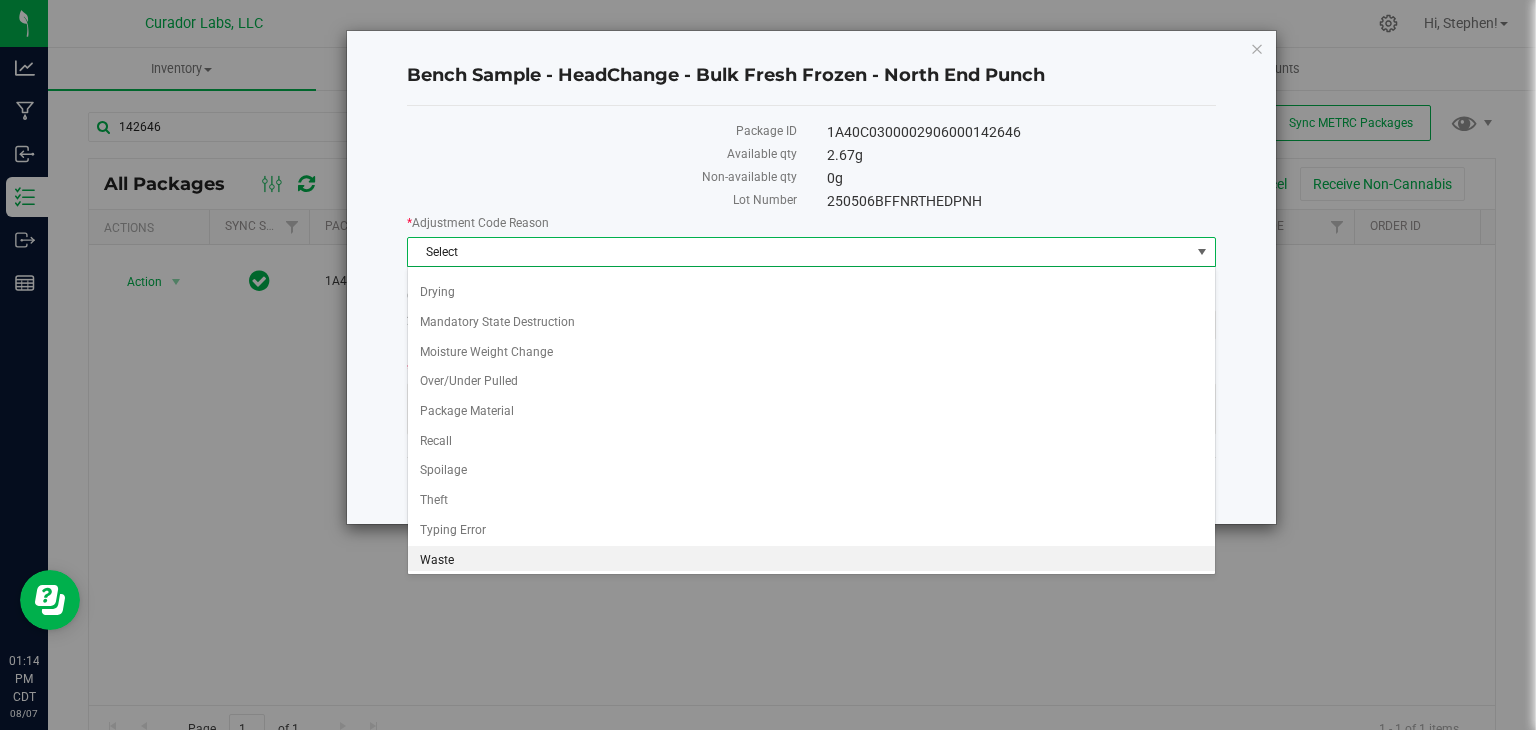 click on "Waste" at bounding box center (811, 561) 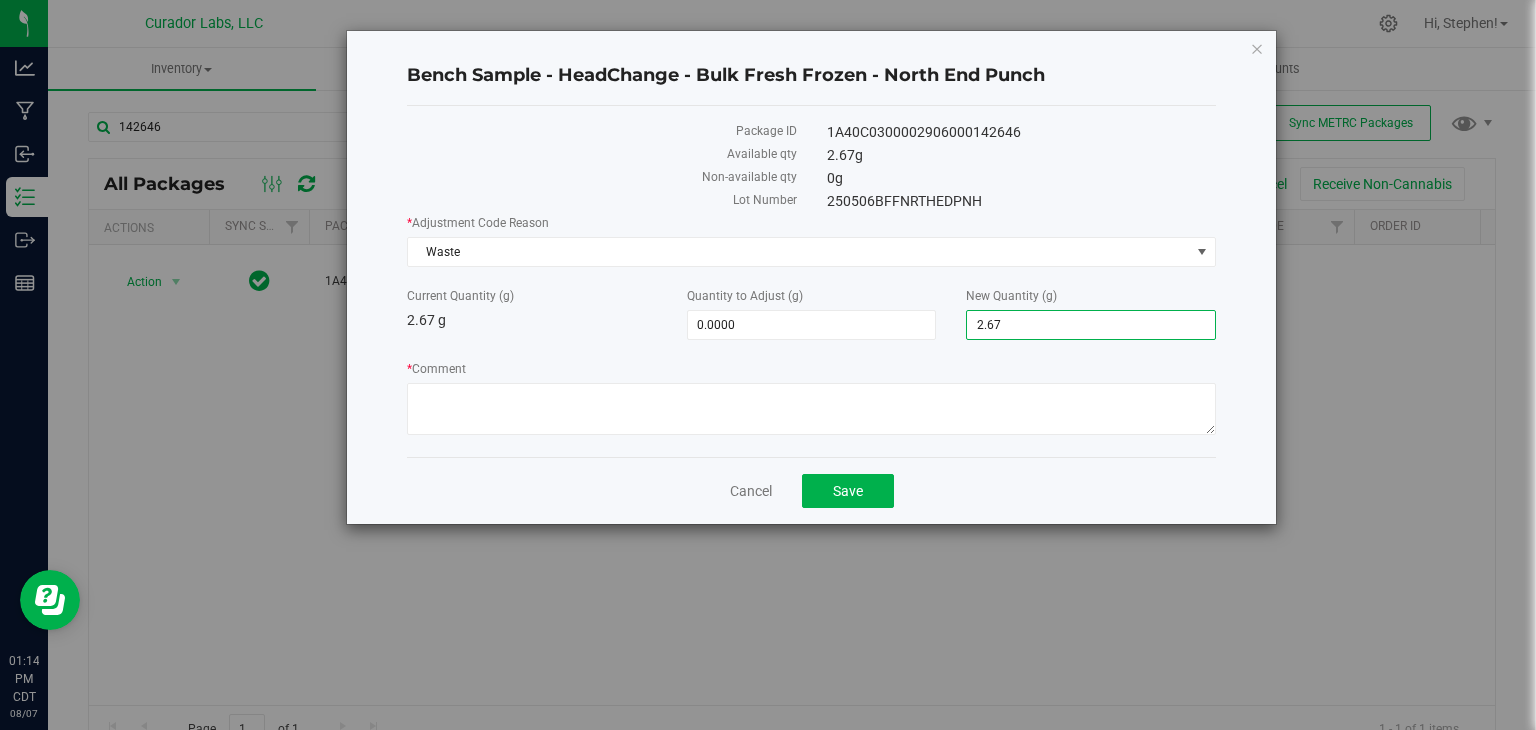 drag, startPoint x: 1052, startPoint y: 322, endPoint x: 784, endPoint y: 301, distance: 268.8215 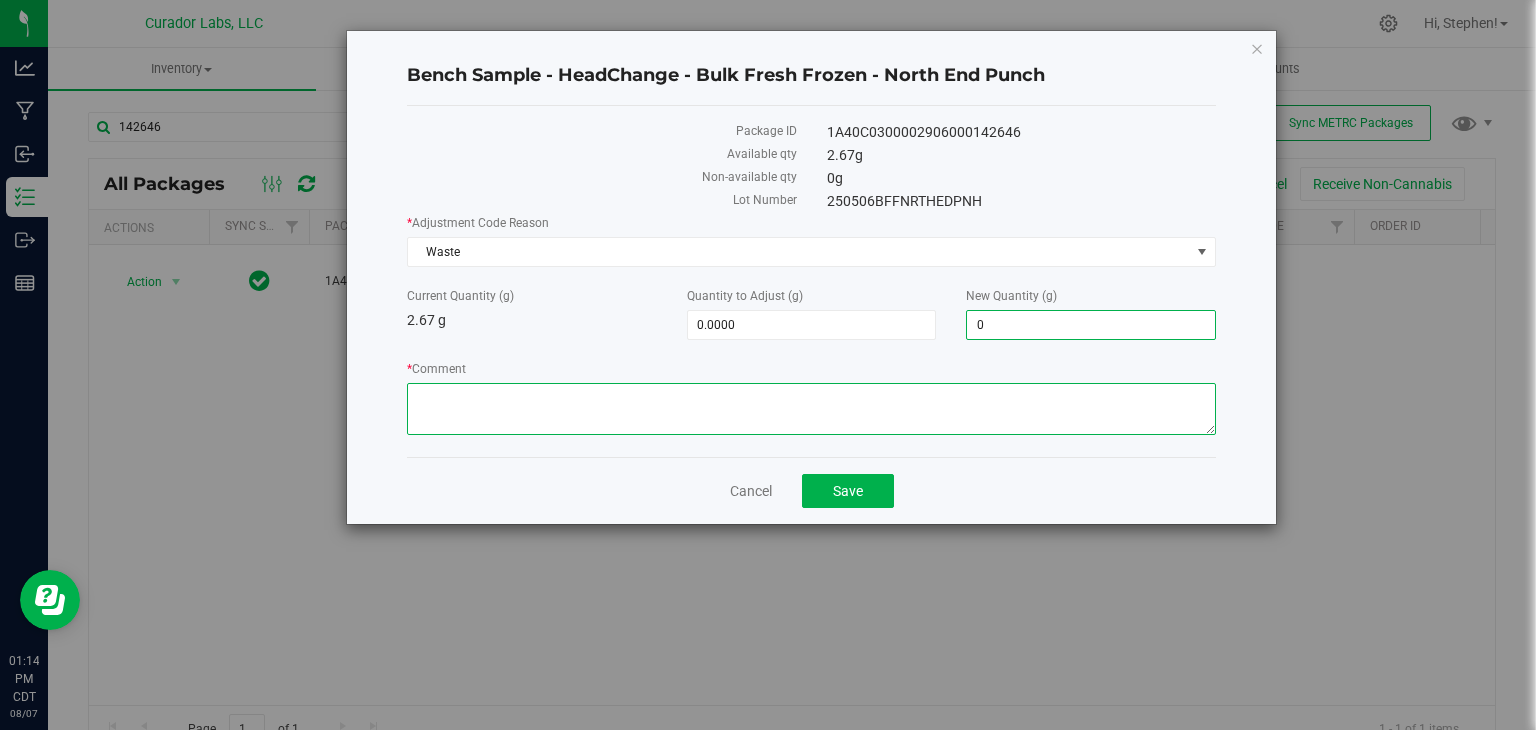 type on "-2.6700" 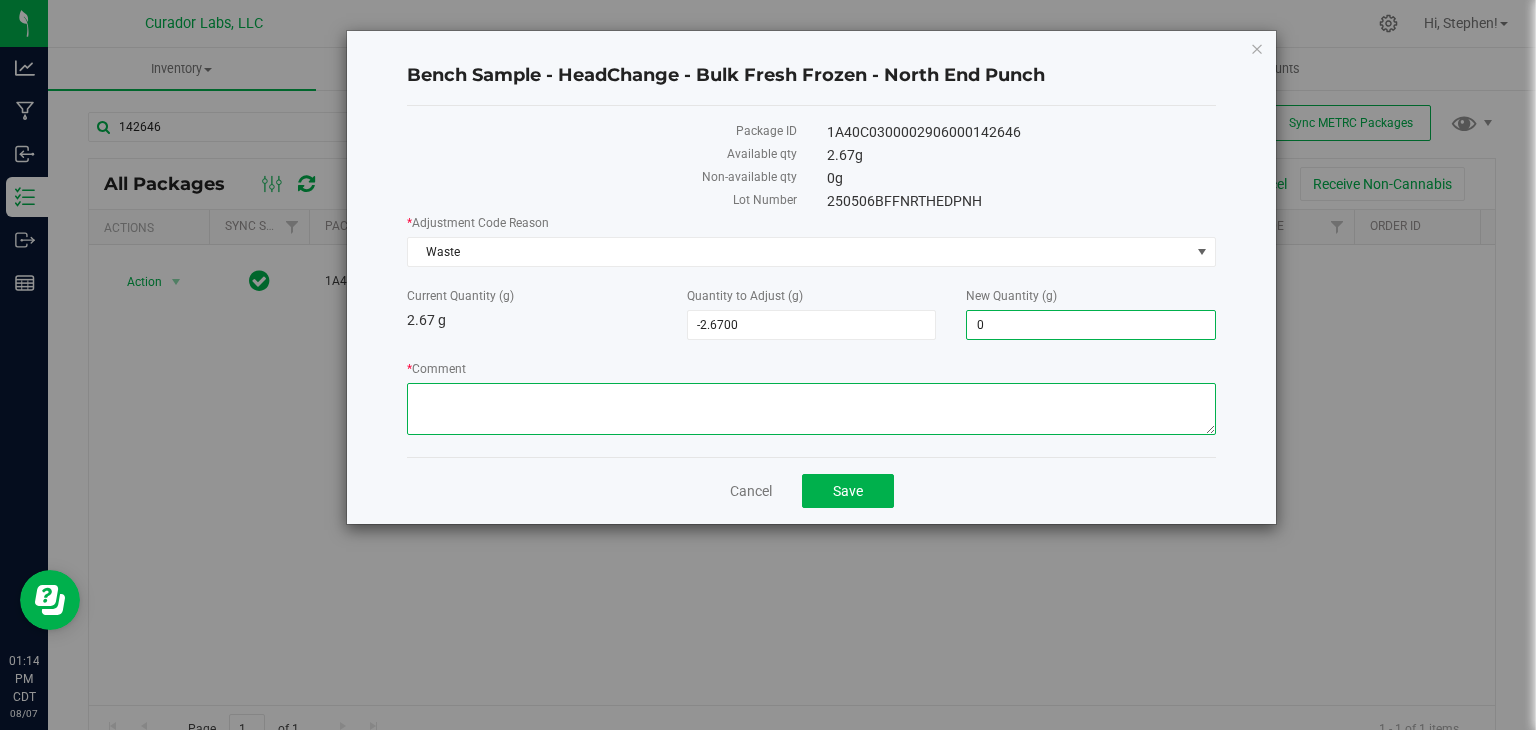 click on "*
Comment" at bounding box center (811, 409) 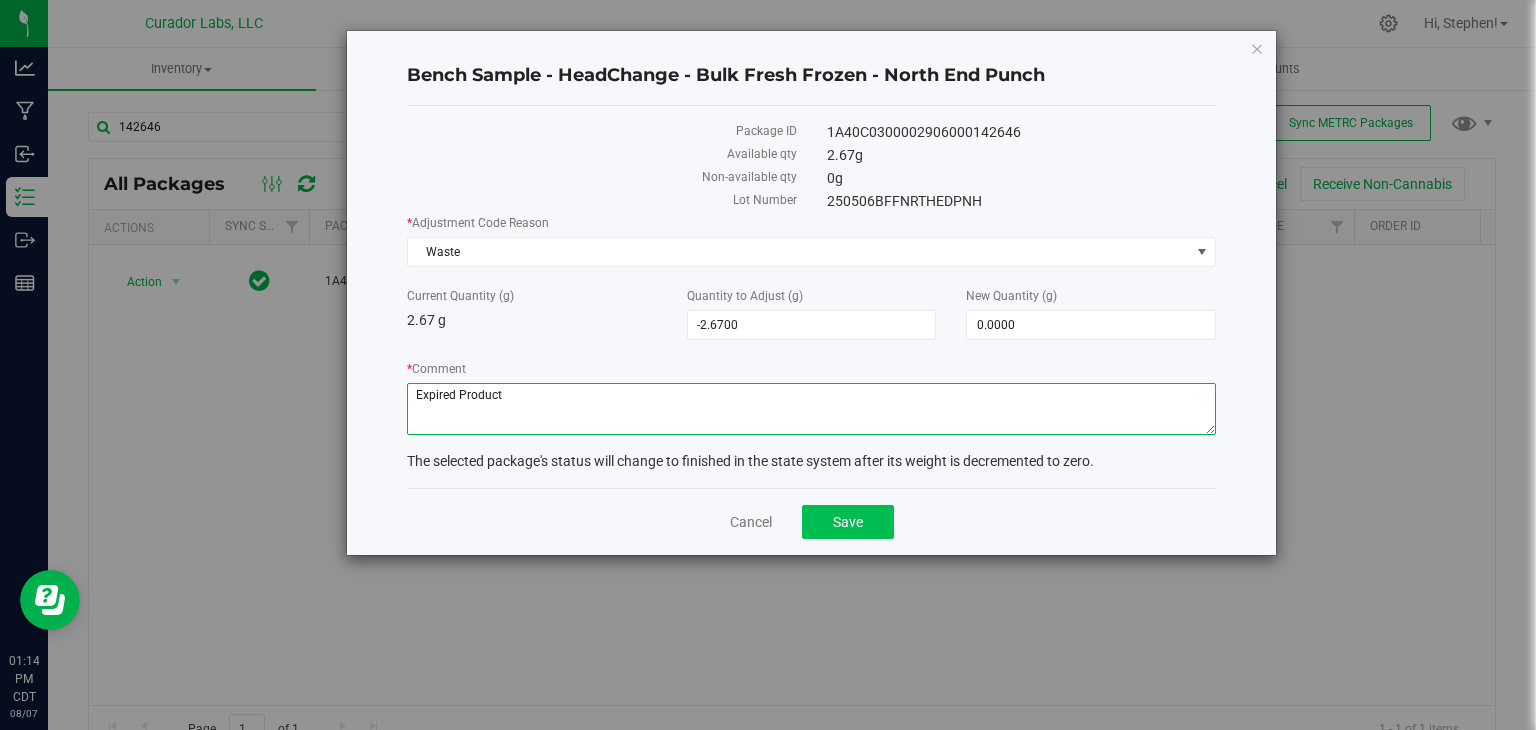 type on "Expired Product" 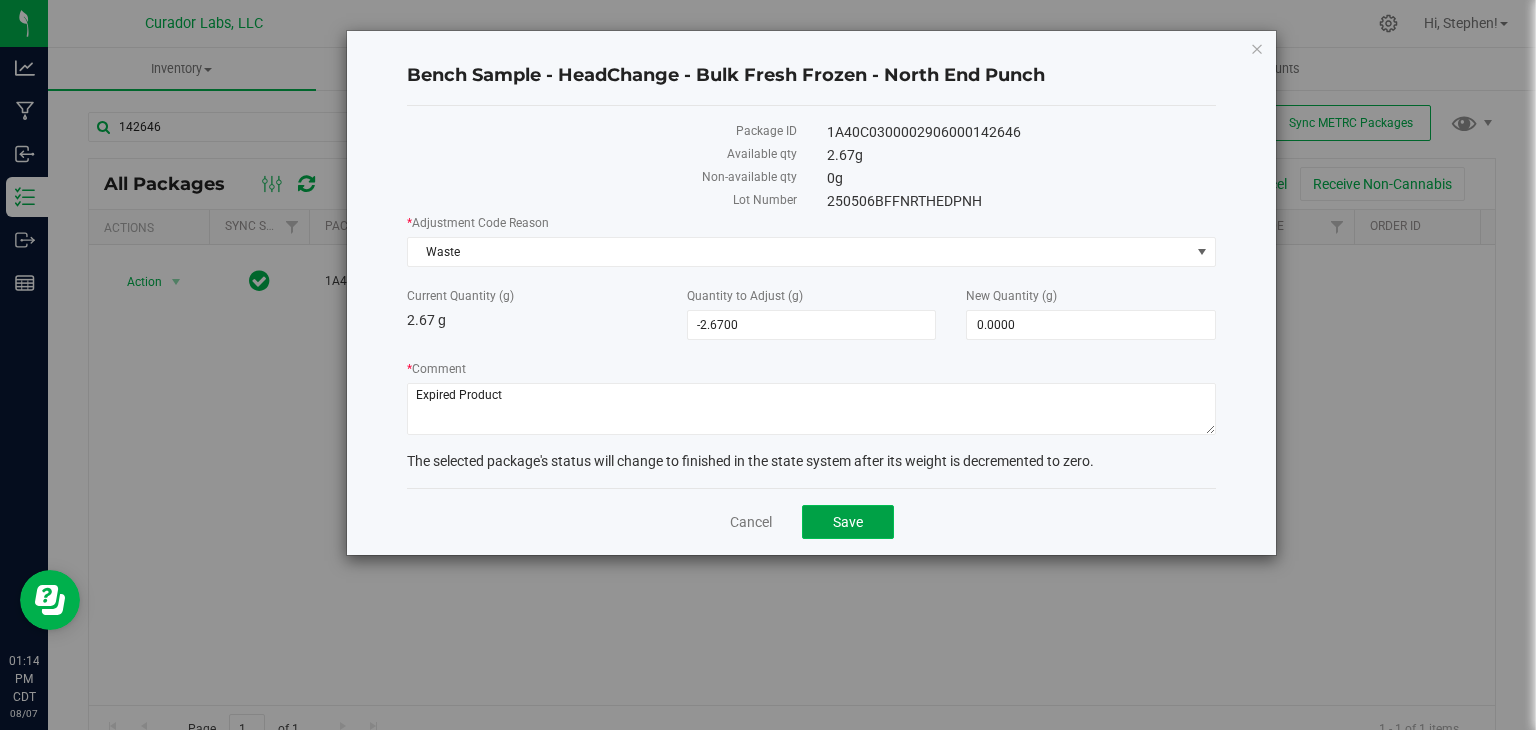 click on "Save" 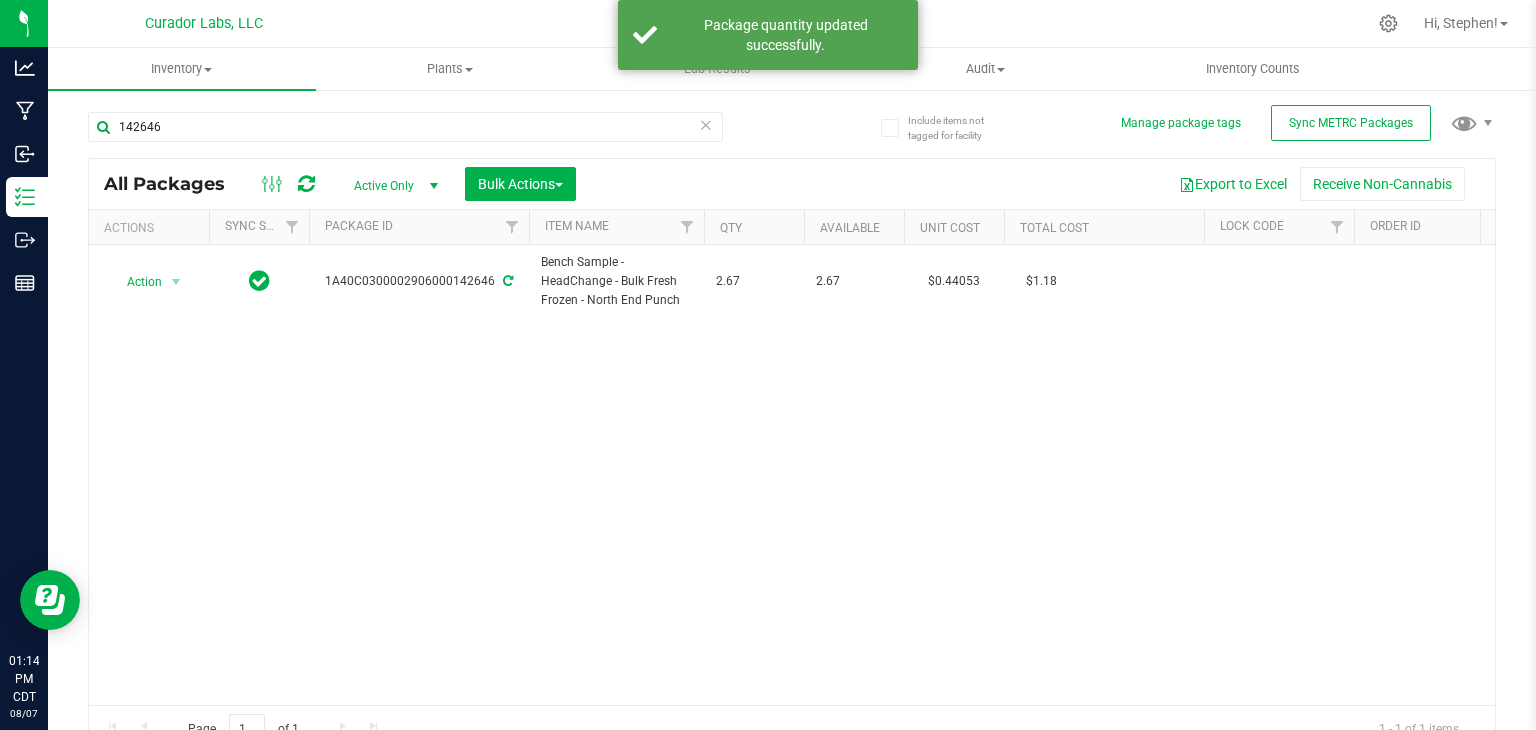 click on "142646" at bounding box center (405, 127) 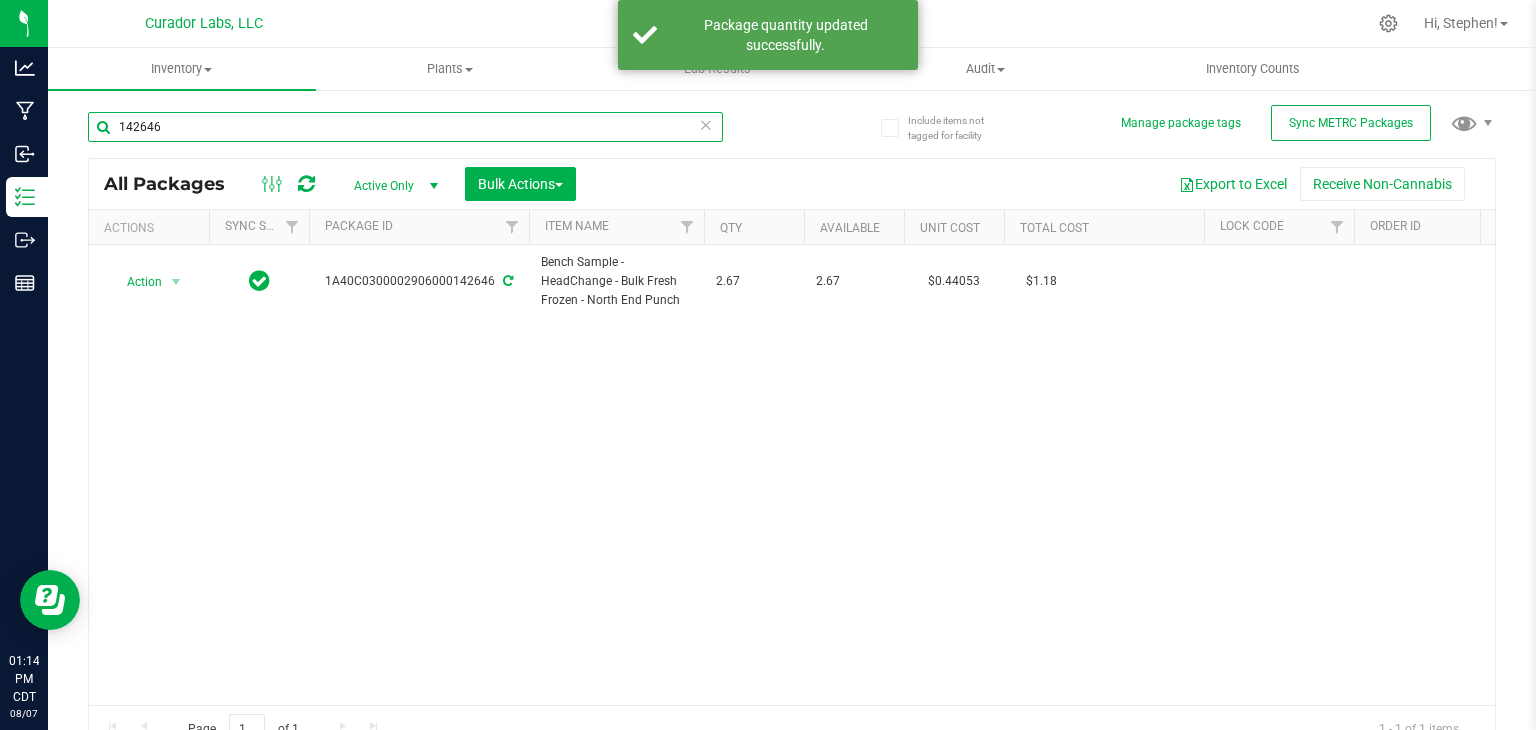 click on "142646" at bounding box center [405, 127] 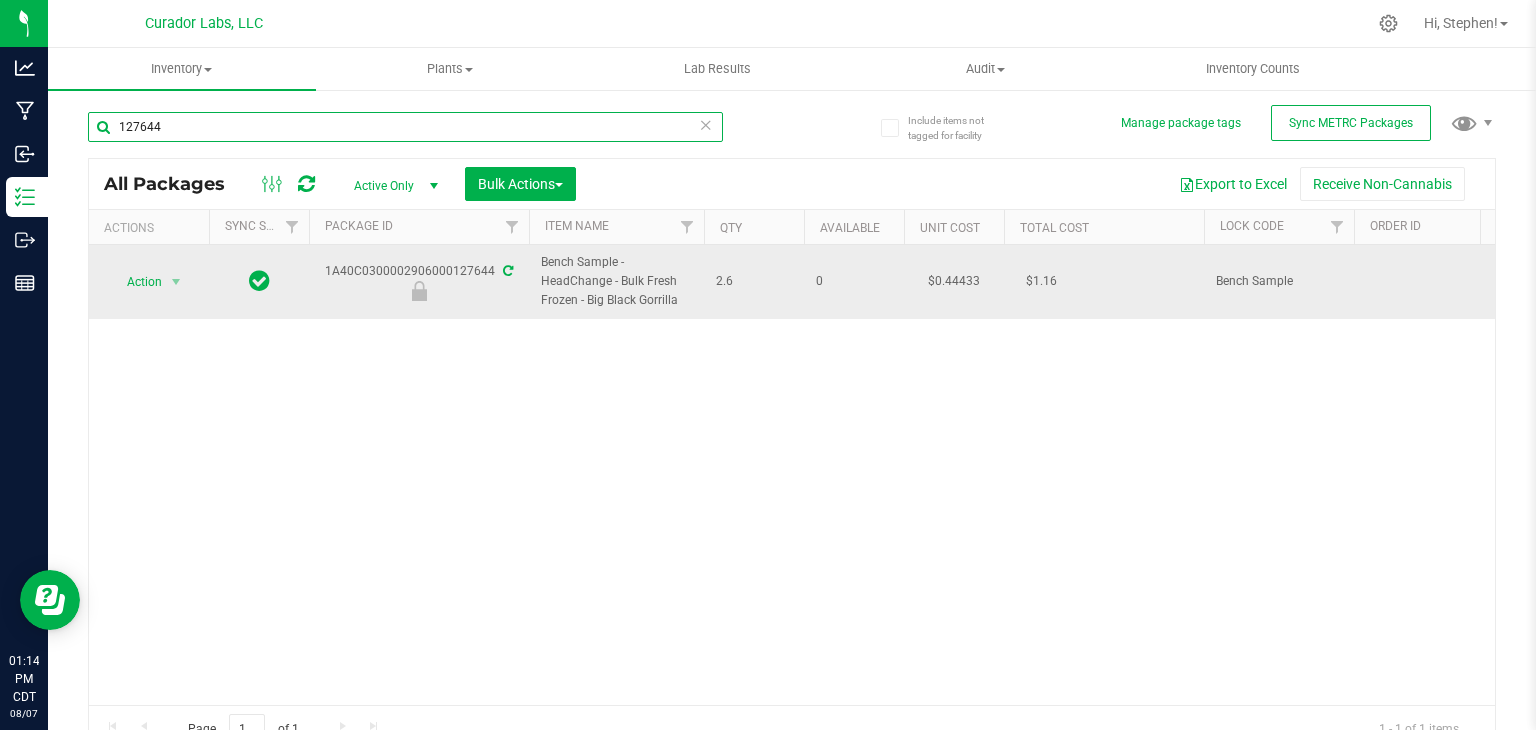 type on "127644" 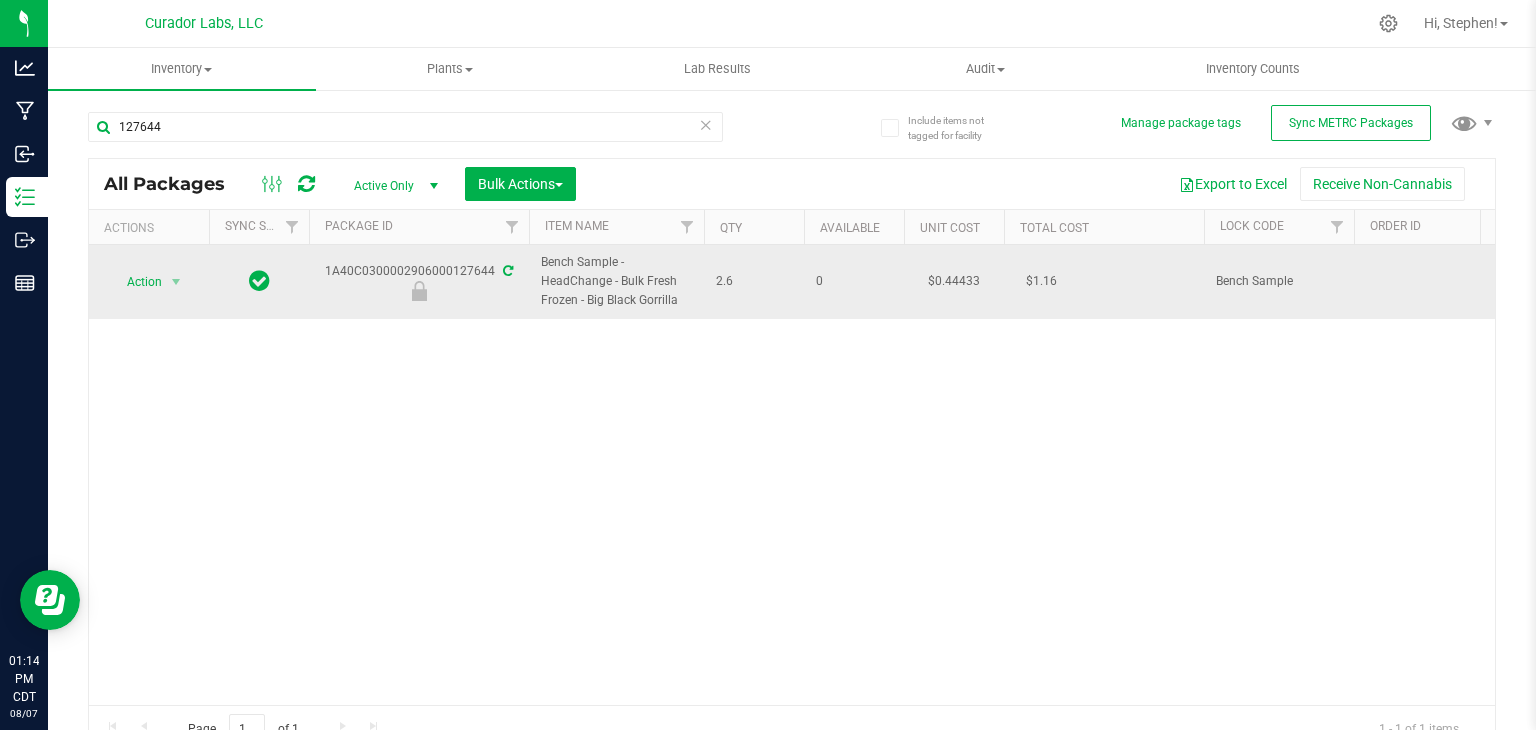 drag, startPoint x: 328, startPoint y: 271, endPoint x: 493, endPoint y: 277, distance: 165.10905 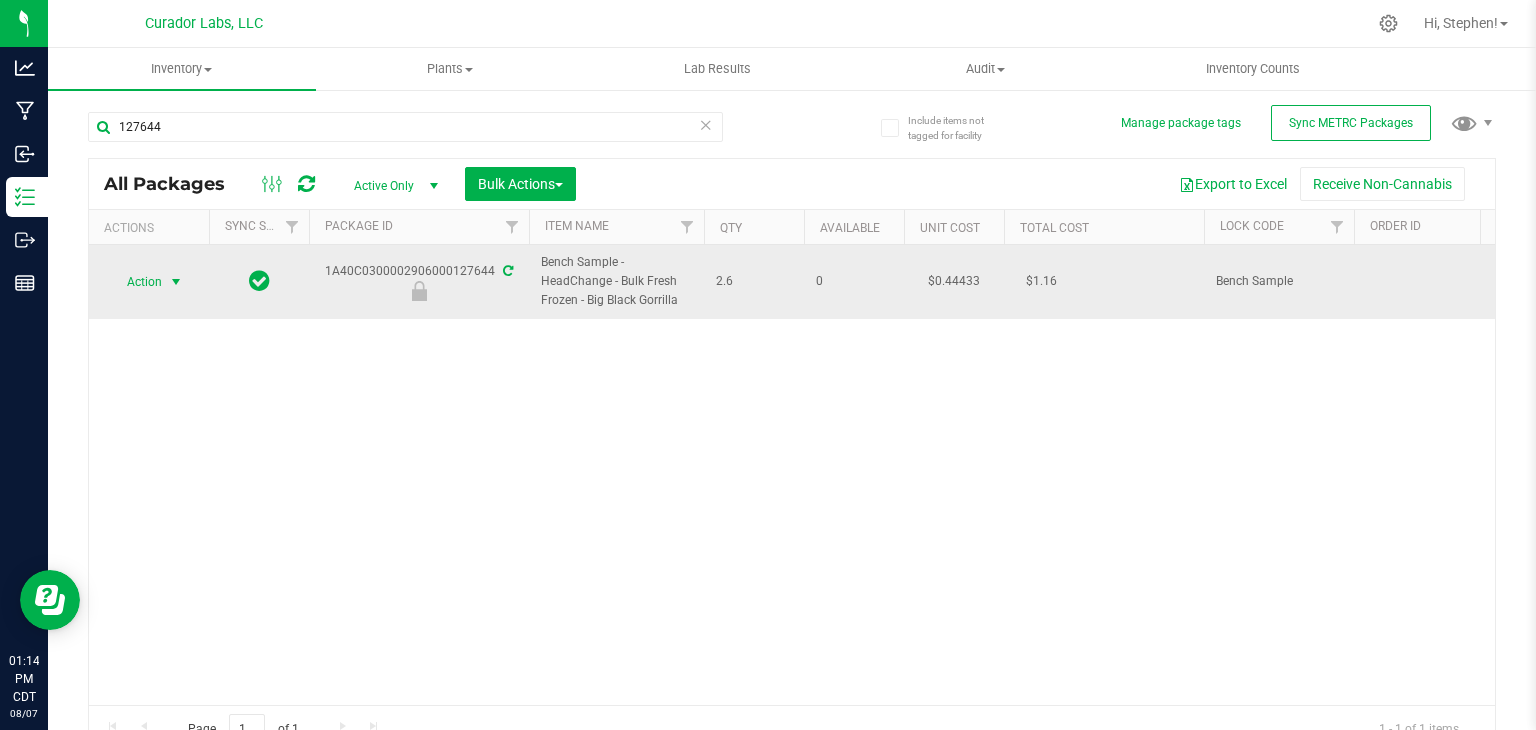 click on "Action" at bounding box center [136, 282] 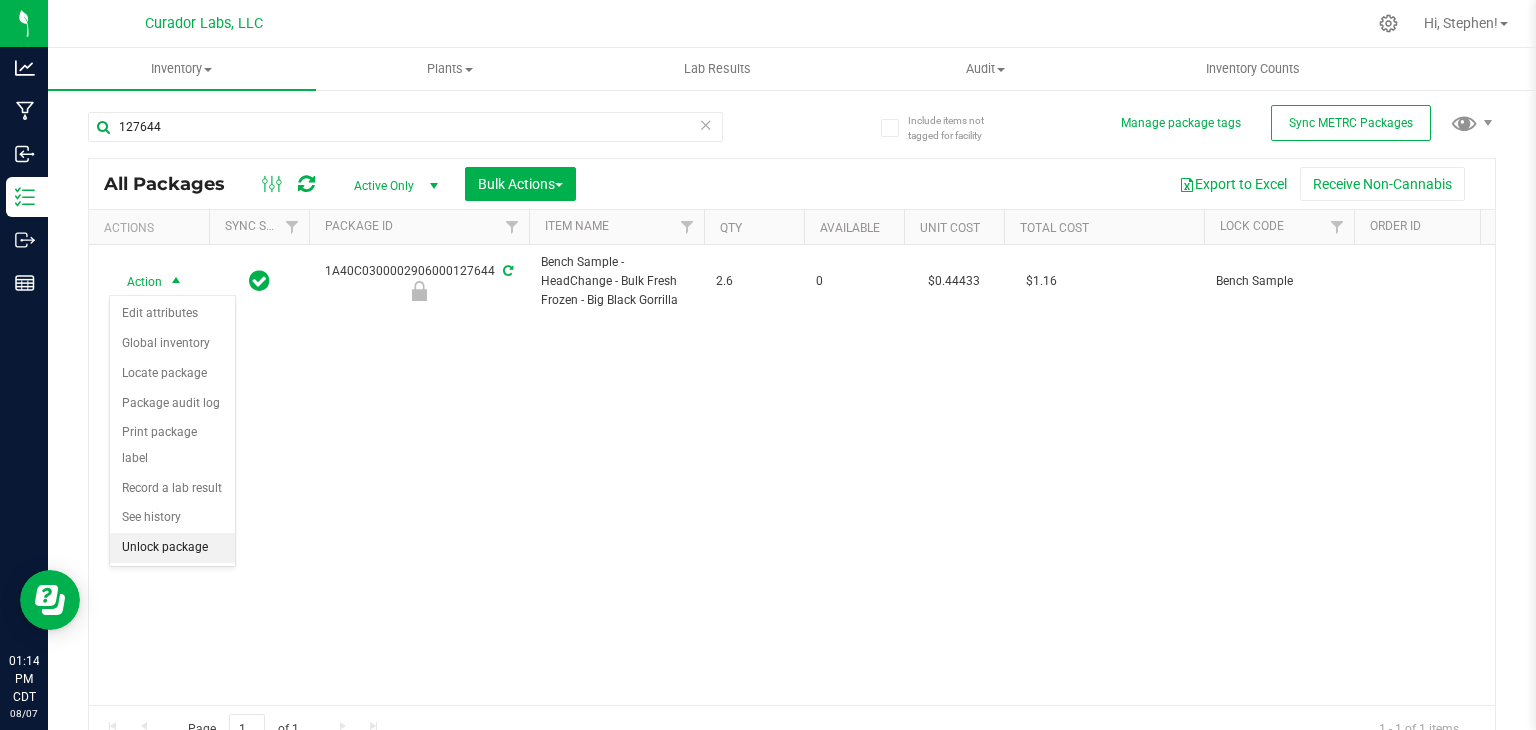 click on "Unlock package" at bounding box center [172, 548] 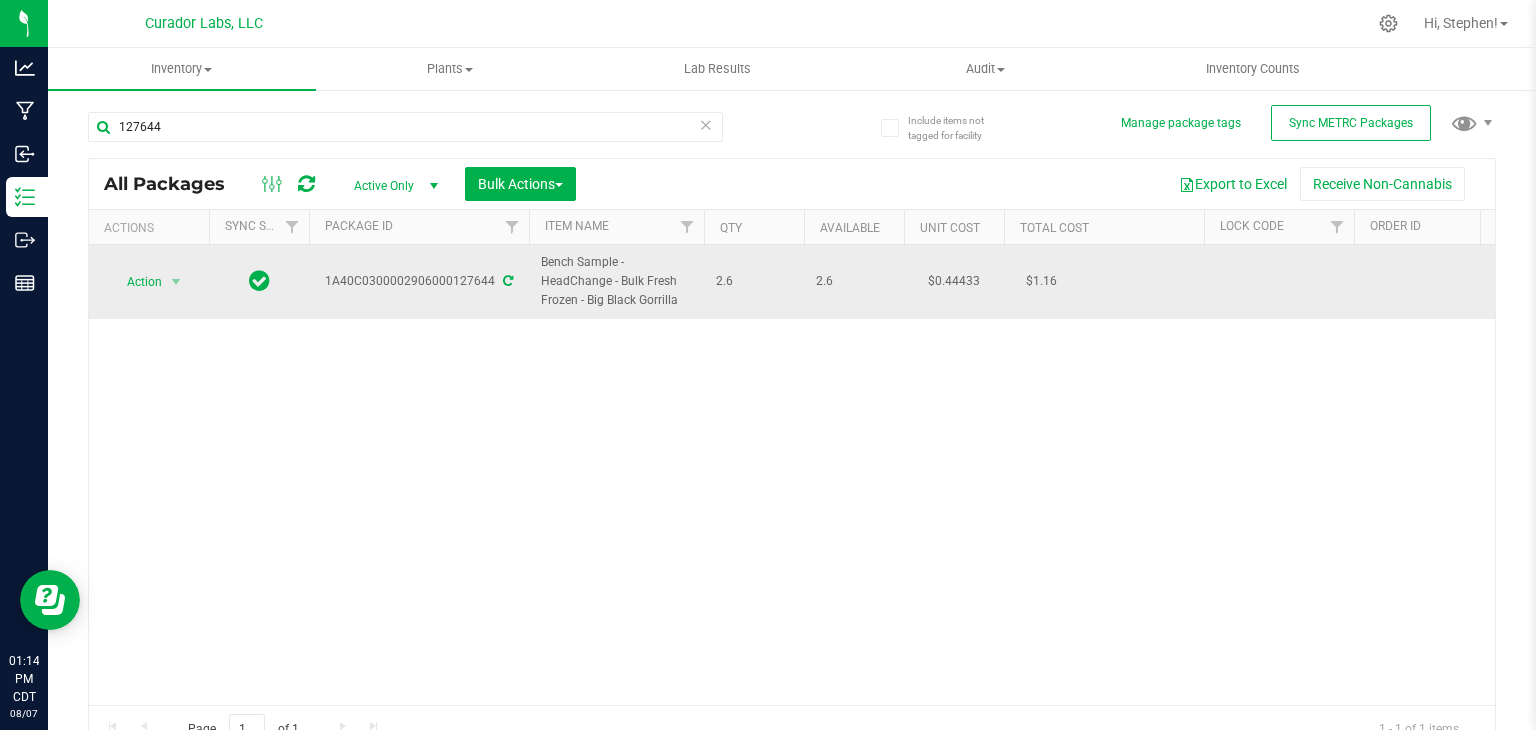 drag, startPoint x: 685, startPoint y: 312, endPoint x: 537, endPoint y: 272, distance: 153.31015 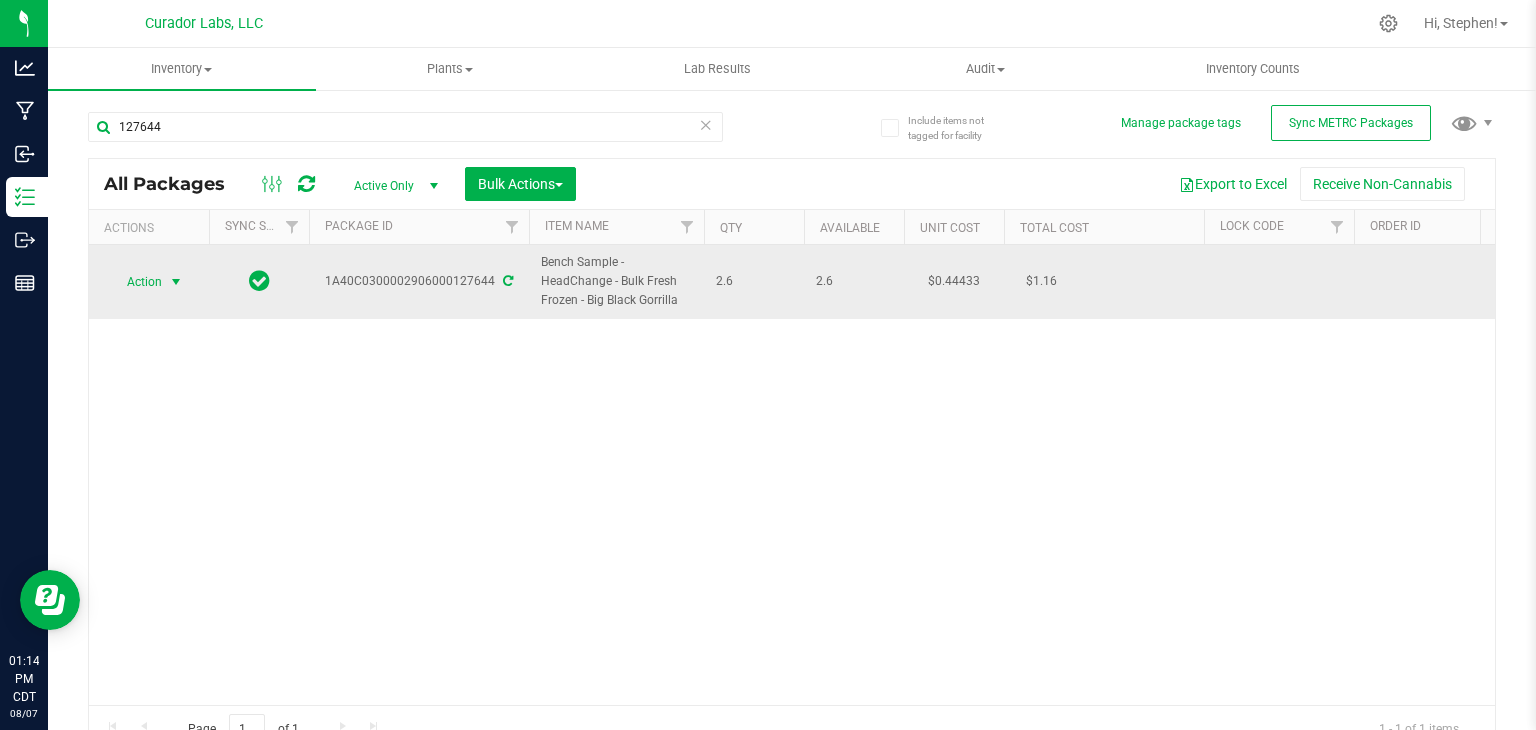 click on "Action" at bounding box center [136, 282] 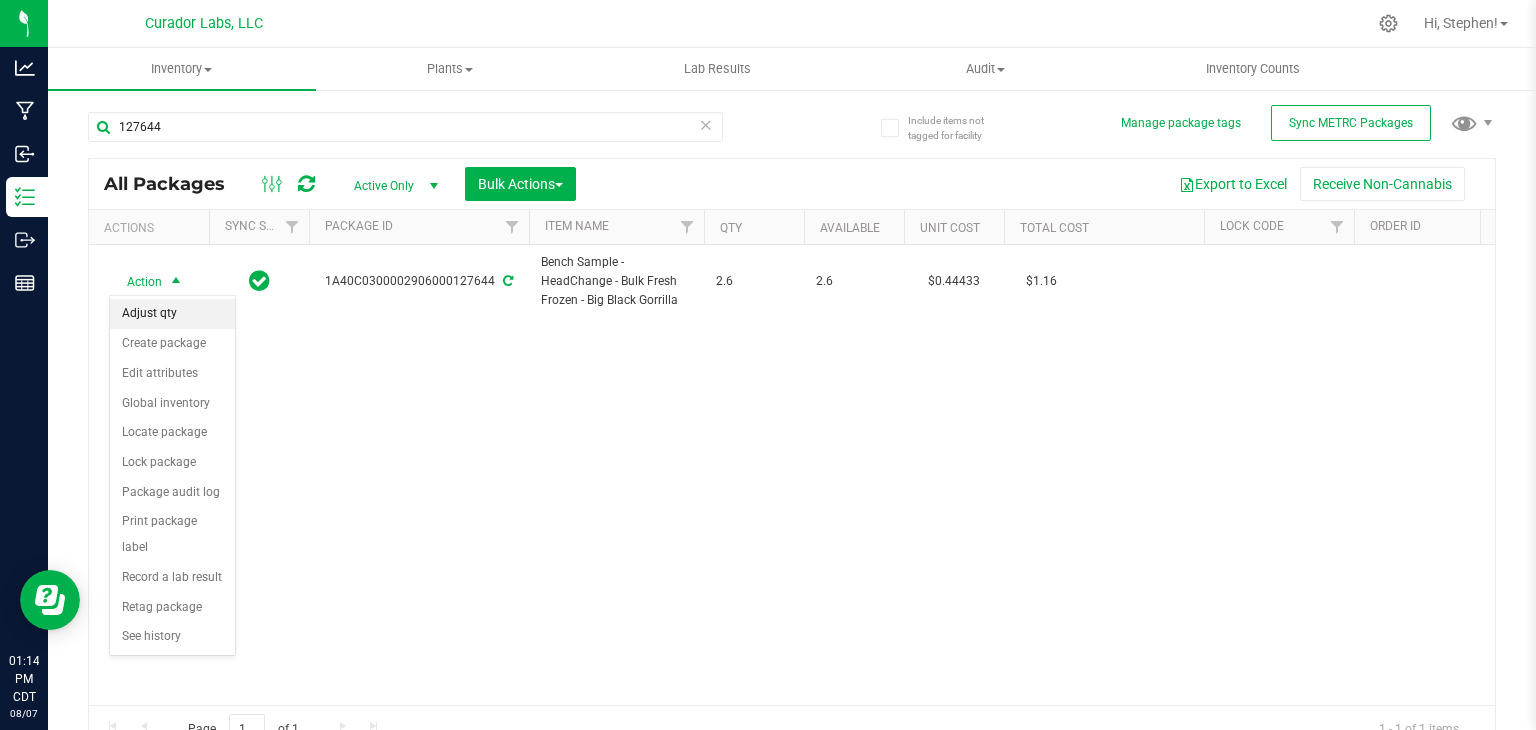 click on "Adjust qty" at bounding box center (172, 314) 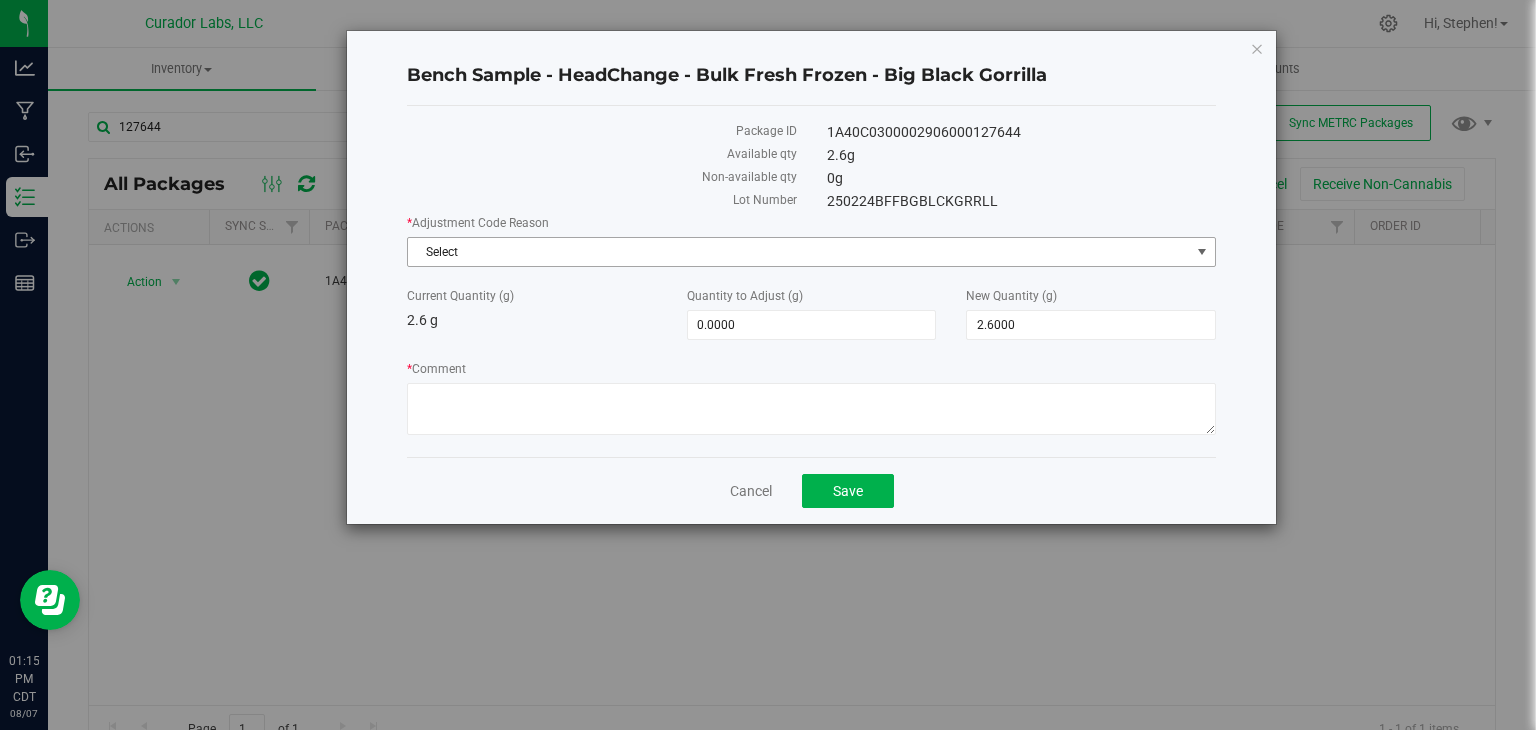 click on "Select" at bounding box center [799, 252] 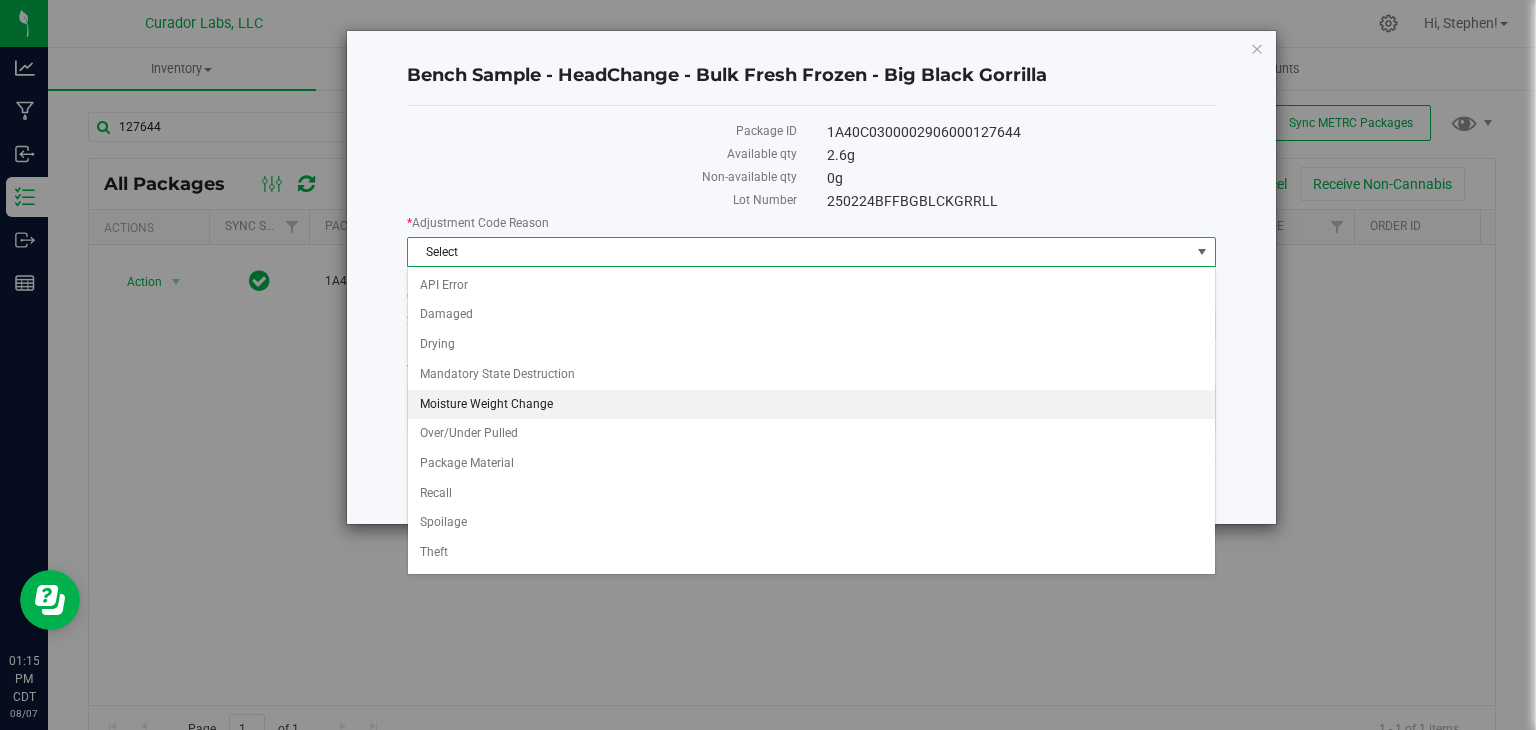 scroll, scrollTop: 52, scrollLeft: 0, axis: vertical 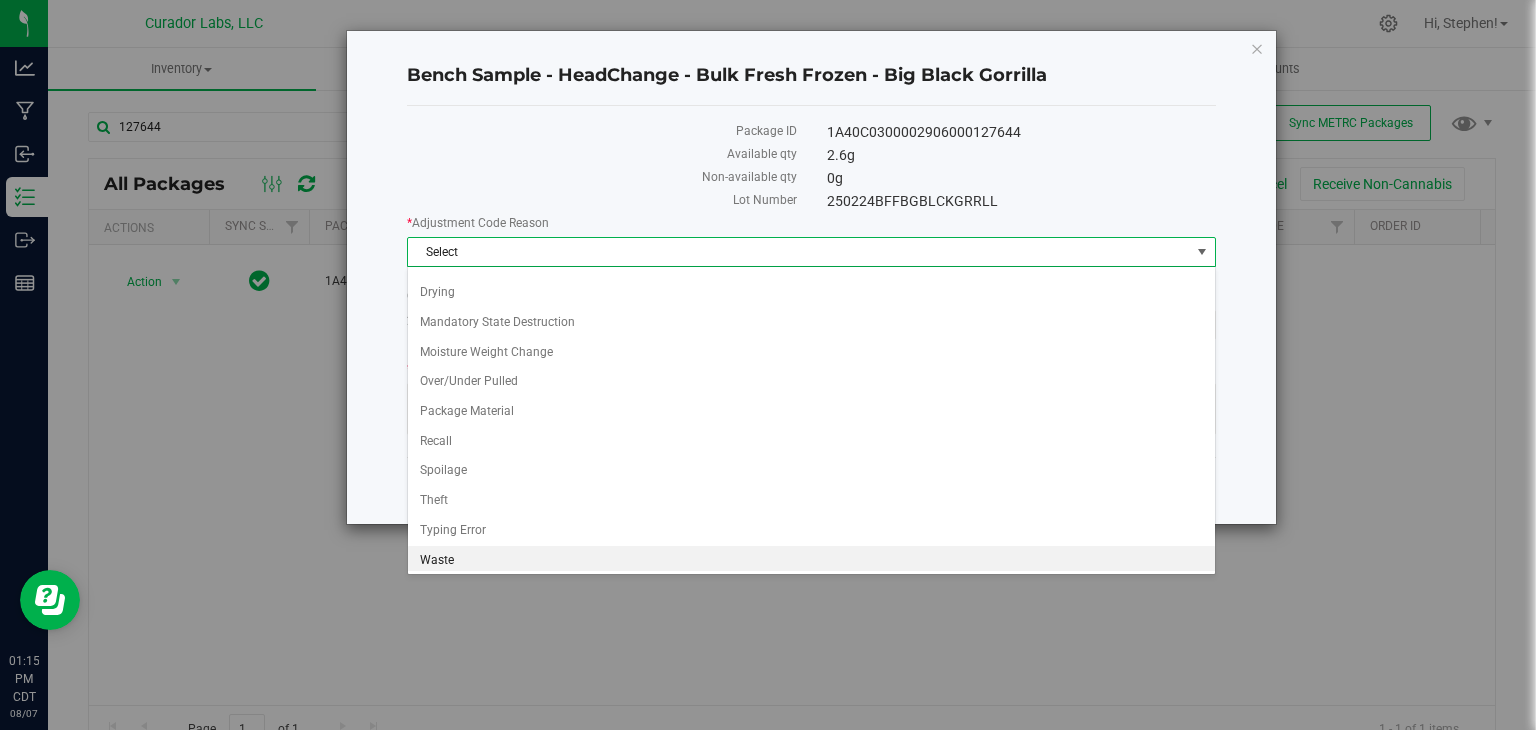 click on "Waste" at bounding box center [811, 561] 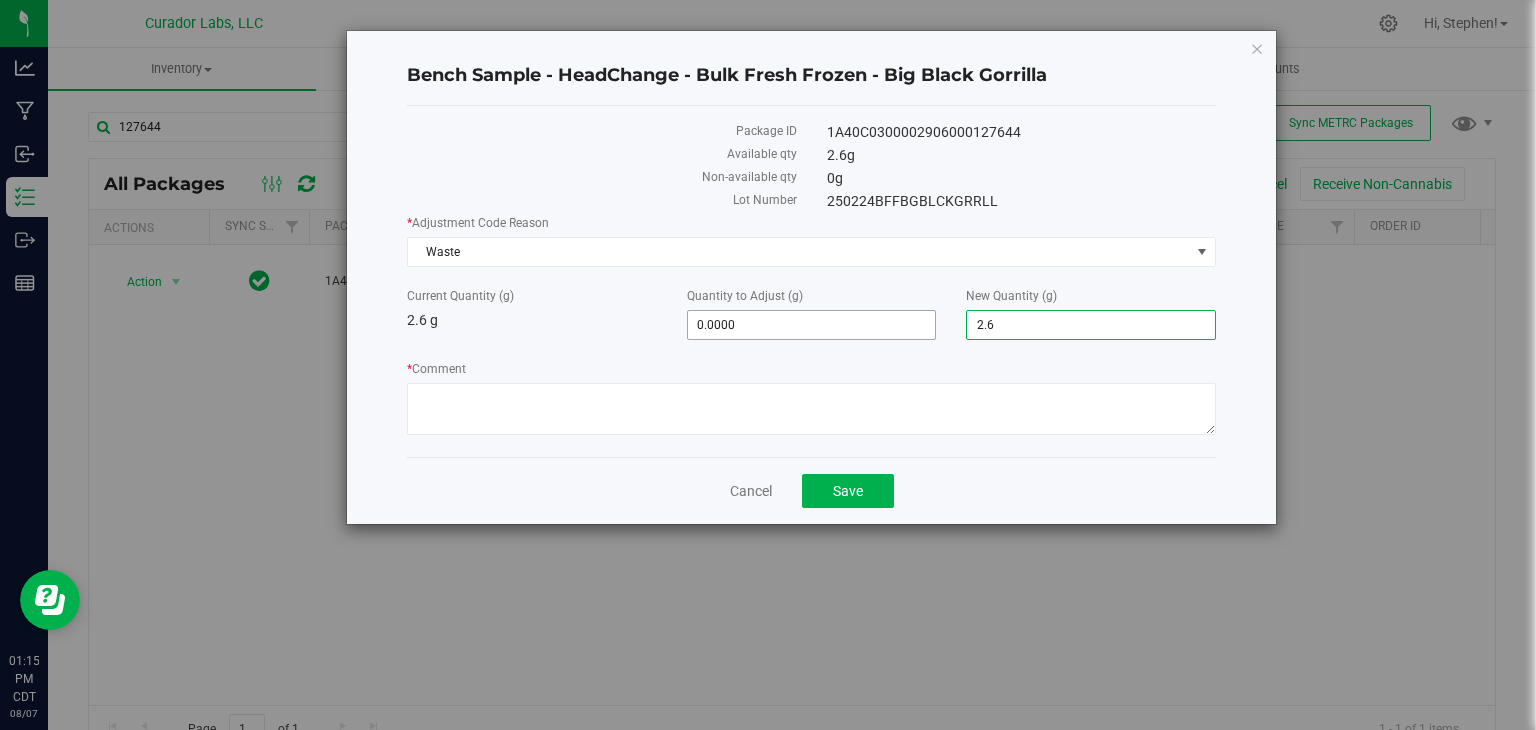 drag, startPoint x: 1115, startPoint y: 331, endPoint x: 803, endPoint y: 321, distance: 312.16022 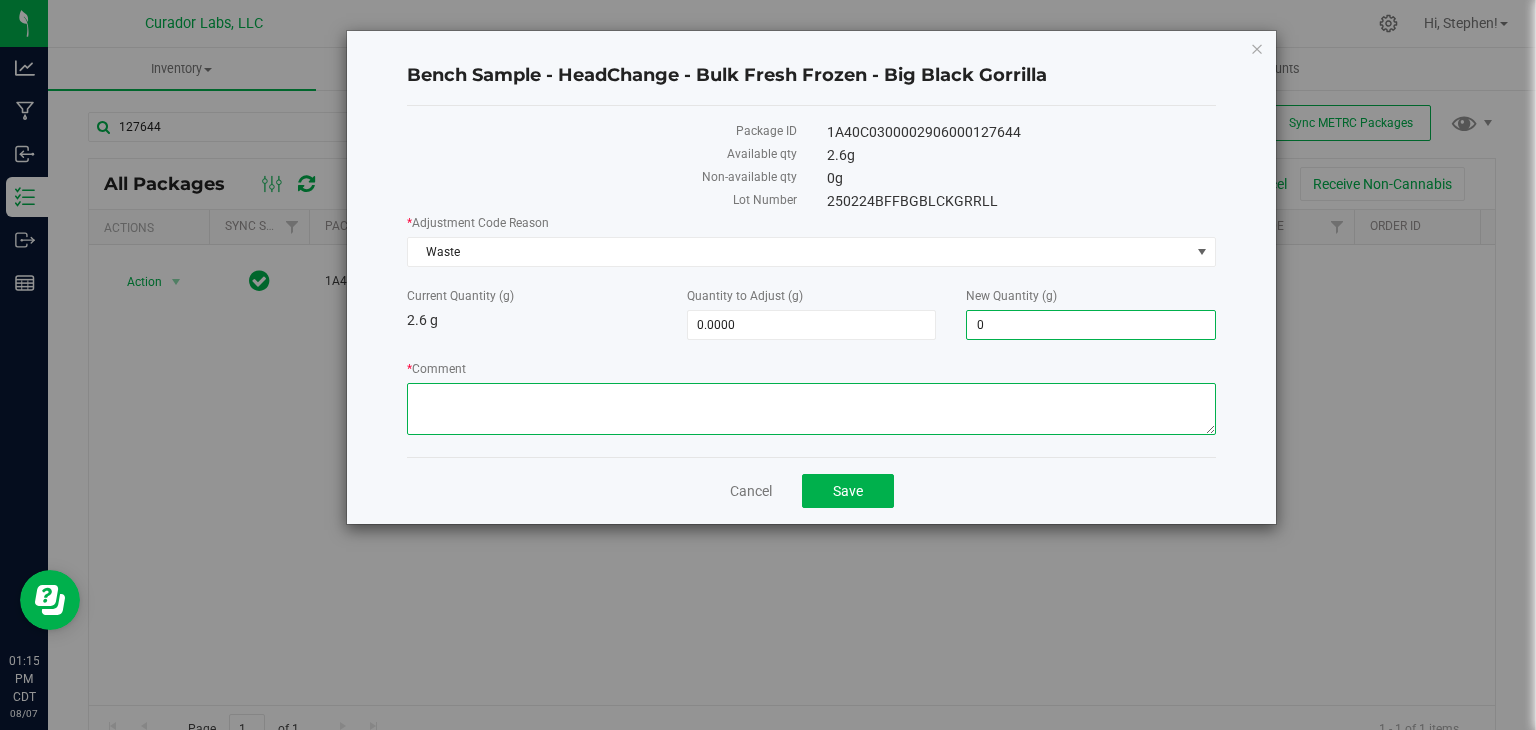 type on "-2.6000" 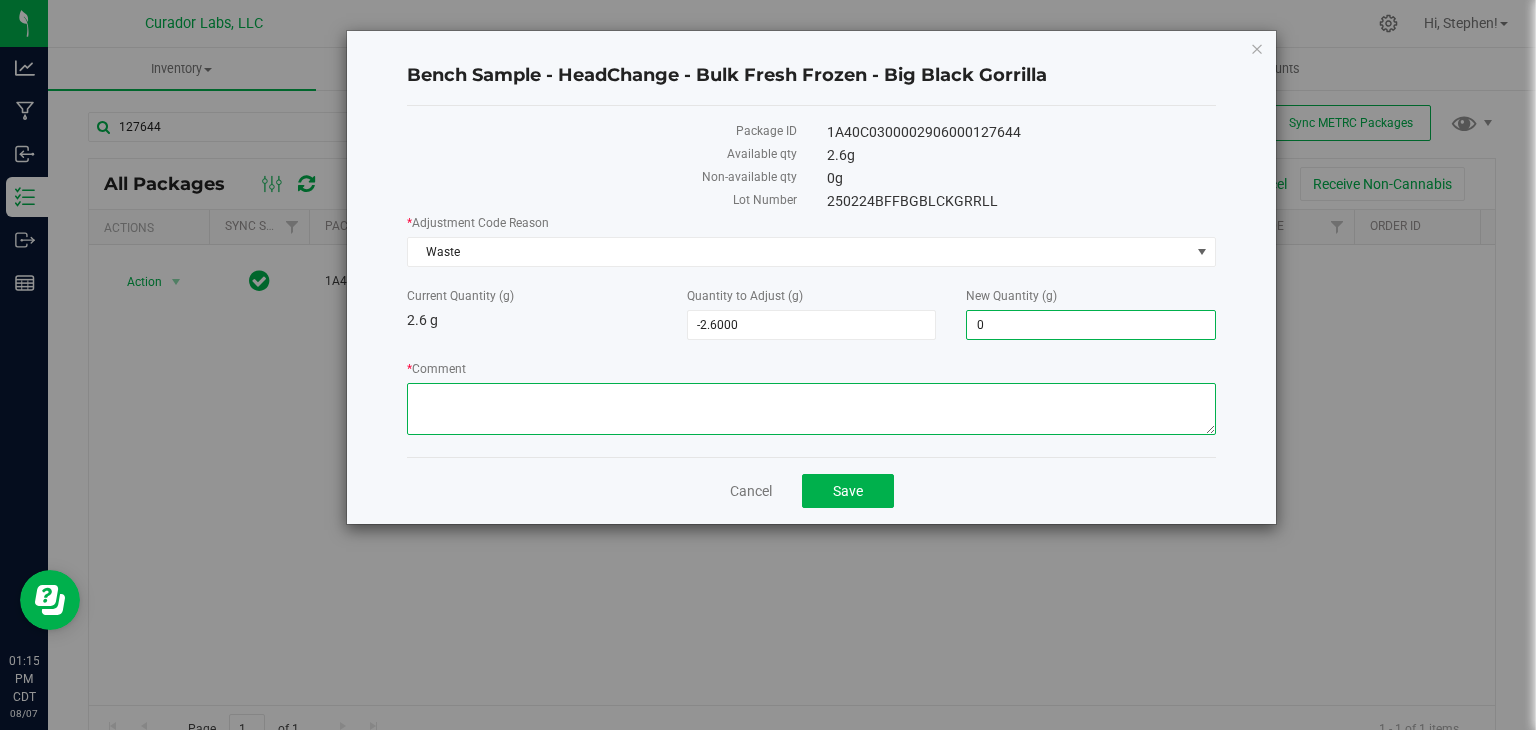 click on "*
Comment" at bounding box center (811, 409) 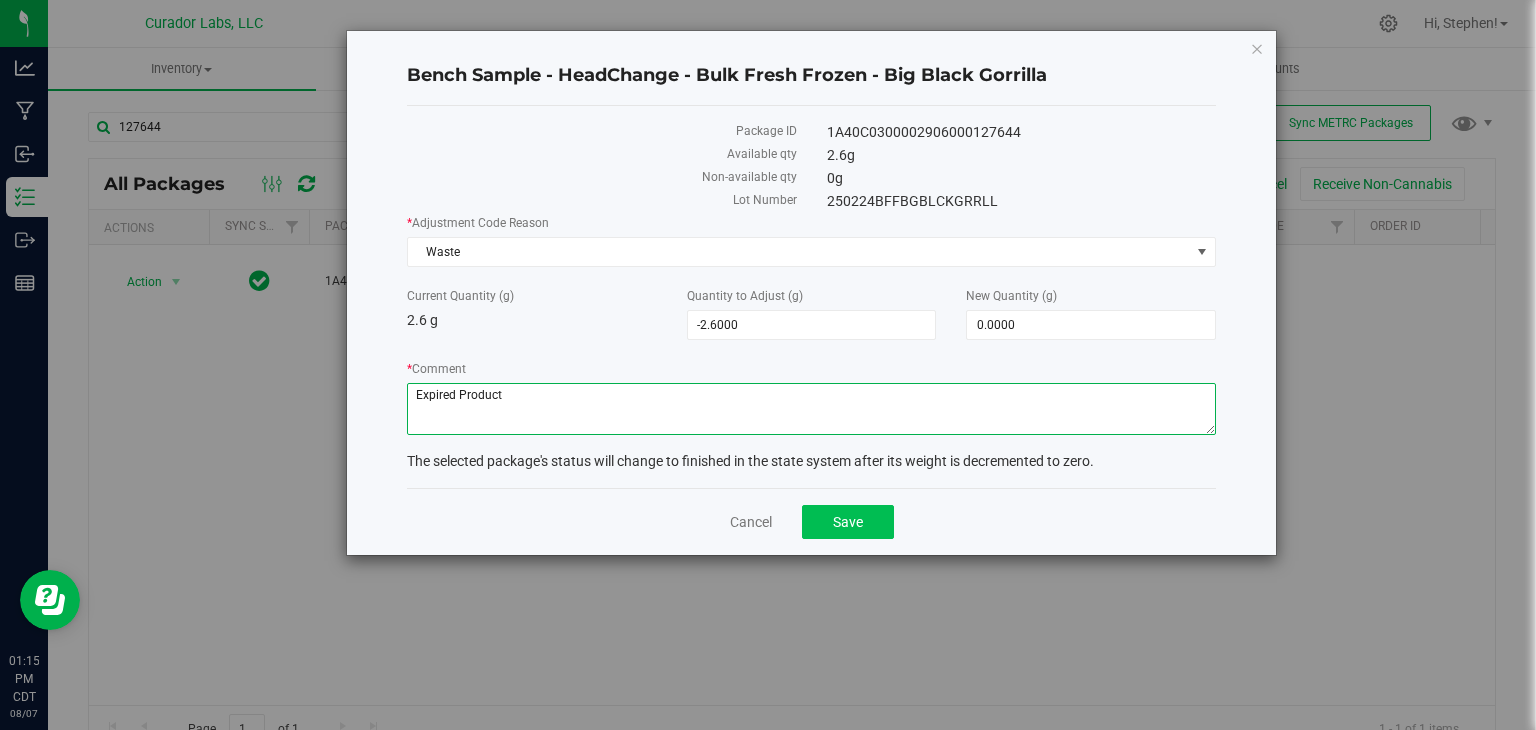 type on "Expired Product" 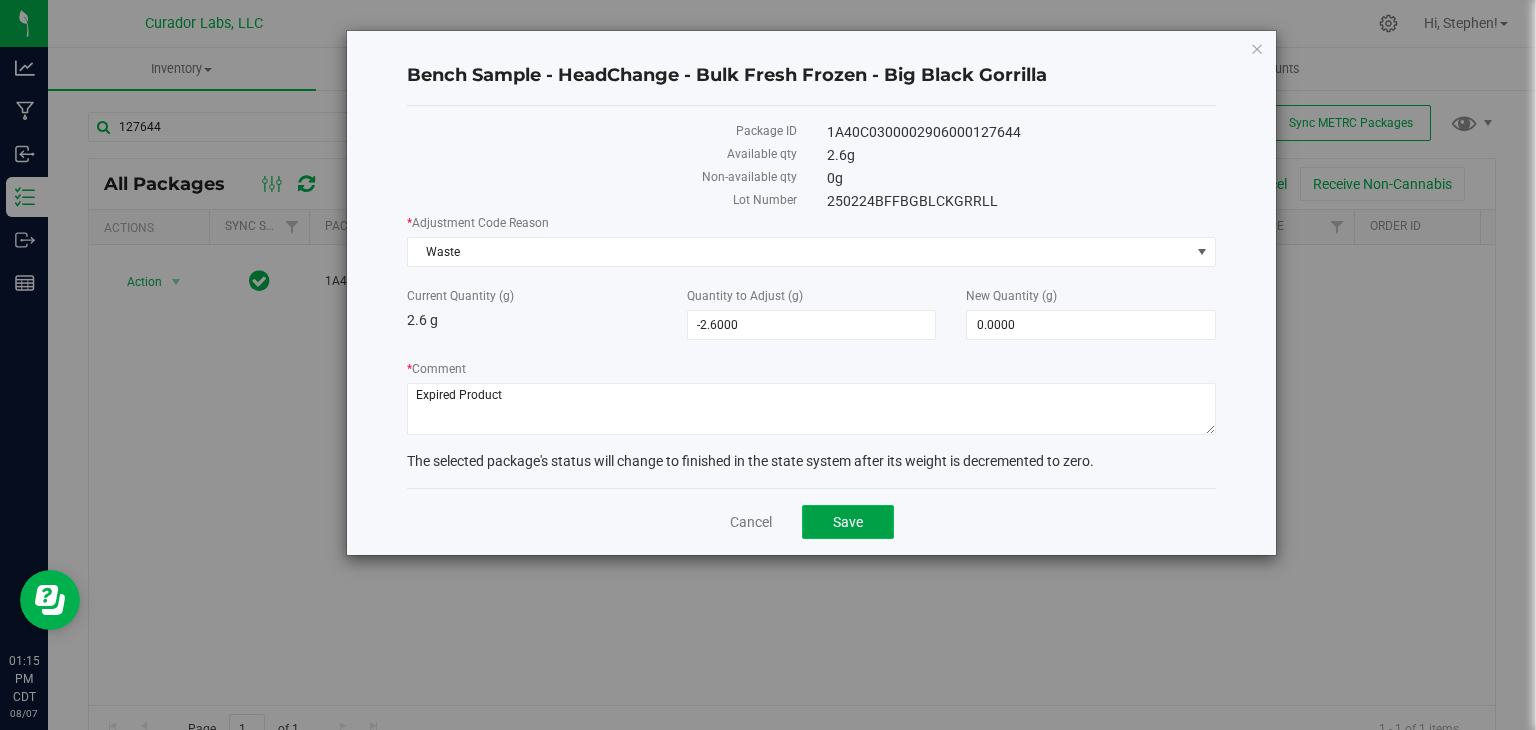 click on "Save" 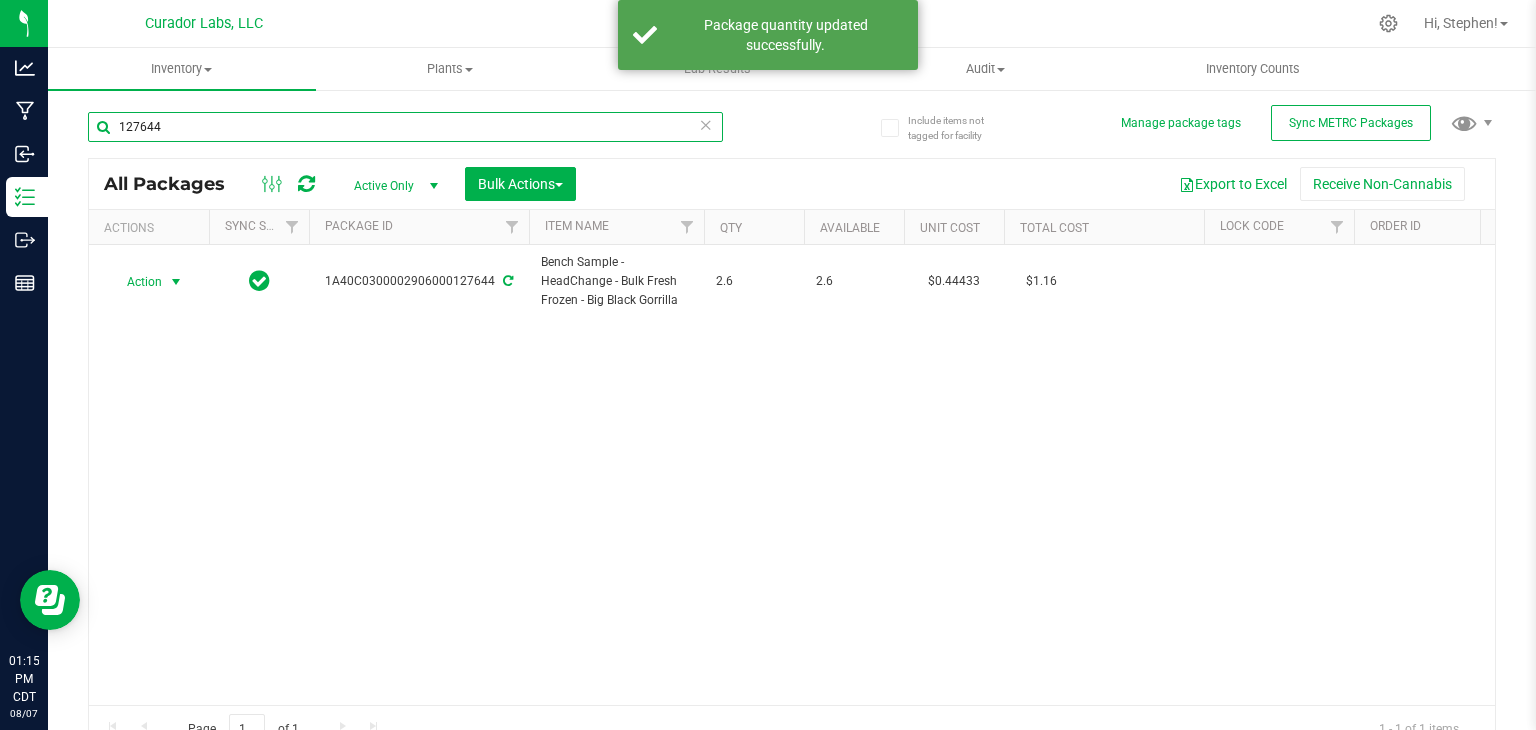 click on "127644" at bounding box center [405, 127] 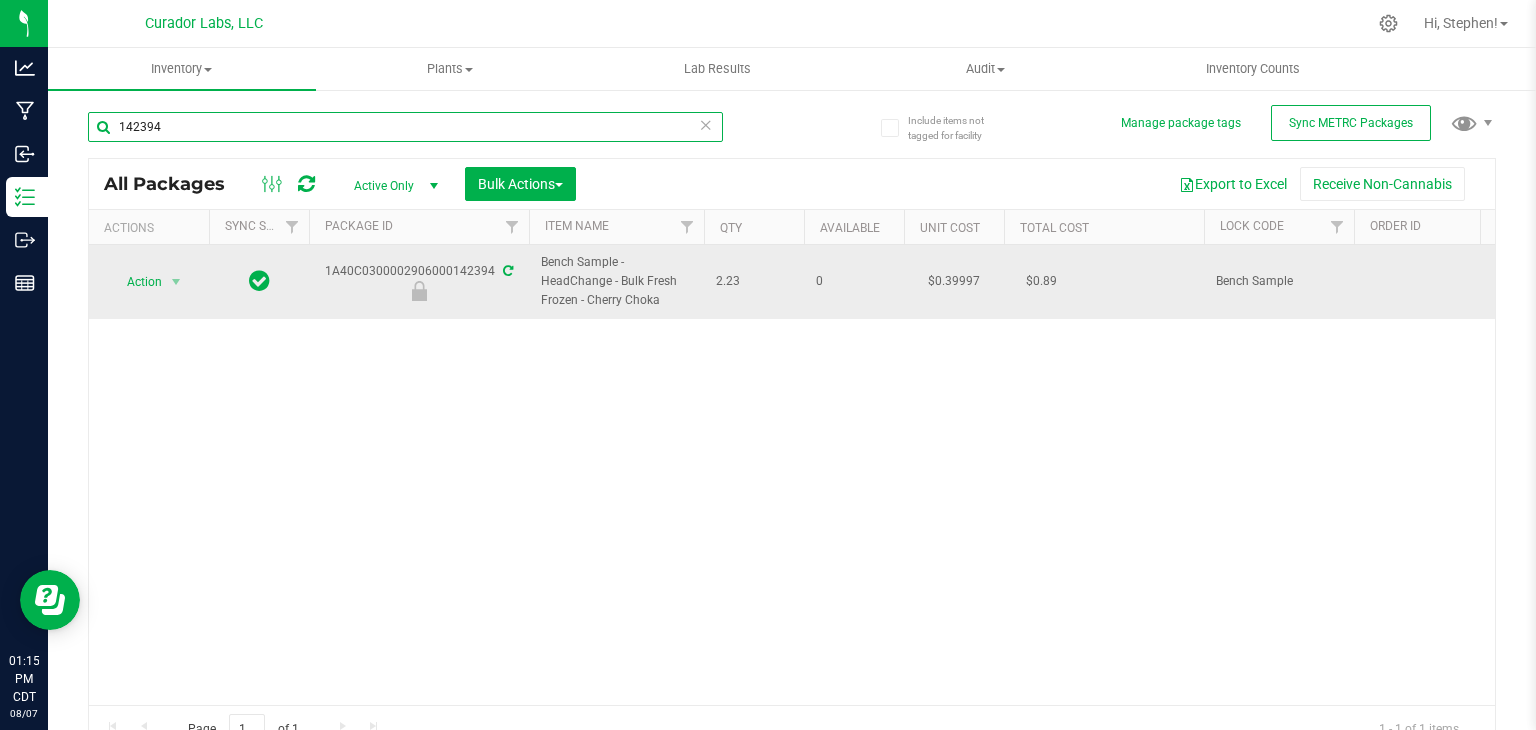 type on "142394" 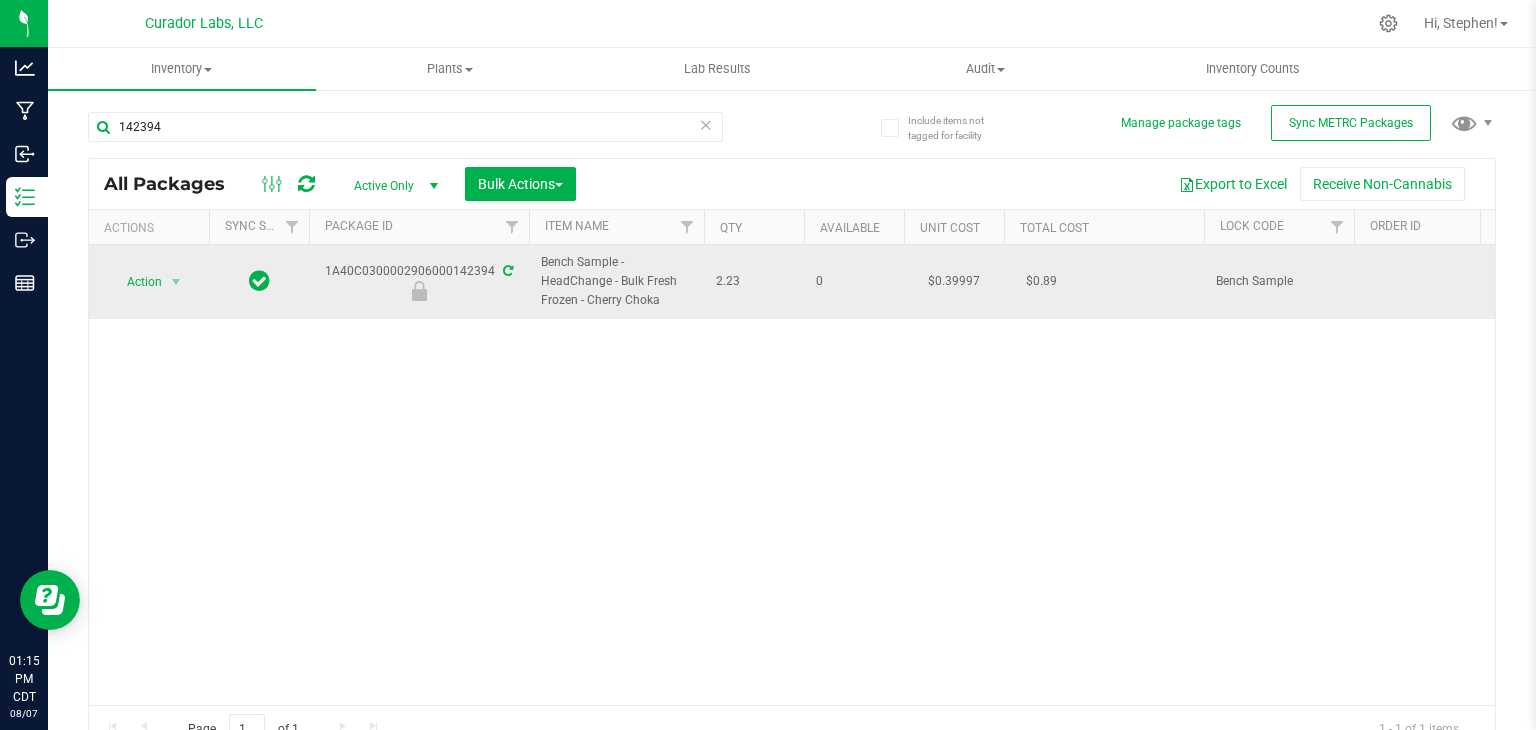 drag, startPoint x: 322, startPoint y: 265, endPoint x: 494, endPoint y: 275, distance: 172.29045 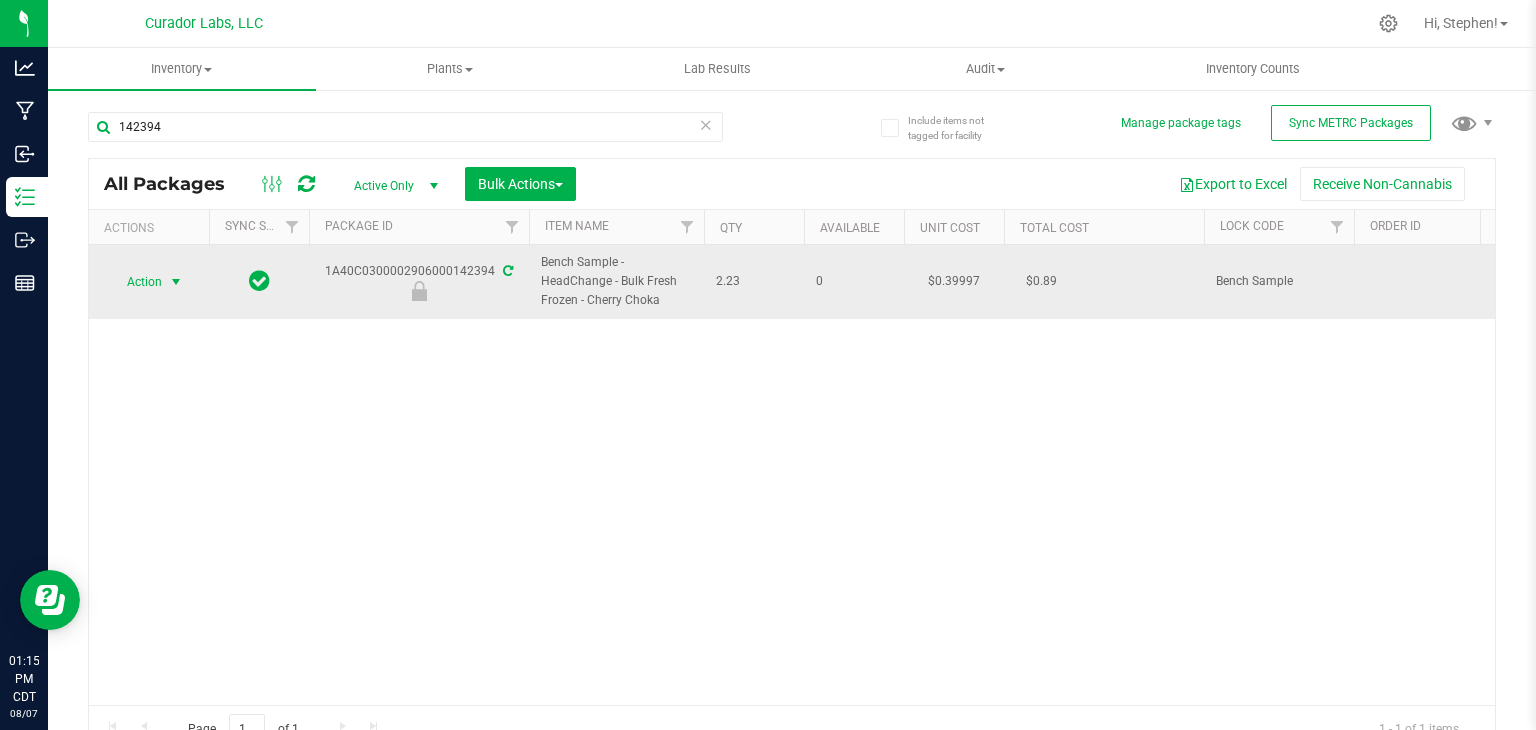 click at bounding box center [176, 282] 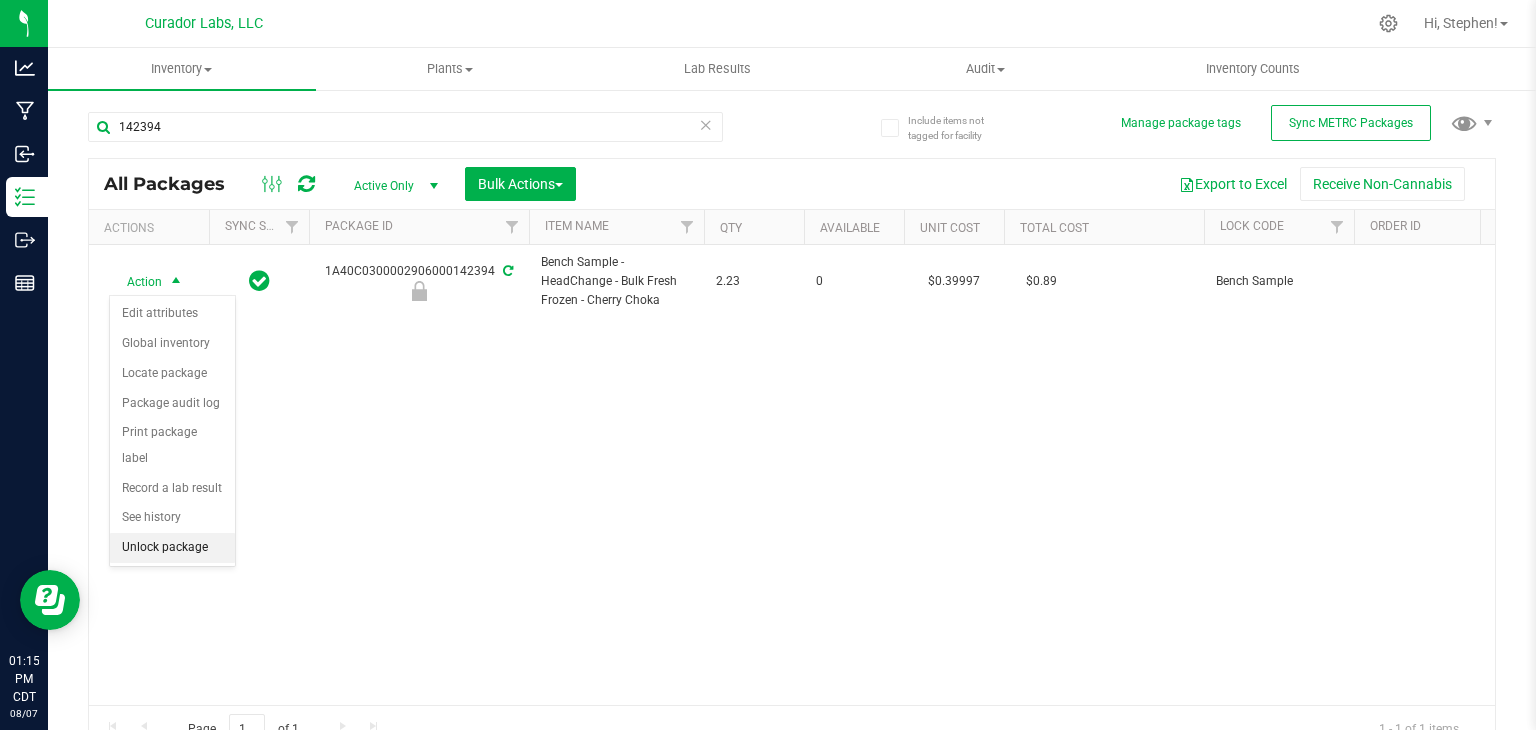 click on "Unlock package" at bounding box center [172, 548] 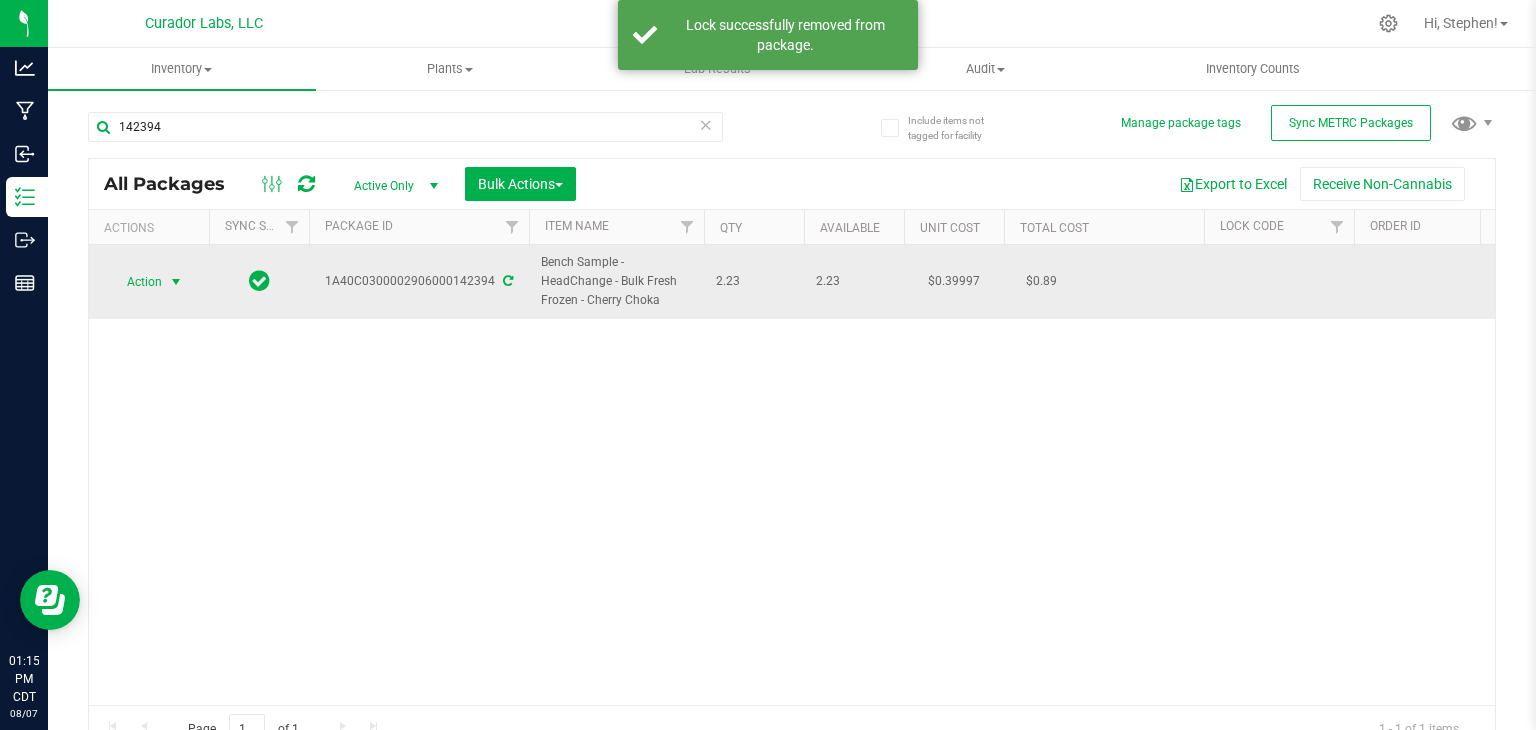 click at bounding box center (176, 282) 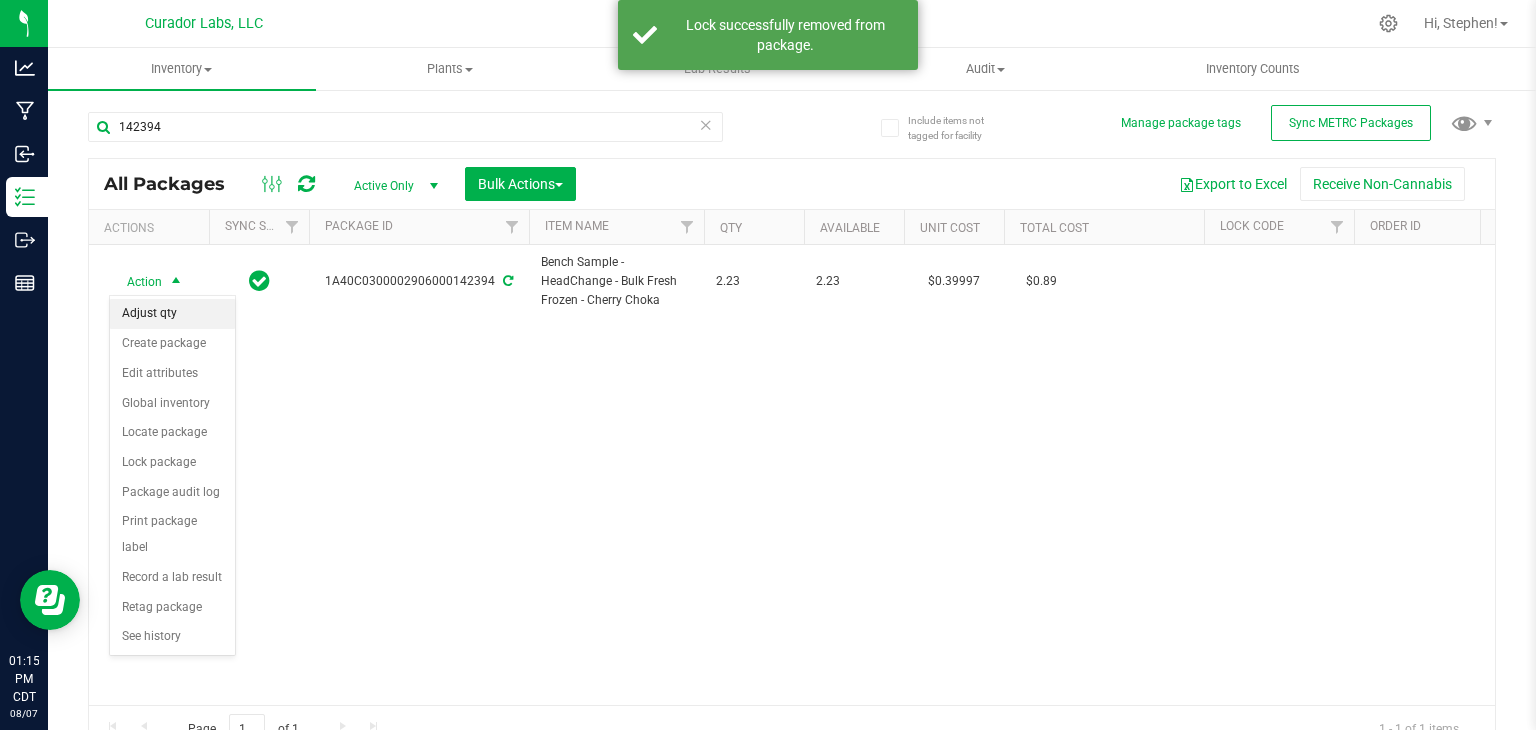 click on "Adjust qty" at bounding box center (172, 314) 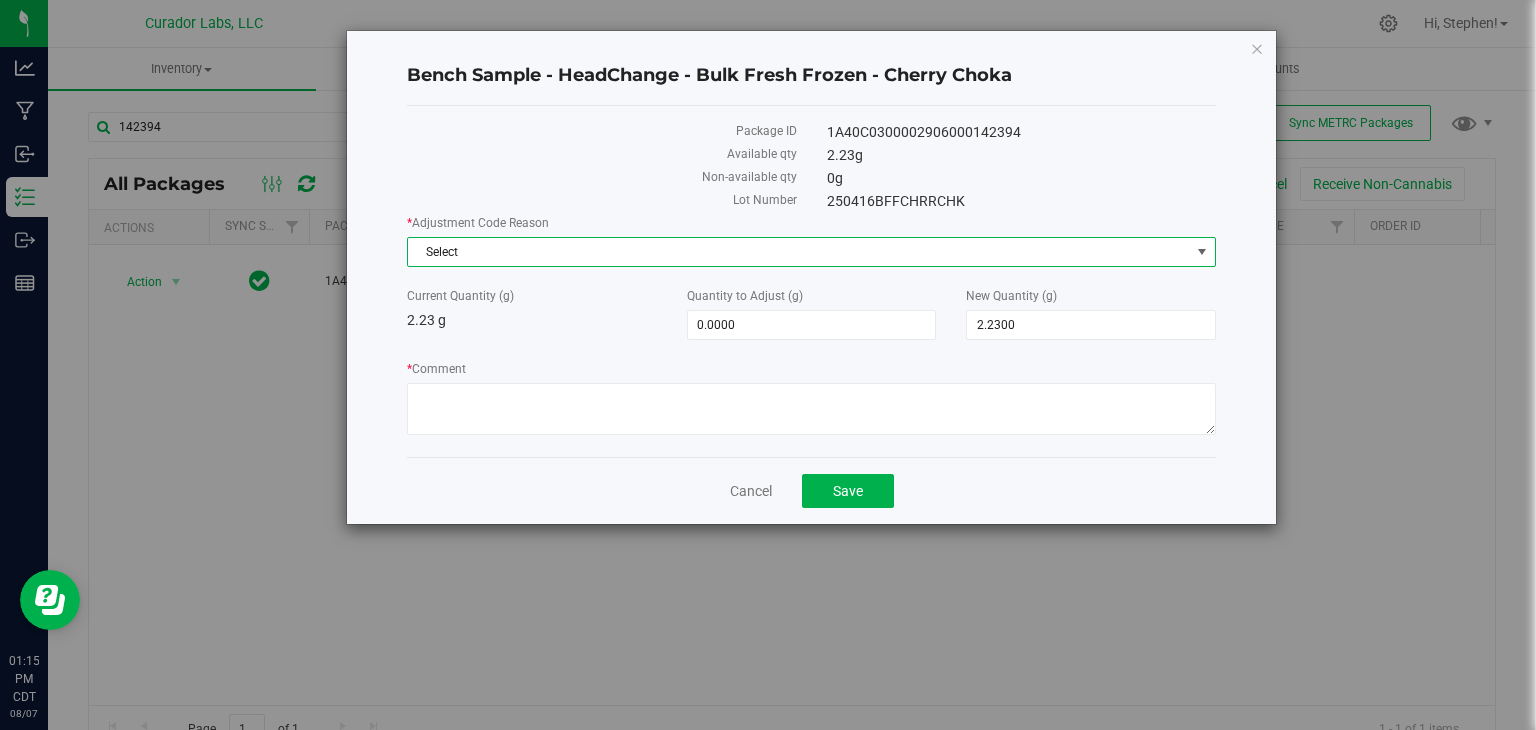 click on "Select" at bounding box center [799, 252] 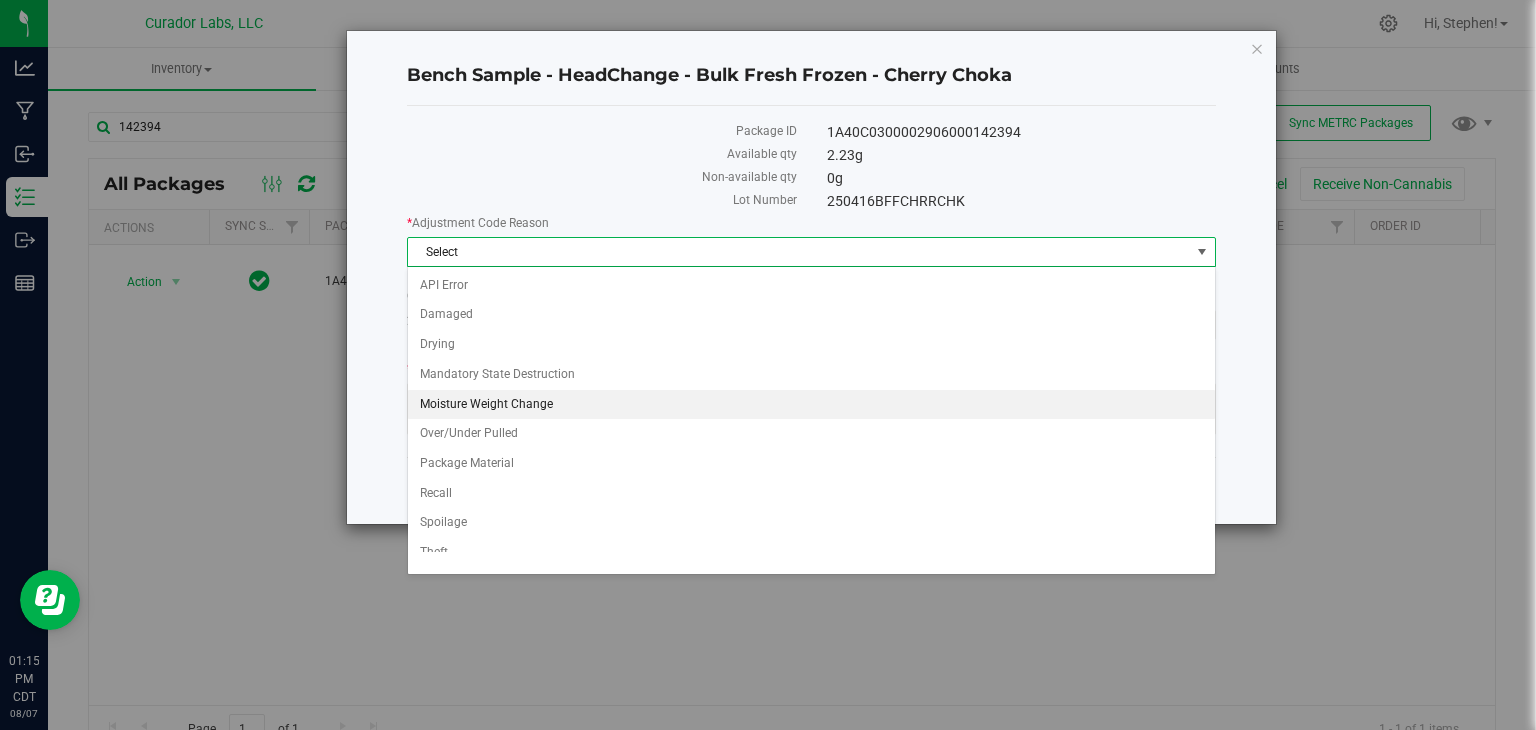 scroll, scrollTop: 71, scrollLeft: 0, axis: vertical 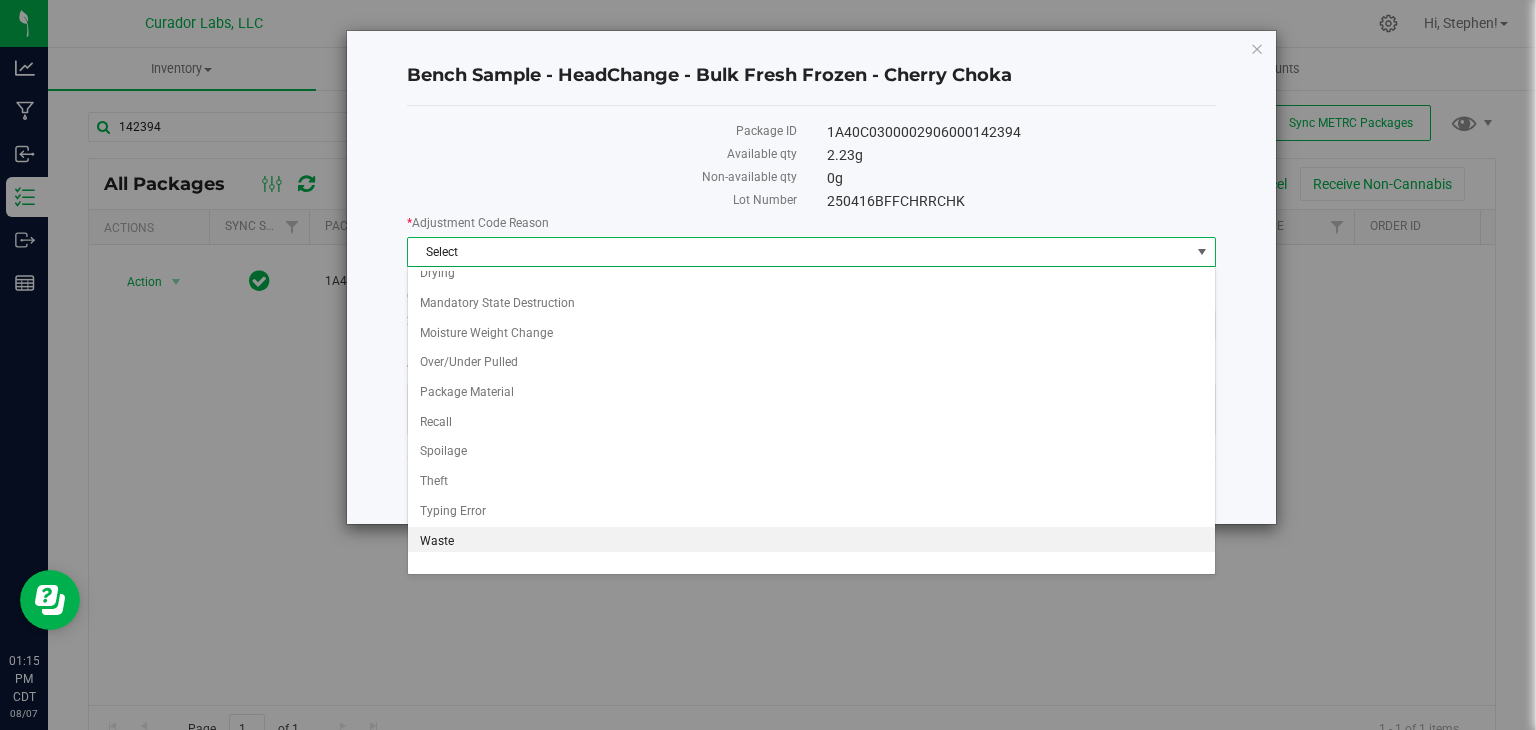 click on "Waste" at bounding box center (811, 542) 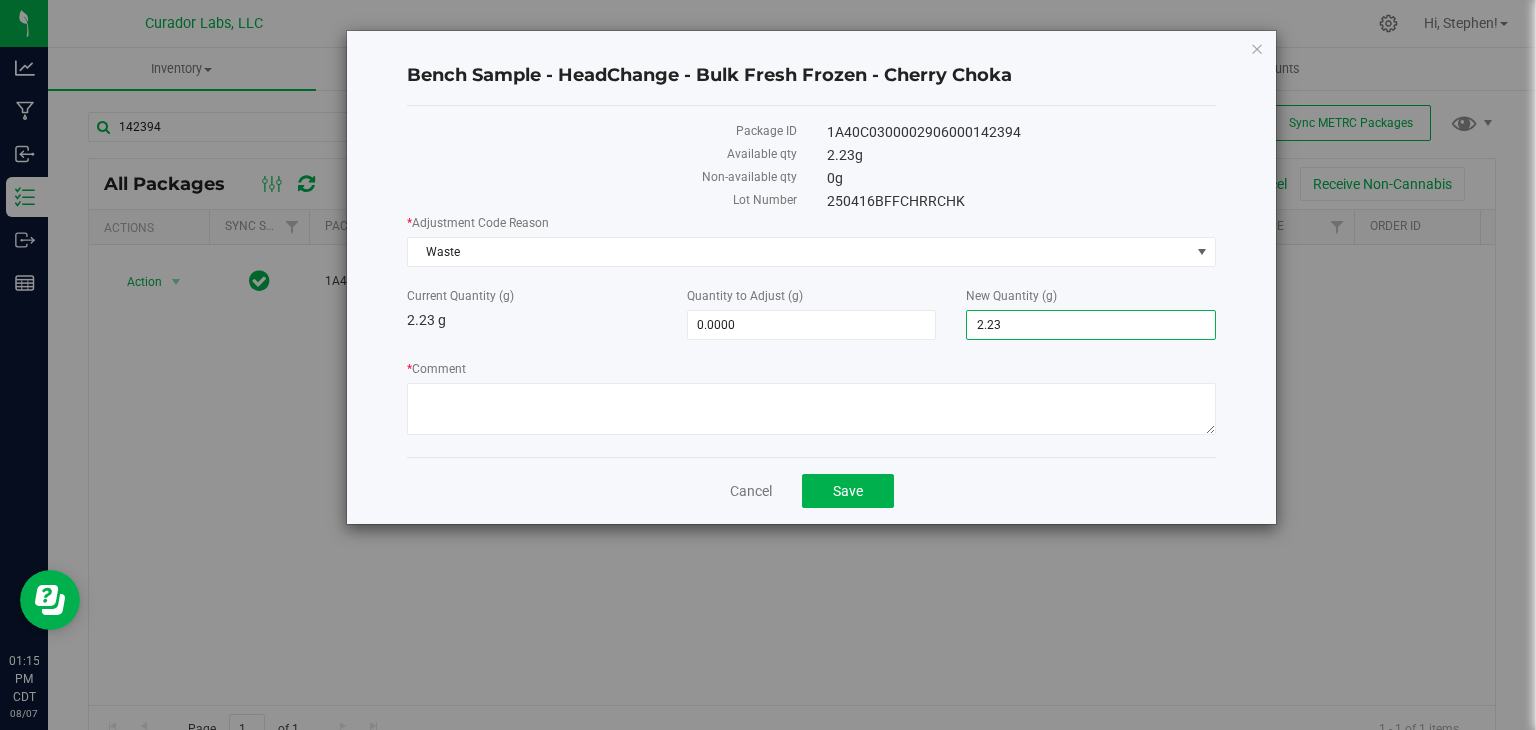 drag, startPoint x: 1028, startPoint y: 325, endPoint x: 896, endPoint y: 159, distance: 212.08488 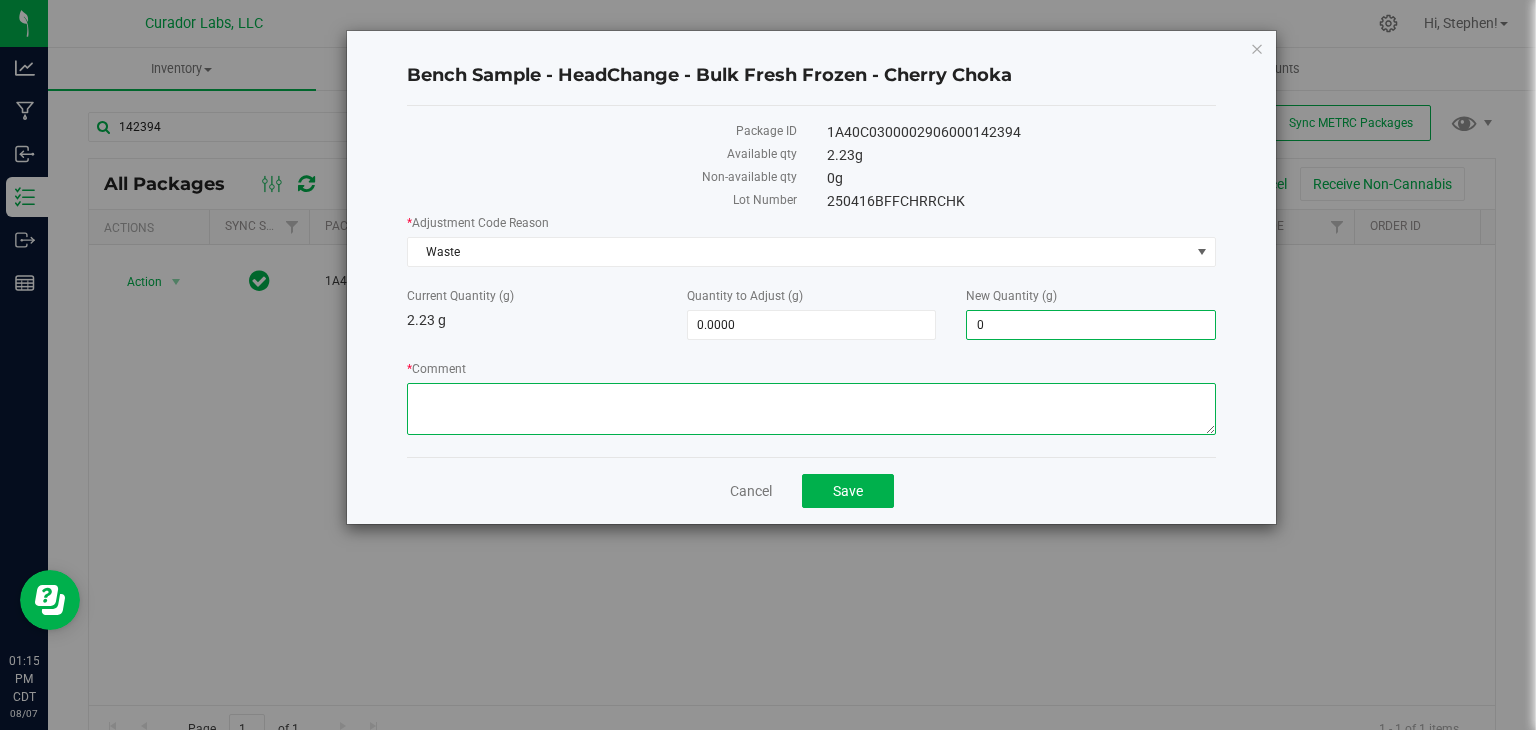 type on "-2.2300" 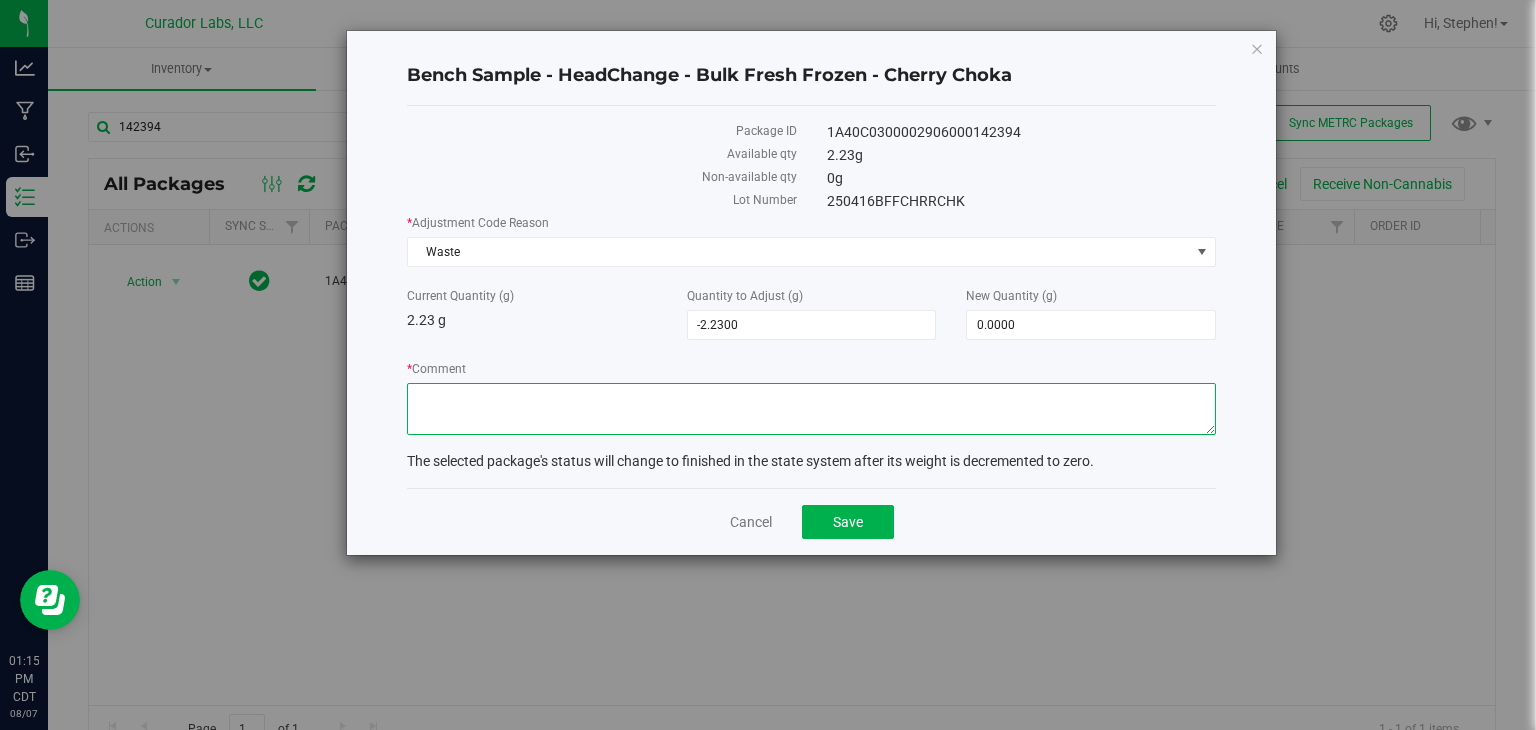 click on "*
Comment" at bounding box center [811, 409] 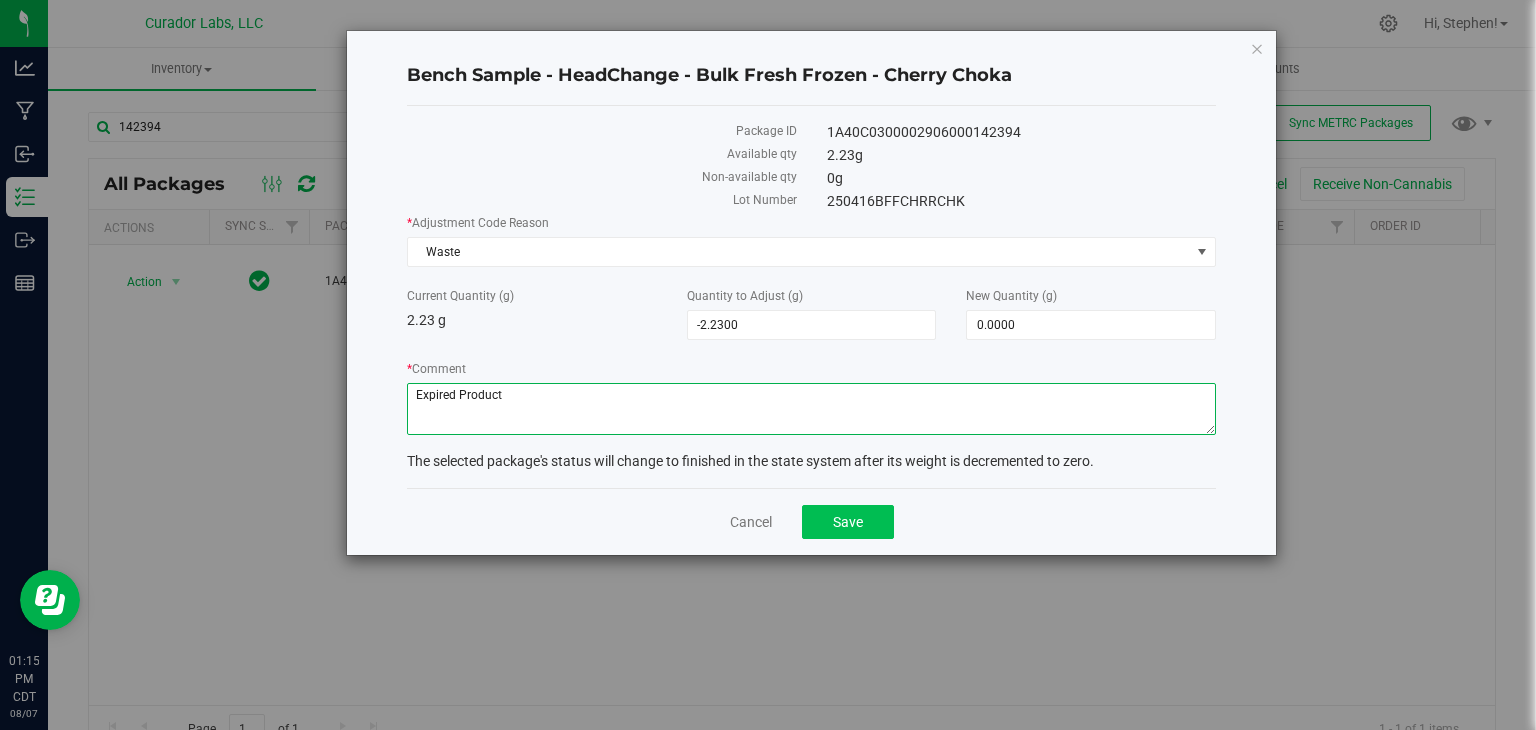 type on "Expired Product" 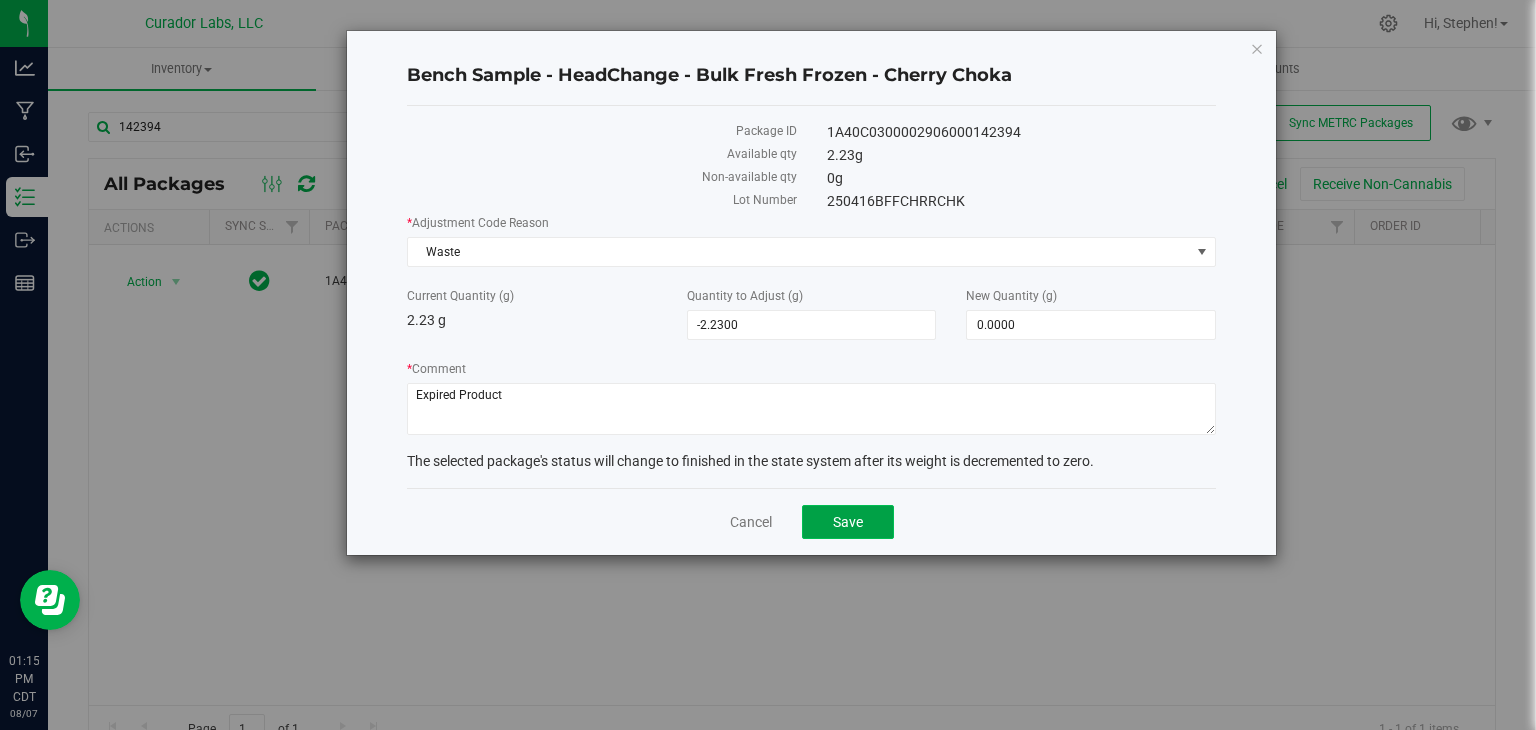 click on "Save" 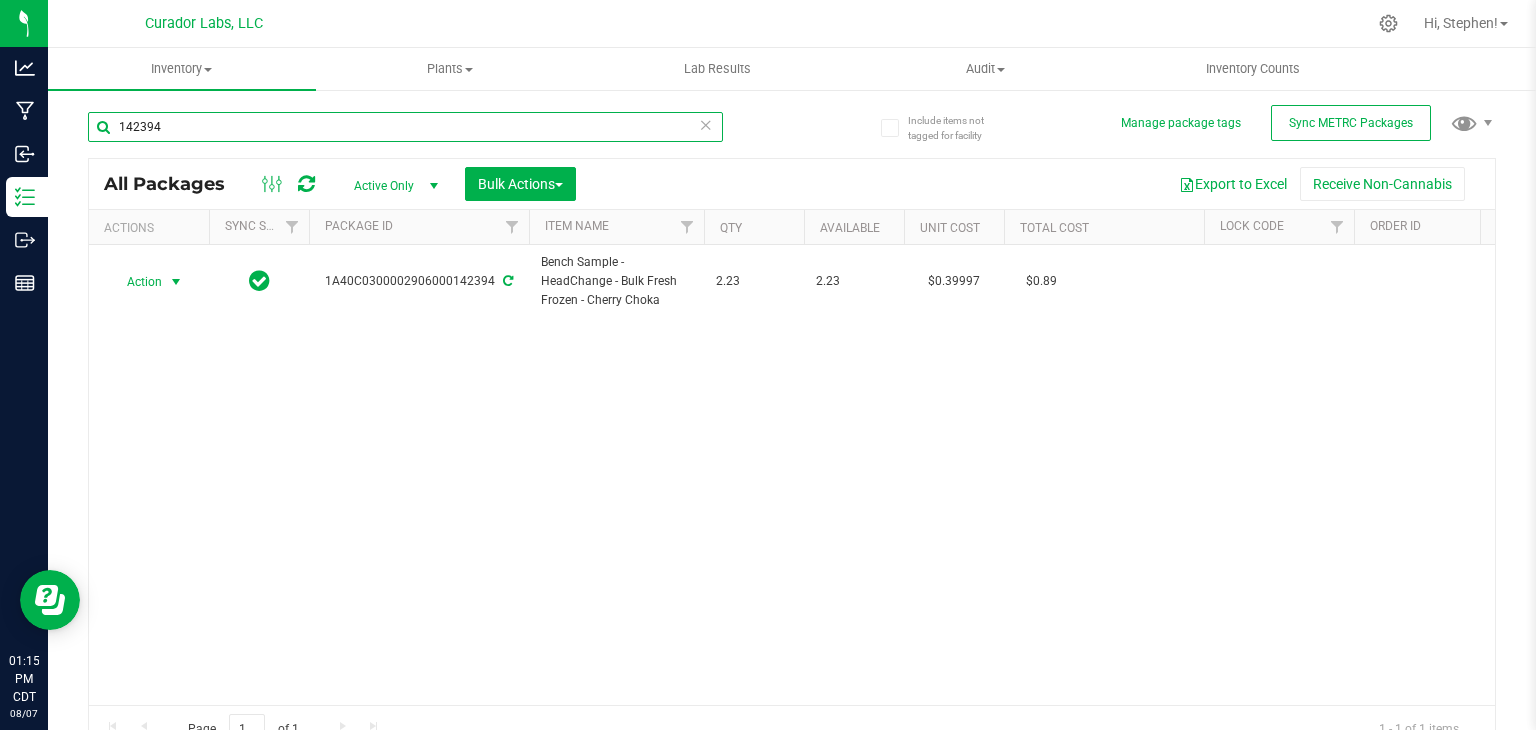 click on "142394" at bounding box center [405, 127] 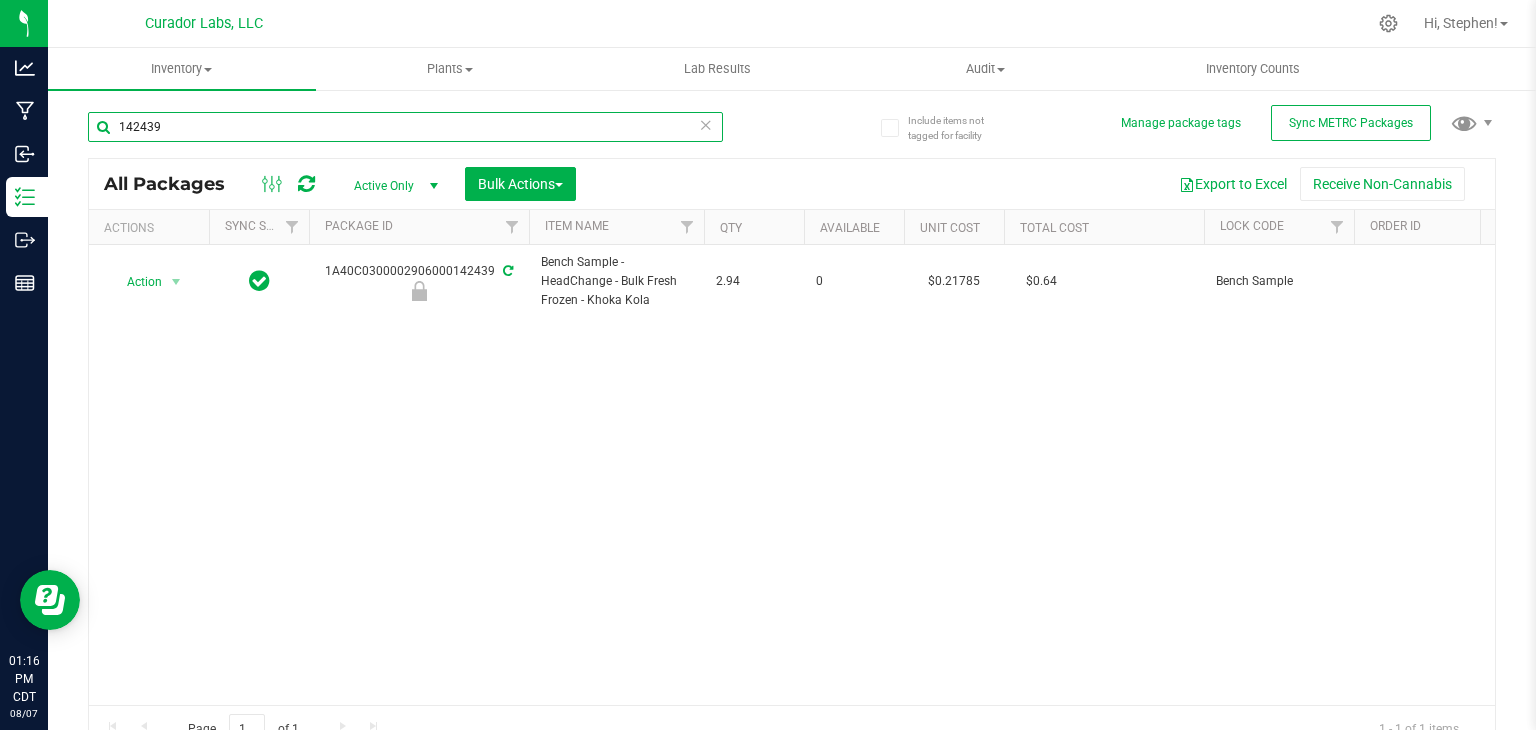 type on "142439" 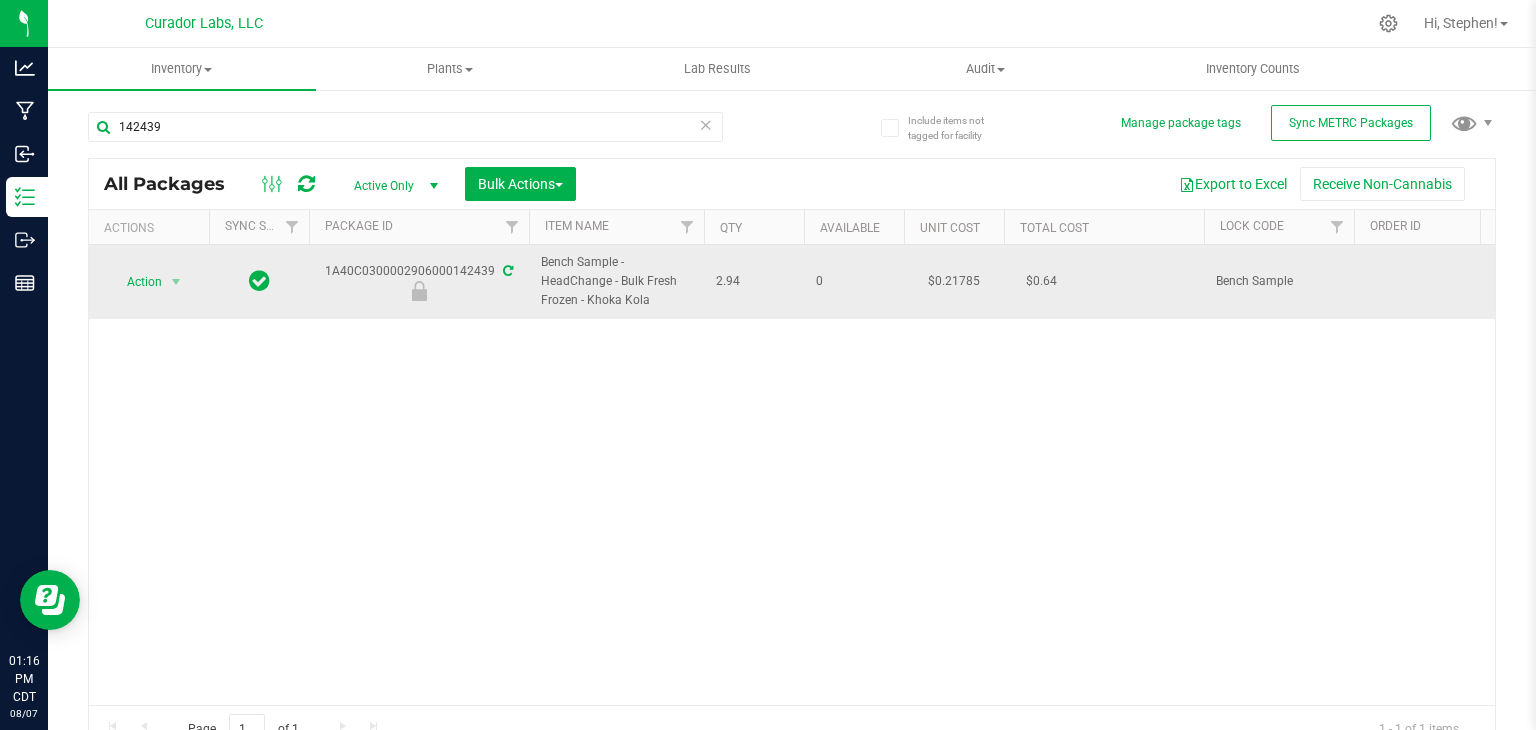 drag, startPoint x: 332, startPoint y: 273, endPoint x: 492, endPoint y: 273, distance: 160 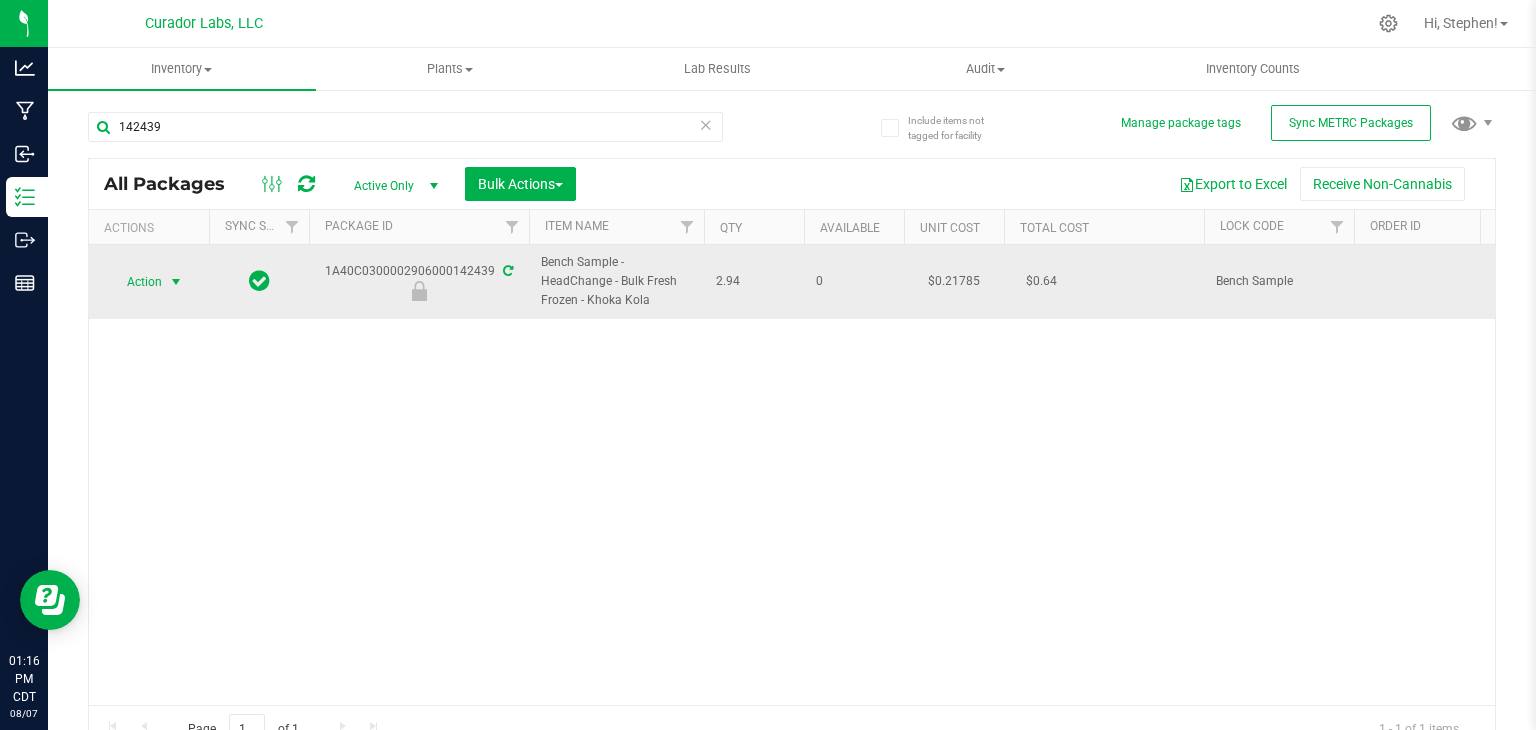 click on "Action" at bounding box center (136, 282) 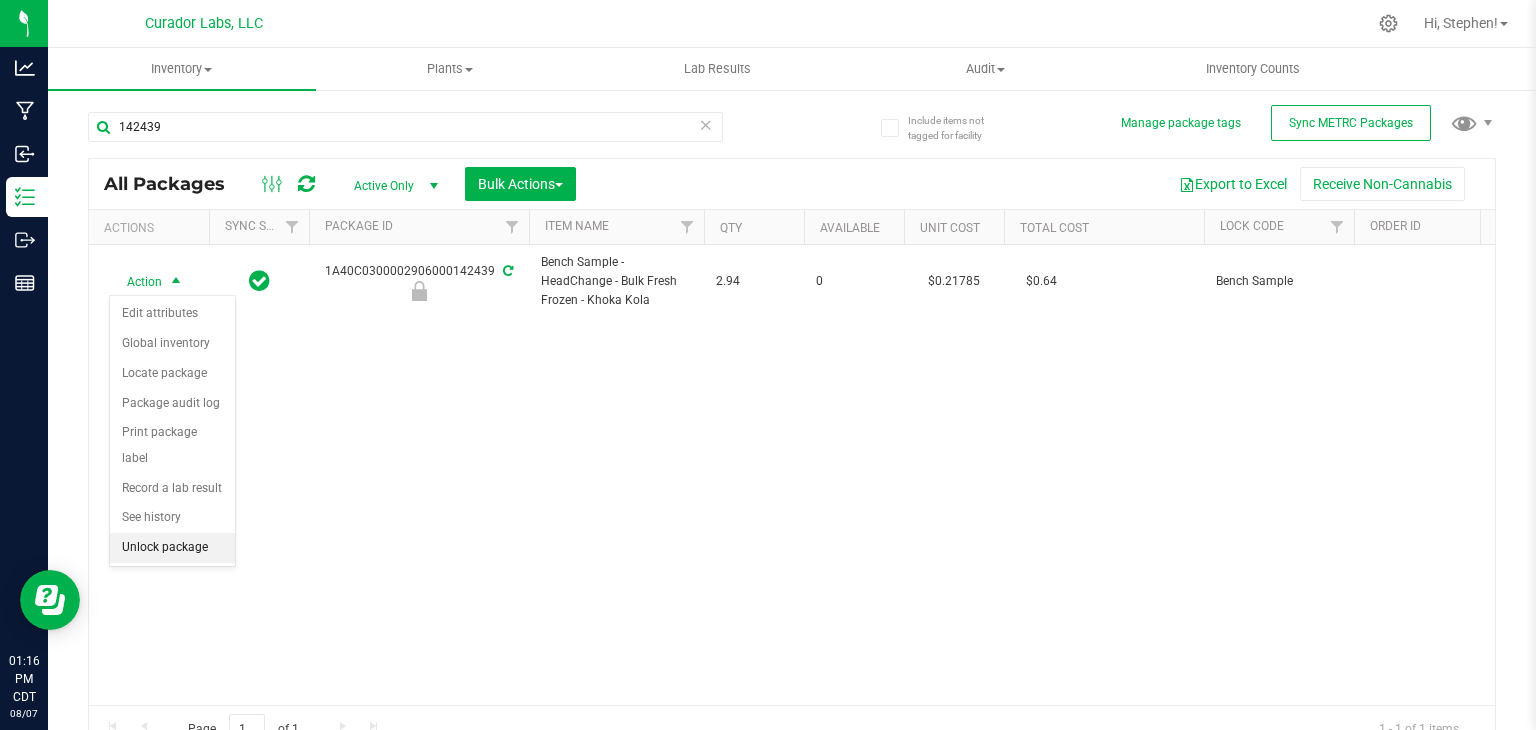 click on "Unlock package" at bounding box center (172, 548) 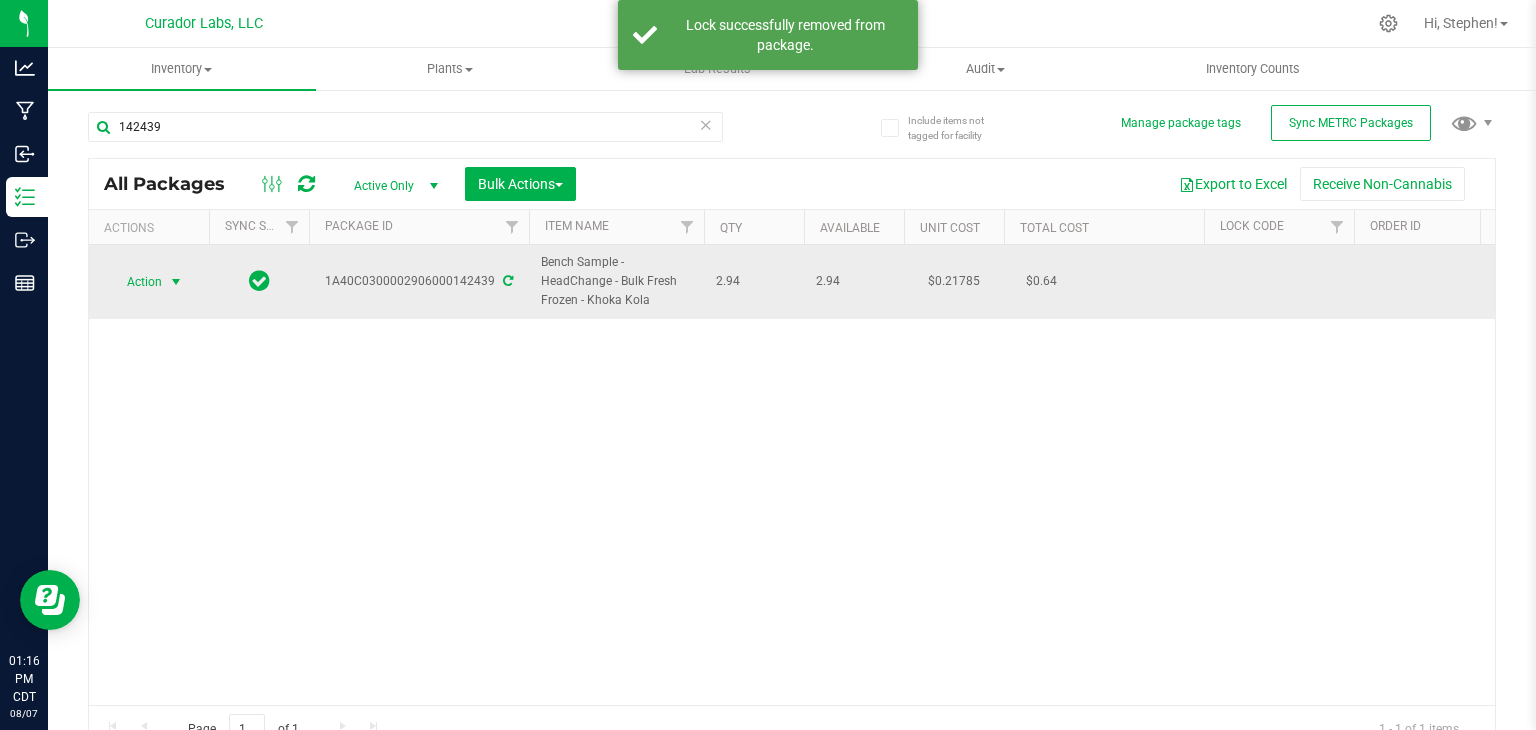 click at bounding box center [176, 282] 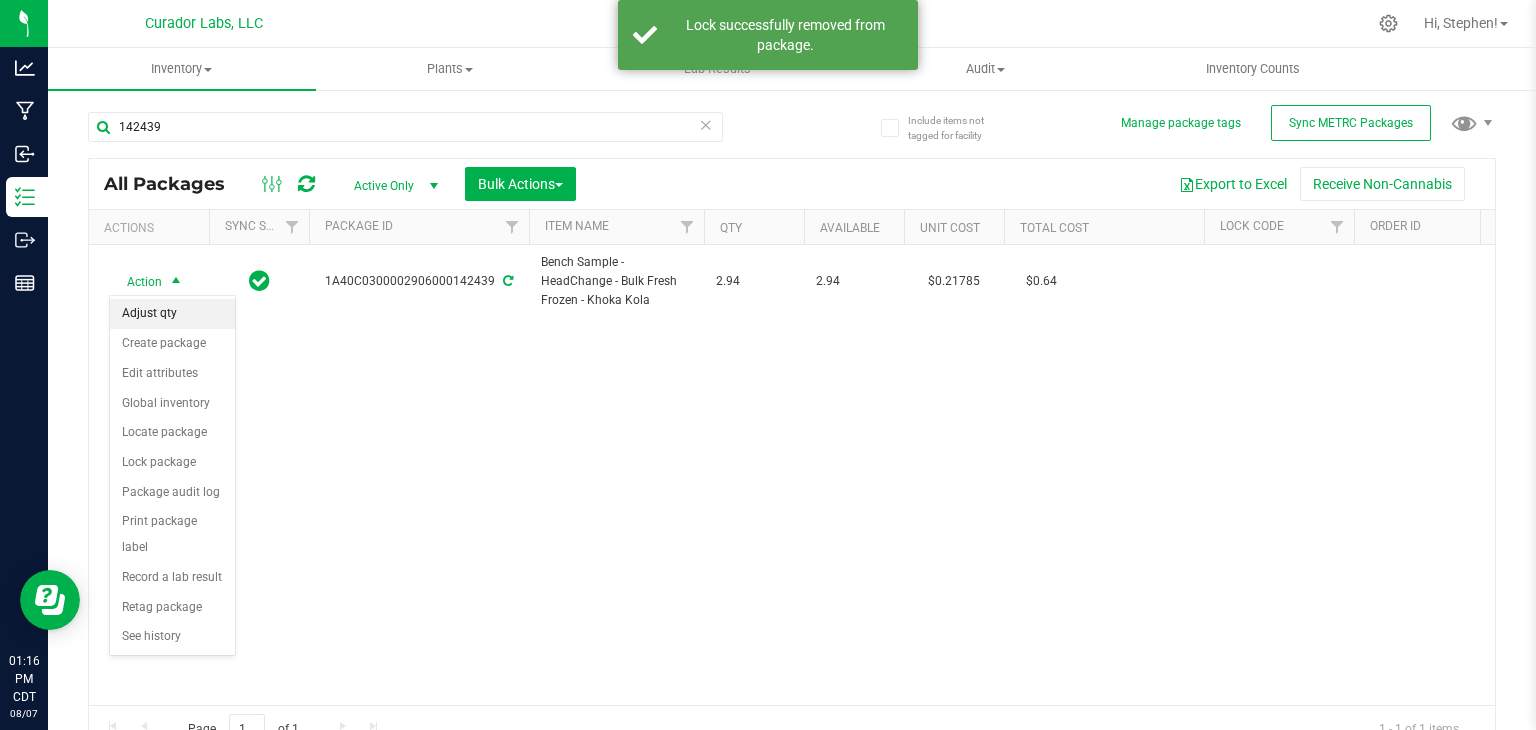 click on "Adjust qty" at bounding box center (172, 314) 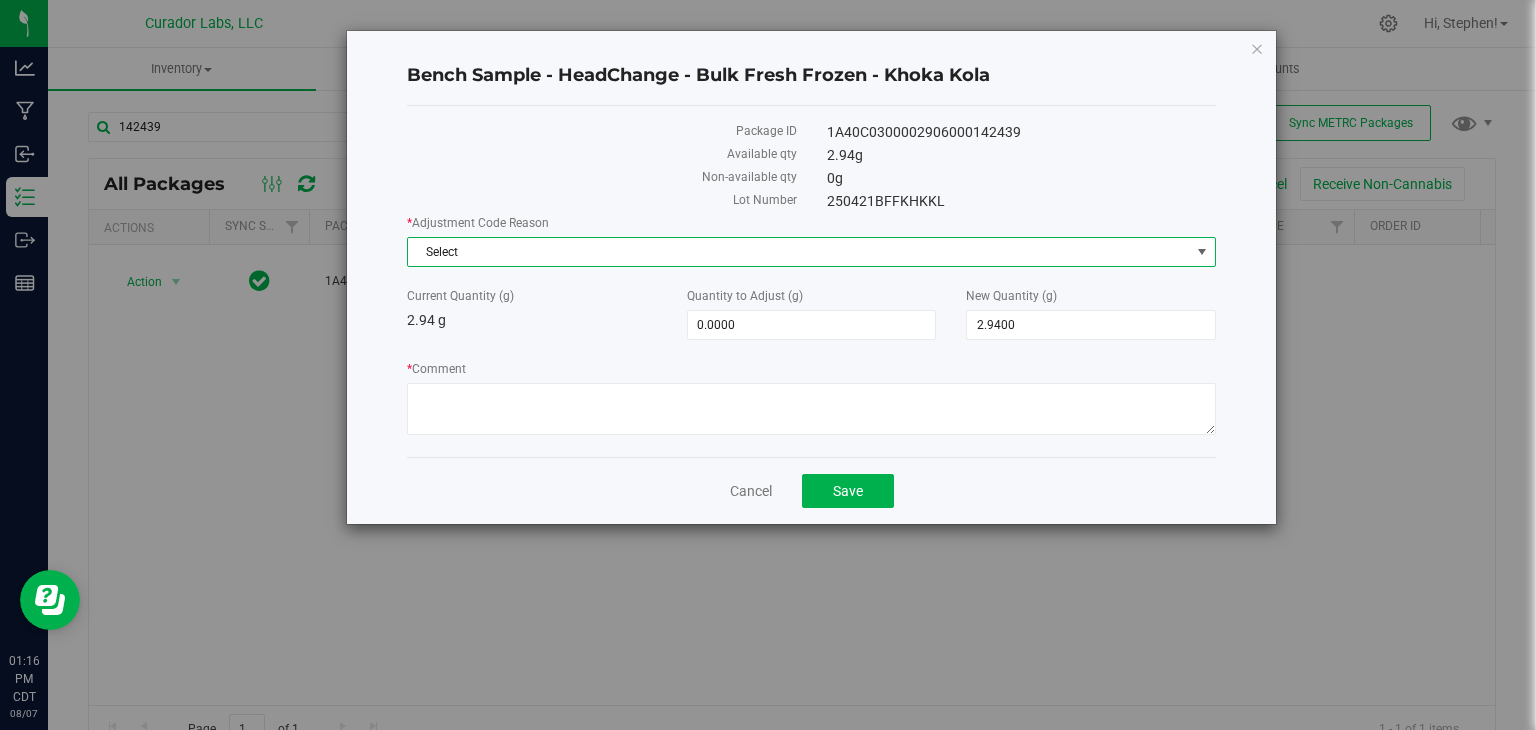 click on "Select" at bounding box center (799, 252) 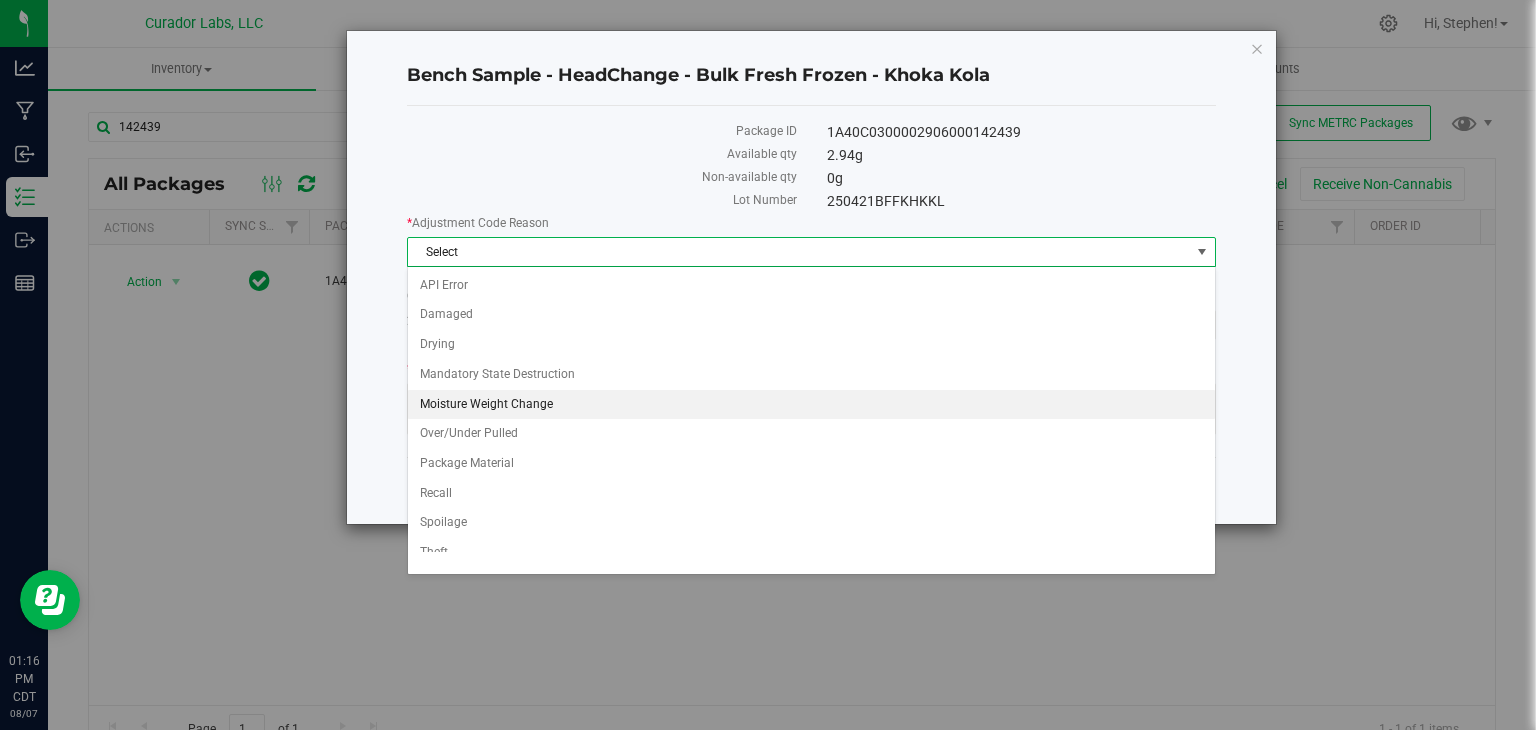 scroll, scrollTop: 71, scrollLeft: 0, axis: vertical 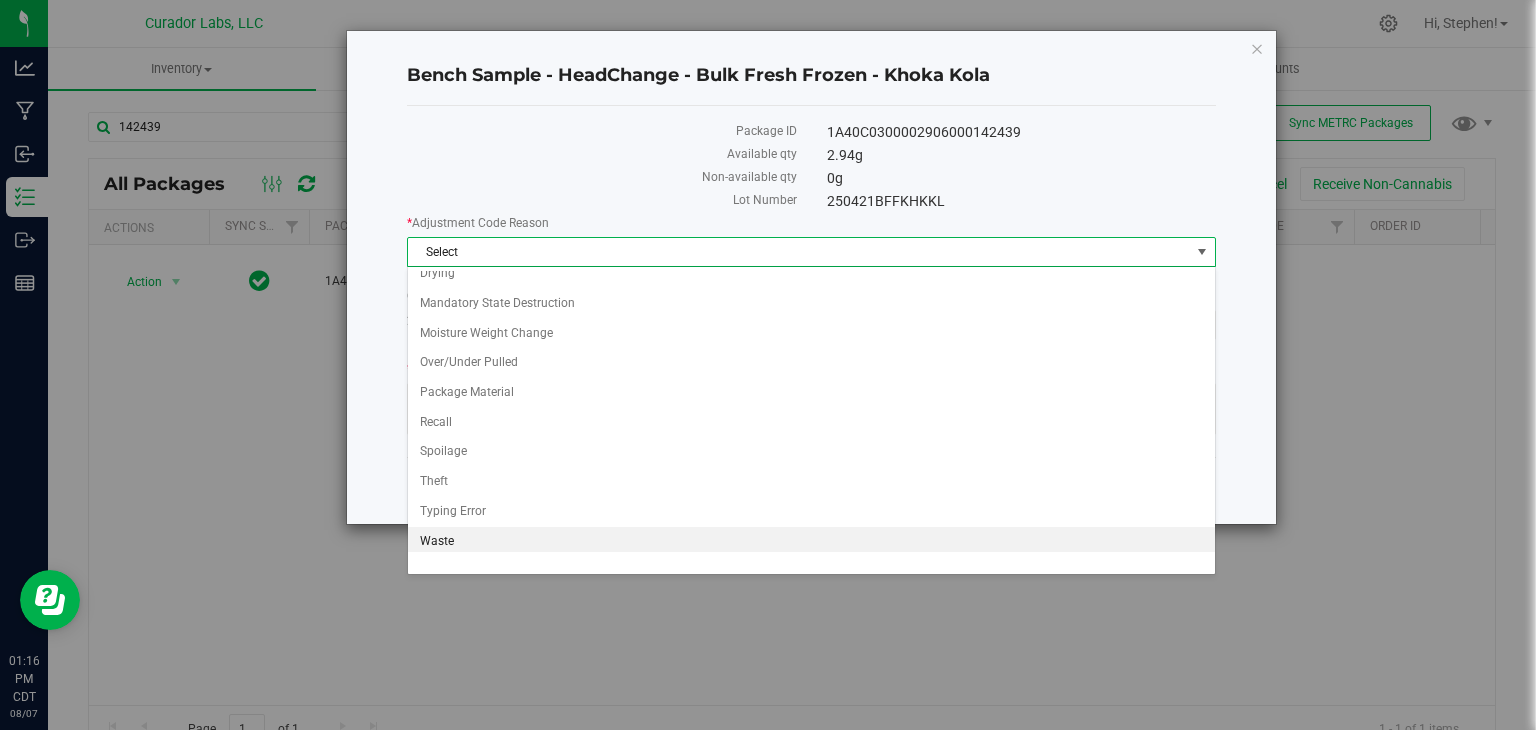 click on "Waste" at bounding box center (811, 542) 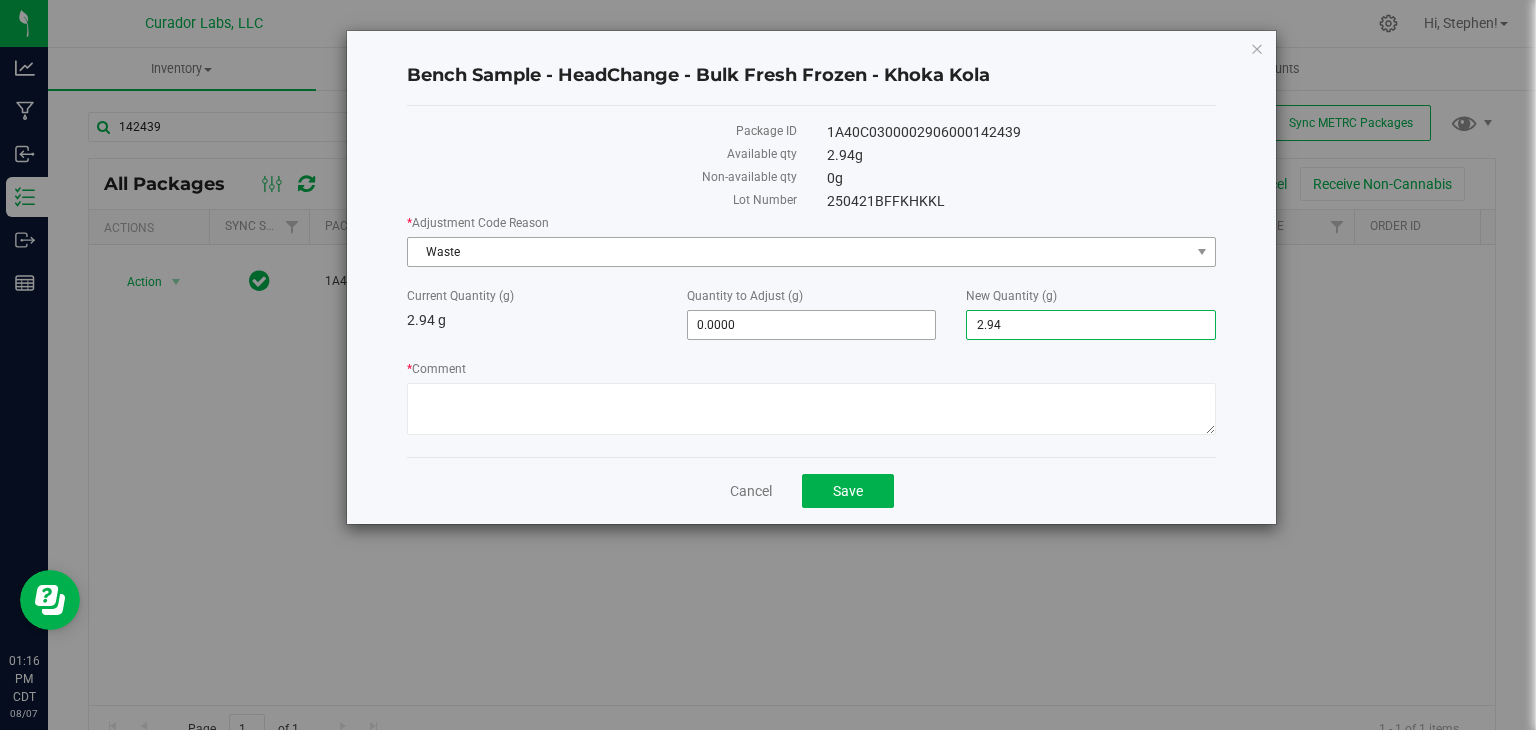 drag, startPoint x: 1039, startPoint y: 315, endPoint x: 826, endPoint y: 241, distance: 225.48836 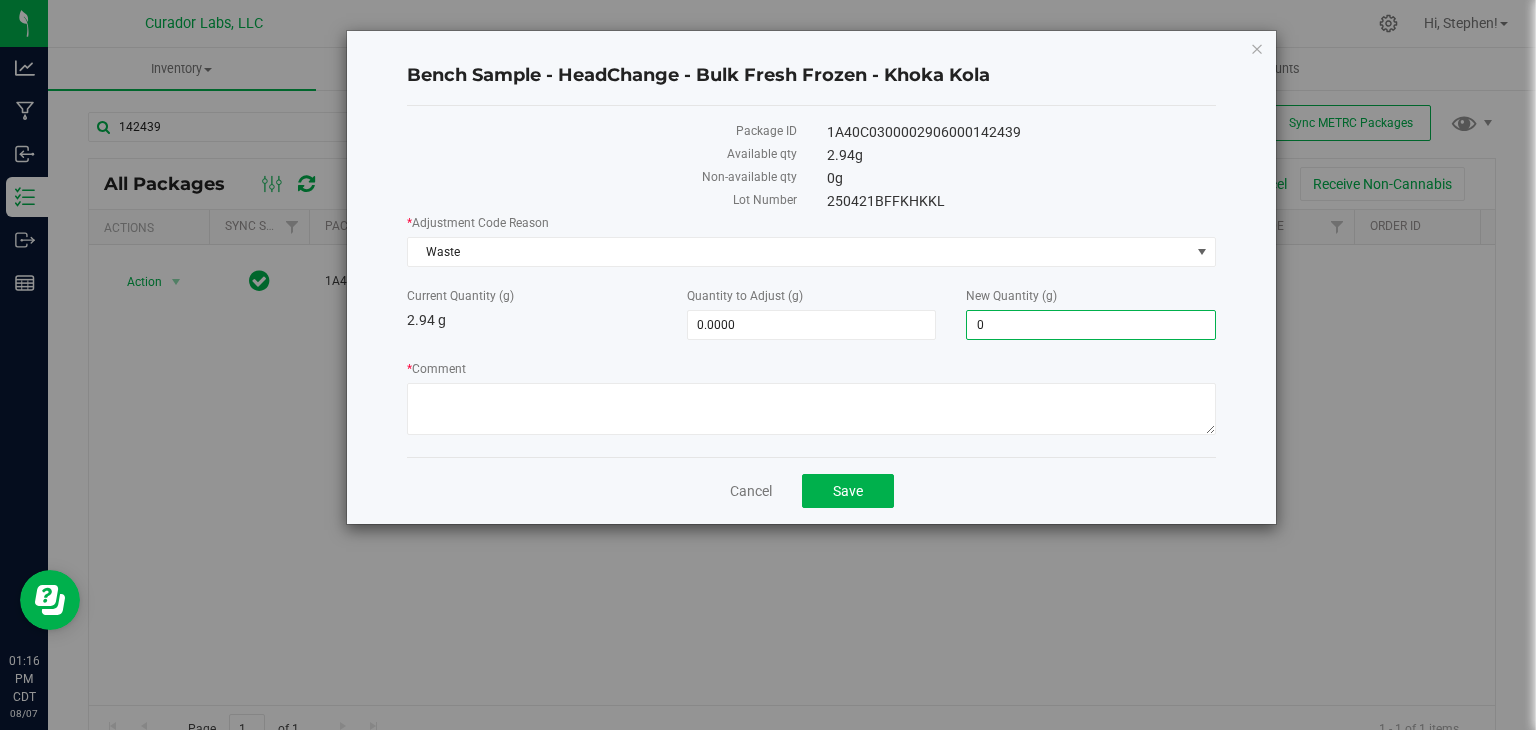 type on "-2.9400" 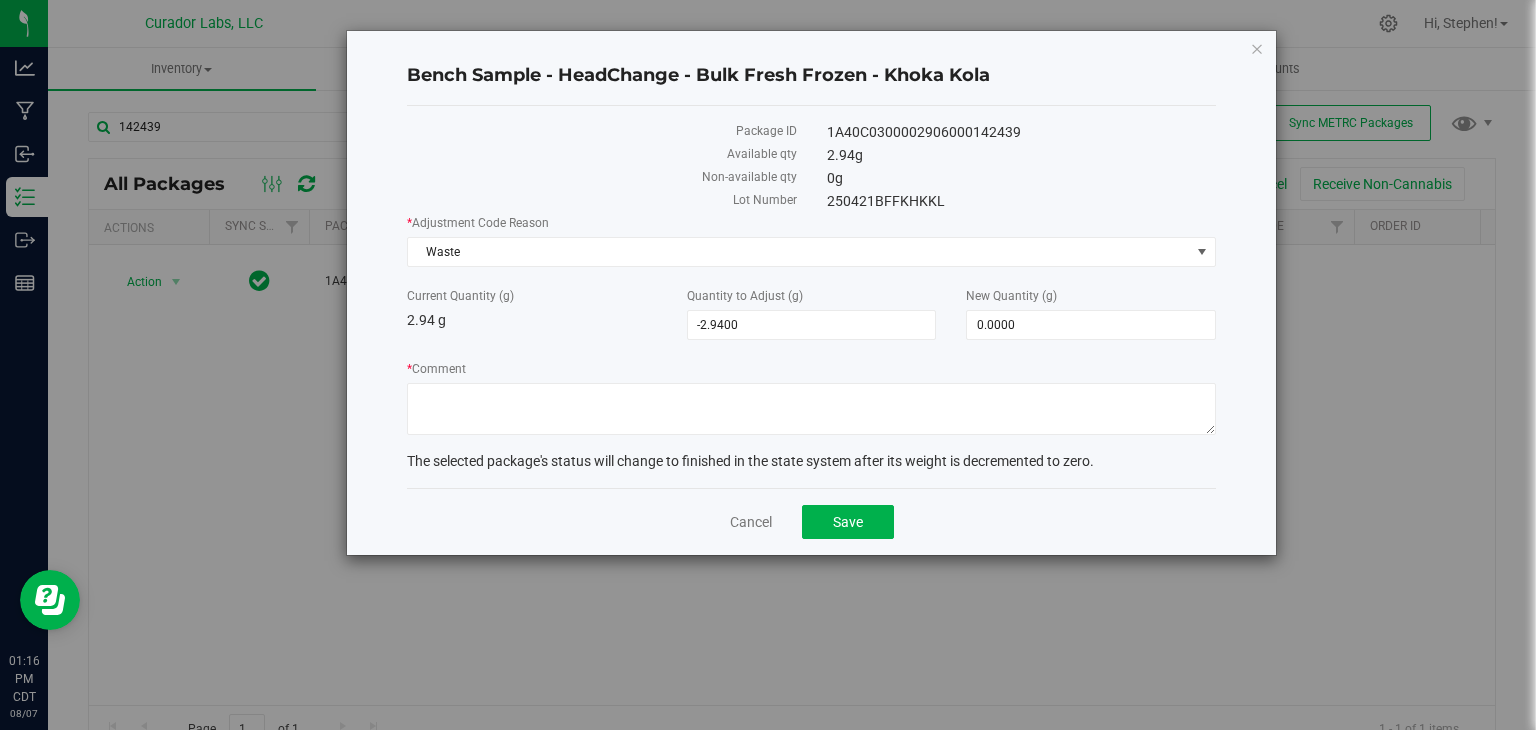 click on "*
Comment" at bounding box center (811, 400) 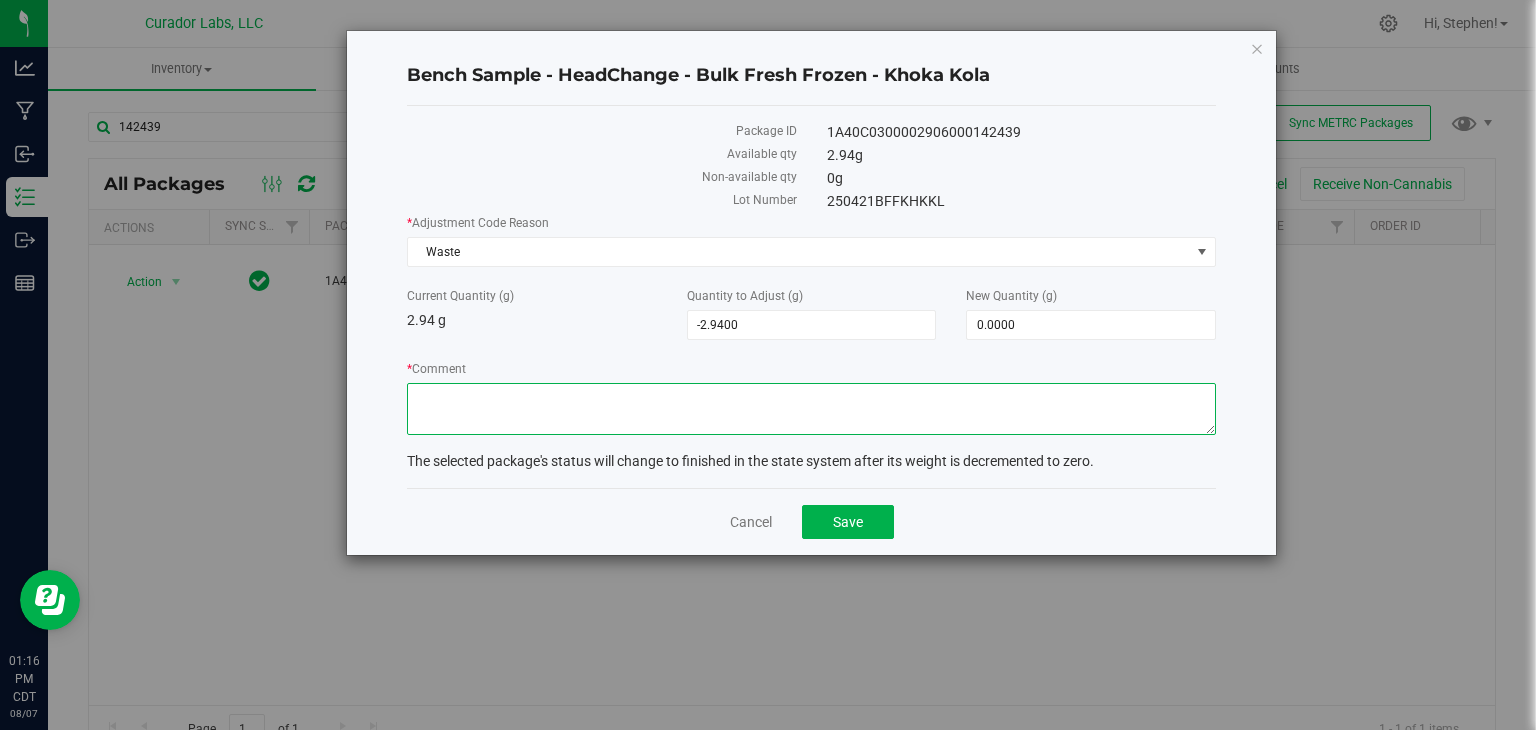 click on "*
Comment" at bounding box center (811, 409) 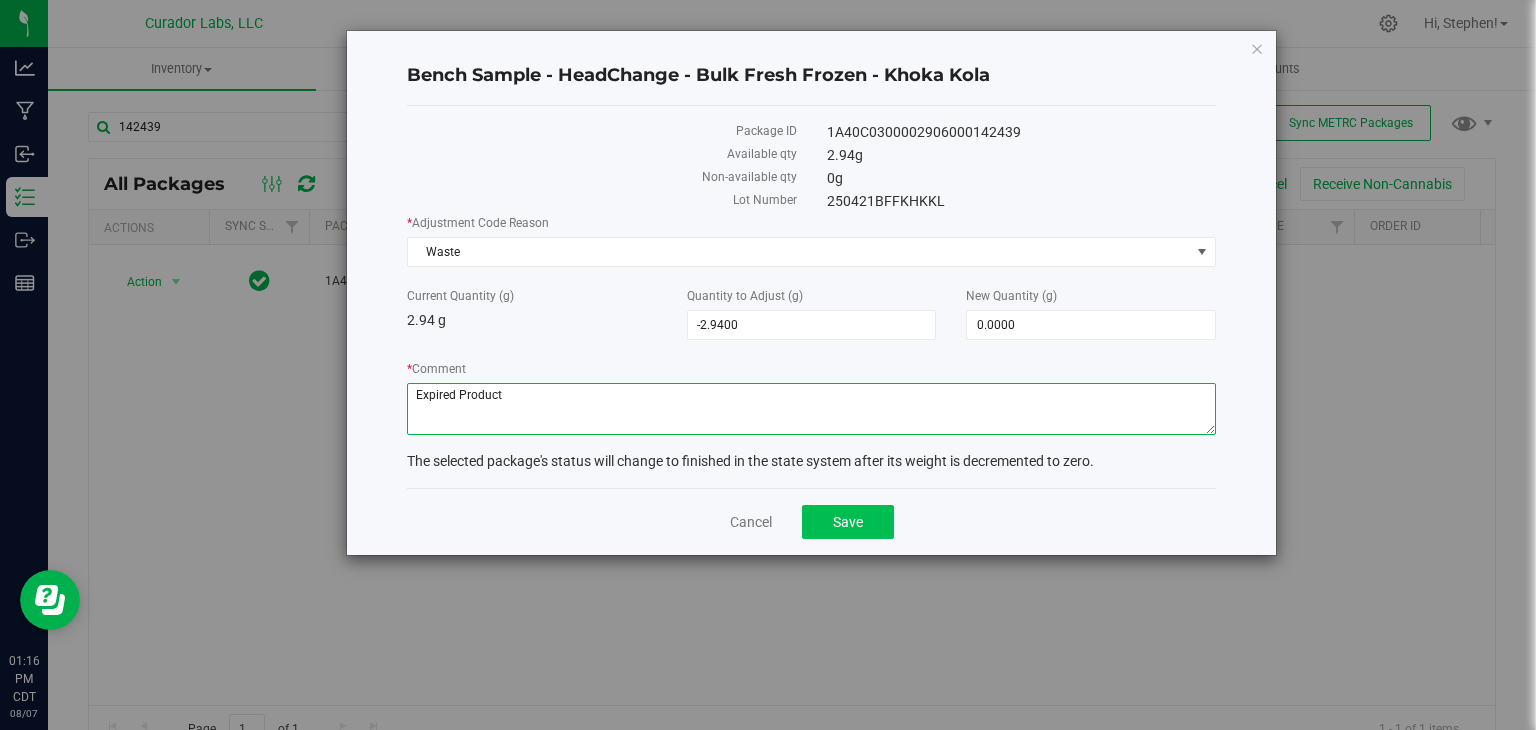 type on "Expired Product" 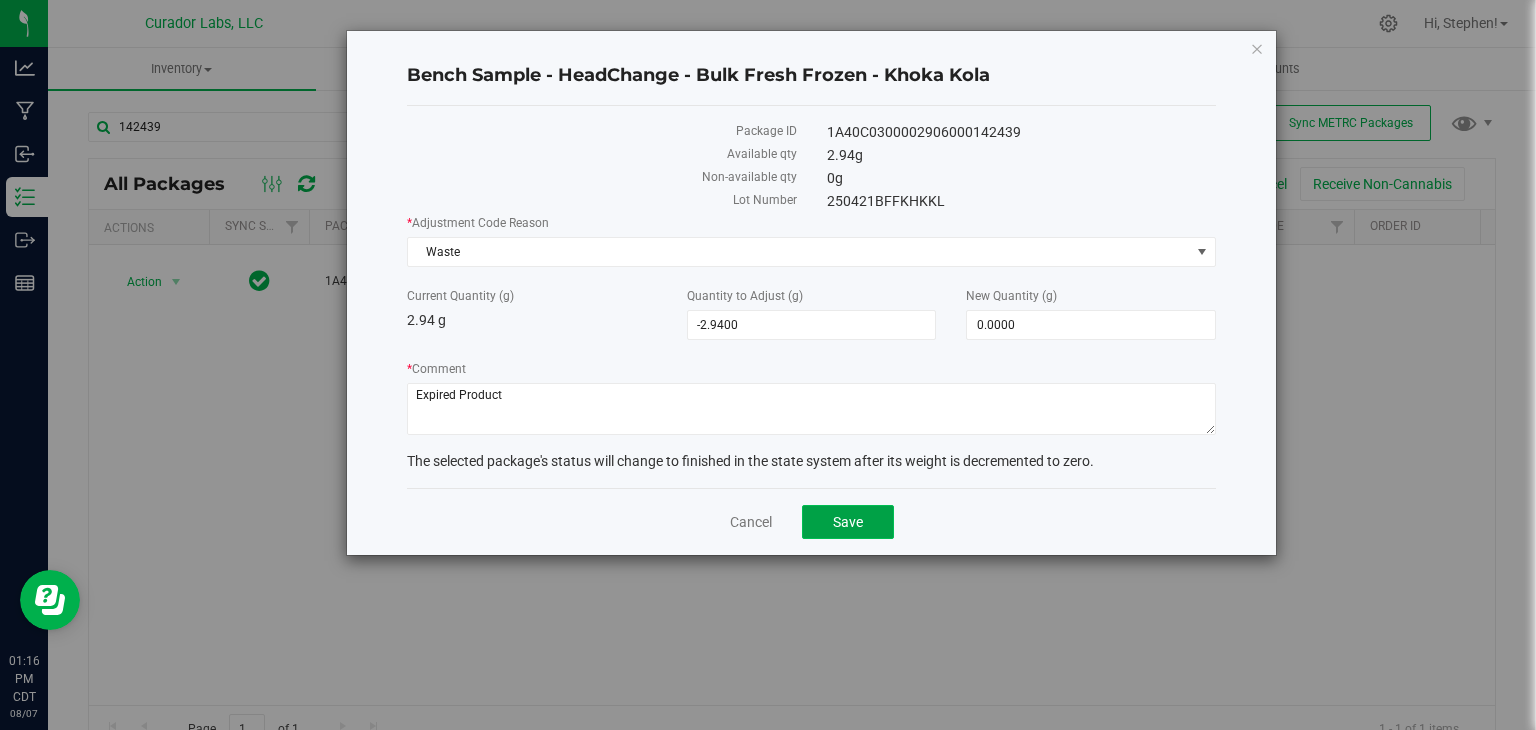 click on "Save" 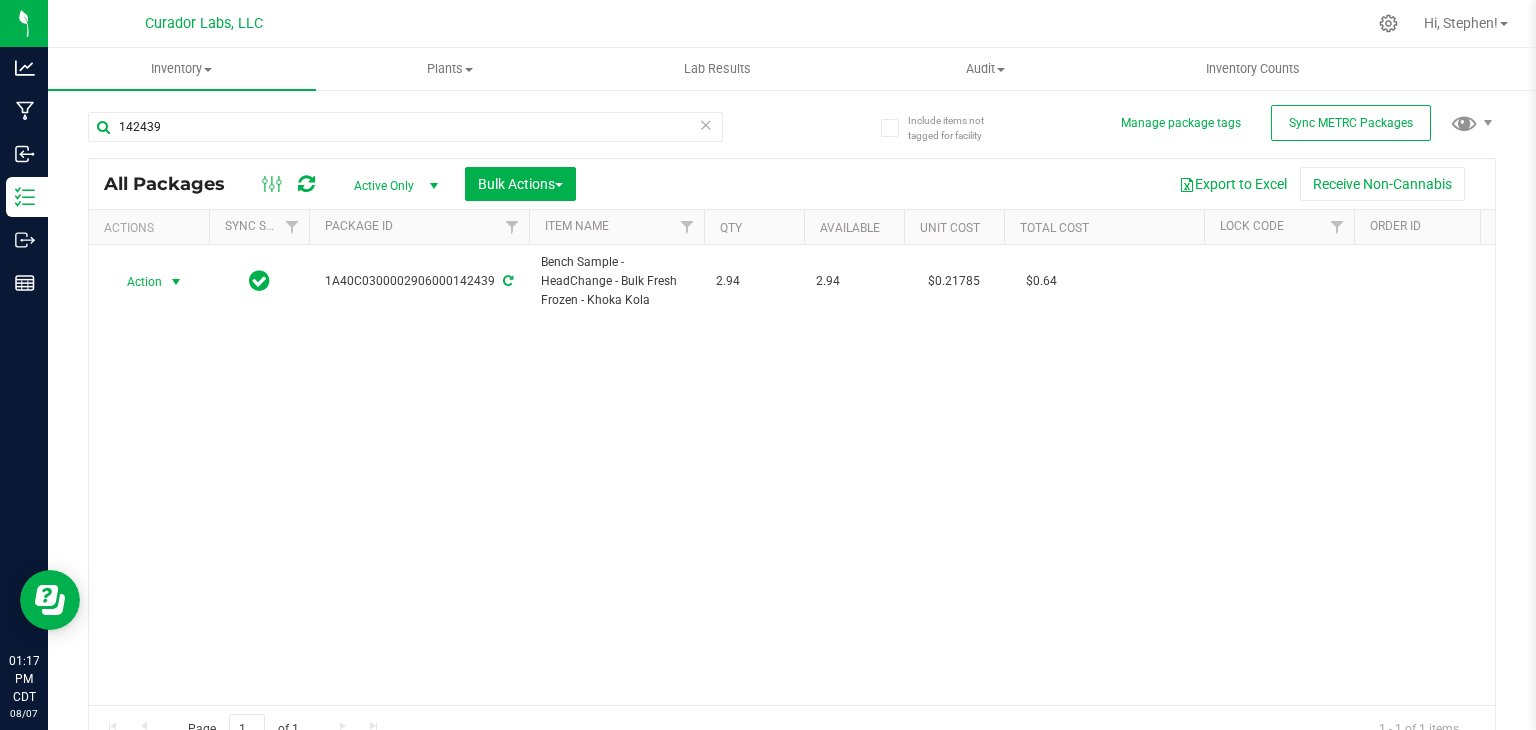 click at bounding box center (306, 184) 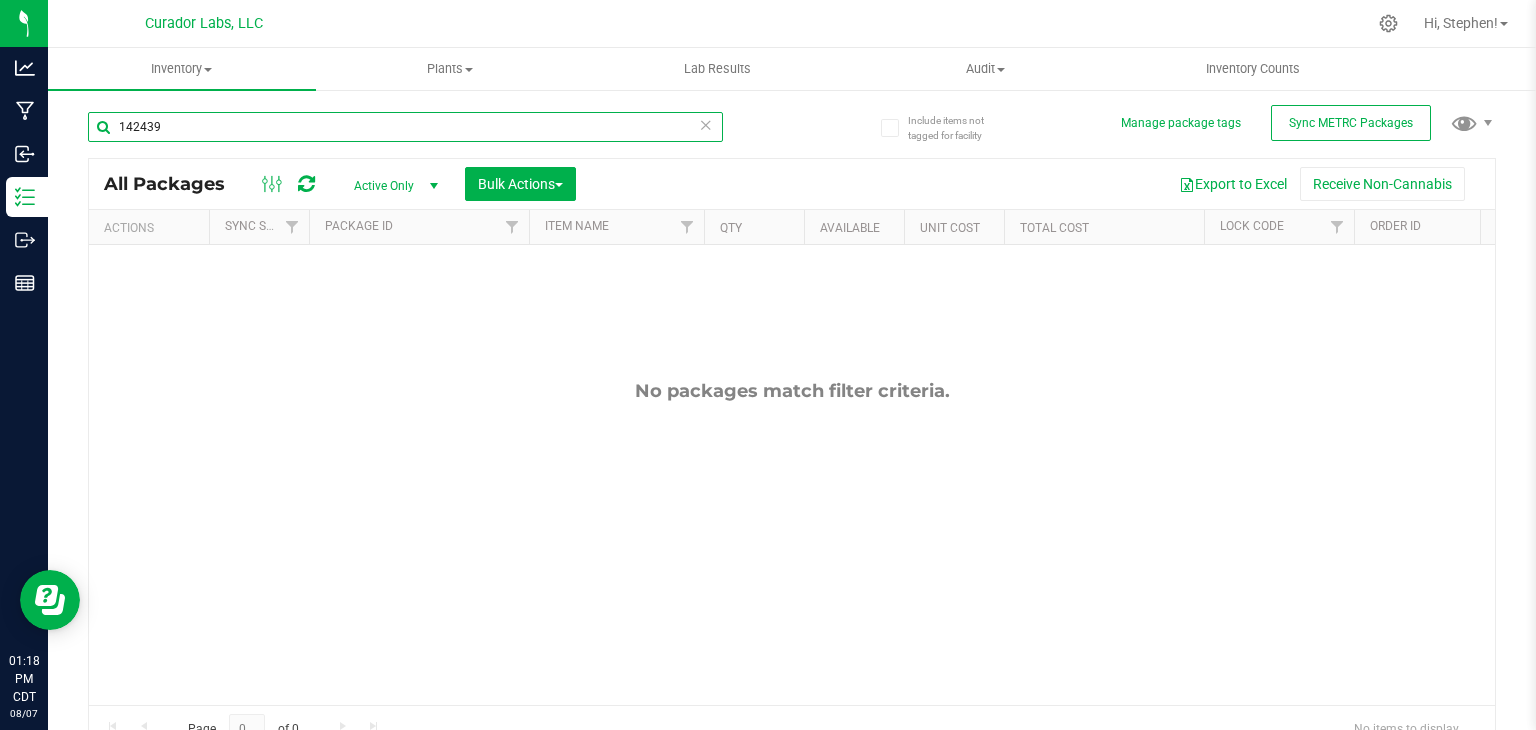 click on "142439" at bounding box center (405, 127) 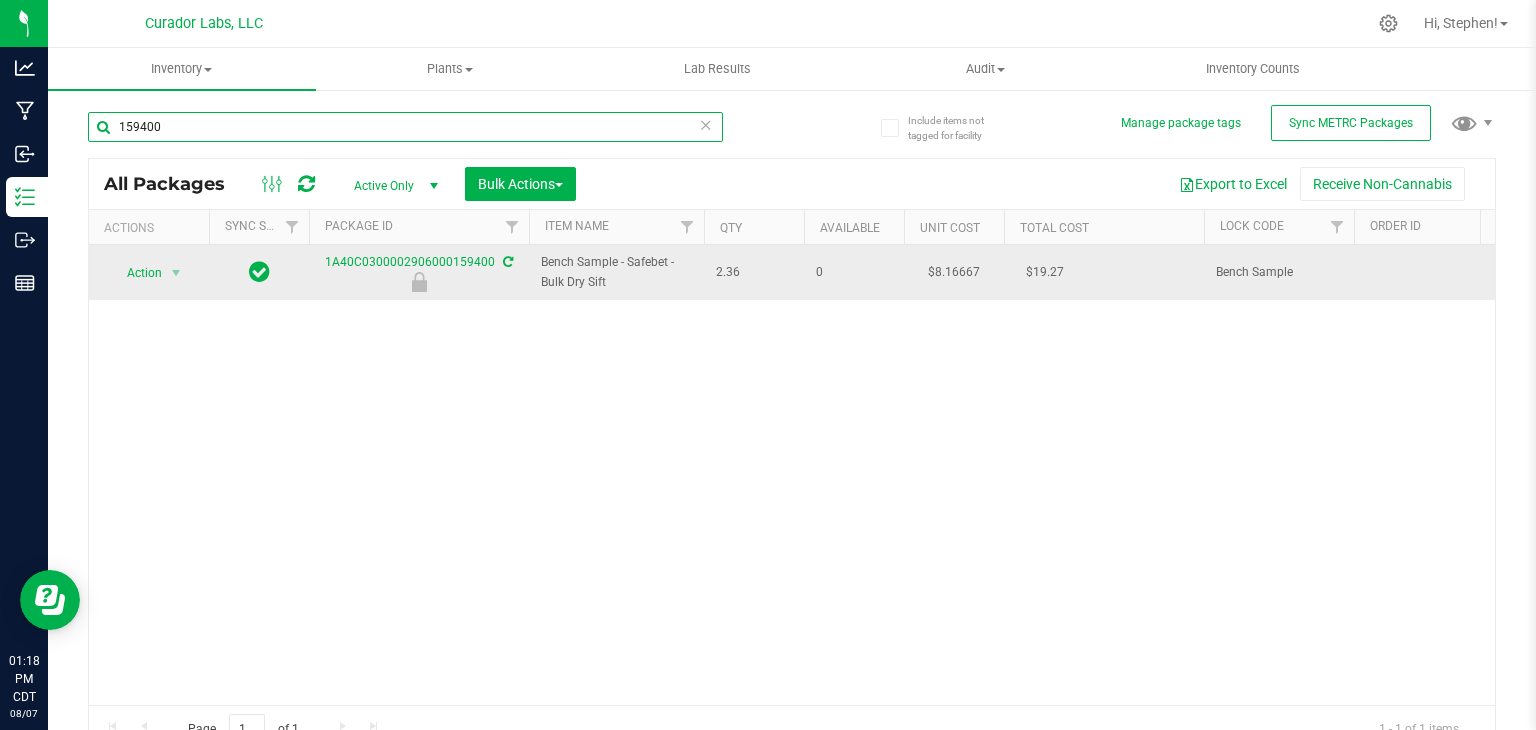 type on "159400" 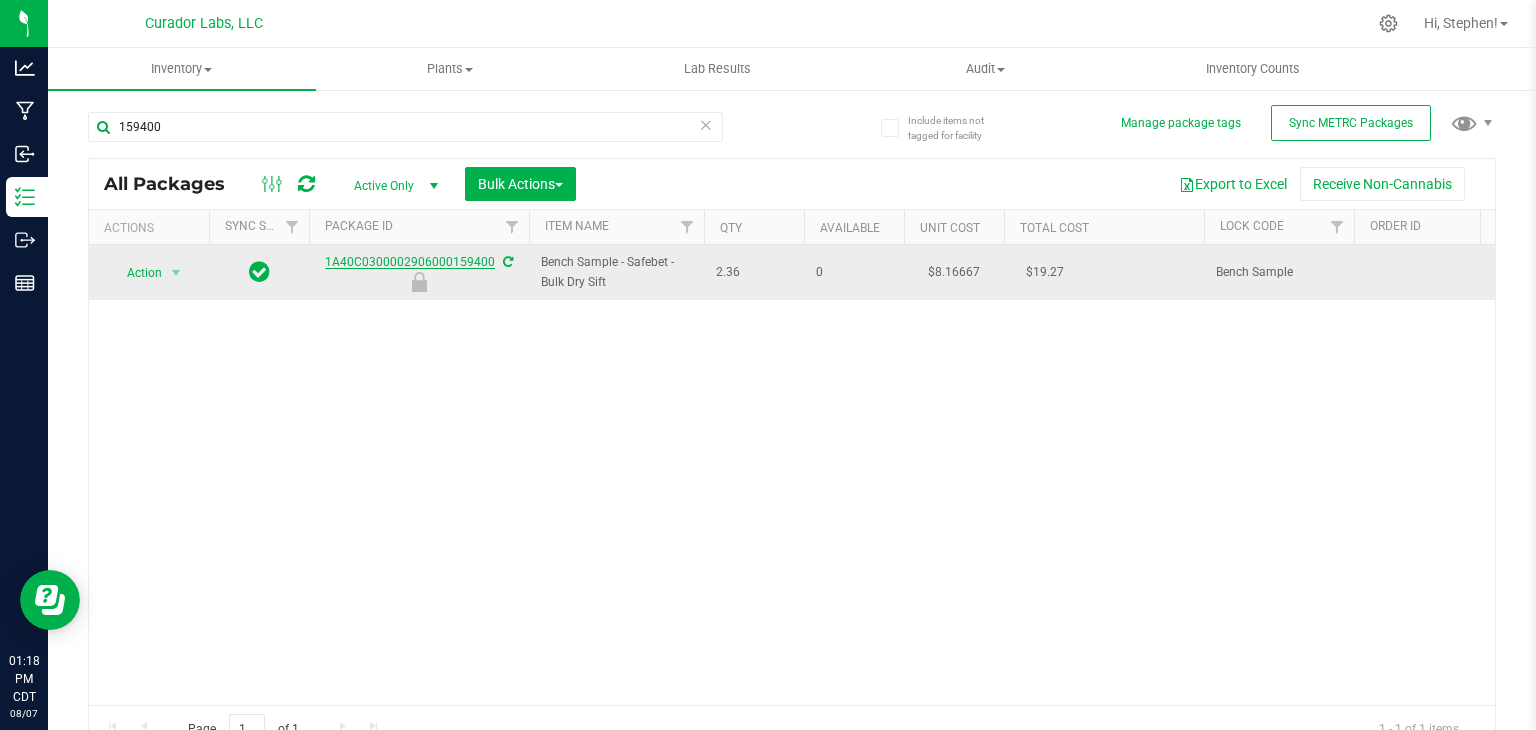 drag, startPoint x: 316, startPoint y: 261, endPoint x: 492, endPoint y: 264, distance: 176.02557 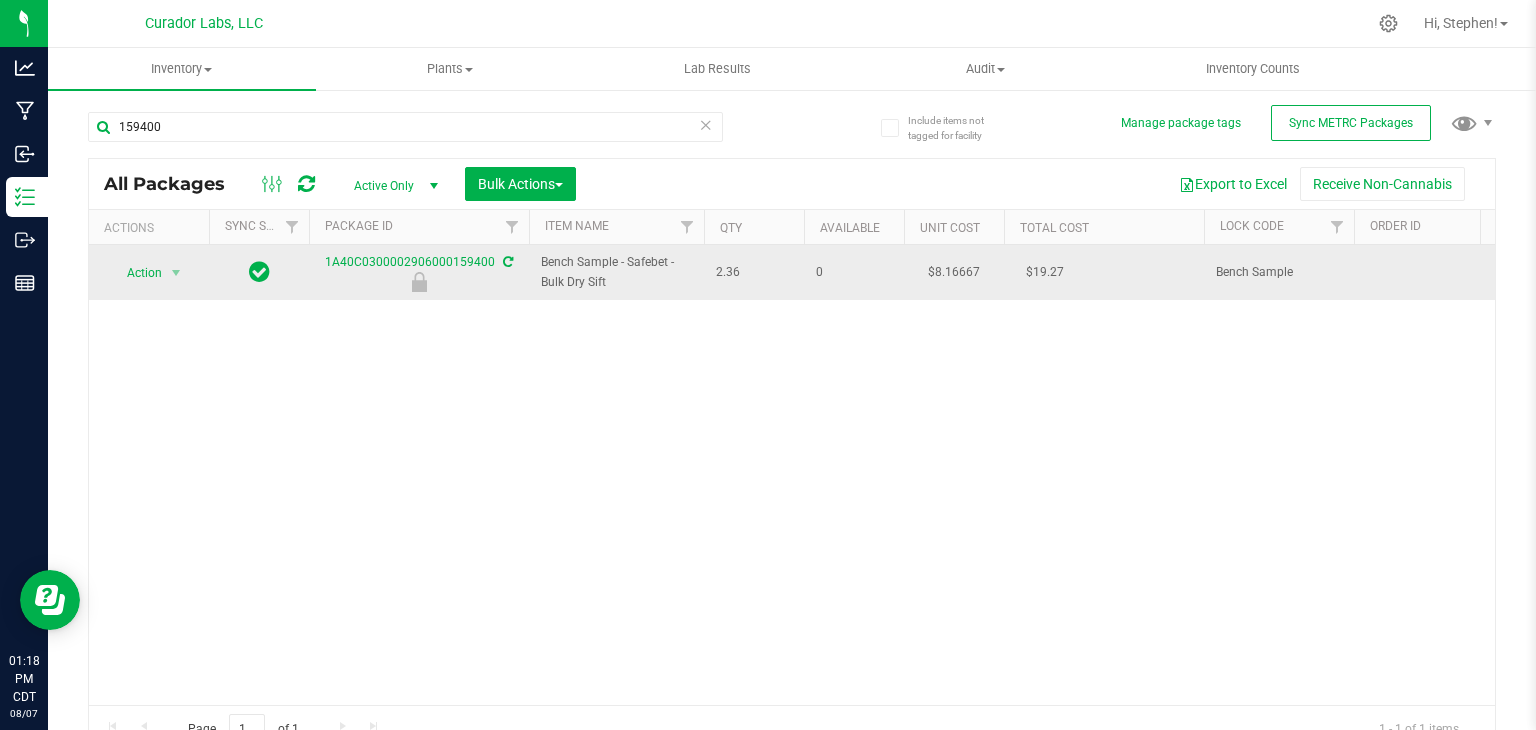 drag, startPoint x: 611, startPoint y: 288, endPoint x: 544, endPoint y: 253, distance: 75.591 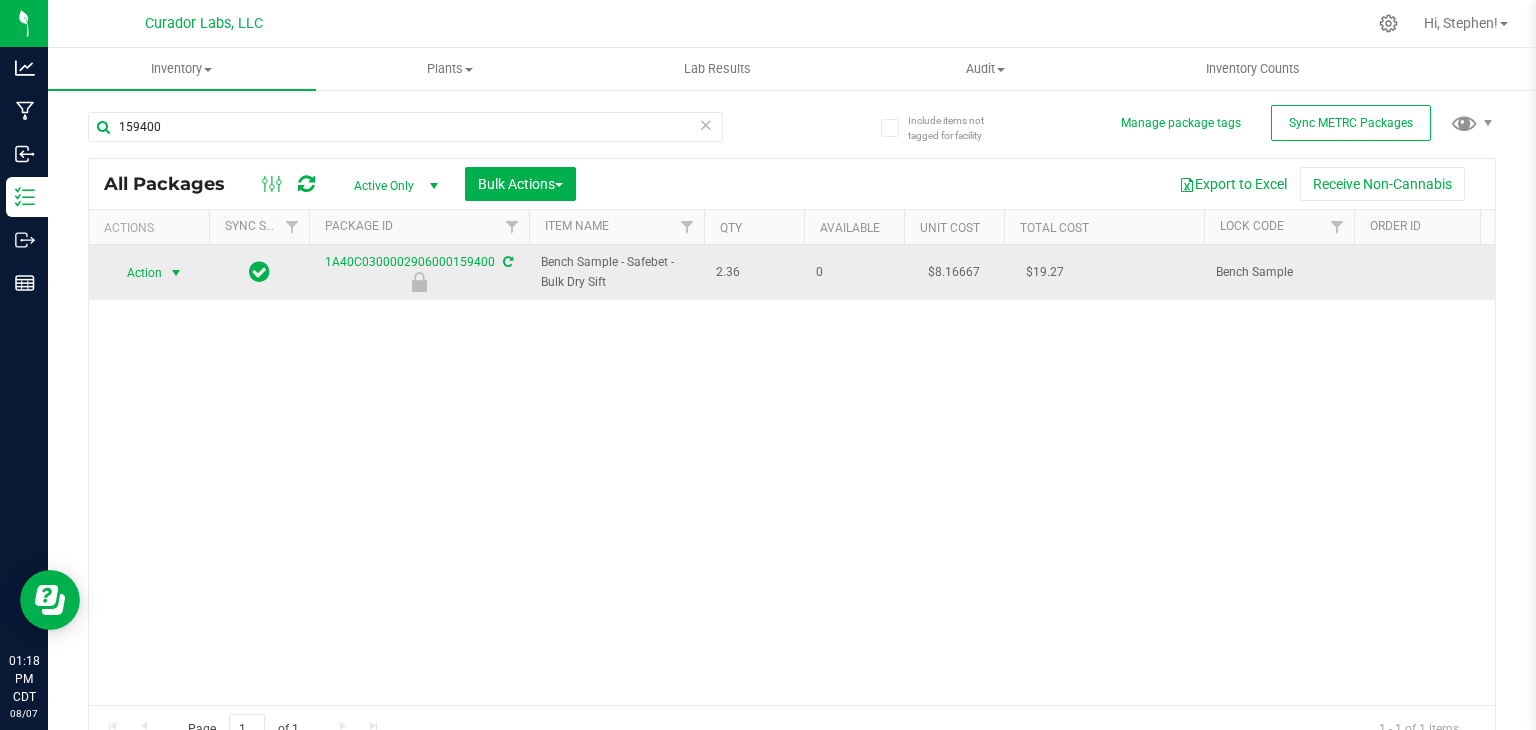 click on "Action" at bounding box center [136, 273] 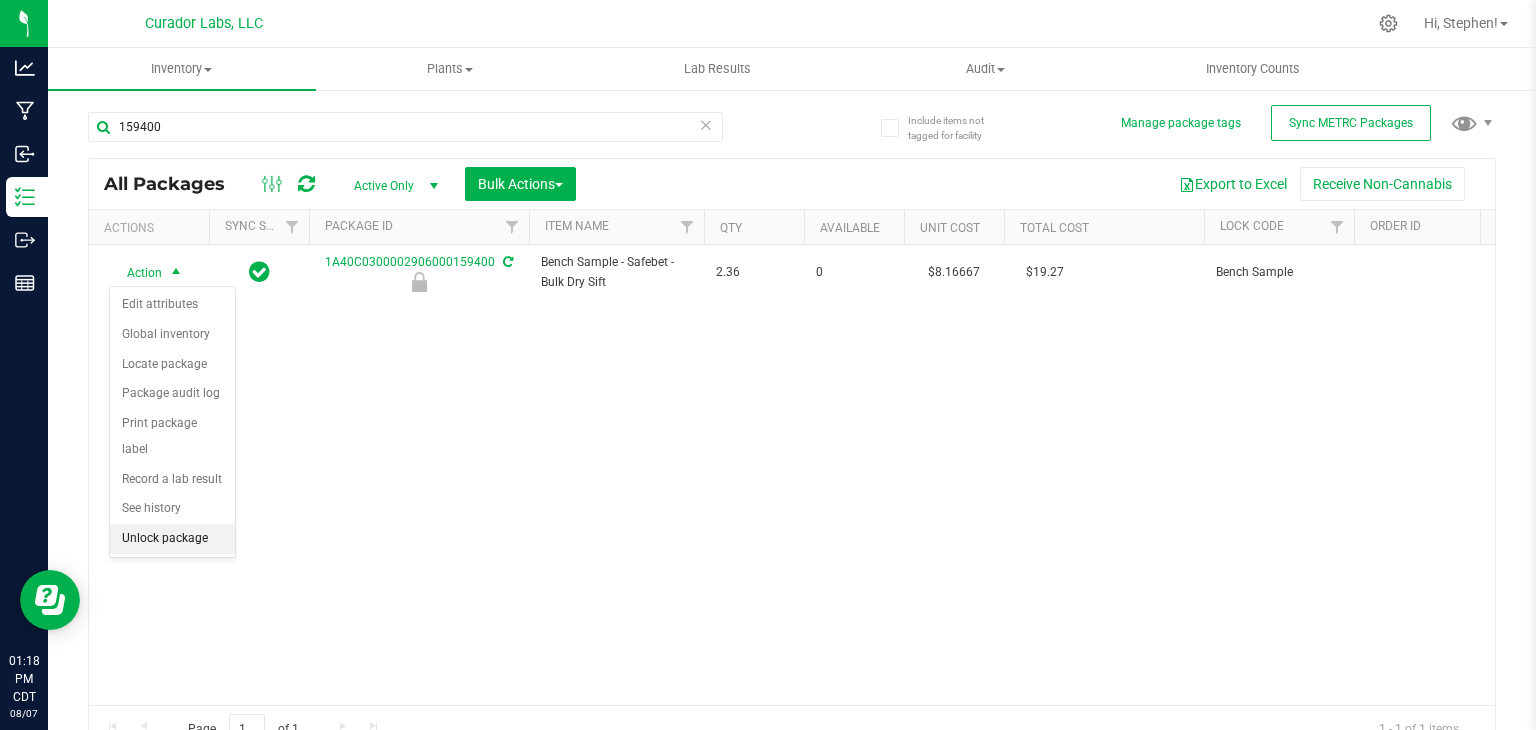 click on "Unlock package" at bounding box center (172, 539) 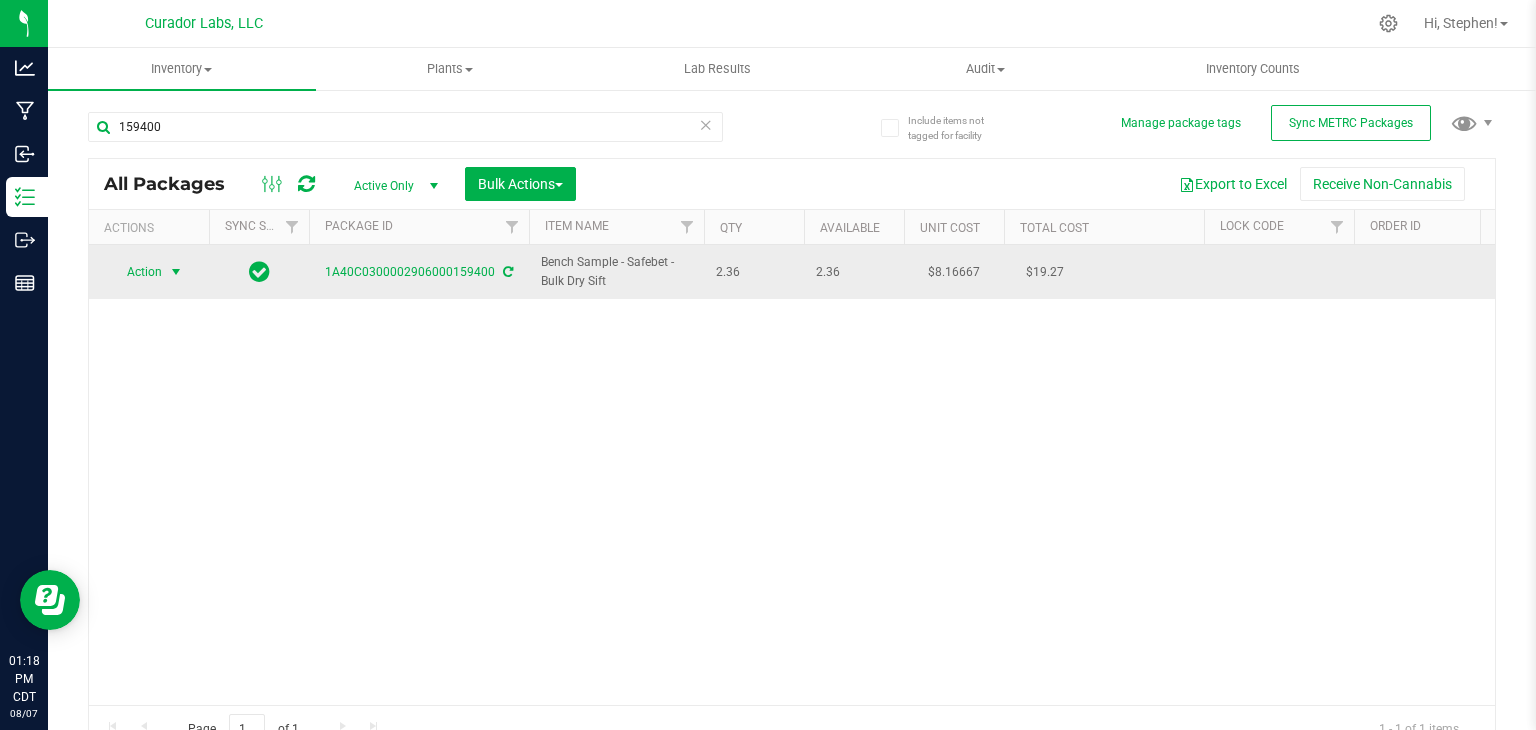 click at bounding box center [176, 272] 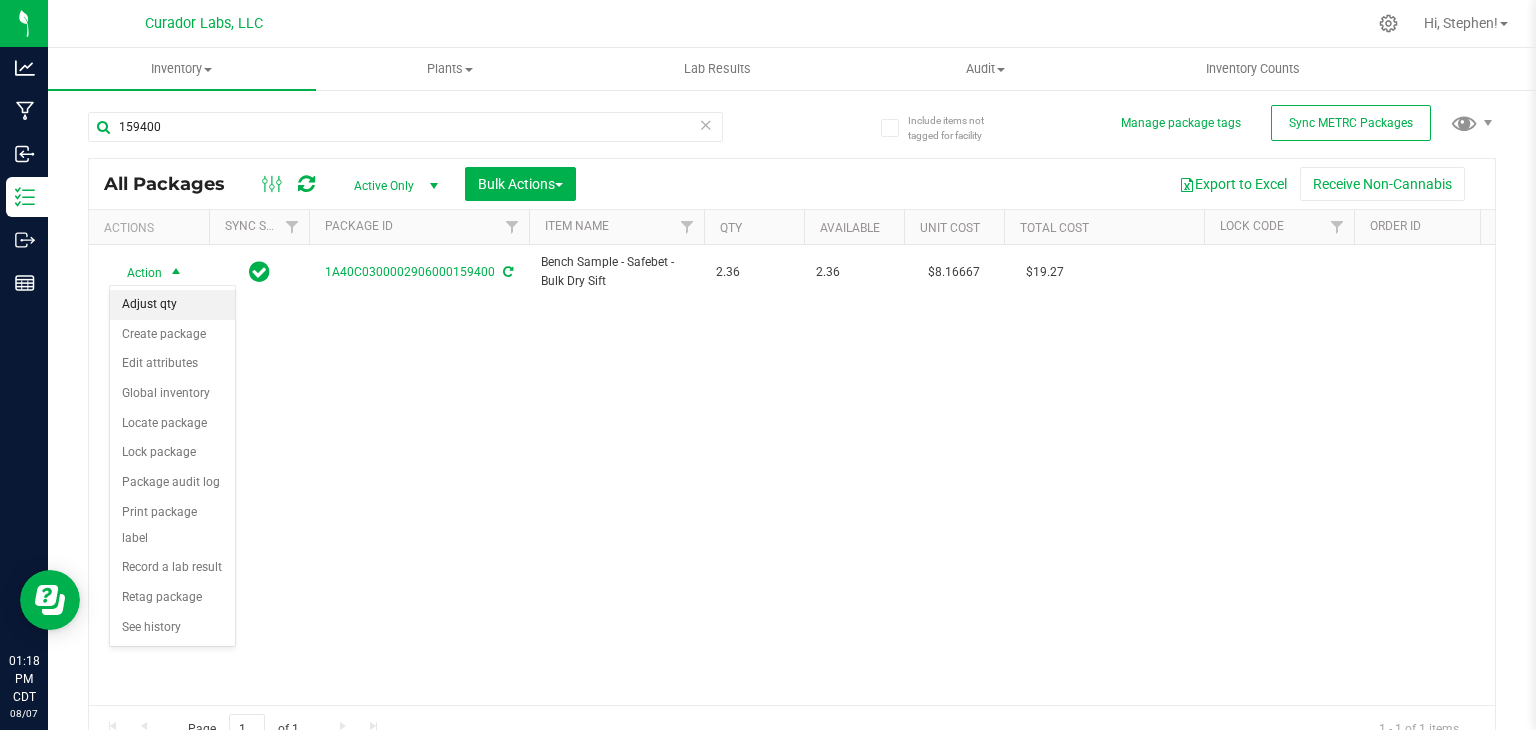click on "Adjust qty" at bounding box center [172, 305] 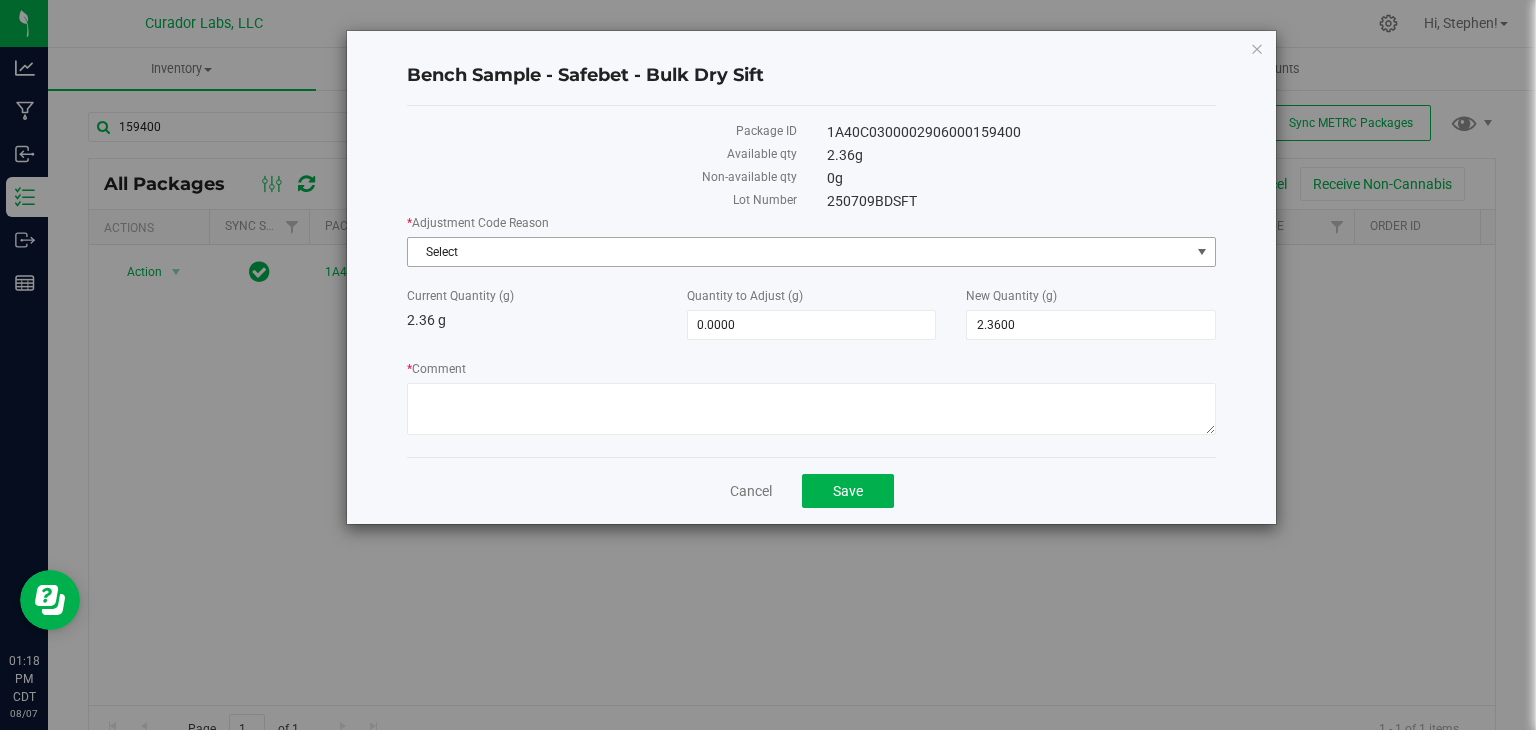 click on "Select" at bounding box center (799, 252) 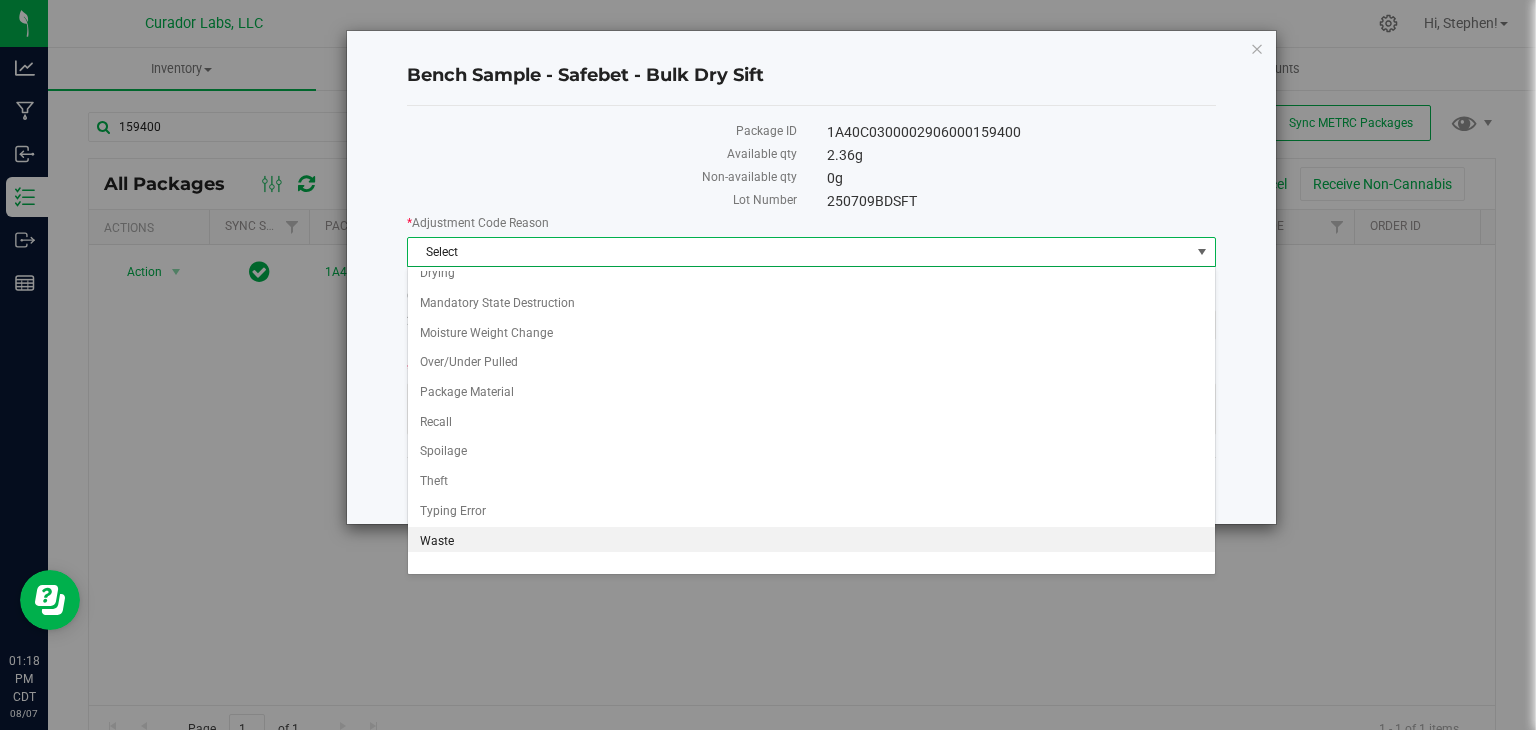 scroll, scrollTop: 70, scrollLeft: 0, axis: vertical 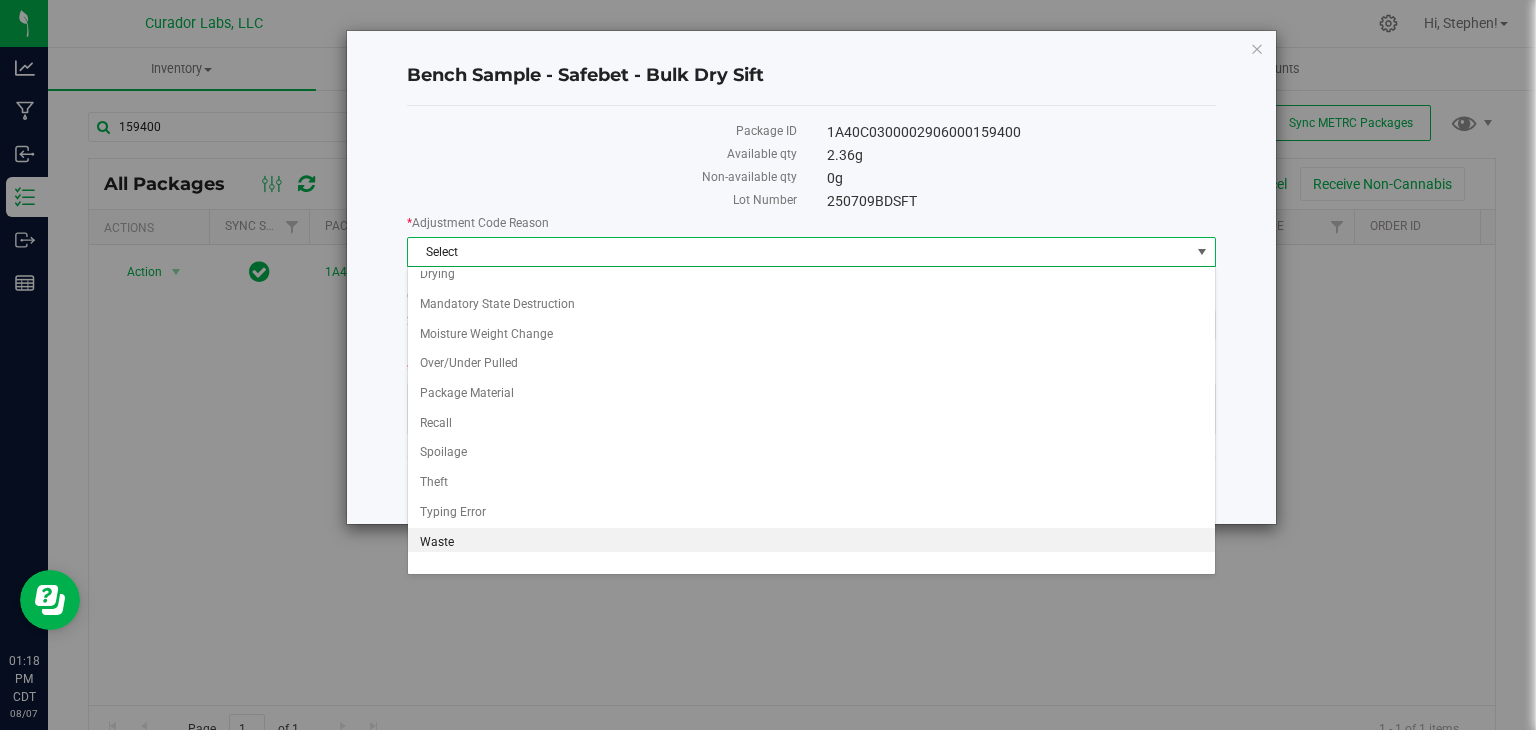 click on "Waste" at bounding box center [811, 543] 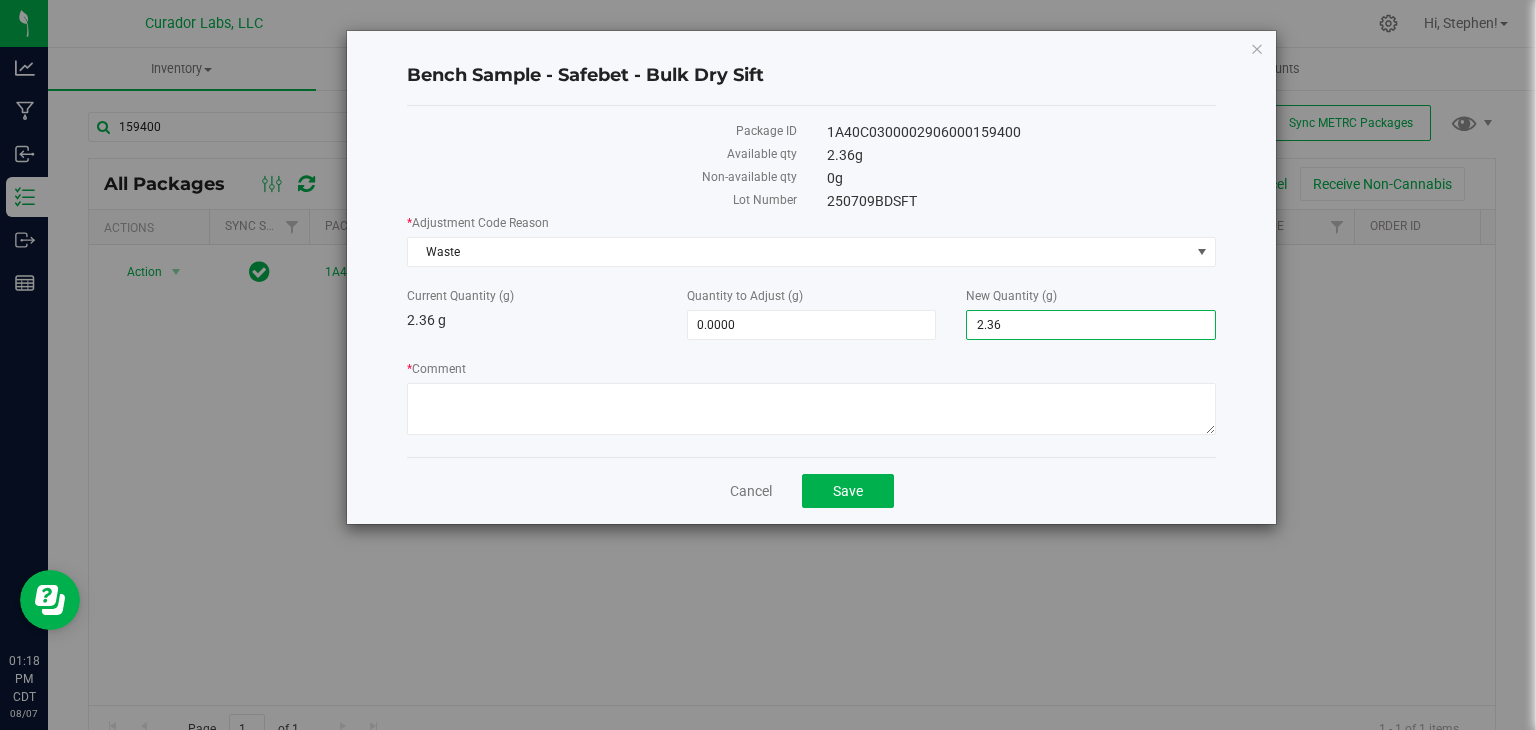 drag, startPoint x: 1026, startPoint y: 336, endPoint x: 957, endPoint y: 321, distance: 70.61161 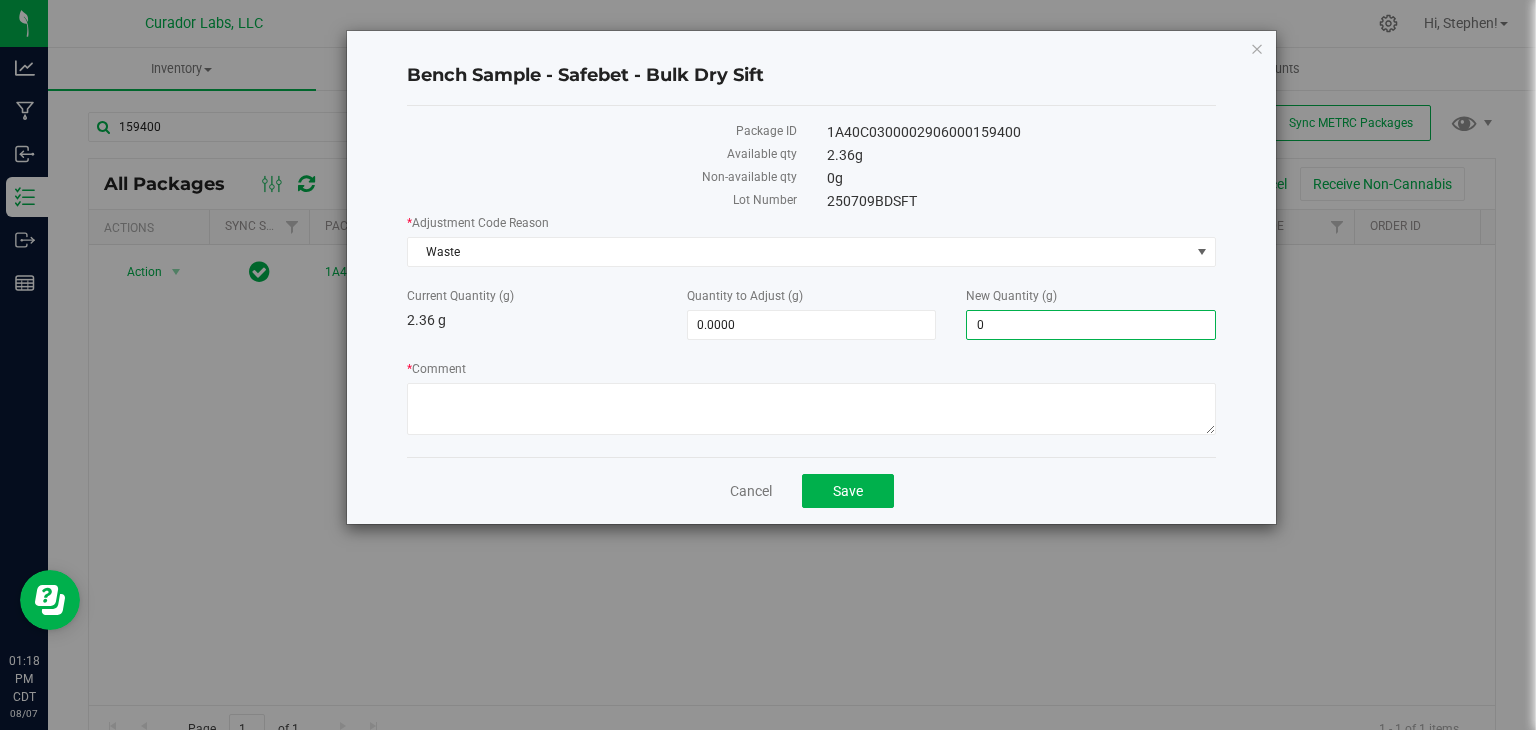 type on "-2.3600" 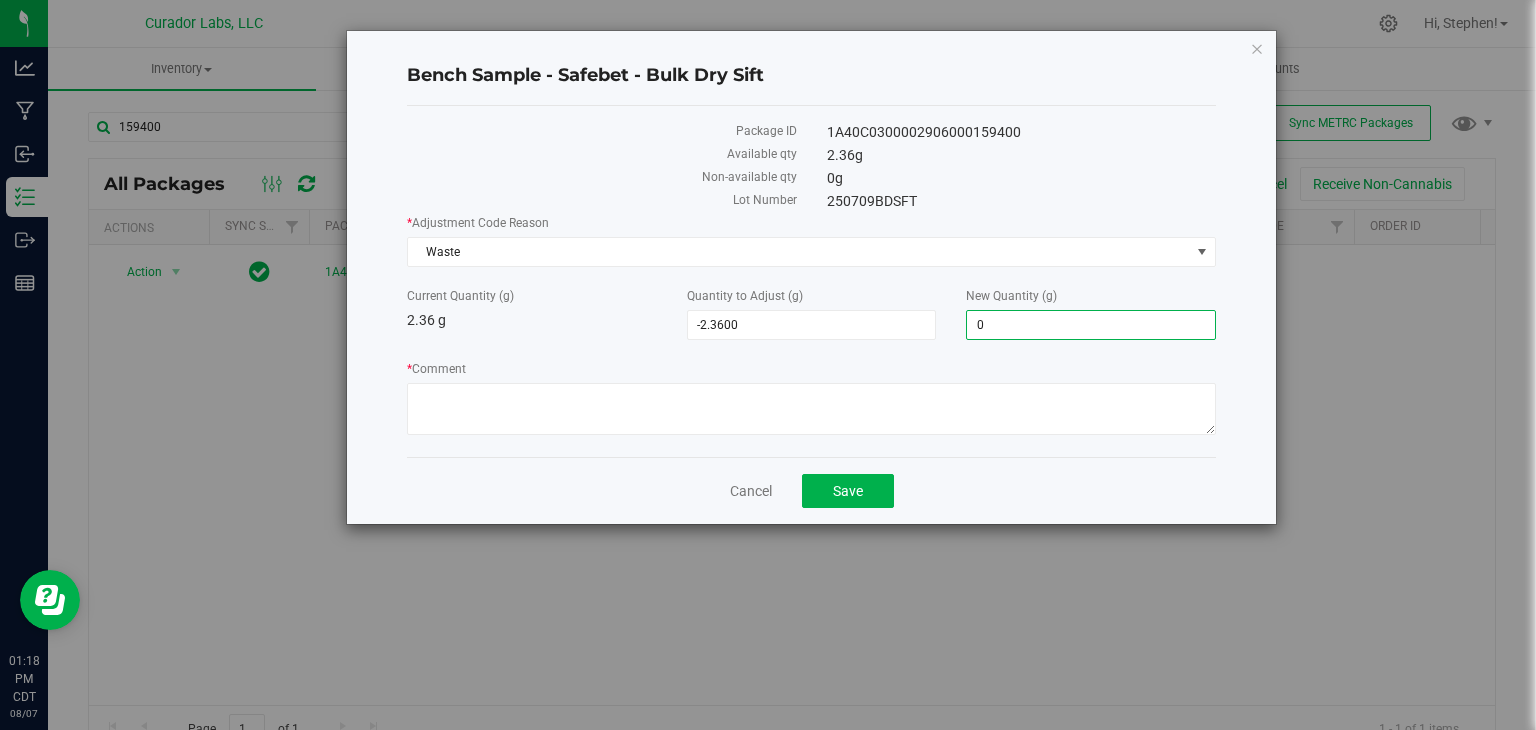 click on "*
Comment" at bounding box center (811, 400) 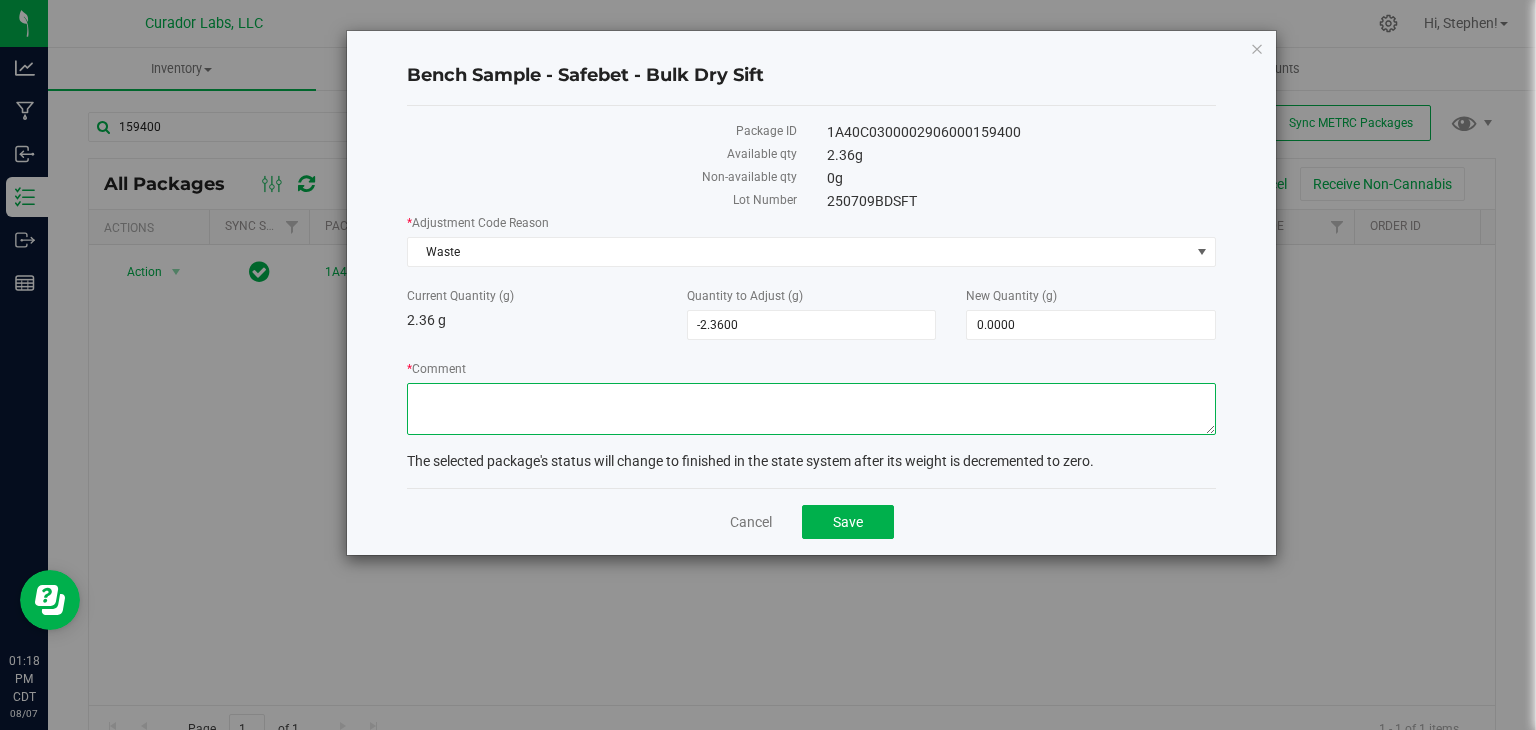 click on "*
Comment" at bounding box center [811, 409] 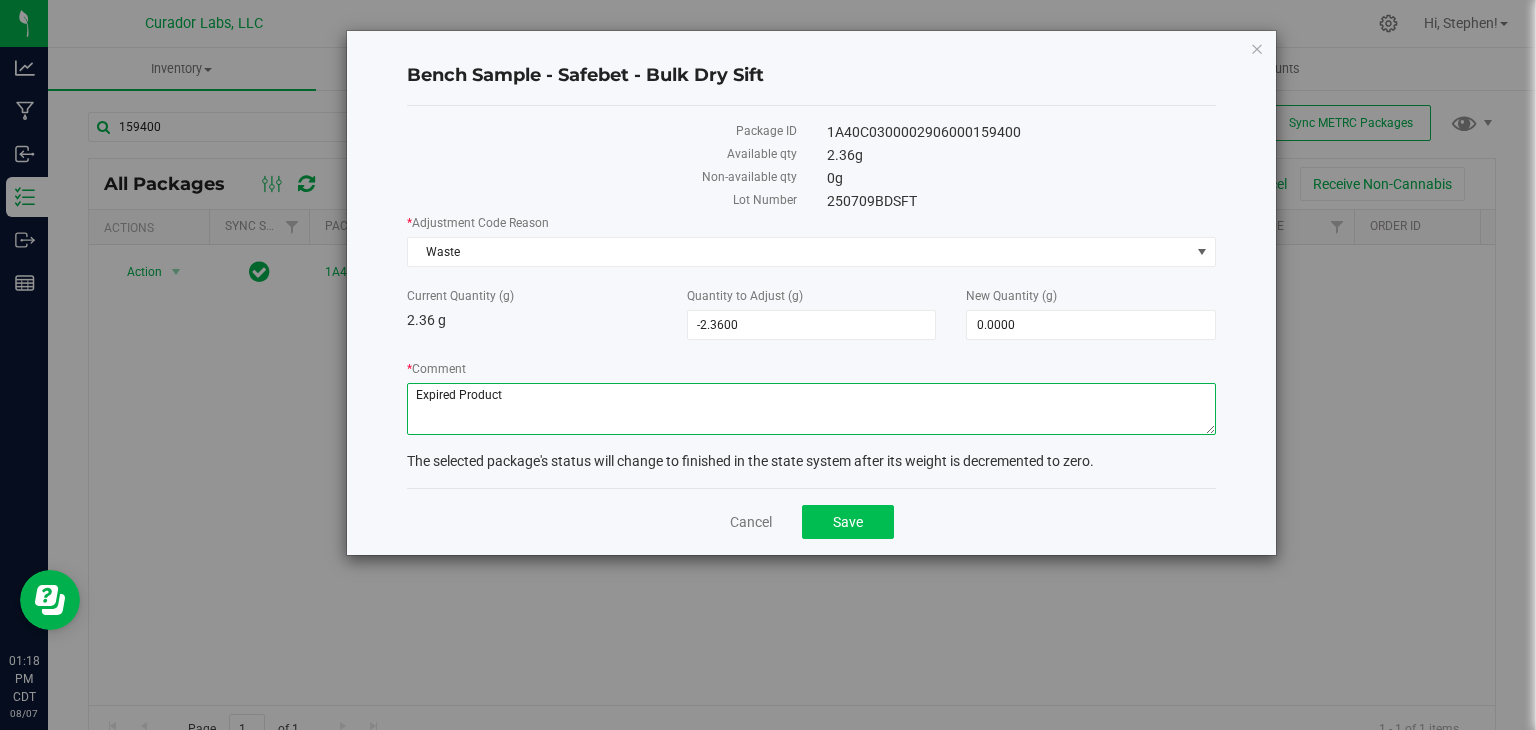 type on "Expired Product" 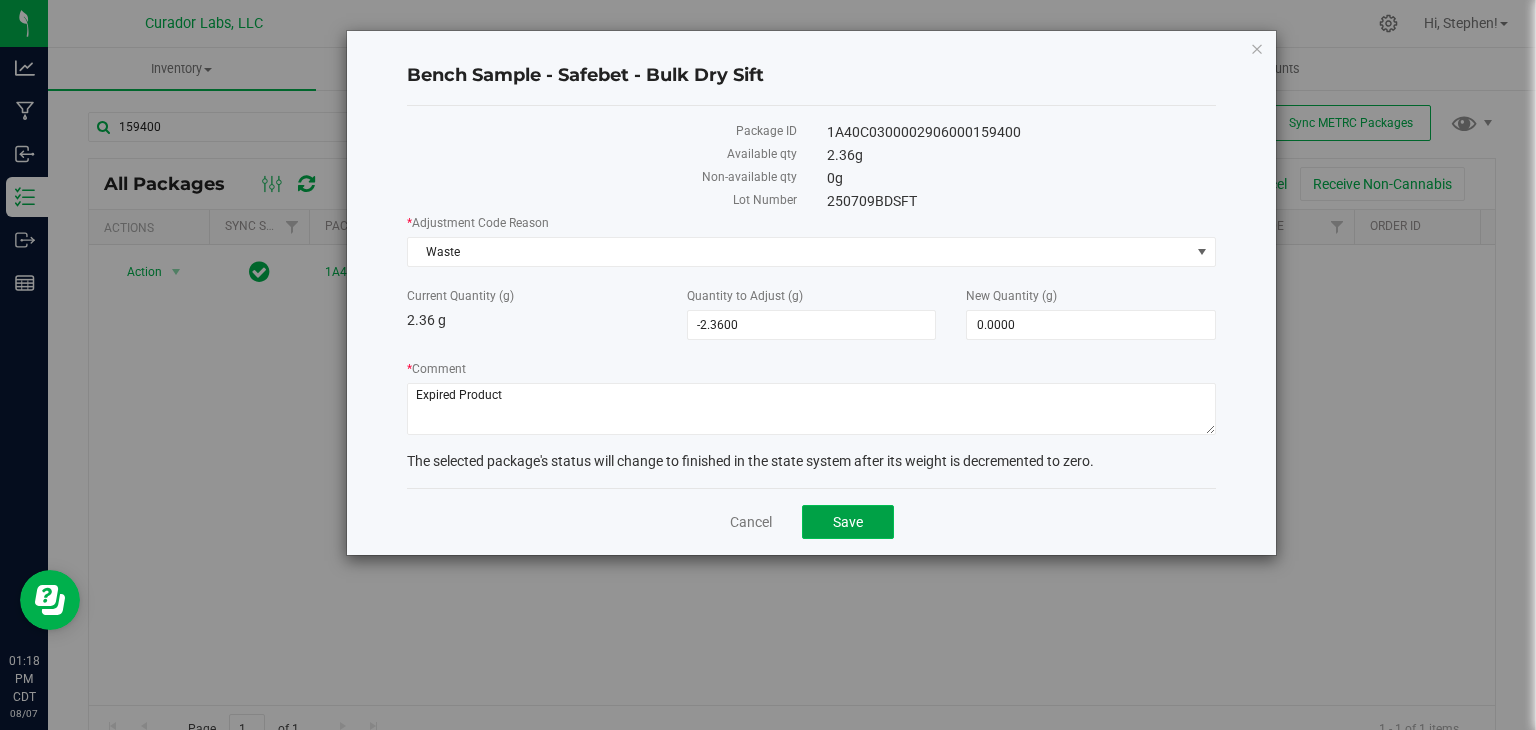 click on "Save" 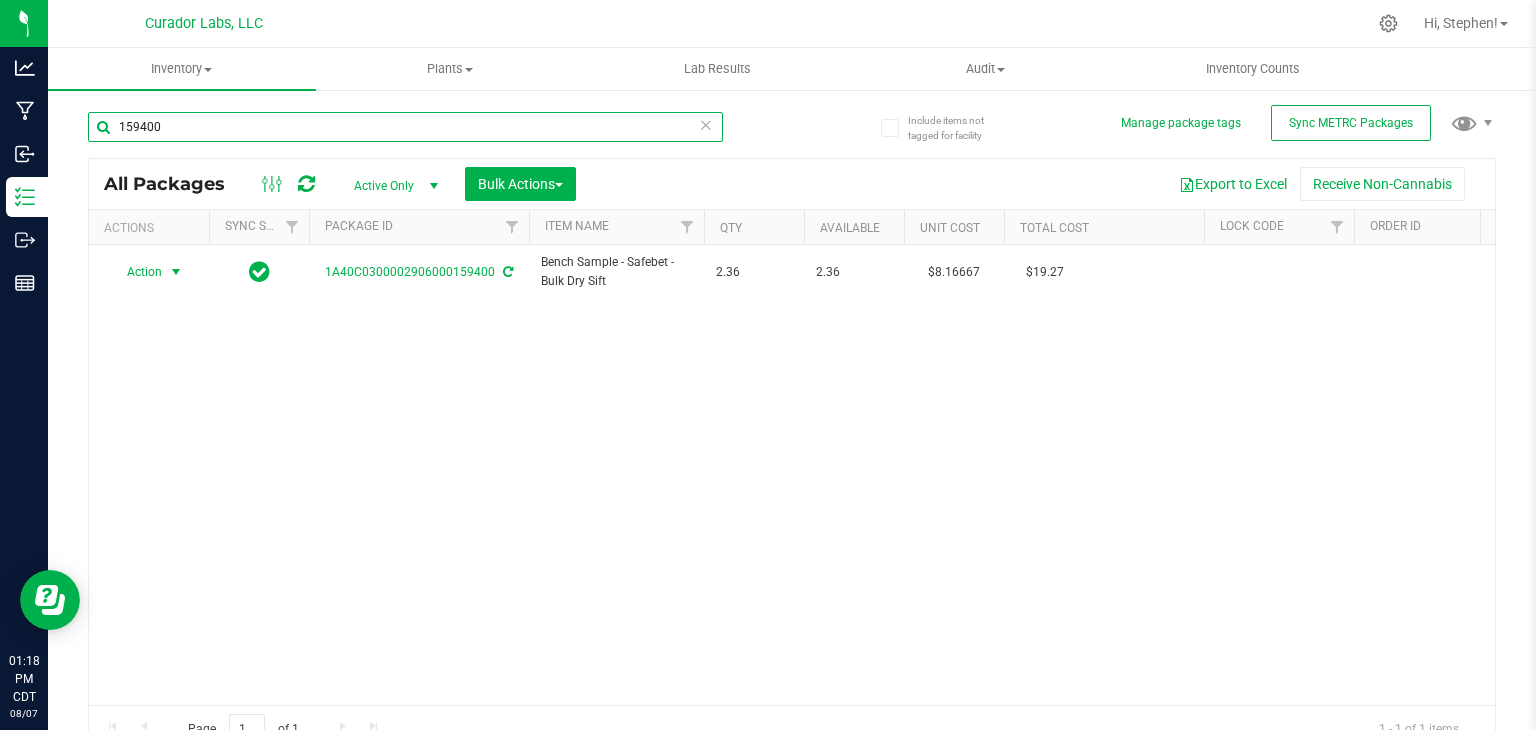 click on "159400" at bounding box center (405, 127) 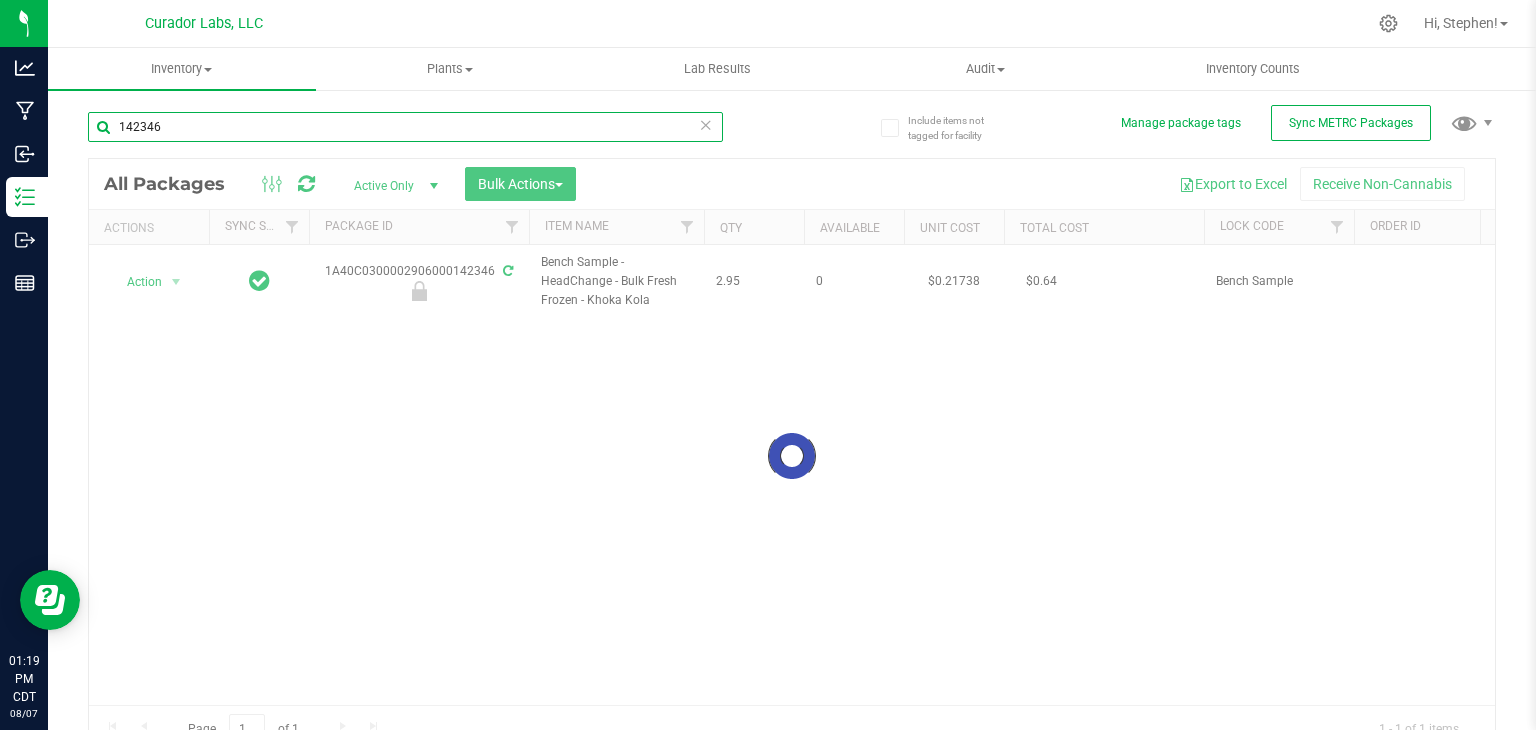 type on "142346" 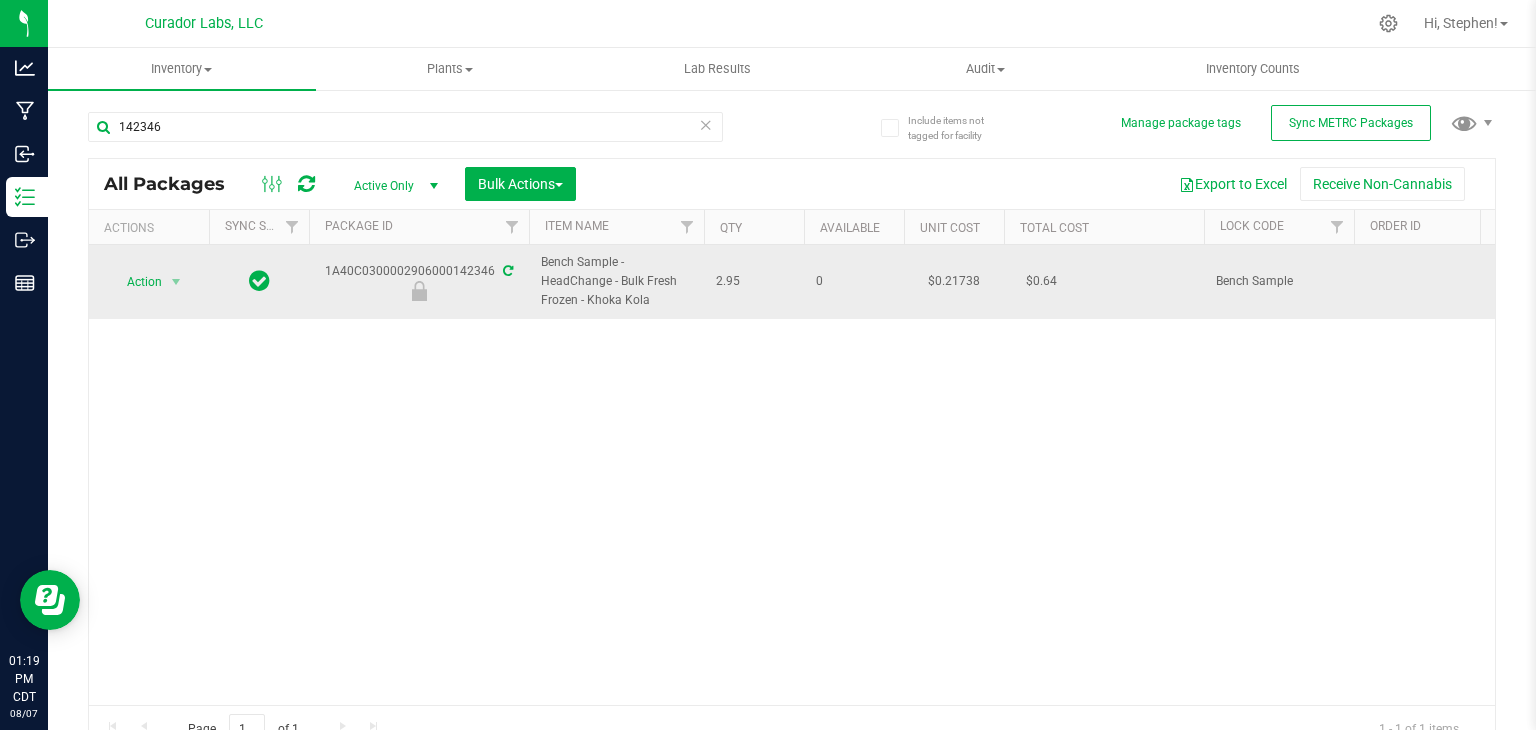 drag, startPoint x: 323, startPoint y: 272, endPoint x: 468, endPoint y: 280, distance: 145.22052 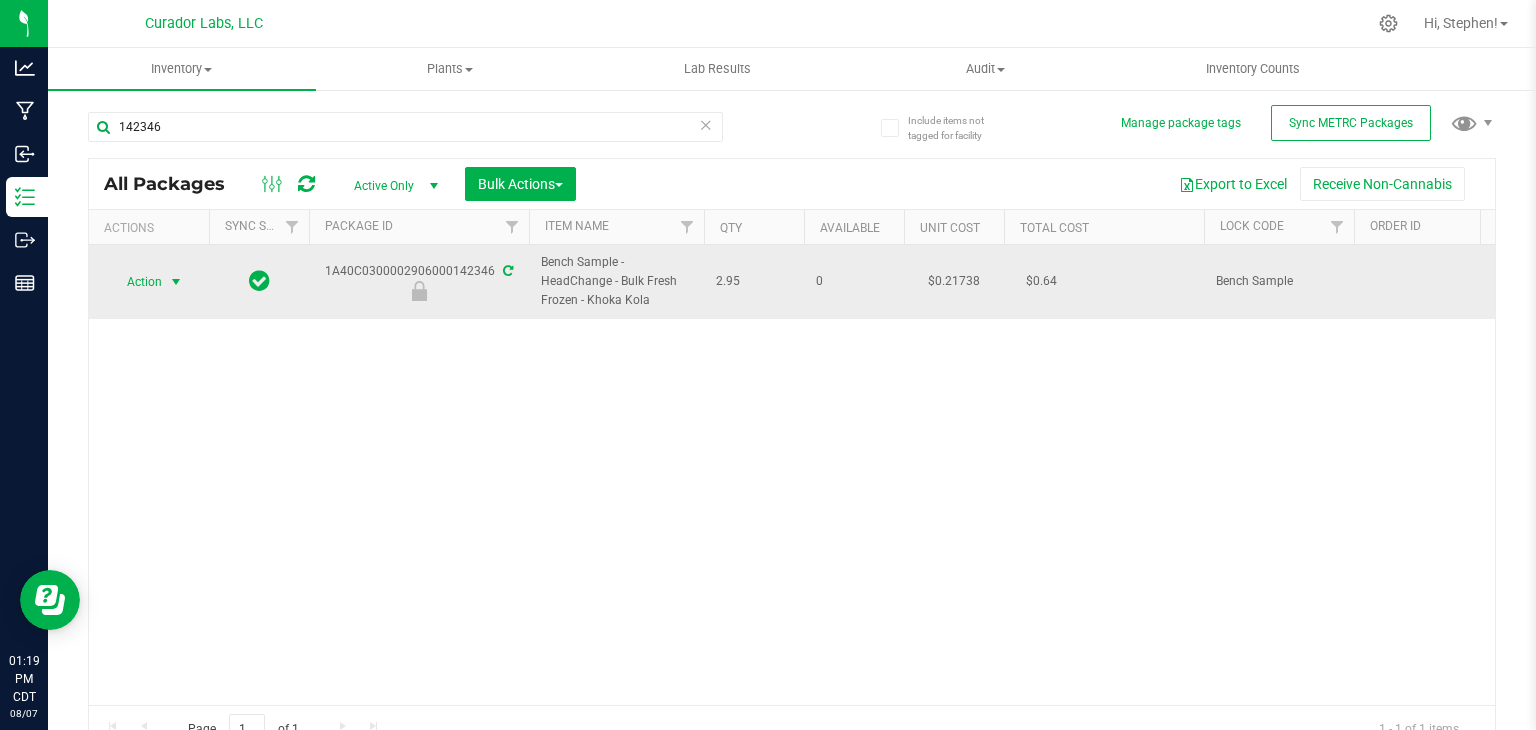 click on "Action" at bounding box center (136, 282) 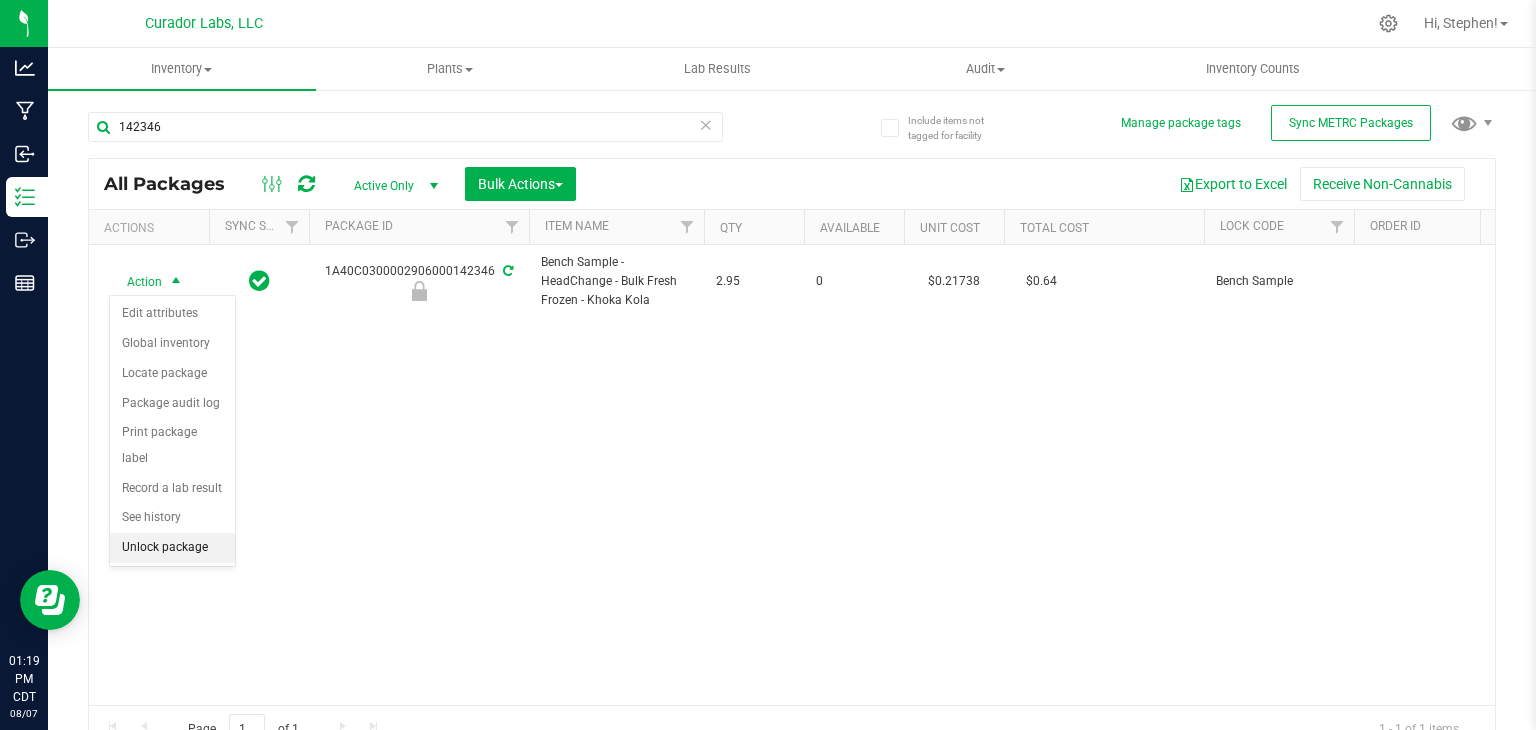 click on "Unlock package" at bounding box center [172, 548] 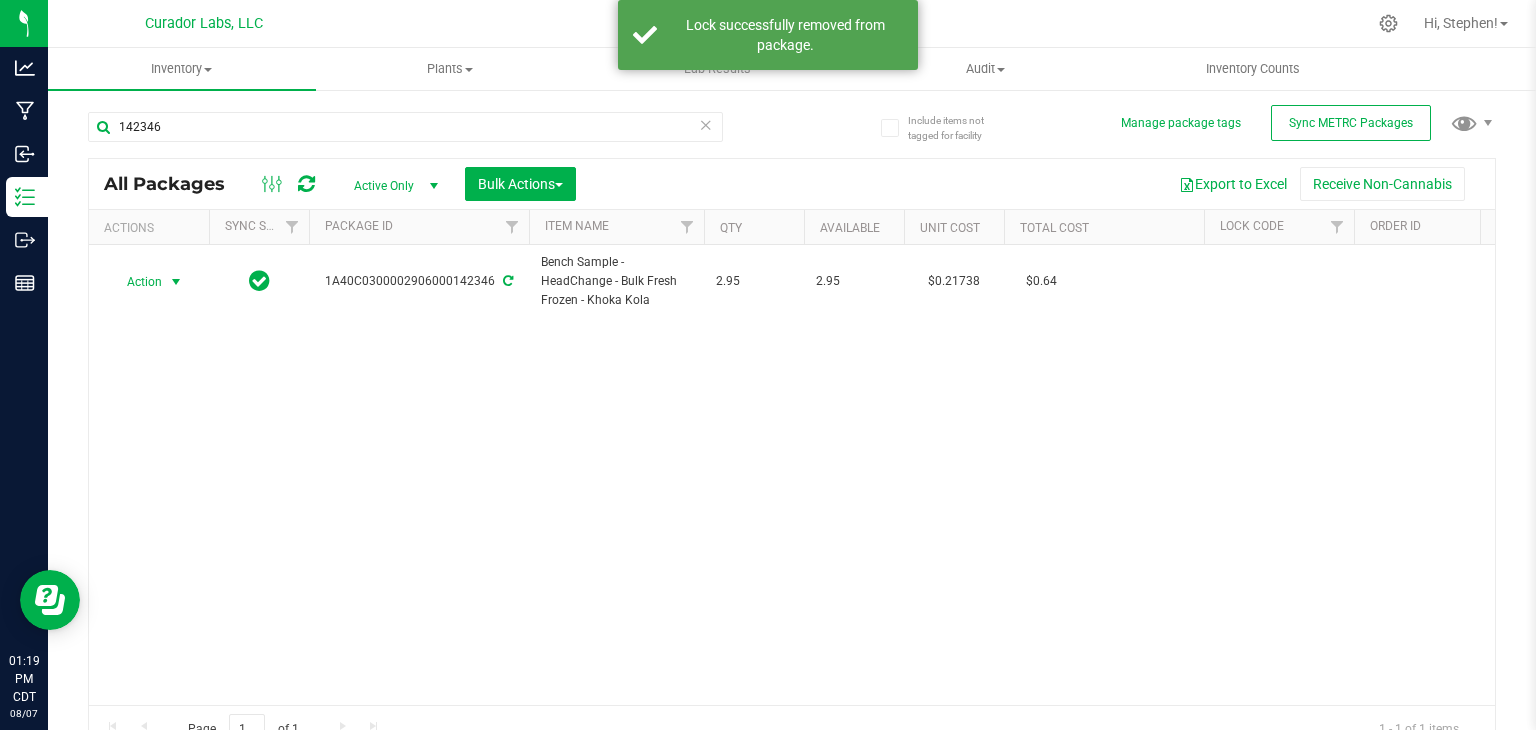 click on "Action Action Adjust qty Create package Edit attributes Global inventory Locate package Lock package Package audit log Print package label Record a lab result Retag package See history" at bounding box center [149, 282] 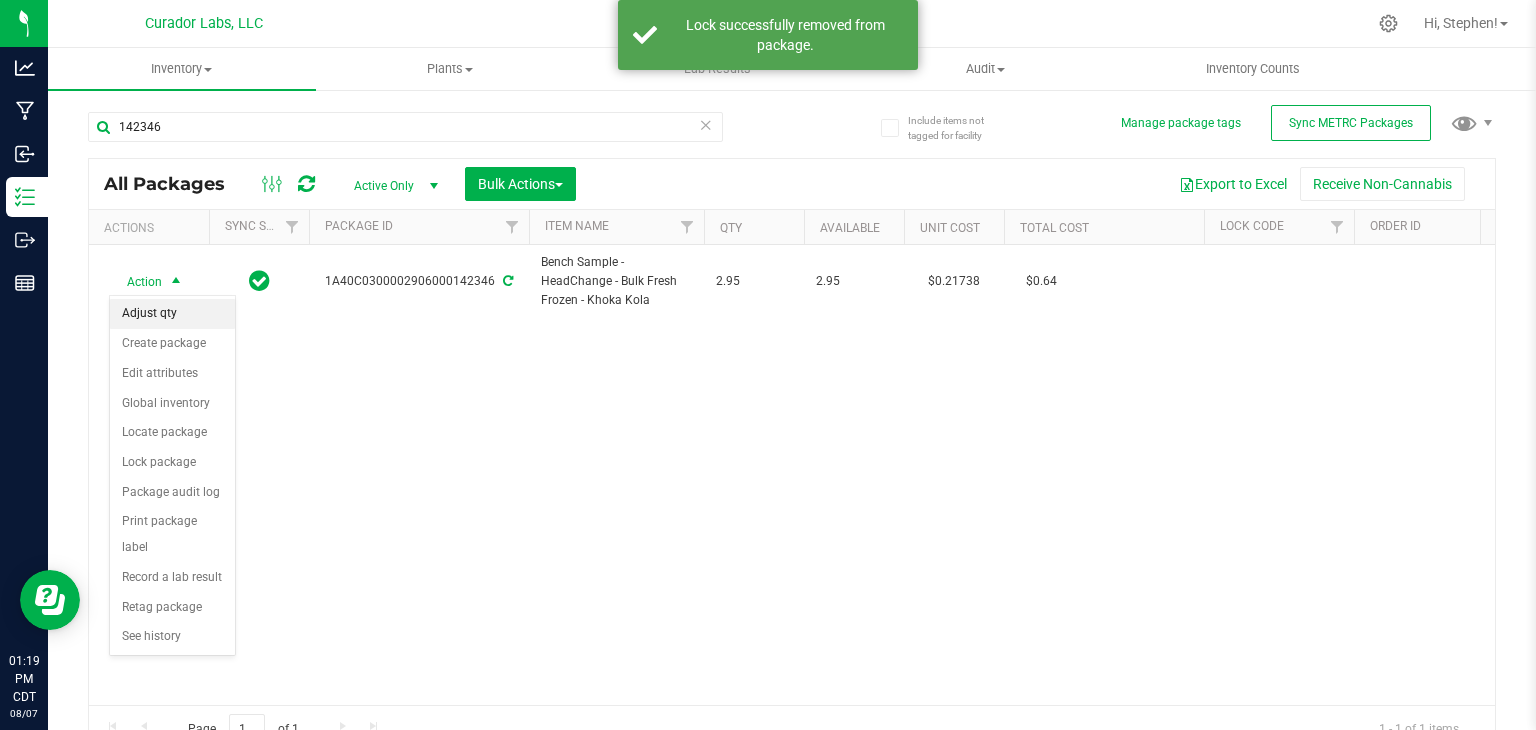 click on "Adjust qty" at bounding box center (172, 314) 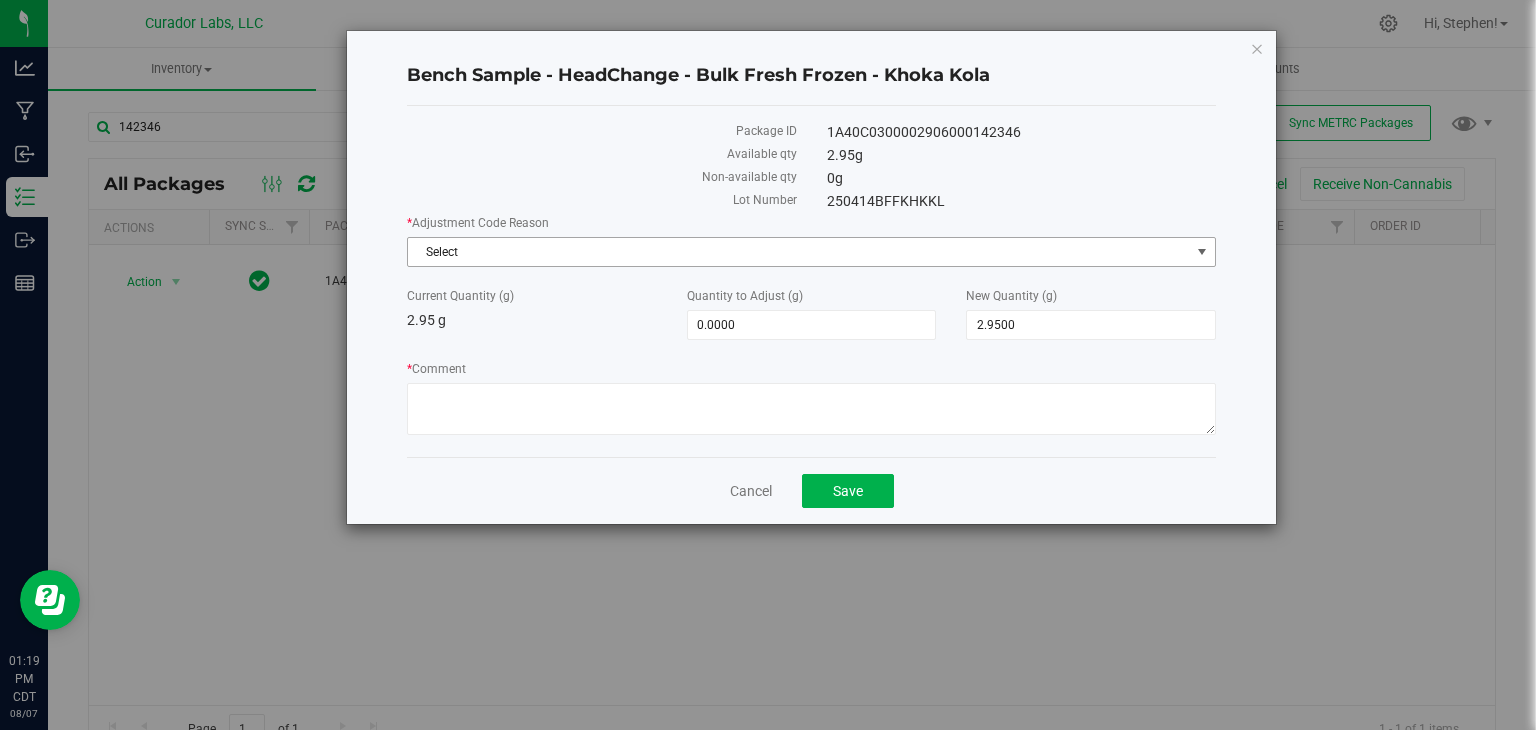 click on "Select" at bounding box center (799, 252) 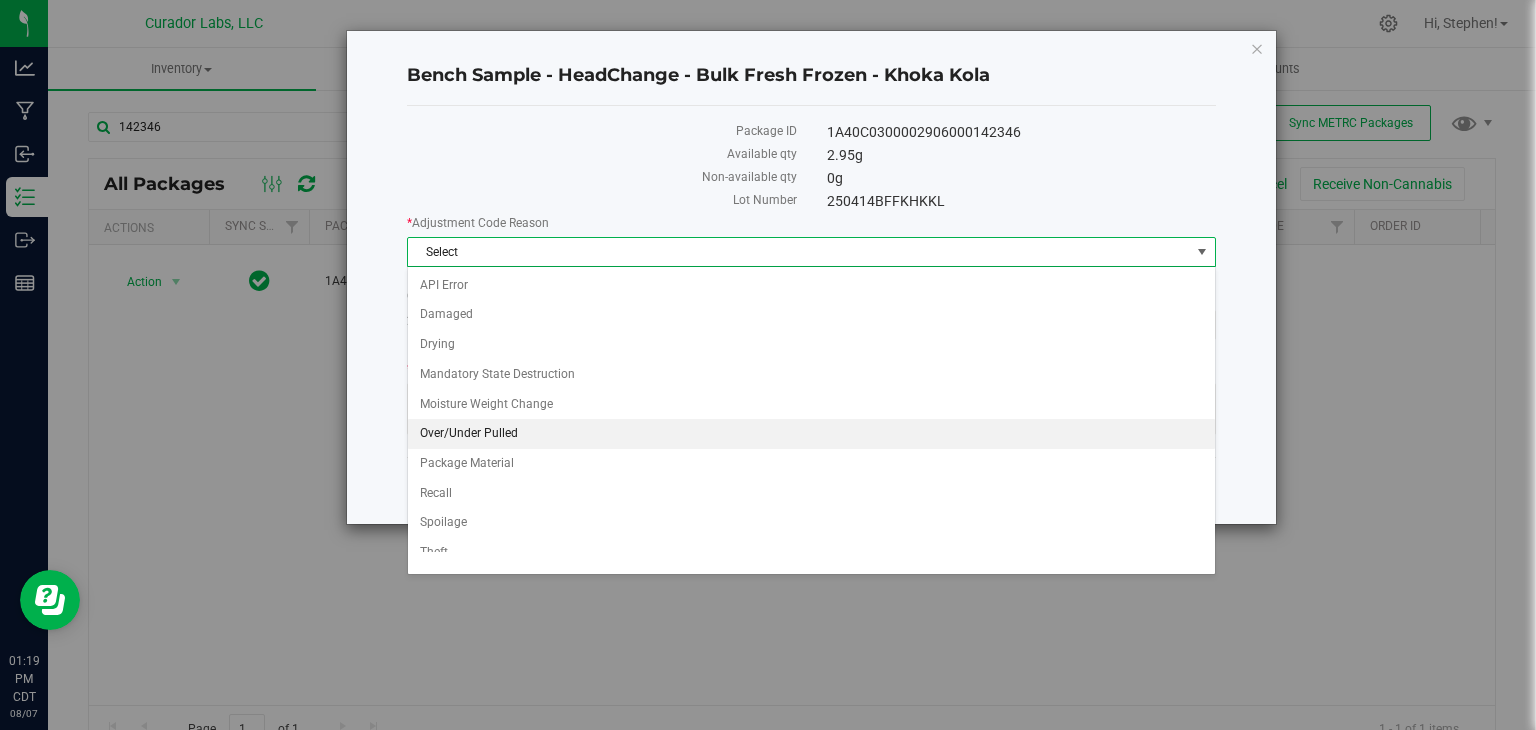 scroll, scrollTop: 71, scrollLeft: 0, axis: vertical 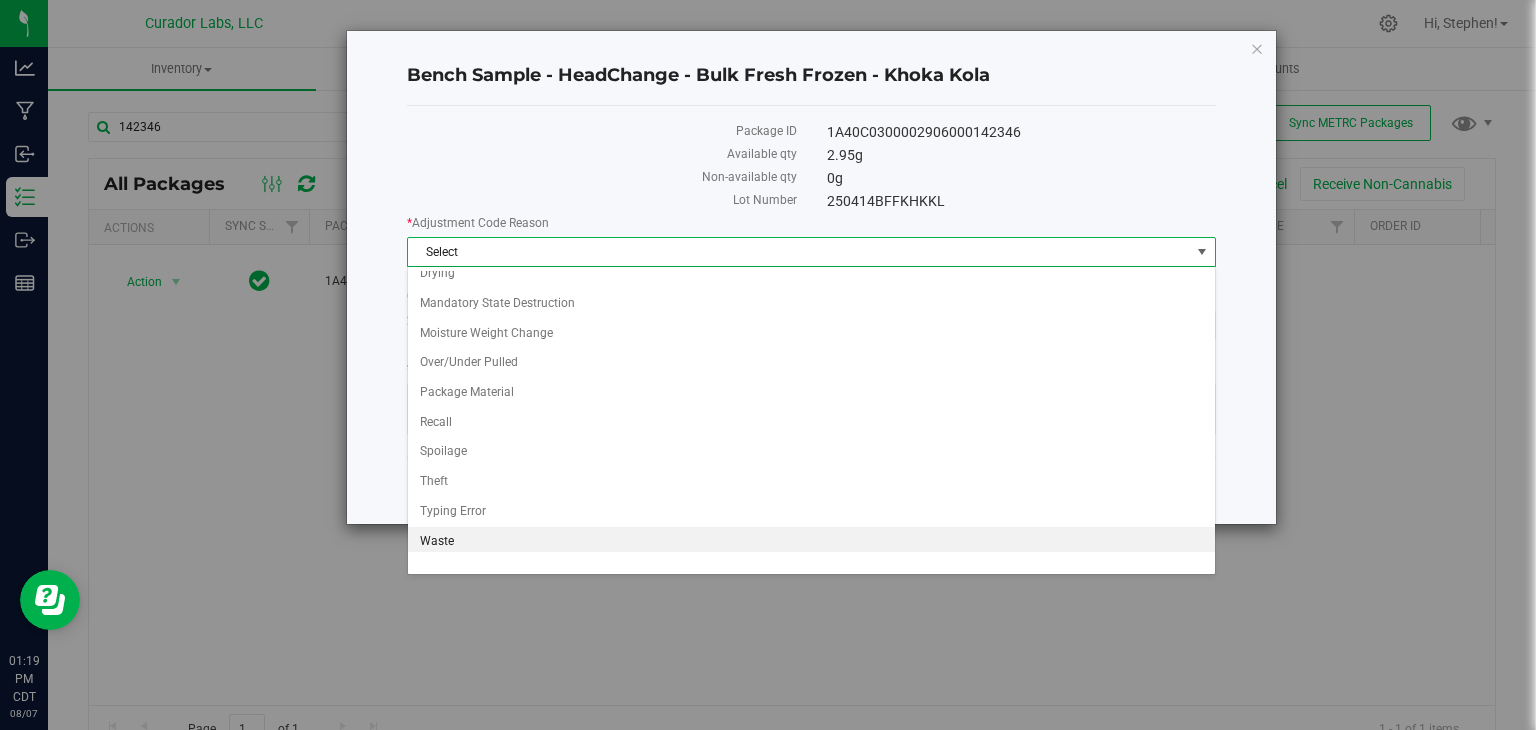 click on "Waste" at bounding box center [811, 542] 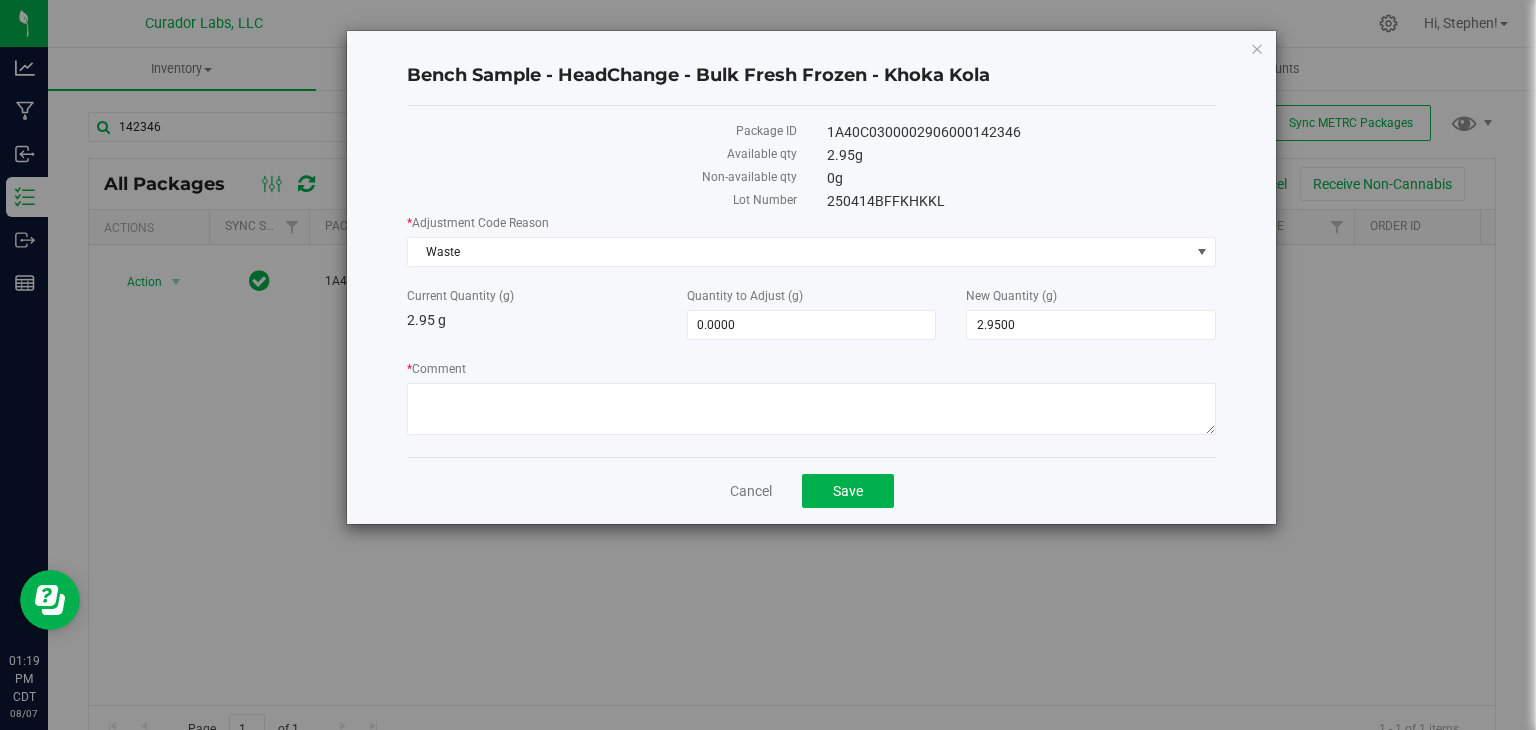 click on "*
Adjustment Code Reason
Waste Select API Error Damaged Drying Mandatory State Destruction Moisture Weight Change Over/Under Pulled Package Material Recall Spoilage Theft Typing Error Waste
Current Quantity (g)
2.95 g
Quantity to Adjust (g)
0.0000 0
New Quantity (g)
2.9500 2.95
*
Comment" at bounding box center [811, 327] 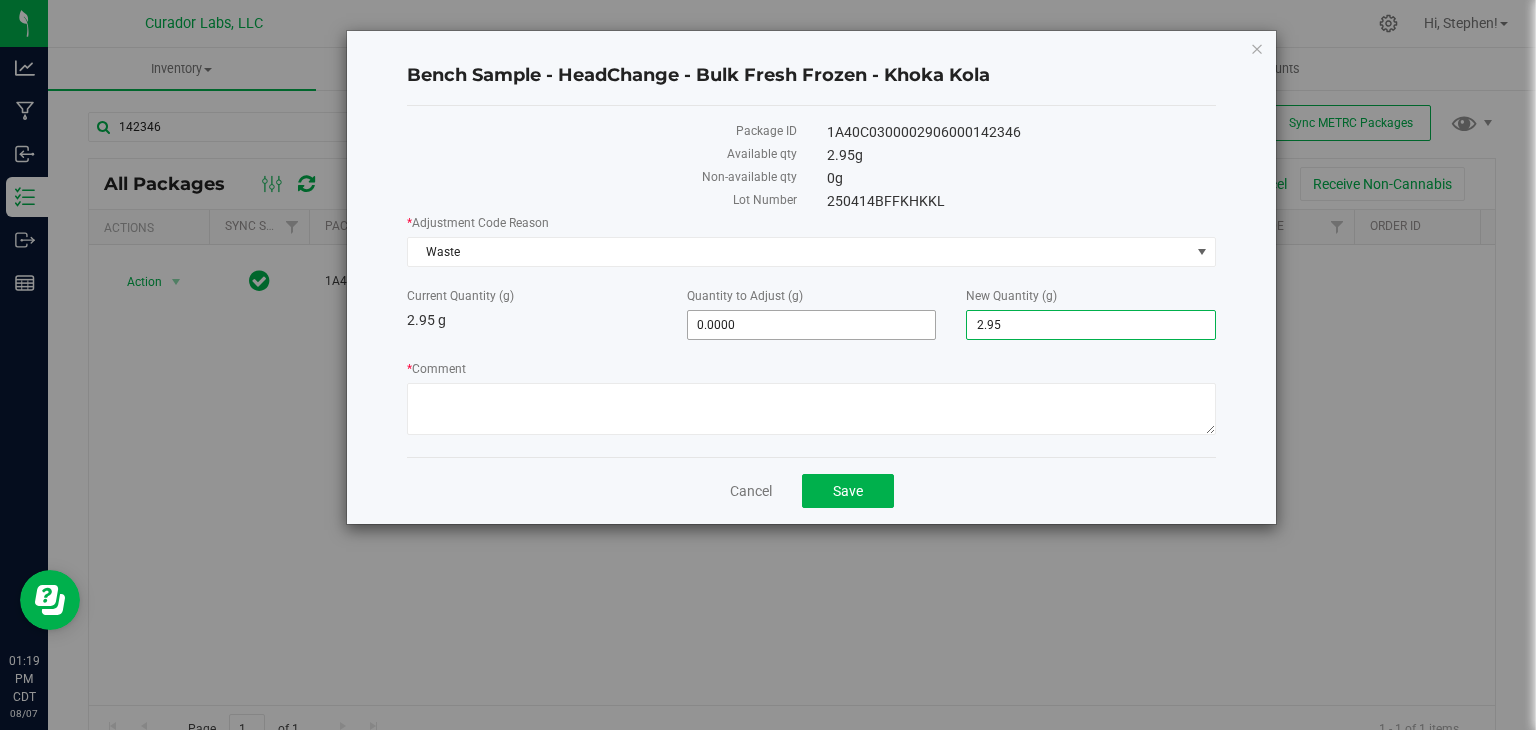 drag, startPoint x: 1036, startPoint y: 327, endPoint x: 914, endPoint y: 316, distance: 122.494896 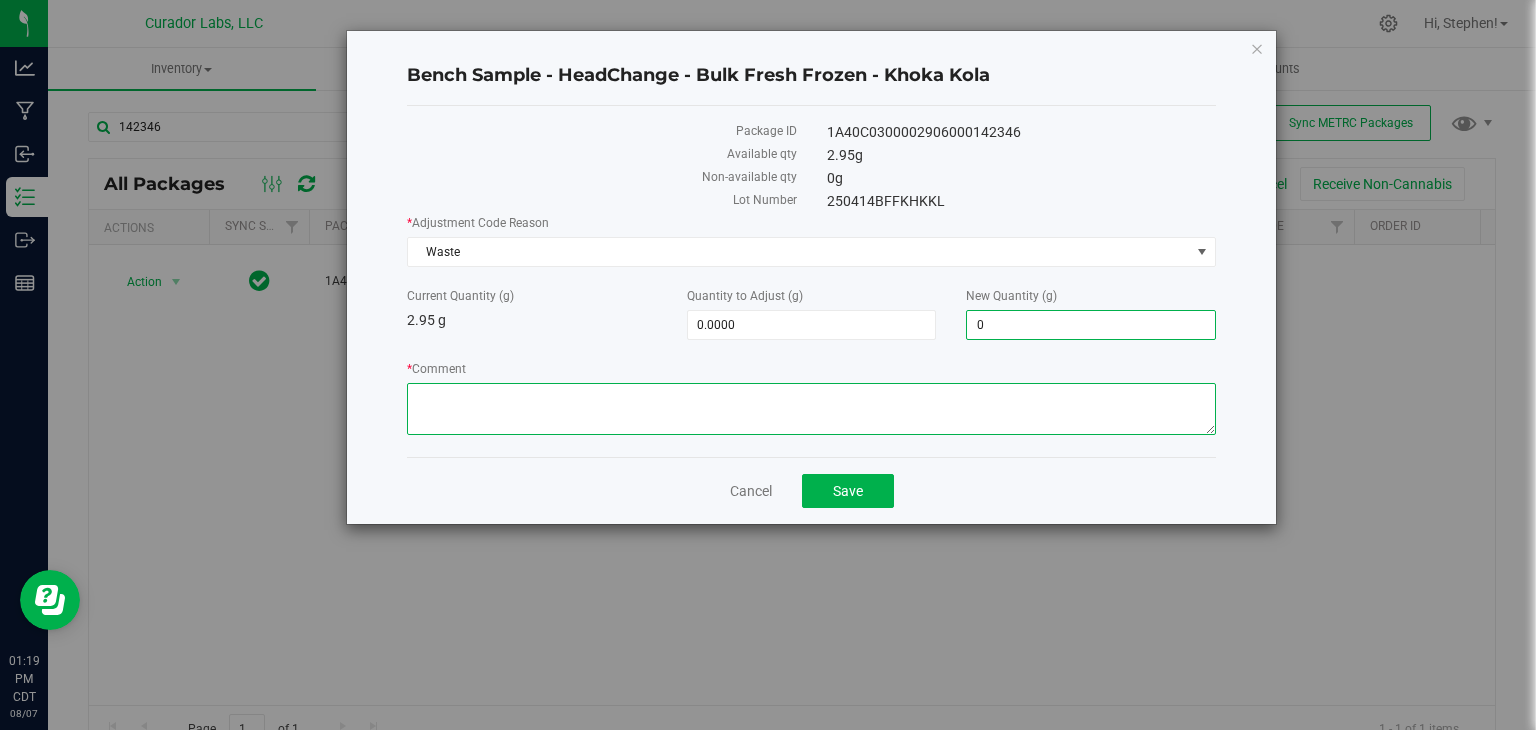 type on "-2.9500" 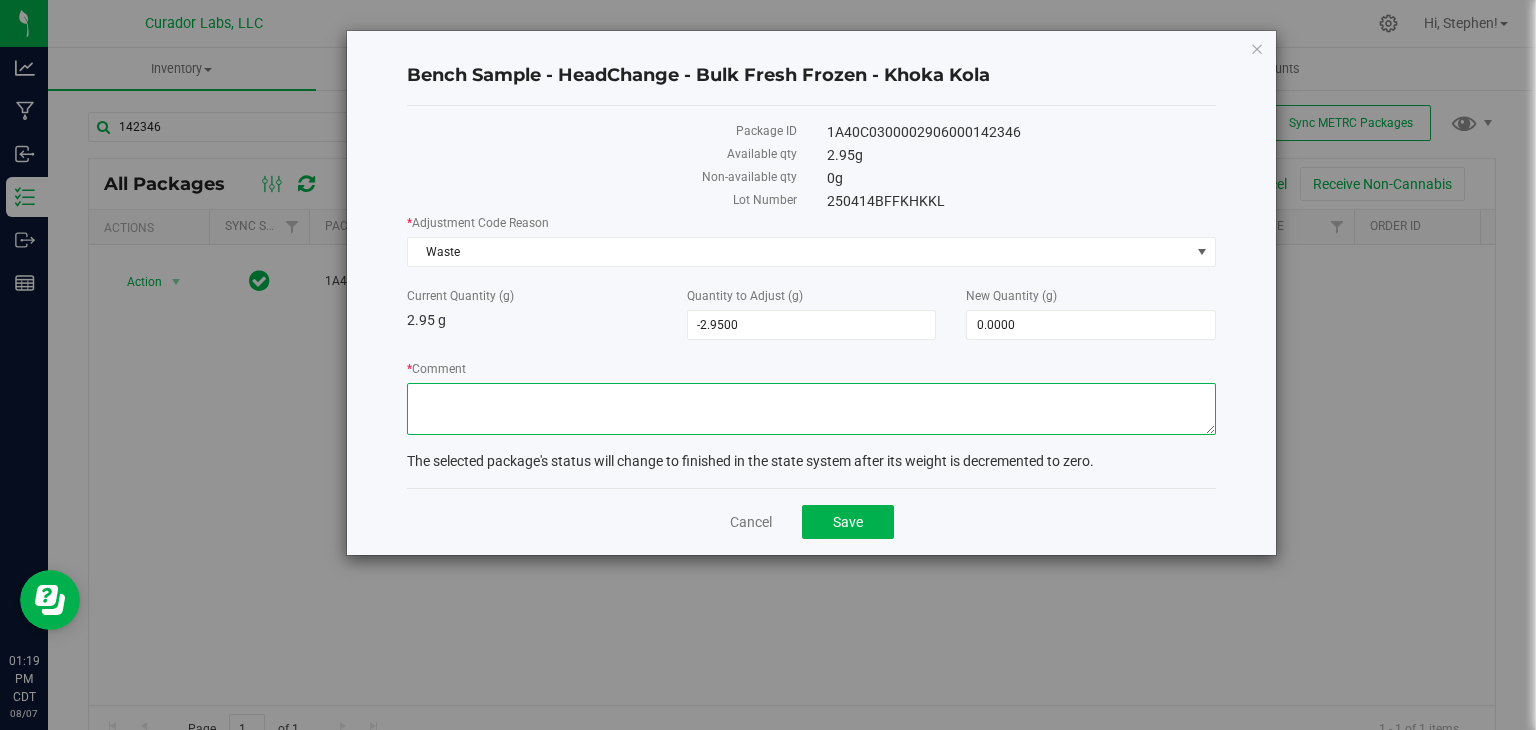 click on "*
Comment" at bounding box center [811, 409] 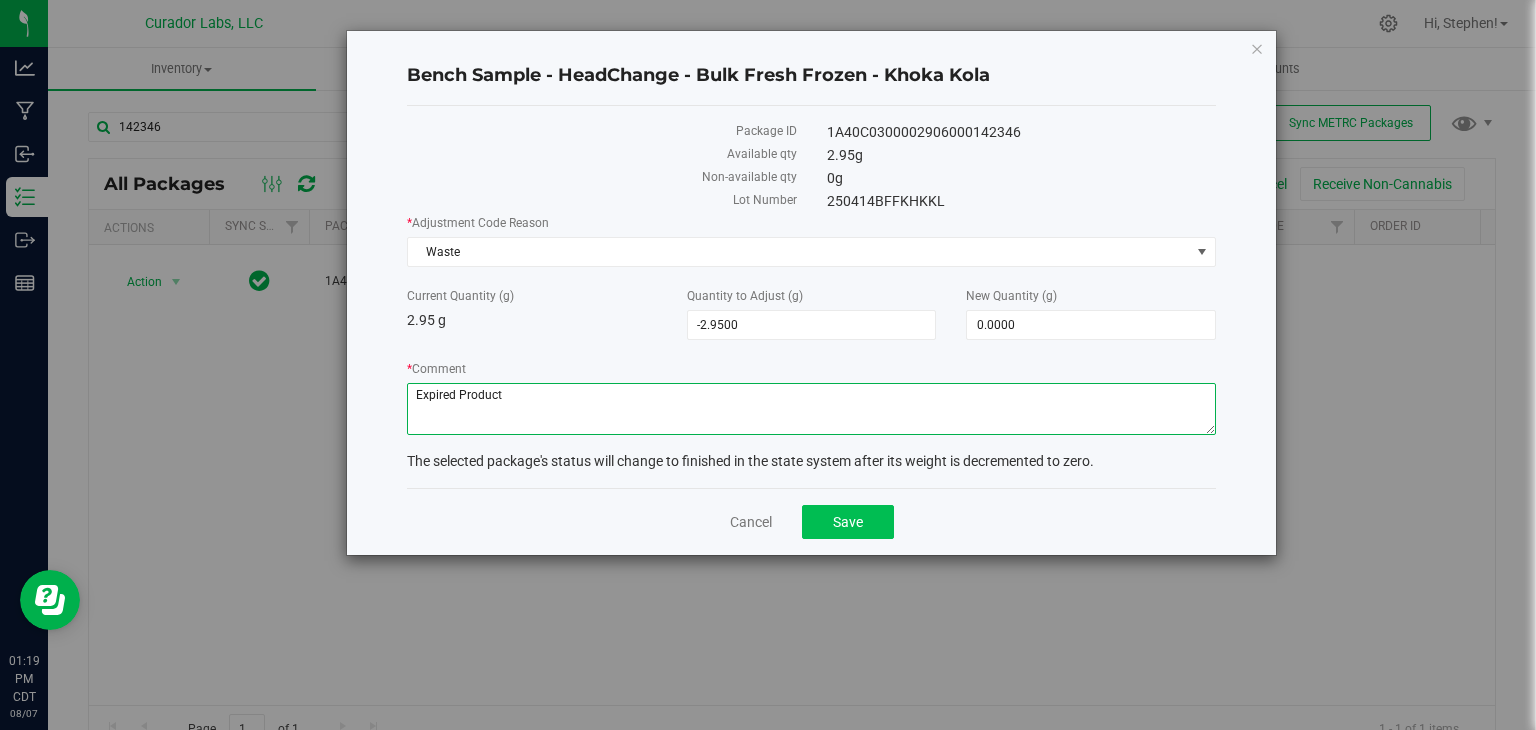 type on "Expired Product" 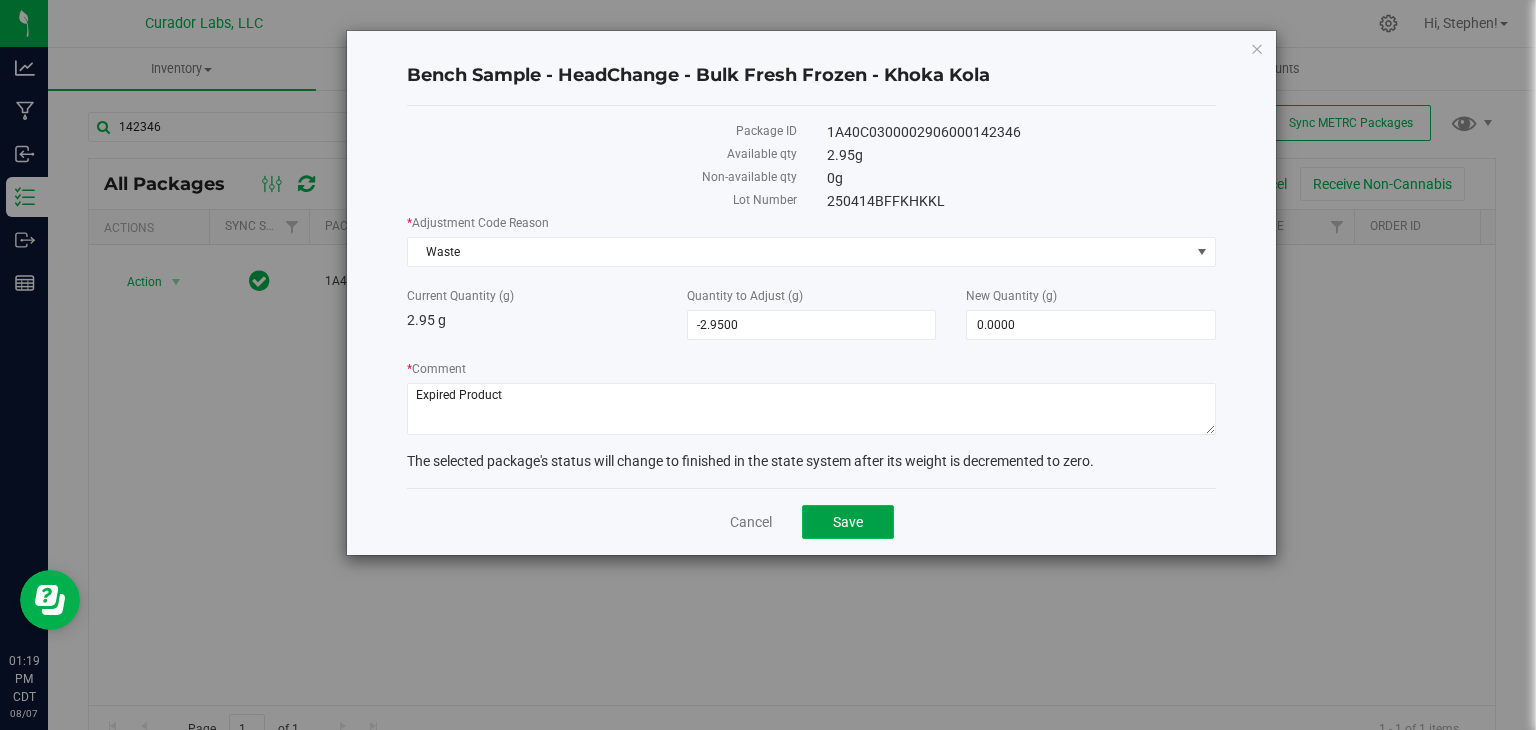 click on "Save" 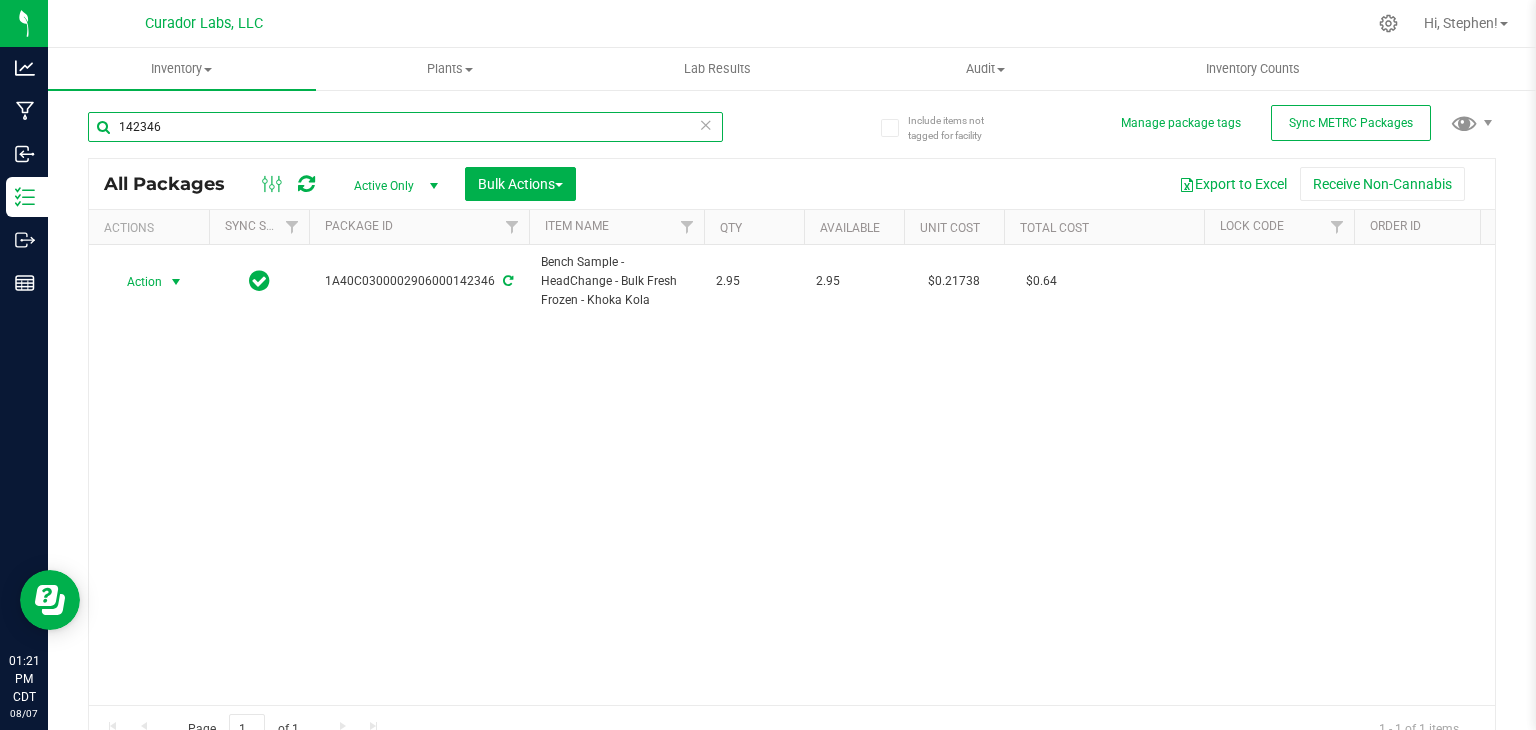 click on "142346" at bounding box center (405, 127) 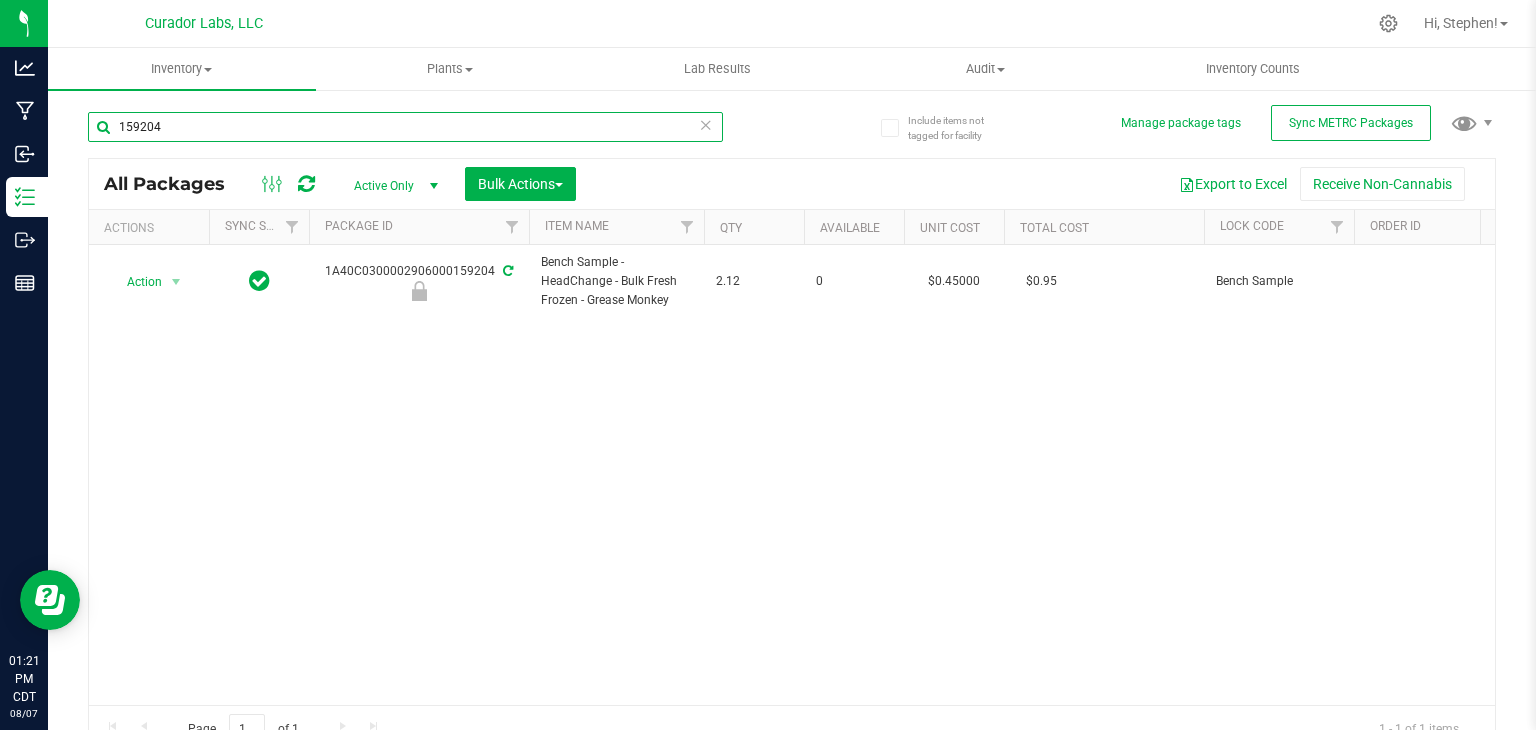 type on "159204" 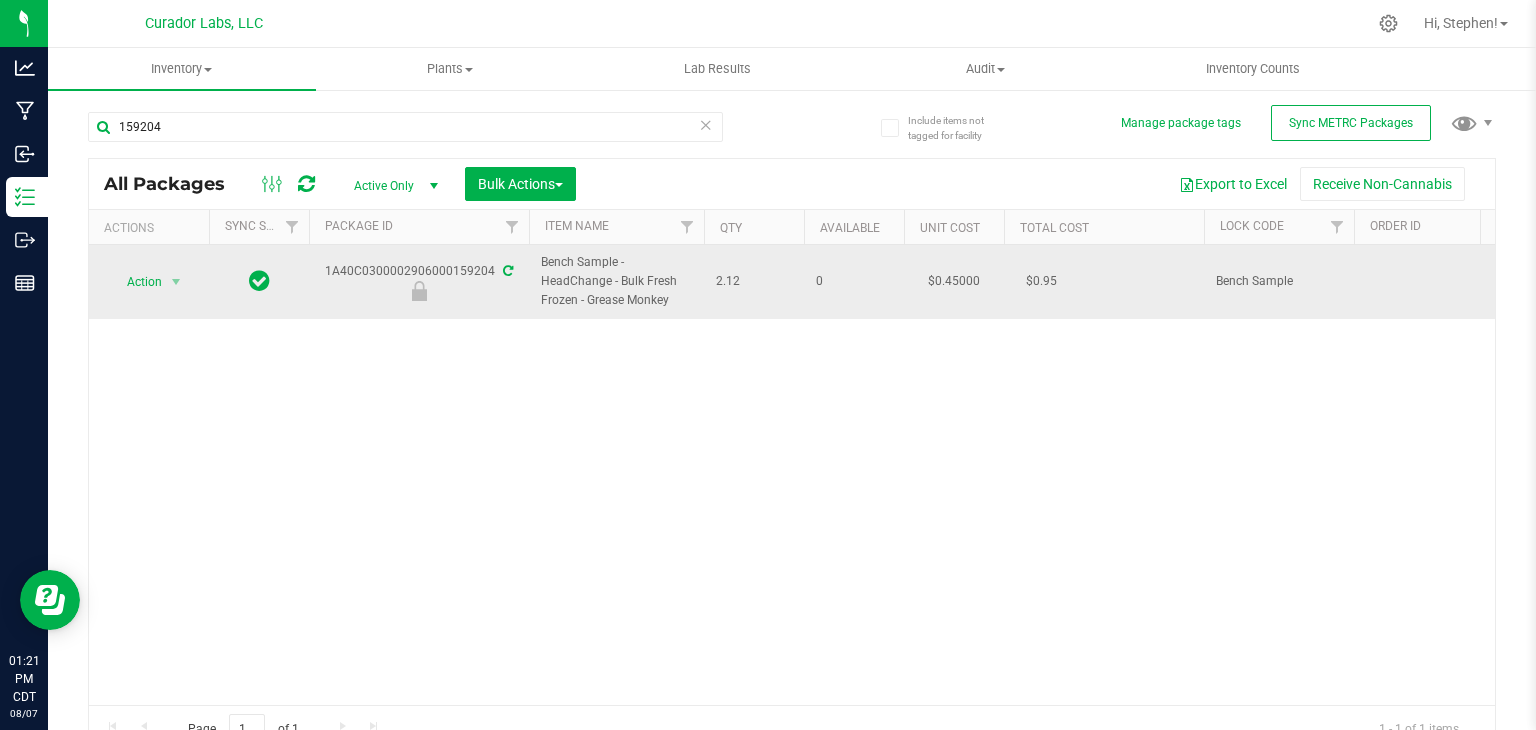 drag, startPoint x: 323, startPoint y: 275, endPoint x: 493, endPoint y: 279, distance: 170.04706 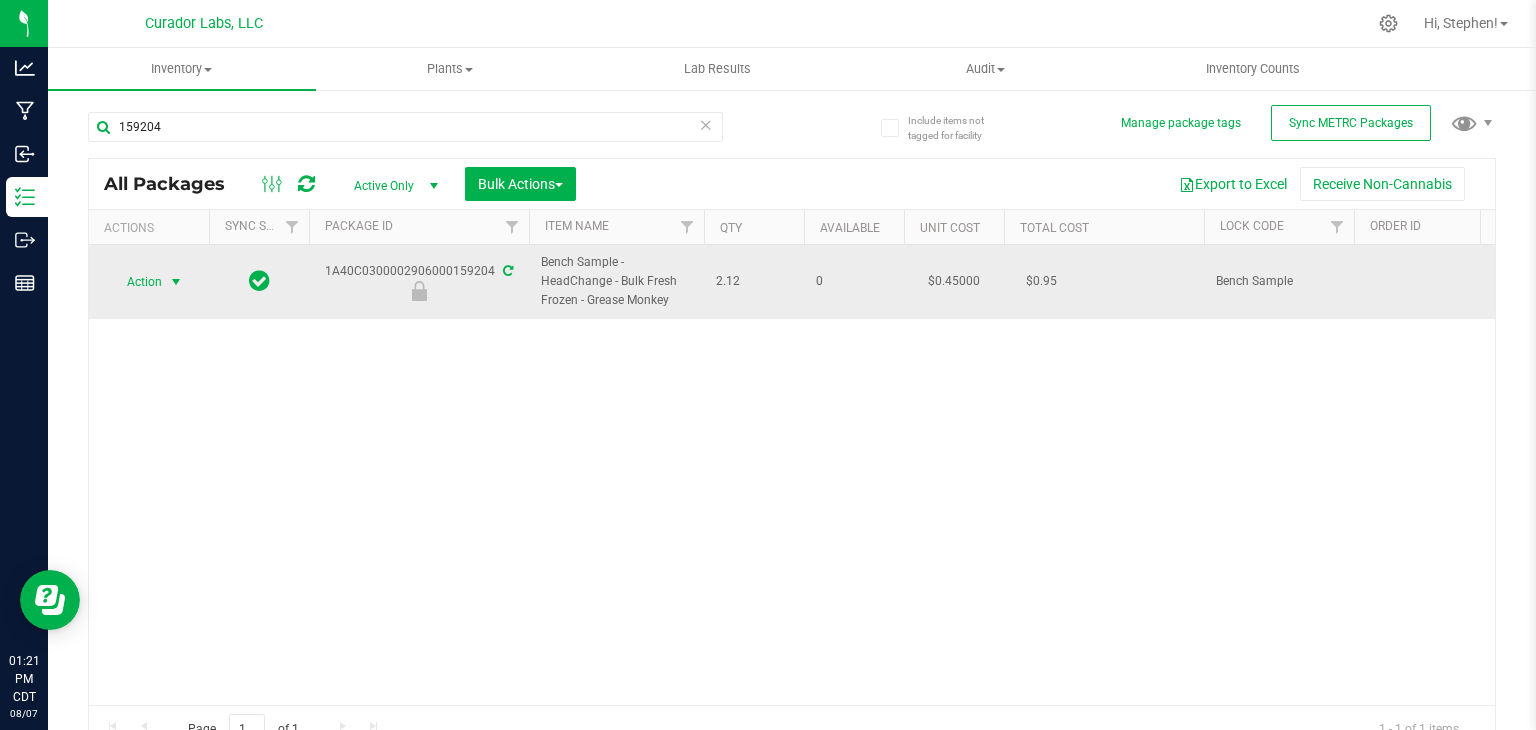 click on "Action" at bounding box center (136, 282) 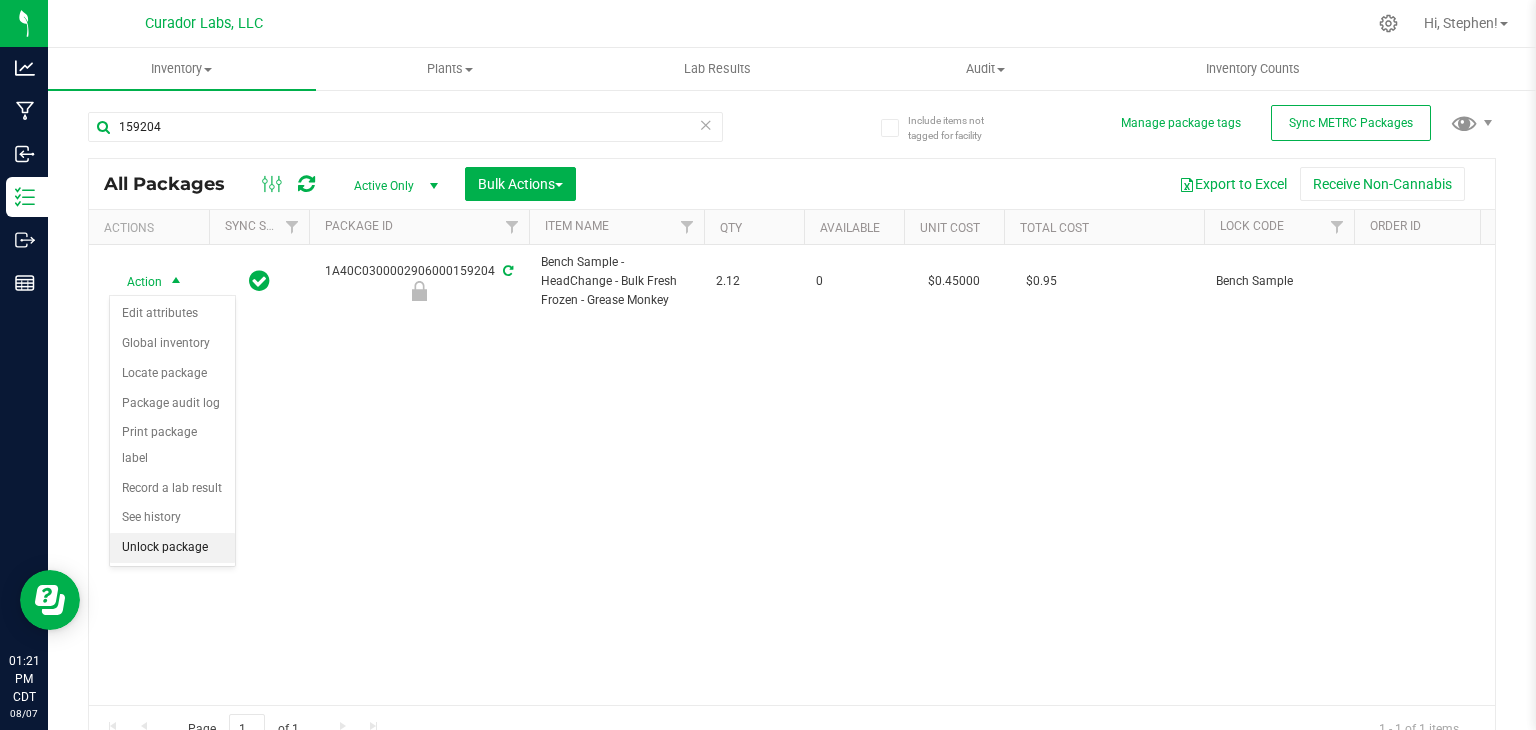 click on "Unlock package" at bounding box center (172, 548) 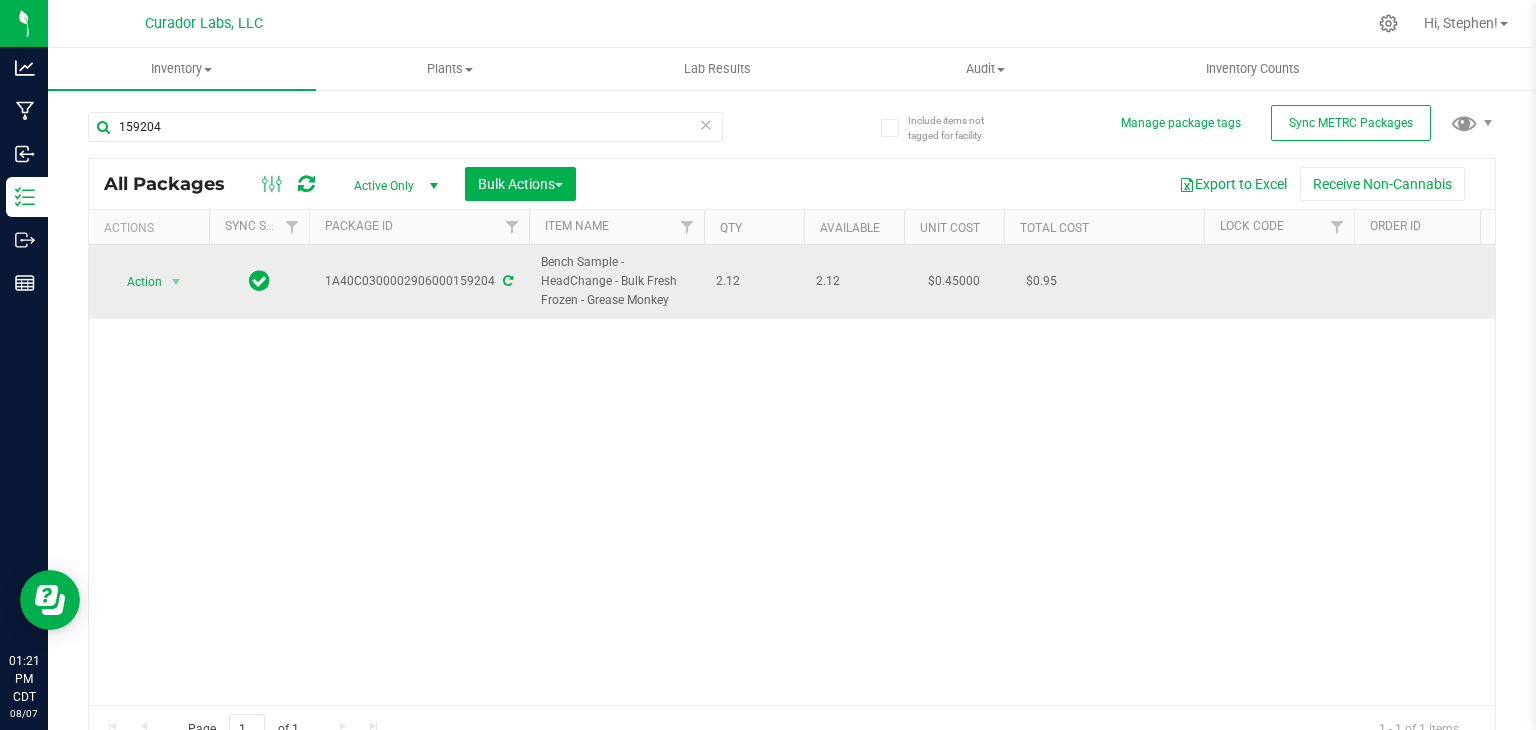 click on "Action Action Adjust qty Create package Edit attributes Global inventory Locate package Lock package Package audit log Print package label Record a lab result Retag package See history" at bounding box center [149, 282] 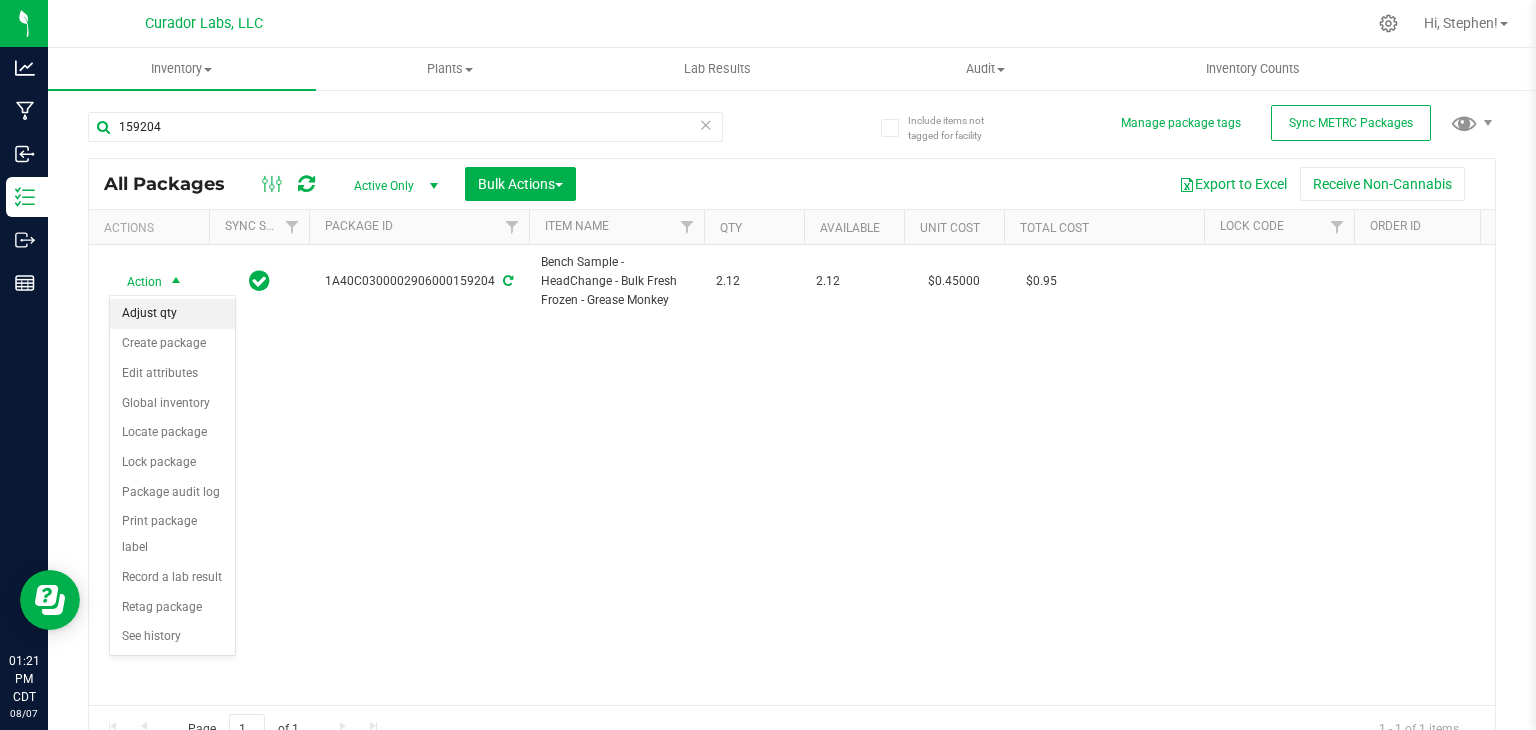 click on "Adjust qty" at bounding box center [172, 314] 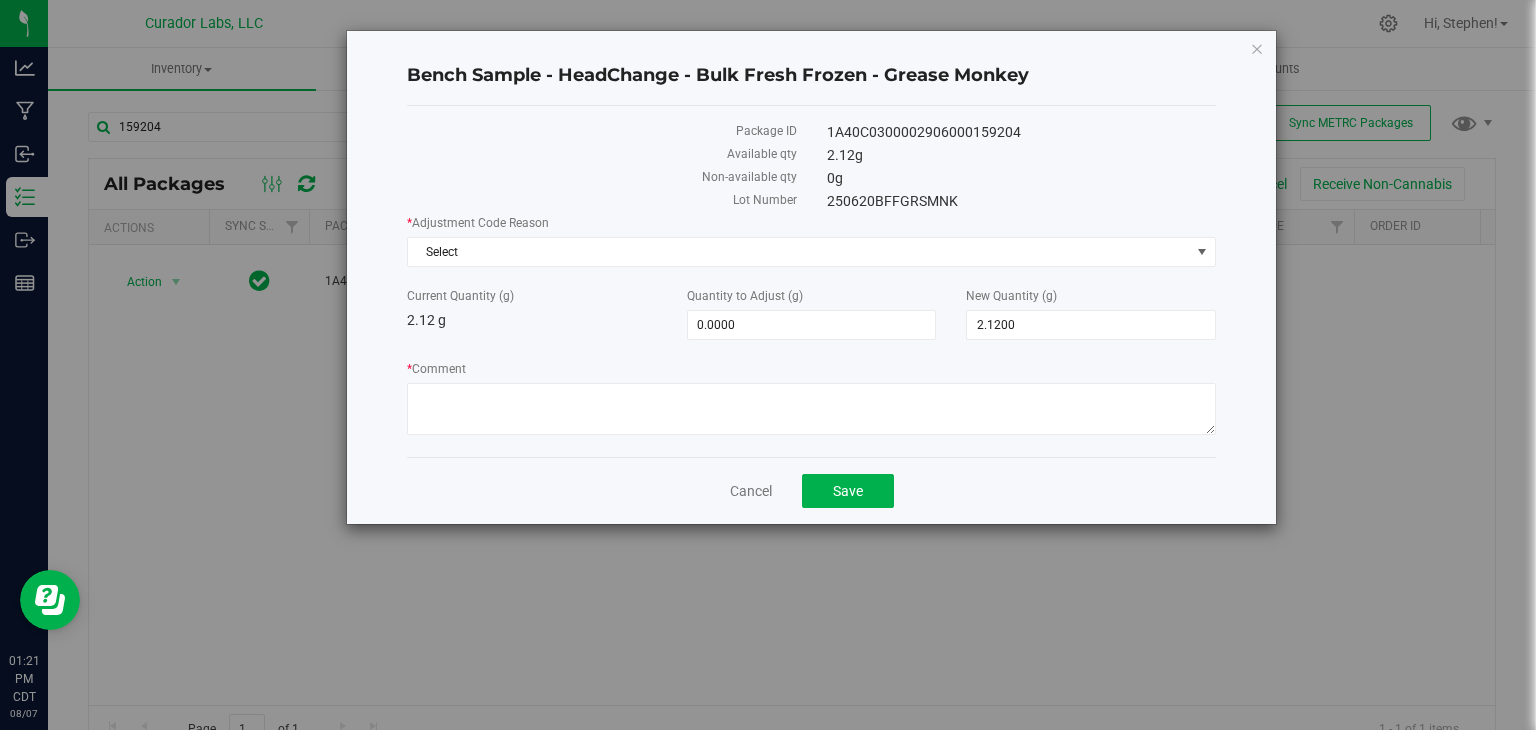 click on "*
Adjustment Code Reason
Select Select API Error Damaged Drying Mandatory State Destruction Moisture Weight Change Over/Under Pulled Package Material Recall Spoilage Theft Typing Error Waste
Current Quantity (g)
2.12 g
Quantity to Adjust (g)
0.0000 0
New Quantity (g)
2.1200 2.12
*
Comment" at bounding box center [811, 327] 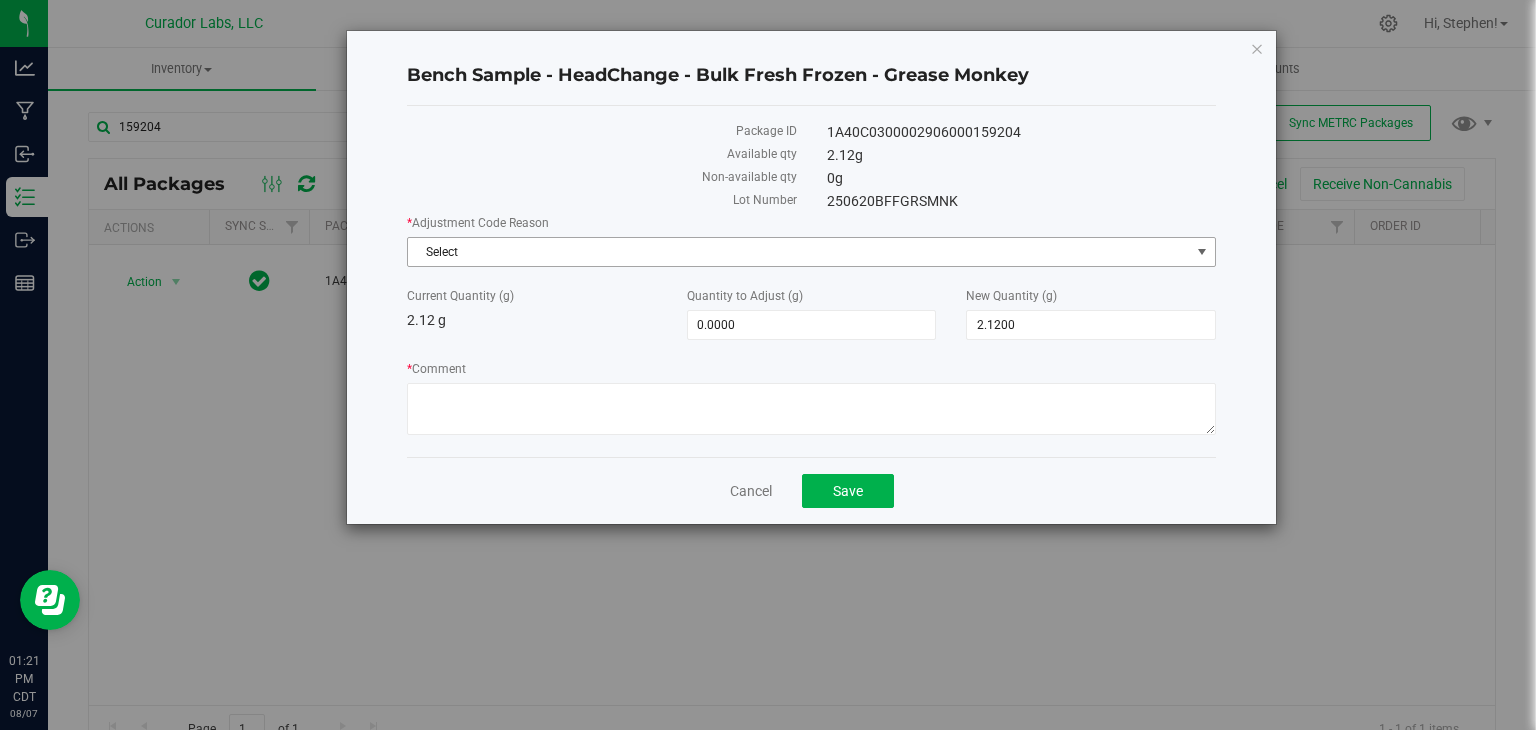 click on "Select" at bounding box center (799, 252) 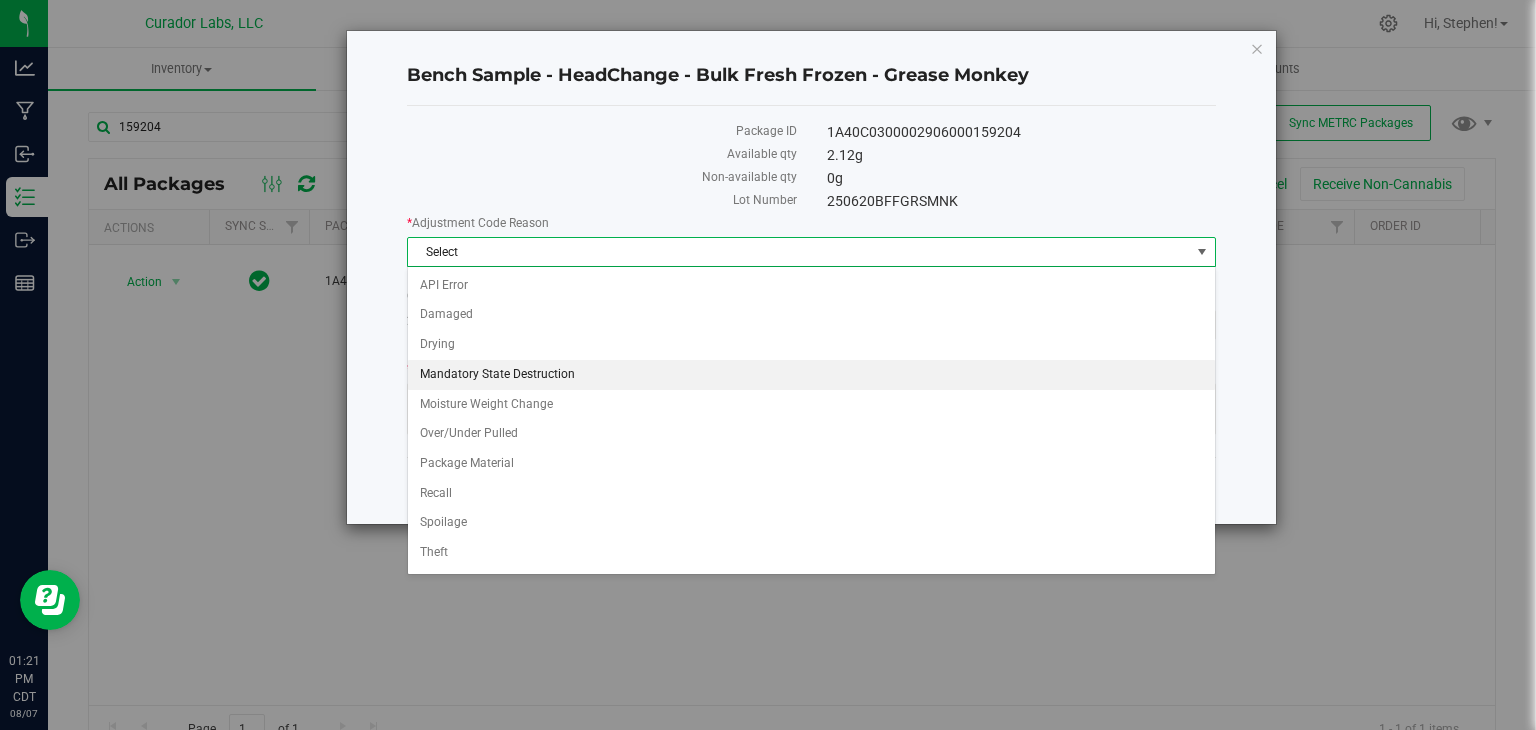 scroll, scrollTop: 52, scrollLeft: 0, axis: vertical 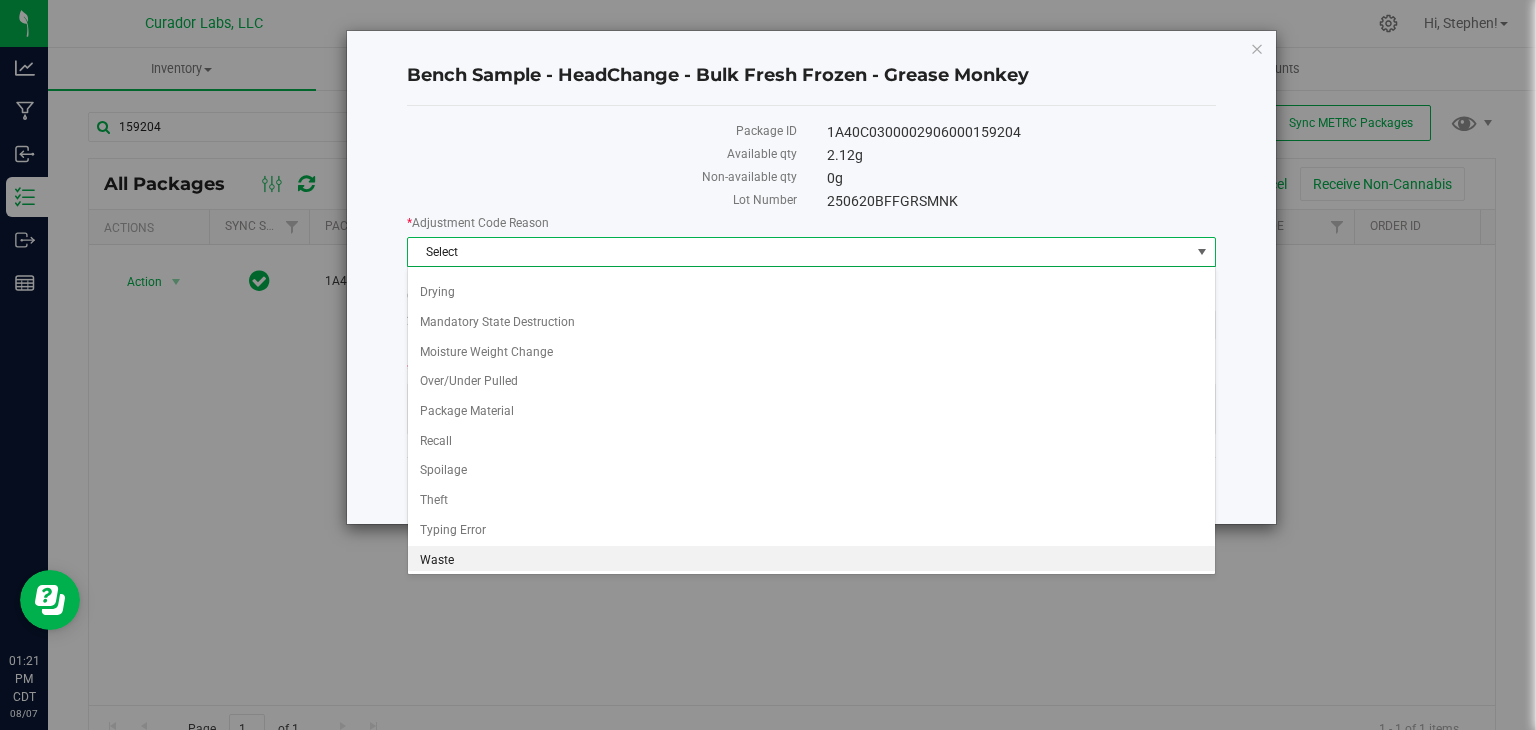 click on "Waste" at bounding box center (811, 561) 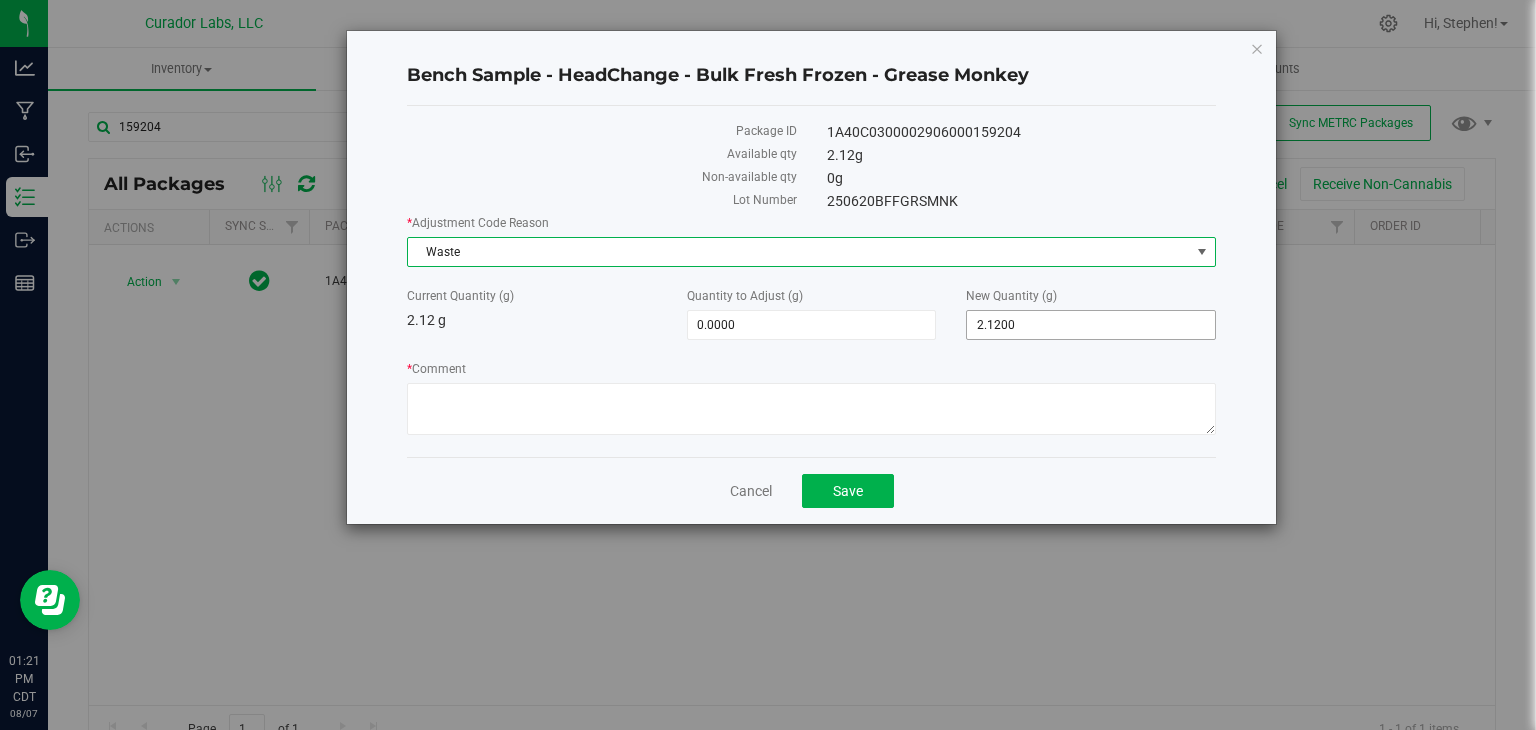 drag, startPoint x: 1050, startPoint y: 326, endPoint x: 850, endPoint y: 241, distance: 217.31314 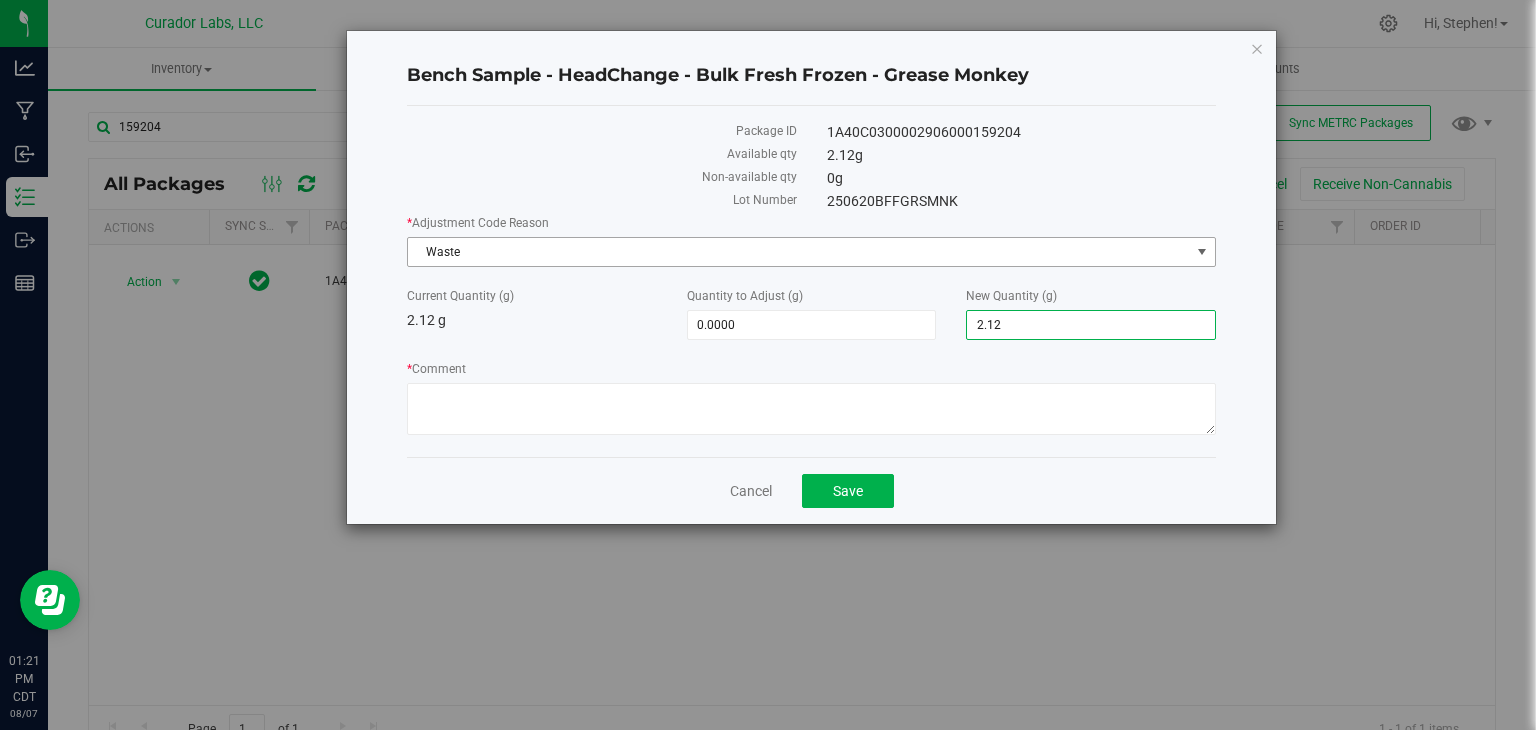 type on "0" 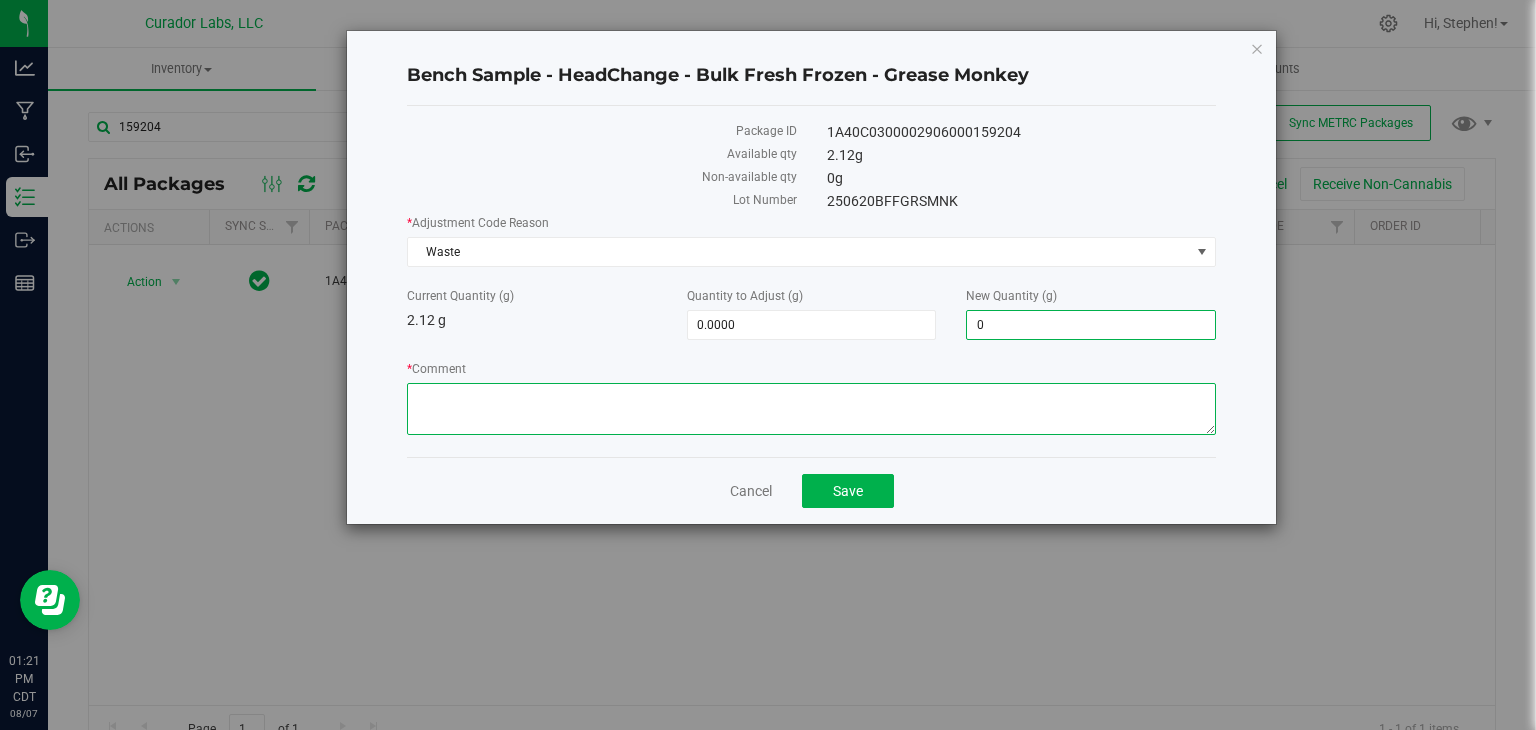 type on "-2.1200" 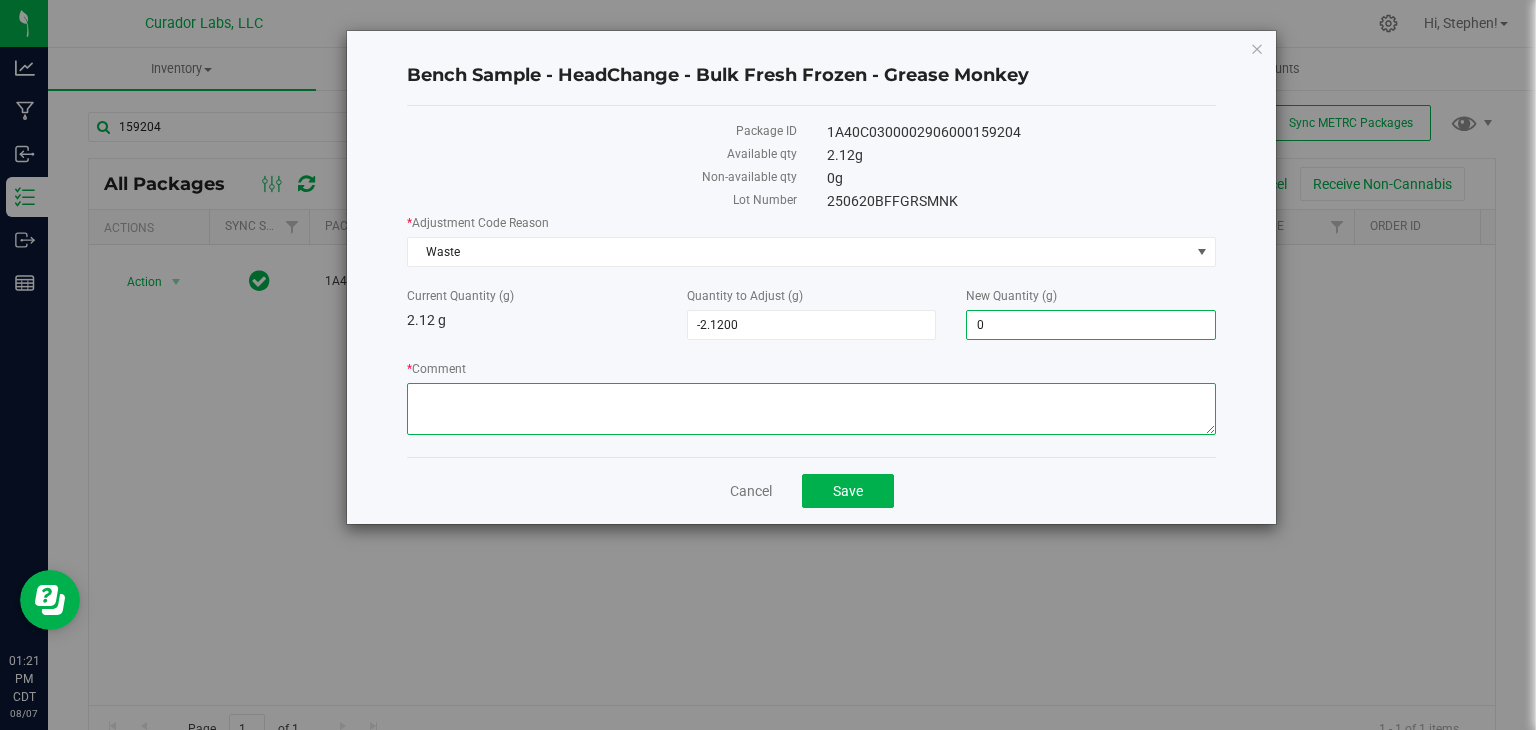 click on "*
Comment" at bounding box center (811, 409) 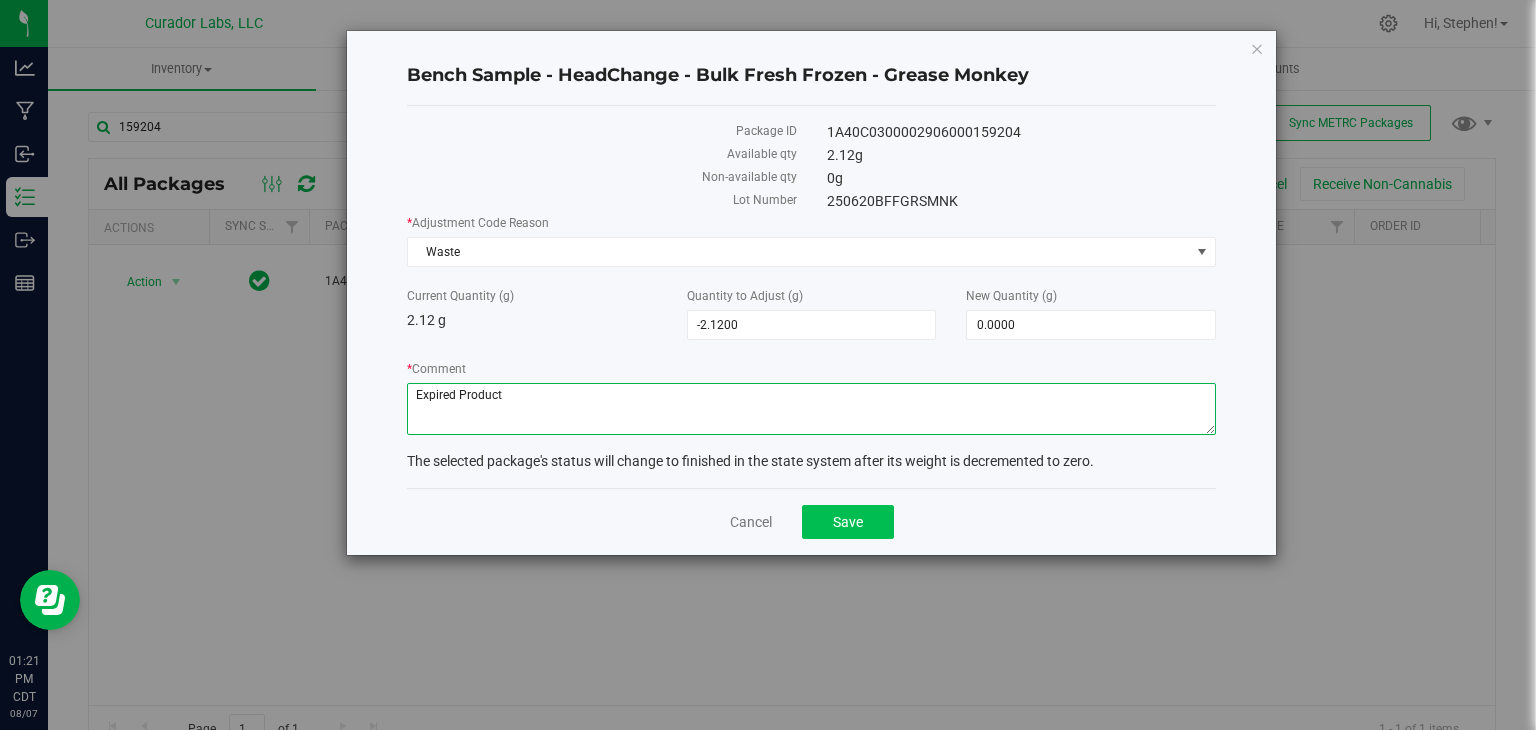 type on "Expired Product" 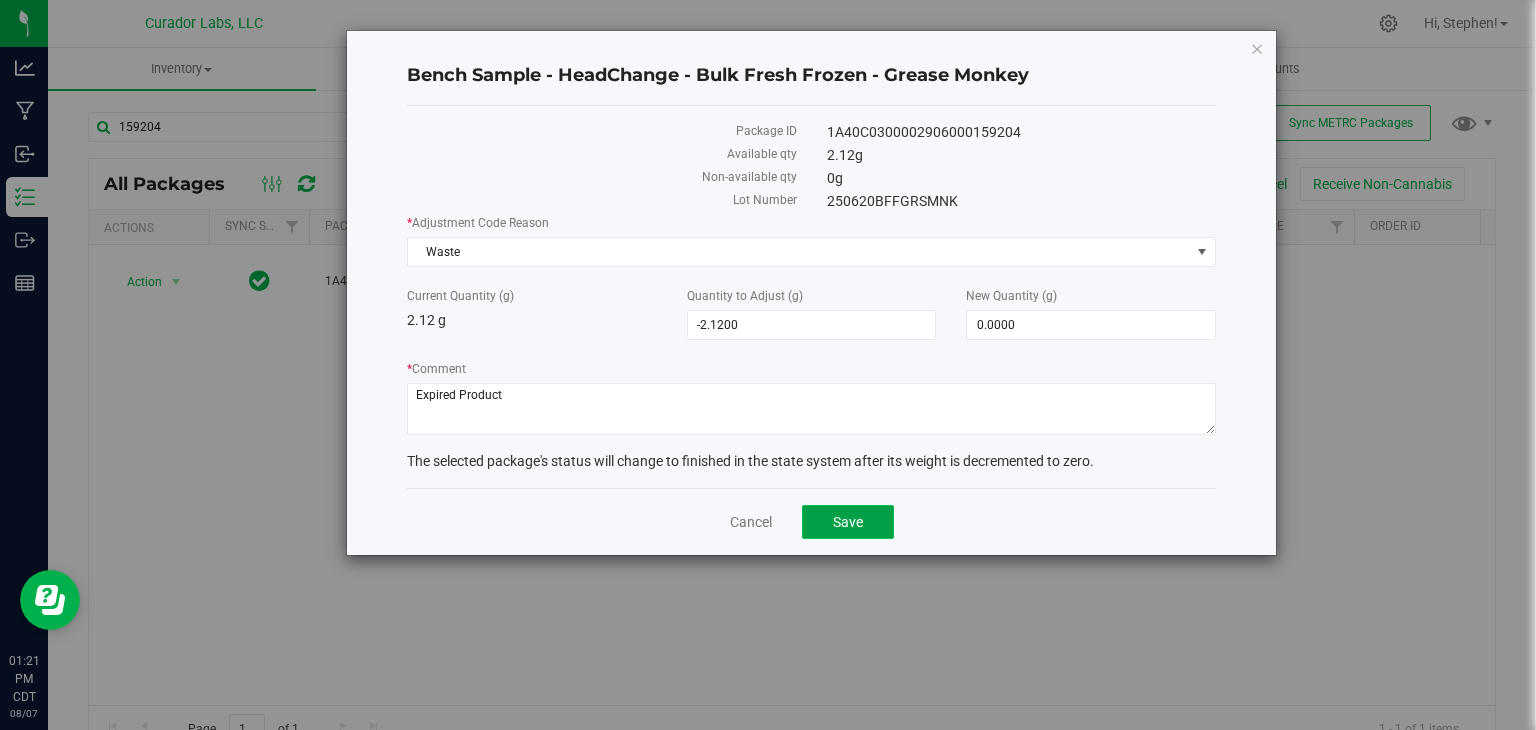 click on "Save" 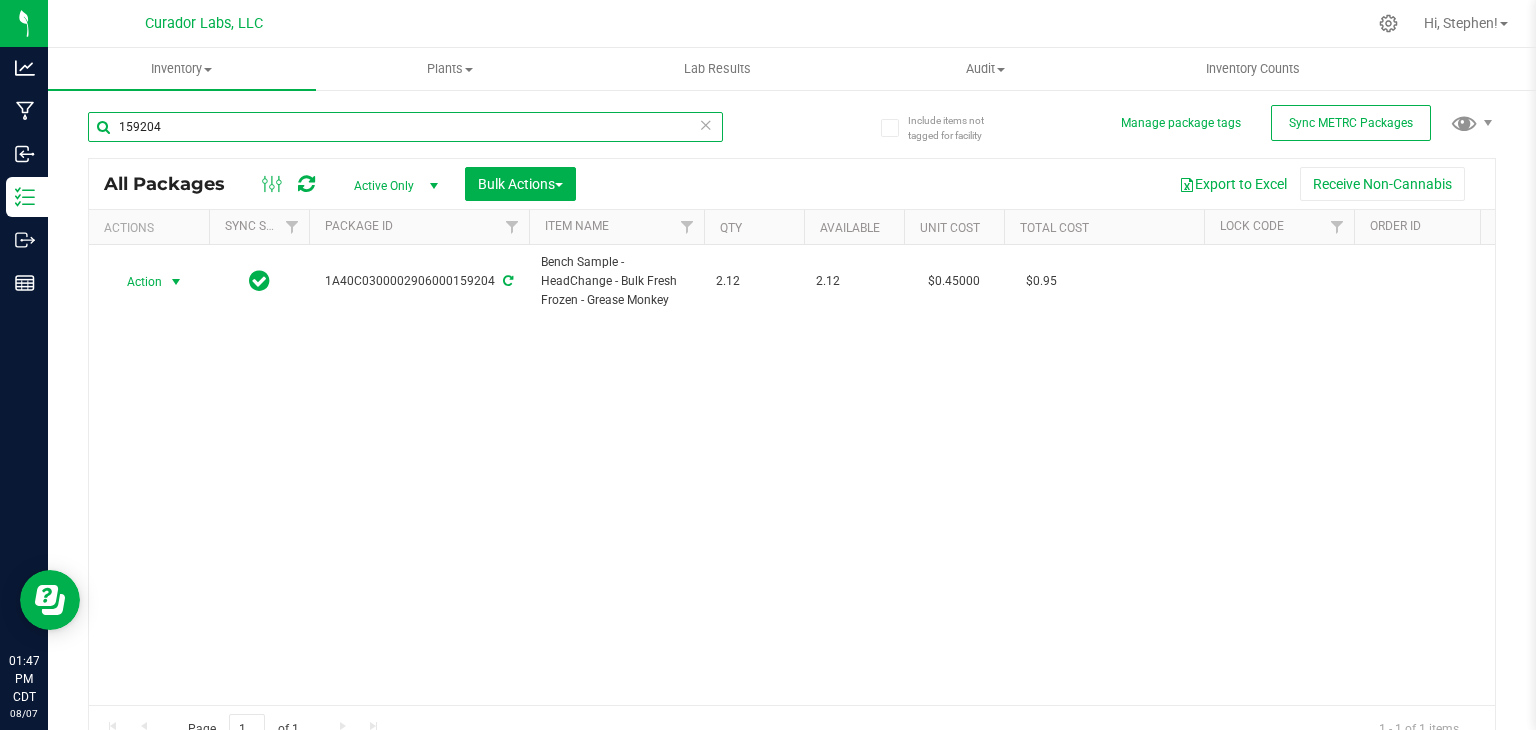 click on "159204" at bounding box center (405, 127) 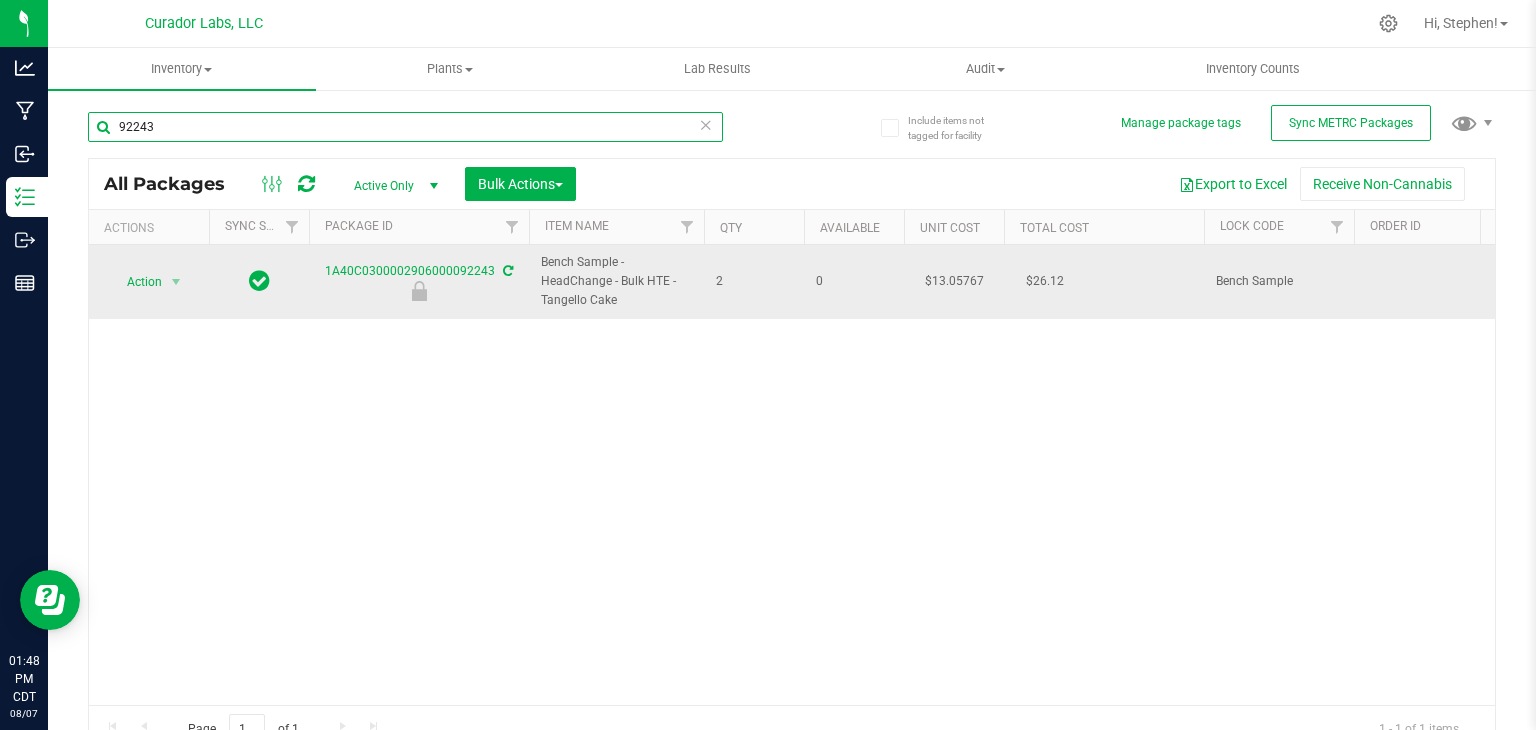 type on "92243" 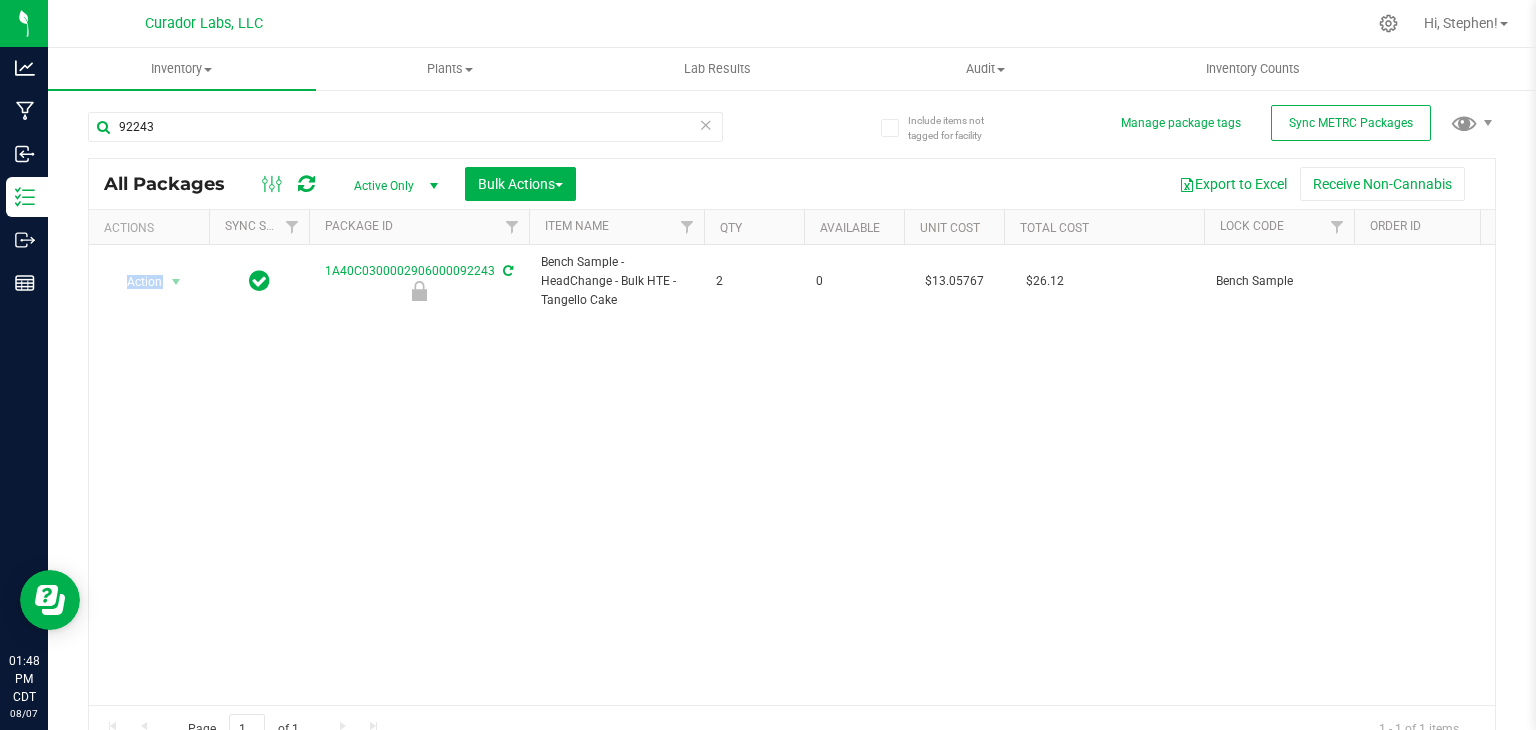 drag, startPoint x: 324, startPoint y: 269, endPoint x: 584, endPoint y: 322, distance: 265.34695 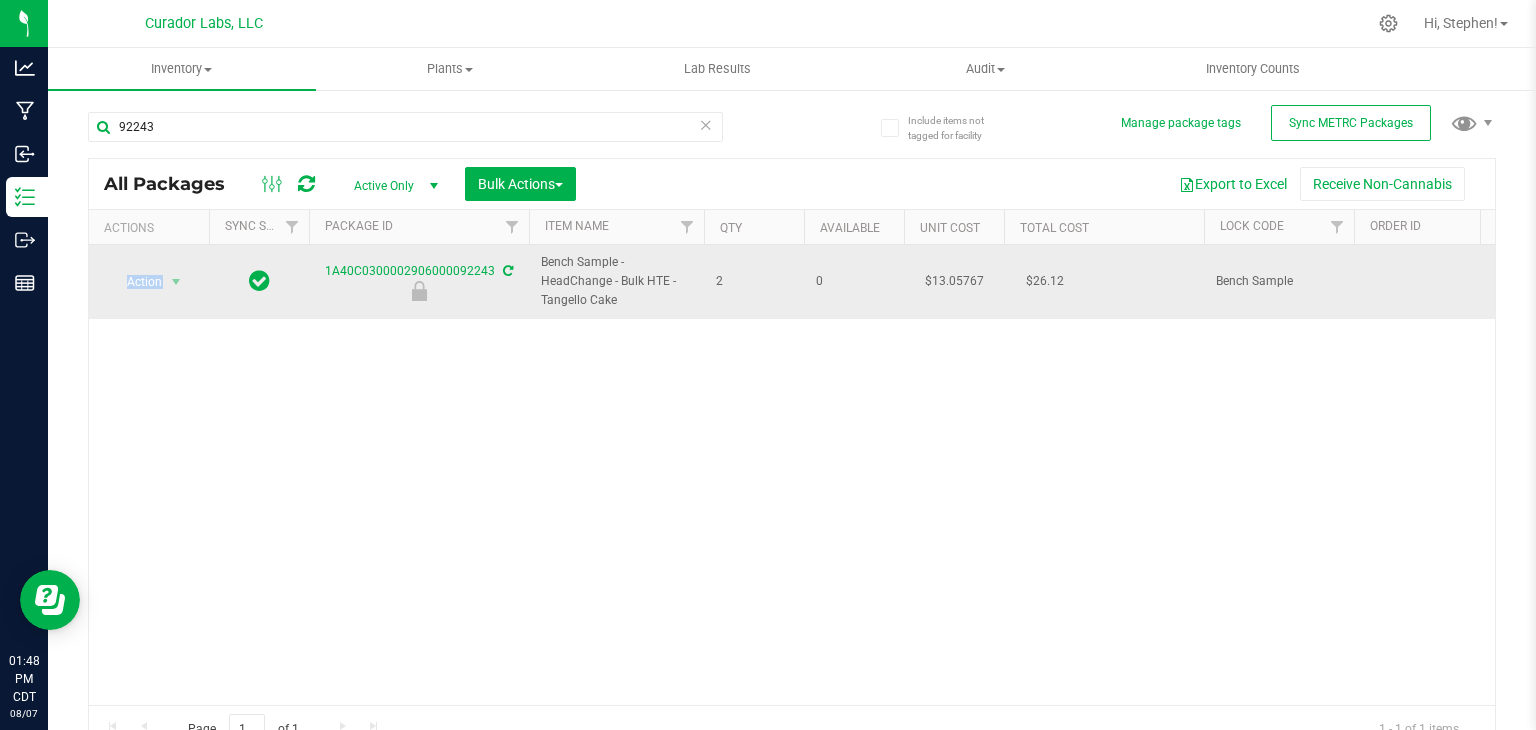 drag, startPoint x: 618, startPoint y: 297, endPoint x: 529, endPoint y: 257, distance: 97.575615 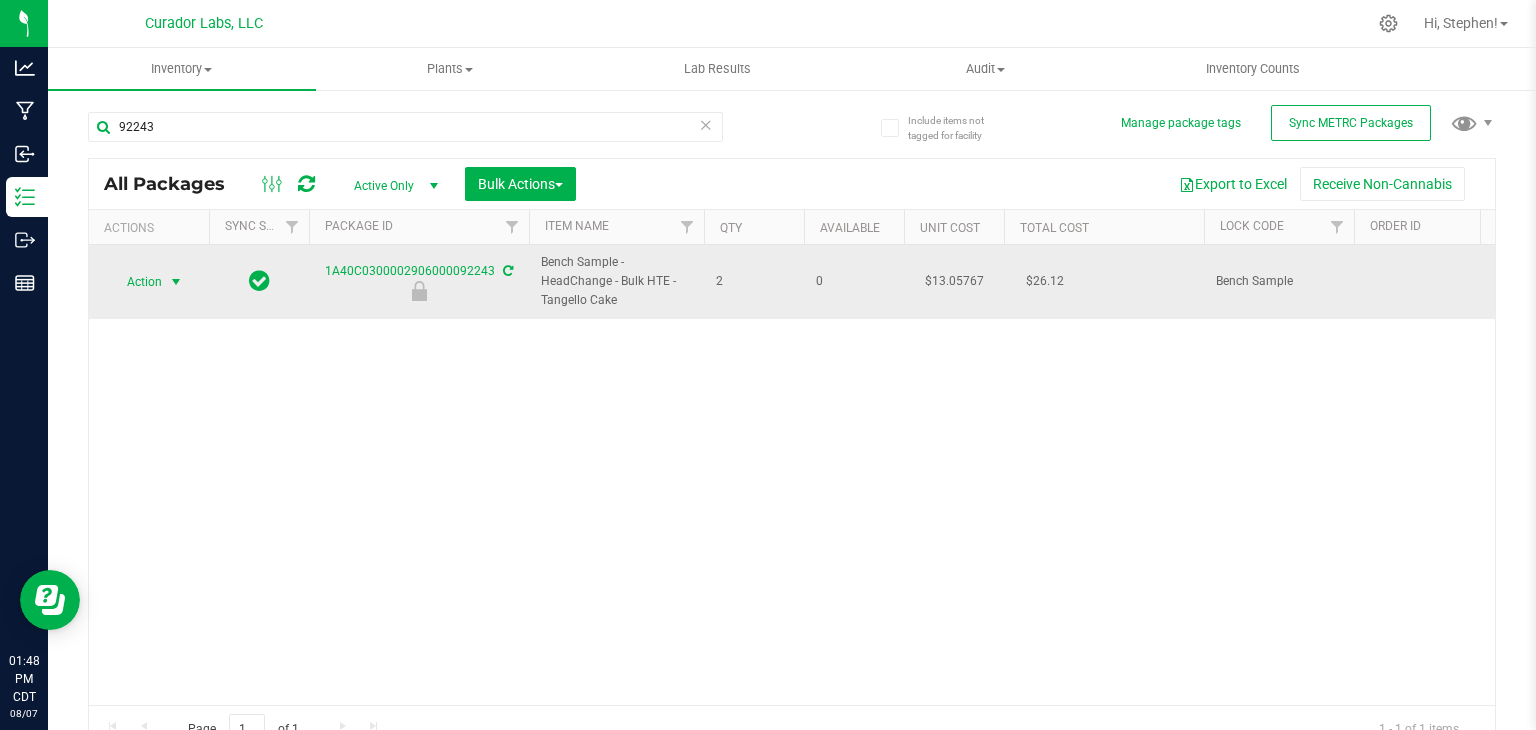 click at bounding box center (176, 282) 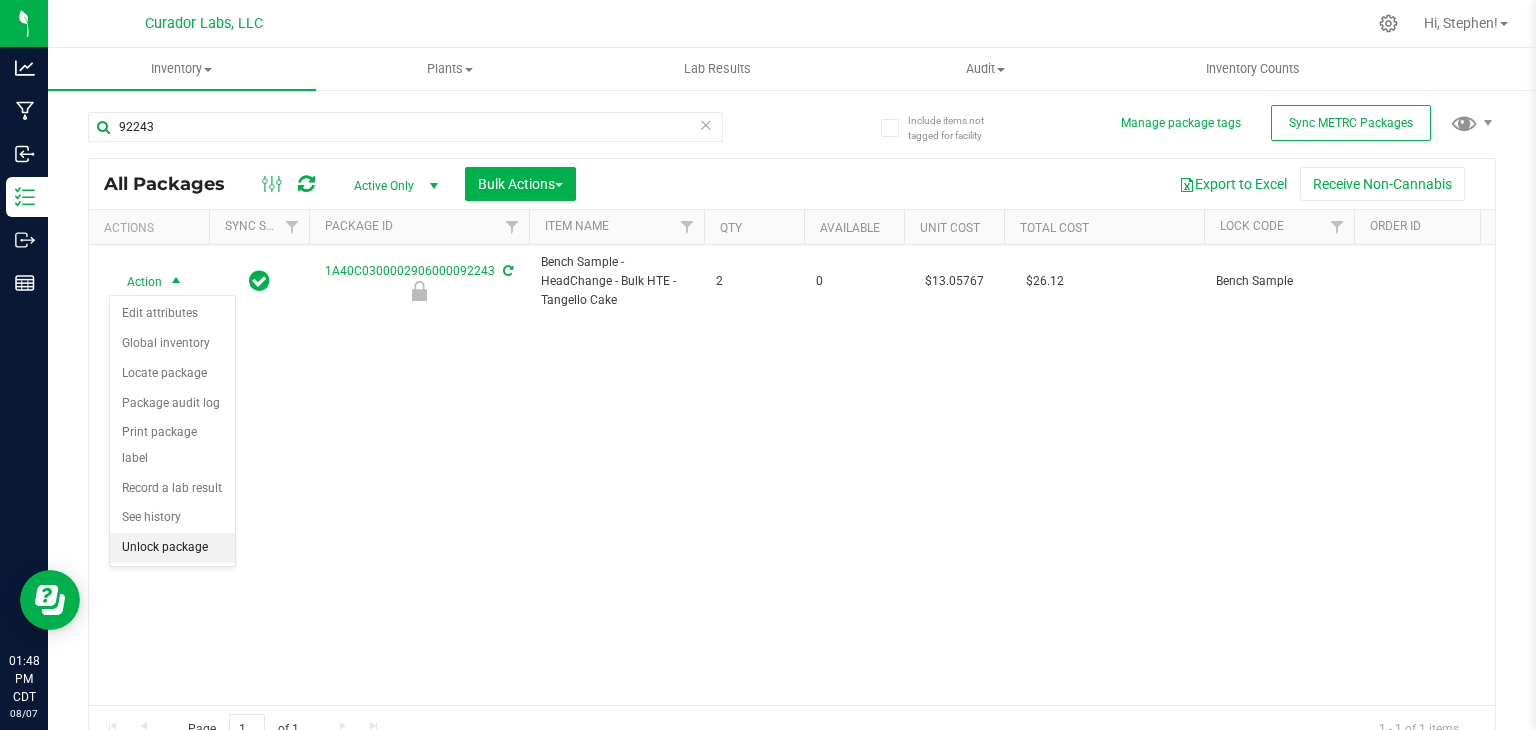 click on "Unlock package" at bounding box center (172, 548) 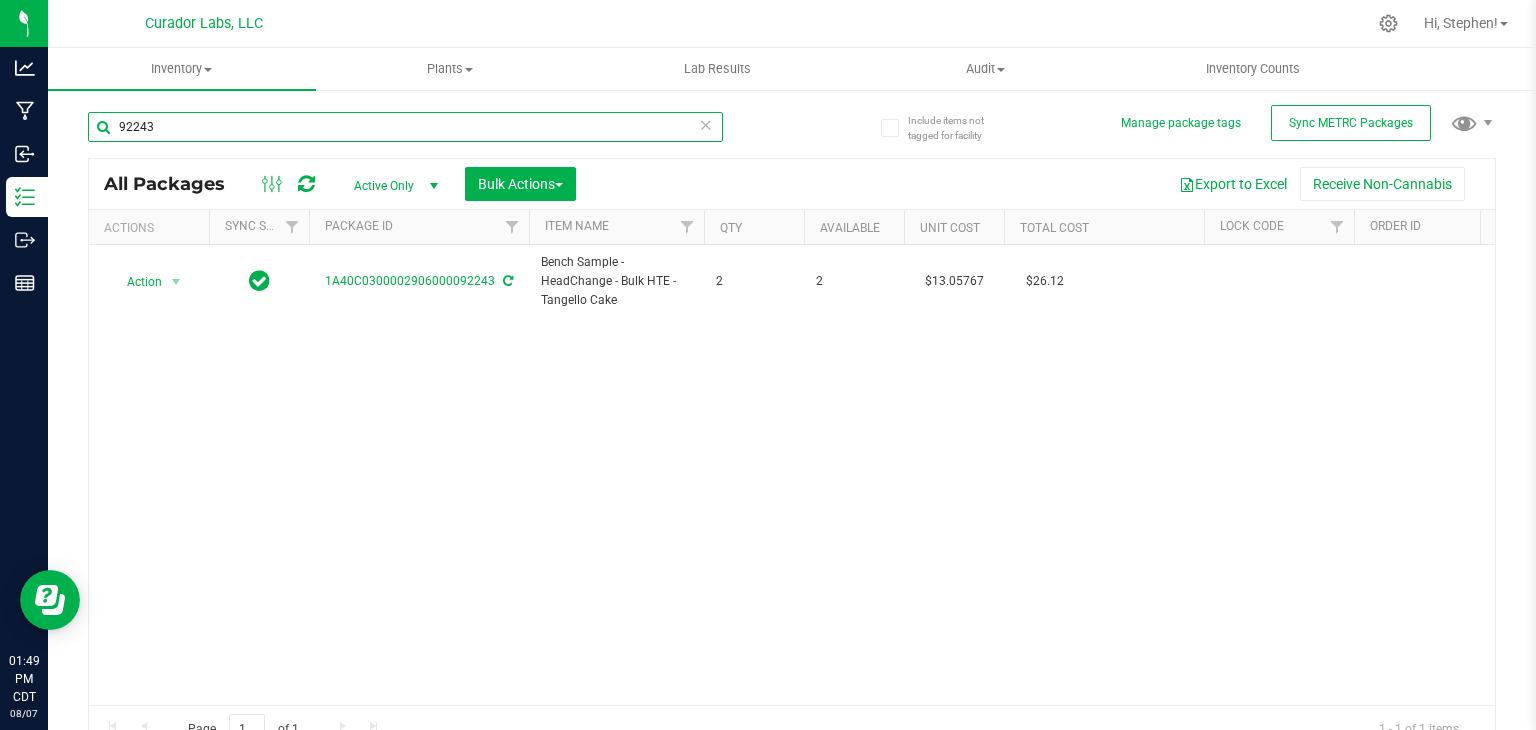 click on "92243" at bounding box center (405, 127) 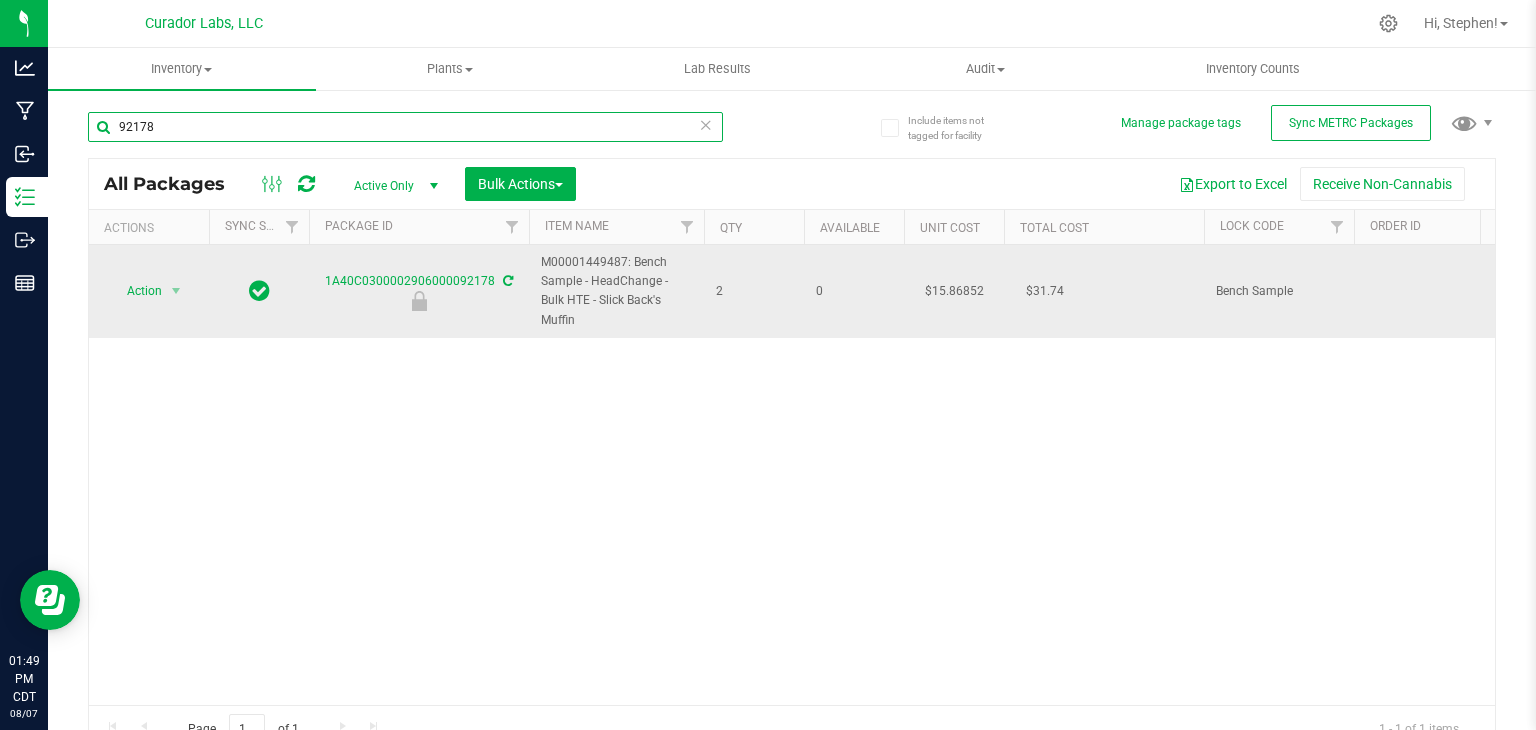 type on "92178" 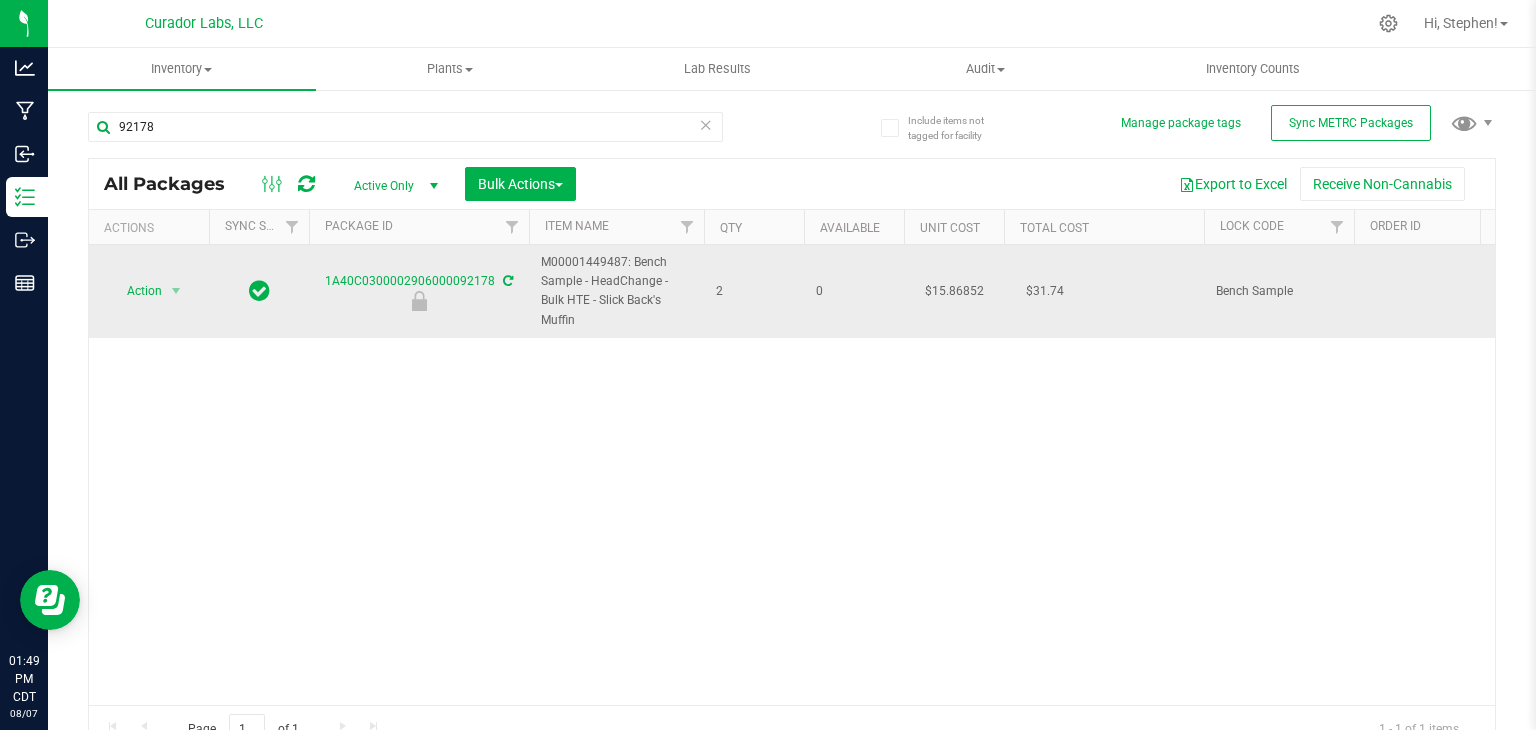 drag, startPoint x: 670, startPoint y: 298, endPoint x: 533, endPoint y: 270, distance: 139.83205 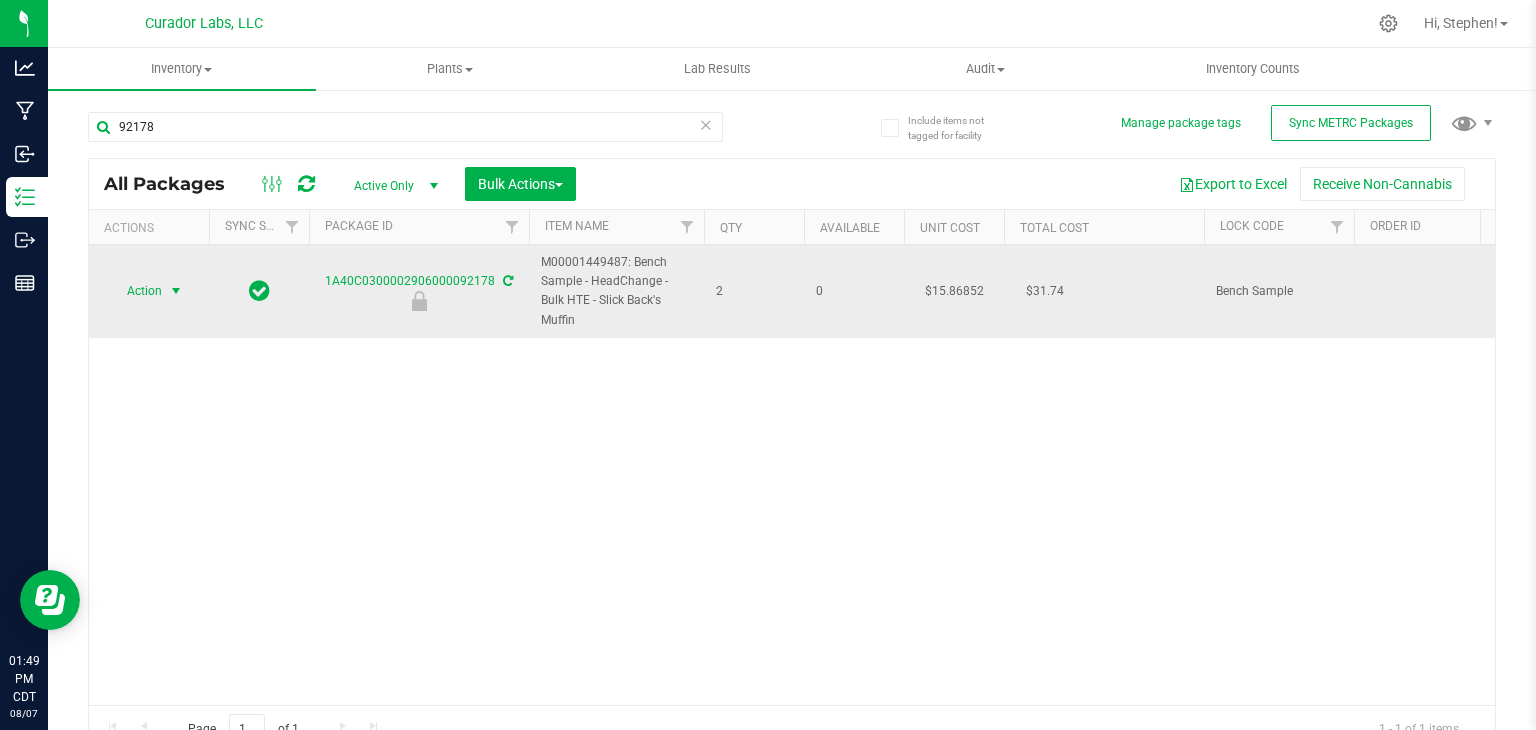 click at bounding box center (176, 291) 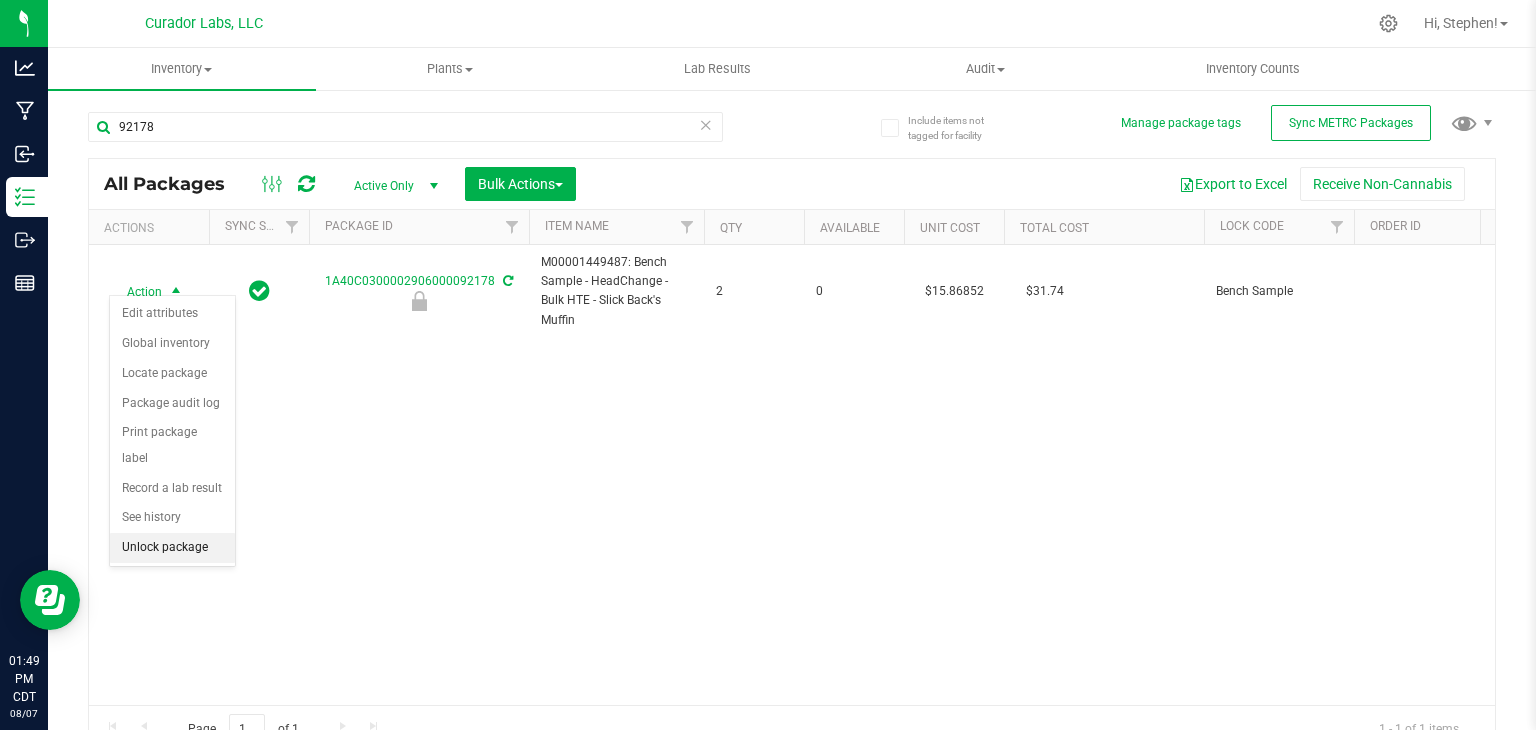 click on "Unlock package" at bounding box center (172, 548) 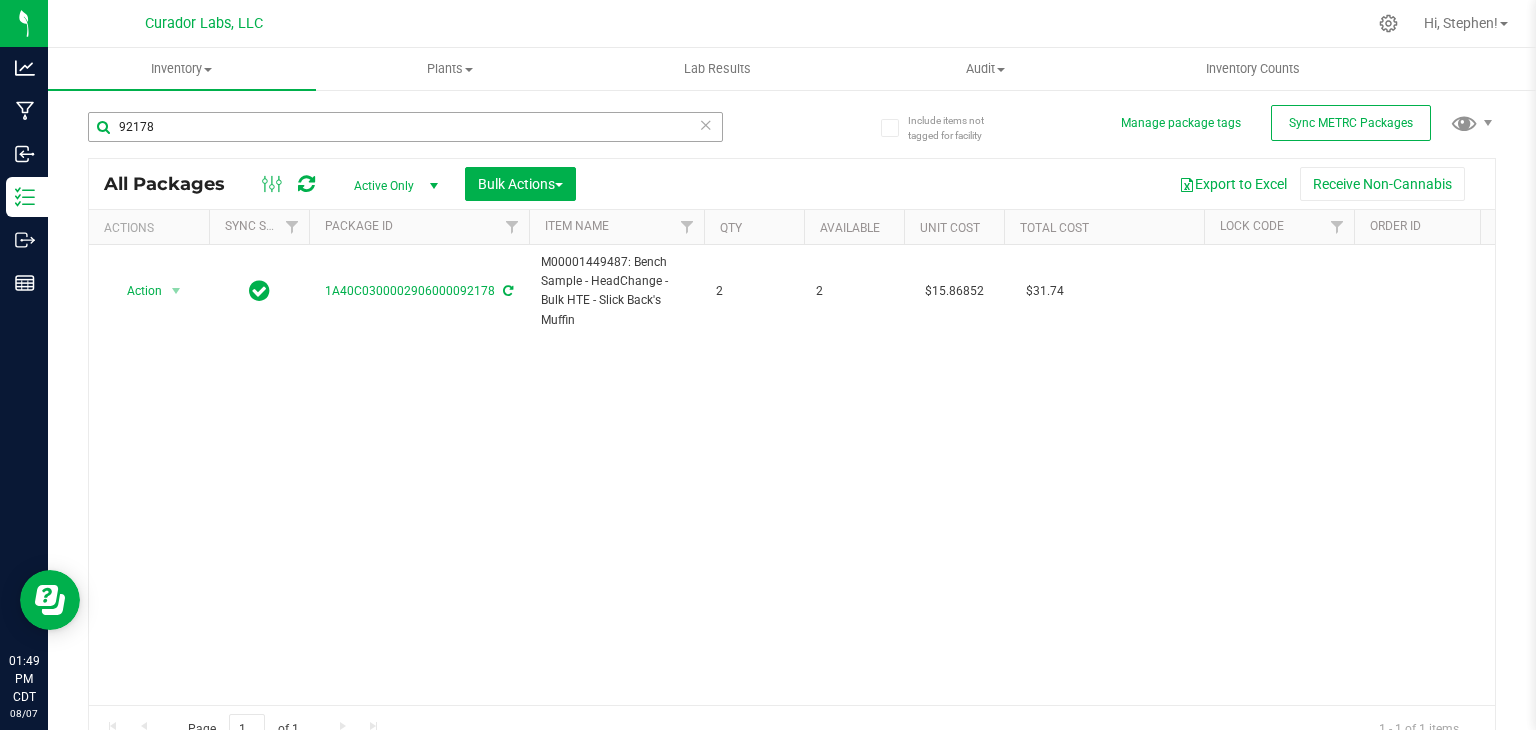 drag, startPoint x: 216, startPoint y: 150, endPoint x: 224, endPoint y: 139, distance: 13.601471 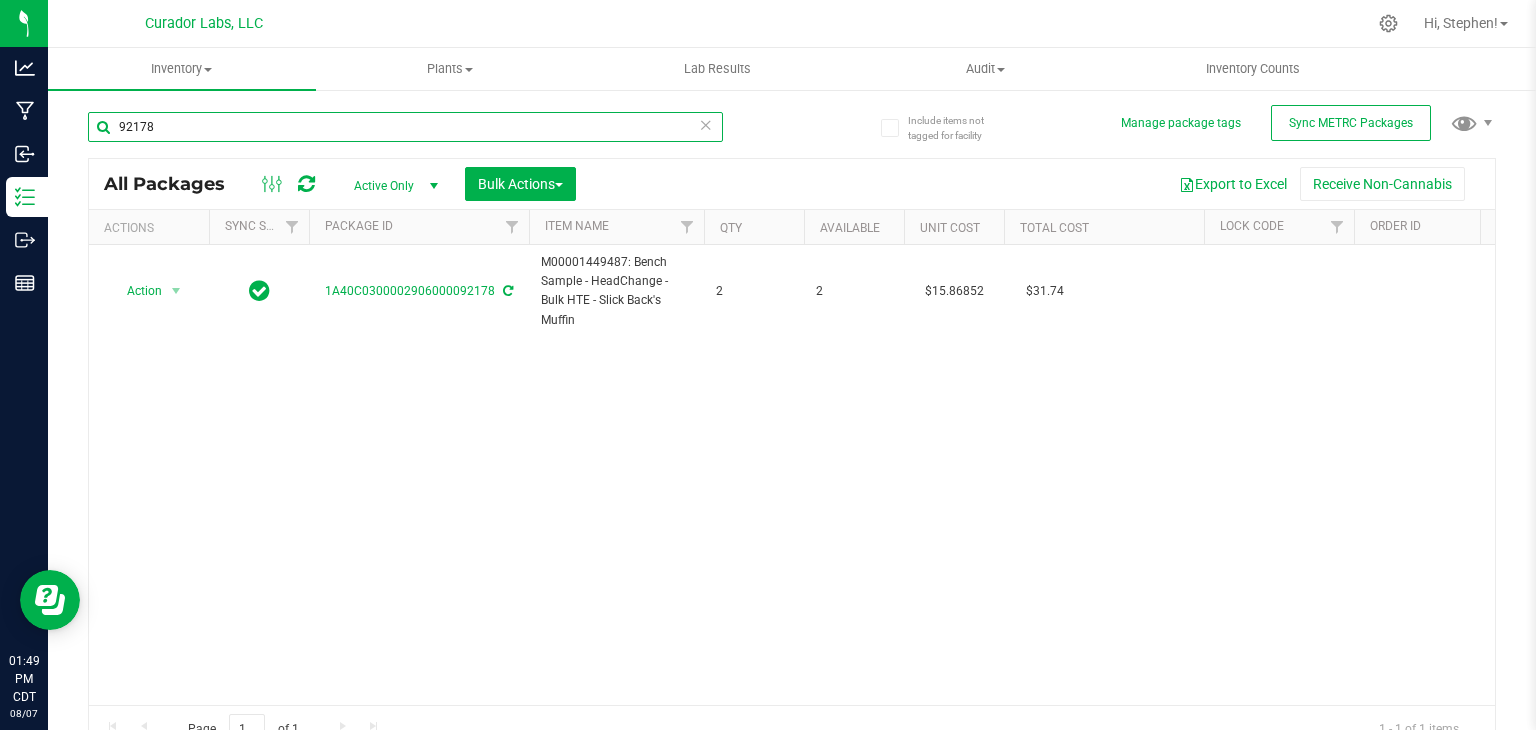 click on "92178" at bounding box center (405, 127) 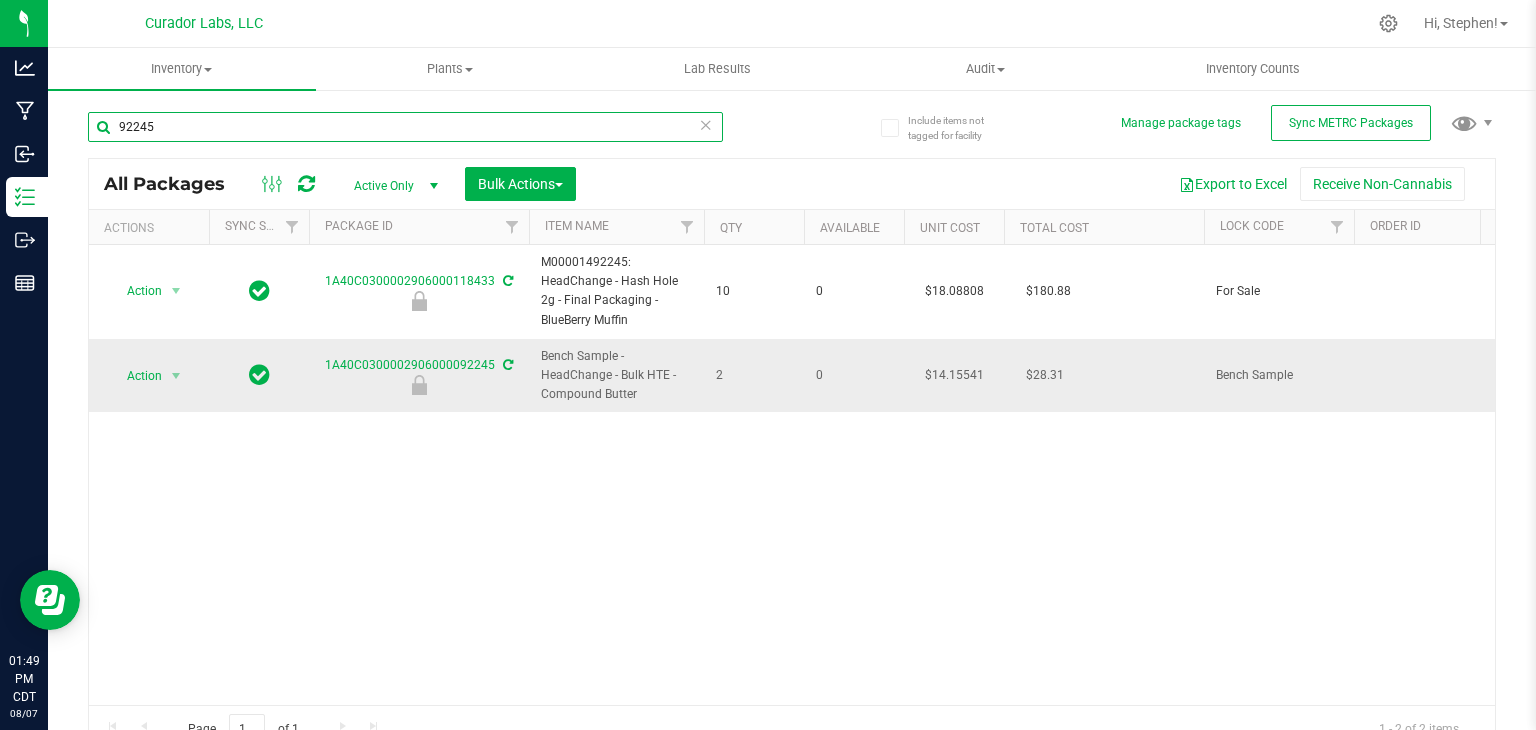 type on "92245" 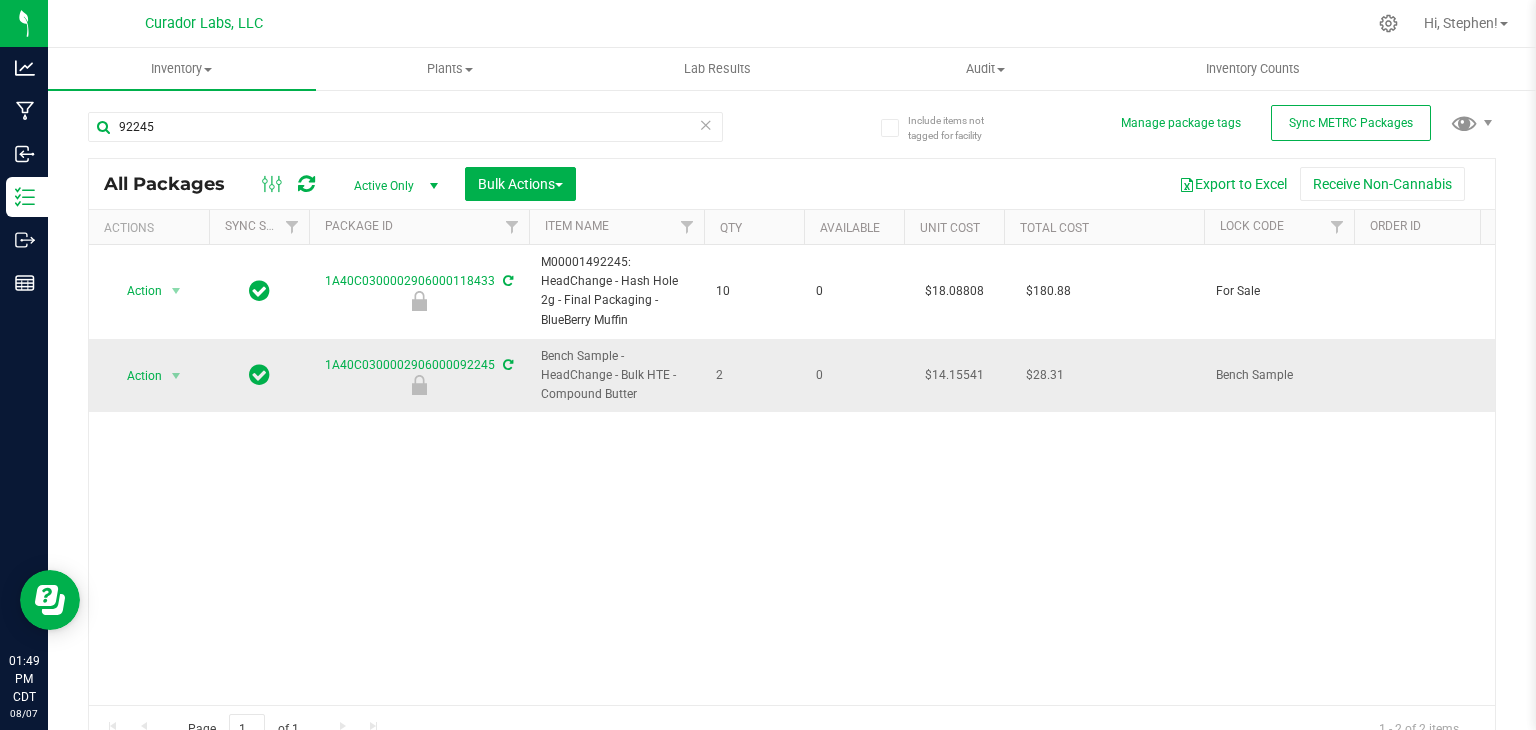 drag, startPoint x: 644, startPoint y: 398, endPoint x: 540, endPoint y: 359, distance: 111.07205 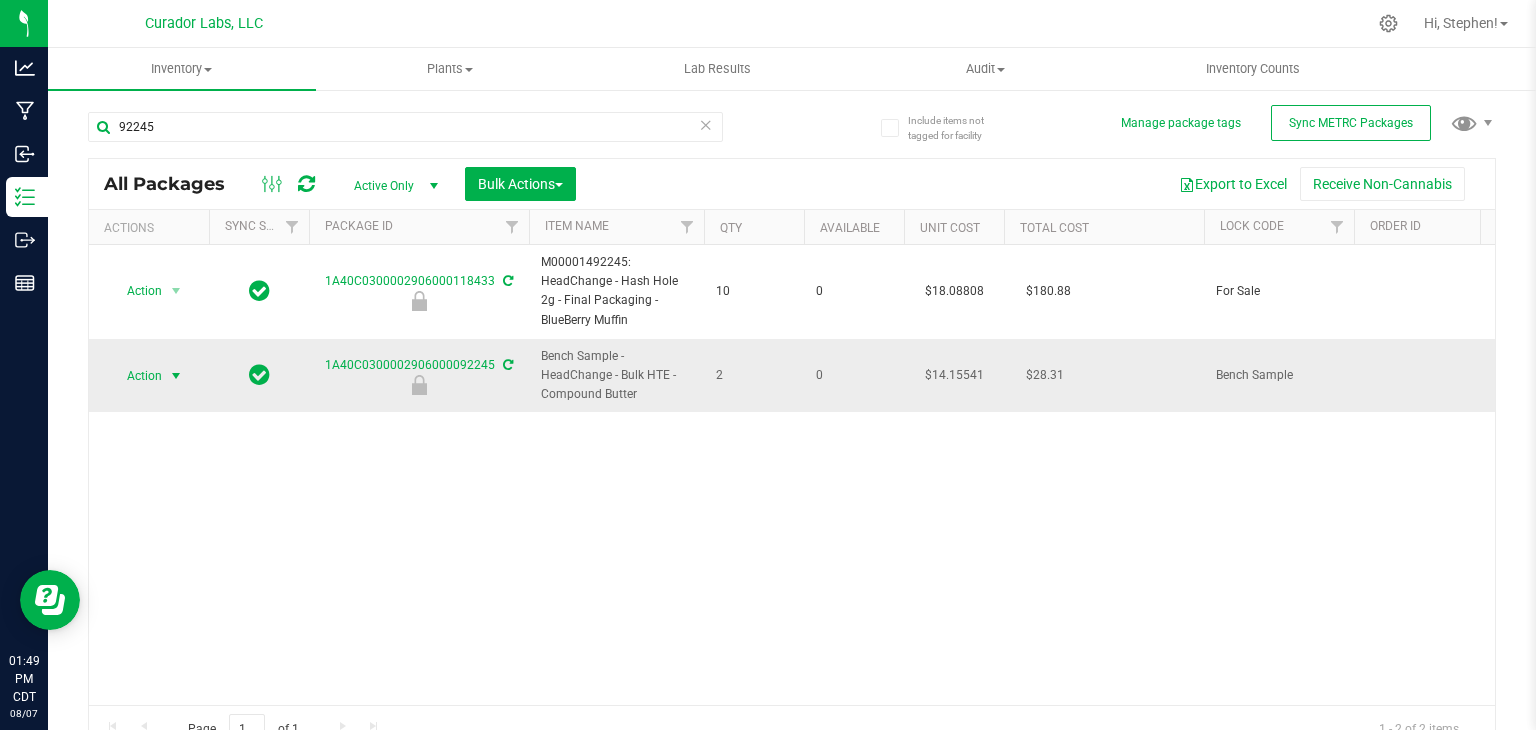 click on "Action" at bounding box center [136, 376] 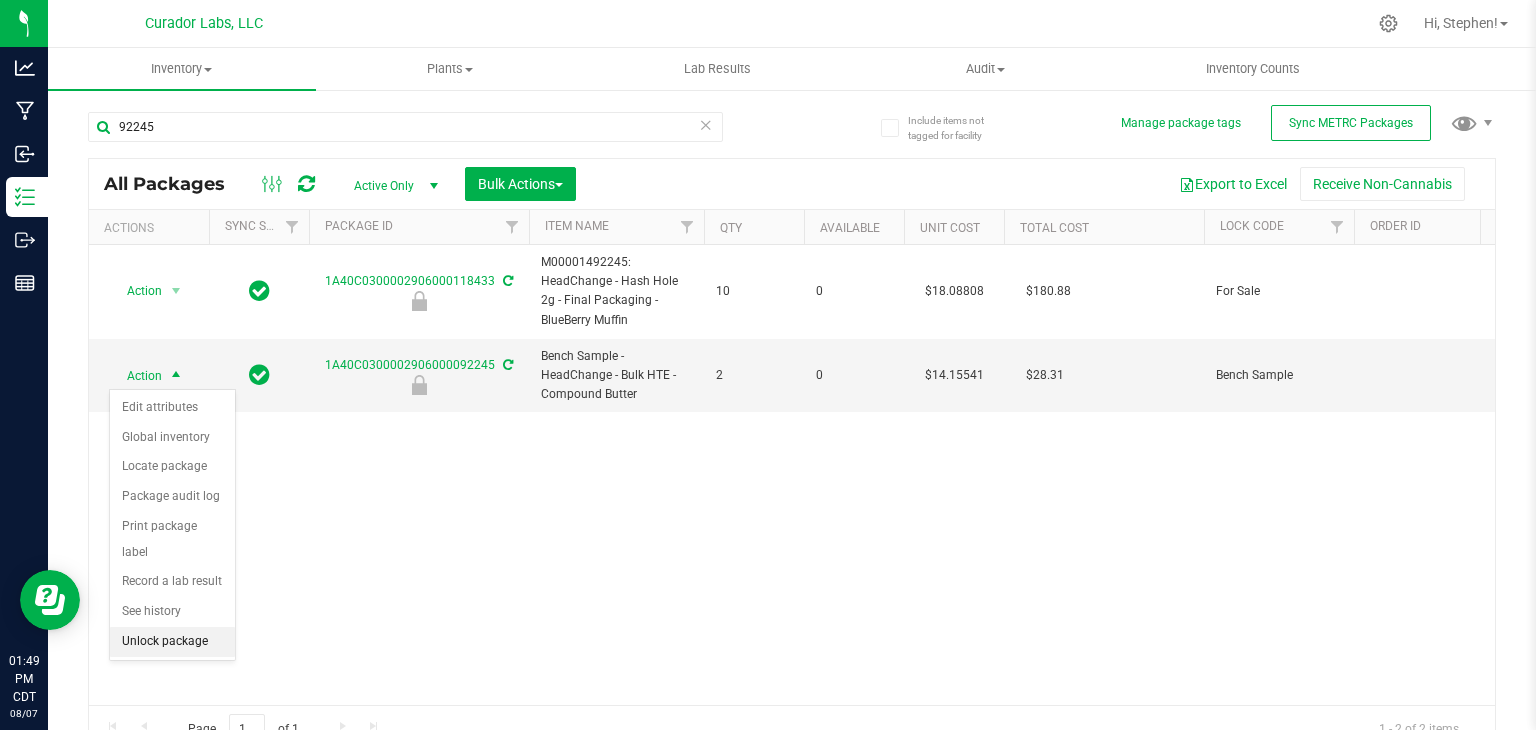click on "Unlock package" at bounding box center [172, 642] 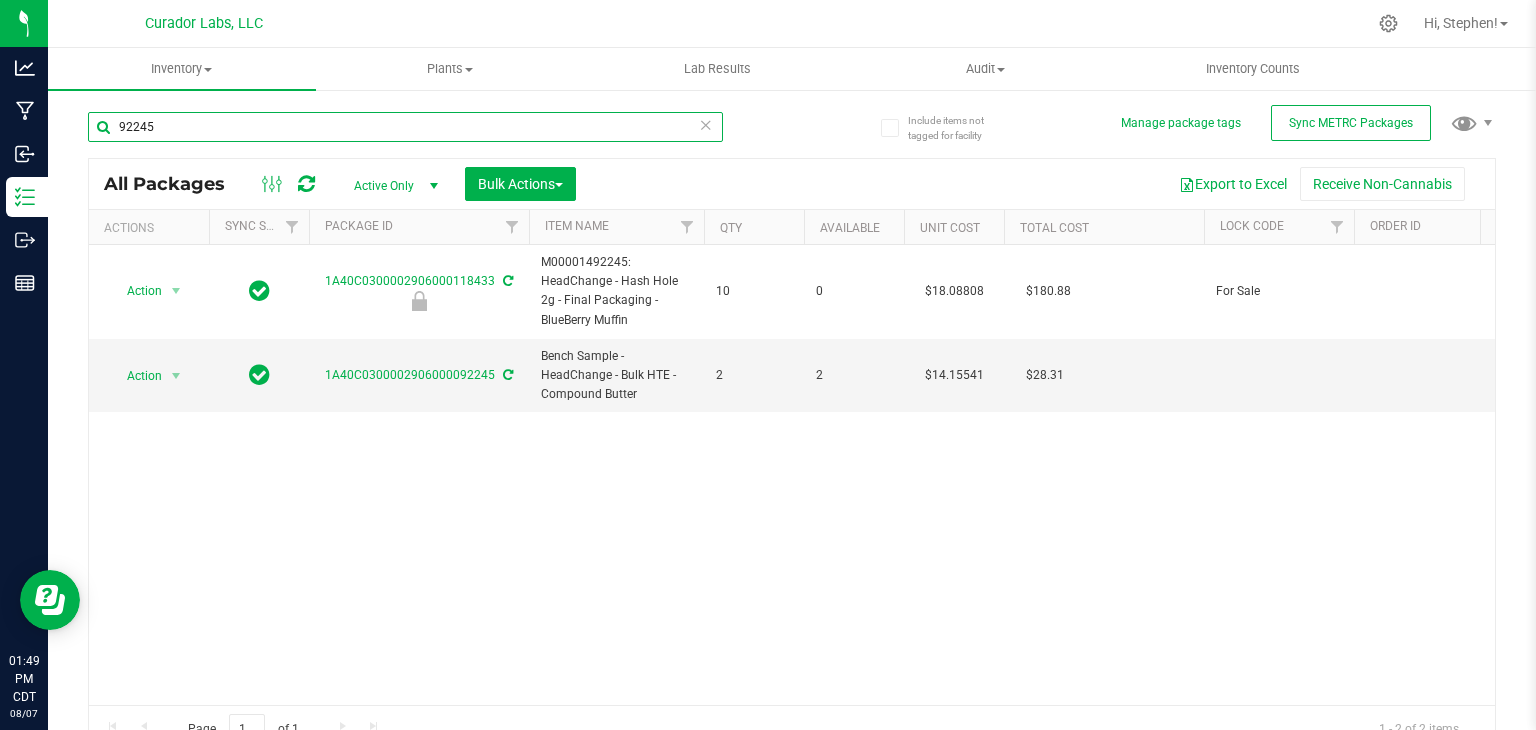 click on "92245" at bounding box center [405, 127] 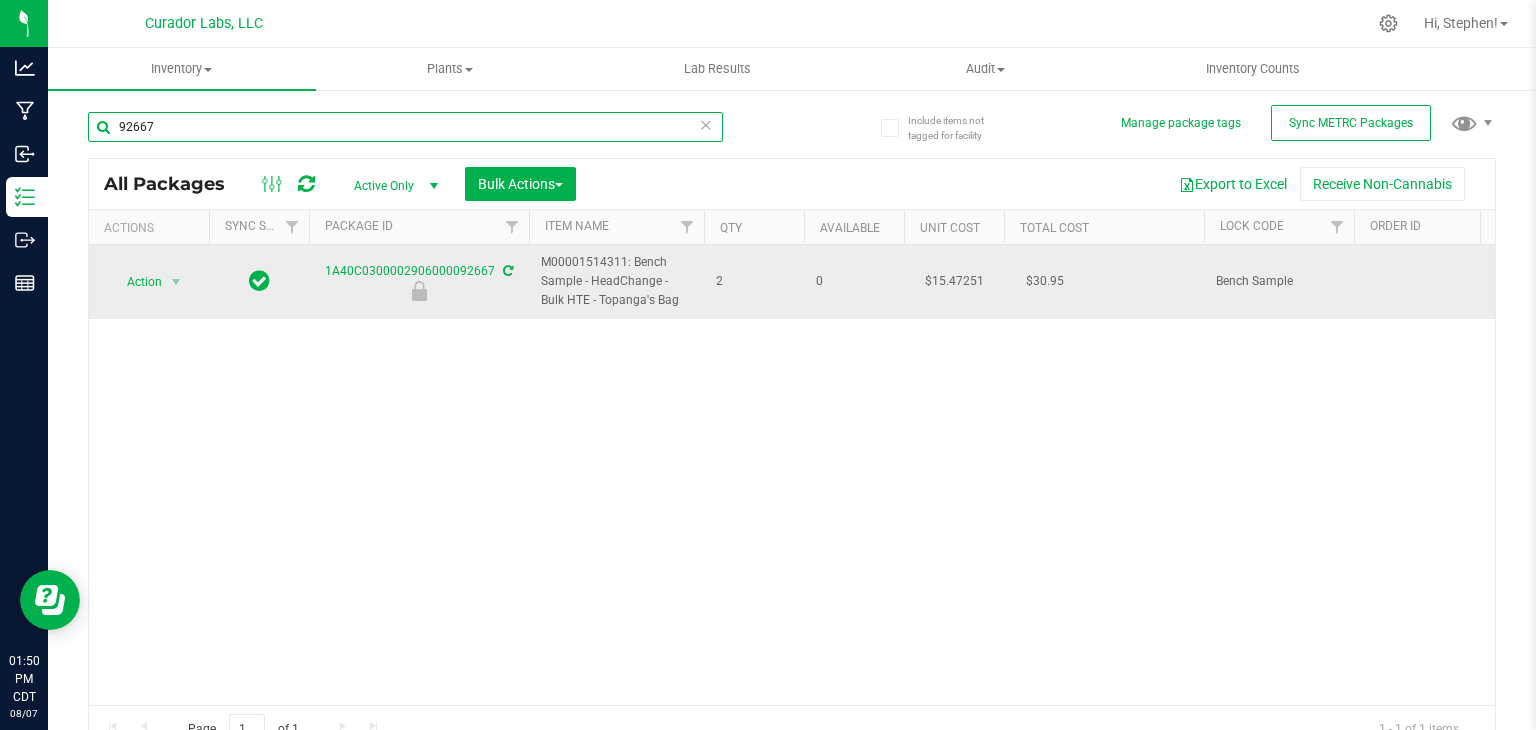 type on "92667" 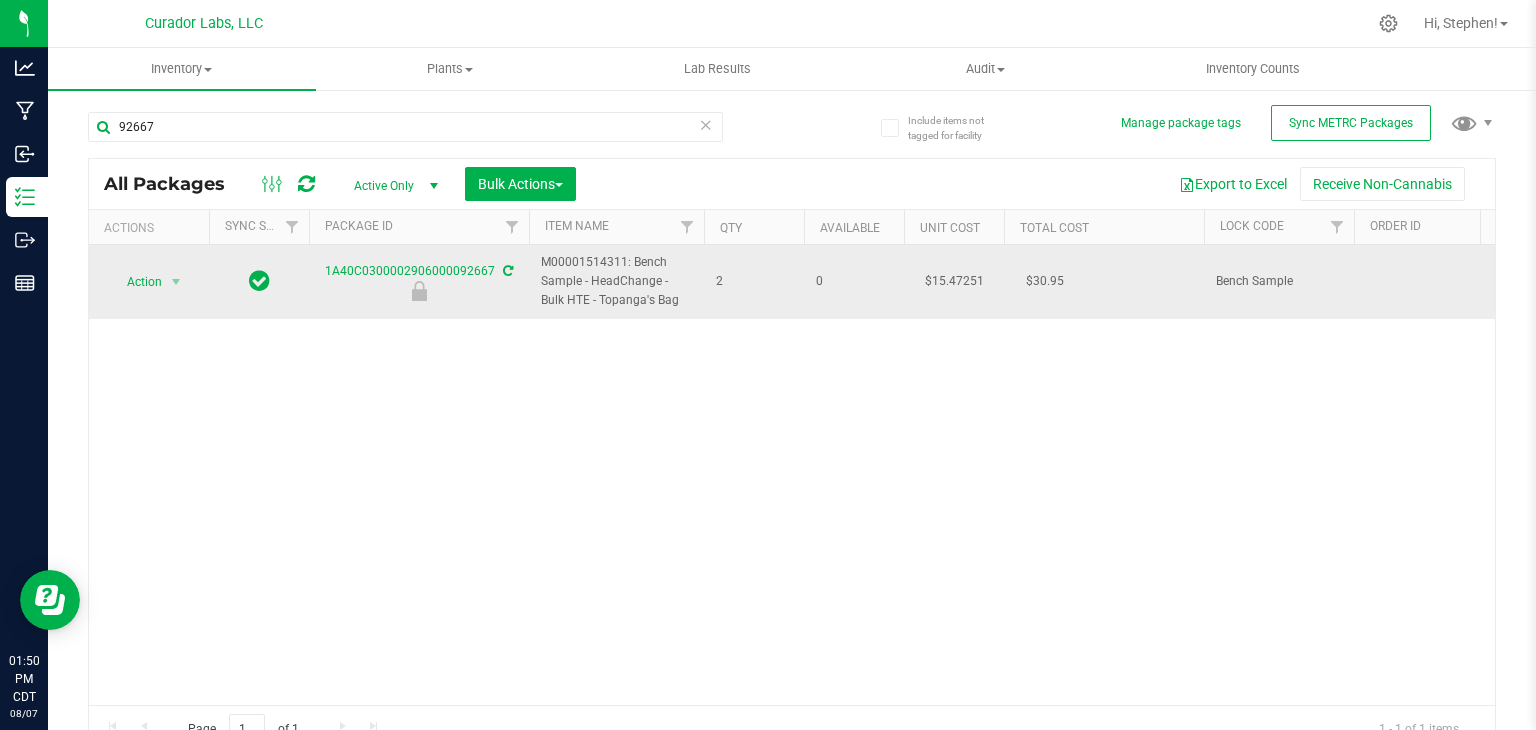 drag, startPoint x: 659, startPoint y: 303, endPoint x: 523, endPoint y: 269, distance: 140.1856 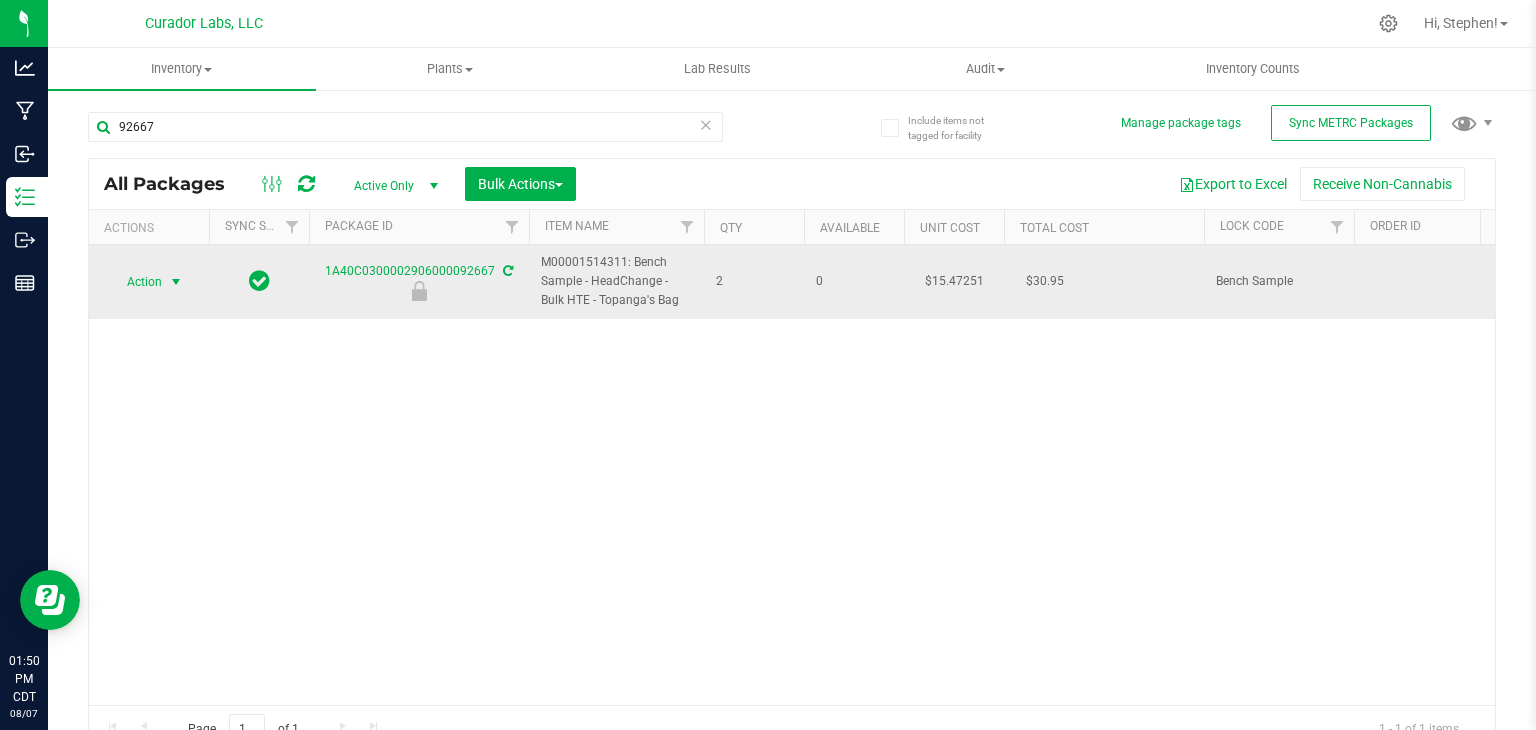 click on "Action" at bounding box center (136, 282) 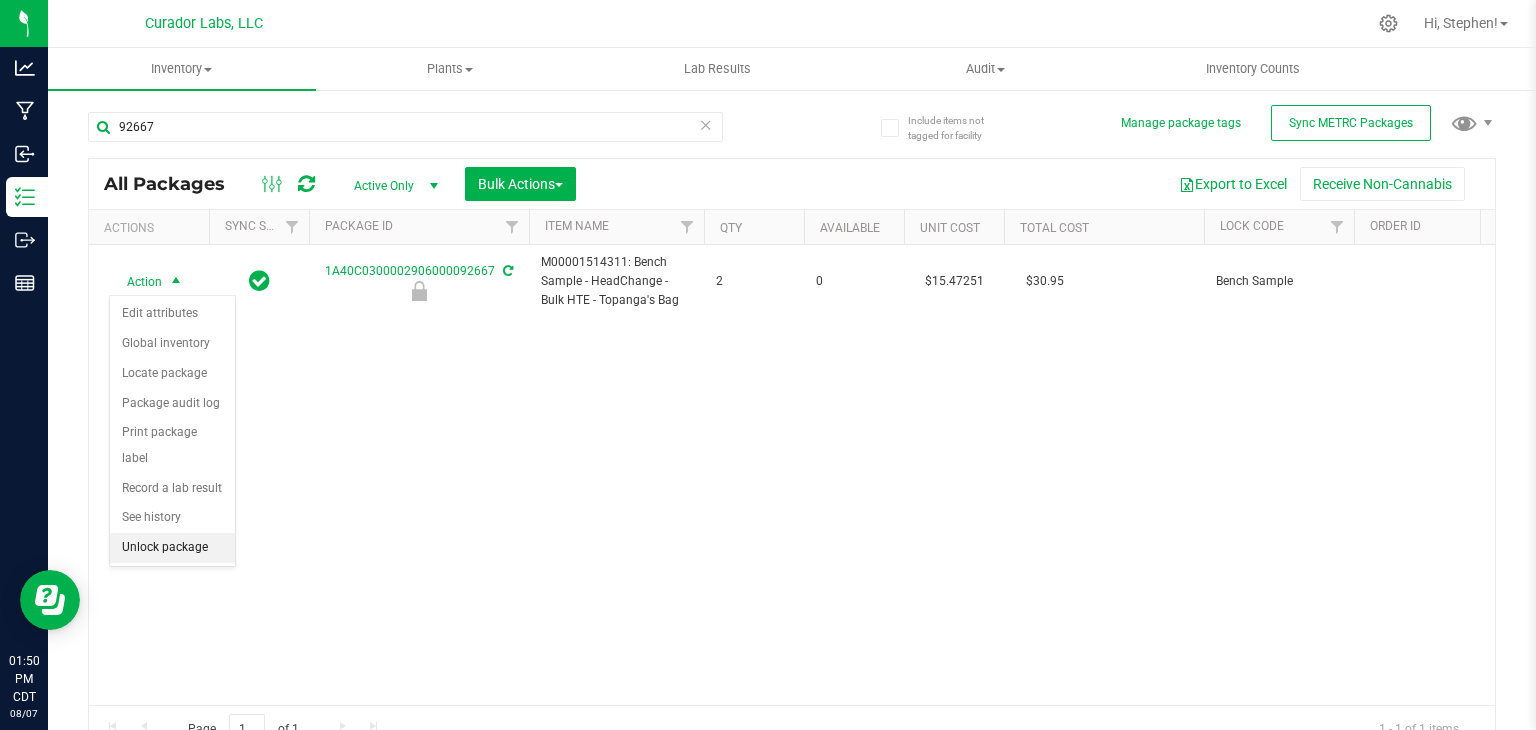 click on "Unlock package" at bounding box center (172, 548) 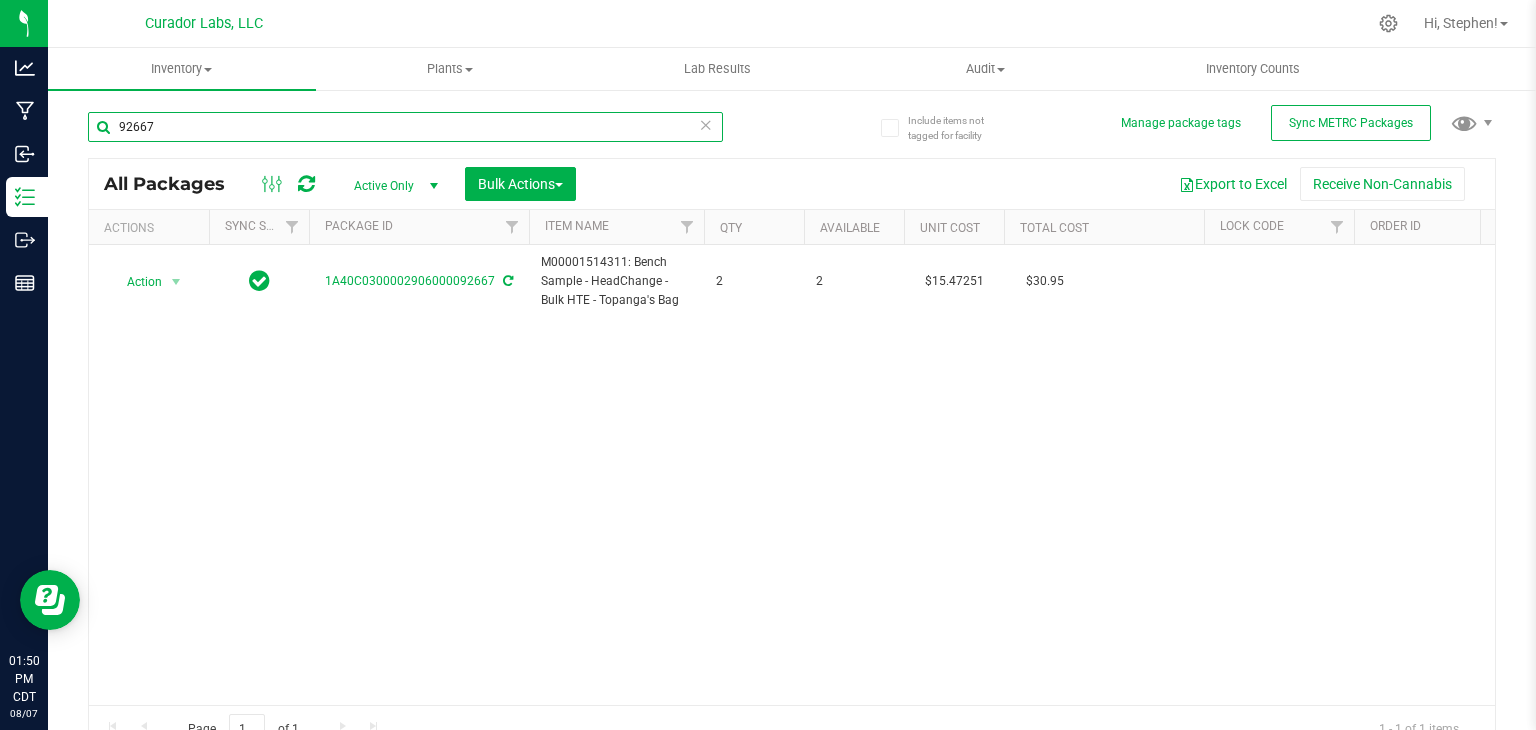click on "92667" at bounding box center (405, 127) 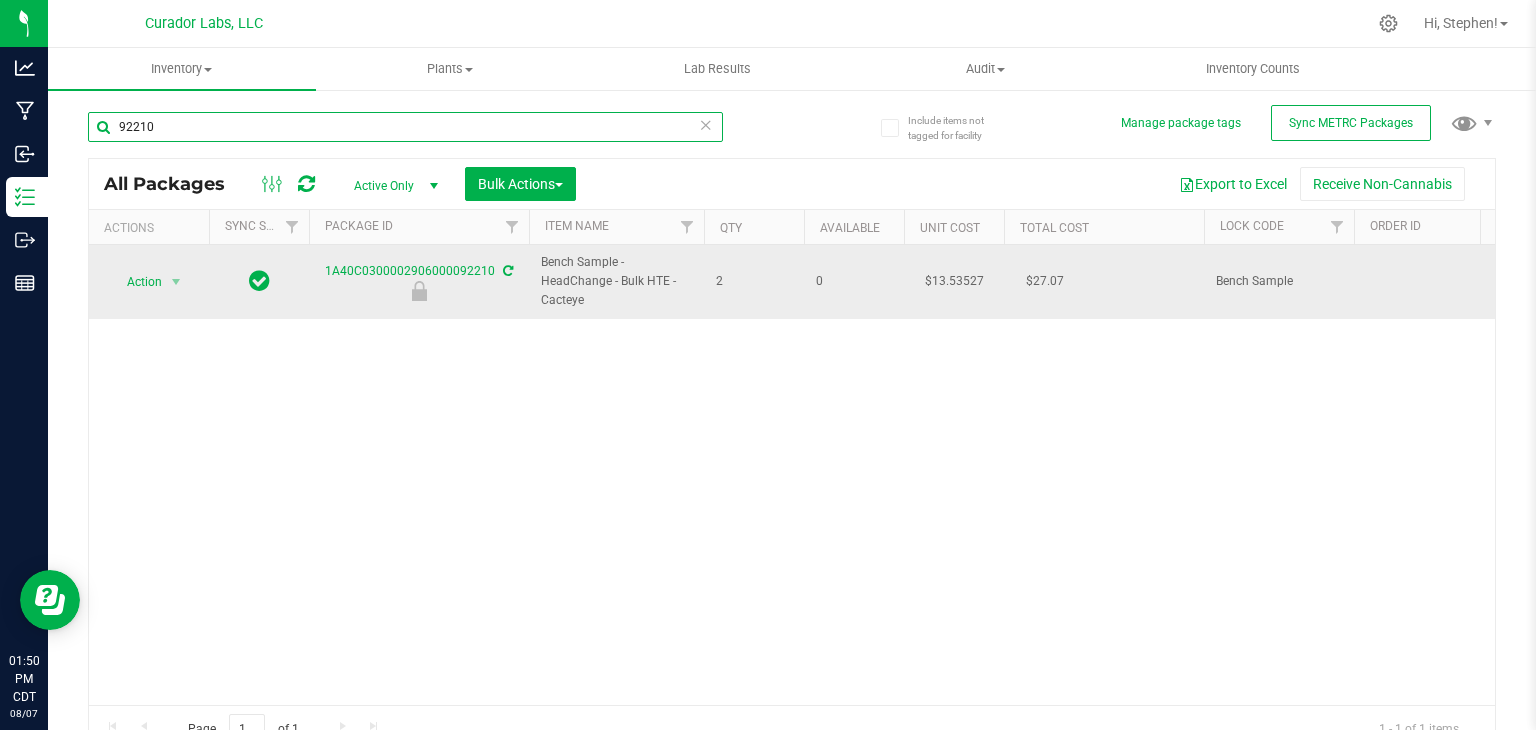 type on "92210" 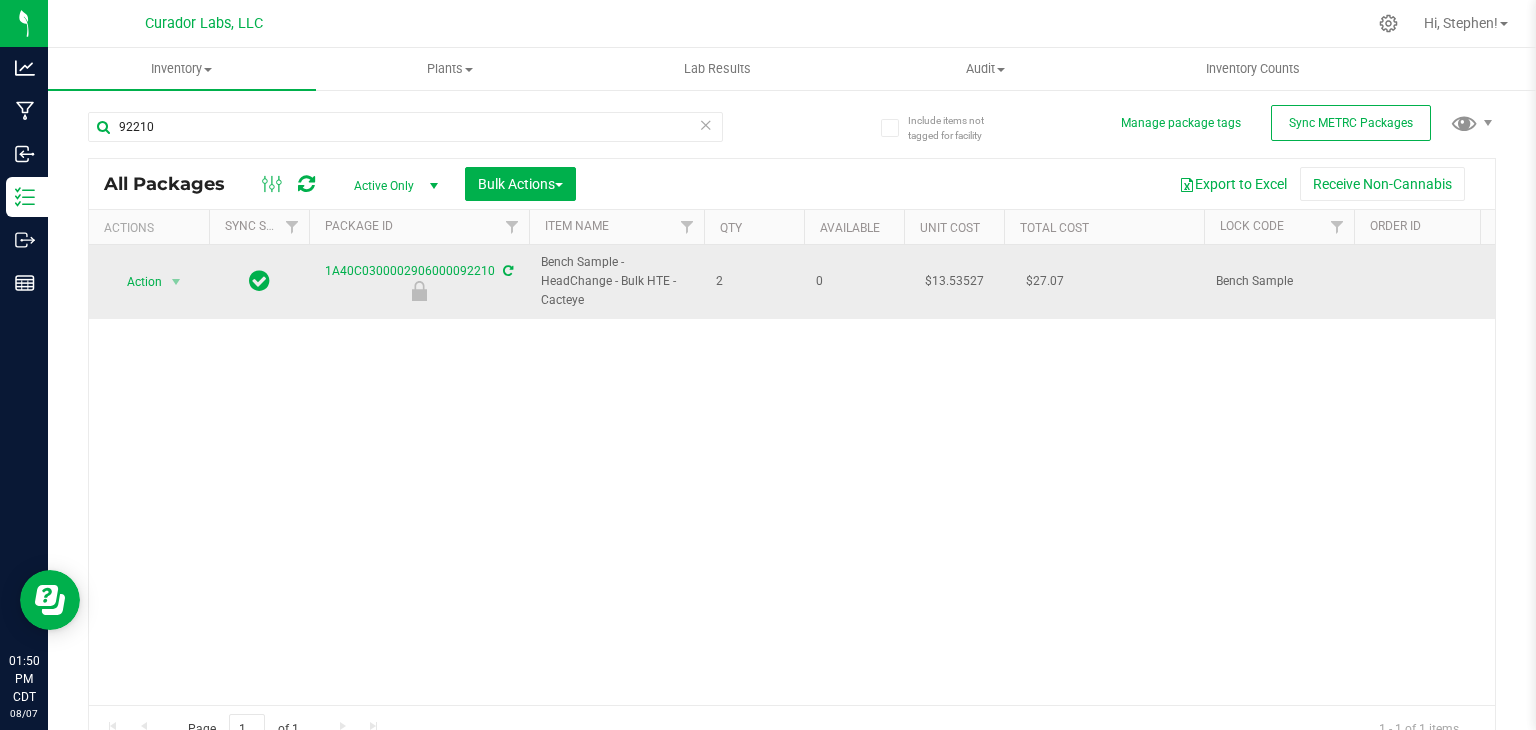 drag, startPoint x: 590, startPoint y: 302, endPoint x: 521, endPoint y: 266, distance: 77.82673 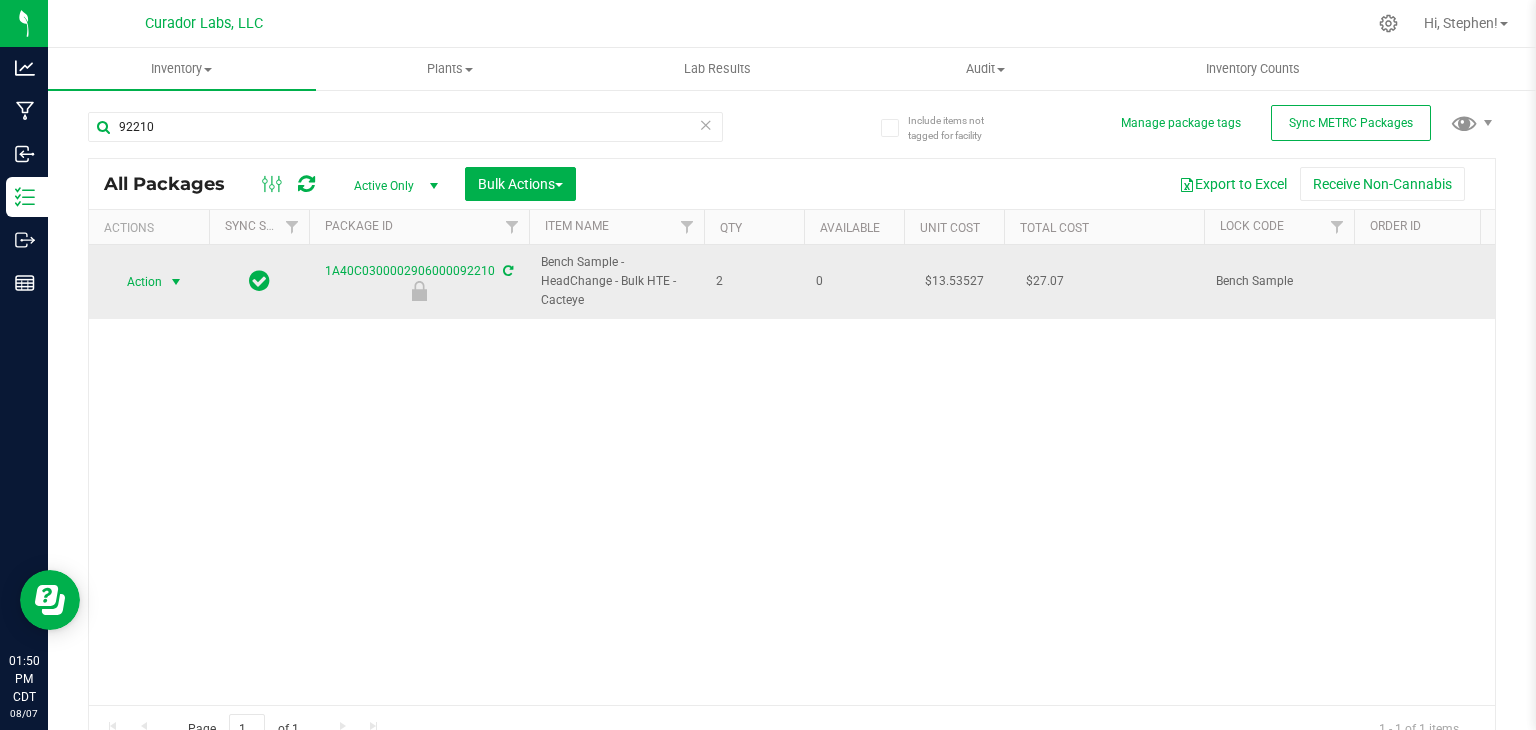 click at bounding box center (176, 282) 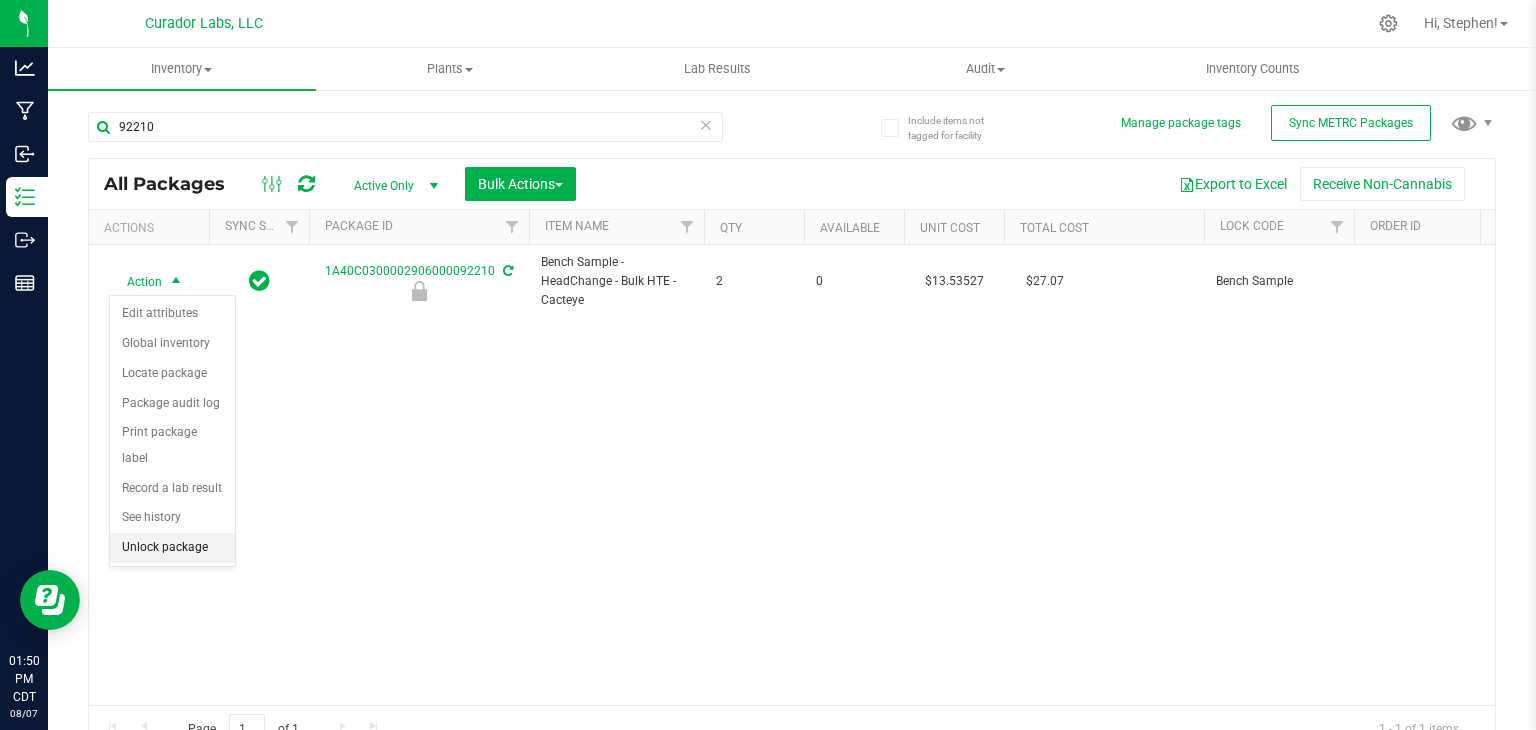 click on "Unlock package" at bounding box center (172, 548) 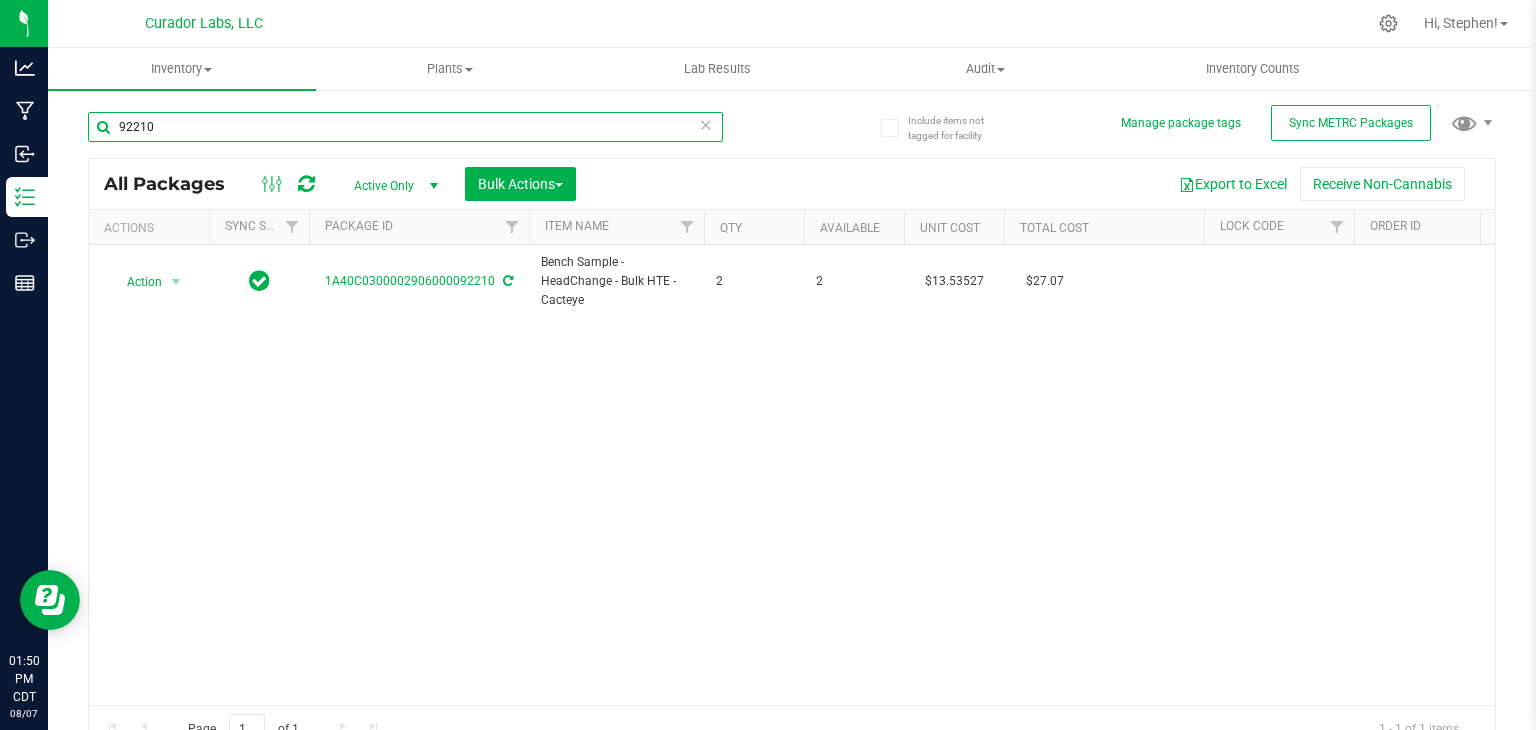 click on "92210" at bounding box center [405, 127] 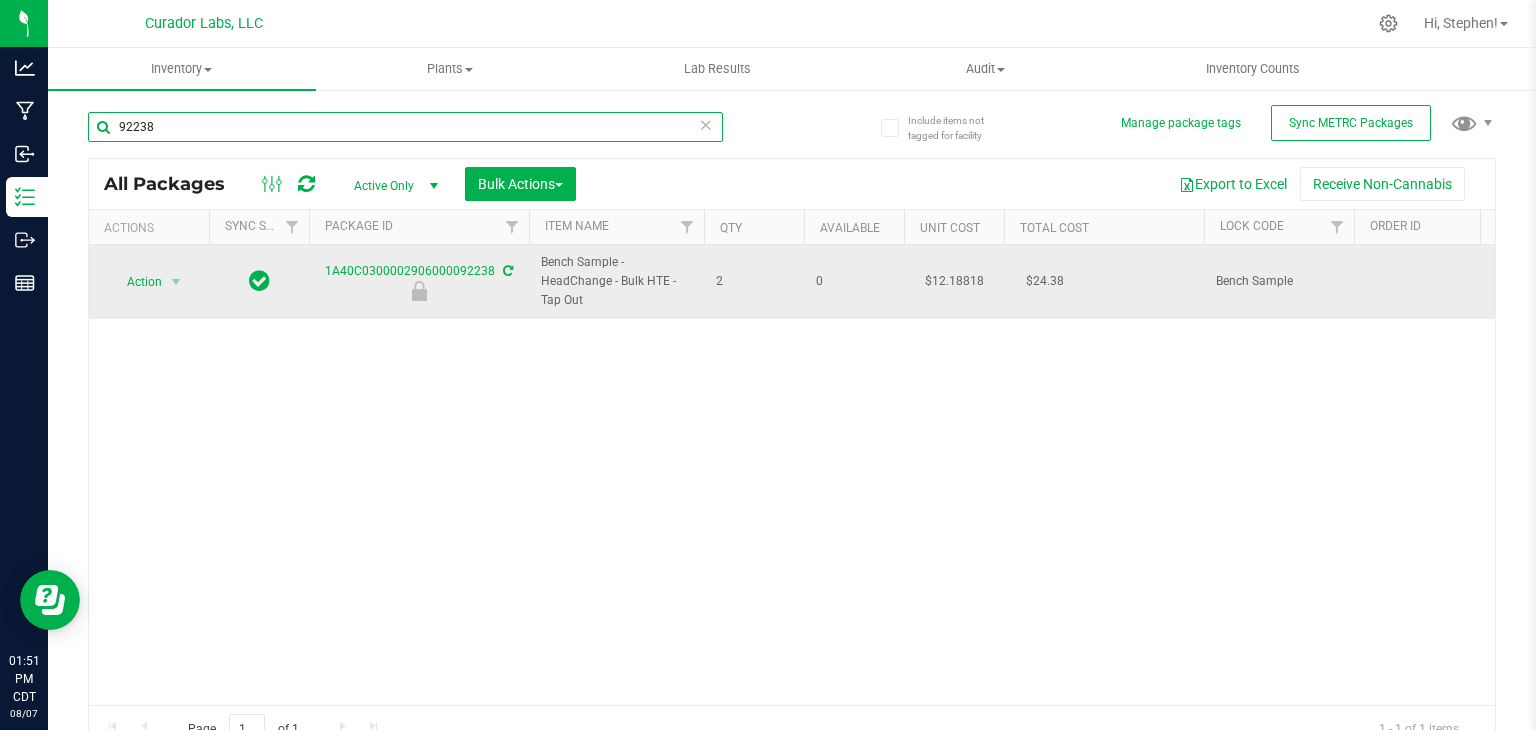 type on "92238" 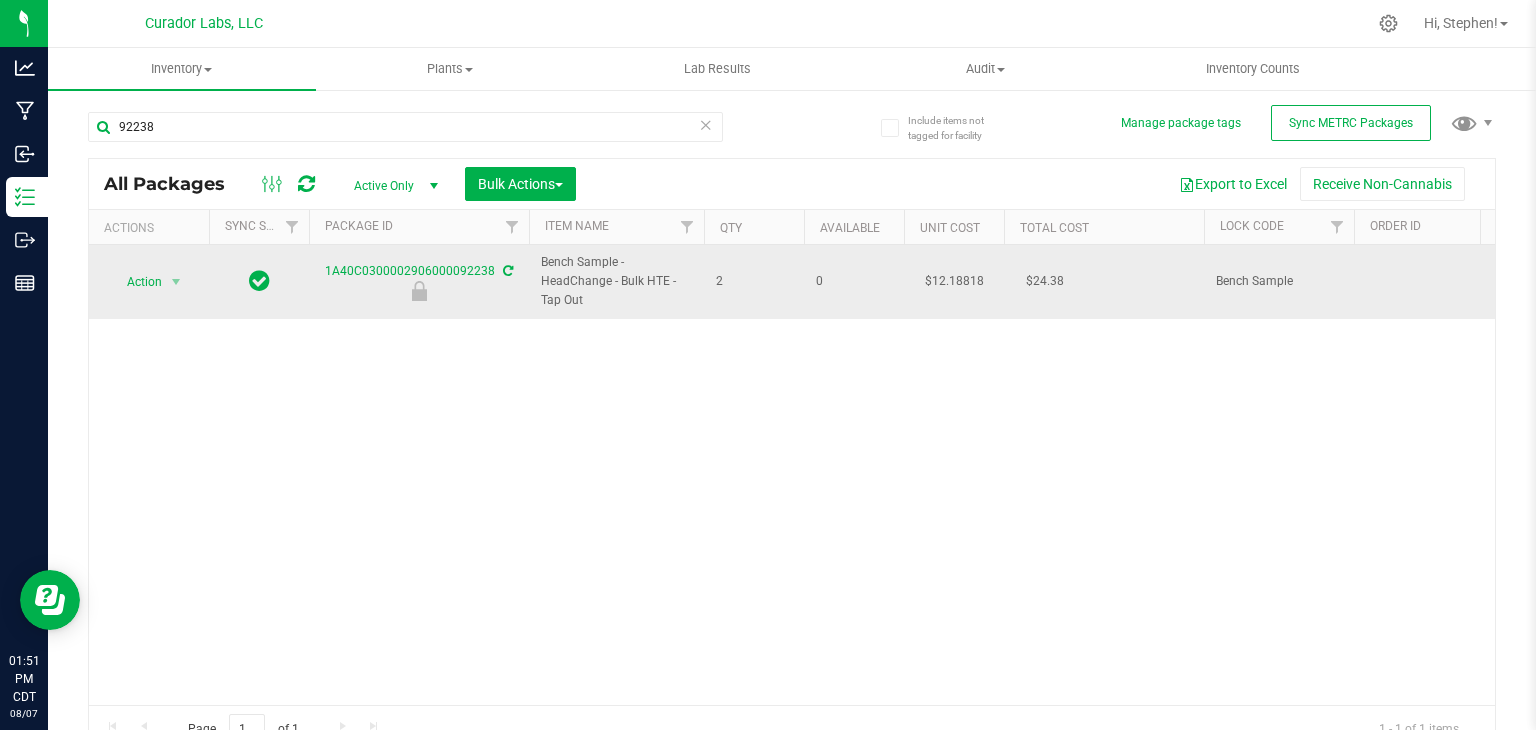 drag, startPoint x: 588, startPoint y: 301, endPoint x: 538, endPoint y: 267, distance: 60.464867 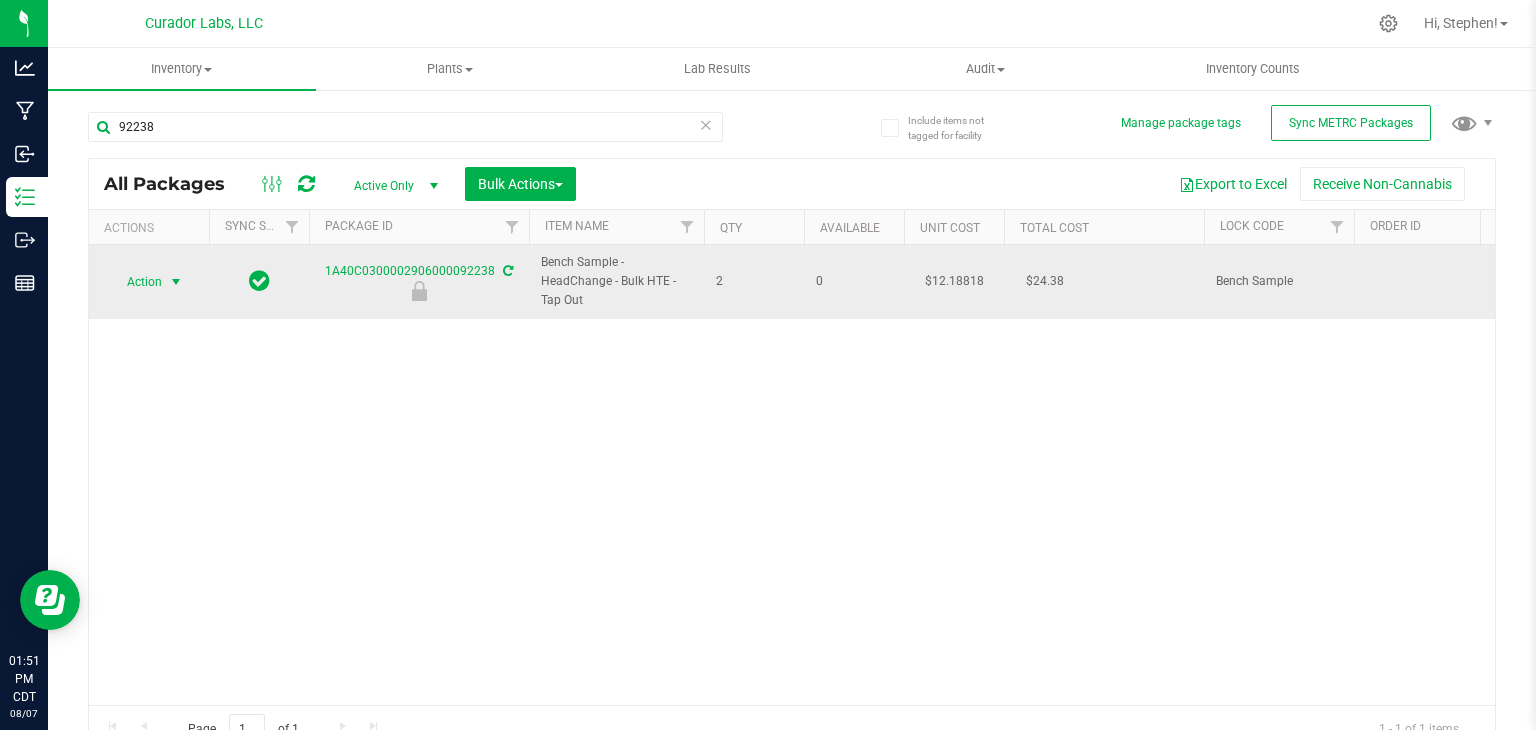 click on "Action" at bounding box center [136, 282] 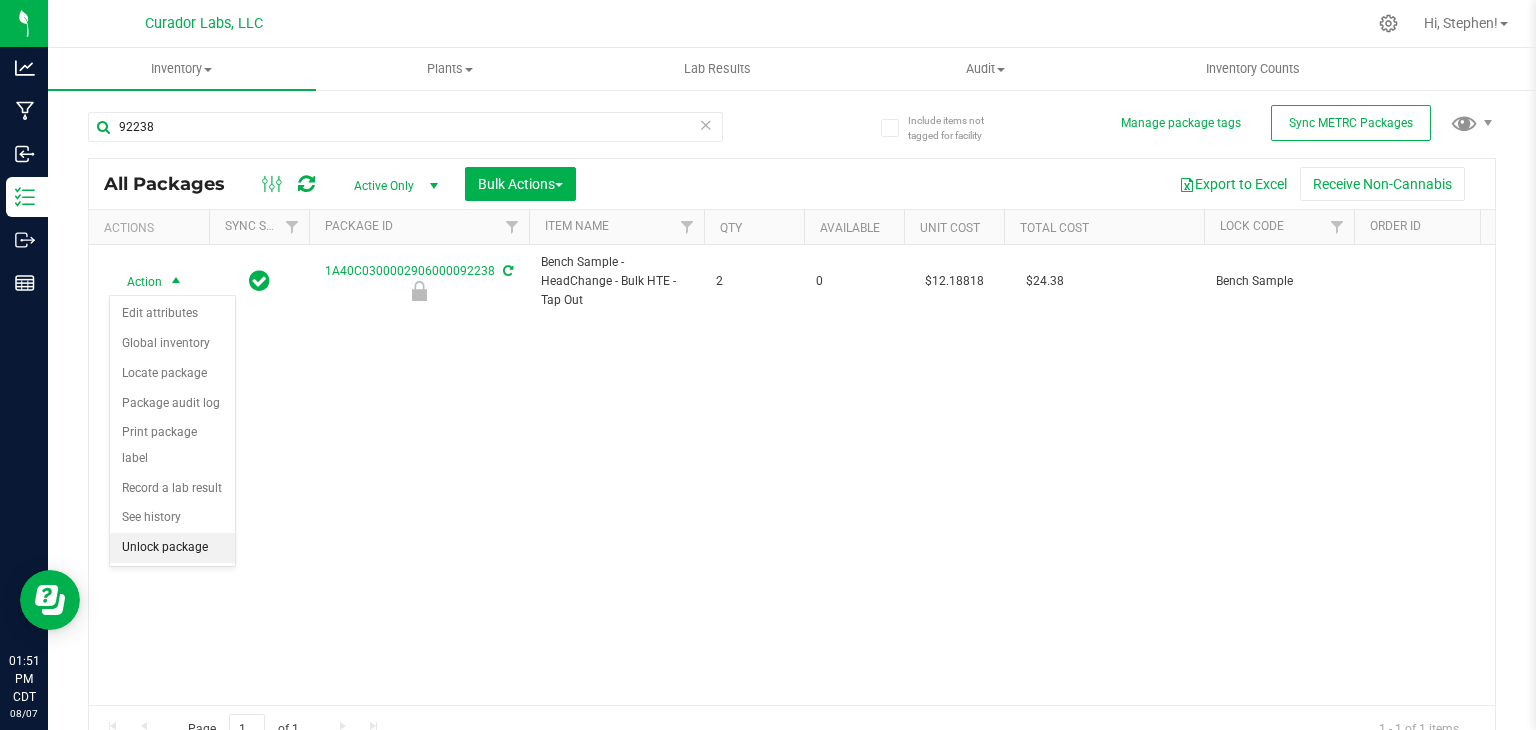 click on "Unlock package" at bounding box center [172, 548] 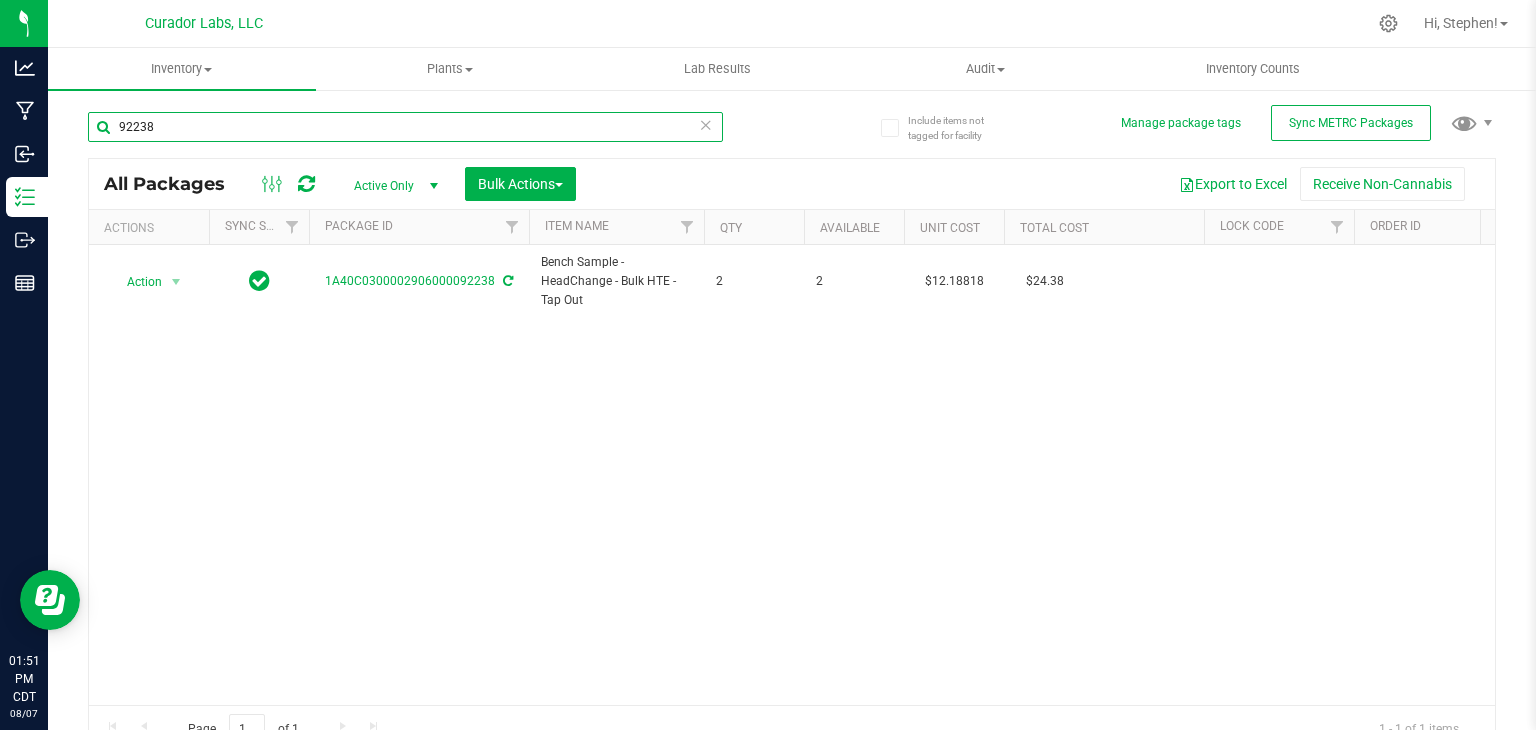 click on "92238" at bounding box center [405, 127] 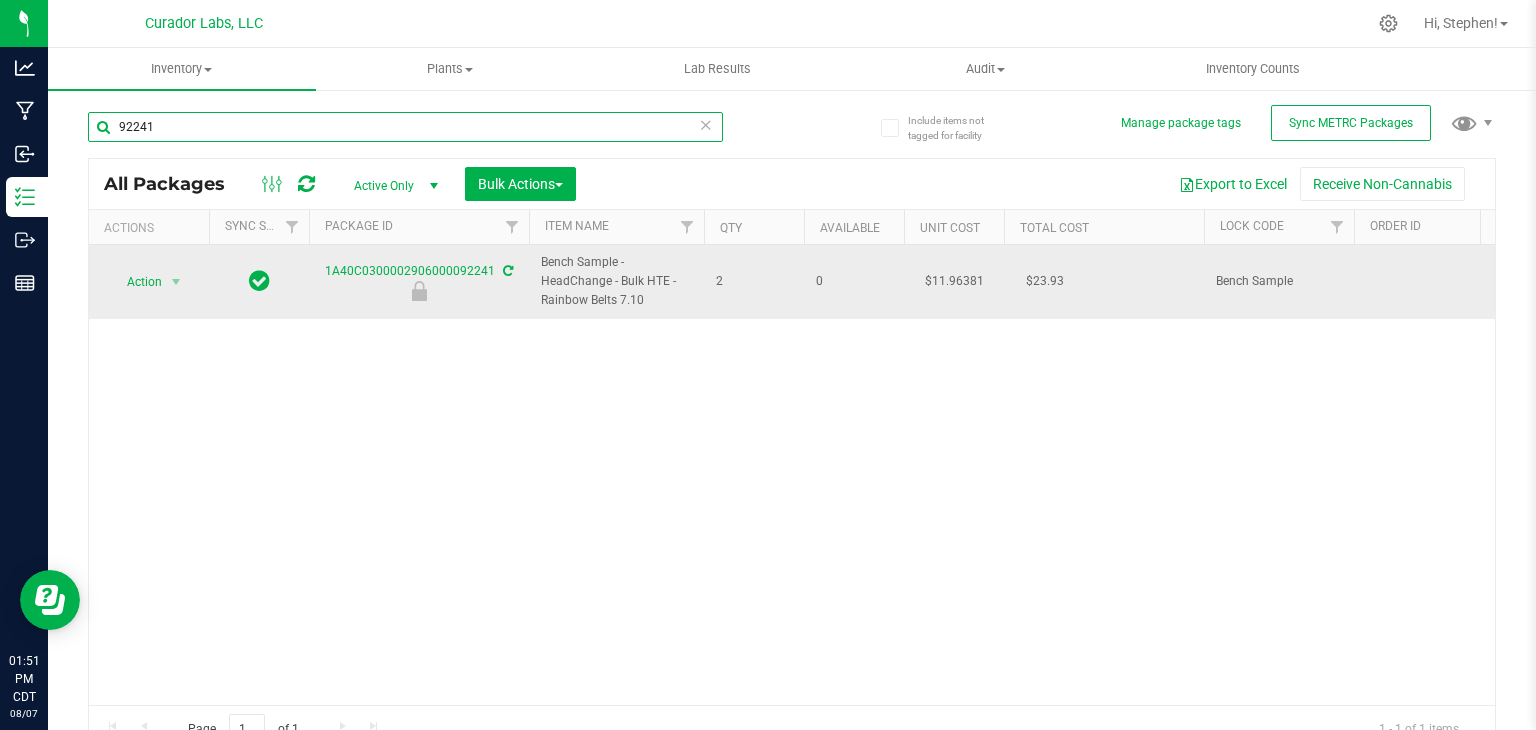 type on "92241" 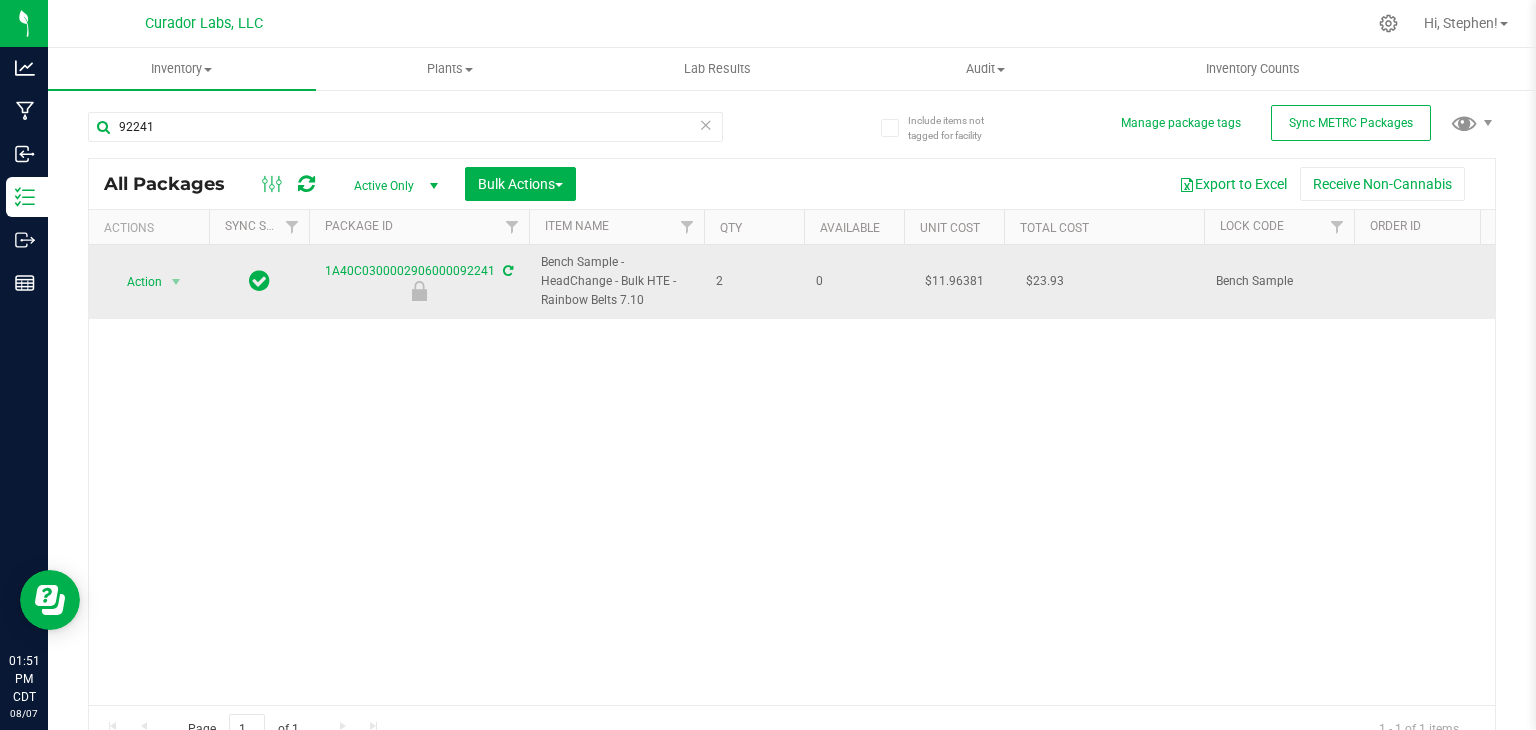 drag, startPoint x: 644, startPoint y: 304, endPoint x: 540, endPoint y: 266, distance: 110.724884 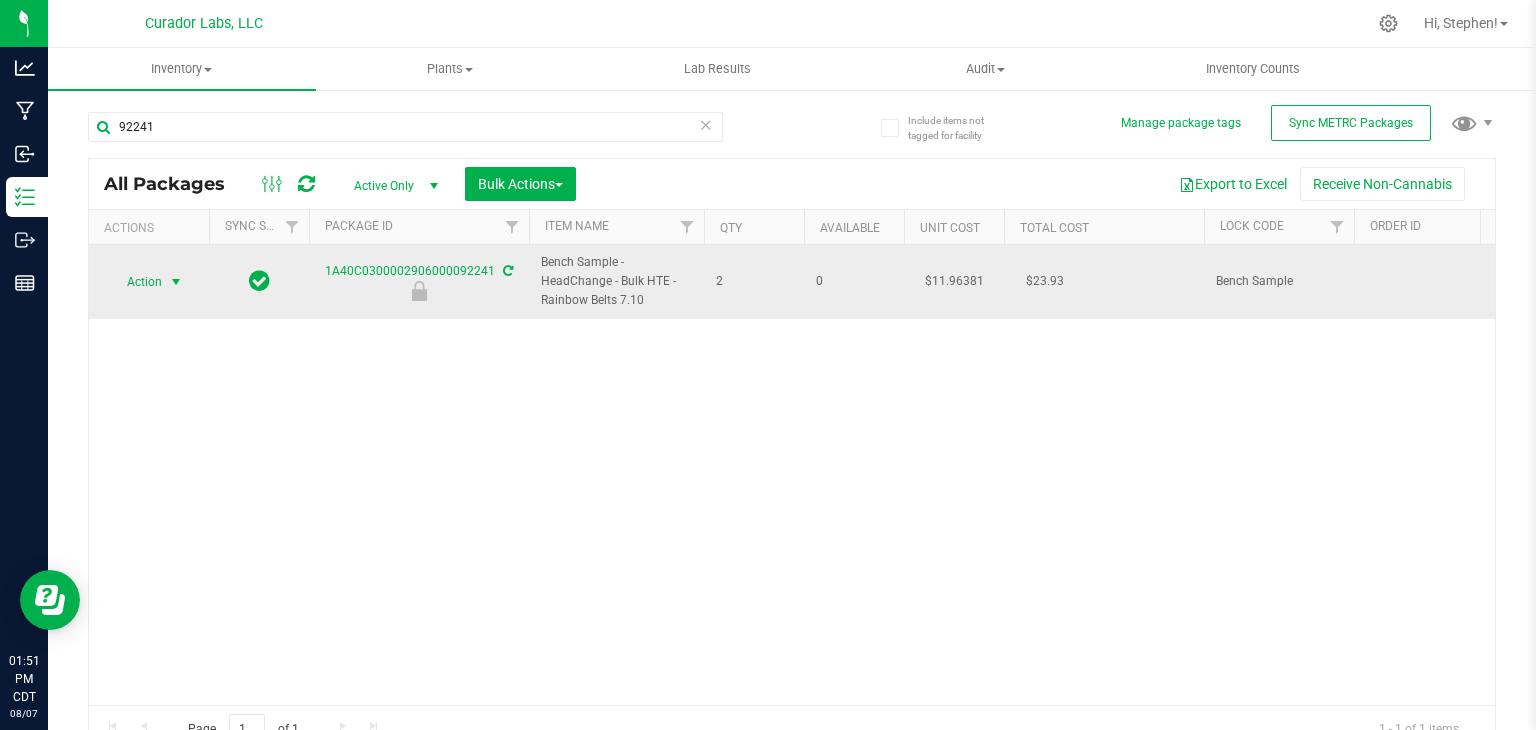 click on "Action" at bounding box center (136, 282) 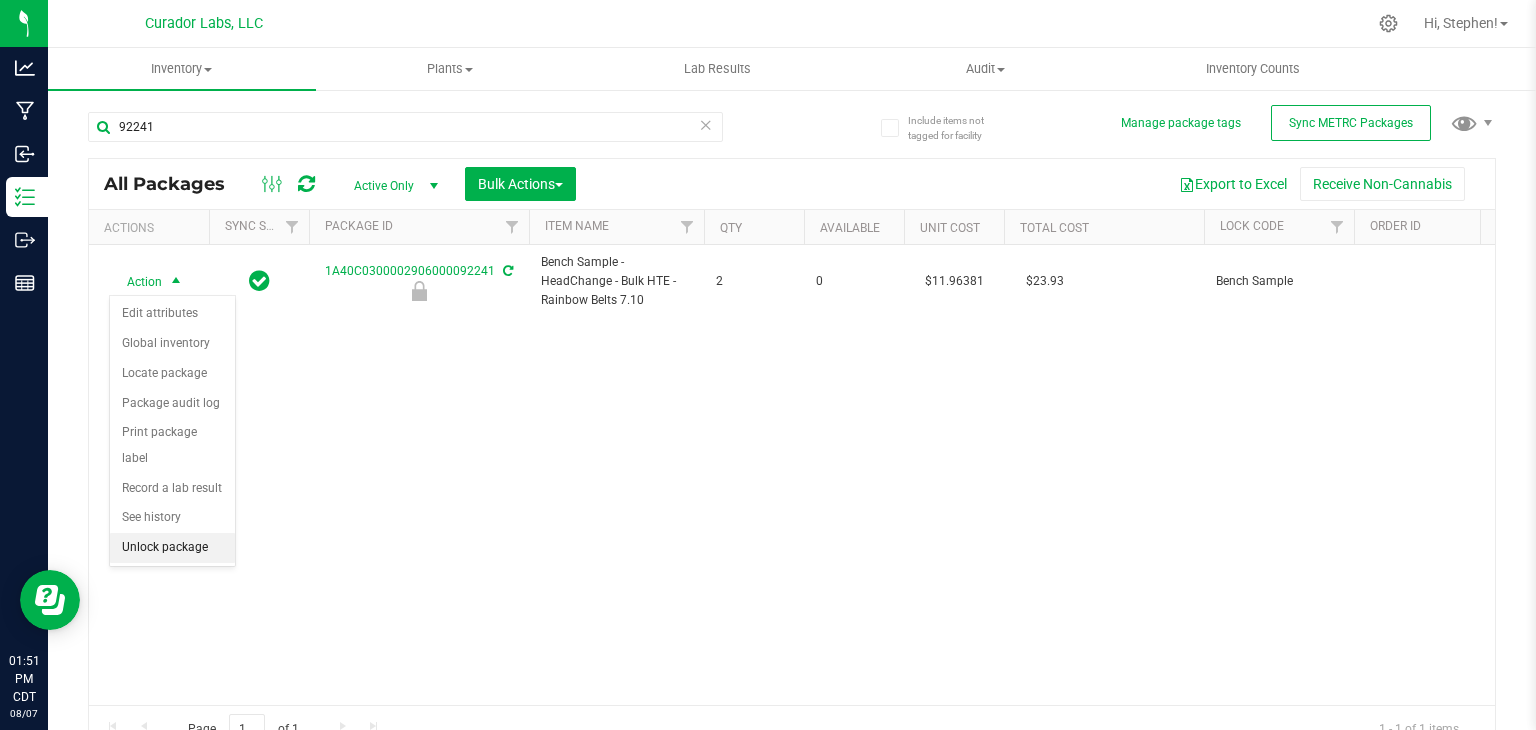 click on "Unlock package" at bounding box center (172, 548) 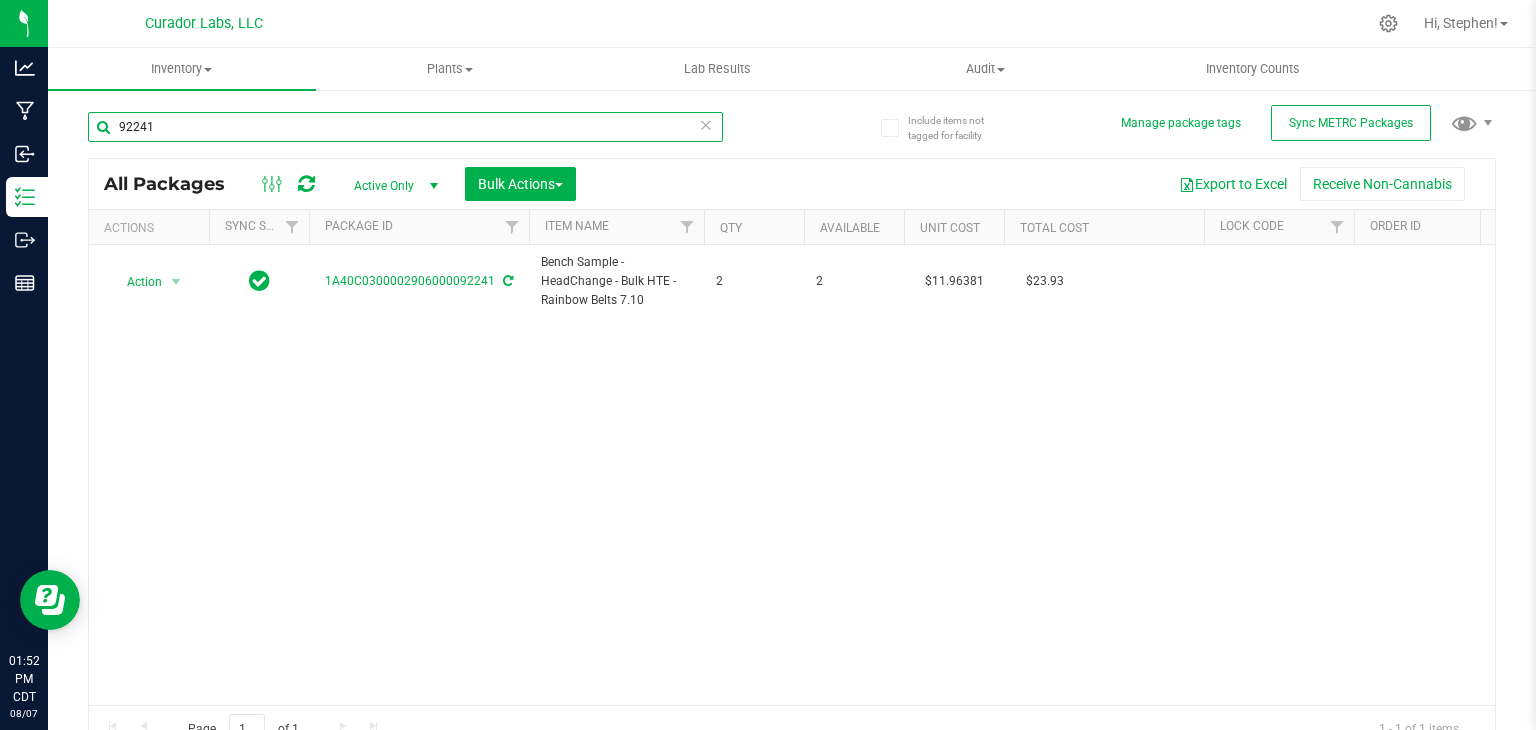 click on "92241" at bounding box center [405, 127] 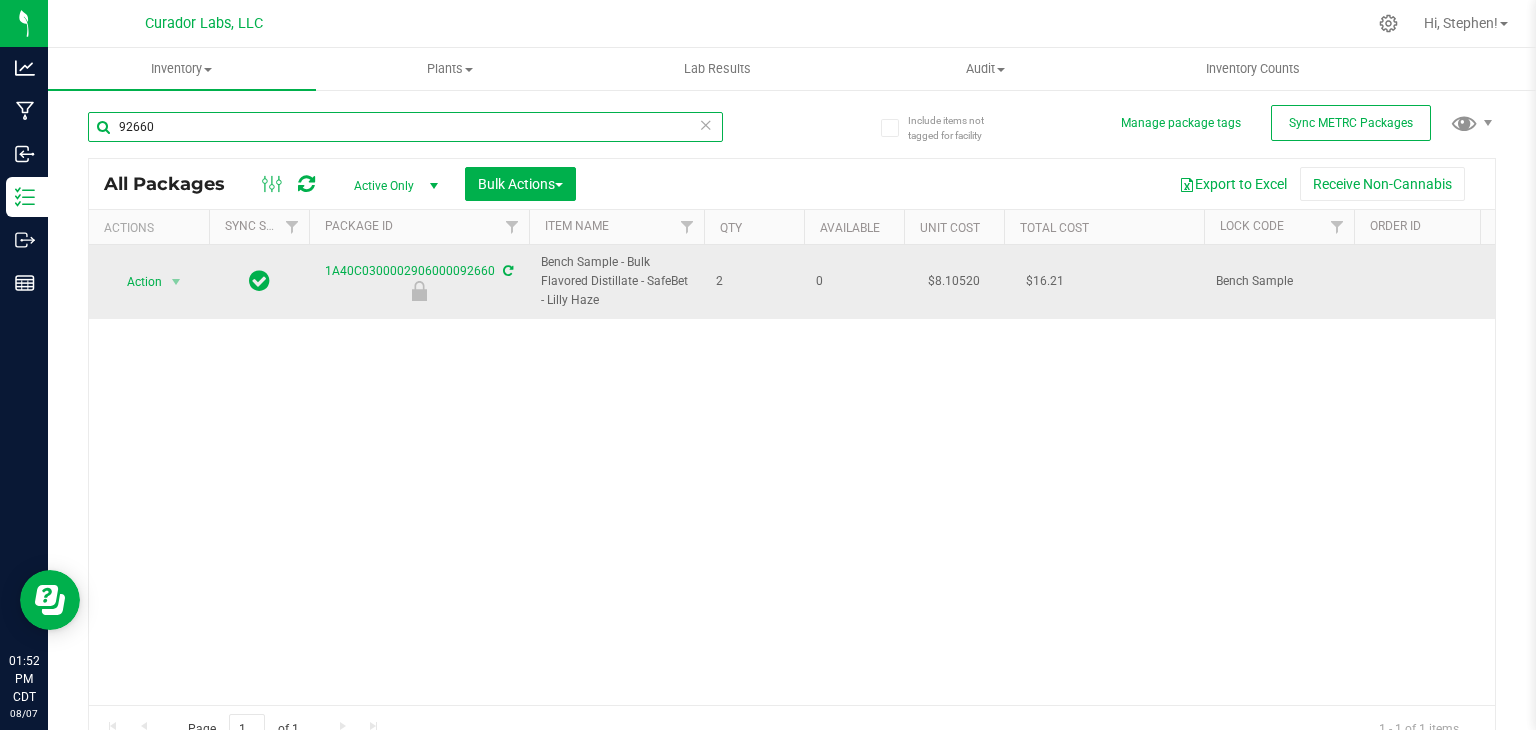 type on "92660" 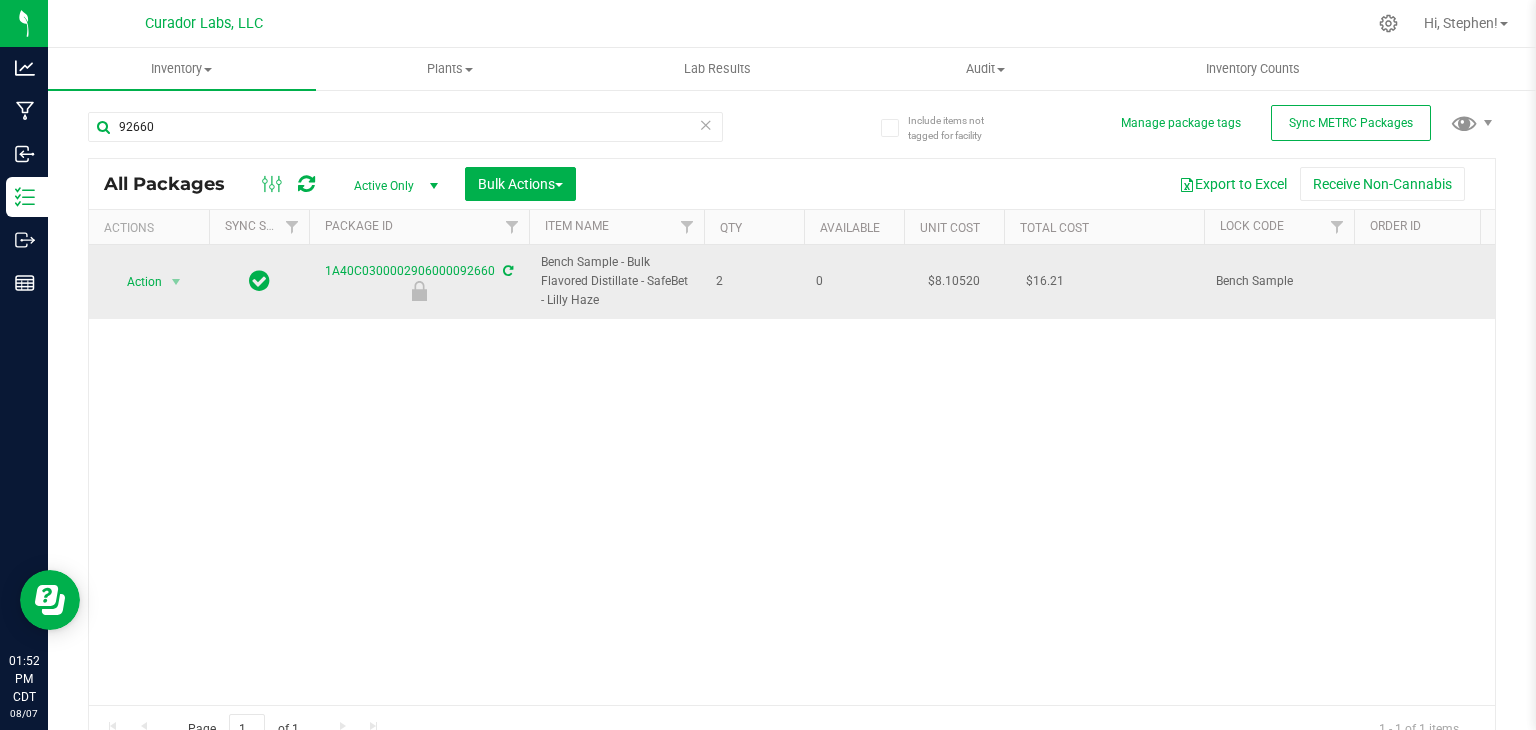 click on "Bench Sample - Bulk Flavored Distillate - SafeBet - Lilly Haze" at bounding box center (616, 282) 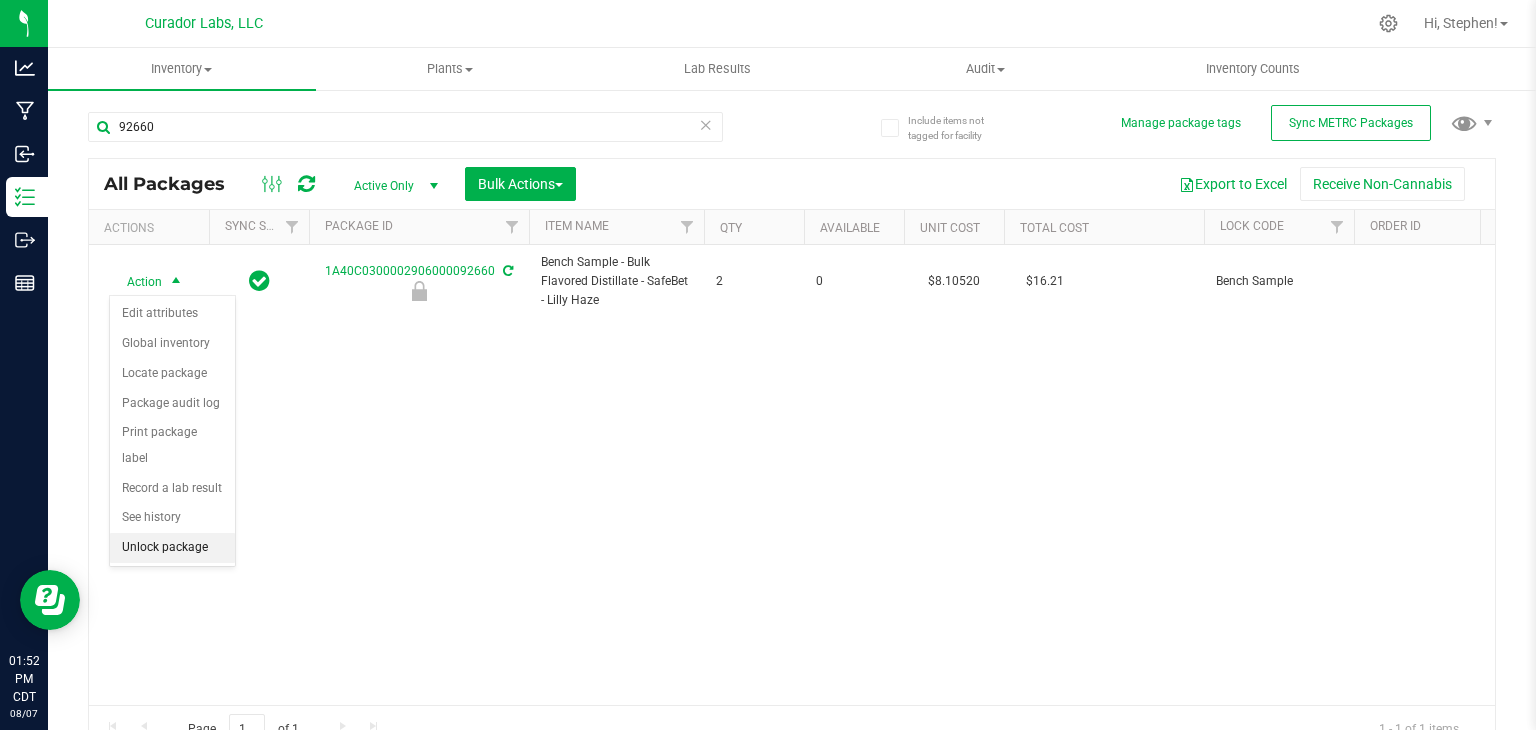 click on "Unlock package" at bounding box center (172, 548) 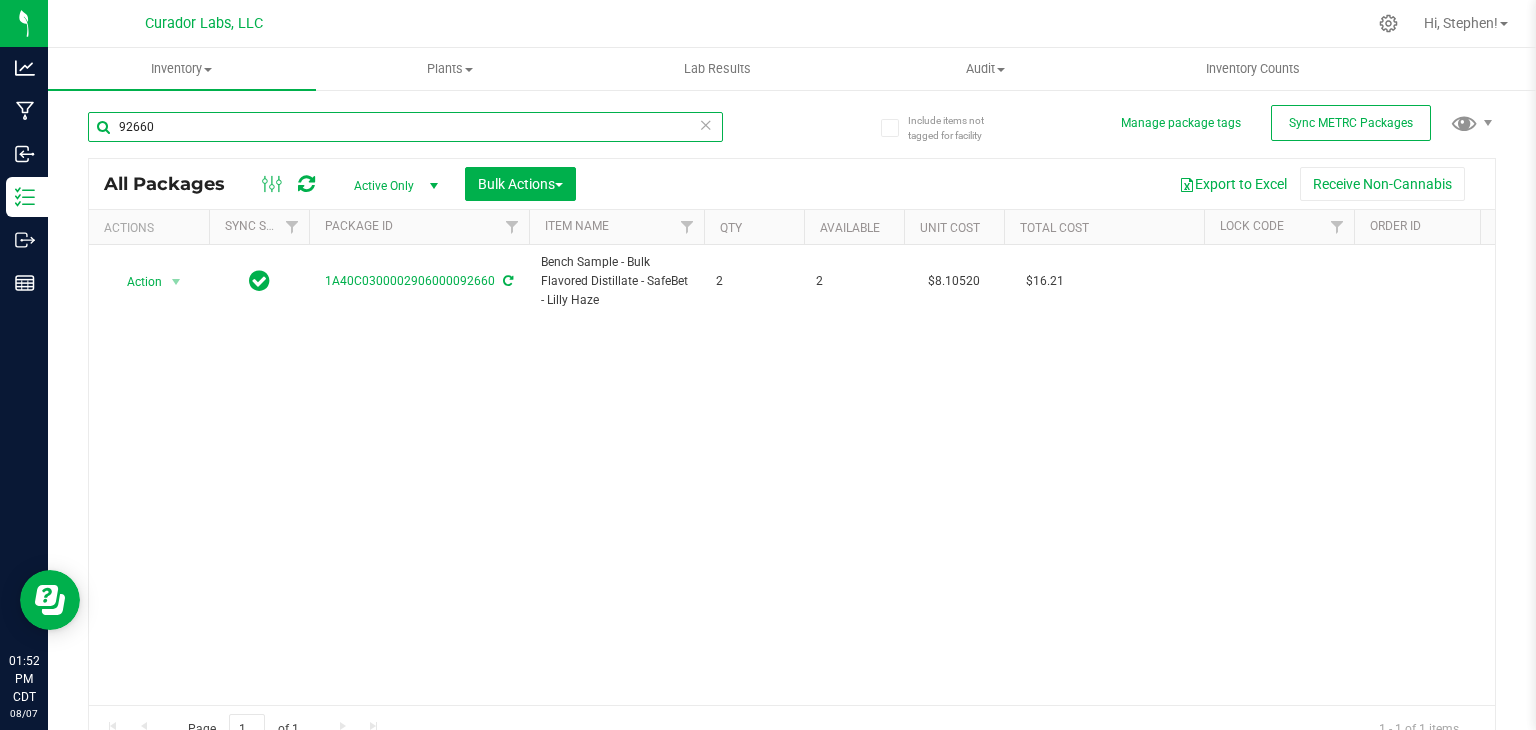 click on "92660" at bounding box center (405, 127) 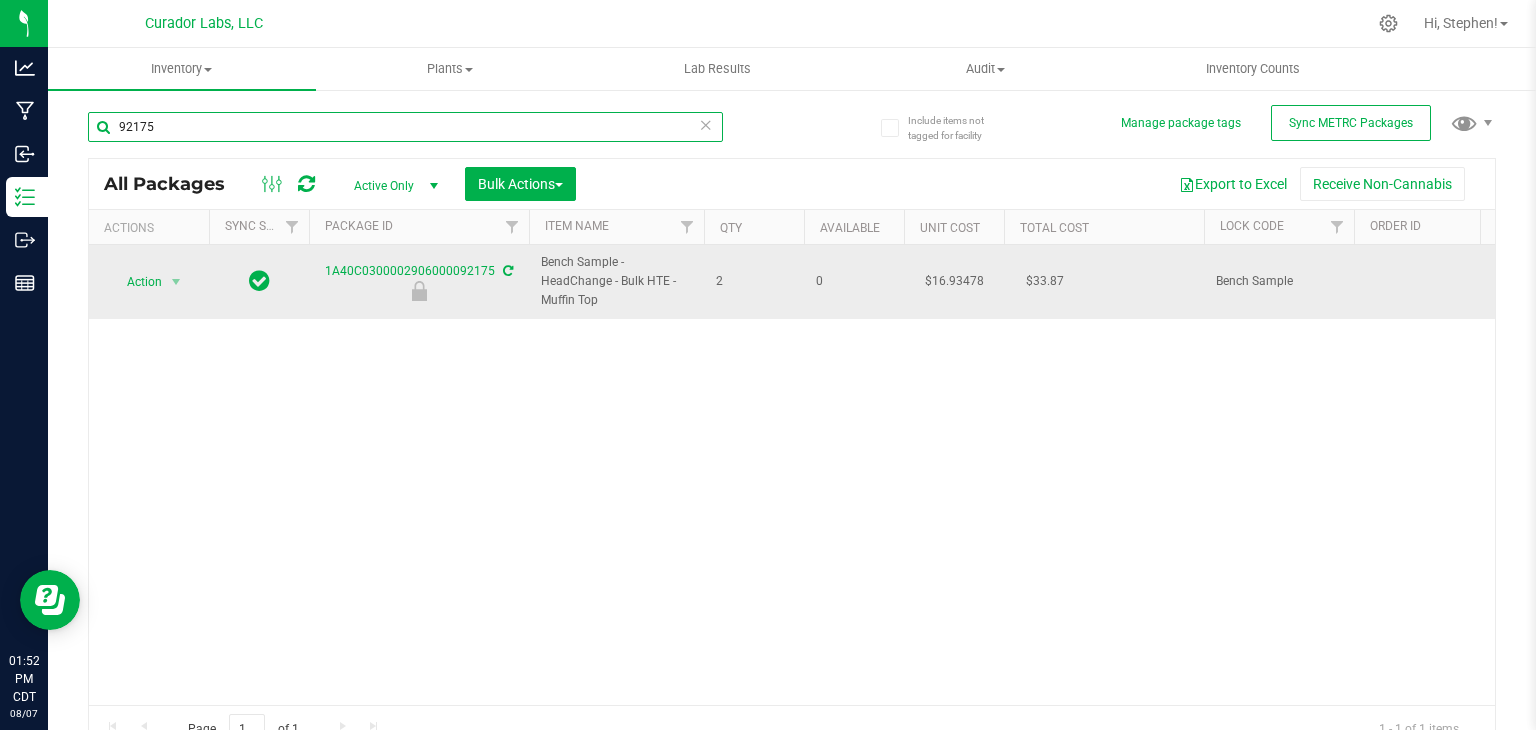 type on "92175" 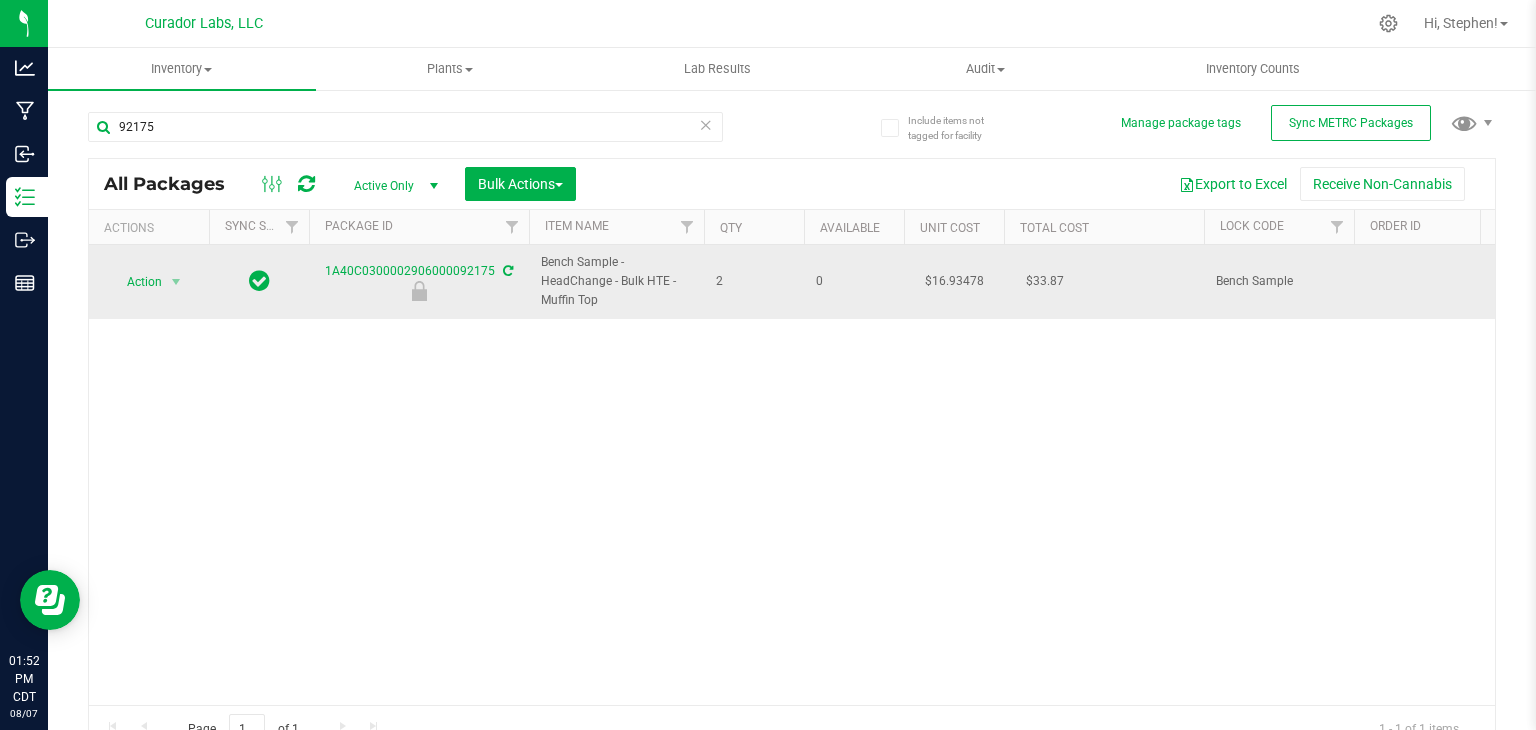 drag, startPoint x: 609, startPoint y: 300, endPoint x: 534, endPoint y: 268, distance: 81.5414 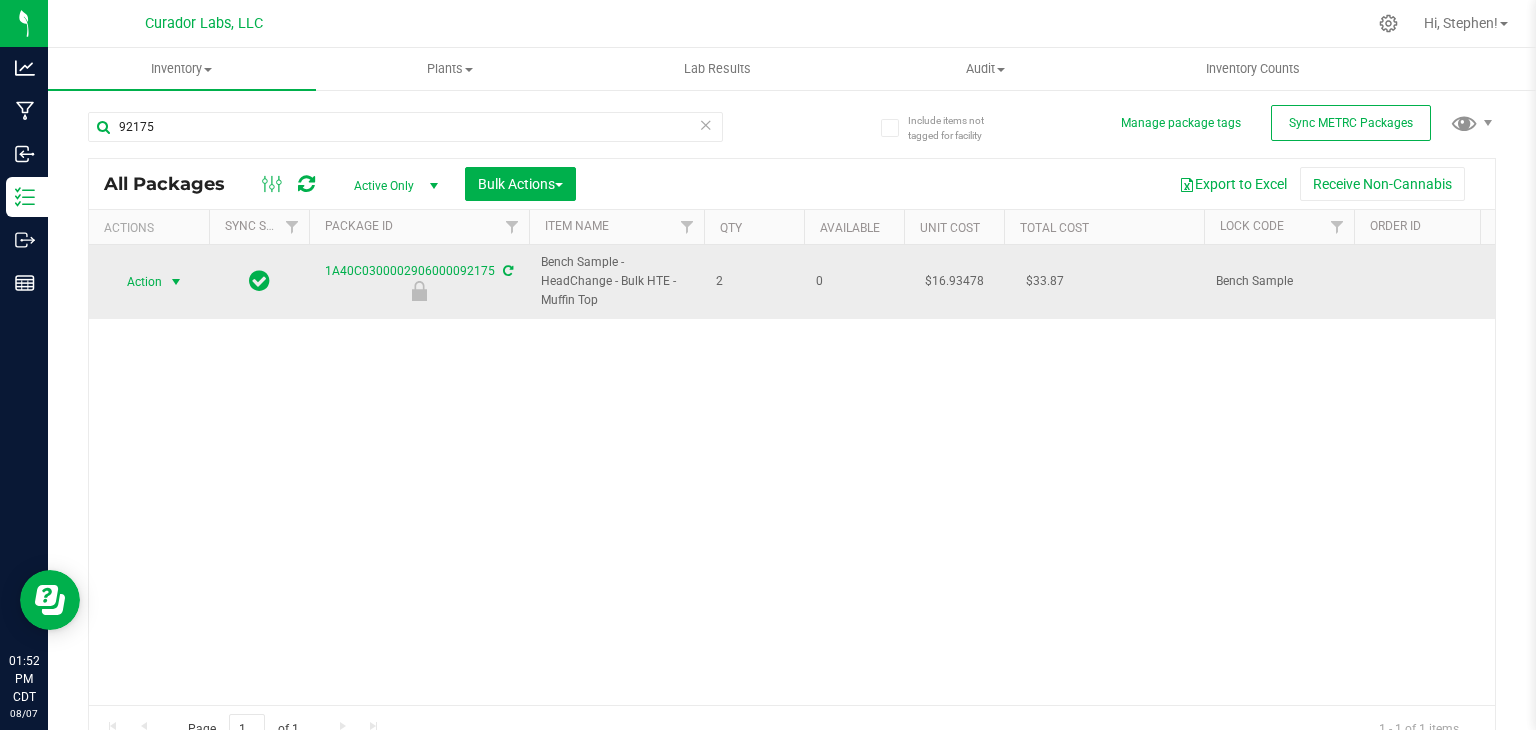 click on "Action" at bounding box center (136, 282) 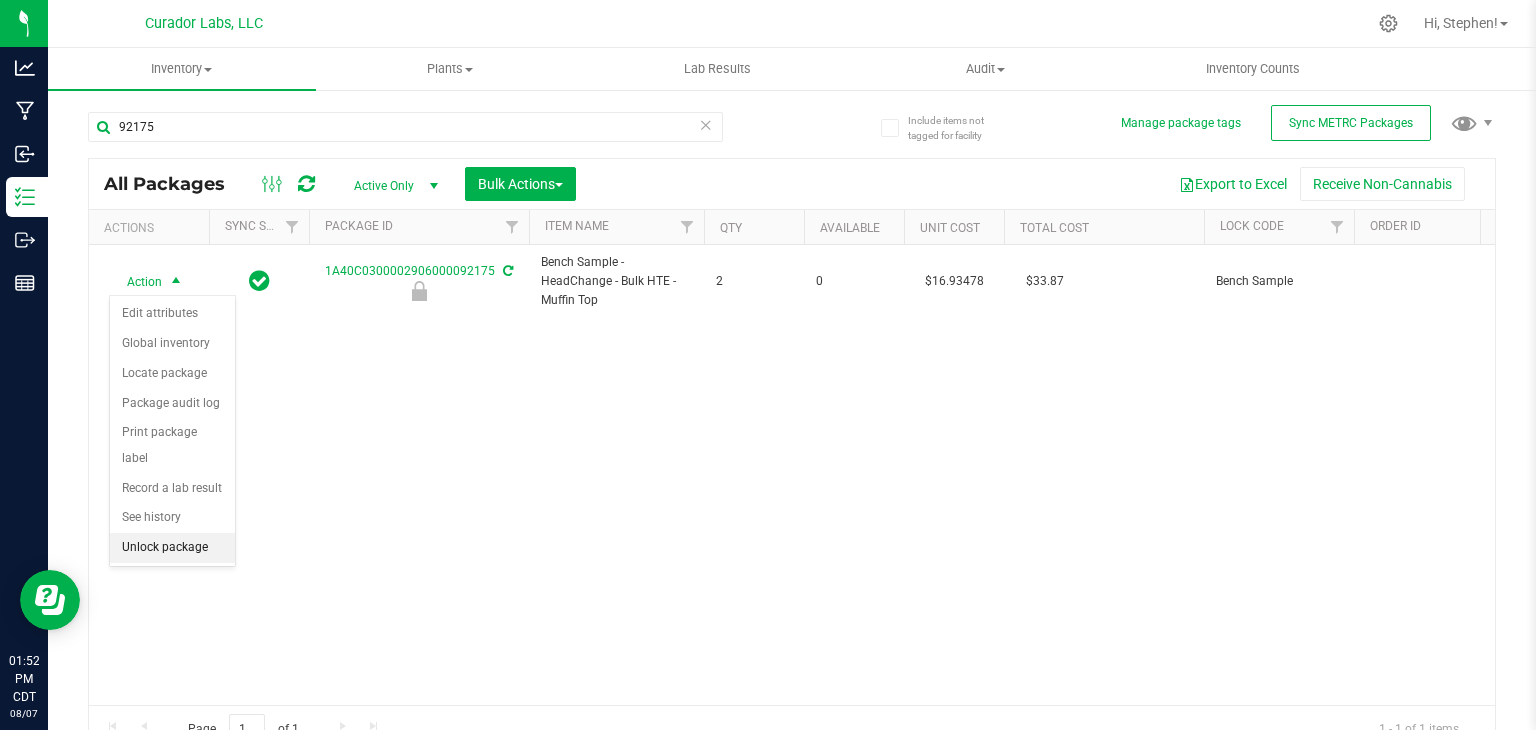 click on "Unlock package" at bounding box center (172, 548) 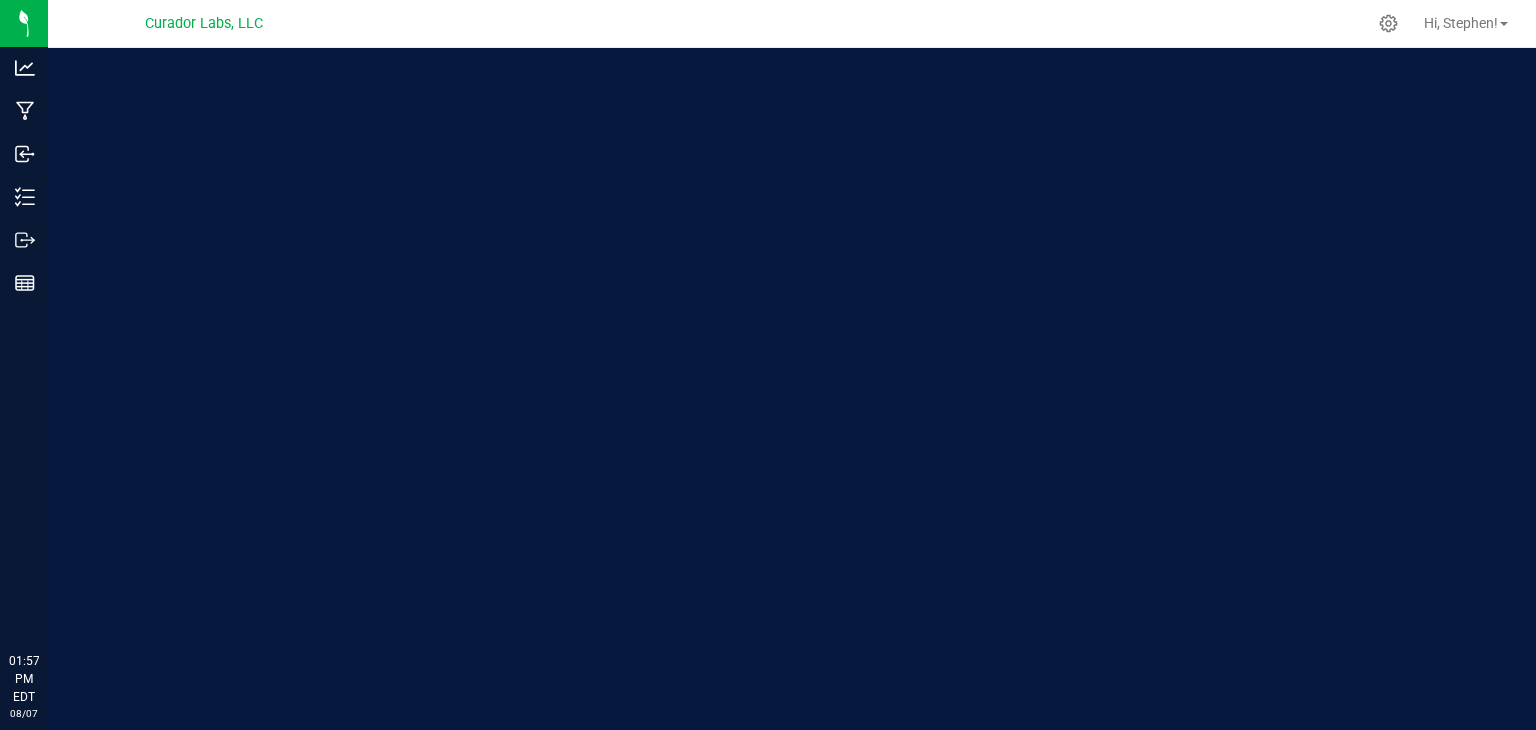 scroll, scrollTop: 0, scrollLeft: 0, axis: both 